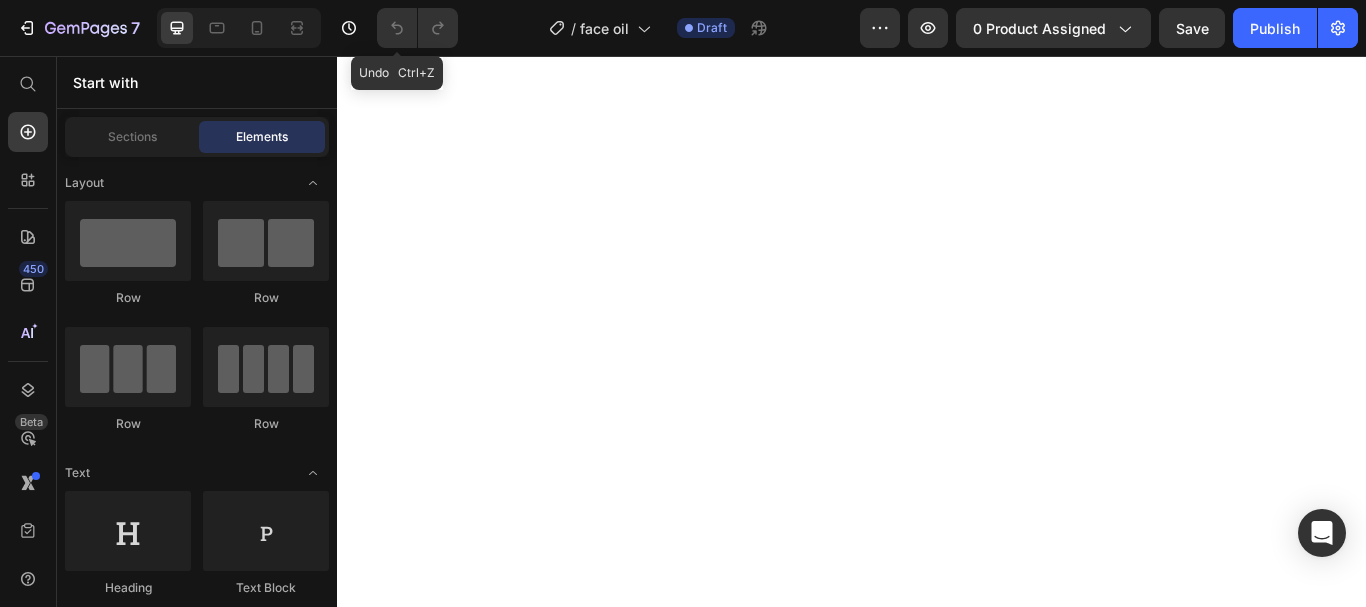 scroll, scrollTop: 0, scrollLeft: 0, axis: both 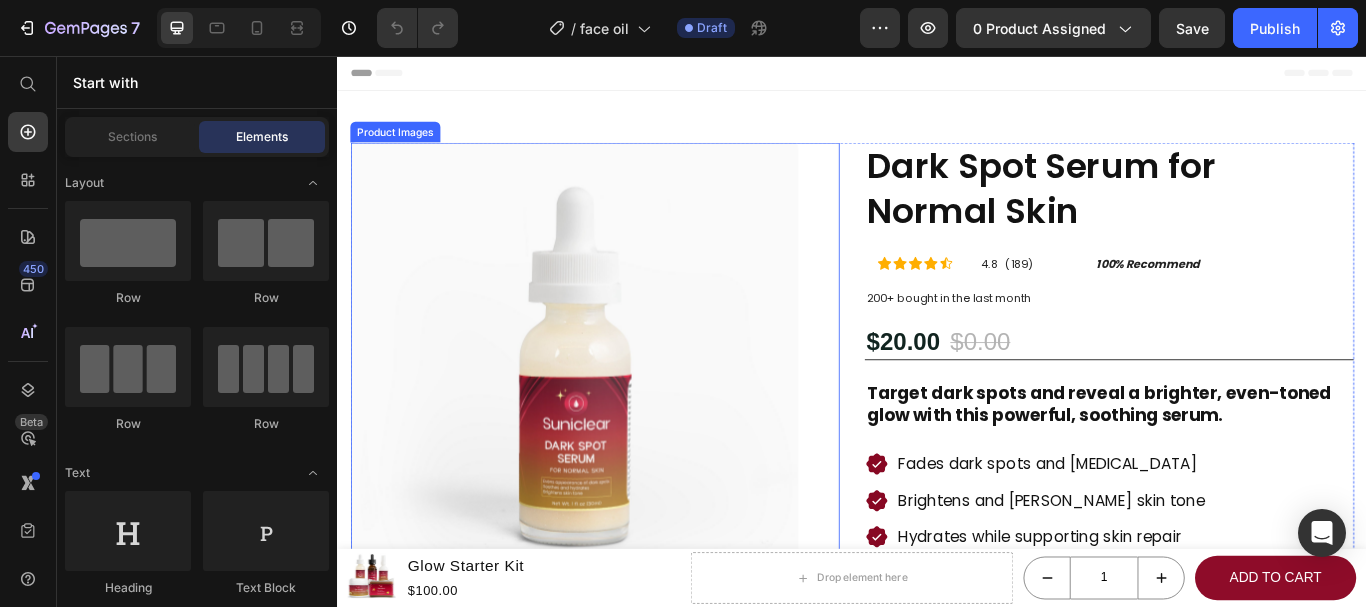 click at bounding box center (613, 418) 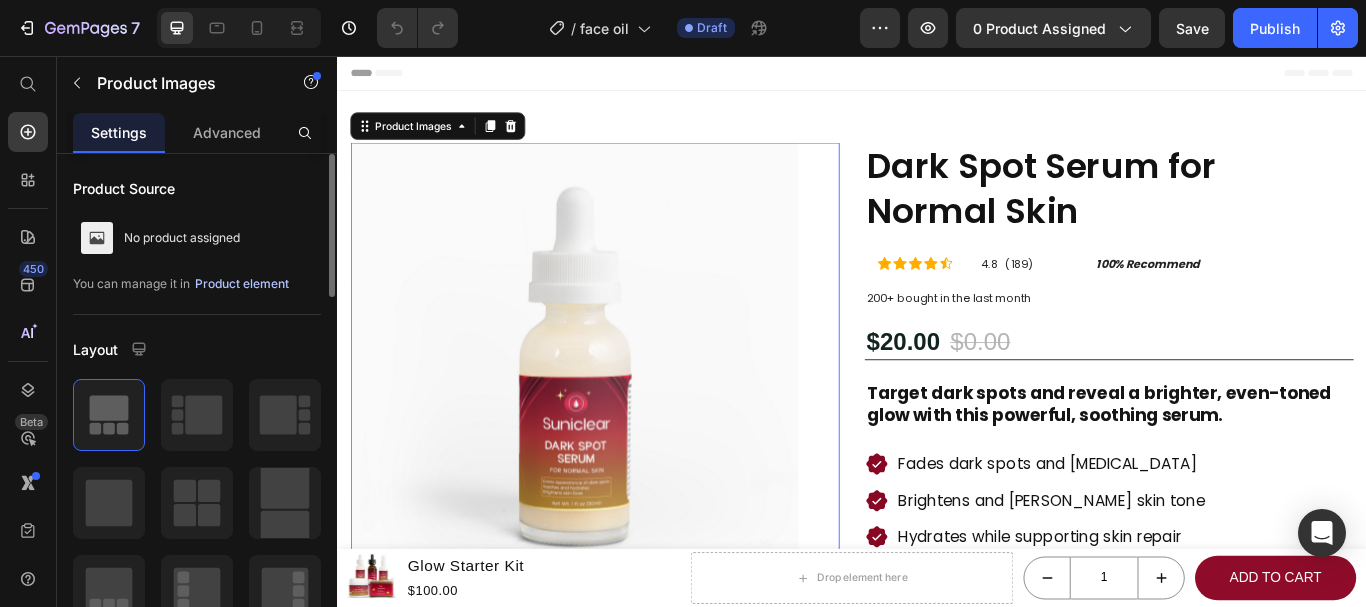 drag, startPoint x: 250, startPoint y: 280, endPoint x: 104, endPoint y: 216, distance: 159.41142 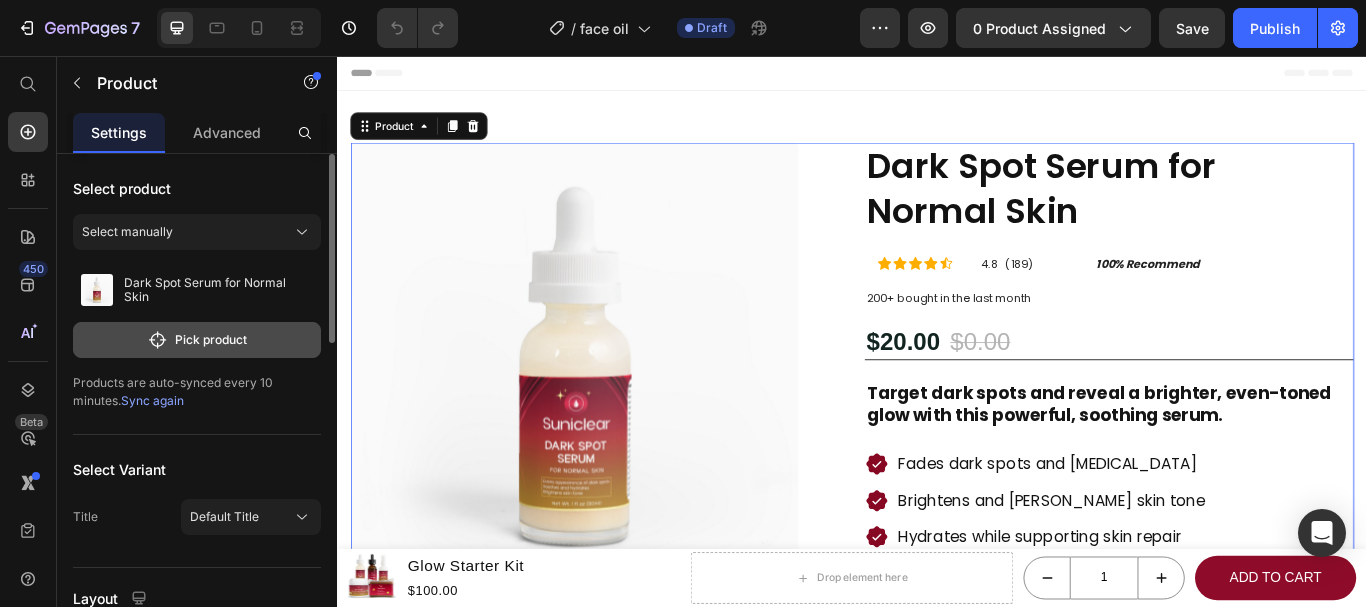 click on "Pick product" 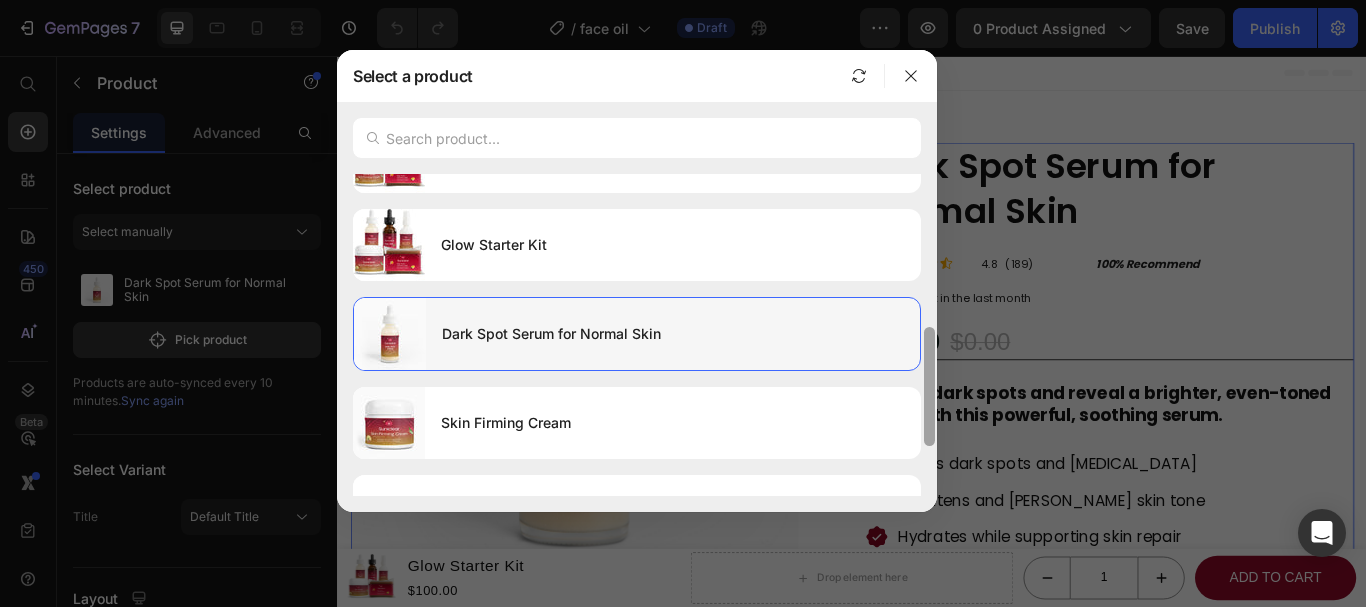 drag, startPoint x: 931, startPoint y: 201, endPoint x: 842, endPoint y: 352, distance: 175.27692 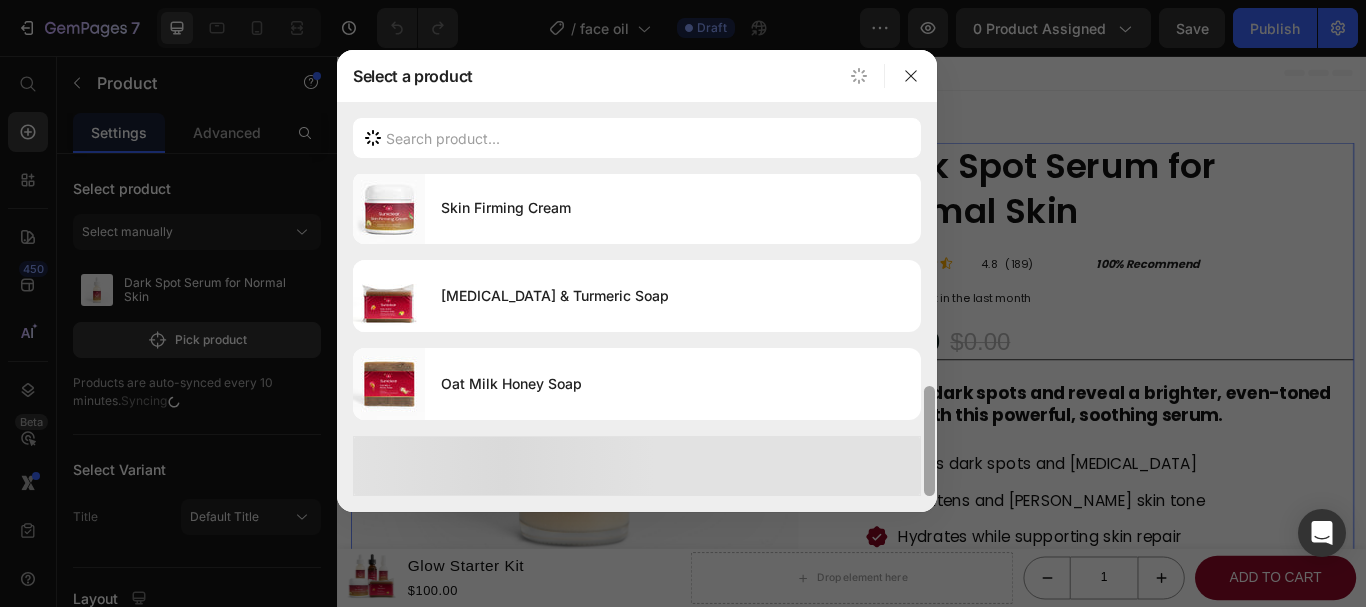 scroll, scrollTop: 720, scrollLeft: 0, axis: vertical 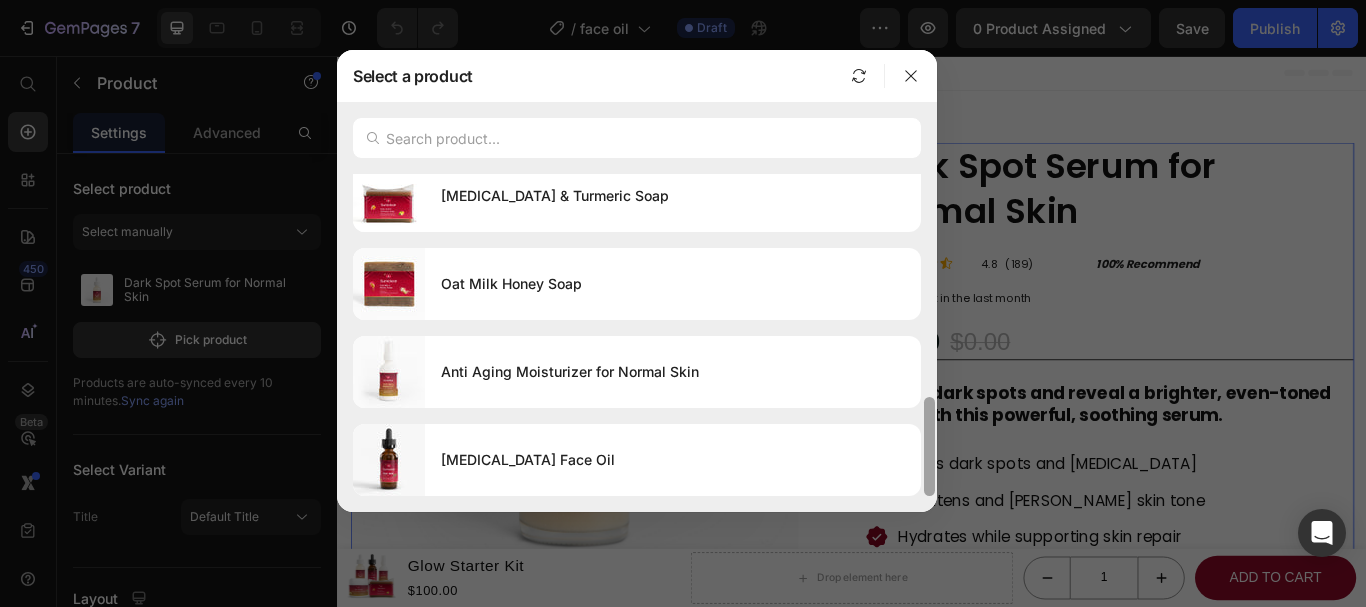drag, startPoint x: 933, startPoint y: 355, endPoint x: 914, endPoint y: 473, distance: 119.519875 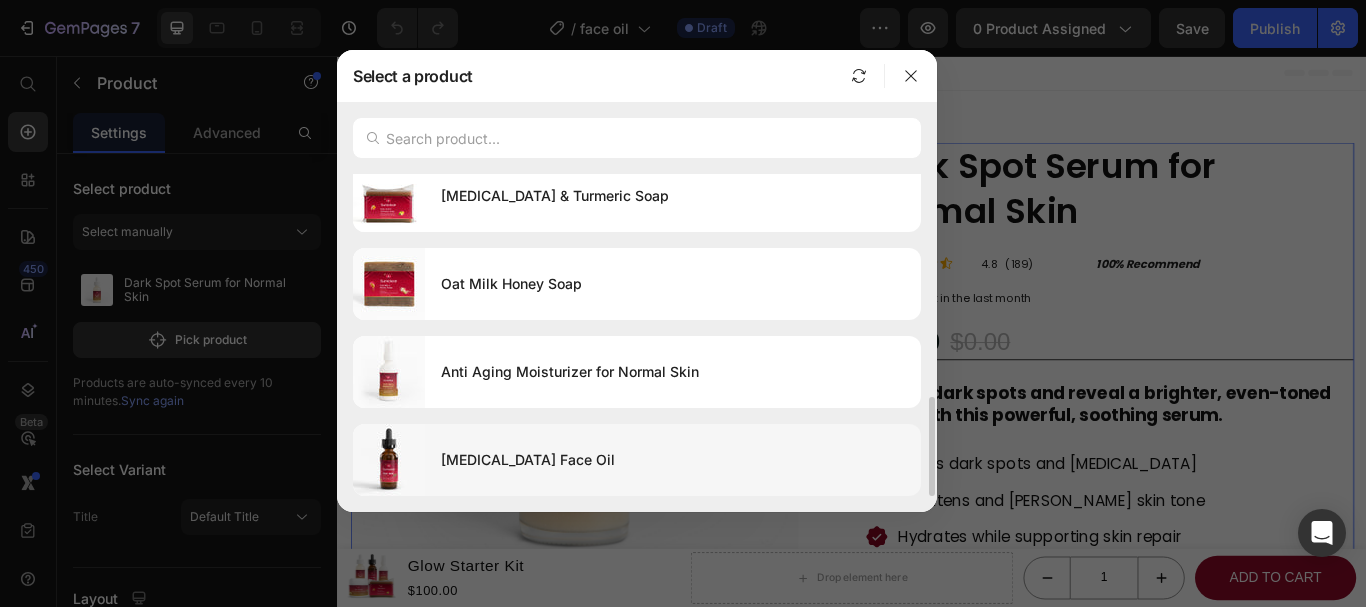 click on "Gua Sha Face Oil" at bounding box center (673, 460) 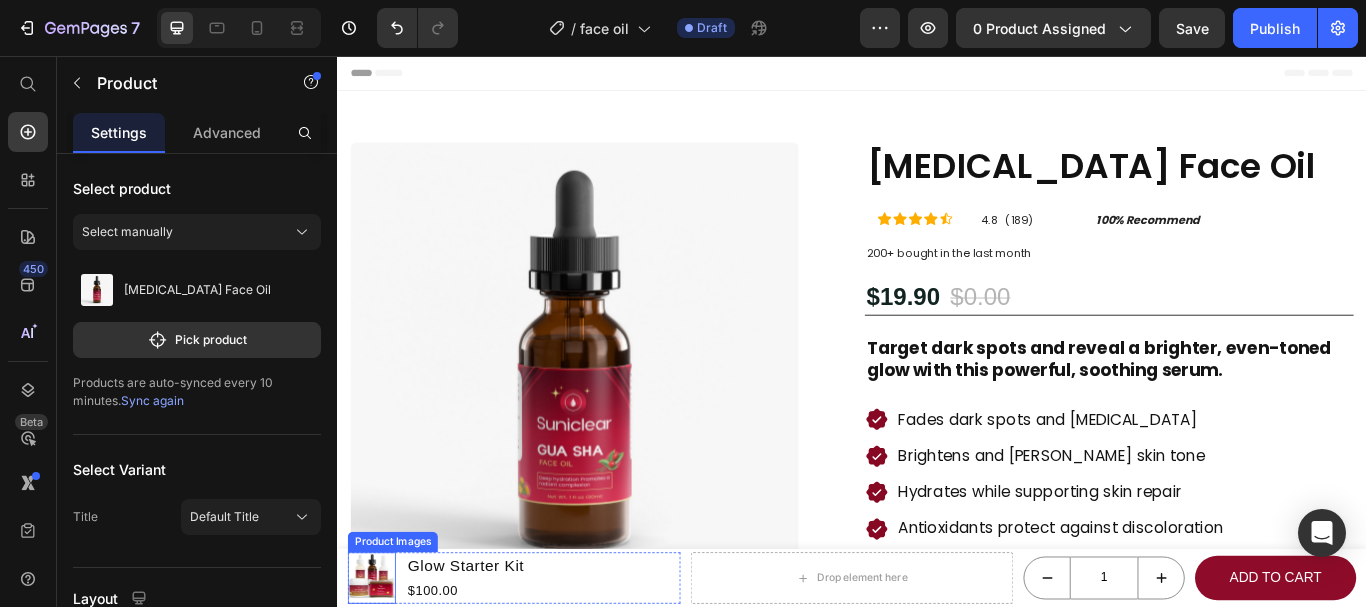 click at bounding box center [377, 665] 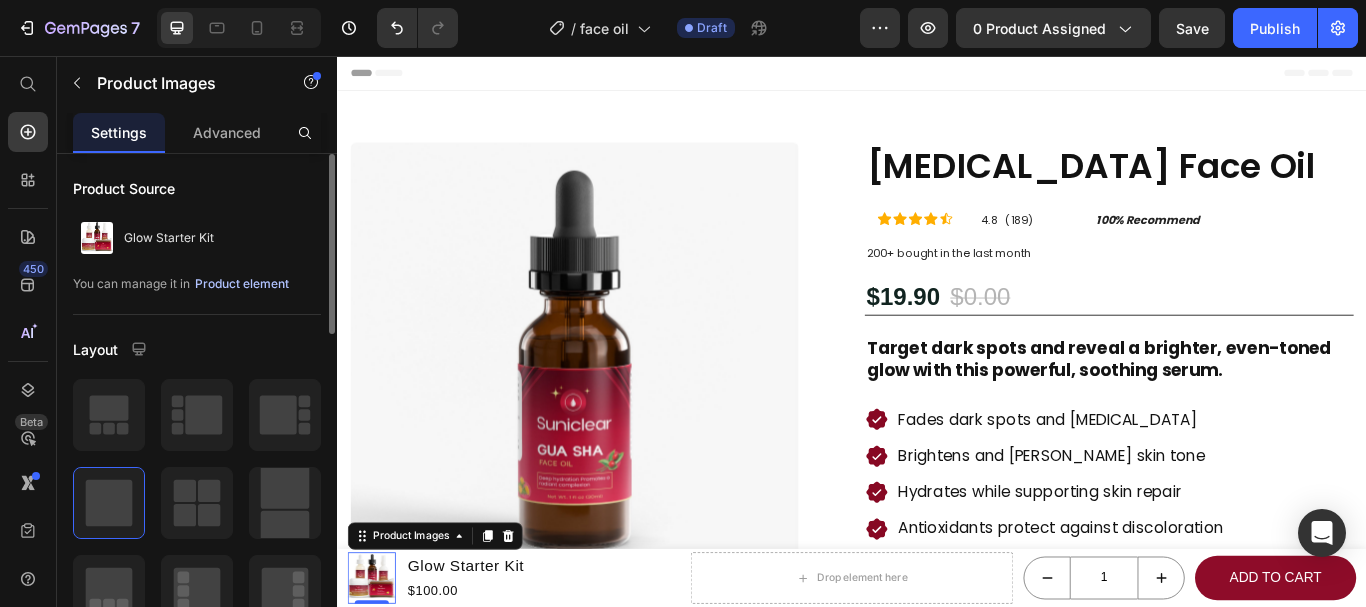 click on "Product element" at bounding box center [242, 284] 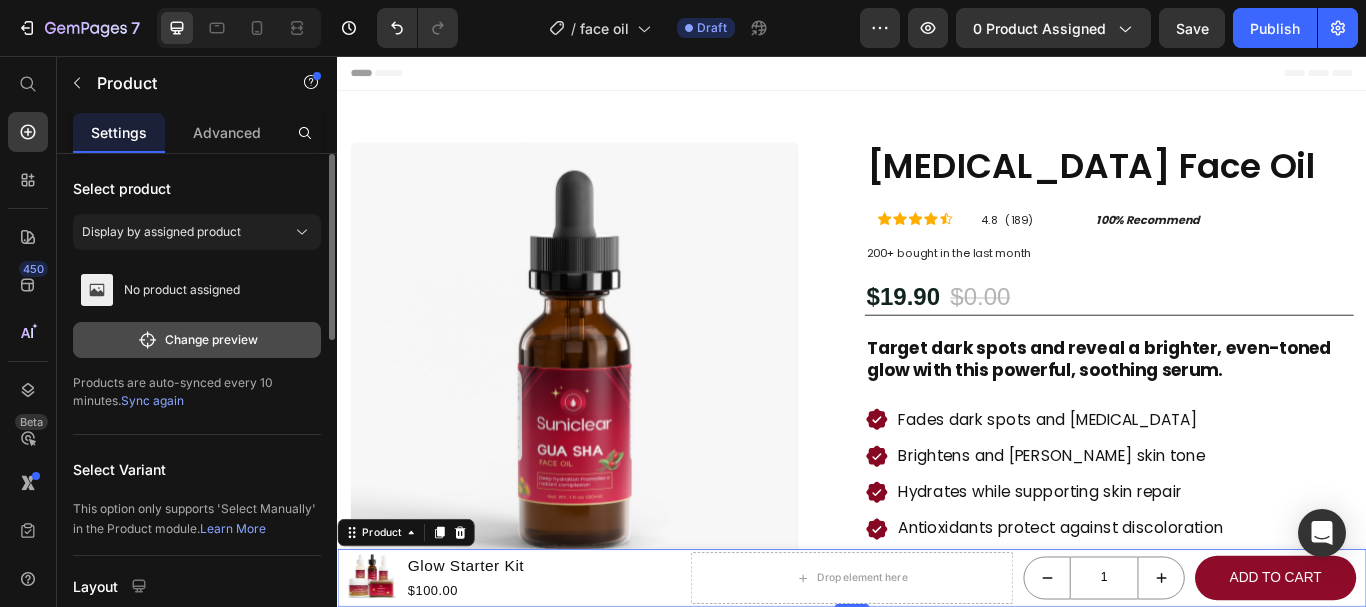 click on "Change preview" at bounding box center (197, 340) 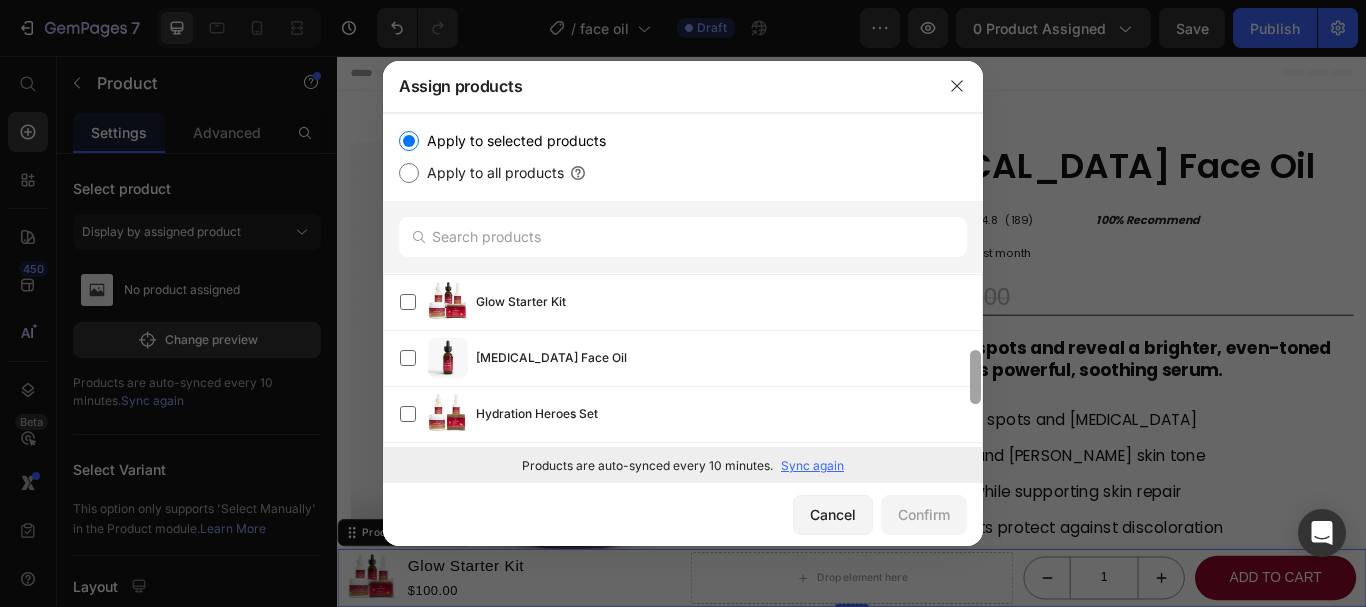 scroll, scrollTop: 251, scrollLeft: 0, axis: vertical 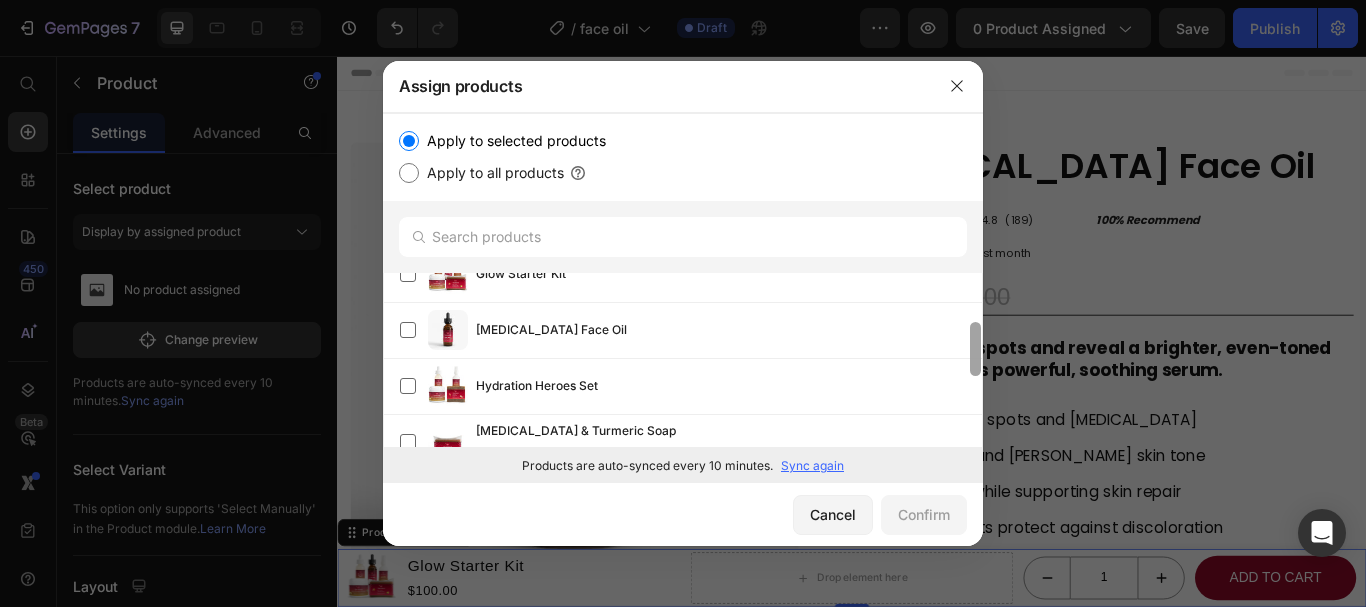 drag, startPoint x: 976, startPoint y: 309, endPoint x: 970, endPoint y: 381, distance: 72.249565 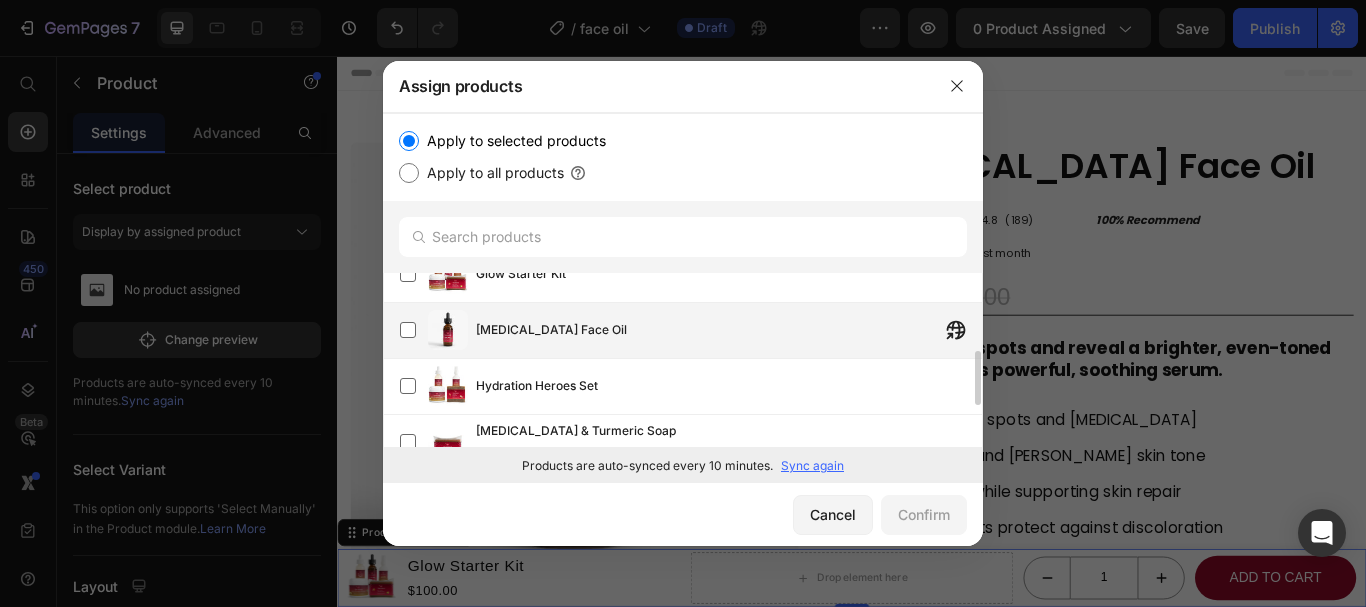 click on "[MEDICAL_DATA] Face Oil" 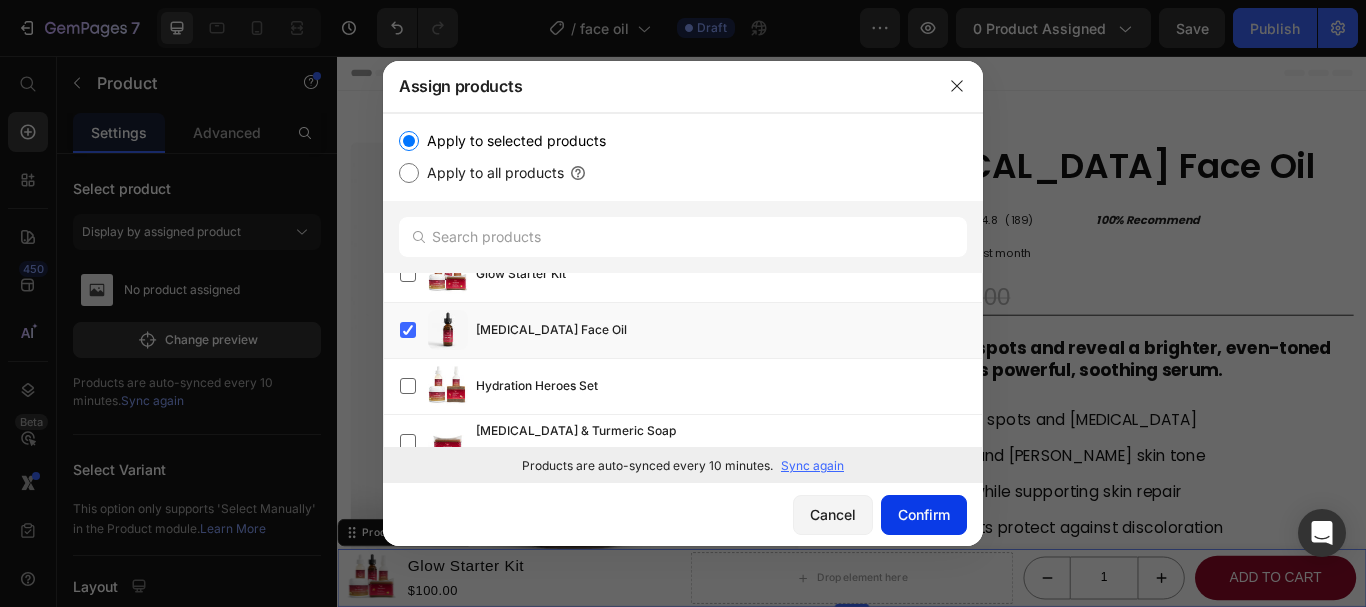 click on "Confirm" at bounding box center (924, 514) 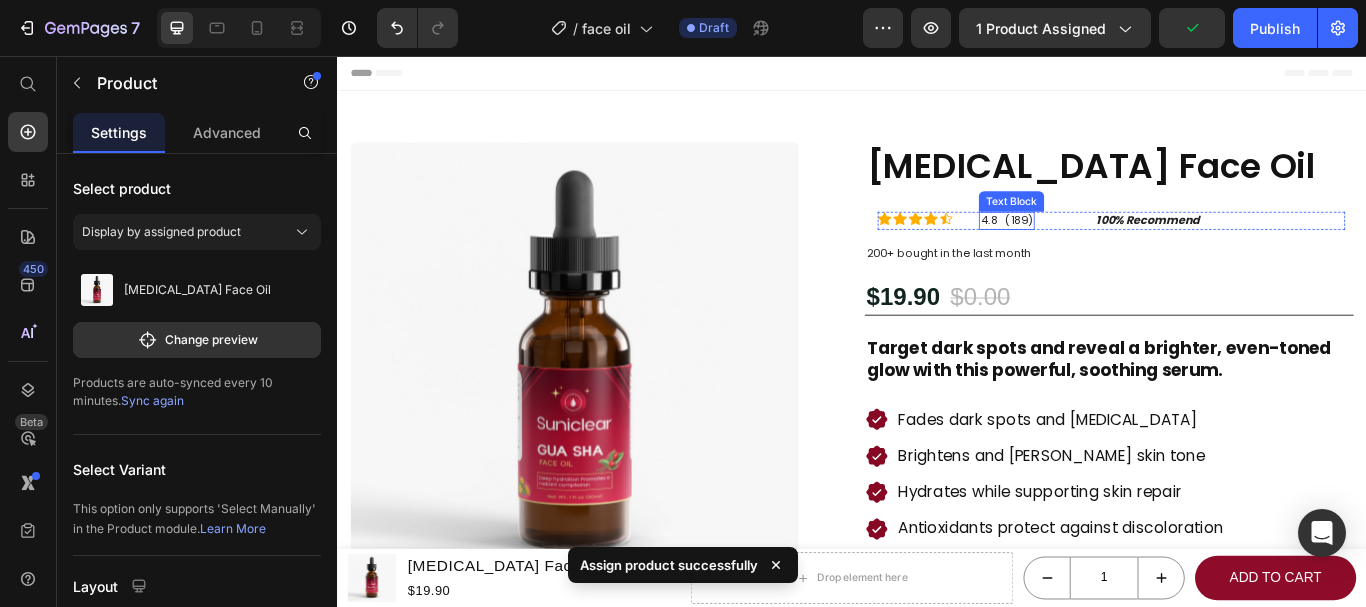 click on "4.8   (189)" at bounding box center [1117, 248] 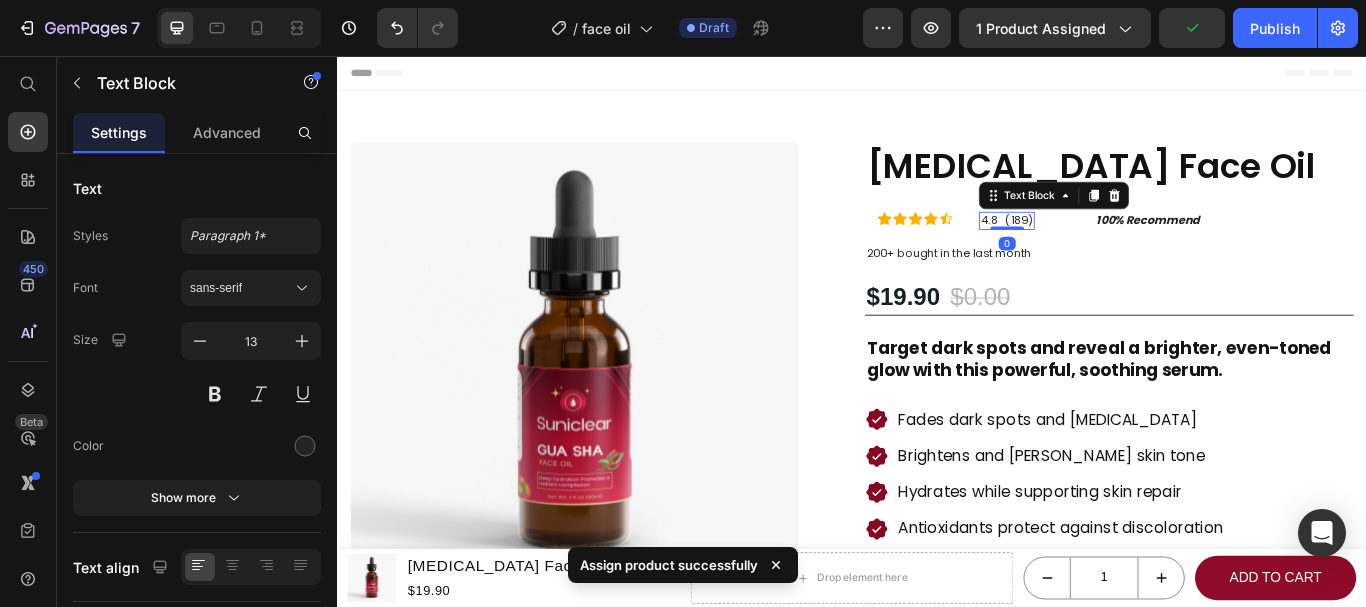 click on "4.8   (189)" at bounding box center (1117, 248) 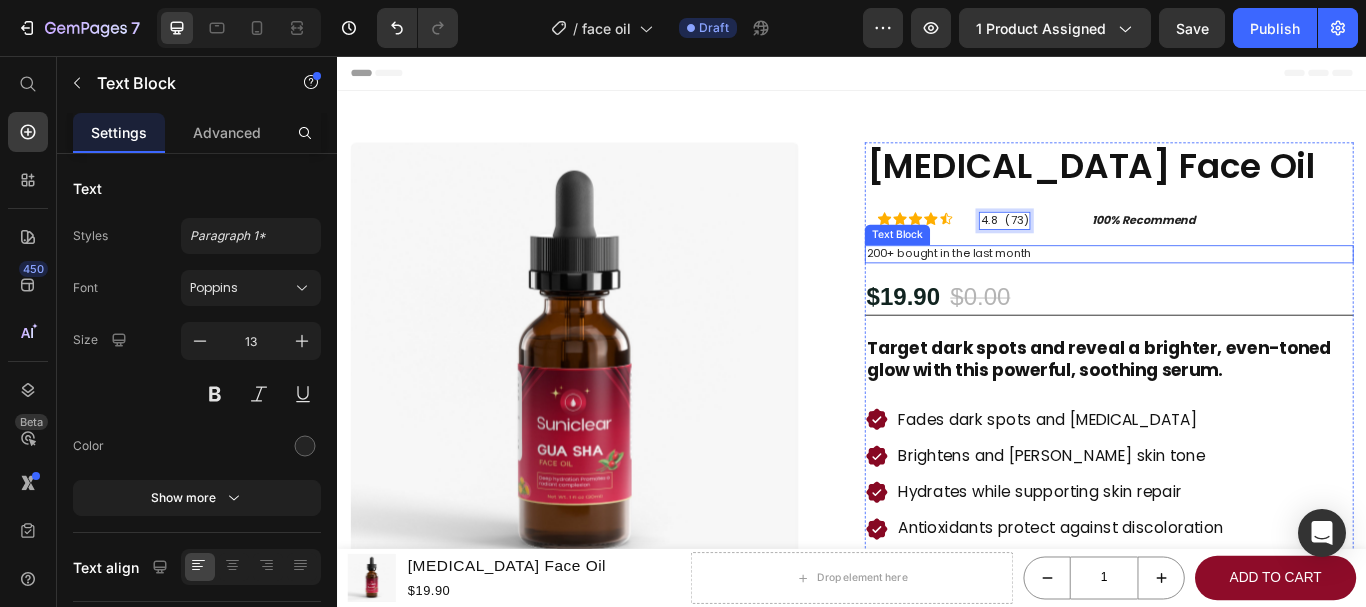 click on "200+ bought in the last month" at bounding box center [1237, 287] 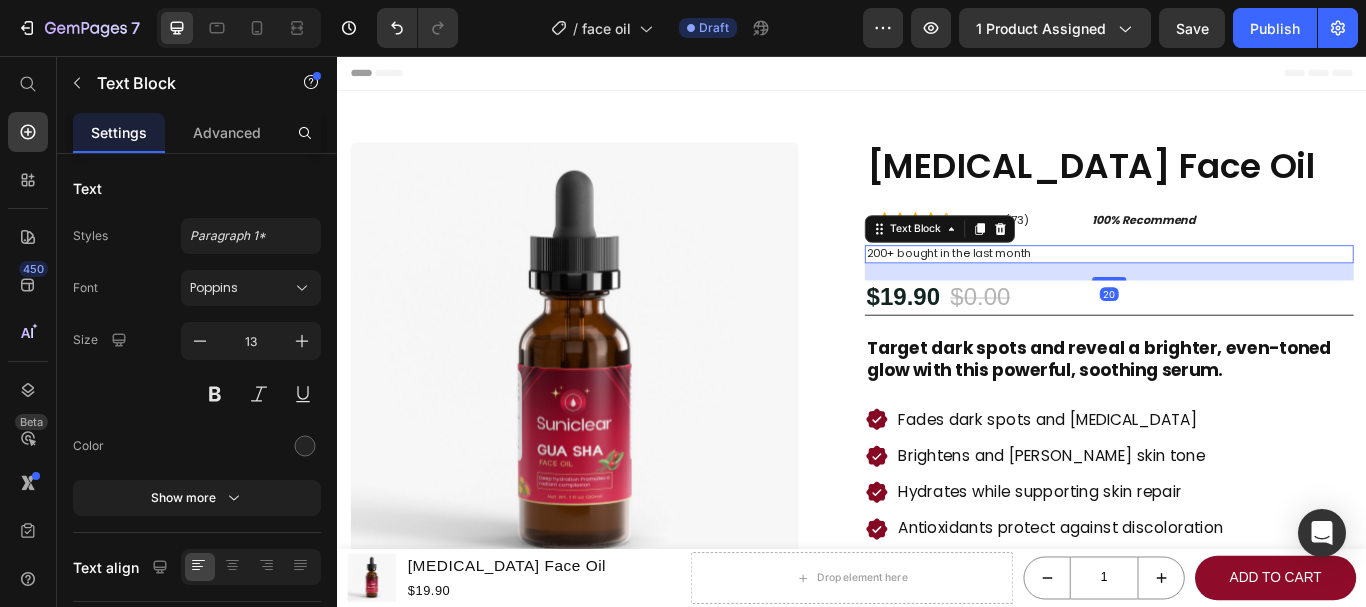 click on "200+ bought in the last month" at bounding box center [1237, 287] 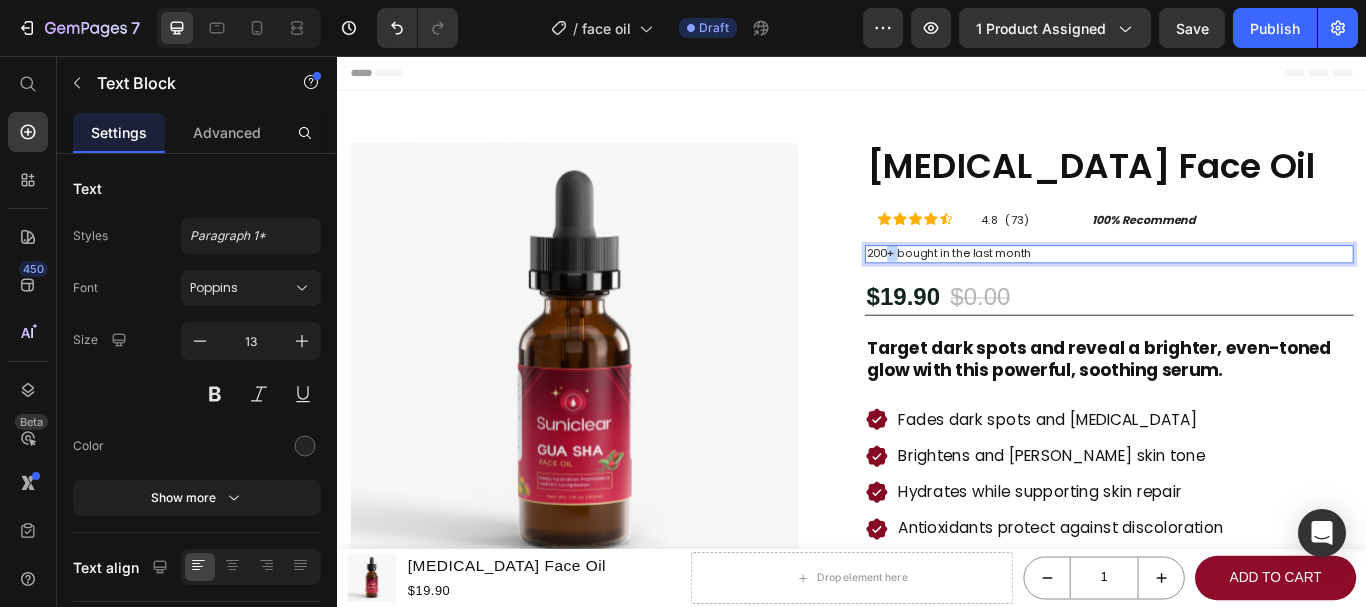 click on "200+ bought in the last month" at bounding box center (1237, 287) 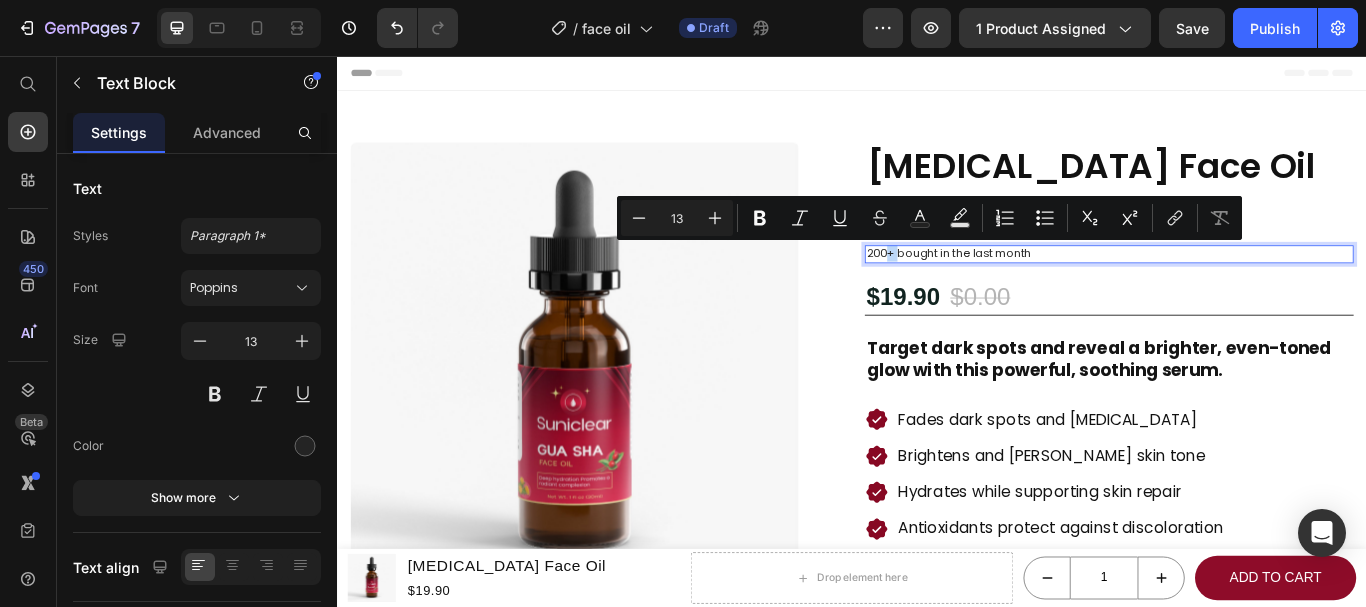 click on "200+ bought in the last month" at bounding box center [1237, 287] 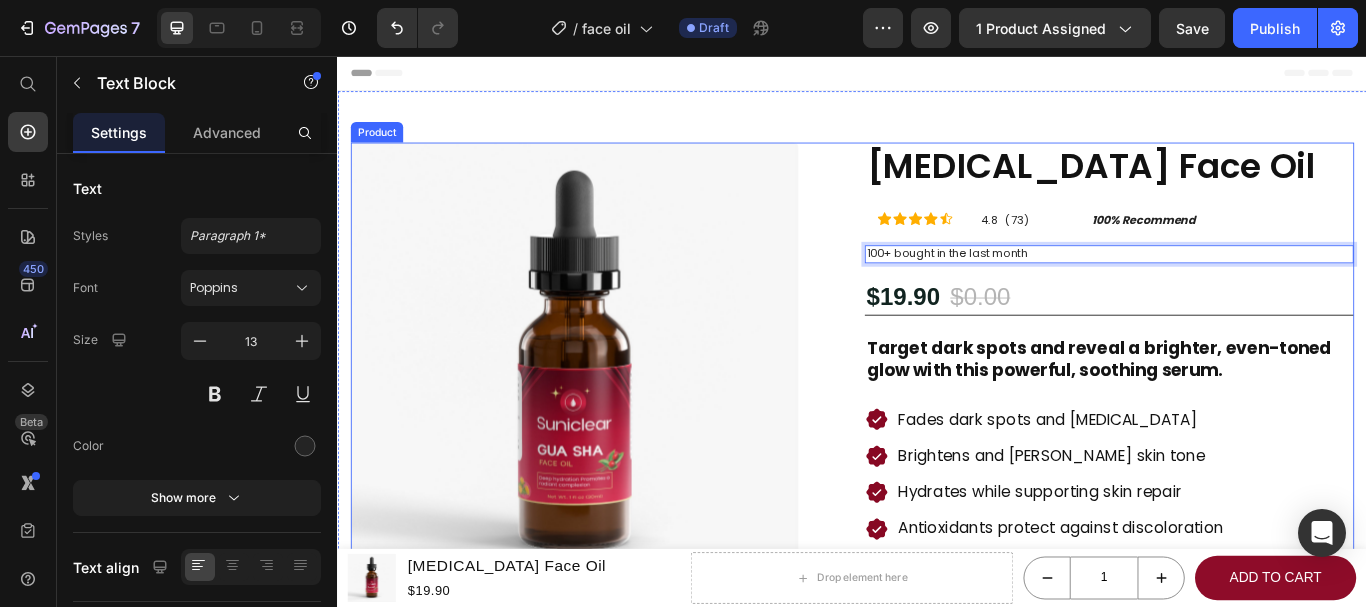 click on "Product Images Transformations That Speak for Themselves Heading Image Image Image Image Carousel Row Gua Sha Face Oil Product Title Icon Icon Icon Icon
Icon Icon List 4.8   (73)  Text Block 100% Recommend Text Block Row Row 100+ bought in the last month Text Block   20 $19.90 Product Price $0.00 Product Price 0% OFF Discount Tag Row Target dark spots and reveal a brighter, even-toned glow with this powerful, soothing serum. Text Block
Fades dark spots and hyperpigmentation
Brightens and evens skin tone
Hydrates while supporting skin repair
Antioxidants protect against discoloration
Lightweight, fast-absorbing formula Item List
Ships within 3 - 7 days Item List 1 Product Quantity Row Add to cart Add to Cart Row Row
100% Money-Back Guarantee Item List
30-Day Easy Returns and Exchanges Item List Row Real Results from Real Customers Heading Image Image Image Image Row" at bounding box center [937, 662] 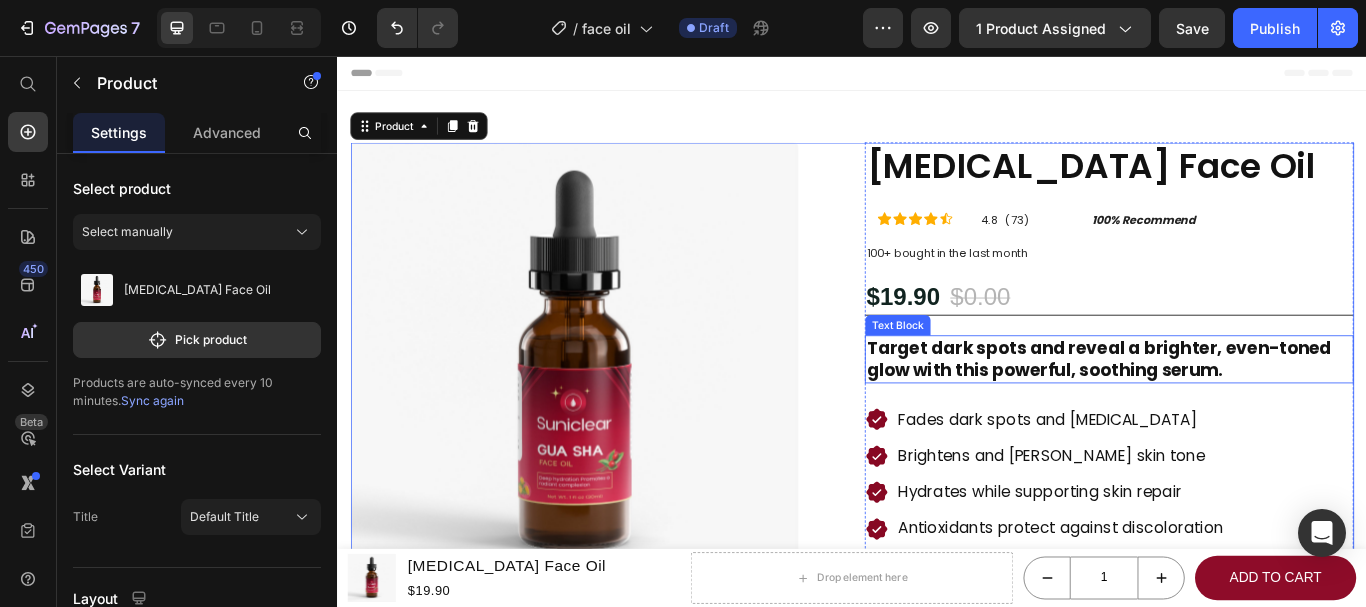 click on "Target dark spots and reveal a brighter, even-toned glow with this powerful, soothing serum." at bounding box center (1237, 410) 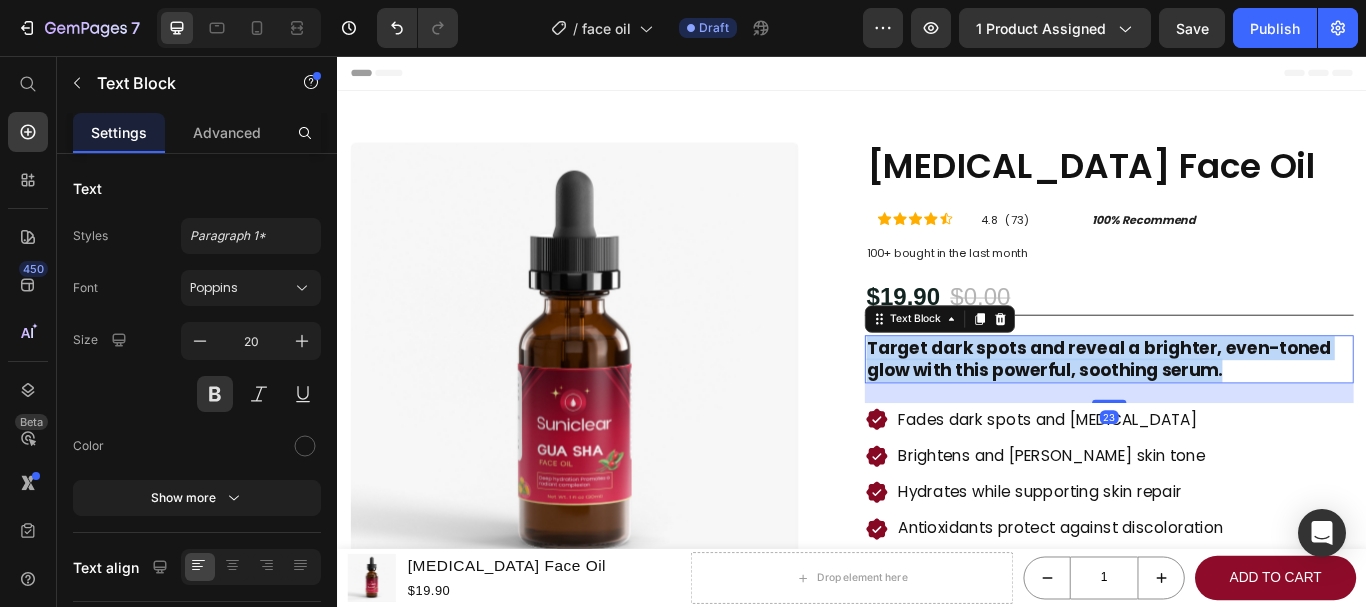 click on "Target dark spots and reveal a brighter, even-toned glow with this powerful, soothing serum." at bounding box center [1237, 410] 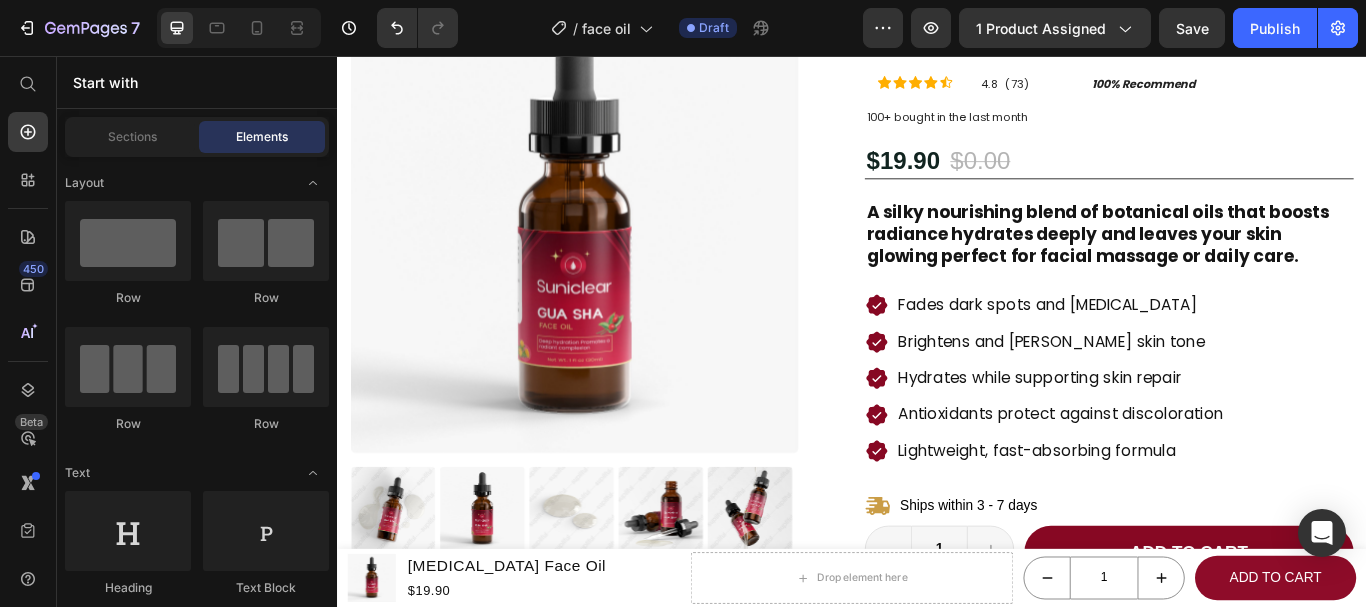 scroll, scrollTop: 202, scrollLeft: 0, axis: vertical 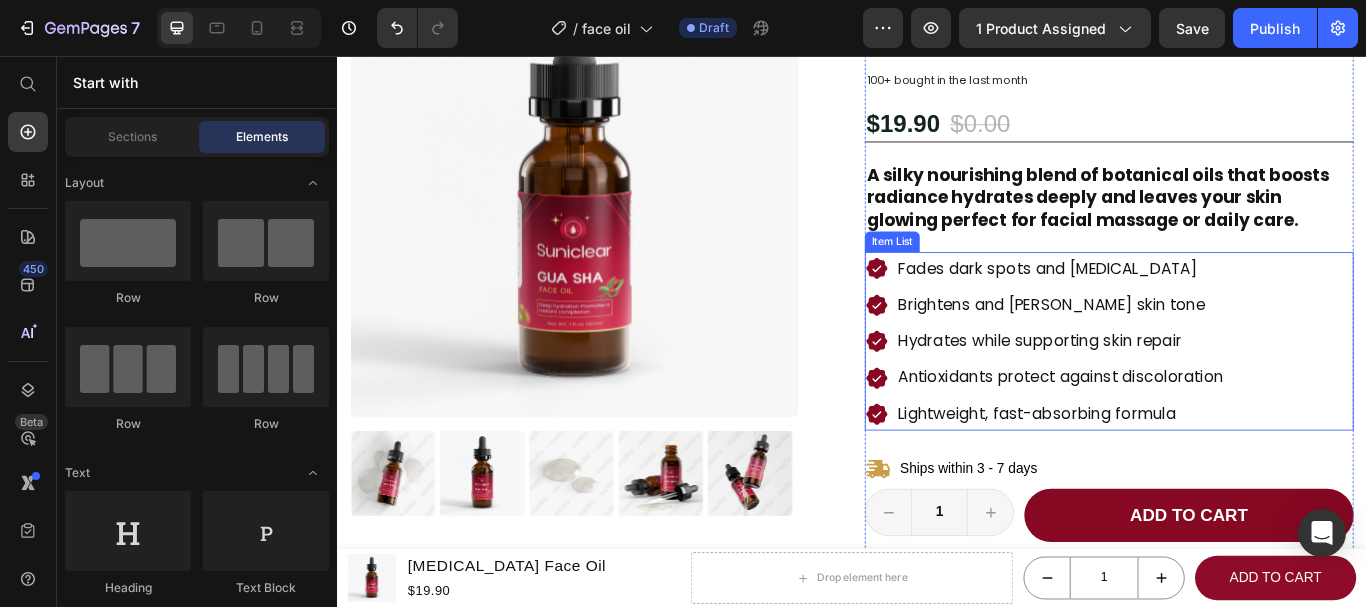 click on "Fades dark spots and hyperpigmentation" at bounding box center [1180, 304] 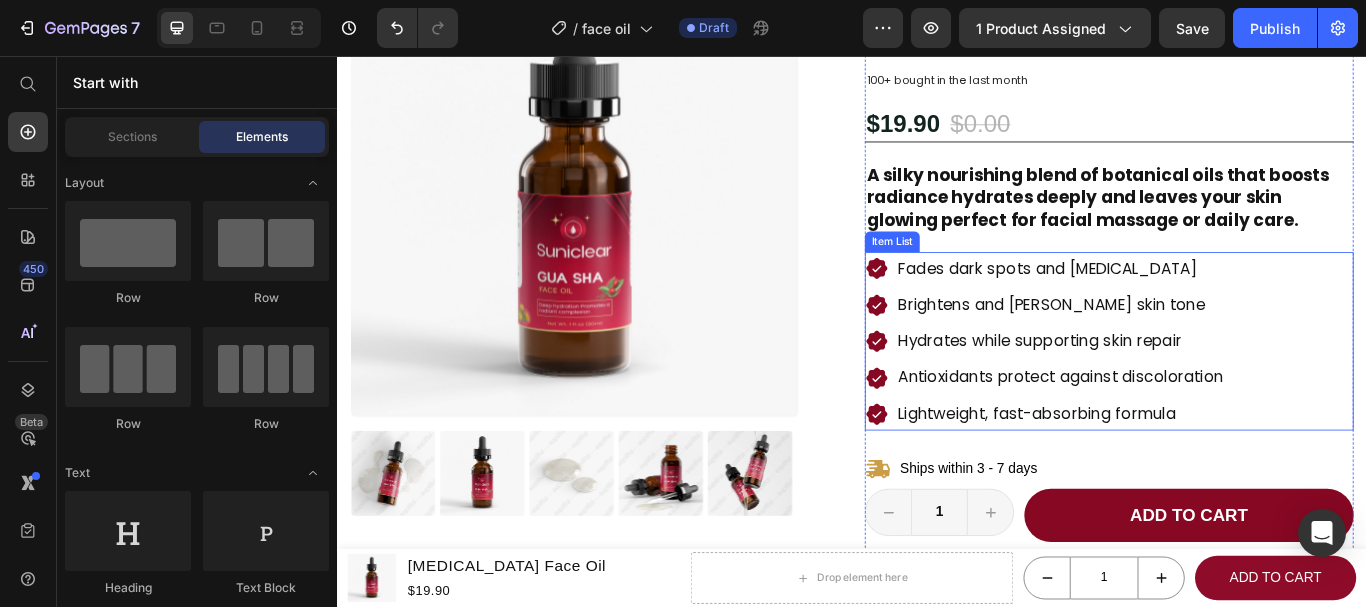 click on "Fades dark spots and hyperpigmentation" at bounding box center (1180, 304) 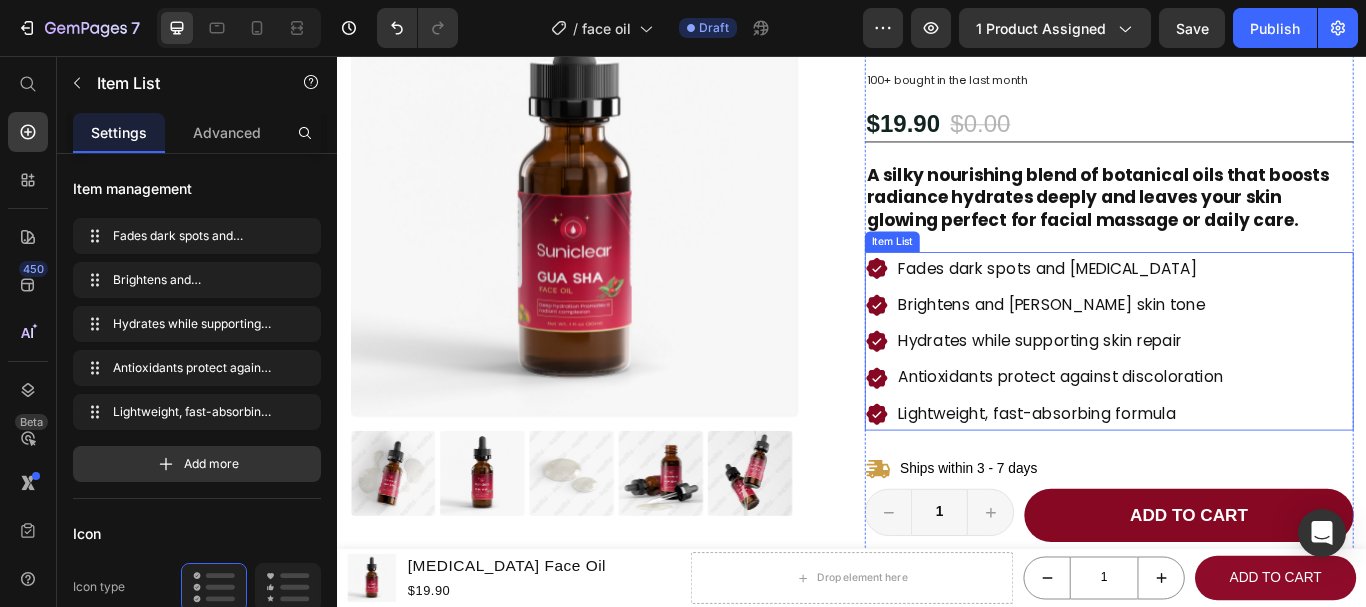 click on "Fades dark spots and hyperpigmentation" at bounding box center (1180, 304) 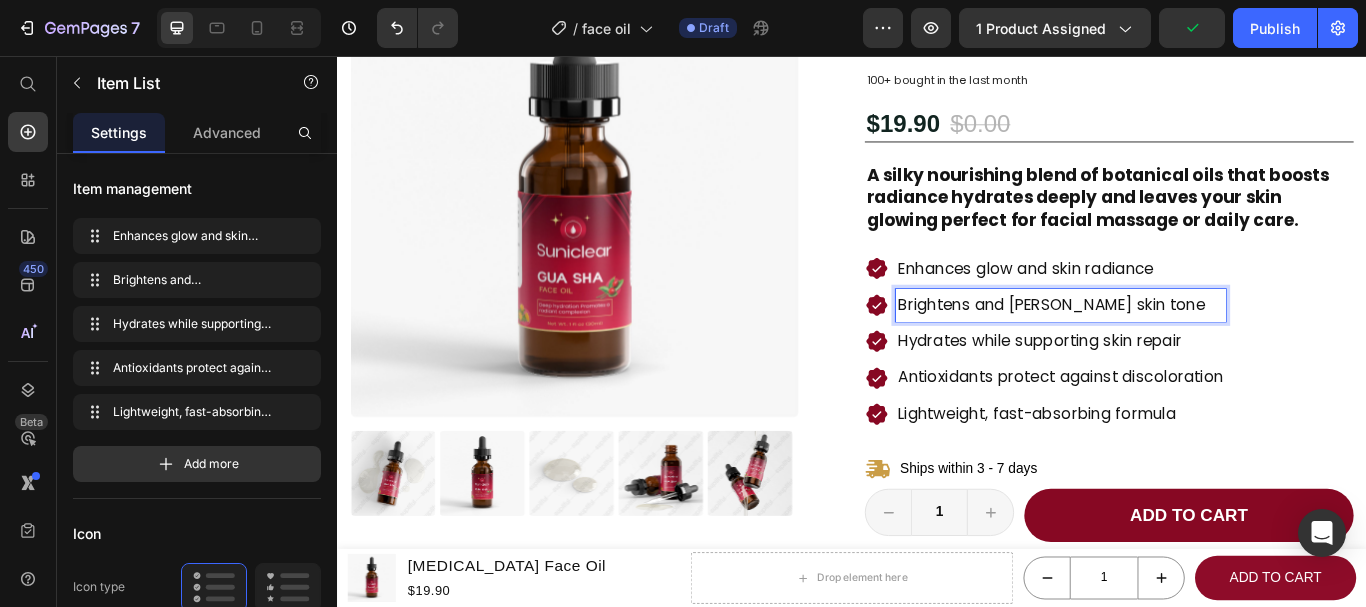click on "Brightens and evens skin tone" at bounding box center (1180, 347) 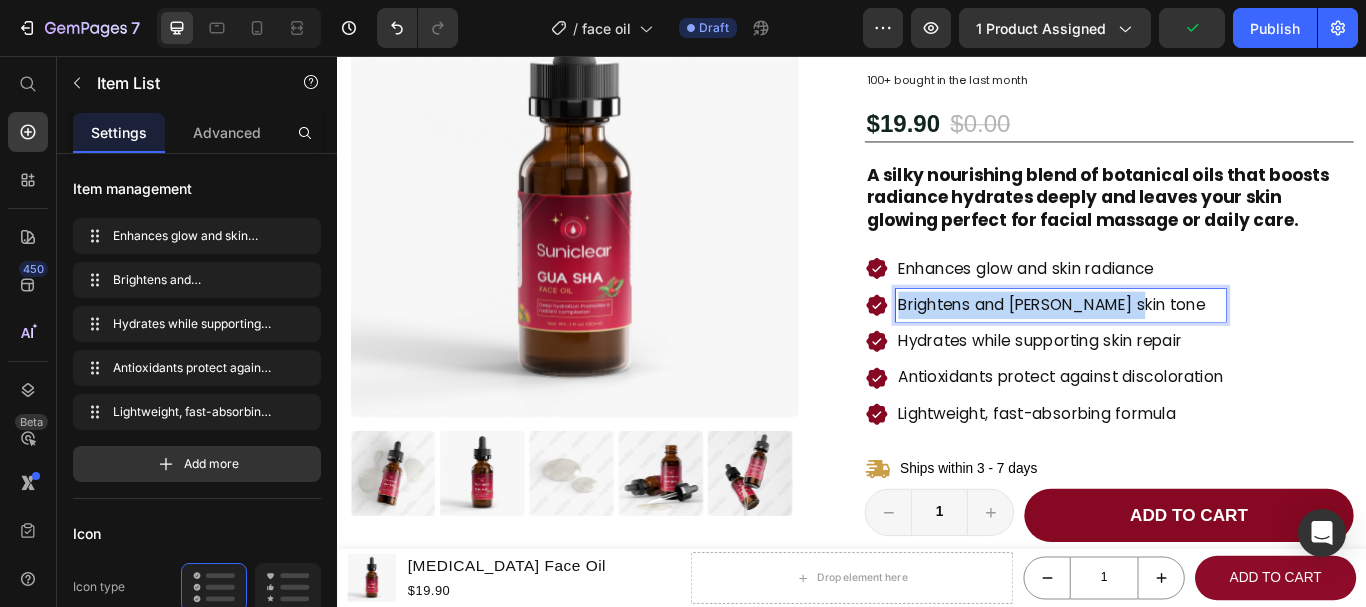 click on "Brightens and evens skin tone" at bounding box center [1180, 347] 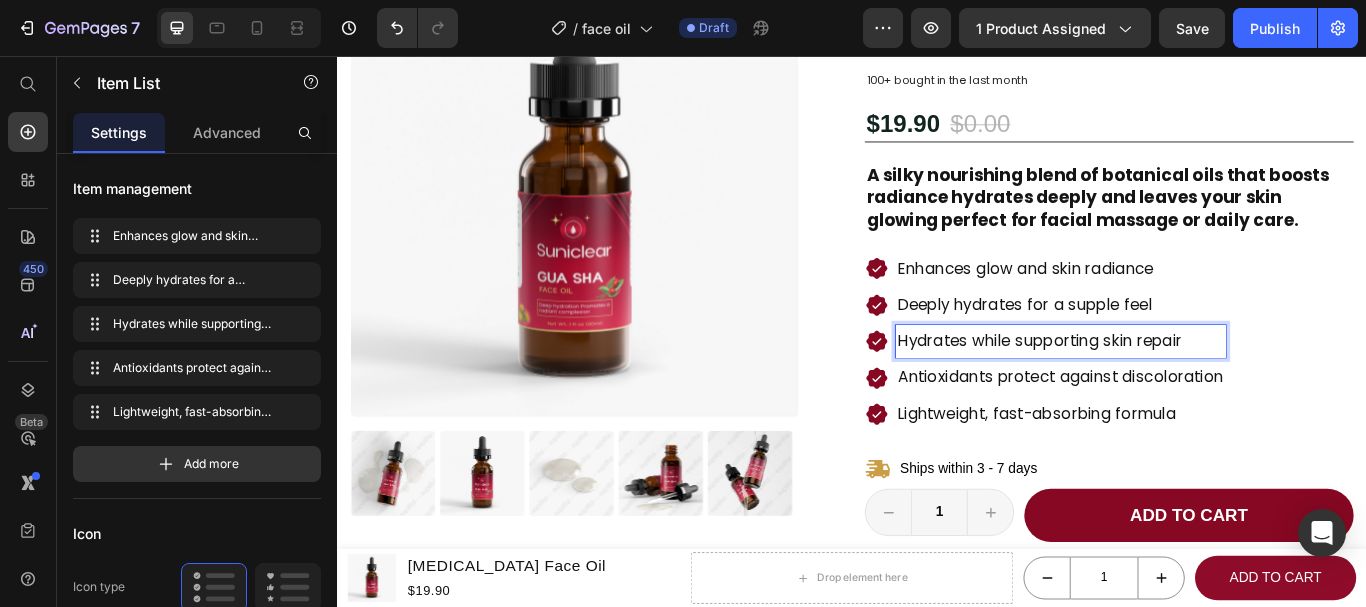 click on "Hydrates while supporting skin repair" at bounding box center (1180, 389) 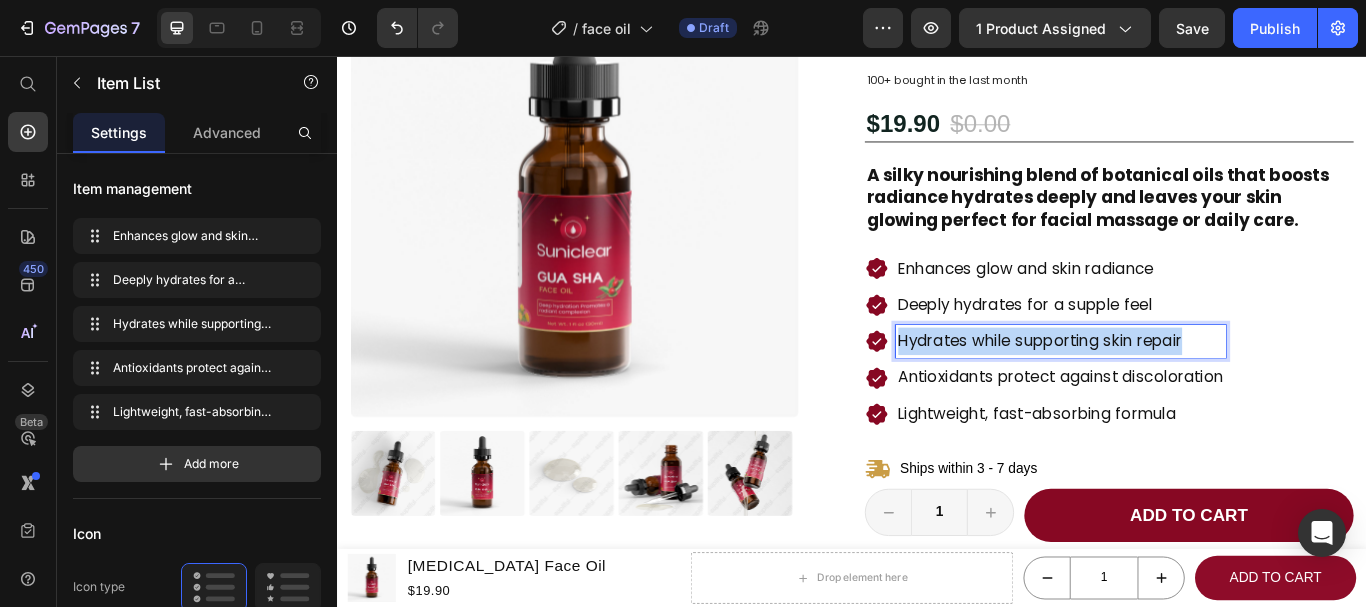click on "Hydrates while supporting skin repair" at bounding box center [1180, 389] 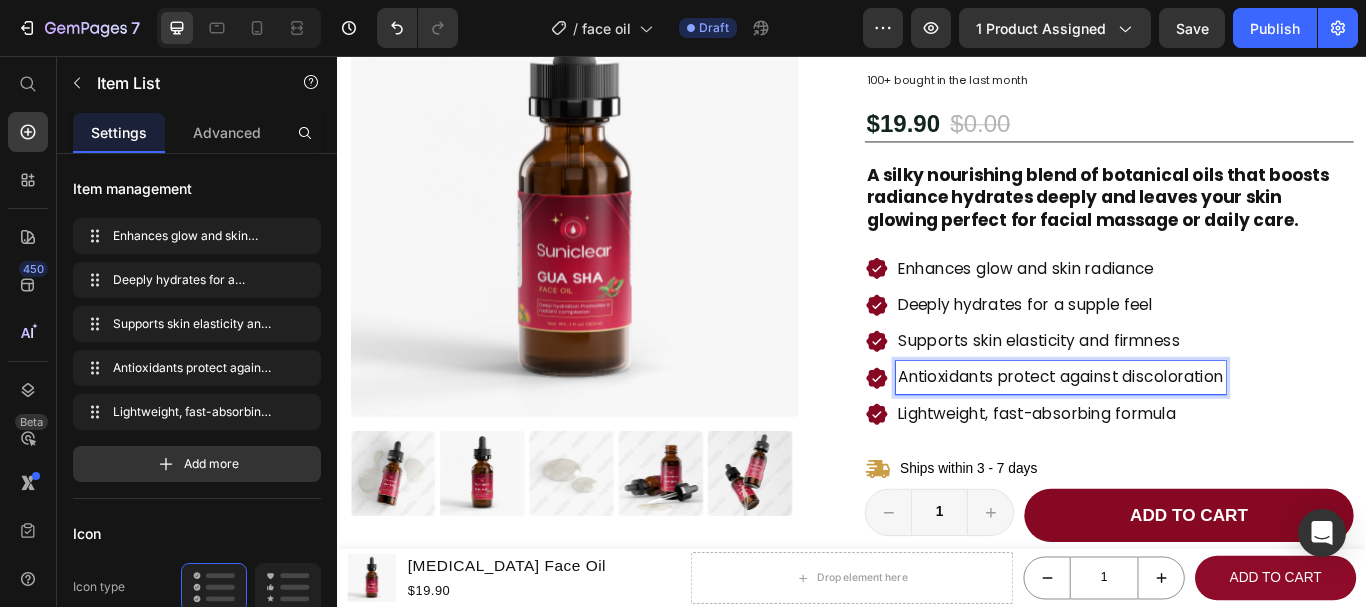 click on "Antioxidants protect against discoloration" at bounding box center (1180, 431) 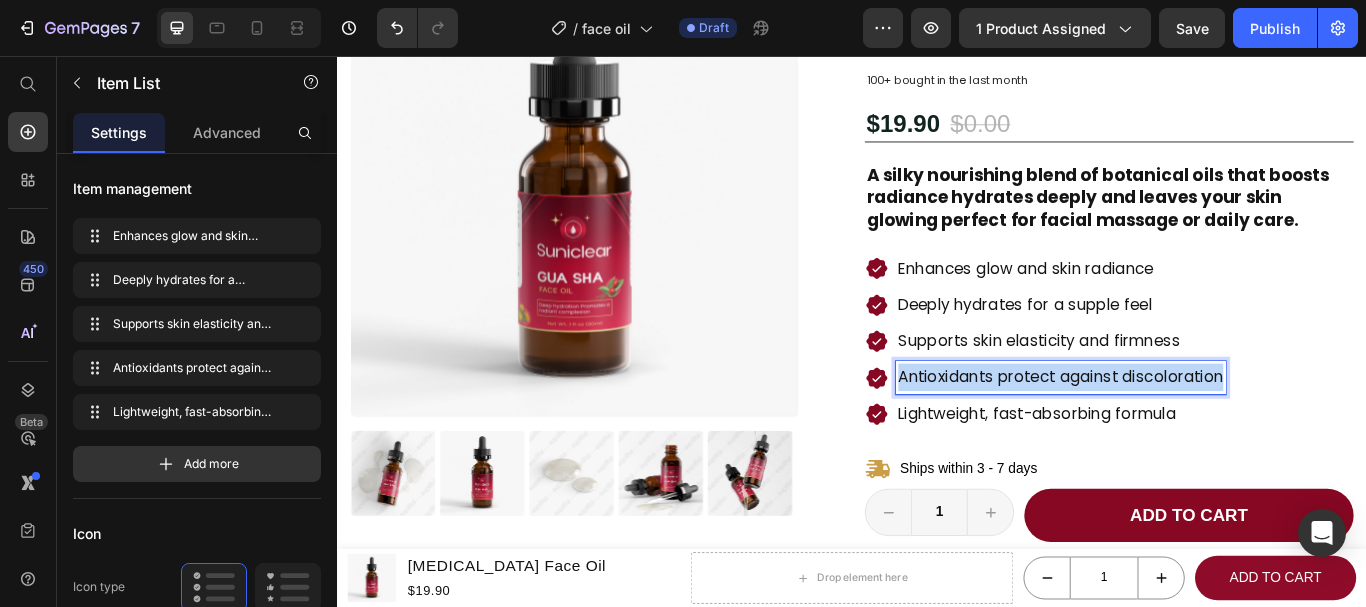 click on "Antioxidants protect against discoloration" at bounding box center (1180, 431) 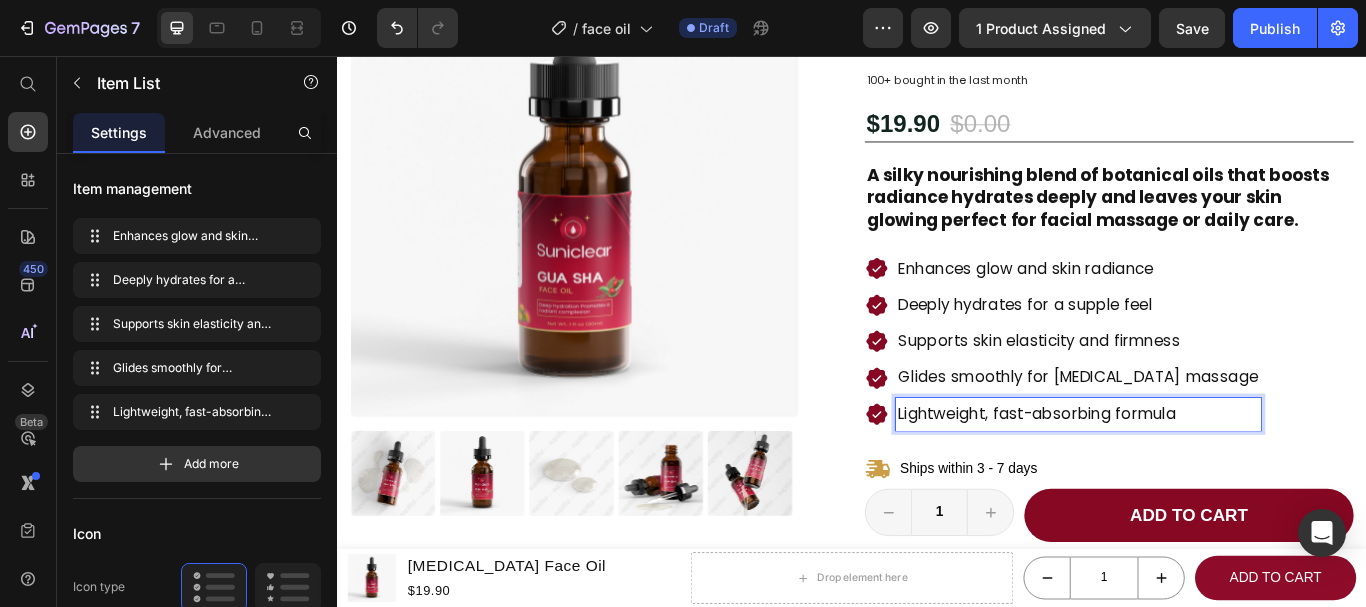 click on "Lightweight, fast-absorbing formula" at bounding box center (1201, 474) 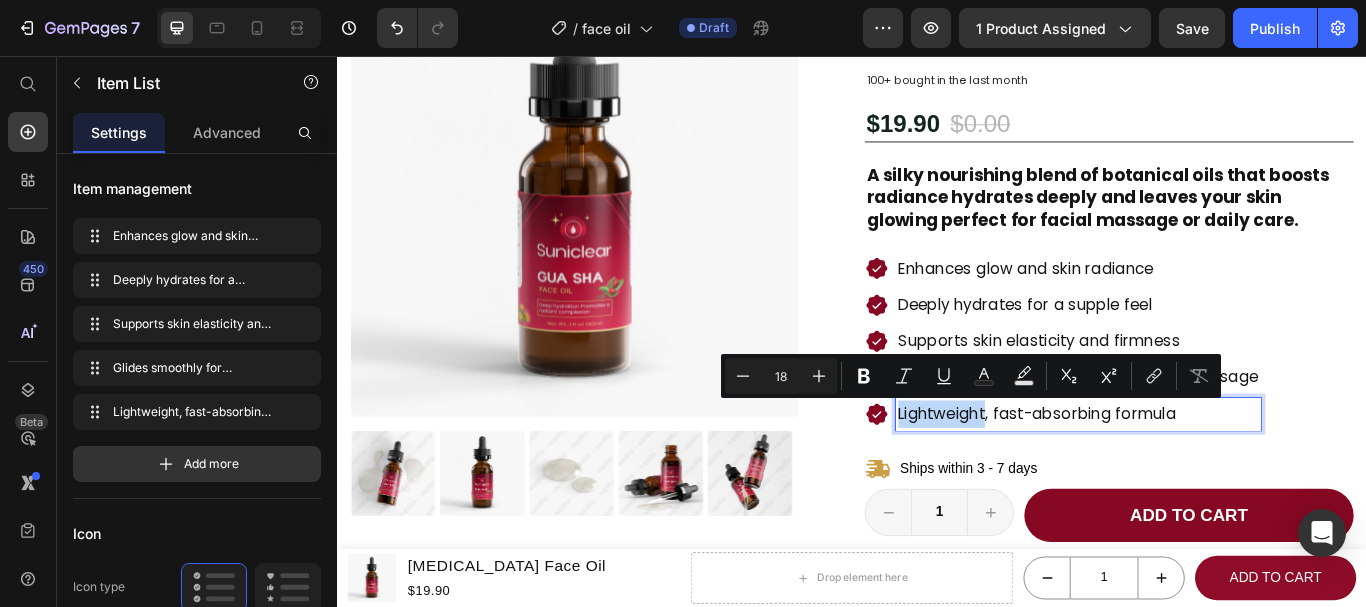 click on "Lightweight, fast-absorbing formula" at bounding box center (1201, 474) 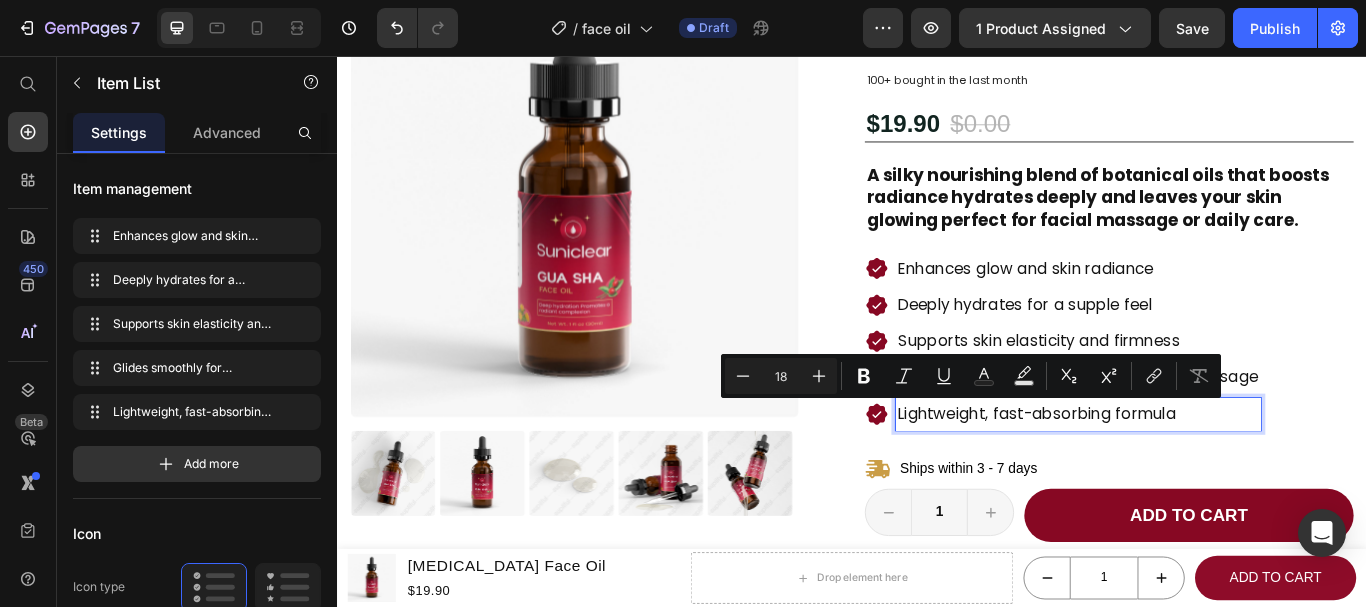 click on "Lightweight, fast-absorbing formula" at bounding box center (1201, 474) 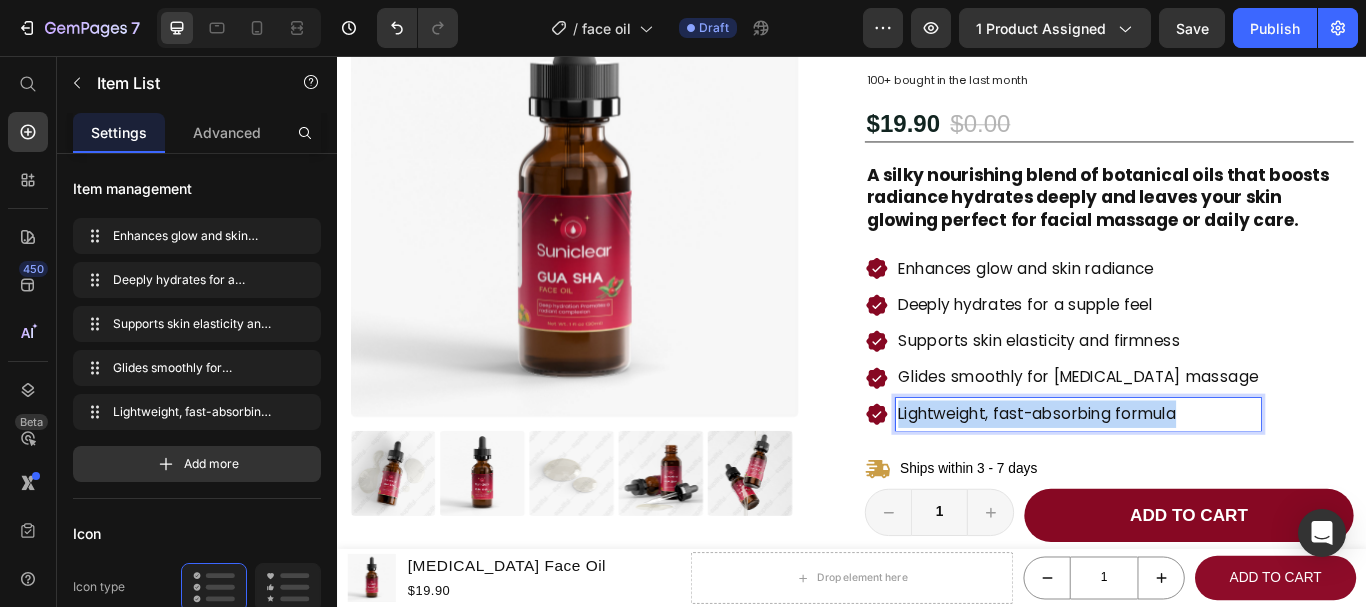 click on "Lightweight, fast-absorbing formula" at bounding box center [1201, 474] 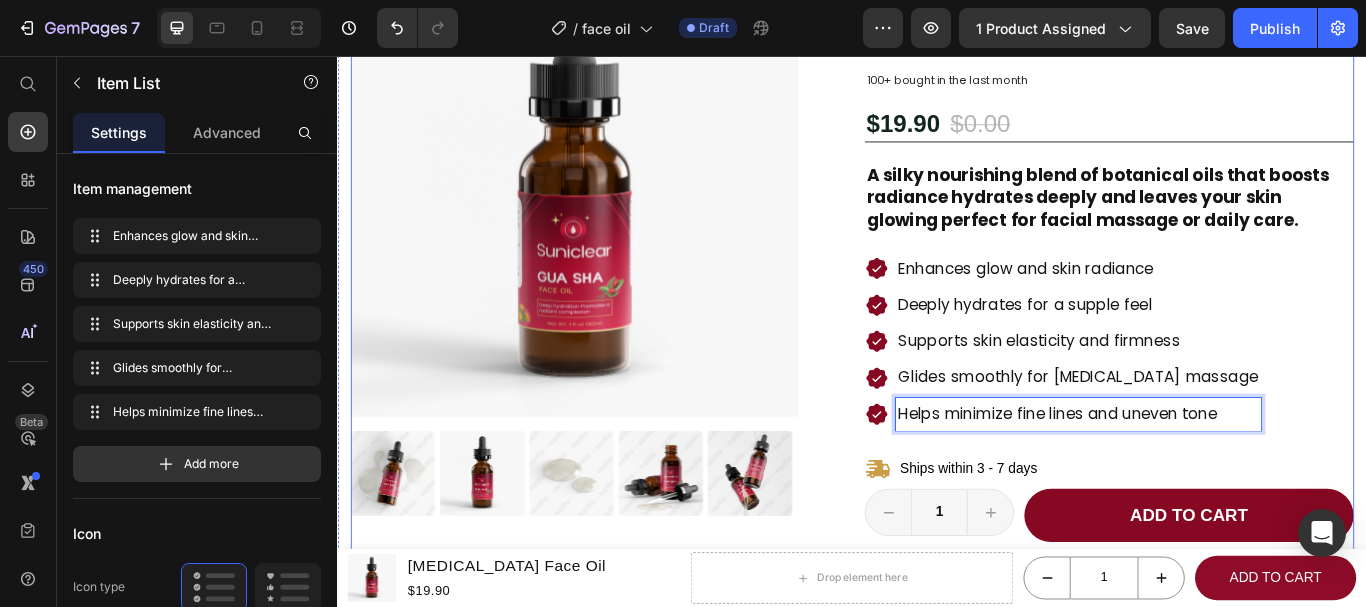 click on "Product Images Transformations That Speak for Themselves Heading Image Image Image Image Carousel Row Gua Sha Face Oil Product Title Icon Icon Icon Icon
Icon Icon List 4.8   (73)  Text Block 100% Recommend Text Block Row Row 100+ bought in the last month Text Block $19.90 Product Price $0.00 Product Price 0% OFF Discount Tag Row A silky nourishing blend of botanical oils that boosts radiance hydrates deeply and leaves your skin glowing perfect for facial massage or daily care. Text Block
Enhances glow and skin radiance
Deeply hydrates for a supple feel
Supports skin elasticity and firmness
Glides smoothly for Gua Sha massage
Helps minimize fine lines and uneven tone Item List   30
Ships within 3 - 7 days Item List 1 Product Quantity Row Add to cart Add to Cart Row Row
100% Money-Back Guarantee Item List
30-Day Easy Returns and Exchanges Item List Row Heading Image" at bounding box center (937, 473) 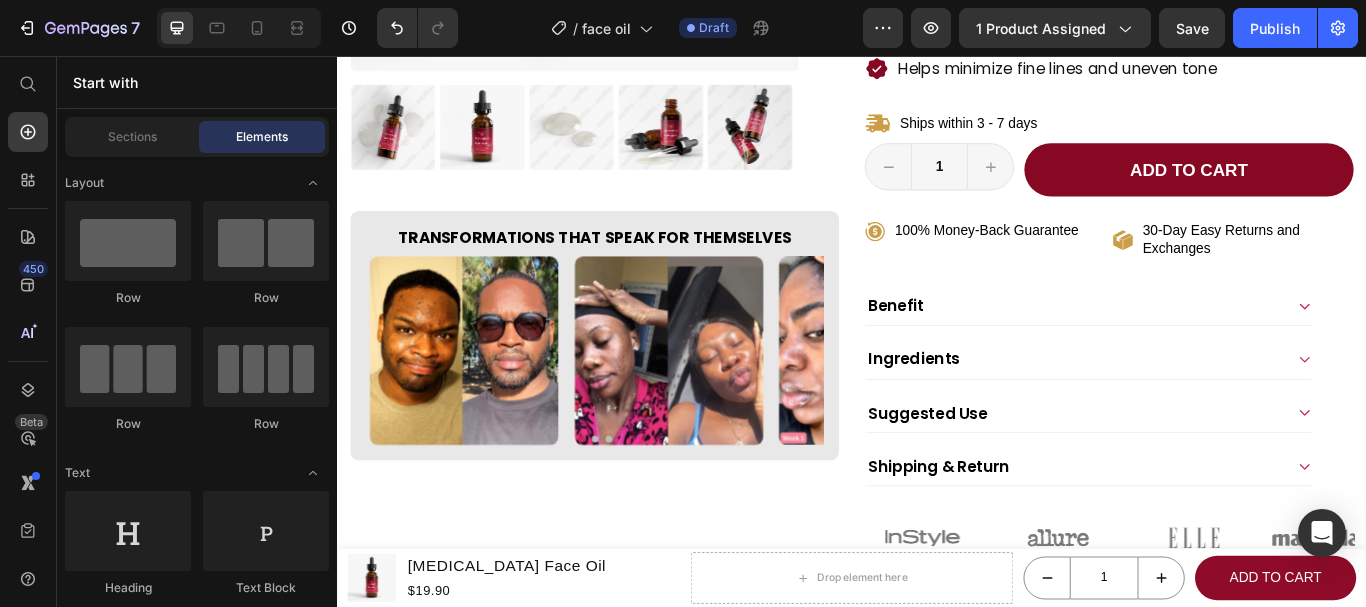 scroll, scrollTop: 620, scrollLeft: 0, axis: vertical 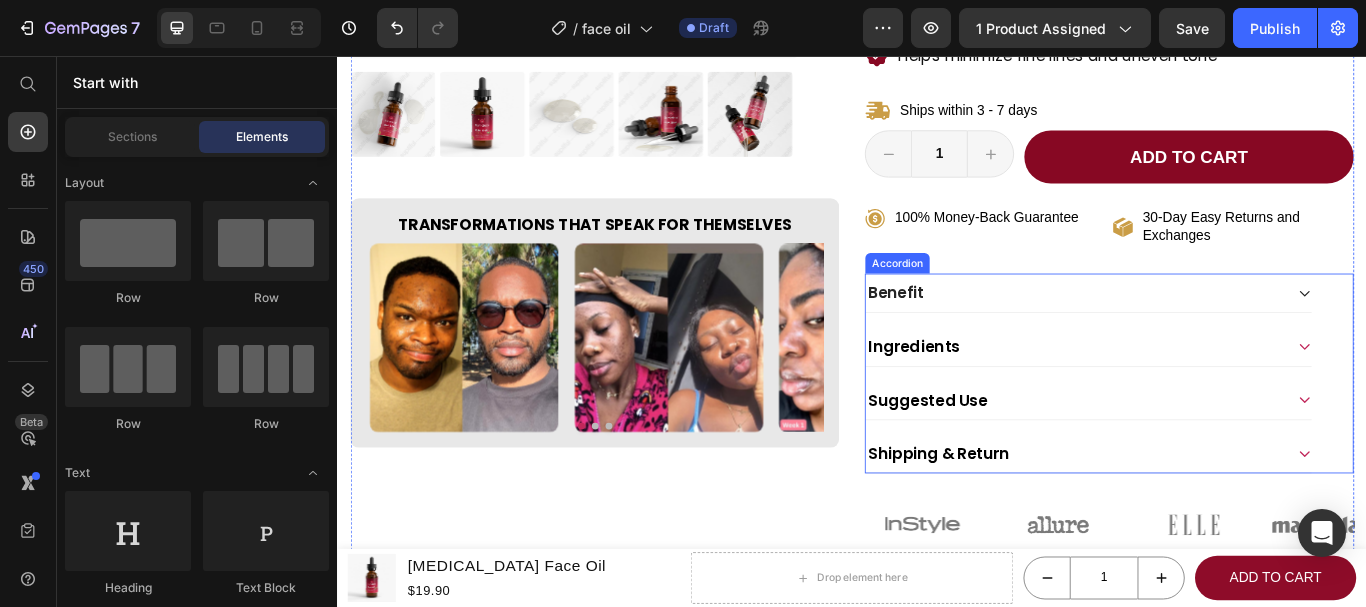 click on "Benefit" at bounding box center (1213, 332) 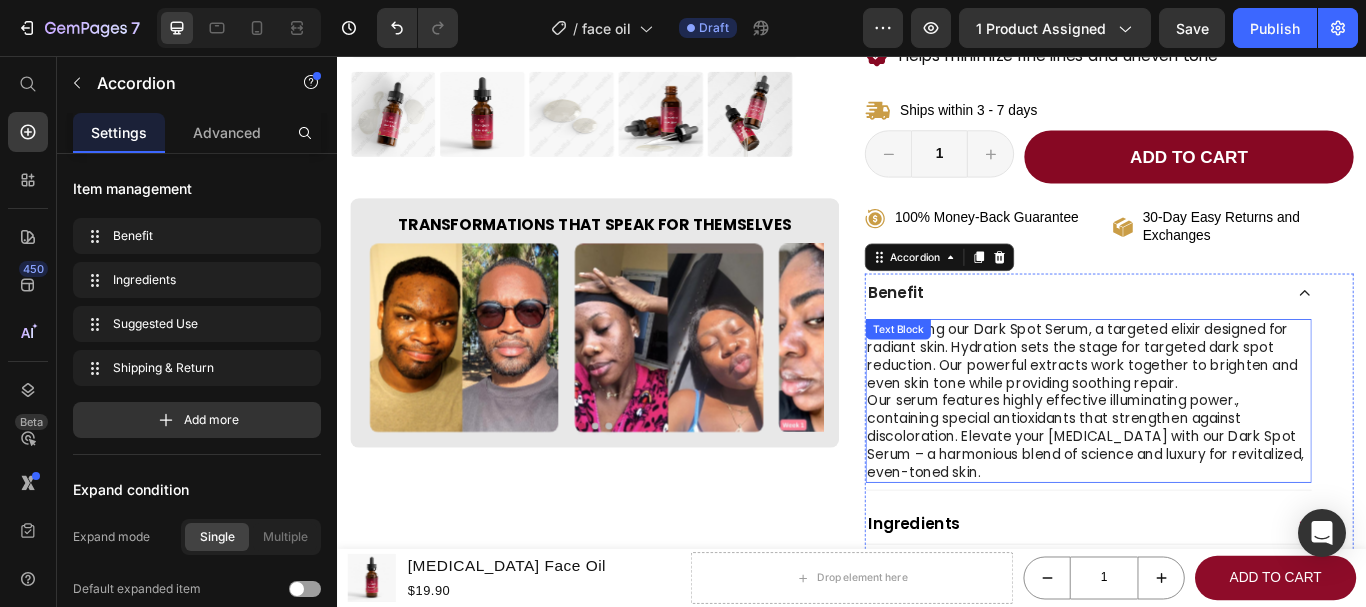 click on "Introducing our Dark Spot Serum, a targeted elixir designed for radiant skin. Hydration sets the stage for targeted dark spot reduction. Our powerful extracts work together to brighten and even skin tone while providing soothing repair." at bounding box center (1213, 406) 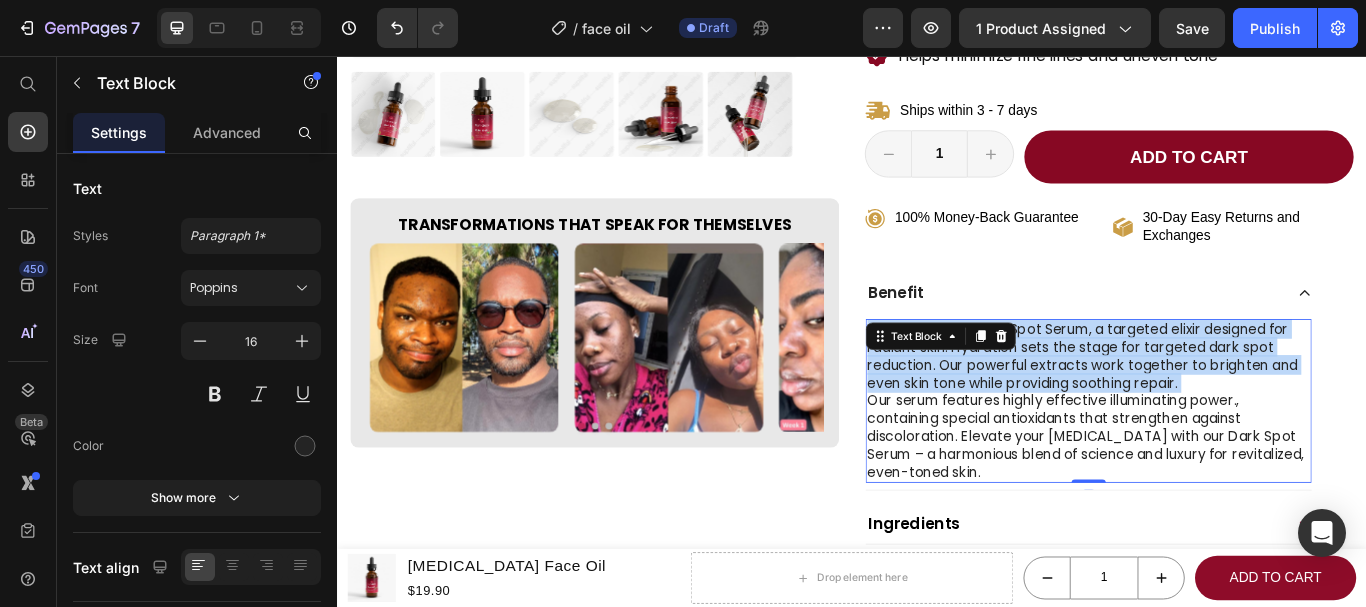 click on "Introducing our Dark Spot Serum, a targeted elixir designed for radiant skin. Hydration sets the stage for targeted dark spot reduction. Our powerful extracts work together to brighten and even skin tone while providing soothing repair." at bounding box center (1213, 406) 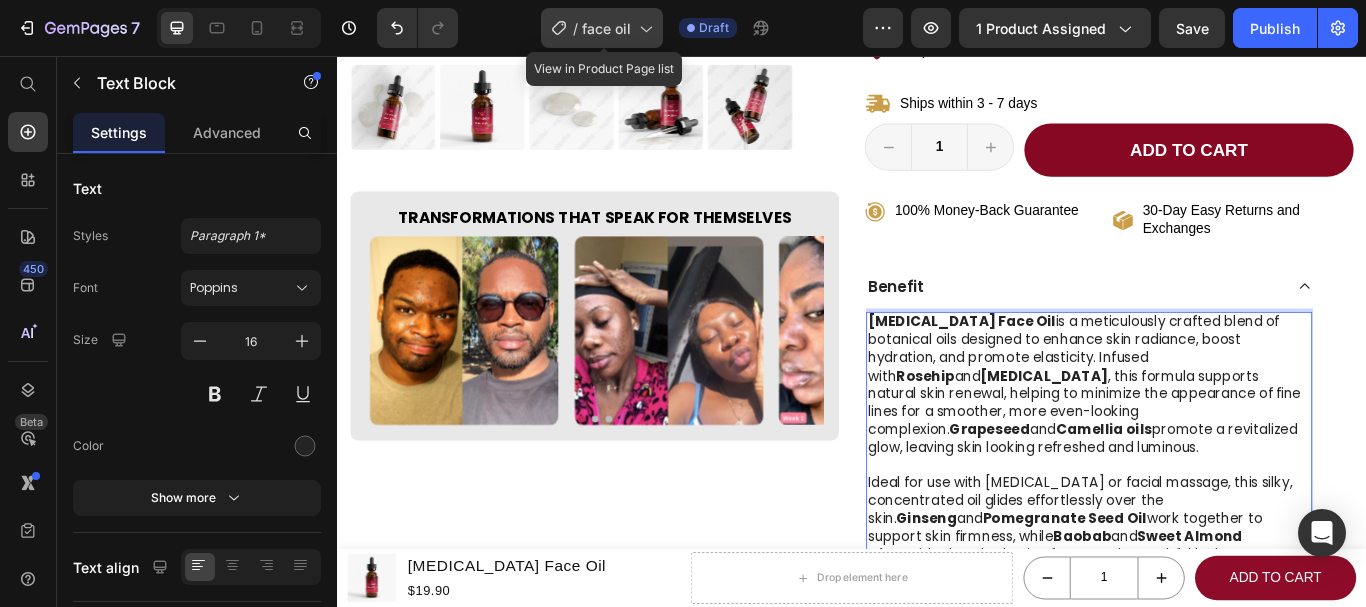 scroll, scrollTop: 764, scrollLeft: 0, axis: vertical 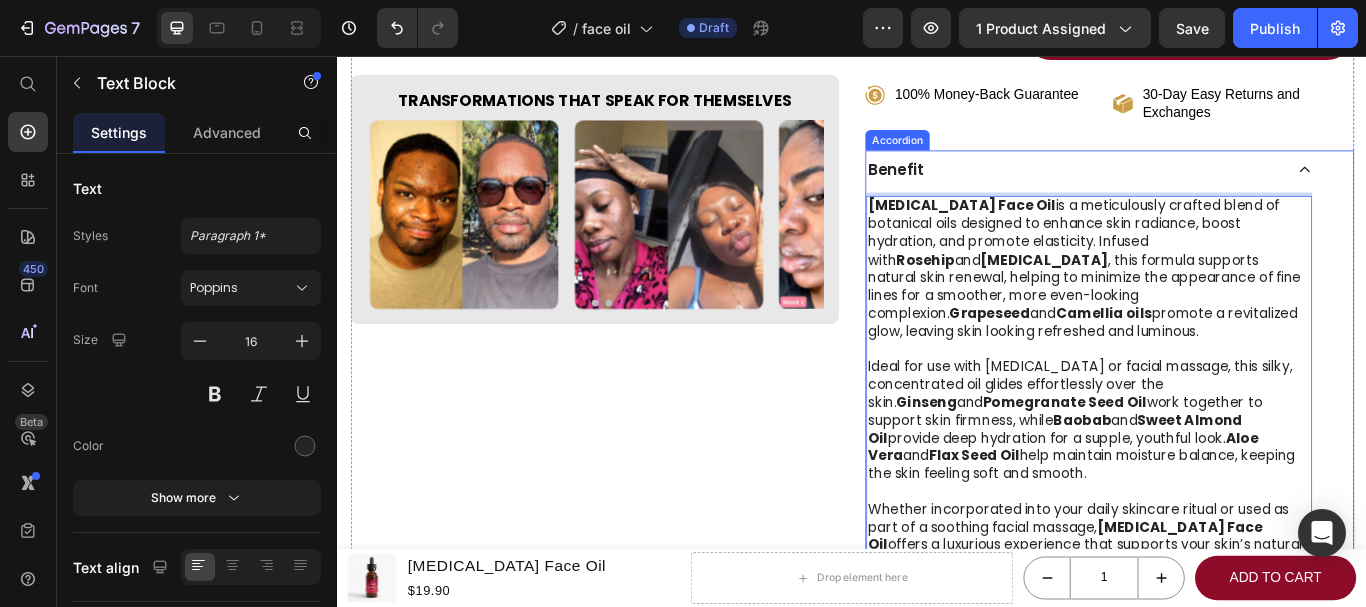click on "Benefit" at bounding box center (1197, 188) 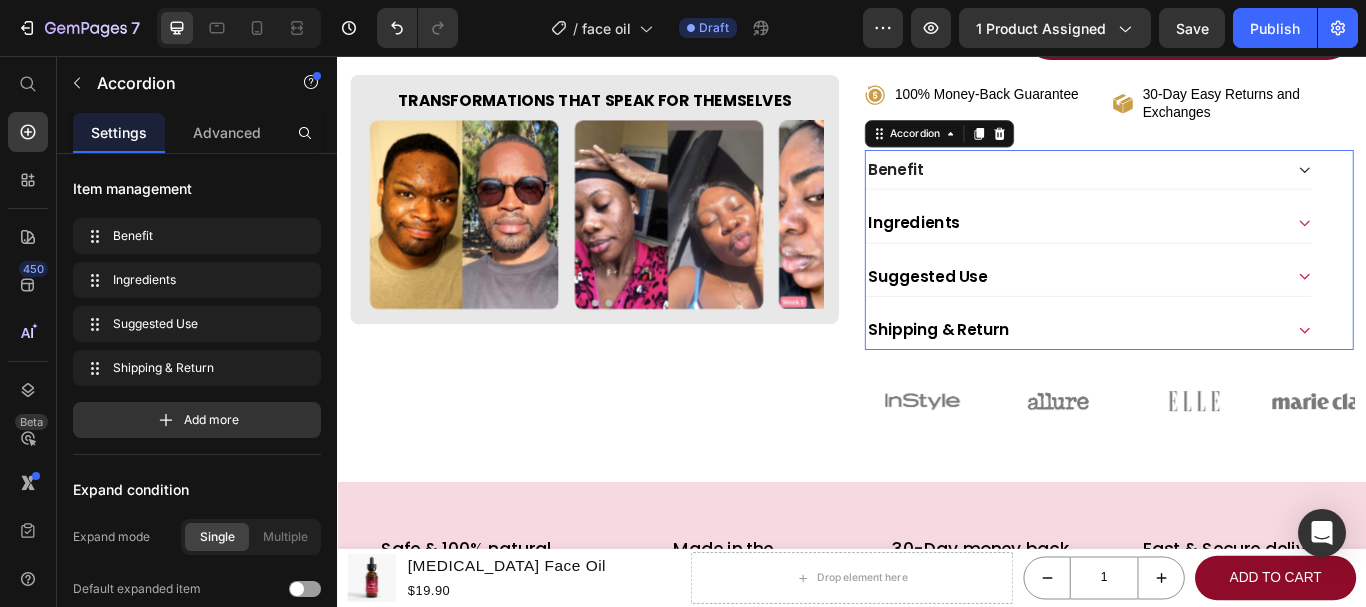 scroll, scrollTop: 0, scrollLeft: 0, axis: both 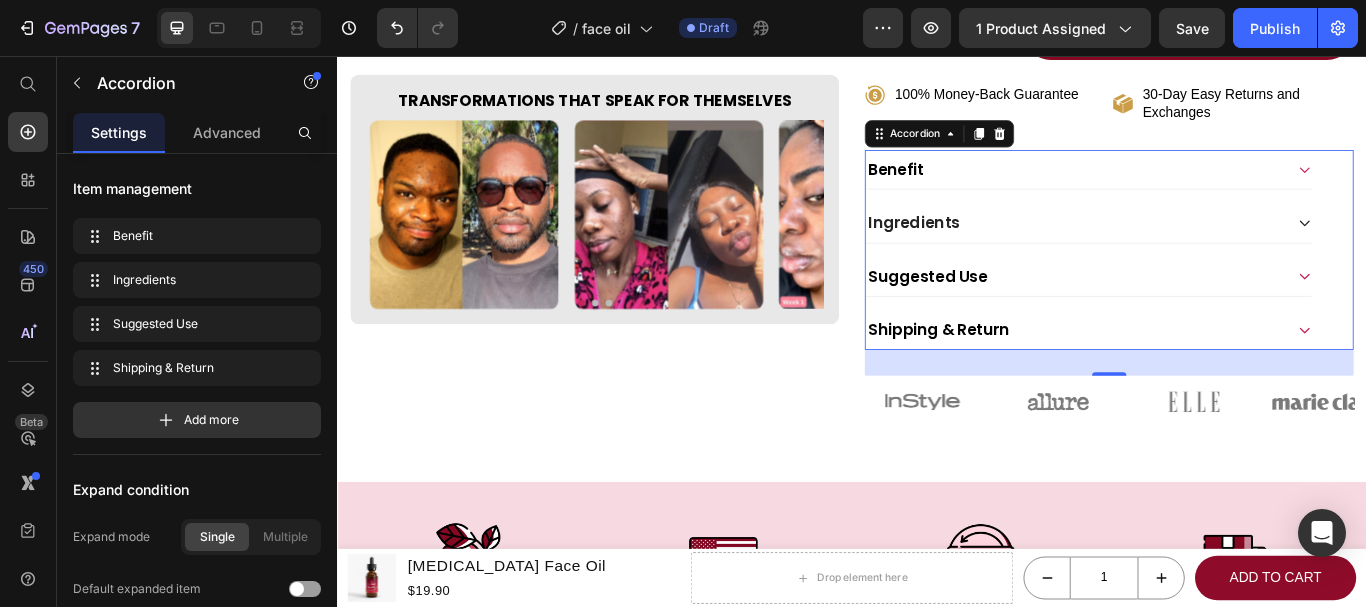 click on "Ingredients" at bounding box center (1197, 250) 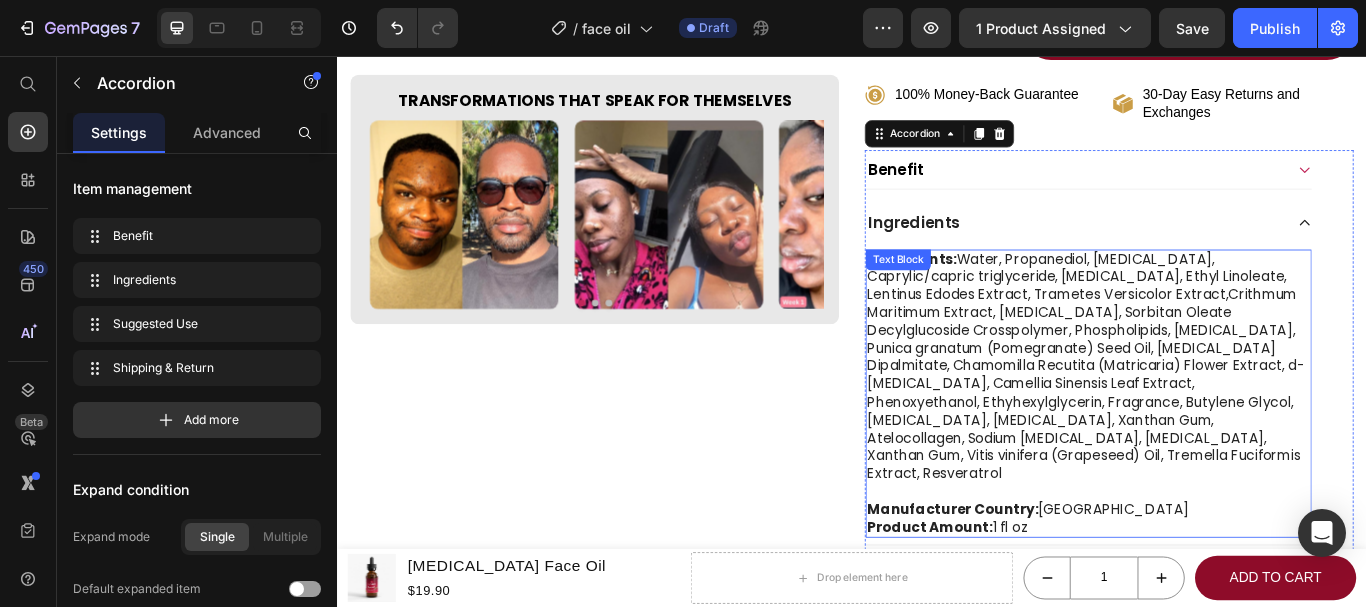 click on "Ingredients:   Water, Propanediol, Glycerin, Caprylic/capric triglyceride, Hexylresorcinol, Ethyl Linoleate, Lentinus Edodes Extract, Trametes Versicolor Extract,Crithmum Maritimum Extract, Gluconolactone, Sorbitan Oleate Decylglucoside Crosspolymer, Phospholipids, Niacinamide, Punica granatum (Pomegranate) Seed Oil, Kojic Acid Dipalmitate, Chamomilla Recutita (Matricaria) Flower Extract, d-alpha-tocopherol, Camellia Sinensis Leaf Extract, Phenoxyethanol, Ethyhexylglycerin, Fragrance, Butylene Glycol, Azelaic Acid, Lecithin, Xanthan Gum, Atelocollagen, Sodium Chondroitin Sulfate, Sodium Gluconate, Xanthan Gum, Vitis vinifera (Grapeseed) Oil, Tremella Fuciformis Extract, Resveratrol" at bounding box center (1213, 419) 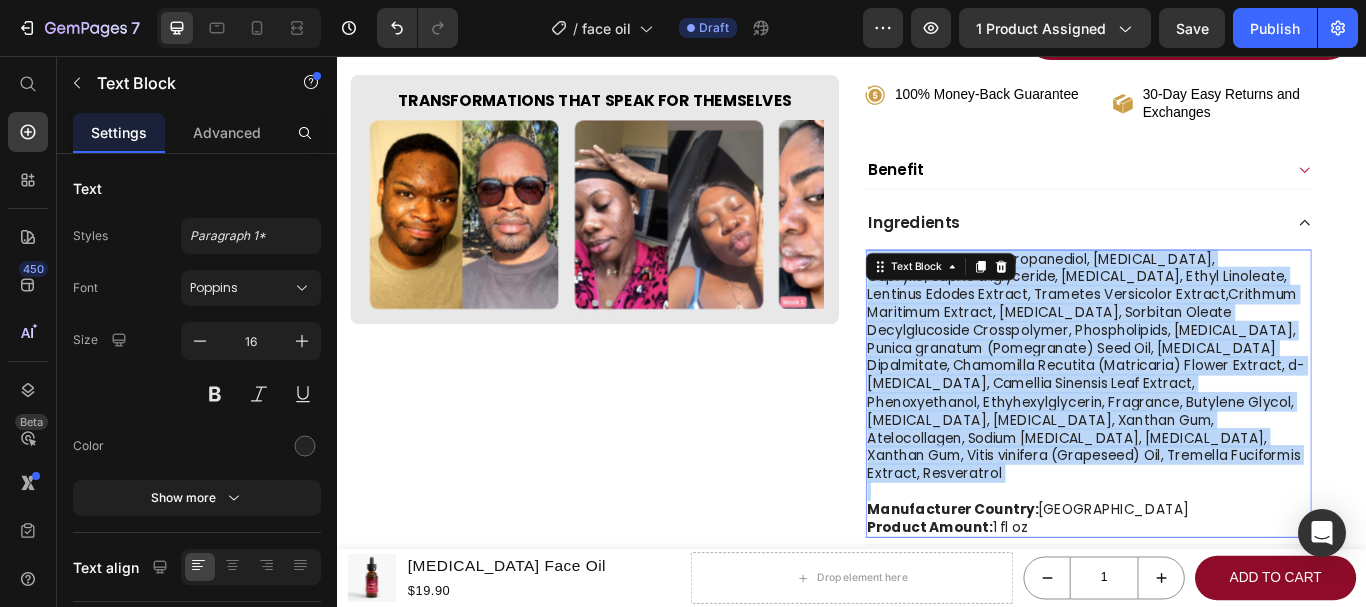 click on "Ingredients:   Water, Propanediol, Glycerin, Caprylic/capric triglyceride, Hexylresorcinol, Ethyl Linoleate, Lentinus Edodes Extract, Trametes Versicolor Extract,Crithmum Maritimum Extract, Gluconolactone, Sorbitan Oleate Decylglucoside Crosspolymer, Phospholipids, Niacinamide, Punica granatum (Pomegranate) Seed Oil, Kojic Acid Dipalmitate, Chamomilla Recutita (Matricaria) Flower Extract, d-alpha-tocopherol, Camellia Sinensis Leaf Extract, Phenoxyethanol, Ethyhexylglycerin, Fragrance, Butylene Glycol, Azelaic Acid, Lecithin, Xanthan Gum, Atelocollagen, Sodium Chondroitin Sulfate, Sodium Gluconate, Xanthan Gum, Vitis vinifera (Grapeseed) Oil, Tremella Fuciformis Extract, Resveratrol" at bounding box center (1213, 419) 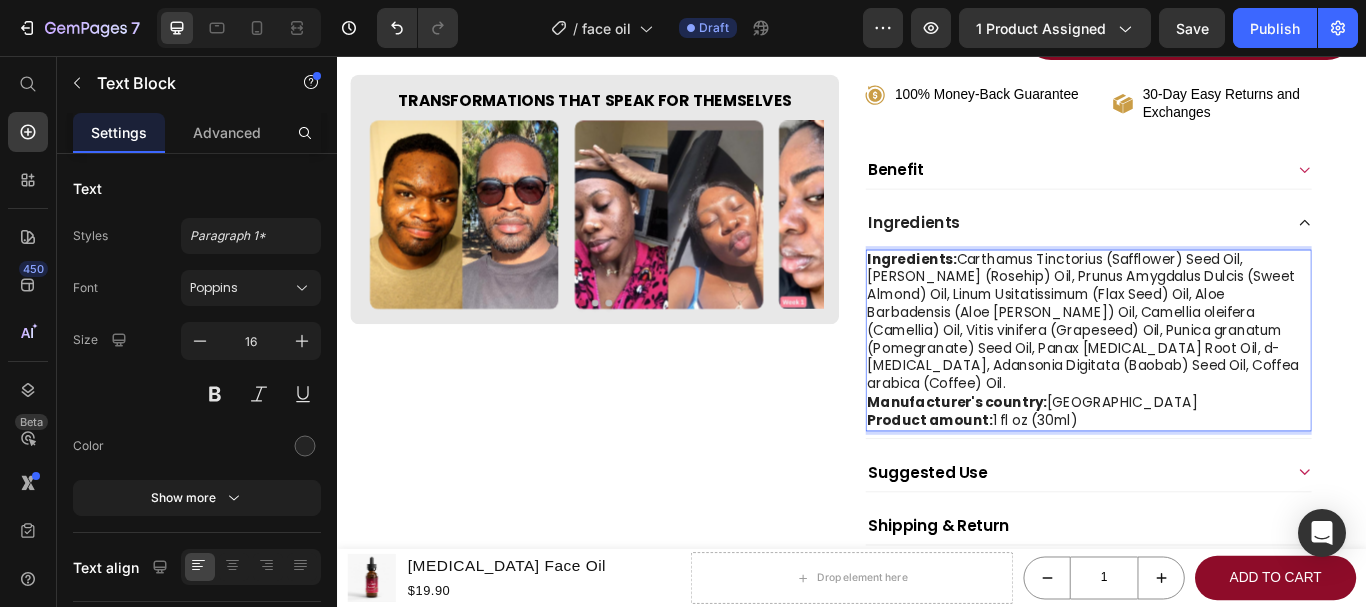 click on "Ingredients:  Carthamus Tinctorius (Safflower) Seed Oil, Rosa Canina (Rosehip) Oil, Prunus Amygdalus Dulcis (Sweet Almond) Oil, Linum Usitatissimum (Flax Seed) Oil, Aloe Barbadensis (Aloe Vera) Oil, Camellia oleifera (Camellia) Oil, Vitis vinifera (Grapeseed) Oil, Punica granatum (Pomegranate) Seed Oil, Panax Ginseng Root Oil, d-alpha-tocopherol, Adansonia Digitata (Baobab) Seed Oil, Coffea arabica (Coffee) Oil." at bounding box center [1213, 367] 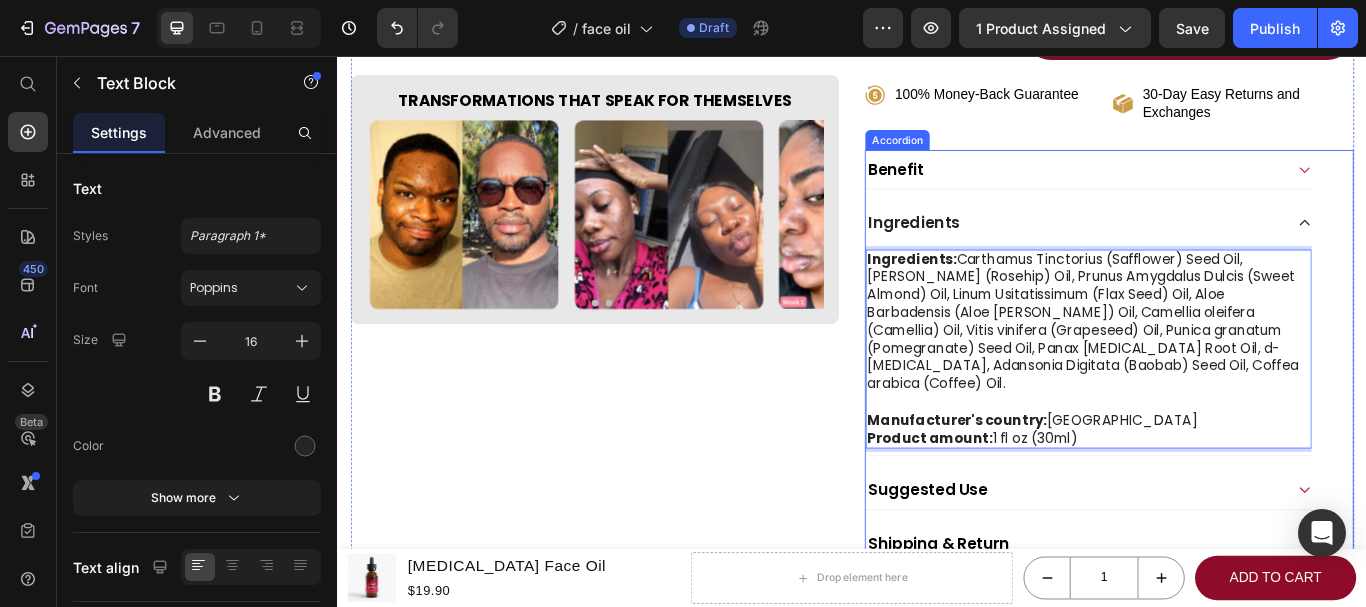 click on "Ingredients" at bounding box center [1197, 250] 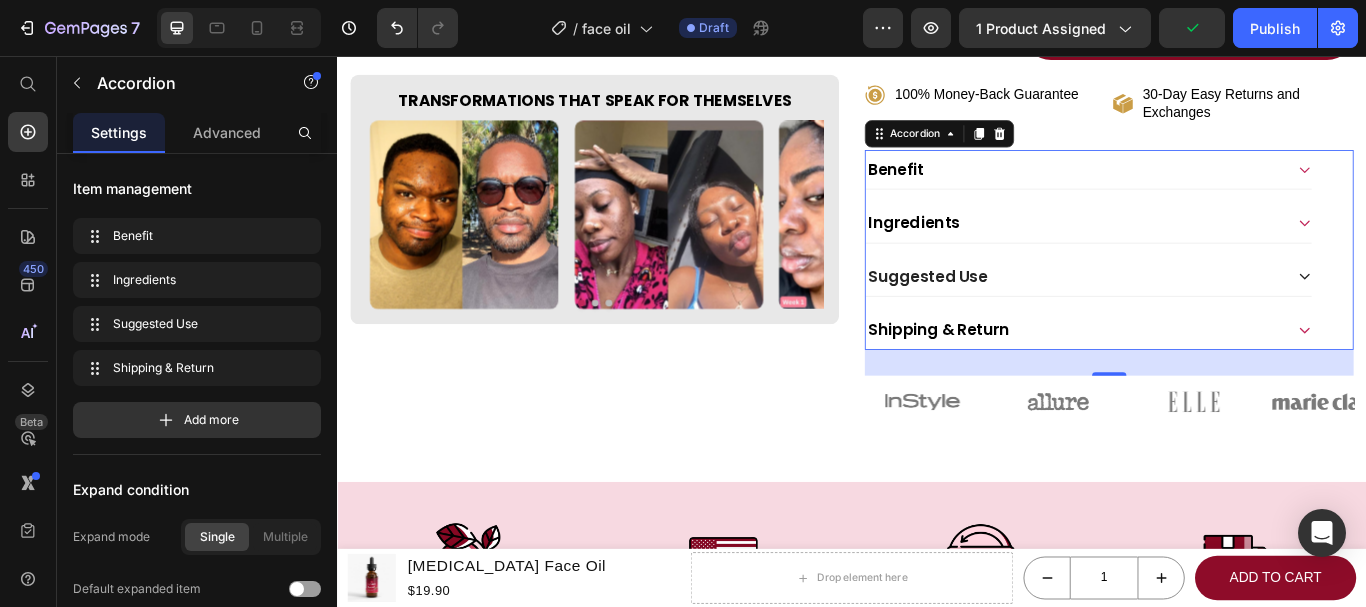 click on "Suggested Use" at bounding box center [1197, 313] 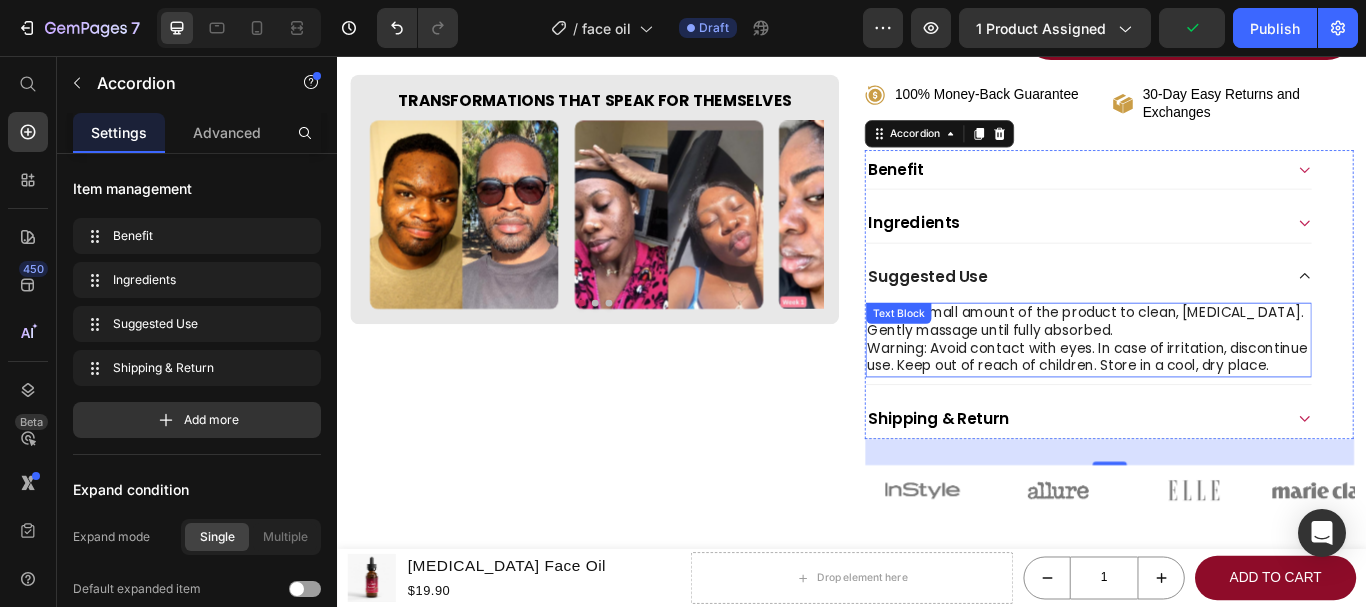 click on "Apply a small amount of the product to clean, dry skin. Gently massage until fully absorbed." at bounding box center [1213, 367] 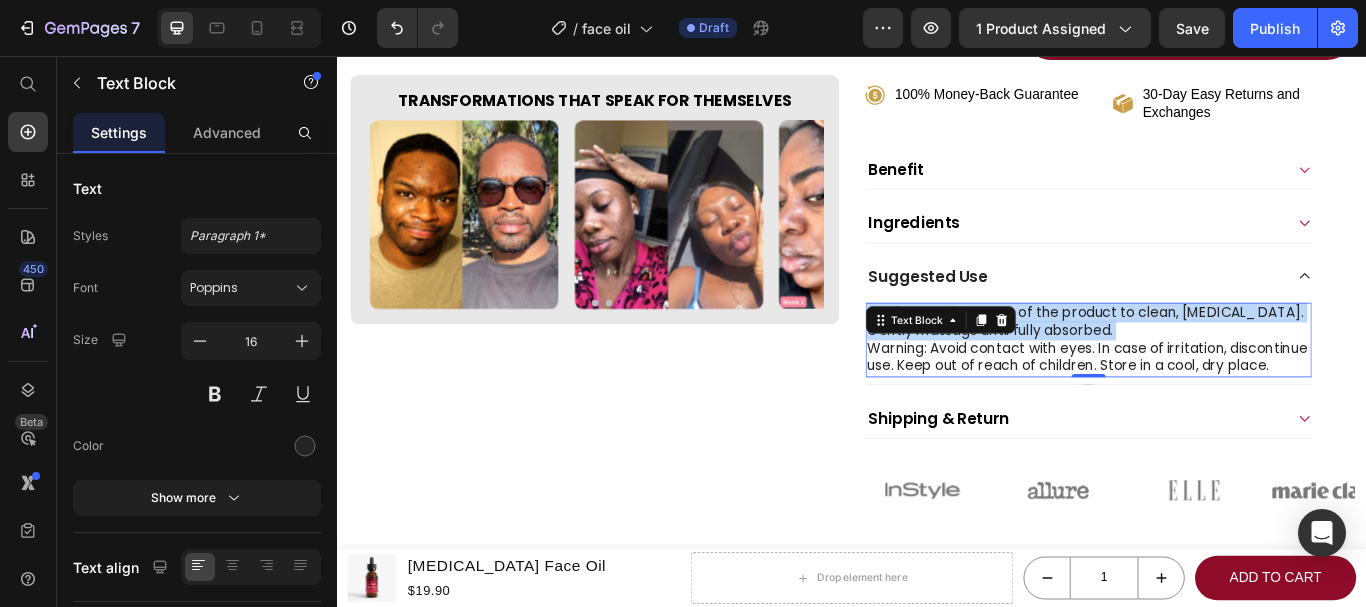 click on "Apply a small amount of the product to clean, dry skin. Gently massage until fully absorbed." at bounding box center [1213, 367] 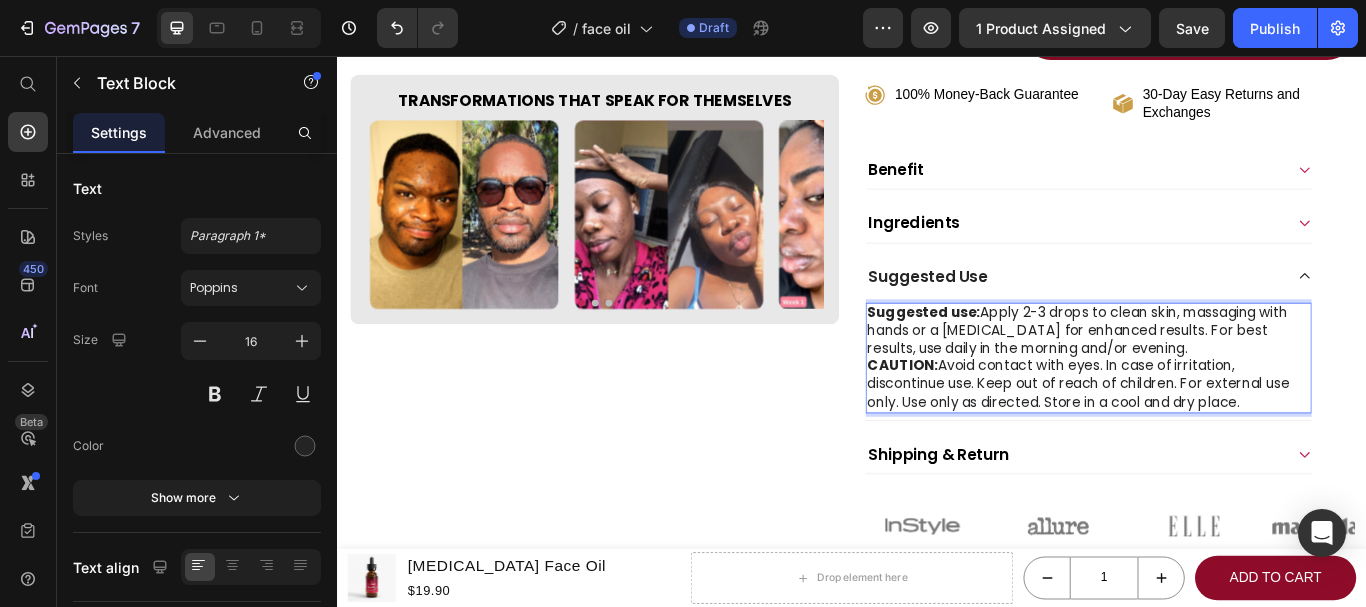 click on "Suggested use:  Apply 2-3 drops to clean skin, massaging with hands or a Gua Sha for enhanced results. For best results, use daily in the morning and/or evening." at bounding box center (1213, 377) 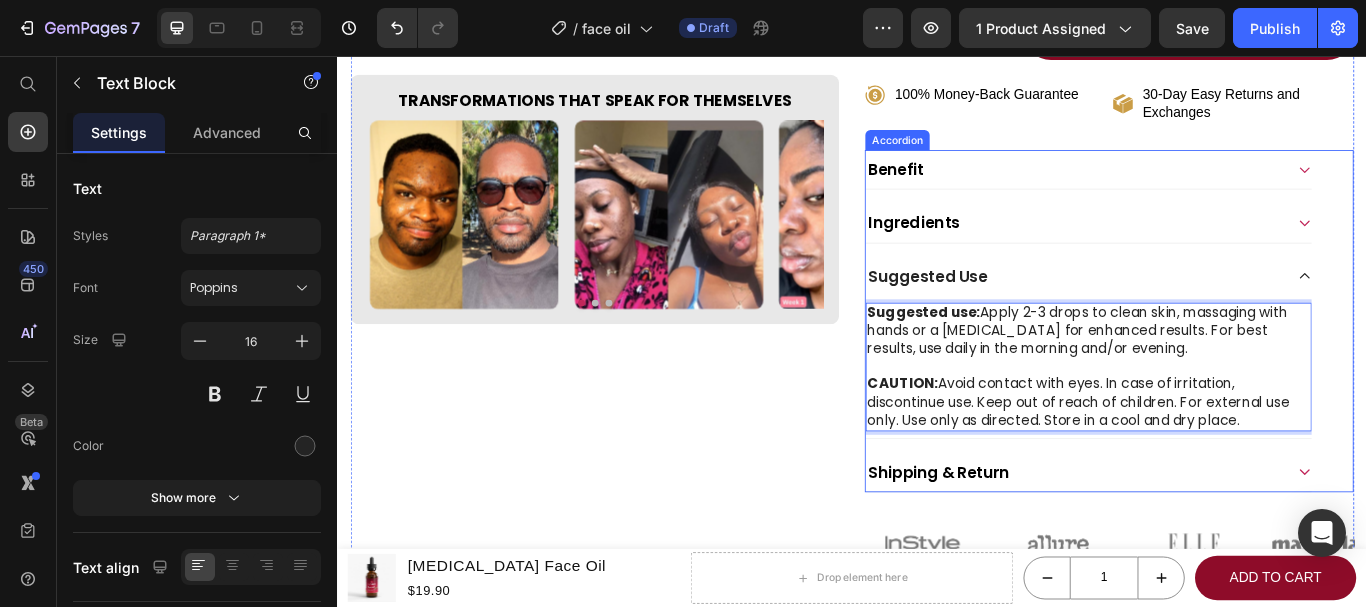 click on "Suggested Use" at bounding box center [1197, 313] 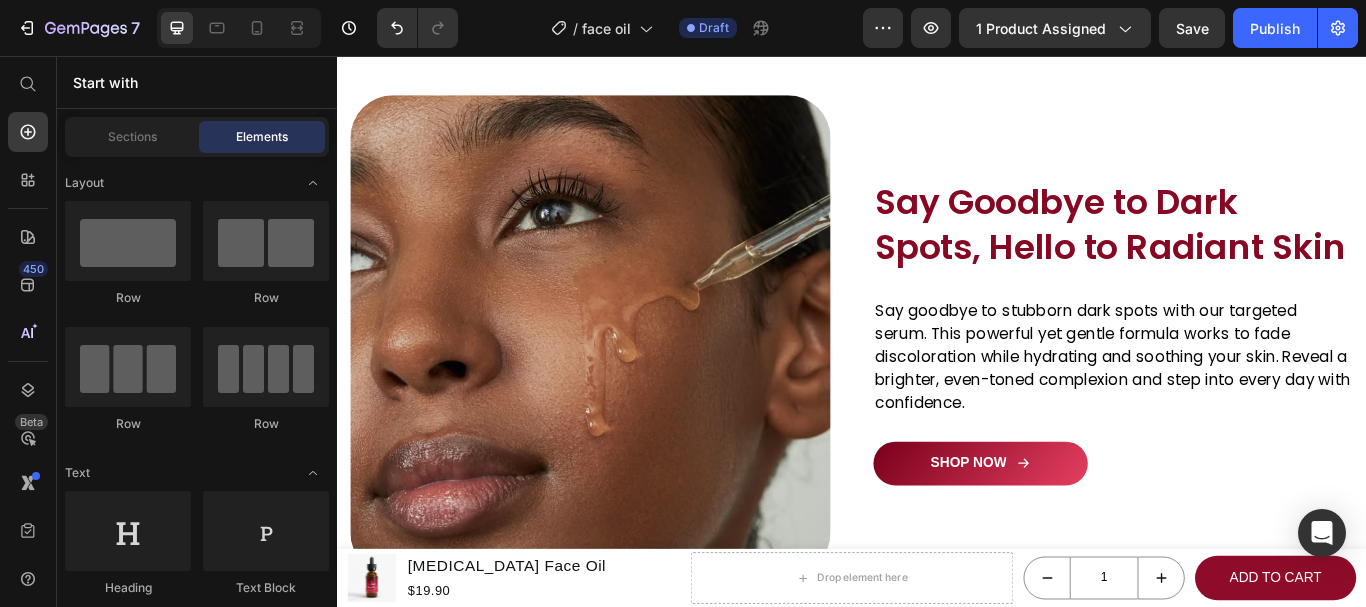 scroll, scrollTop: 1571, scrollLeft: 0, axis: vertical 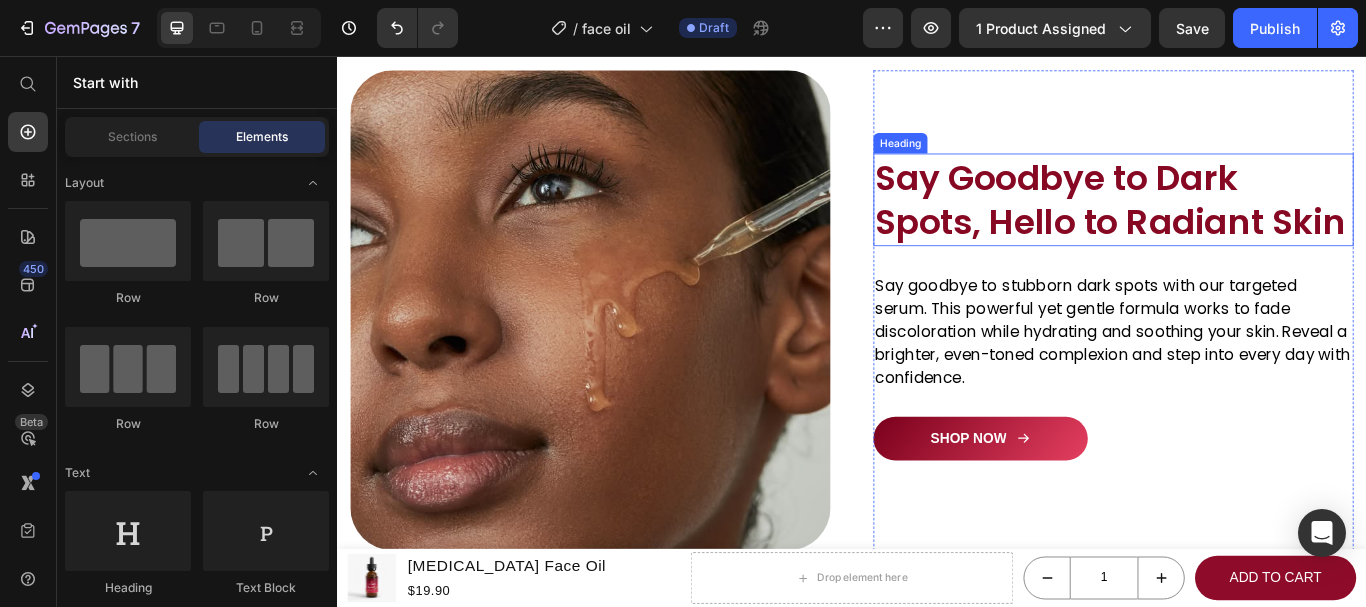 click on "Say Goodbye to Dark Spots, Hello to Radiant Skin" at bounding box center [1242, 224] 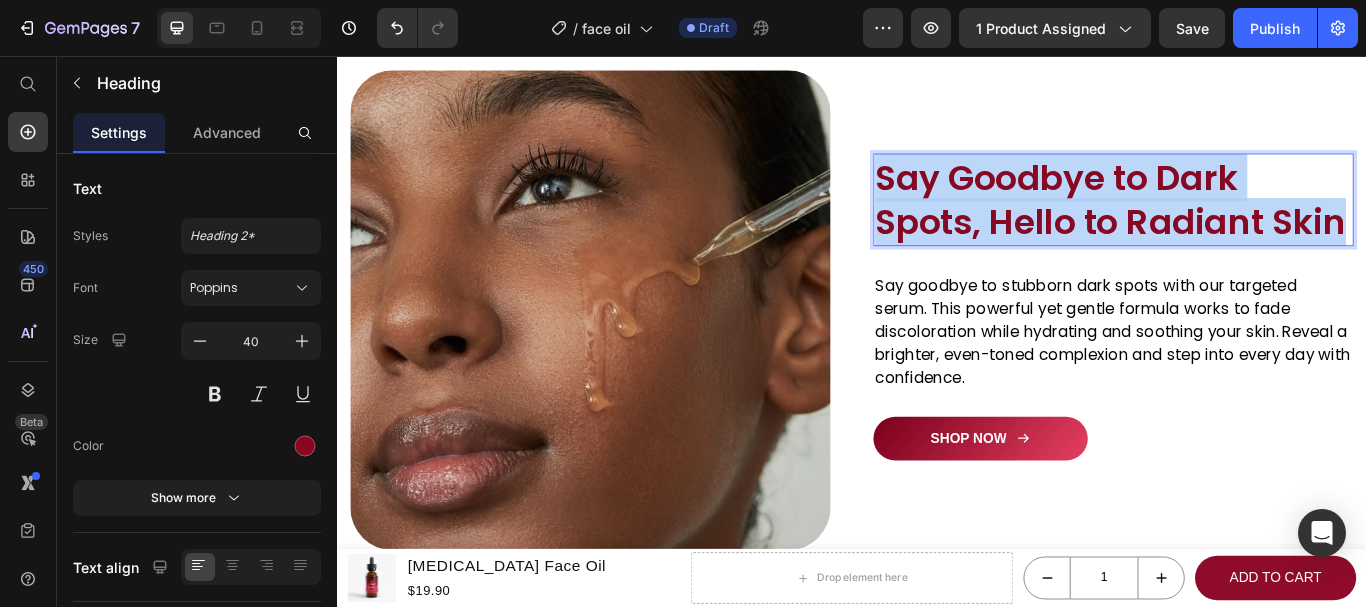click on "Say Goodbye to Dark Spots, Hello to Radiant Skin" at bounding box center [1242, 224] 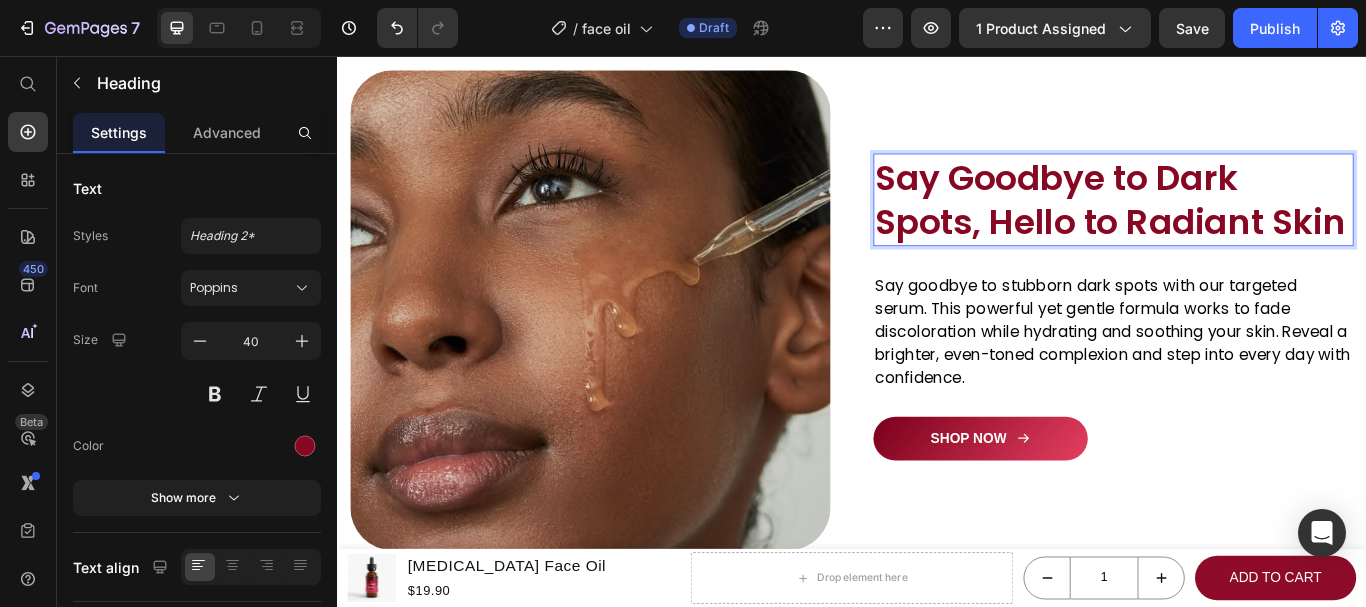 scroll, scrollTop: 1597, scrollLeft: 0, axis: vertical 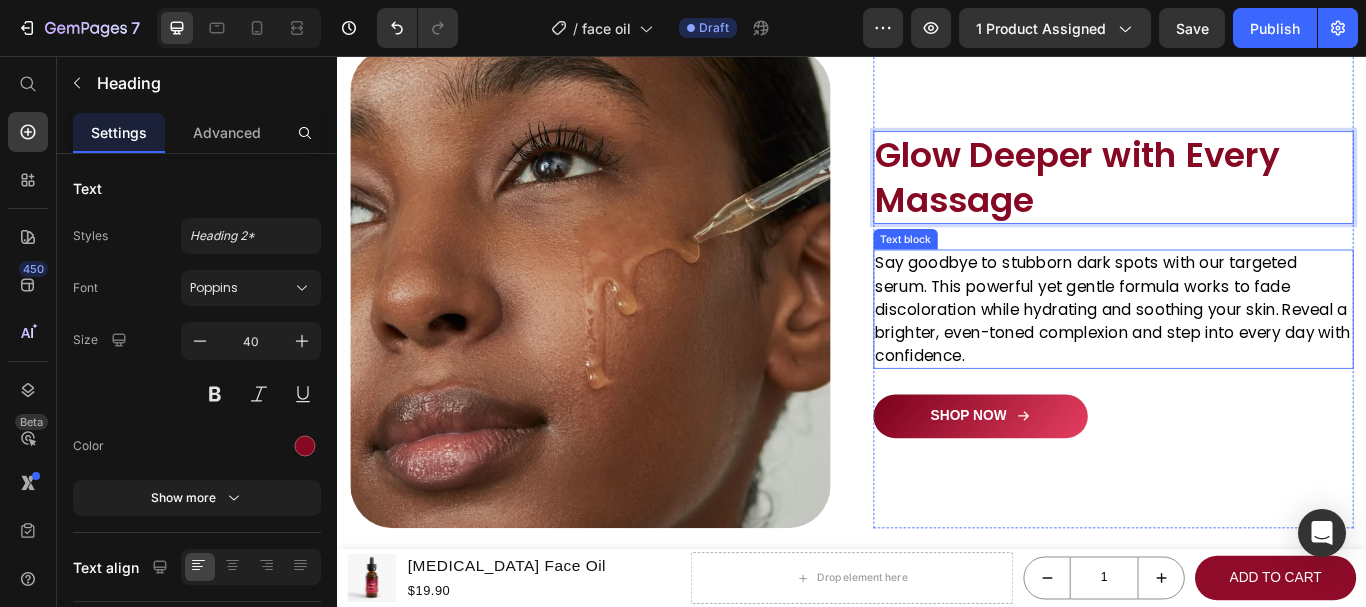 click on "Say goodbye to stubborn dark spots with our targeted serum. This powerful yet gentle formula works to fade discoloration while hydrating and soothing your skin. Reveal a brighter, even-toned complexion and step into every day with confidence." at bounding box center (1242, 351) 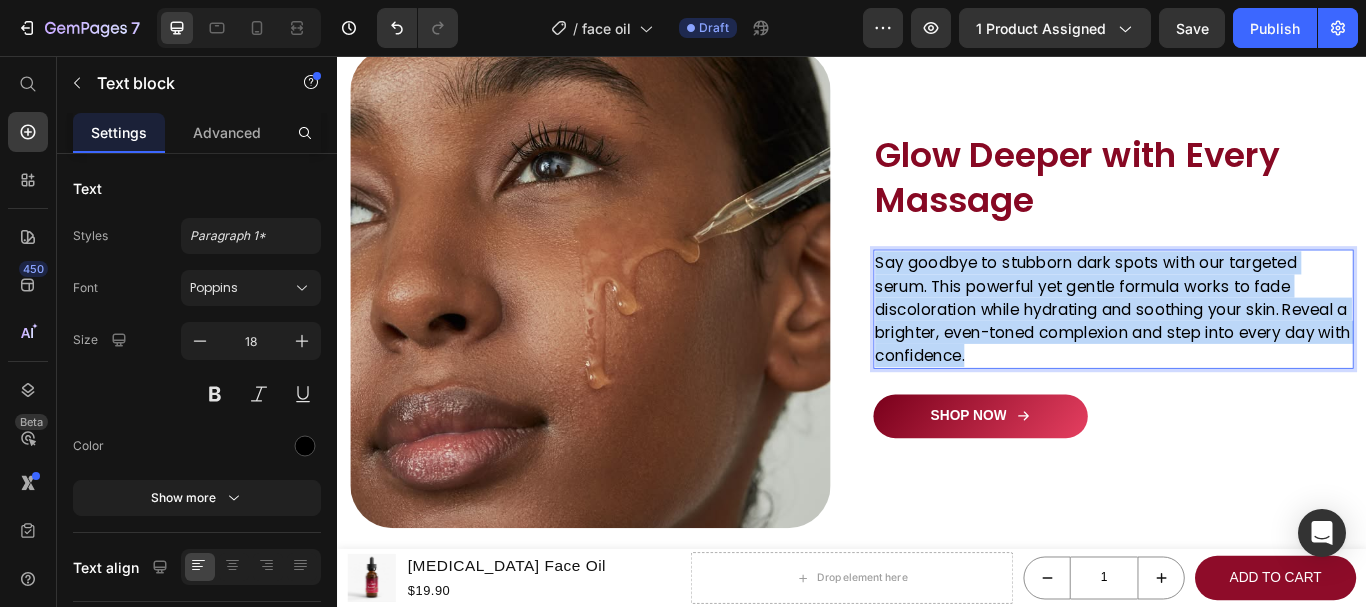 click on "Say goodbye to stubborn dark spots with our targeted serum. This powerful yet gentle formula works to fade discoloration while hydrating and soothing your skin. Reveal a brighter, even-toned complexion and step into every day with confidence." at bounding box center (1242, 351) 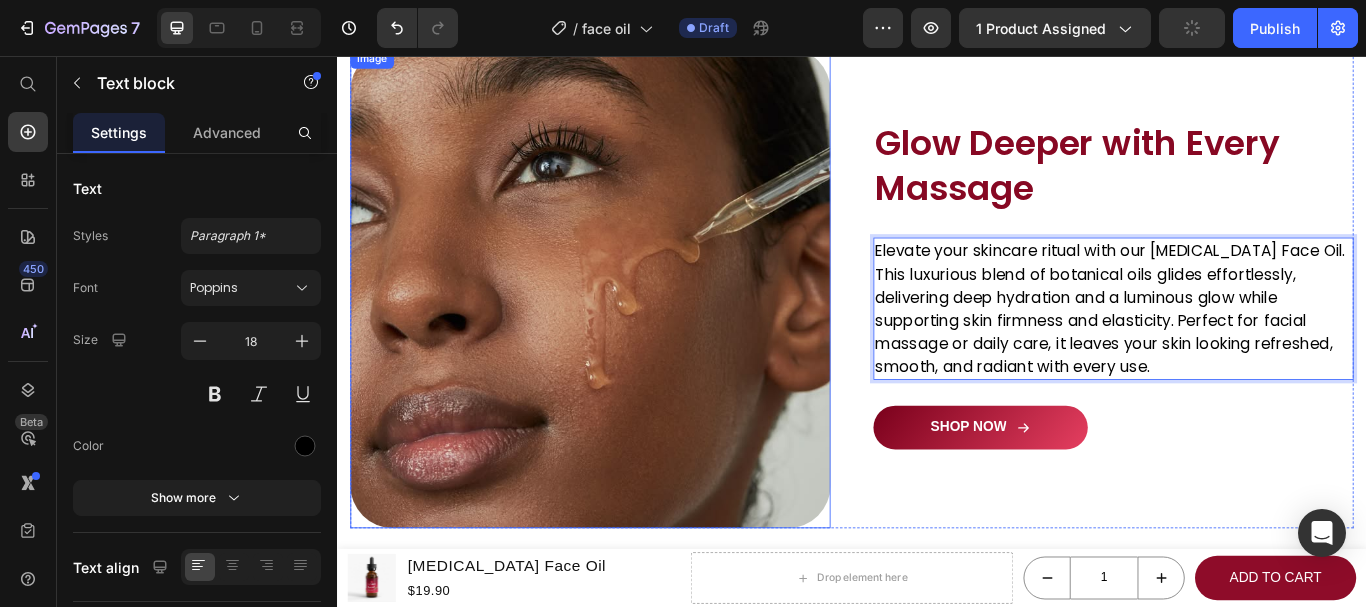 scroll, scrollTop: 1584, scrollLeft: 0, axis: vertical 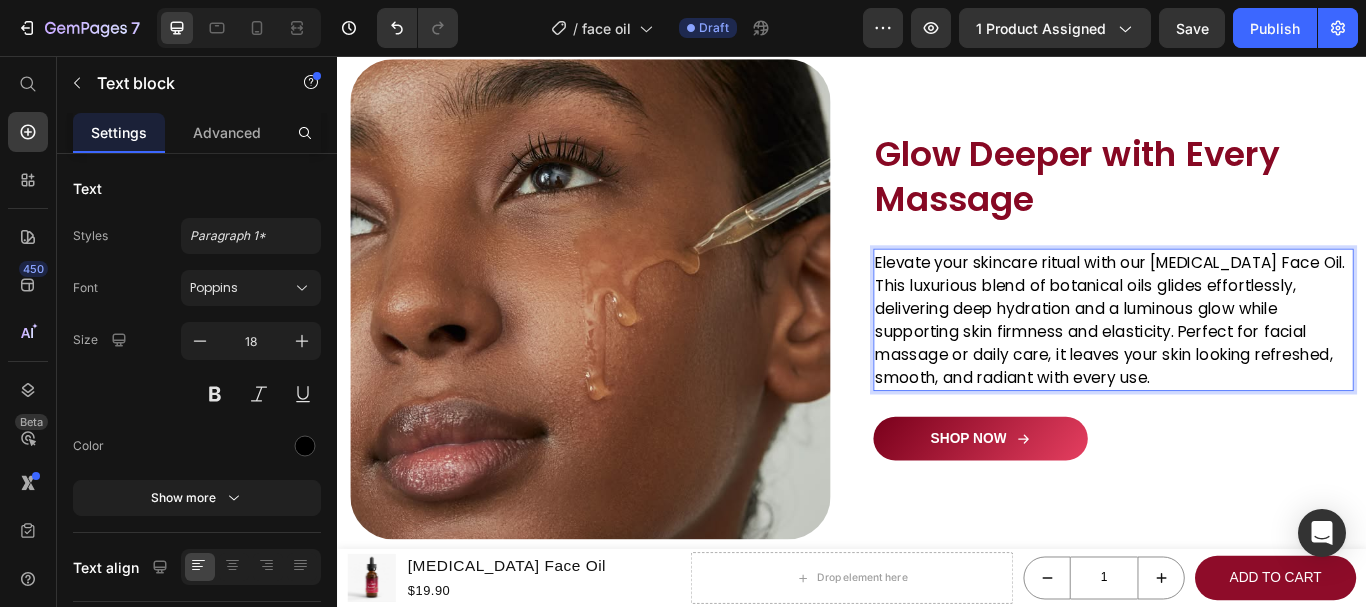 click on "Elevate your skincare ritual with our Gua Sha Face Oil. This luxurious blend of botanical oils glides effortlessly, delivering deep hydration and a luminous glow while supporting skin firmness and elasticity. Perfect for facial massage or daily care, it leaves your skin looking refreshed, smooth, and radiant with every use." at bounding box center [1242, 364] 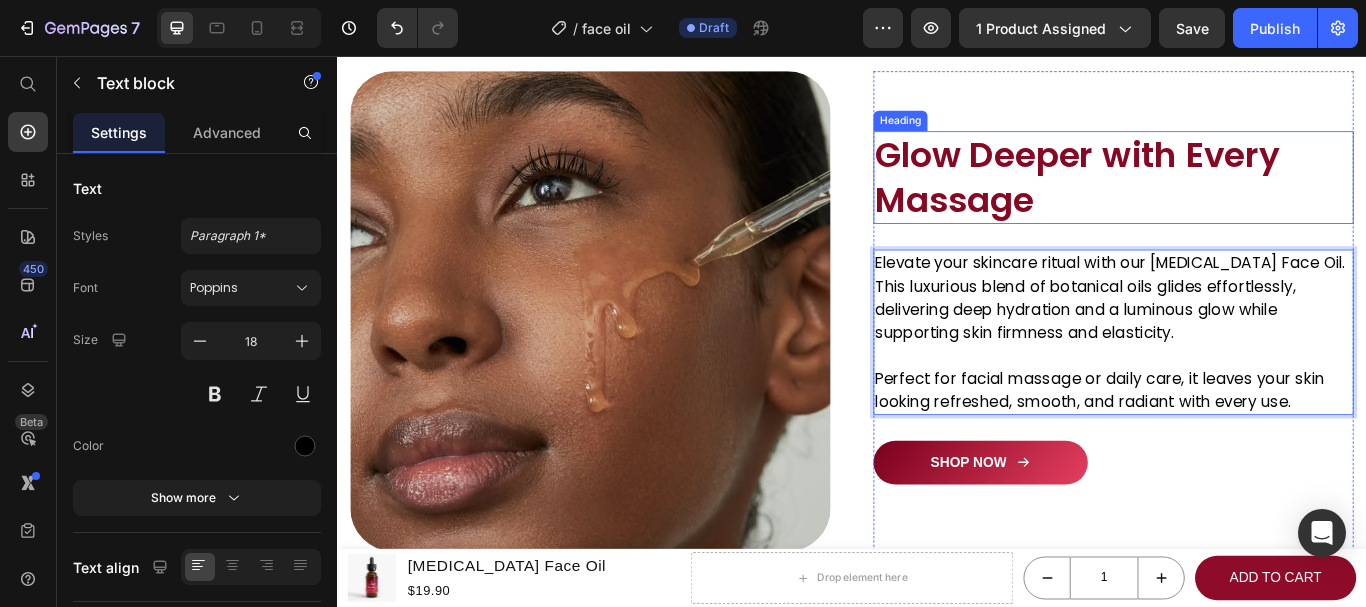 scroll, scrollTop: 1584, scrollLeft: 0, axis: vertical 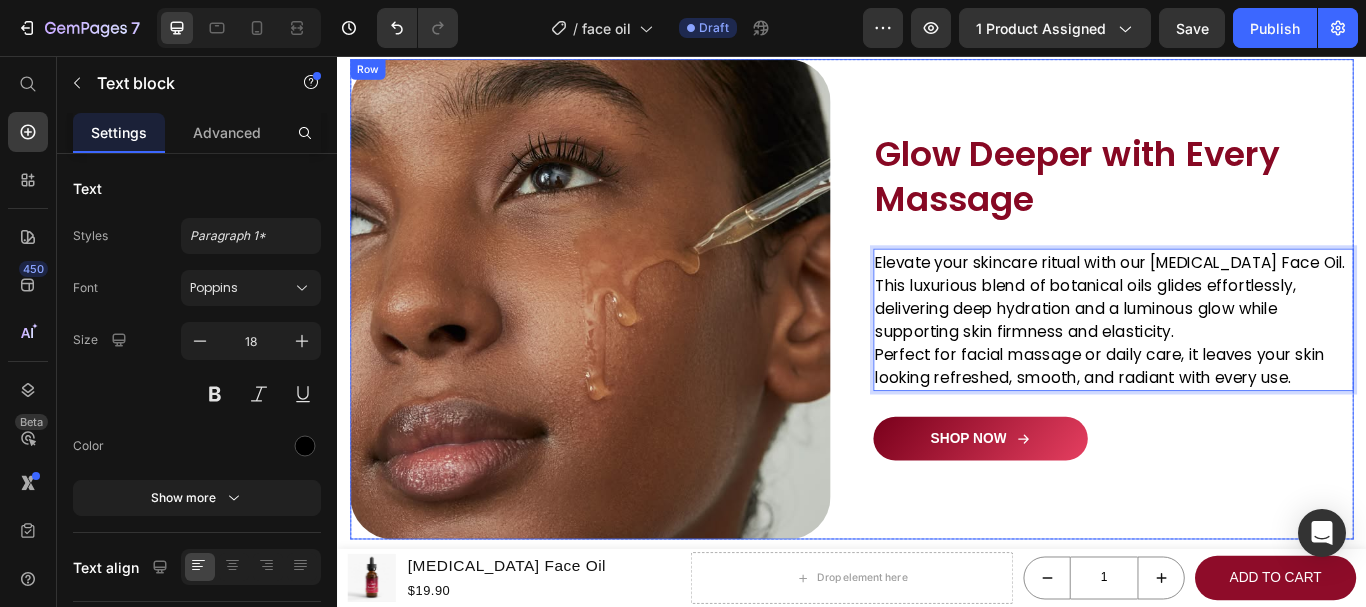 click on "Image Glow Deeper with Every Massage Heading Elevate your skincare ritual with our Gua Sha Face Oil. This luxurious blend of botanical oils glides effortlessly, delivering deep hydration and a luminous glow while supporting skin firmness and elasticity.  Perfect for facial massage or daily care, it leaves your skin looking refreshed, smooth, and radiant with every use. Text block   30
SHOP NOW Button Row" at bounding box center [1242, 340] 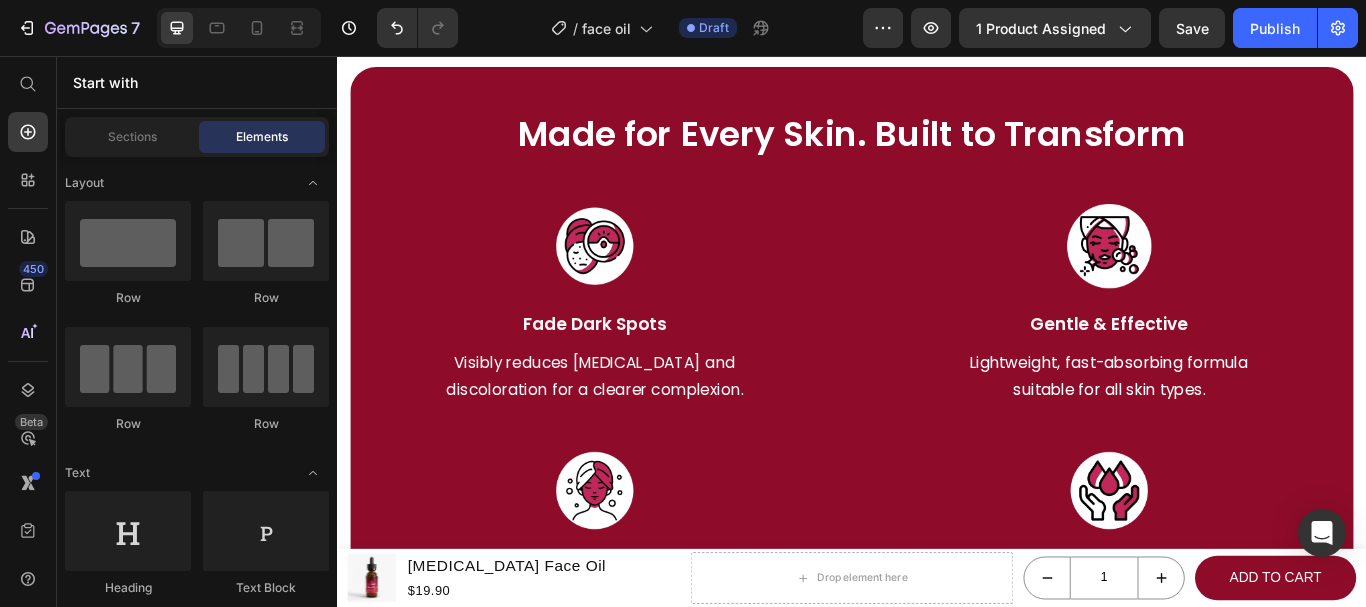 scroll, scrollTop: 2694, scrollLeft: 0, axis: vertical 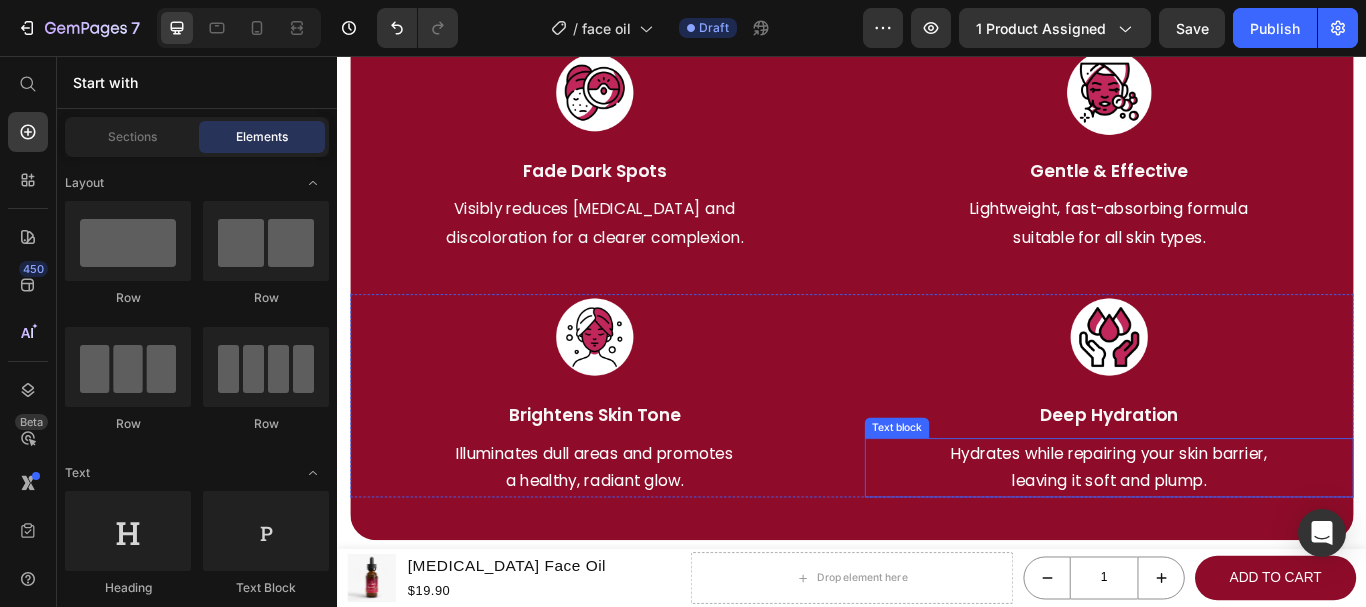 click on "Hydrates while repairing your skin barrier," at bounding box center [1237, 520] 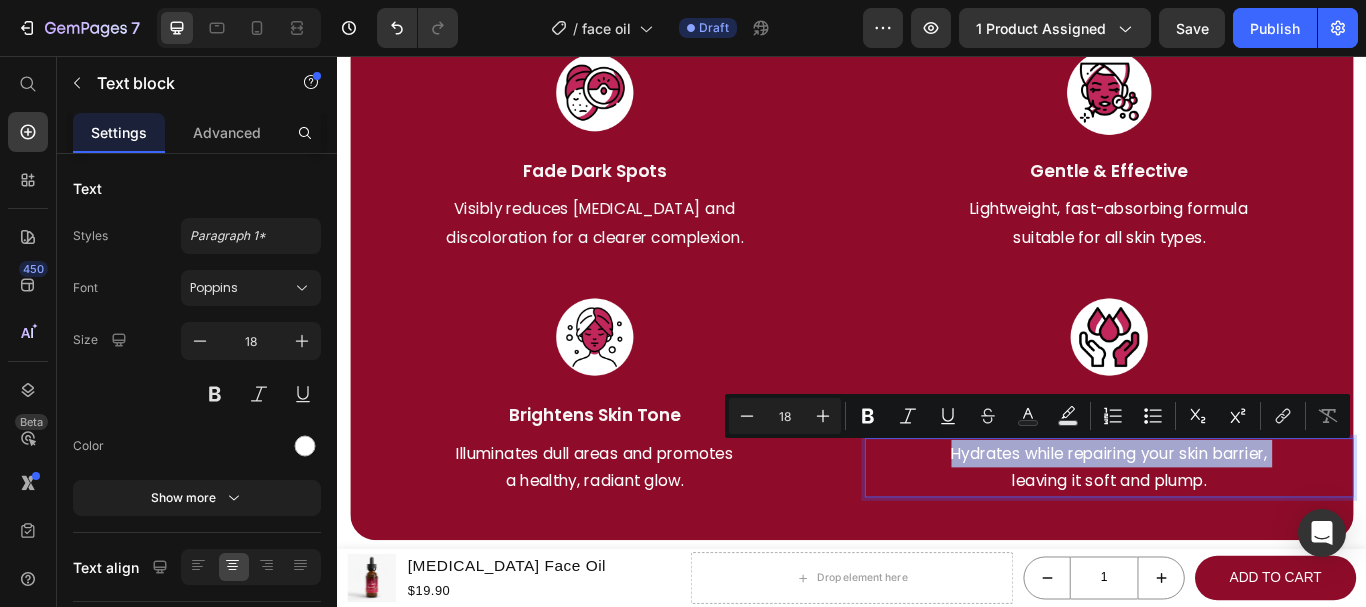 click on "Hydrates while repairing your skin barrier," at bounding box center [1237, 520] 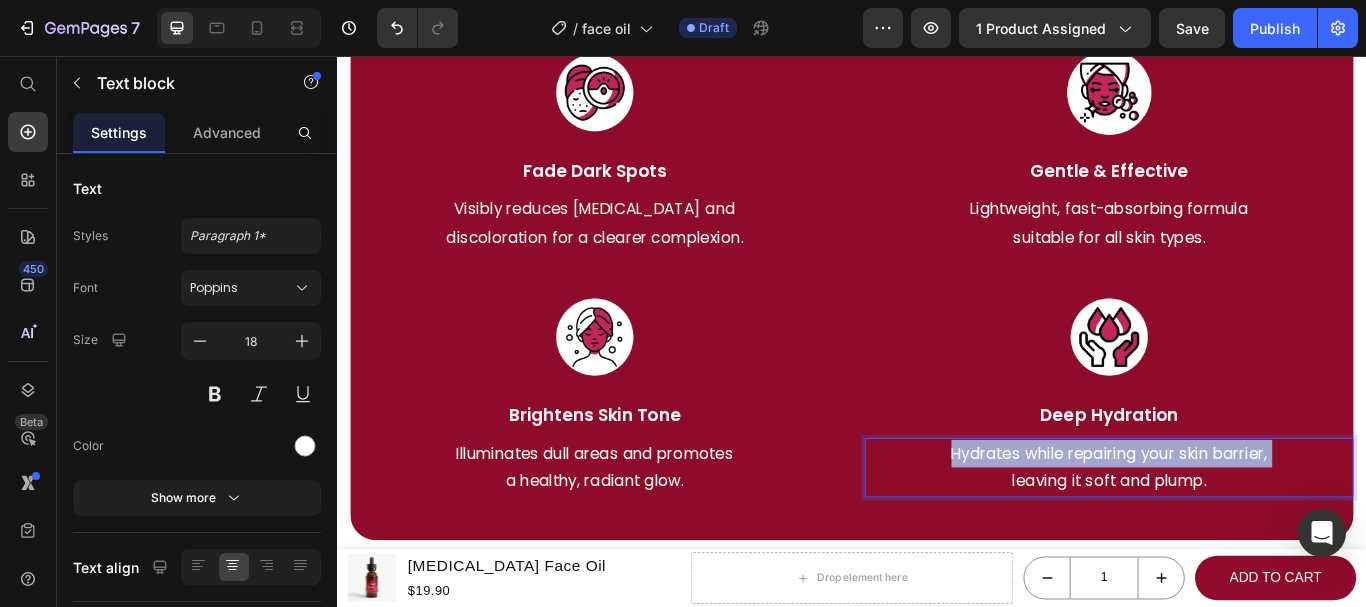 click on "Hydrates while repairing your skin barrier," at bounding box center (1237, 520) 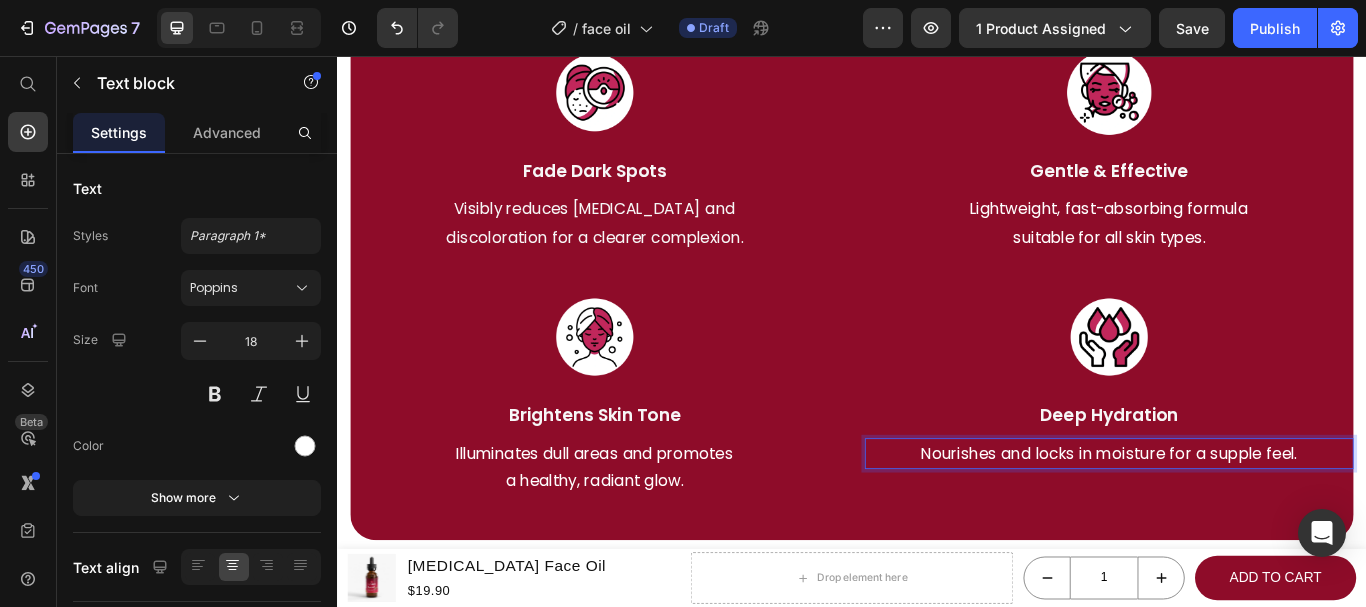 click on "Nourishes and locks in moisture for a supple feel." at bounding box center (1237, 520) 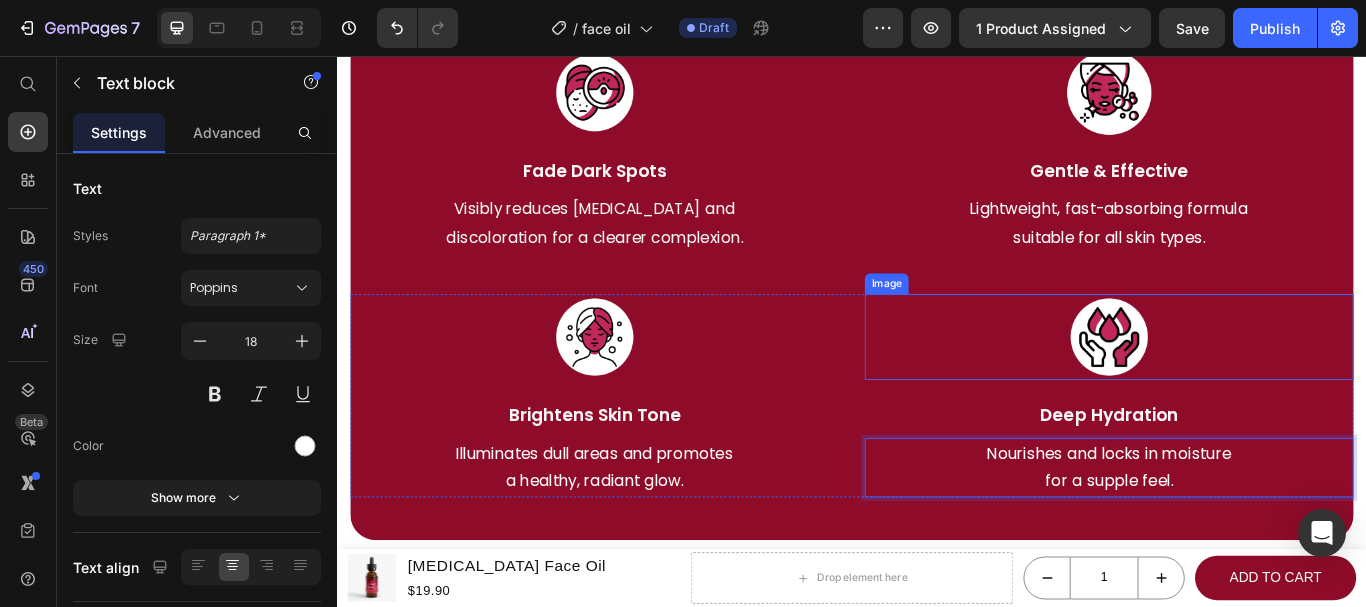 click at bounding box center (1237, 384) 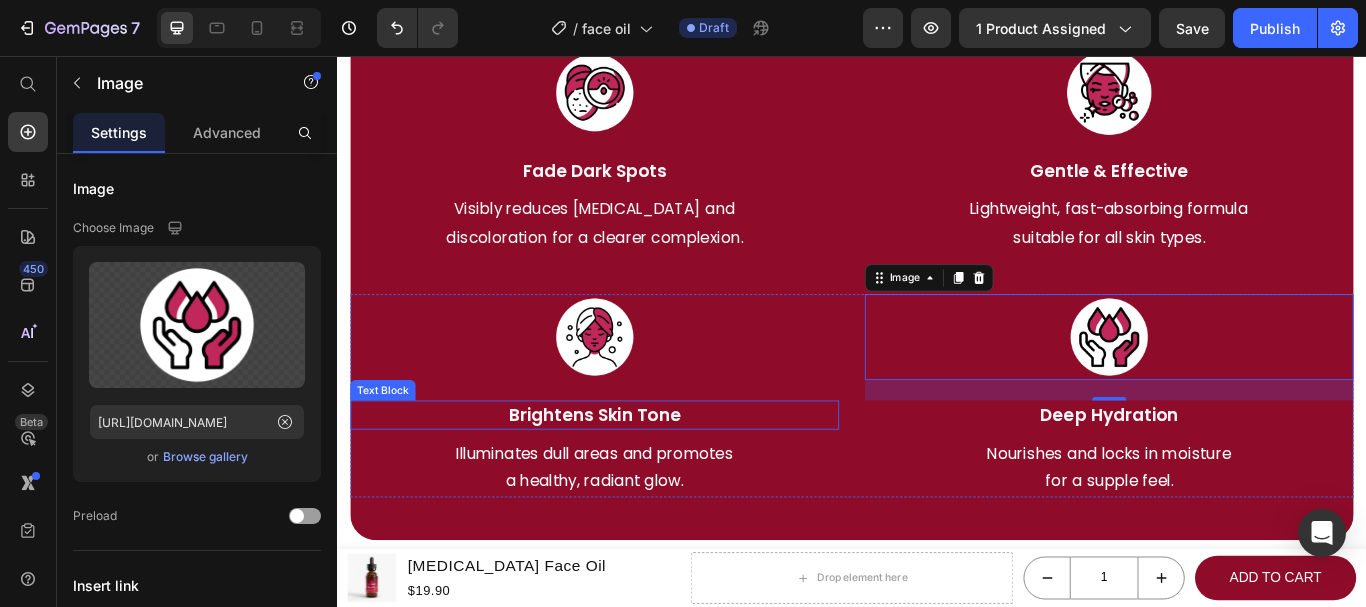 click on "Brightens Skin Tone" at bounding box center (637, 475) 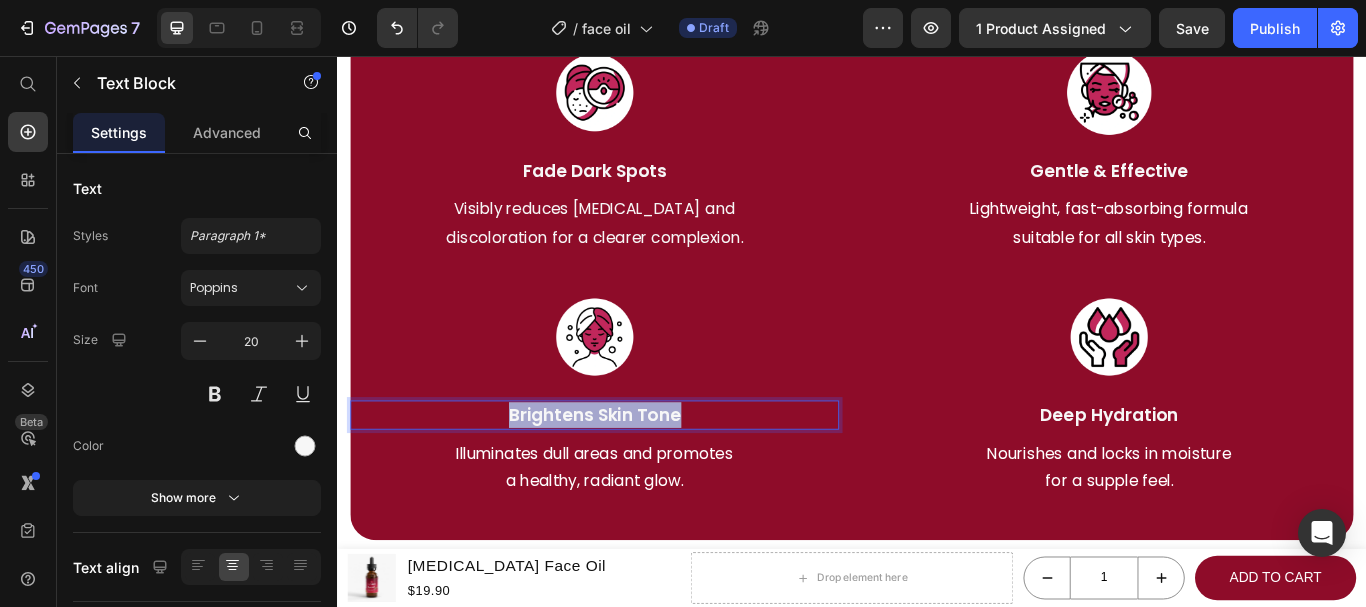 click on "Brightens Skin Tone" at bounding box center [637, 475] 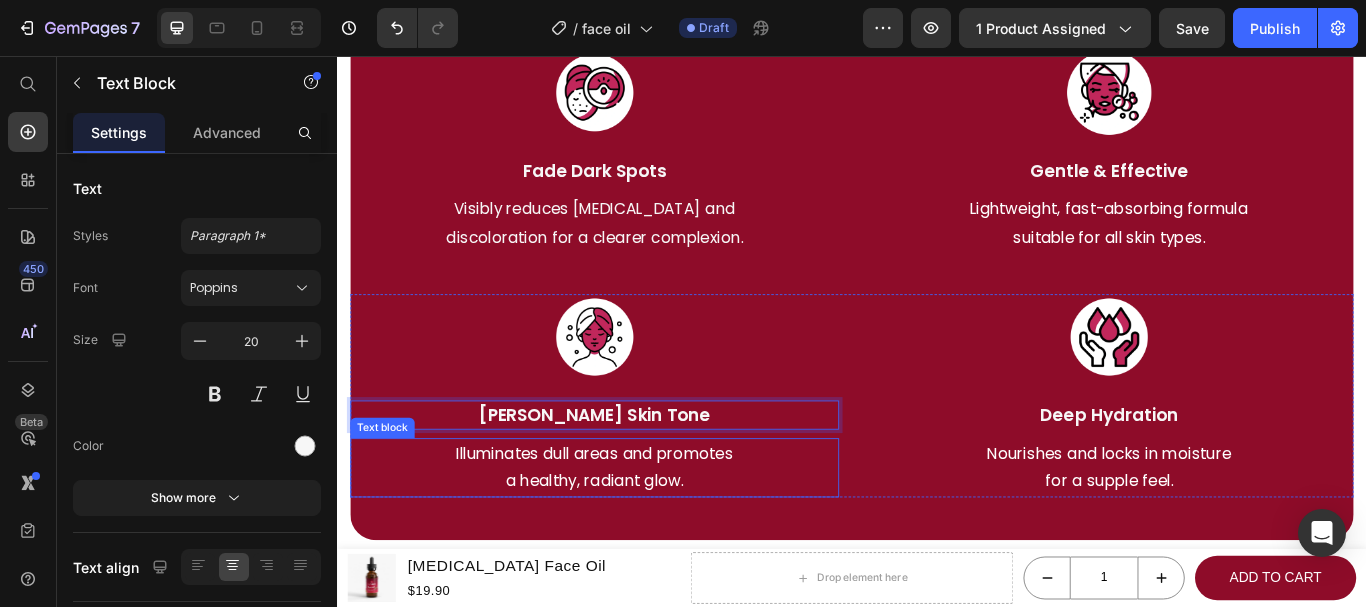 click on "a healthy, radiant glow." at bounding box center (637, 552) 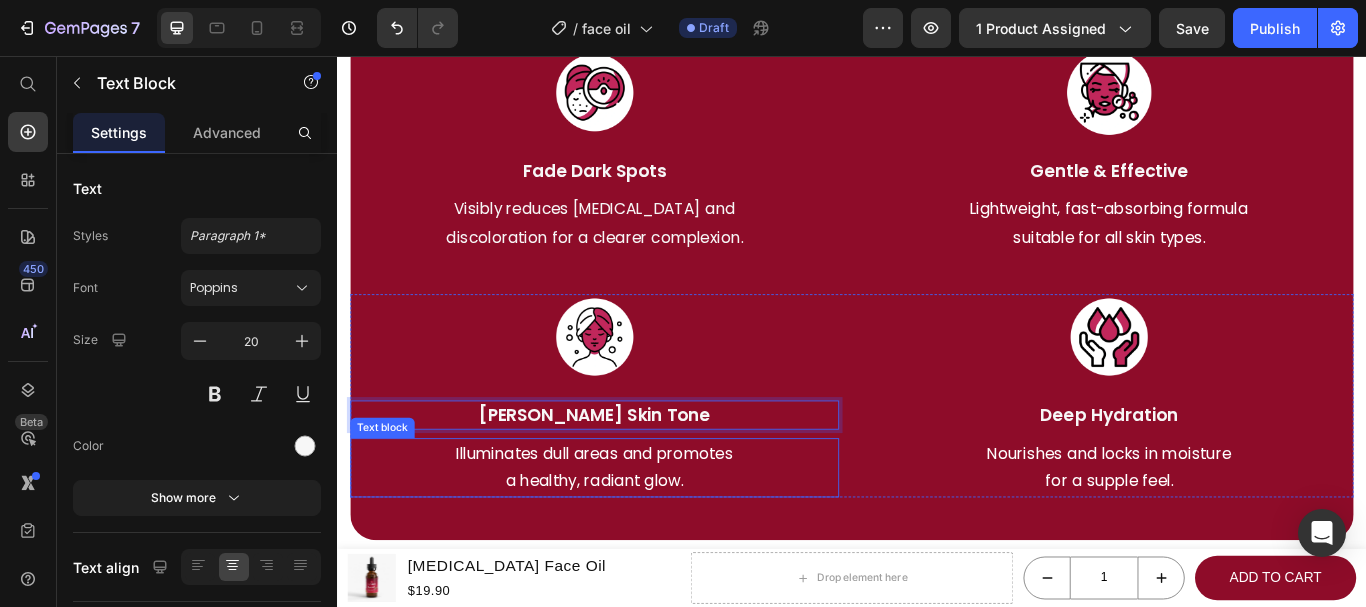 click on "a healthy, radiant glow." at bounding box center [637, 552] 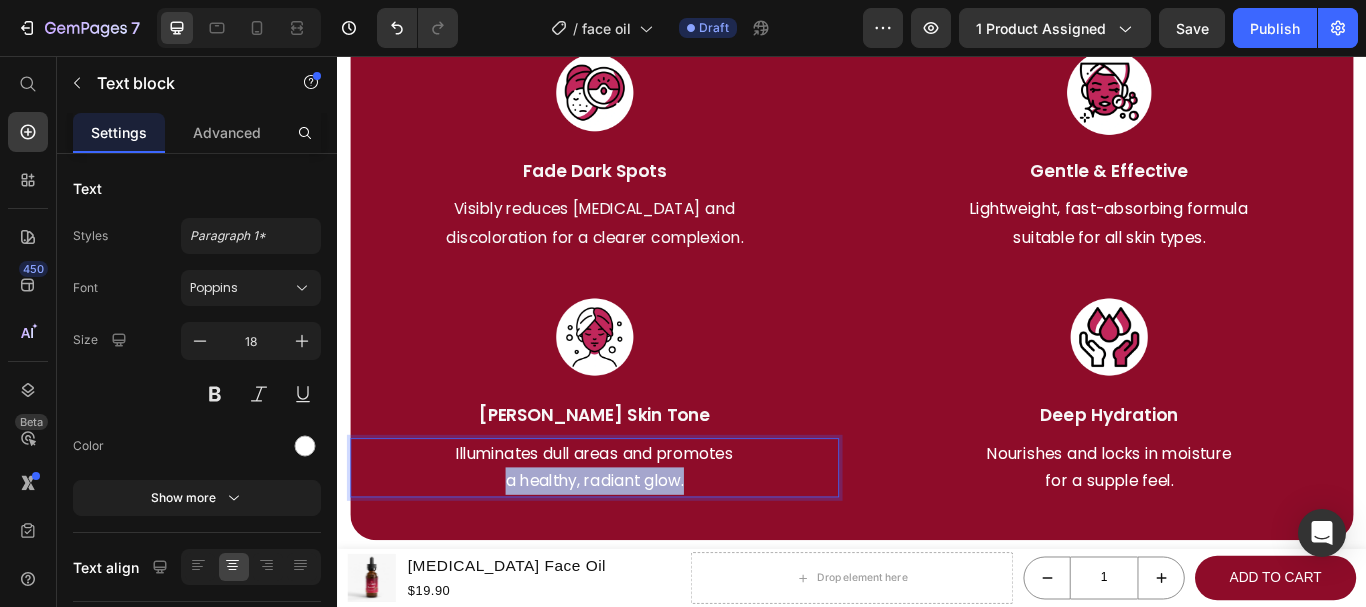 click on "a healthy, radiant glow." at bounding box center [637, 552] 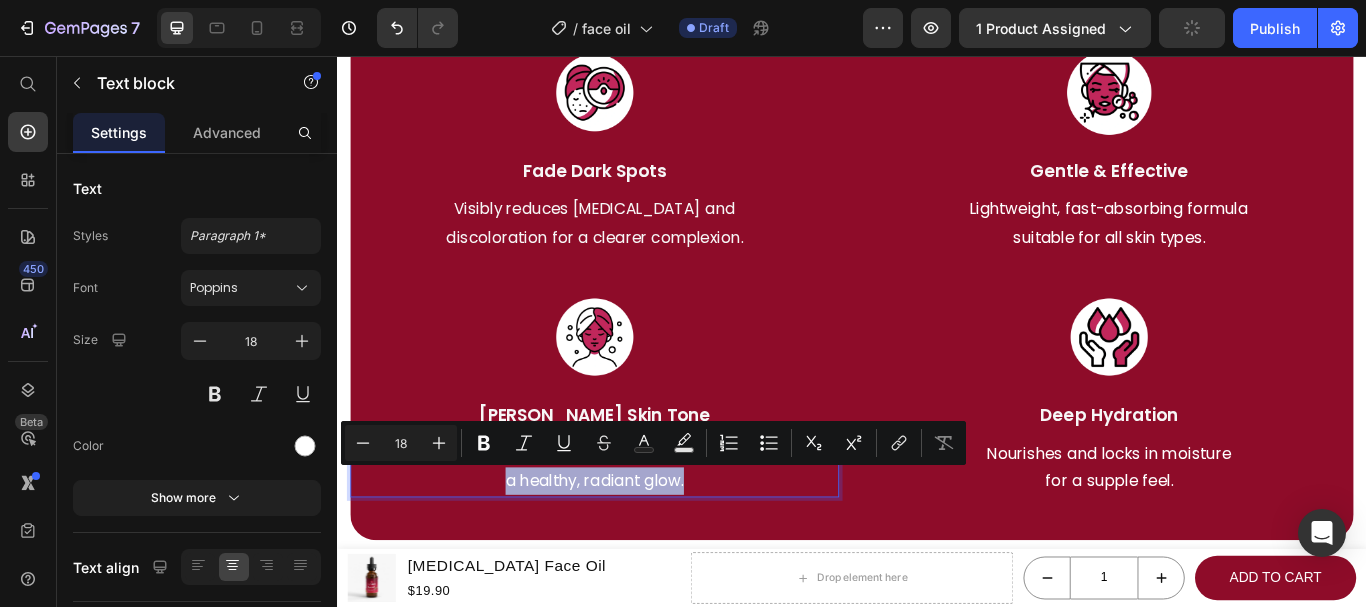 click on "a healthy, radiant glow." at bounding box center [637, 552] 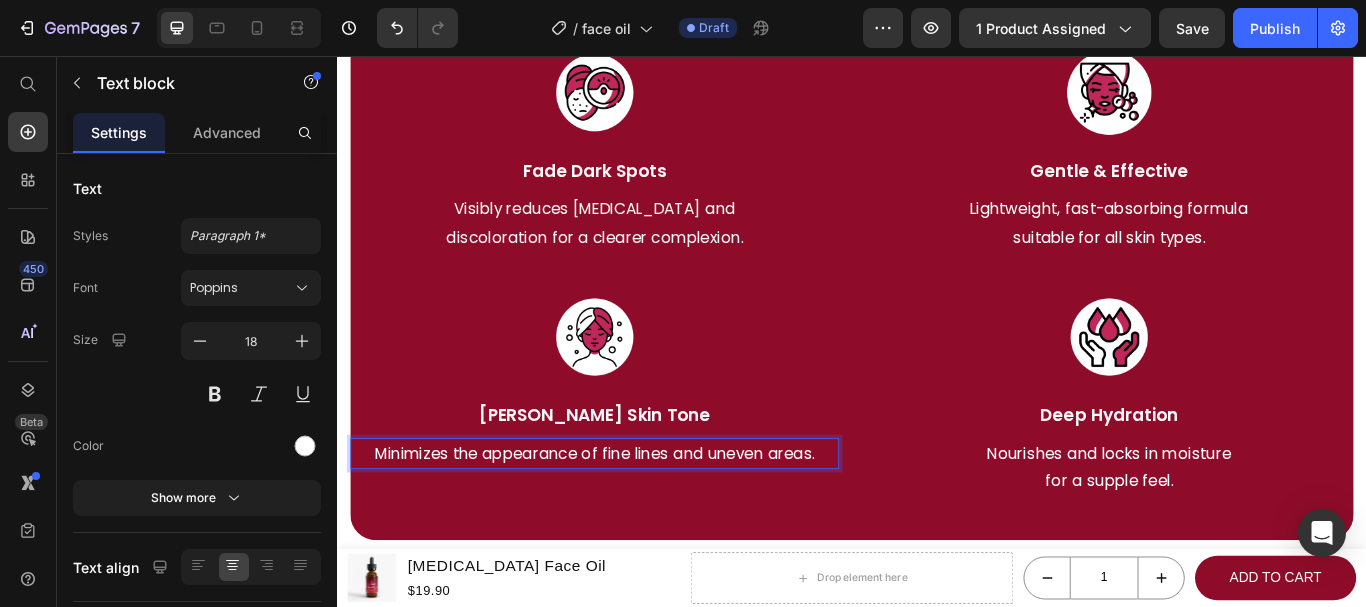 click on "Minimizes the appearance of fine lines and uneven areas." at bounding box center (637, 520) 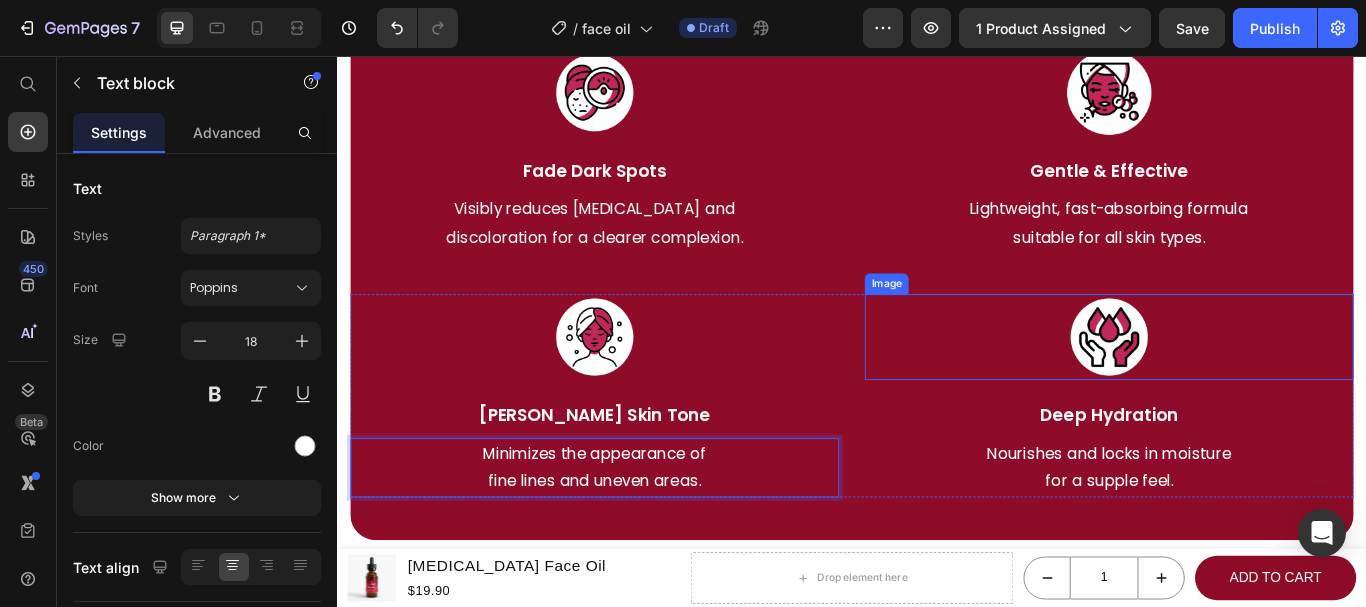 click at bounding box center (1237, 384) 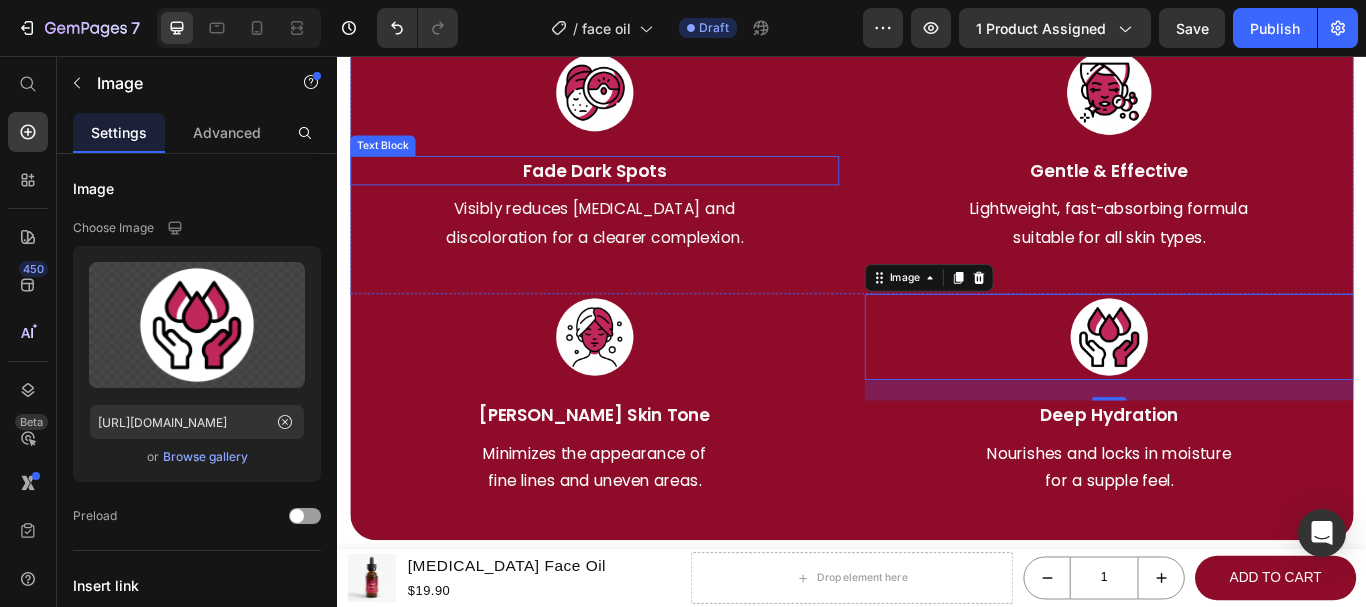 click on "Fade Dark Spots" at bounding box center (637, 190) 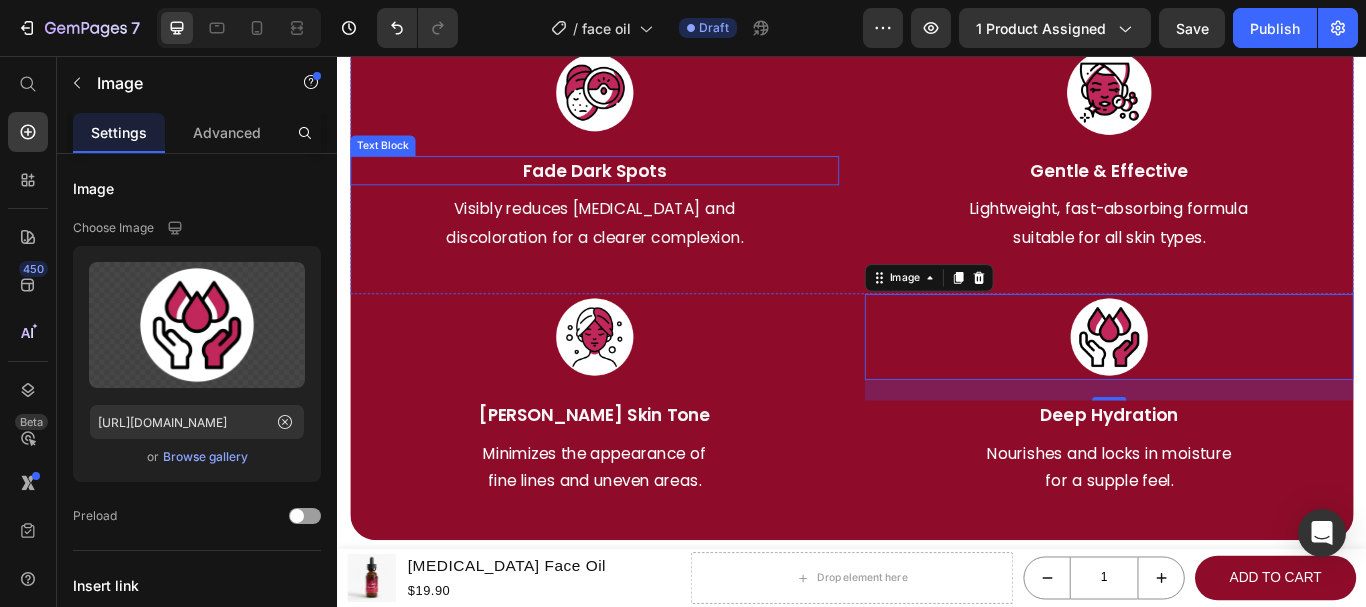 click on "Fade Dark Spots" at bounding box center (637, 190) 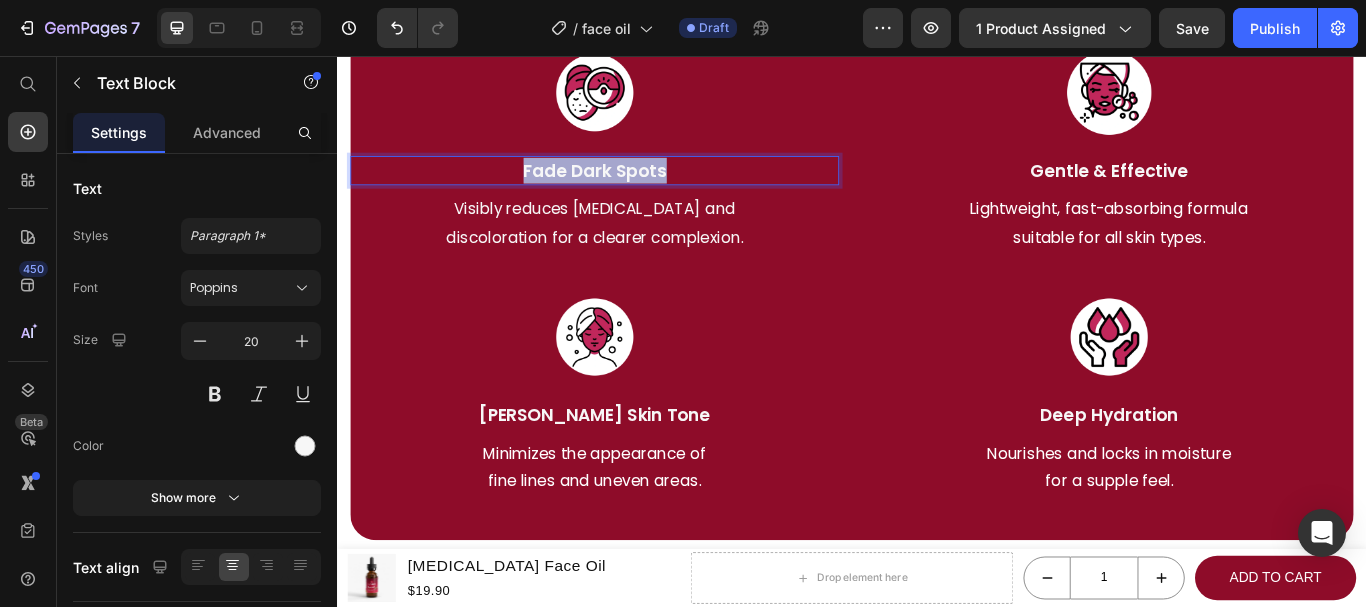 click on "Fade Dark Spots" at bounding box center (637, 190) 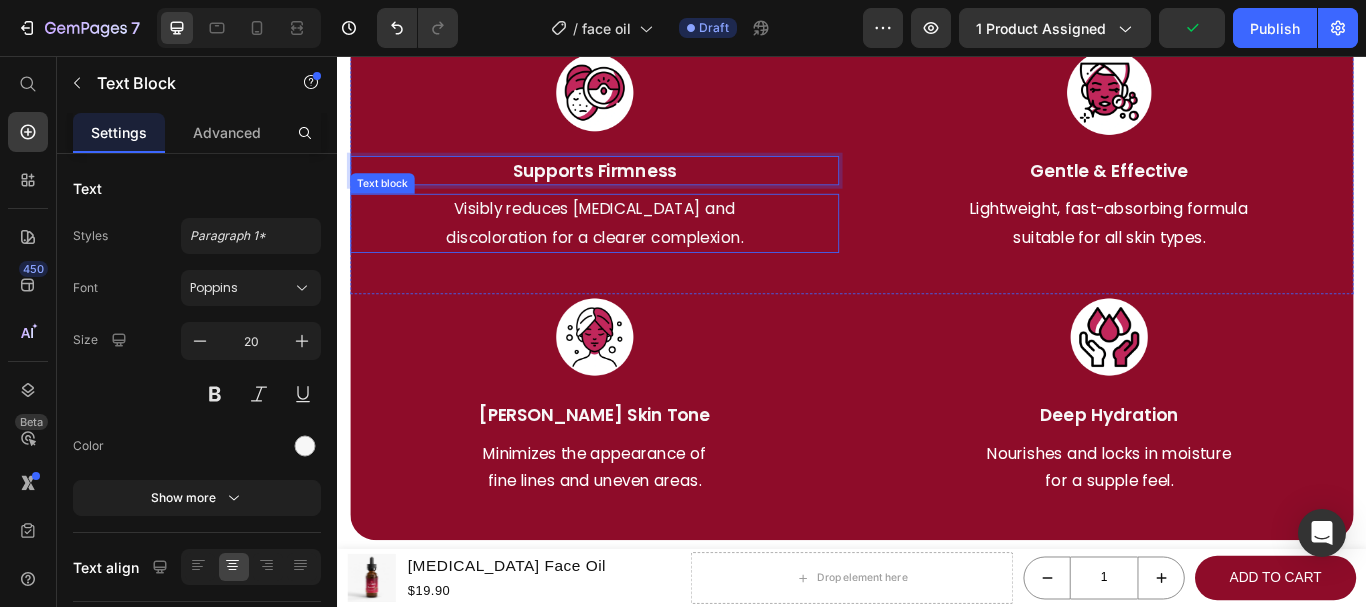 click on "discoloration for a clearer complexion." at bounding box center [637, 268] 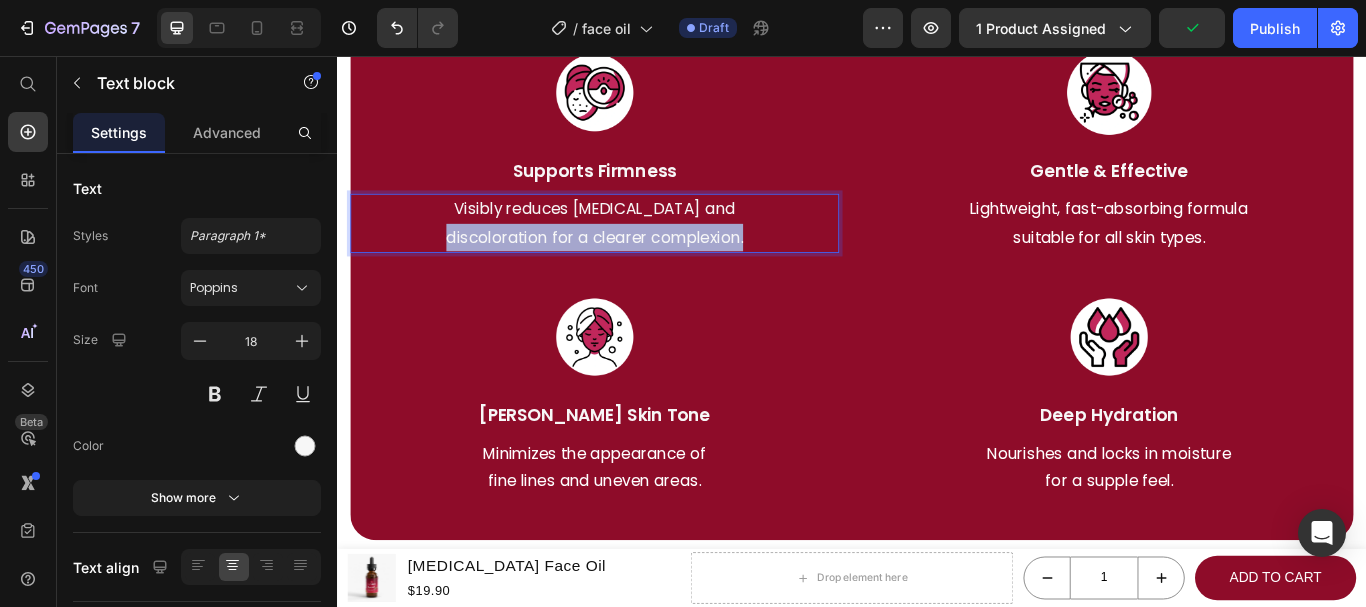 click on "discoloration for a clearer complexion." at bounding box center (637, 268) 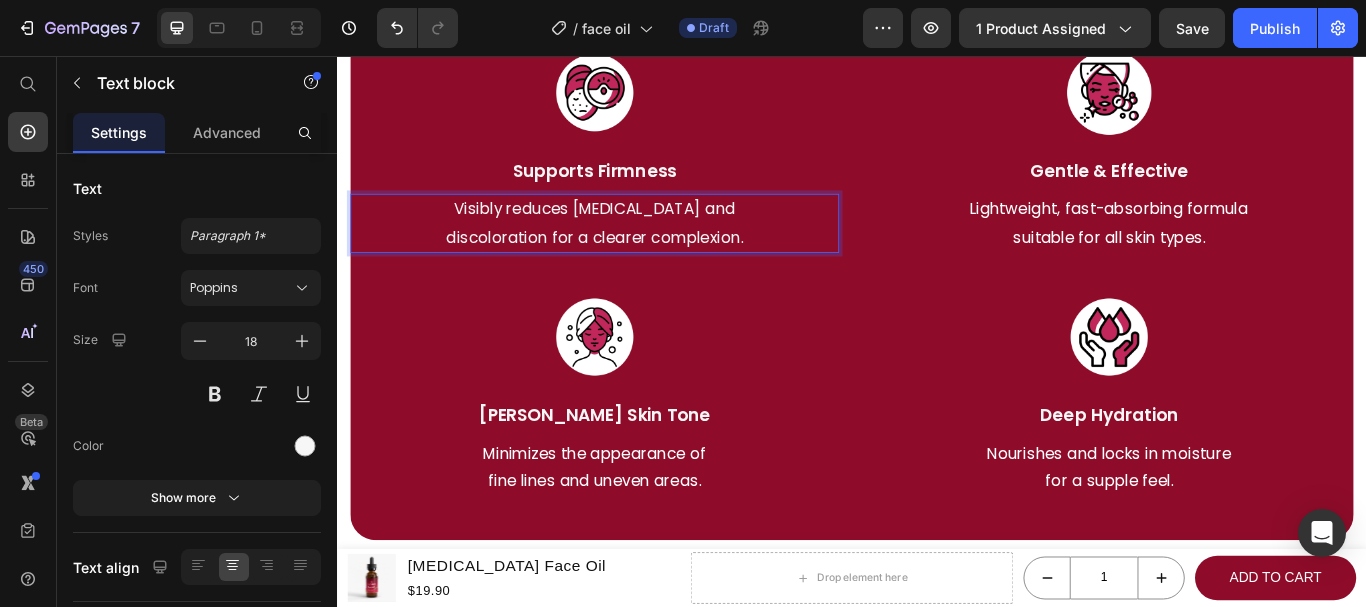 scroll, scrollTop: 2867, scrollLeft: 0, axis: vertical 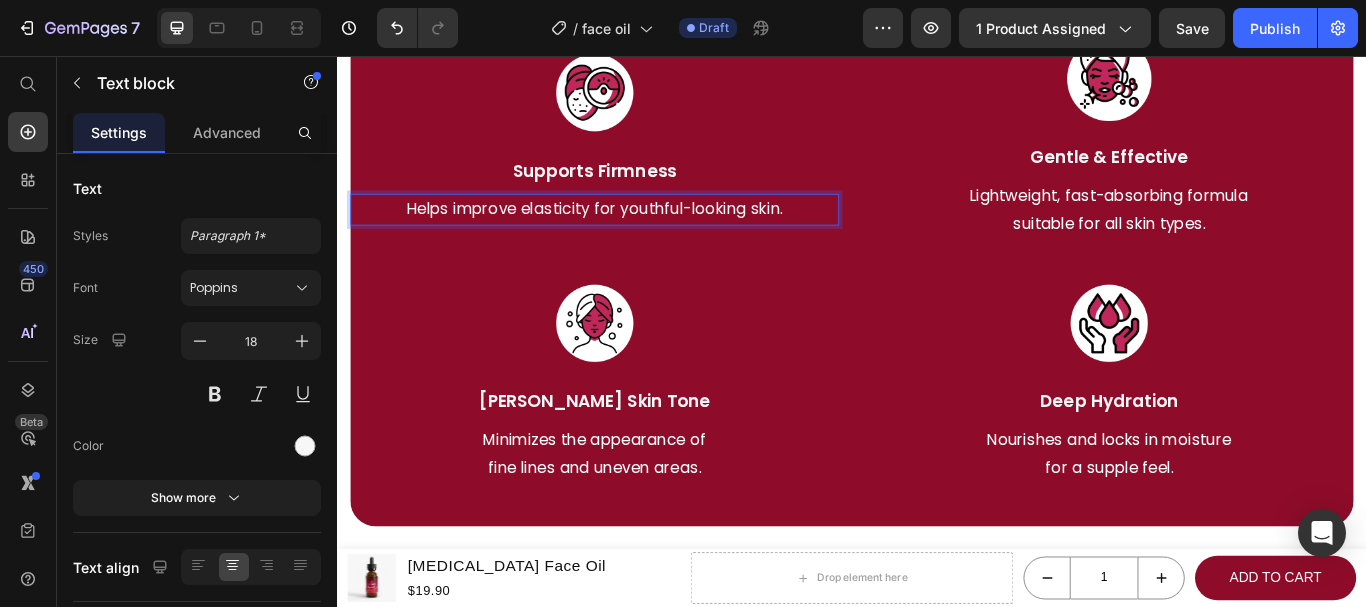 click on "Helps improve elasticity for youthful-looking skin." at bounding box center [637, 235] 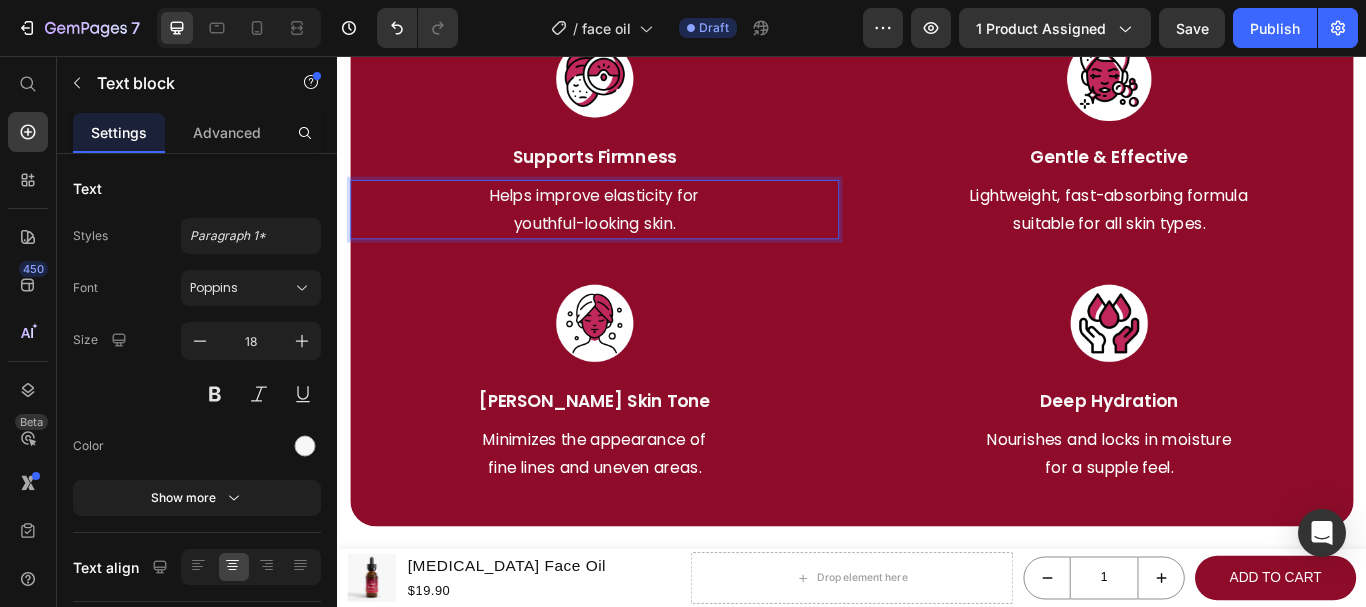 scroll, scrollTop: 2851, scrollLeft: 0, axis: vertical 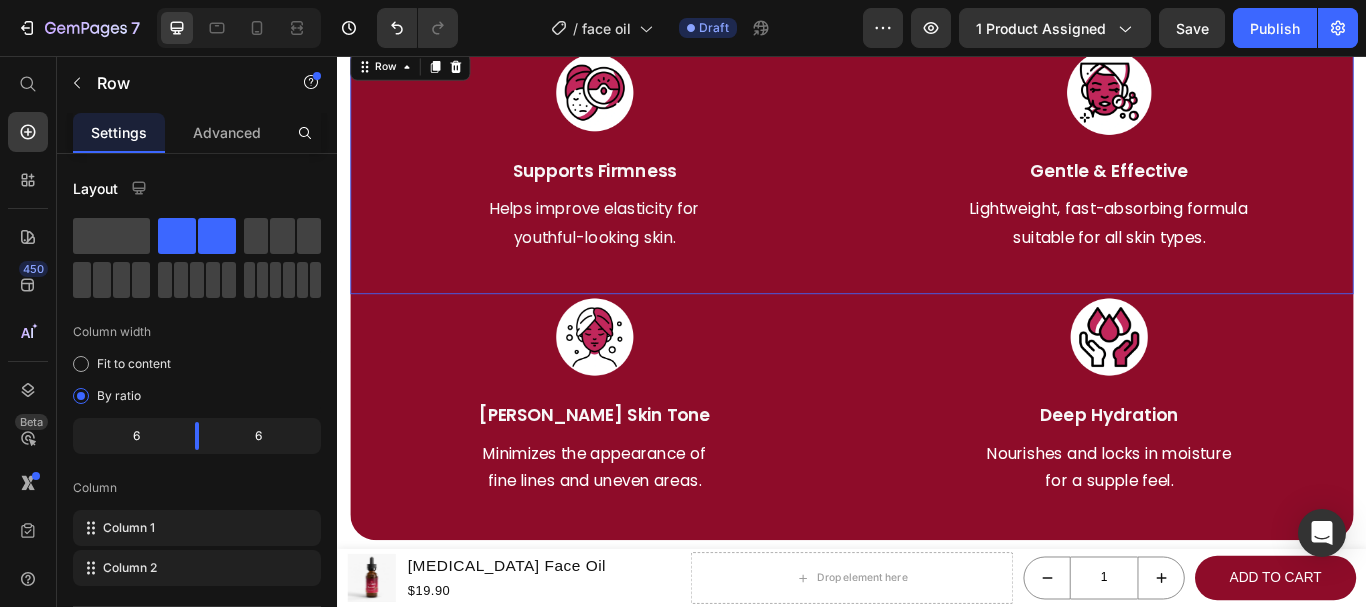 click on "Image  Supports Firmness Text Block Helps improve elasticity for  youthful-looking skin. Text block Image Gentle & Effective Text Block Lightweight, fast-absorbing formula  suitable for all skin types. Text block Row   0" at bounding box center [937, 191] 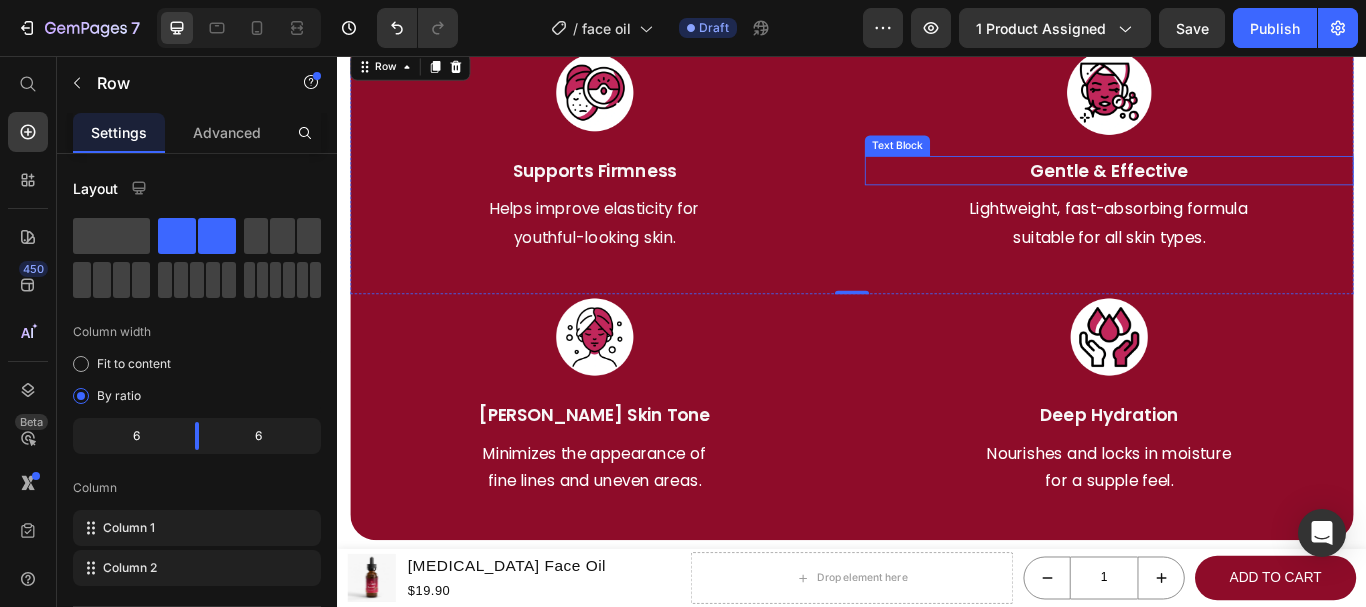 click on "Gentle & Effective" at bounding box center [1237, 190] 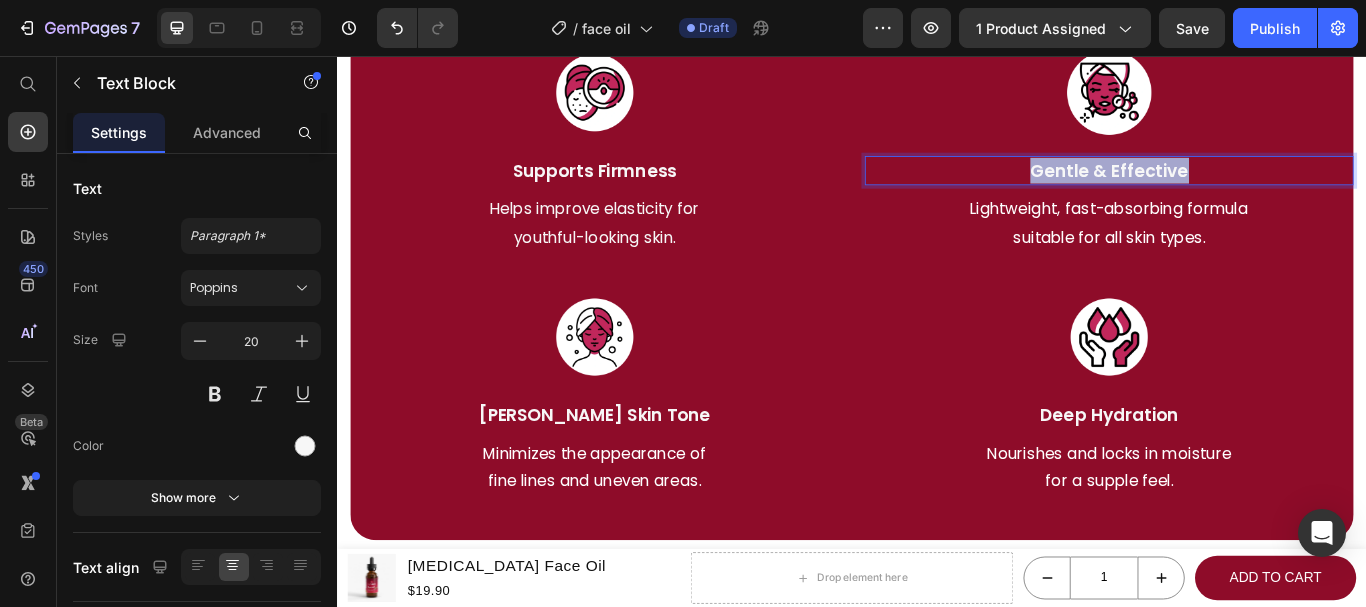 click on "Gentle & Effective" at bounding box center [1237, 190] 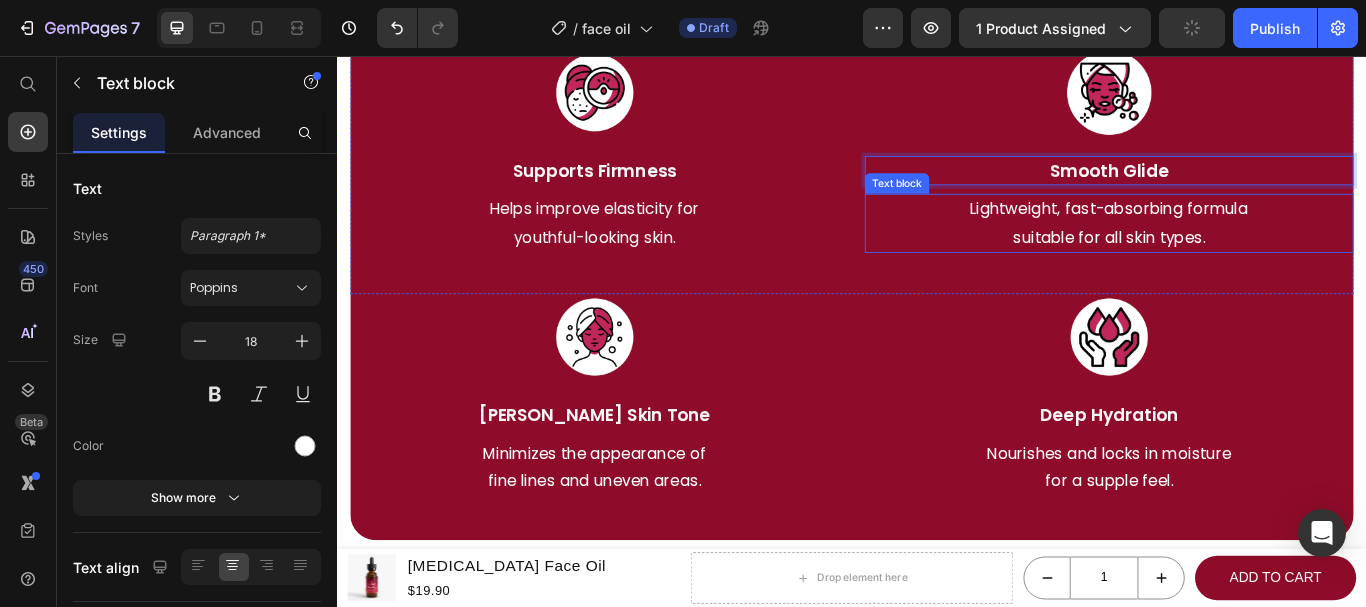 click on "suitable for all skin types." at bounding box center [1237, 268] 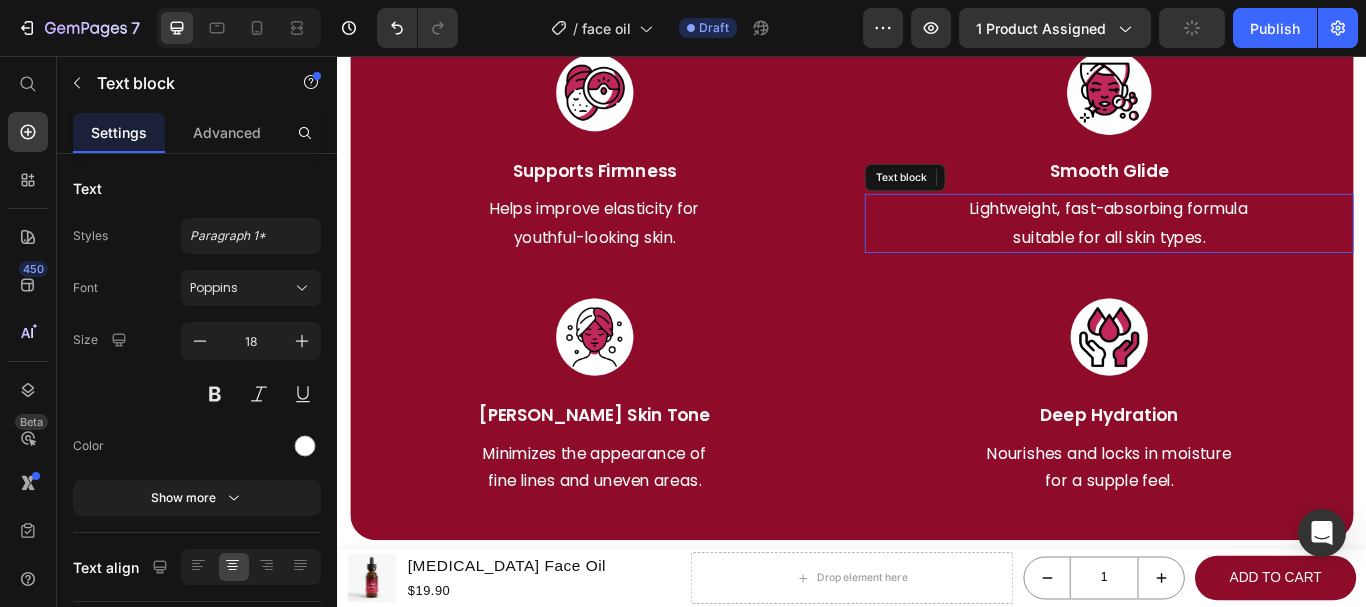 click on "suitable for all skin types." at bounding box center (1237, 268) 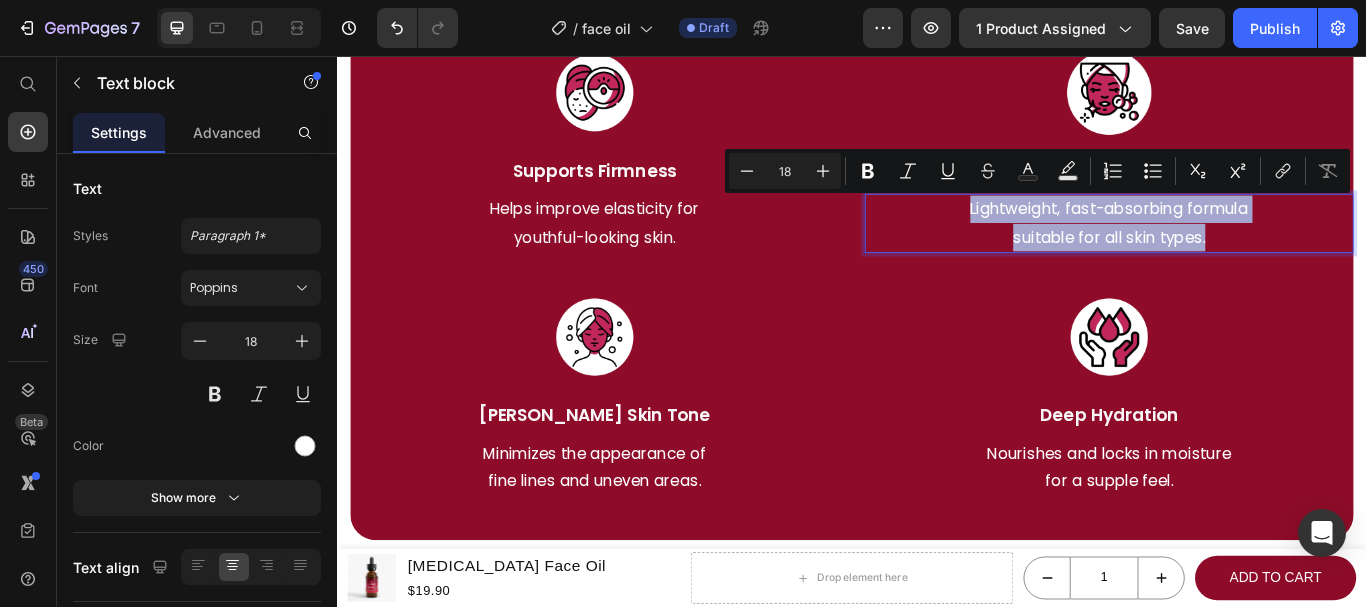 scroll, scrollTop: 2867, scrollLeft: 0, axis: vertical 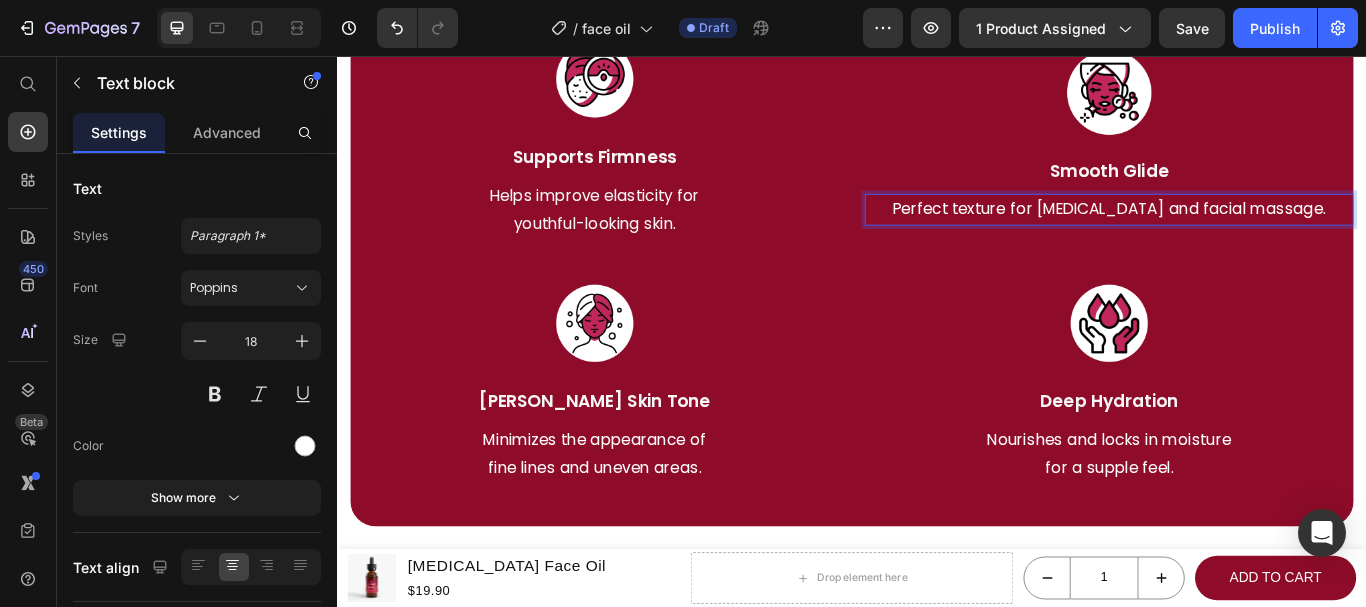 click on "Perfect texture for Gua Sha and facial massage." at bounding box center [1237, 235] 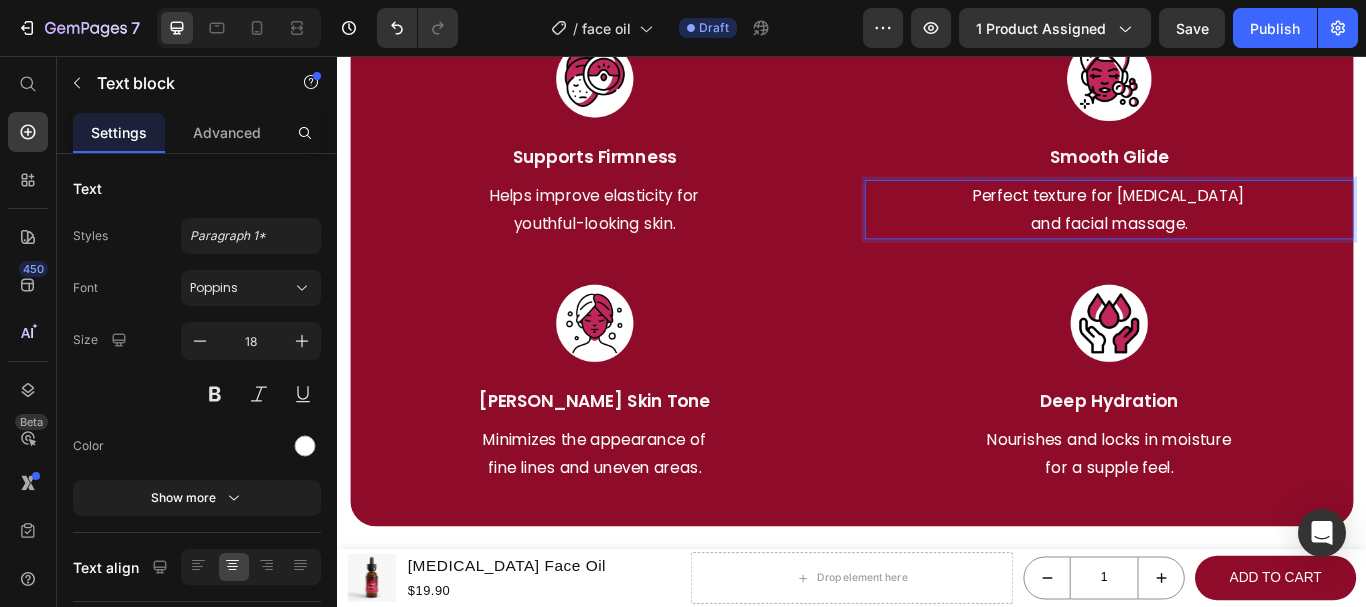 scroll, scrollTop: 2851, scrollLeft: 0, axis: vertical 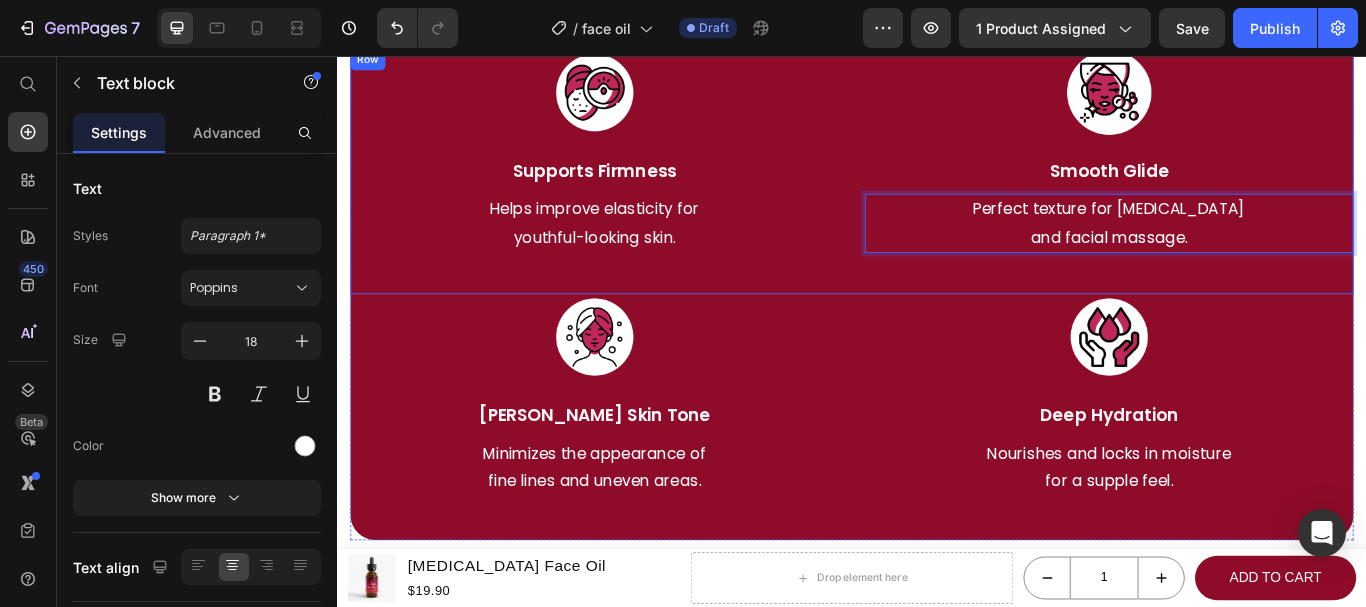 click on "Made for Every Skin. Built to Transform Heading Image  Supports Firmness Text Block Helps improve elasticity for  youthful-looking skin. Text block Image Smooth Glide Text Block Perfect texture for Gua Sha  and facial massage. Text block   0 Row Image Evens Skin Tone Text Block Minimizes the appearance of  fine lines and uneven areas. Text block Image Deep Hydration Text Block Nourishes and locks in moisture  for a supple feel. Text block Row" at bounding box center (937, 255) 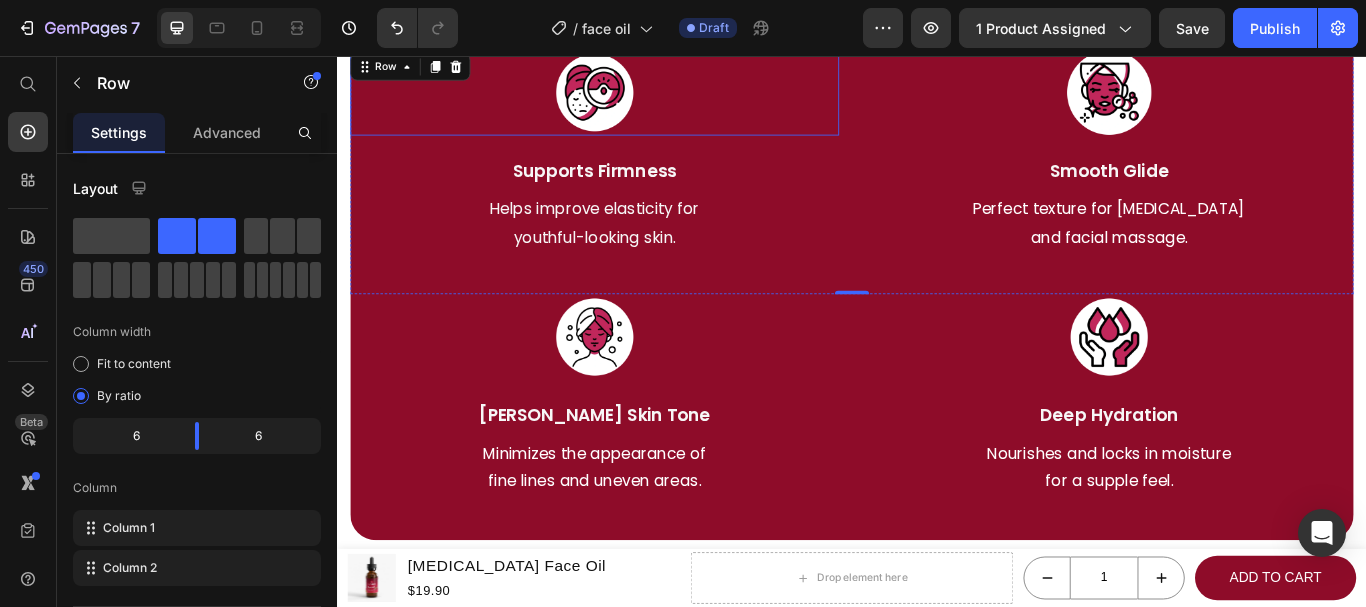click at bounding box center [637, 99] 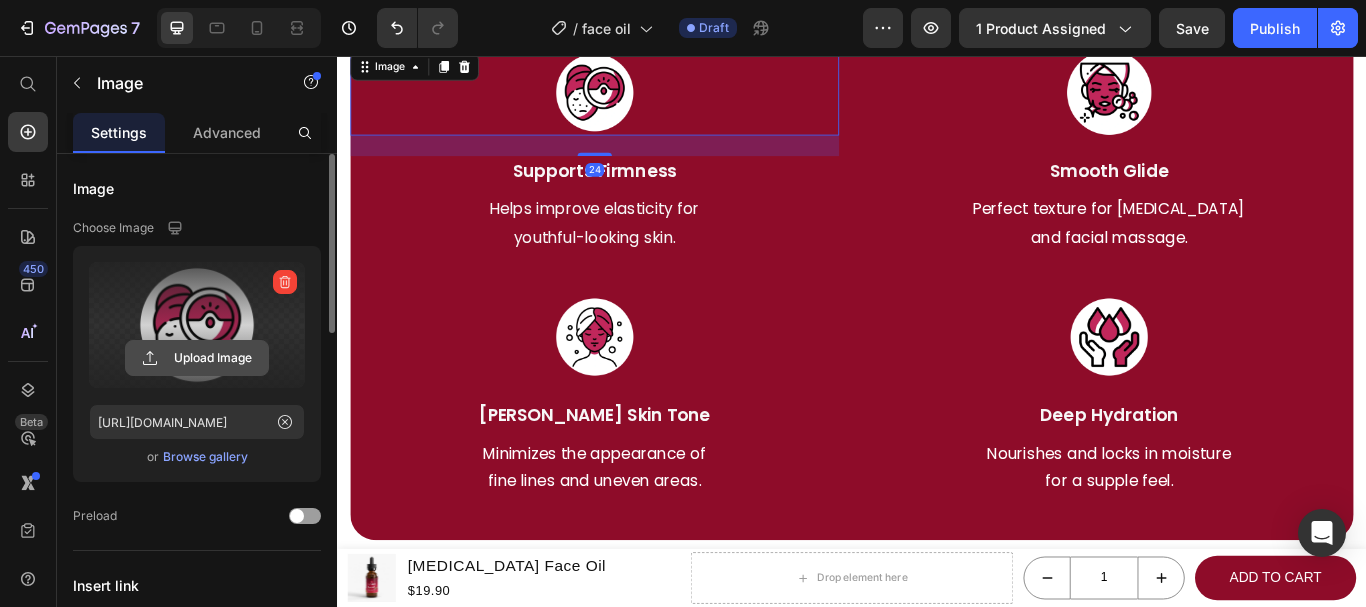 click 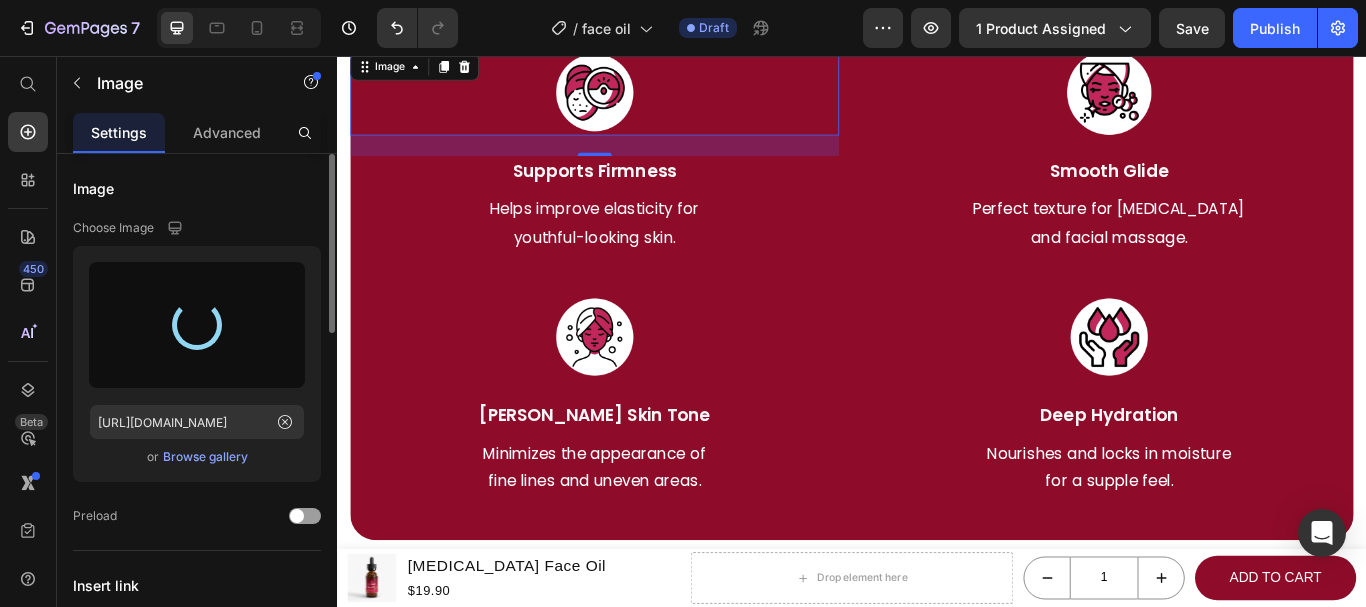 type on "https://cdn.shopify.com/s/files/1/0768/4630/1403/files/gempages_574688803264922853-39495f22-8800-4c54-ab6b-cf2c1c2c89dc.png" 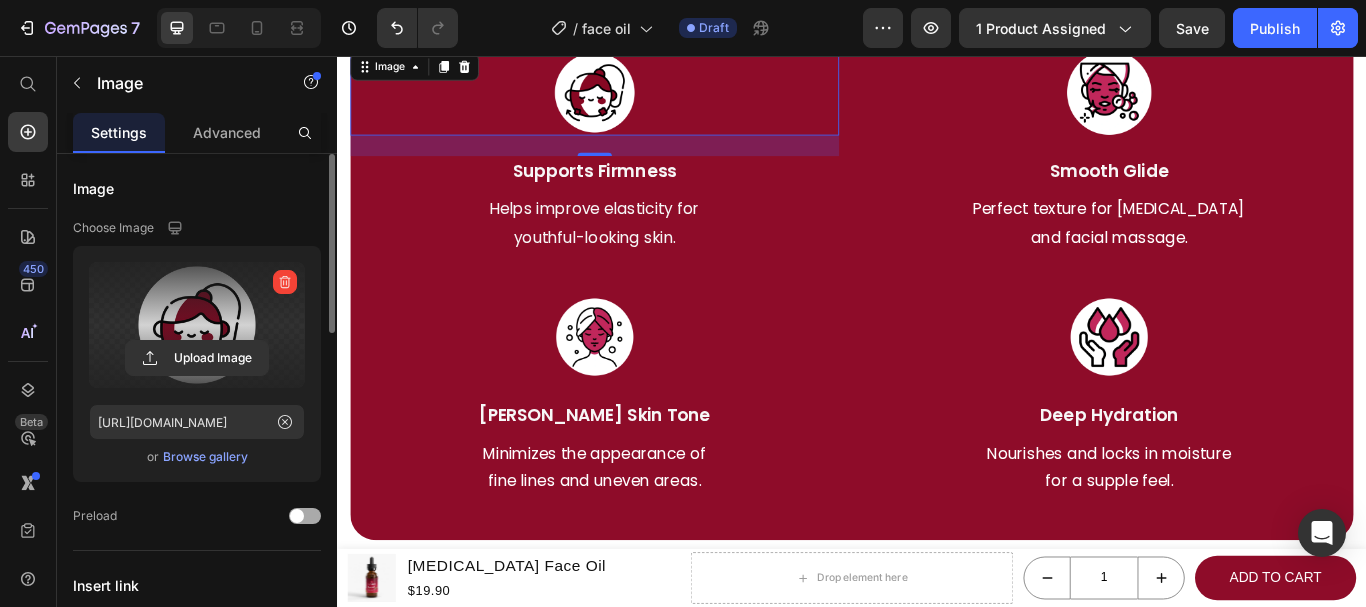 click on "Preload" 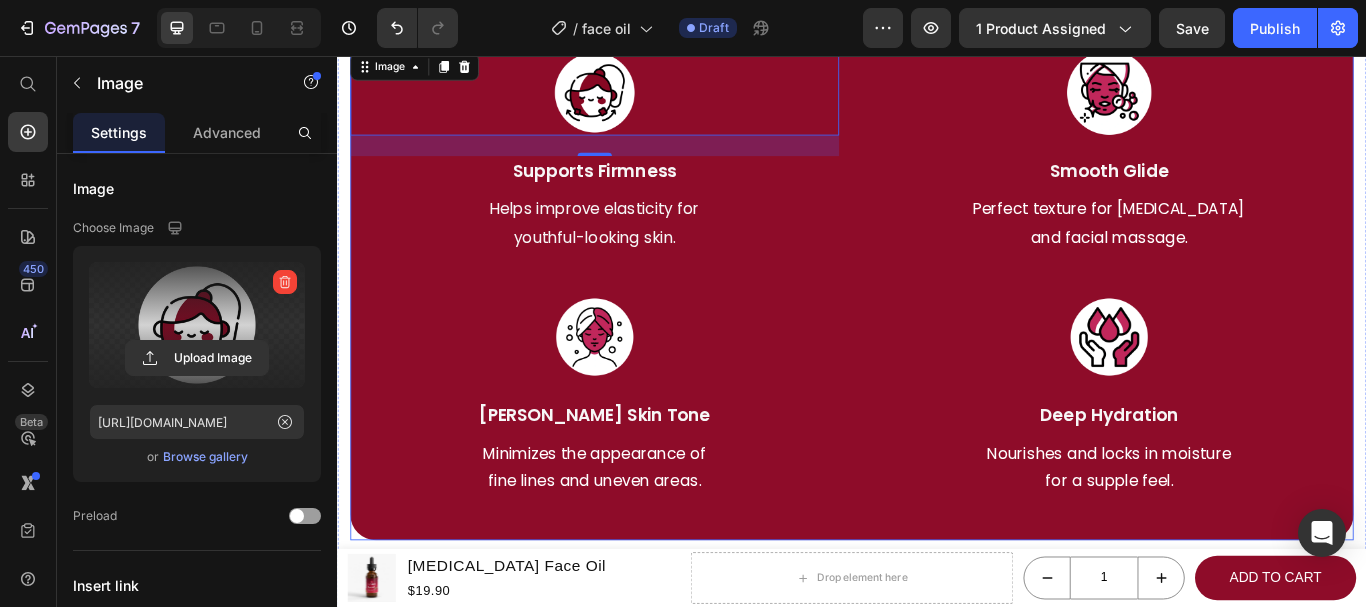 click on "Made for Every Skin. Built to Transform Heading Image   24  Supports Firmness Text Block Helps improve elasticity for  youthful-looking skin. Text block Image Smooth Glide Text Block Perfect texture for Gua Sha  and facial massage. Text block Row Image Evens Skin Tone Text Block Minimizes the appearance of  fine lines and uneven areas. Text block Image Deep Hydration Text Block Nourishes and locks in moisture  for a supple feel. Text block Row Row" at bounding box center [937, 255] 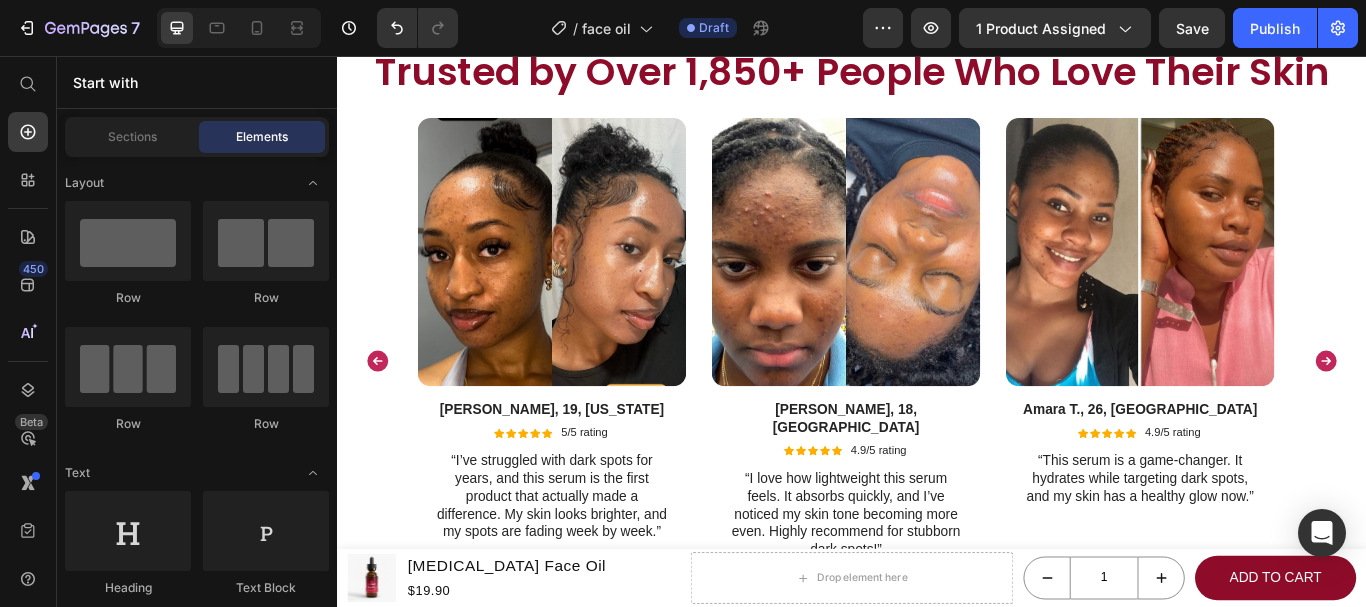 scroll, scrollTop: 3725, scrollLeft: 0, axis: vertical 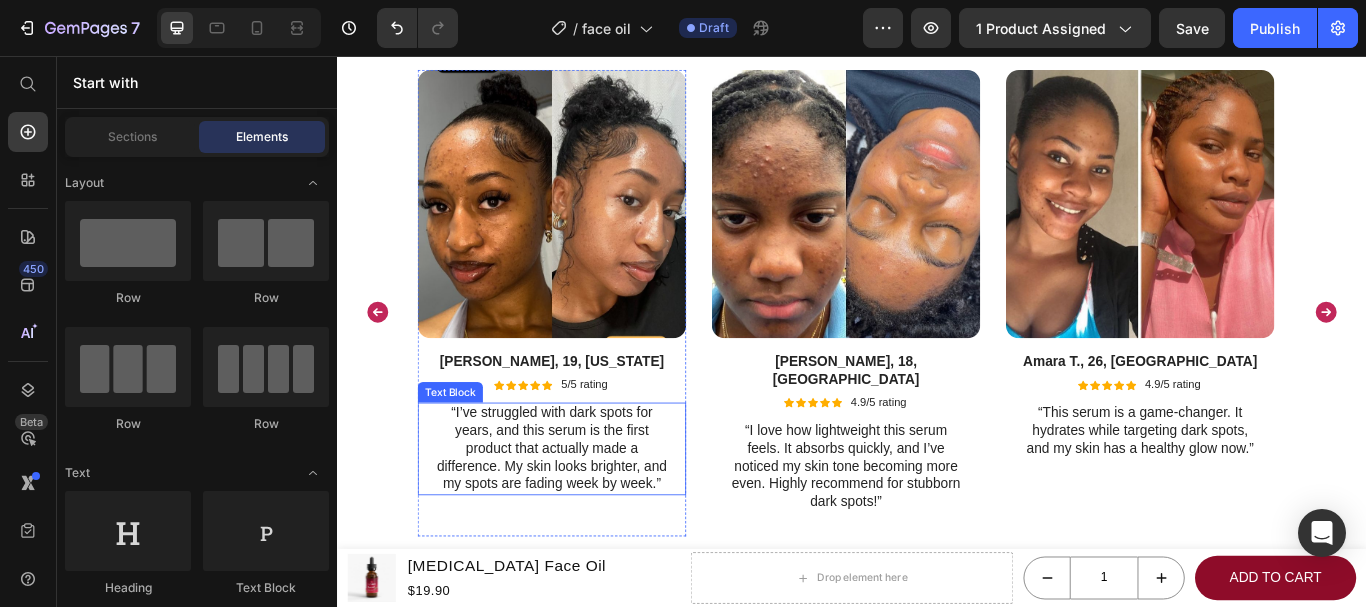 click on "“I’ve struggled with dark spots for years, and this serum is the first product that actually made a difference. My skin looks brighter, and my spots are fading week by week.”" at bounding box center [586, 514] 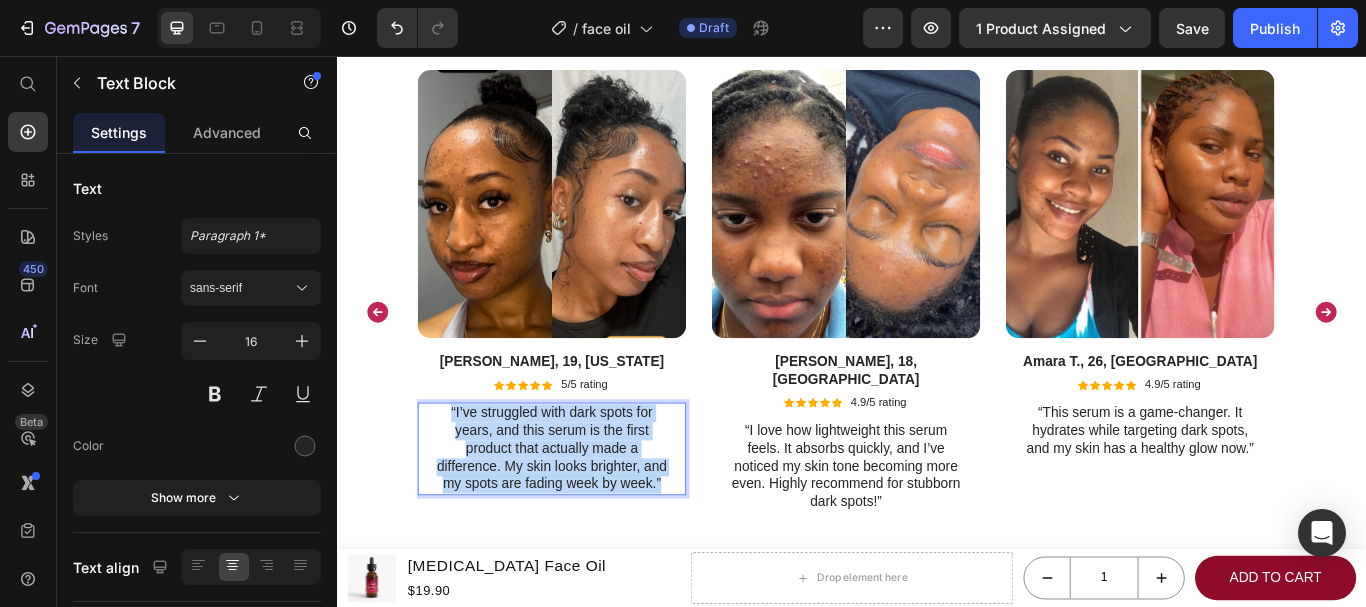 click on "“I’ve struggled with dark spots for years, and this serum is the first product that actually made a difference. My skin looks brighter, and my spots are fading week by week.”" at bounding box center [586, 514] 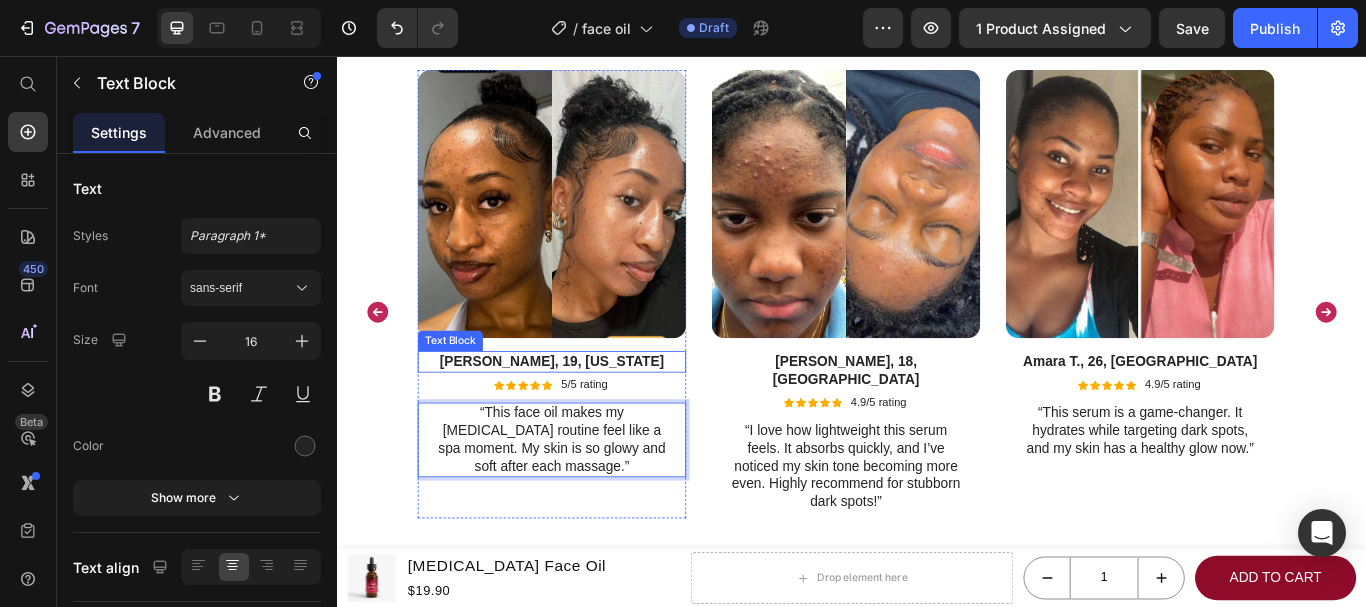 click on "Vanessa L., 19, New York" at bounding box center (586, 412) 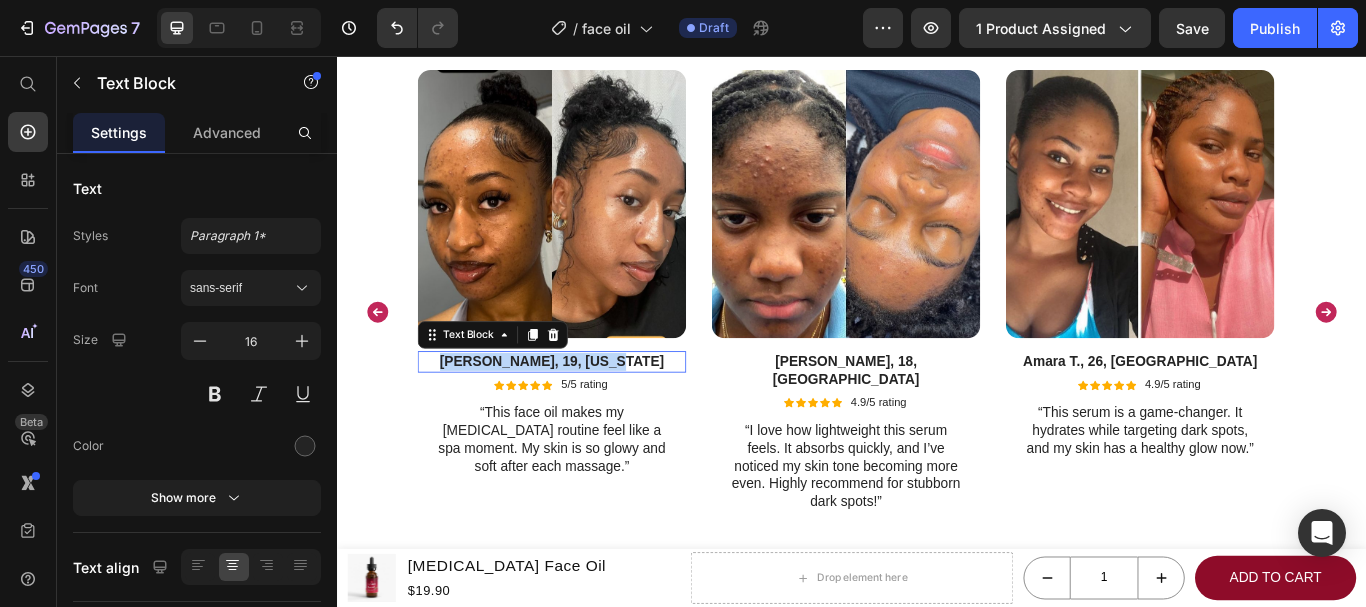 click on "Vanessa L., 19, New York" at bounding box center [586, 412] 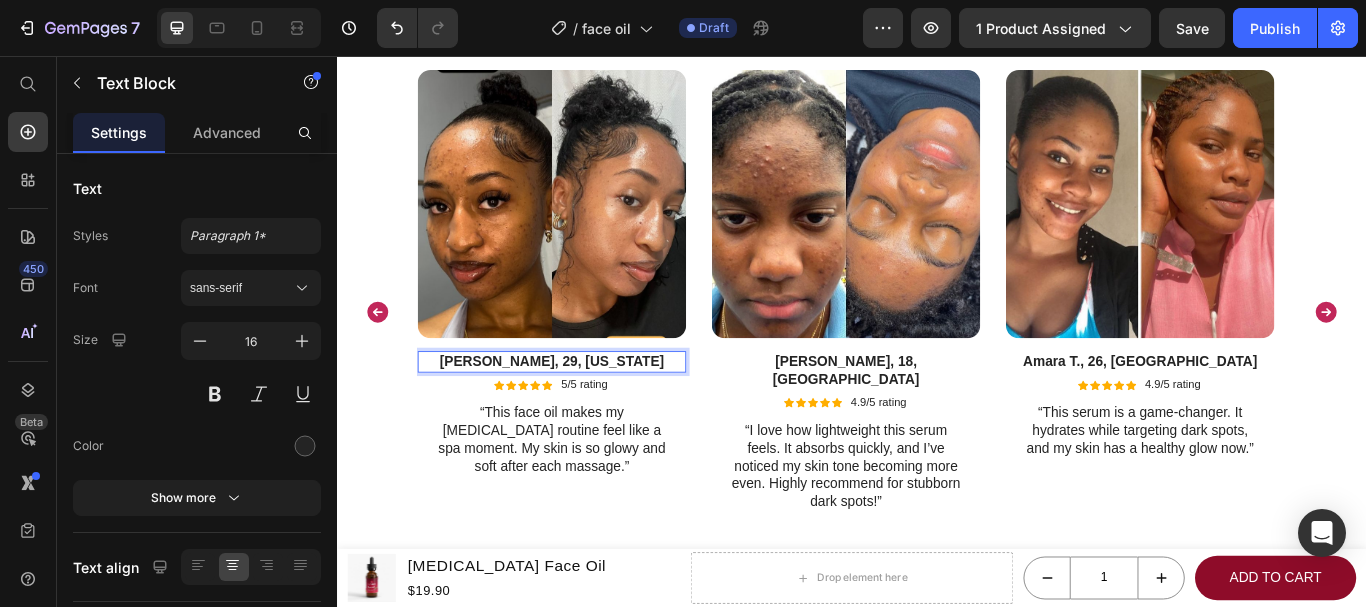 click on "Elena M., 29, New York" at bounding box center [586, 412] 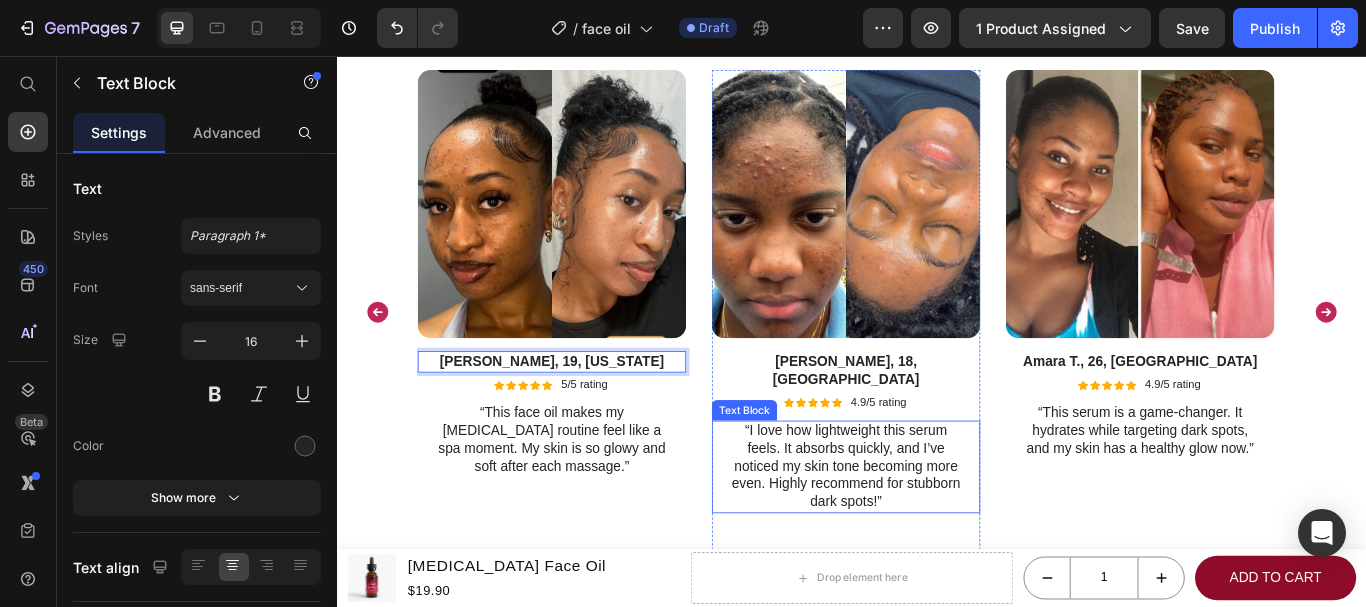 click on "“I love how lightweight this serum feels. It absorbs quickly, and I’ve noticed my skin tone becoming more even. Highly recommend for stubborn dark spots!”" at bounding box center [929, 535] 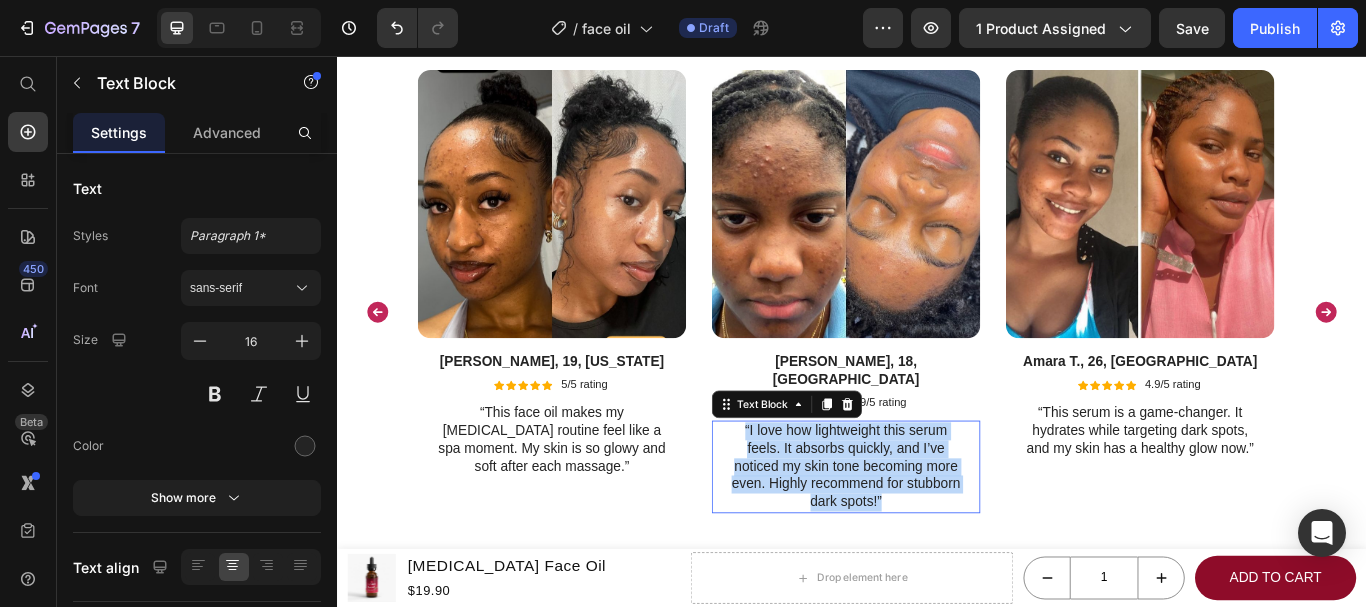click on "“I love how lightweight this serum feels. It absorbs quickly, and I’ve noticed my skin tone becoming more even. Highly recommend for stubborn dark spots!”" at bounding box center (929, 535) 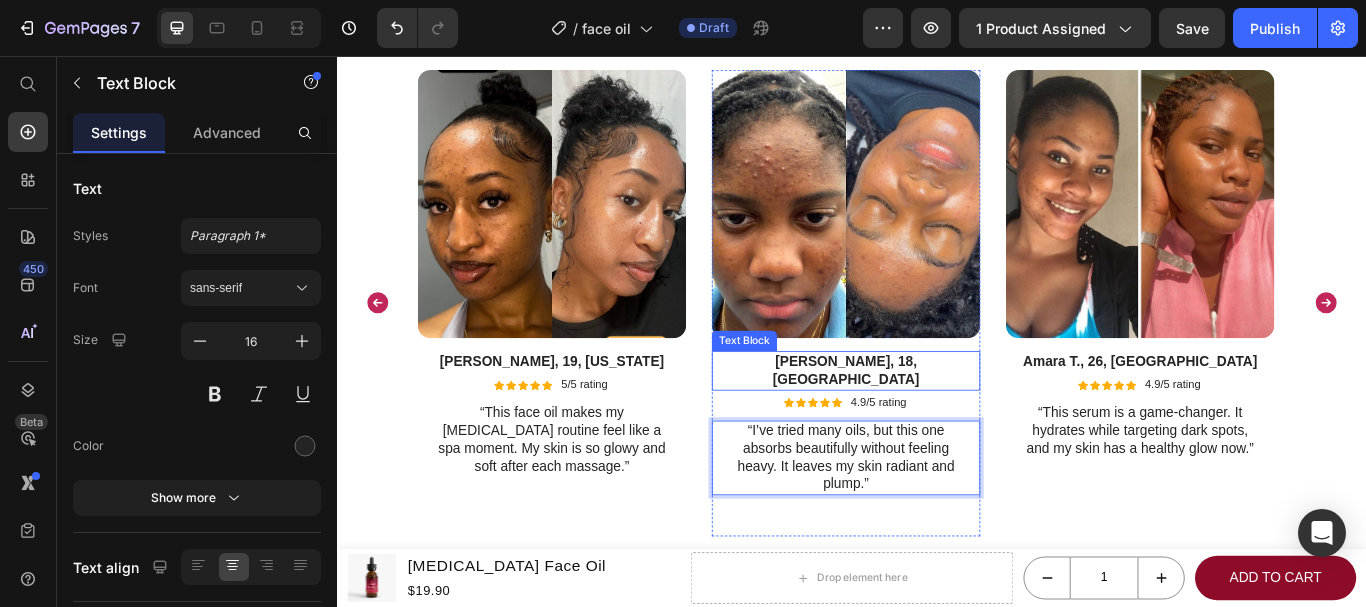 click on "Samantha R., 18, Miami" at bounding box center [929, 423] 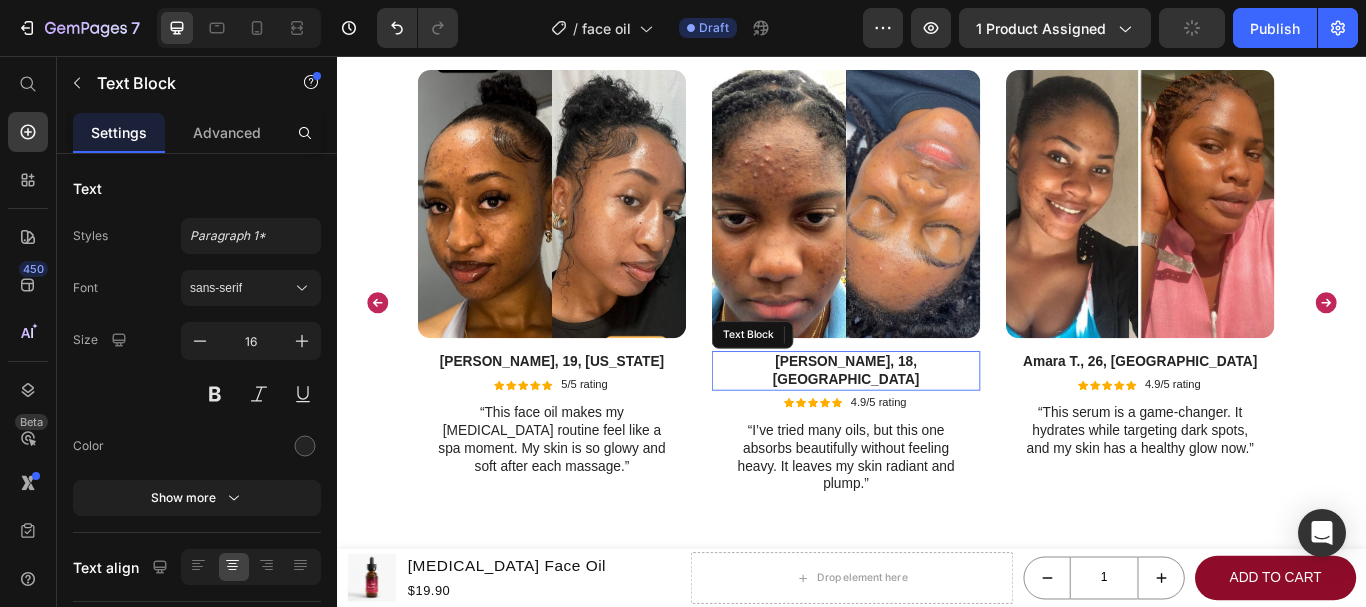 click on "Samantha R., 18, Miami" at bounding box center (929, 423) 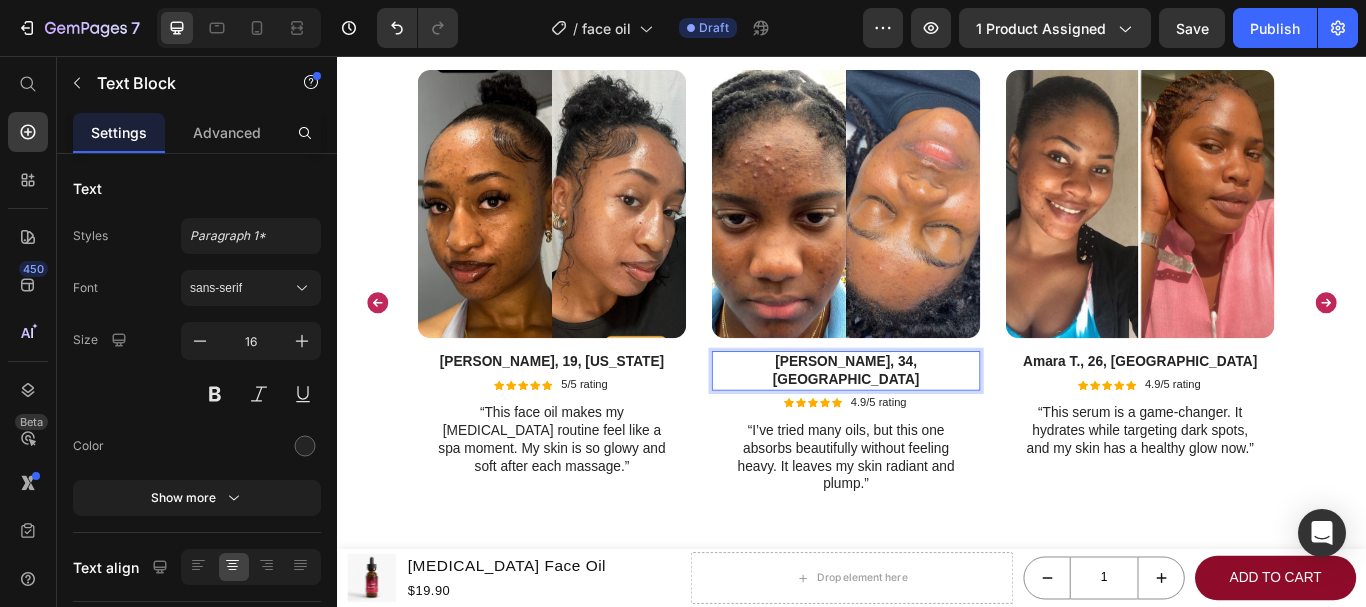 click on "Claire S., 34, Los Angeles" at bounding box center (929, 423) 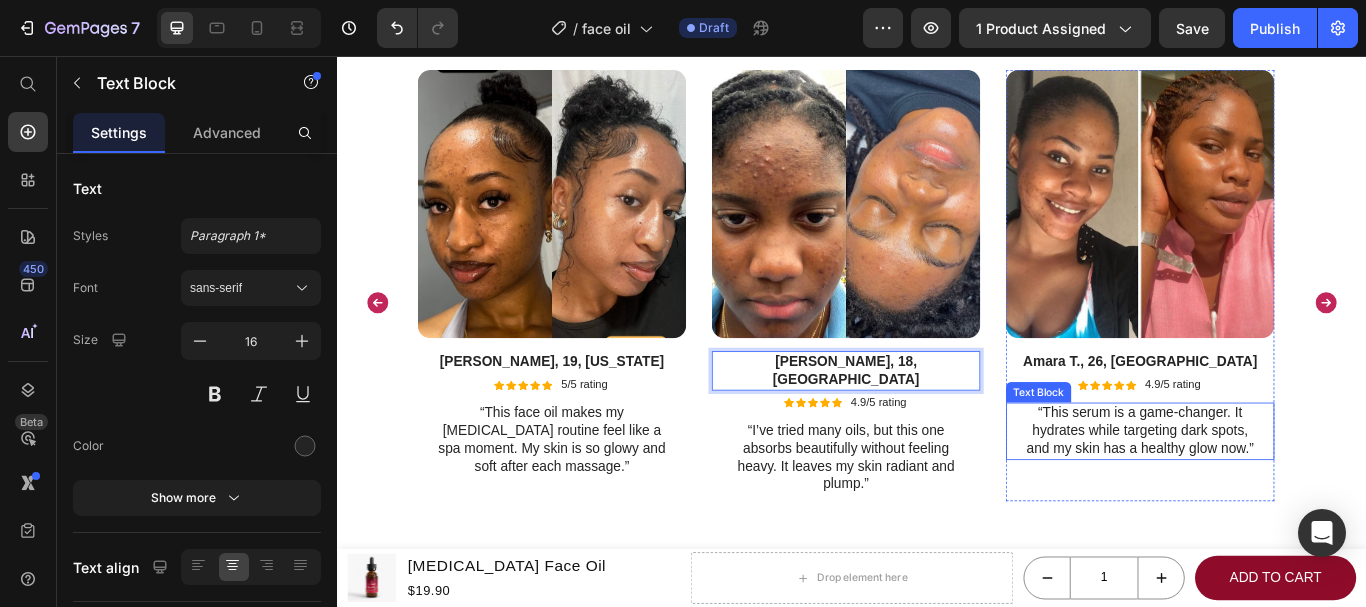 click on "“This serum is a game-changer. It hydrates while targeting dark spots, and my skin has a healthy glow now.”" at bounding box center (1272, 493) 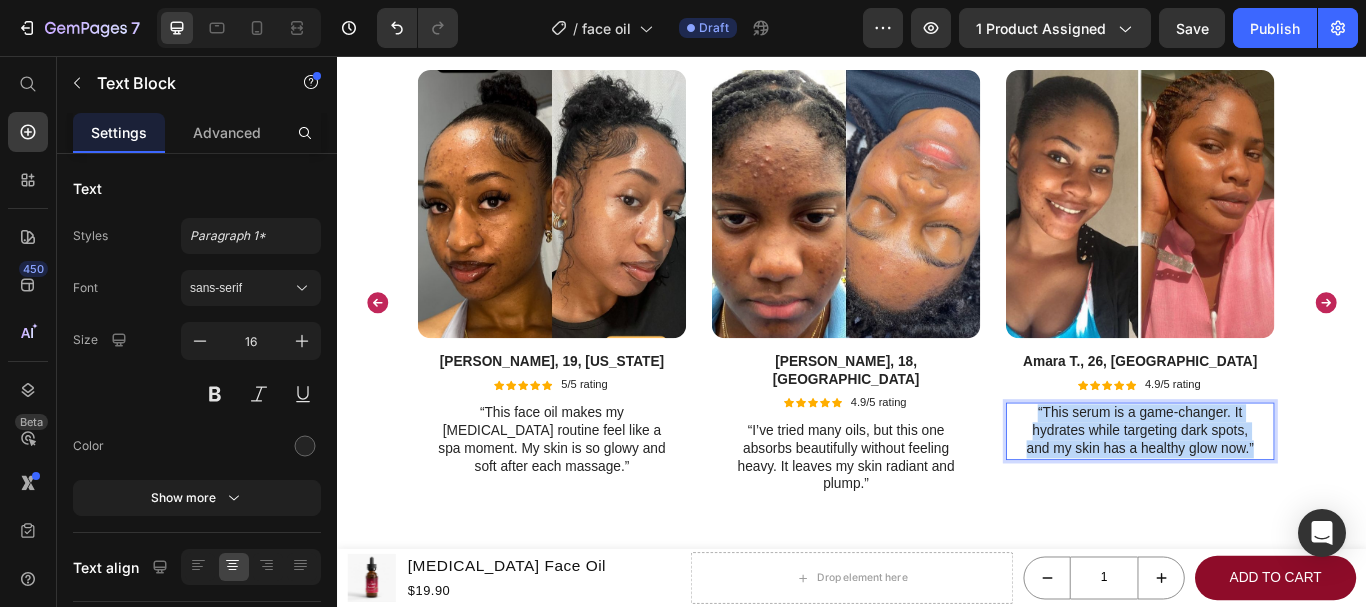 click on "“This serum is a game-changer. It hydrates while targeting dark spots, and my skin has a healthy glow now.”" at bounding box center [1272, 493] 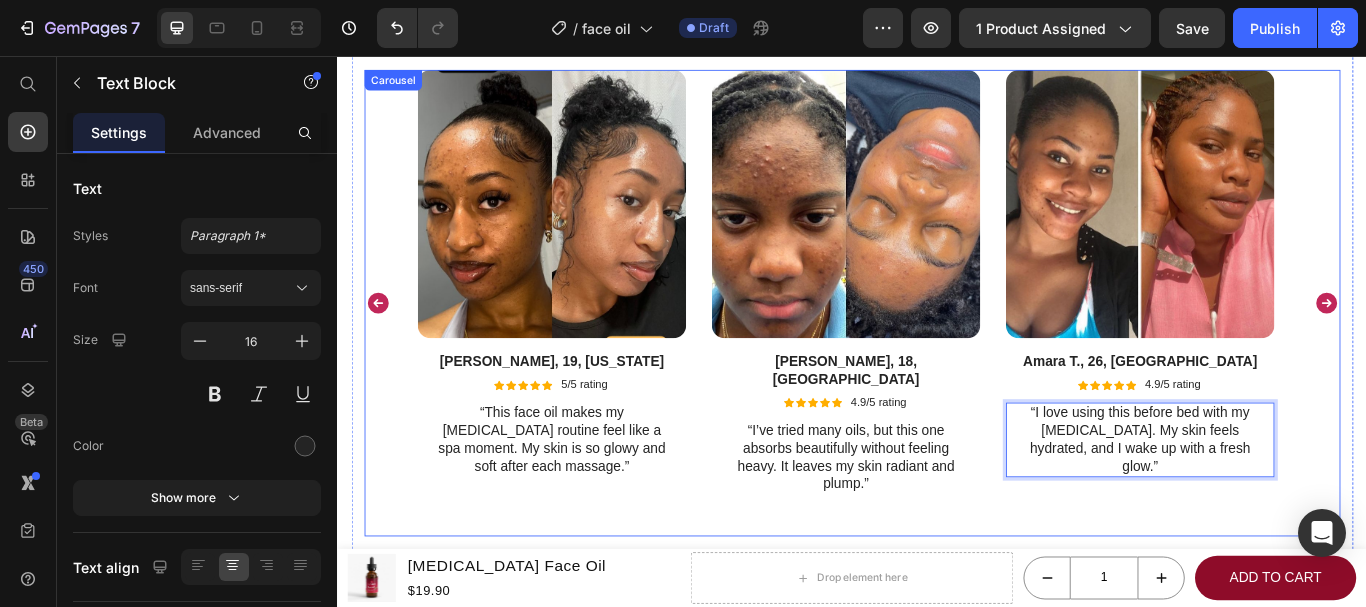 click 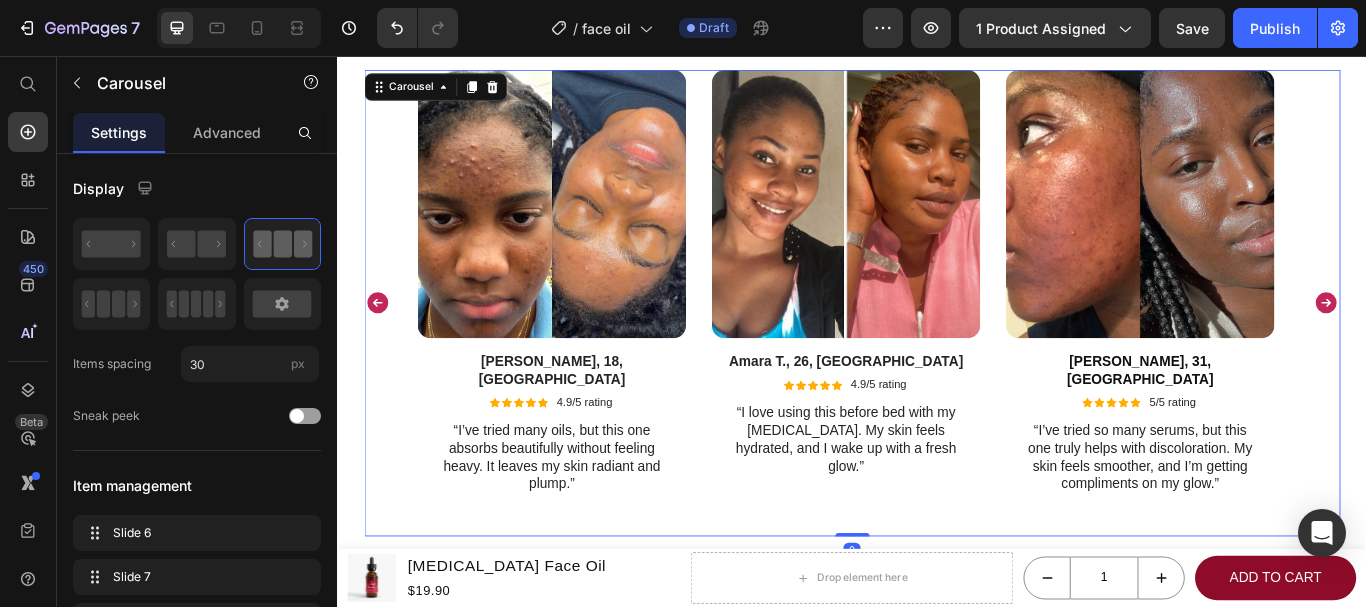 click 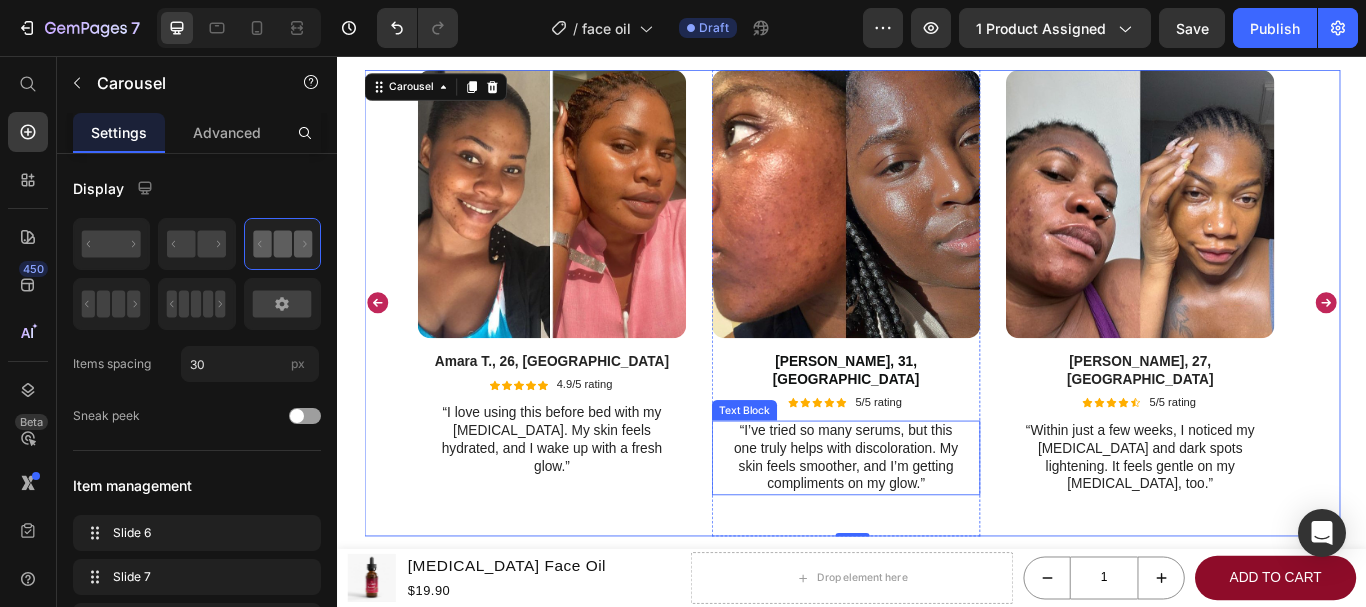 click on "“I’ve tried so many serums, but this one truly helps with discoloration. My skin feels smoother, and I’m getting compliments on my glow.”" at bounding box center [929, 524] 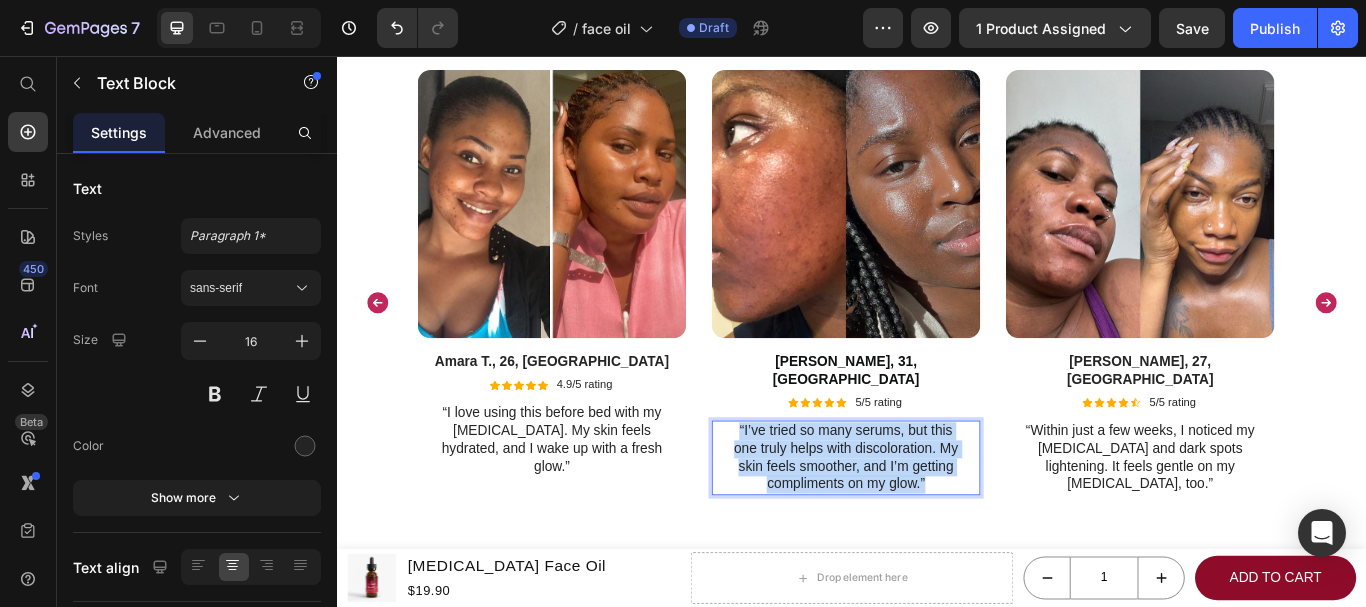 click on "“I’ve tried so many serums, but this one truly helps with discoloration. My skin feels smoother, and I’m getting compliments on my glow.”" at bounding box center [929, 524] 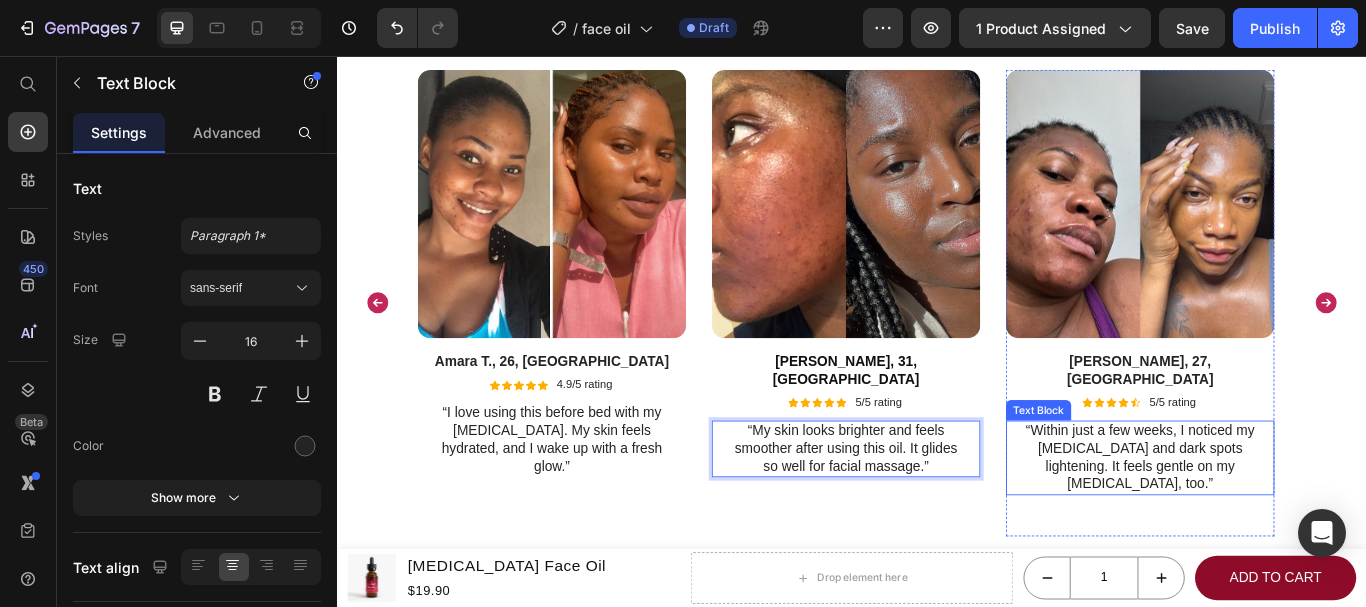 click on "“Within just a few weeks, I noticed my acne scars and dark spots lightening. It feels gentle on my sensitive skin, too.”" at bounding box center (1272, 524) 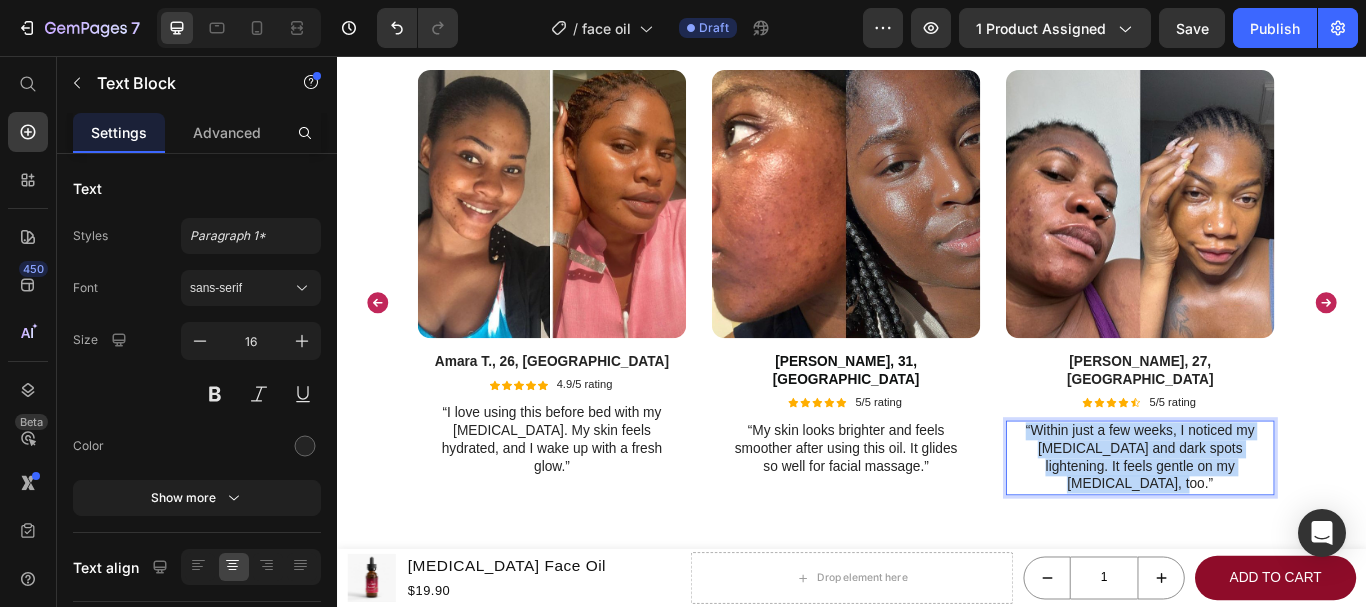 click on "“Within just a few weeks, I noticed my acne scars and dark spots lightening. It feels gentle on my sensitive skin, too.”" at bounding box center [1272, 524] 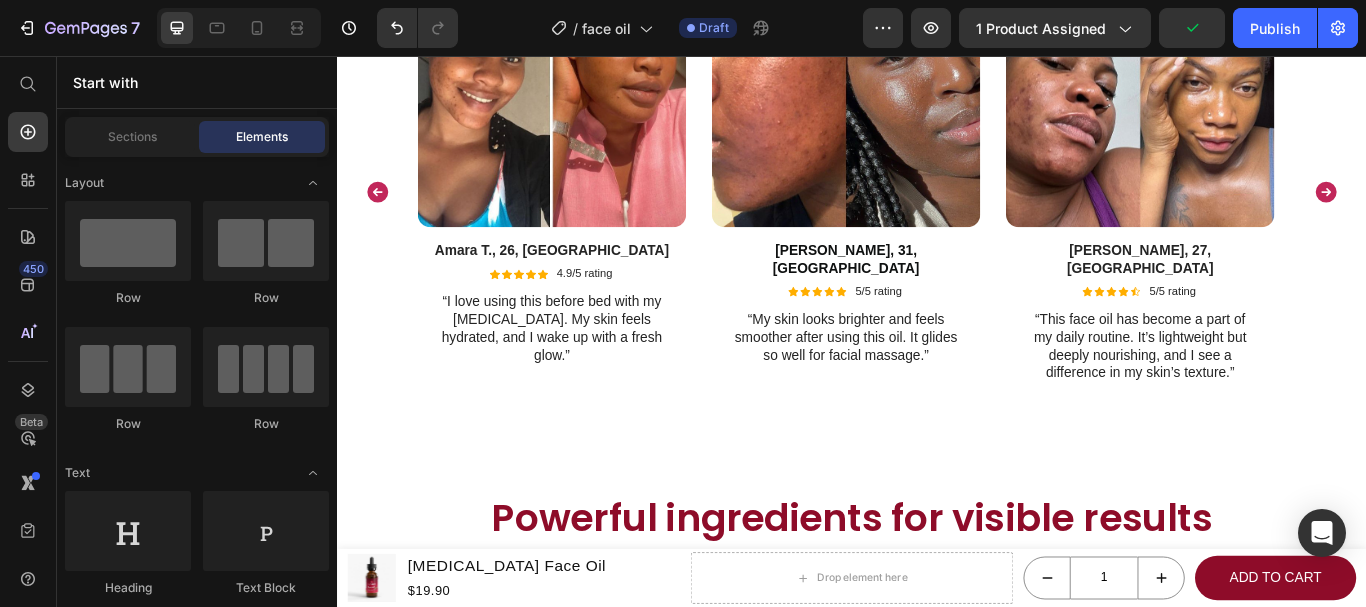 scroll, scrollTop: 3883, scrollLeft: 0, axis: vertical 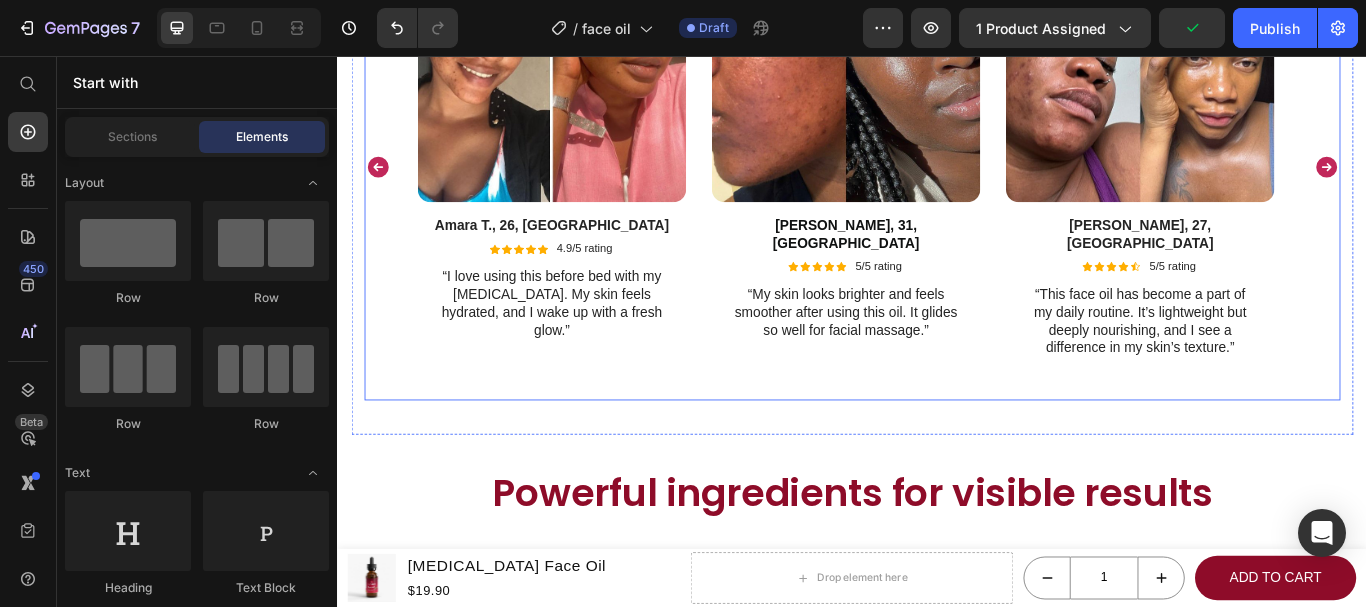 click 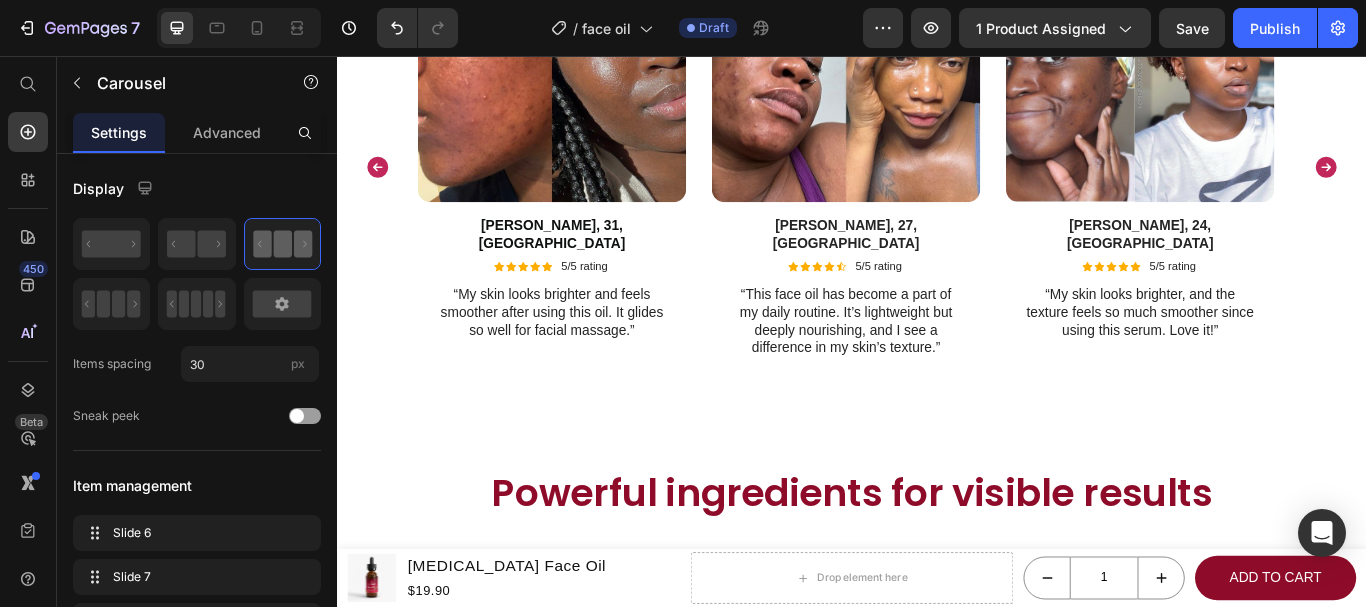 scroll, scrollTop: 3754, scrollLeft: 0, axis: vertical 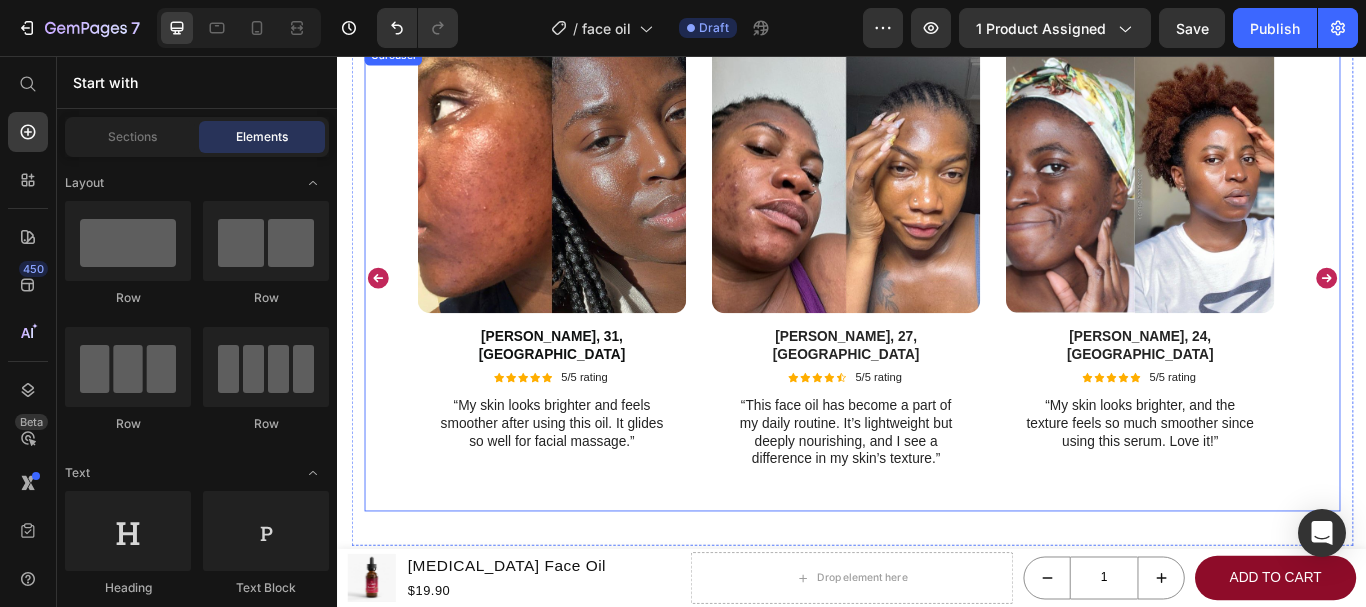 click 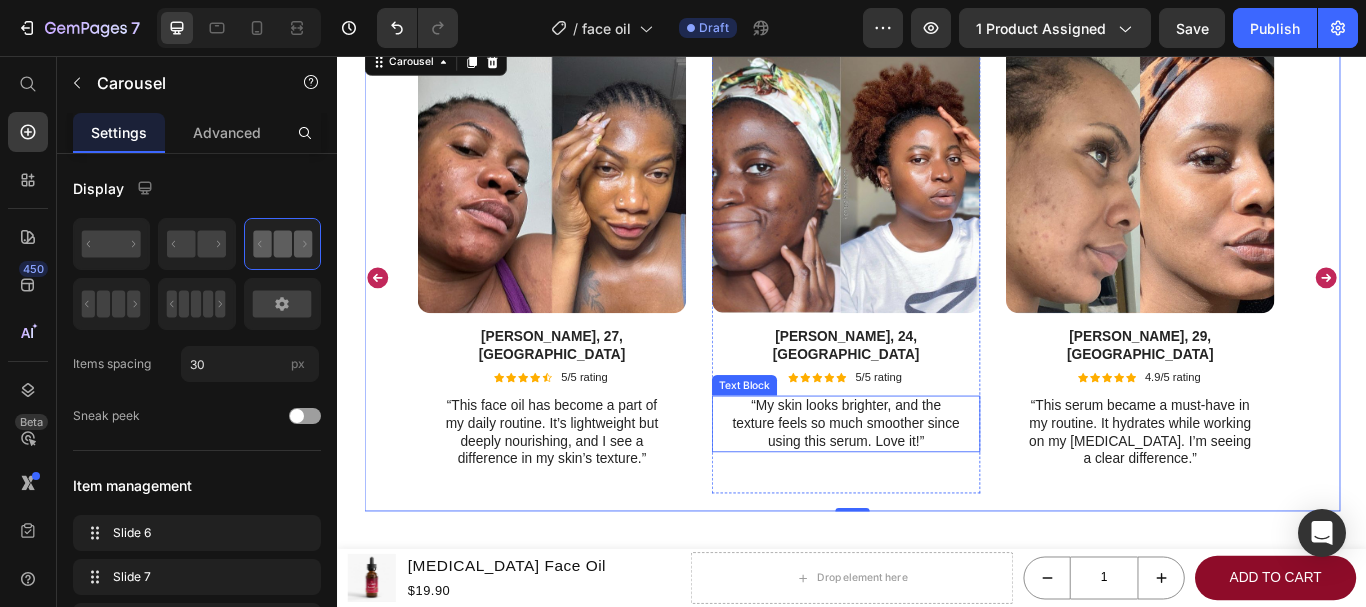 click on "“My skin looks brighter, and the texture feels so much smoother since using this serum. Love it!”" at bounding box center (929, 485) 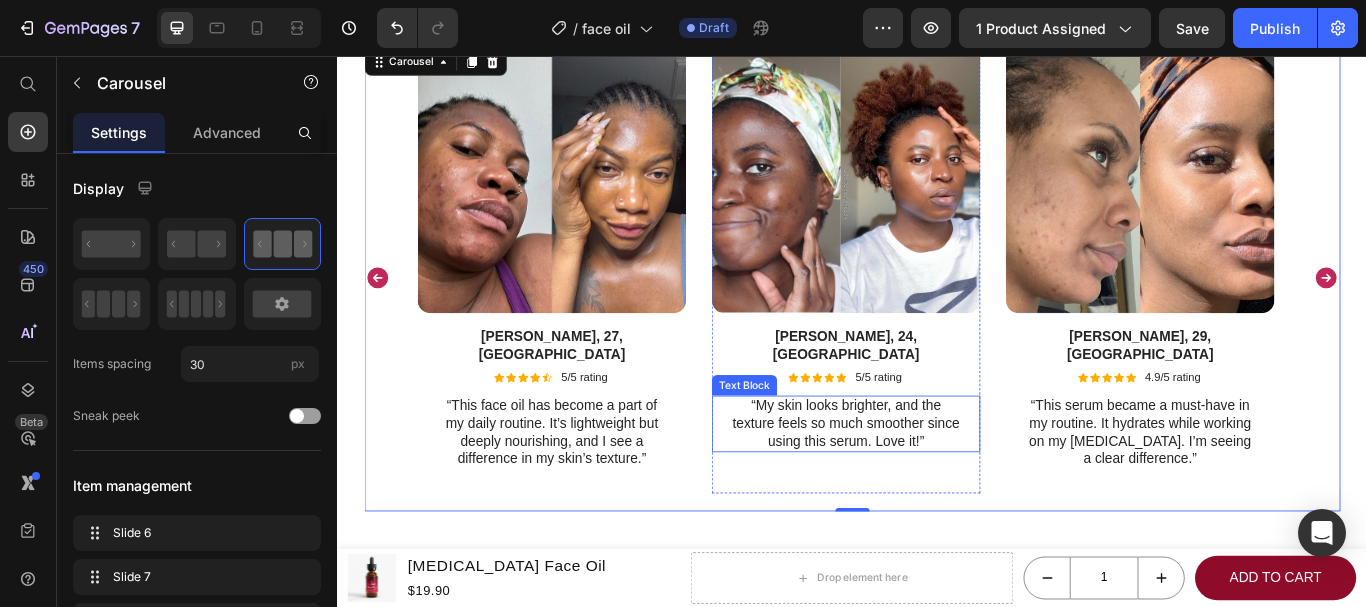 click on "“My skin looks brighter, and the texture feels so much smoother since using this serum. Love it!”" at bounding box center [929, 485] 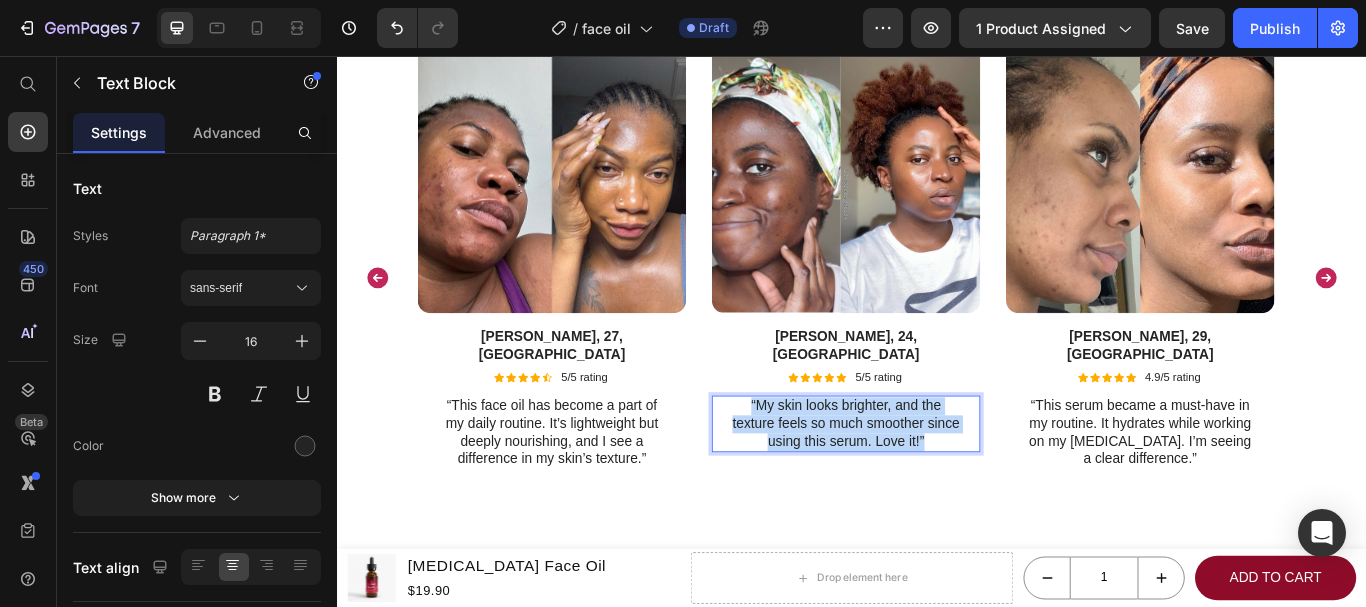 click on "“My skin looks brighter, and the texture feels so much smoother since using this serum. Love it!”" at bounding box center [929, 485] 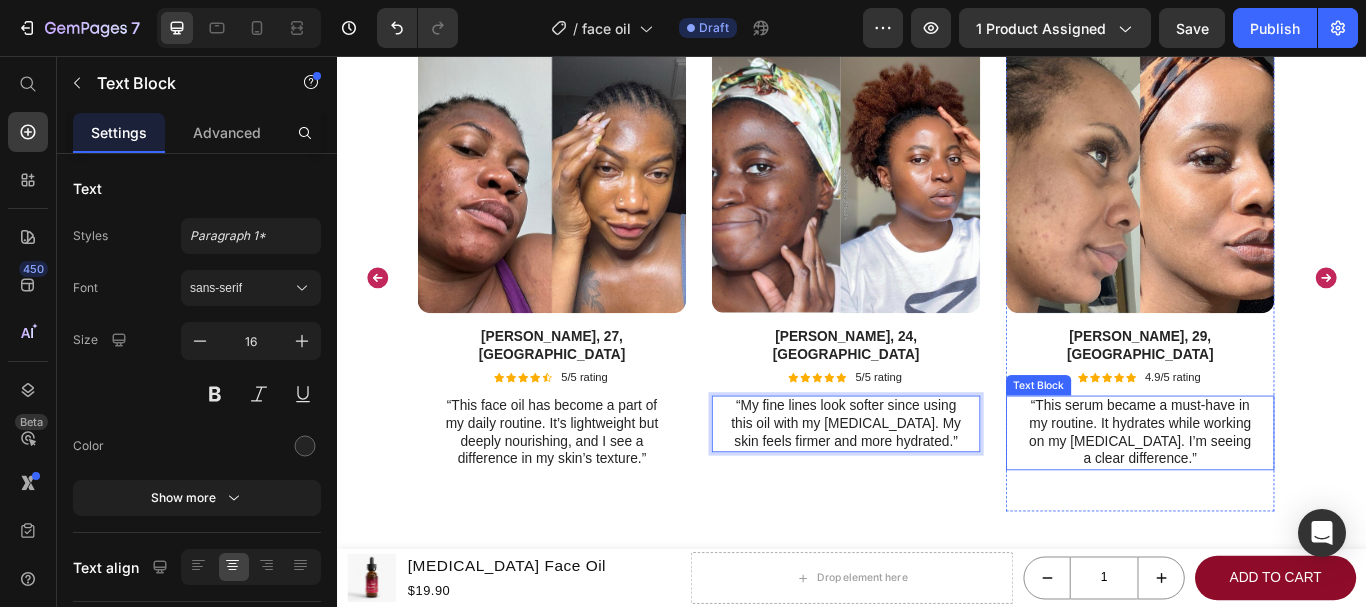 click on "“This serum became a must-have in my routine. It hydrates while working on my hyperpigmentation. I’m seeing a clear difference.”" at bounding box center (1272, 495) 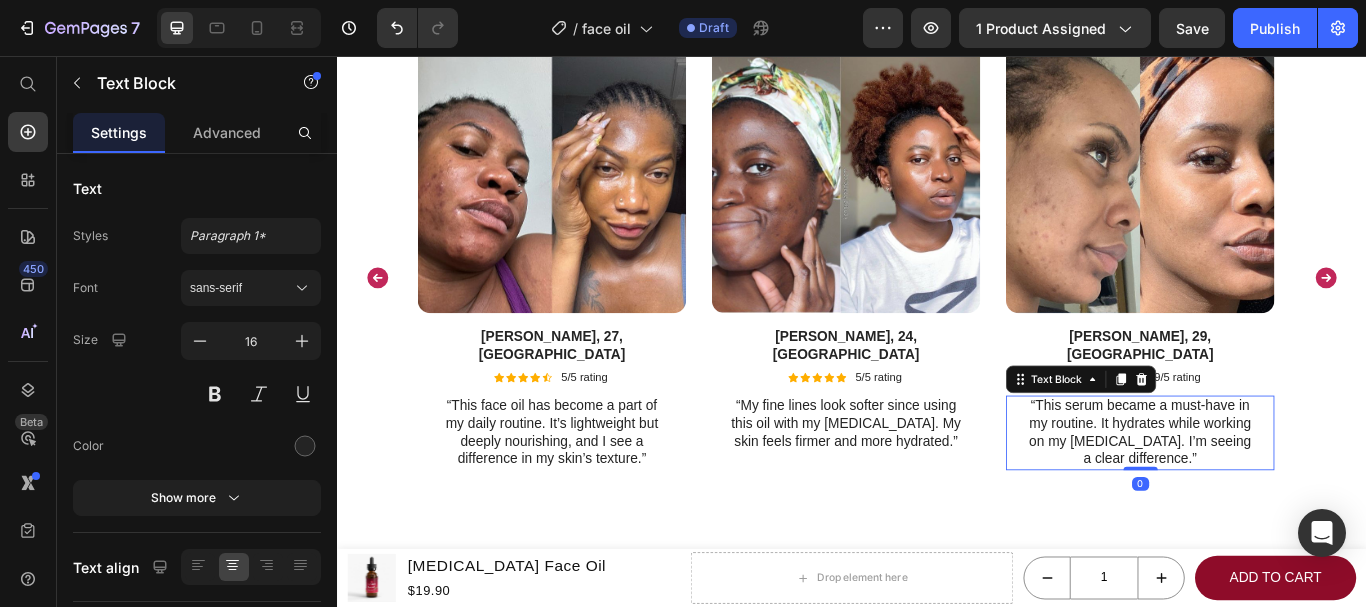 click on "“This serum became a must-have in my routine. It hydrates while working on my hyperpigmentation. I’m seeing a clear difference.”" at bounding box center [1272, 495] 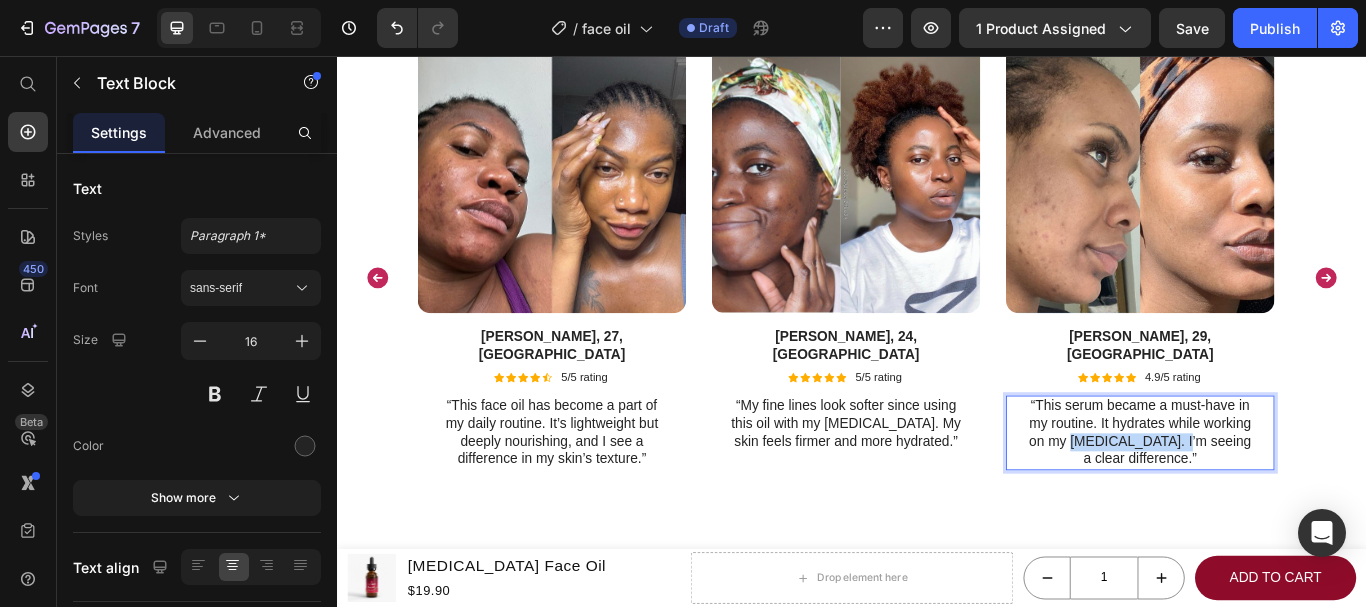 click on "“This serum became a must-have in my routine. It hydrates while working on my hyperpigmentation. I’m seeing a clear difference.”" at bounding box center (1272, 495) 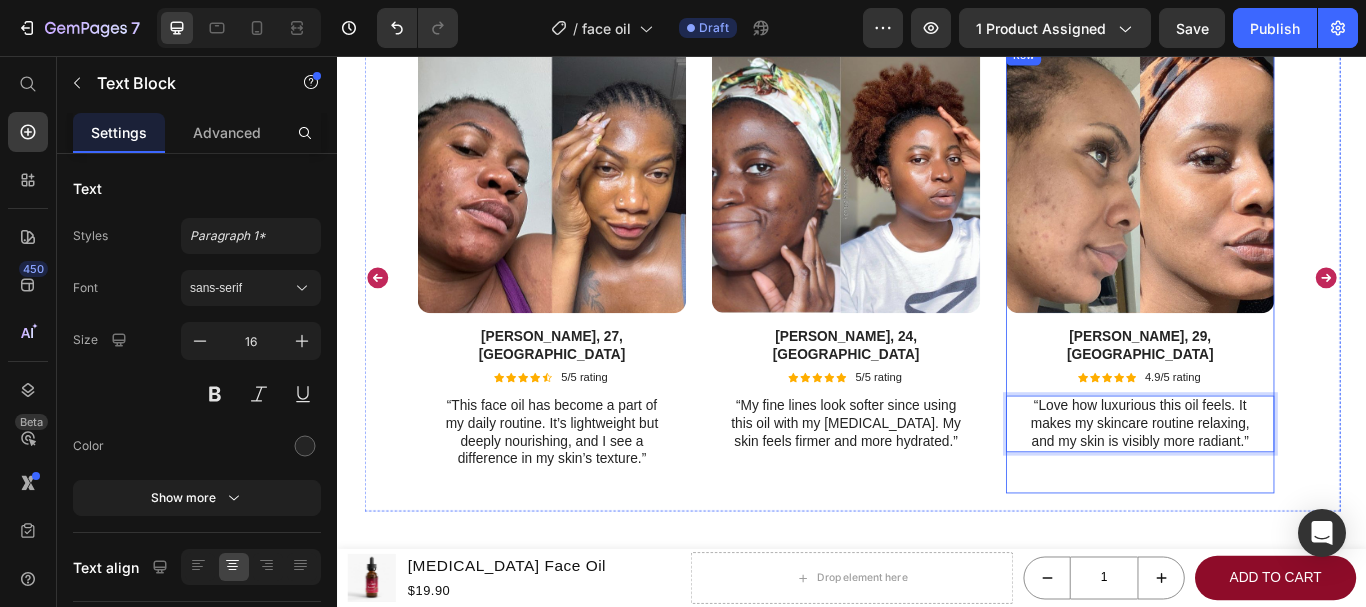 click on "Image Jasmine W., 29, Houston Text Block Icon Icon Icon Icon Icon Icon List 4.9/5 rating Text Block Row “Love how luxurious this oil feels. It makes my skincare routine relaxing, and my skin is visibly more radiant.” Text Block   0 Row" at bounding box center (1272, 304) 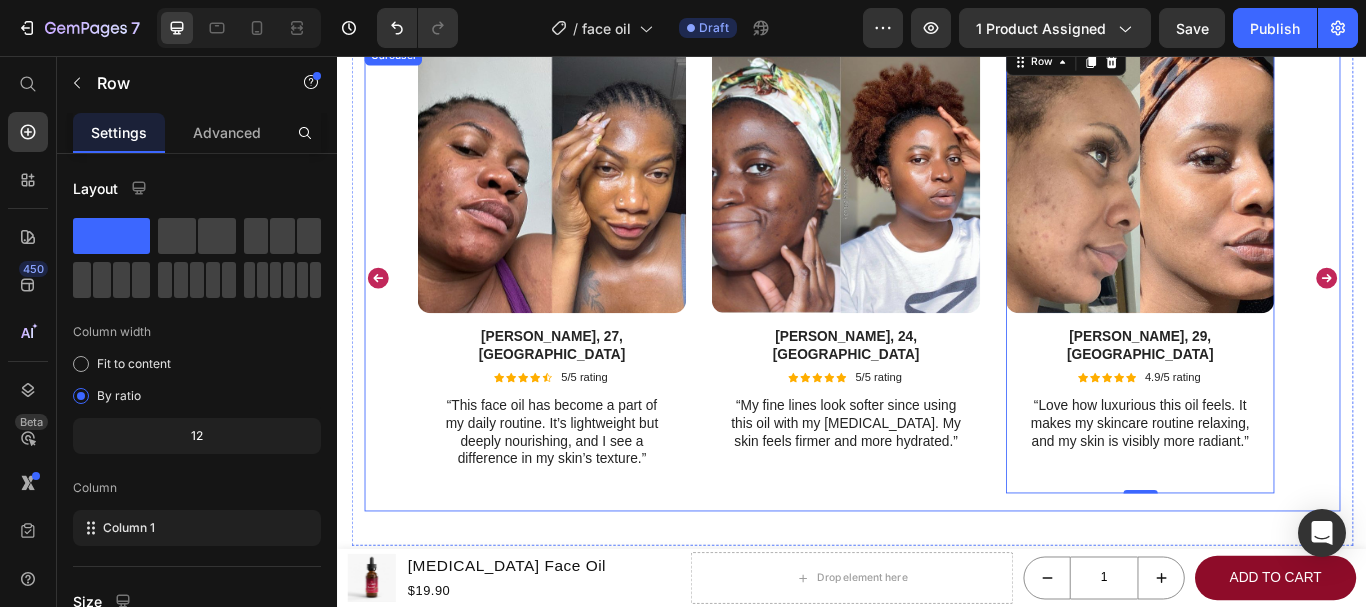click 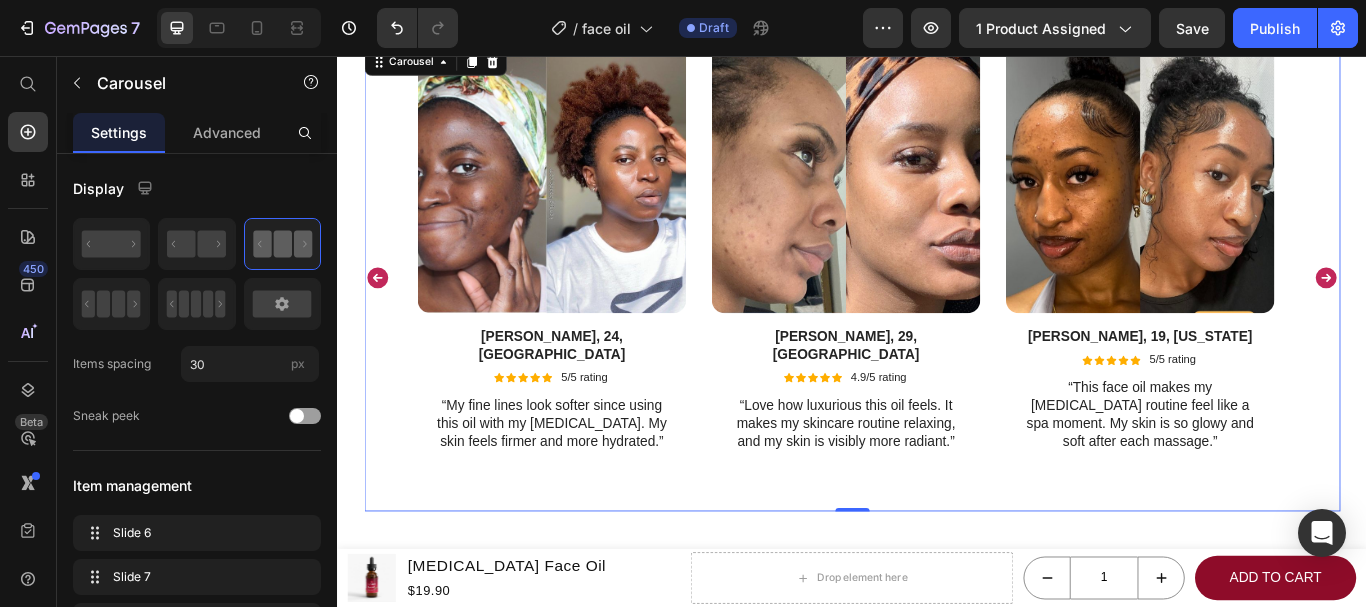 click 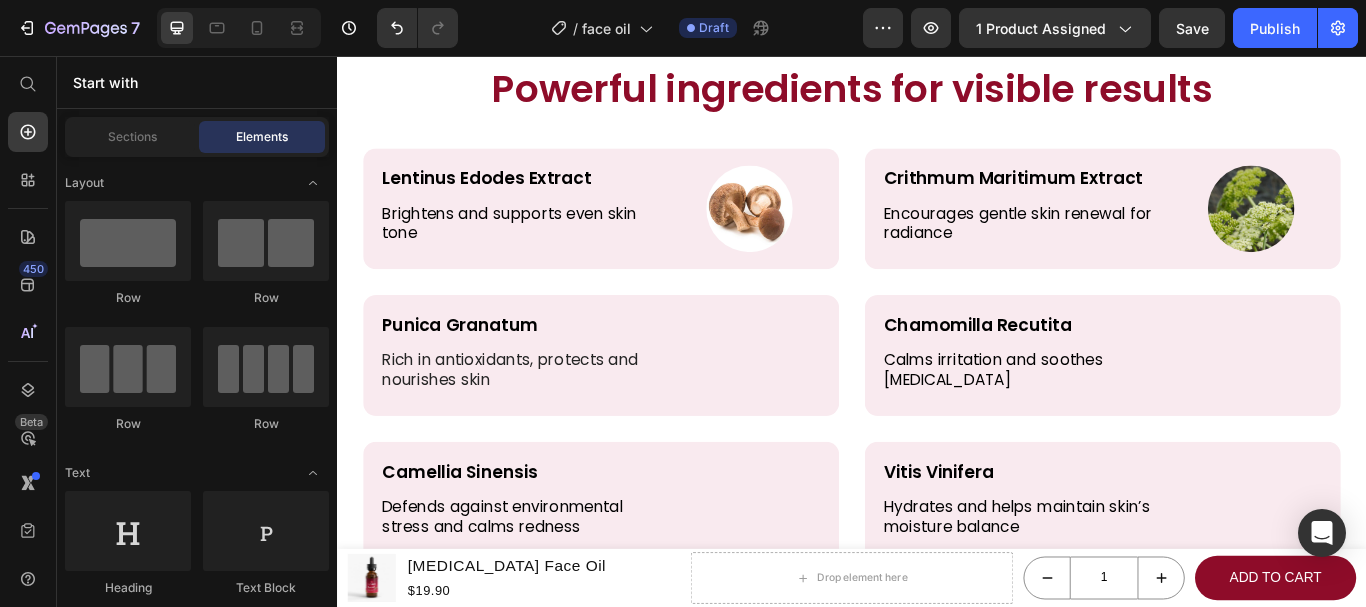 scroll, scrollTop: 4383, scrollLeft: 0, axis: vertical 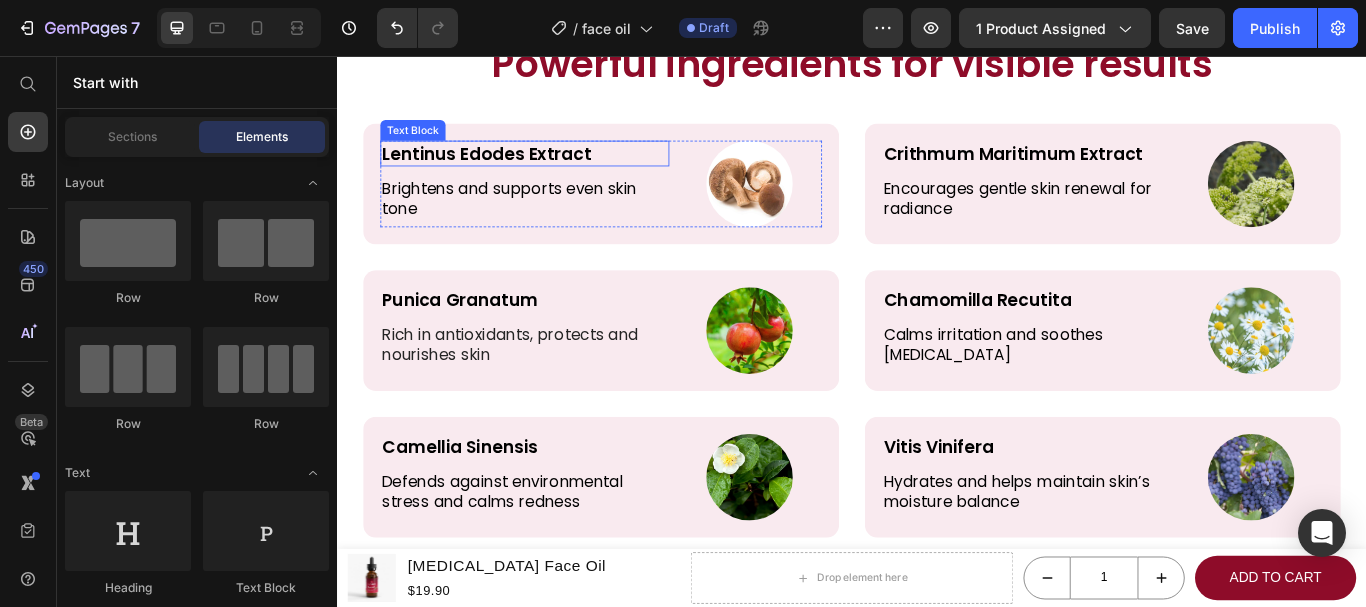 click on "Lentinus Edodes Extract" at bounding box center (555, 170) 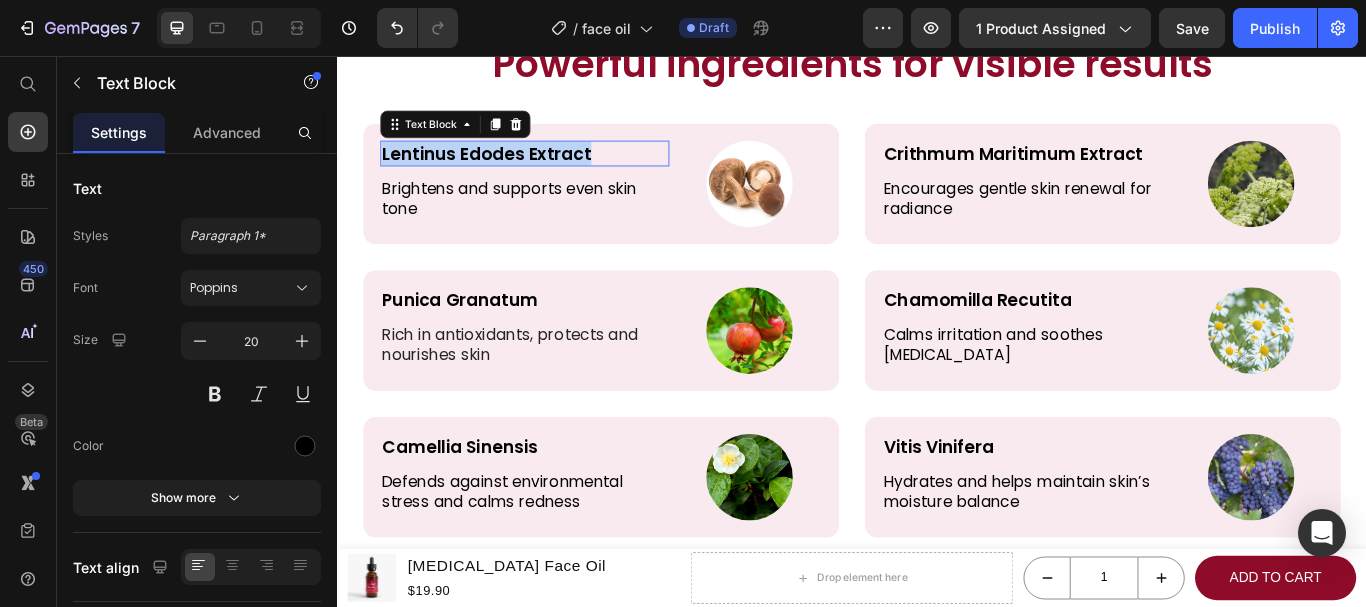 click on "Lentinus Edodes Extract" at bounding box center (555, 170) 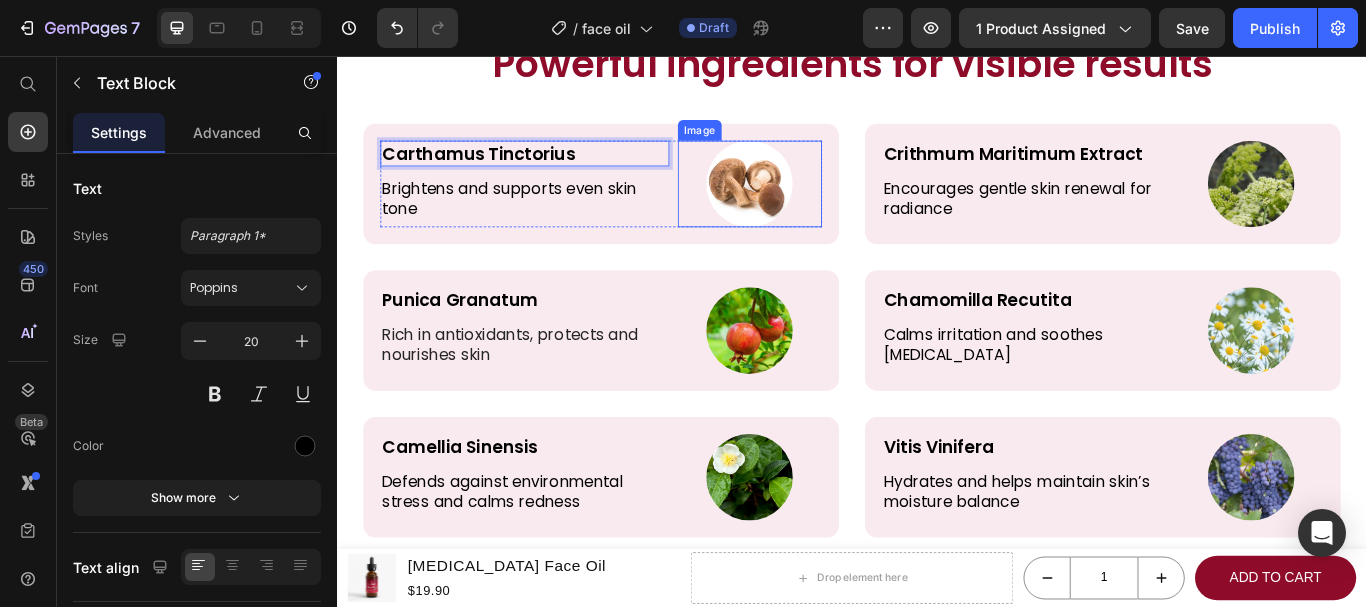 click at bounding box center [818, 205] 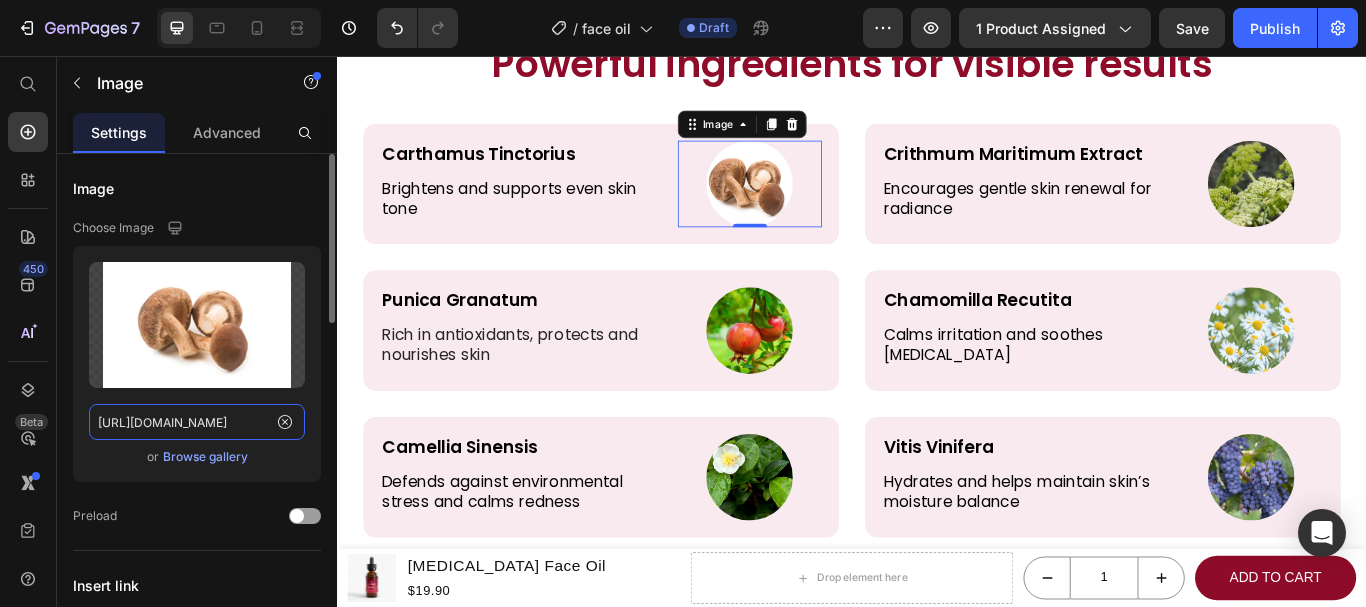 click on "https://naturmedscientific.com/wp-content/uploads/2024/05/Shiitake-Extract-Lentinula-edodes-scaled-1-1024x684.jpg" 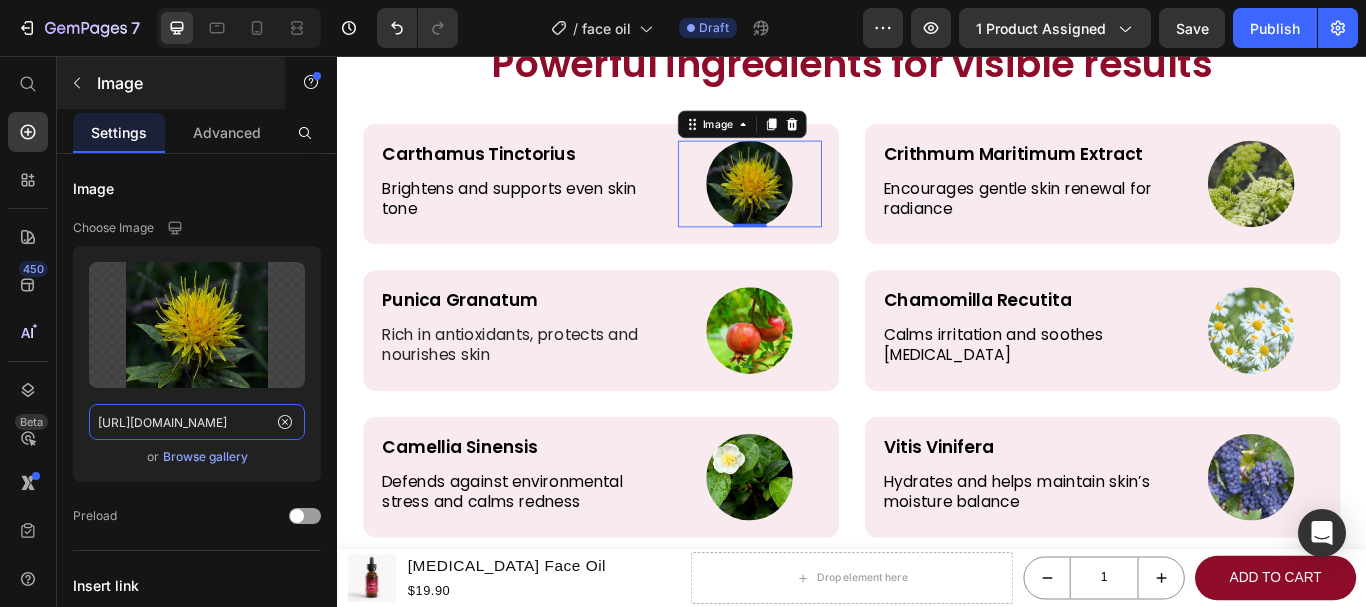 type on "https://upload.wikimedia.org/wikipedia/commons/7/7f/Safflower.jpg" 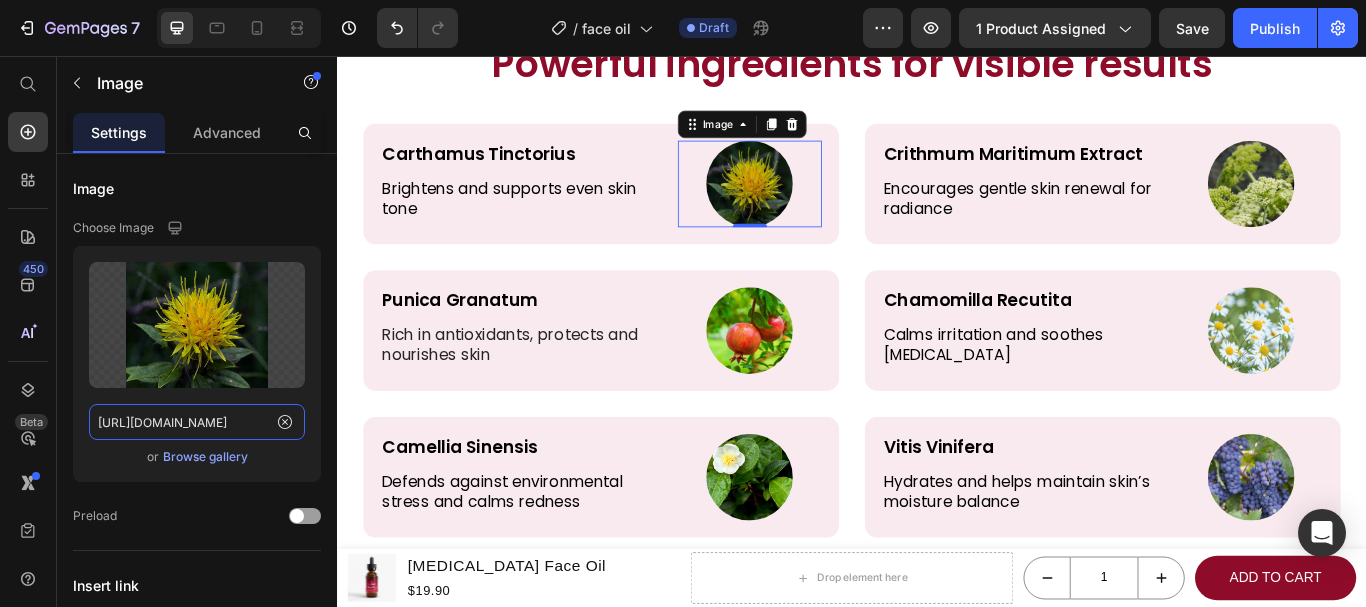 scroll, scrollTop: 0, scrollLeft: 0, axis: both 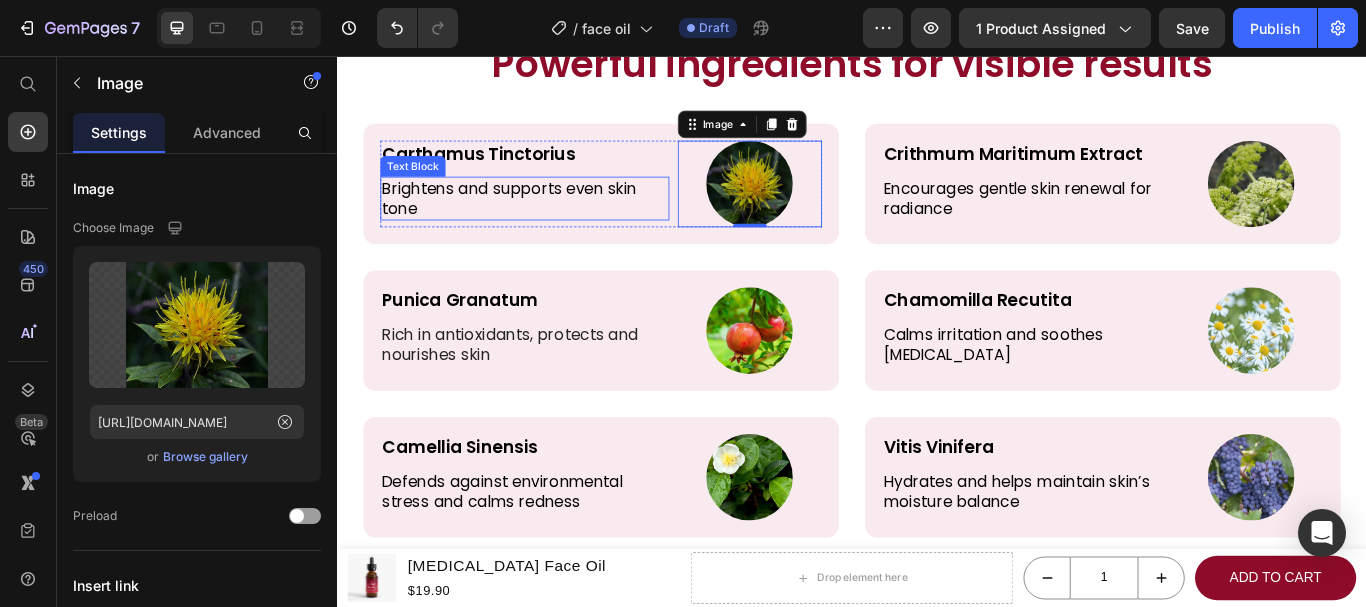 click on "Brightens and supports even skin tone" at bounding box center [555, 222] 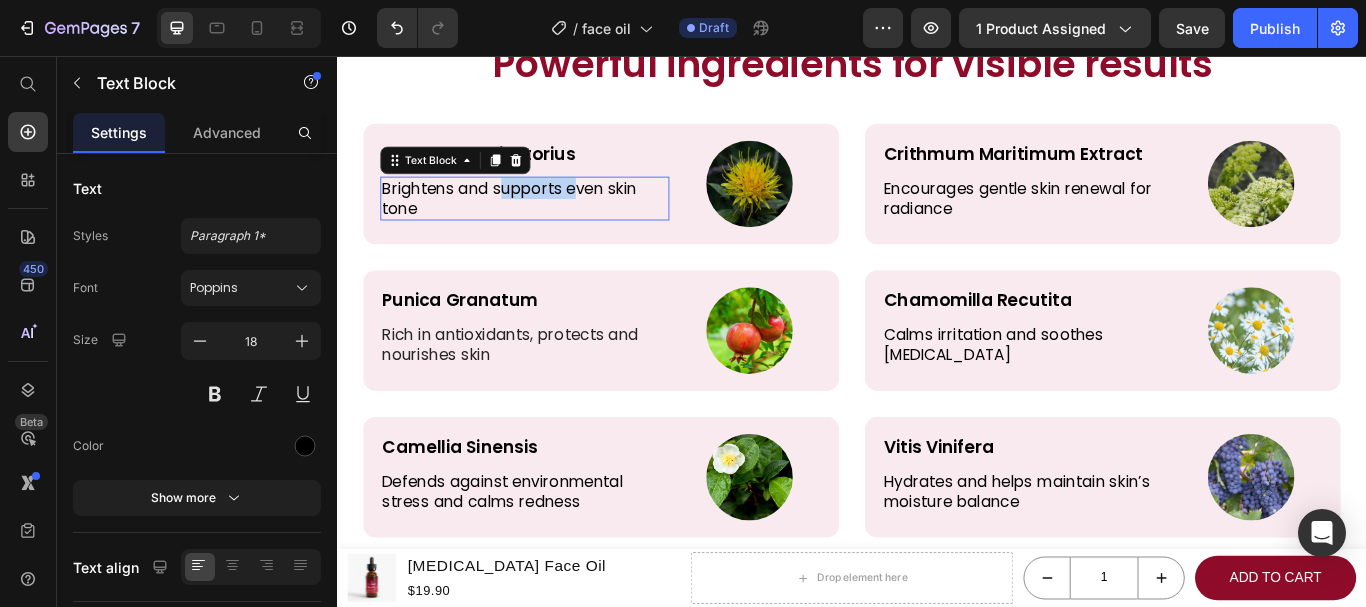 click on "Brightens and supports even skin tone" at bounding box center (555, 222) 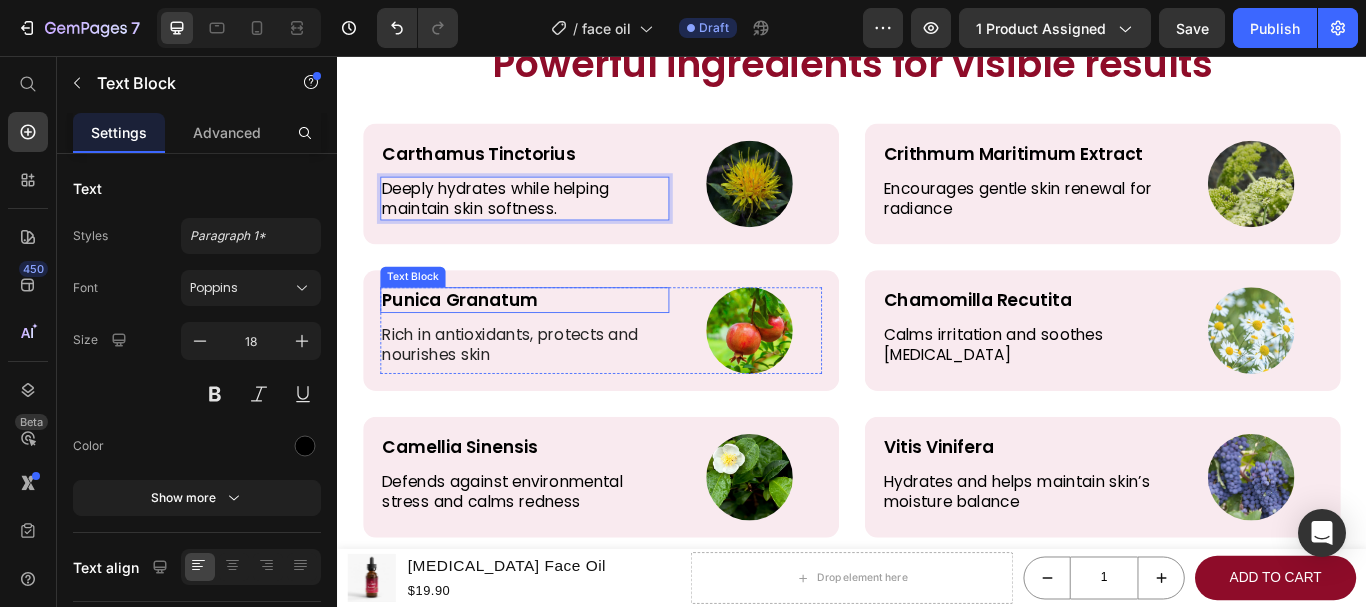 click on "Punica Granatum" at bounding box center [555, 341] 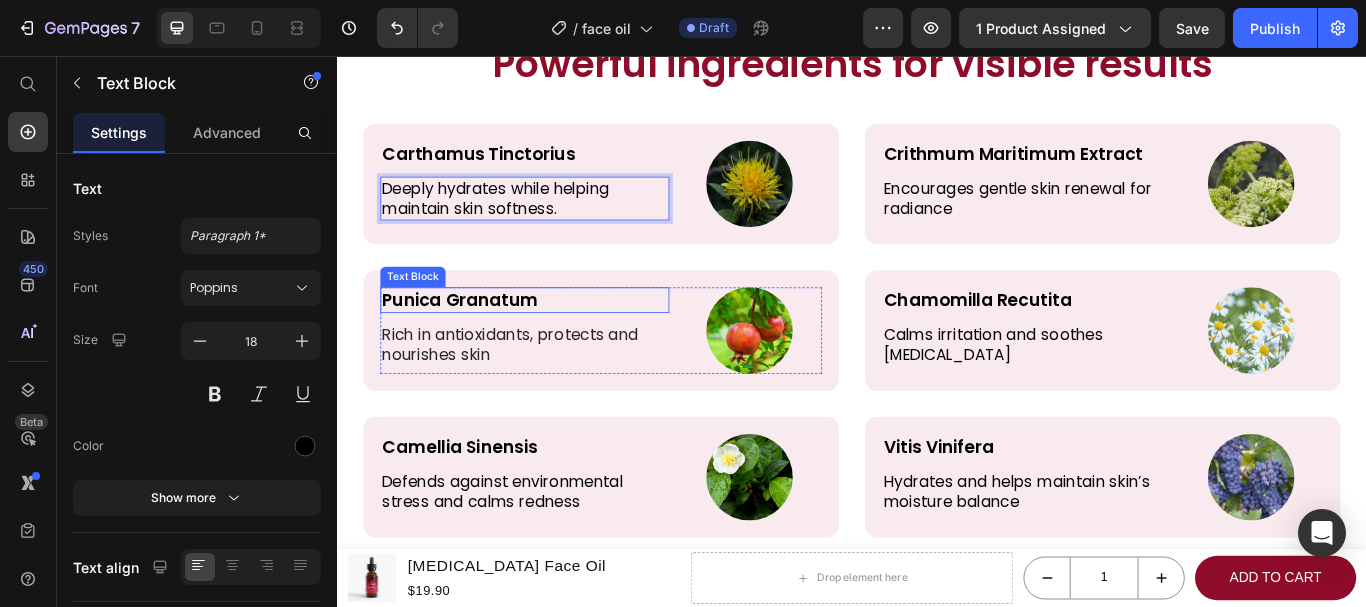 click on "Punica Granatum" at bounding box center [555, 341] 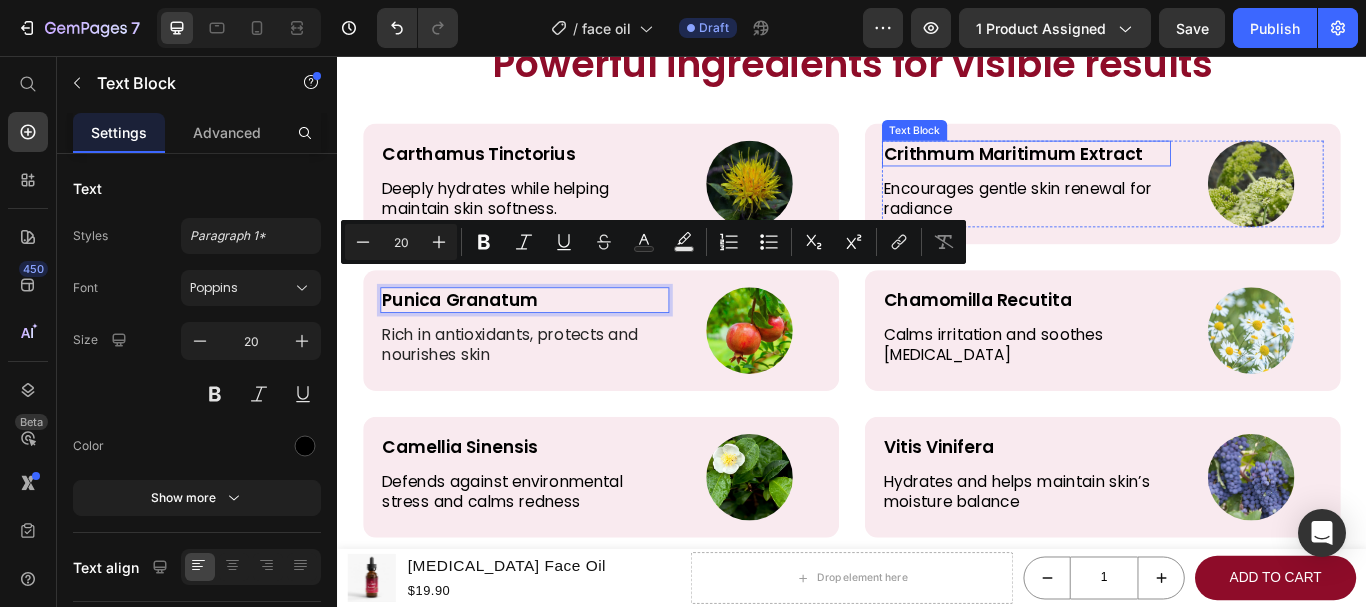 click on "Crithmum Maritimum Extract" at bounding box center (1140, 170) 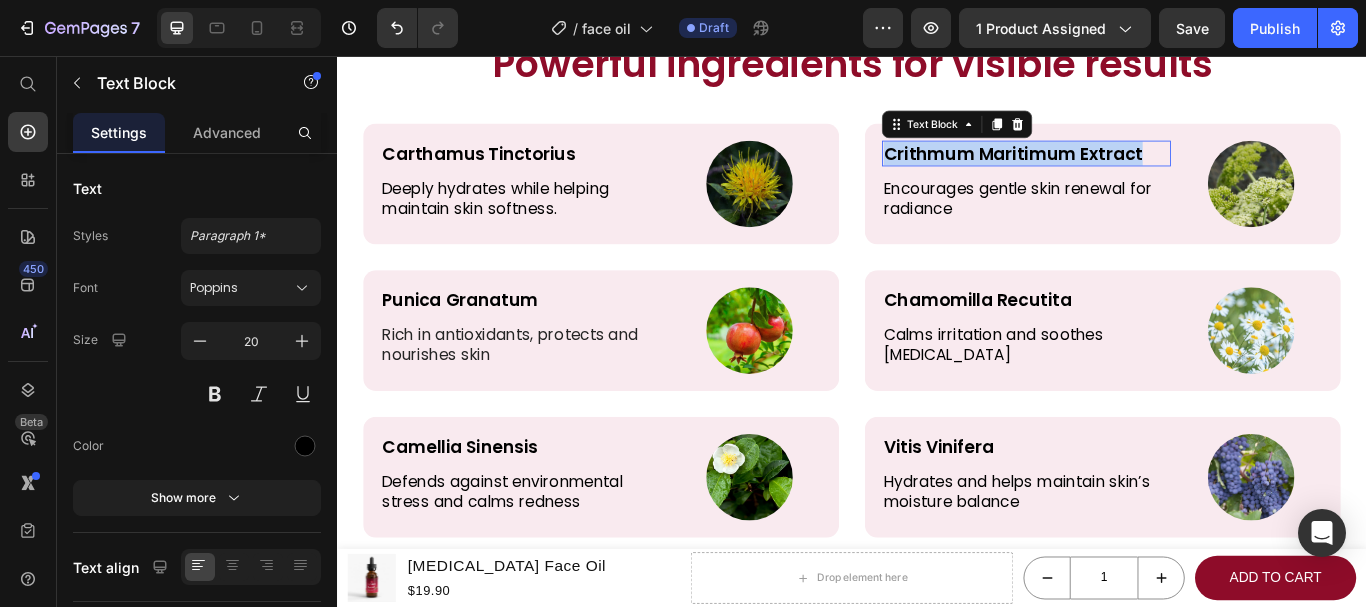 click on "Crithmum Maritimum Extract" at bounding box center [1140, 170] 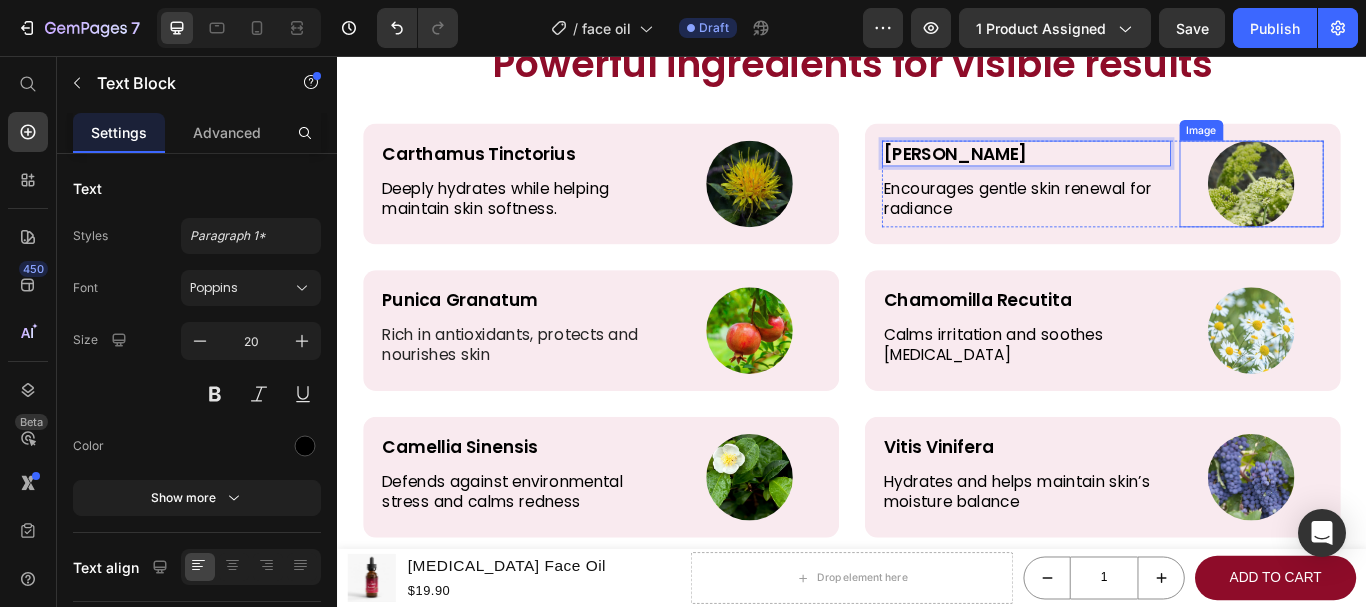 click at bounding box center [1403, 205] 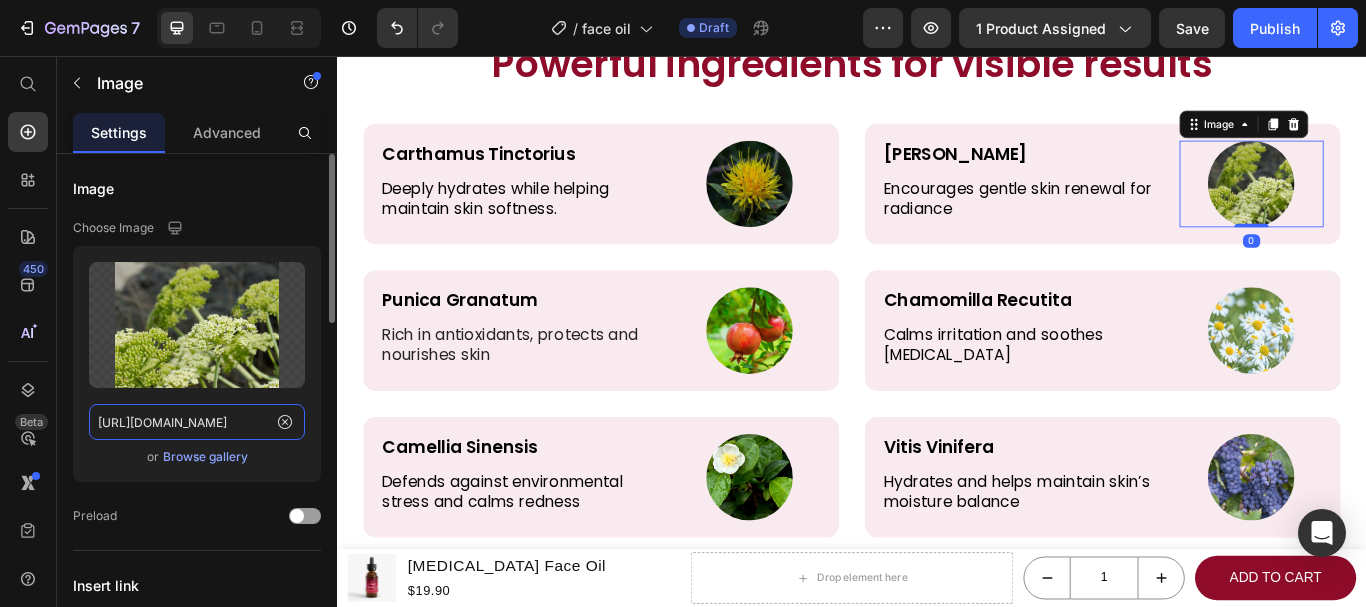click on "https://www.west-crete.com/flowers/photos/crithmum_maritimum-3large.jpg" 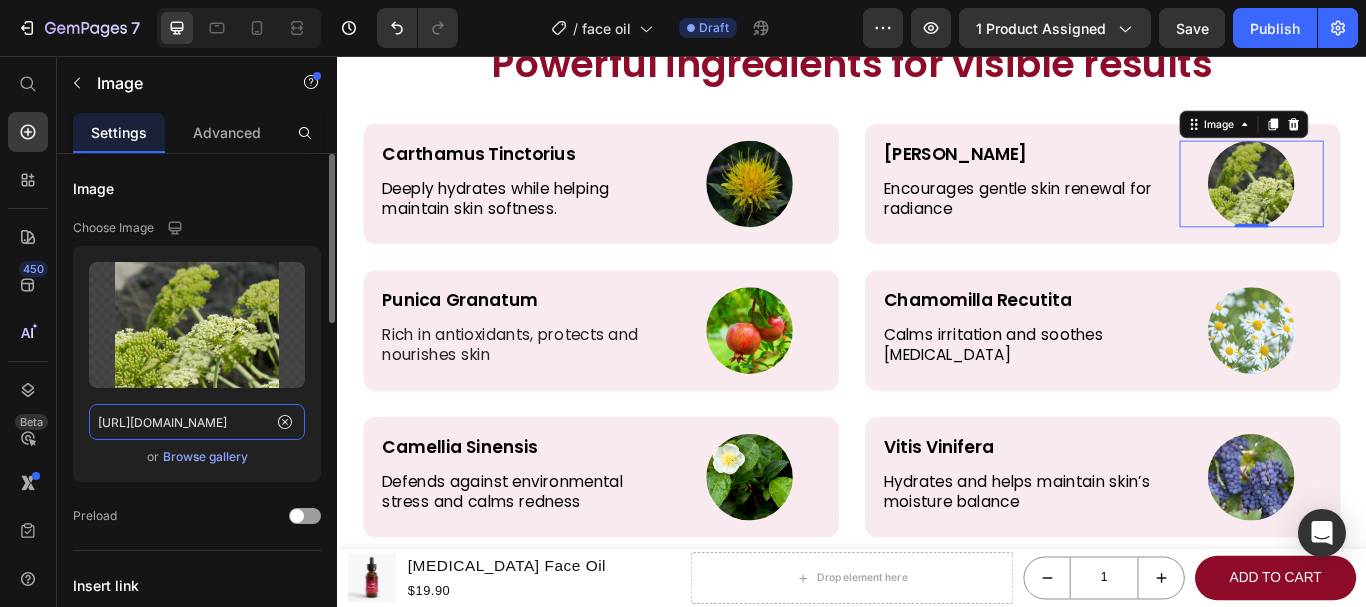 paste on "imgproxy.infoflora.ch/Bo5g4WzWYIpfIVhFZgcUGw/rs:fit:1000:800:1/g:ce/aHR0cHM6Ly93d3cuaW5mb2Zsb3JhLmNoL2ZyLy9hc3NldHMvZGJfZG9jL2F0bGFzRmxvcmVWYXVkb2lzZS8yMDIzMDMyMV9pbXBvcnRfQXRsYXNGbG9yZVZhdWRvaXNlX0NIQi9Sb3NhLWNhbmluYV9Cb3JuYW5kLUNocmlzdG9waGVfMjAwOC0wNS0yN18zNDk2LmpwZw" 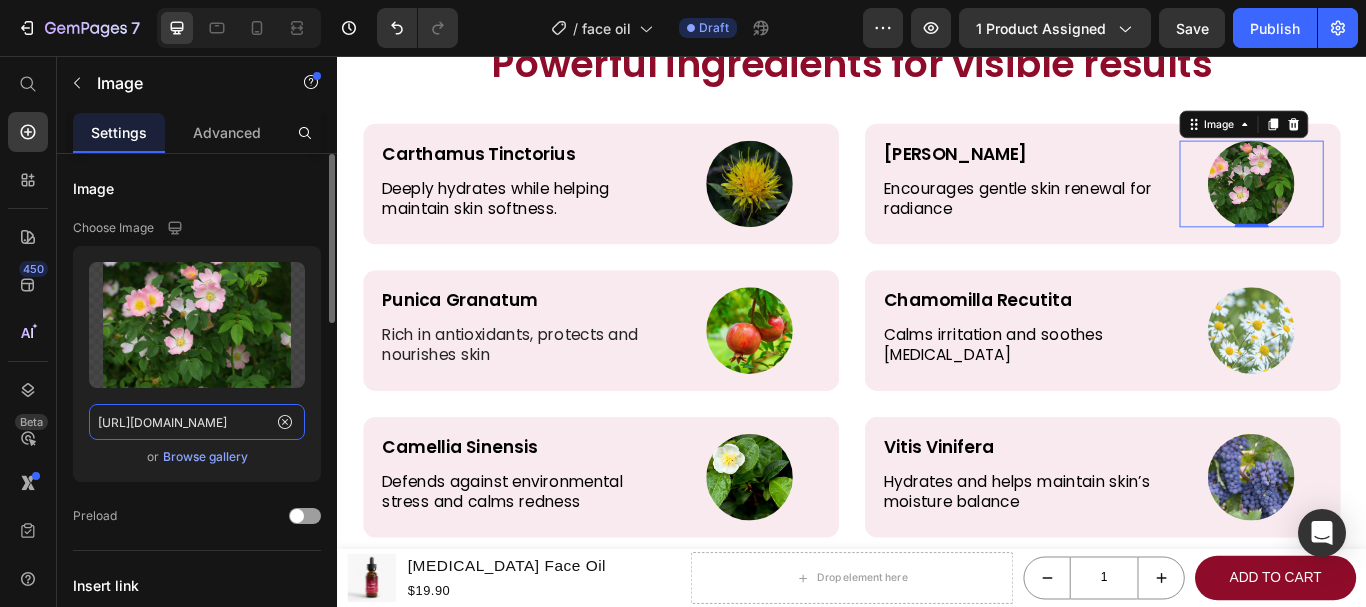type on "https://imgproxy.infoflora.ch/Bo5g4WzWYIpfIVhFZgcUGw/rs:fit:1000:800:1/g:ce/aHR0cHM6Ly93d3cuaW5mb2Zsb3JhLmNoL2ZyLy9hc3NldHMvZGJfZG9jL2F0bGFzRmxvcmVWYXVkb2lzZS8yMDIzMDMyMV9pbXBvcnRfQXRsYXNGbG9yZVZhdWRvaXNlX0NIQi9Sb3NhLWNhbmluYV9Cb3JuYW5kLUNocmlzdG9waGVfMjAwOC0wNS0yN18zNDk2LmpwZw.jpg" 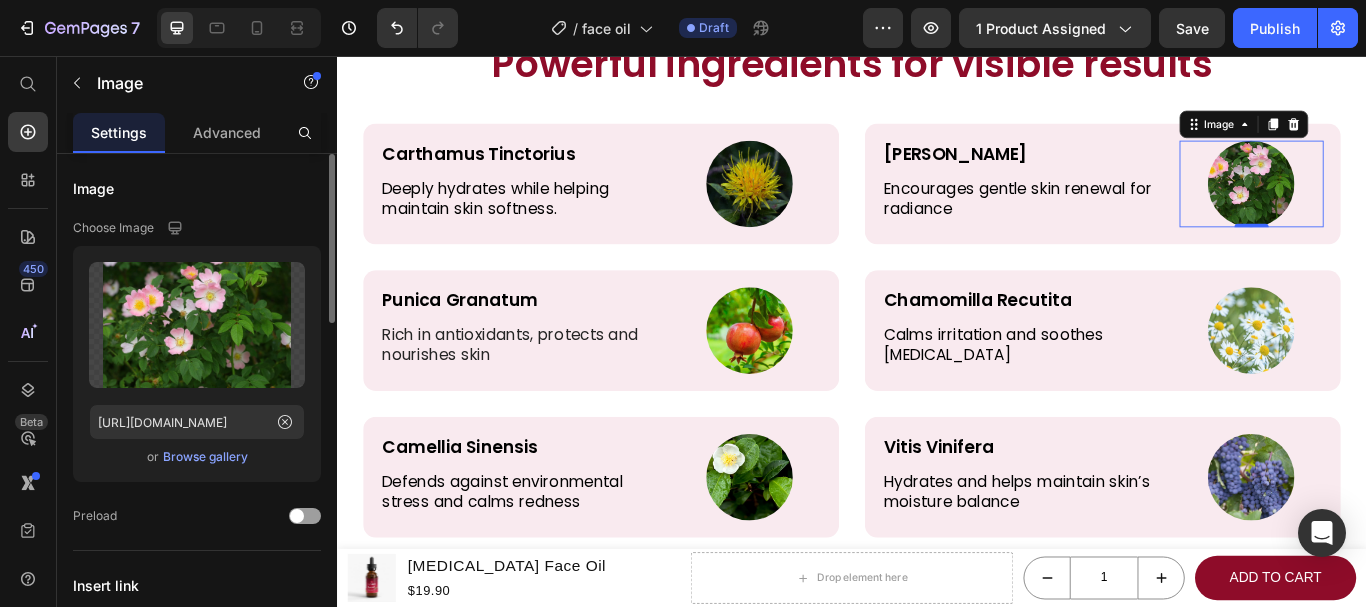 scroll, scrollTop: 0, scrollLeft: 0, axis: both 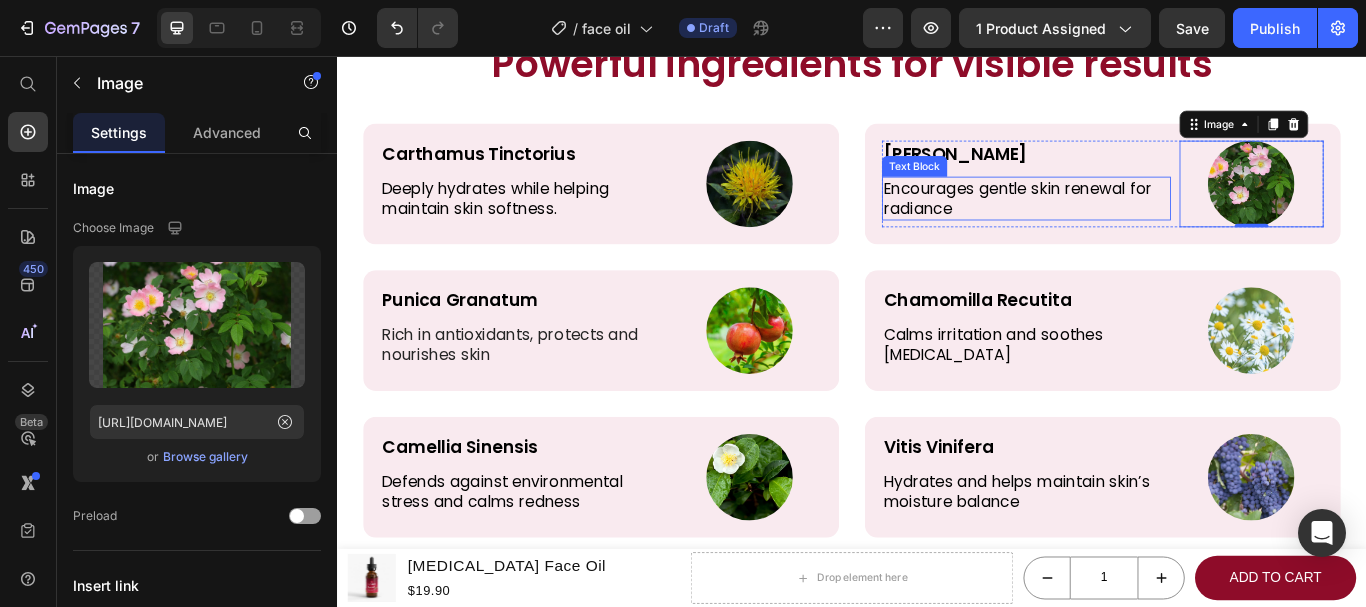 click on "Encourages gentle skin renewal for radiance" at bounding box center (1140, 222) 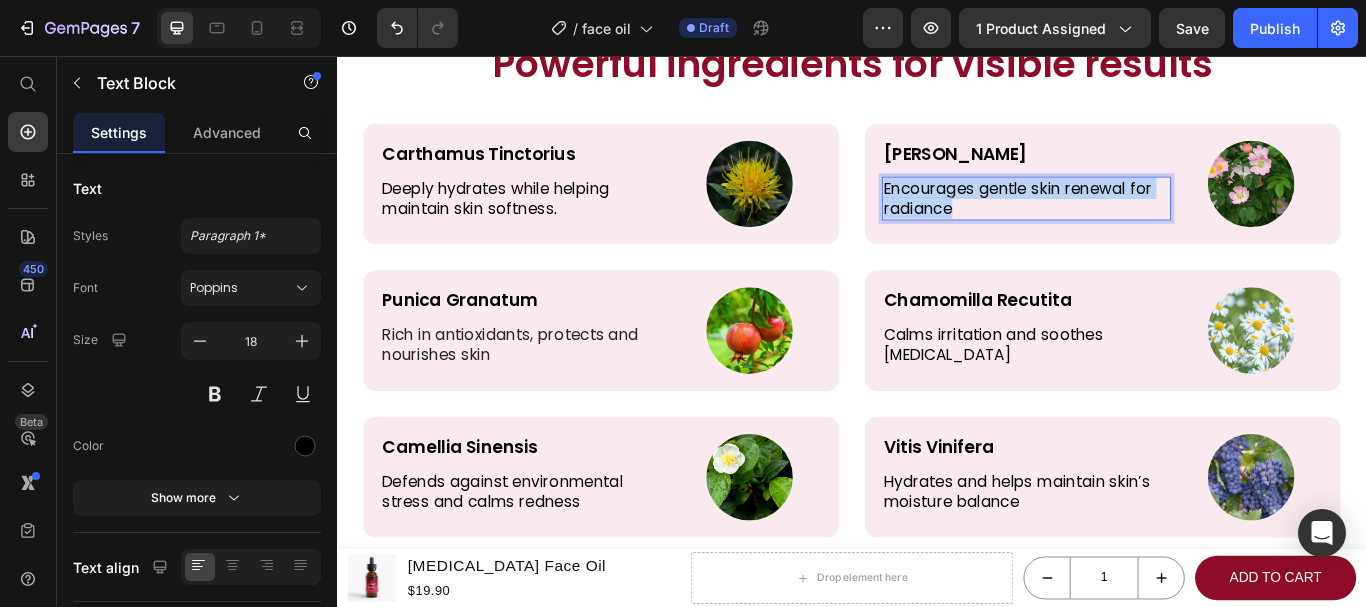 click on "Encourages gentle skin renewal for radiance" at bounding box center (1140, 222) 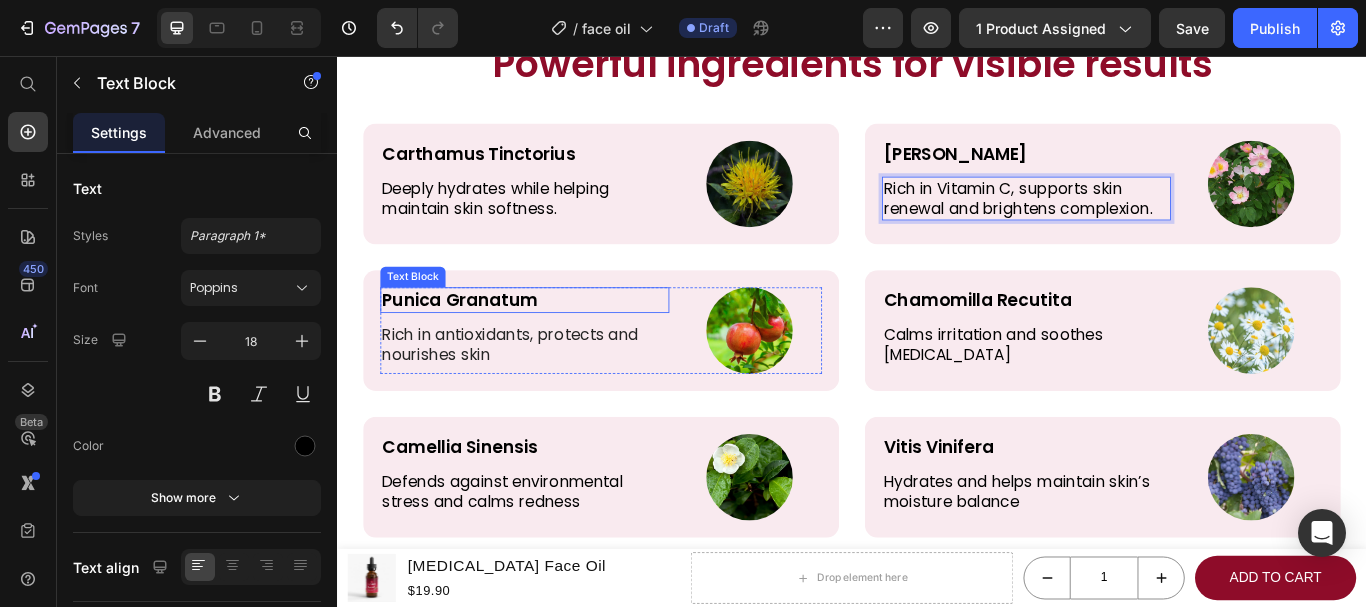 click on "Punica Granatum" at bounding box center [555, 341] 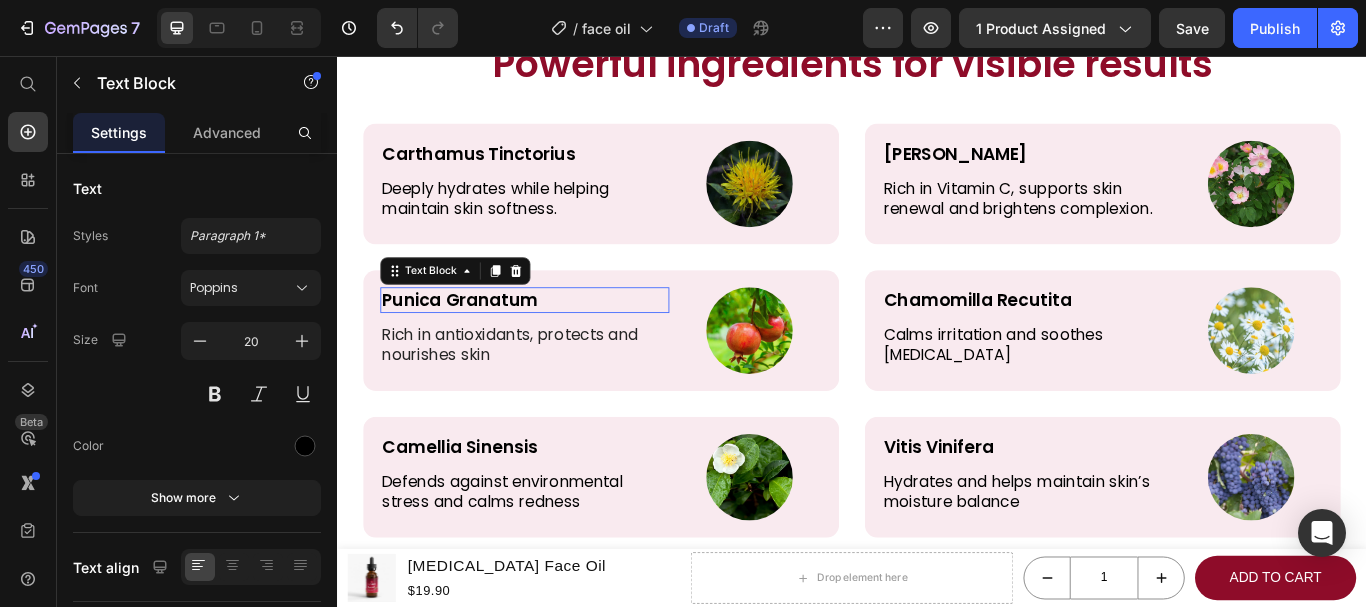 click on "Punica Granatum" at bounding box center (555, 341) 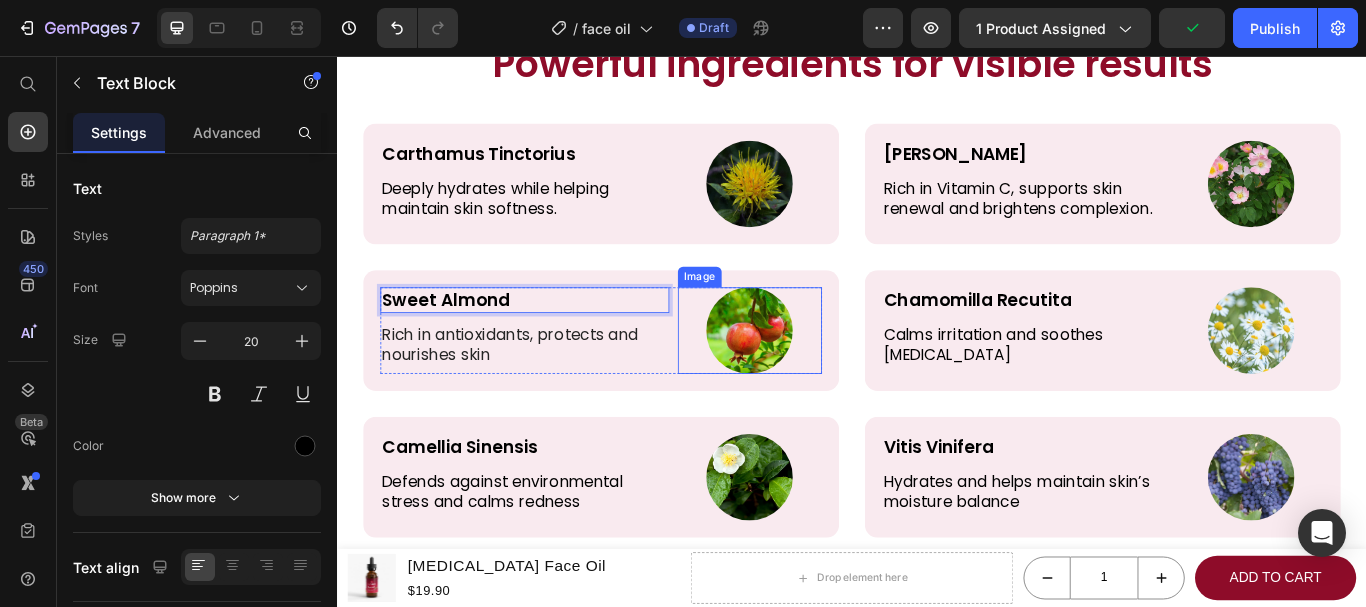 click at bounding box center (818, 376) 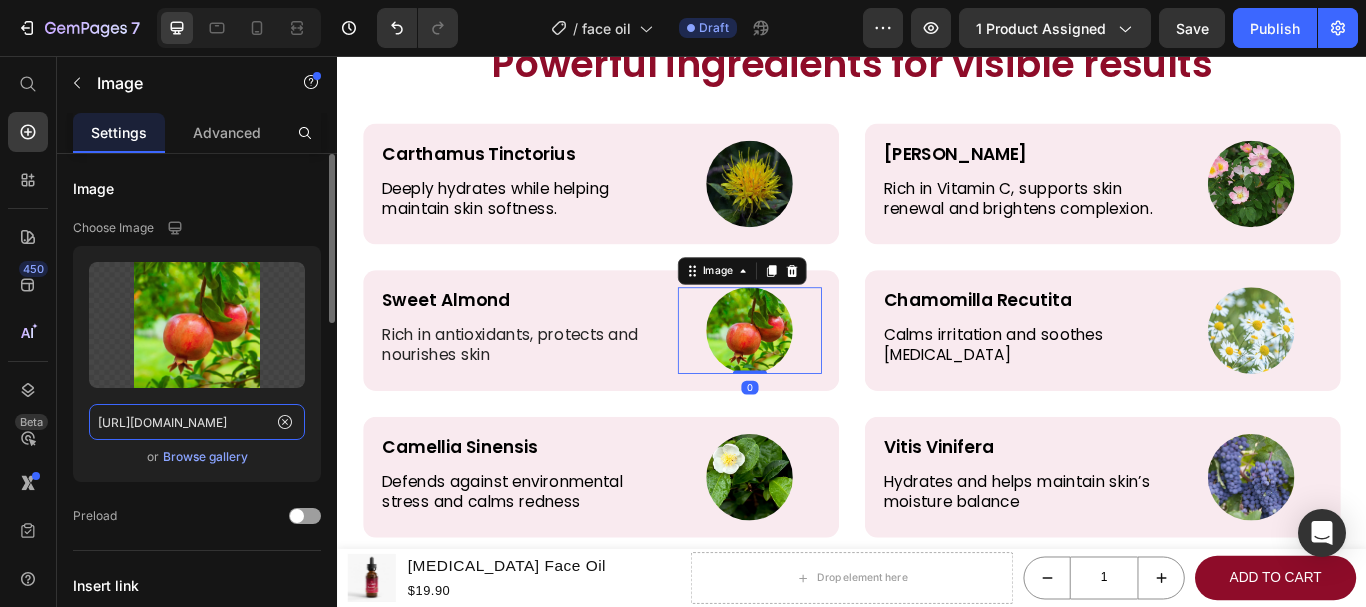 click on "https://celgenbiotech.com/cdn/shop/files/rr1.jpg?v=1716119802" 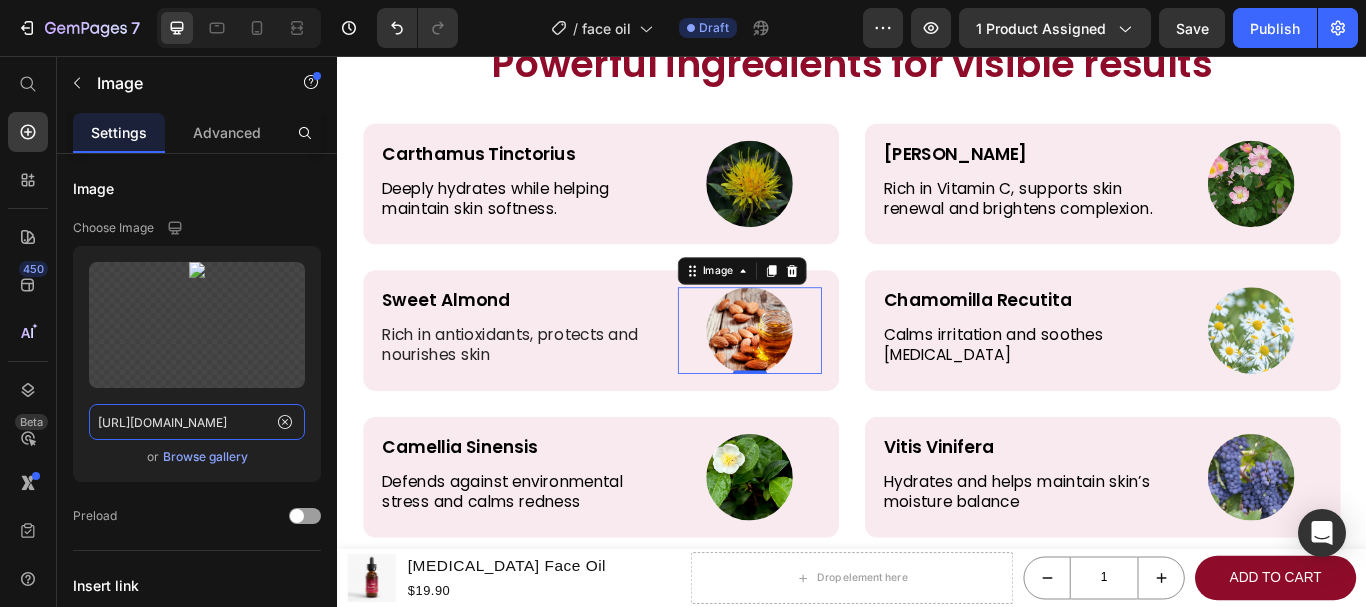 type on "https://cdn.shopify.com/s/files/1/0087/6452/files/Untitled_design_15_480x480.png?v=1724208401" 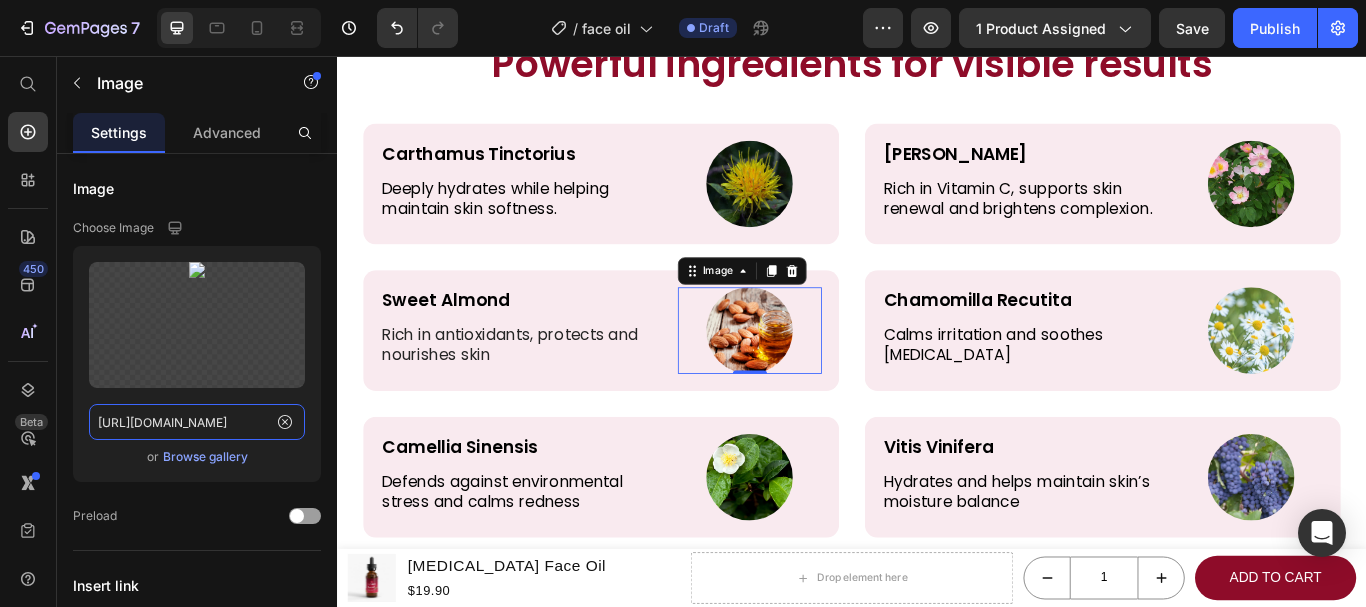 scroll, scrollTop: 0, scrollLeft: 0, axis: both 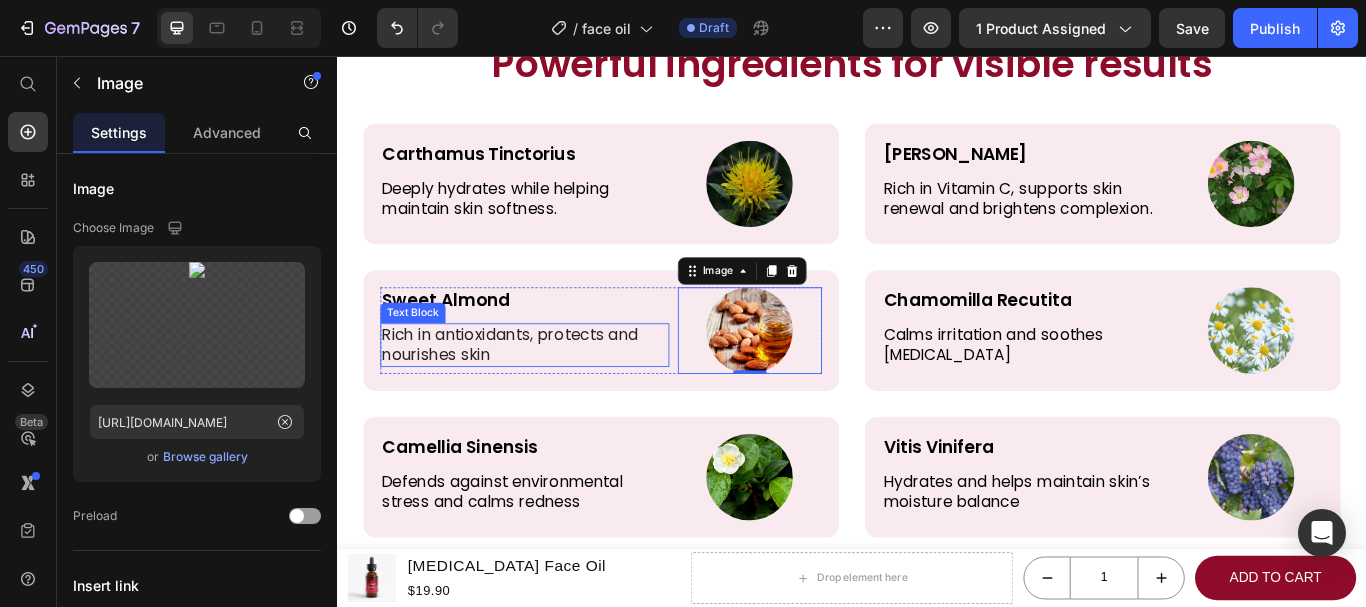 click on "Rich in antioxidants, protects and nourishes skin" at bounding box center (555, 393) 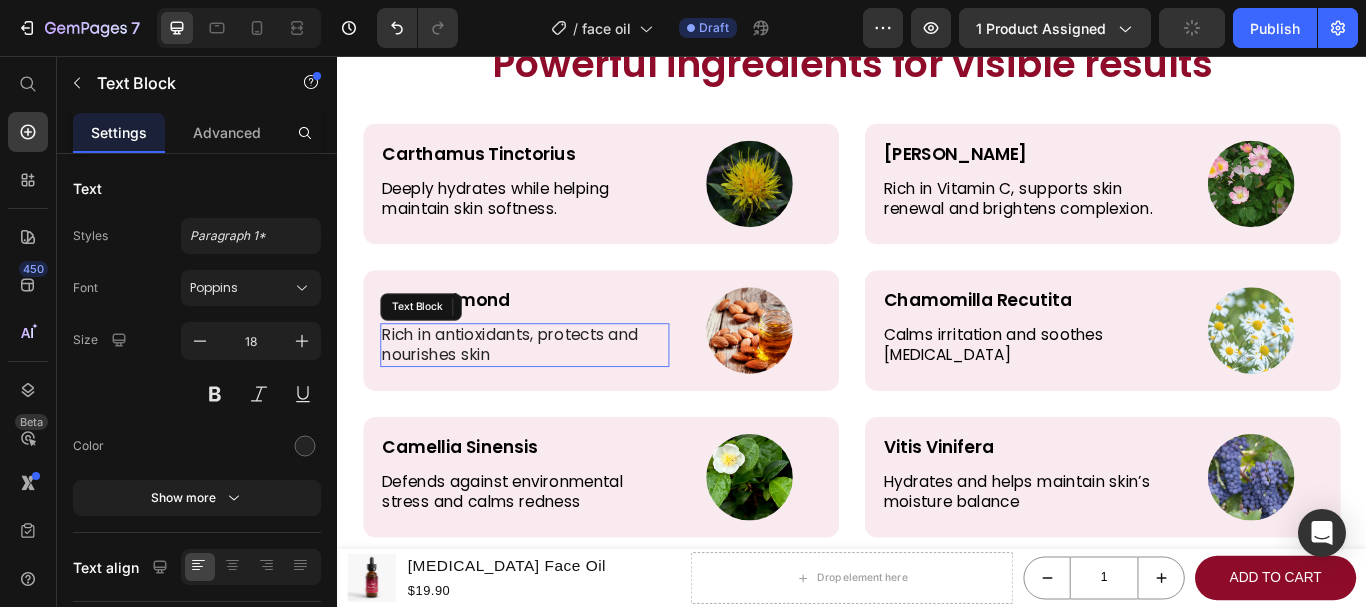 click on "Rich in antioxidants, protects and nourishes skin" at bounding box center (555, 393) 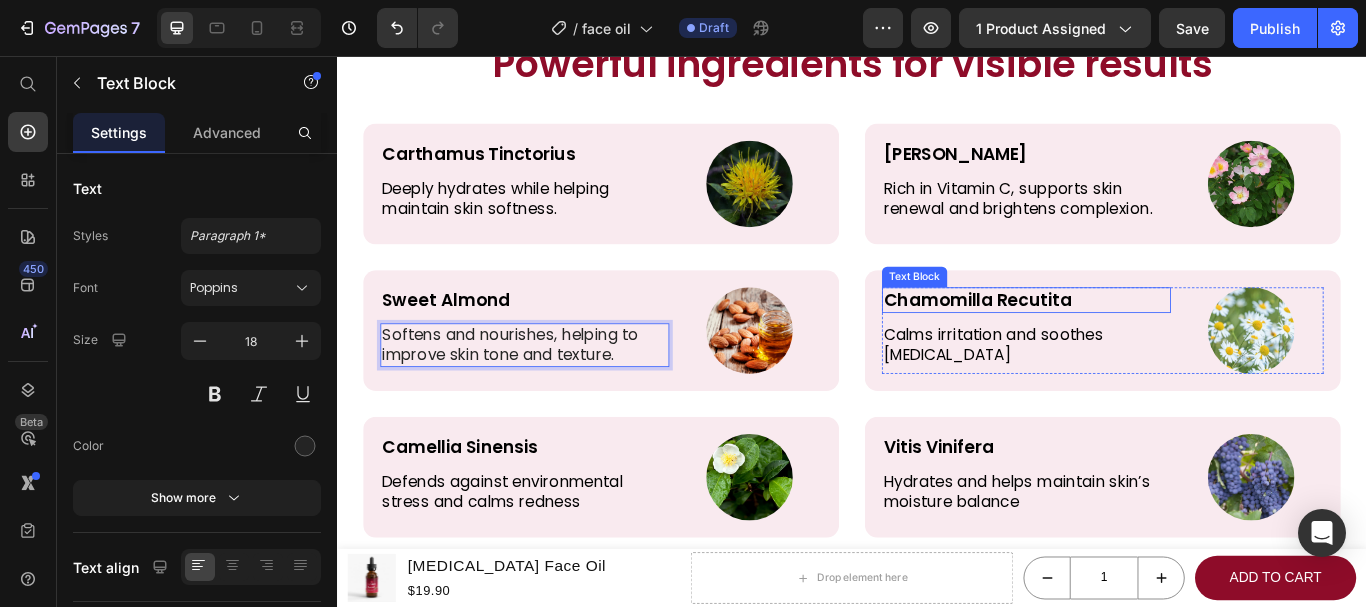 click on "Chamomilla Recutita" at bounding box center (1140, 341) 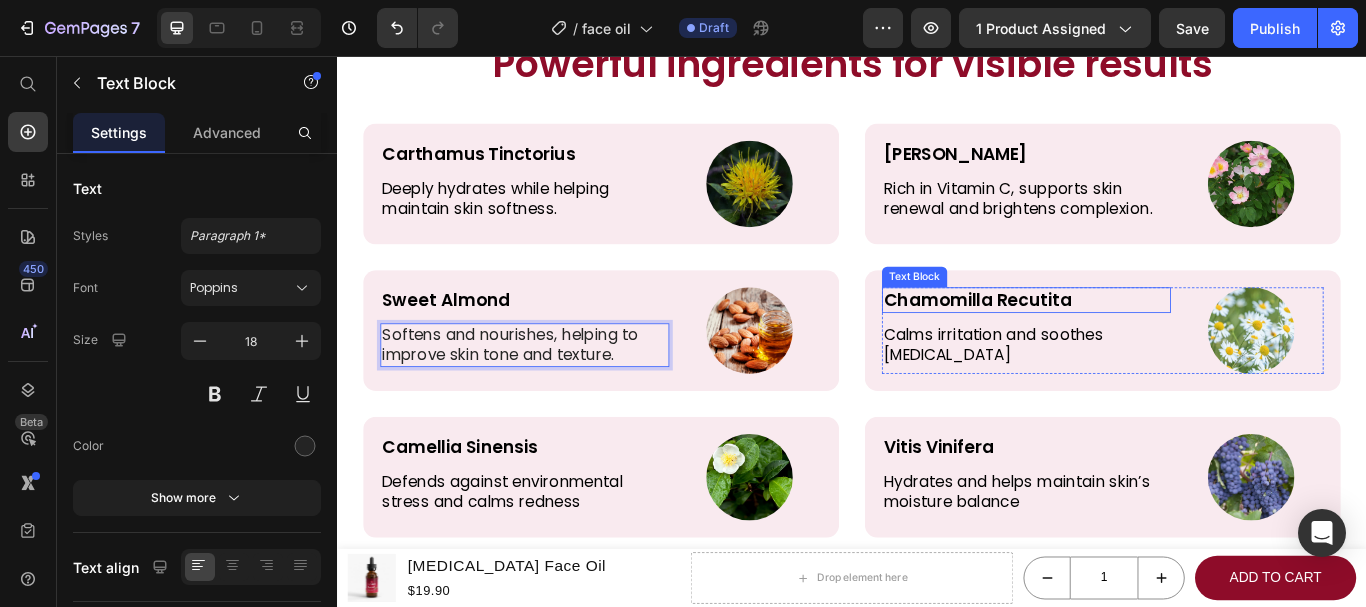 click on "Chamomilla Recutita" at bounding box center [1140, 341] 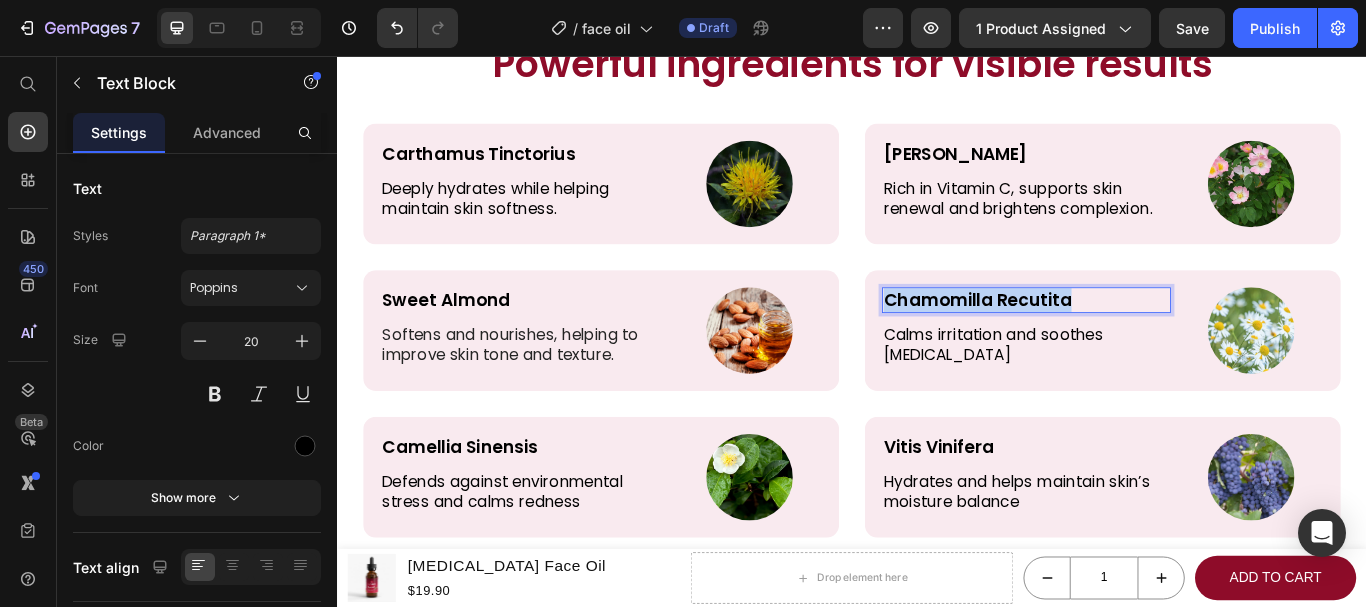 click on "Chamomilla Recutita" at bounding box center (1140, 341) 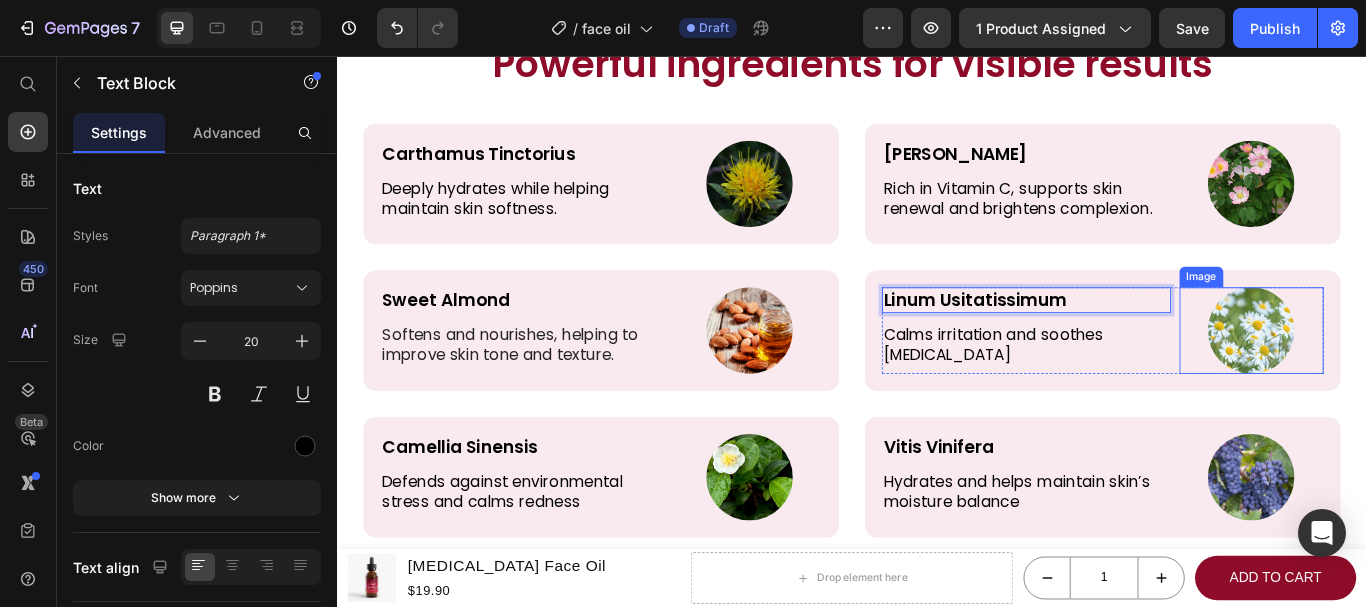 click at bounding box center [1403, 376] 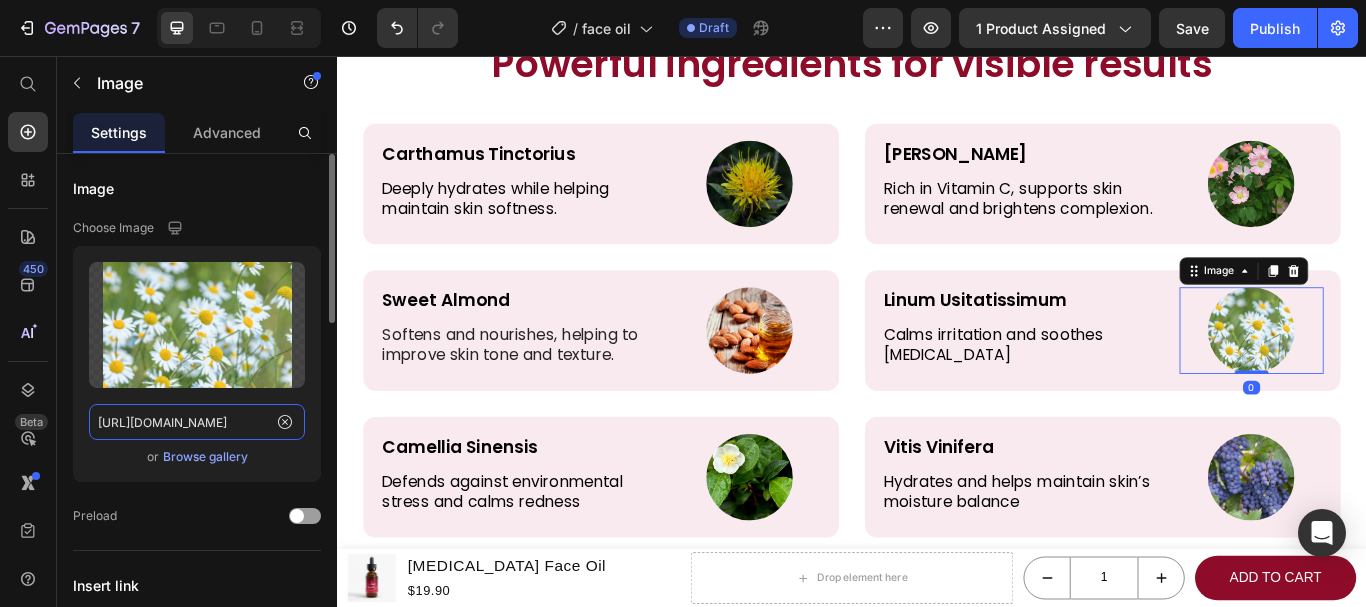 click on "https://www.gardenia.net/wp-content/uploads/2023/05/matricaria-recutita-780x520.webp" 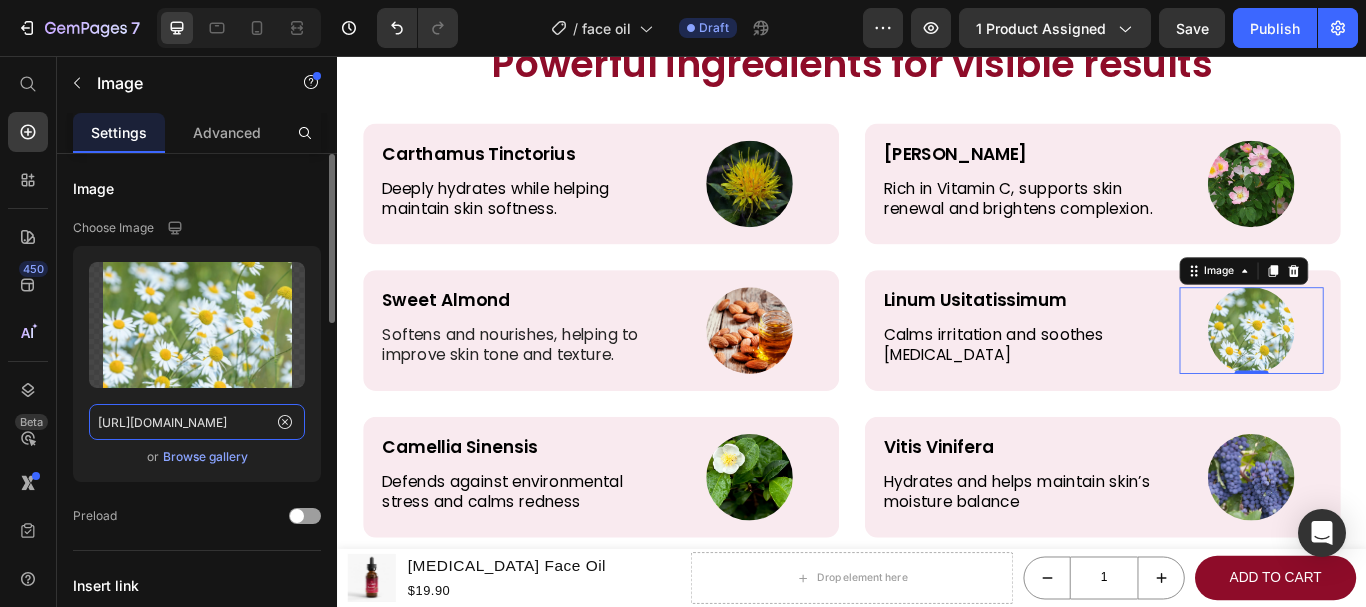 scroll, scrollTop: 0, scrollLeft: 354, axis: horizontal 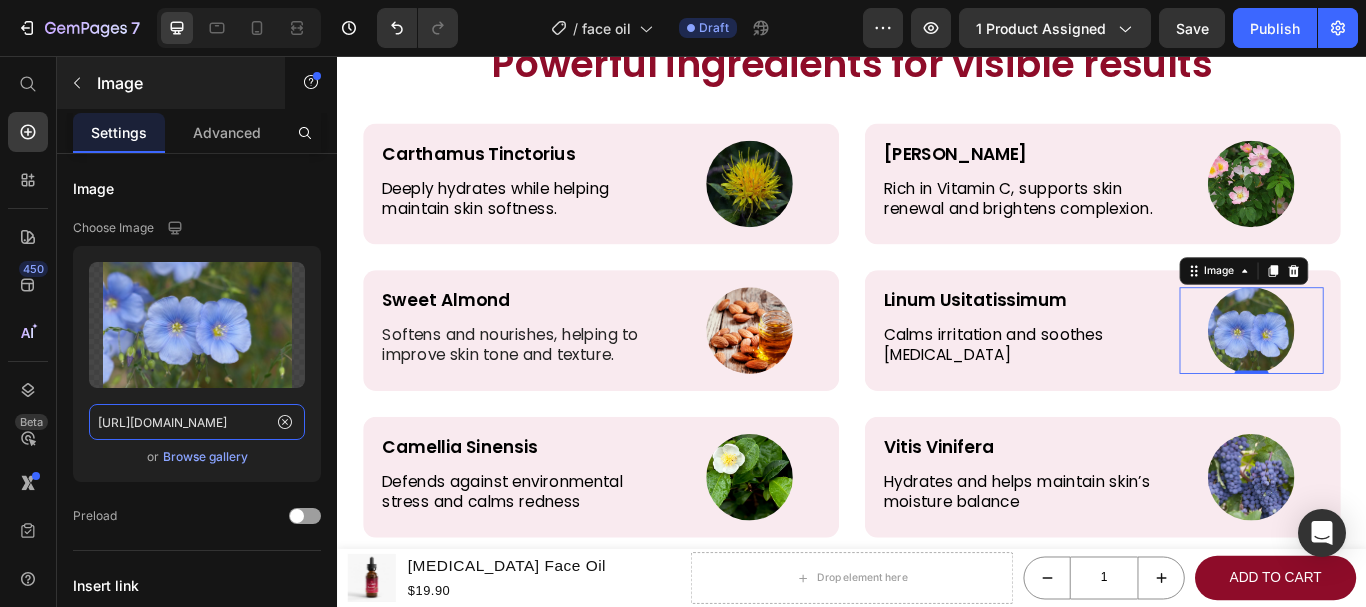 type on "https://www.gardenia.net/wp-content/uploads/2023/05/linum-lusitatissimum-780x520.webp" 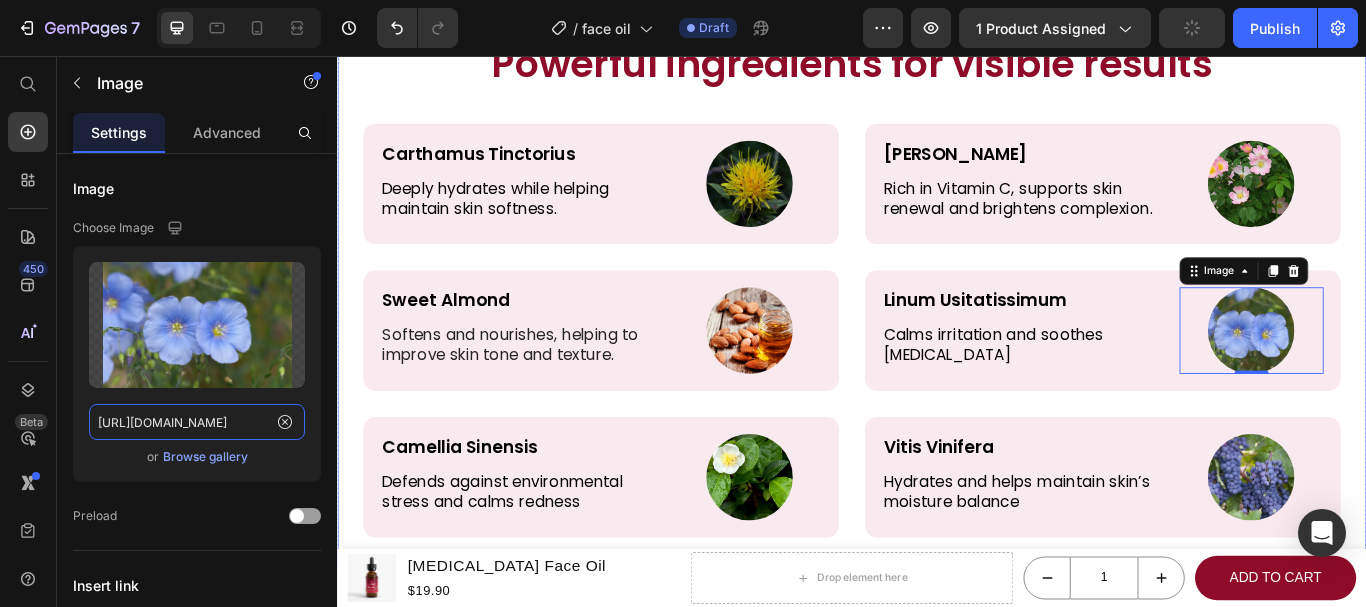 scroll, scrollTop: 0, scrollLeft: 0, axis: both 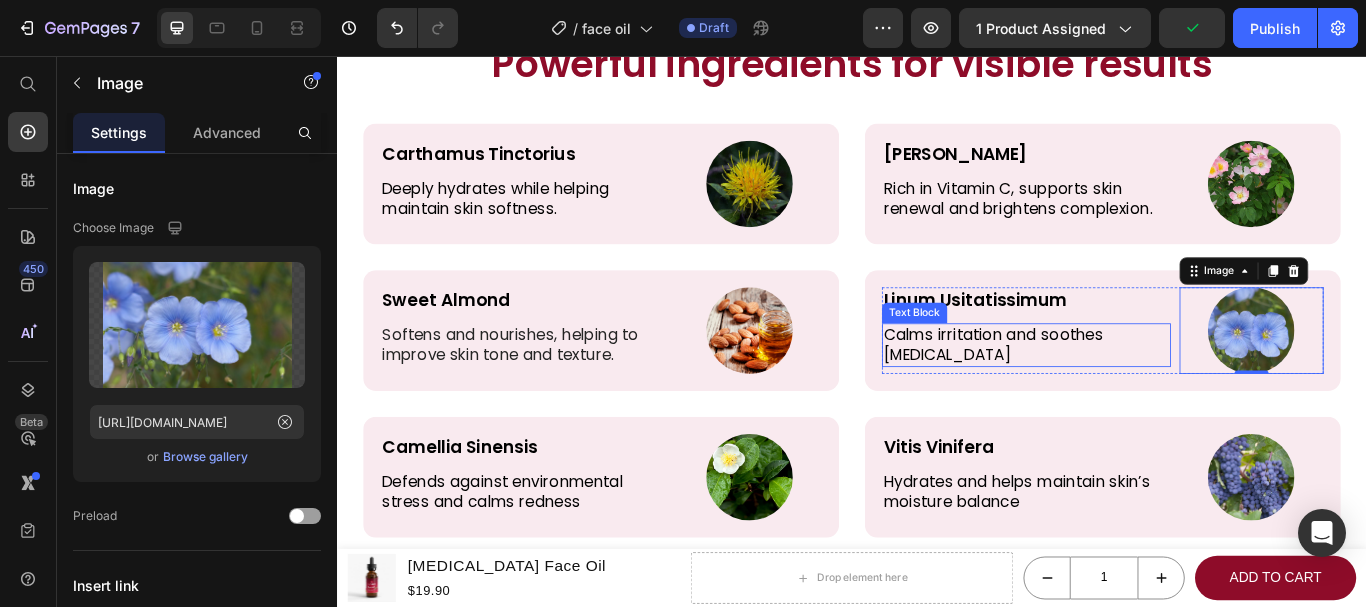 click on "Calms irritation and soothes sensitive skin" at bounding box center [1140, 393] 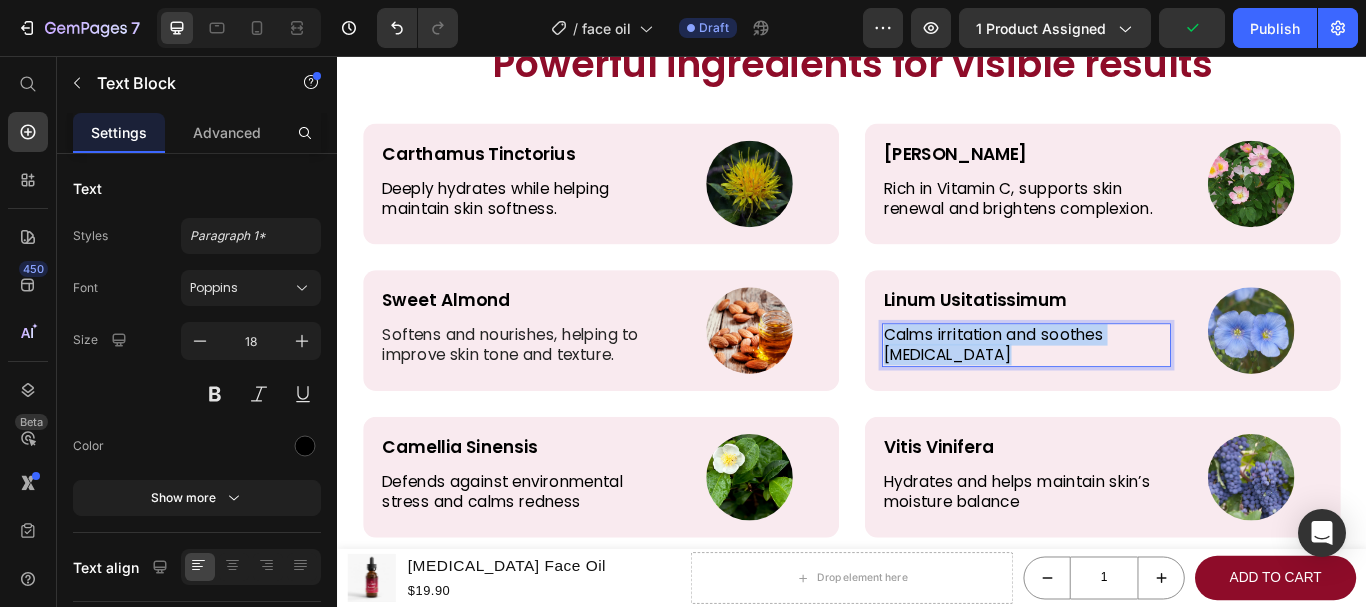 click on "Calms irritation and soothes sensitive skin" at bounding box center (1140, 393) 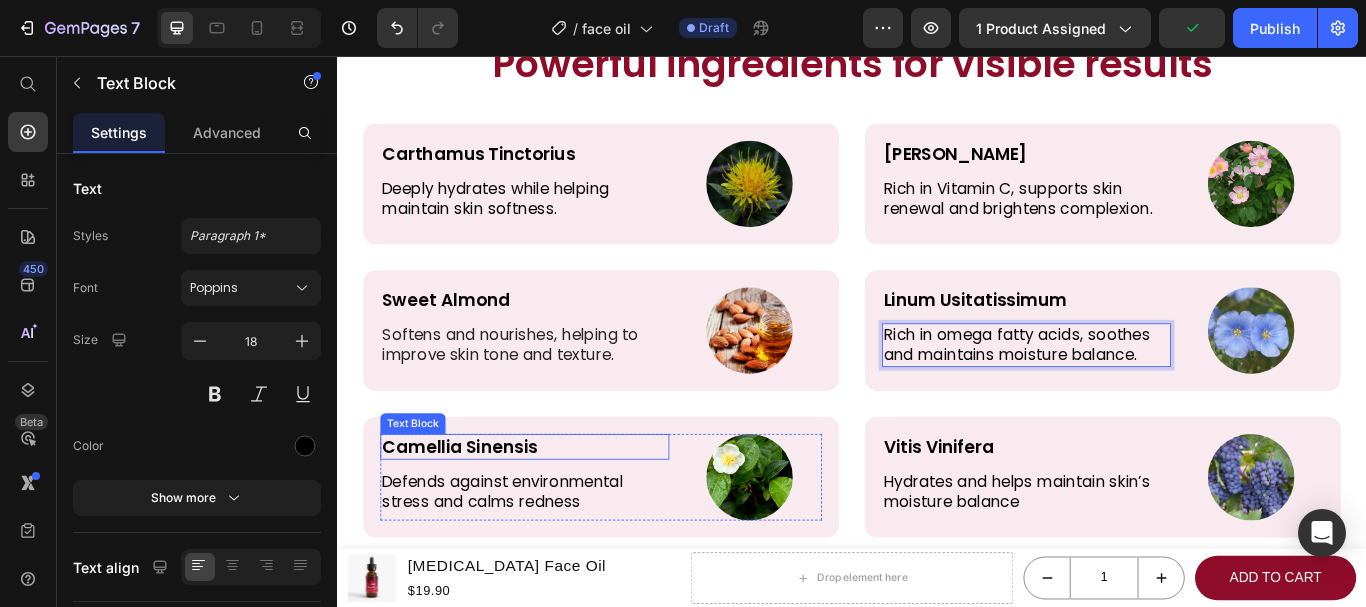 click on "Camellia Sinensis" at bounding box center [555, 512] 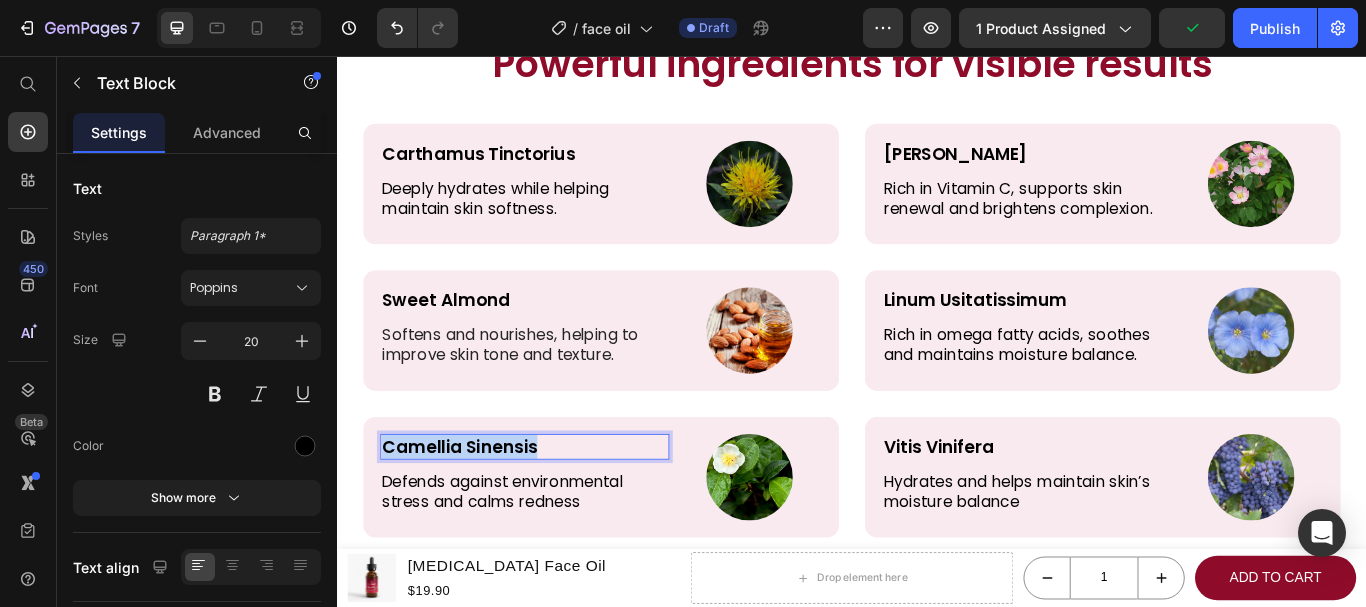 click on "Camellia Sinensis" at bounding box center [555, 512] 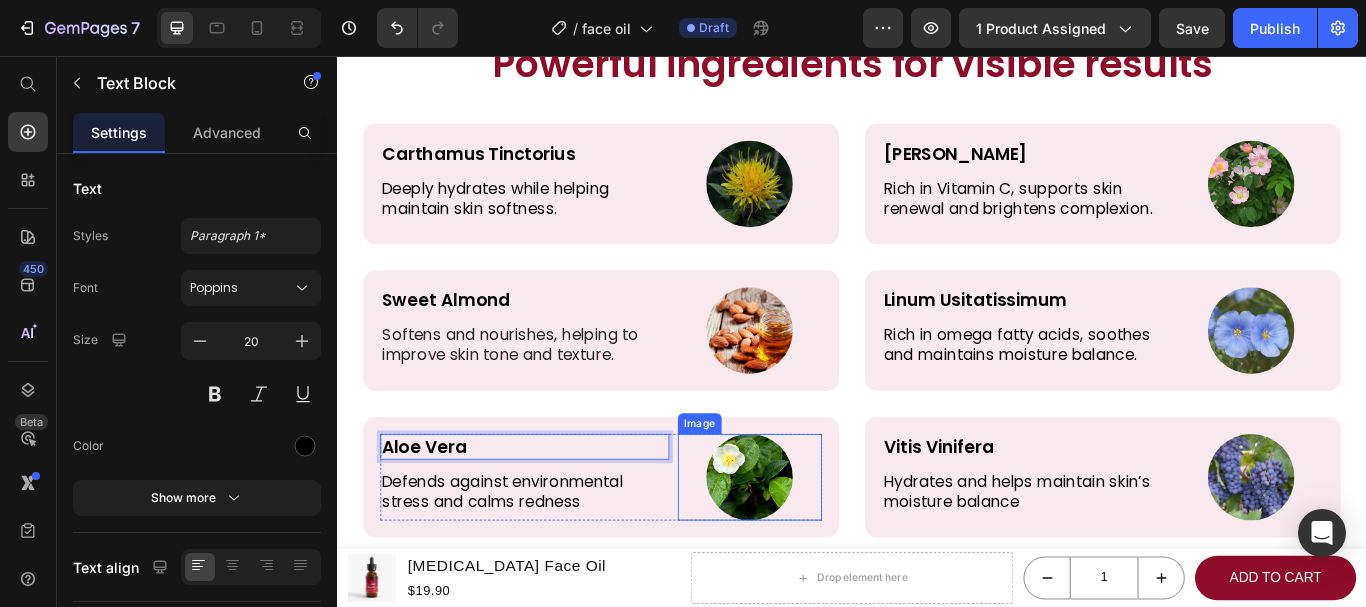 click at bounding box center [818, 547] 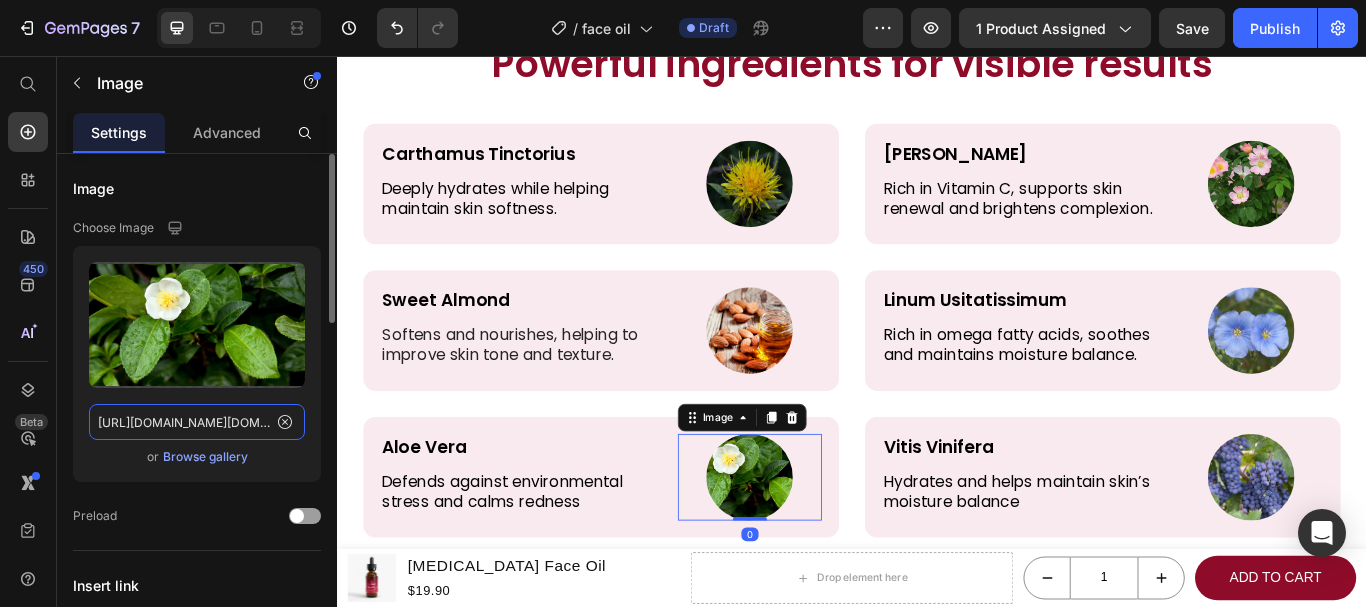 click on "https://i0.wp.com/post.healthline.com/wp-content/uploads/2021/01/camellia-sinensis-1296x728-header.jpg?w=1155&h=1528" 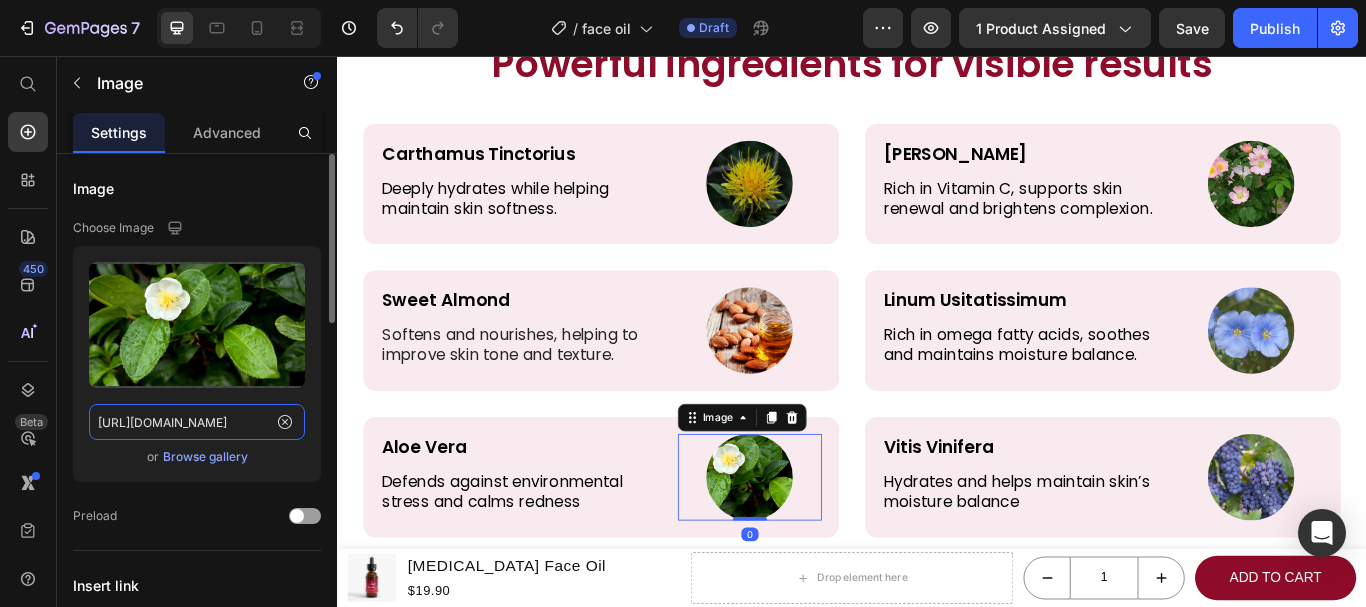 scroll, scrollTop: 0, scrollLeft: 154, axis: horizontal 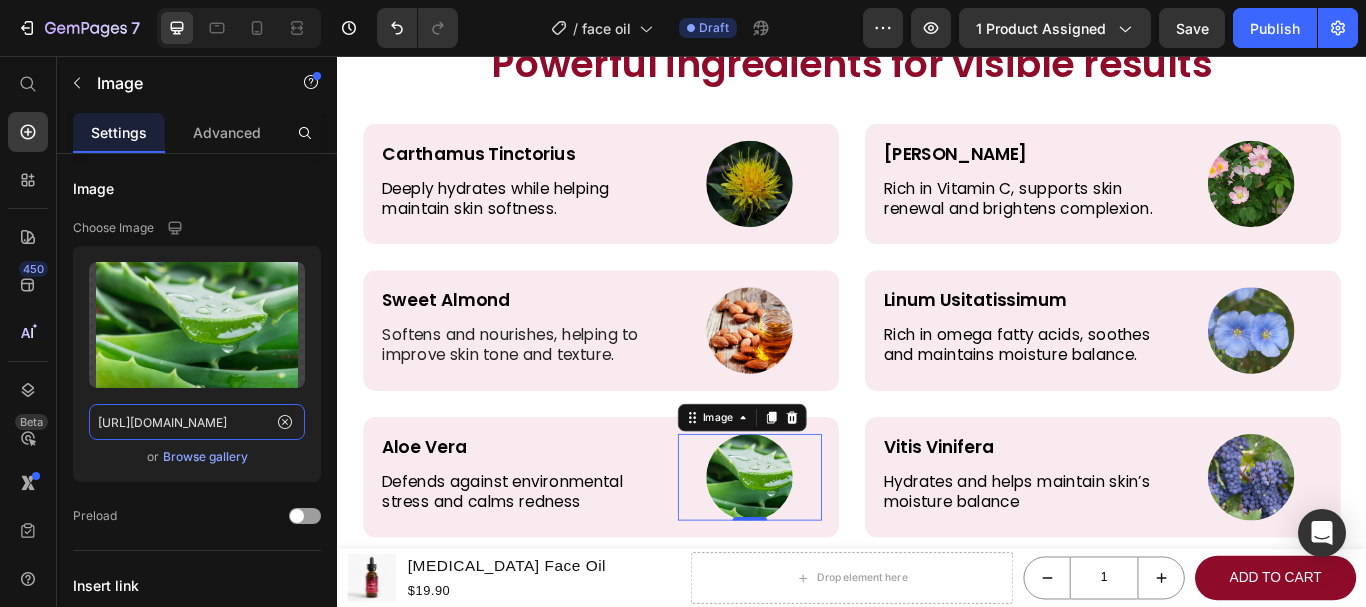 type on "https://www.anastore.com/imgsv3/dossiers/index/140.jpg" 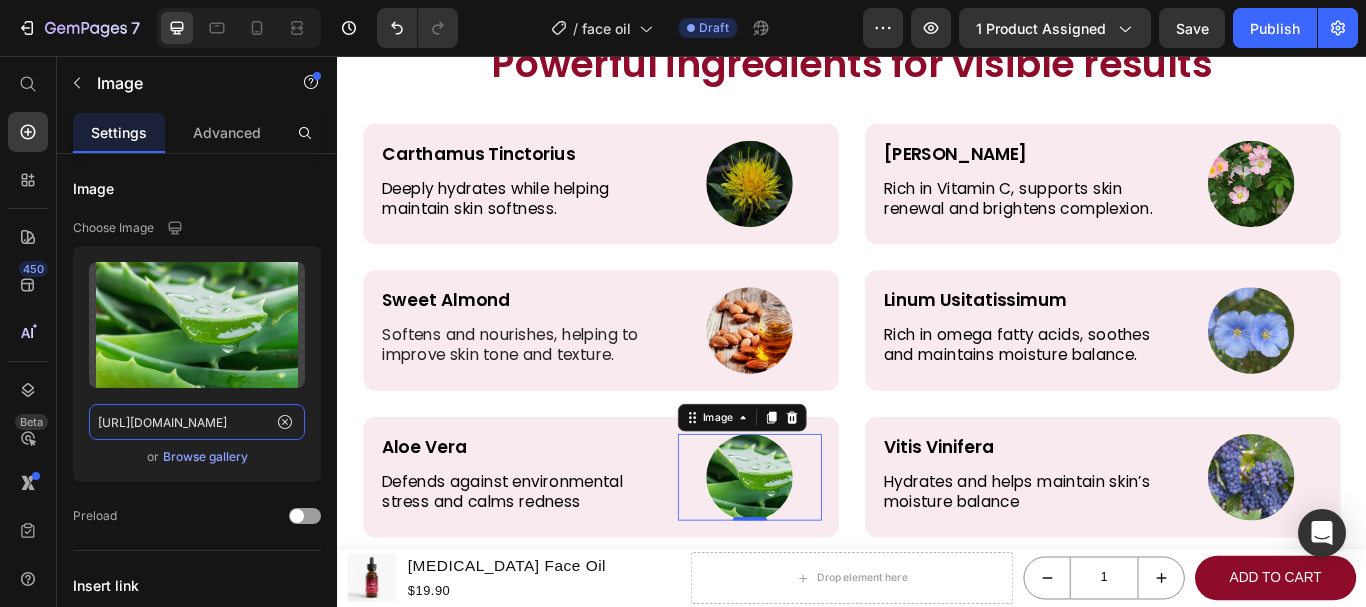 scroll, scrollTop: 0, scrollLeft: 0, axis: both 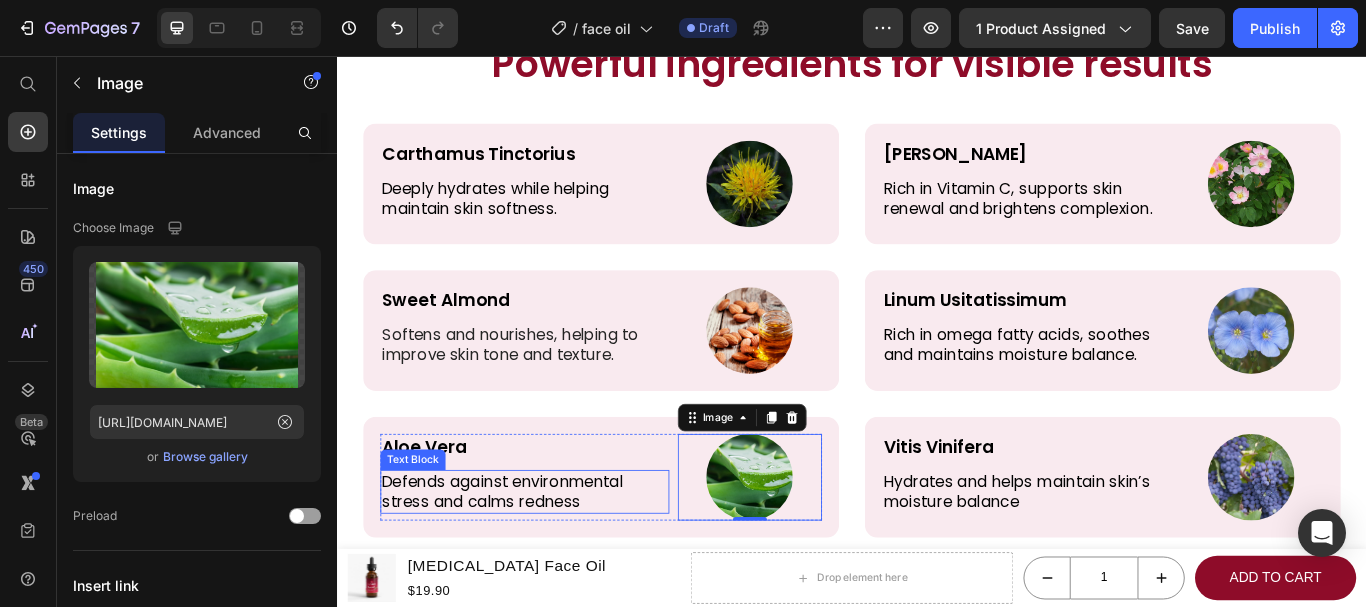 click on "Defends against environmental stress and calms redness" at bounding box center (555, 564) 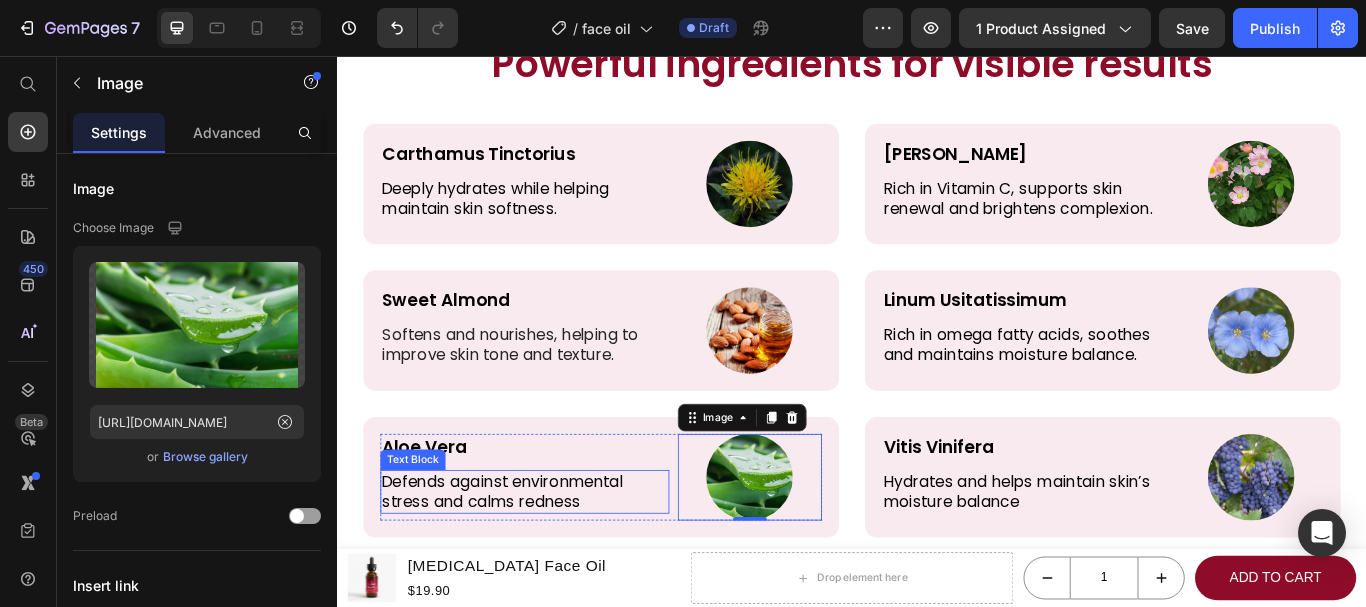click on "Defends against environmental stress and calms redness" at bounding box center [555, 564] 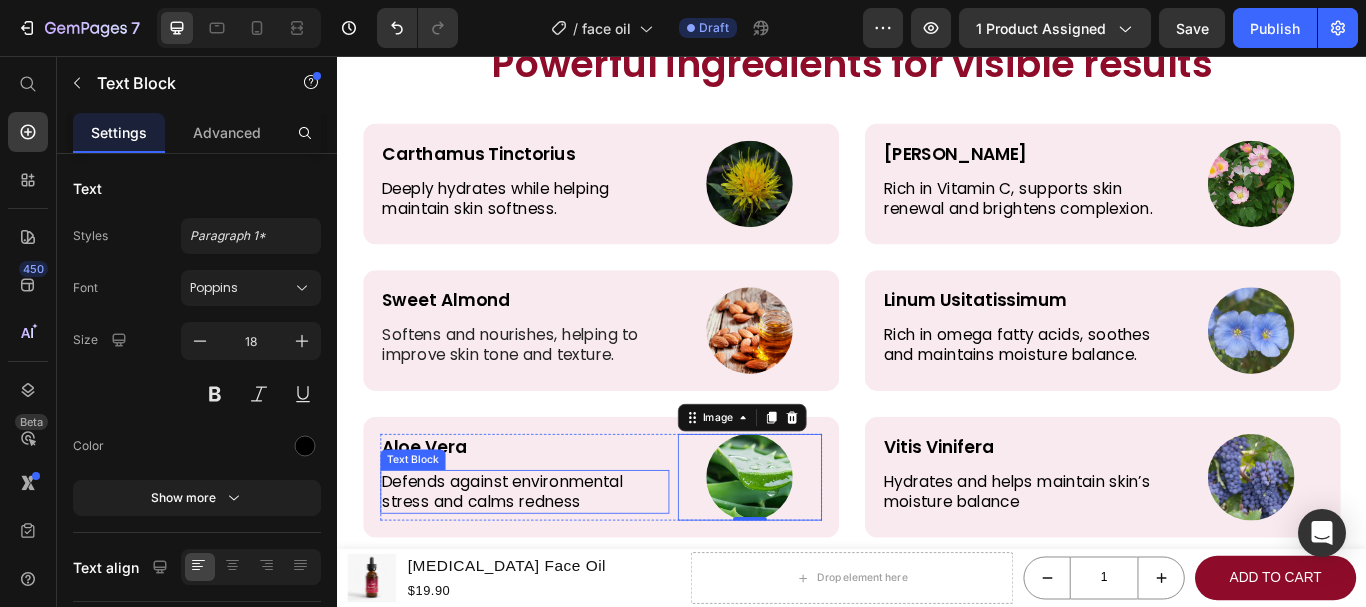 click on "Defends against environmental stress and calms redness" at bounding box center [555, 564] 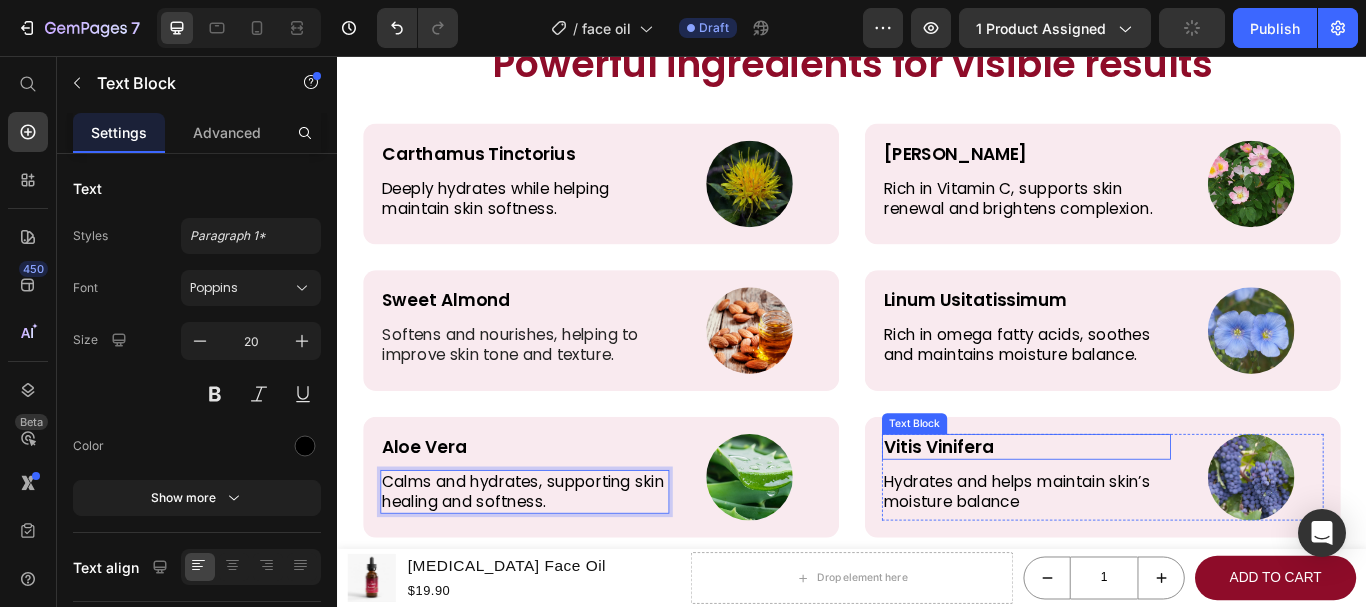 click on "Vitis Vinifera" at bounding box center (1140, 512) 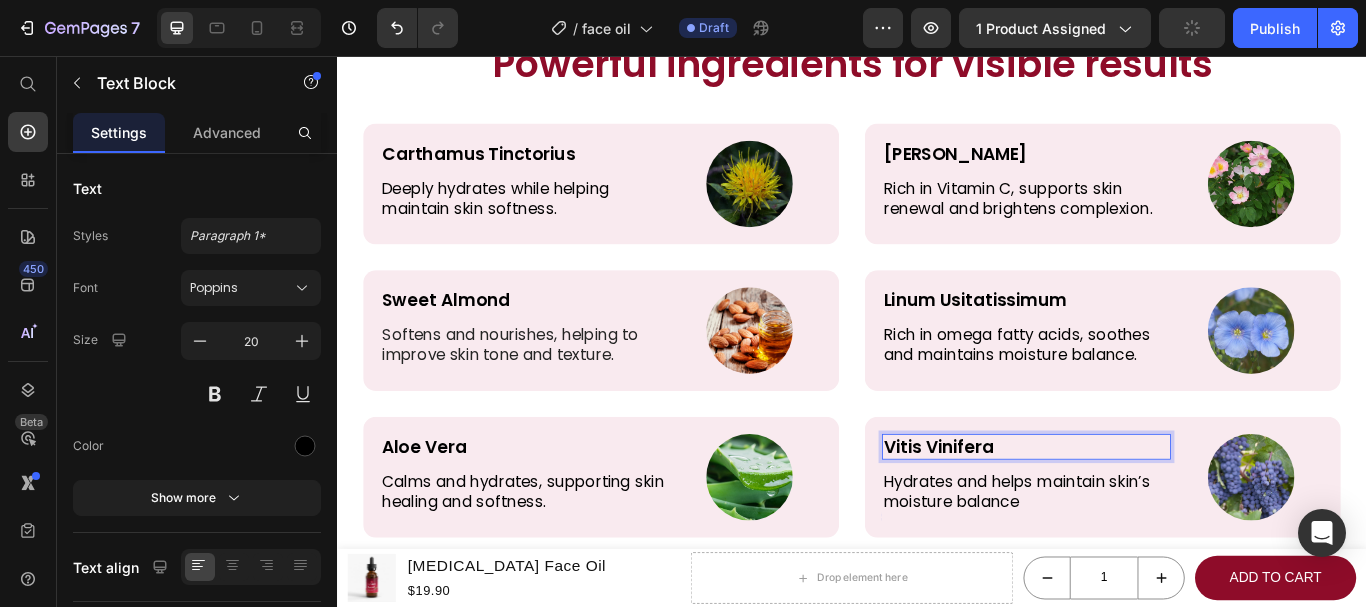 click on "Vitis Vinifera" at bounding box center [1140, 512] 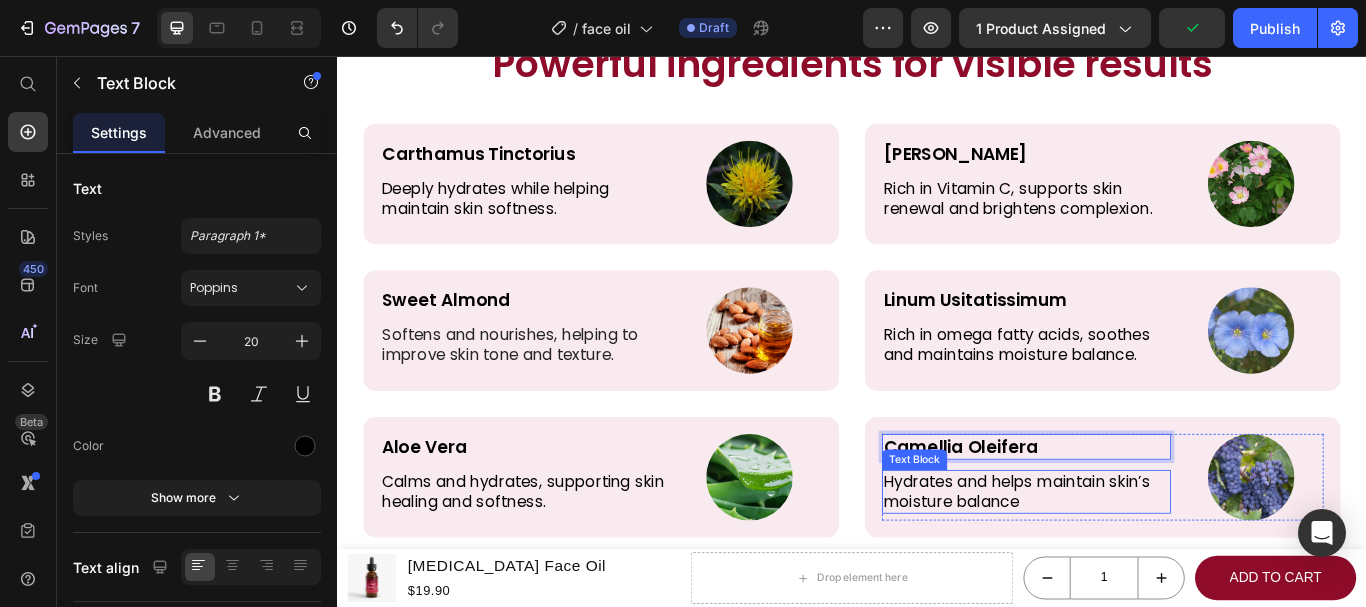 click on "Hydrates and helps maintain skin’s moisture balance" at bounding box center (1140, 564) 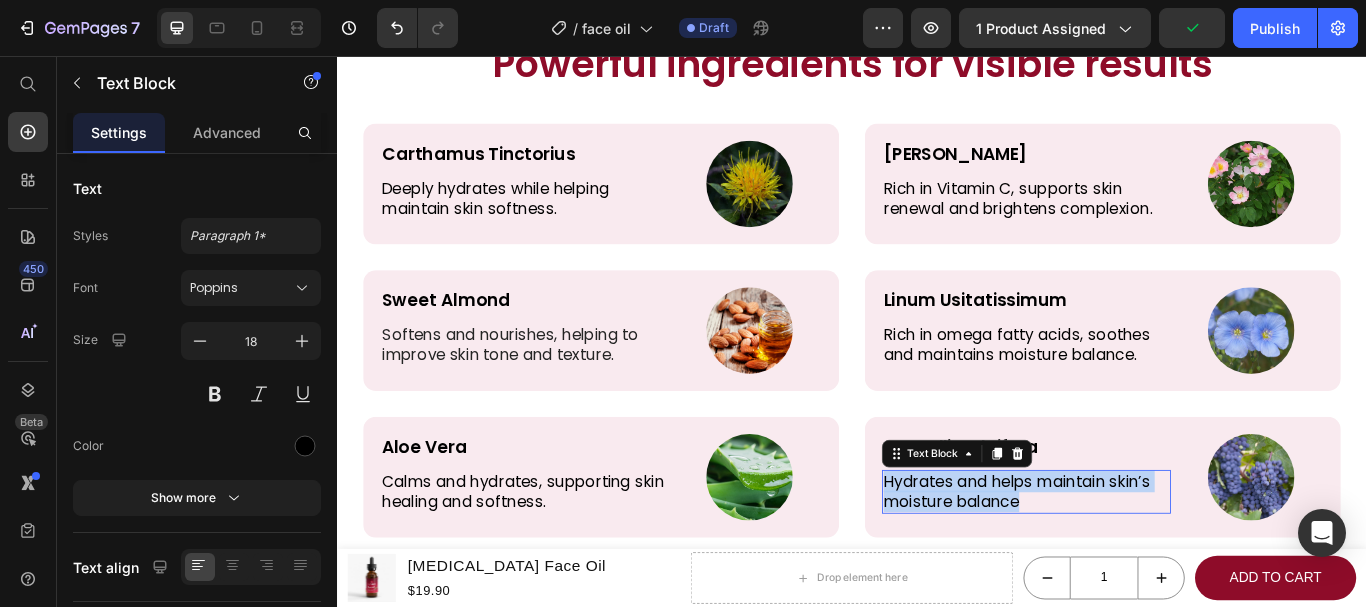 click on "Hydrates and helps maintain skin’s moisture balance" at bounding box center (1140, 564) 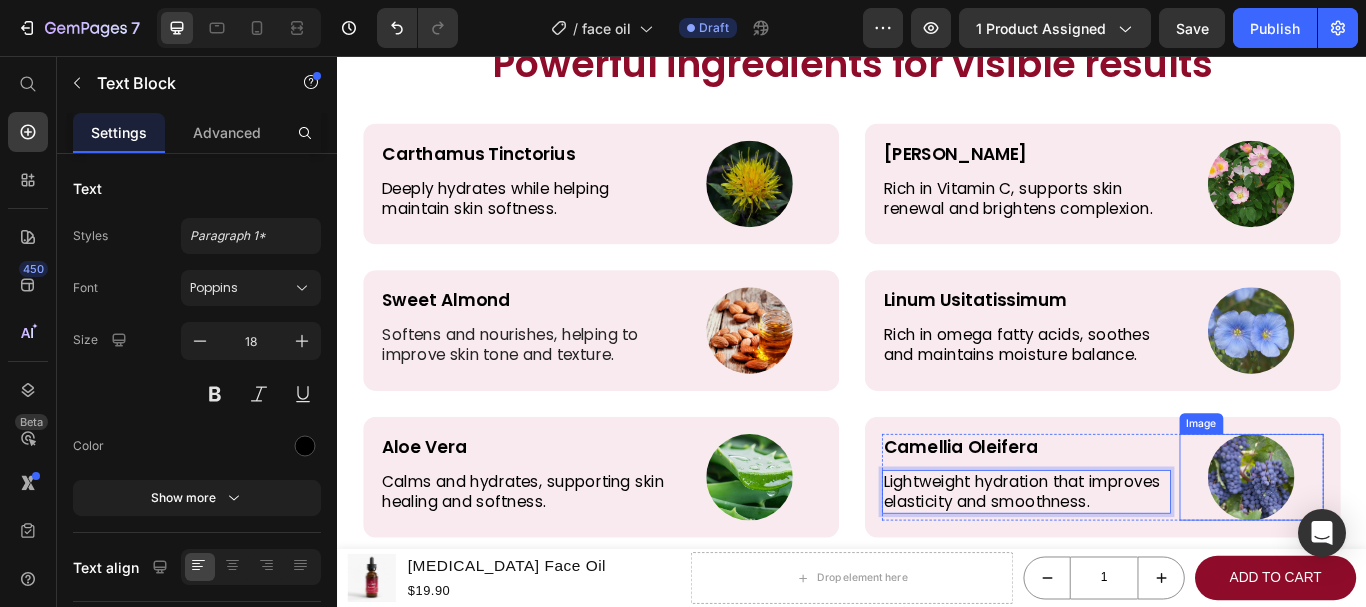 click at bounding box center [1403, 547] 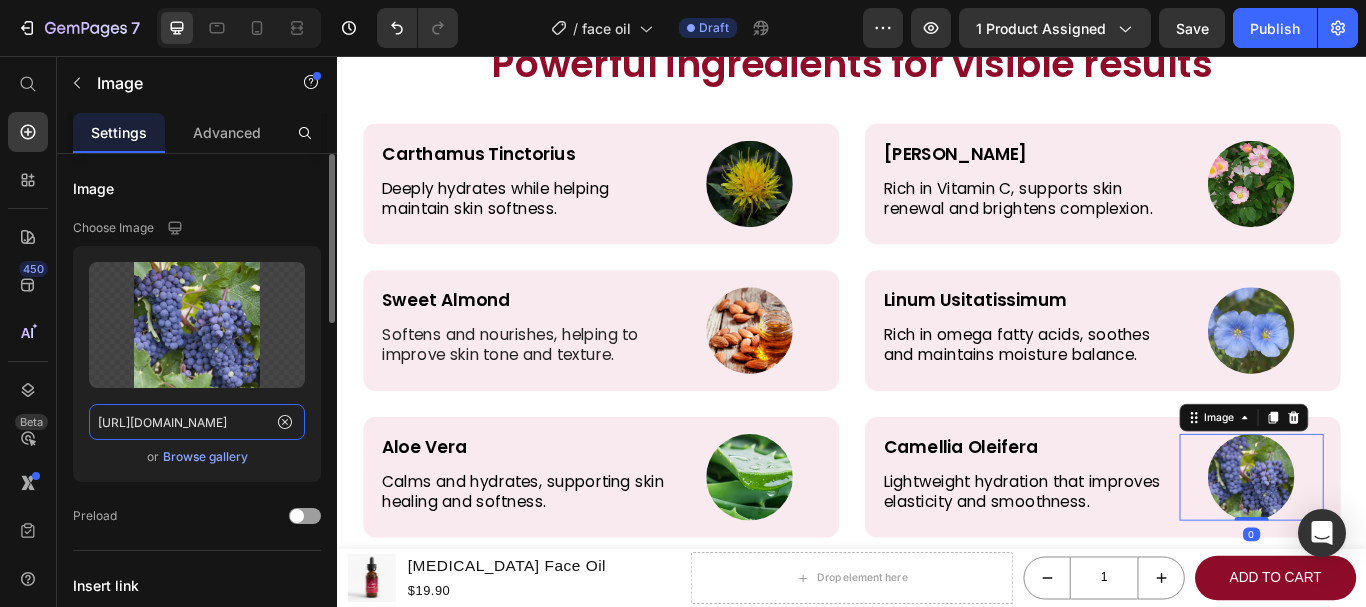 click on "https://www.jardinpourvous.com/media/catalog/product/cache/3a7af0a8e0e317723249dc9098669163/f/d/fd22922wh_1.jpg" 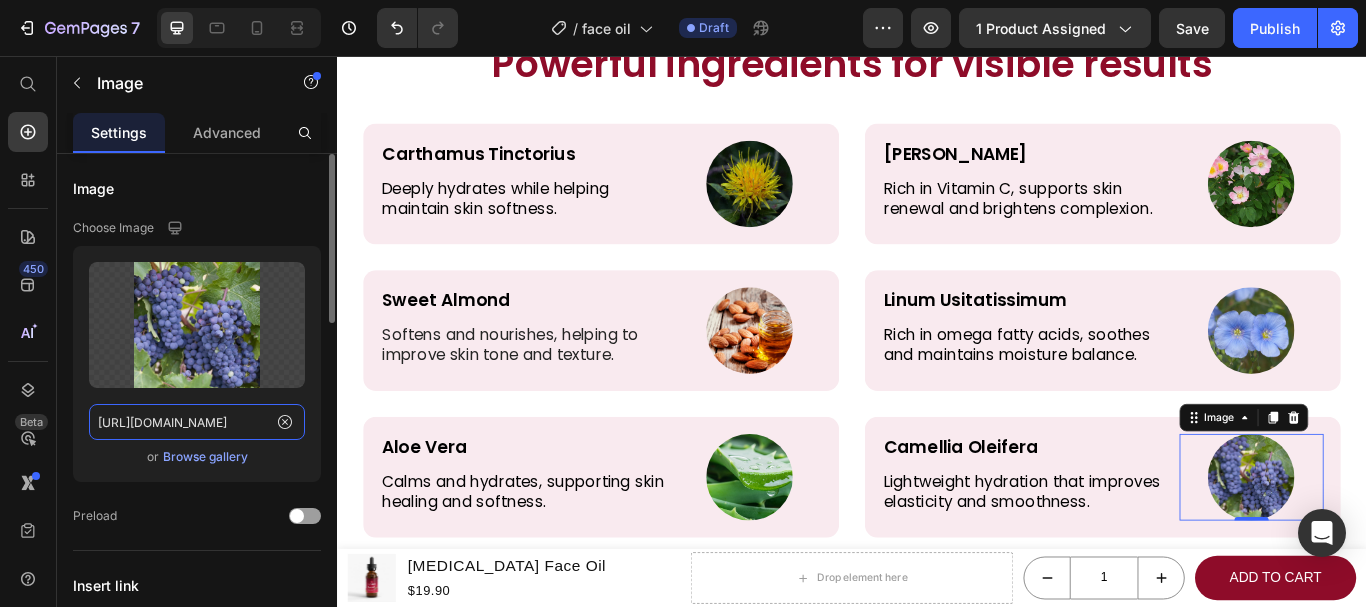 paste on "florama.fr/wp-content/uploads/2023/01/Camellia_oleifera_flower" 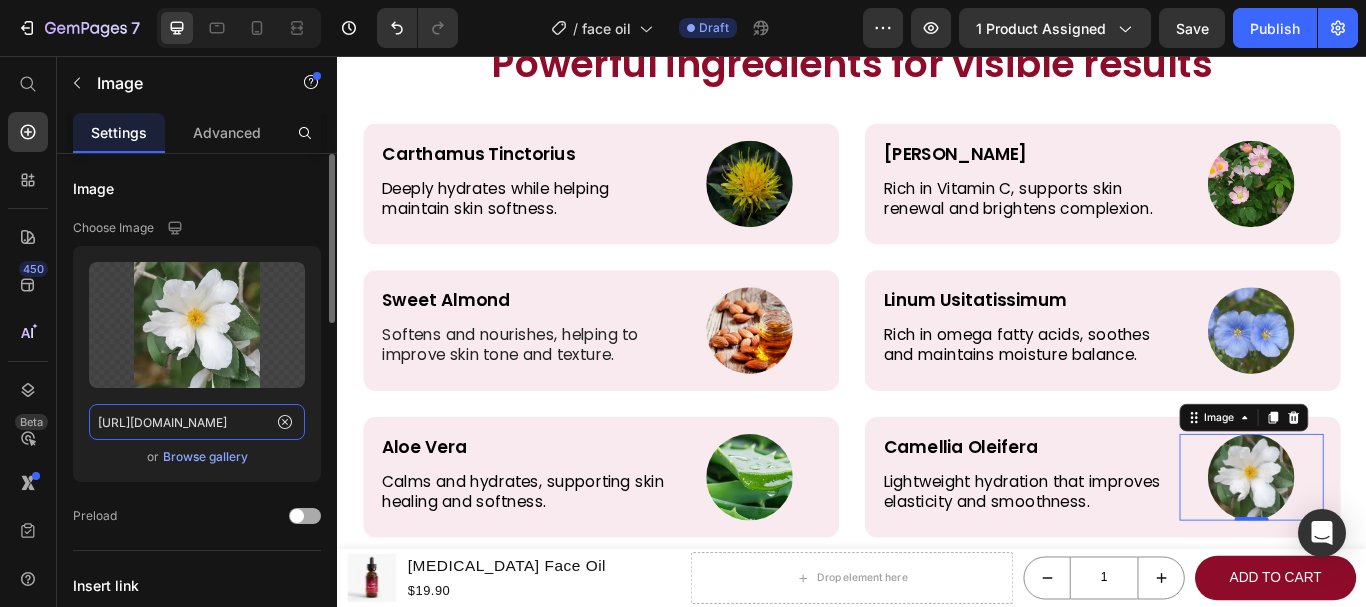 type on "https://www.florama.fr/wp-content/uploads/2023/01/Camellia_oleifera_flower.jpg" 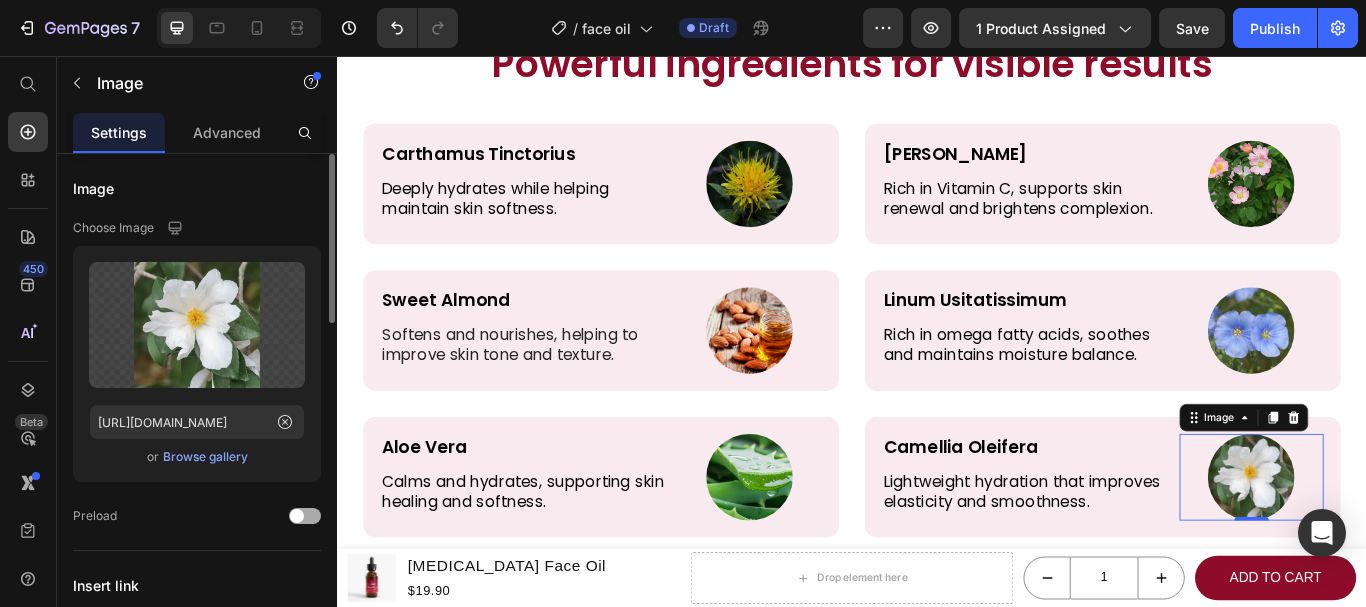 scroll, scrollTop: 0, scrollLeft: 0, axis: both 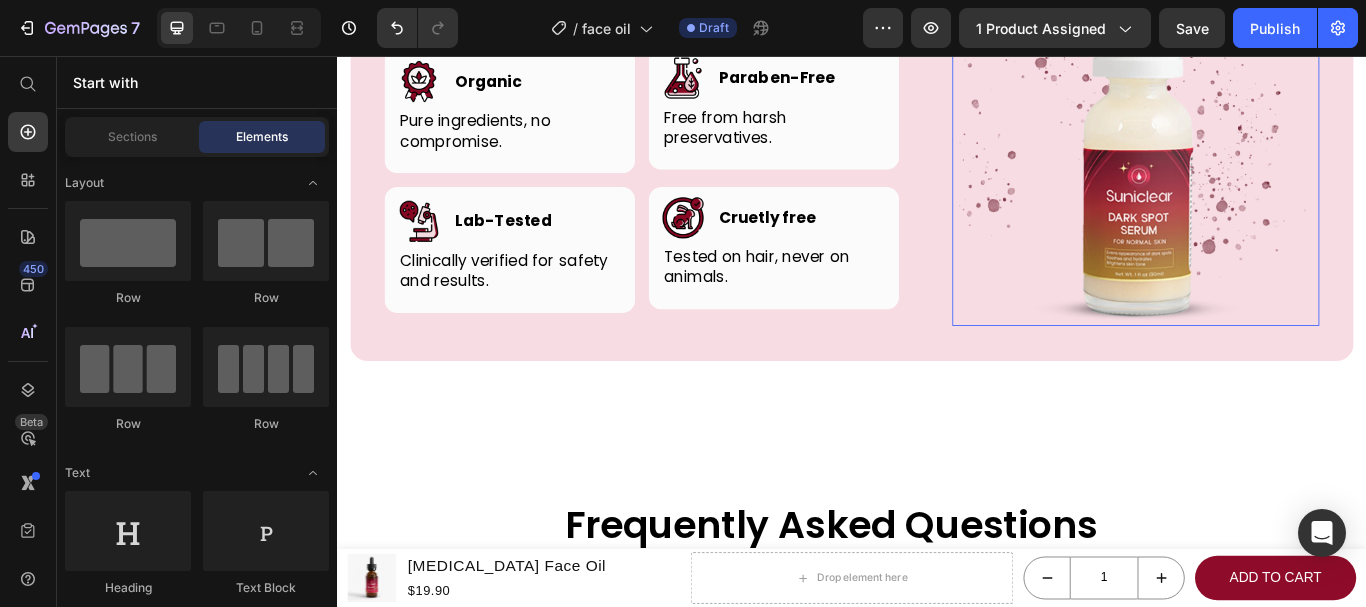 click at bounding box center [1268, 157] 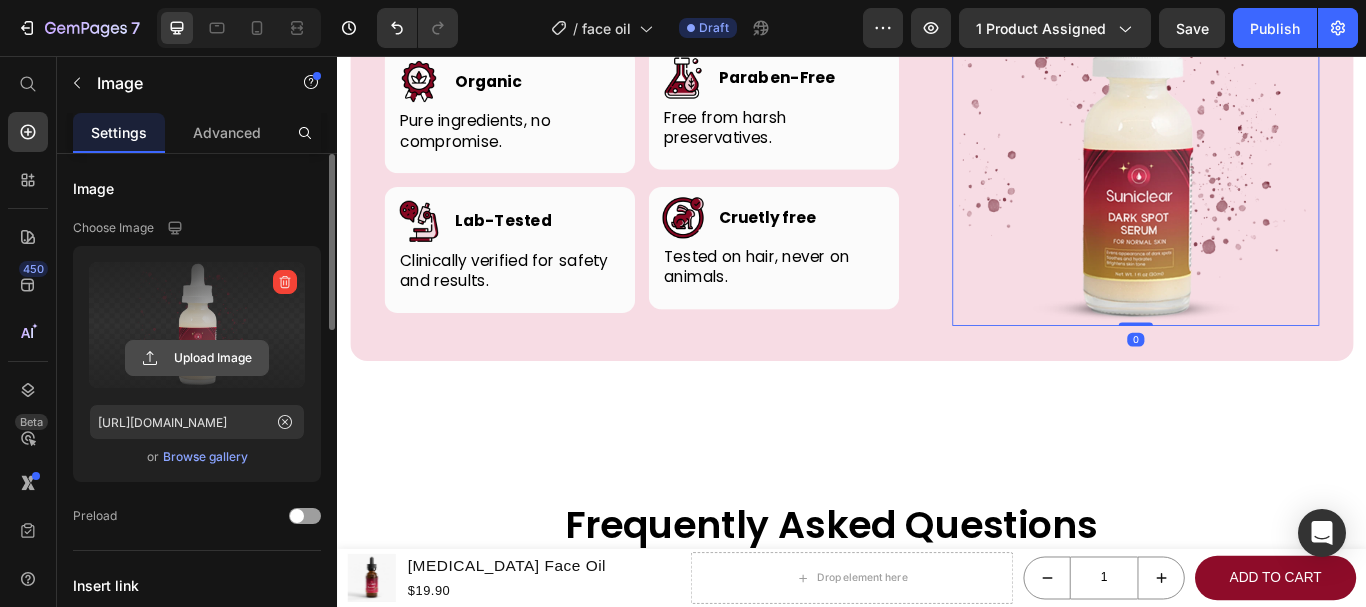 click 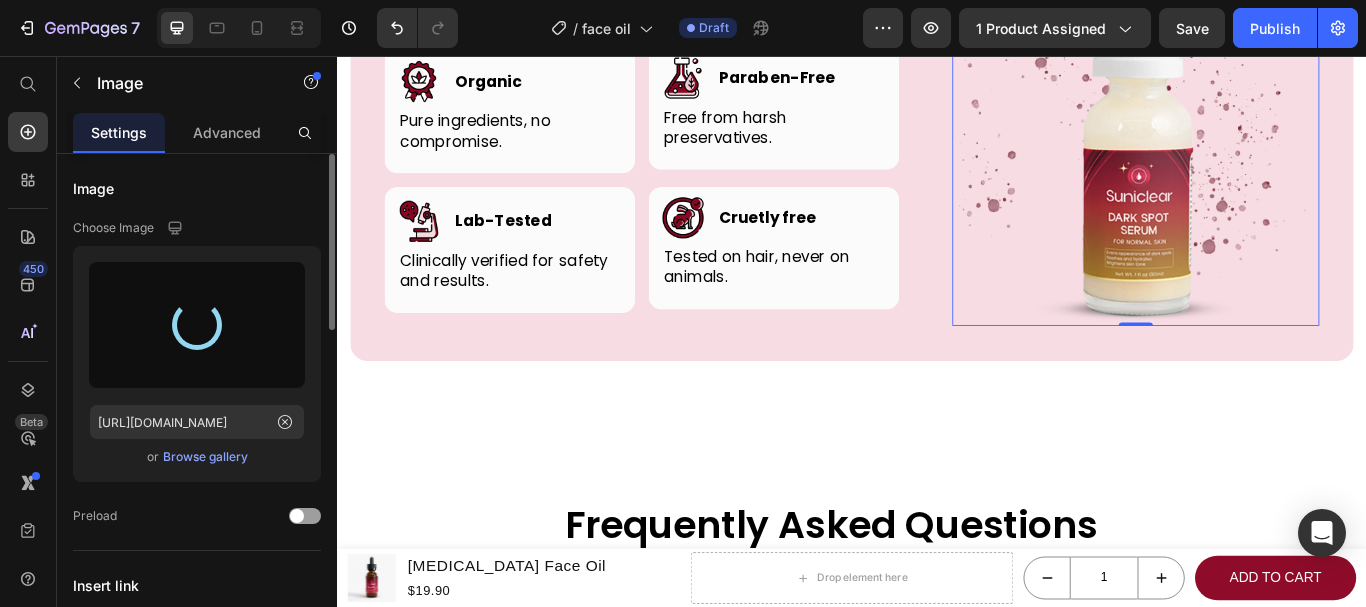type on "https://cdn.shopify.com/s/files/1/0768/4630/1403/files/gempages_574688803264922853-a755a98f-62f2-4234-ba44-75d0815f378d.webp" 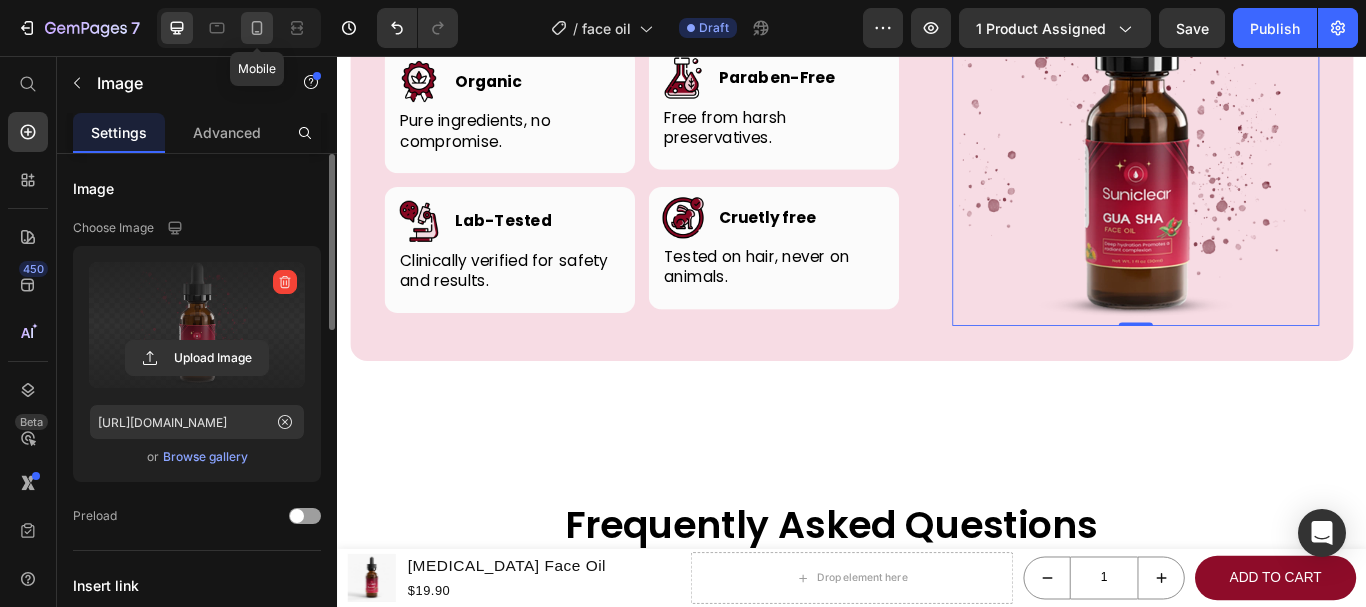 click 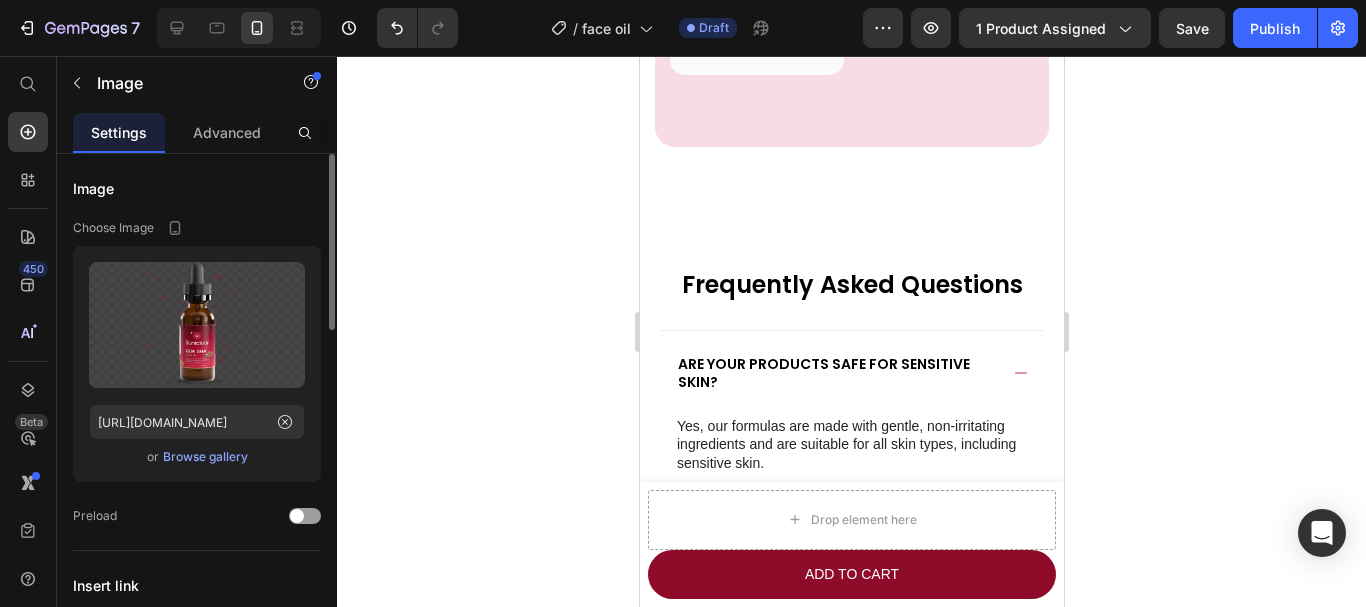 scroll, scrollTop: 5869, scrollLeft: 0, axis: vertical 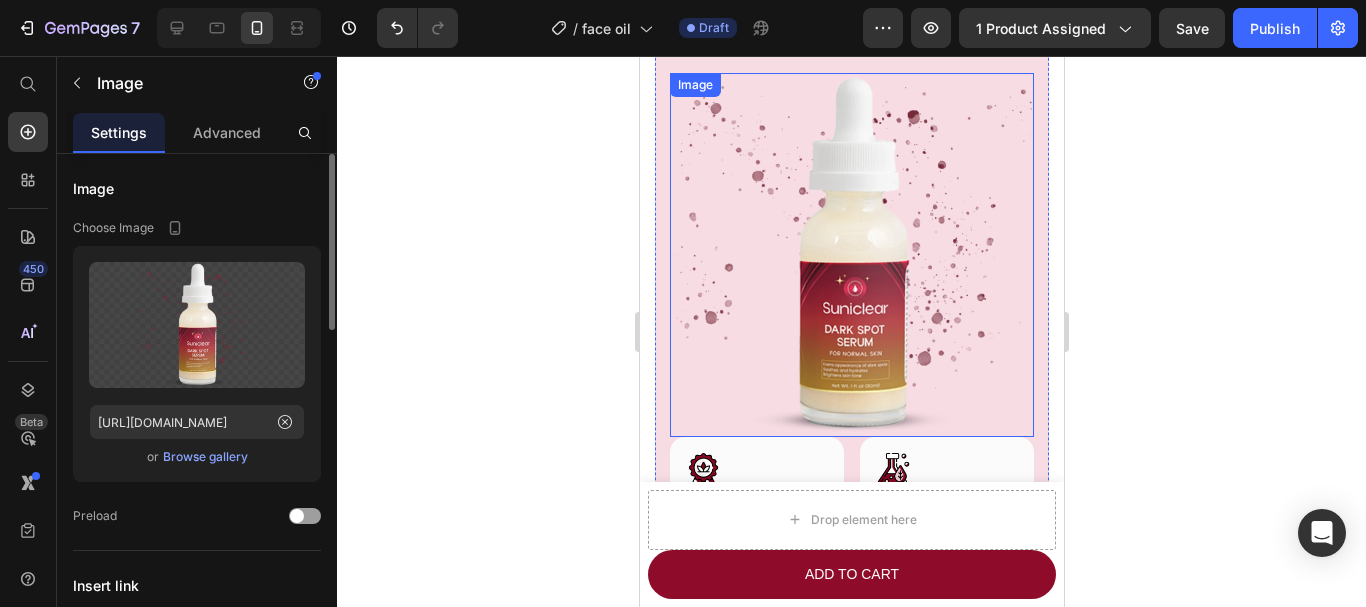 click at bounding box center (851, 255) 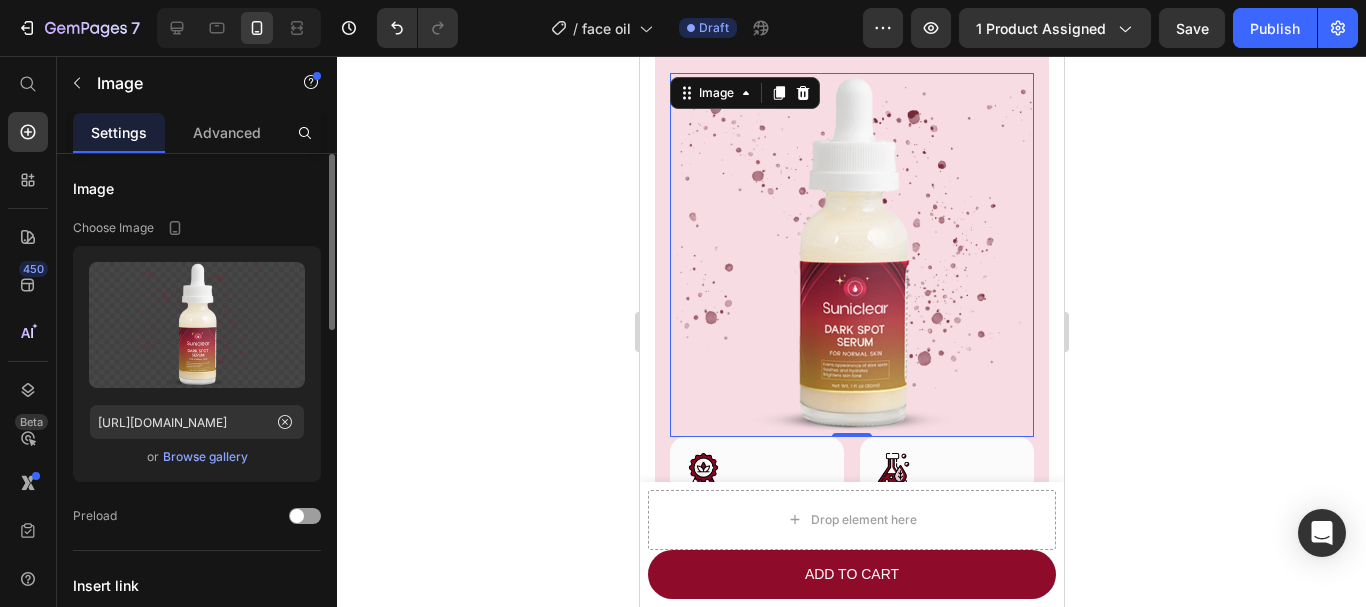 click on "Browse gallery" at bounding box center [205, 457] 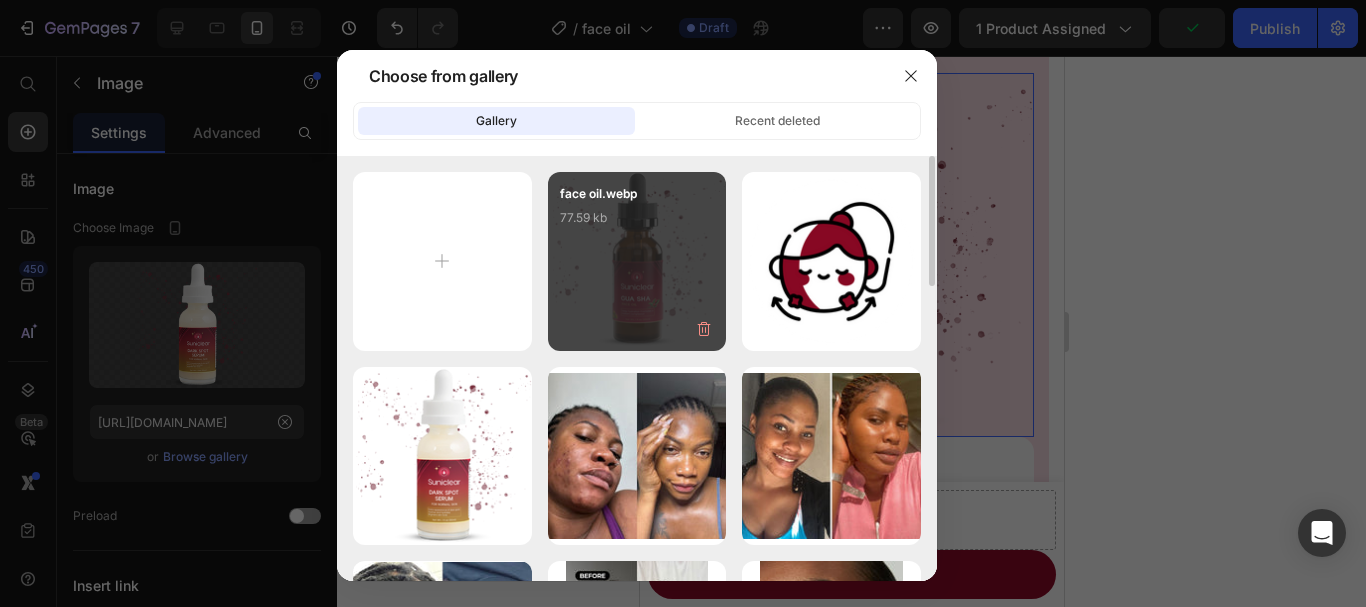 click on "face oil.webp 77.59 kb" at bounding box center (637, 224) 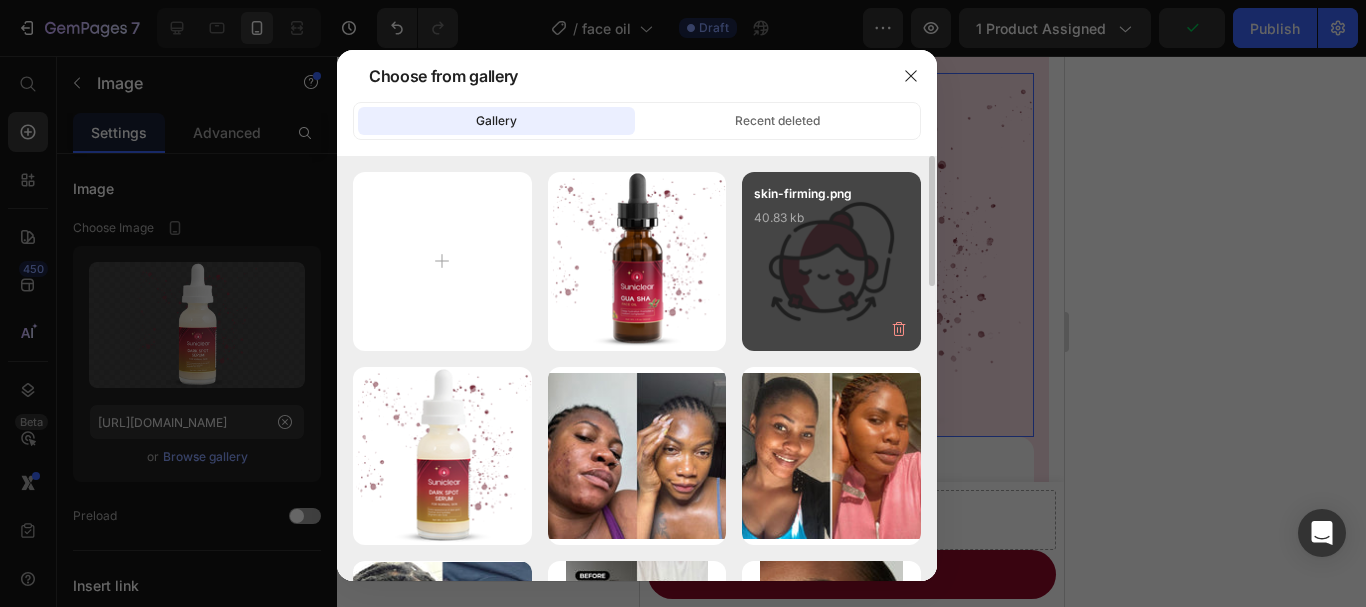 type on "https://cdn.shopify.com/s/files/1/0768/4630/1403/files/gempages_574688803264922853-a755a98f-62f2-4234-ba44-75d0815f378d.webp" 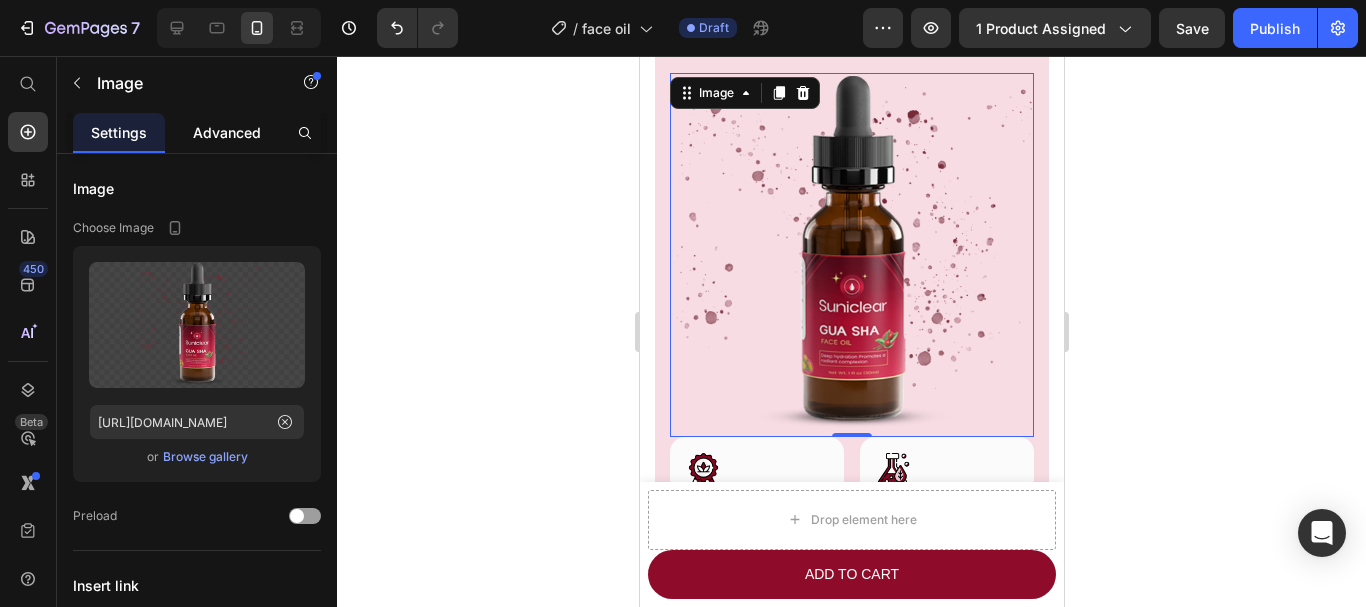 click on "Advanced" at bounding box center (227, 132) 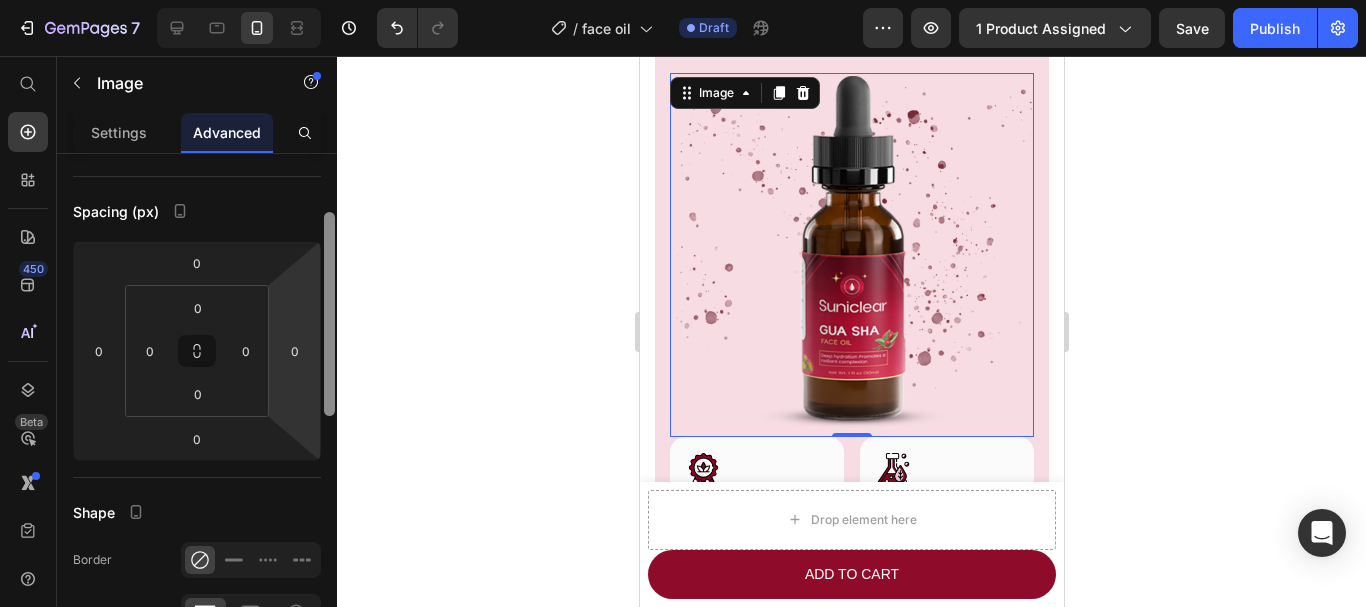 scroll, scrollTop: 186, scrollLeft: 0, axis: vertical 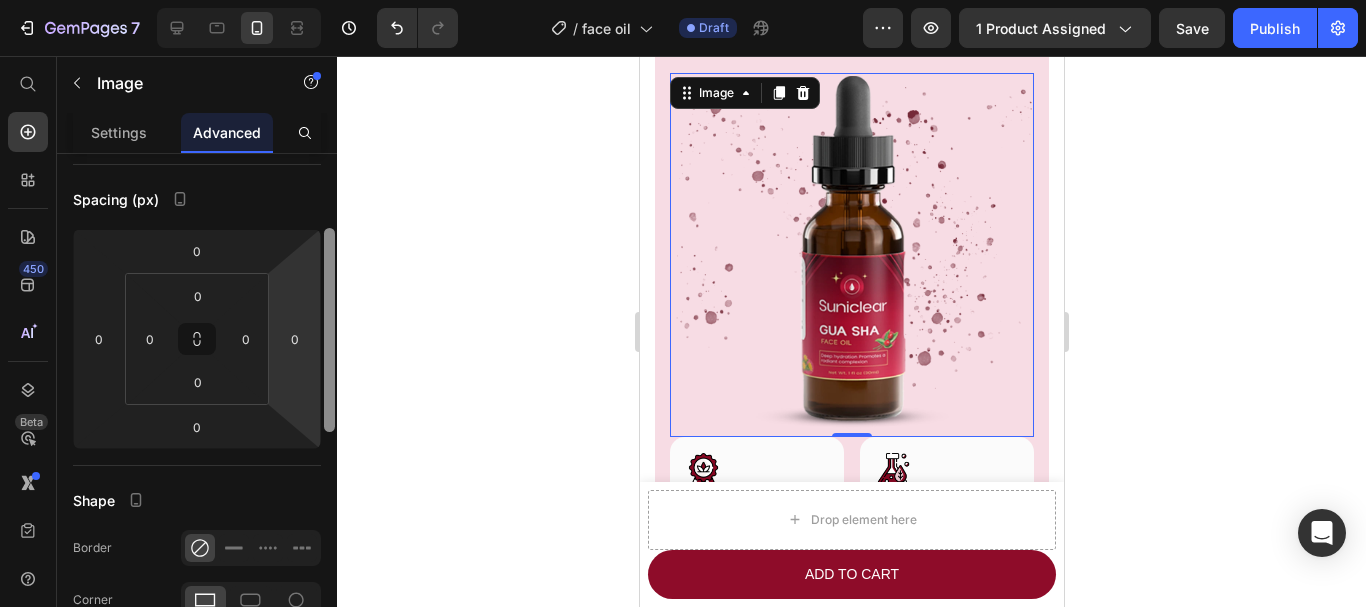 drag, startPoint x: 334, startPoint y: 196, endPoint x: 301, endPoint y: 271, distance: 81.939 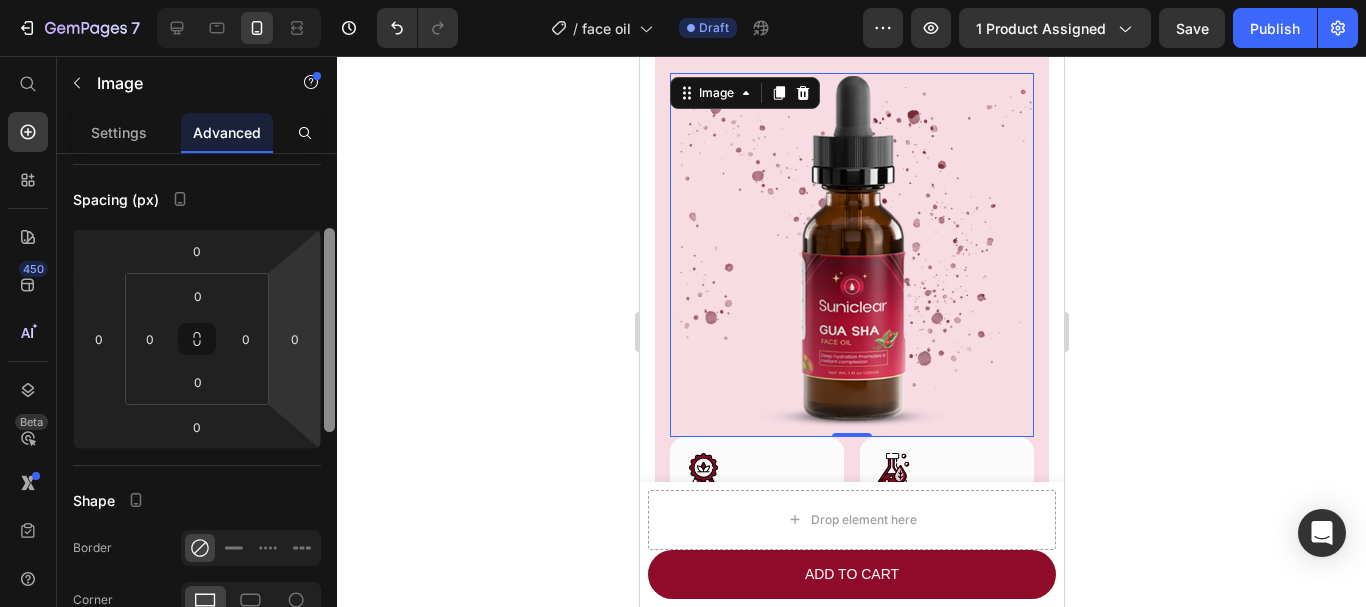 click on "Display on Desktop Tablet Mobile Spacing (px) 0 0 0 0 0 0 0 0 Shape Border Corner Shadow Position Opacity 100 % Animation Interaction Upgrade to Optimize plan  to unlock Interaction & other premium features. CSS class  Delete element" at bounding box center [197, 409] 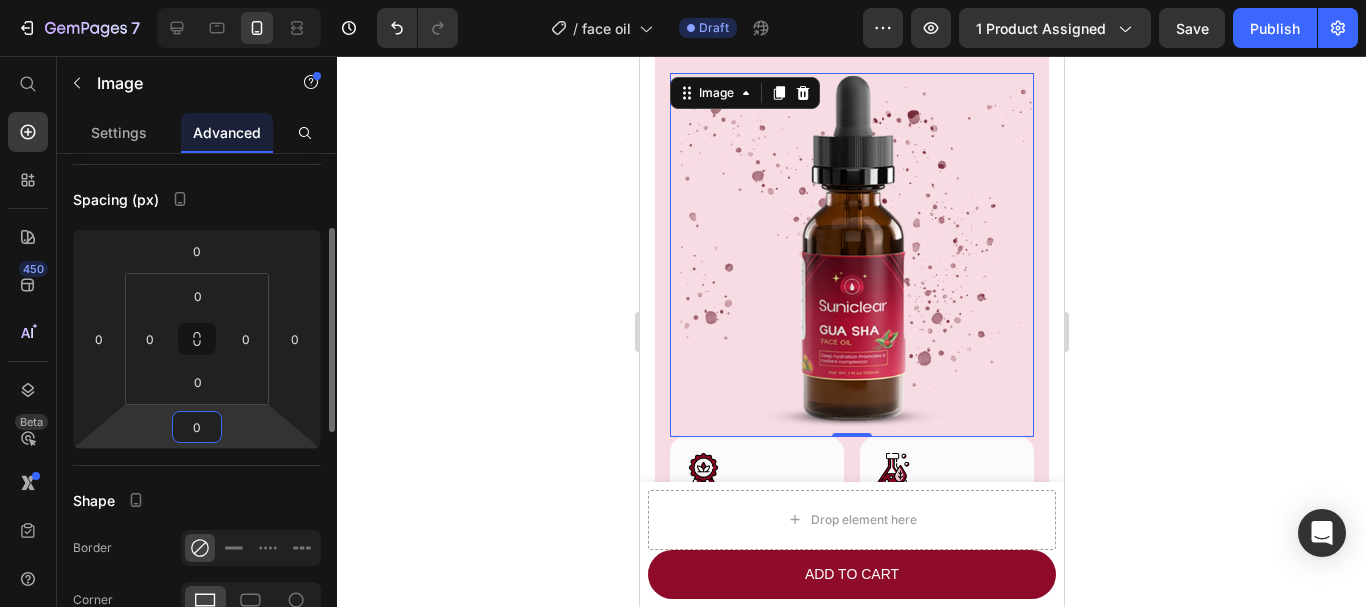 click on "0" at bounding box center (197, 427) 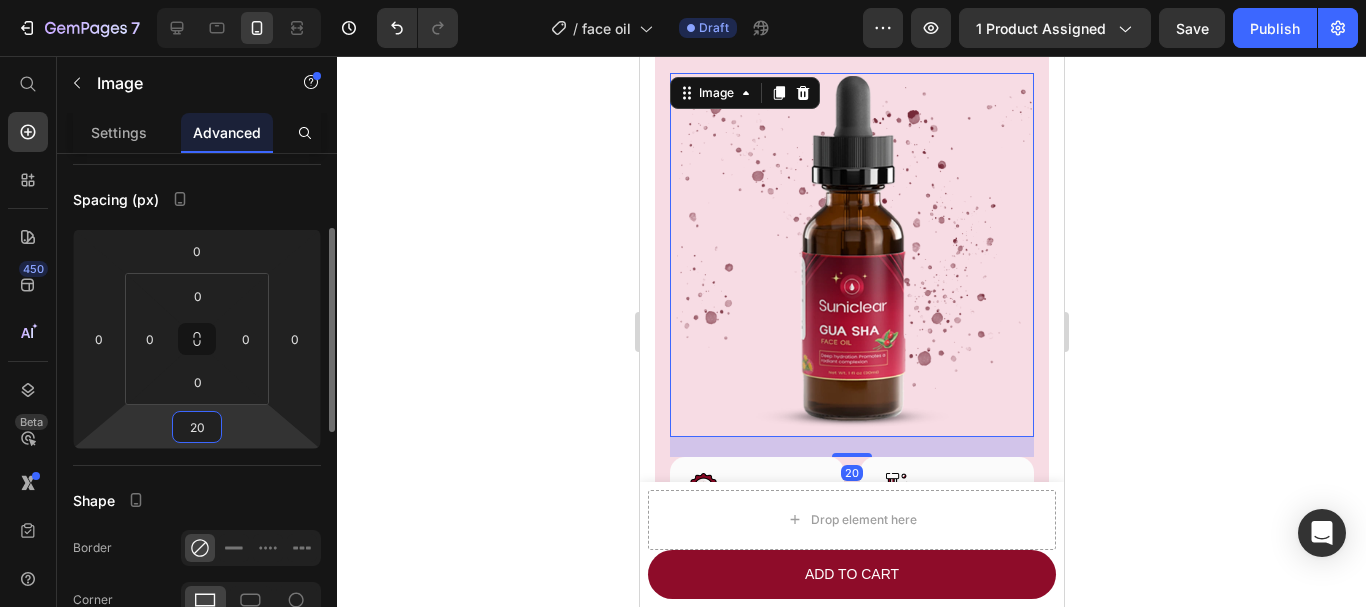 type on "20" 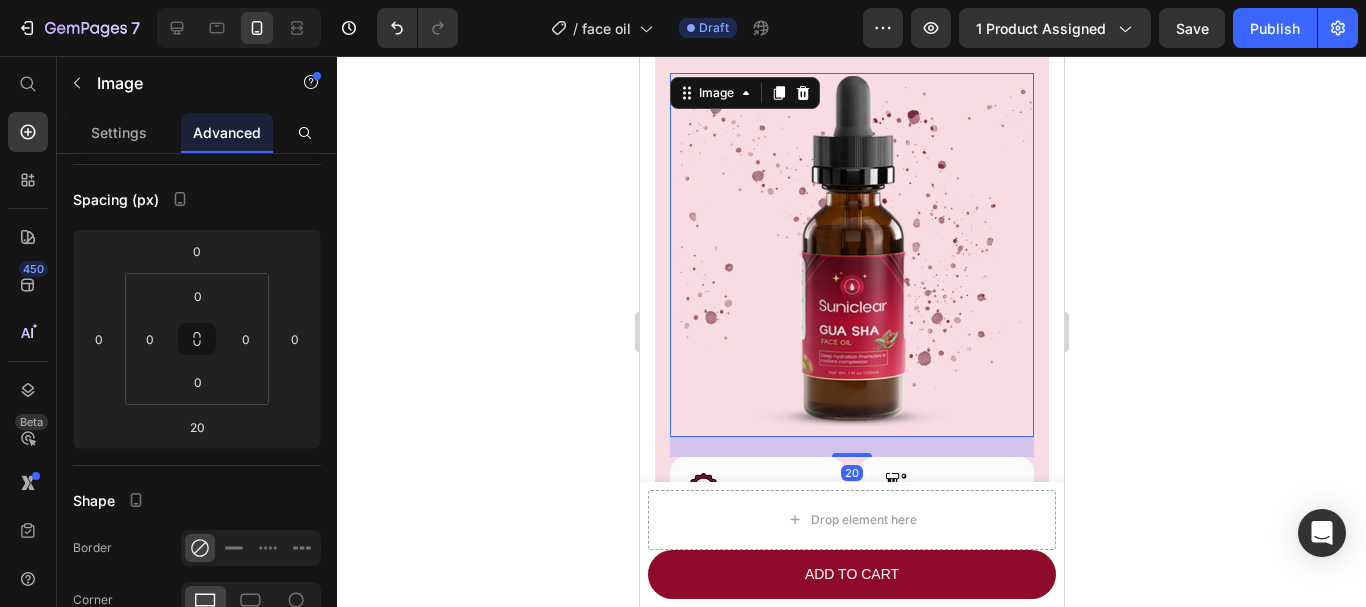 click 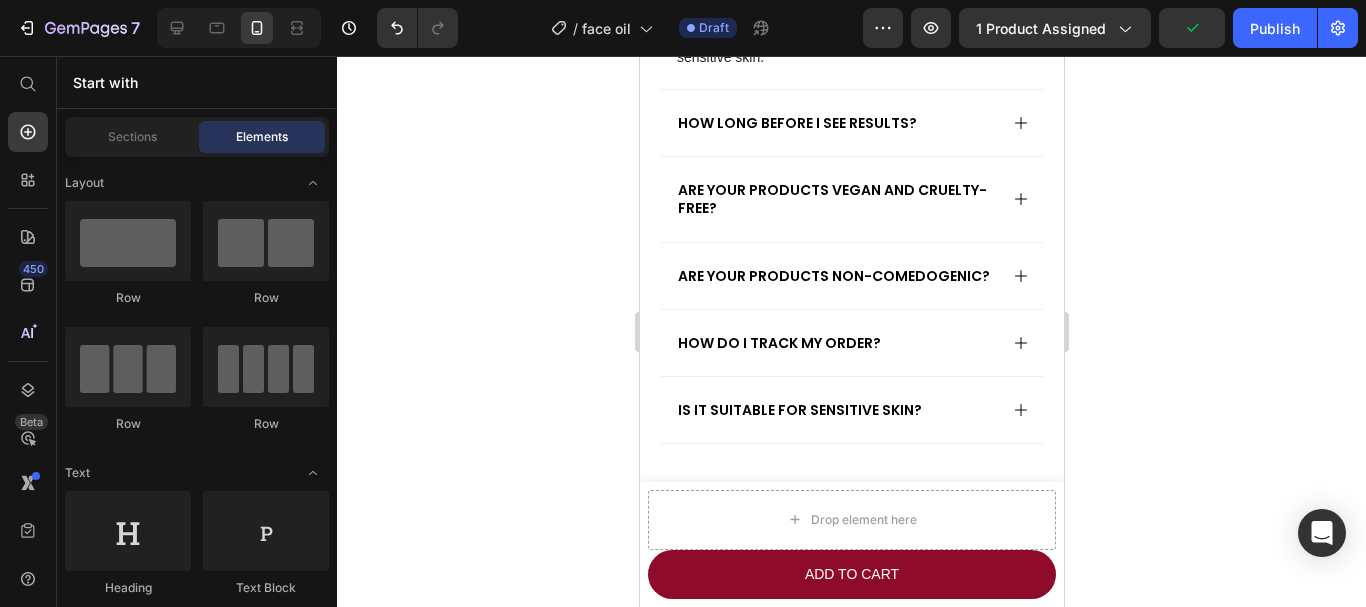 scroll, scrollTop: 6374, scrollLeft: 0, axis: vertical 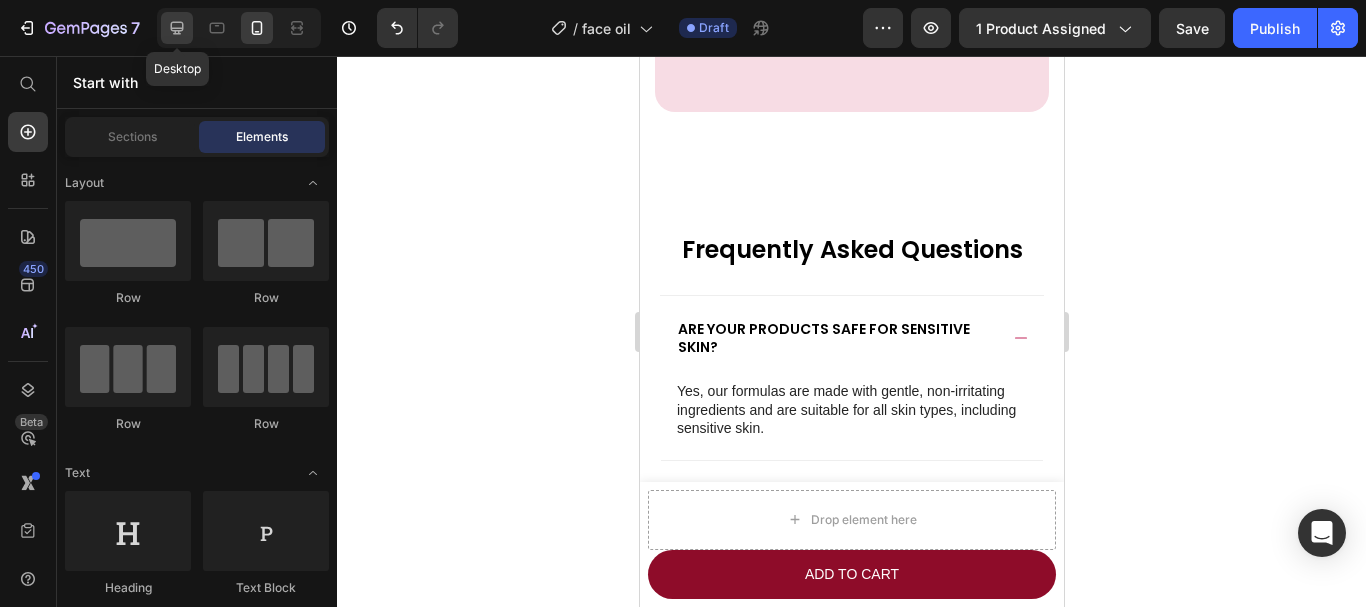 click 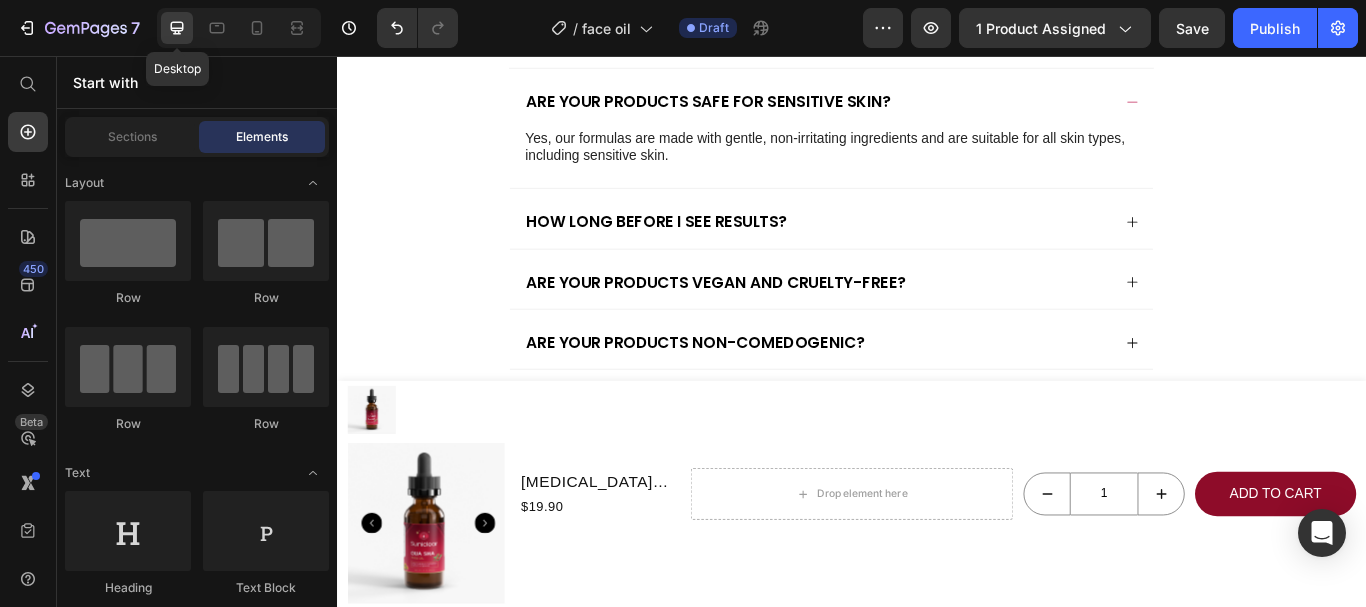 scroll, scrollTop: 6407, scrollLeft: 0, axis: vertical 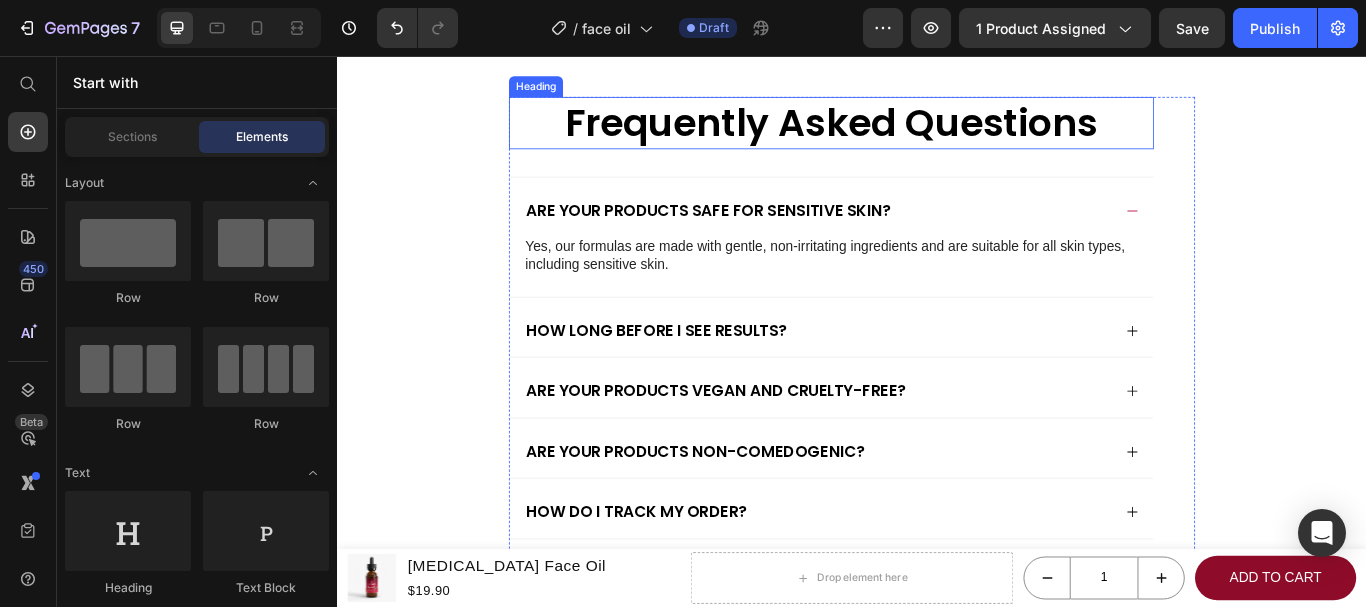 click on "Frequently Asked Questions" at bounding box center [913, 134] 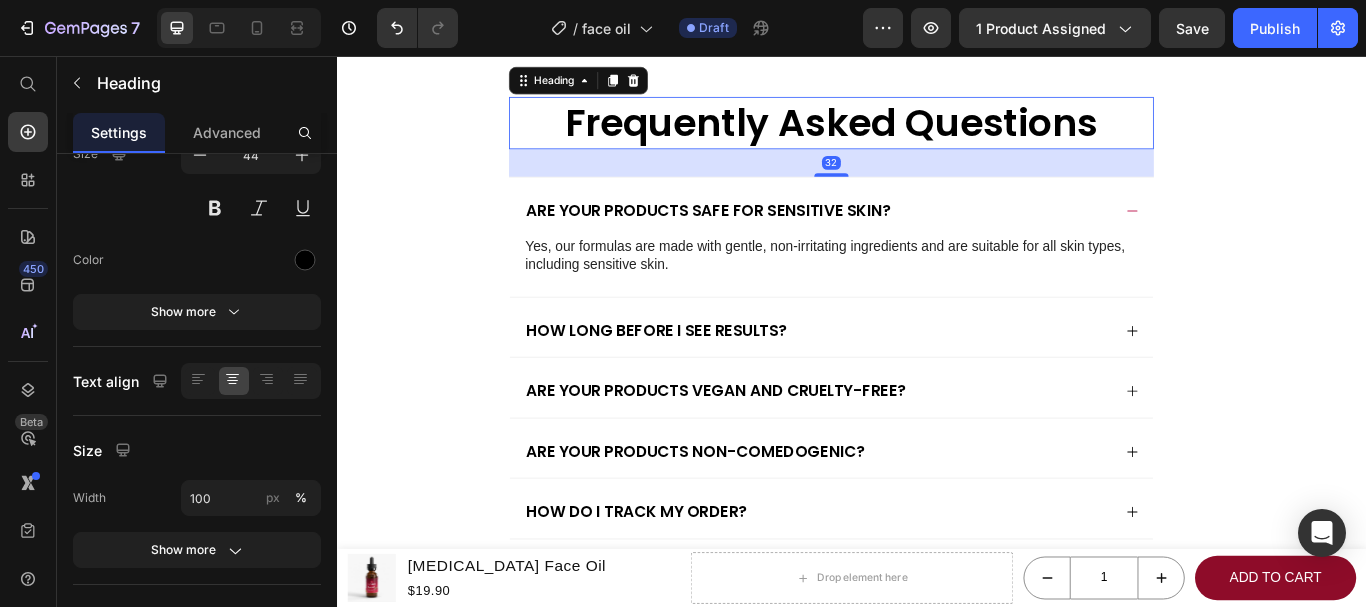 scroll, scrollTop: 0, scrollLeft: 0, axis: both 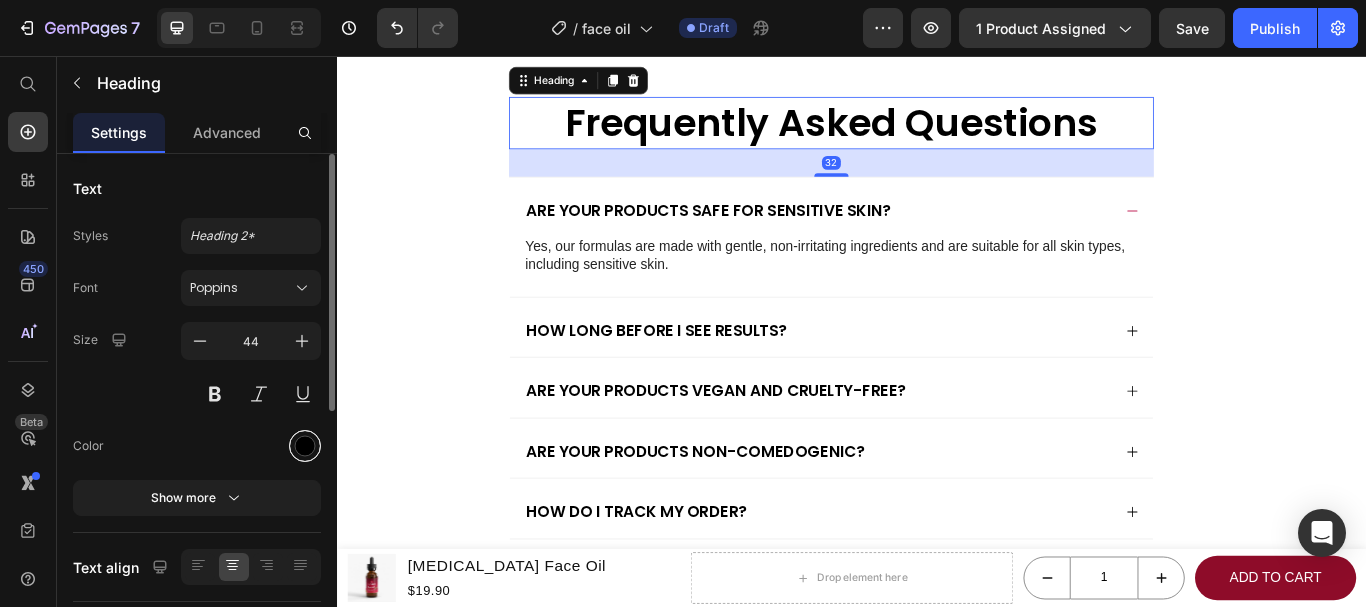 click at bounding box center [305, 446] 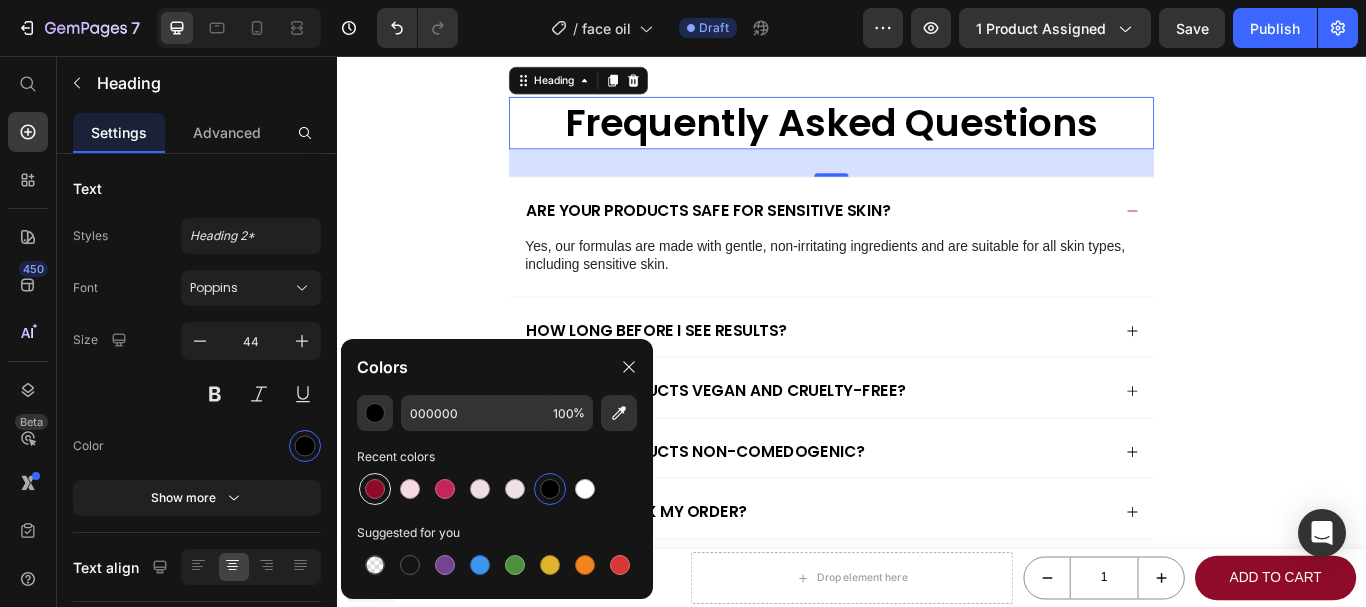 click at bounding box center [375, 489] 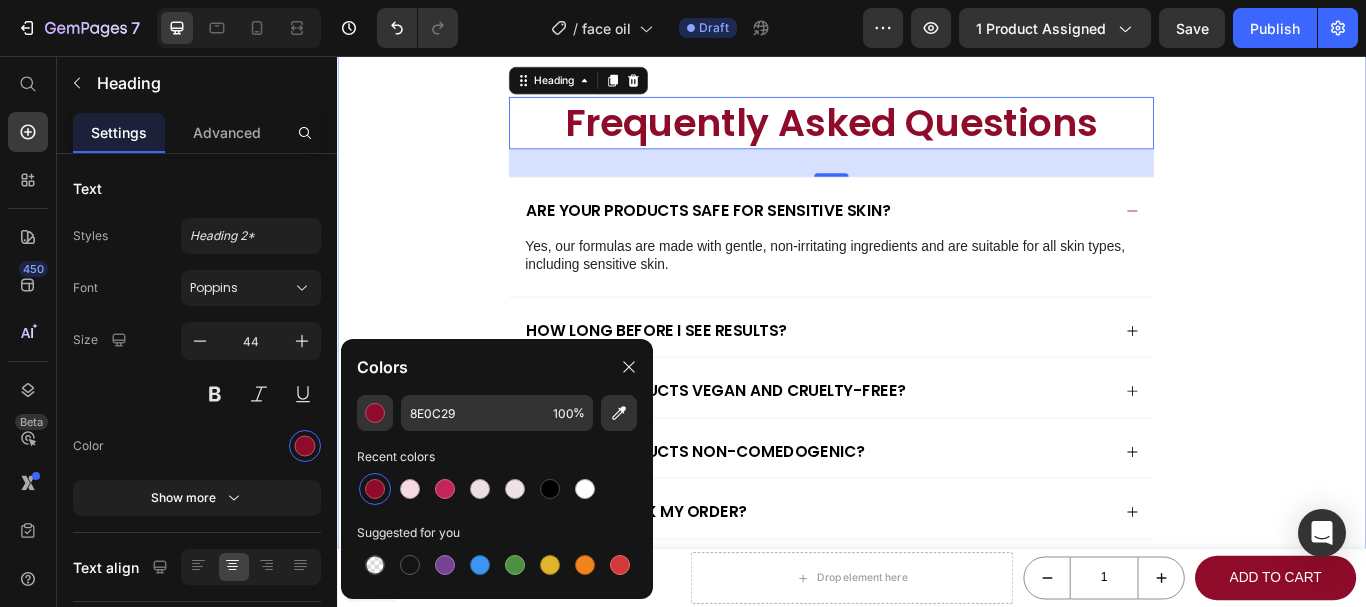 click on "Frequently Asked Questions Heading   32
Are your products safe for sensitive skin? Yes, our formulas are made with gentle, non-irritating ingredients and are suitable for all skin types, including sensitive skin. Text Block
How long before I see results?
Are your products vegan and cruelty-free?
Are your products non-comedogenic?
How do I track my order?
Is it suitable for sensitive skin? Accordion Row Row" at bounding box center (937, 421) 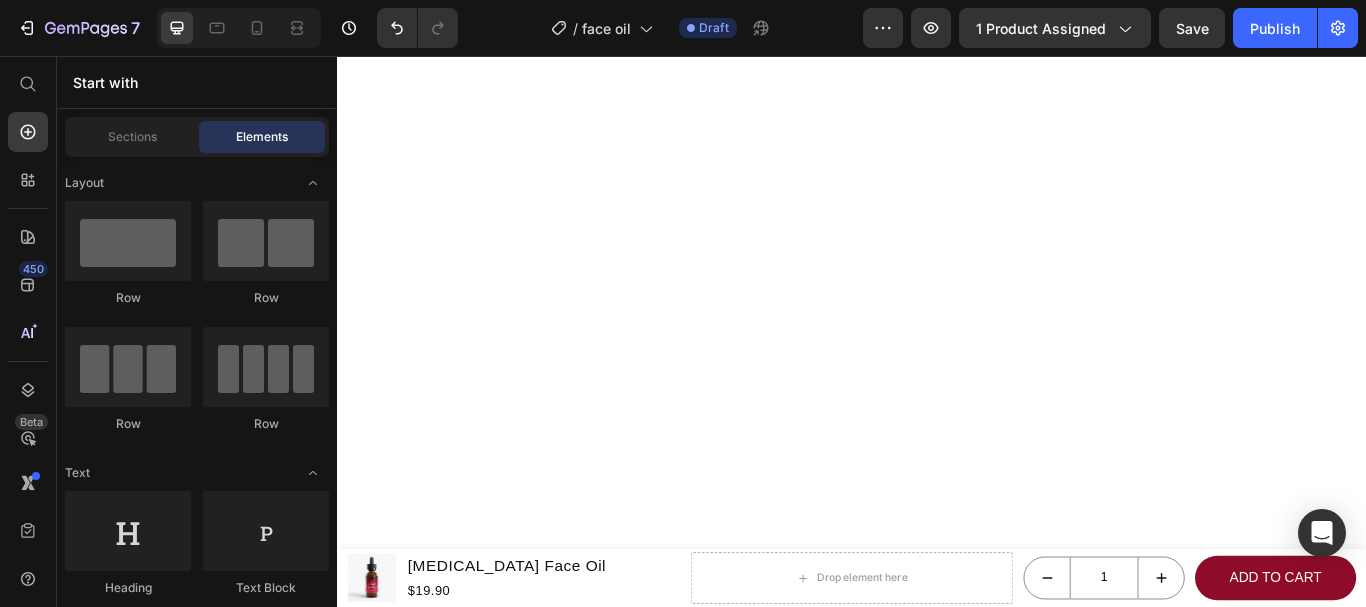 scroll, scrollTop: 0, scrollLeft: 0, axis: both 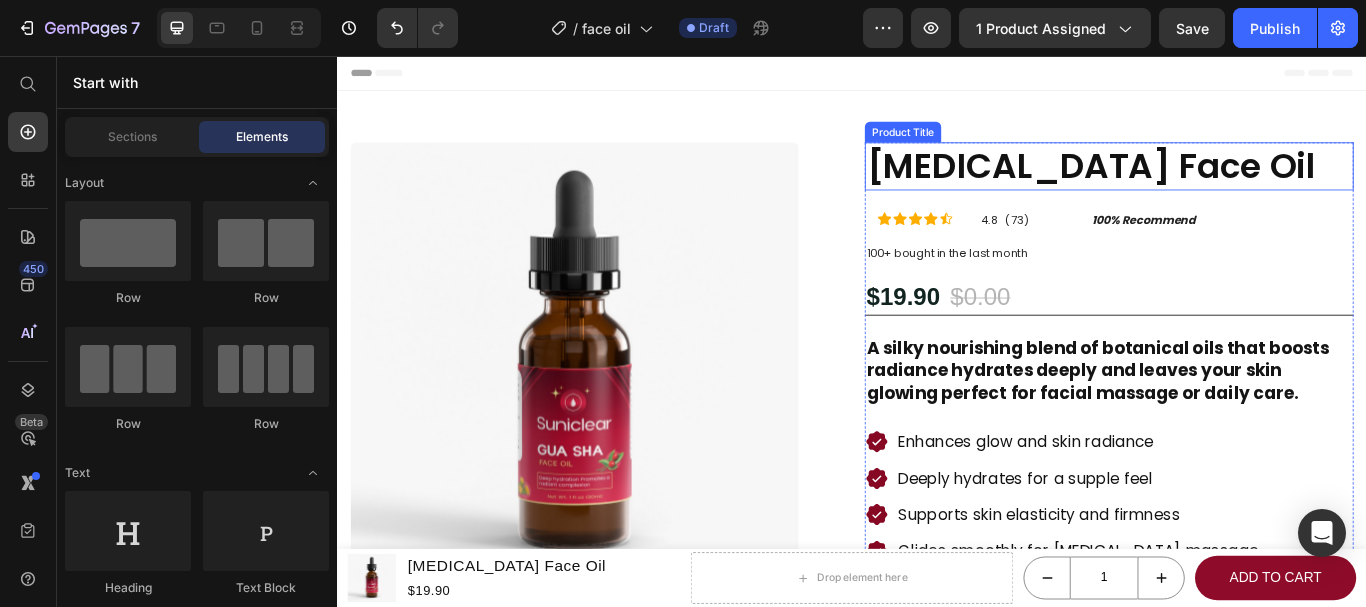 click on "[MEDICAL_DATA] Face Oil" at bounding box center (1237, 185) 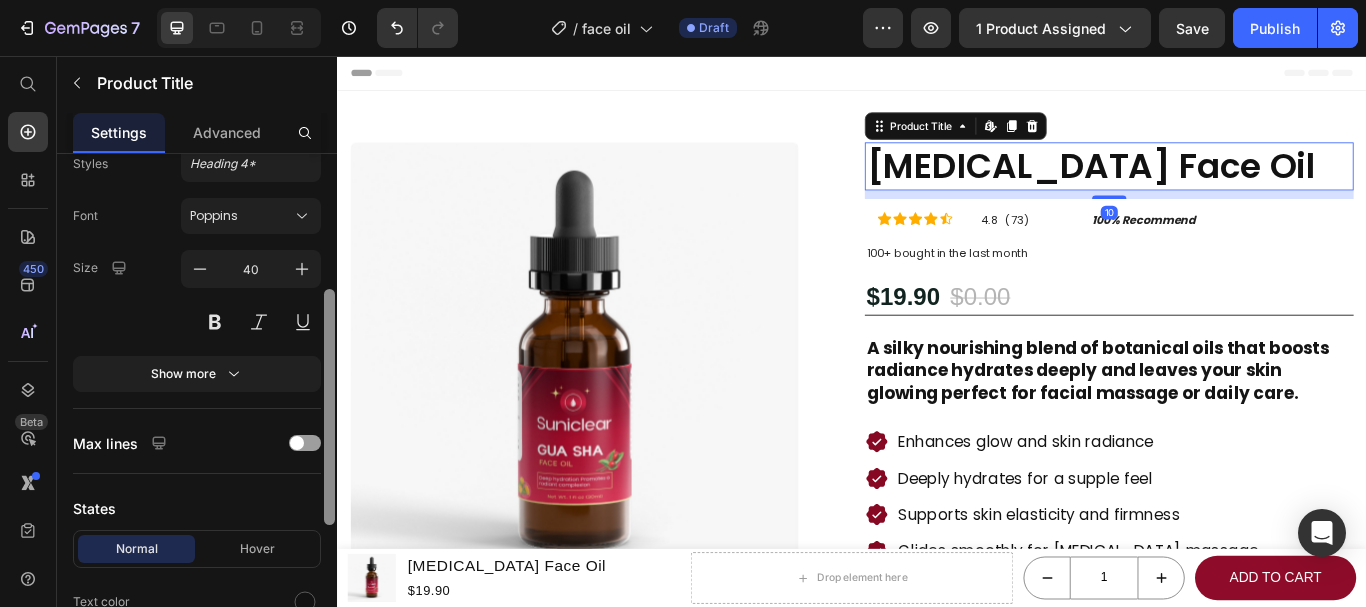 drag, startPoint x: 329, startPoint y: 335, endPoint x: 309, endPoint y: 466, distance: 132.51793 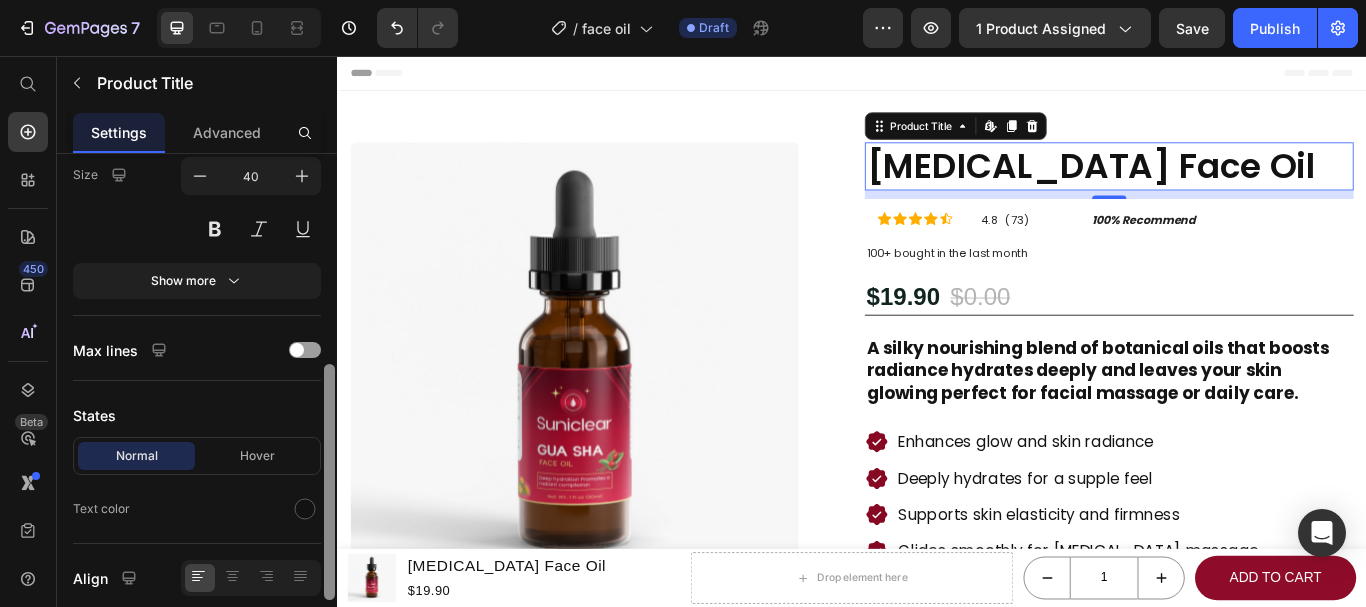 scroll, scrollTop: 410, scrollLeft: 0, axis: vertical 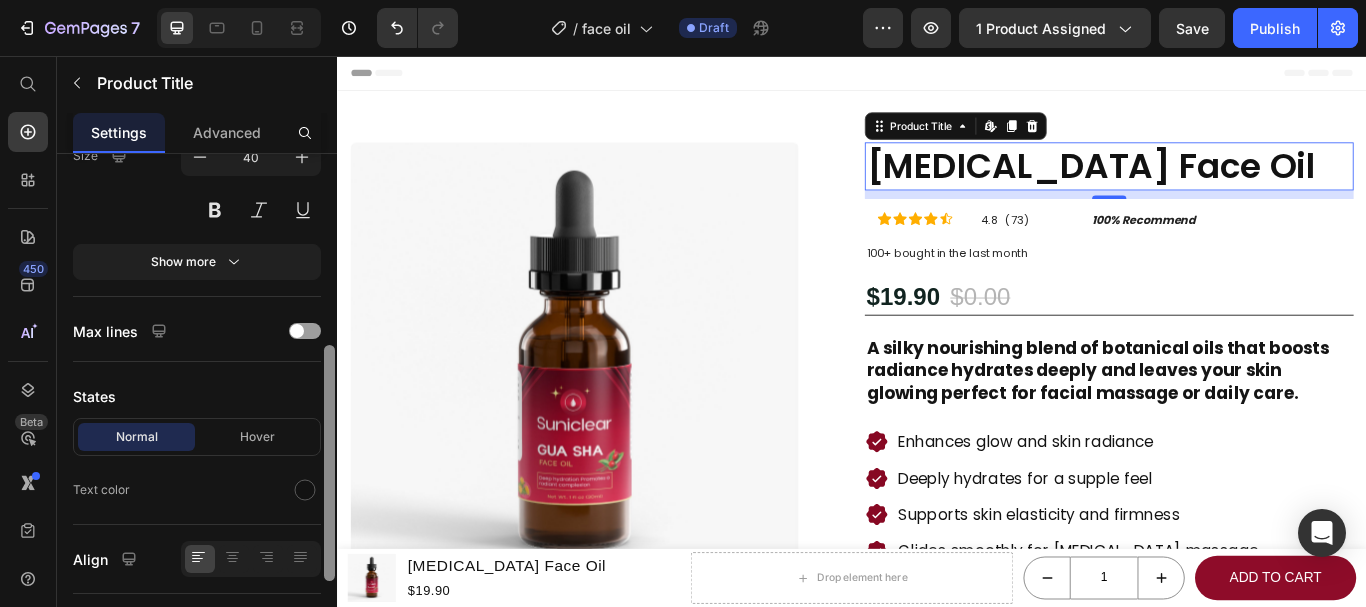 drag, startPoint x: 327, startPoint y: 480, endPoint x: 306, endPoint y: 534, distance: 57.939625 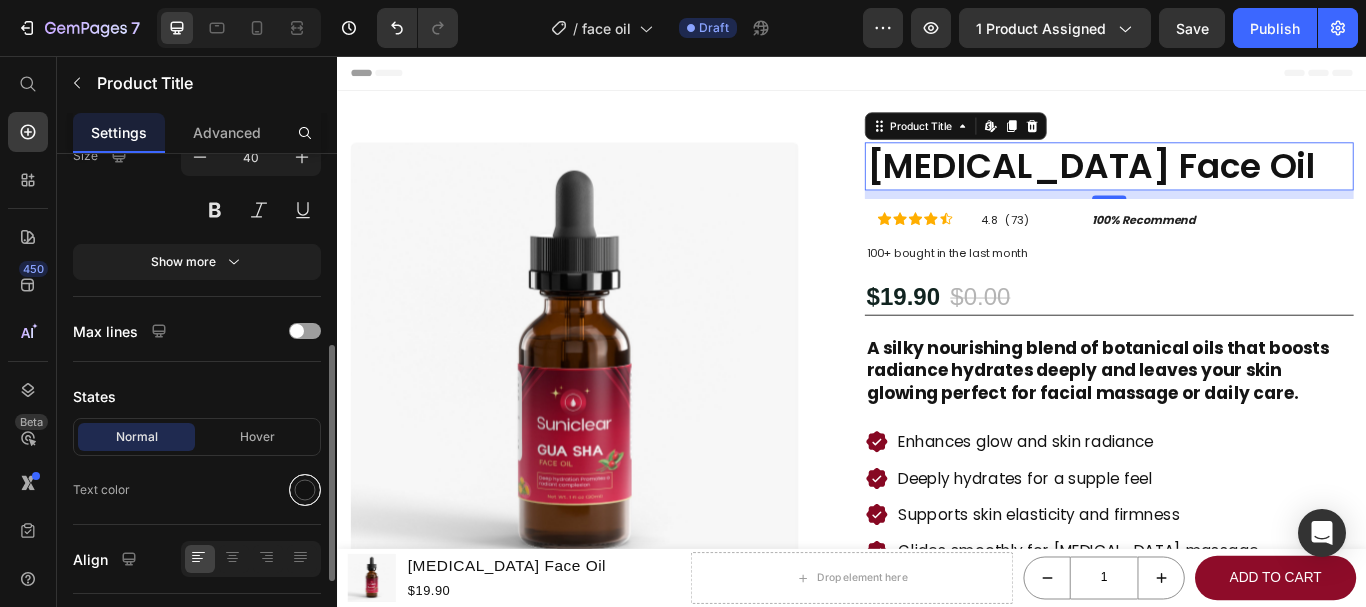 click at bounding box center [305, 490] 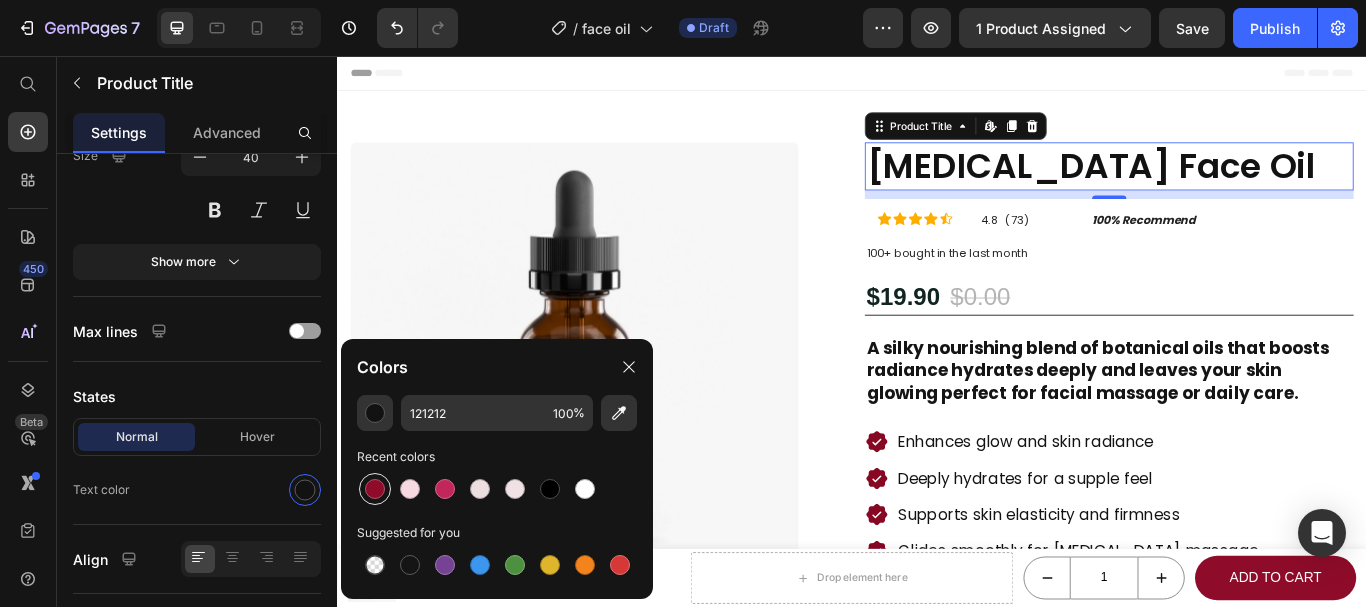 click at bounding box center [375, 489] 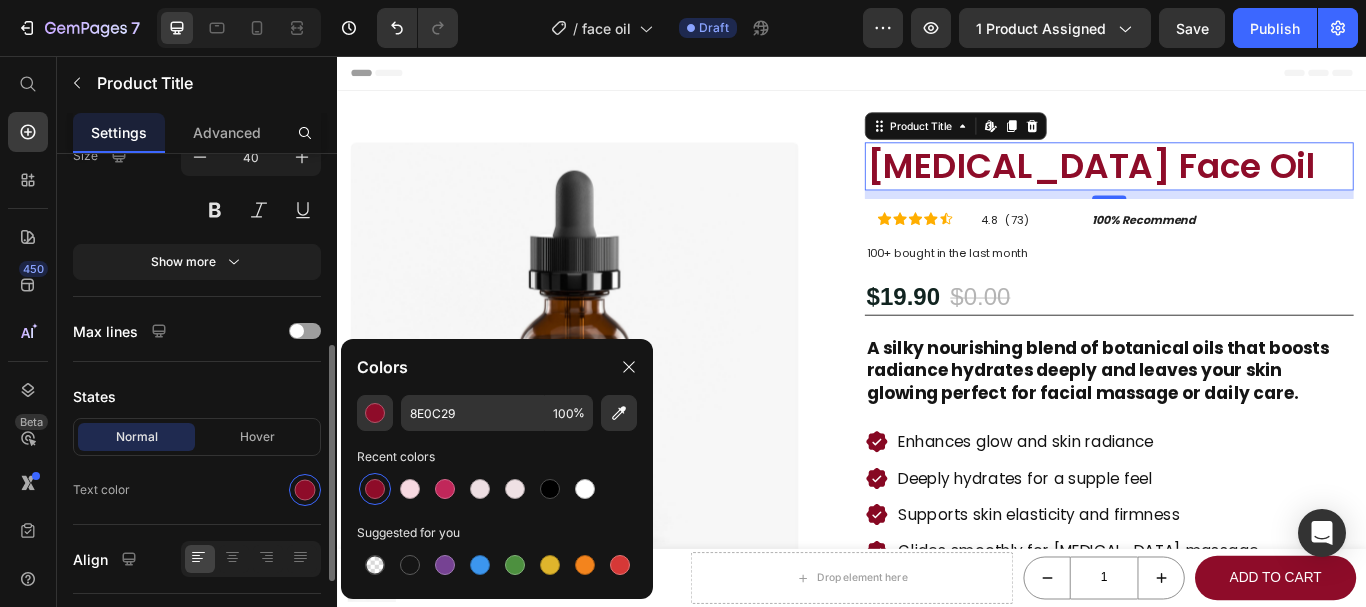 click on "Product Source Gua Sha Face Oil  You can manage it in   Product element  Product link Text Styles Heading 4* Font Poppins Size 40 Show more Max lines States Normal Hover Text color Align SEO HTML tag H1" at bounding box center [197, 243] 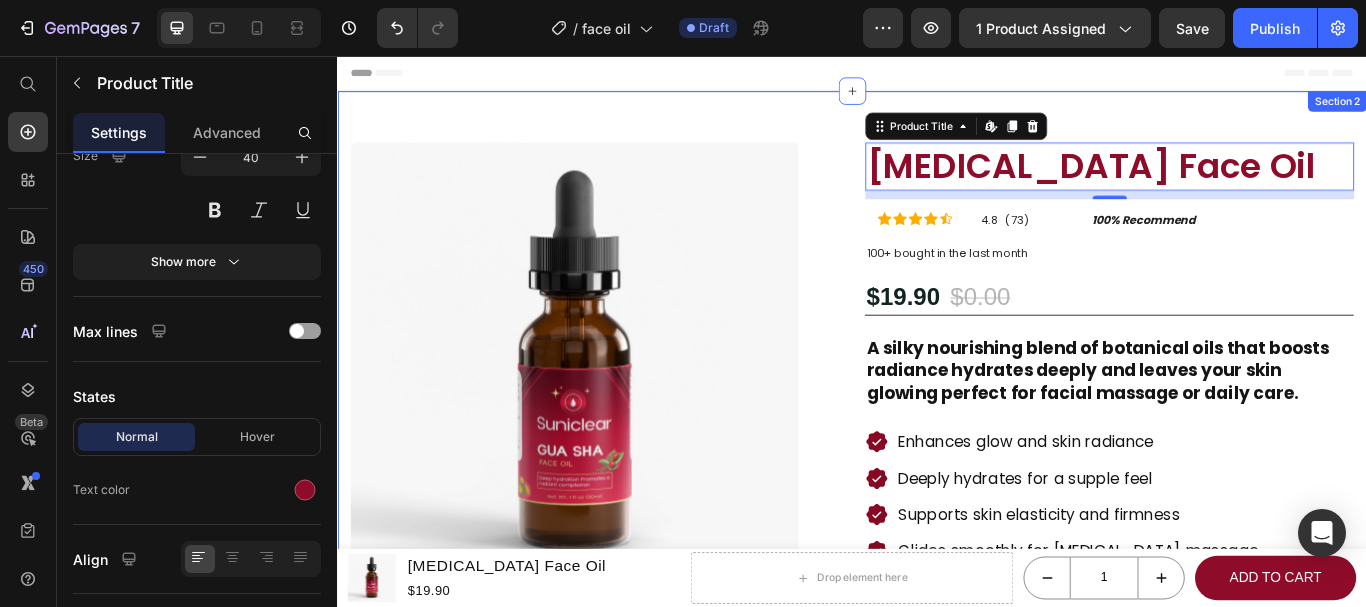 click on "Product Images Transformations That Speak for Themselves Heading Image Image Image Image Carousel Row Gua Sha Face Oil Product Title   Edit content in Shopify 10 Icon Icon Icon Icon
Icon Icon List 4.8   (73)  Text Block 100% Recommend Text Block Row Row 100+ bought in the last month Text Block $19.90 Product Price $0.00 Product Price 0% OFF Discount Tag Row A silky nourishing blend of botanical oils that boosts radiance hydrates deeply and leaves your skin glowing perfect for facial massage or daily care. Text Block
Enhances glow and skin radiance
Deeply hydrates for a supple feel
Supports skin elasticity and firmness
Glides smoothly for Gua Sha massage
Helps minimize fine lines and uneven tone Item List
Ships within 3 - 7 days Item List 1 Product Quantity Row Add to cart Add to Cart Row Row
100% Money-Back Guarantee Item List
30-Day Easy Returns and Exchanges Row" at bounding box center (937, 707) 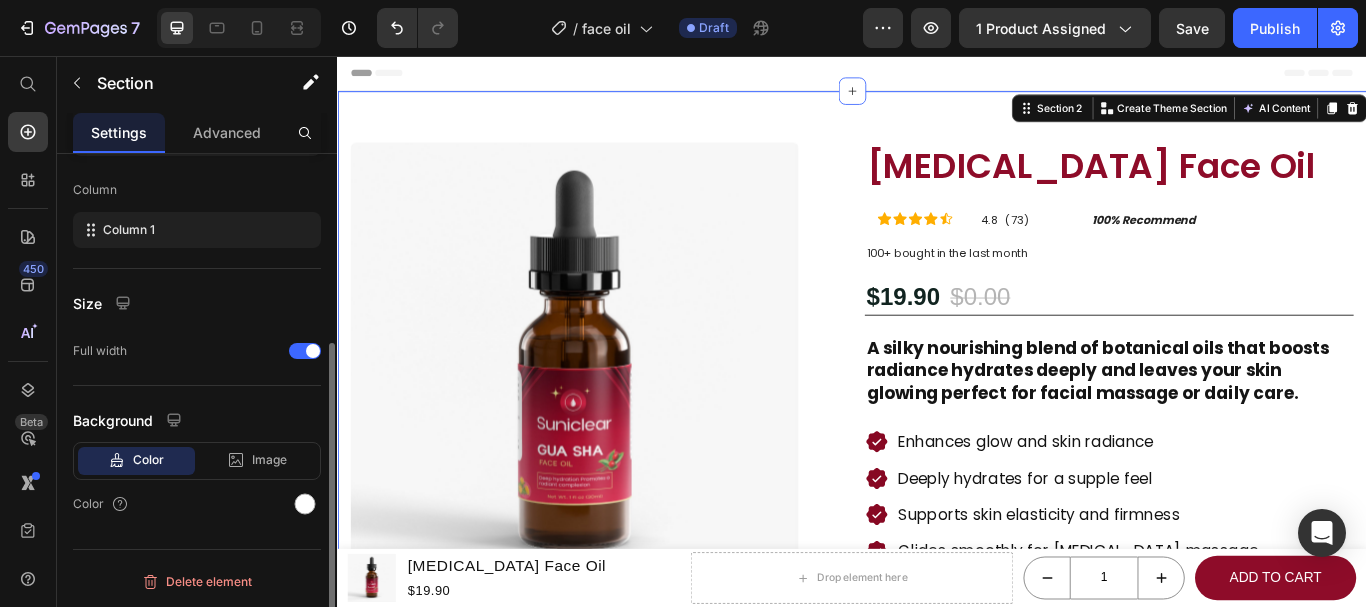 scroll, scrollTop: 0, scrollLeft: 0, axis: both 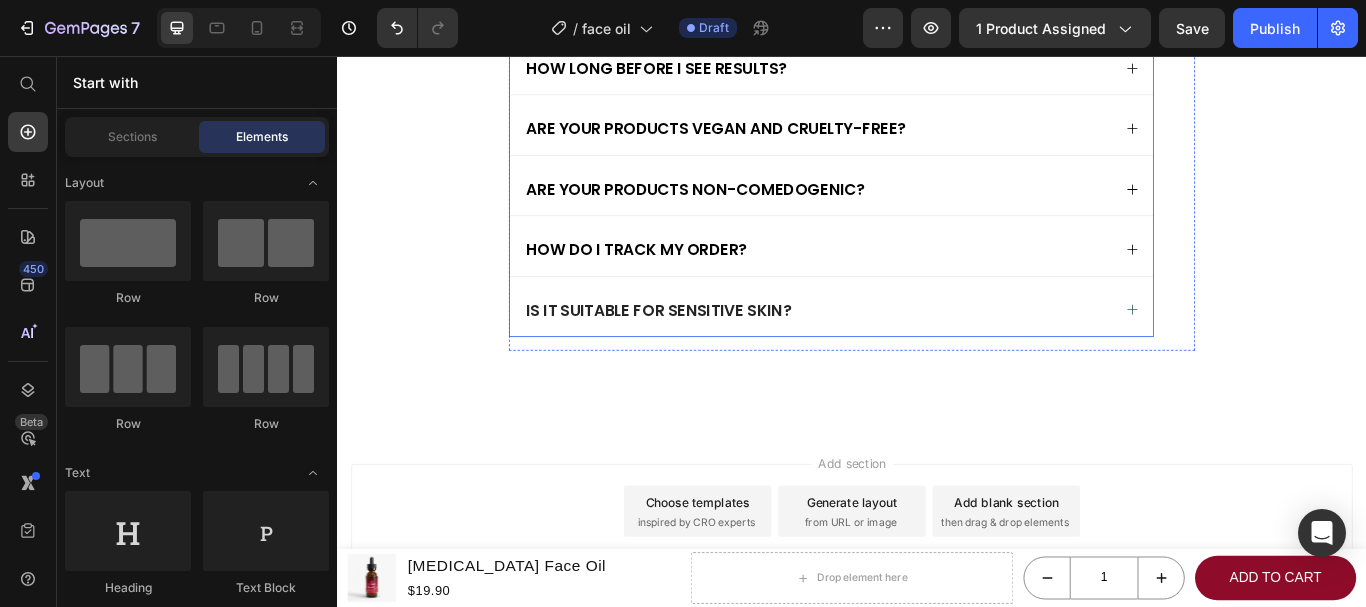 click on "Is it suitable for sensitive skin?" at bounding box center [897, 352] 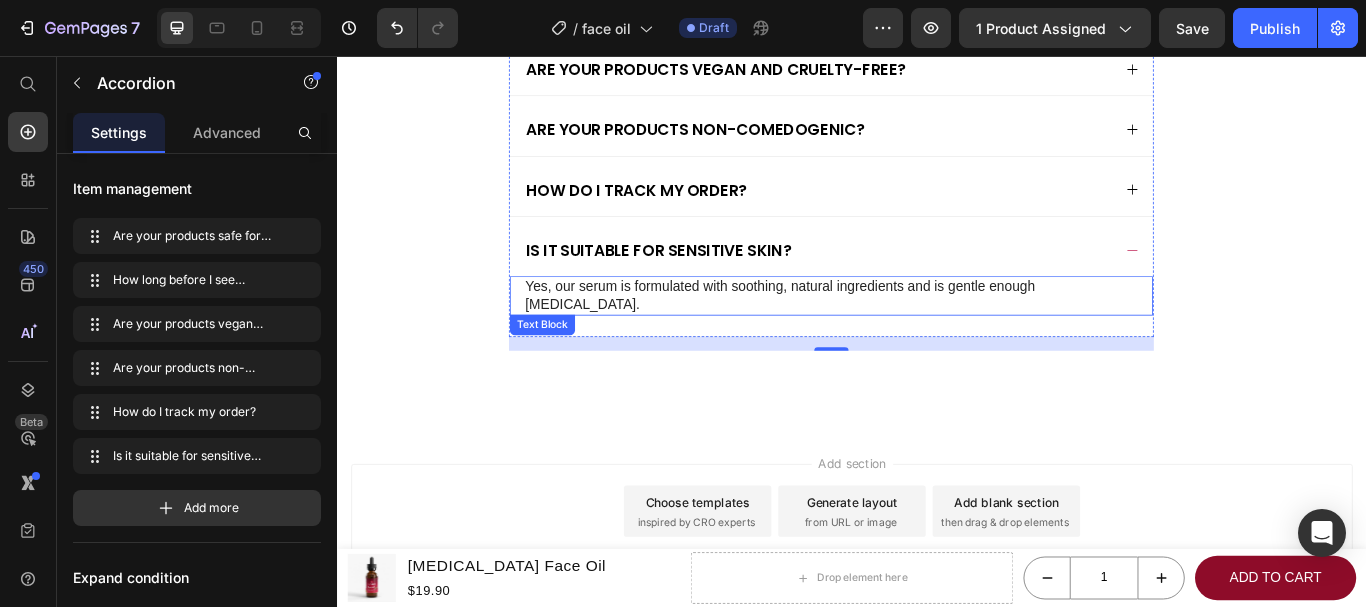 click on "Yes, our serum is formulated with soothing, natural ingredients and is gentle enough for sensitive skin." at bounding box center (913, 336) 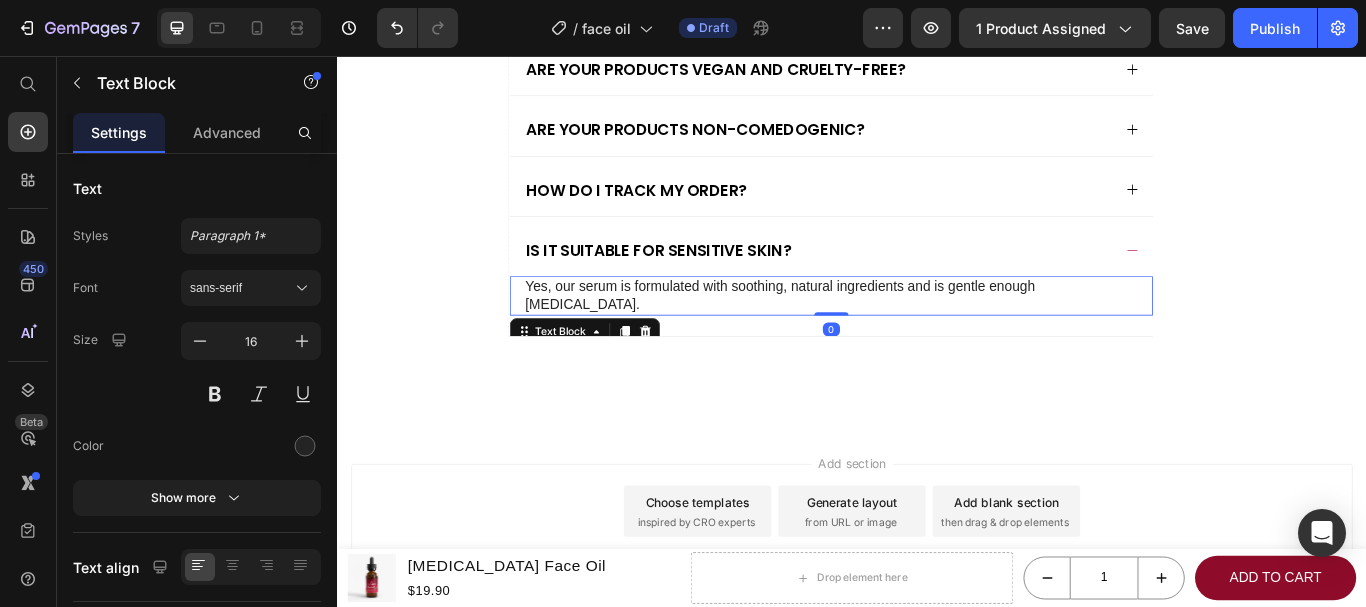 click on "Yes, our serum is formulated with soothing, natural ingredients and is gentle enough for sensitive skin." at bounding box center (913, 336) 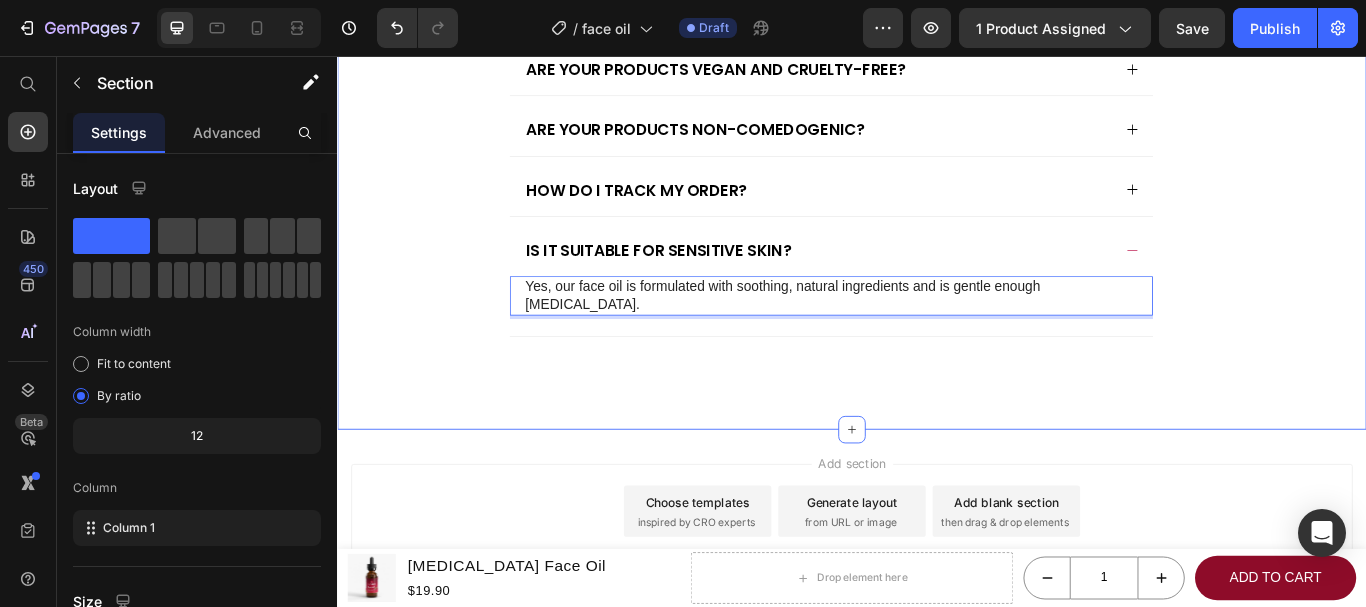 click on "Frequently Asked Questions Heading
Are your products safe for sensitive skin?
How long before I see results?
Are your products vegan and cruelty-free?
Are your products non-comedogenic?
How do I track my order?
Is it suitable for sensitive skin? Yes, our face oil is formulated with soothing, natural ingredients and is gentle enough for sensitive skin. Text Block   0 Accordion Row Row" at bounding box center (937, 115) 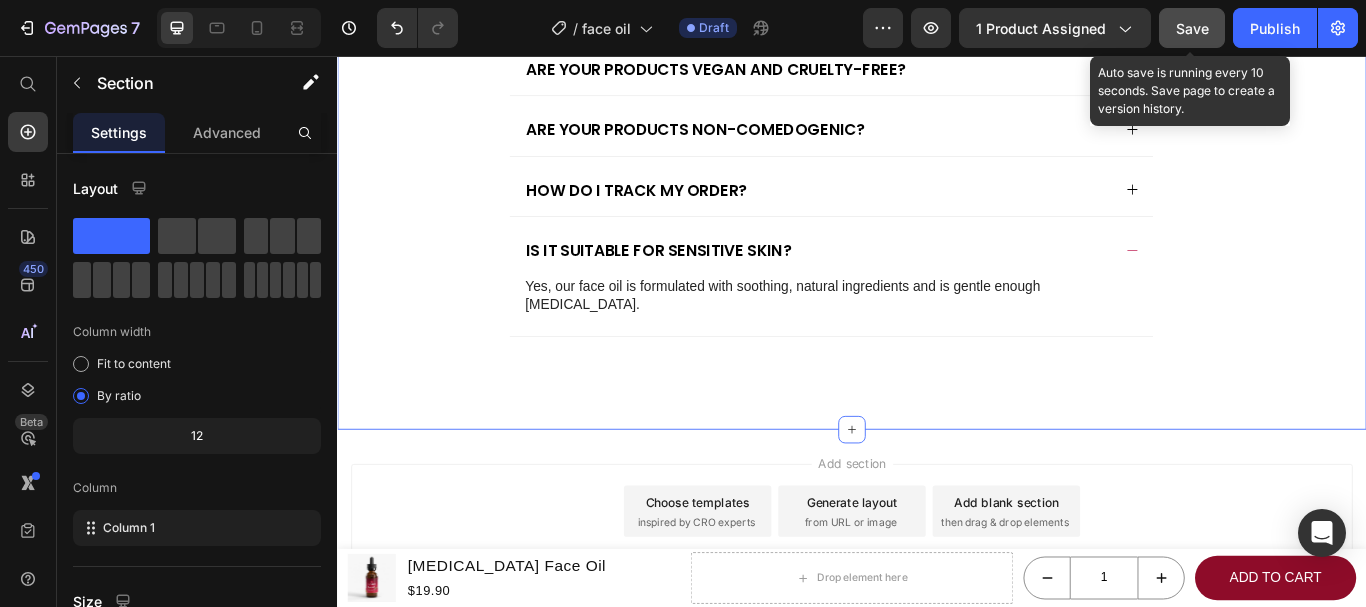 click on "Save" 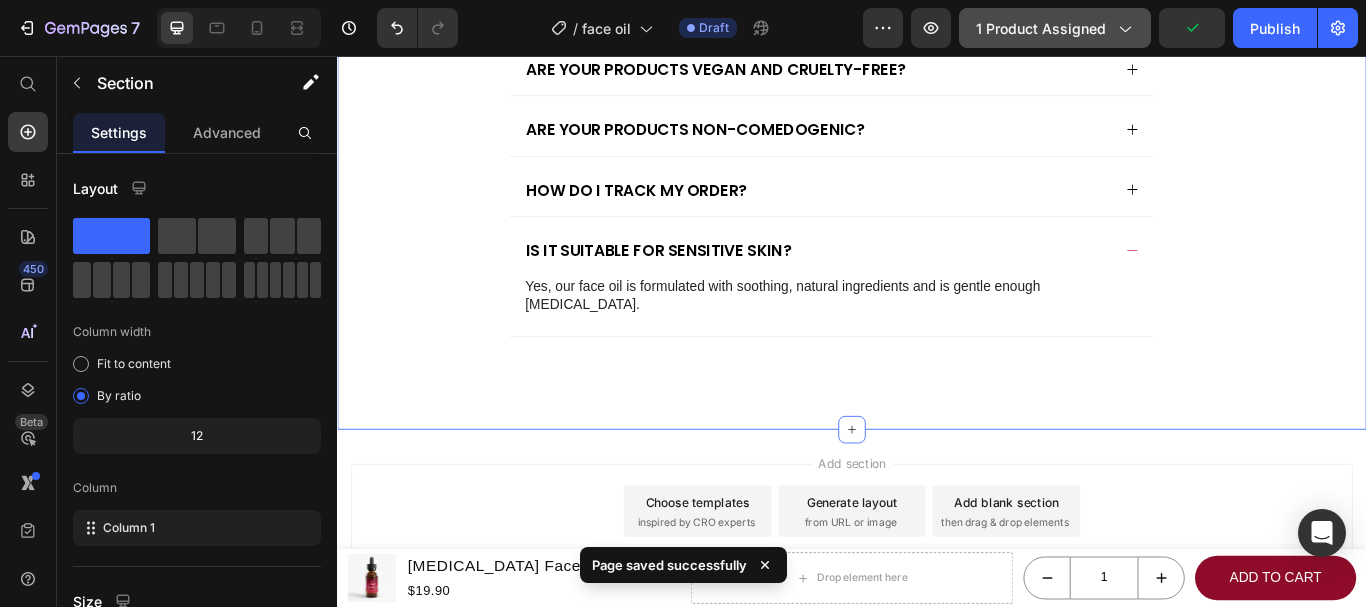 click on "1 product assigned" at bounding box center (1055, 28) 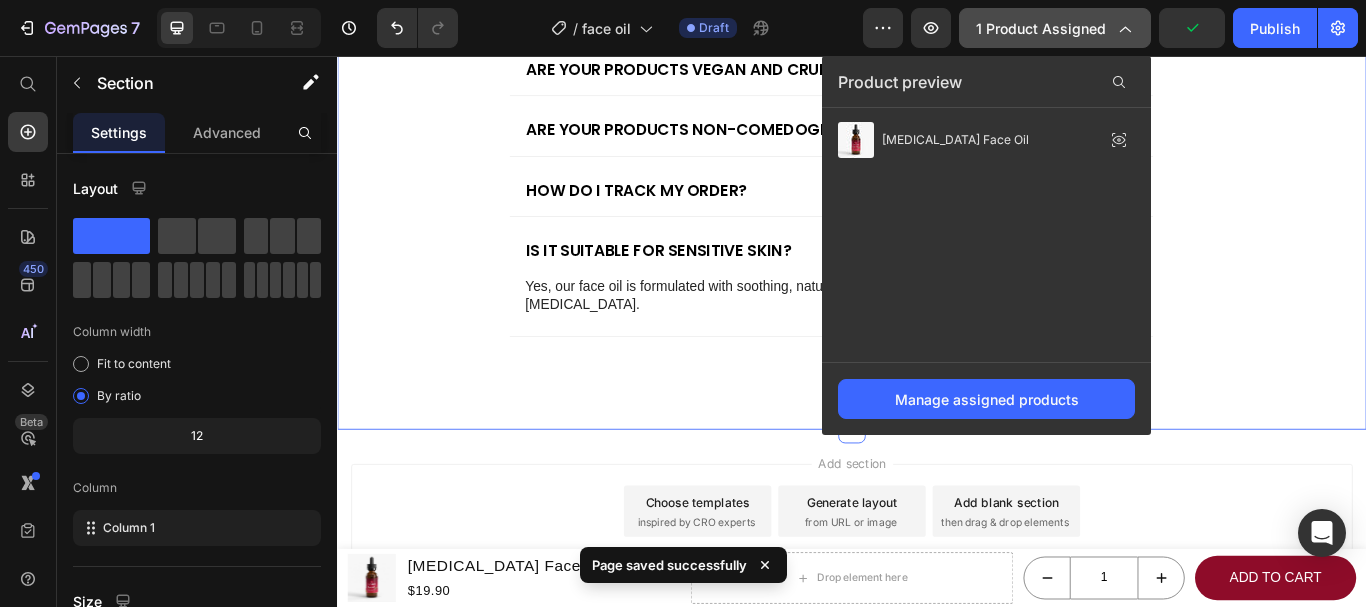 click on "1 product assigned" at bounding box center [1055, 28] 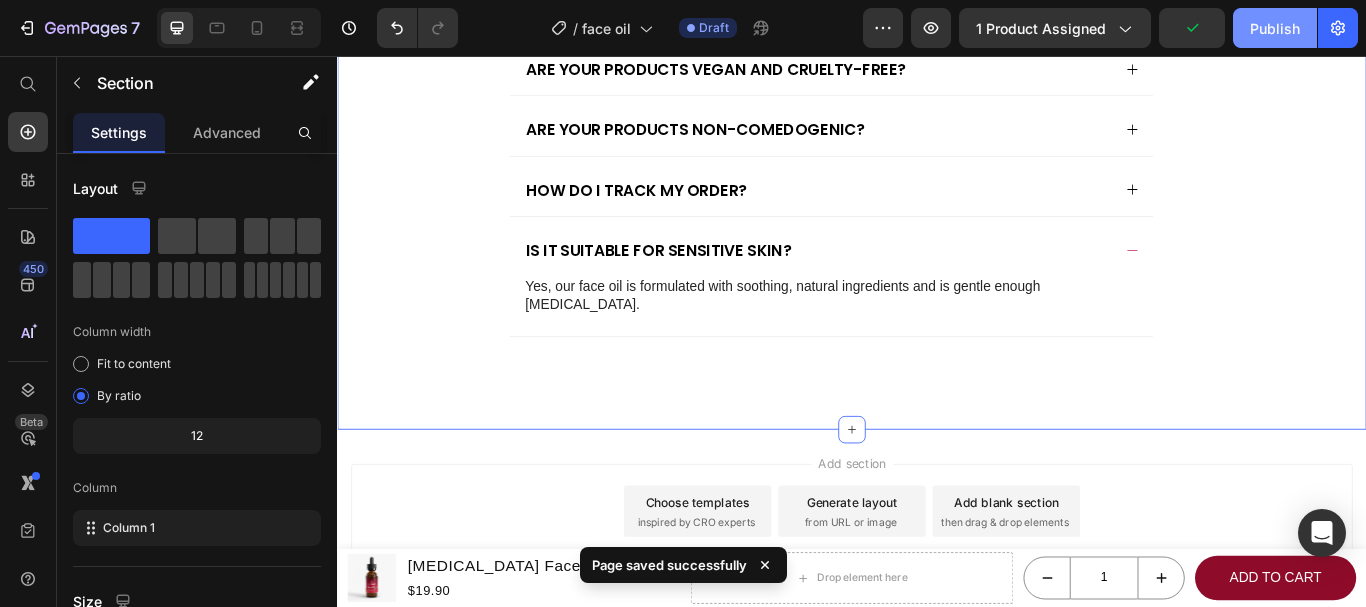 click on "Publish" 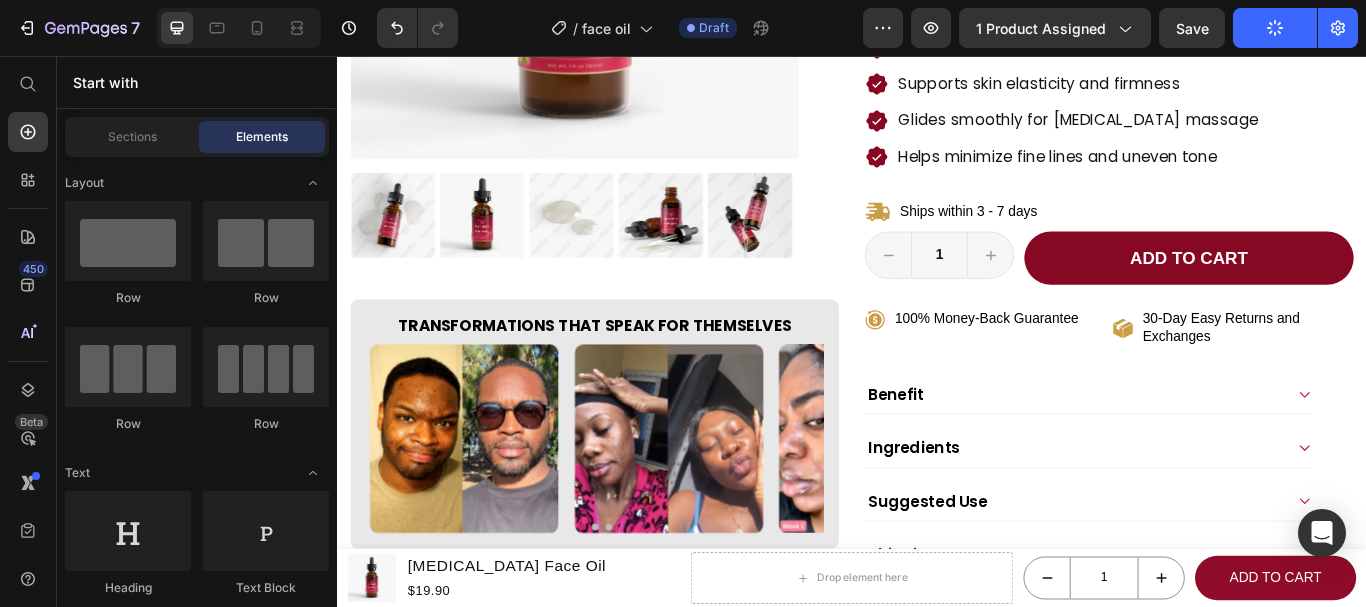 scroll, scrollTop: 0, scrollLeft: 0, axis: both 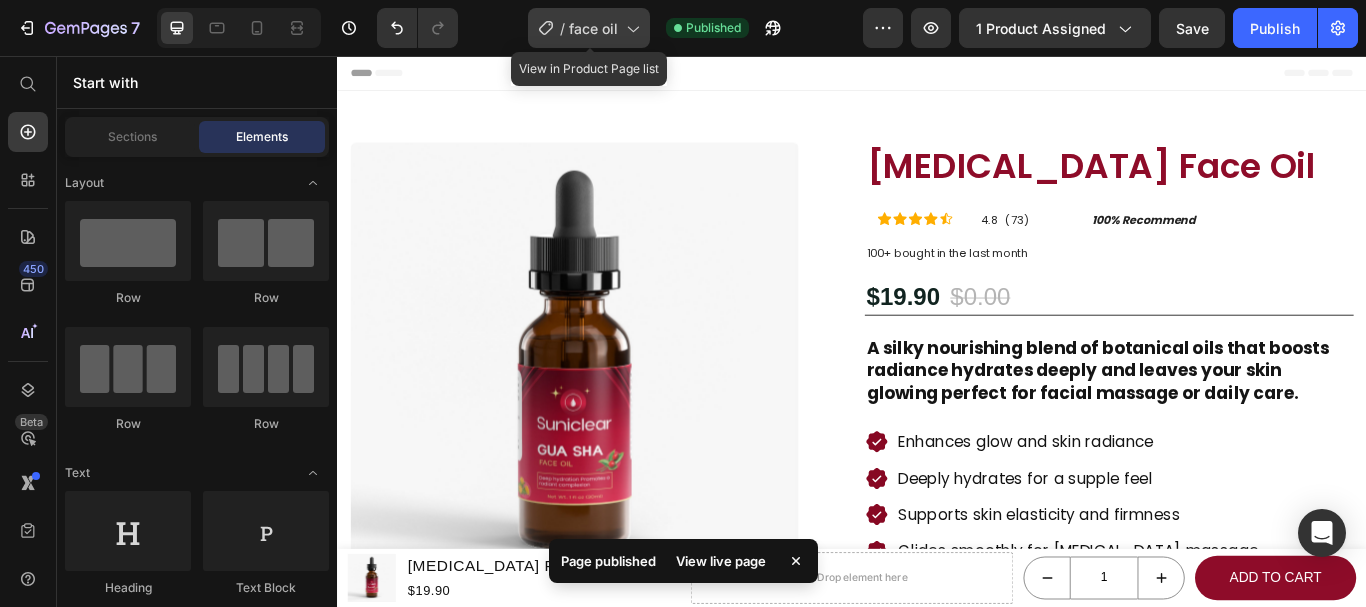 click on "/  face oil" 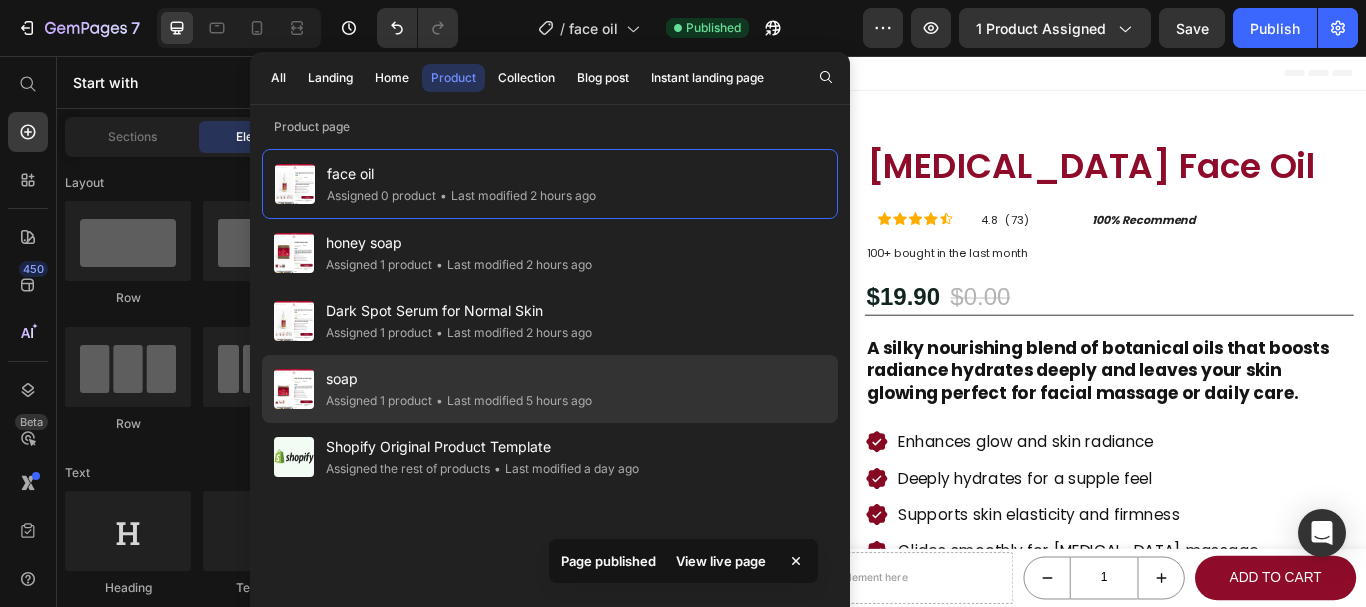 click on "Assigned 1 product" 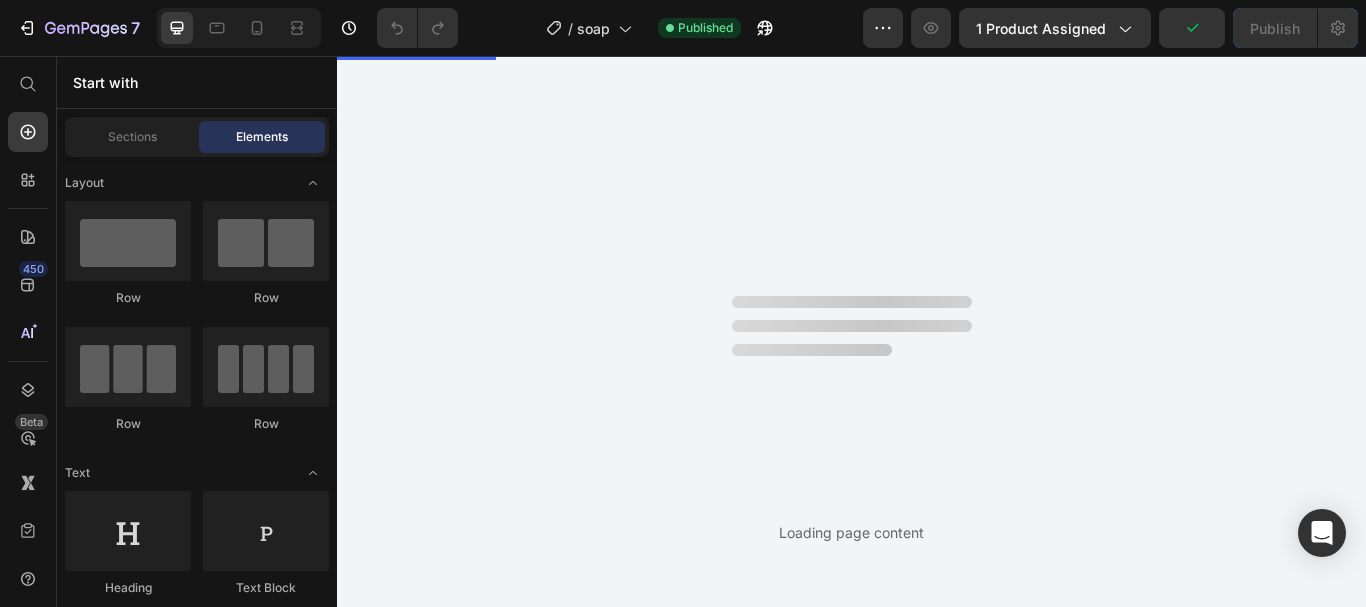 scroll, scrollTop: 0, scrollLeft: 0, axis: both 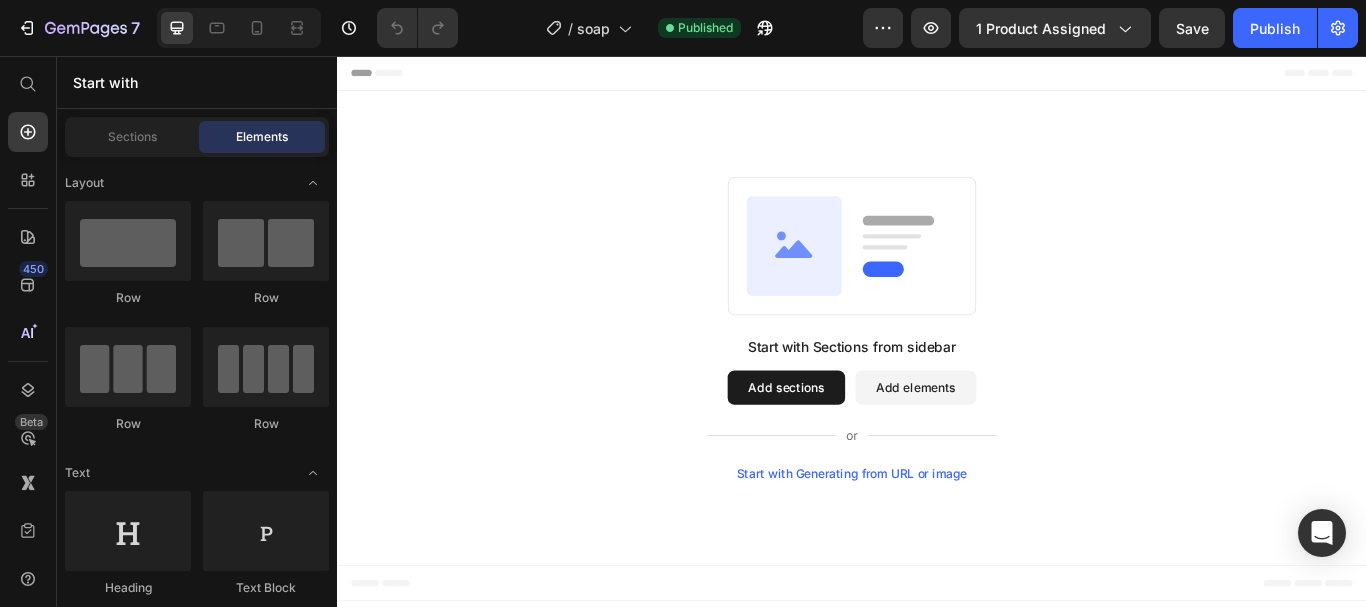 drag, startPoint x: 550, startPoint y: 284, endPoint x: 603, endPoint y: 109, distance: 182.84967 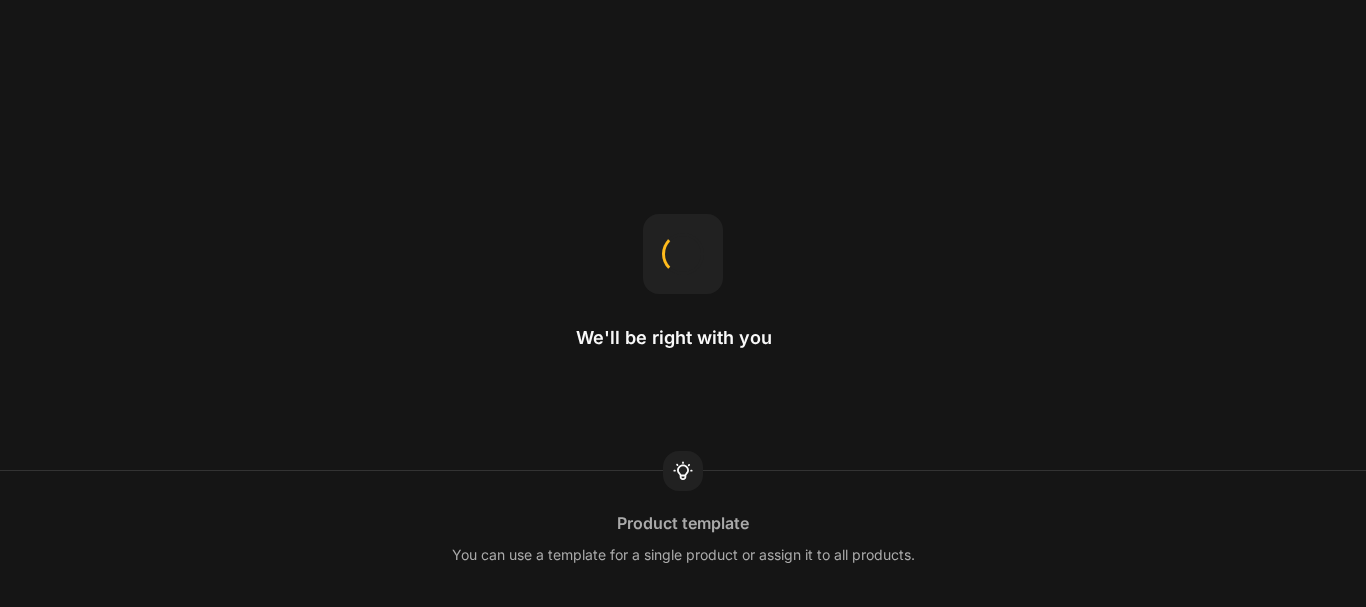 scroll, scrollTop: 0, scrollLeft: 0, axis: both 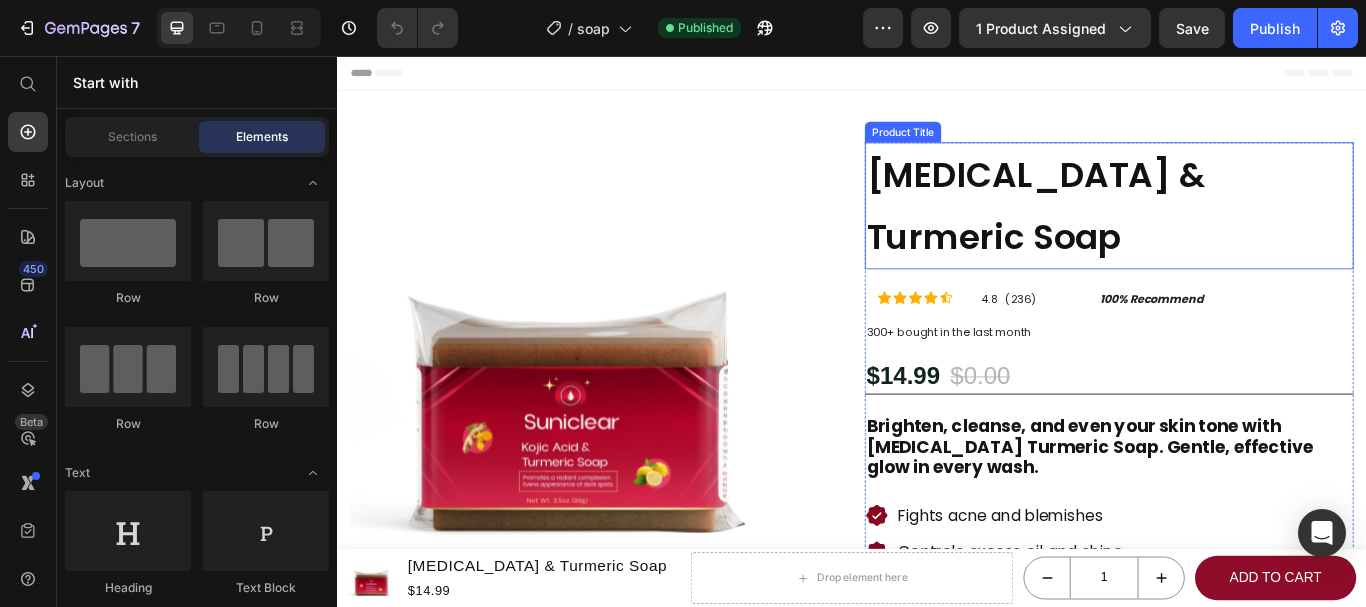 click on "[MEDICAL_DATA] & Turmeric Soap" at bounding box center (1237, 231) 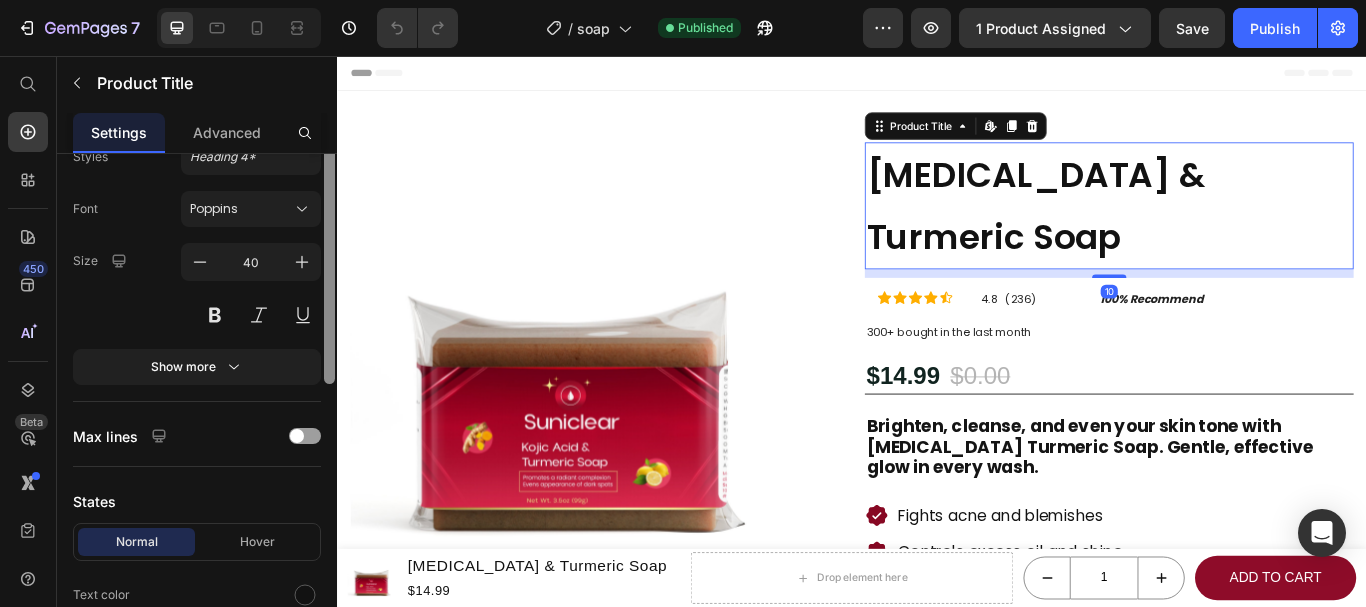 scroll, scrollTop: 309, scrollLeft: 0, axis: vertical 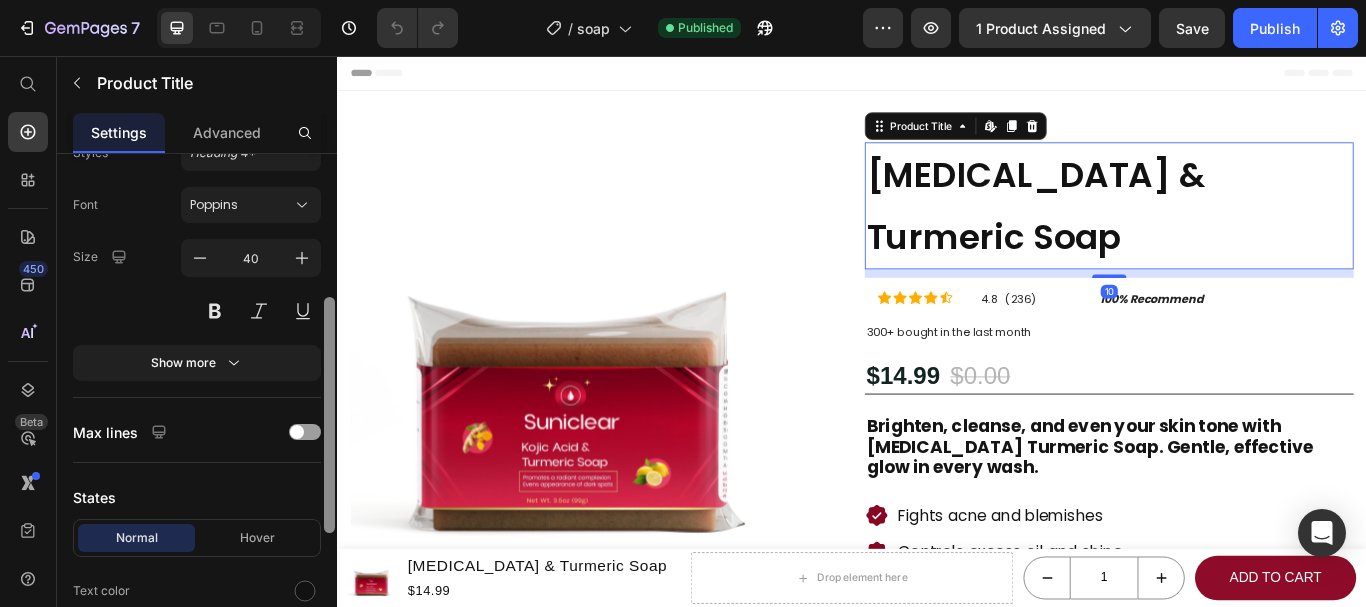 drag, startPoint x: 327, startPoint y: 307, endPoint x: 294, endPoint y: 451, distance: 147.73286 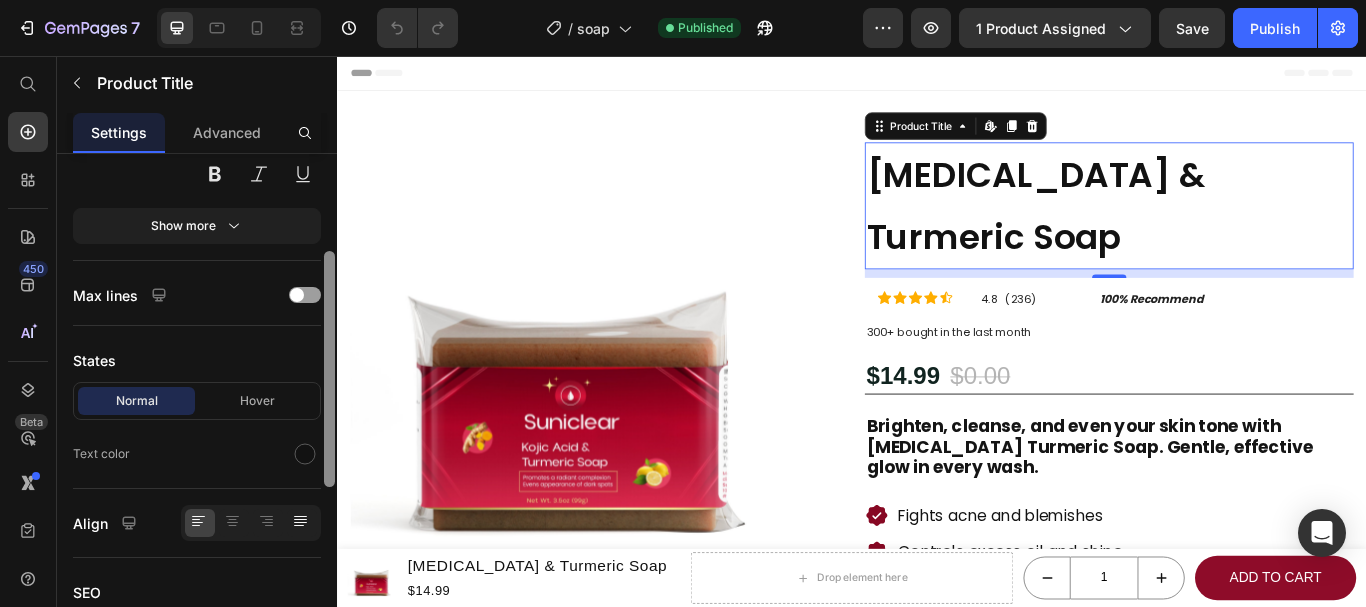 drag, startPoint x: 326, startPoint y: 456, endPoint x: 315, endPoint y: 521, distance: 65.9242 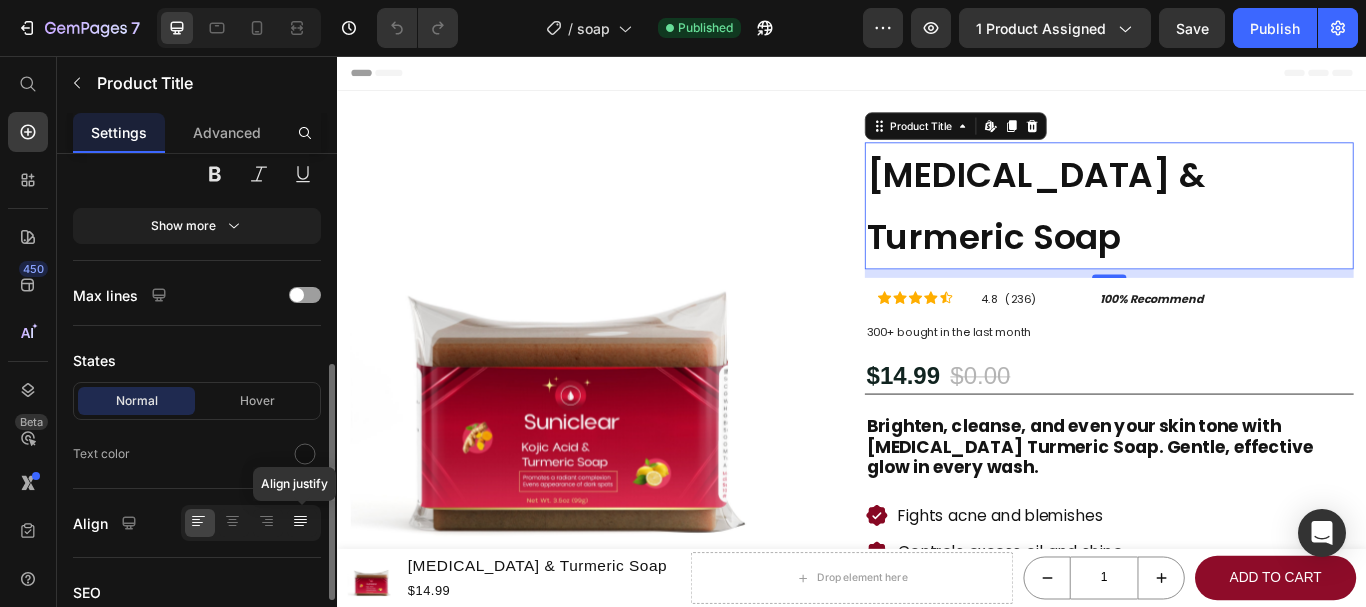 scroll, scrollTop: 448, scrollLeft: 0, axis: vertical 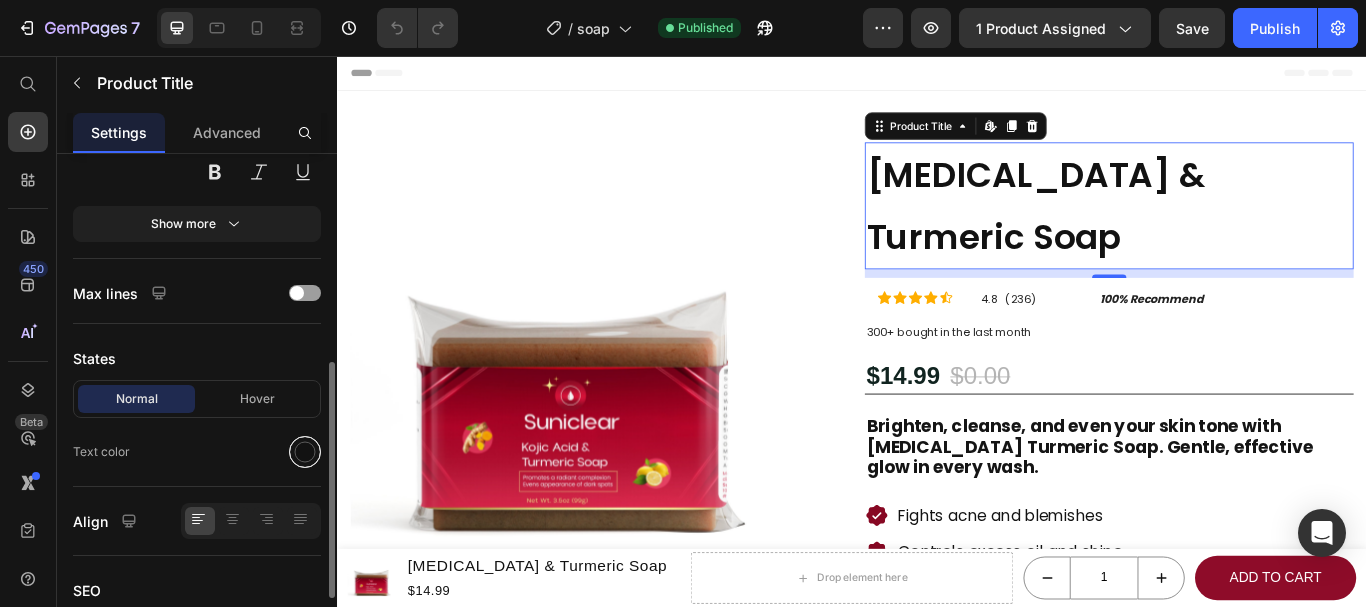click at bounding box center (305, 452) 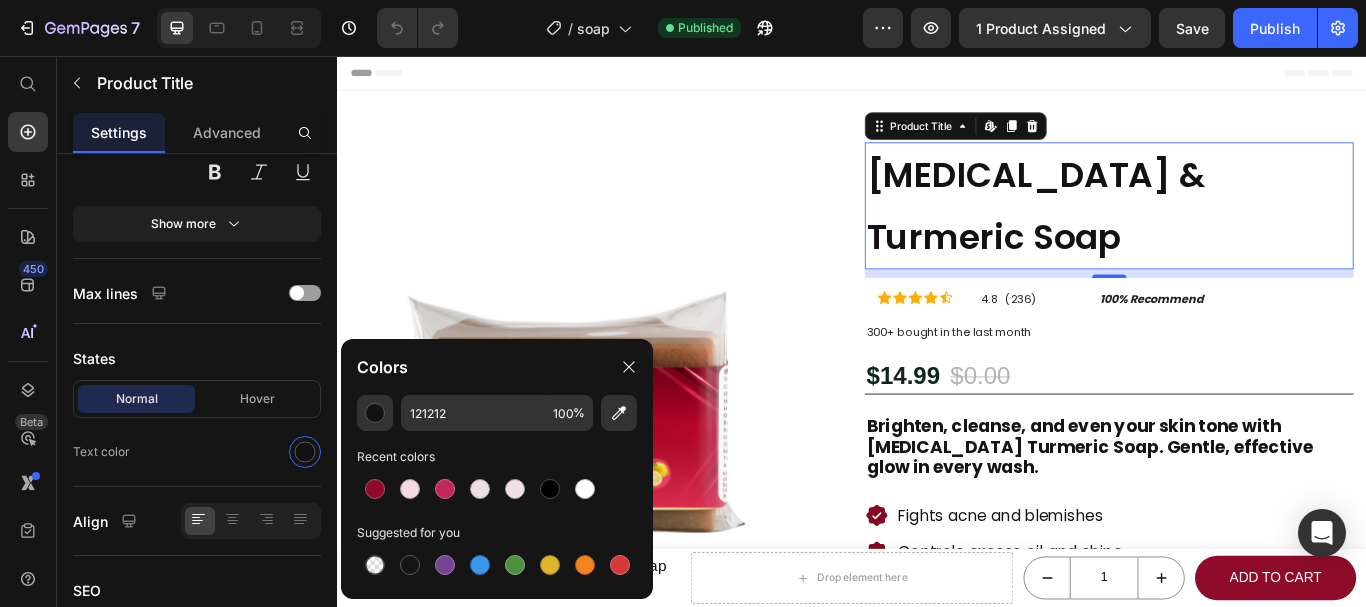 click on "121212 100 % Recent colors Suggested for you" 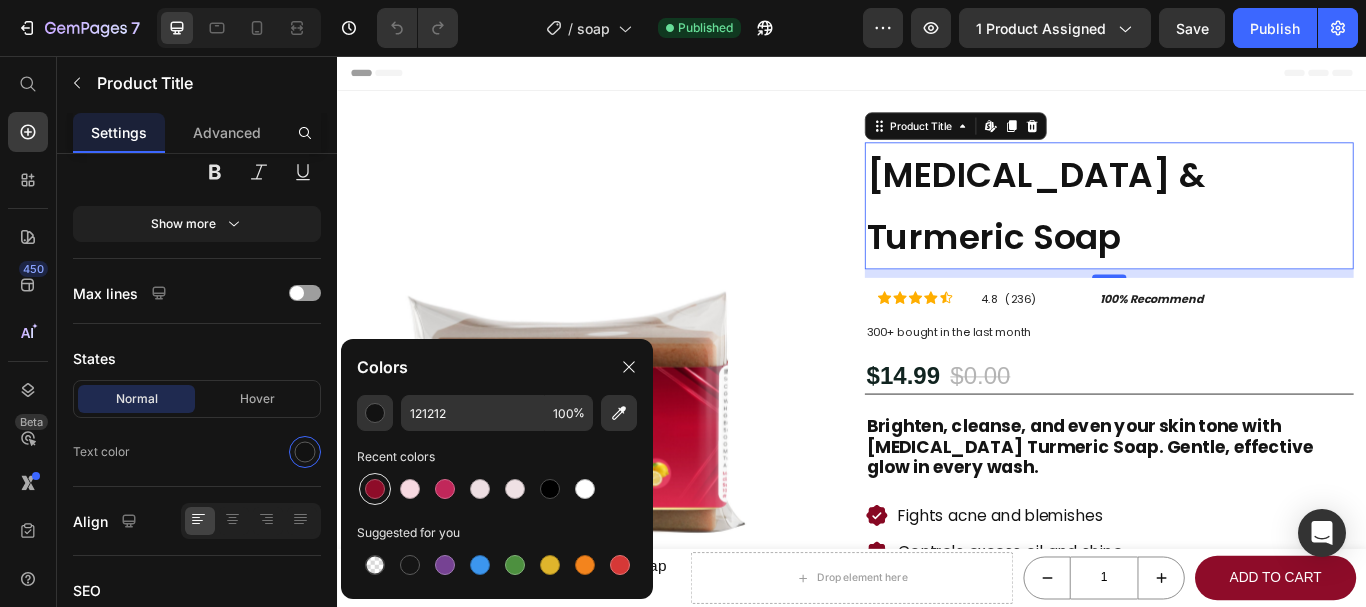 click at bounding box center (375, 489) 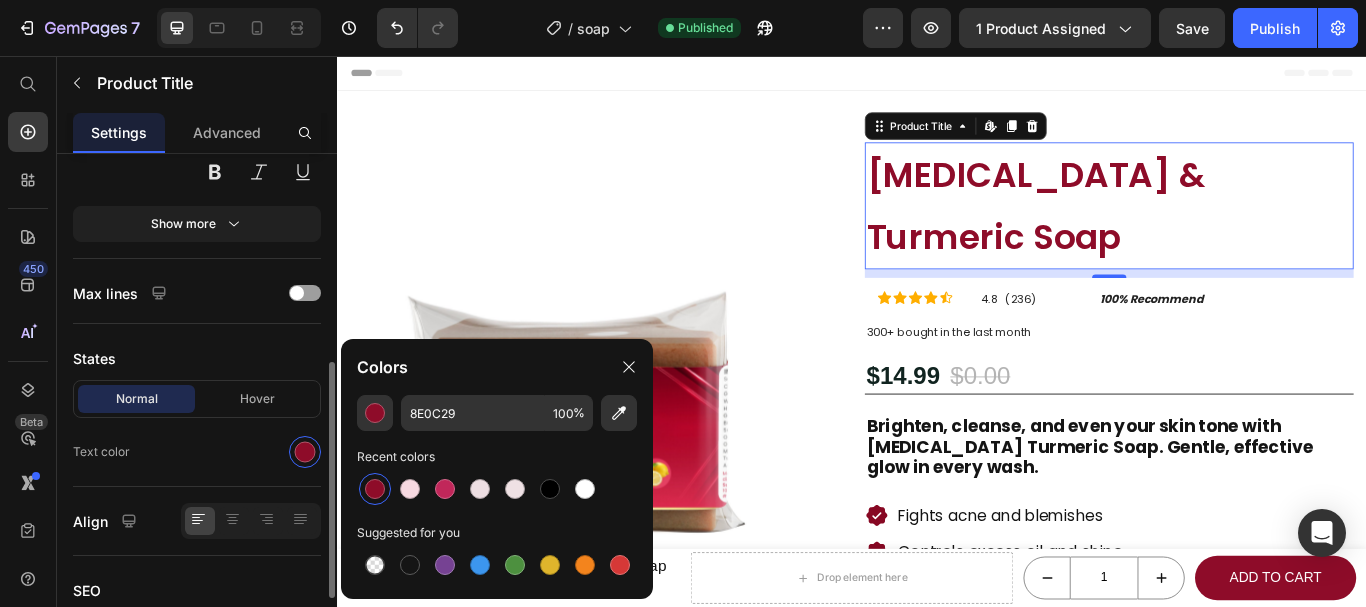 click on "Text color" 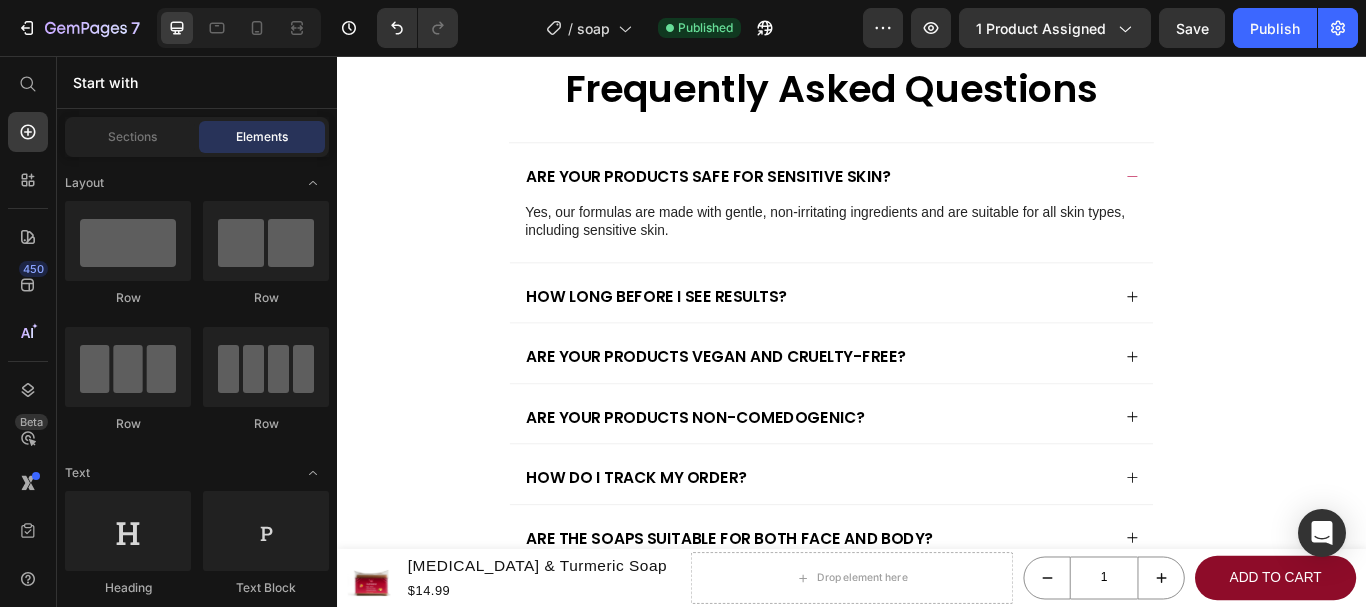 scroll, scrollTop: 6523, scrollLeft: 0, axis: vertical 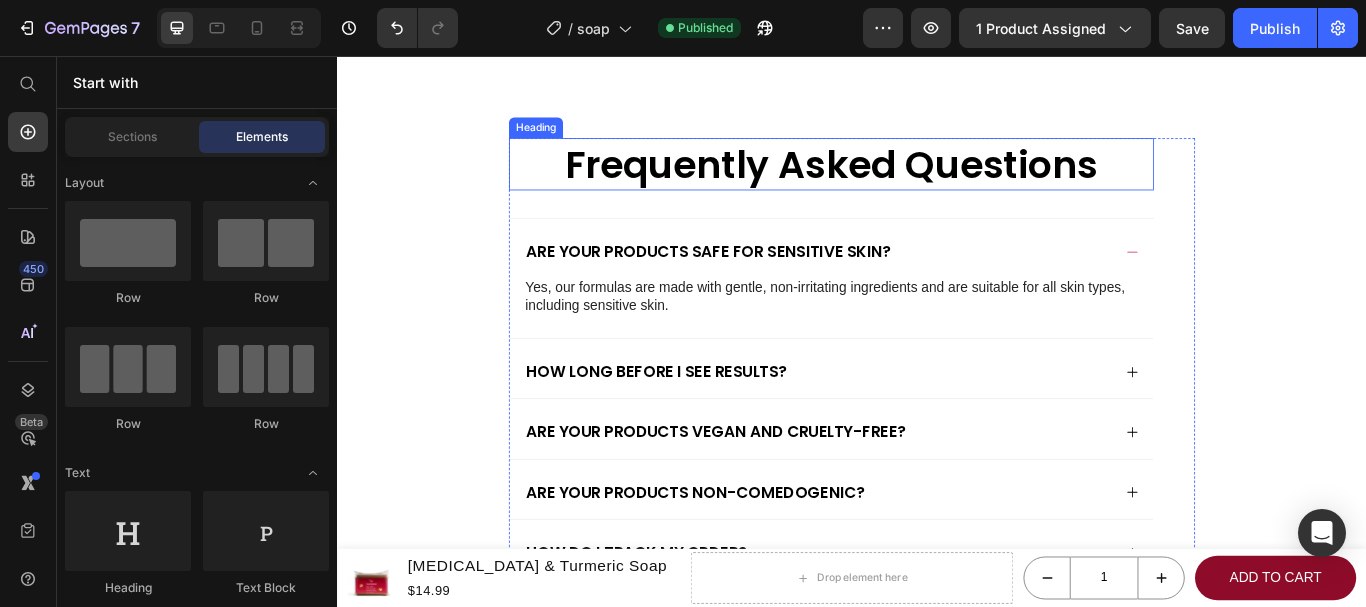 click on "Frequently Asked Questions" at bounding box center (913, 182) 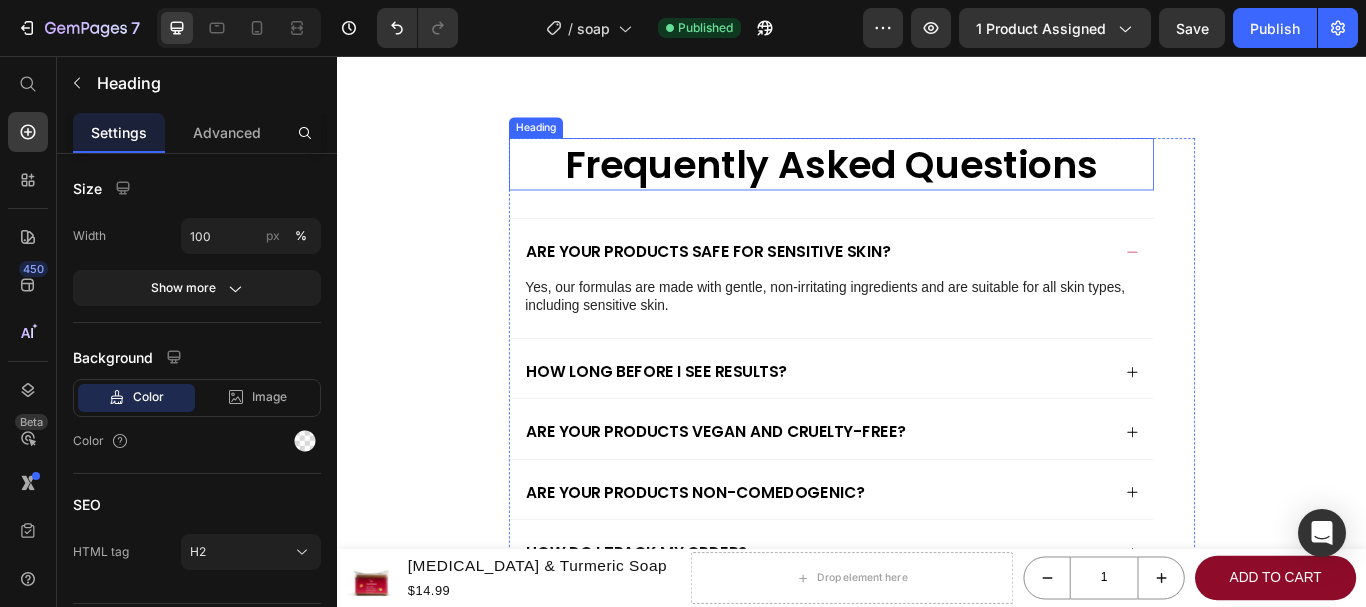 click on "Frequently Asked Questions" at bounding box center (913, 182) 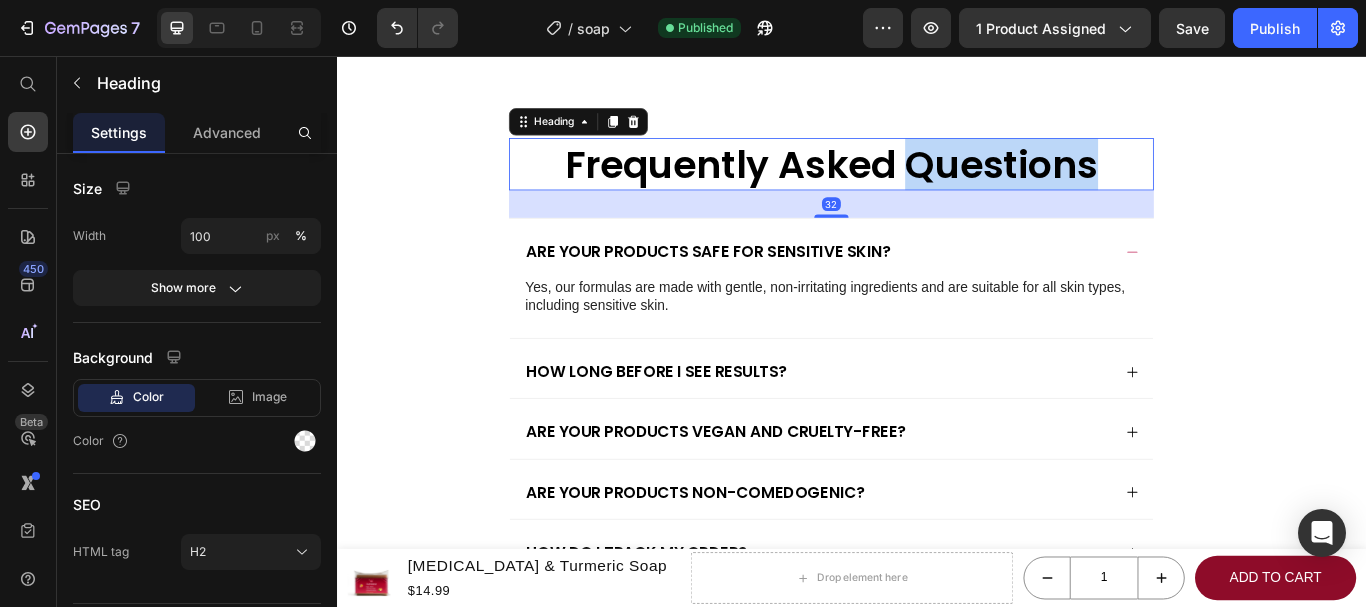 scroll, scrollTop: 0, scrollLeft: 0, axis: both 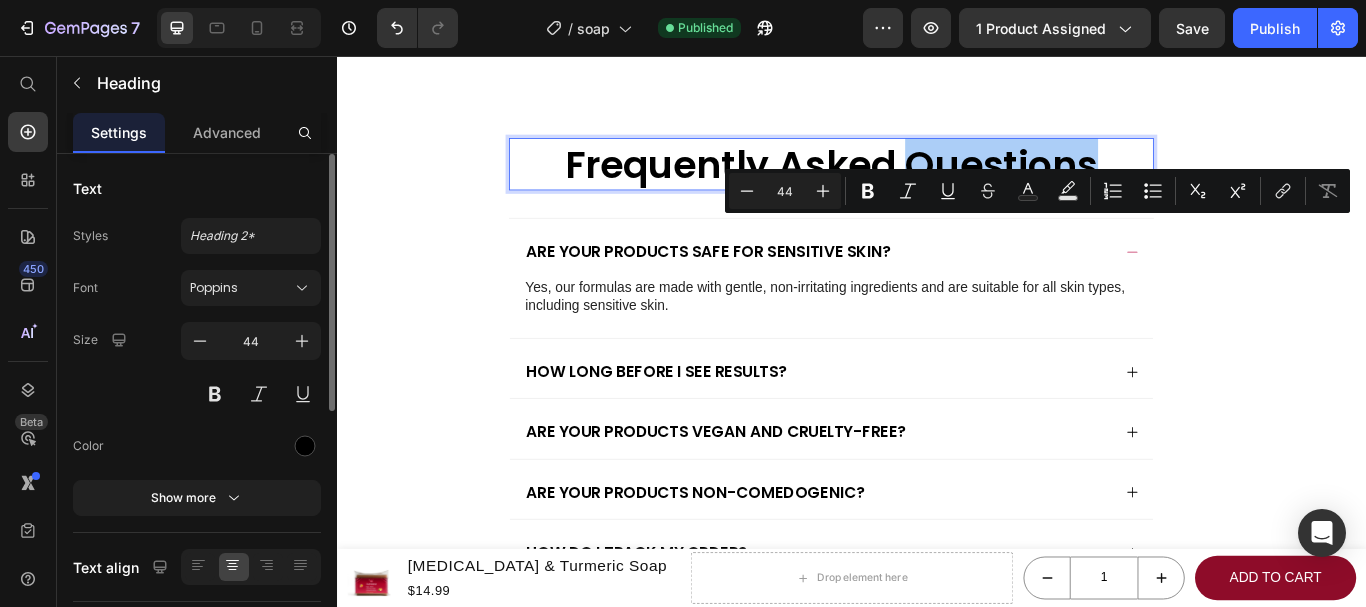 click at bounding box center [251, 446] 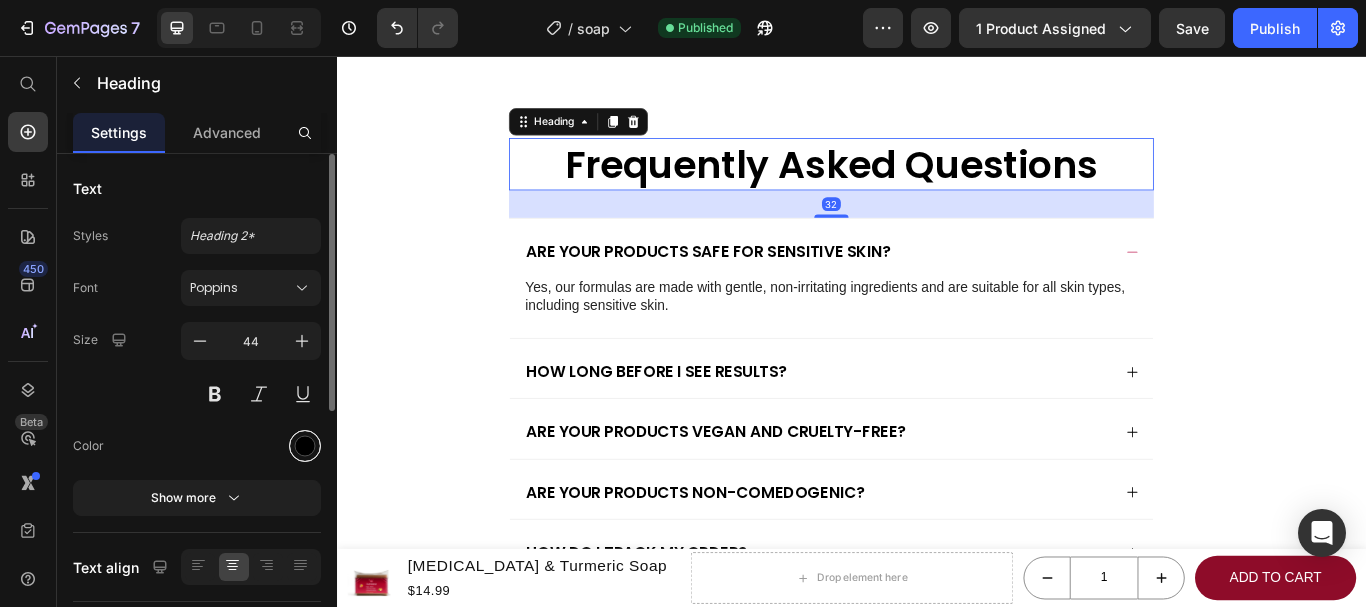 click at bounding box center (305, 446) 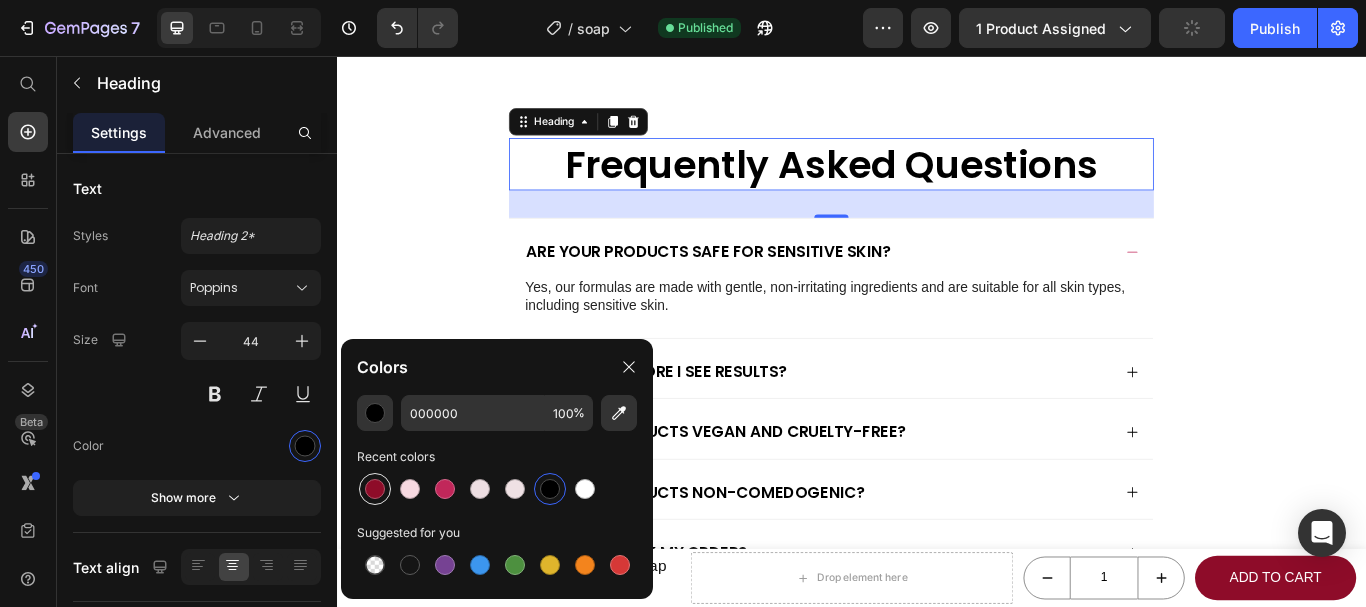 click at bounding box center [375, 489] 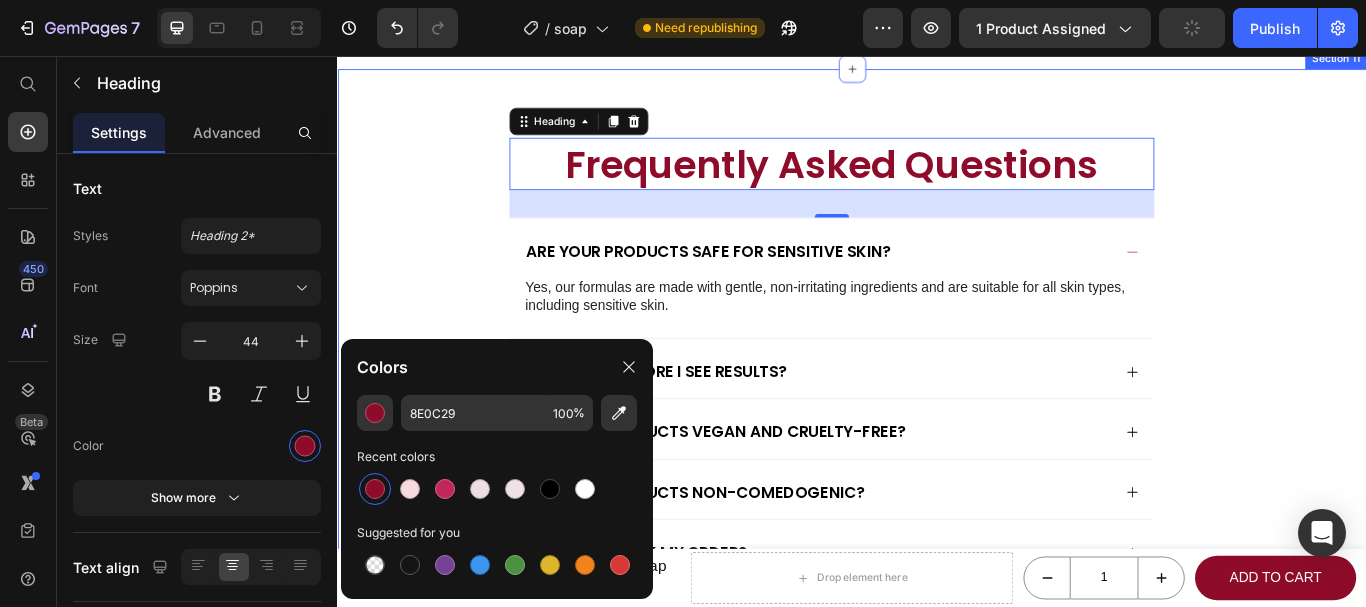 click on "Beauty Without Compromise Heading Row Image Image Organic Heading Row Pure ingredients, no compromise. Text block Row Image Paraben-Free Heading Row Free from harsh preservatives. Text block Row Row Image Lab-Tested Heading Row Clinically verified for safety and results. Text block Row Image Cruetly free Heading Row Tested on hair, never on animals. Text block Row Row Image Row Product Section 10" at bounding box center (937, -248) 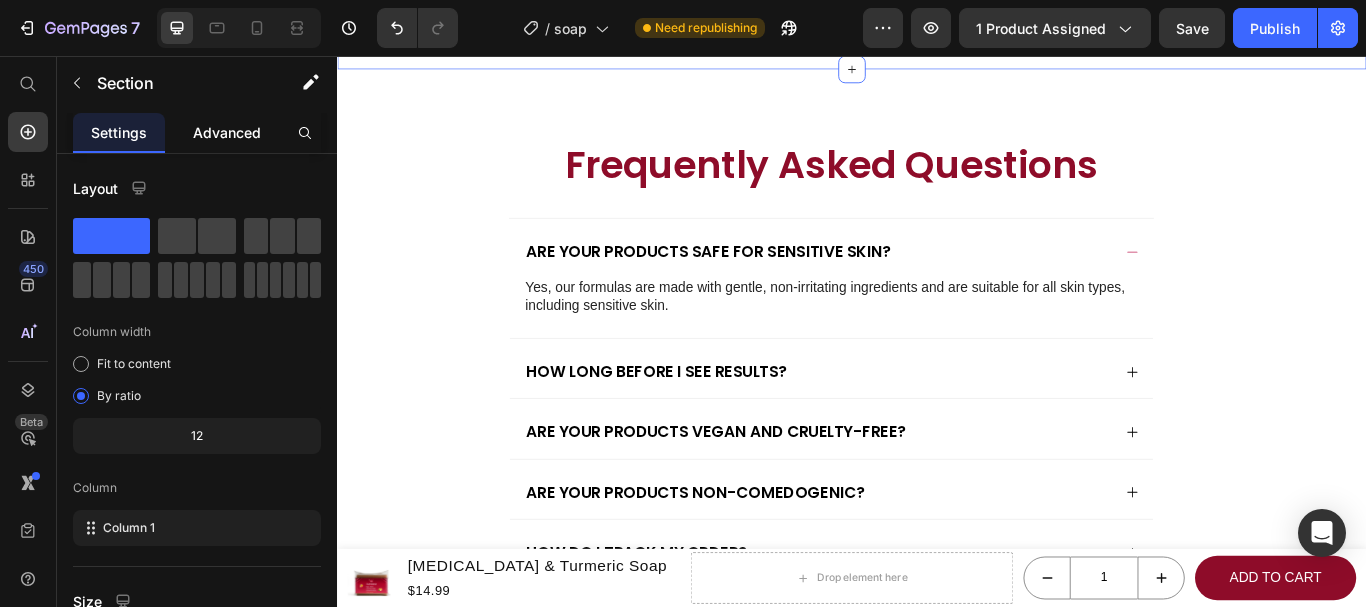 click on "Advanced" at bounding box center [227, 132] 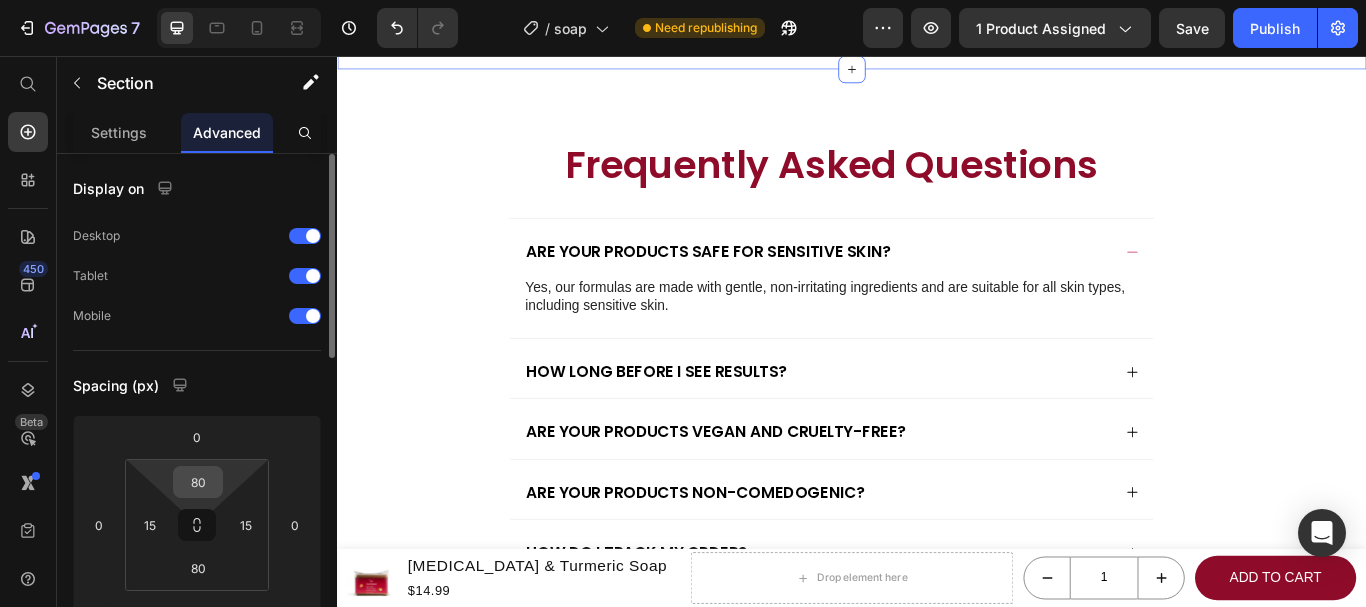 click on "80" at bounding box center [198, 482] 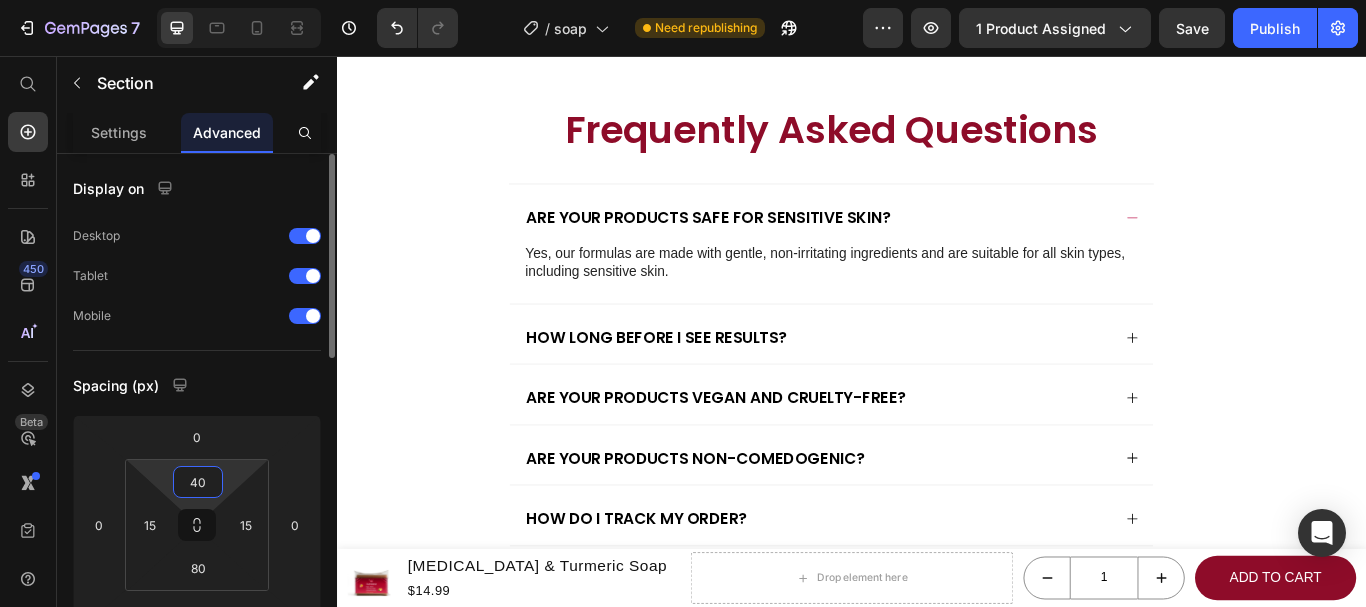 type on "40" 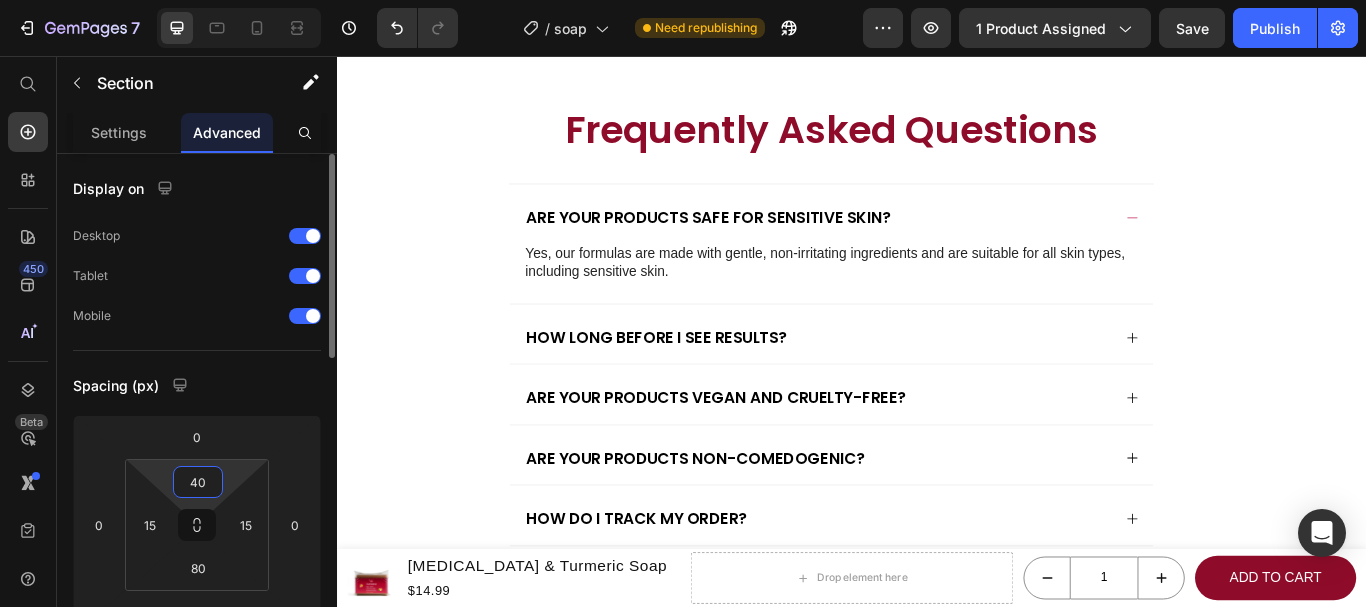 click on "Spacing (px)" at bounding box center (197, 385) 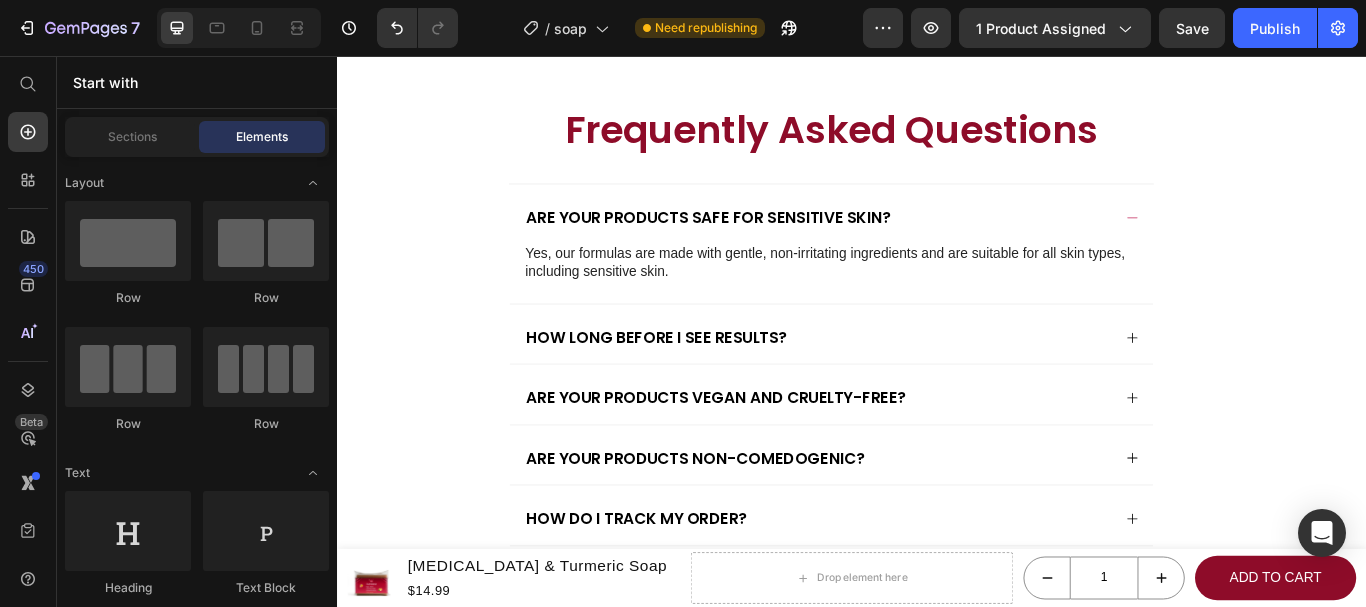 scroll, scrollTop: 6375, scrollLeft: 0, axis: vertical 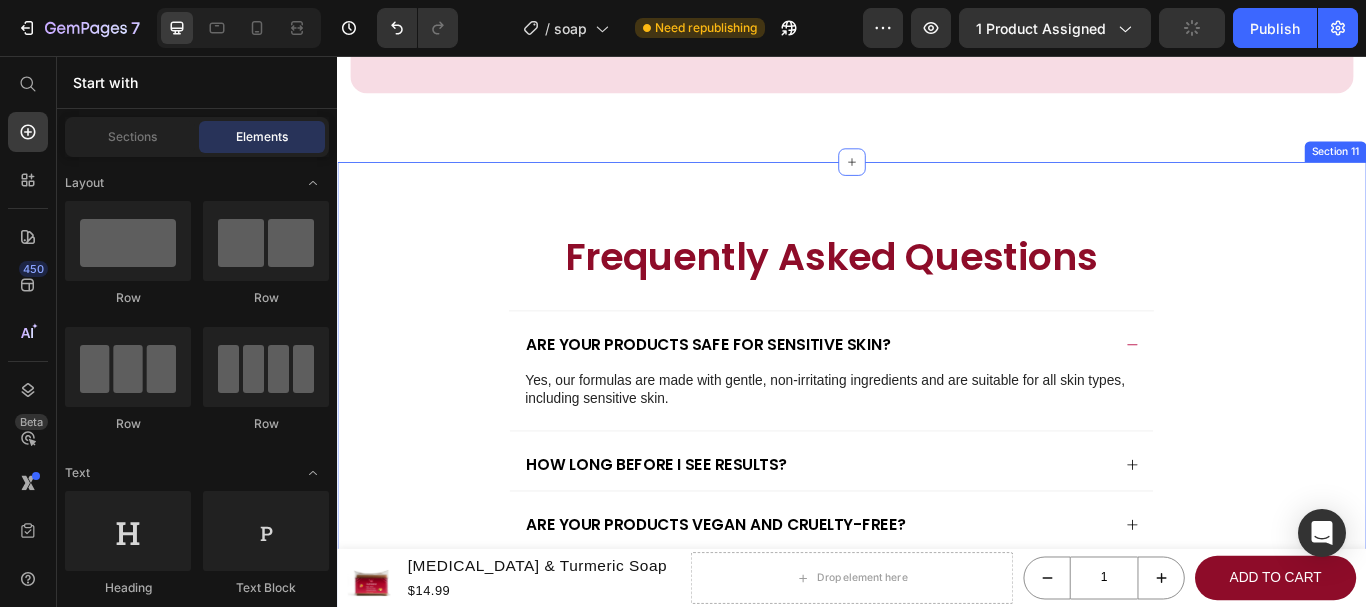 click on "Frequently Asked Questions Heading
Are your products safe for sensitive skin? Yes, our formulas are made with gentle, non-irritating ingredients and are suitable for all skin types, including sensitive skin. Text Block
How long before I see results?
Are your products vegan and cruelty-free?
Are your products non-comedogenic?
How do I track my order?
Are the soaps suitable for both face and body? Accordion Row Row Section 11" at bounding box center [937, 567] 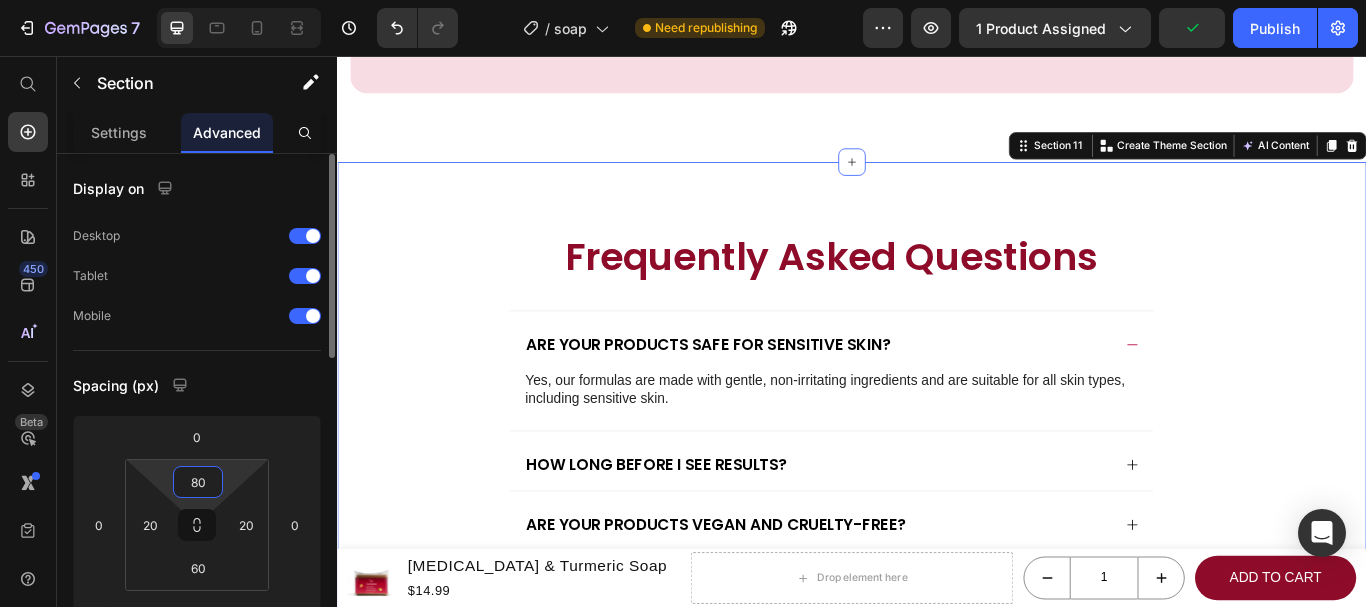 click on "80" at bounding box center [198, 482] 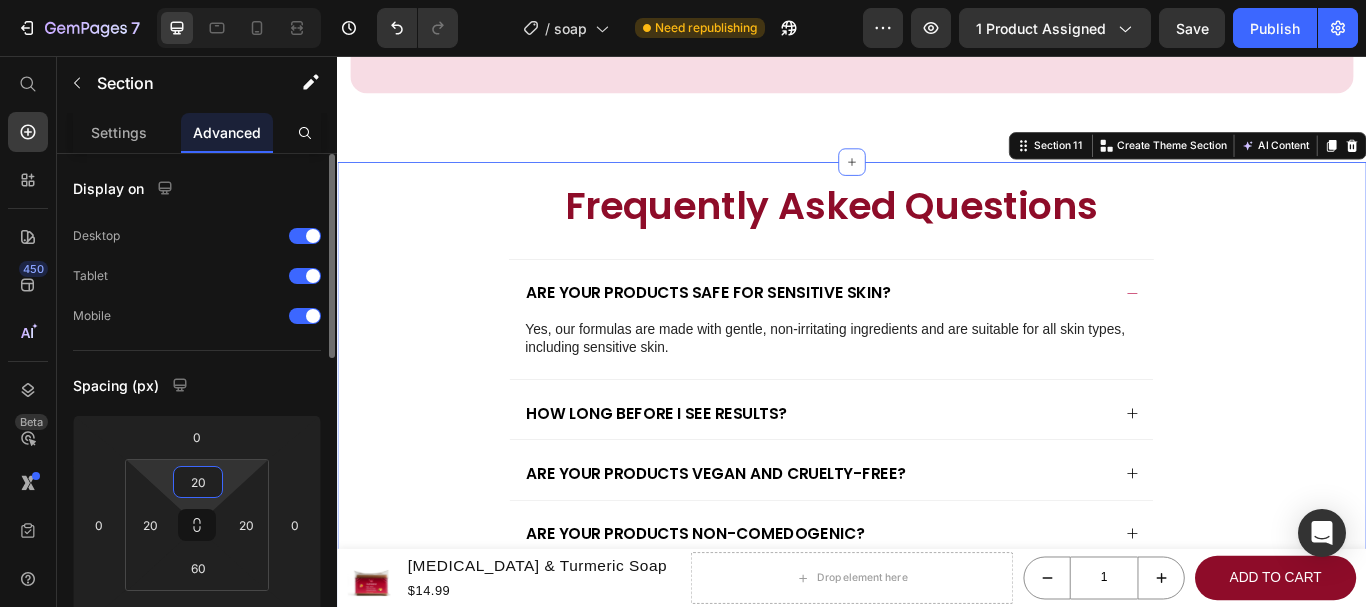 type on "20" 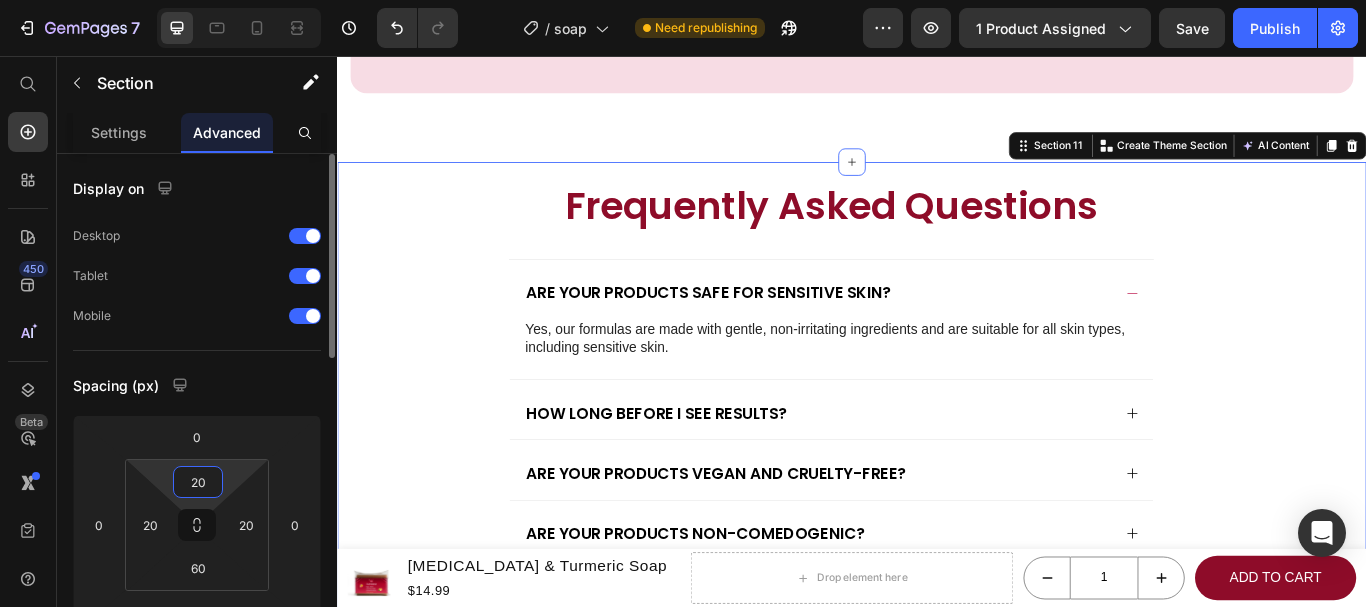 click on "Spacing (px)" at bounding box center (197, 385) 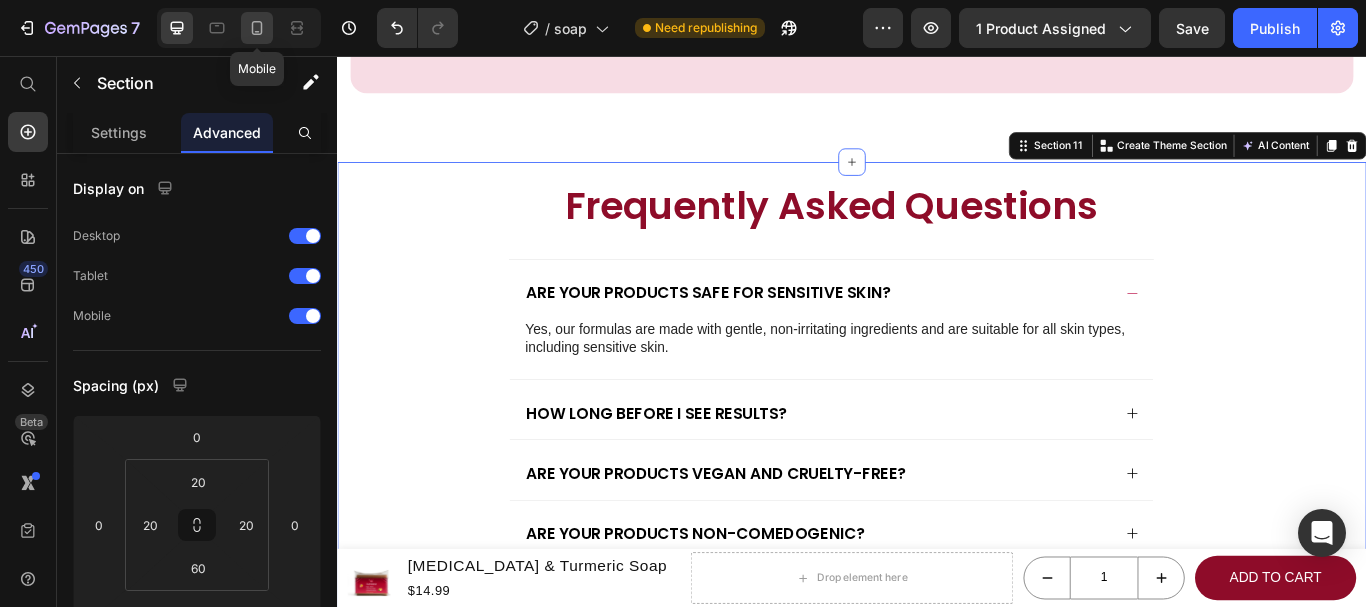 click 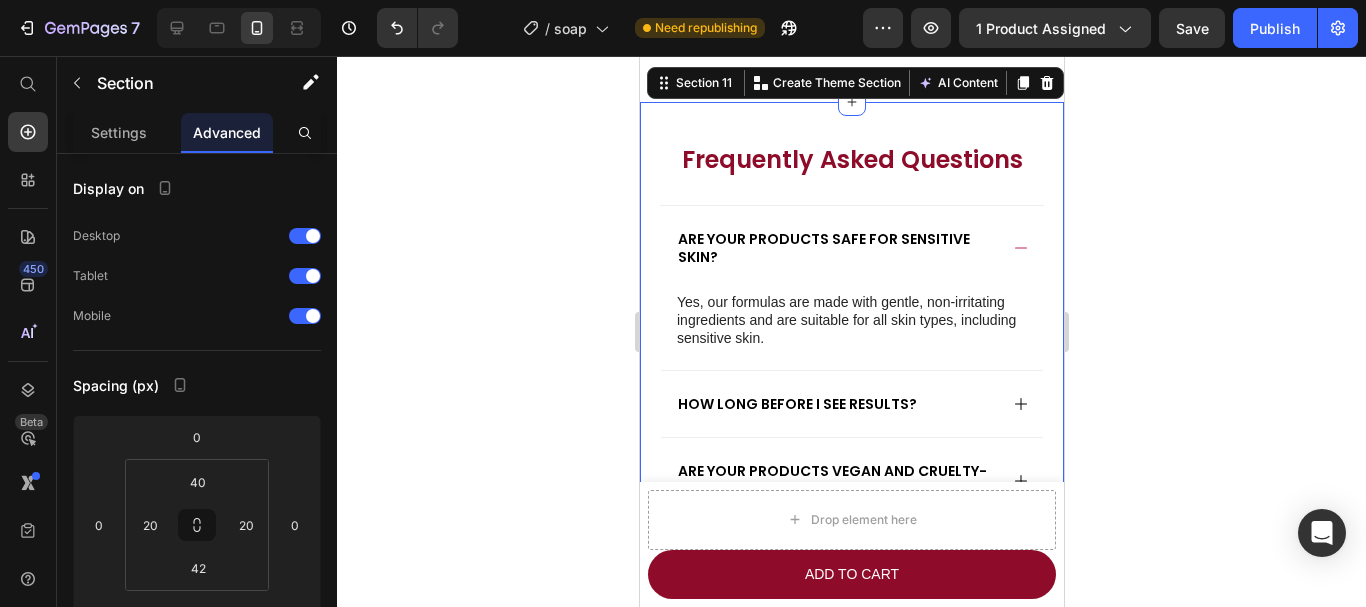 scroll, scrollTop: 6712, scrollLeft: 0, axis: vertical 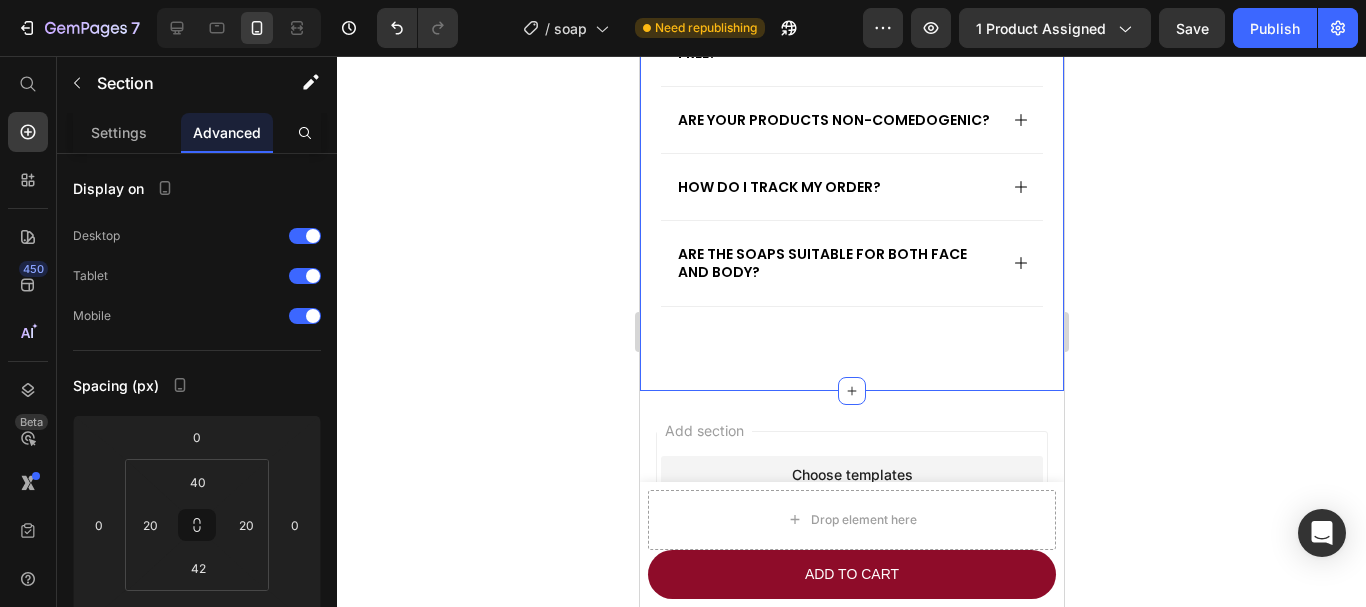 click 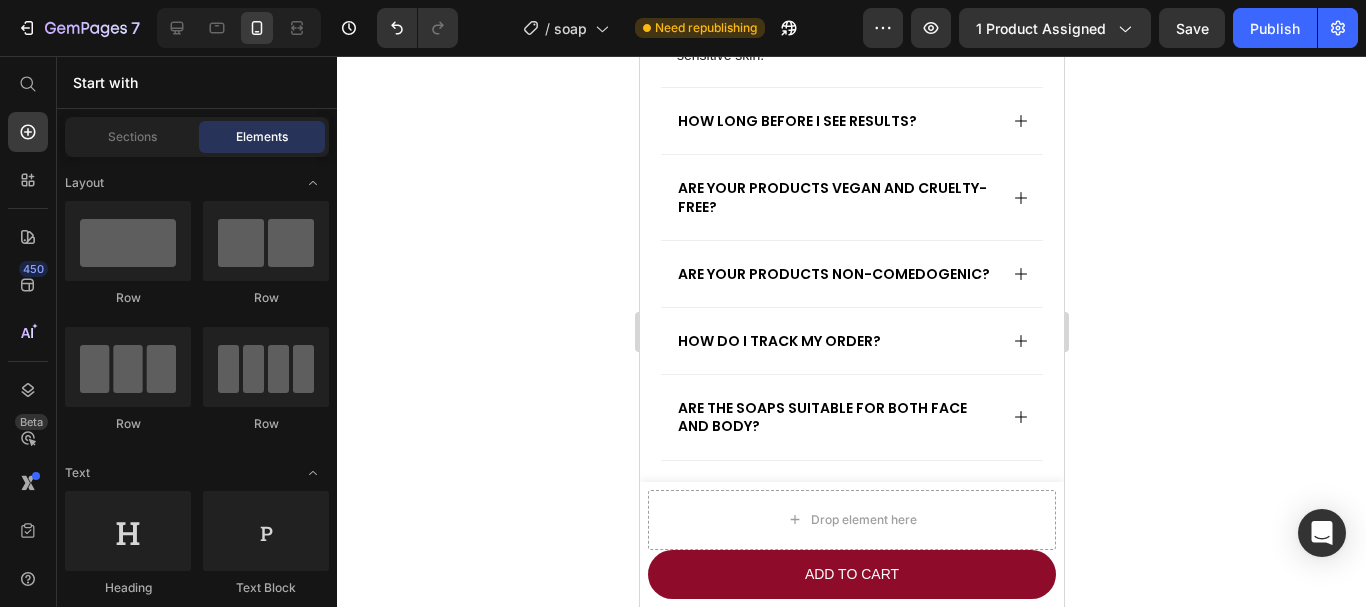 scroll, scrollTop: 6543, scrollLeft: 0, axis: vertical 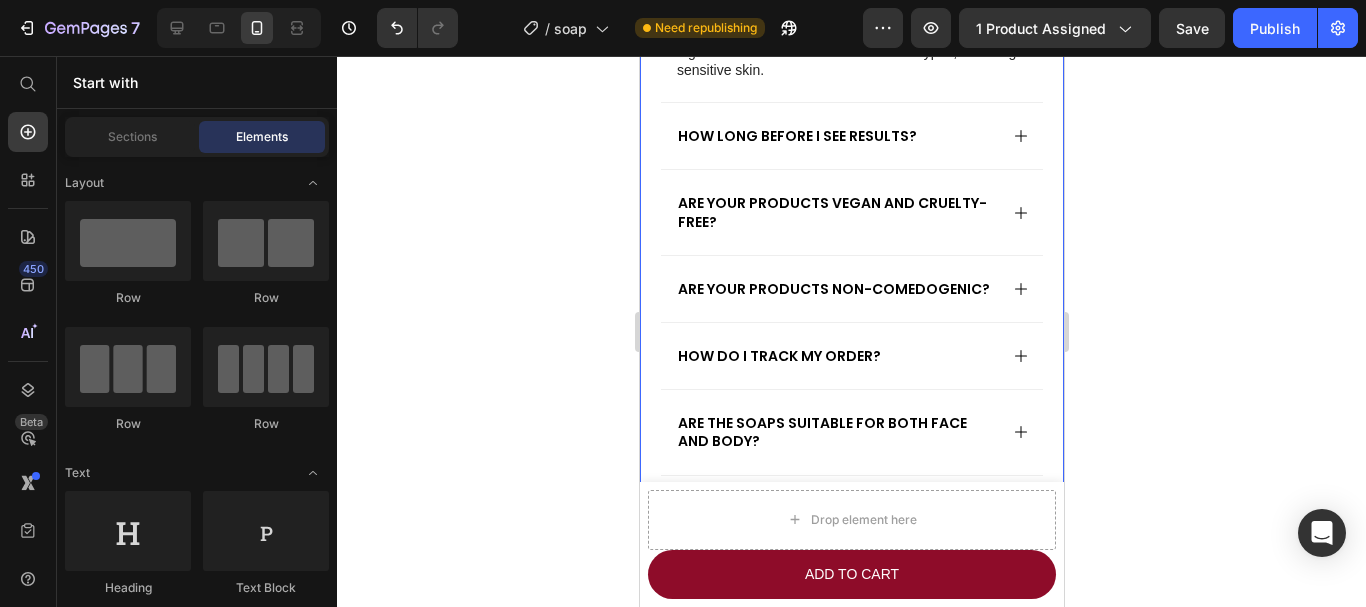 click on "Frequently Asked Questions Heading
Are your products safe for sensitive skin? Yes, our formulas are made with gentle, non-irritating ingredients and are suitable for all skin types, including sensitive skin. Text Block
How long before I see results?
Are your products vegan and cruelty-free?
Are your products non-comedogenic?
How do I track my order?
Are the soaps suitable for both face and body? Accordion Row Row Section 11" at bounding box center (851, 197) 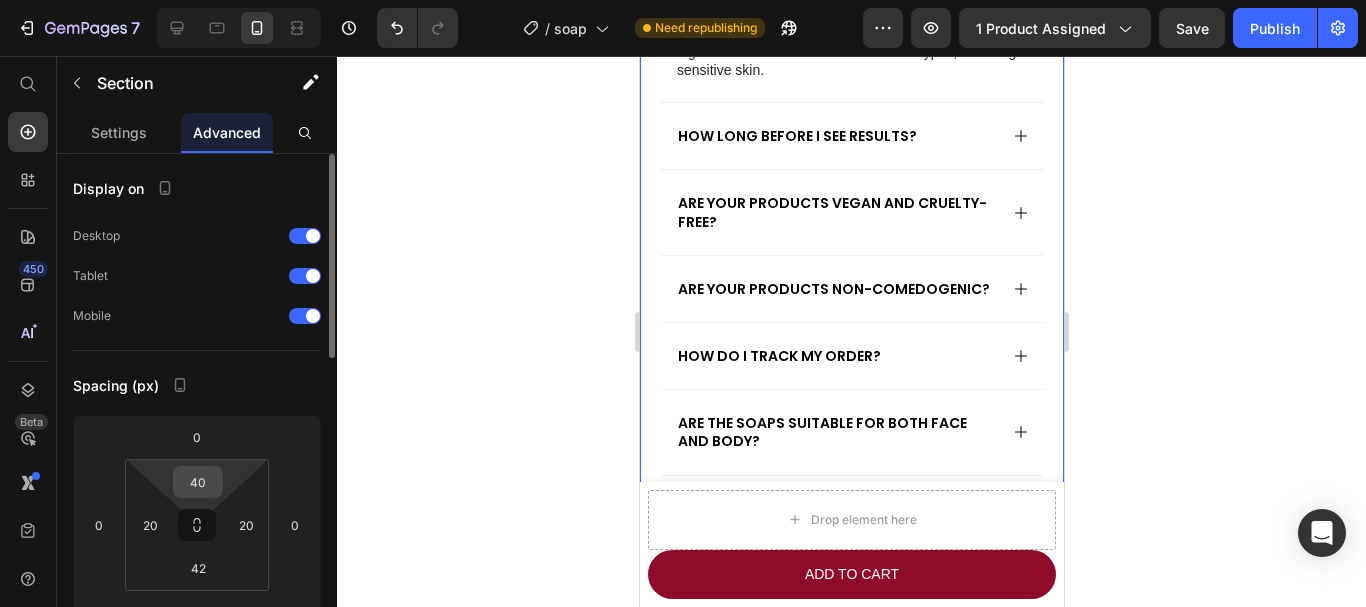 click on "40" at bounding box center (198, 482) 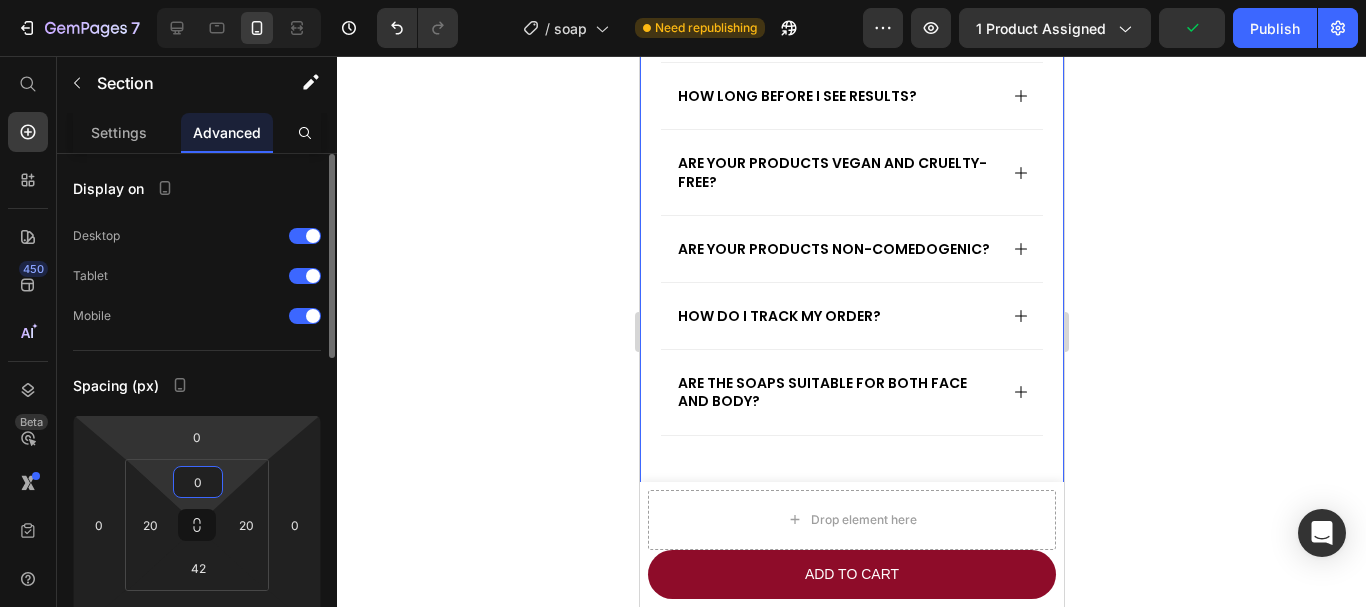 type on "0" 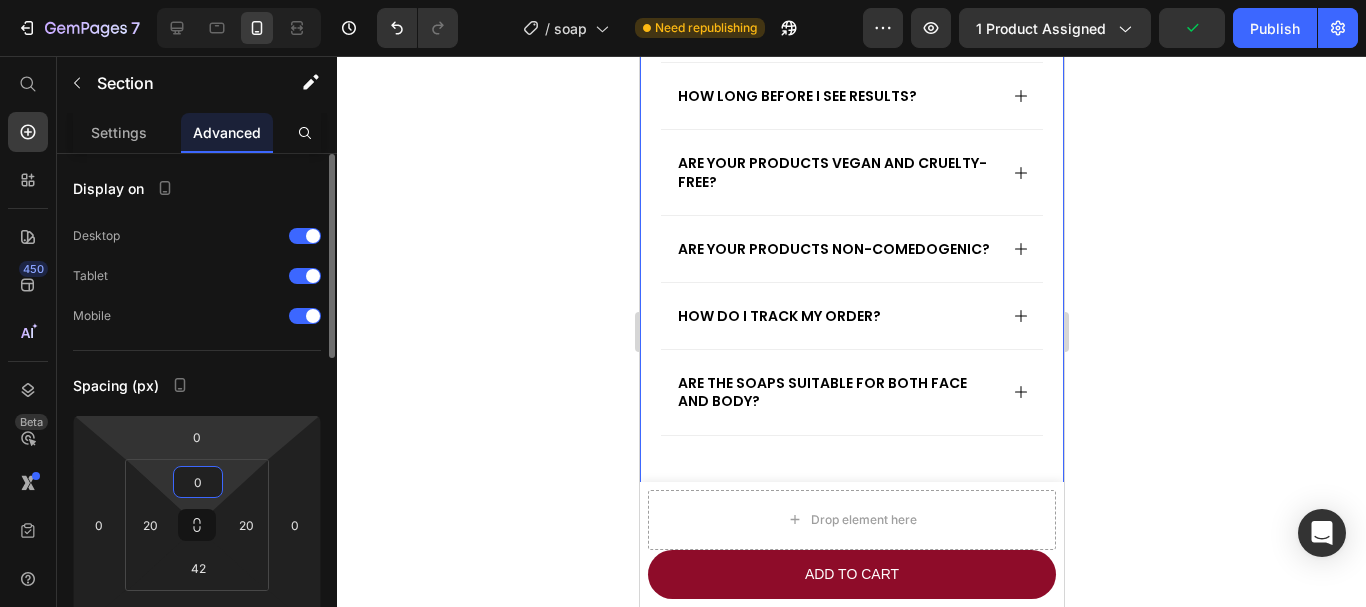 click on "Spacing (px)" at bounding box center [197, 385] 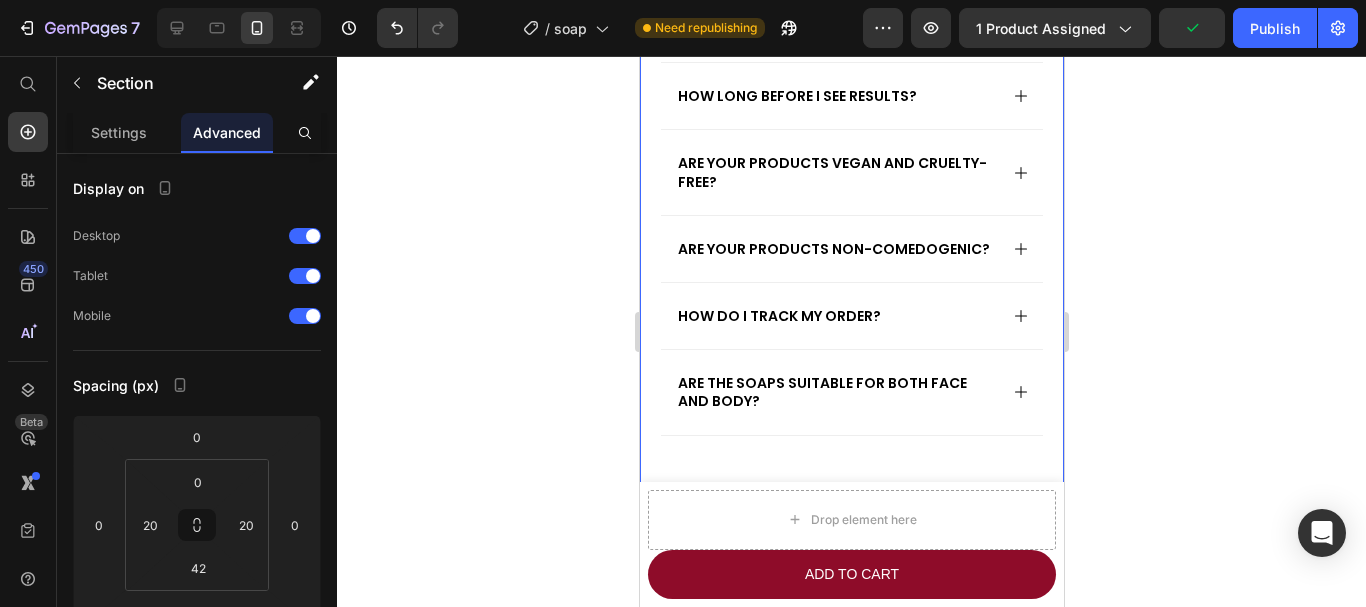 click 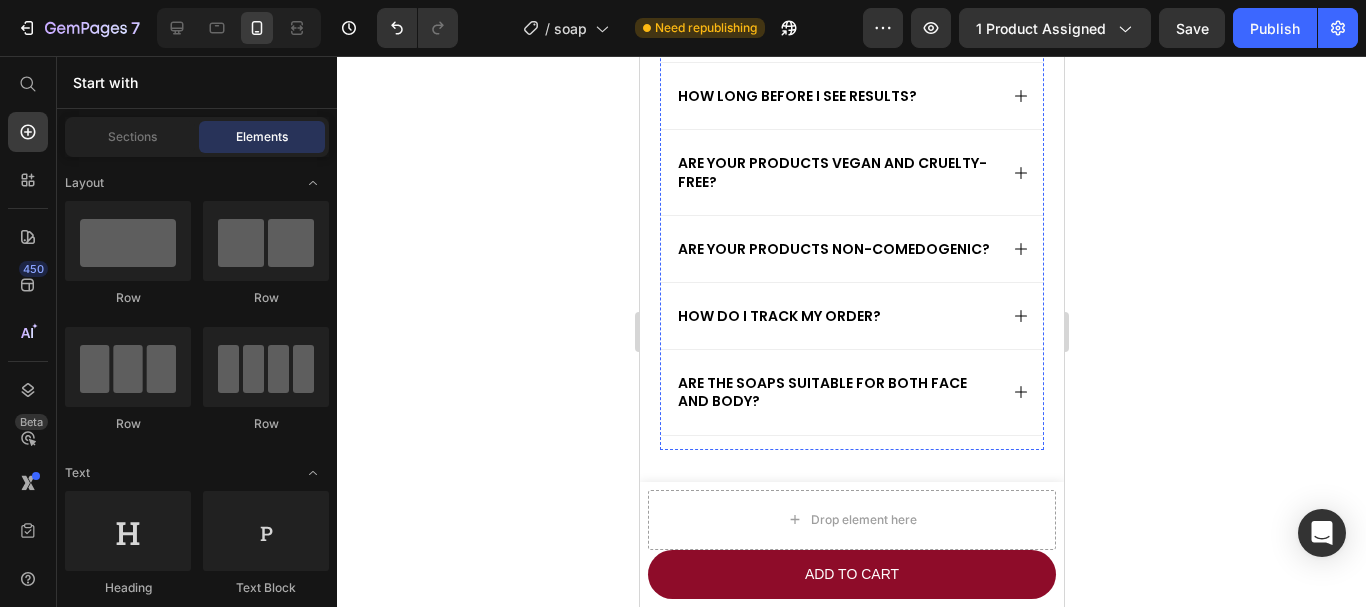 click on "Frequently Asked Questions" at bounding box center [851, -149] 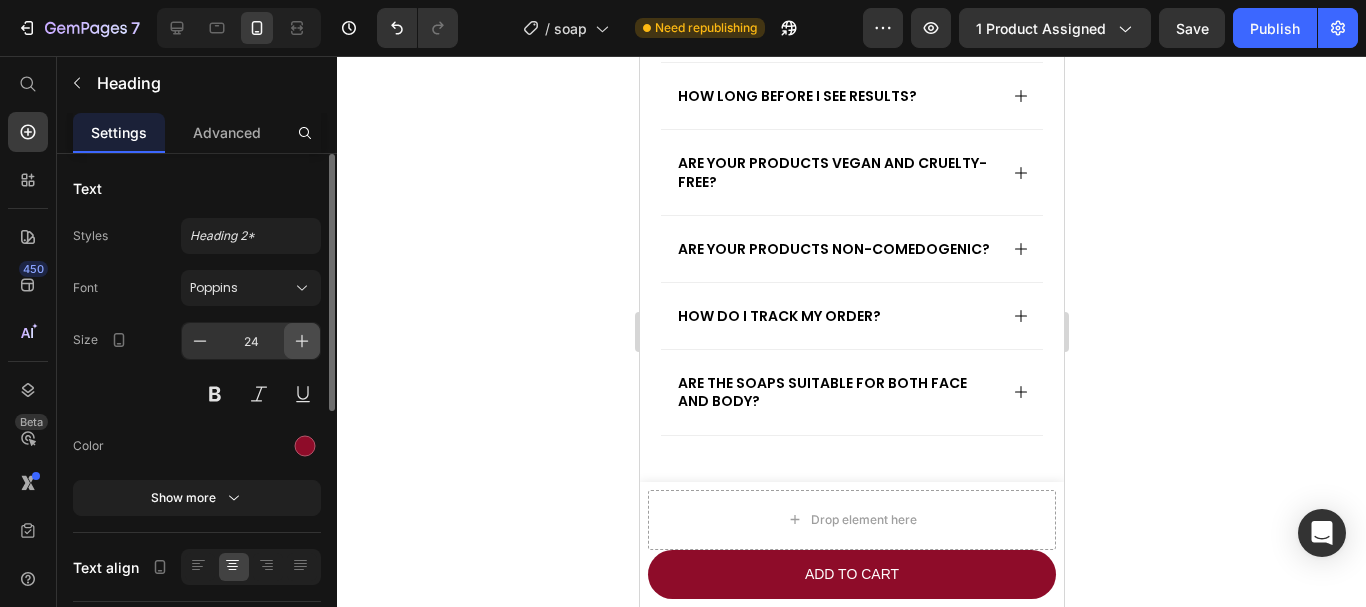 click 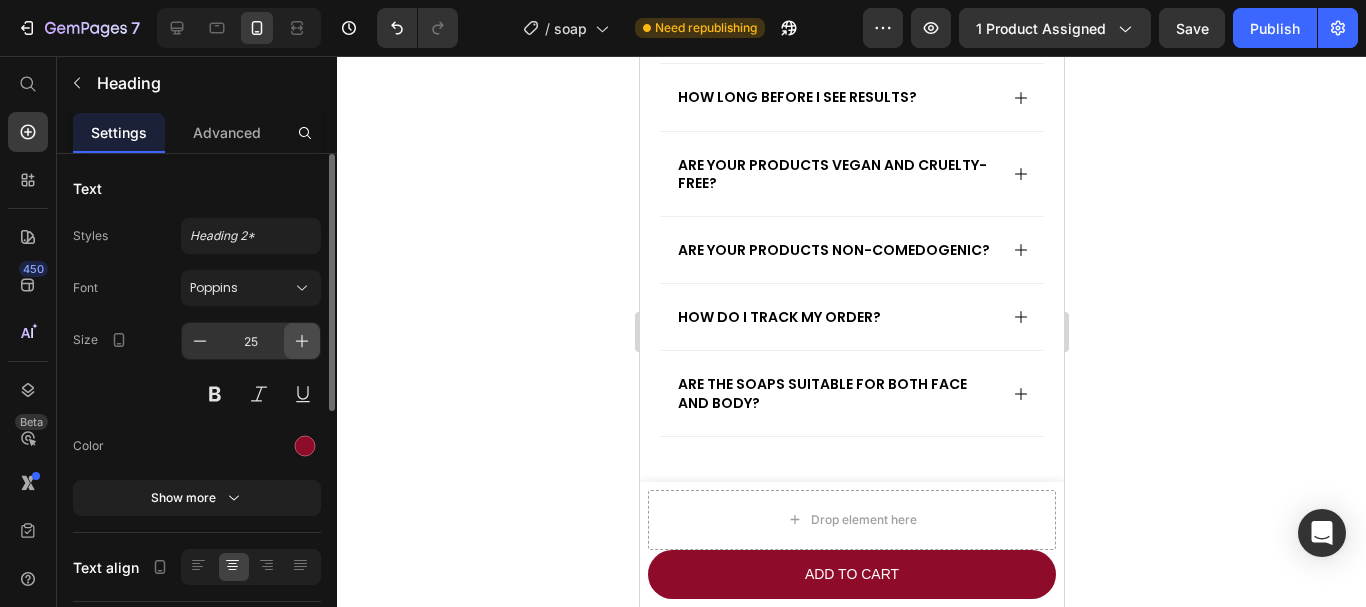 click 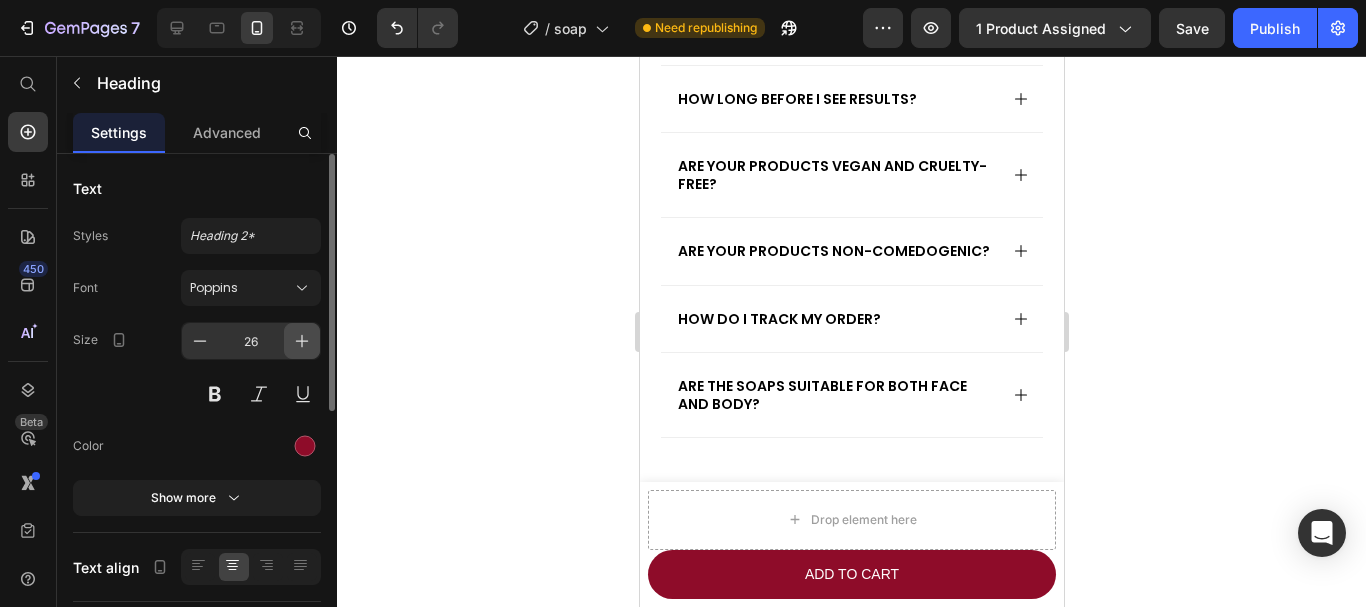 click 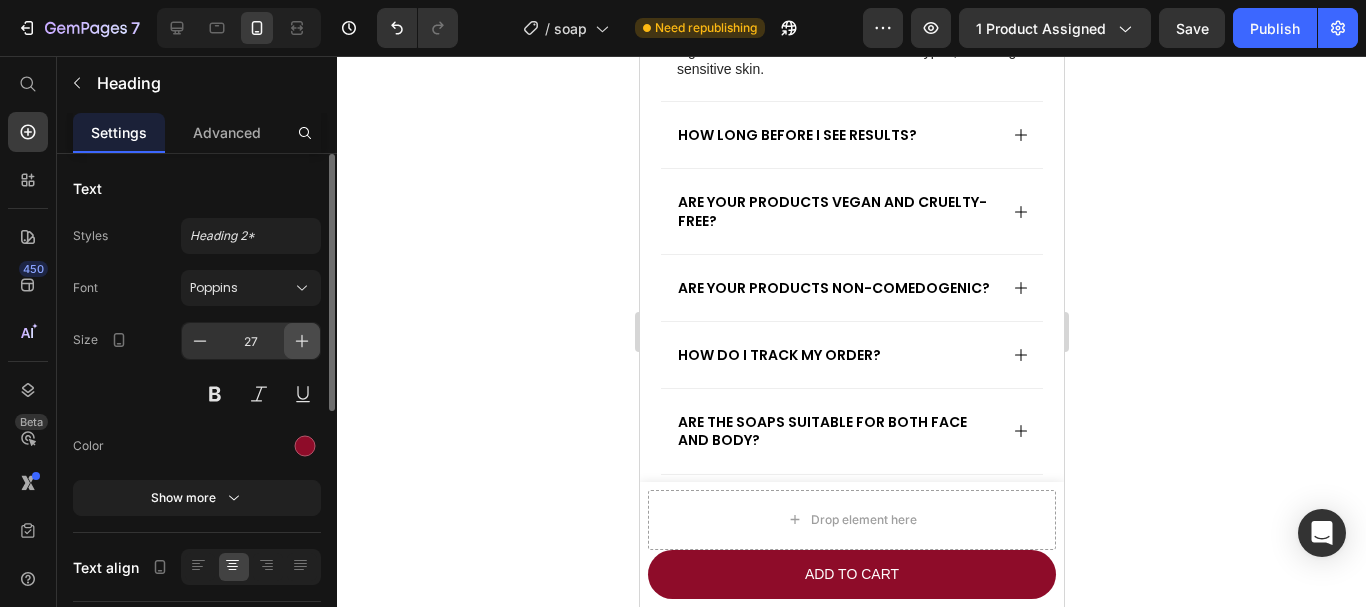 click 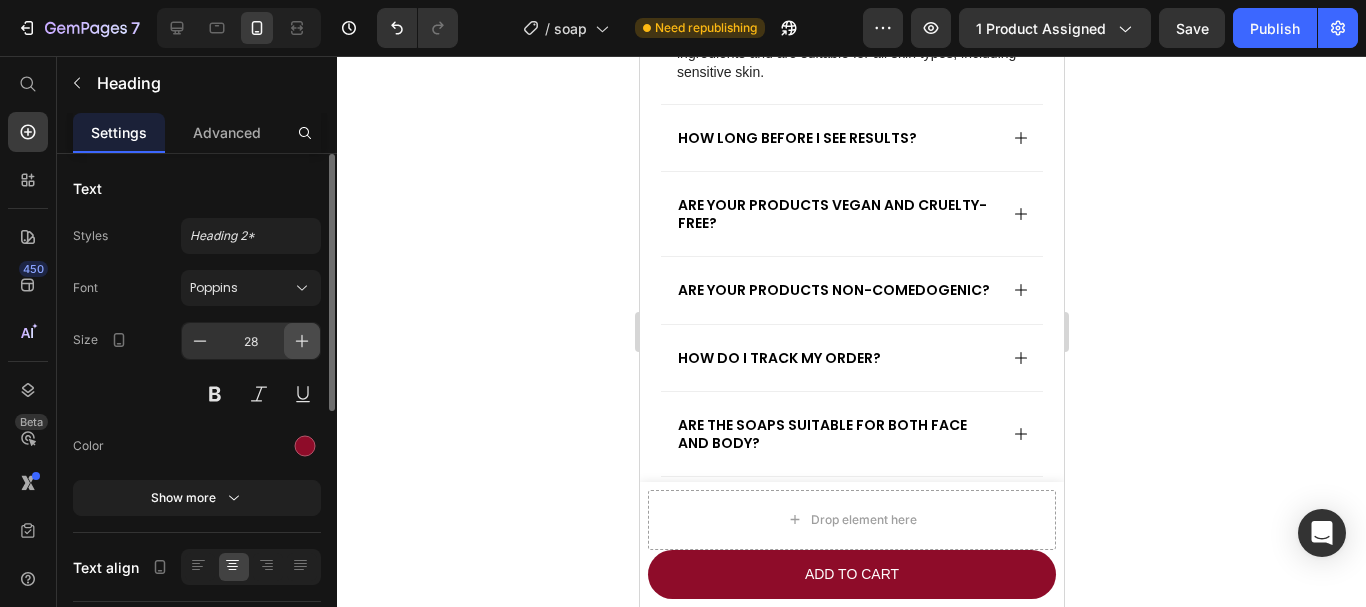 click 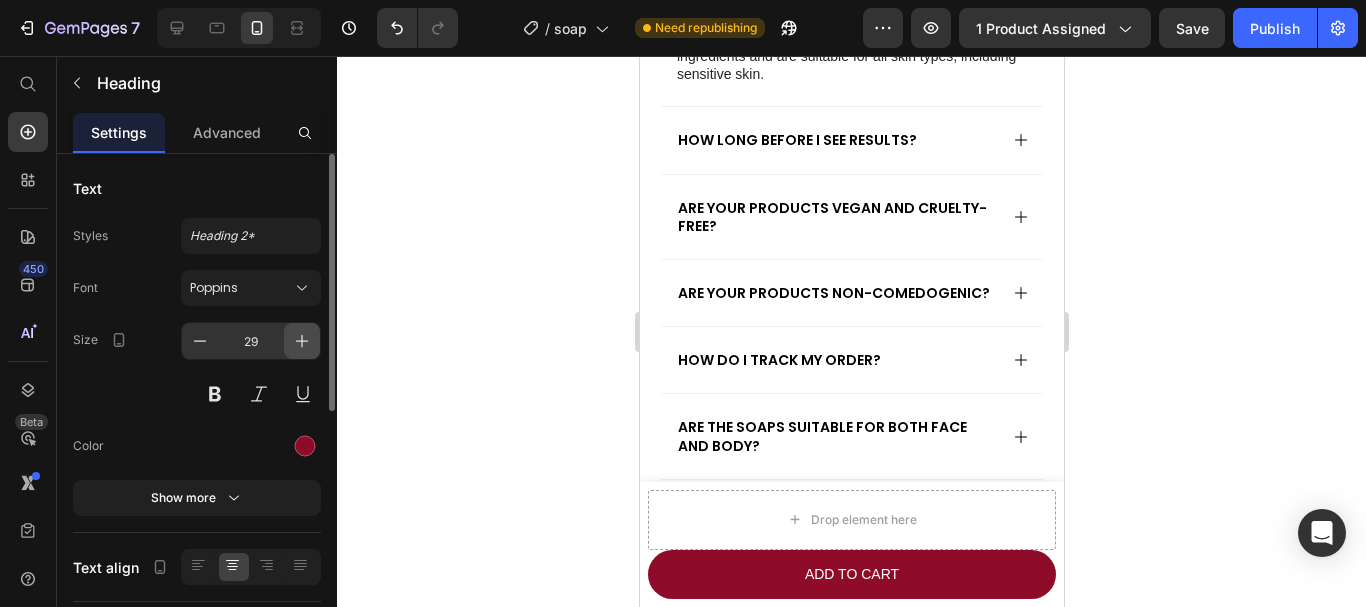 click 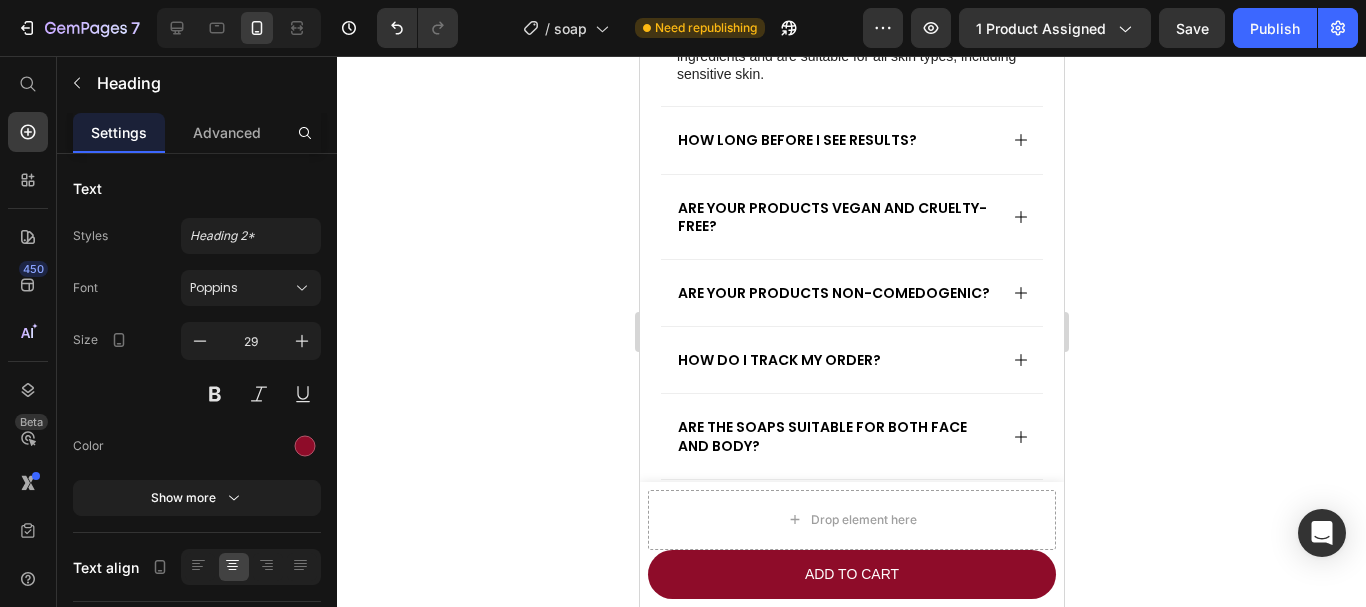type on "30" 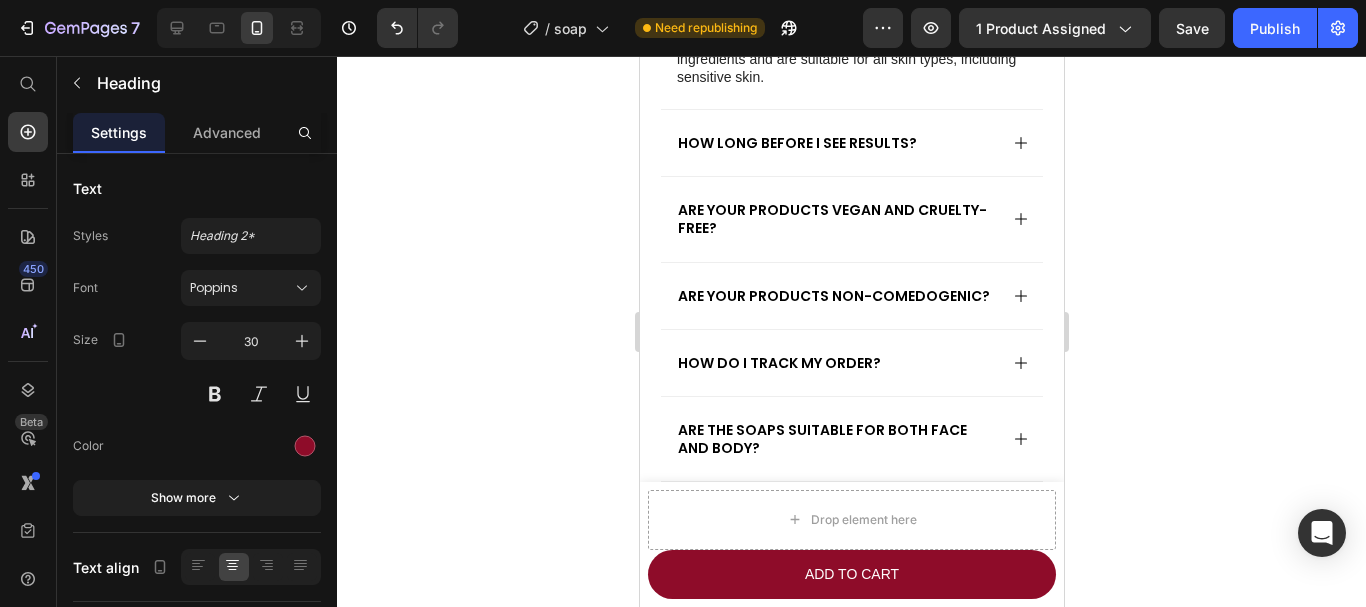 click 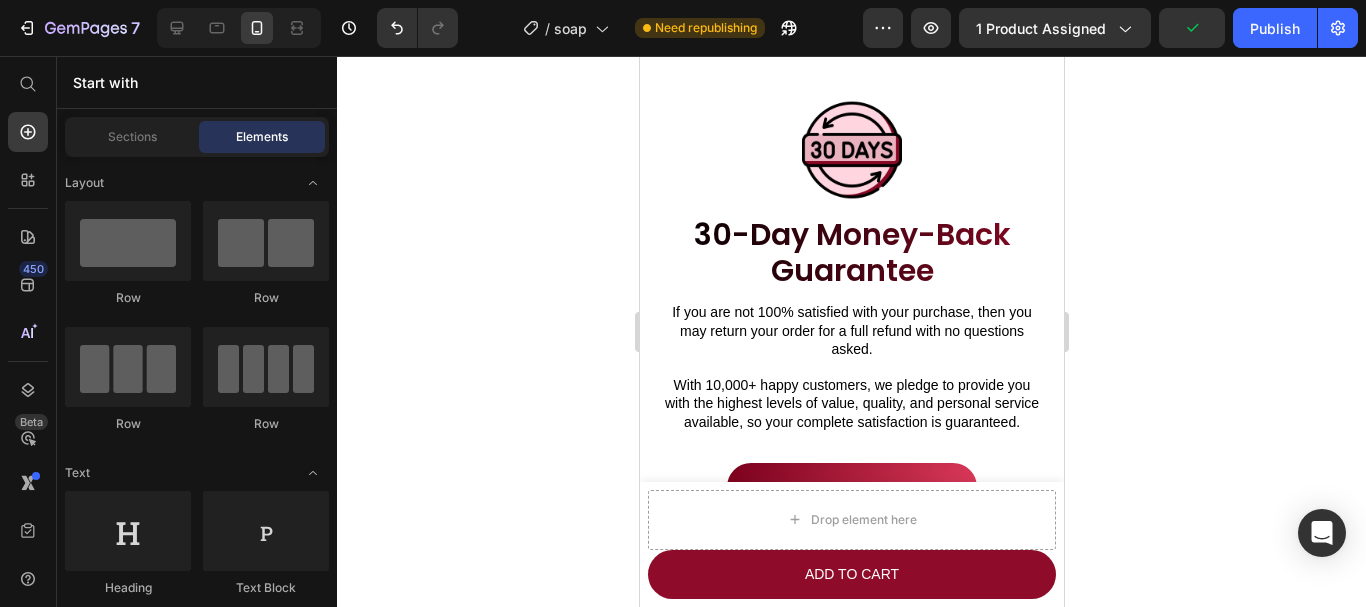 scroll, scrollTop: 5913, scrollLeft: 0, axis: vertical 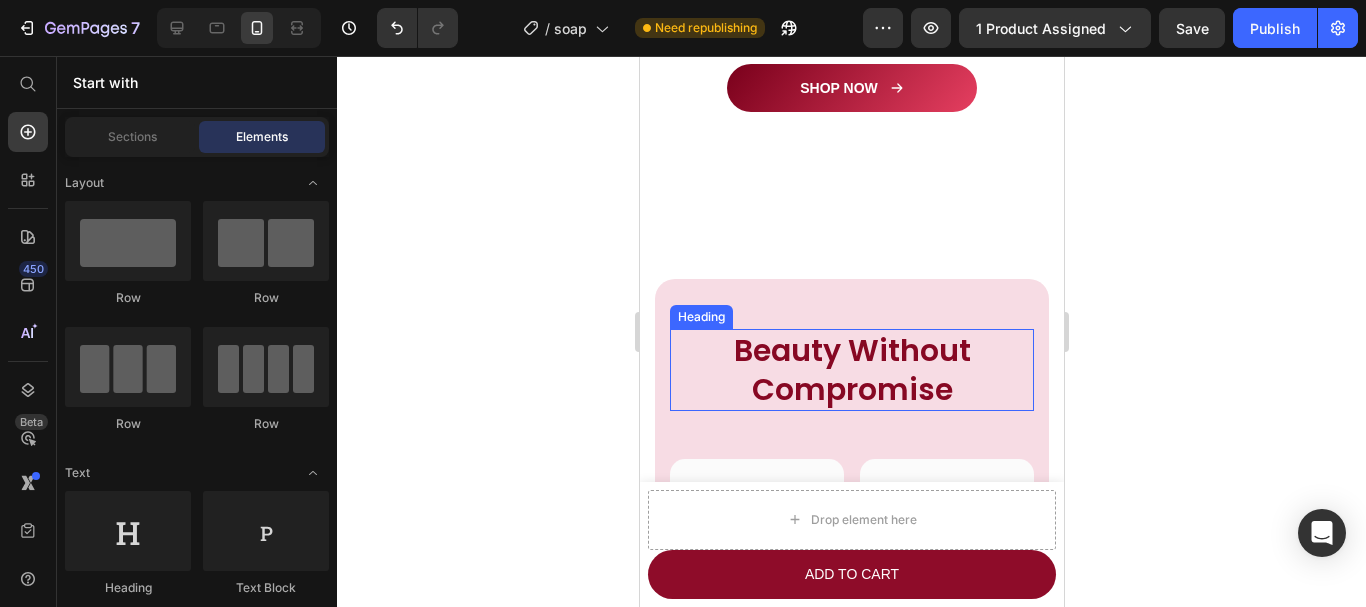 click on "Beauty Without Compromise" at bounding box center (851, 370) 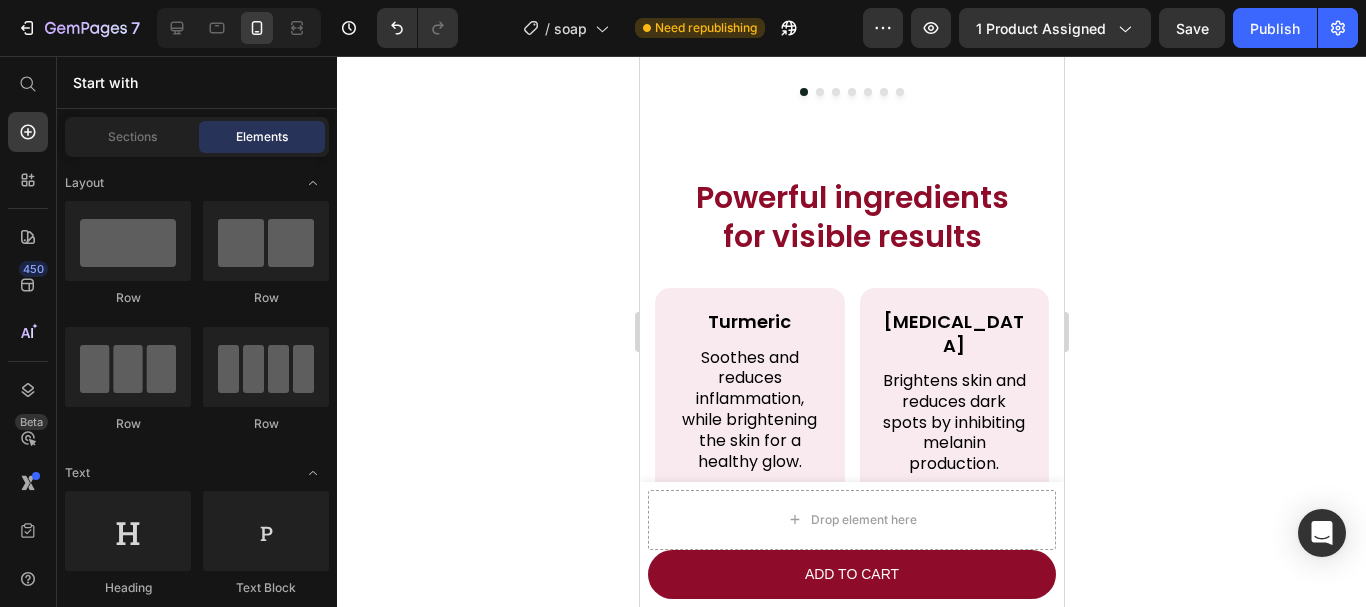 scroll, scrollTop: 4161, scrollLeft: 0, axis: vertical 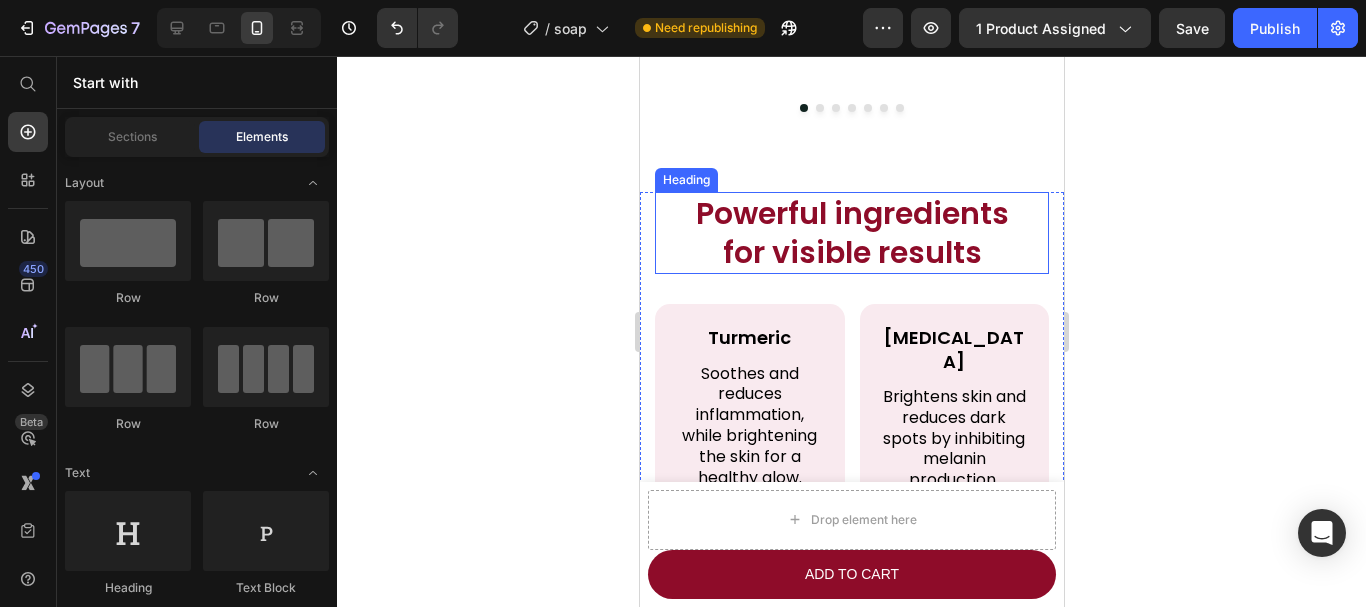 click on "Powerful ingredients for visible results" at bounding box center (851, 233) 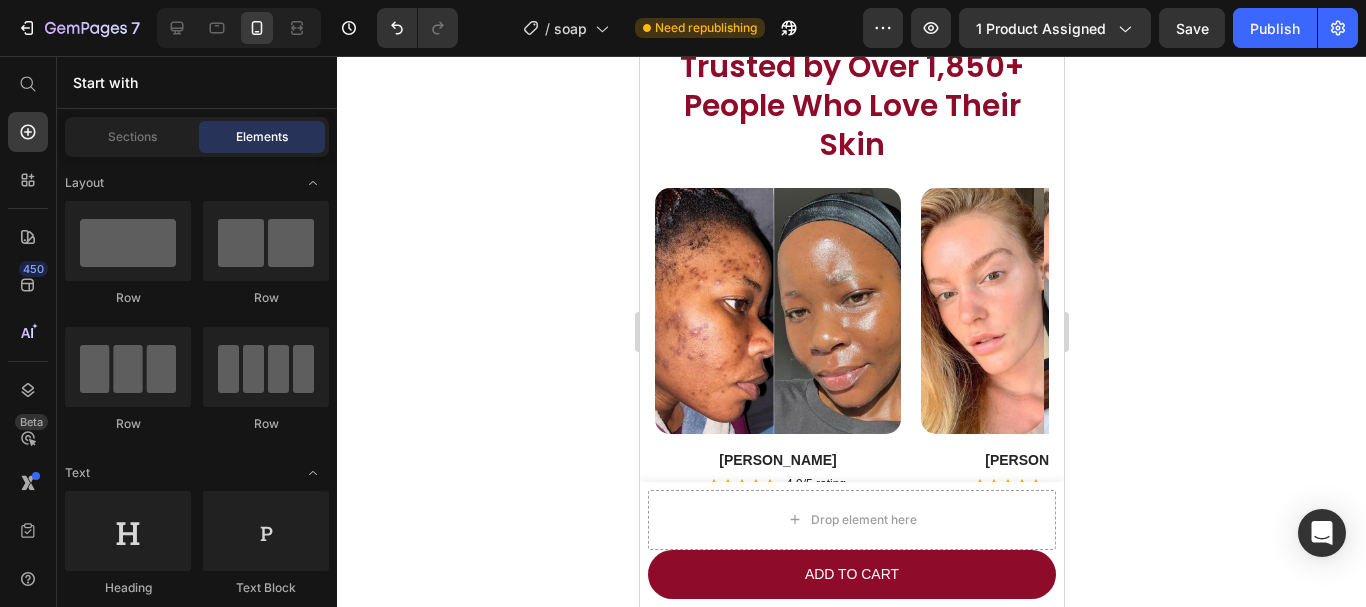 scroll, scrollTop: 3450, scrollLeft: 0, axis: vertical 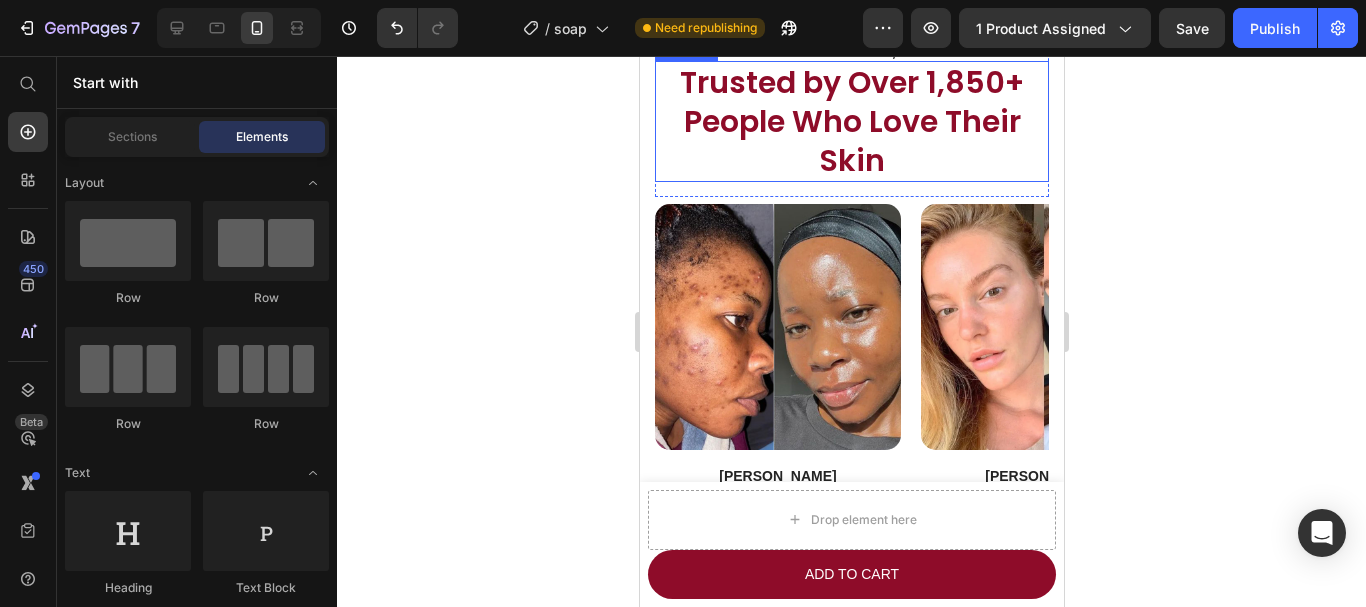 click on "Trusted by Over 1,850+ People Who Love Their Skin" at bounding box center (851, 121) 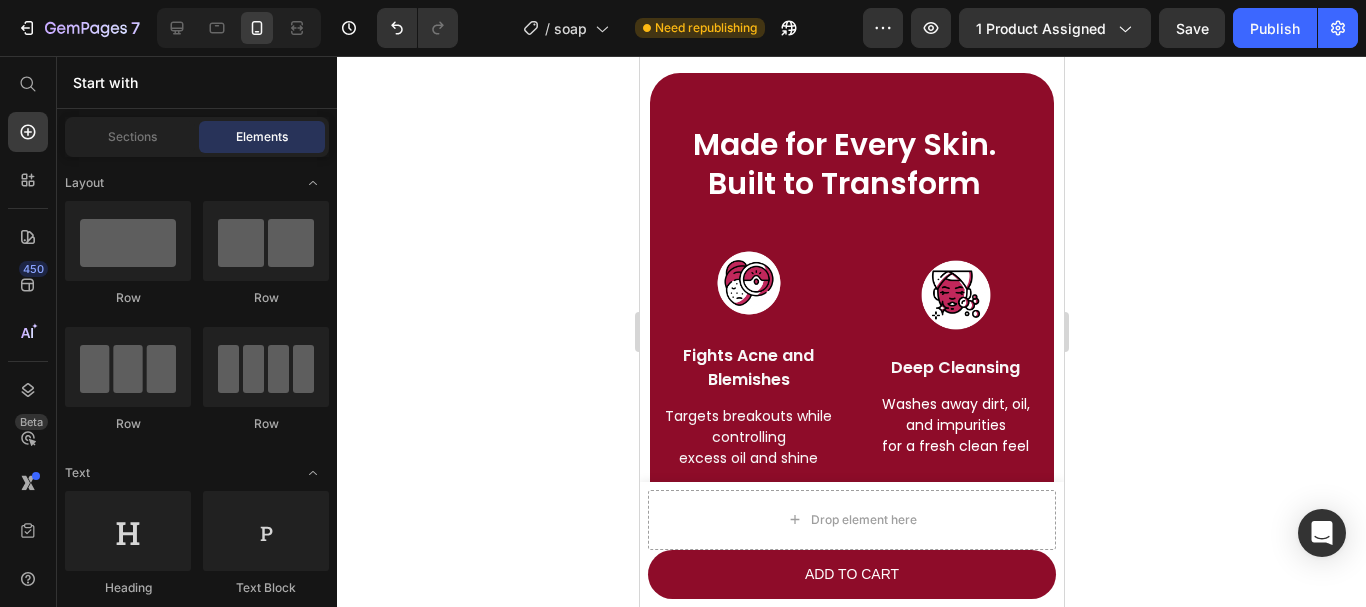 scroll, scrollTop: 2977, scrollLeft: 0, axis: vertical 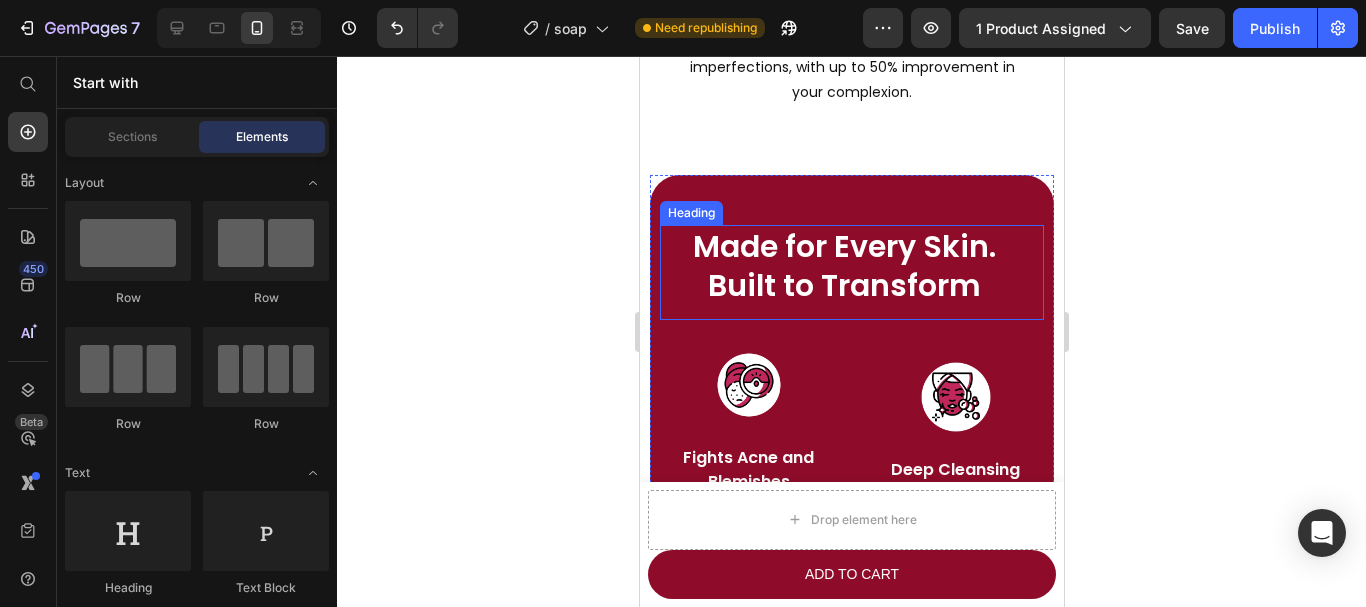 click on "Made for Every Skin. Built to Transform" at bounding box center (843, 272) 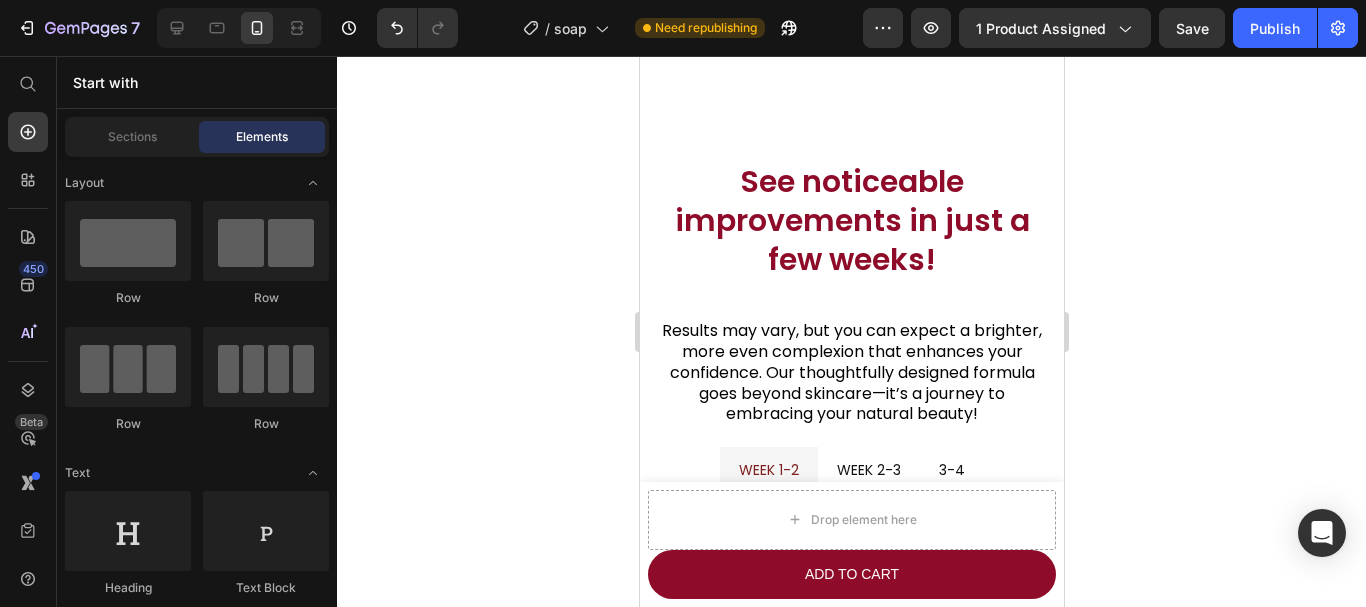 scroll, scrollTop: 2441, scrollLeft: 0, axis: vertical 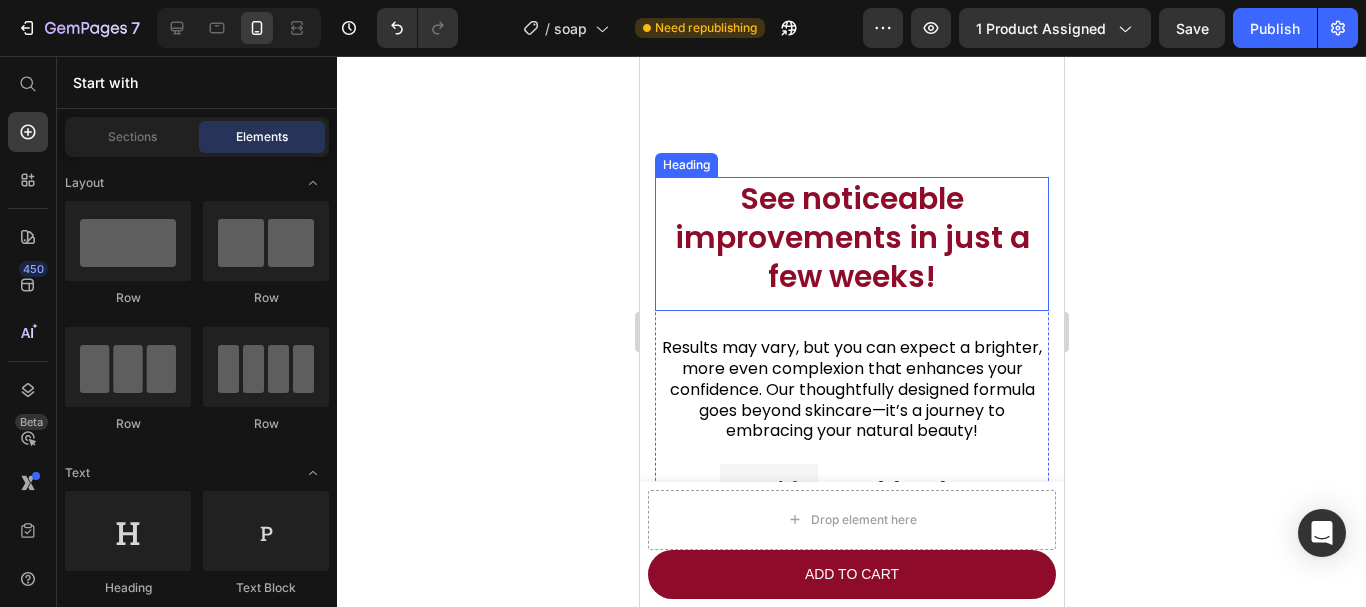 click on "See noticeable improvements in just a few weeks!" at bounding box center [851, 244] 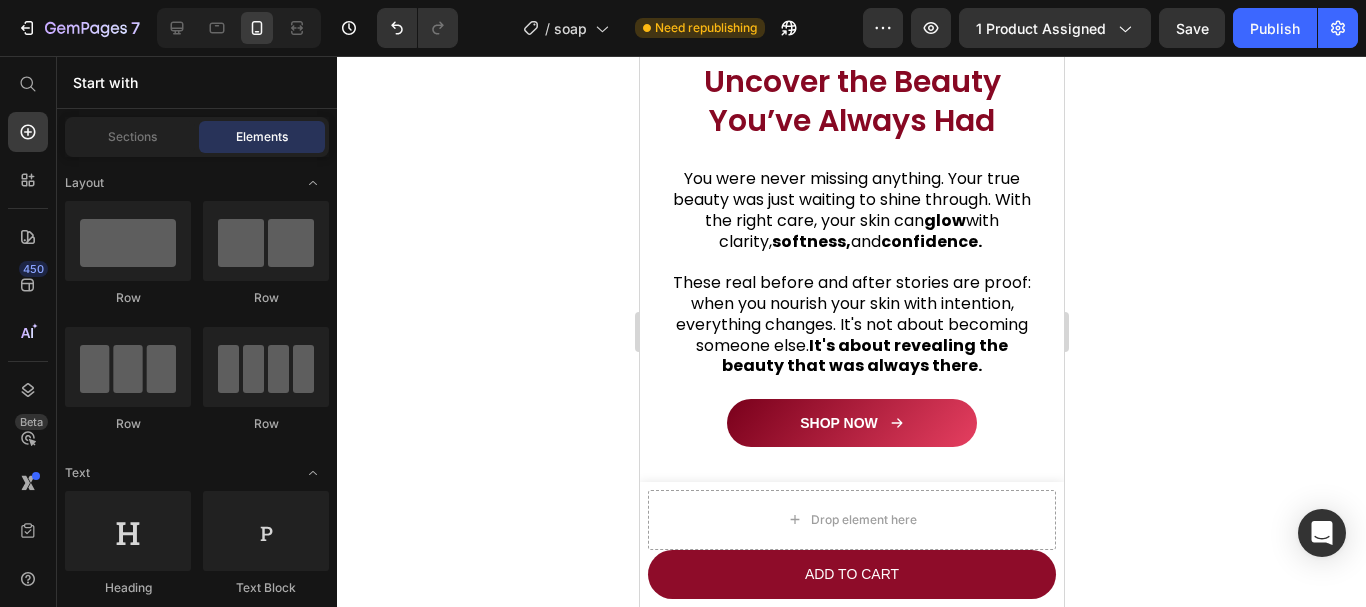 scroll, scrollTop: 1961, scrollLeft: 0, axis: vertical 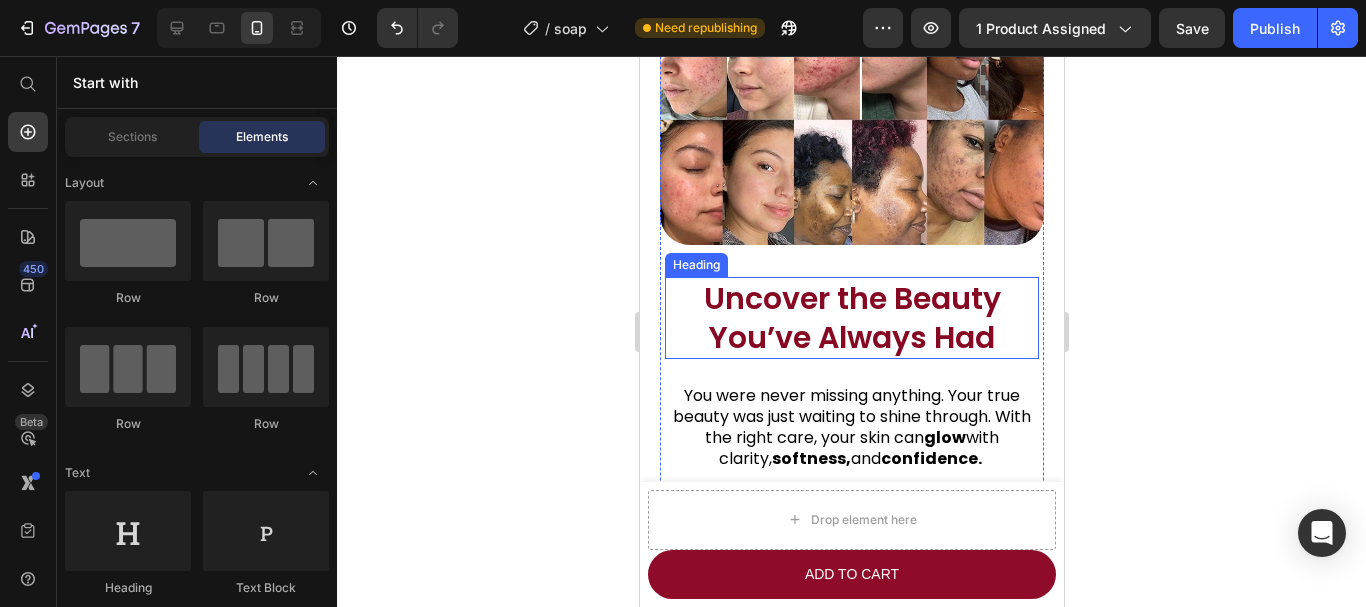 click on "Uncover the Beauty You’ve Always Had" at bounding box center (851, 318) 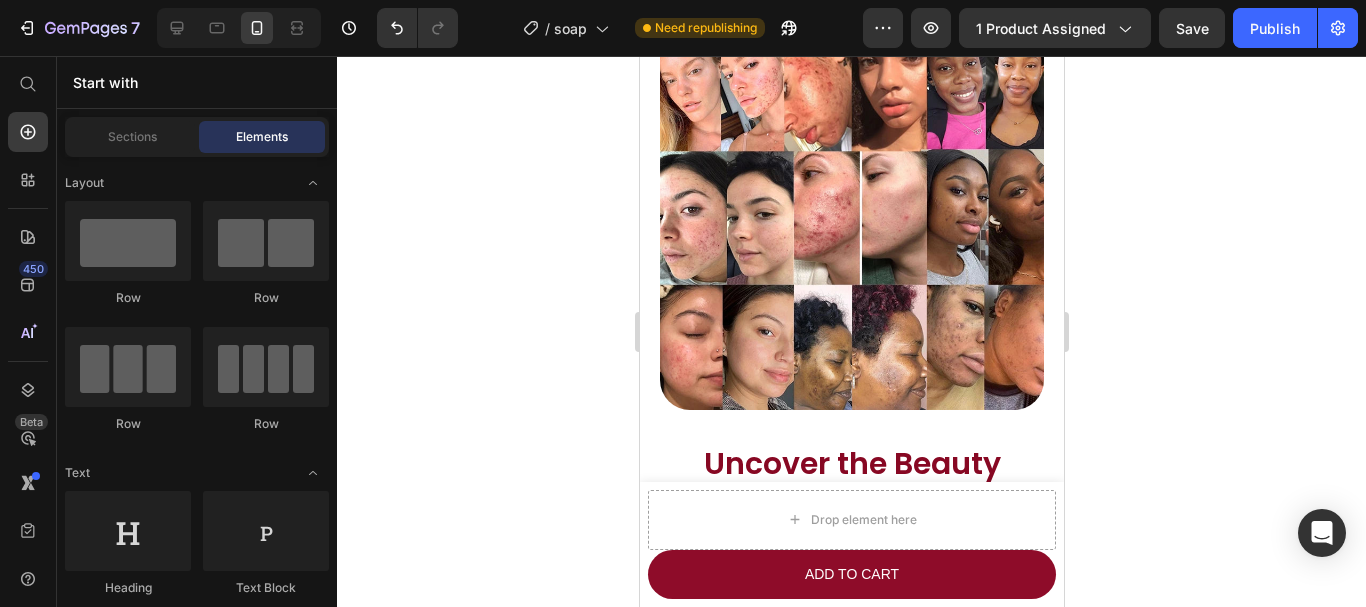 scroll, scrollTop: 2506, scrollLeft: 0, axis: vertical 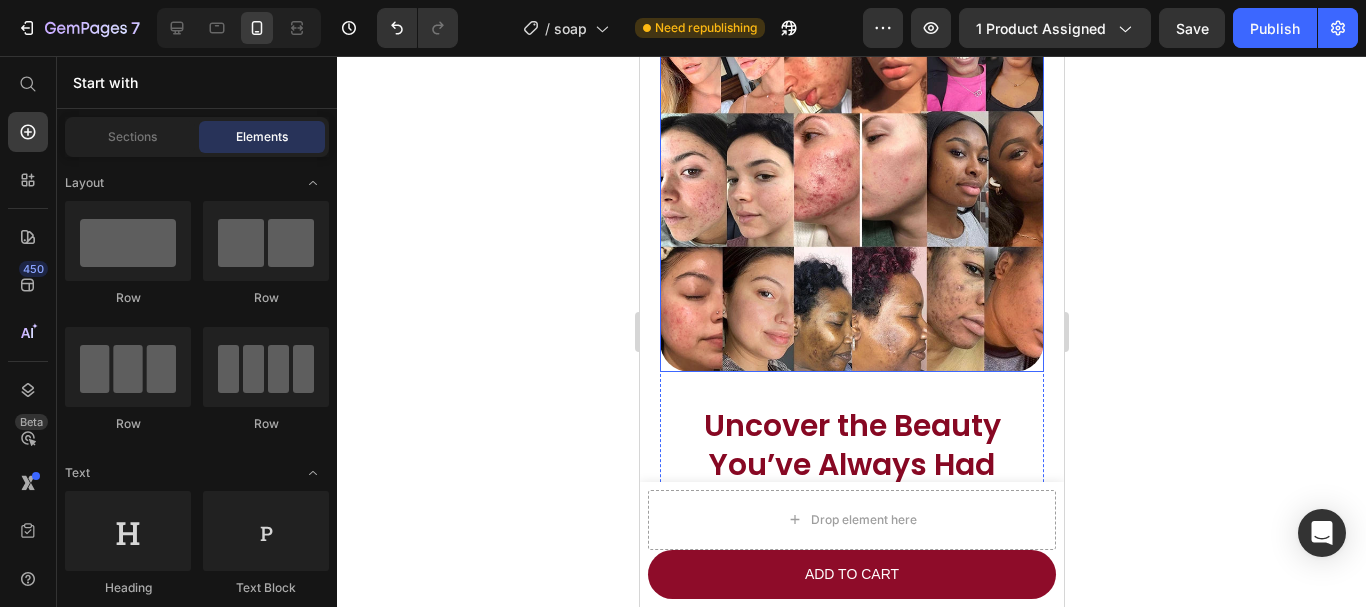 click at bounding box center [851, 180] 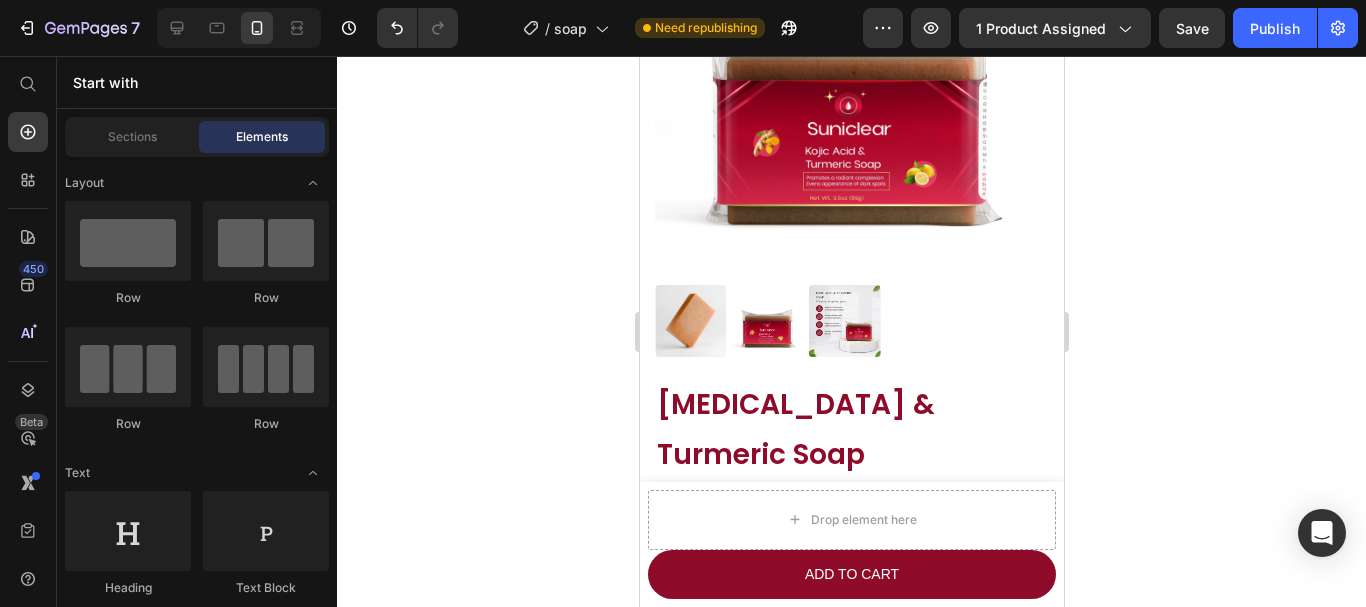 scroll, scrollTop: 601, scrollLeft: 0, axis: vertical 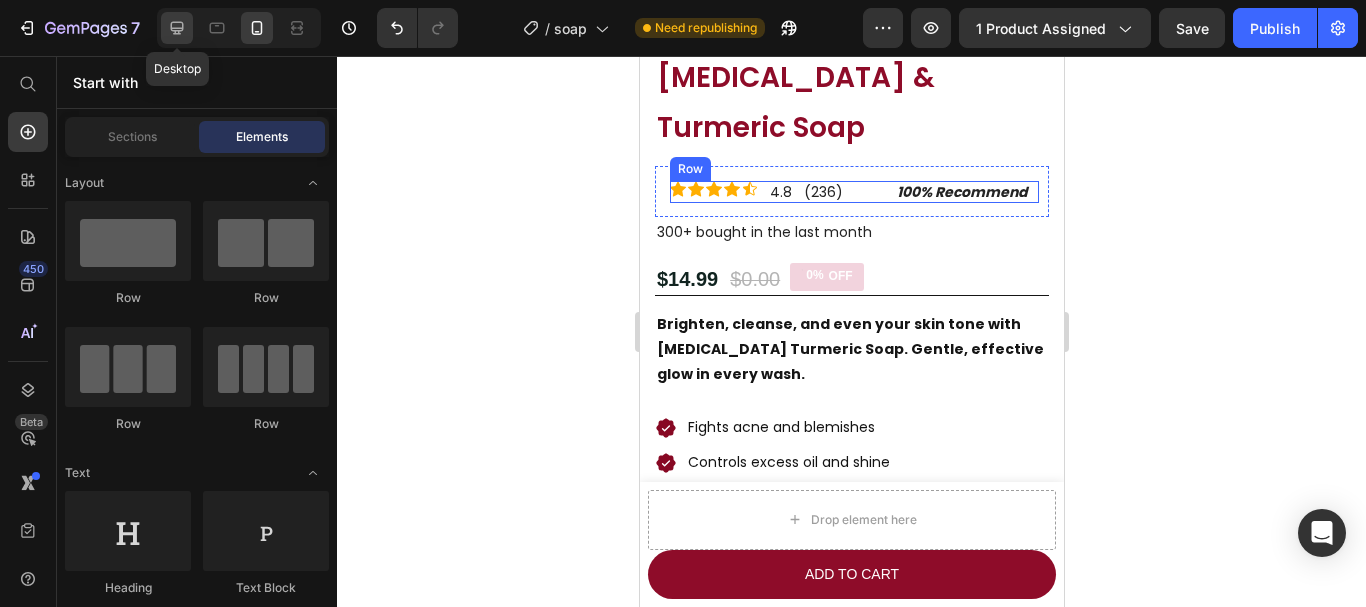 click 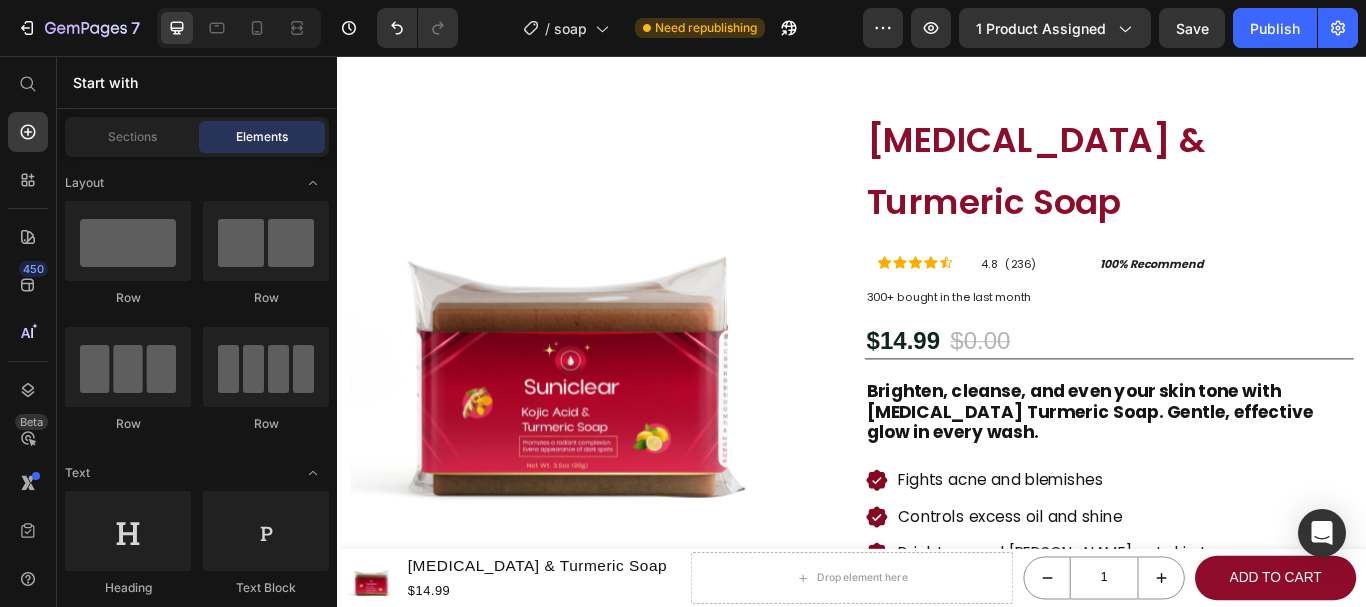 scroll, scrollTop: 24, scrollLeft: 0, axis: vertical 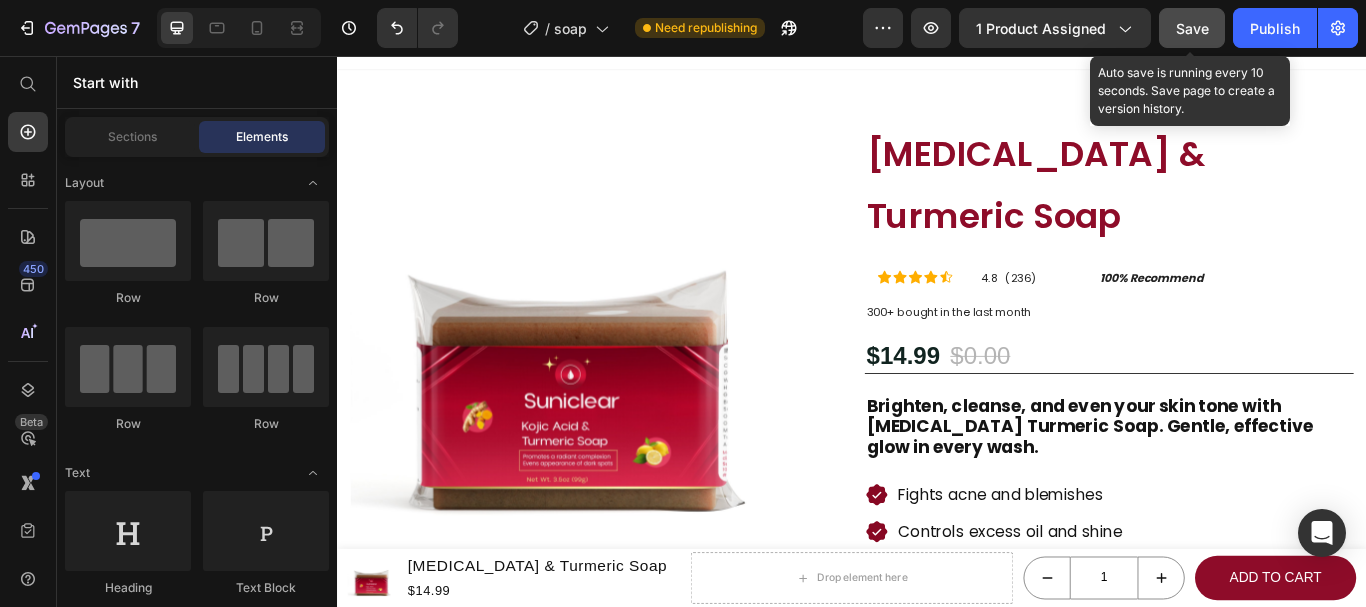 click on "Save" at bounding box center [1192, 28] 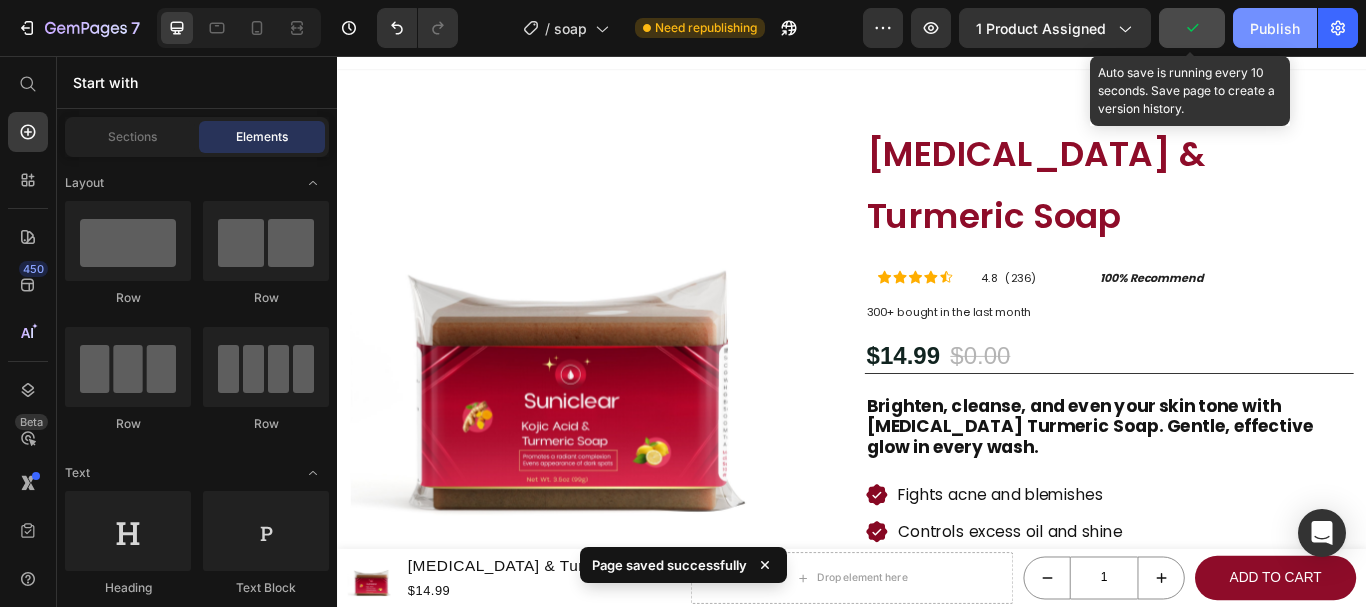 click on "Publish" at bounding box center [1275, 28] 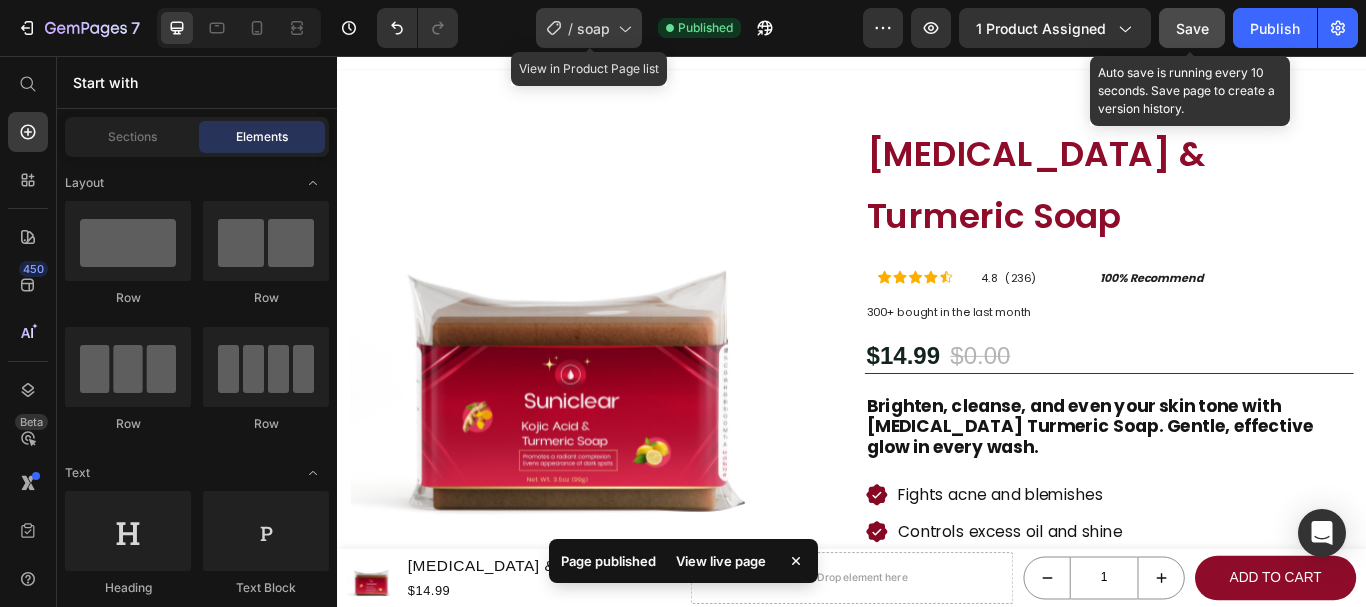click on "/  soap" 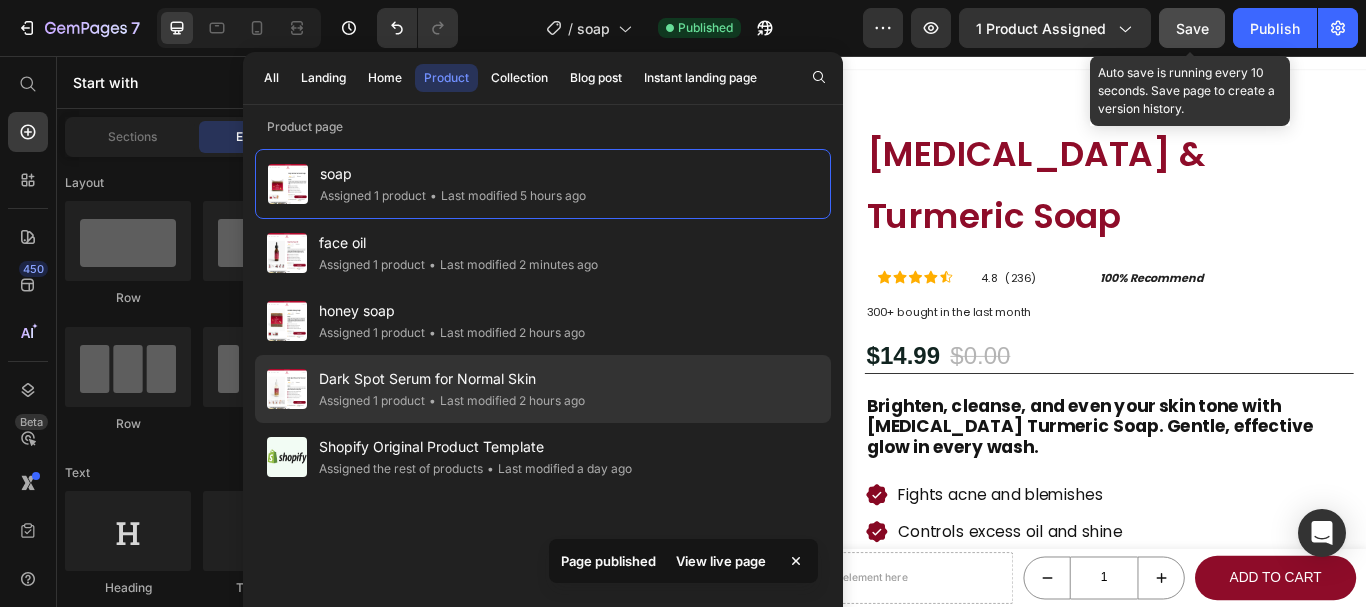 click on "Assigned 1 product" 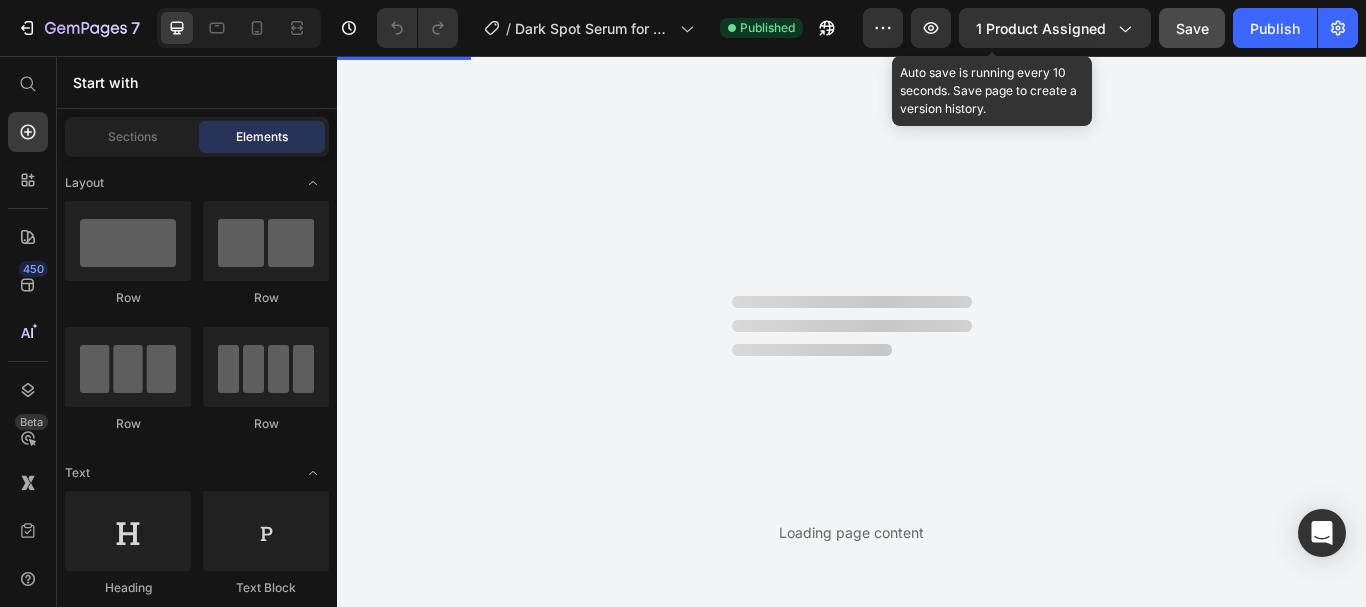 scroll, scrollTop: 0, scrollLeft: 0, axis: both 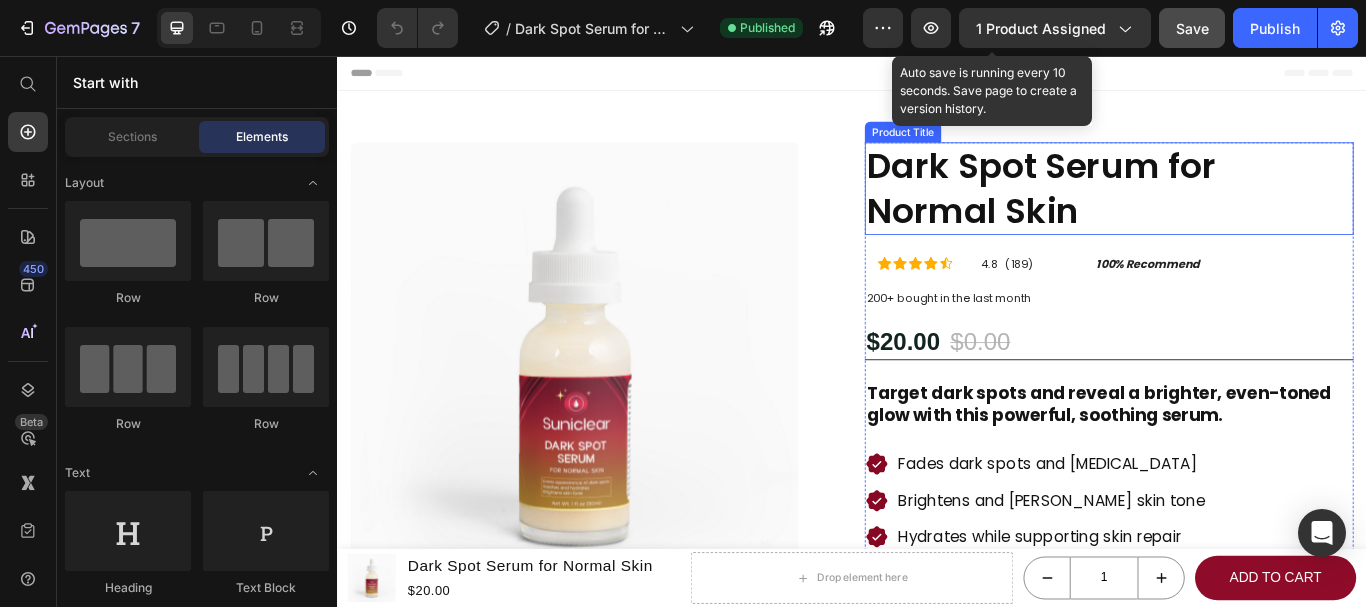 click on "Dark Spot Serum for Normal Skin" at bounding box center (1237, 211) 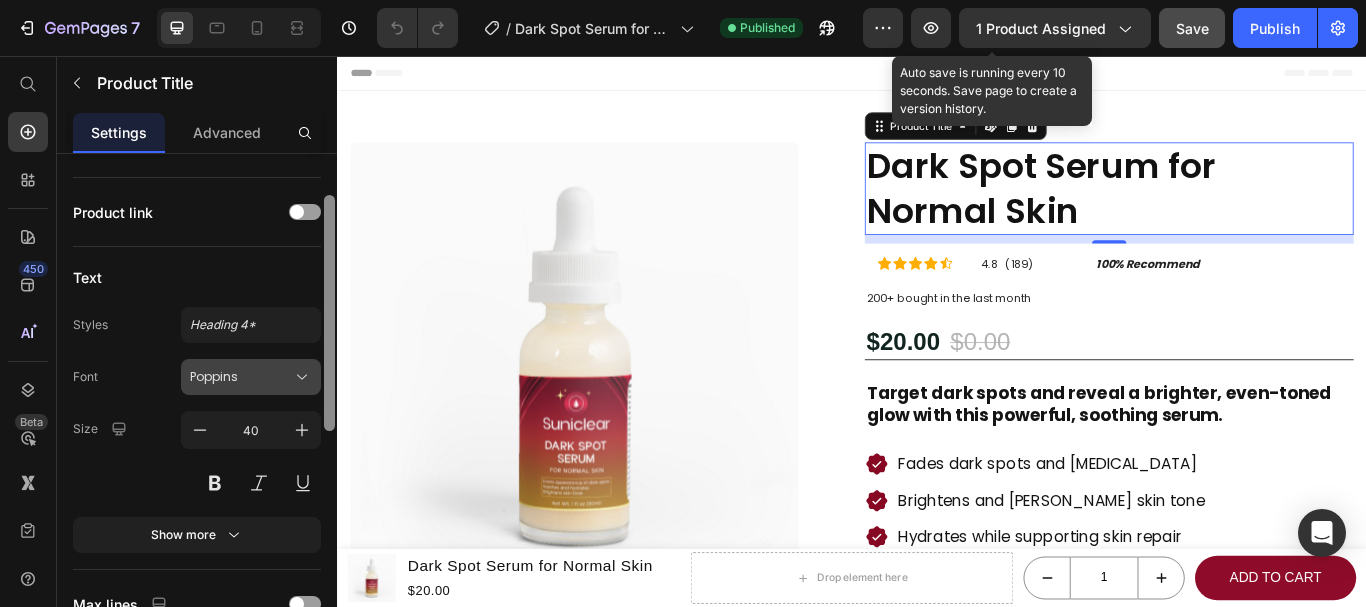 drag, startPoint x: 328, startPoint y: 323, endPoint x: 296, endPoint y: 389, distance: 73.34848 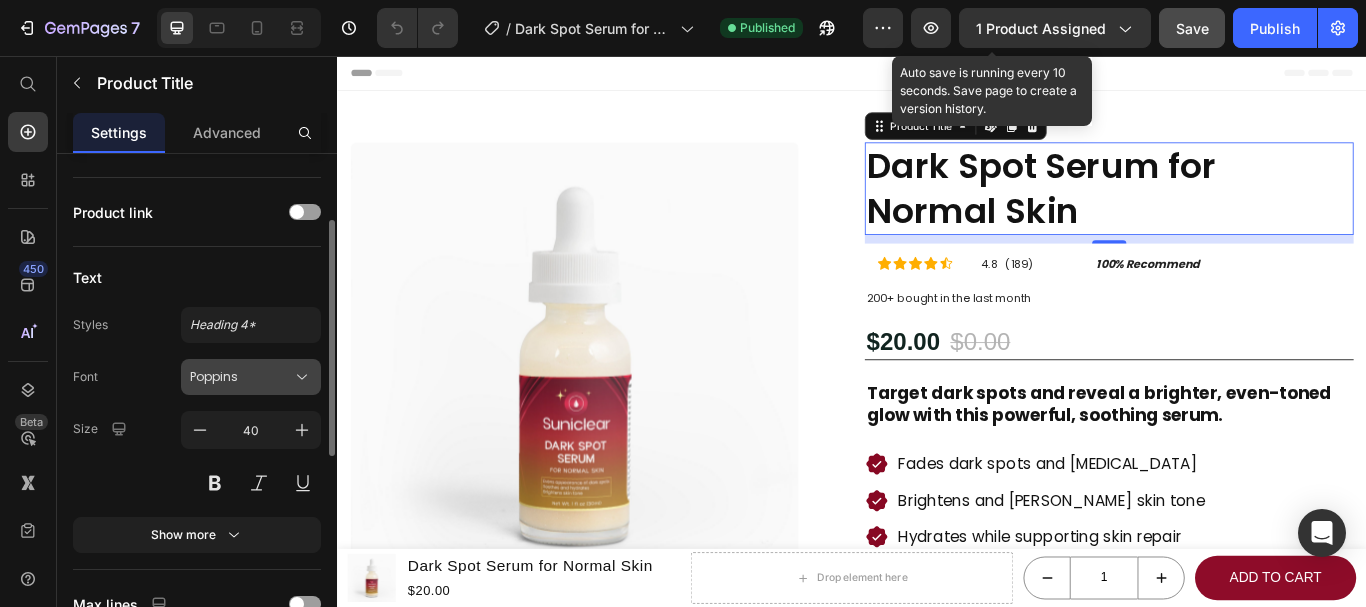 scroll, scrollTop: 139, scrollLeft: 0, axis: vertical 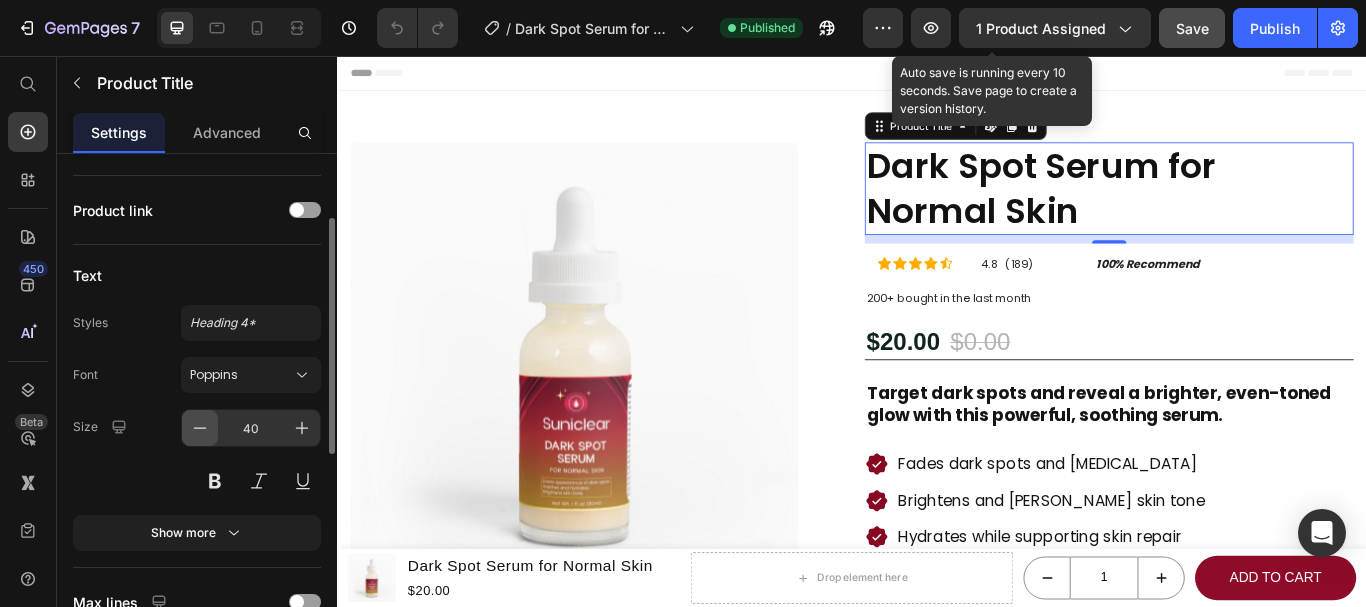 click 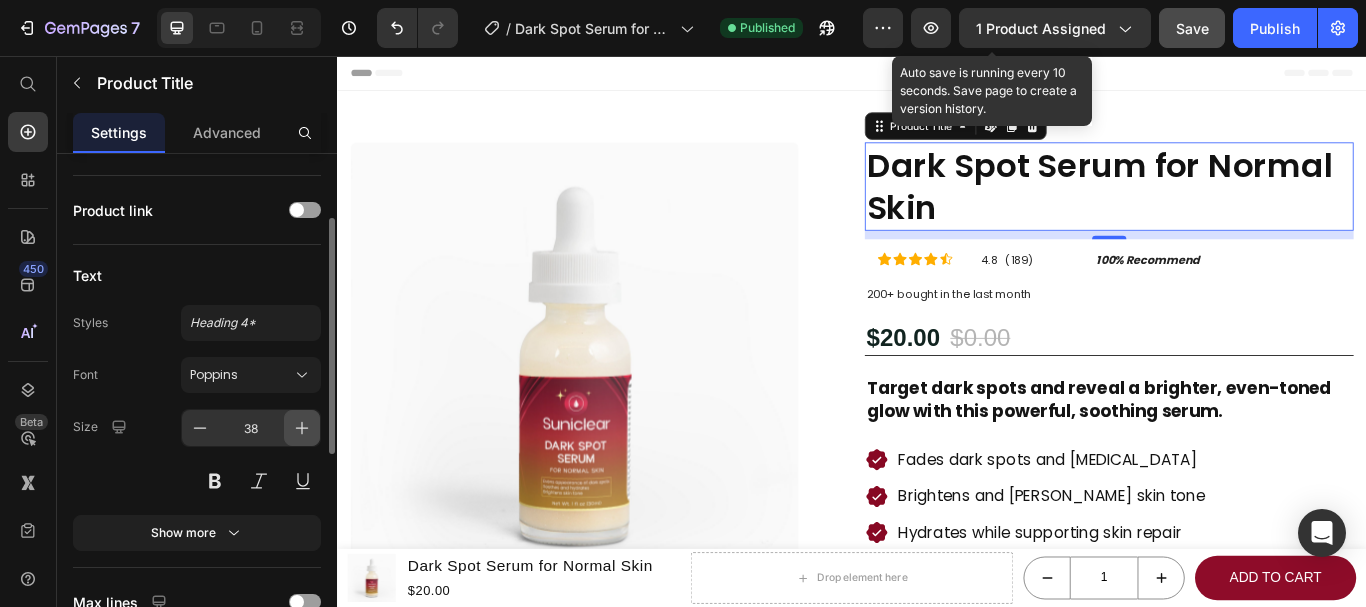 click 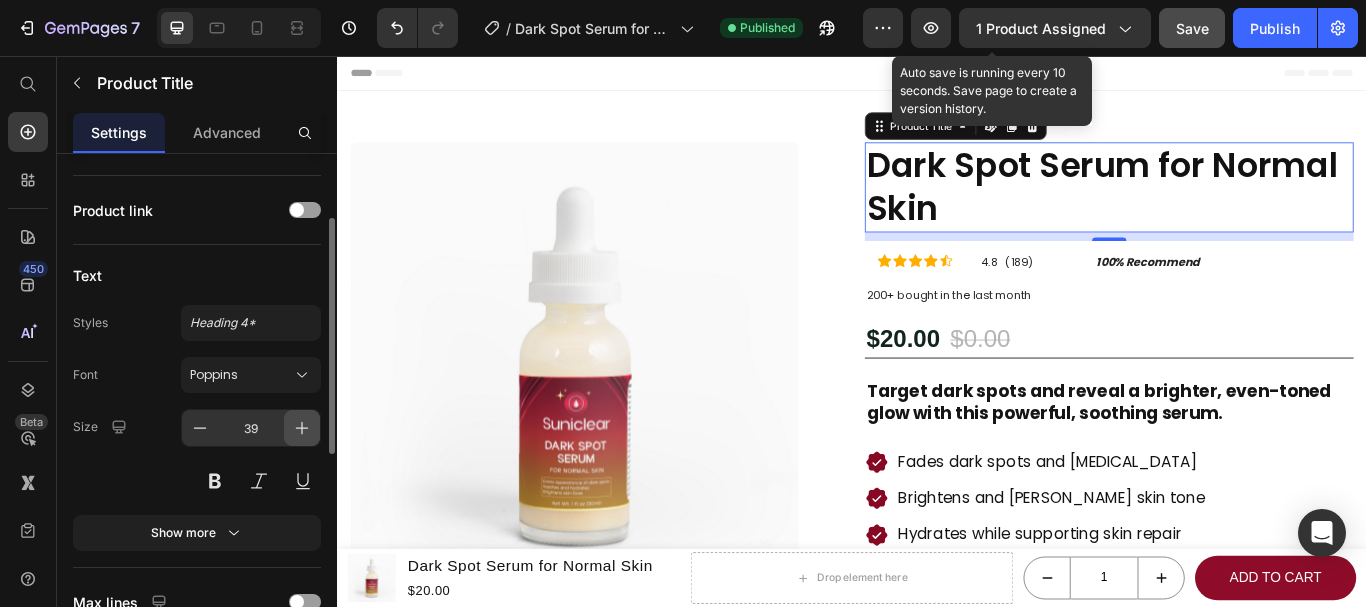 click 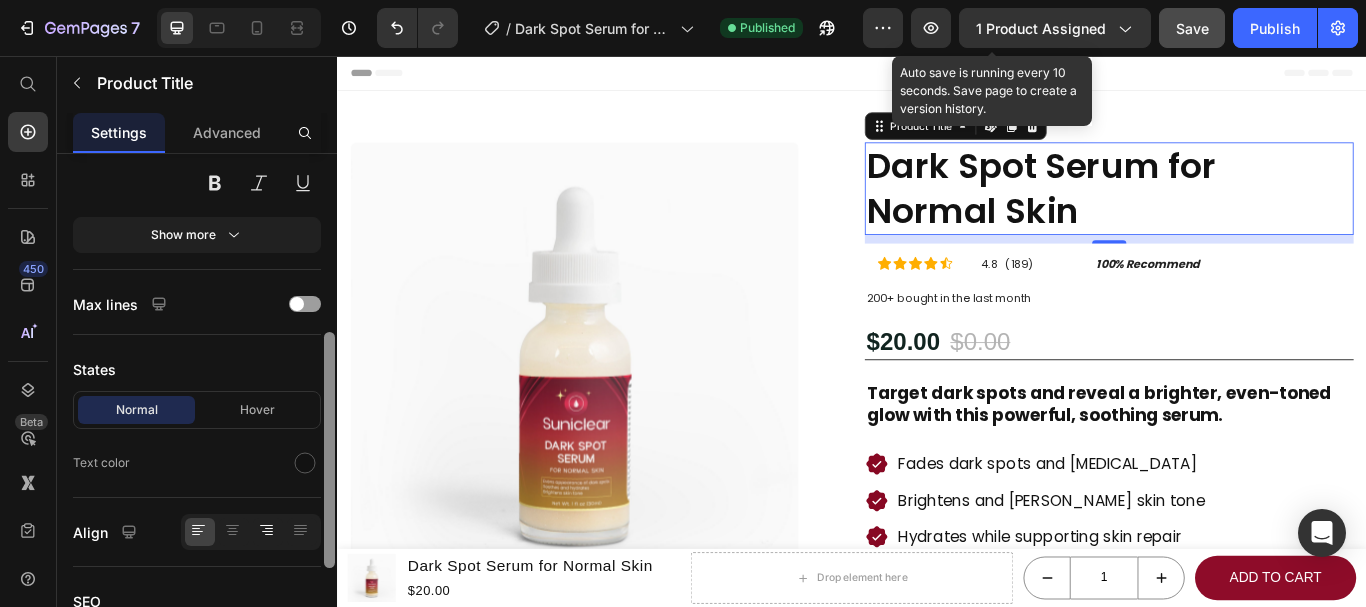 scroll, scrollTop: 448, scrollLeft: 0, axis: vertical 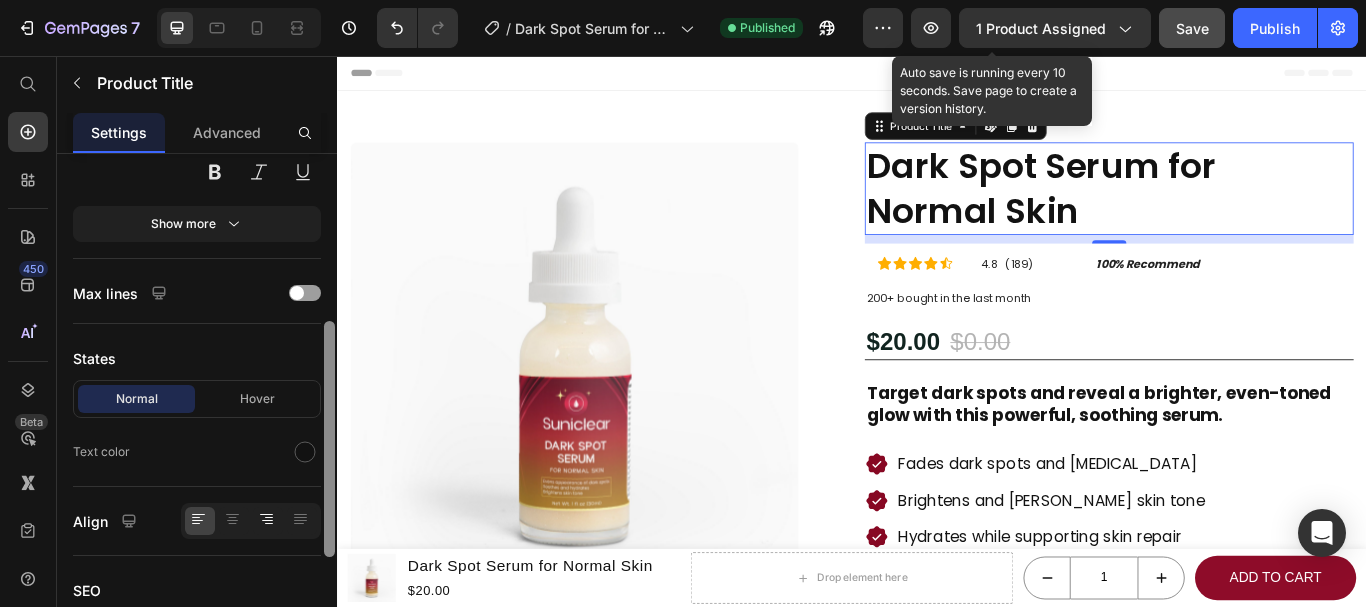 drag, startPoint x: 328, startPoint y: 388, endPoint x: 276, endPoint y: 532, distance: 153.10127 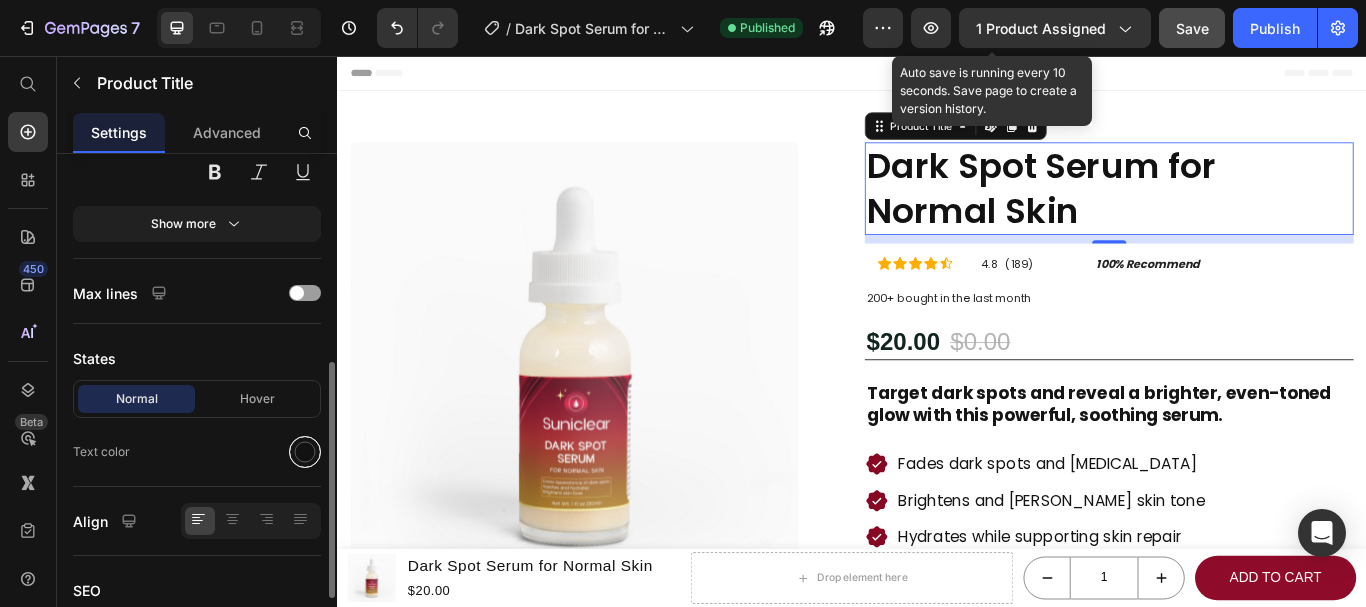 click at bounding box center (305, 452) 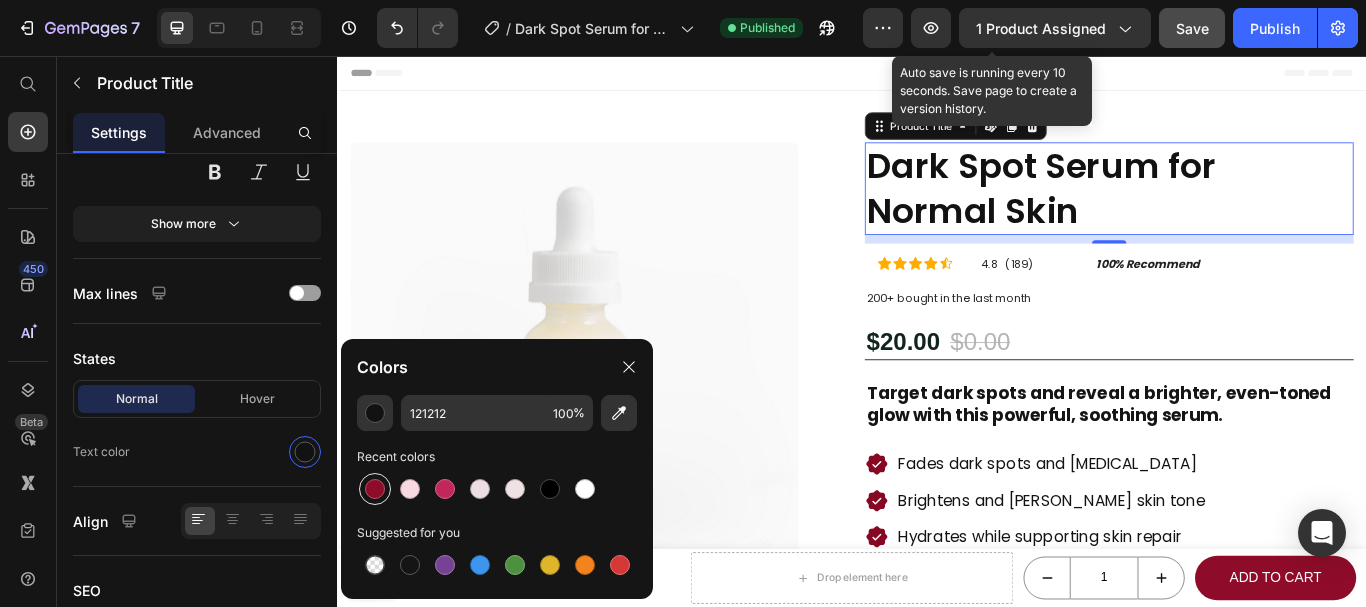 click at bounding box center (375, 489) 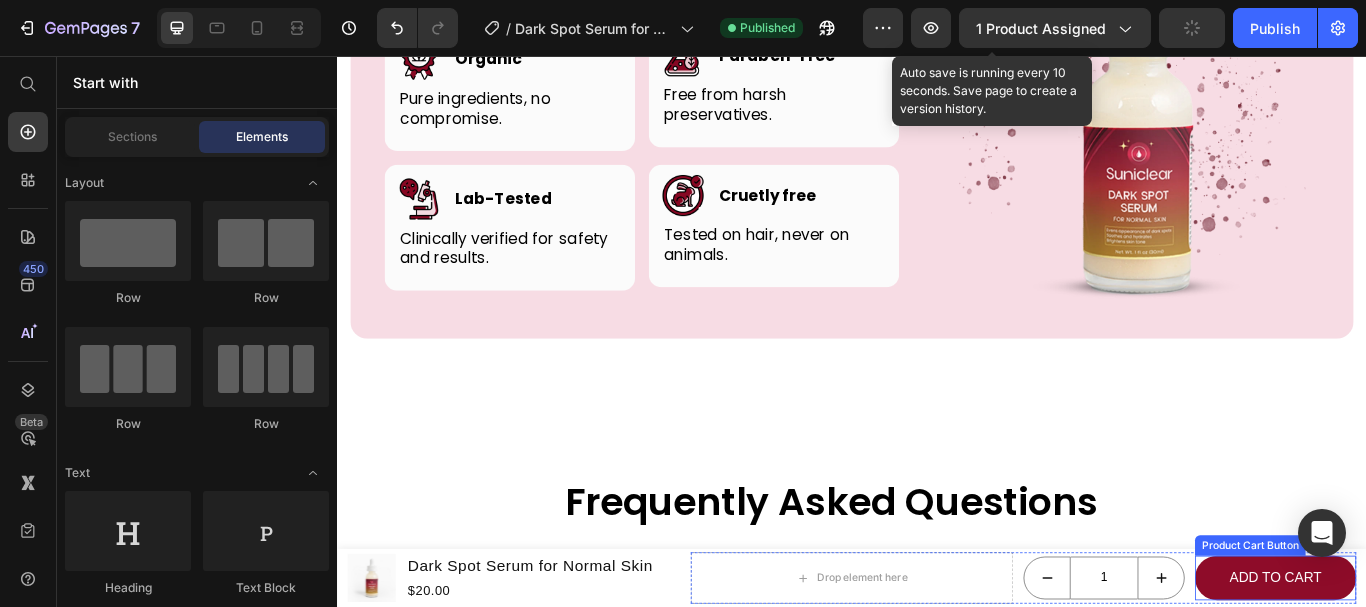 scroll, scrollTop: 6444, scrollLeft: 0, axis: vertical 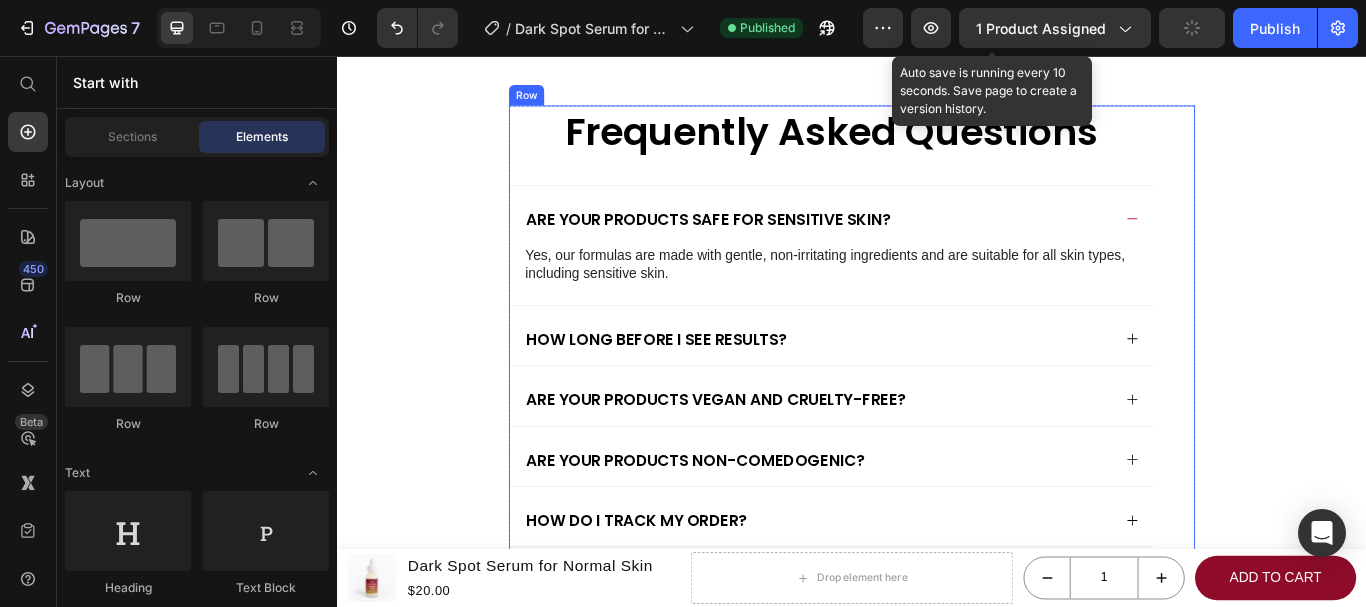 click on "Frequently Asked Questions" at bounding box center [913, 144] 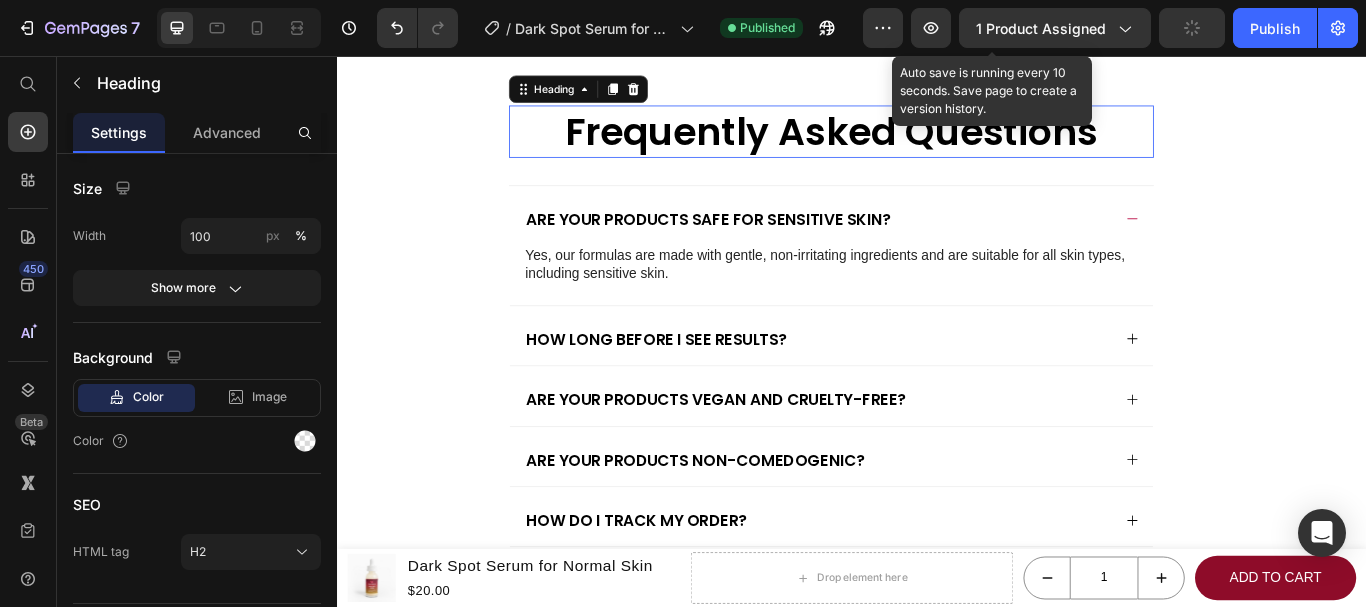 scroll, scrollTop: 0, scrollLeft: 0, axis: both 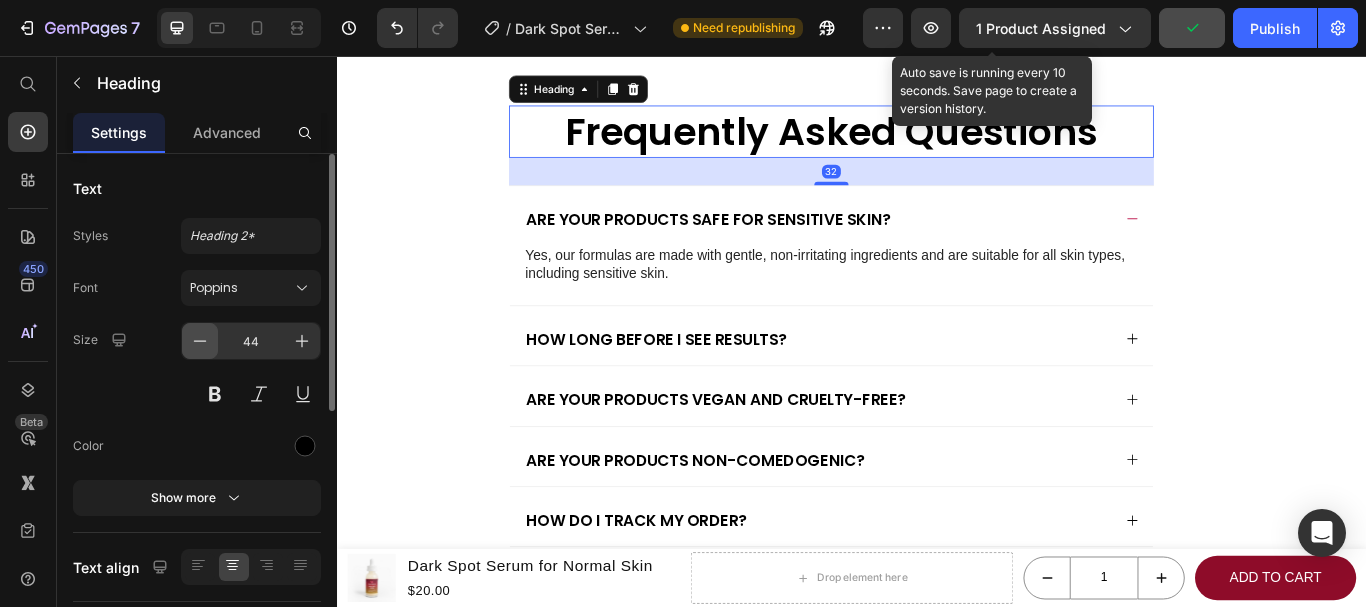 click 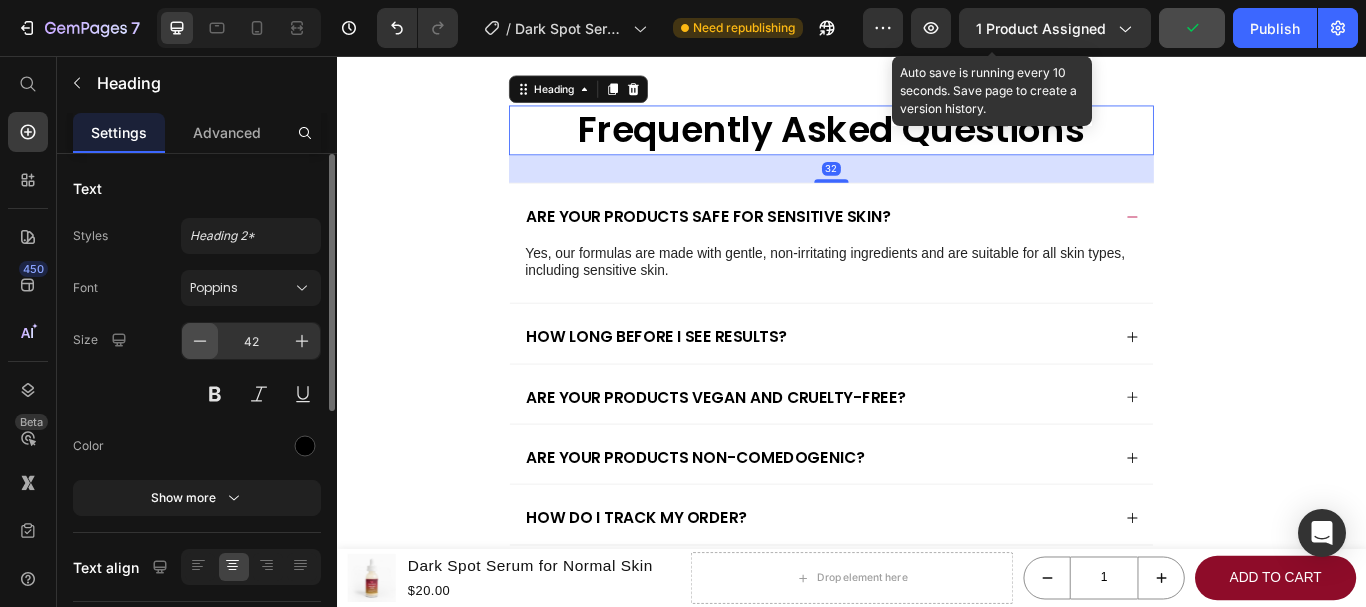 click 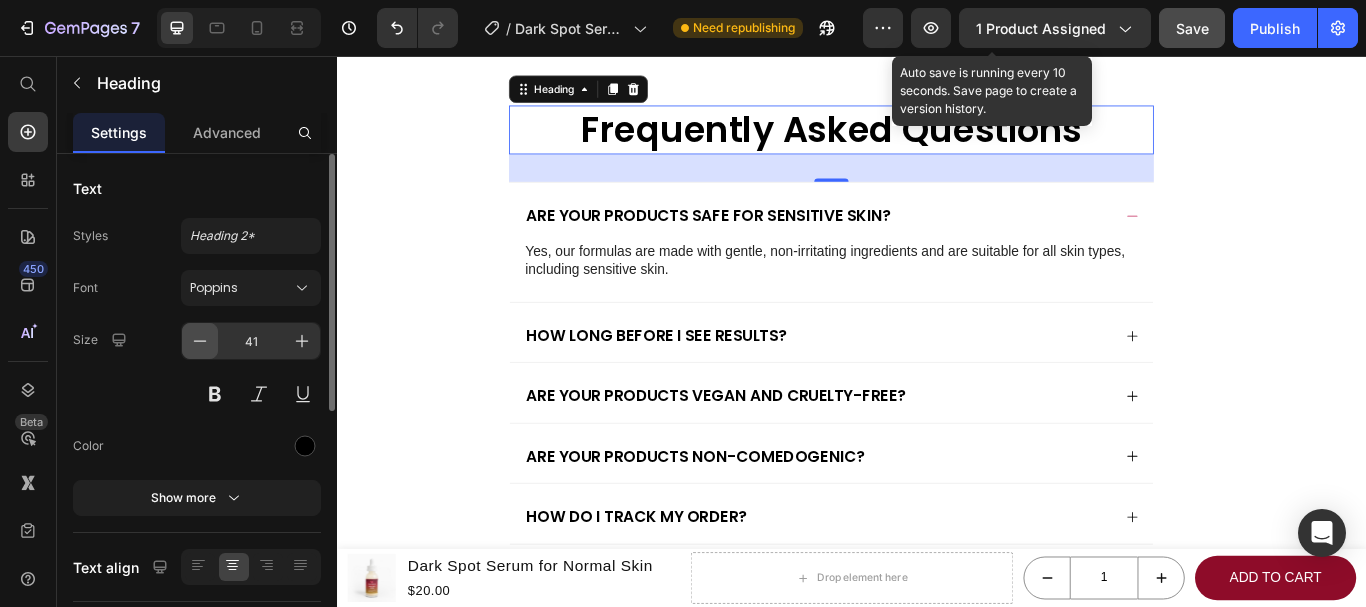 click 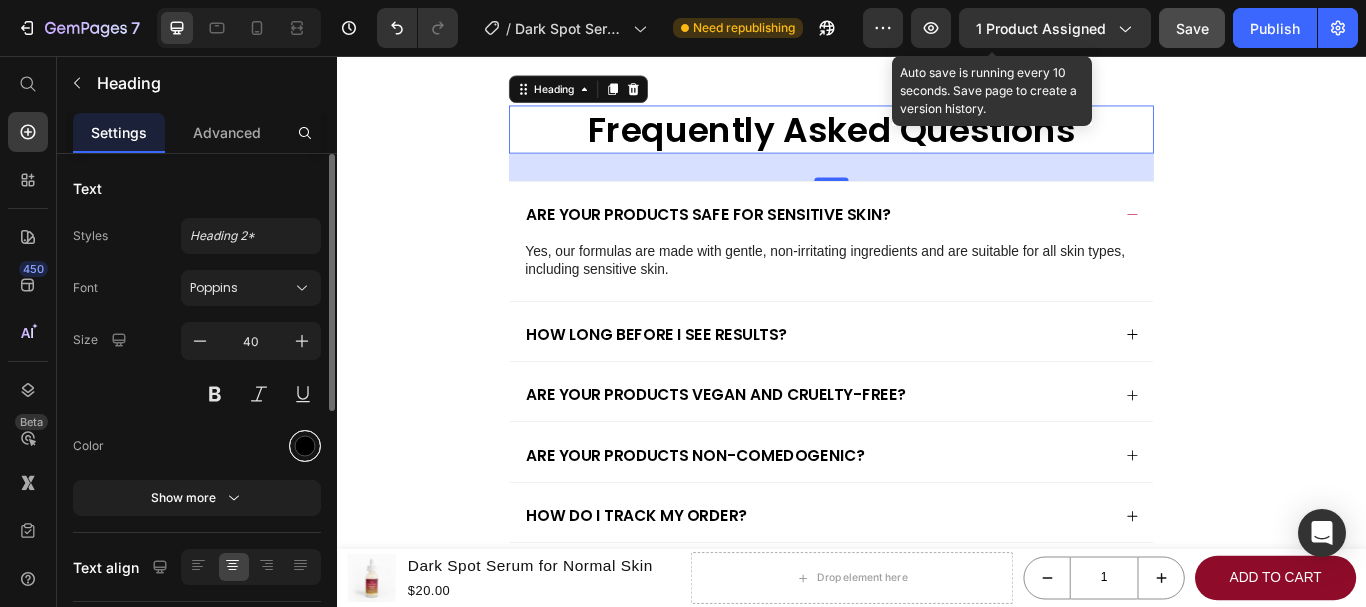 click at bounding box center (305, 446) 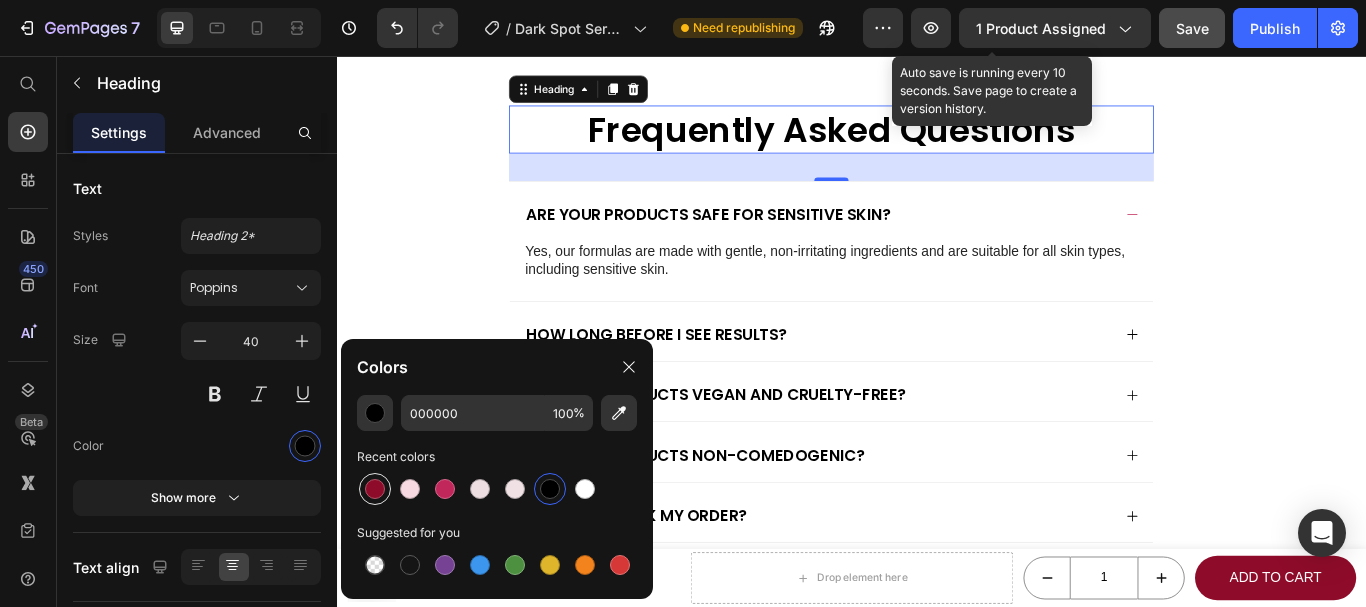 click at bounding box center (375, 489) 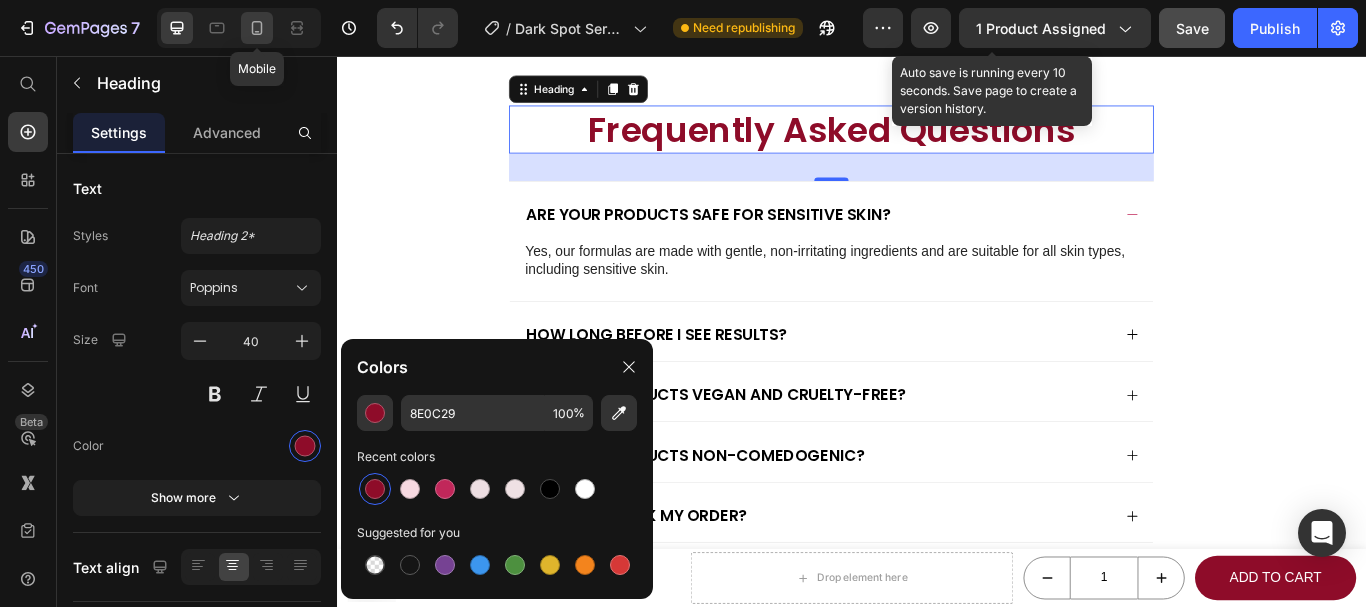 click 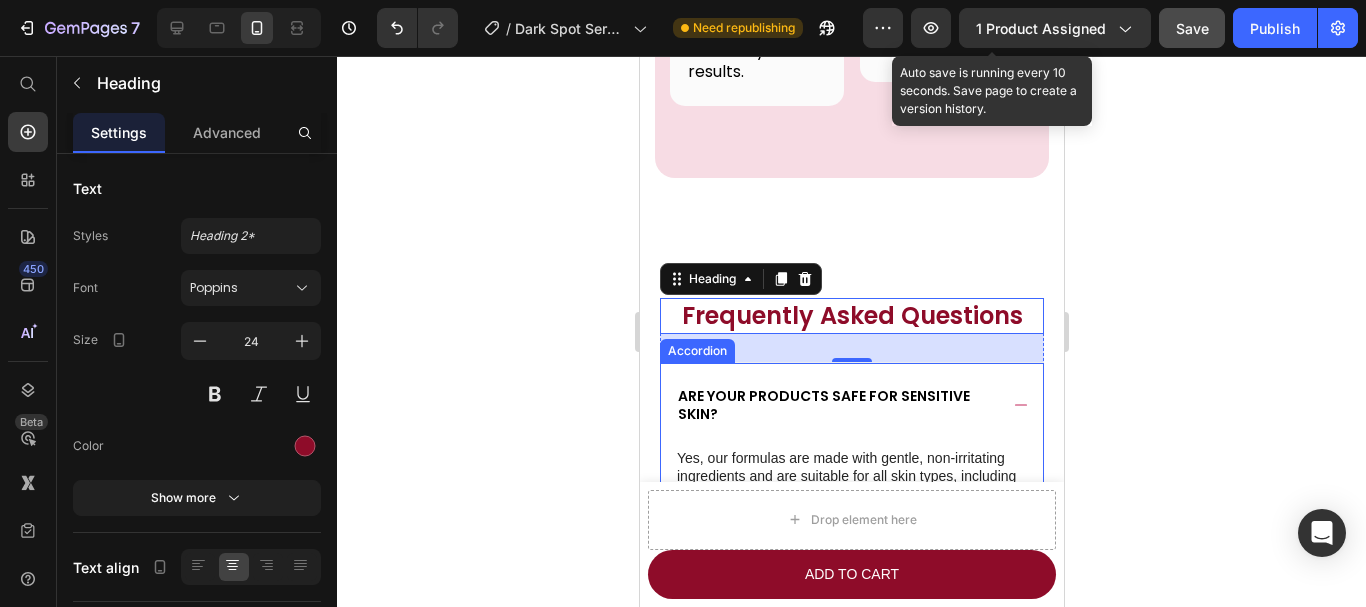 scroll, scrollTop: 6693, scrollLeft: 0, axis: vertical 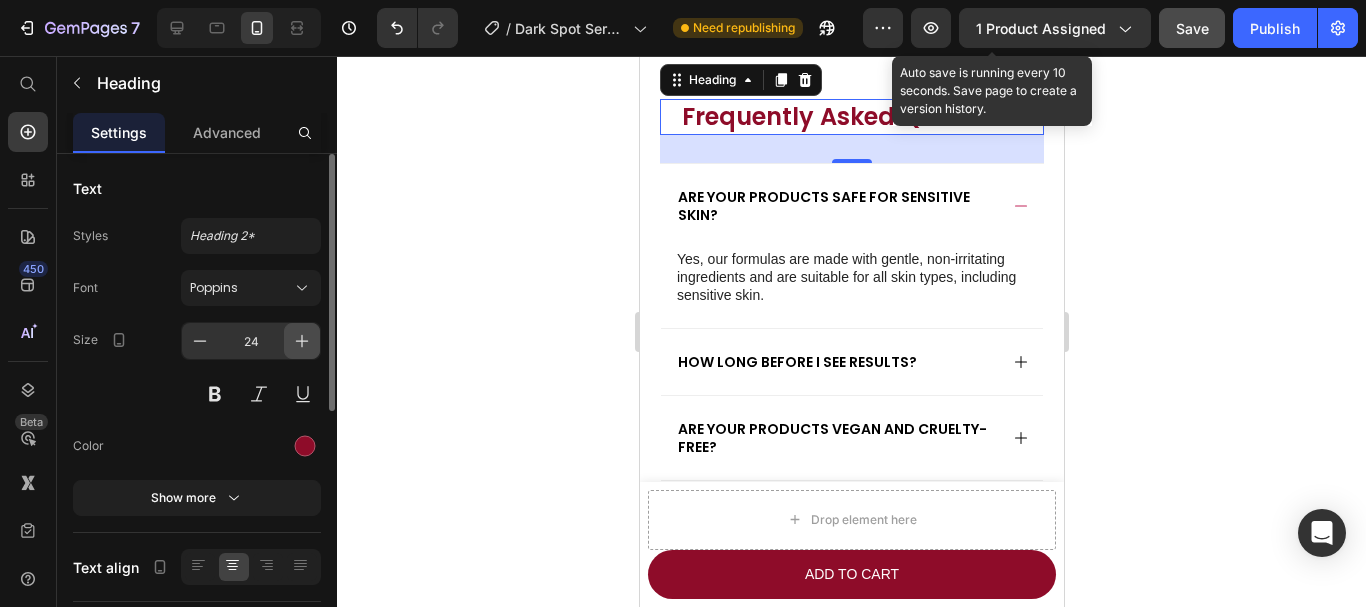 click at bounding box center (302, 341) 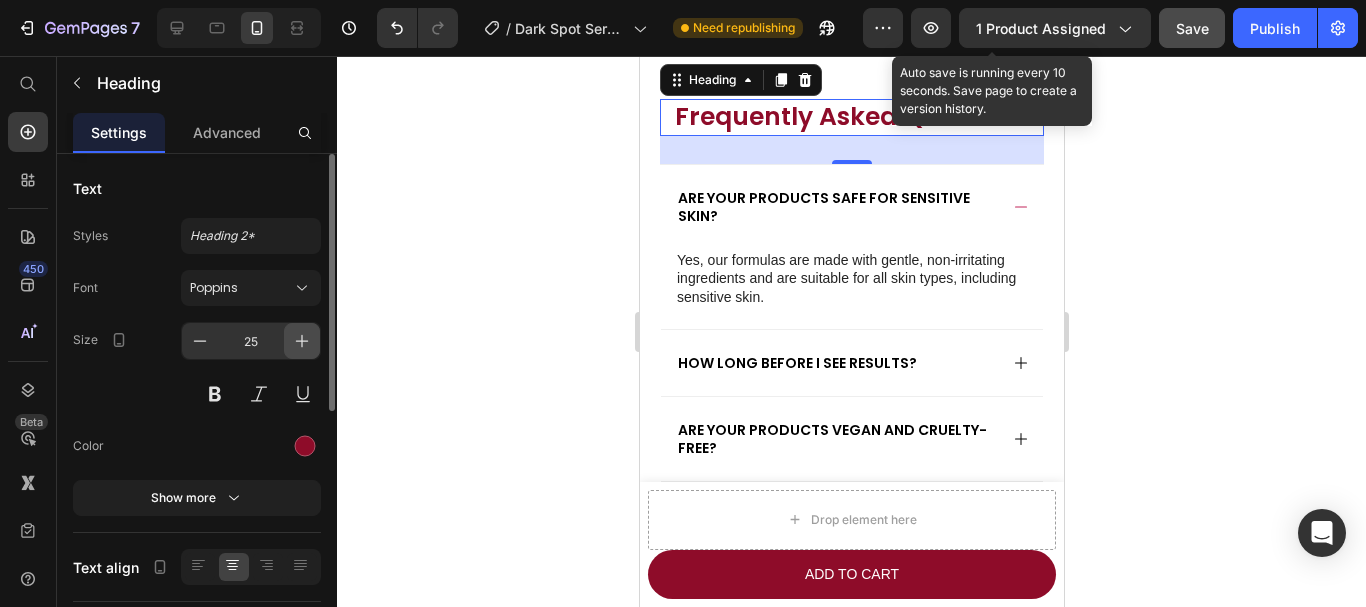 click at bounding box center [302, 341] 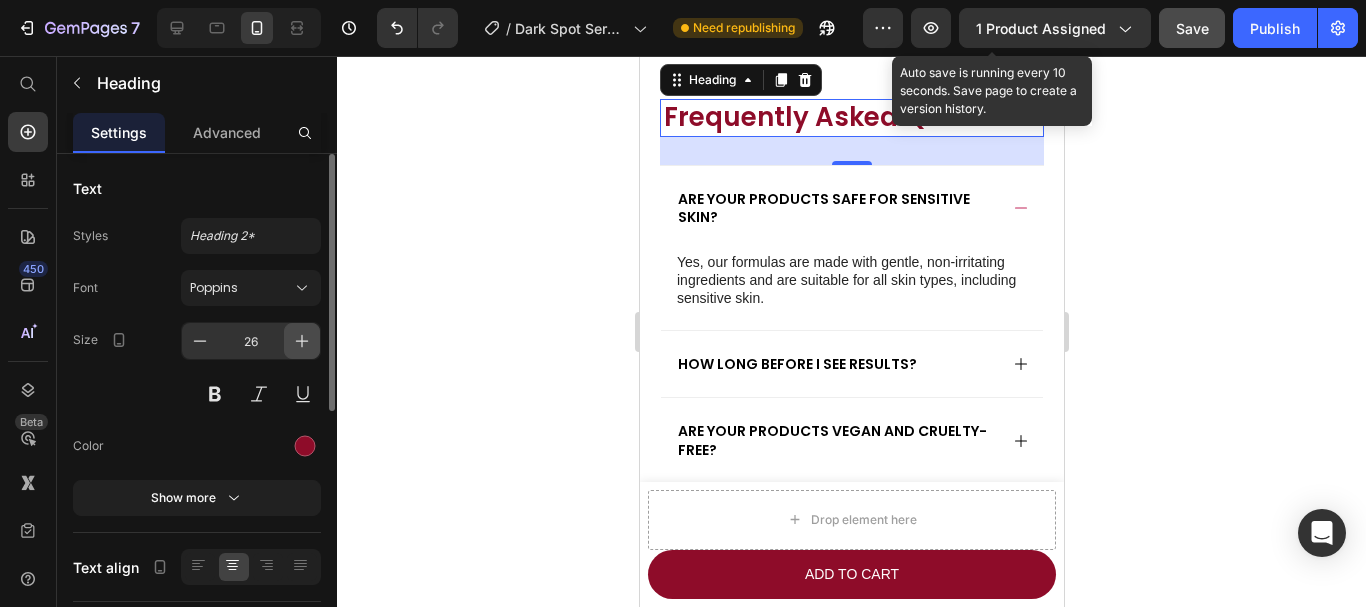 click at bounding box center (302, 341) 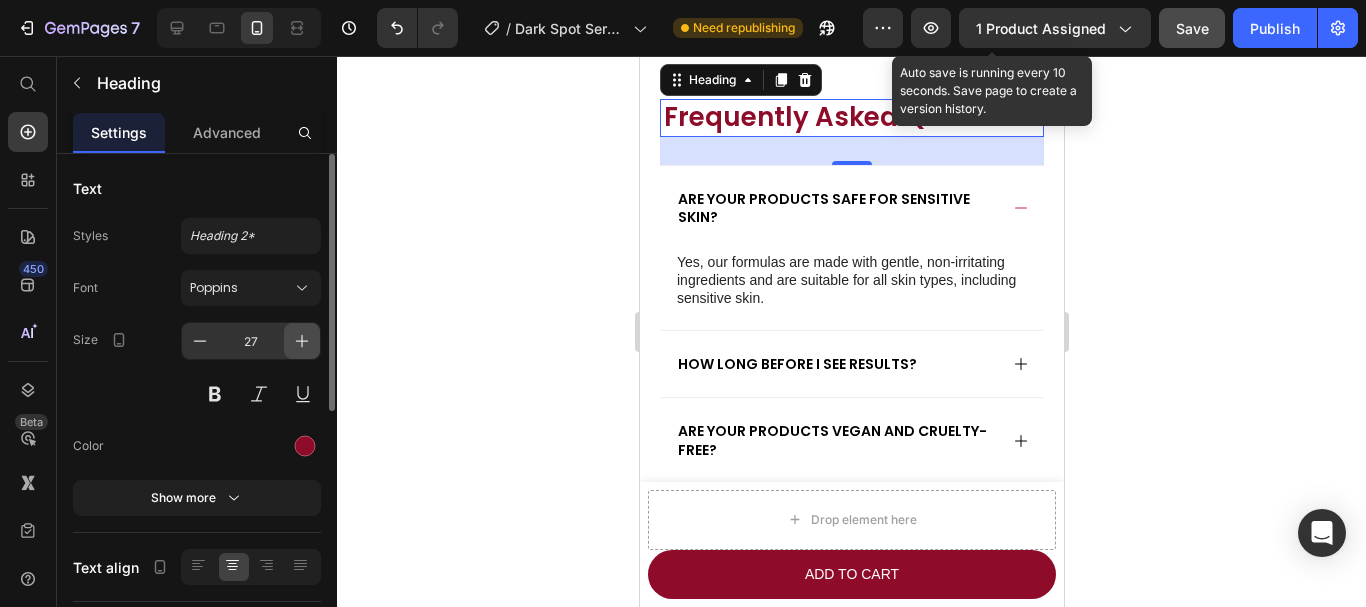 click at bounding box center (302, 341) 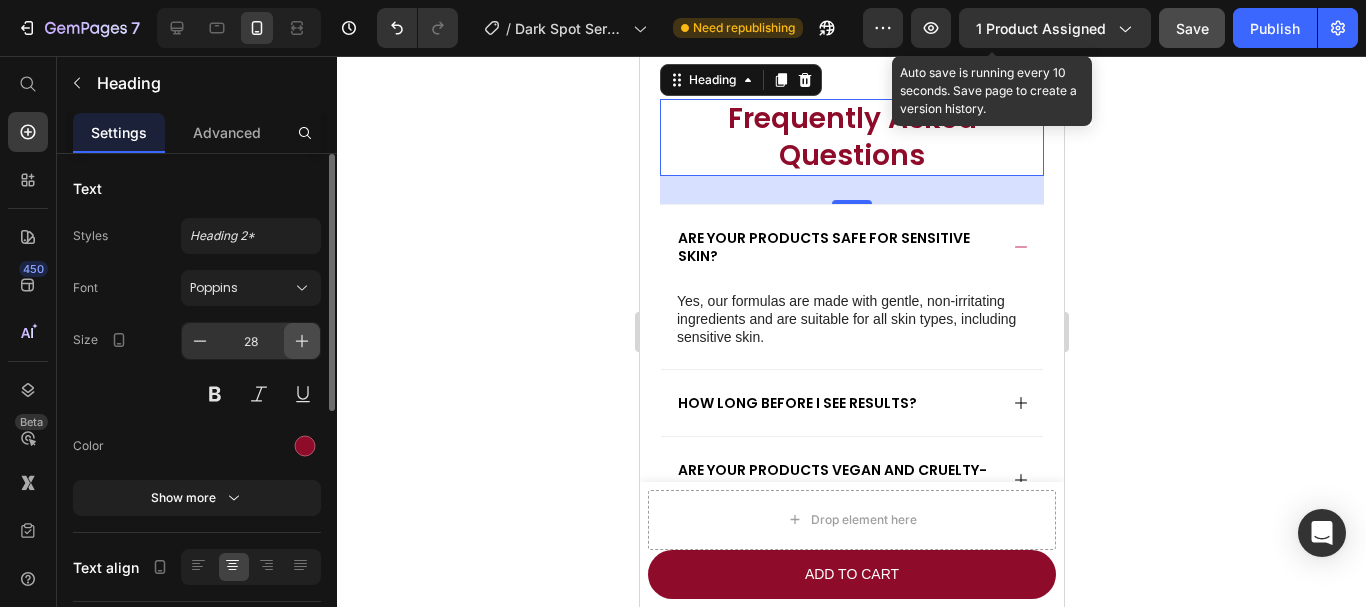 click at bounding box center [302, 341] 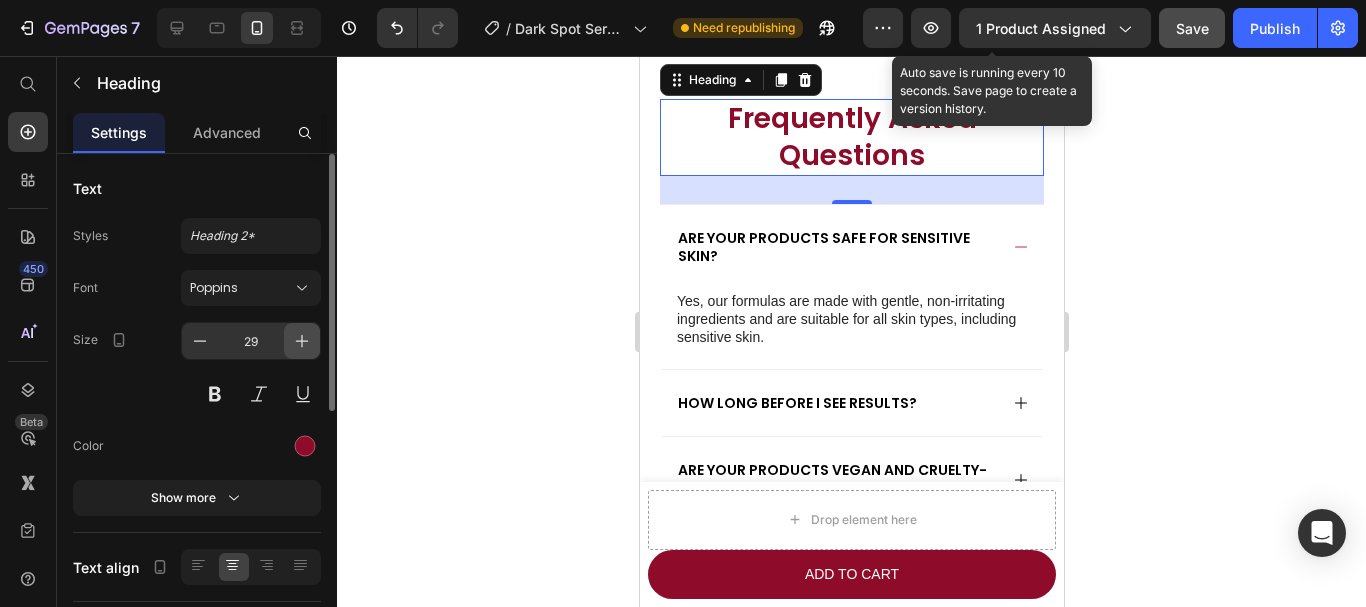 click at bounding box center (302, 341) 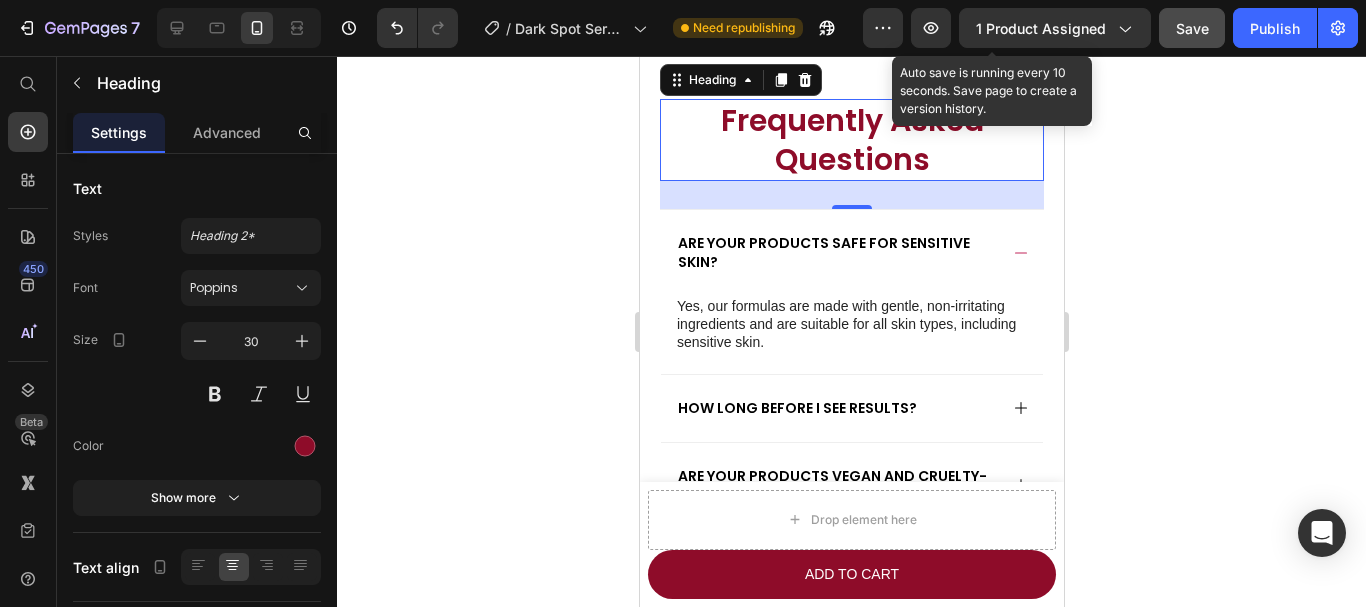 click 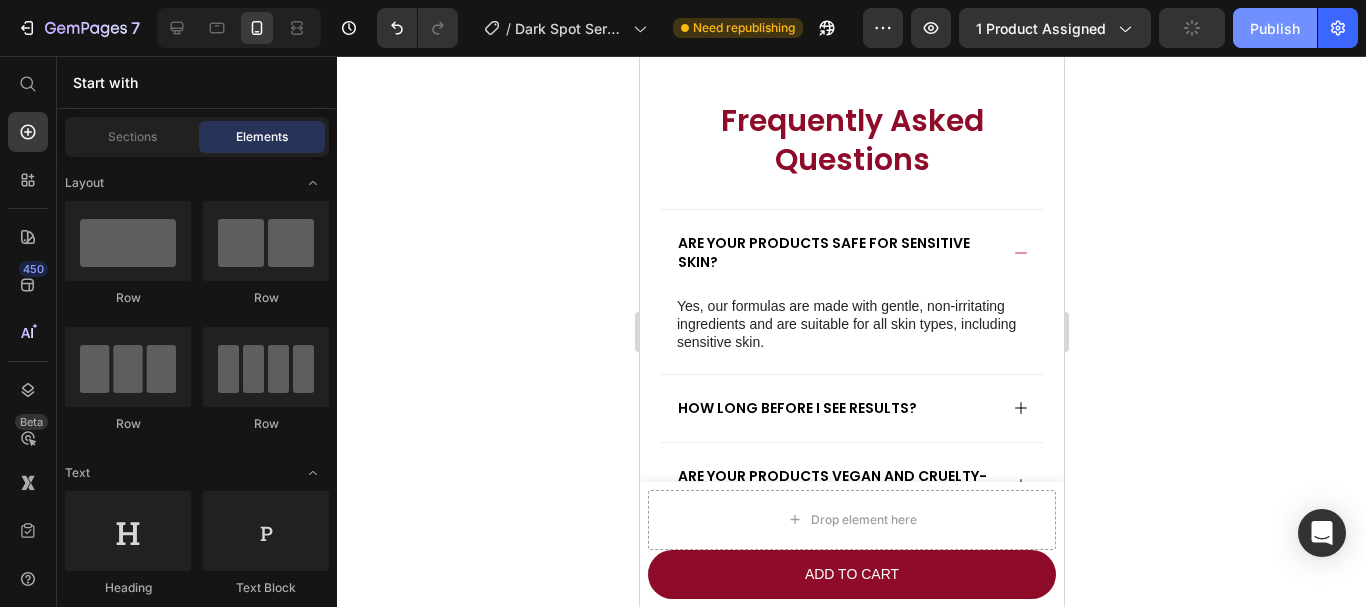 click on "Publish" at bounding box center (1275, 28) 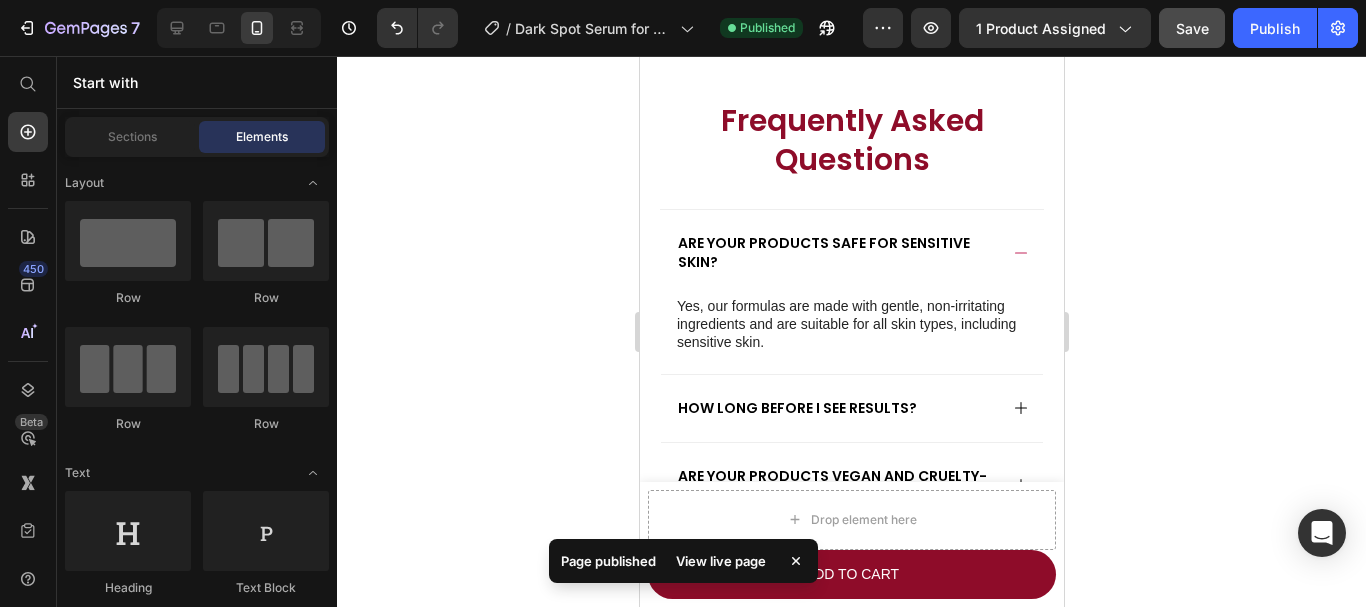 click 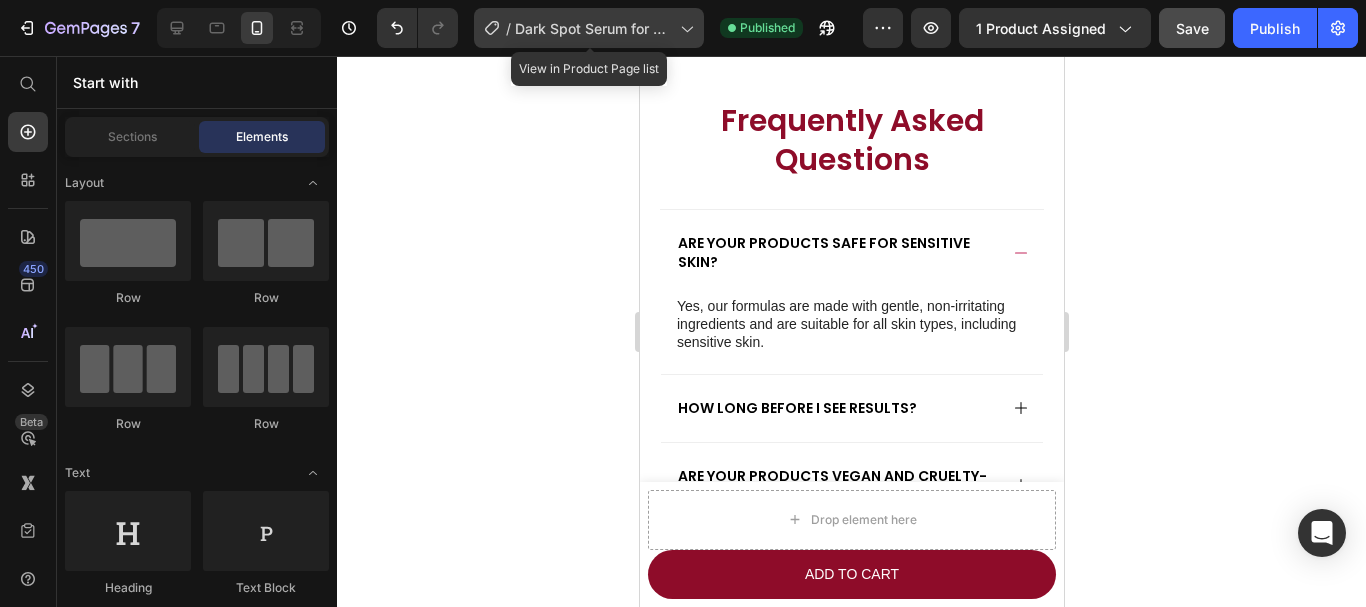 click 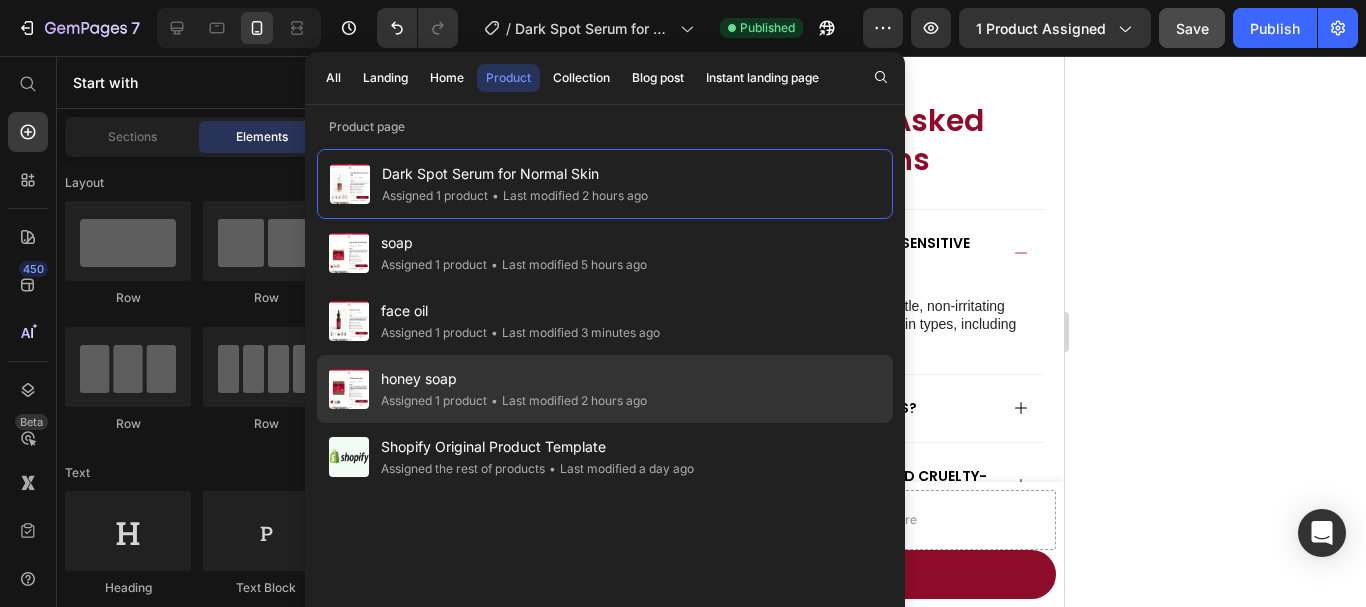 click on "honey soap" at bounding box center [514, 379] 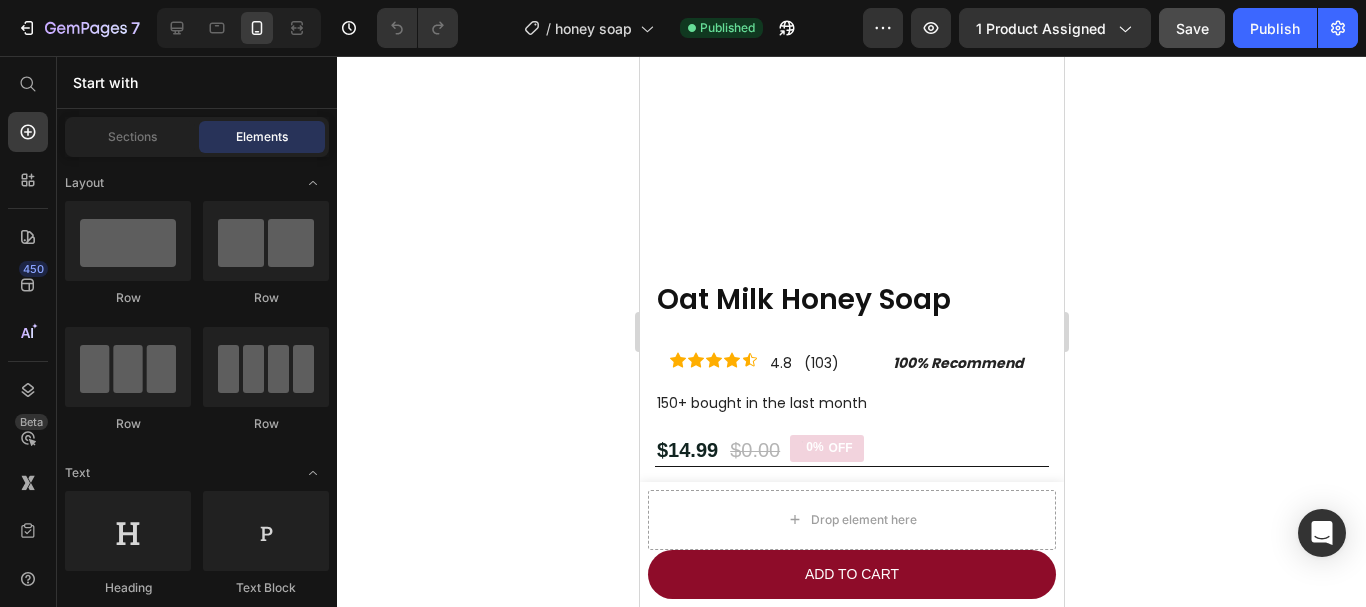 scroll, scrollTop: 412, scrollLeft: 0, axis: vertical 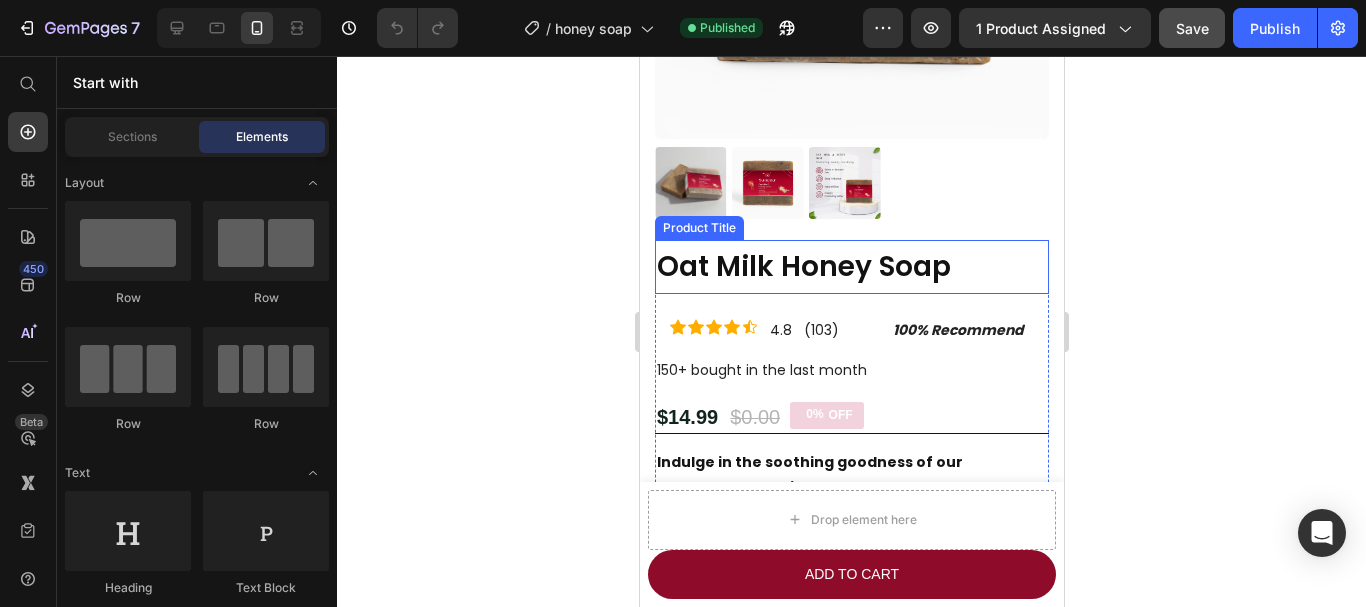 click on "Oat Milk Honey Soap" at bounding box center [851, 267] 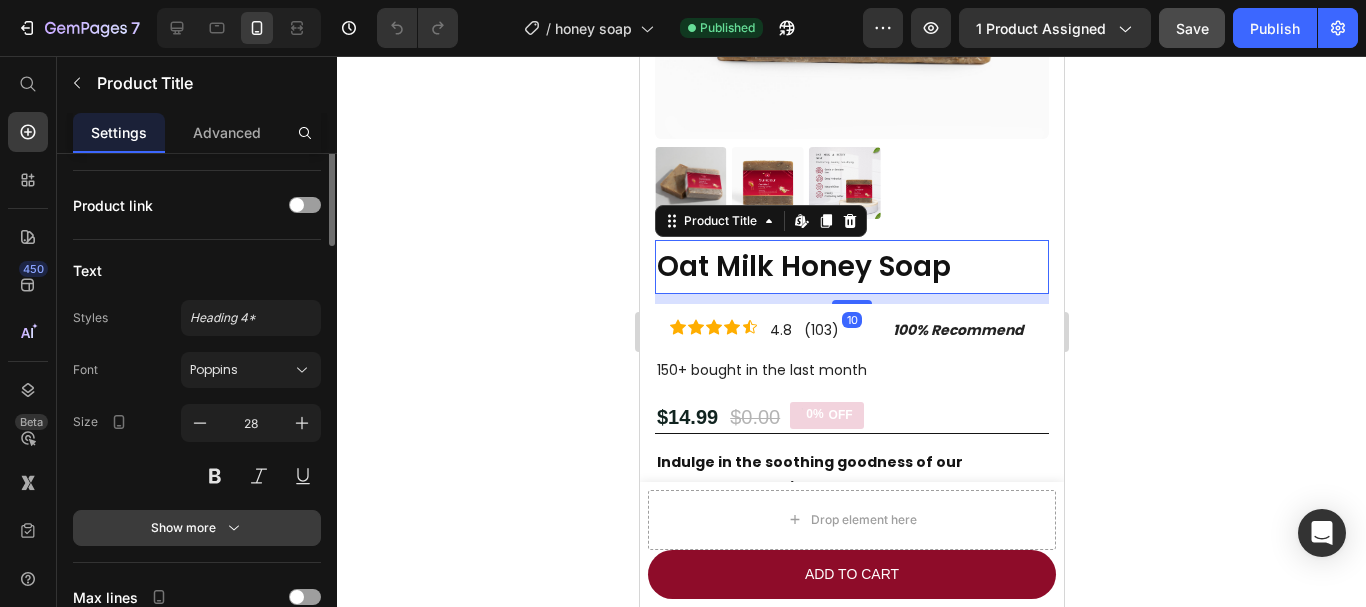 scroll, scrollTop: 288, scrollLeft: 0, axis: vertical 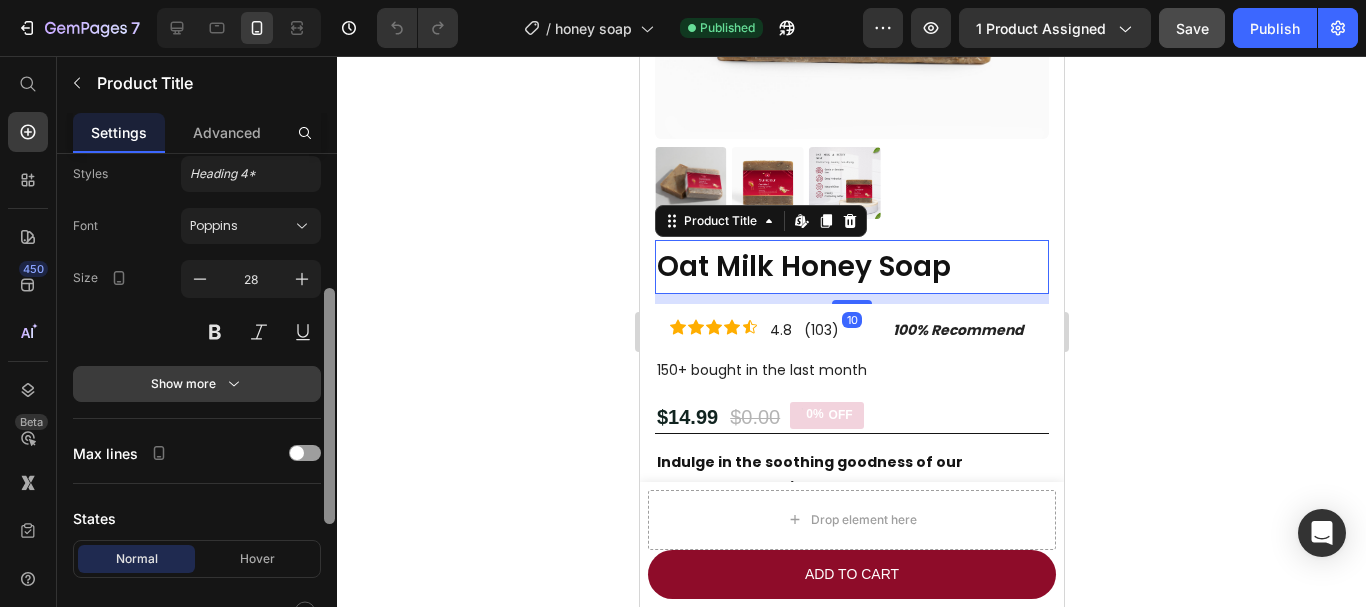 drag, startPoint x: 329, startPoint y: 270, endPoint x: 303, endPoint y: 404, distance: 136.49908 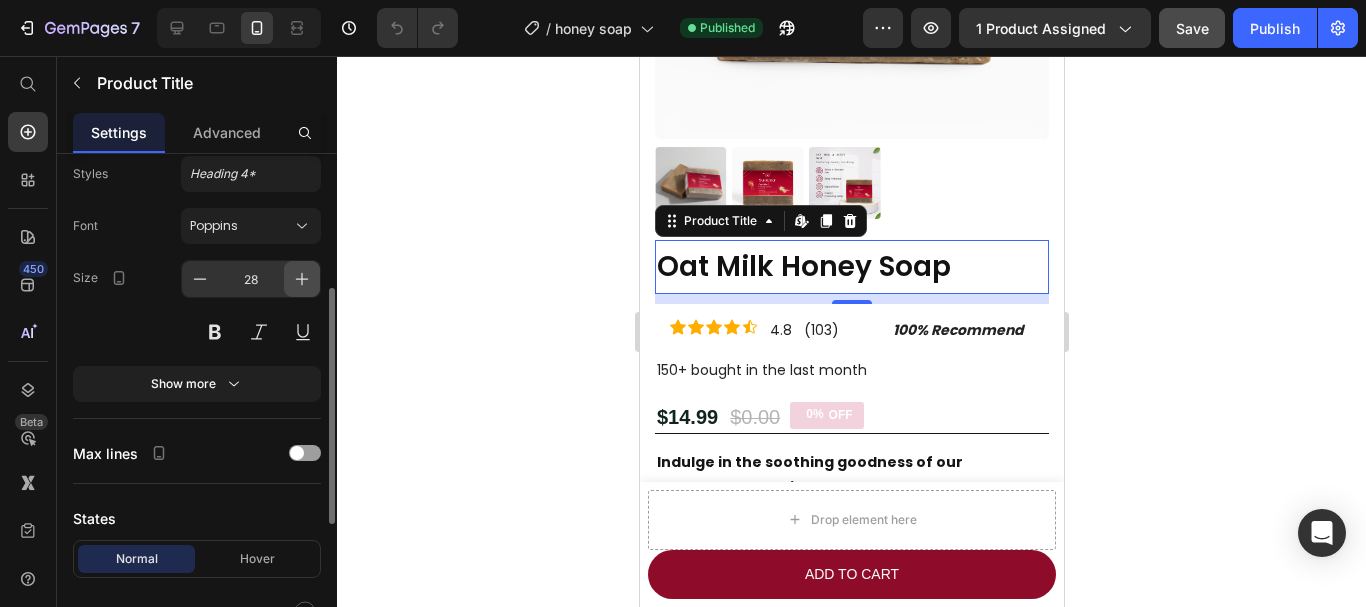 click 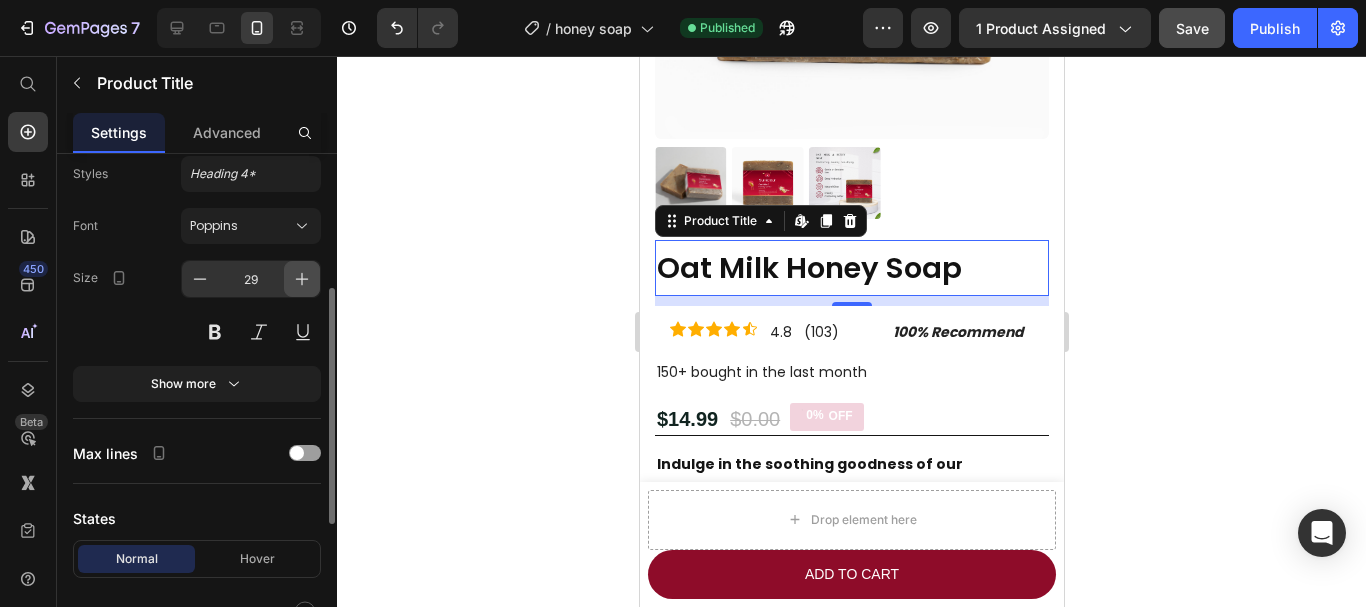 click 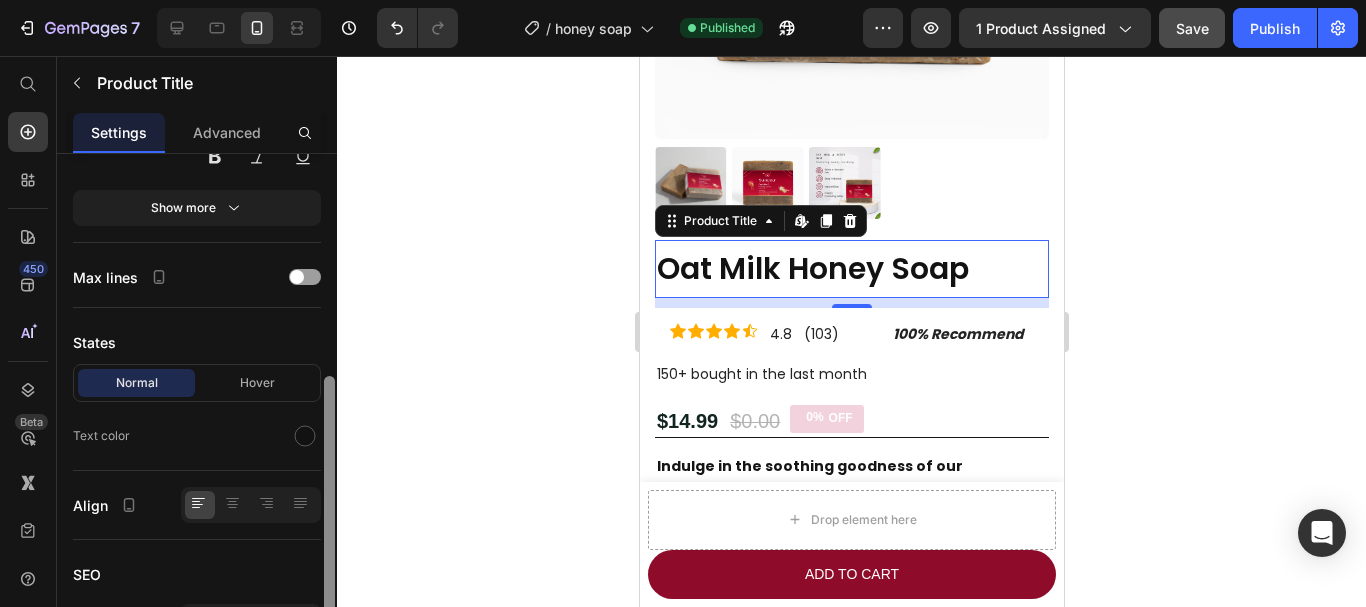 drag, startPoint x: 331, startPoint y: 315, endPoint x: 314, endPoint y: 402, distance: 88.64536 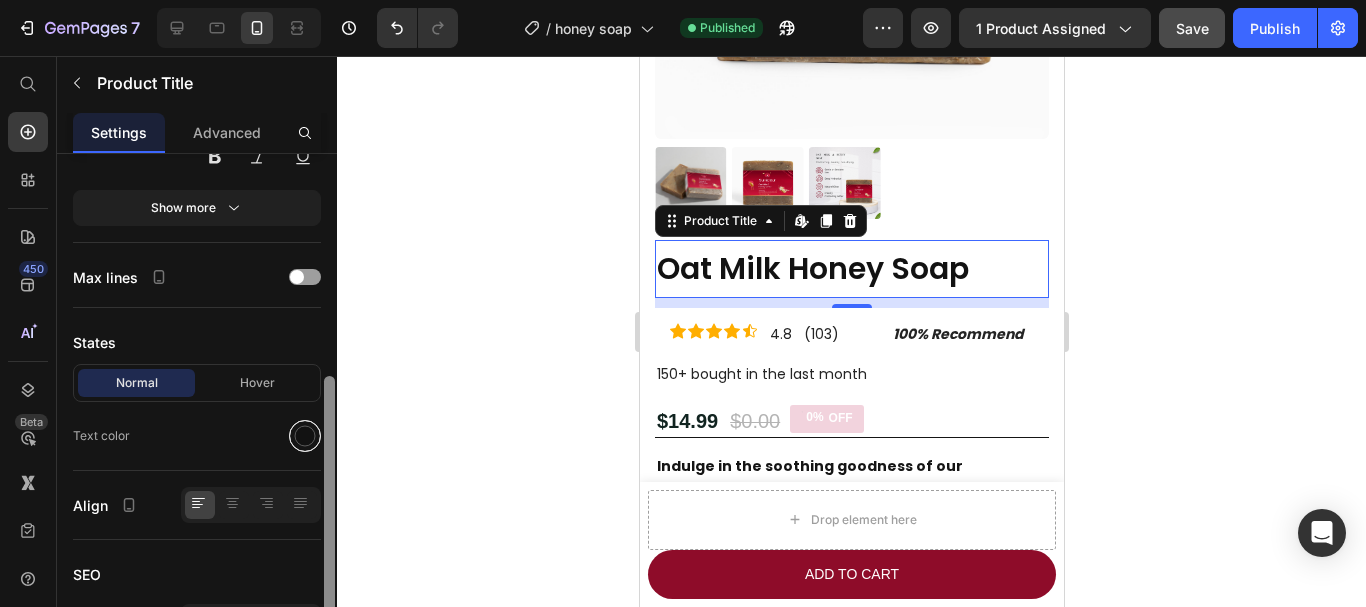 scroll, scrollTop: 475, scrollLeft: 0, axis: vertical 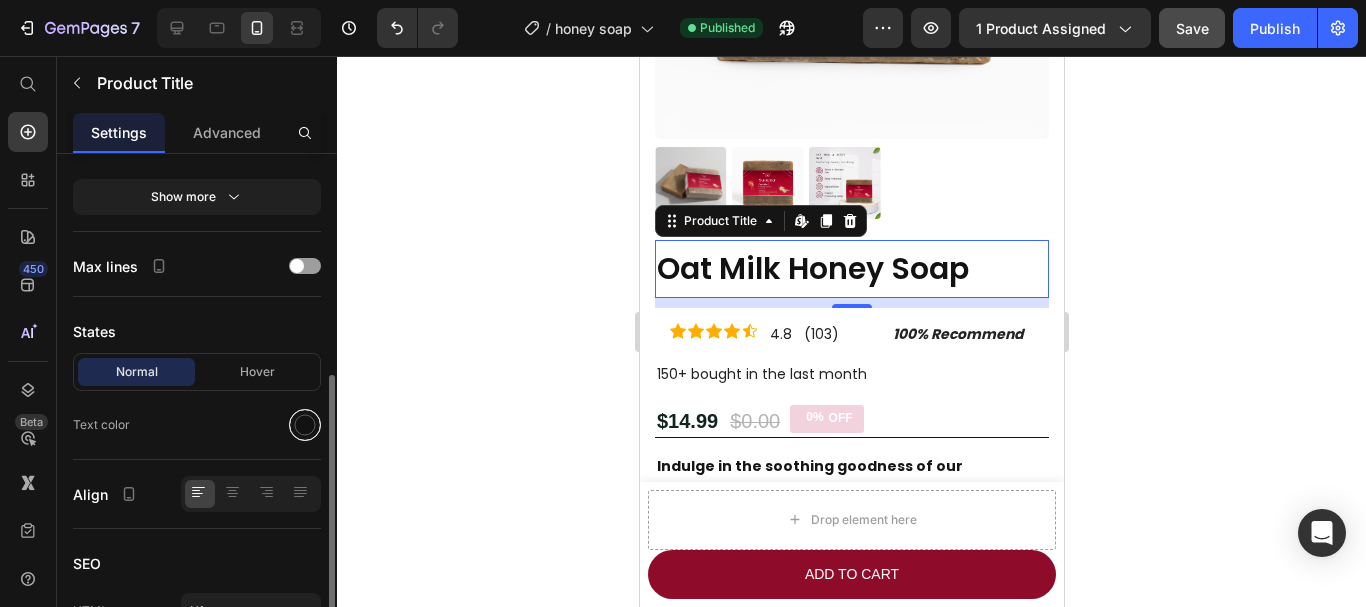 click at bounding box center [305, 425] 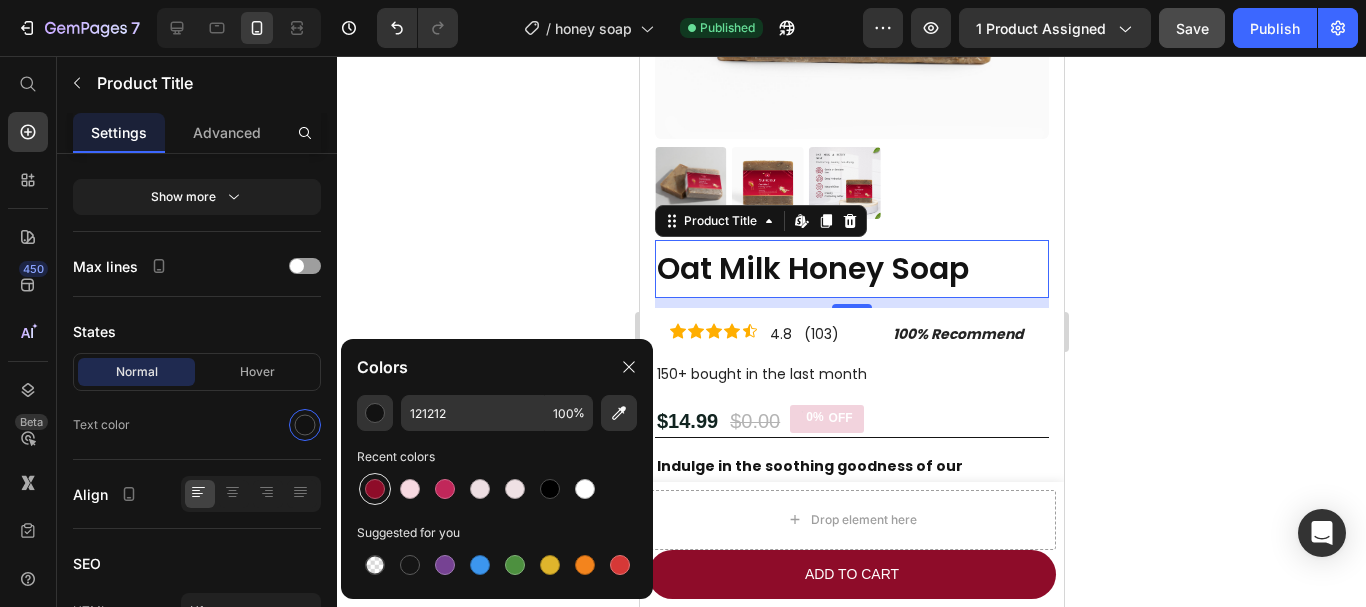 click at bounding box center (375, 489) 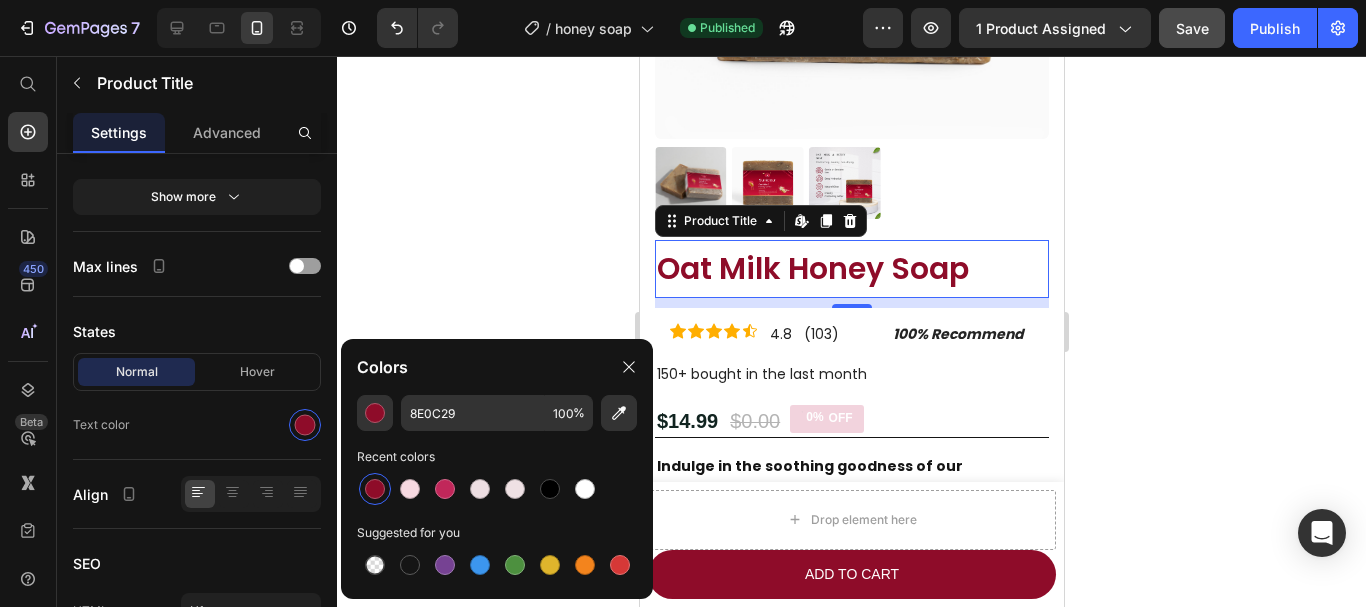 click 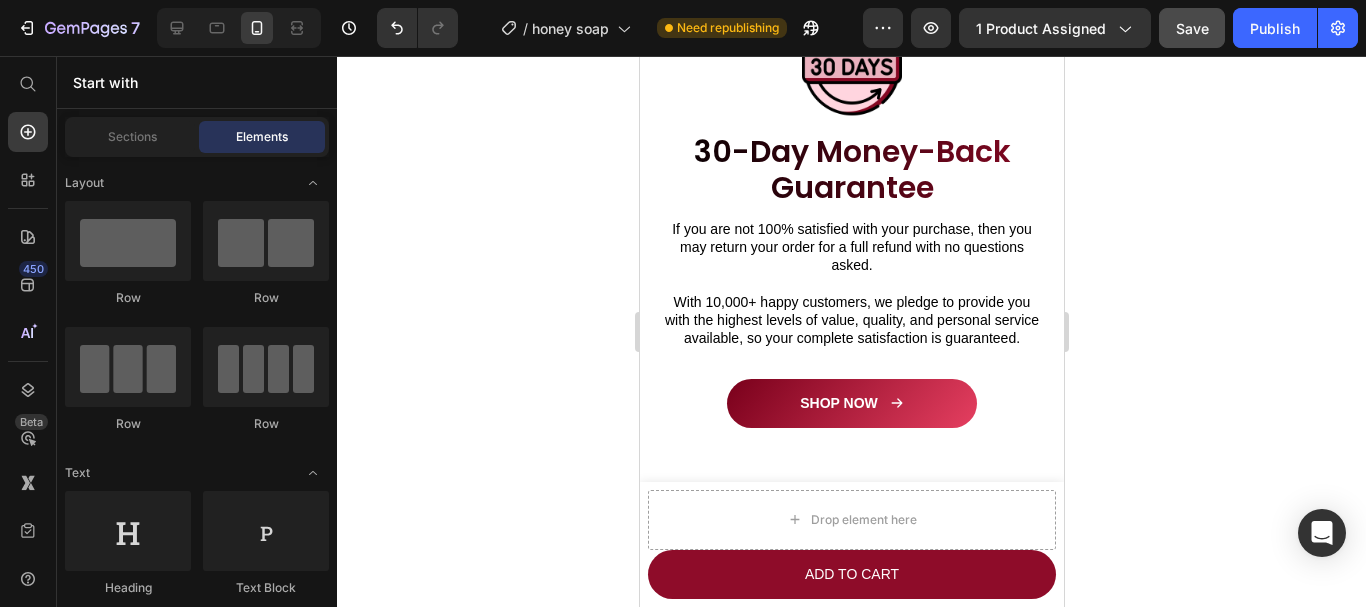 scroll, scrollTop: 7119, scrollLeft: 0, axis: vertical 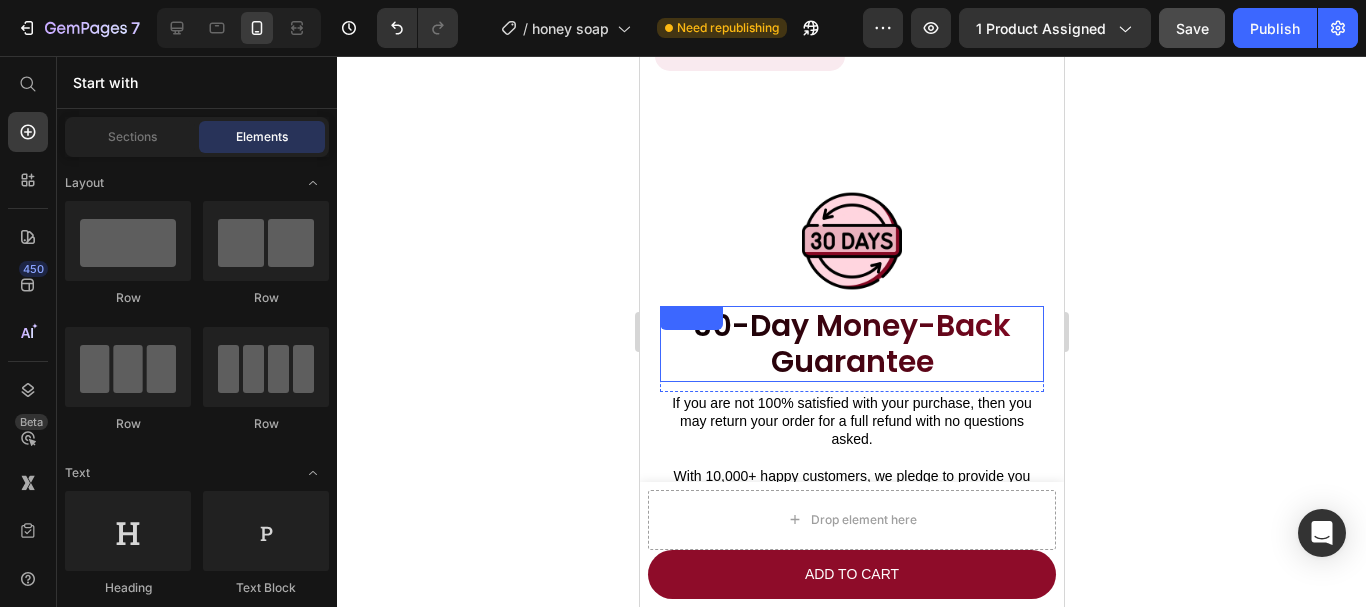 click on "30-Day Money-Back Guarantee" at bounding box center (851, 344) 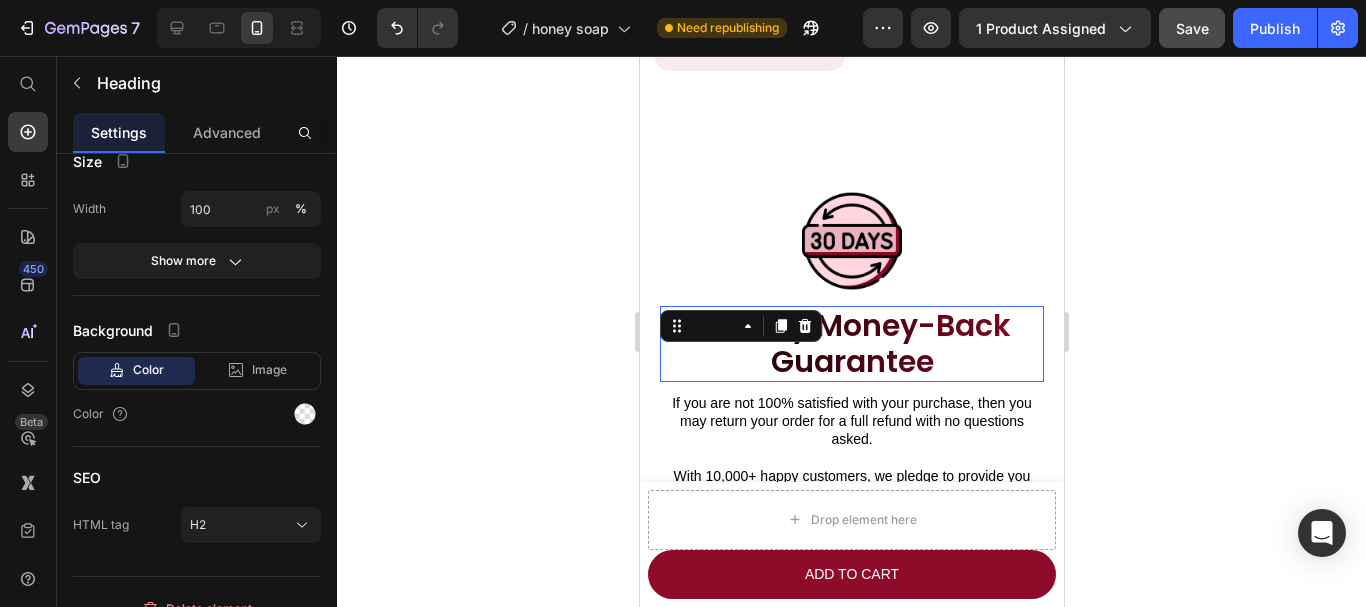 scroll, scrollTop: 0, scrollLeft: 0, axis: both 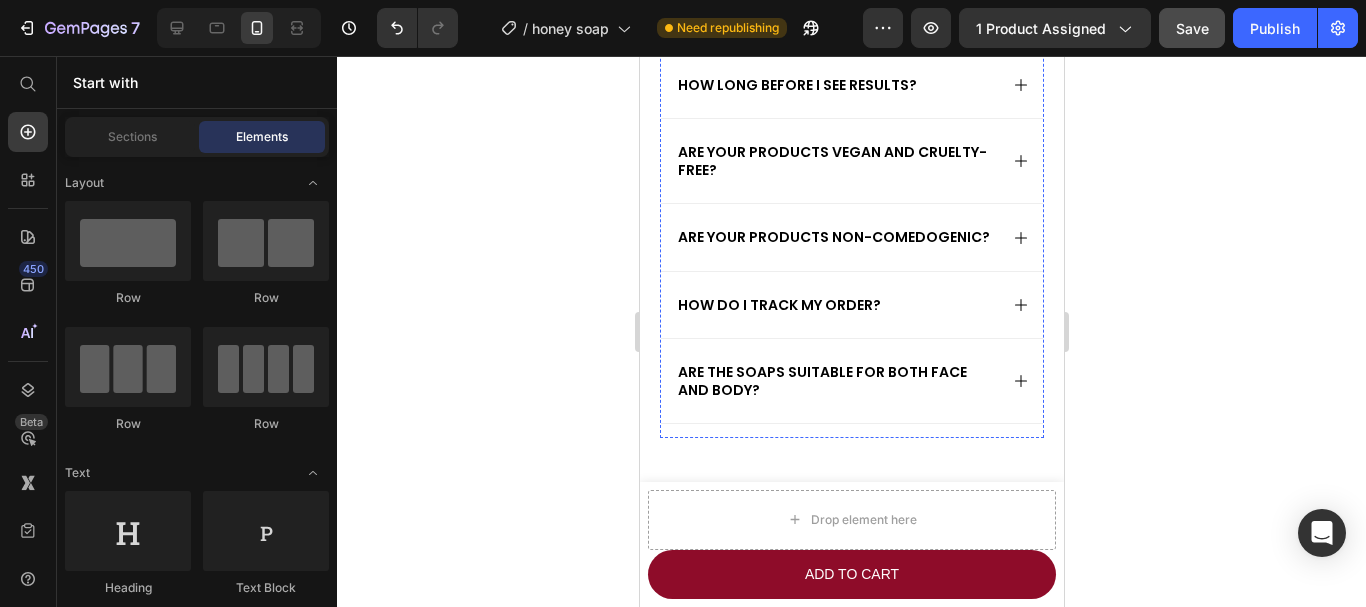 click on "Frequently Asked Questions" at bounding box center [851, -160] 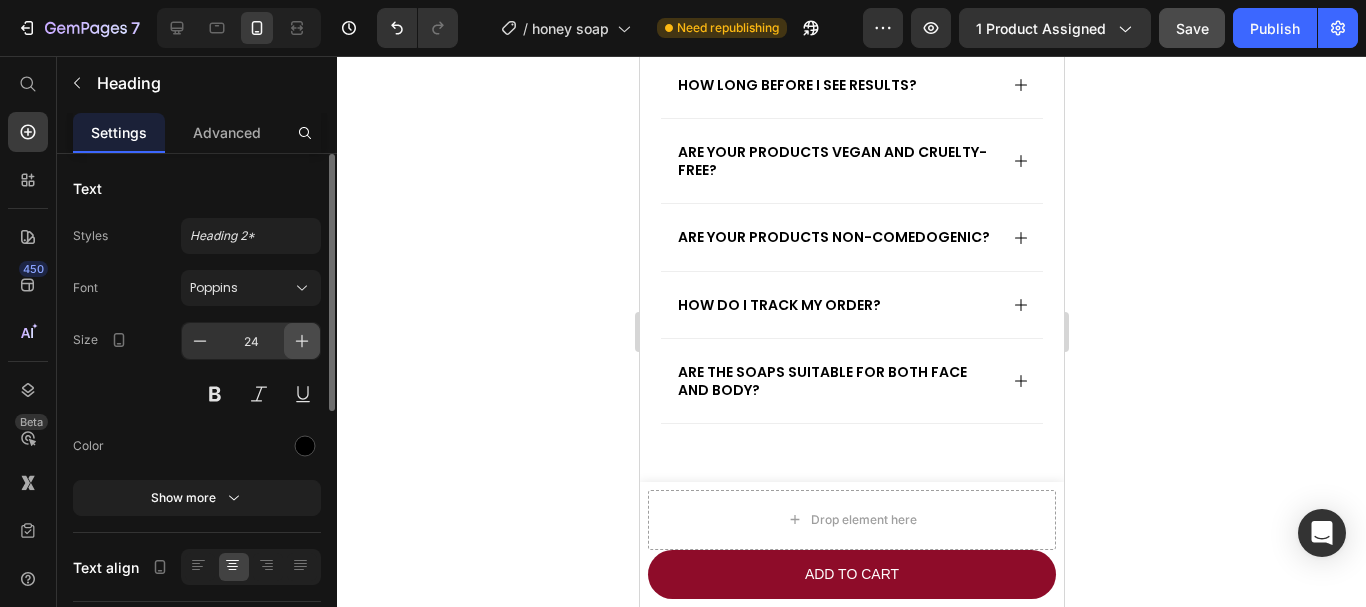 click 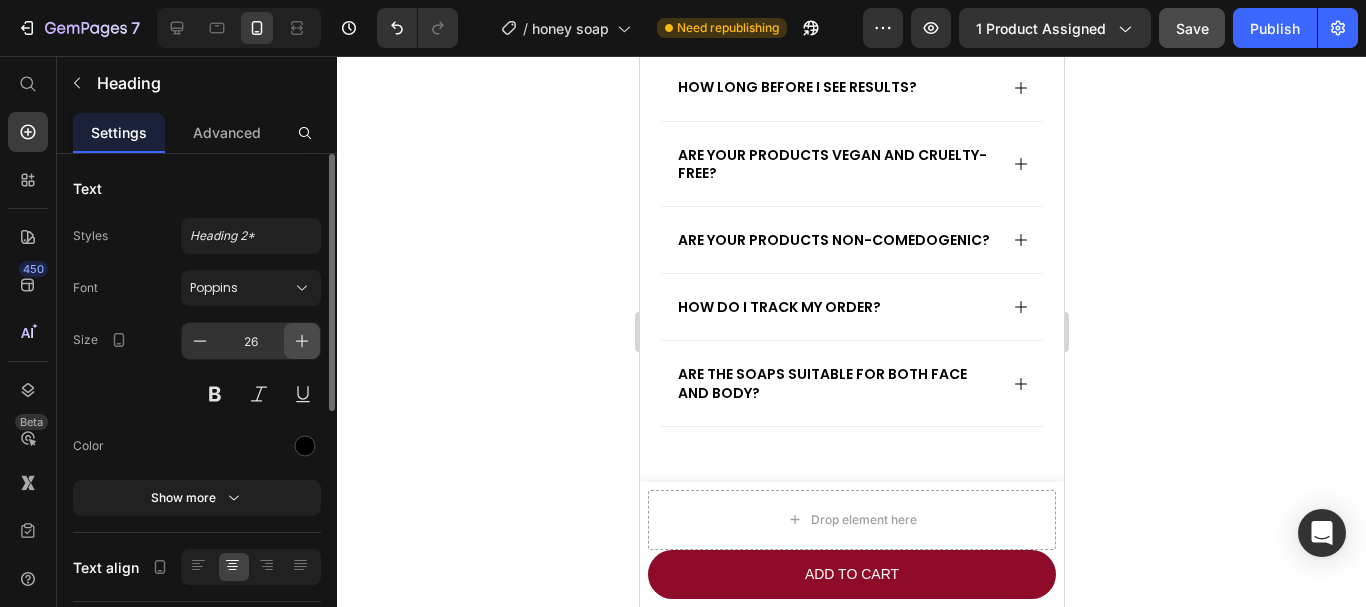 click 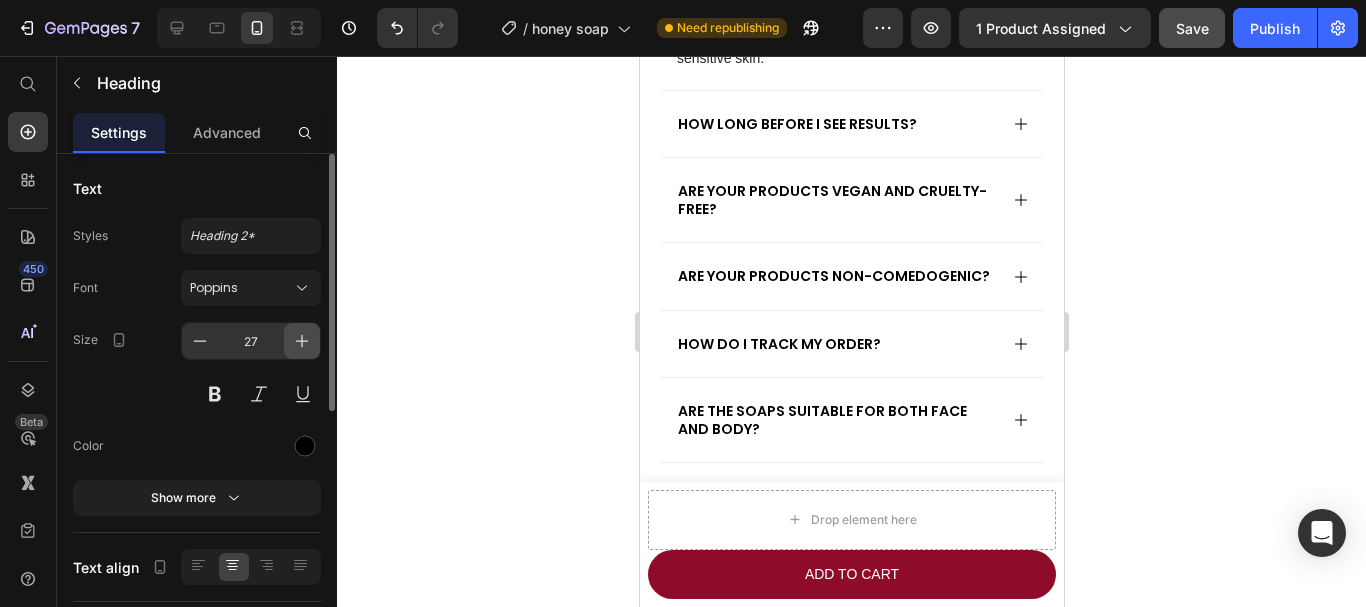click 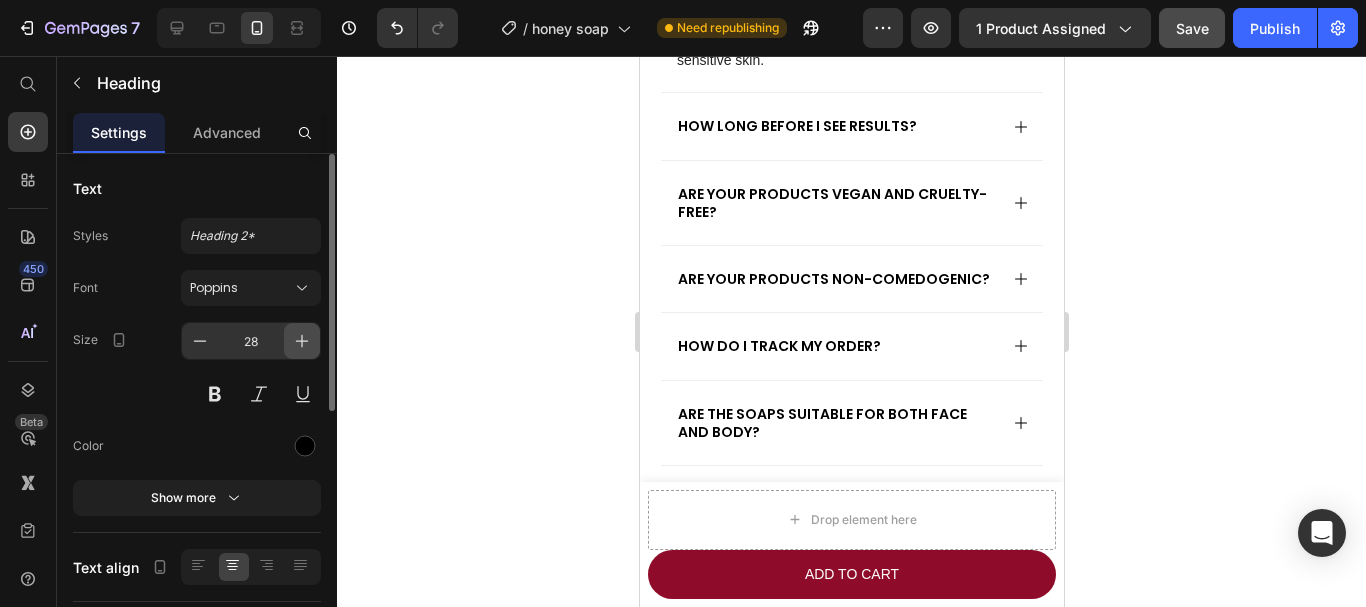 click 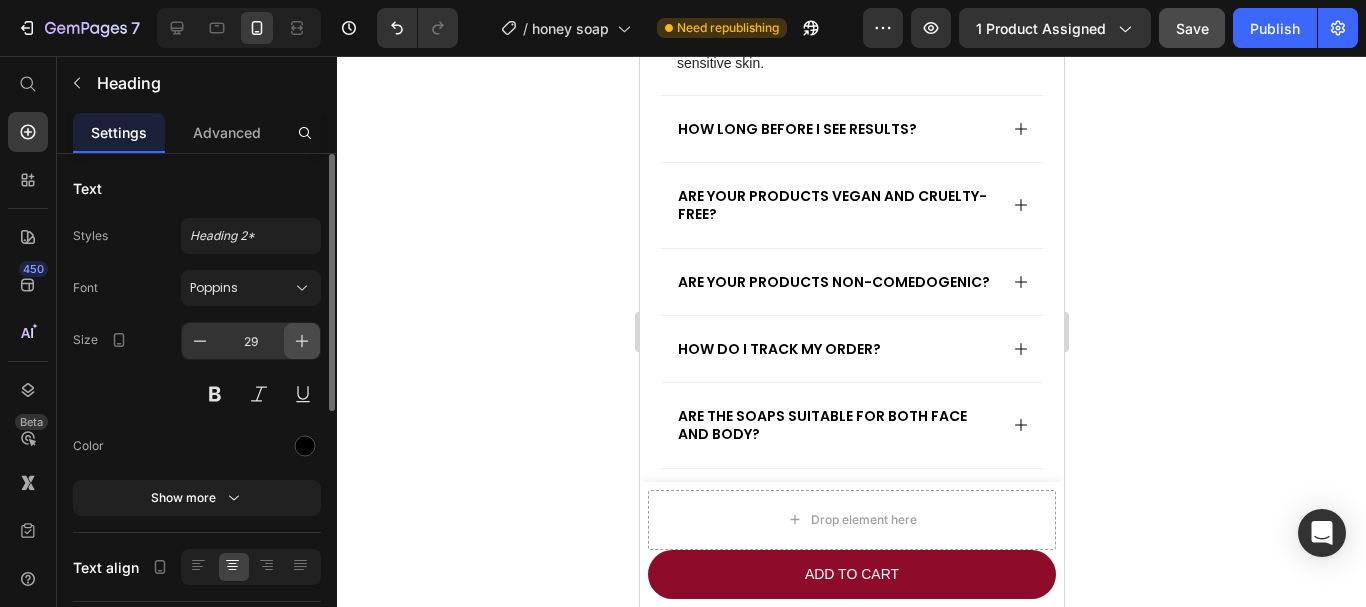 click 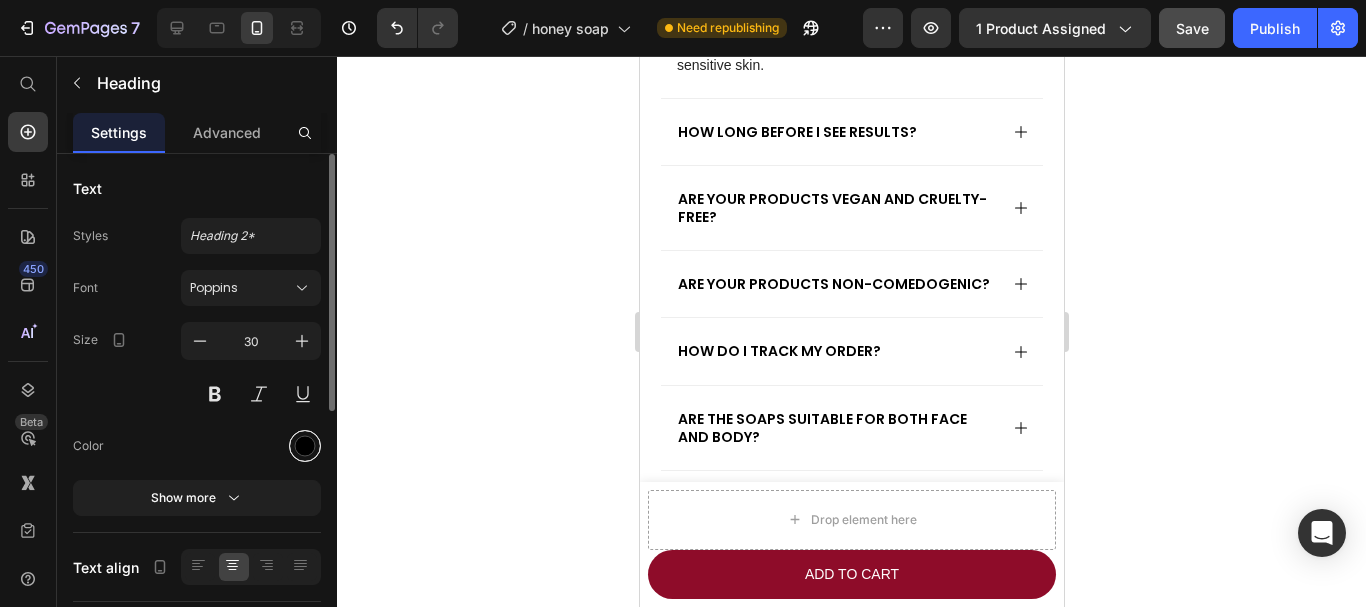 click at bounding box center (305, 446) 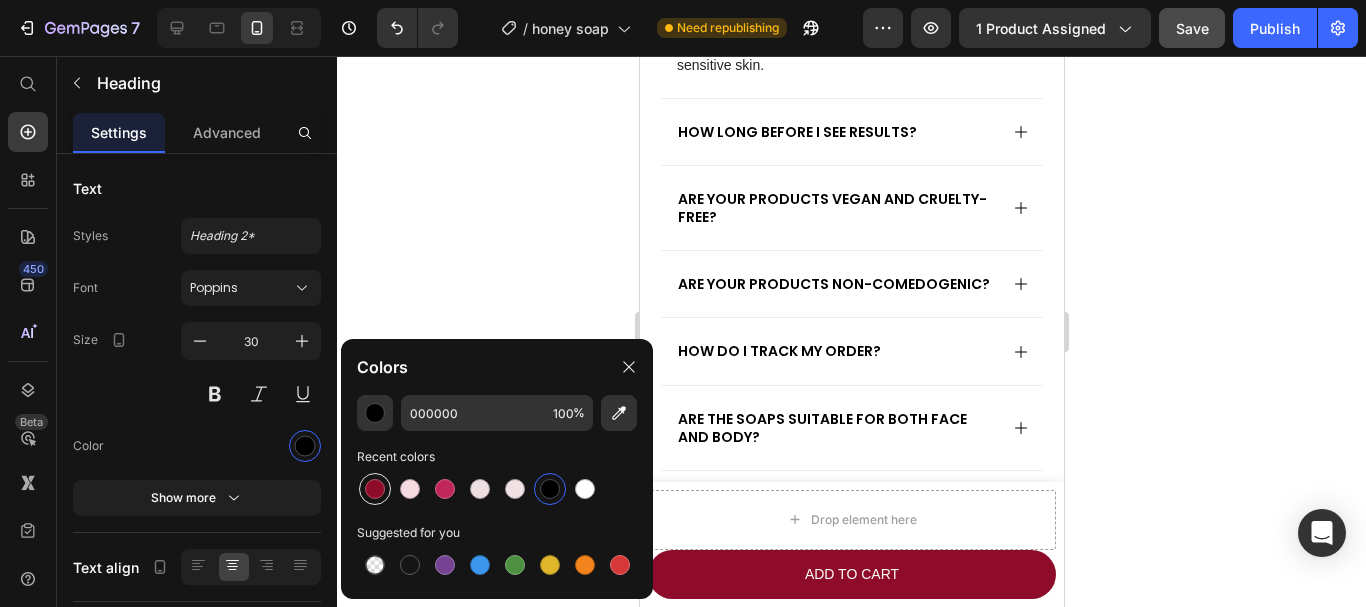 click at bounding box center [375, 489] 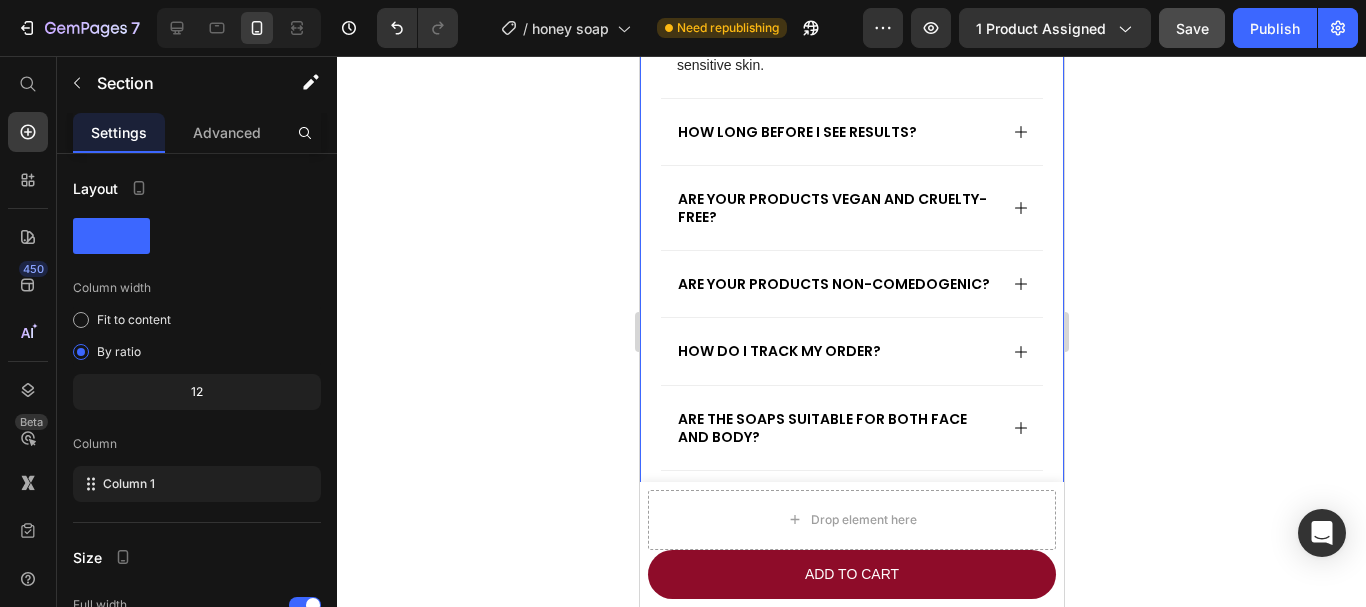 click on "Frequently Asked Questions Heading
Are your products safe for sensitive skin? Yes, our formulas are made with gentle, non-irritating ingredients and are suitable for all skin types, including sensitive skin. Text Block
How long before I see results?
Are your products vegan and cruelty-free?
Are your products non-comedogenic?
How do I track my order?
Are the soaps suitable for both face and body? Accordion Row Row Section 11   You can create reusable sections Create Theme Section AI Content Write with GemAI What would you like to describe here? Tone and Voice Persuasive Product Getting products... Show more Generate" at bounding box center (851, 169) 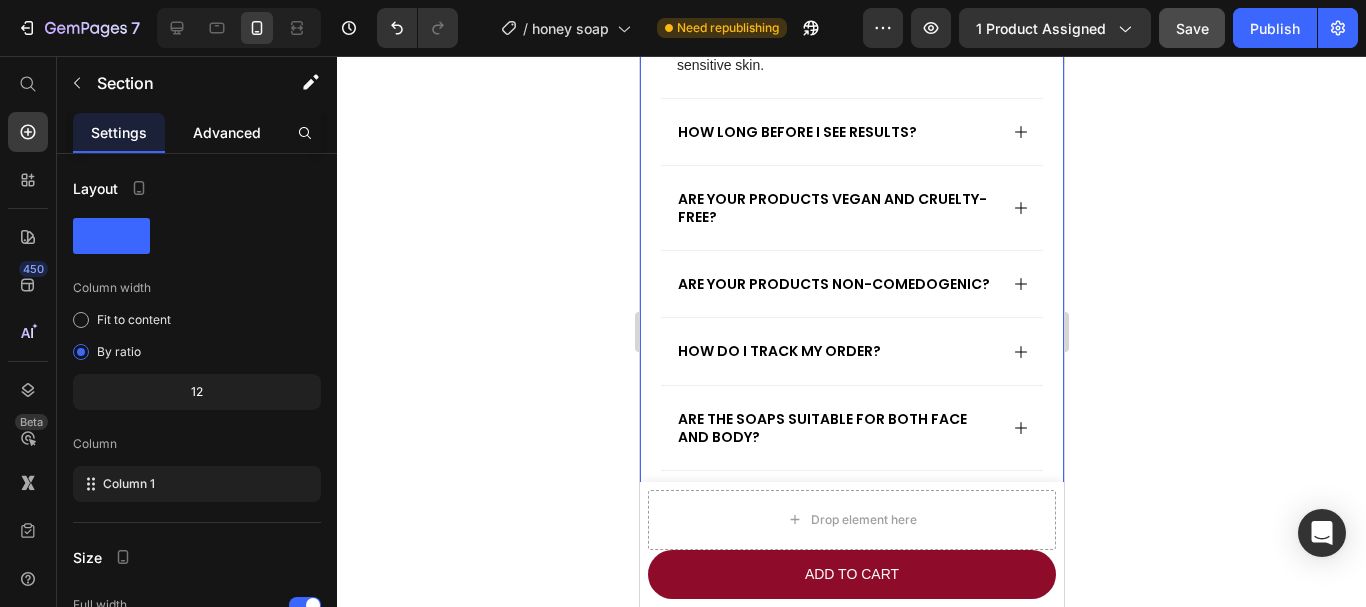 click on "Advanced" 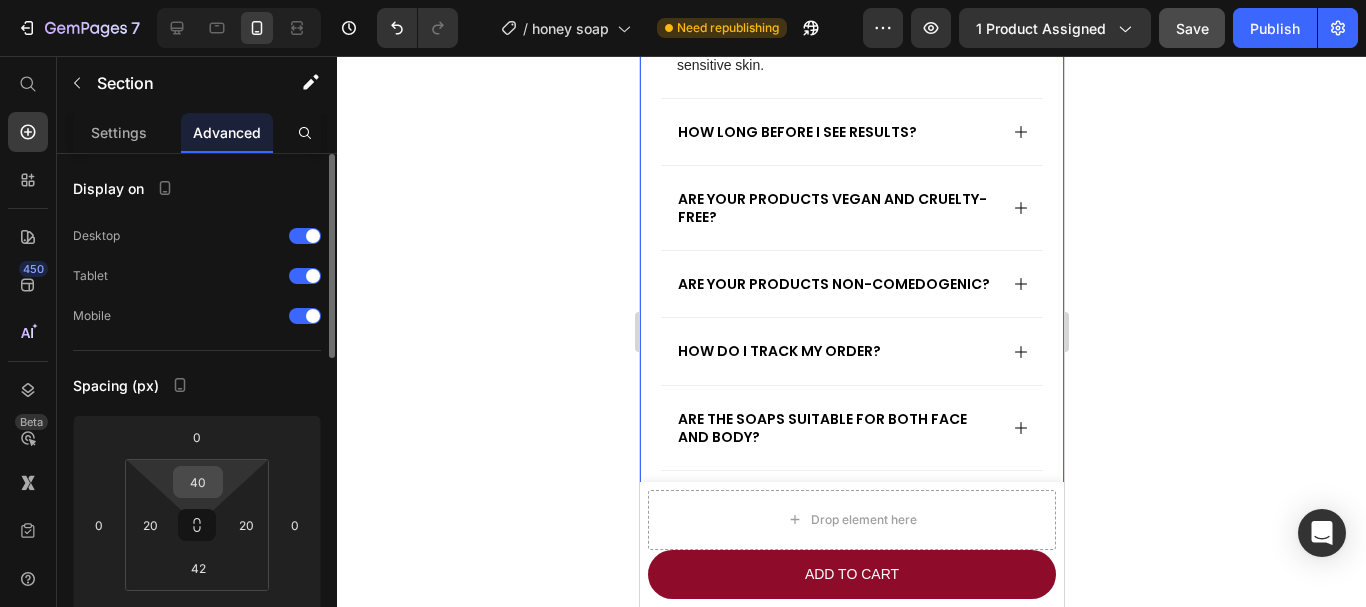 click on "40" at bounding box center [198, 482] 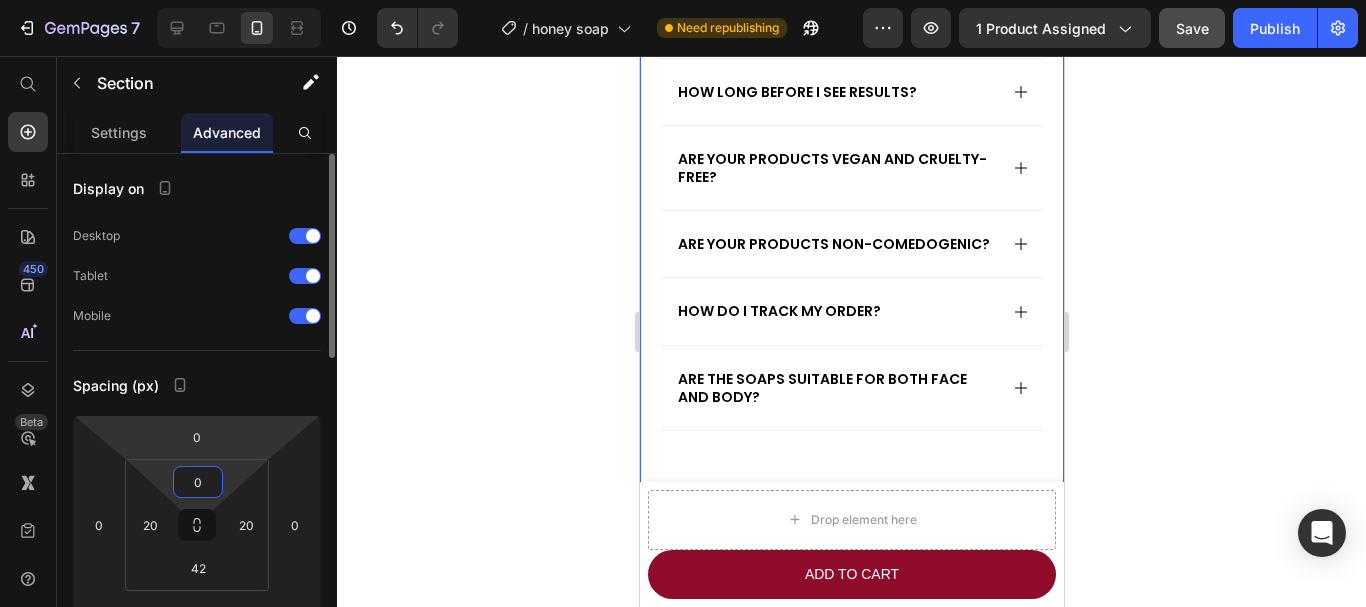 type on "0" 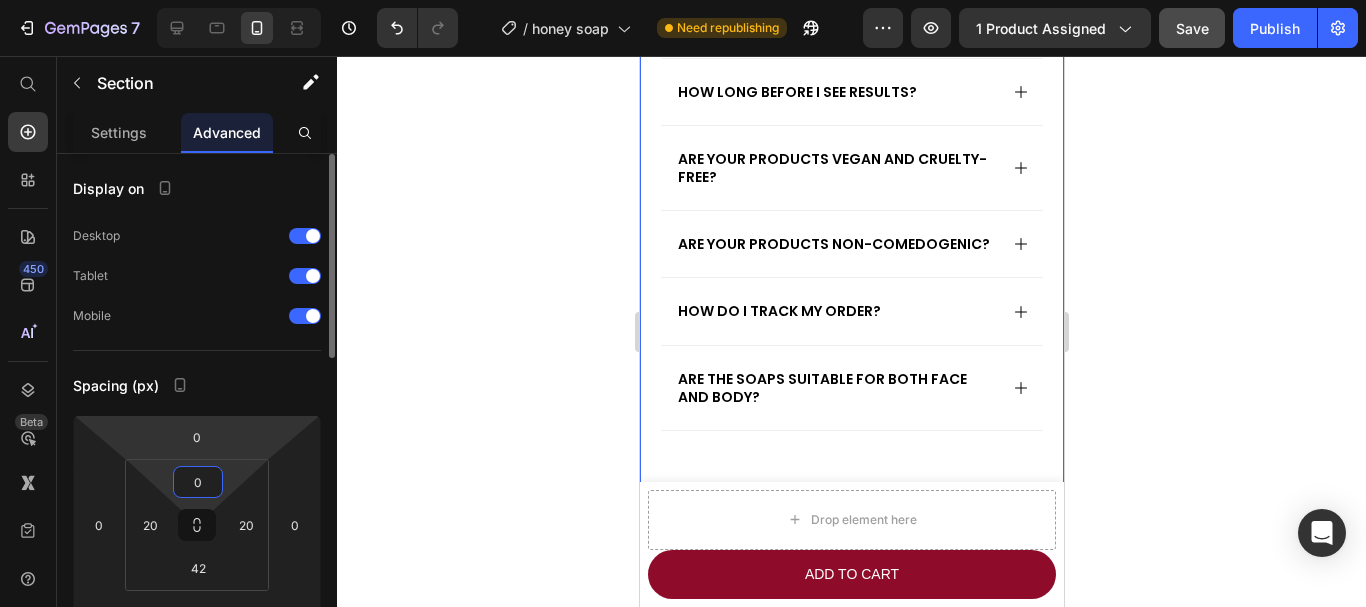 click on "Display on Desktop Tablet Mobile Spacing (px) 0 0 0 0 0 20 42 20 Shape Border Corner Shadow Position Opacity 100 % Animation Interaction Upgrade to Optimize plan  to unlock Interaction & other premium features. CSS class" at bounding box center [197, 739] 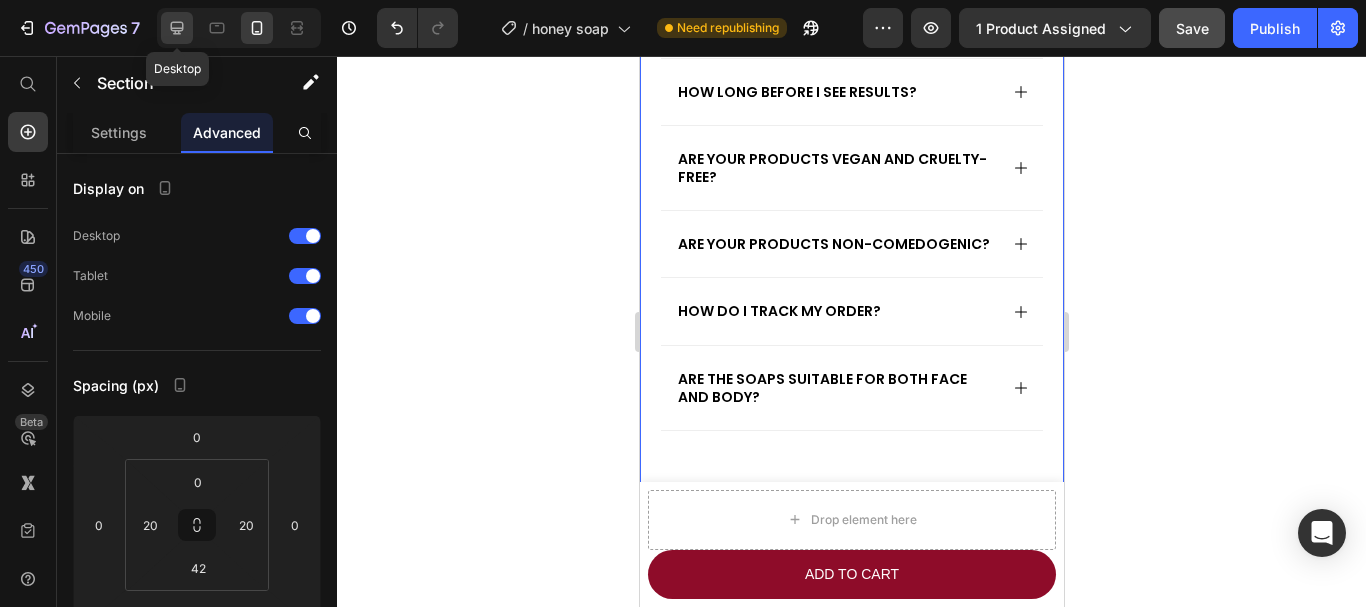 click 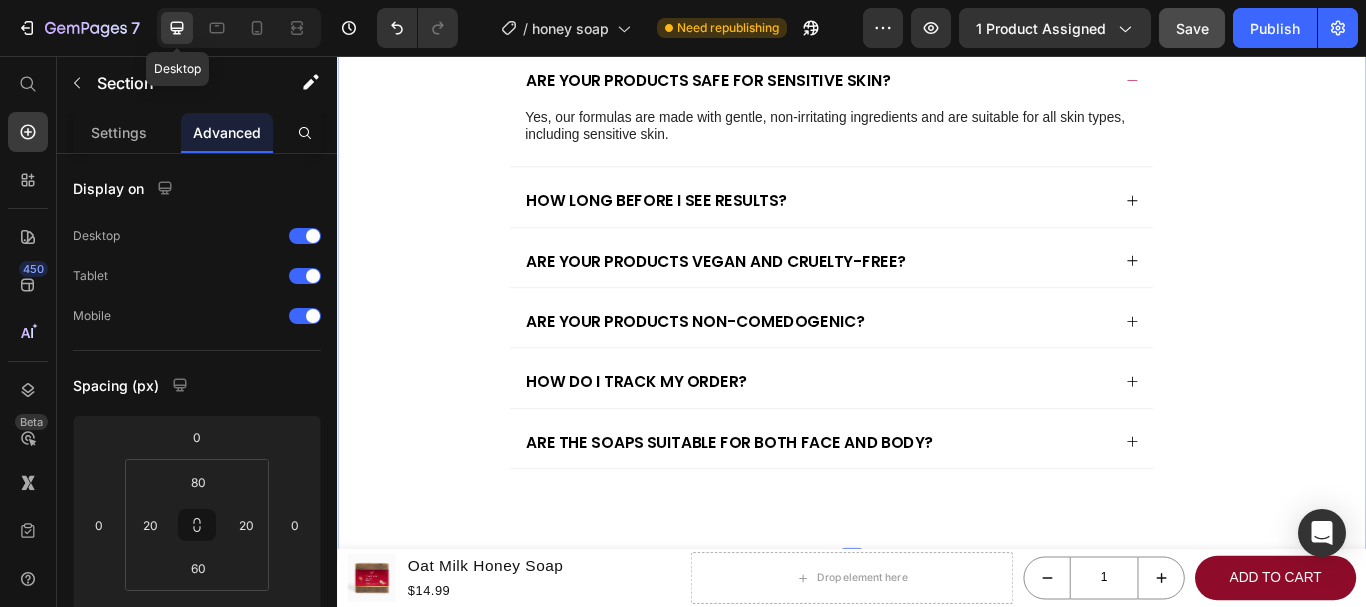scroll, scrollTop: 8269, scrollLeft: 0, axis: vertical 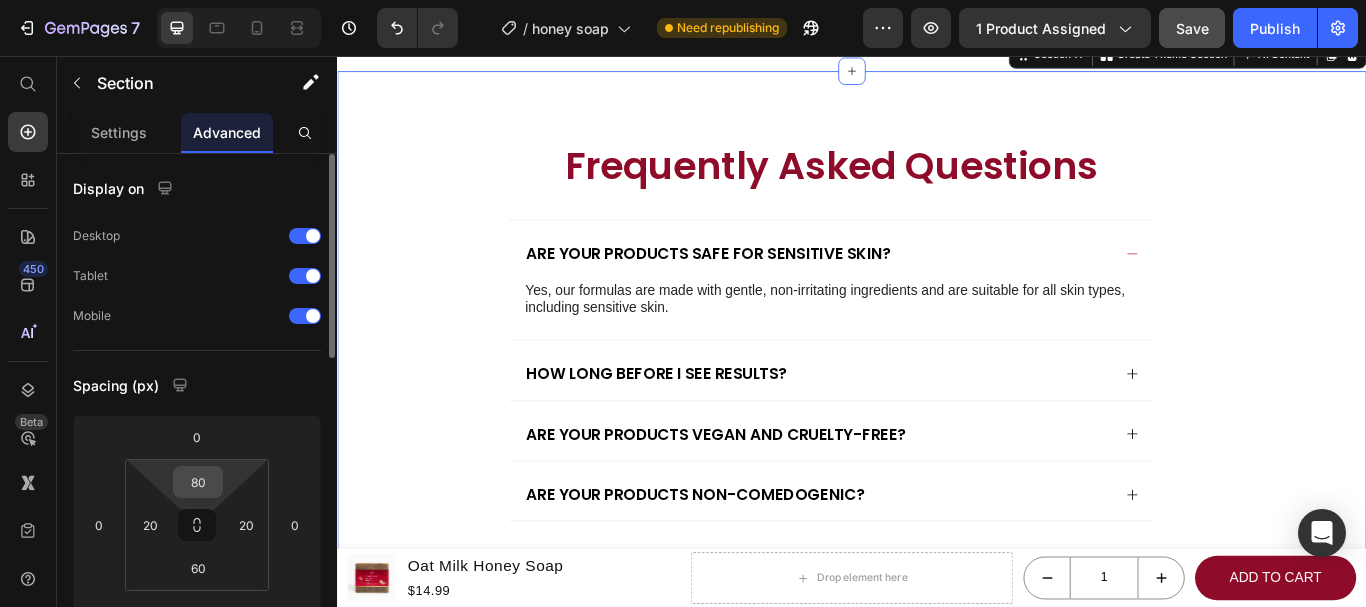 click on "80" at bounding box center [198, 482] 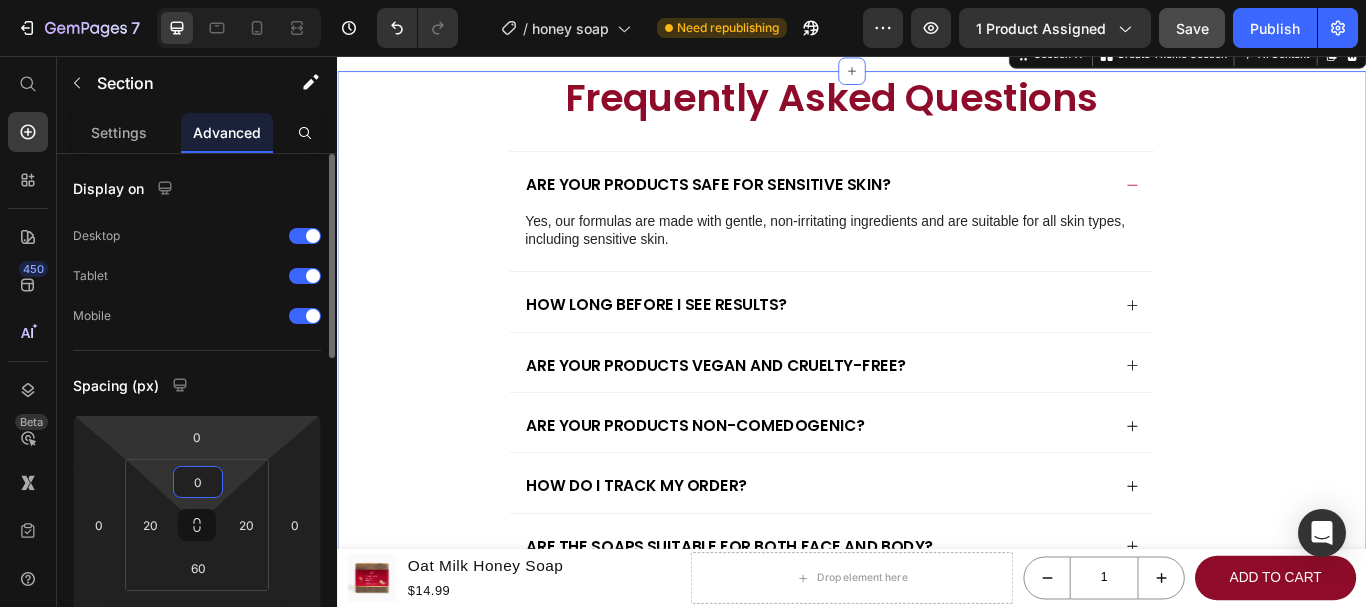 type on "0" 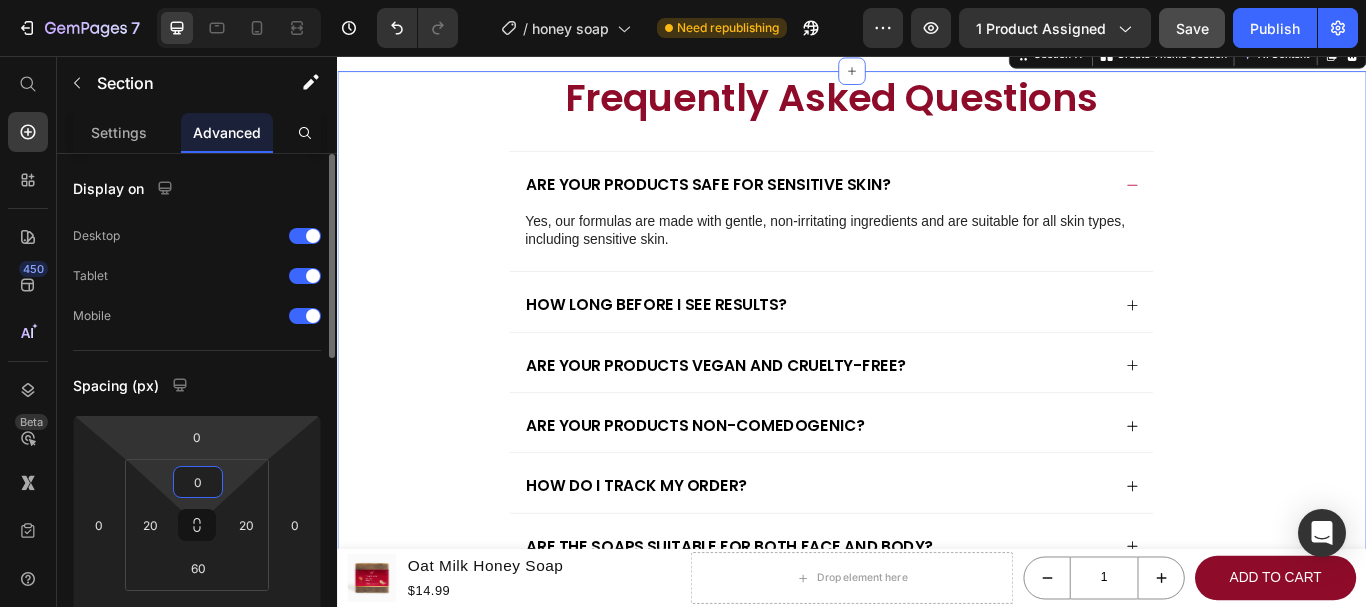 click on "Spacing (px)" at bounding box center (197, 385) 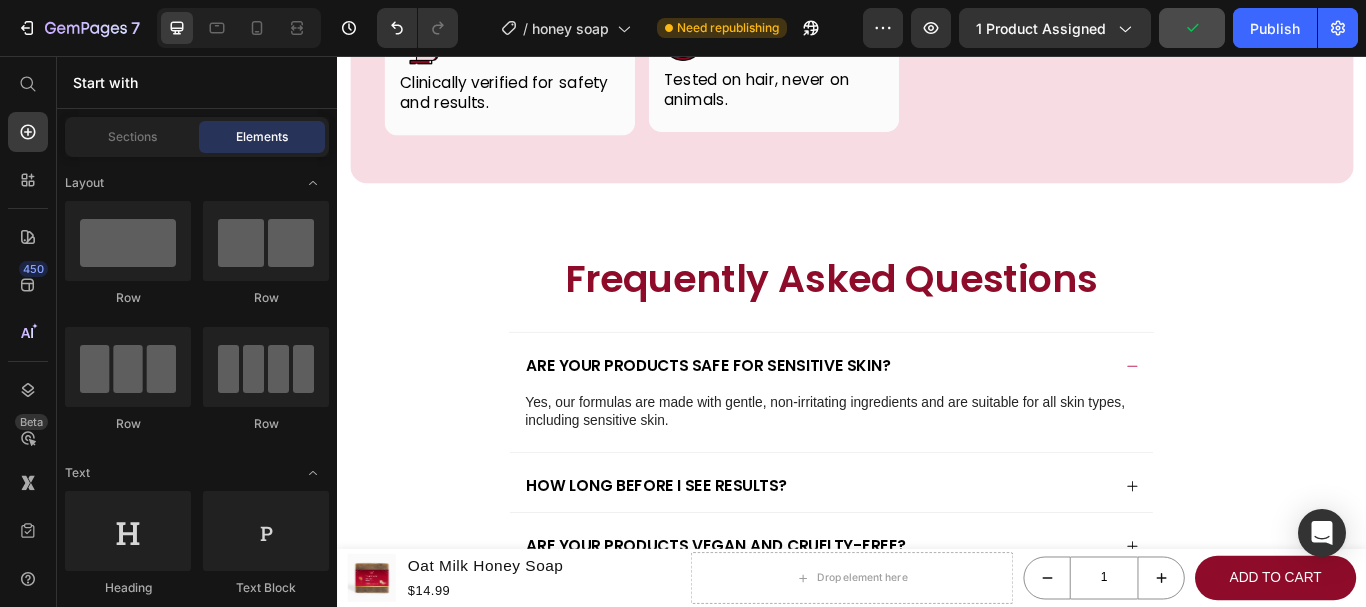 scroll, scrollTop: 8138, scrollLeft: 0, axis: vertical 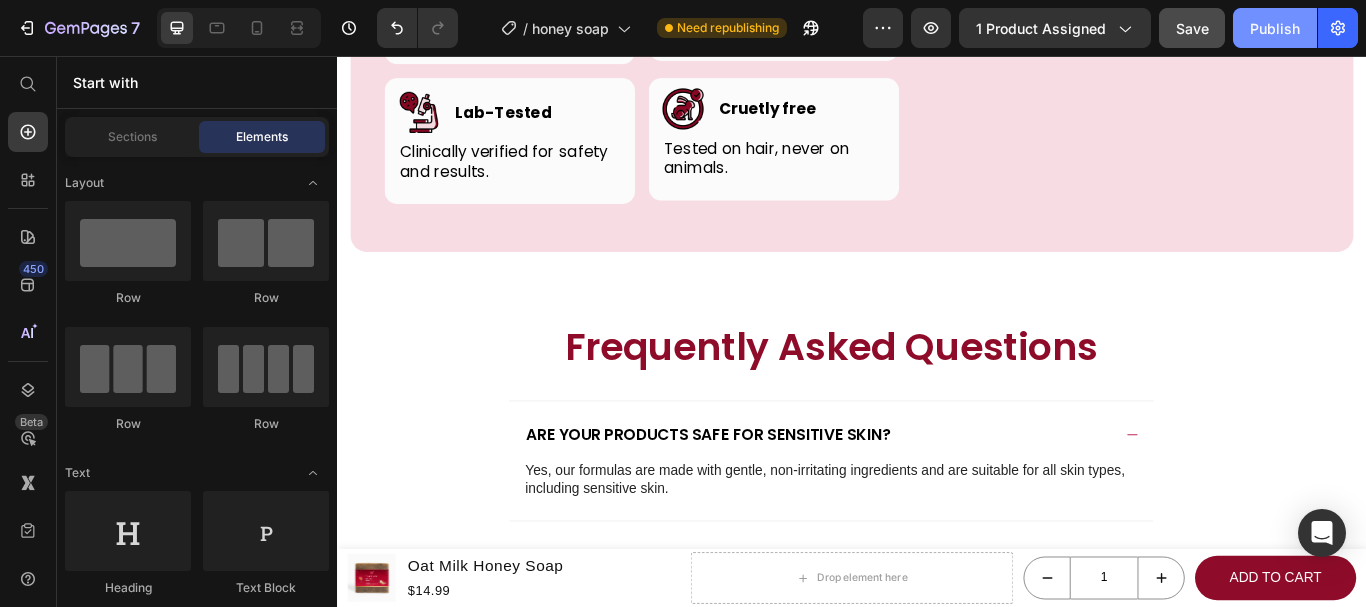 click on "Publish" at bounding box center [1275, 28] 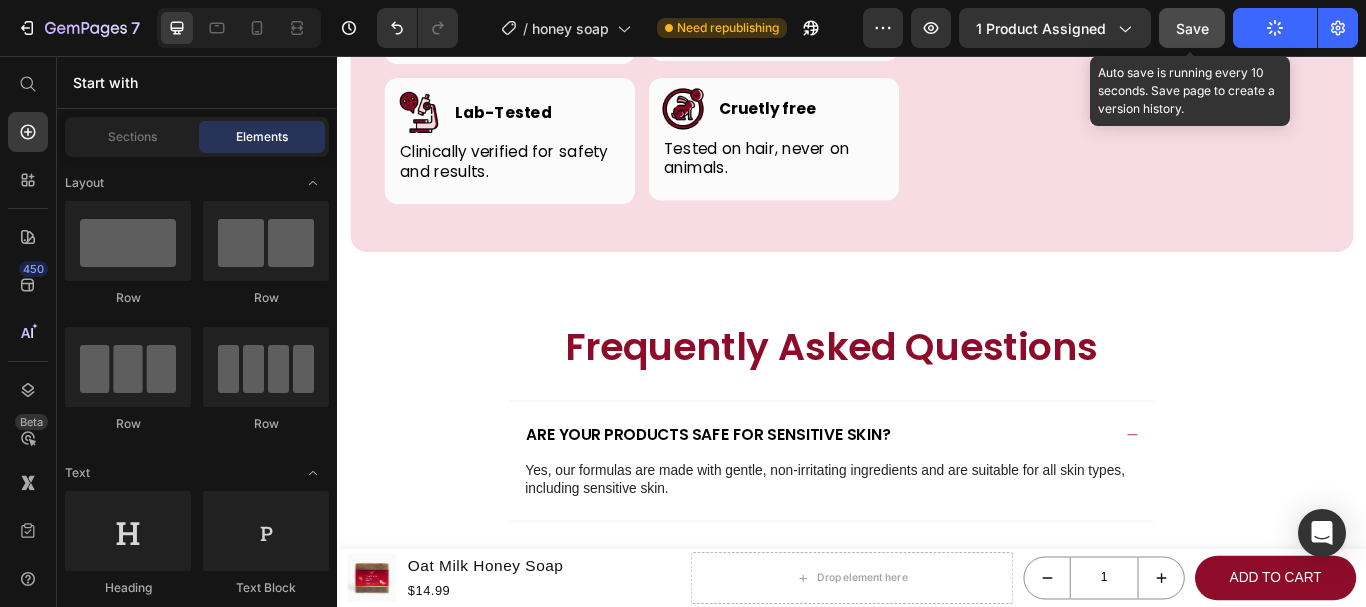 click on "Save" at bounding box center [1192, 28] 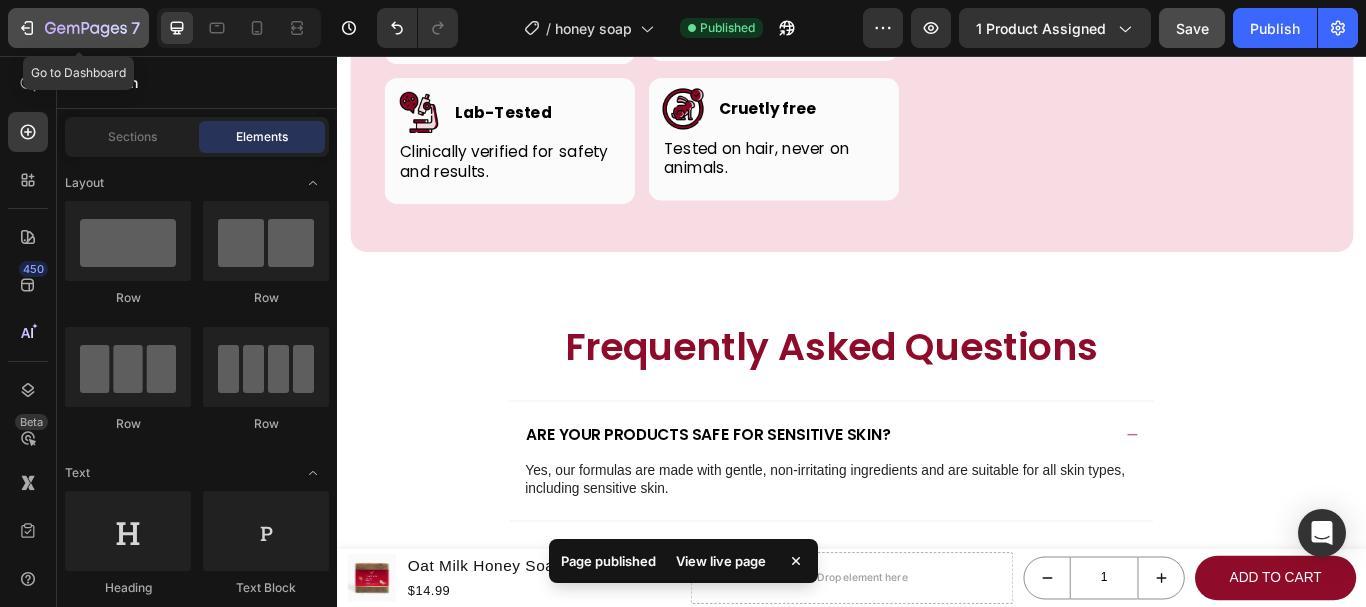 click 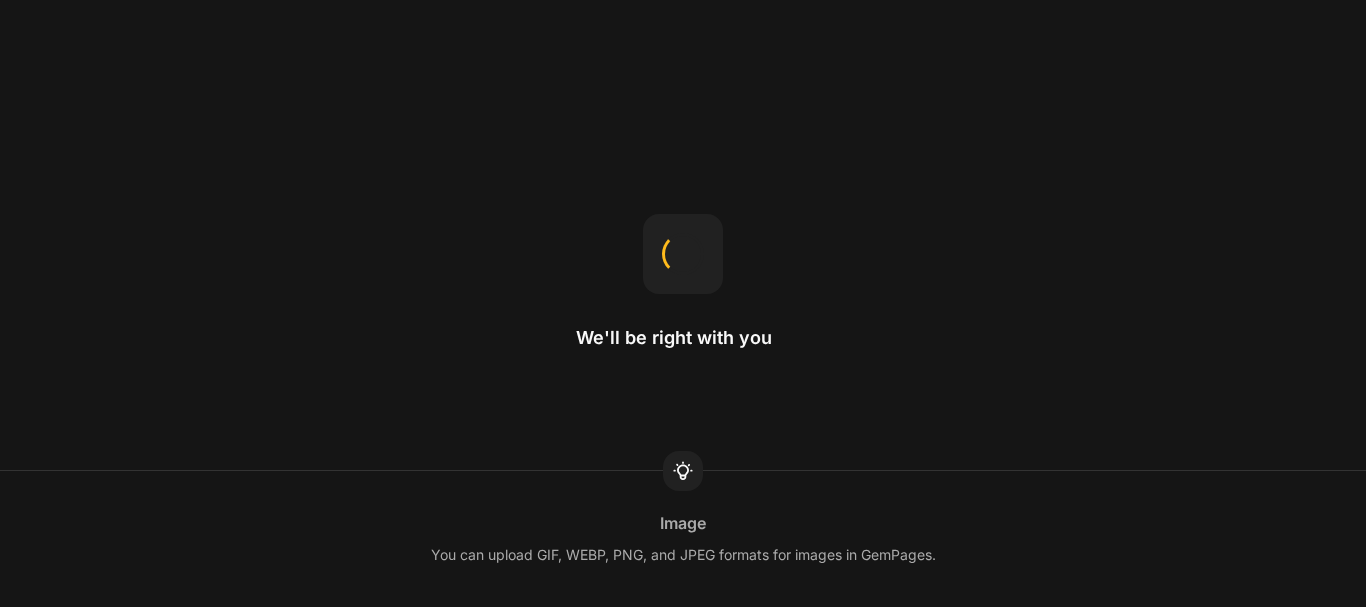 scroll, scrollTop: 0, scrollLeft: 0, axis: both 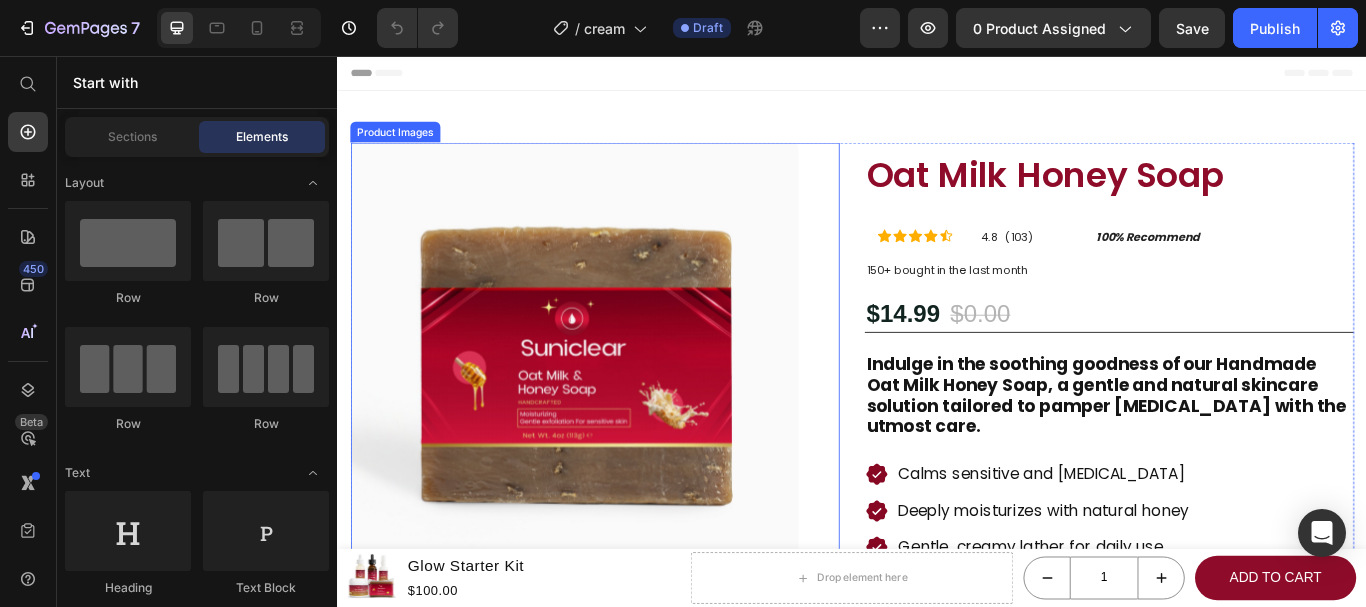 click at bounding box center (613, 418) 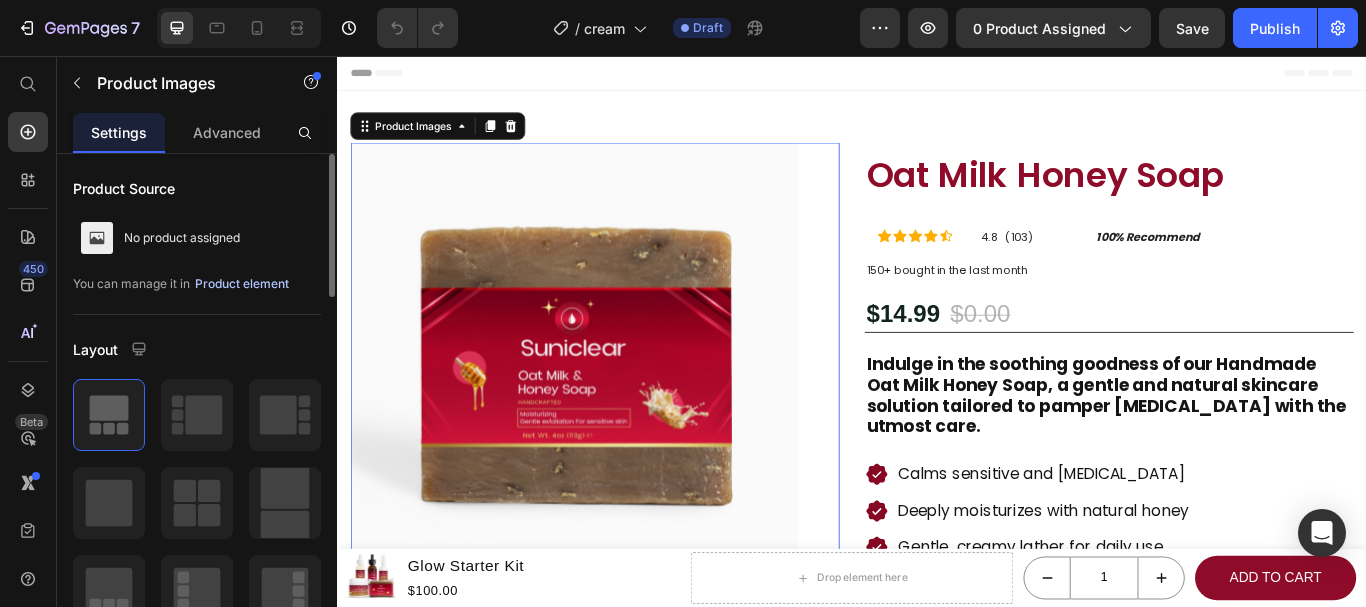 click on "Product element" at bounding box center (242, 284) 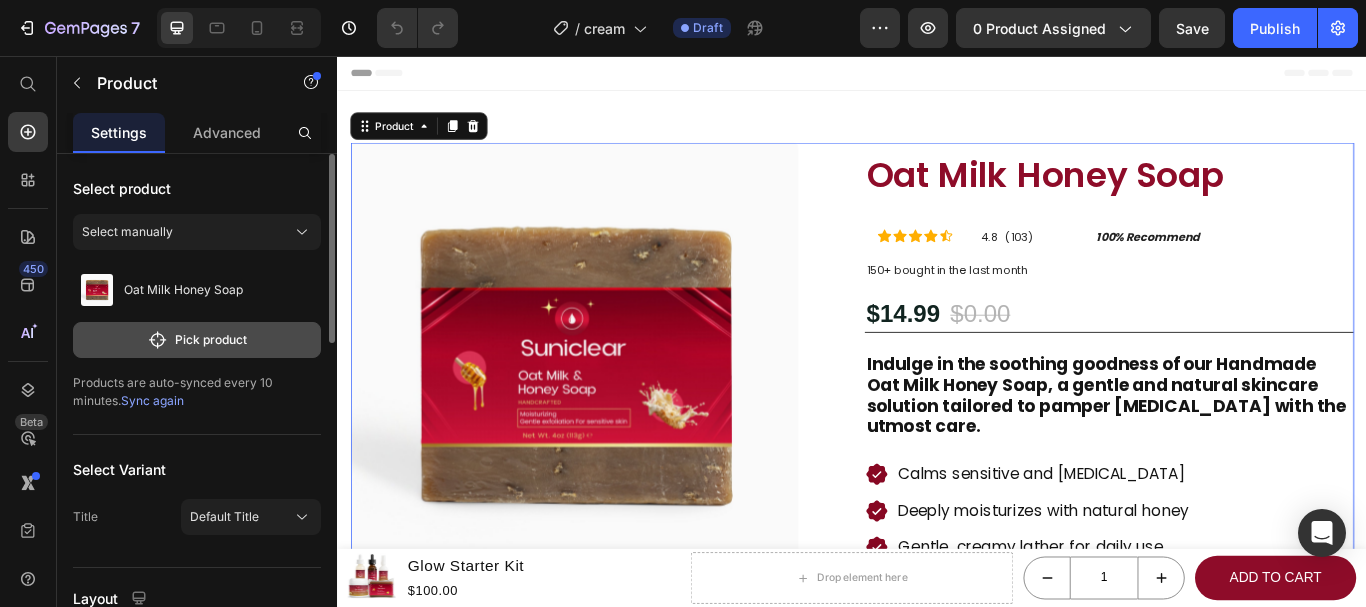 click on "Pick product" at bounding box center (197, 340) 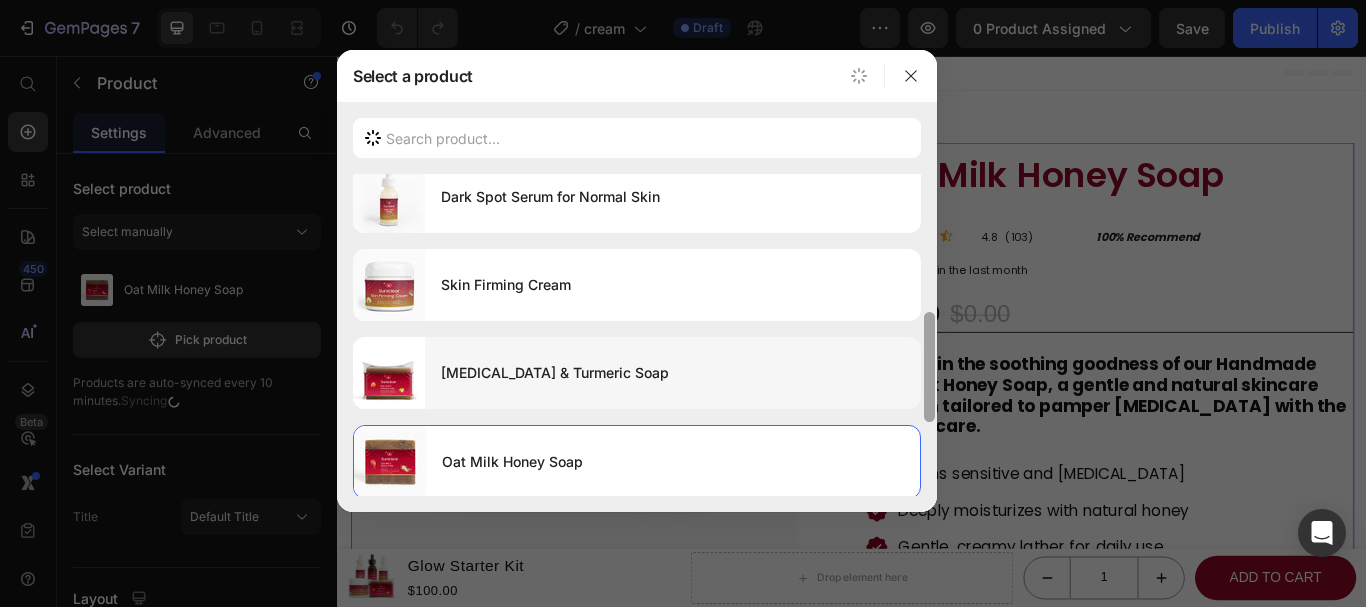 drag, startPoint x: 925, startPoint y: 195, endPoint x: 857, endPoint y: 394, distance: 210.29741 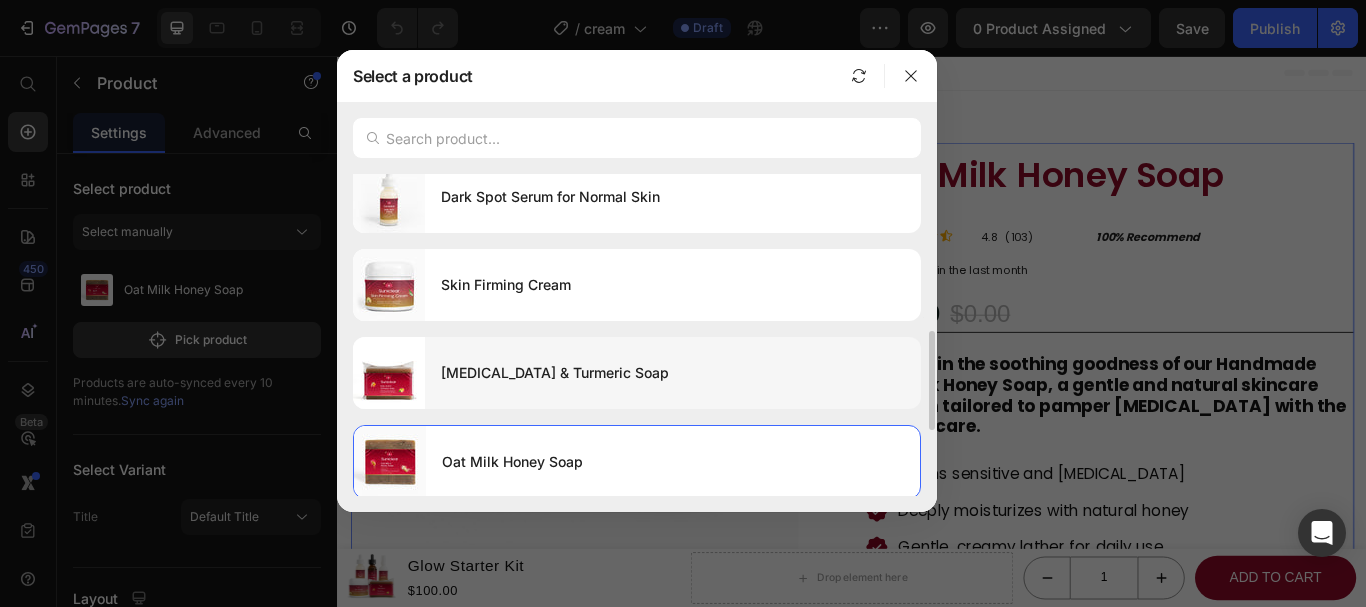 scroll, scrollTop: 533, scrollLeft: 0, axis: vertical 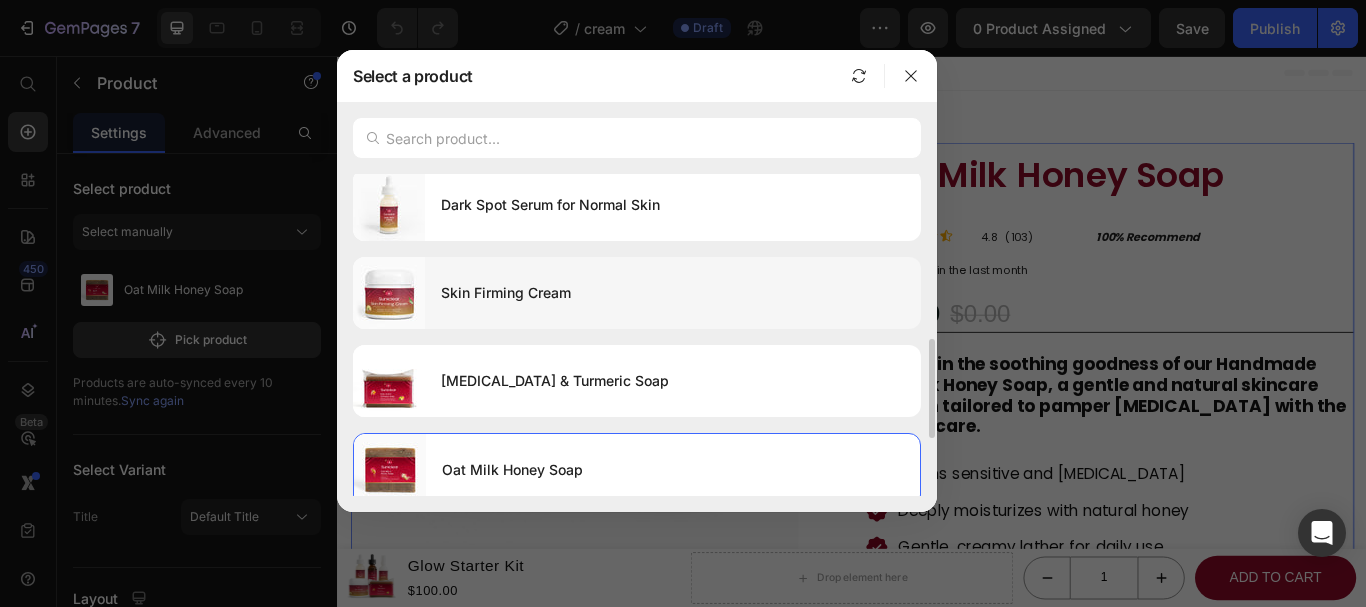 click on "Skin Firming Cream" at bounding box center (673, 293) 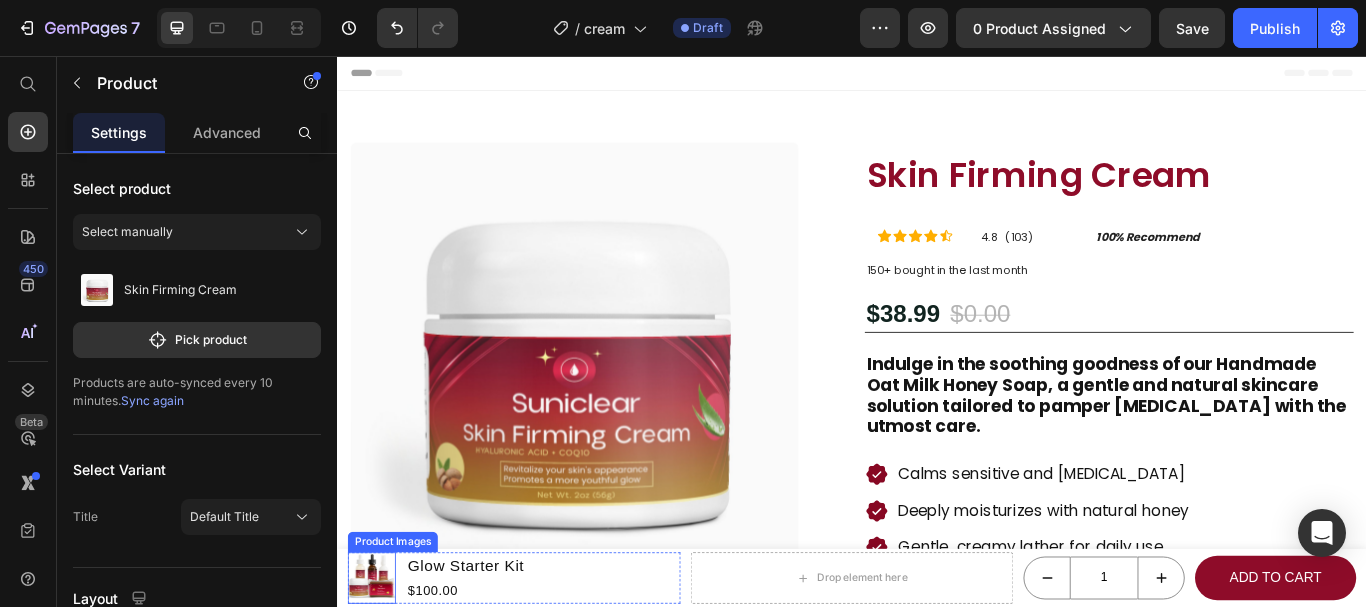click at bounding box center (377, 665) 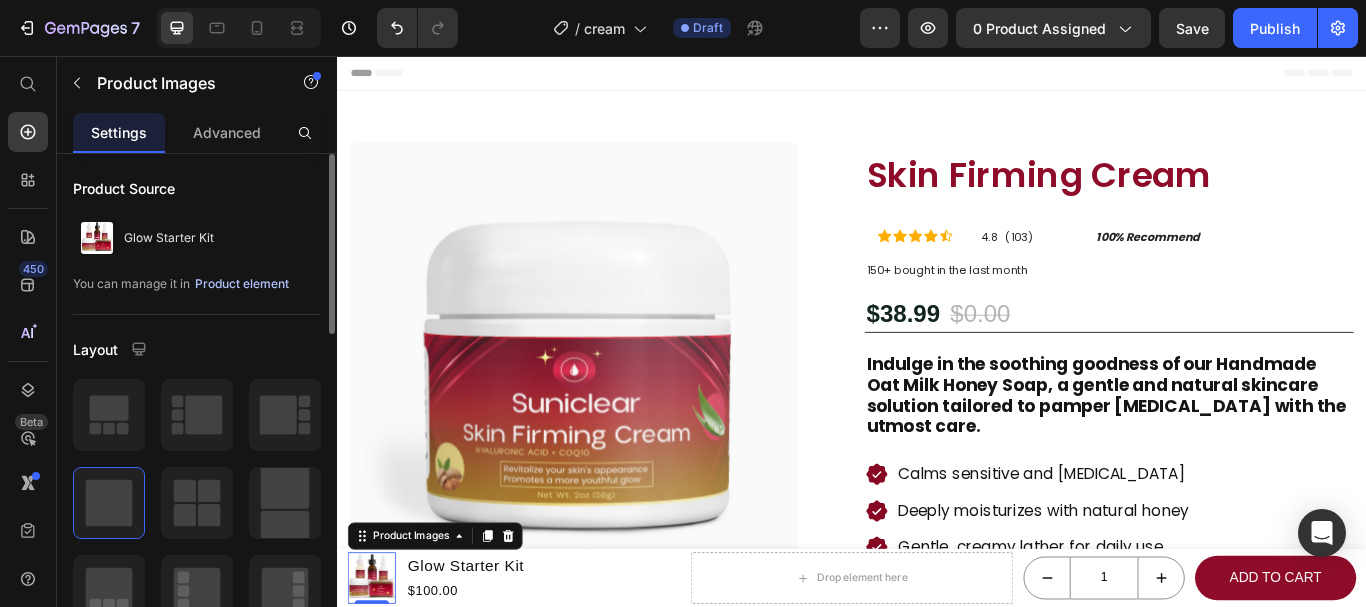 click on "Product element" at bounding box center (242, 284) 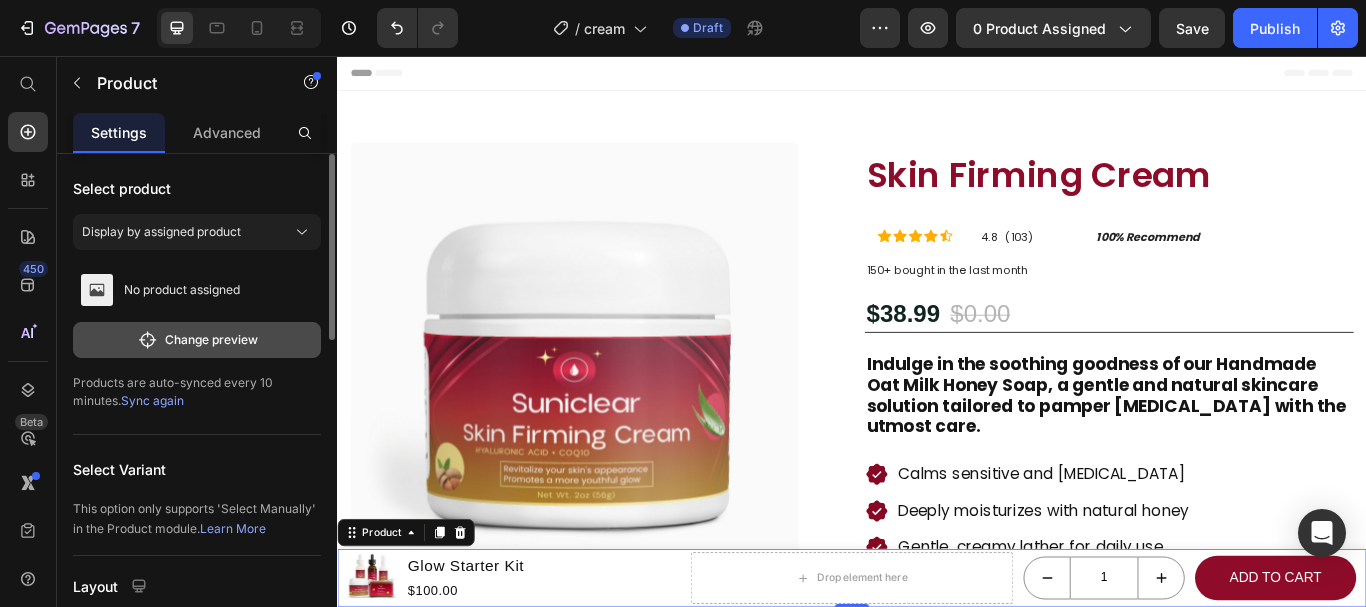 click on "Change preview" at bounding box center (197, 340) 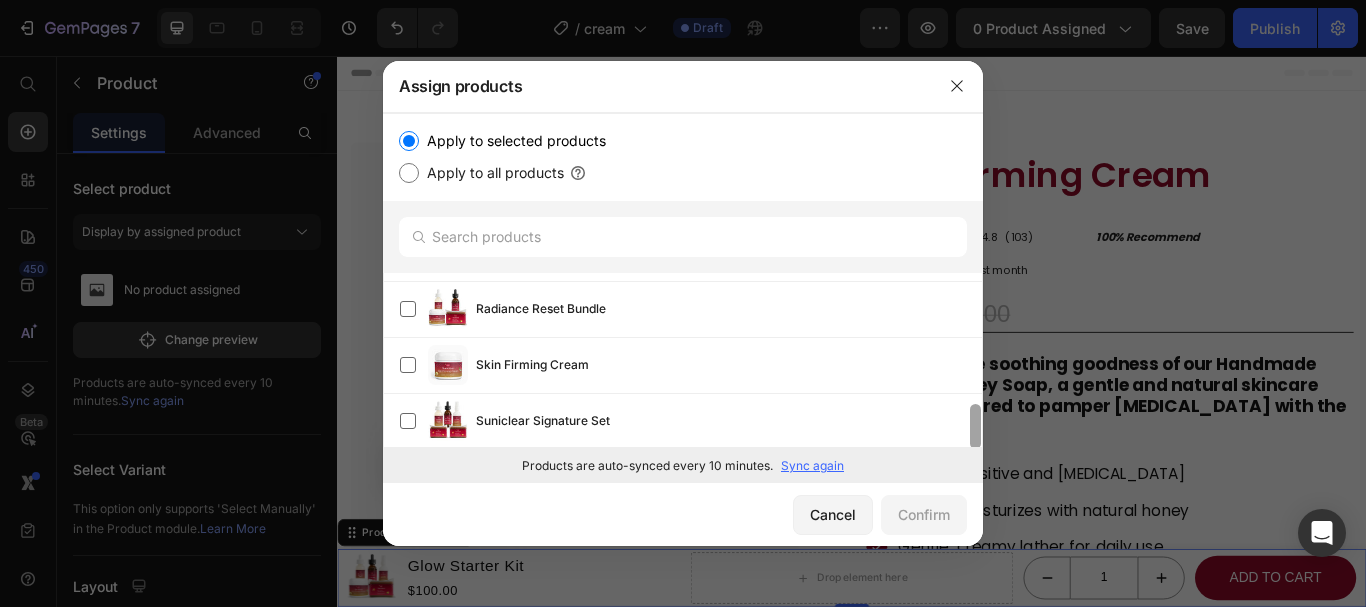 scroll, scrollTop: 497, scrollLeft: 0, axis: vertical 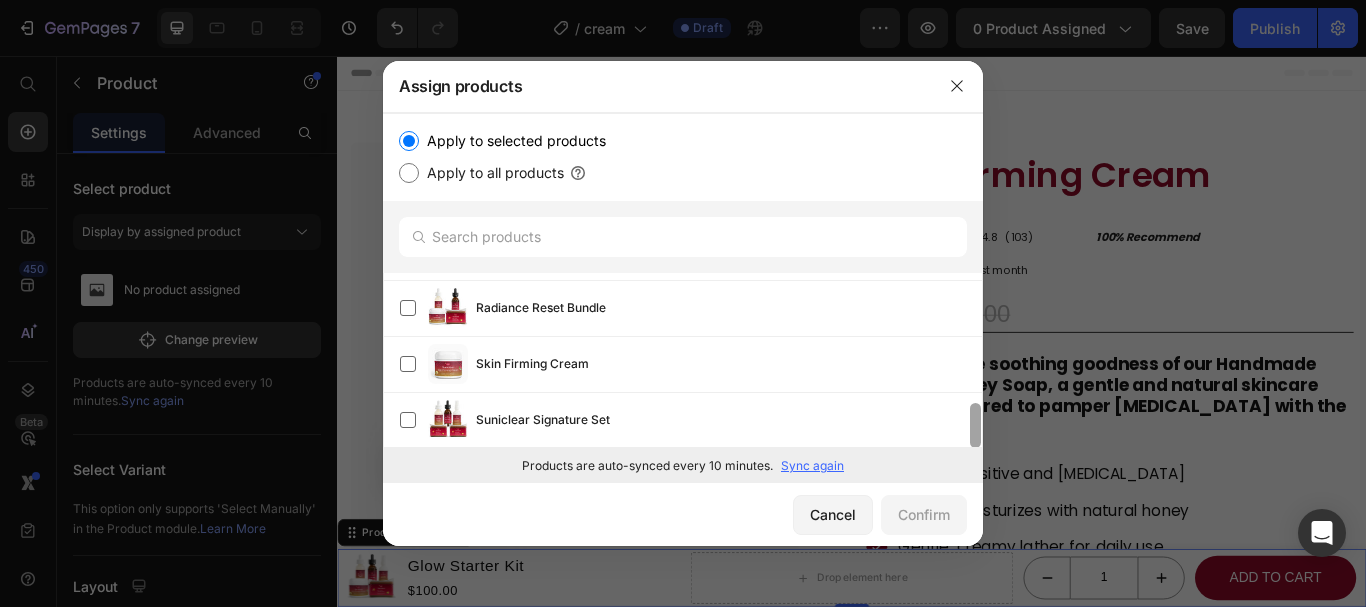 drag, startPoint x: 974, startPoint y: 303, endPoint x: 915, endPoint y: 469, distance: 176.17322 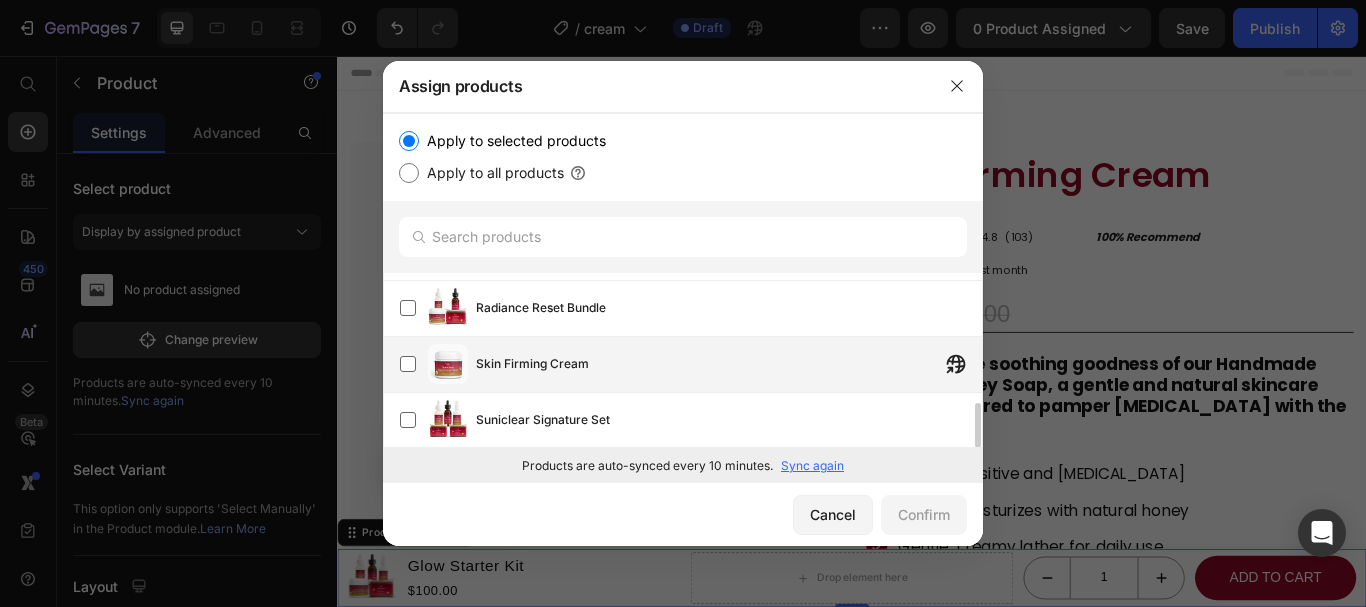 click on "Skin Firming Cream" at bounding box center (532, 364) 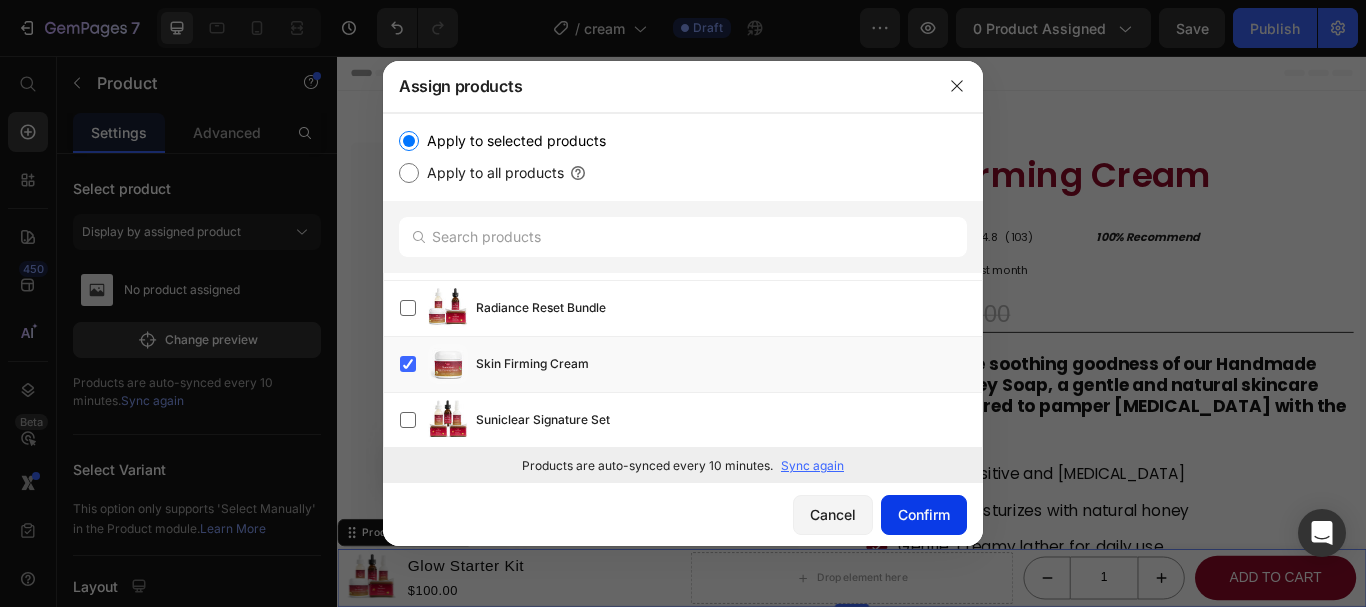 click on "Confirm" at bounding box center (924, 514) 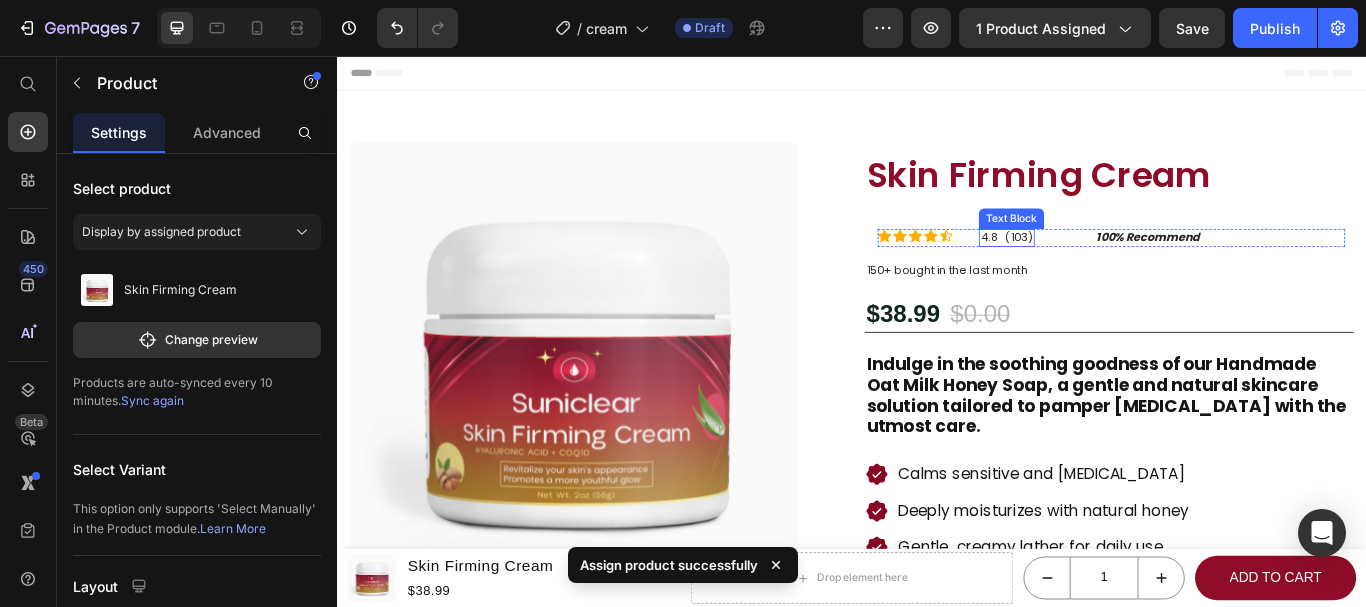 click on "4.8   (103)" at bounding box center [1117, 268] 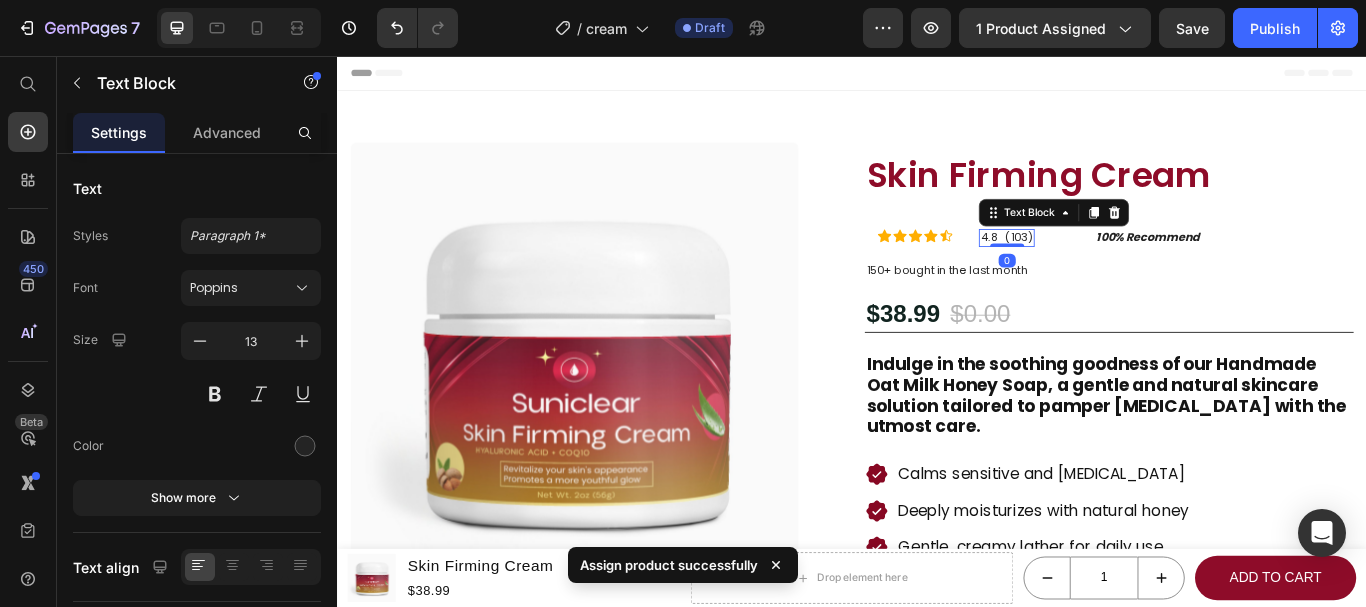 click on "4.8   (103)" at bounding box center [1117, 268] 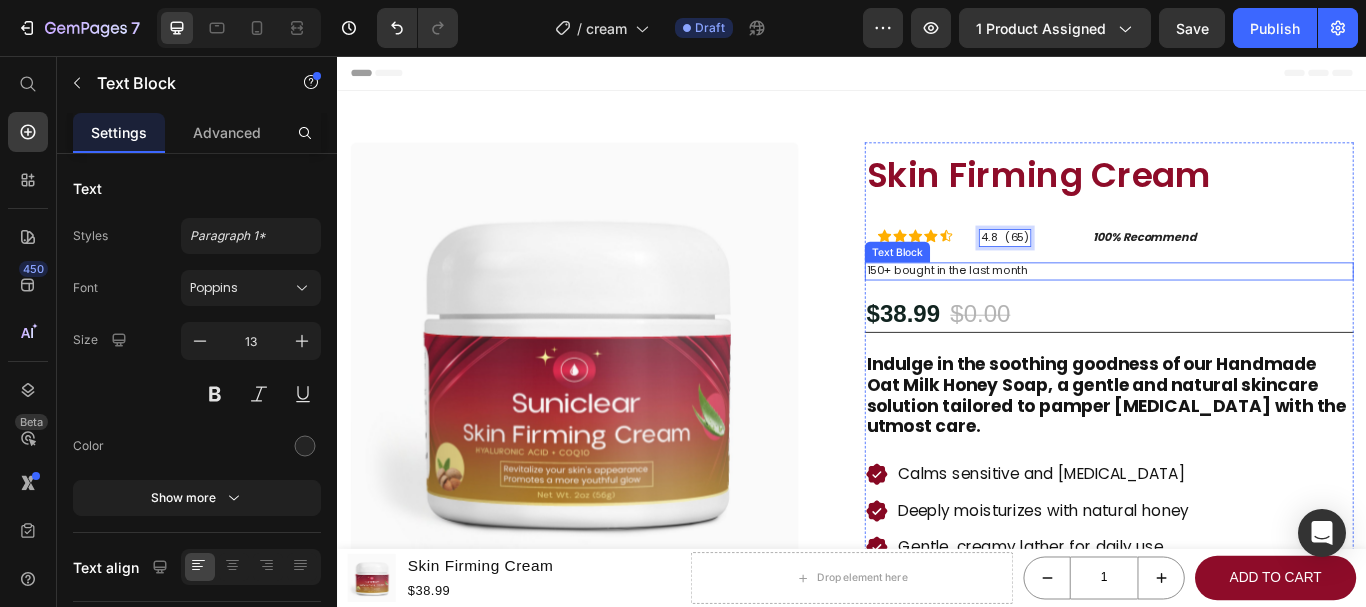 click on "150+ bought in the last month" at bounding box center (1237, 307) 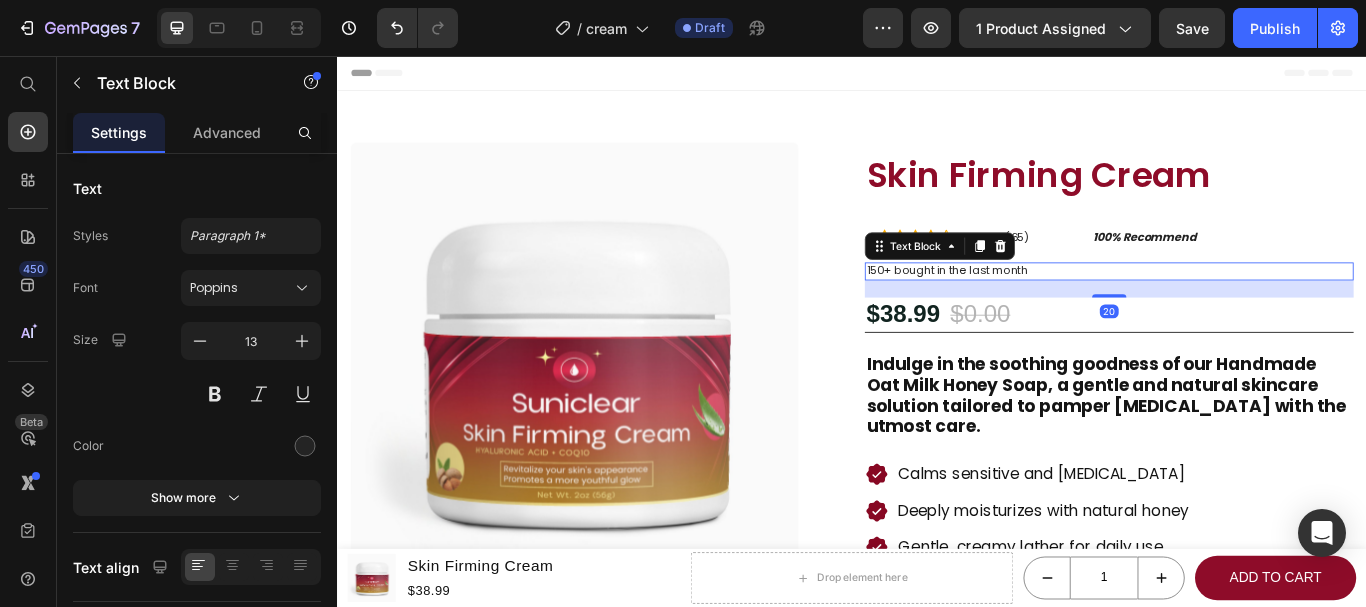 click on "150+ bought in the last month" at bounding box center (1237, 307) 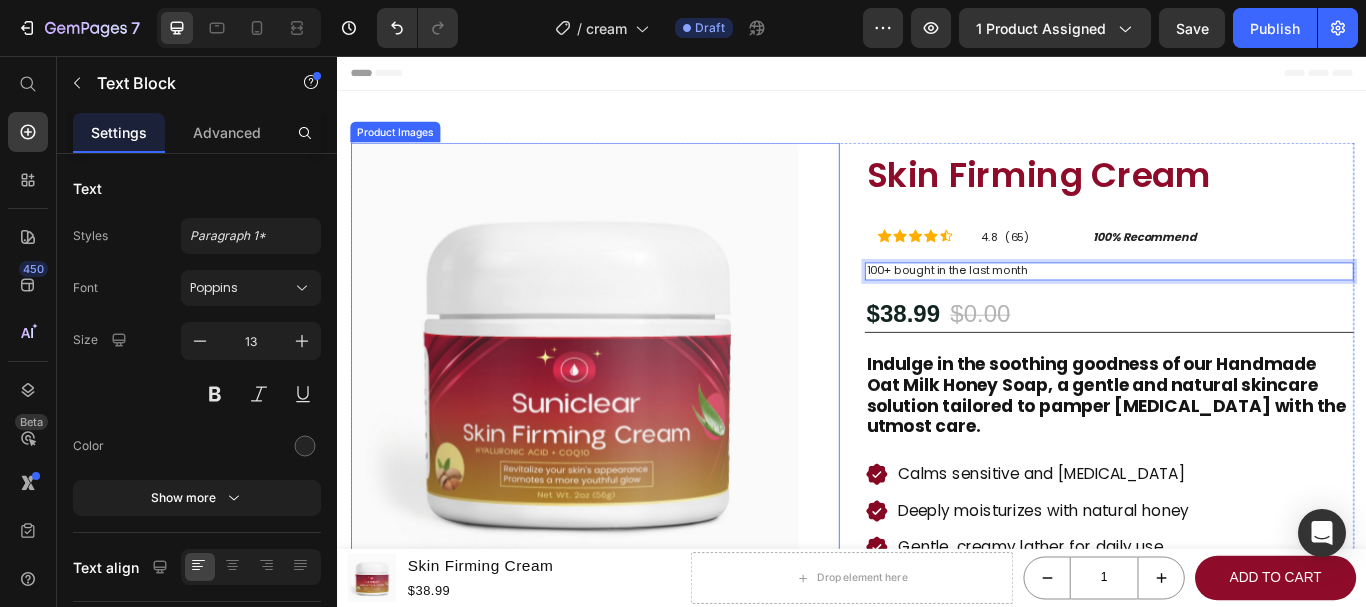 click on "Product Images" at bounding box center (637, 475) 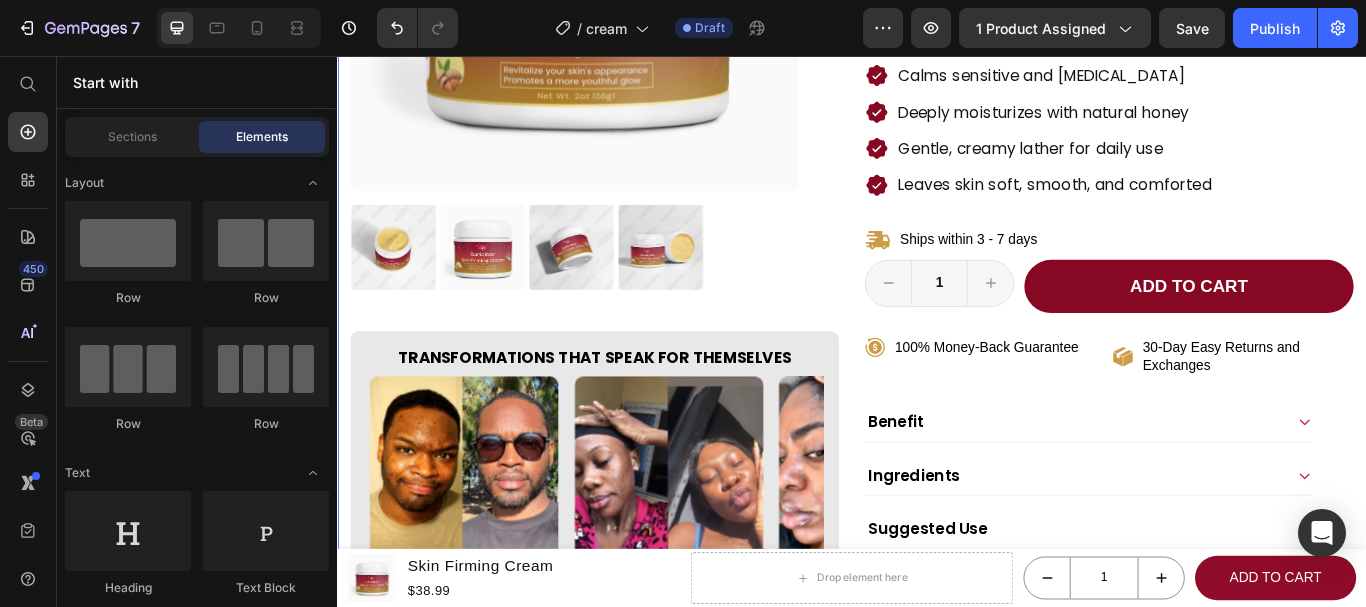 scroll, scrollTop: 736, scrollLeft: 0, axis: vertical 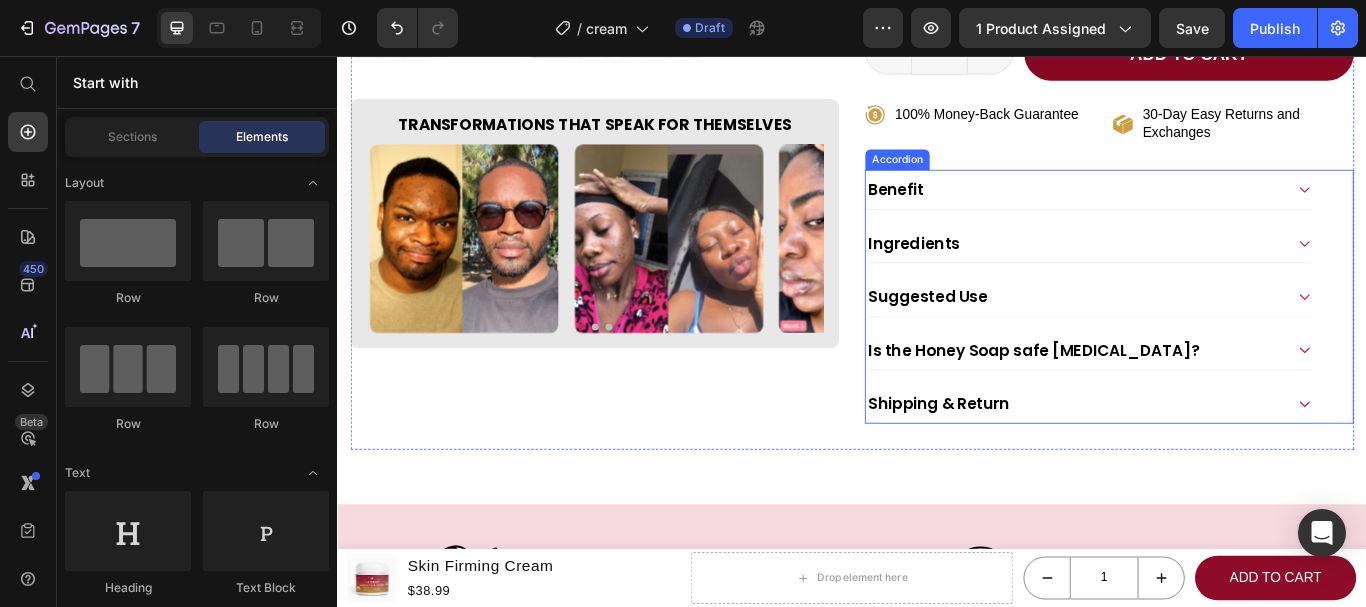 click on "Benefit" at bounding box center [1213, 212] 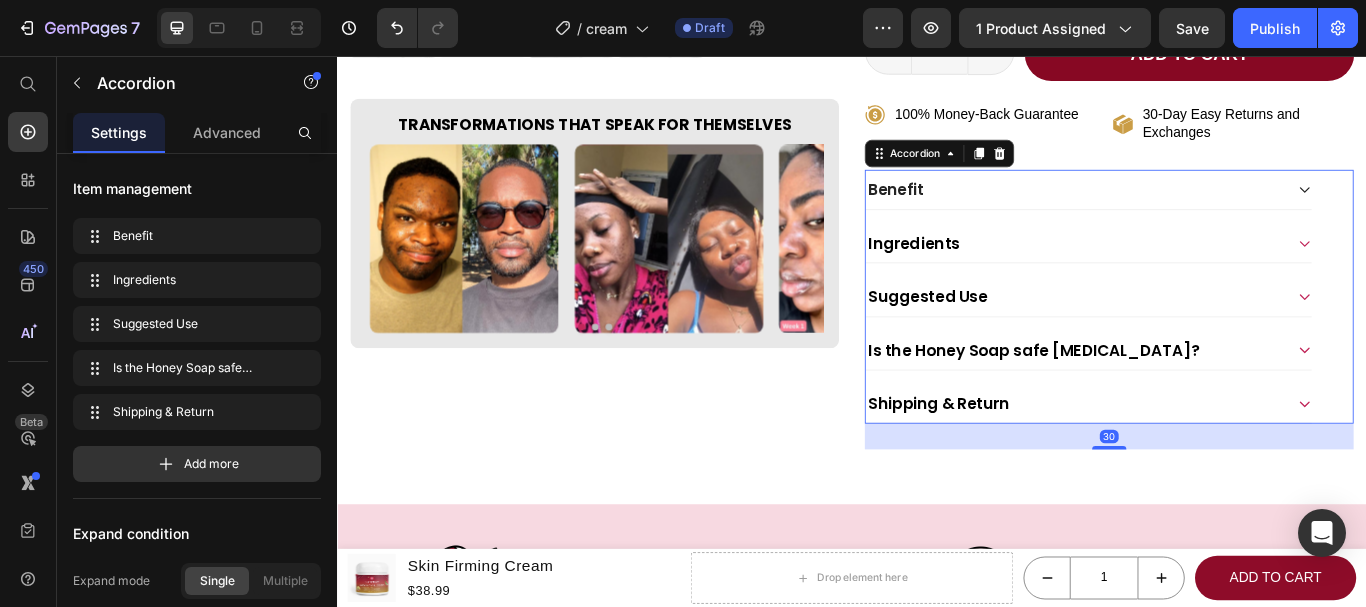 click on "Benefit" at bounding box center [1213, 211] 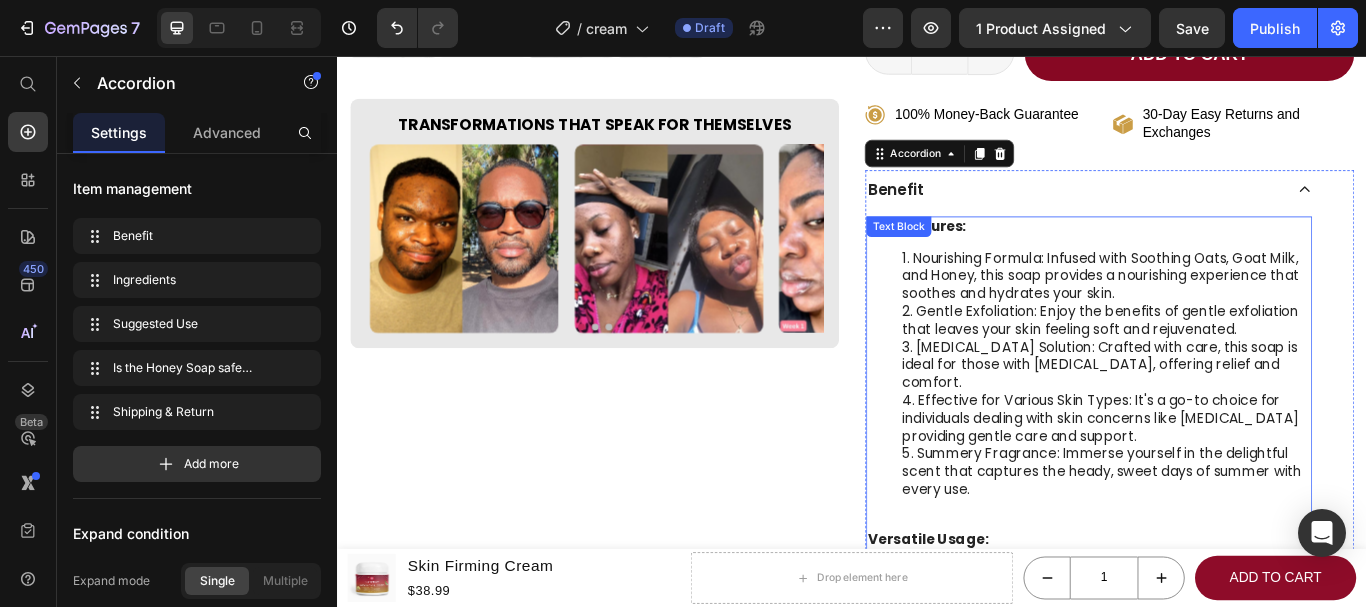 click on "Gentle Exfoliation: Enjoy the benefits of gentle exfoliation that leaves your skin feeling soft and rejuvenated." at bounding box center (1233, 365) 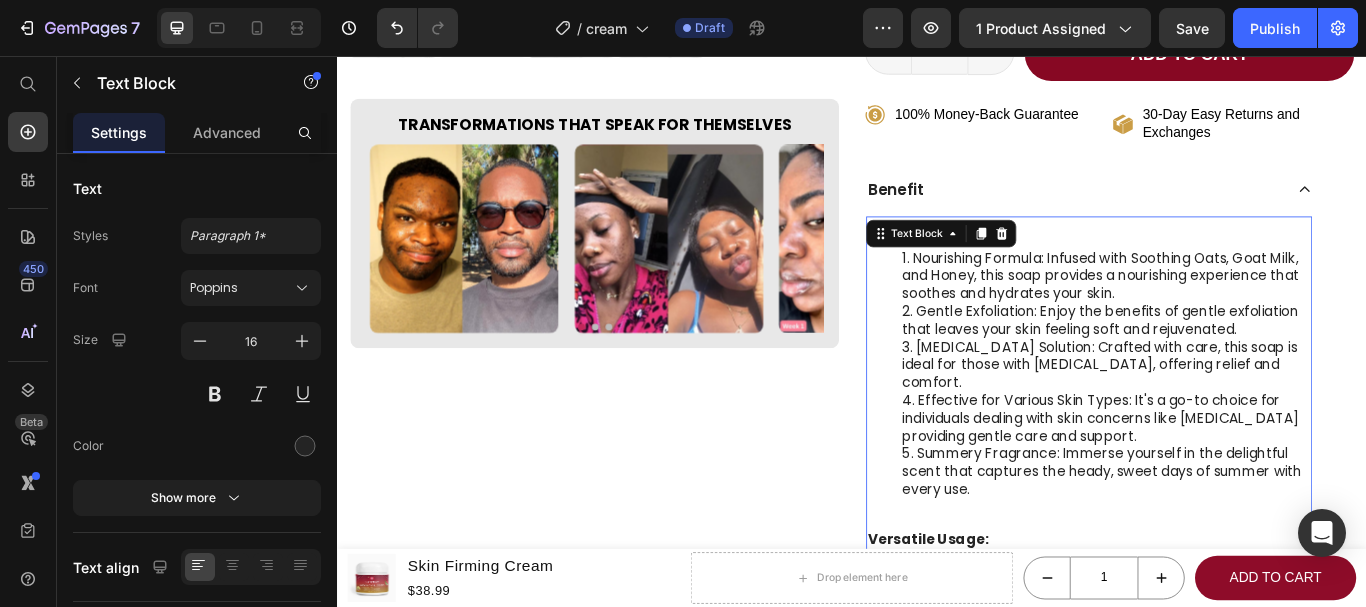 click on "Gentle Exfoliation: Enjoy the benefits of gentle exfoliation that leaves your skin feeling soft and rejuvenated." at bounding box center [1233, 365] 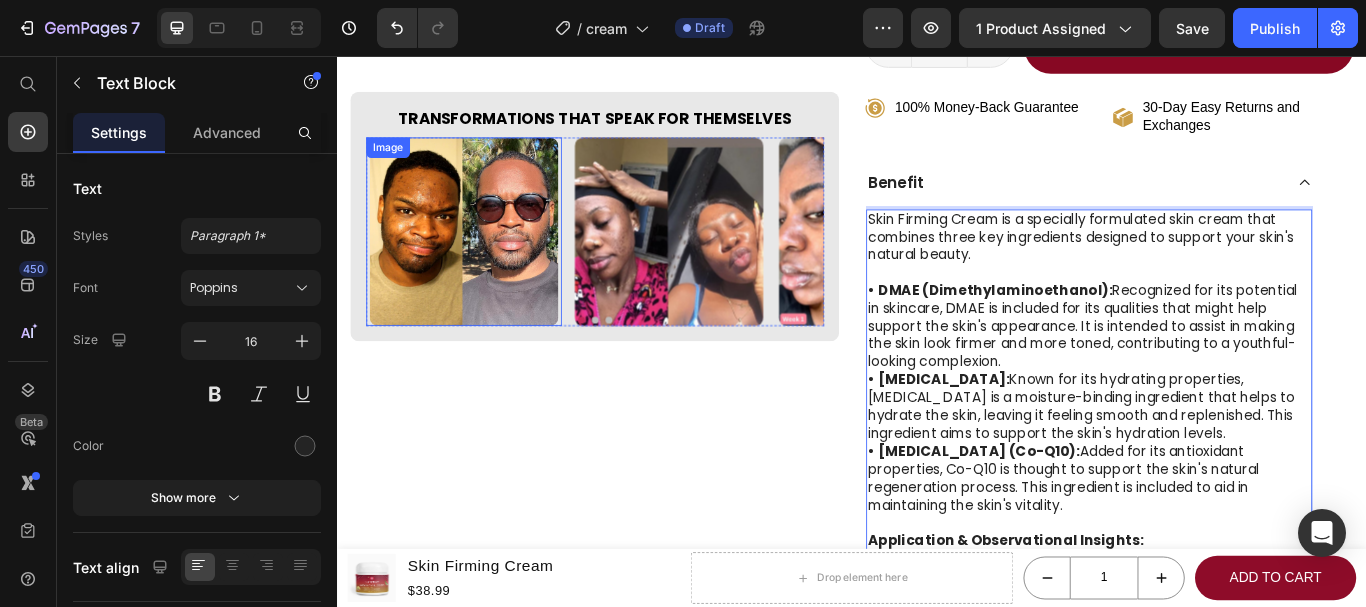 scroll, scrollTop: 1238, scrollLeft: 0, axis: vertical 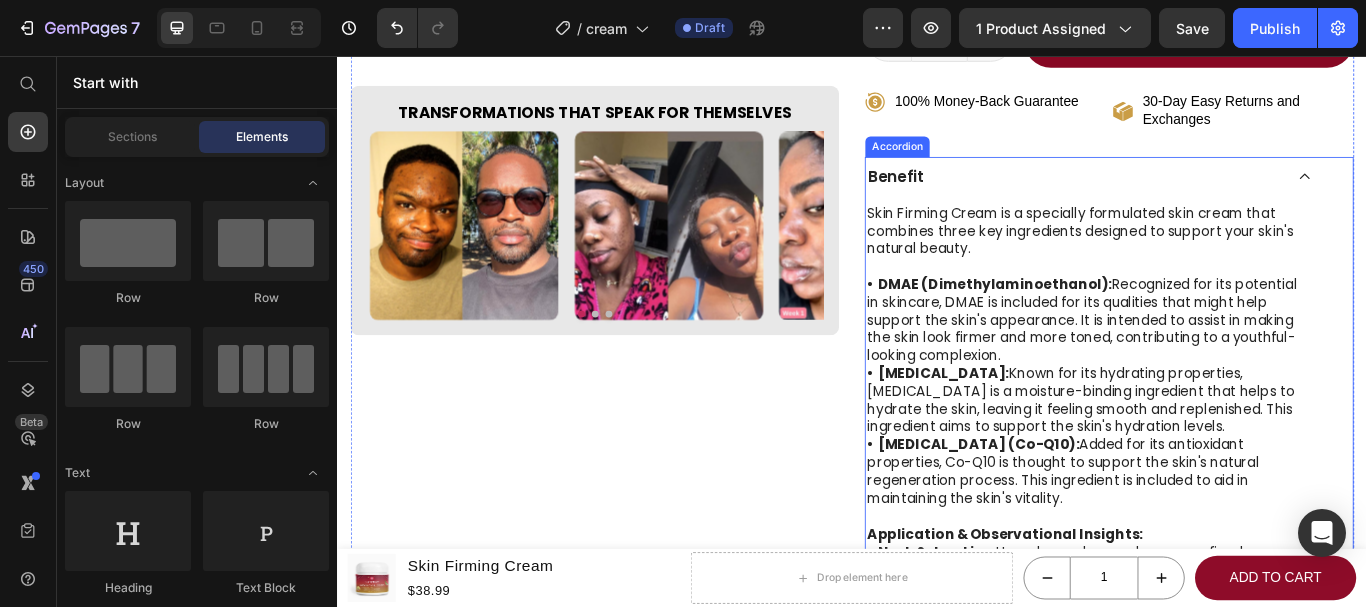 click on "Benefit" at bounding box center [1197, 196] 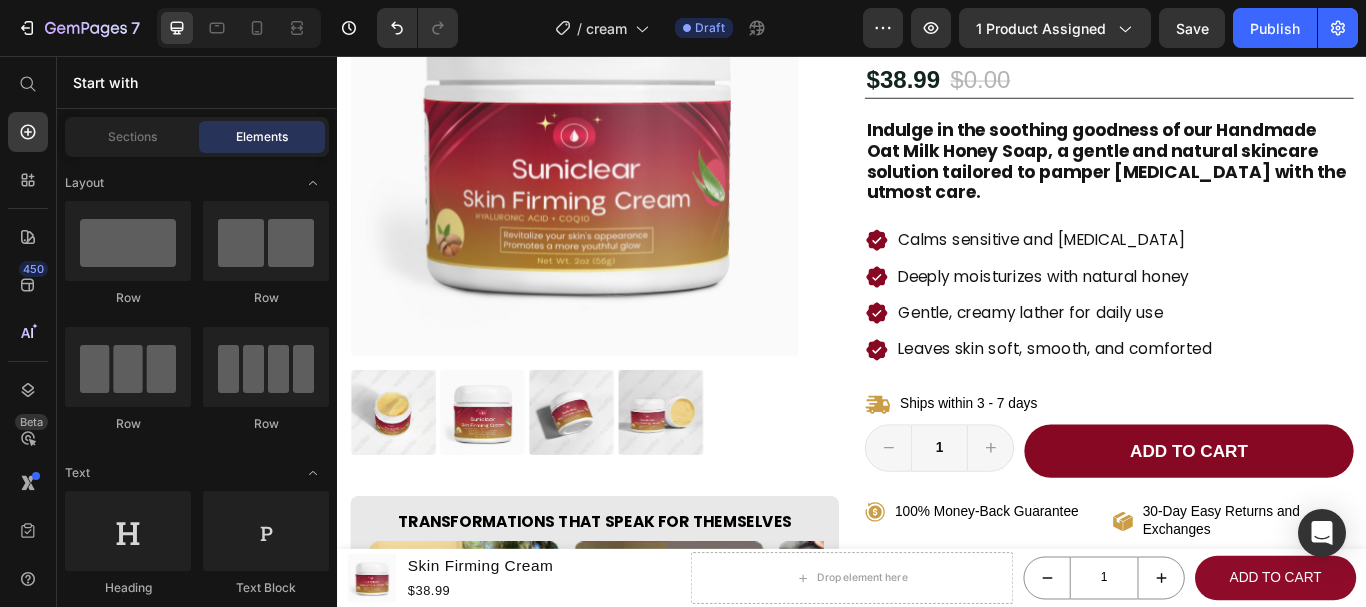scroll, scrollTop: 222, scrollLeft: 0, axis: vertical 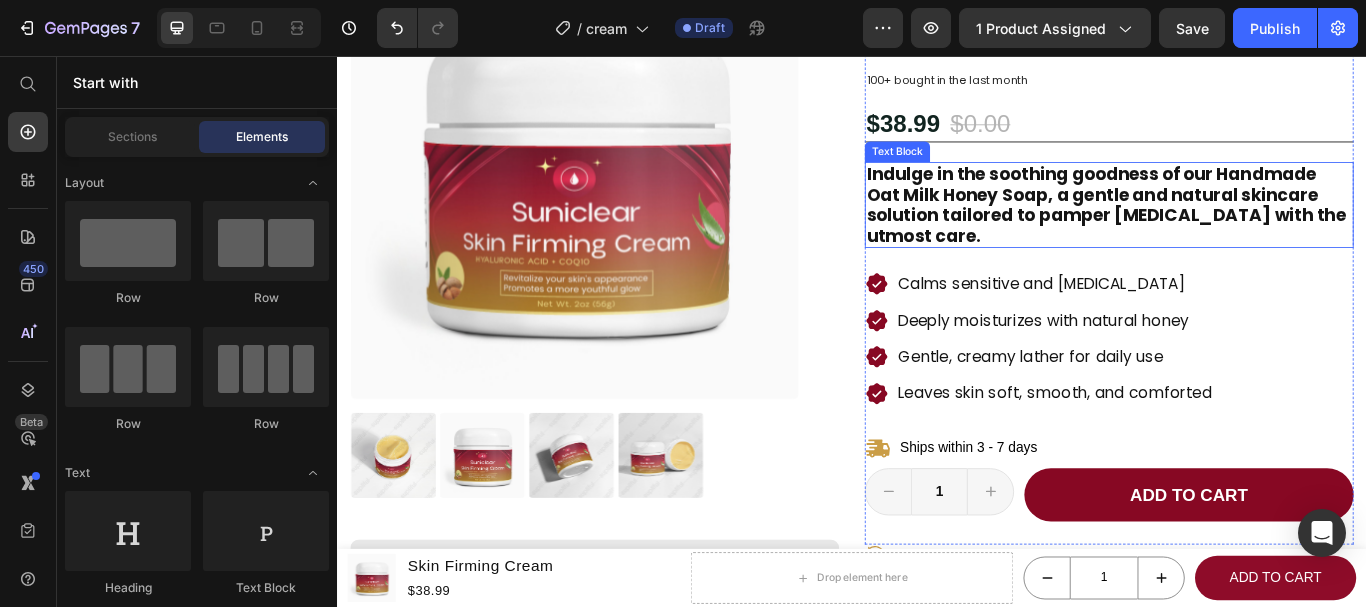 click on "Indulge in the soothing goodness of our Handmade Oat Milk Honey Soap, a gentle and natural skincare solution tailored to pamper sensitive skin with the utmost care." at bounding box center [1237, 230] 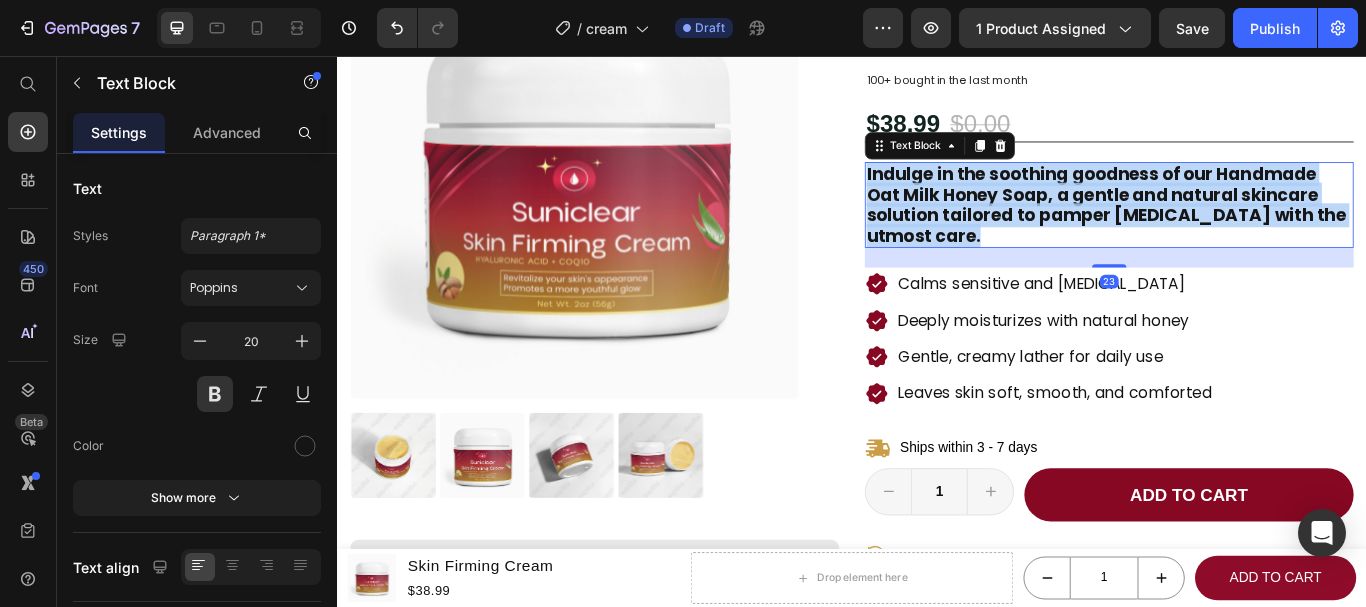 click on "Indulge in the soothing goodness of our Handmade Oat Milk Honey Soap, a gentle and natural skincare solution tailored to pamper sensitive skin with the utmost care." at bounding box center [1237, 230] 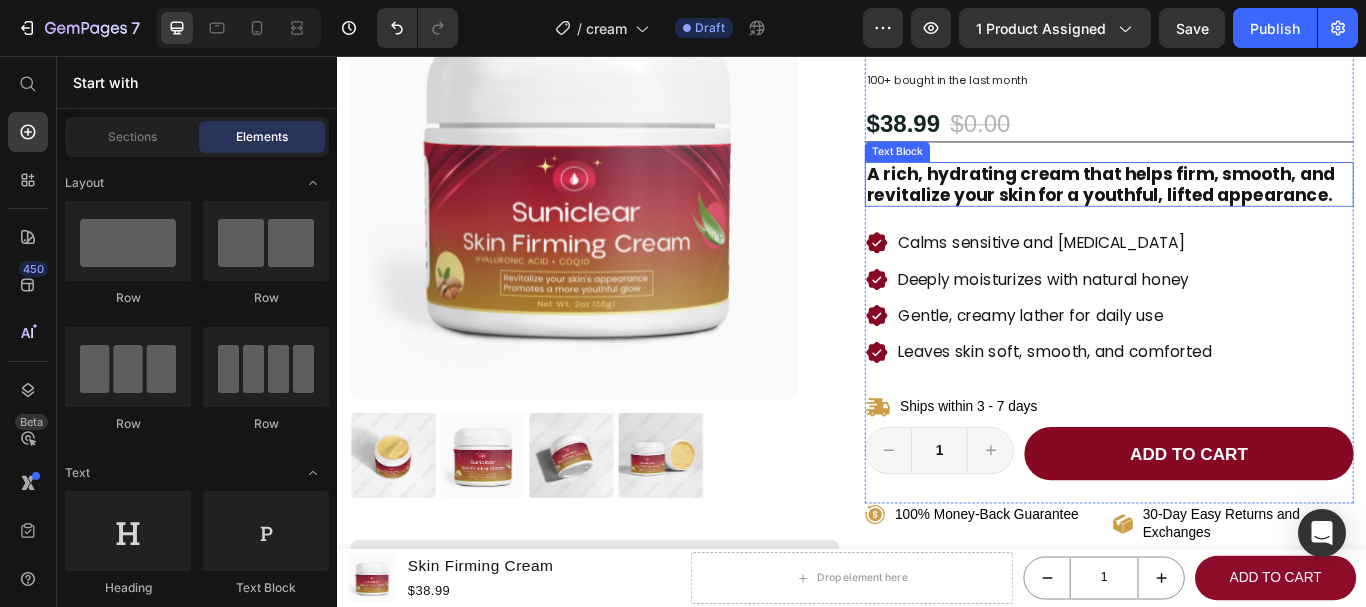 scroll, scrollTop: 209, scrollLeft: 0, axis: vertical 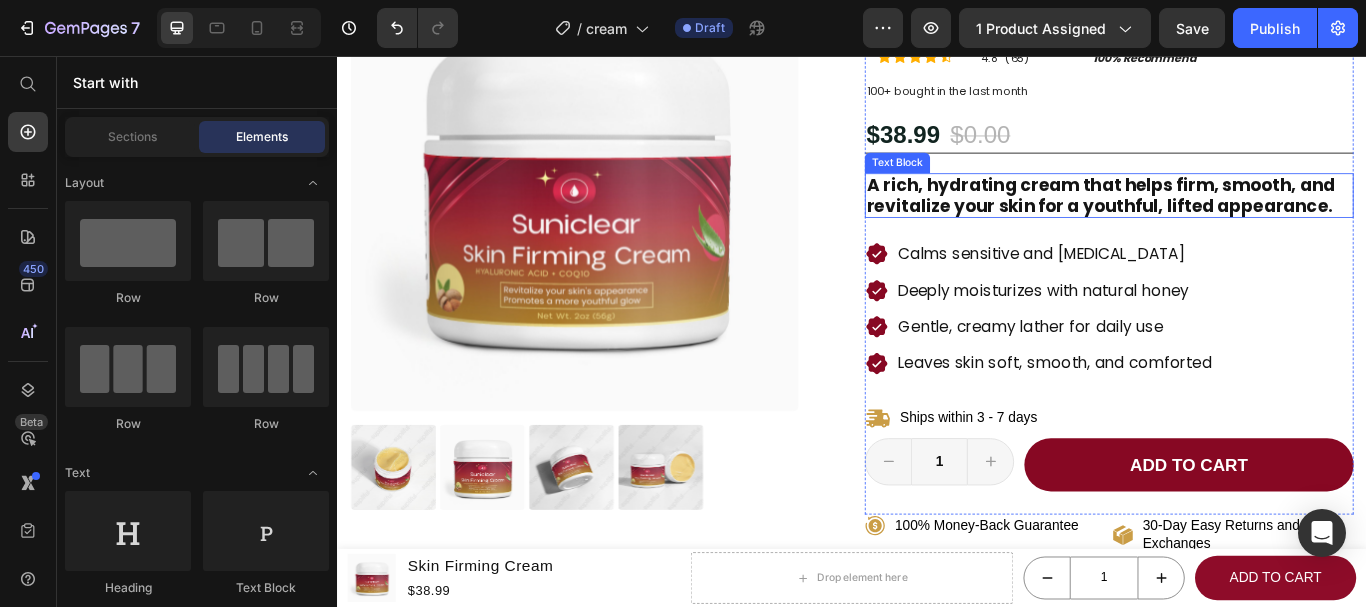 drag, startPoint x: 1282, startPoint y: 204, endPoint x: 767, endPoint y: 295, distance: 522.978 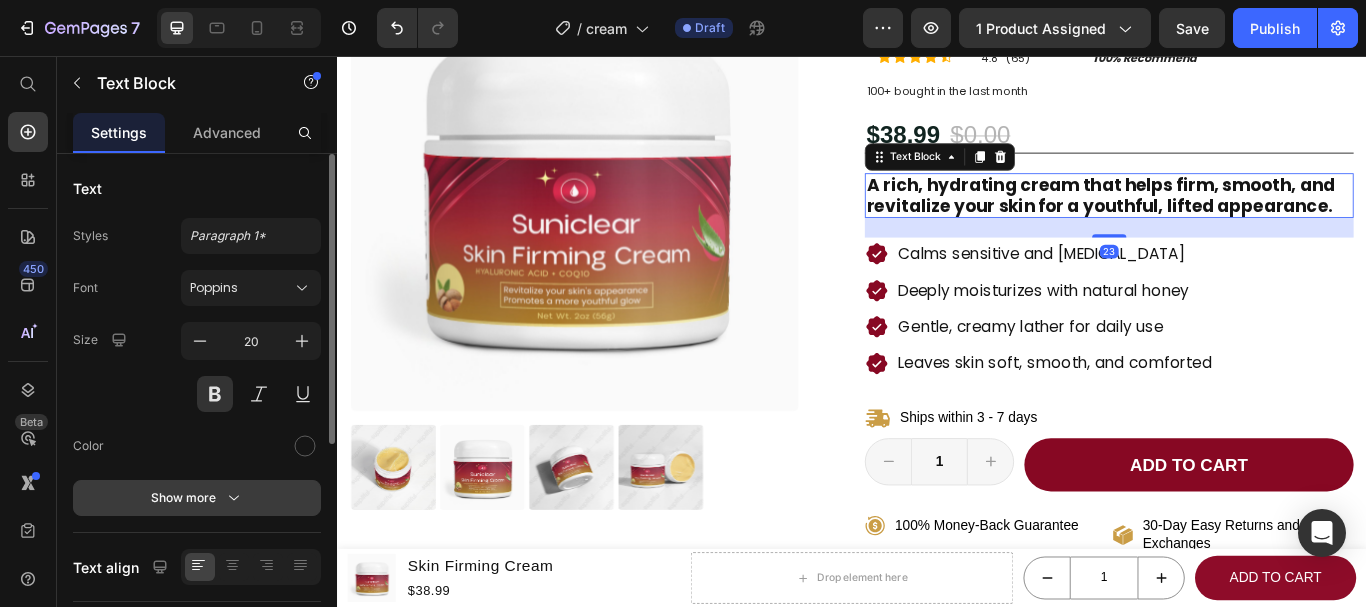 click on "Show more" at bounding box center (197, 498) 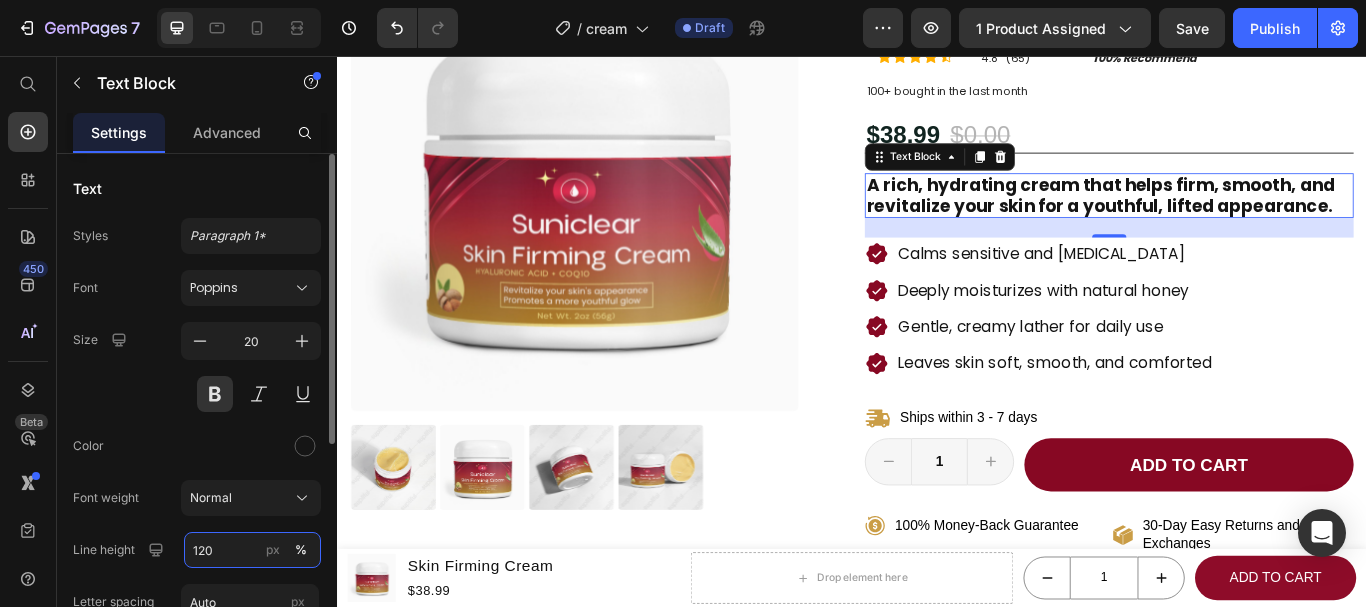 click on "120" at bounding box center [252, 550] 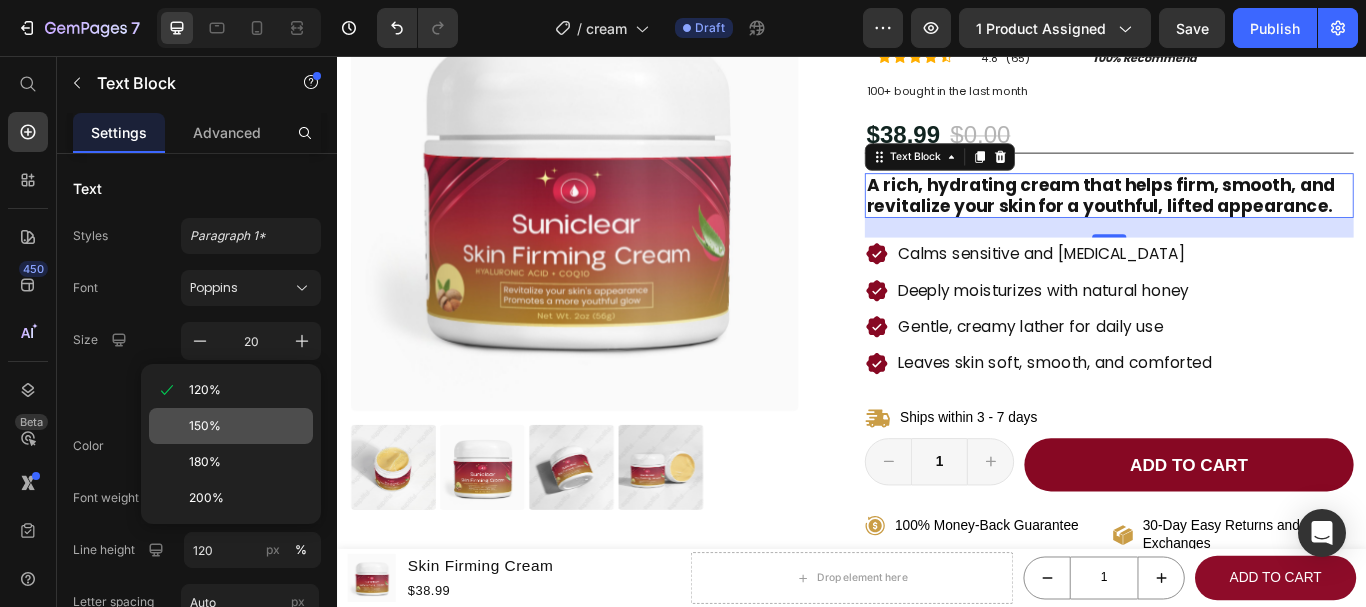 click on "150%" at bounding box center (247, 426) 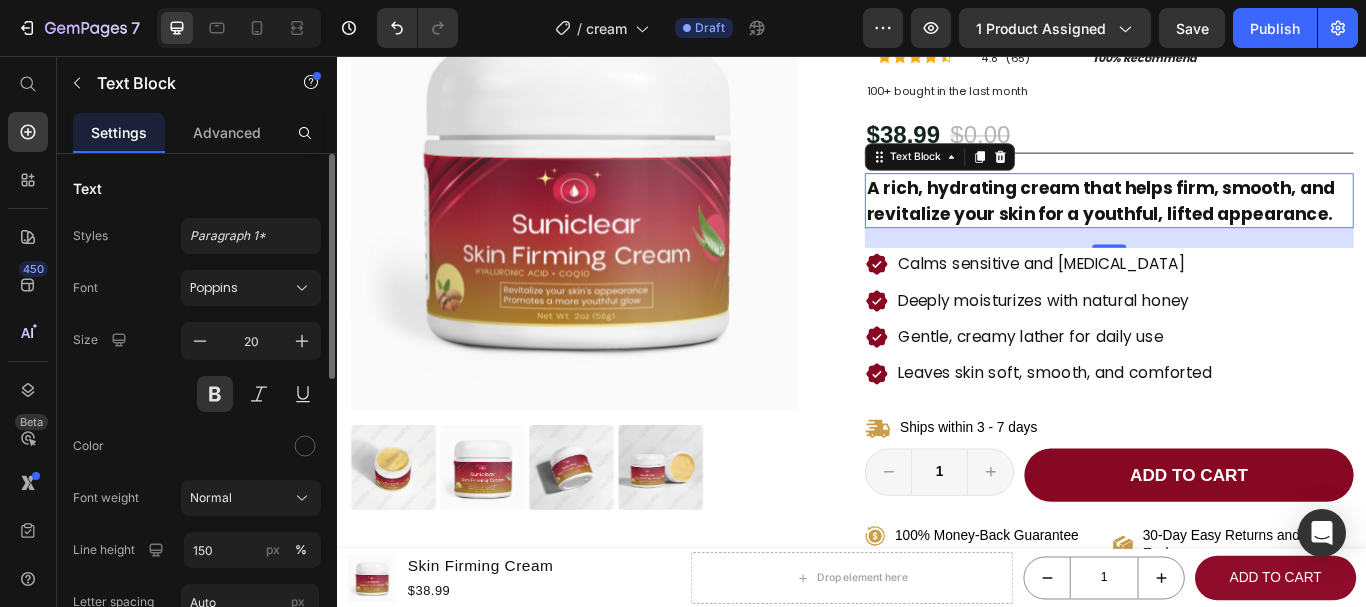 click on "Font Poppins Size 20 Color Font weight Normal Line height 150 px % Letter spacing Auto px Transform
AA Aa aa Shadow Show less" at bounding box center [197, 523] 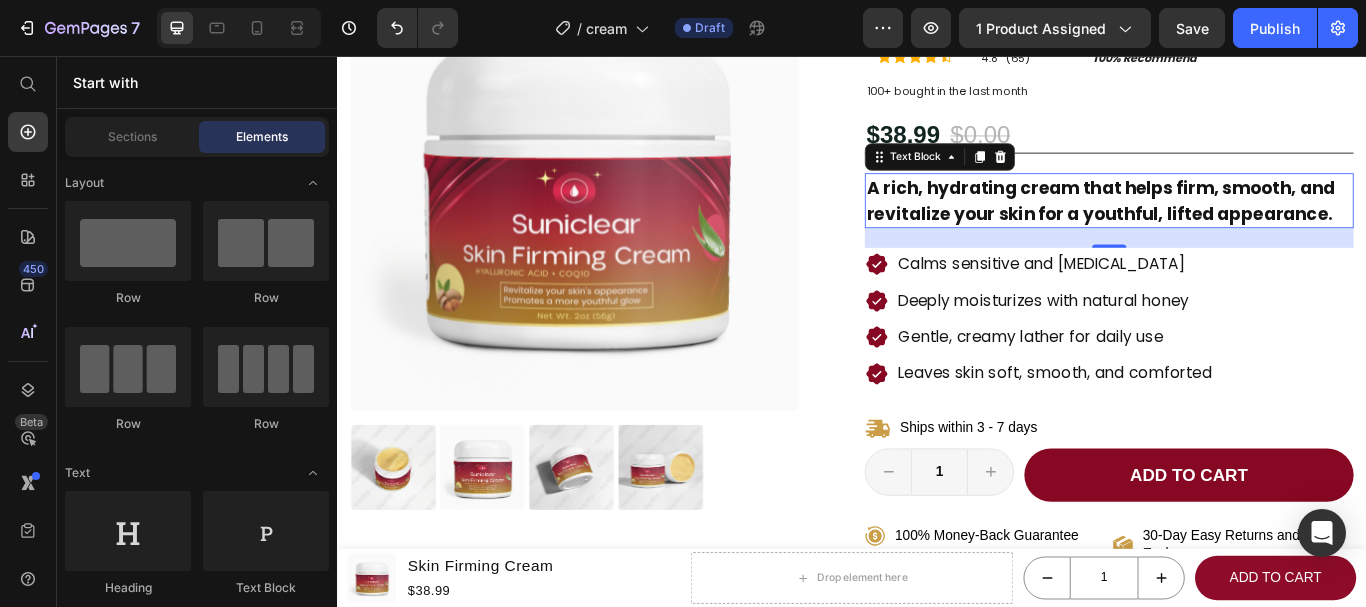 scroll, scrollTop: 0, scrollLeft: 0, axis: both 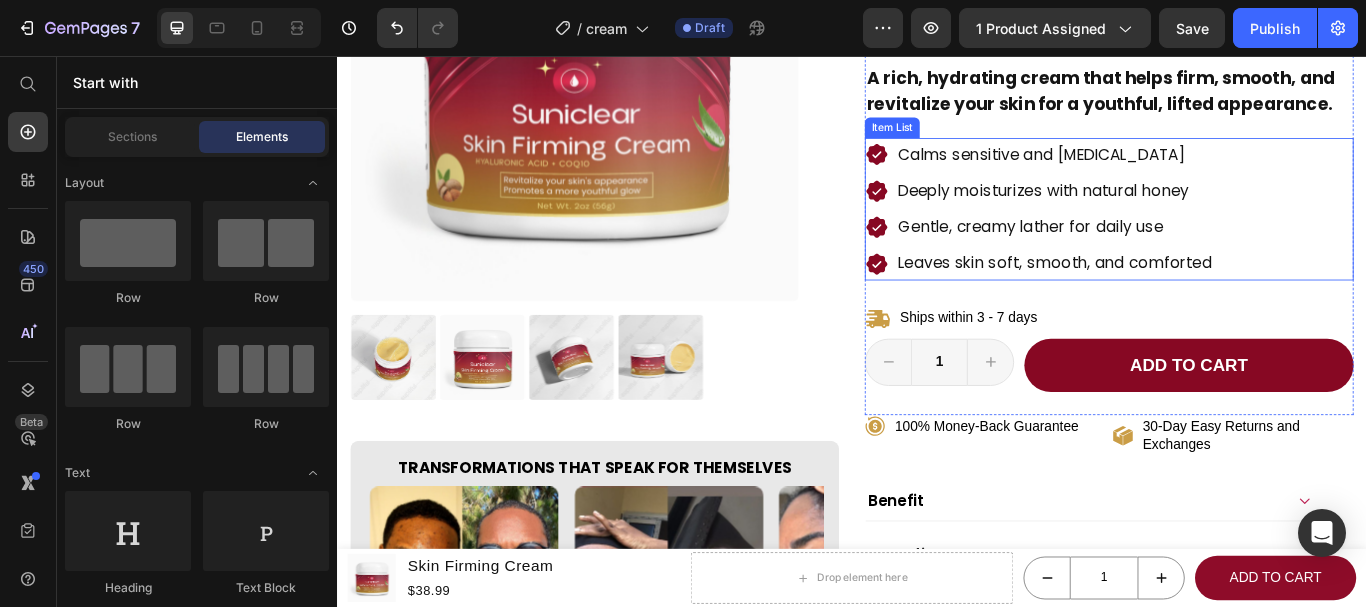 click on "Calms sensitive and dry skin" at bounding box center [1174, 171] 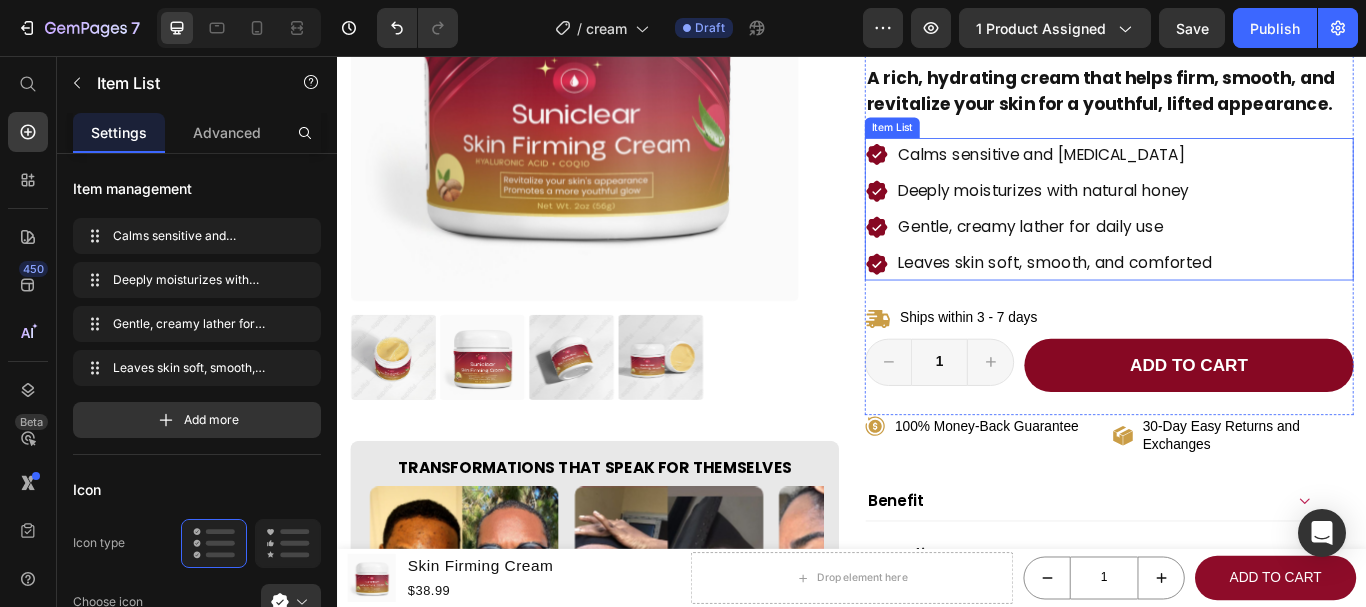click on "Calms sensitive and dry skin" at bounding box center (1174, 171) 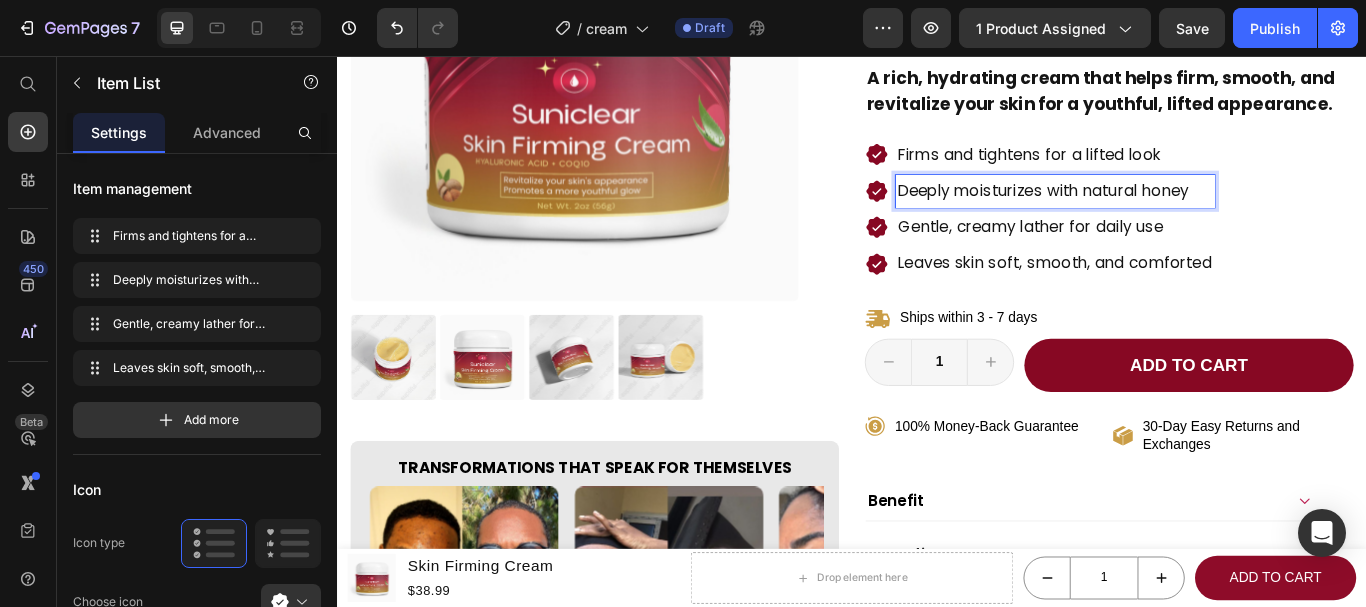 click on "Deeply moisturizes with natural honey" at bounding box center (1174, 214) 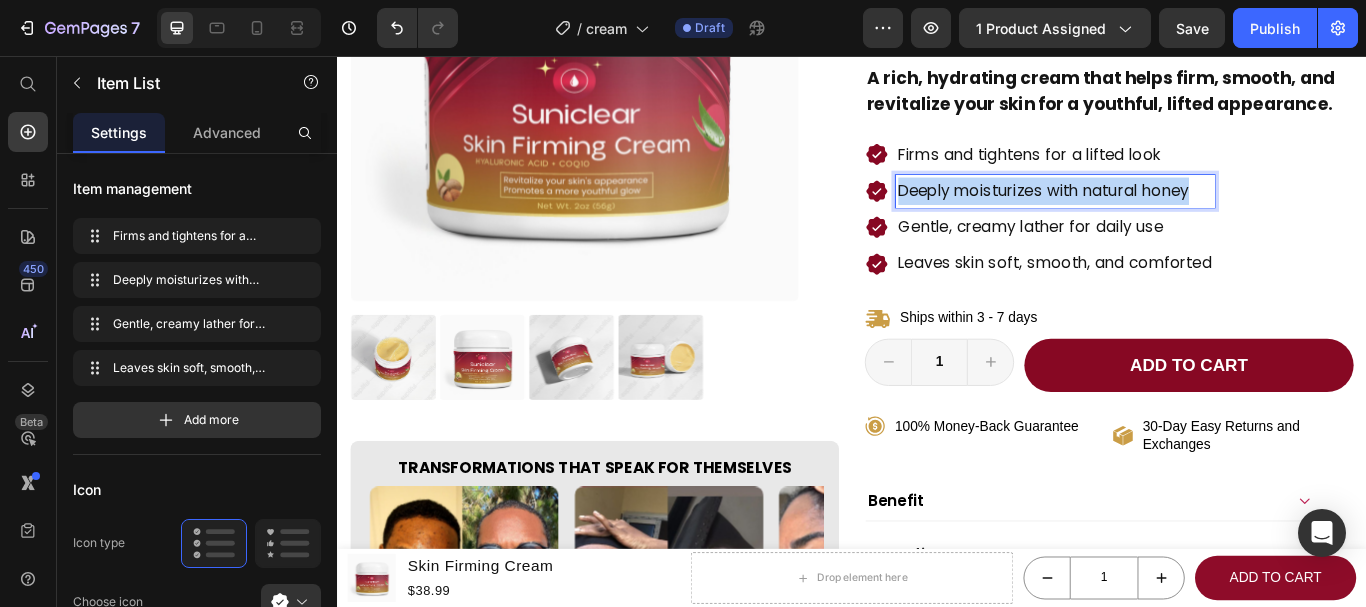 click on "Deeply moisturizes with natural honey" at bounding box center [1174, 214] 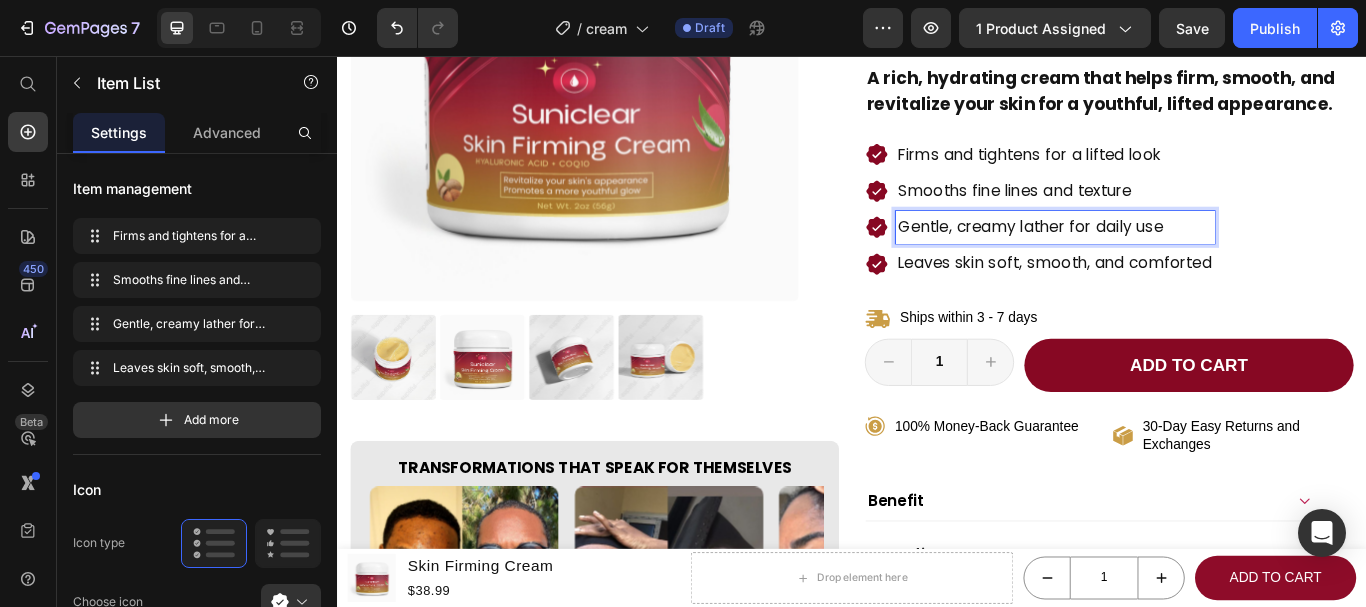 click on "Gentle, creamy lather for daily use" at bounding box center (1174, 256) 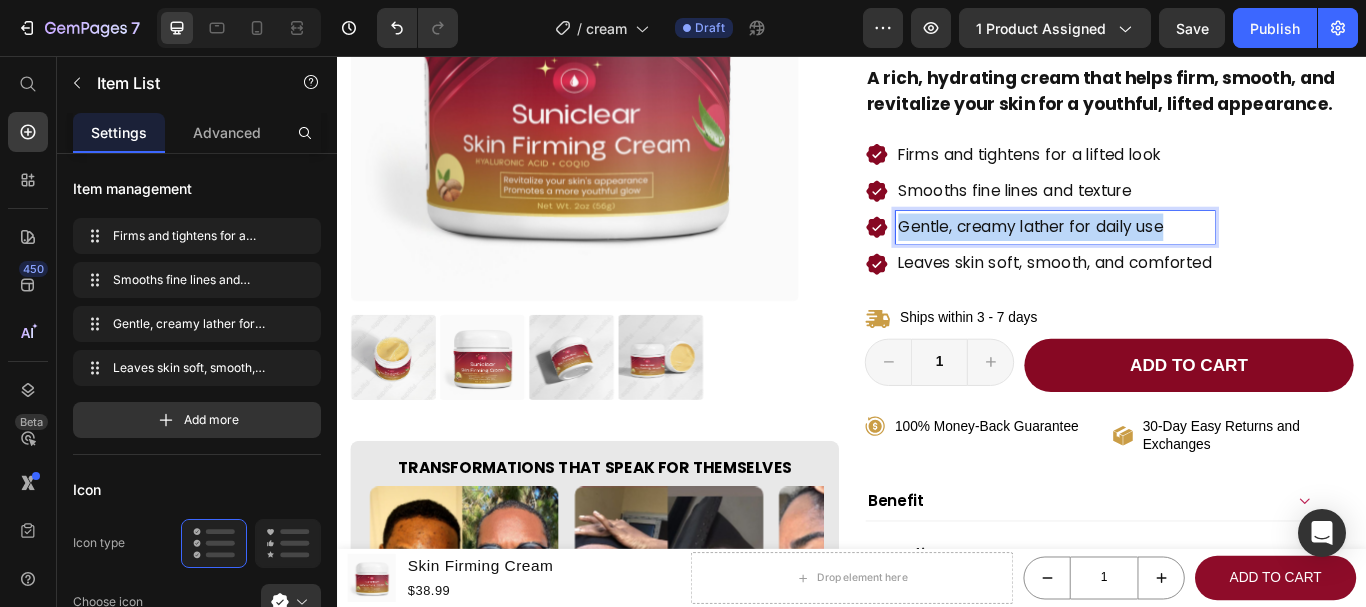 click on "Gentle, creamy lather for daily use" at bounding box center (1174, 256) 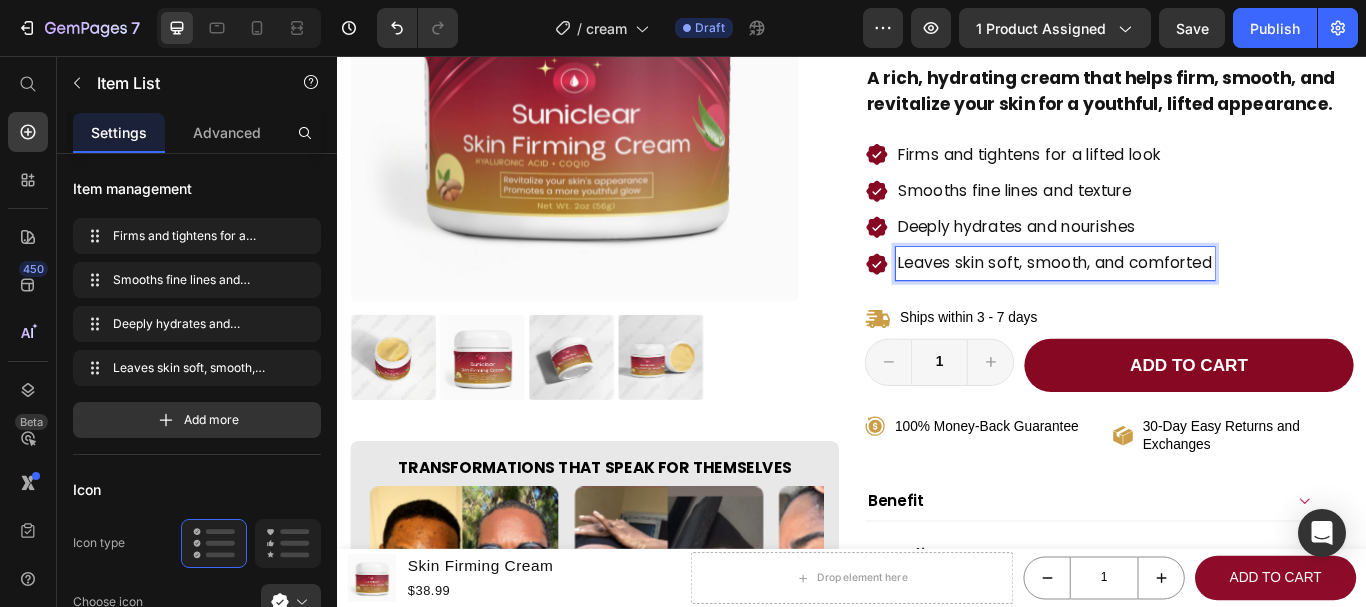 click on "Leaves skin soft, smooth, and comforted" at bounding box center [1174, 298] 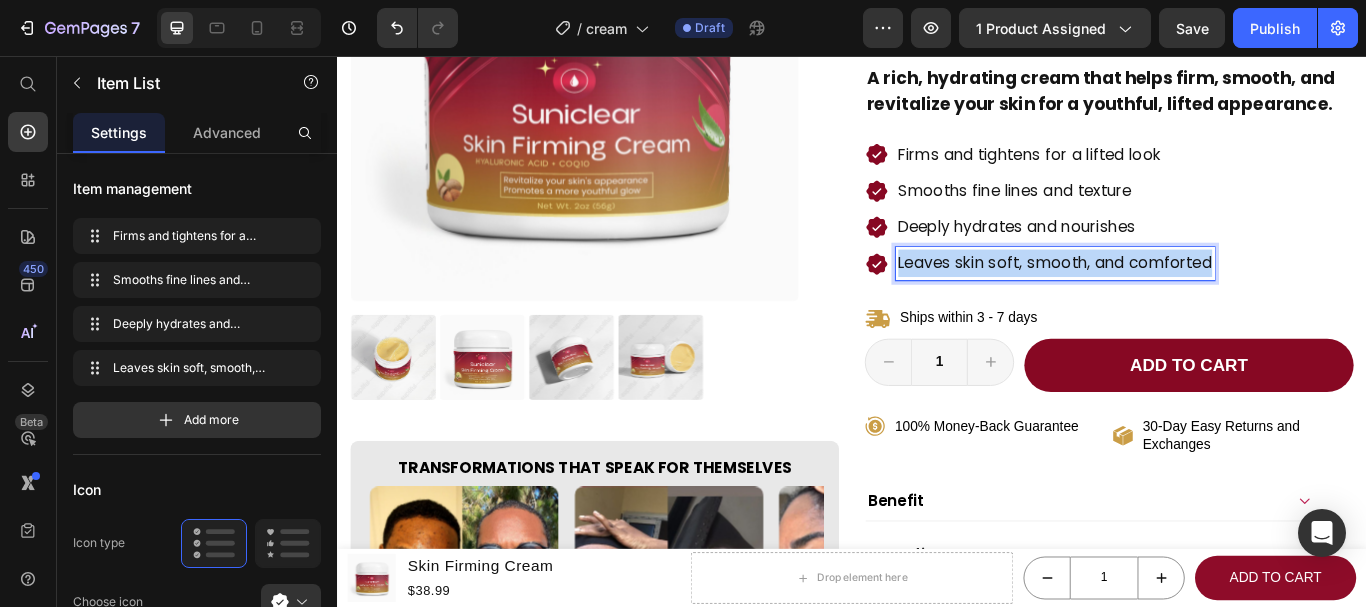 click on "Leaves skin soft, smooth, and comforted" at bounding box center [1174, 298] 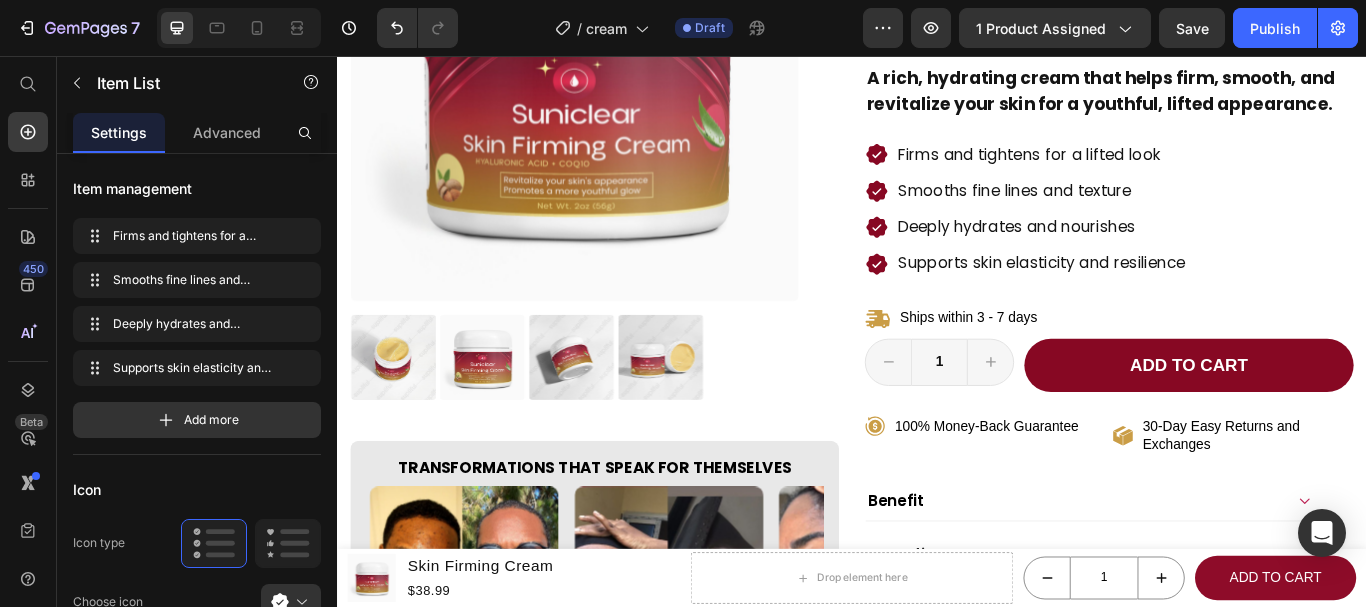 click on "Firms and tightens for a lifted look
Smooths fine lines and texture
Deeply hydrates and nourishes
Supports skin elasticity and resilience" at bounding box center (1237, 235) 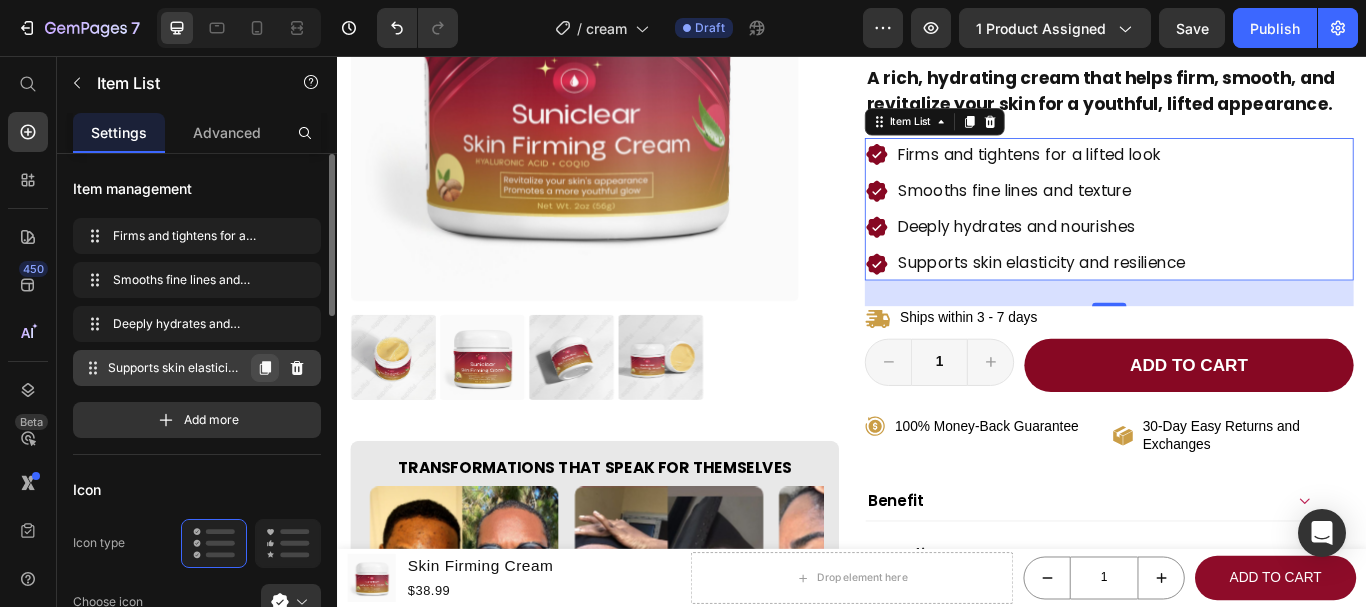 click 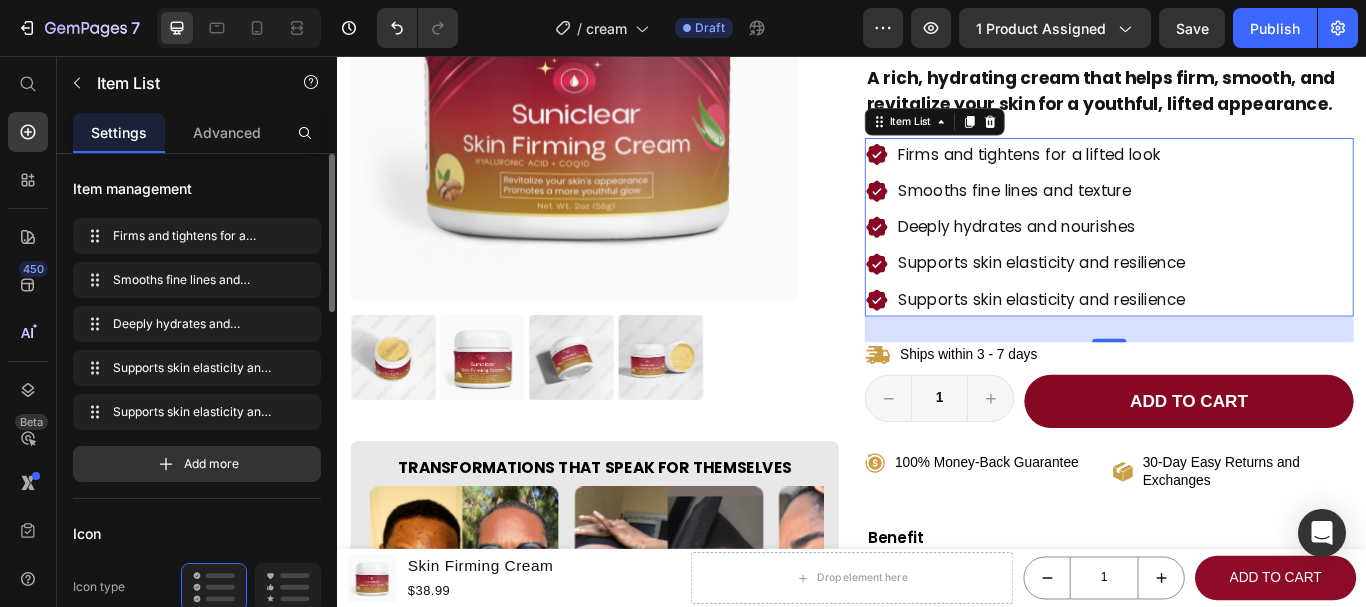 click on "Supports skin elasticity and resilience" at bounding box center [1158, 341] 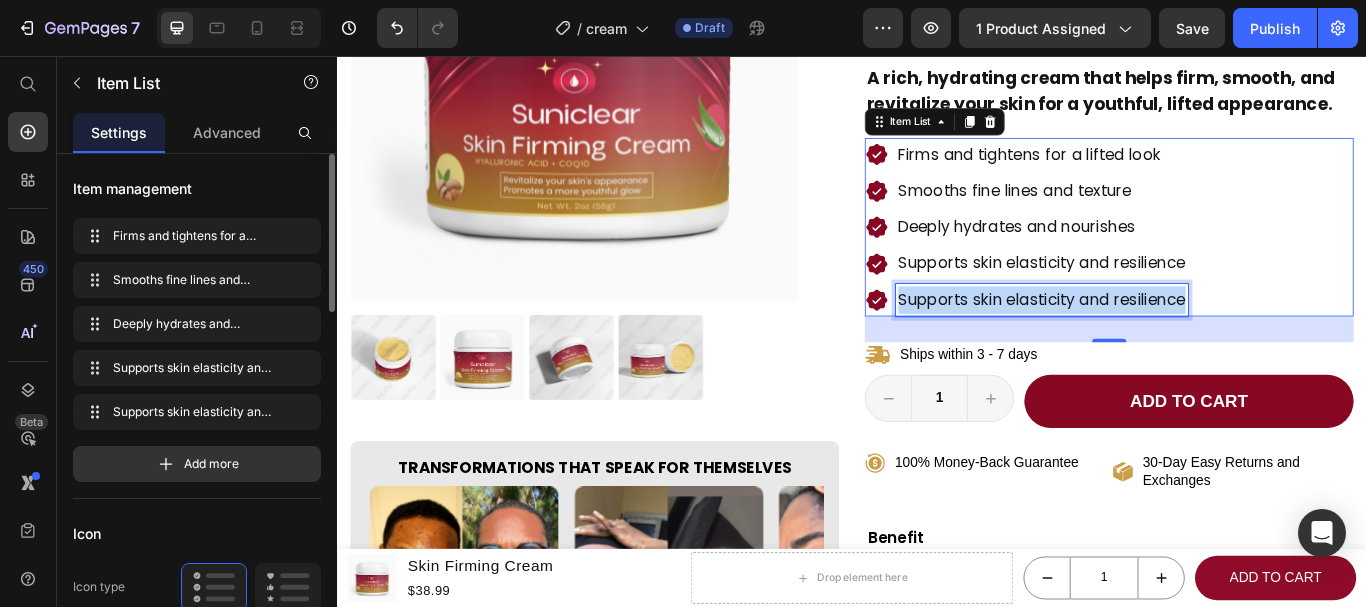 click on "Supports skin elasticity and resilience" at bounding box center (1158, 341) 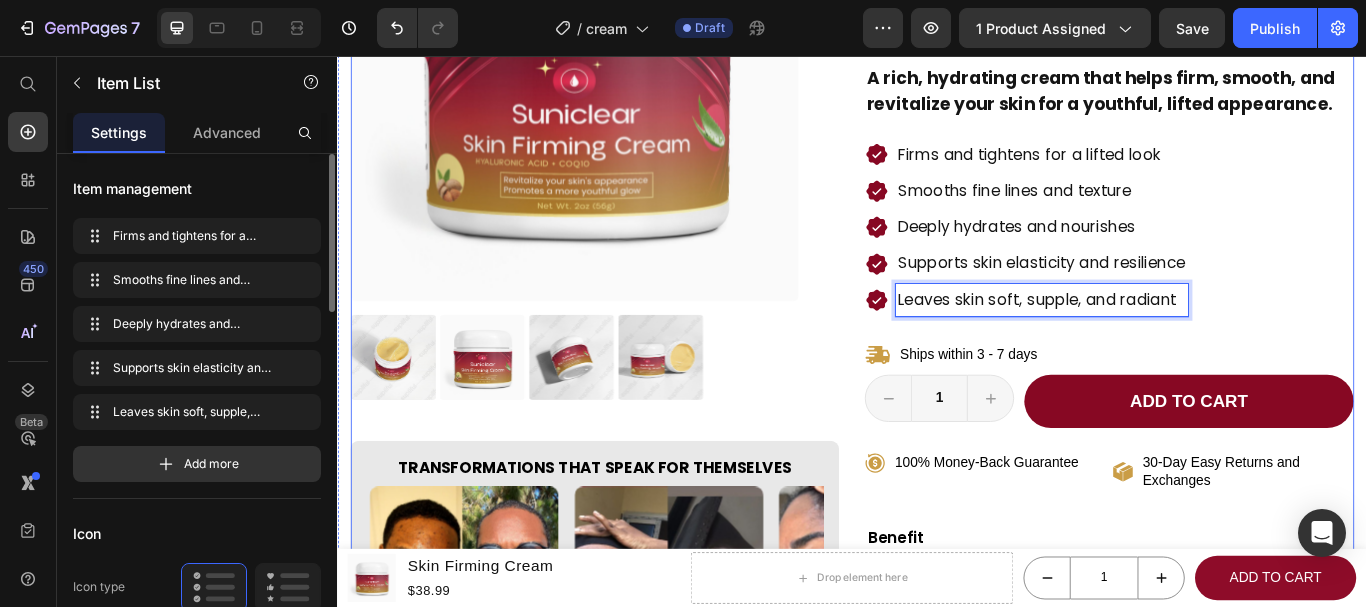 click on "Product Images Transformations That Speak for Themselves Heading Image Image Image Image Carousel Row Skin Firming Cream Product Title Icon Icon Icon Icon
Icon Icon List 4.8   (65)  Text Block 100% Recommend Text Block Row Row 100+ bought in the last month Text Block $38.99 Product Price $0.00 Product Price 0% OFF Discount Tag Row A rich, hydrating cream that helps firm, smooth, and revitalize your skin for a youthful, lifted appearance. Text Block
Firms and tightens for a lifted look
Smooths fine lines and texture
Deeply hydrates and nourishes
Supports skin elasticity and resilience
Leaves skin soft, supple, and radiant Item List   30
Ships within 3 - 7 days Item List 1 Product Quantity Row Add to cart Add to Cart Row Row
100% Money-Back Guarantee Item List
30-Day Easy Returns and Exchanges Item List Row Real Results from Real Customers Heading Image Image Image Row" at bounding box center (937, 370) 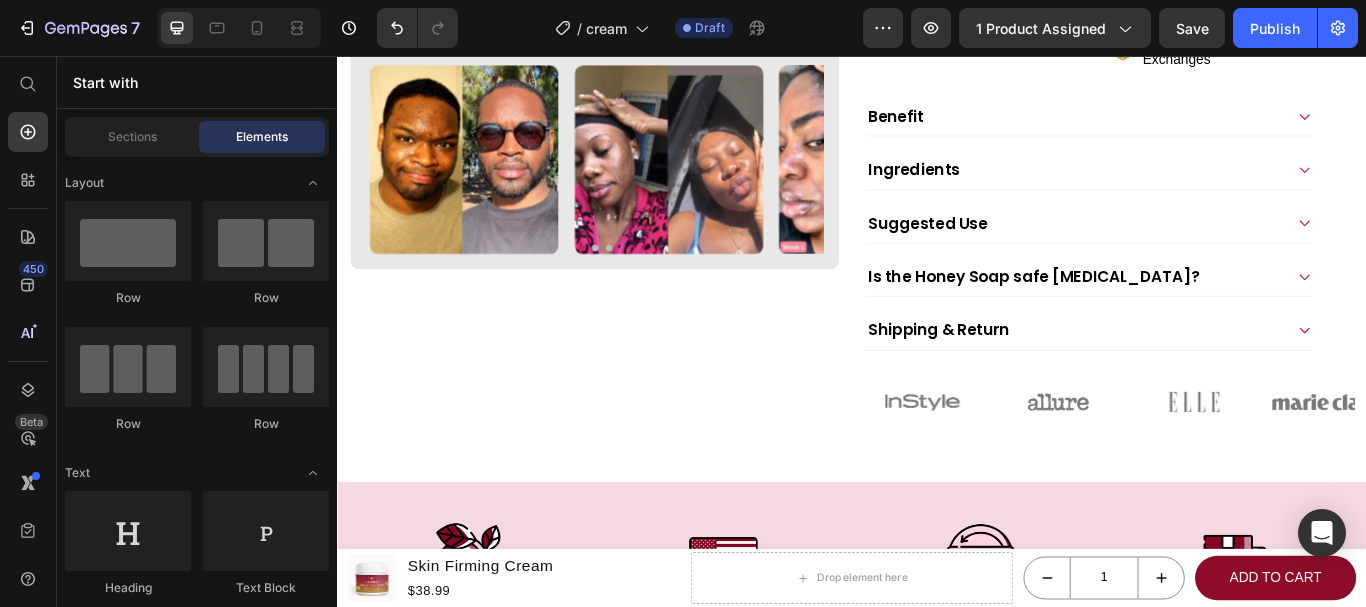 scroll, scrollTop: 841, scrollLeft: 0, axis: vertical 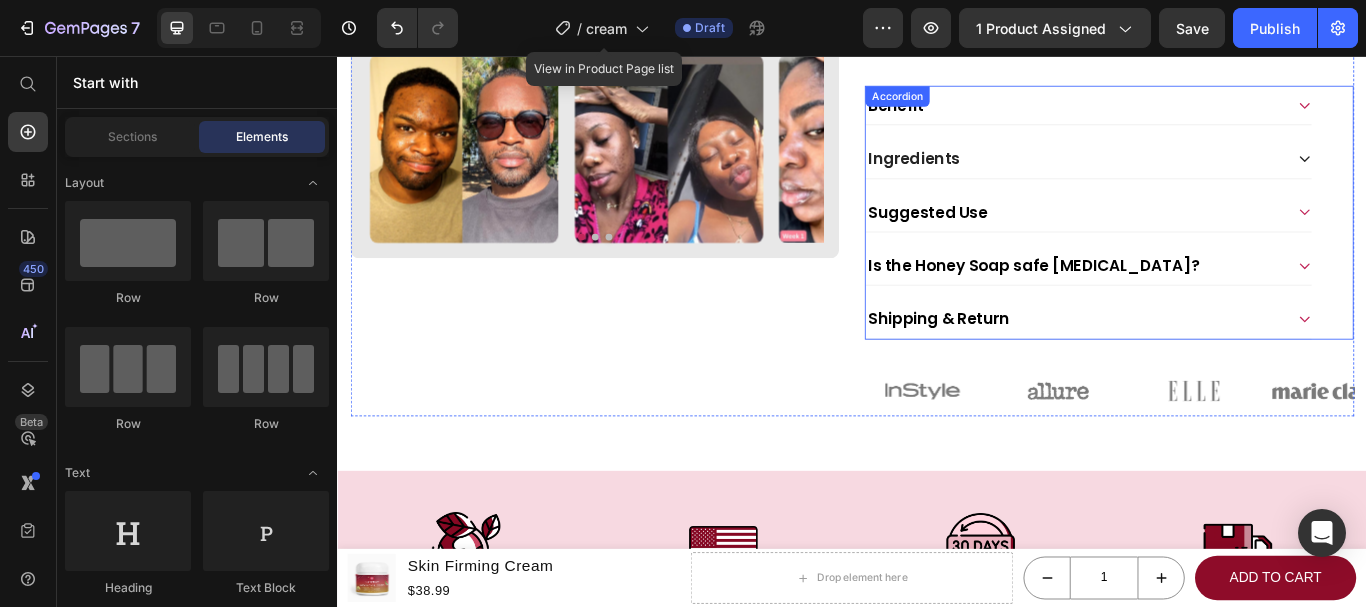 click on "Ingredients" at bounding box center (1197, 175) 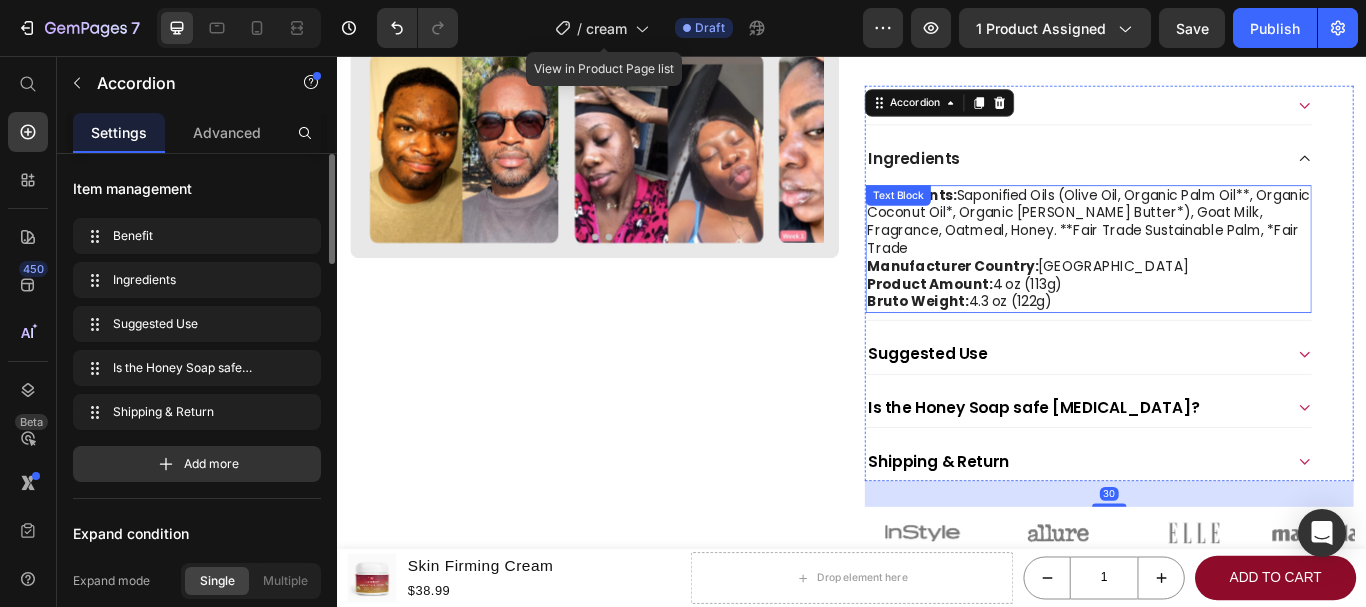 click on "Ingredients:  Saponified Oils (Olive Oil, Organic Palm Oil**, Organic Coconut Oil*, Organic Shea Butter*), Goat Milk, Fragrance, Oatmeal, Honey. **Fair Trade Sustainable Palm, *Fair Trade" at bounding box center [1213, 250] 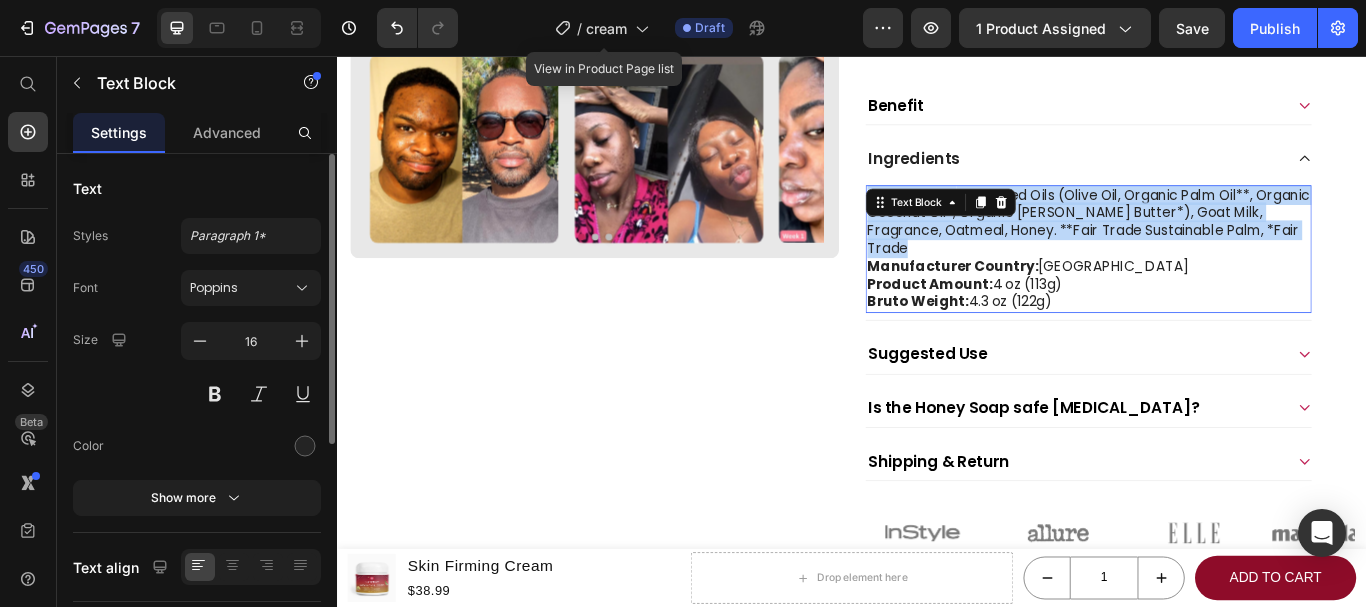 click on "Ingredients:  Saponified Oils (Olive Oil, Organic Palm Oil**, Organic Coconut Oil*, Organic Shea Butter*), Goat Milk, Fragrance, Oatmeal, Honey. **Fair Trade Sustainable Palm, *Fair Trade" at bounding box center [1213, 250] 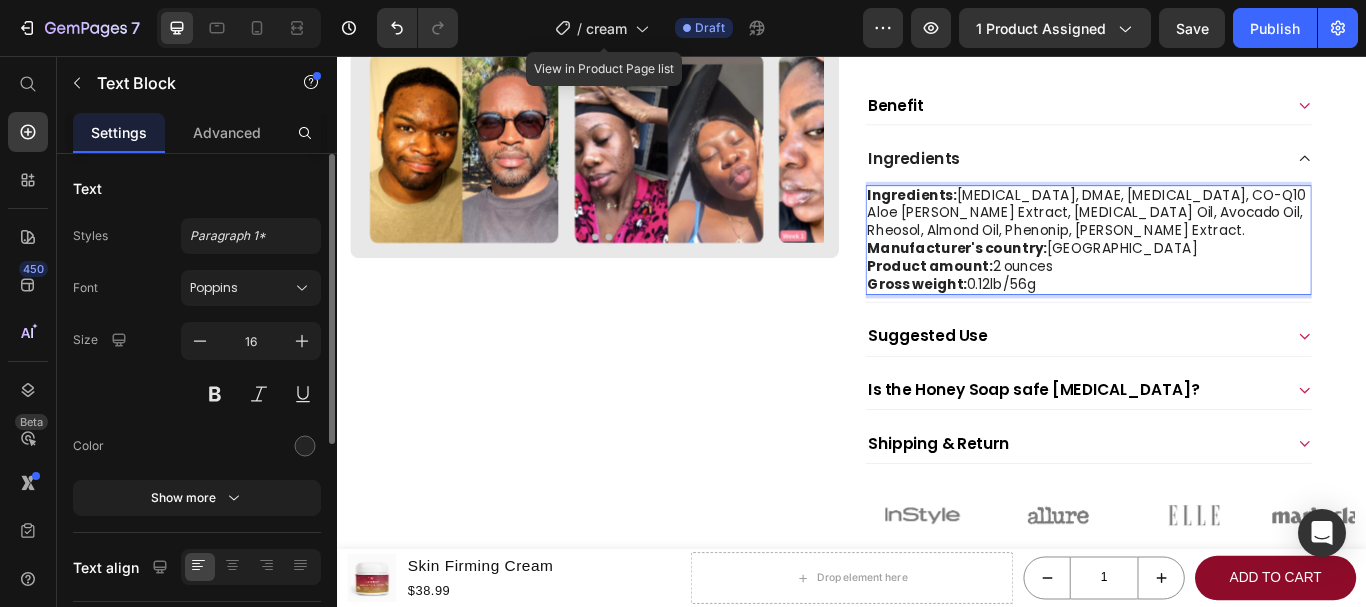 click on "Ingredients:  Purified Water, DMAE, Hyaluronic Acid, CO-Q10 Aloe Vera Extract, Vitamin E Oil, Avocado Oil, Rheosol, Almond Oil, Phenonip, Rosemary Extract." at bounding box center (1213, 240) 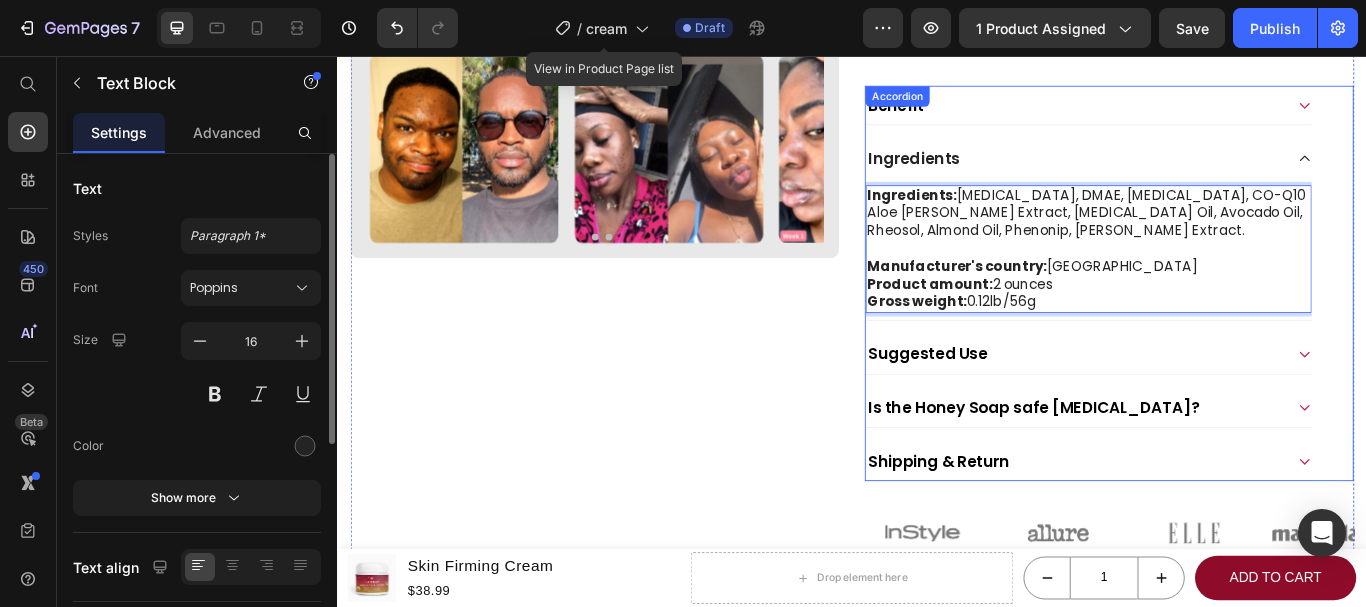 click on "Ingredients" at bounding box center (1197, 175) 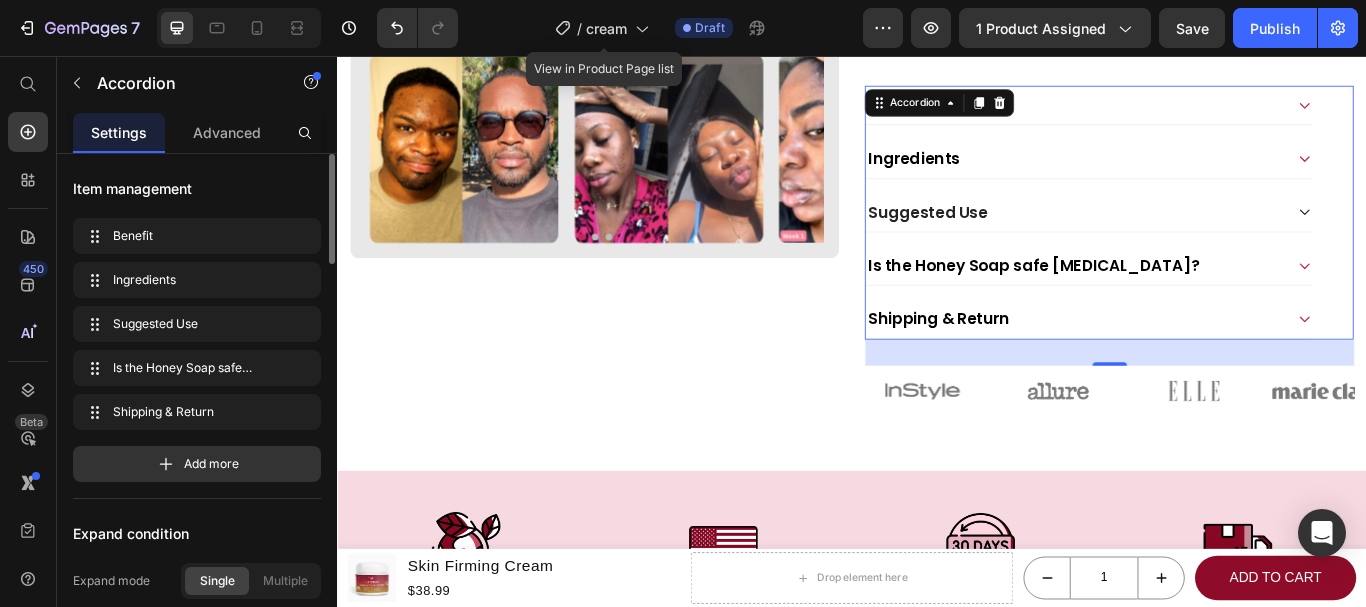 click on "Suggested Use" at bounding box center [1213, 238] 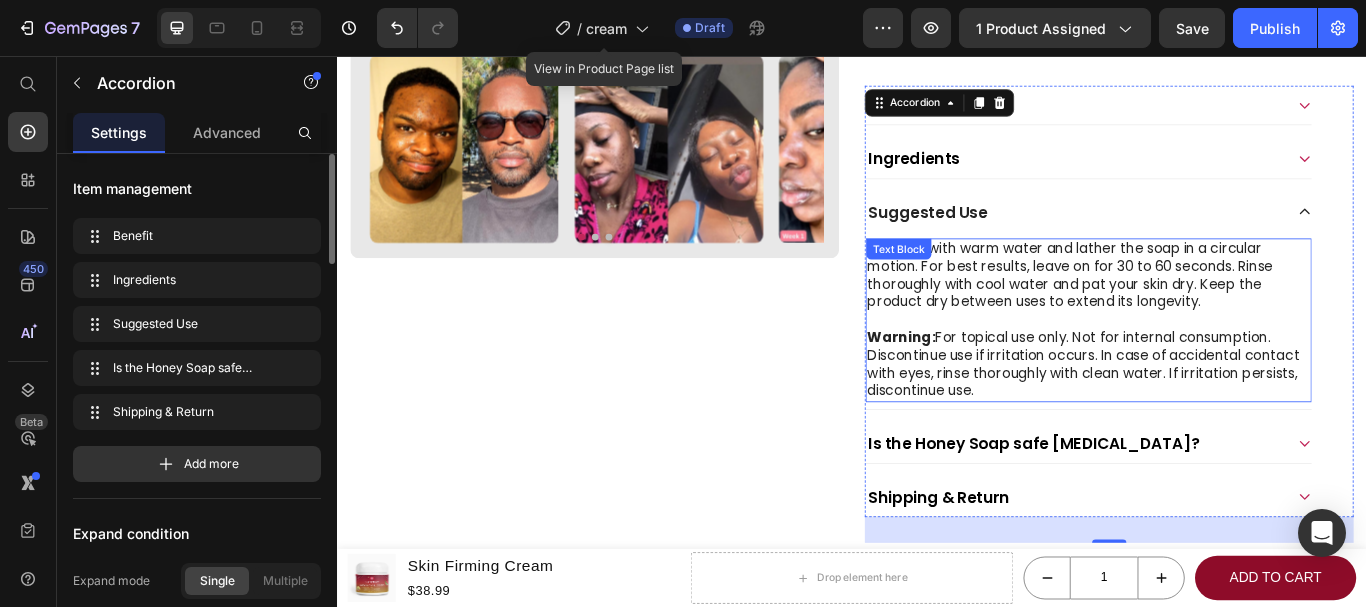 click on "Wet skin with warm water and lather the soap in a circular motion. For best results, leave on for 30 to 60 seconds. Rinse thoroughly with cool water and pat your skin dry. Keep the product dry between uses to extend its longevity." at bounding box center (1213, 312) 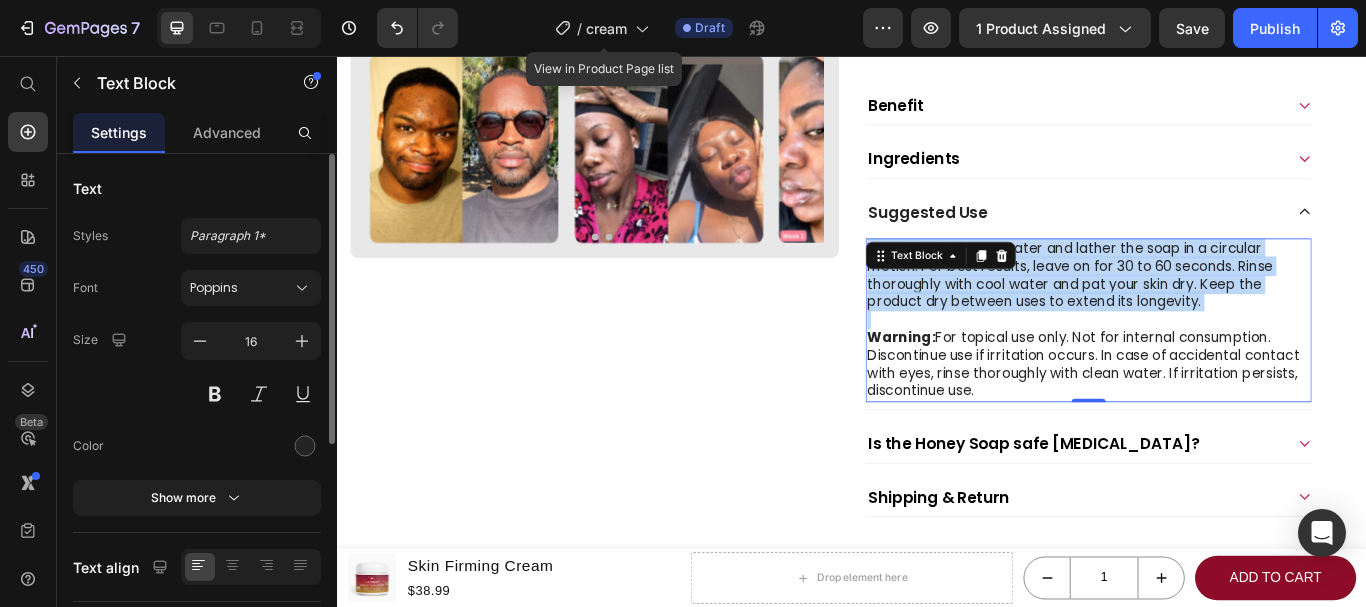 click on "Wet skin with warm water and lather the soap in a circular motion. For best results, leave on for 30 to 60 seconds. Rinse thoroughly with cool water and pat your skin dry. Keep the product dry between uses to extend its longevity." at bounding box center (1213, 312) 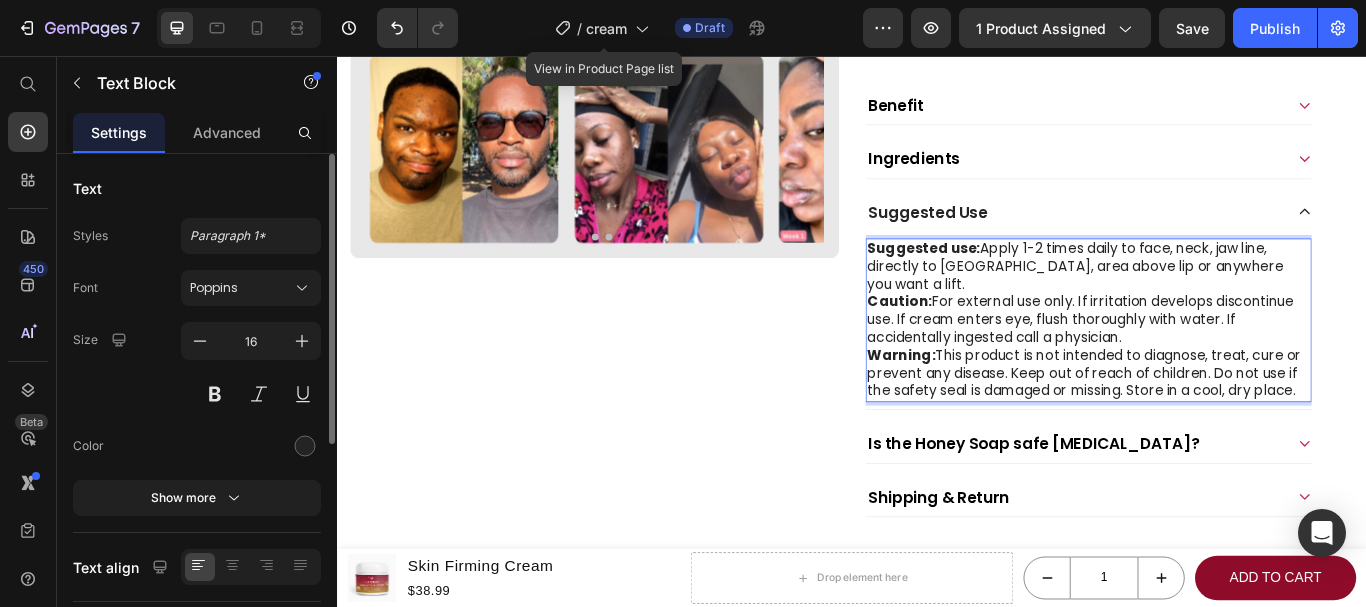 click on "Suggested use:  Apply 1-2 times daily to face, neck, jaw line, directly to lips, area above lip or anywhere you want a lift." at bounding box center [1213, 302] 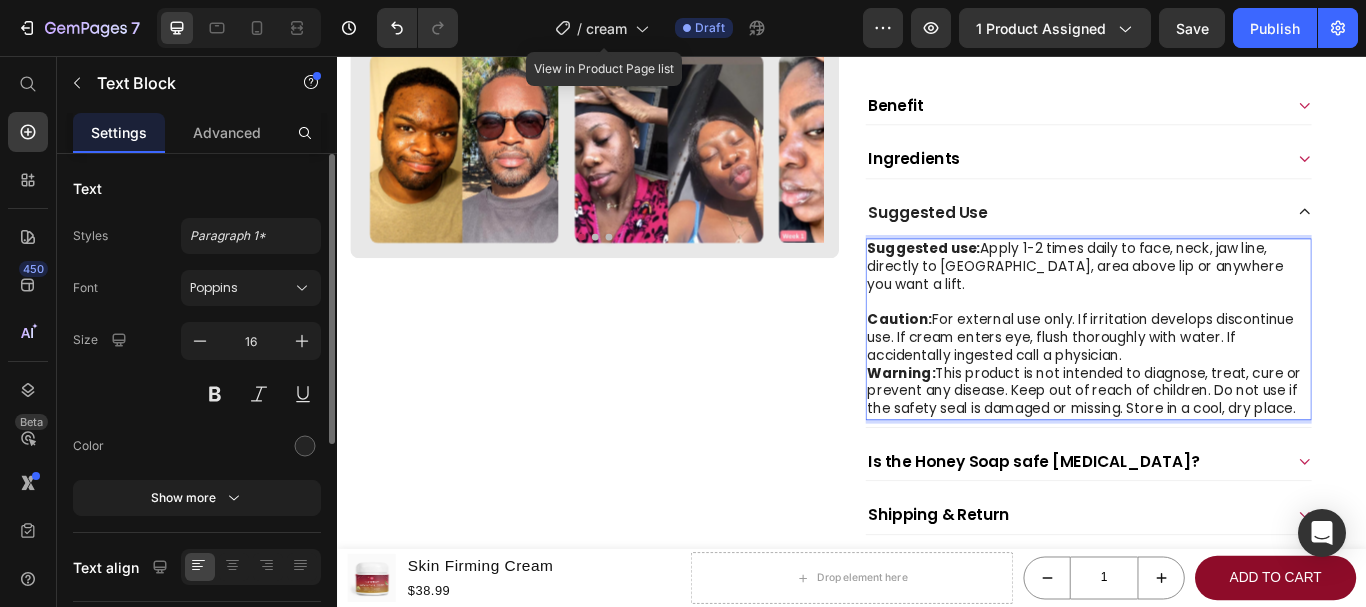 click on "Caution:  For external use only. If irritation develops discontinue use. If cream enters eye, flush thoroughly with water. If accidentally ingested call a physician." at bounding box center (1213, 385) 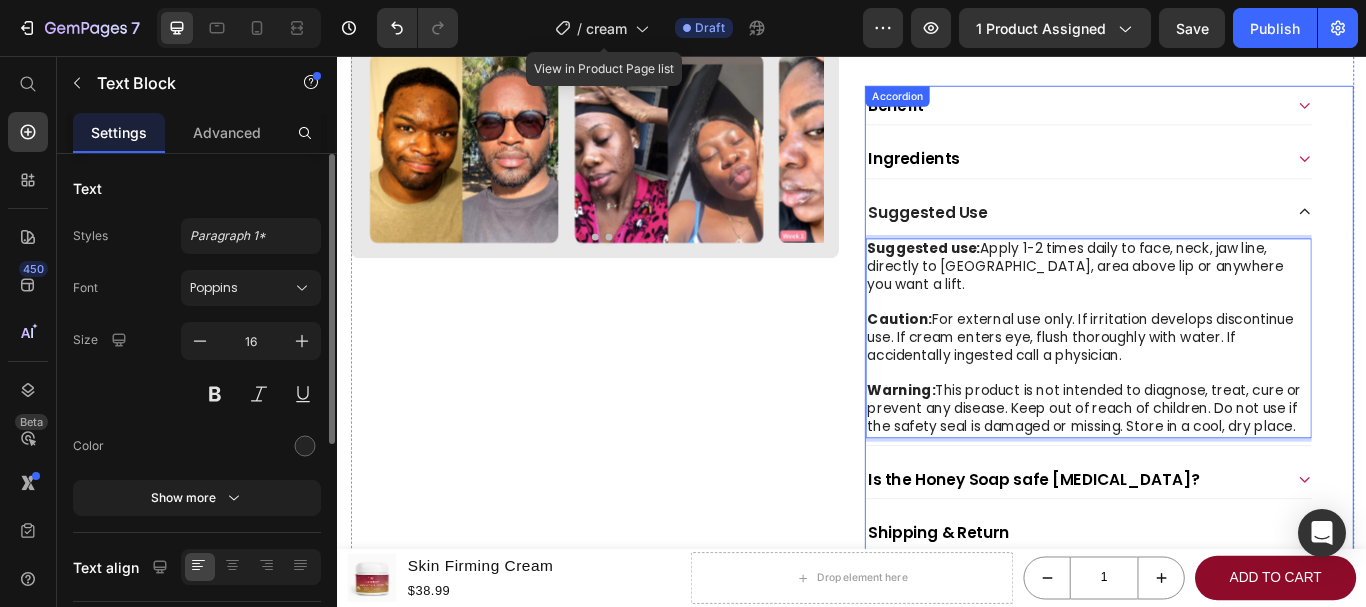 click on "Suggested Use" at bounding box center (1197, 238) 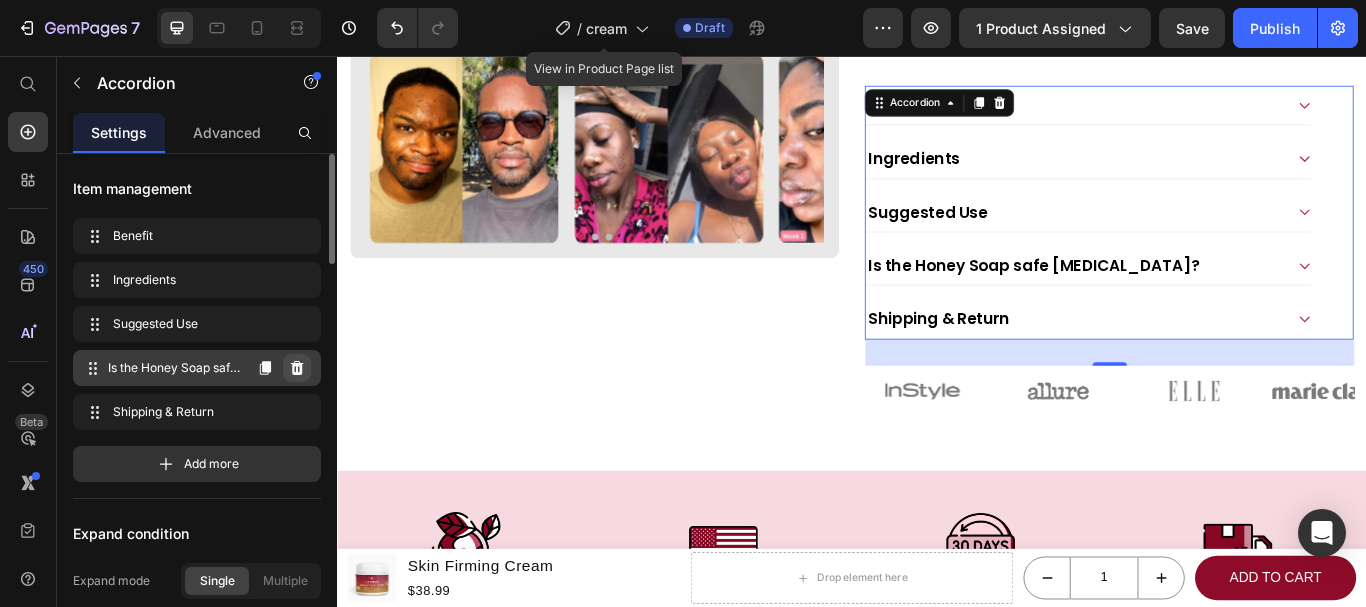 click 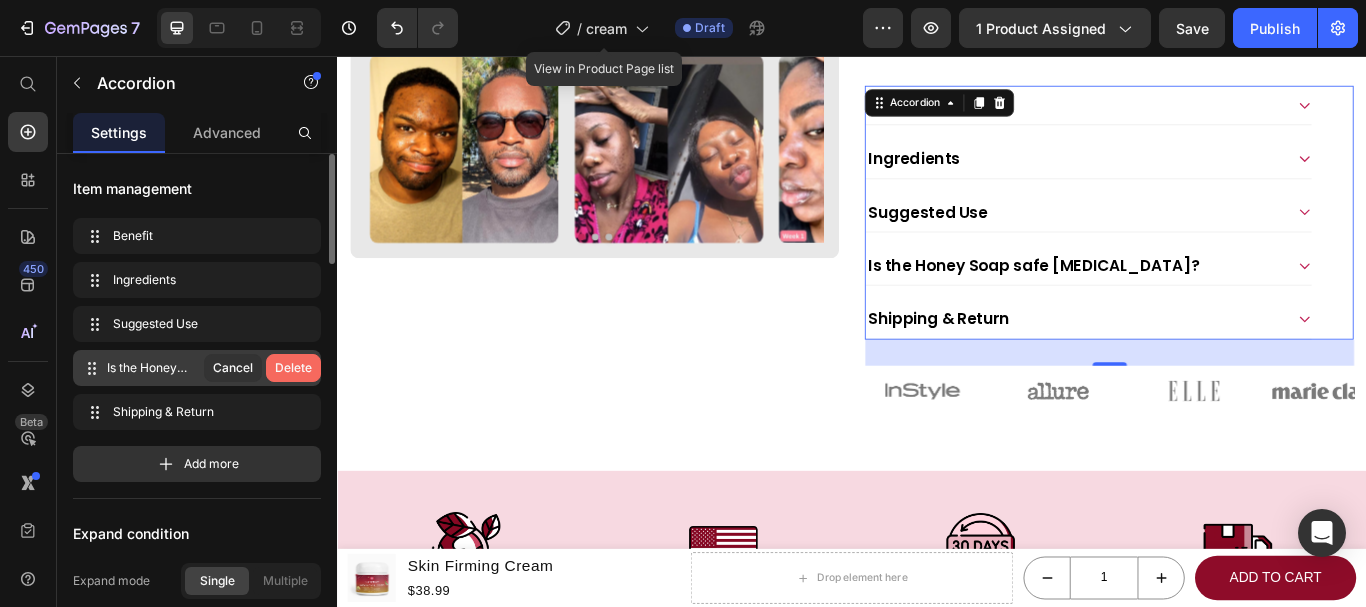 click on "Delete" at bounding box center [293, 368] 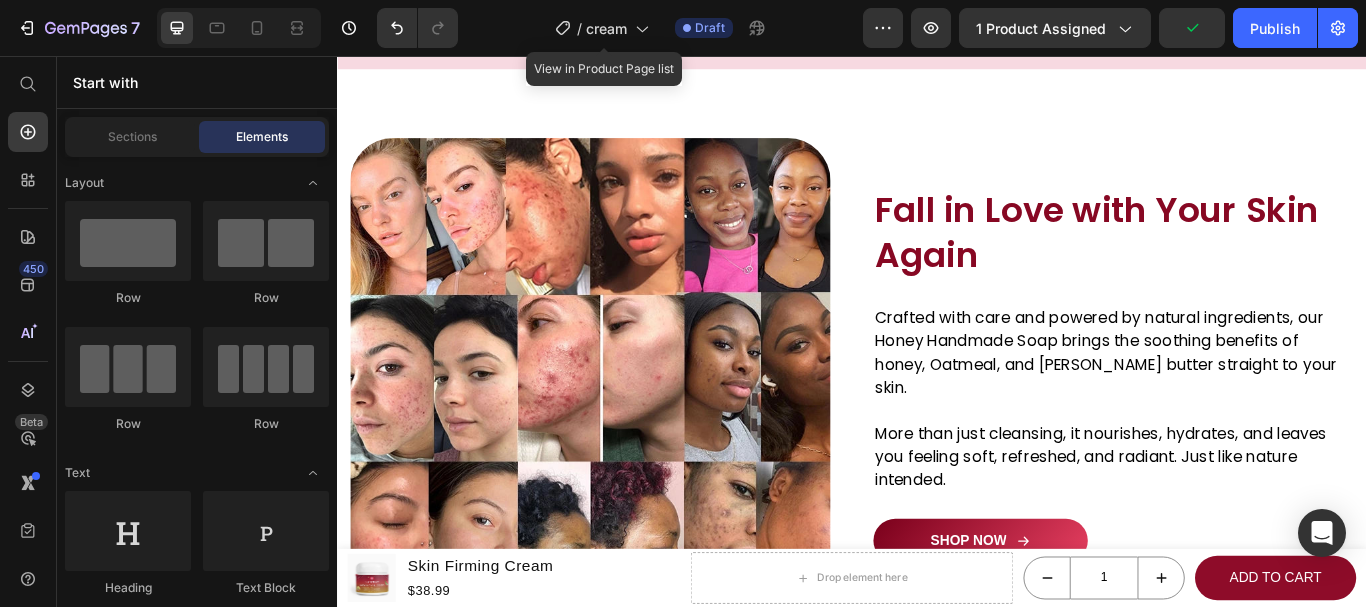 scroll, scrollTop: 1507, scrollLeft: 0, axis: vertical 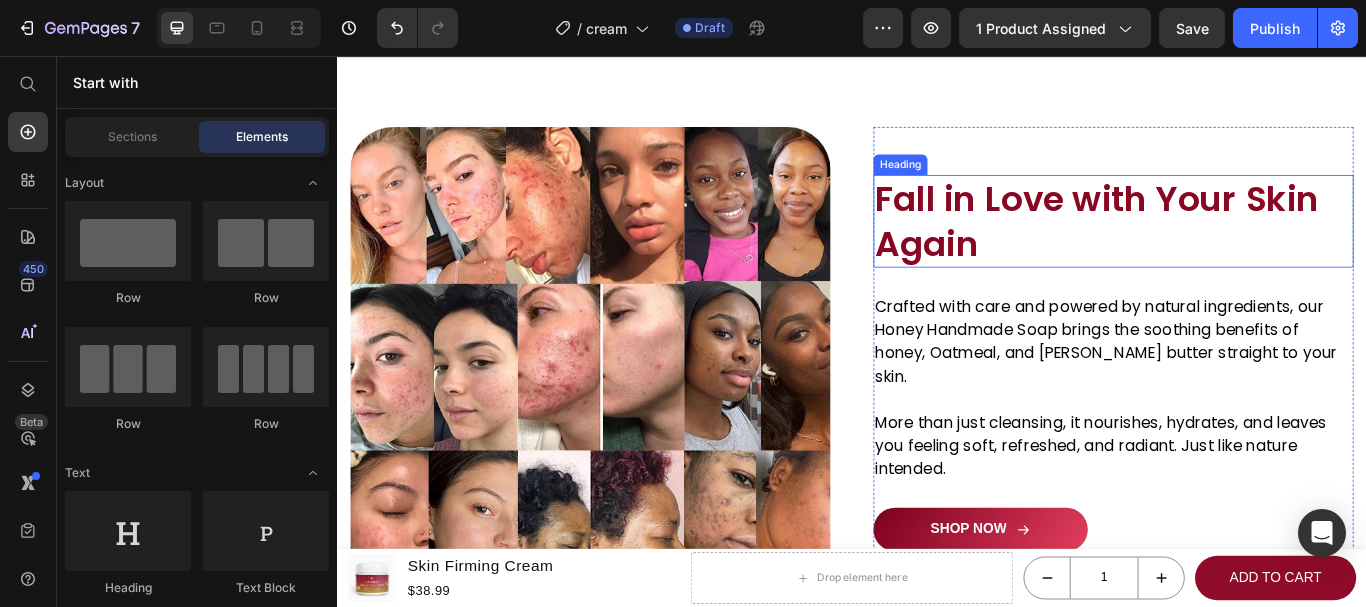click on "Fall in Love with Your Skin Again" at bounding box center [1242, 249] 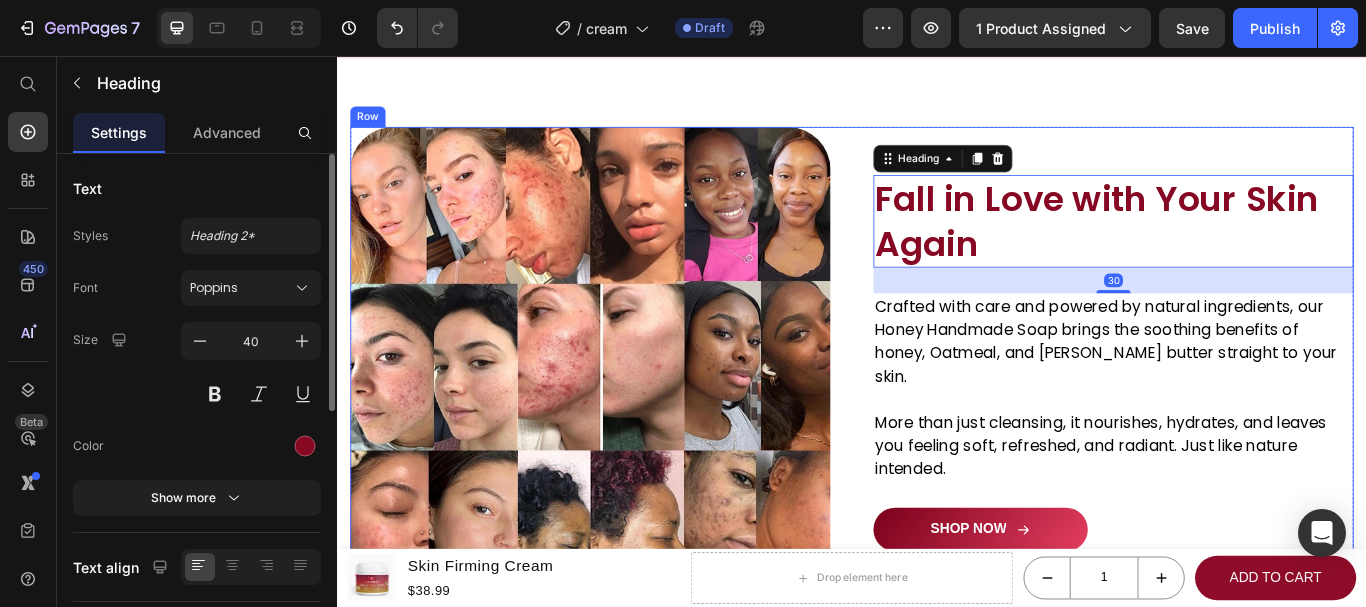 click on "Image Fall in Love with Your Skin Again Heading   30 Crafted with care and powered by natural ingredients, our Honey Handmade Soap brings the soothing benefits of honey, Oatmeal, and shea butter straight to your skin.    More than just cleansing, it nourishes, hydrates, and leaves you feeling soft, refreshed, and radiant. Just like nature intended. Text block
SHOP NOW Button Row" at bounding box center [1242, 419] 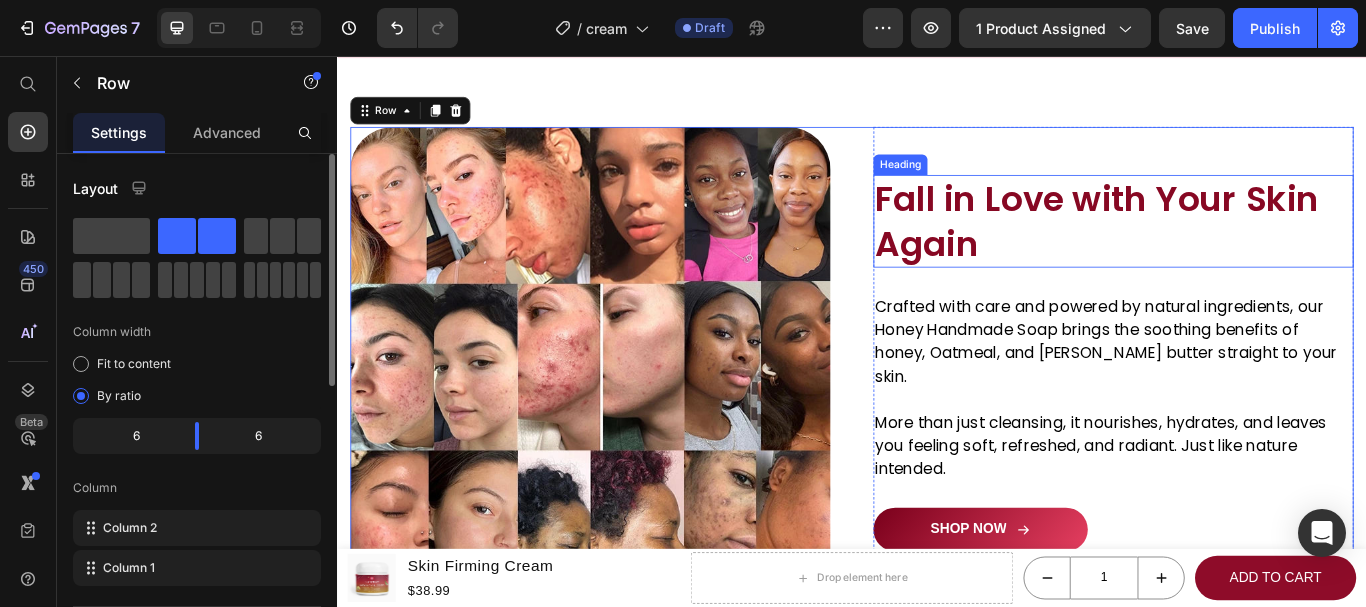 click on "Fall in Love with Your Skin Again" at bounding box center (1242, 249) 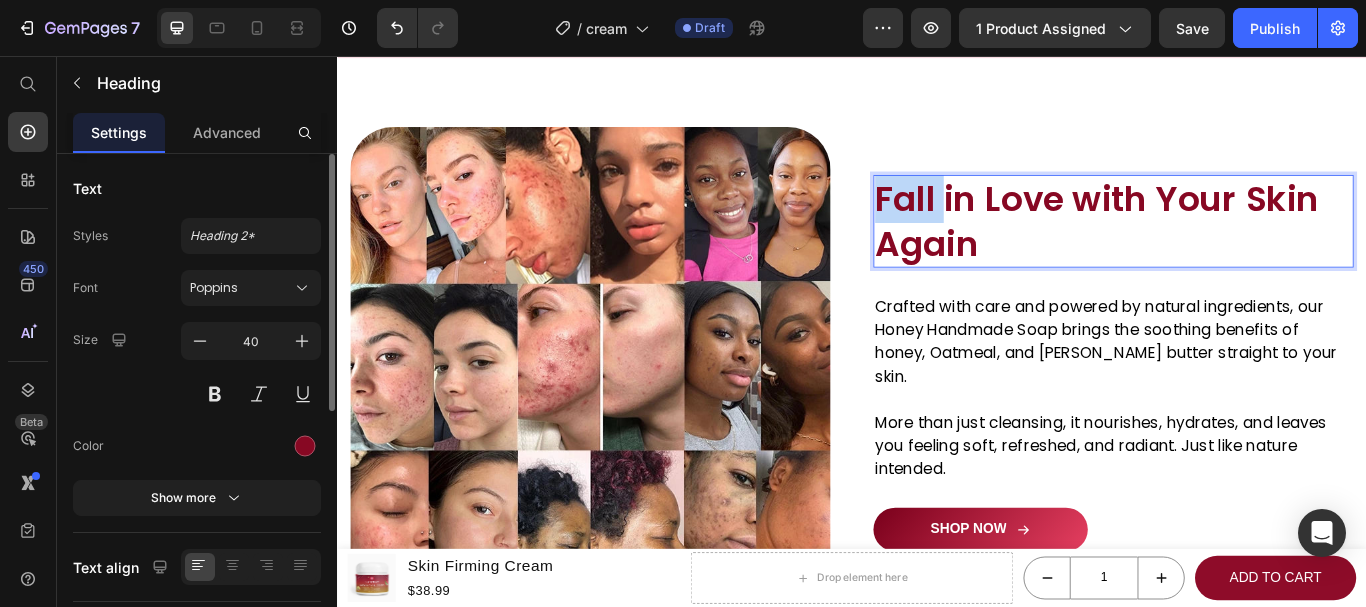click on "Fall in Love with Your Skin Again" at bounding box center (1242, 249) 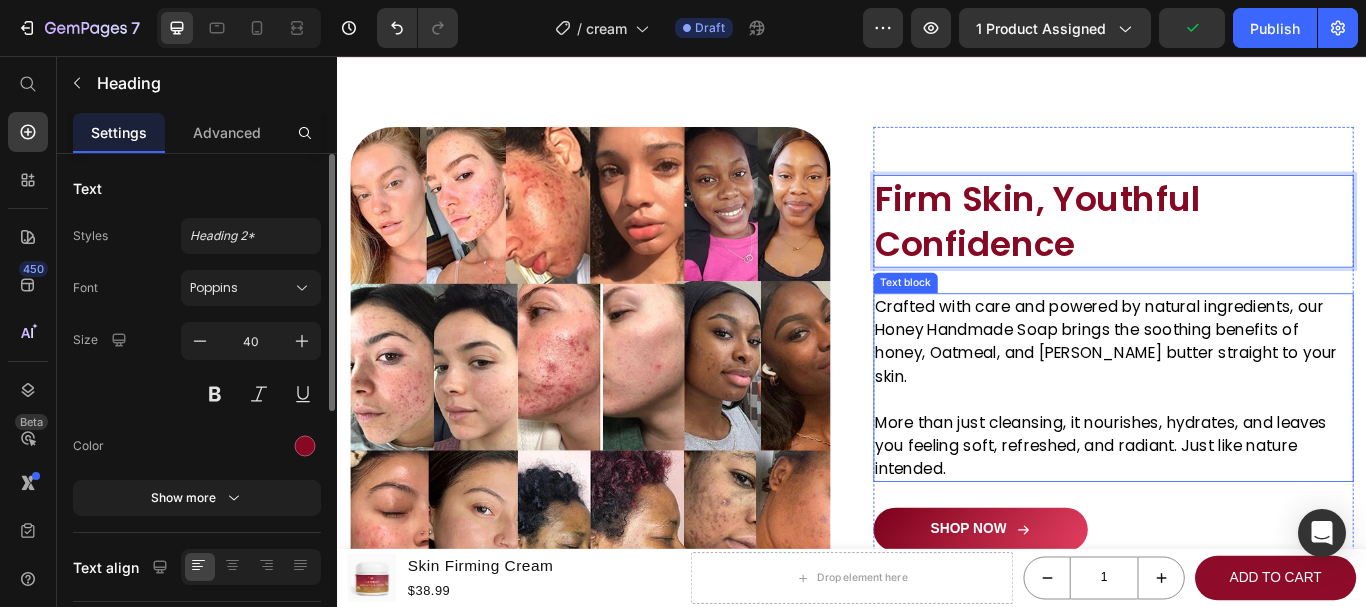 click on "Crafted with care and powered by natural ingredients, our Honey Handmade Soap brings the soothing benefits of honey, Oatmeal, and shea butter straight to your skin." at bounding box center [1242, 389] 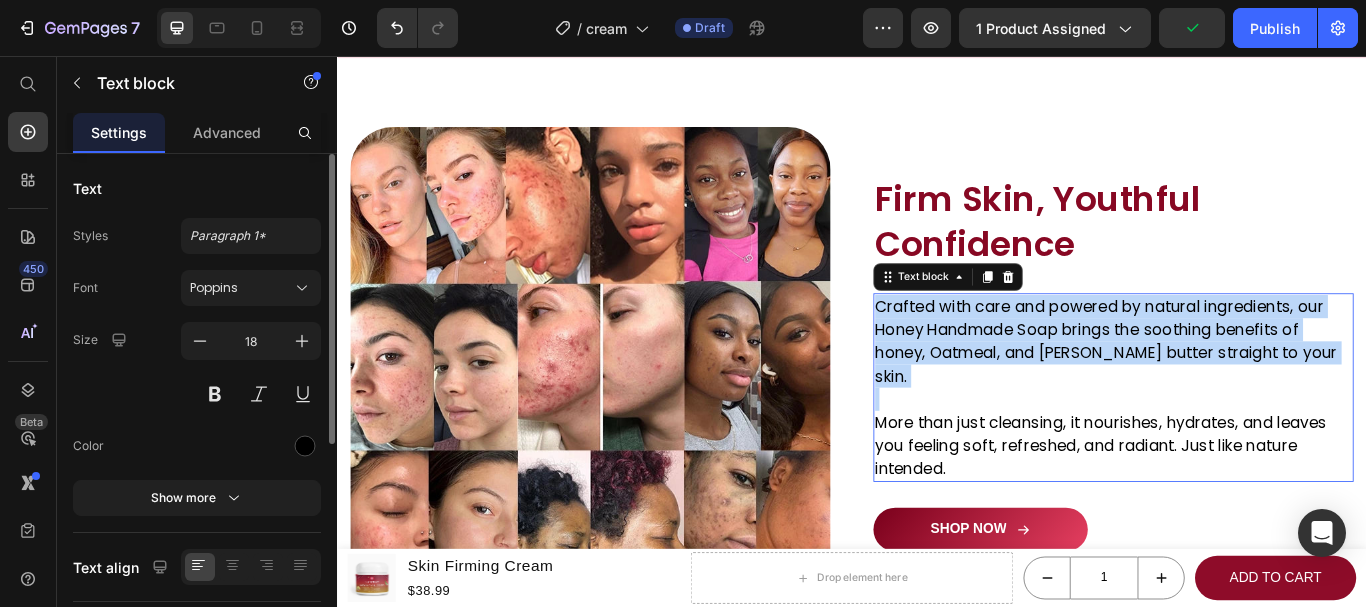 click on "Crafted with care and powered by natural ingredients, our Honey Handmade Soap brings the soothing benefits of honey, Oatmeal, and shea butter straight to your skin." at bounding box center (1242, 389) 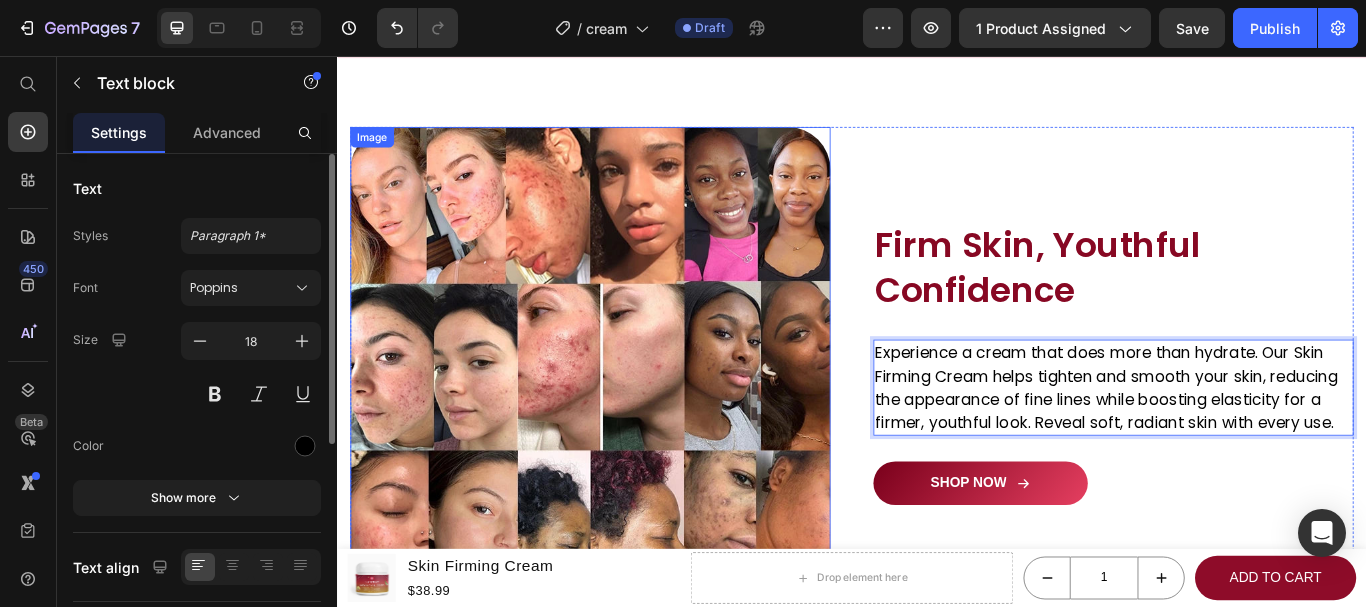 scroll, scrollTop: 1548, scrollLeft: 0, axis: vertical 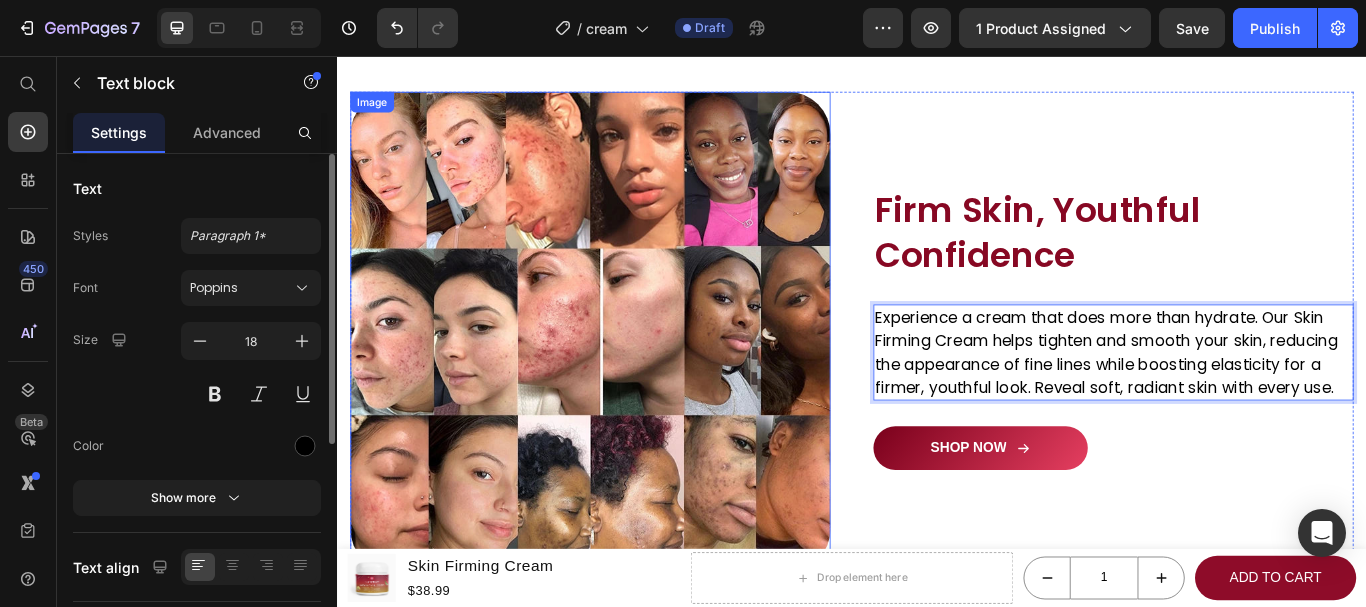 click at bounding box center [632, 378] 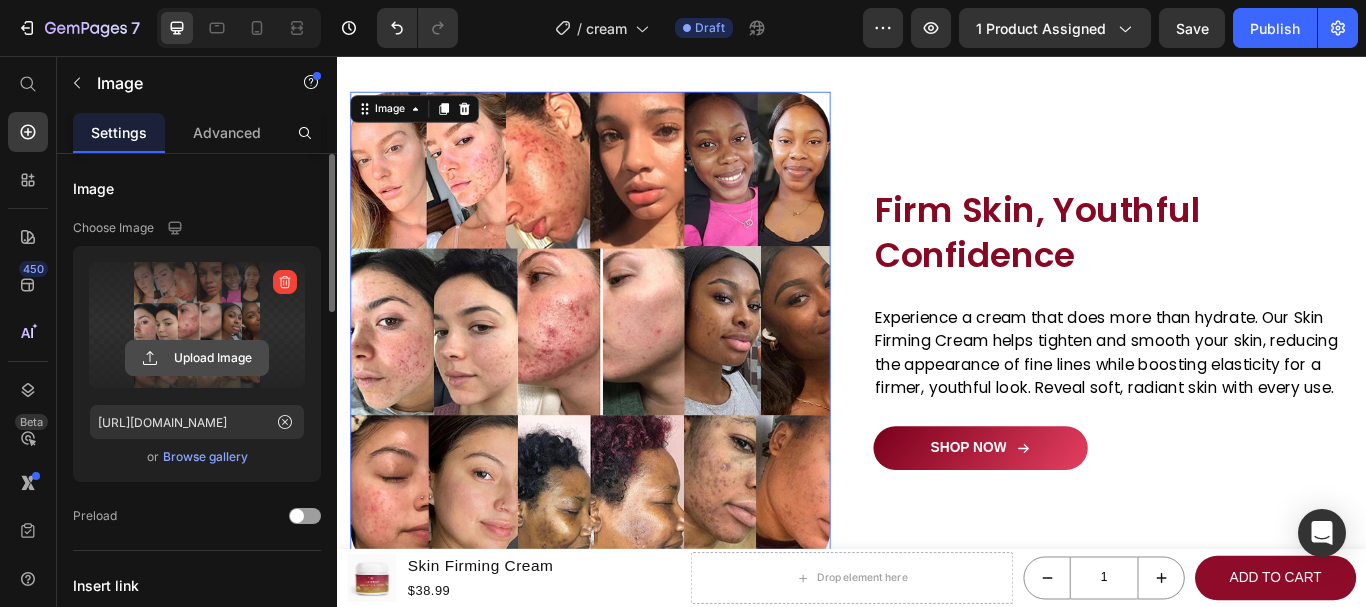 click 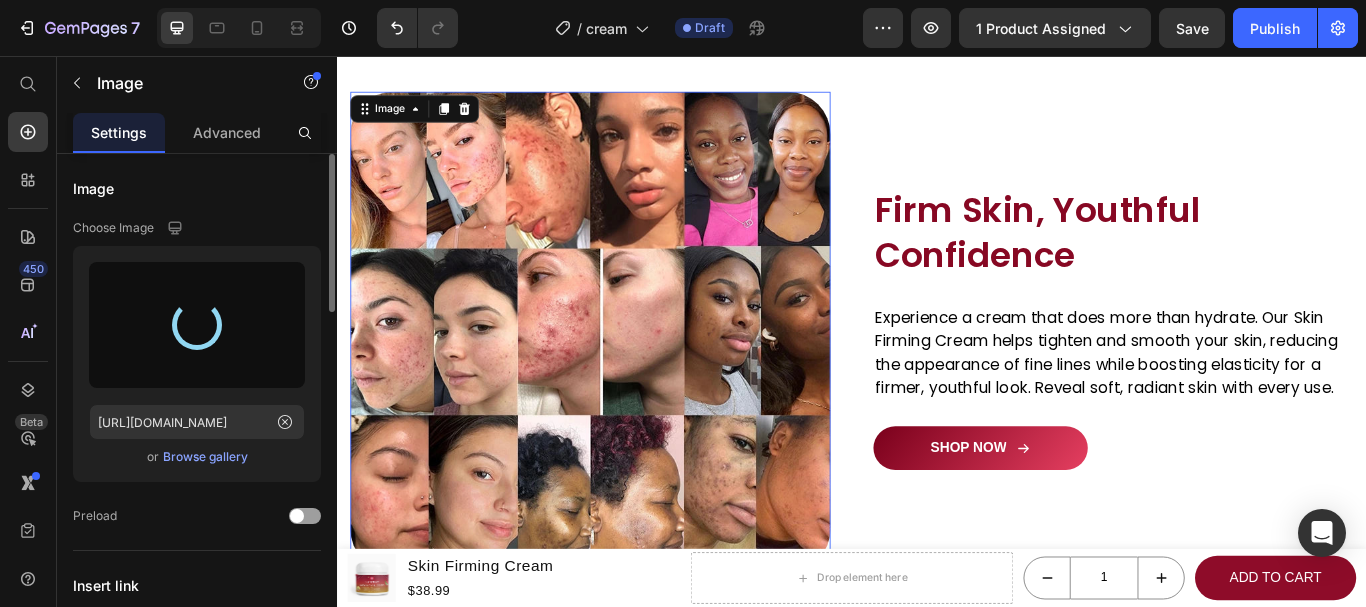 type on "[URL][DOMAIN_NAME]" 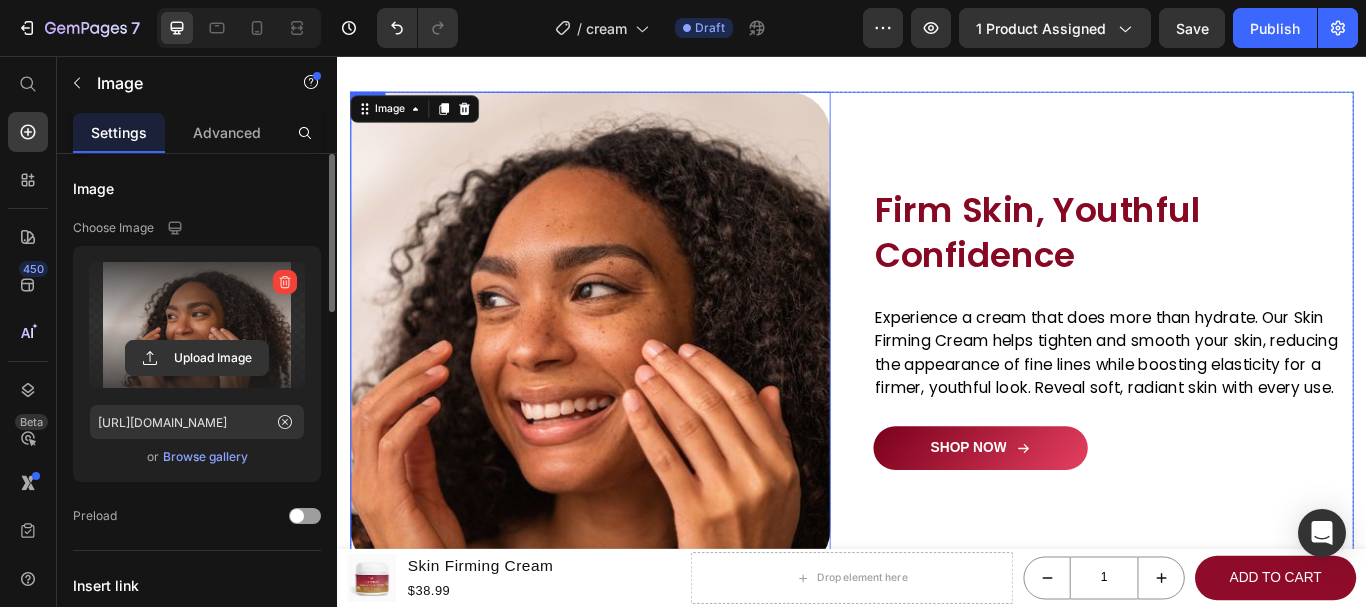 click on "Image Firm Skin, Youthful Confidence Heading Experience a cream that does more than hydrate. Our Skin Firming Cream helps tighten and smooth your skin, reducing the appearance of fine lines while boosting elasticity for a firmer, youthful look. Reveal soft, radiant skin with every use. Text block
SHOP NOW Button Row" at bounding box center (1242, 378) 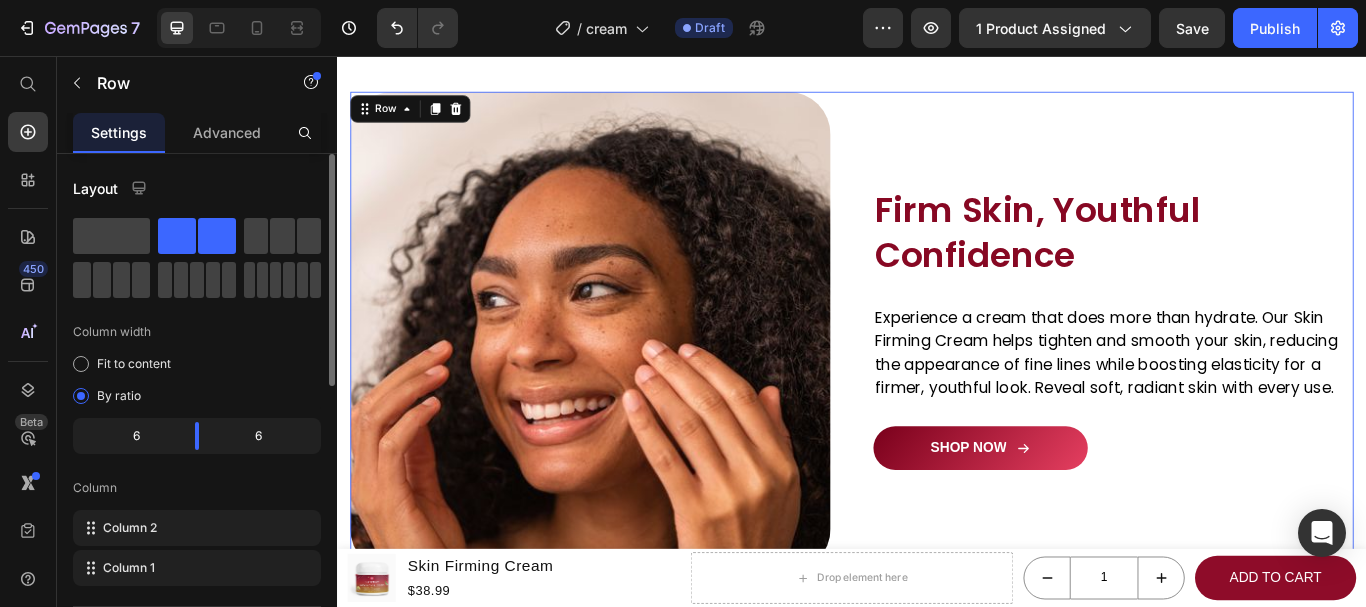 click on "Image Firm Skin, Youthful Confidence Heading Experience a cream that does more than hydrate. Our Skin Firming Cream helps tighten and smooth your skin, reducing the appearance of fine lines while boosting elasticity for a firmer, youthful look. Reveal soft, radiant skin with every use. Text block
SHOP NOW Button Row" at bounding box center [1242, 378] 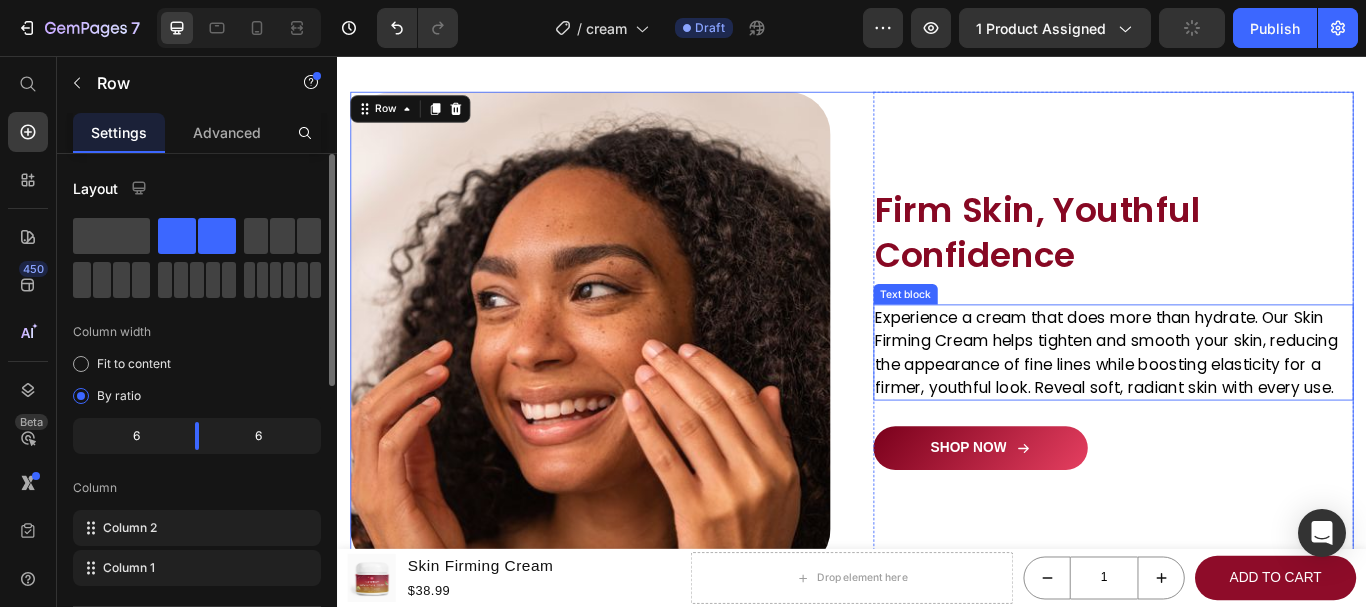 click on "Experience a cream that does more than hydrate. Our Skin Firming Cream helps tighten and smooth your skin, reducing the appearance of fine lines while boosting elasticity for a firmer, youthful look. Reveal soft, radiant skin with every use." at bounding box center [1242, 402] 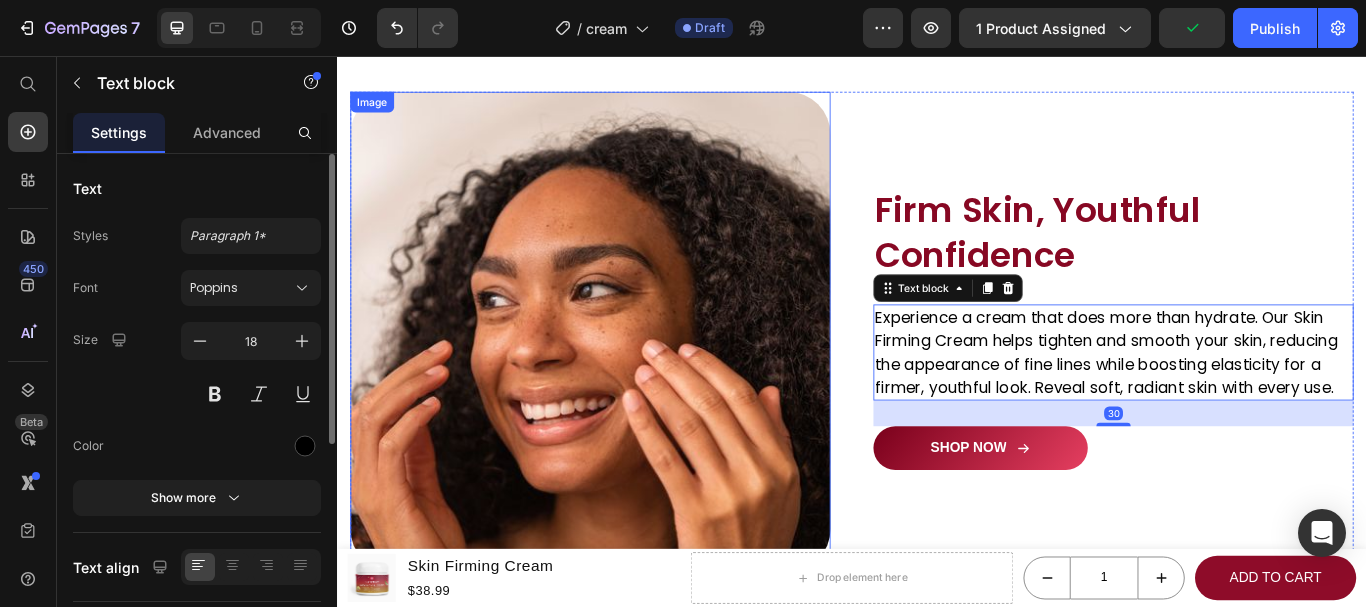 click at bounding box center [632, 378] 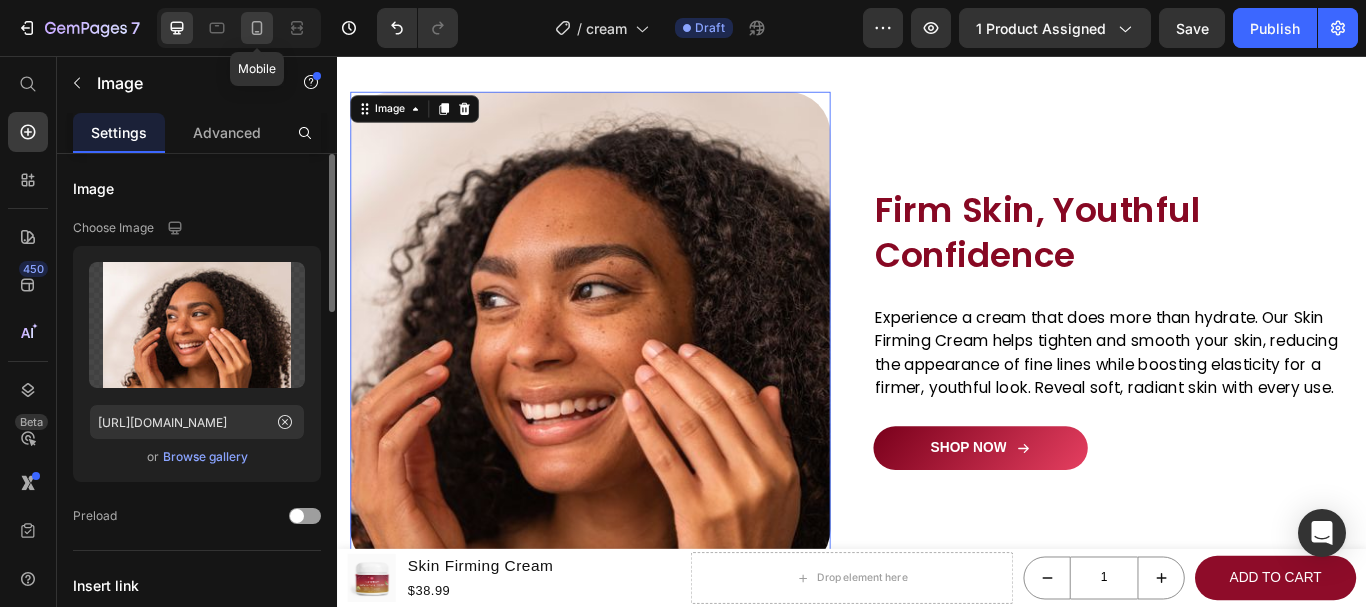 click 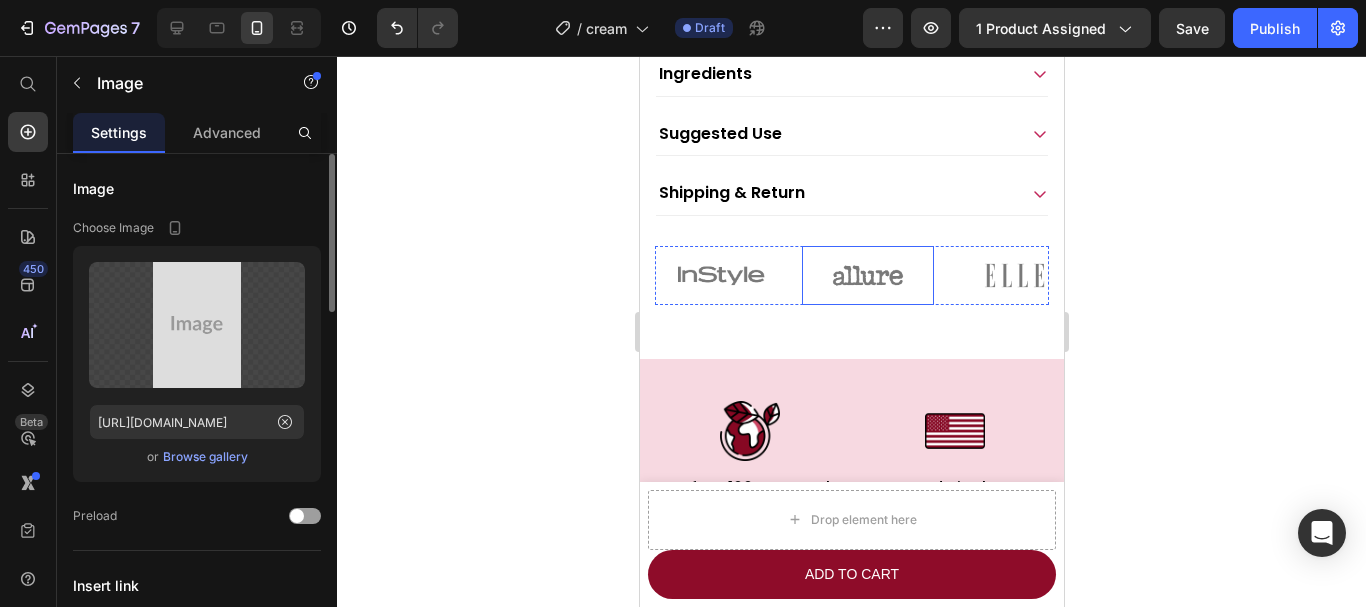 scroll, scrollTop: 1559, scrollLeft: 0, axis: vertical 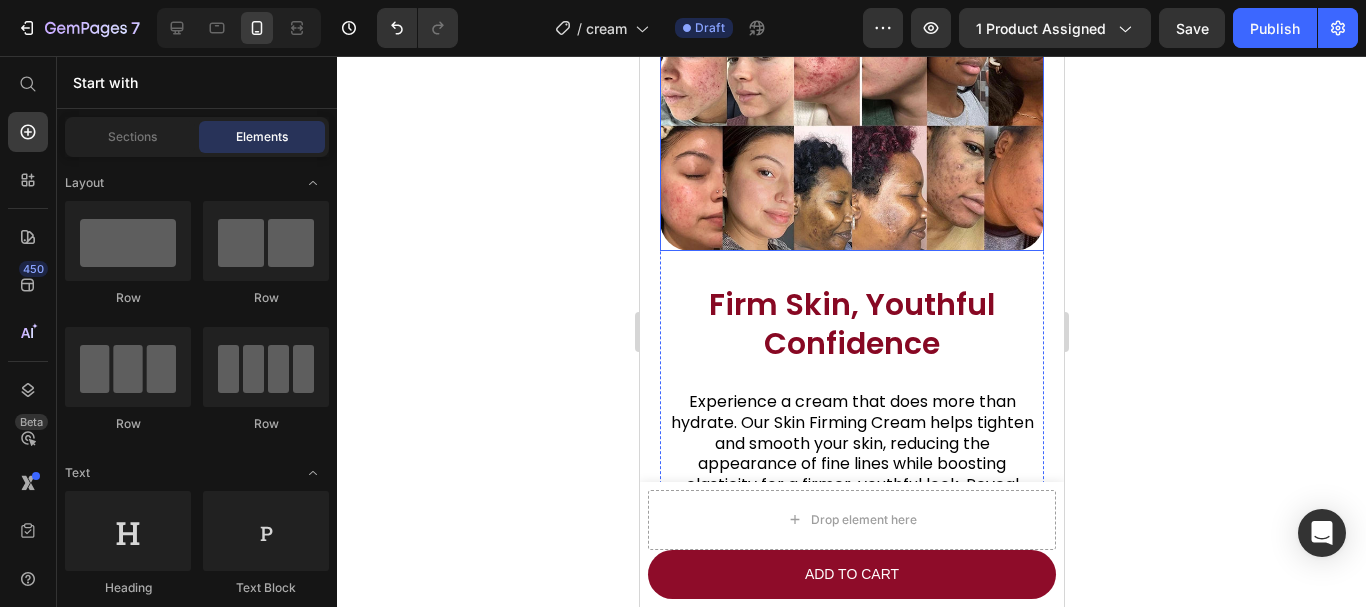 click at bounding box center (851, 59) 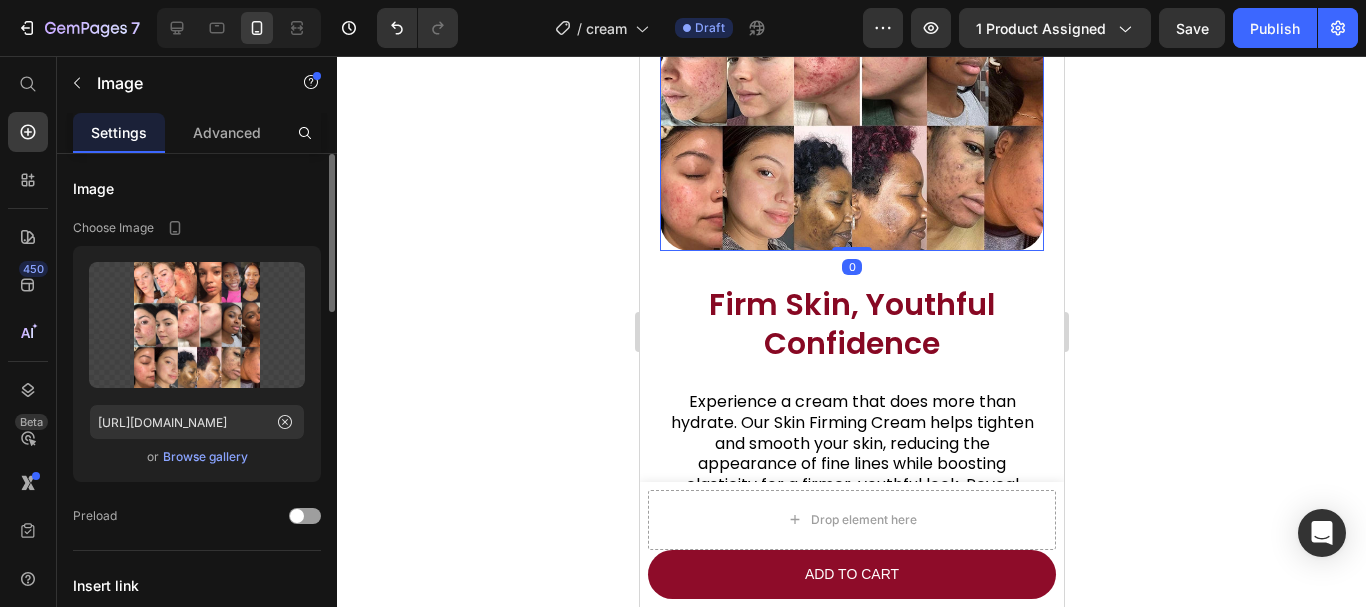 click on "Browse gallery" at bounding box center [205, 457] 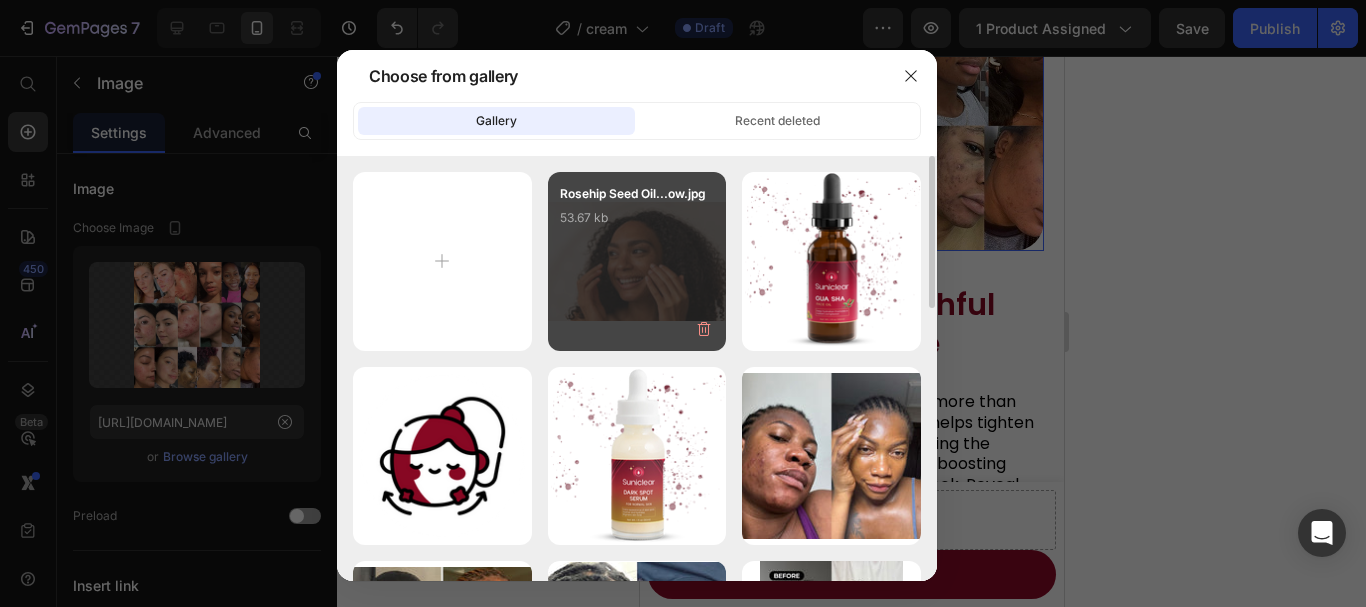 click on "Rosehip Seed Oil...ow.jpg 53.67 kb" at bounding box center [637, 261] 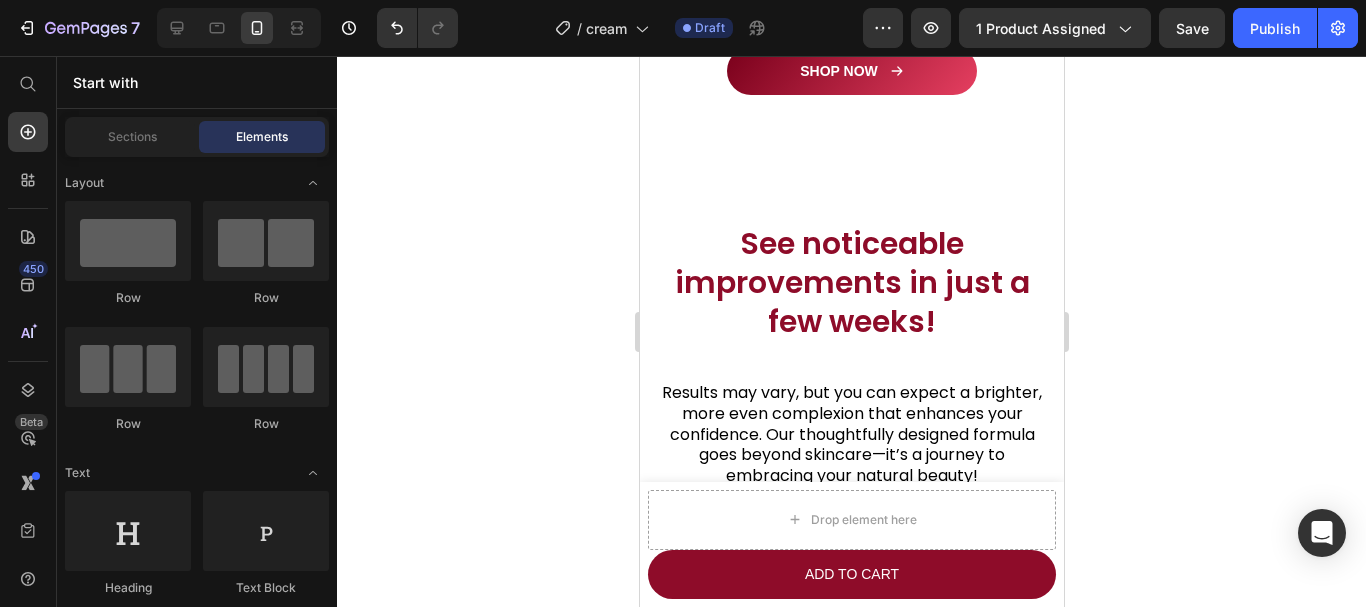 scroll, scrollTop: 3083, scrollLeft: 0, axis: vertical 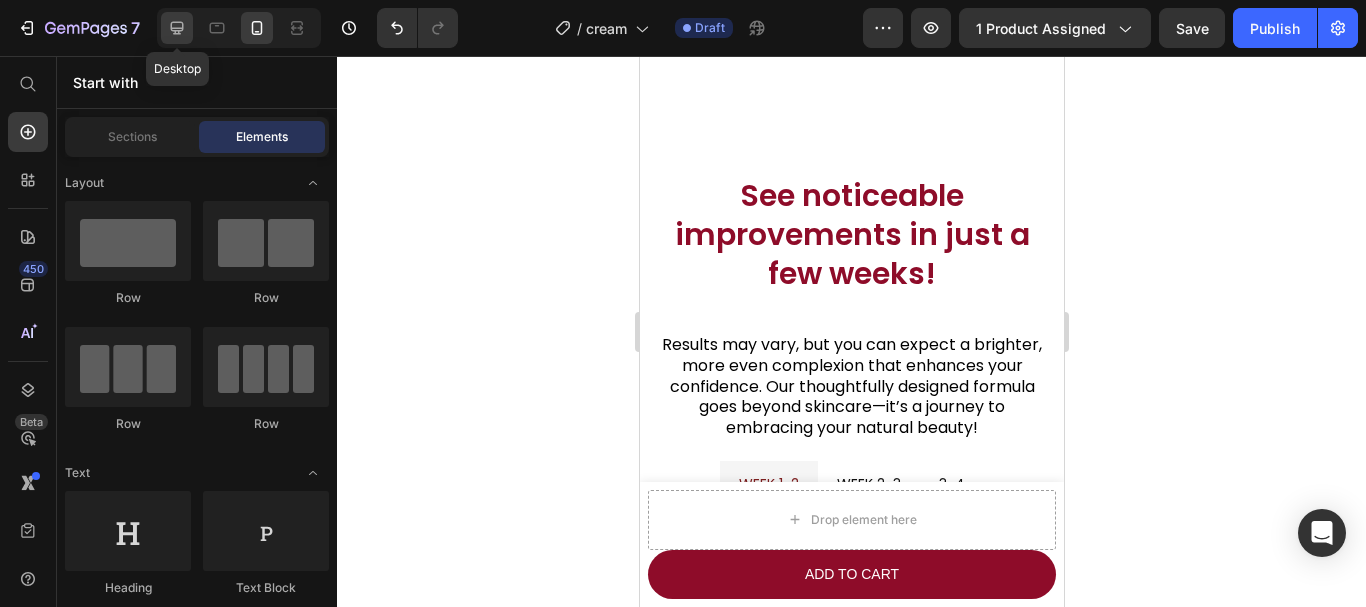 click 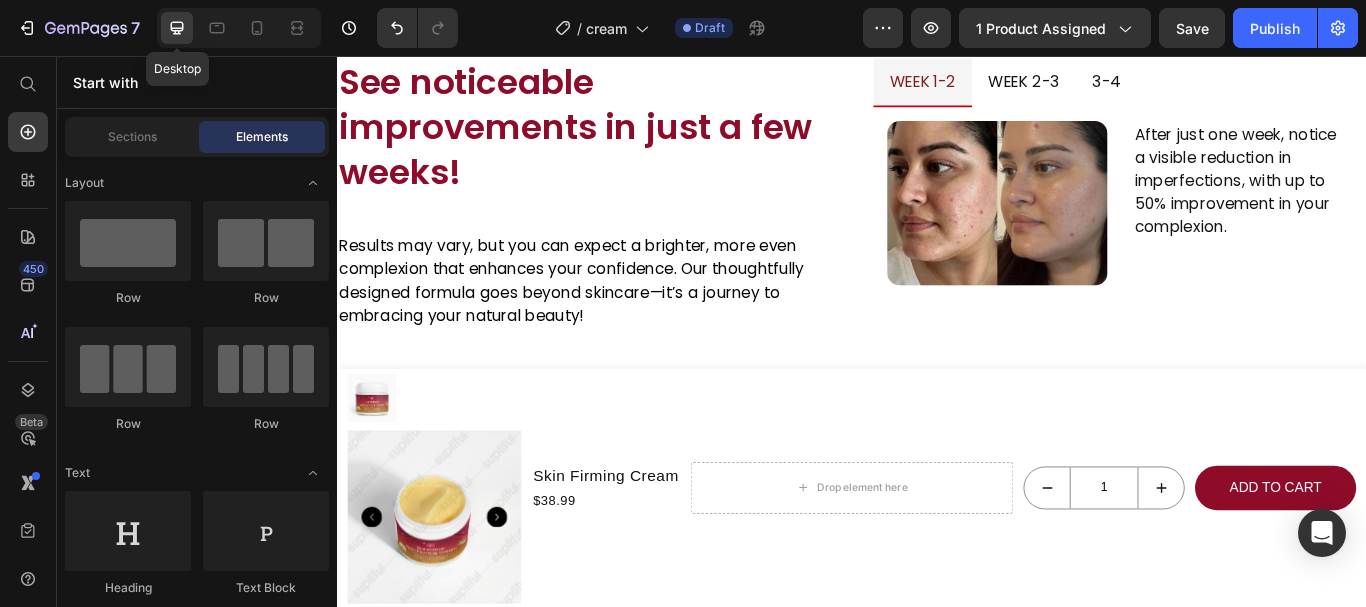 scroll, scrollTop: 3133, scrollLeft: 0, axis: vertical 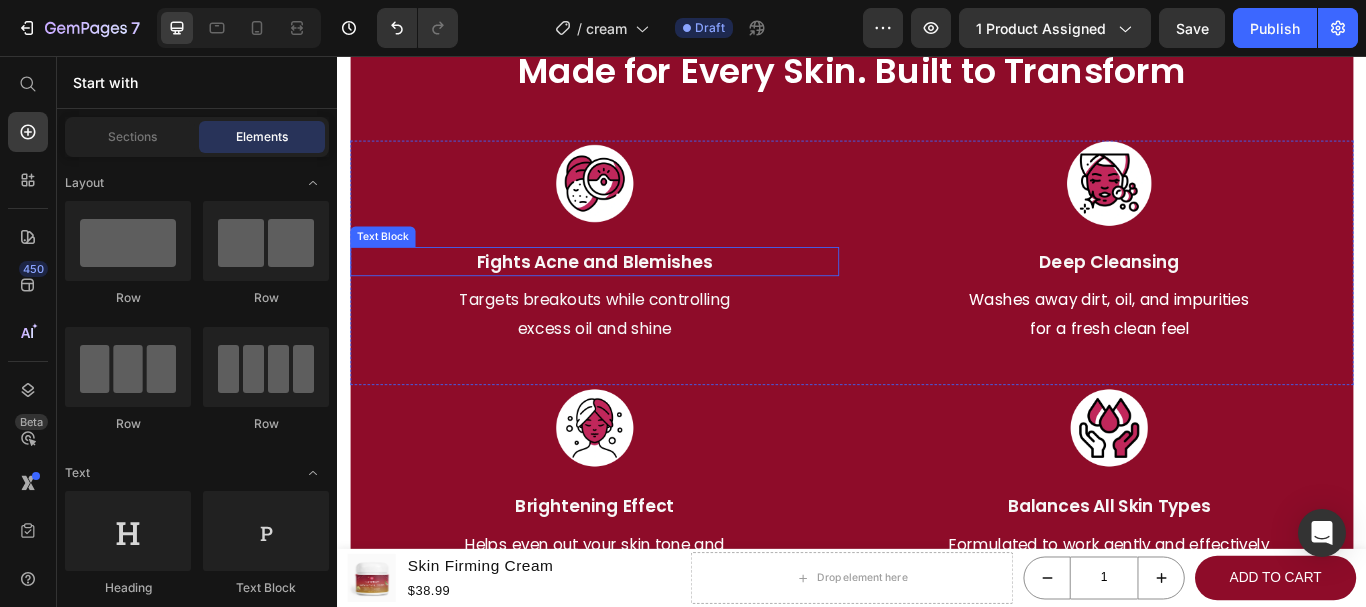 click on "Fights Acne and Blemishes" at bounding box center [637, 296] 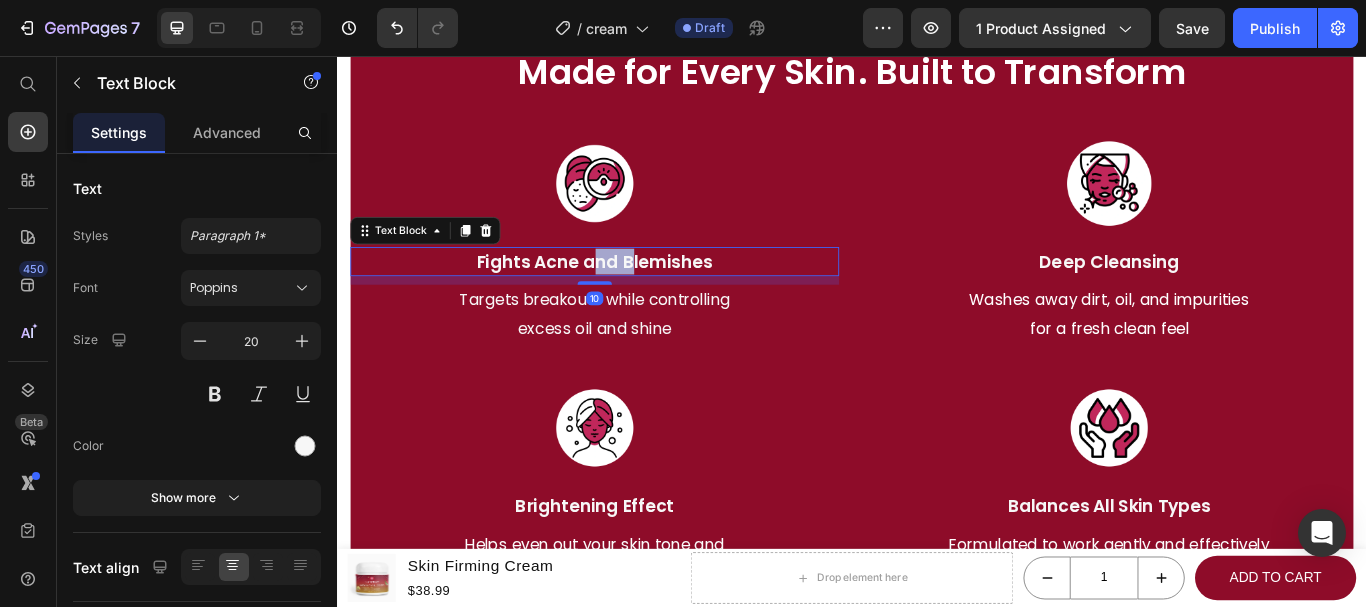click on "Fights Acne and Blemishes" at bounding box center [637, 296] 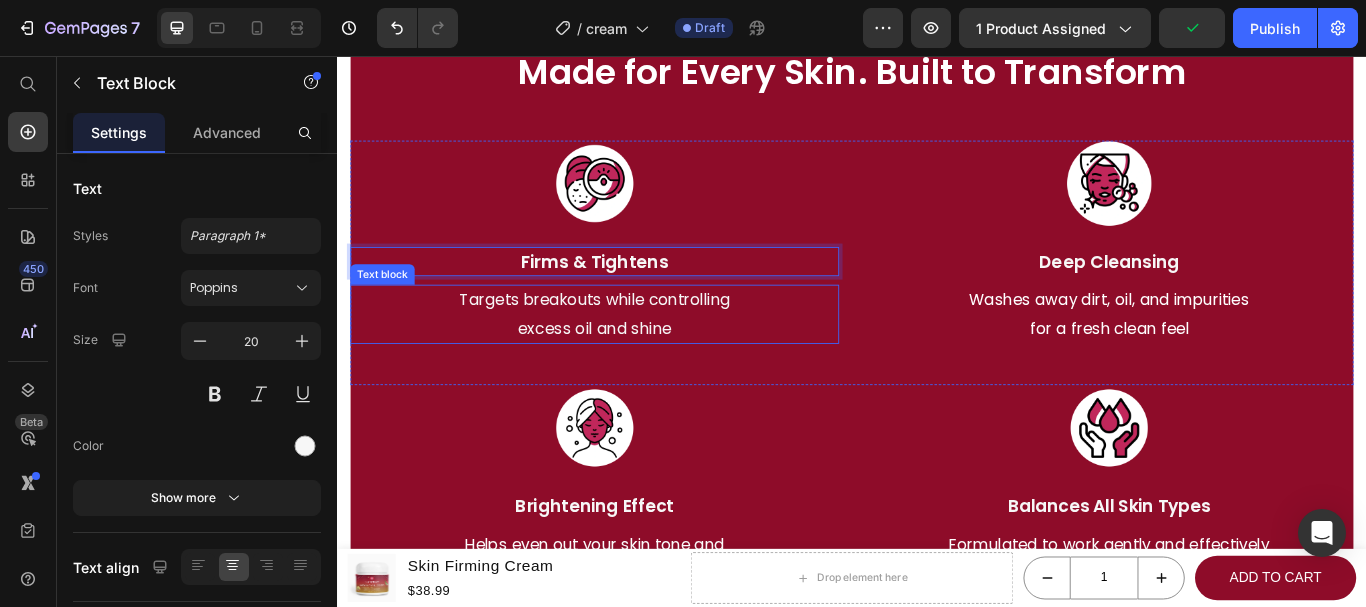 click on "excess oil and shine" at bounding box center (637, 374) 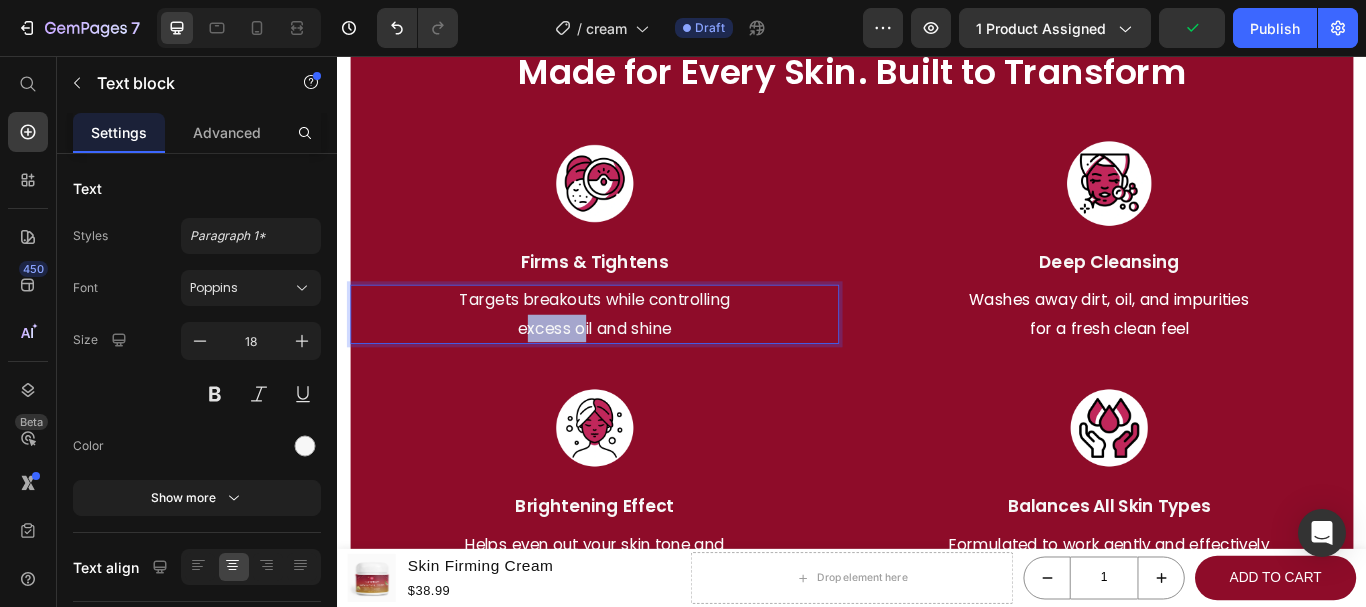 click on "excess oil and shine" at bounding box center [637, 374] 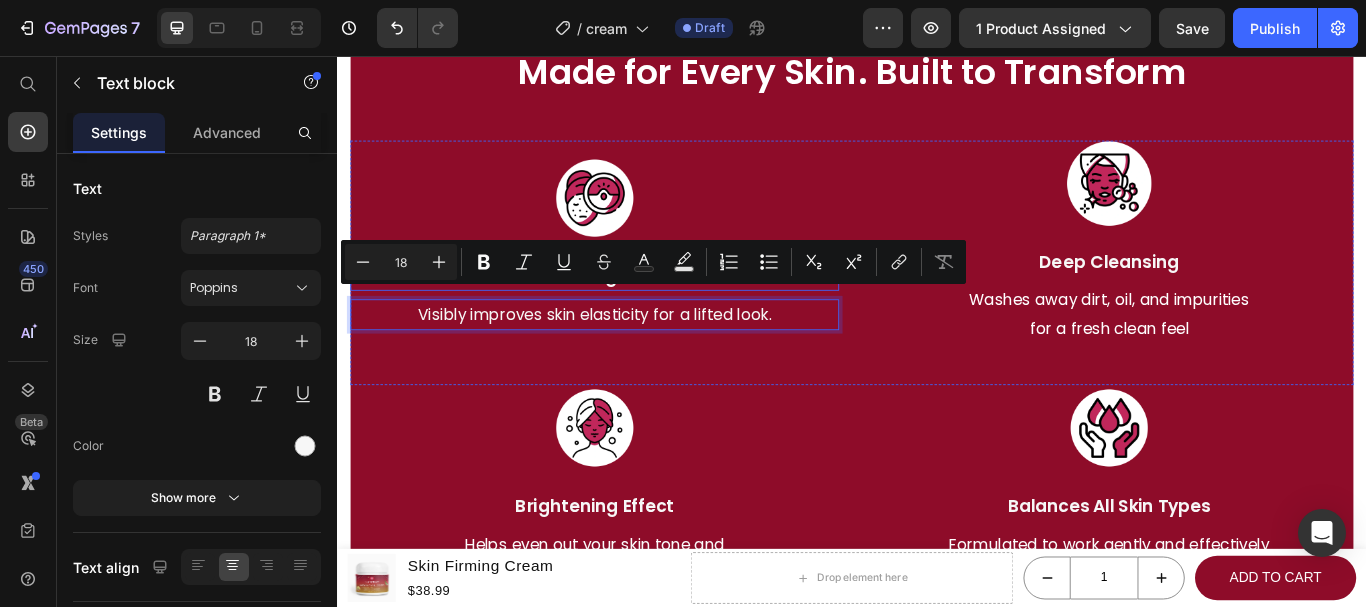 scroll, scrollTop: 3426, scrollLeft: 0, axis: vertical 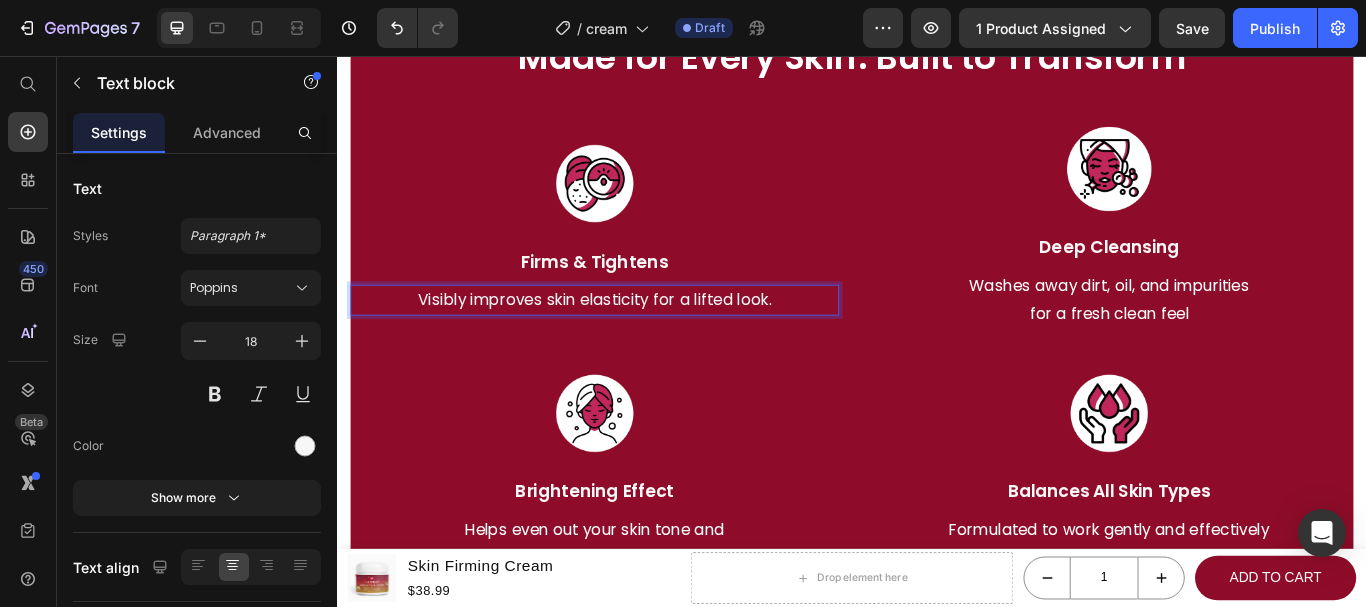 click on "Visibly improves skin elasticity for a lifted look." at bounding box center (637, 341) 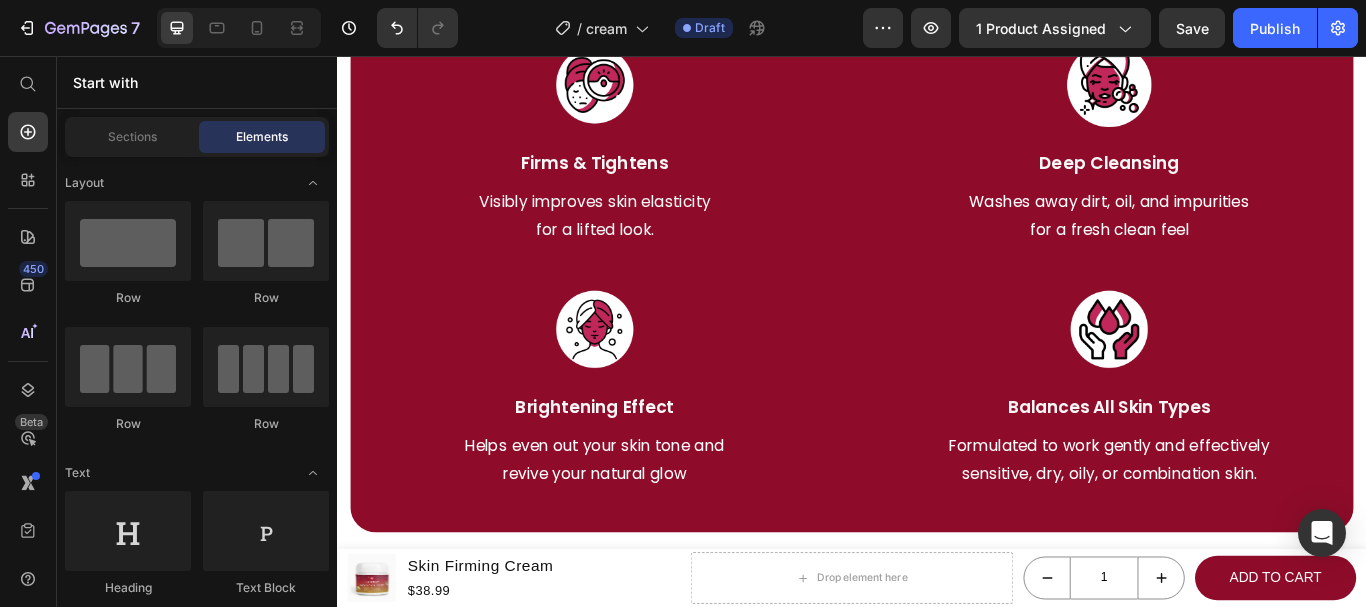 scroll, scrollTop: 3552, scrollLeft: 0, axis: vertical 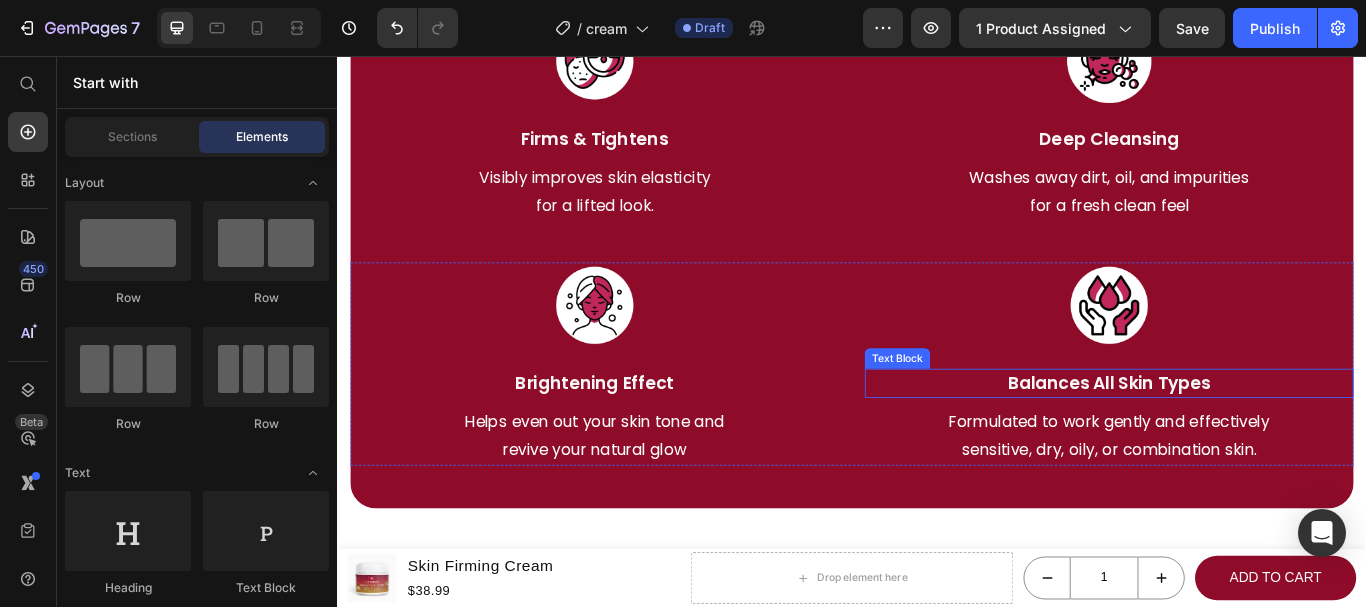 click on "Balances All Skin Types" at bounding box center (1237, 438) 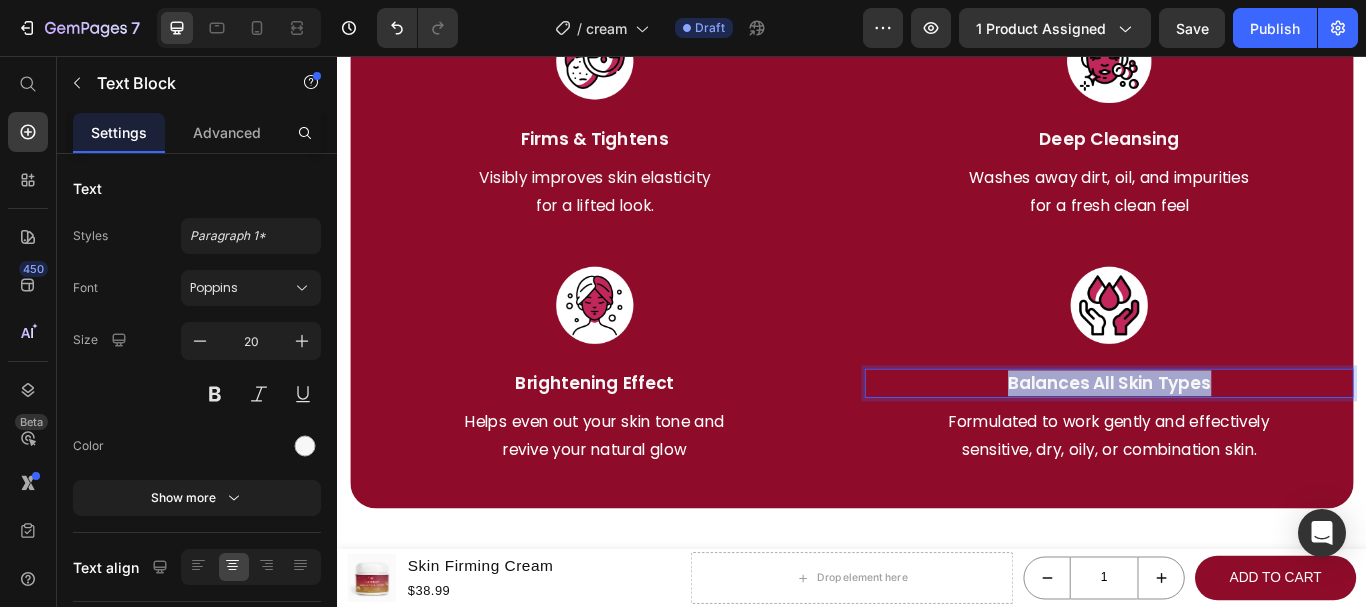 click on "Balances All Skin Types" at bounding box center [1237, 438] 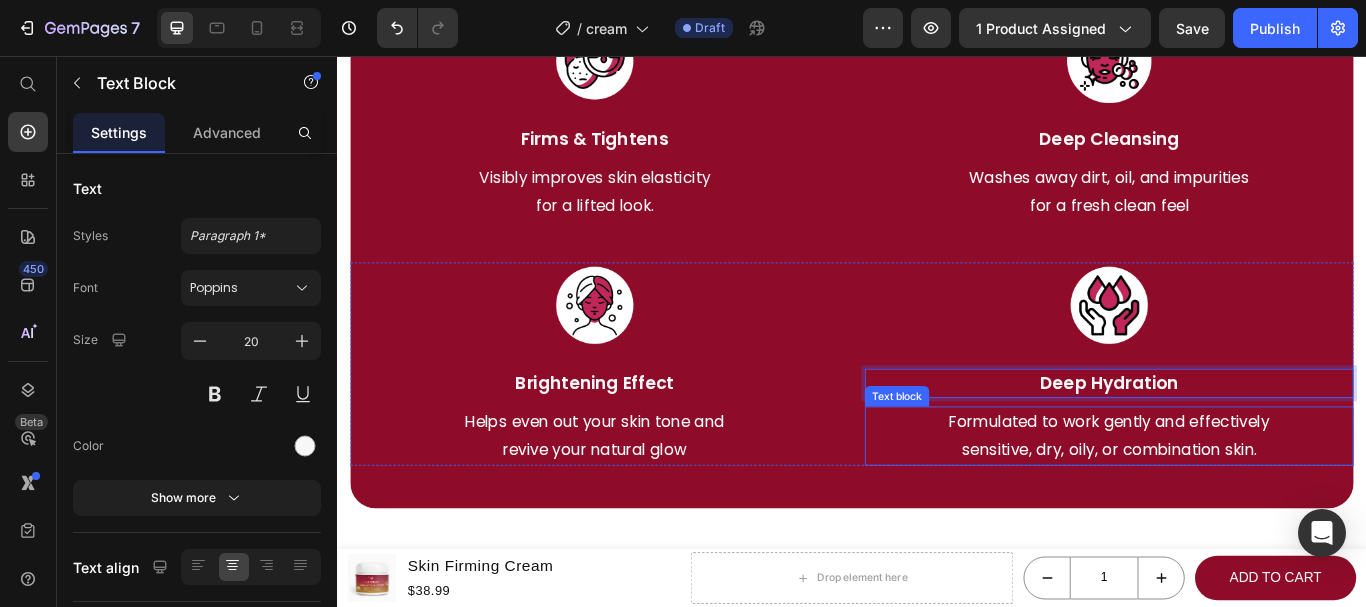 click on "sensitive, dry, oily, or combination skin." at bounding box center [1237, 516] 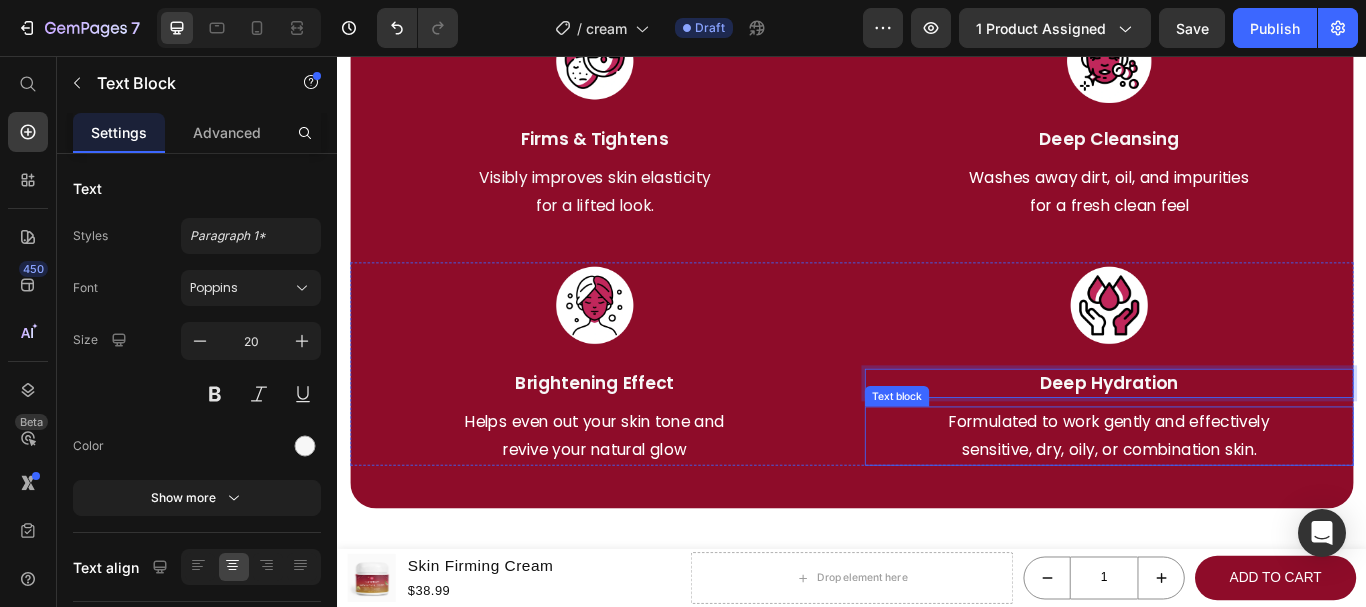 click on "sensitive, dry, oily, or combination skin." at bounding box center [1237, 516] 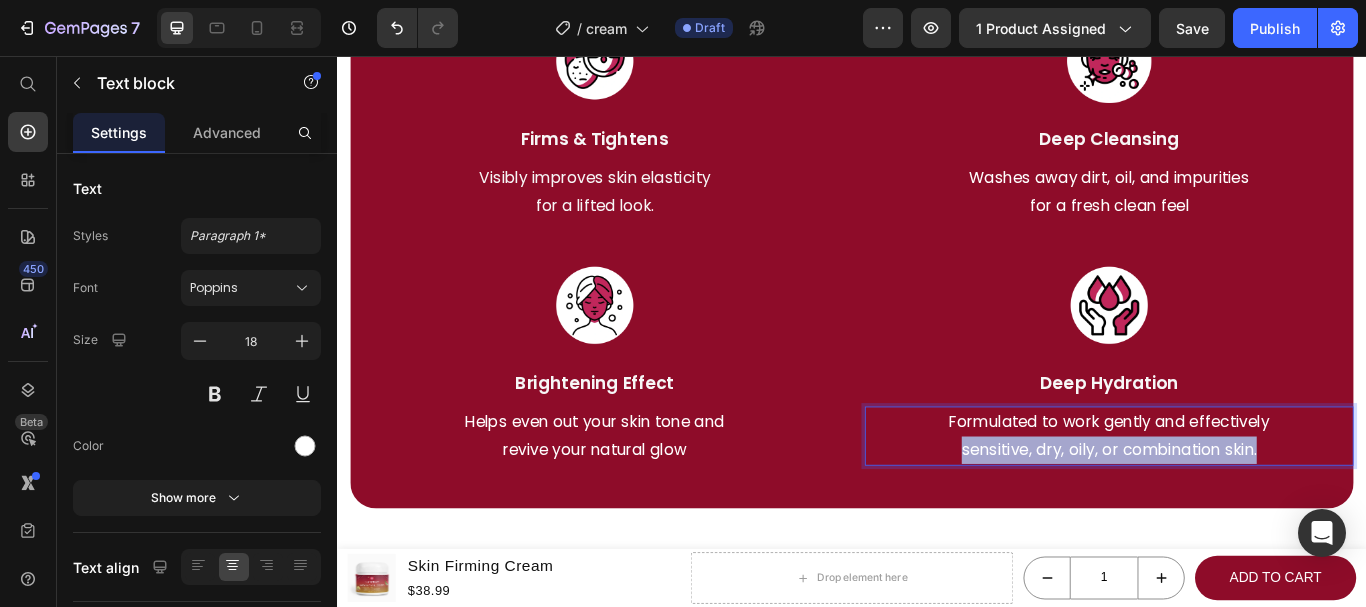 click on "sensitive, dry, oily, or combination skin." at bounding box center (1237, 516) 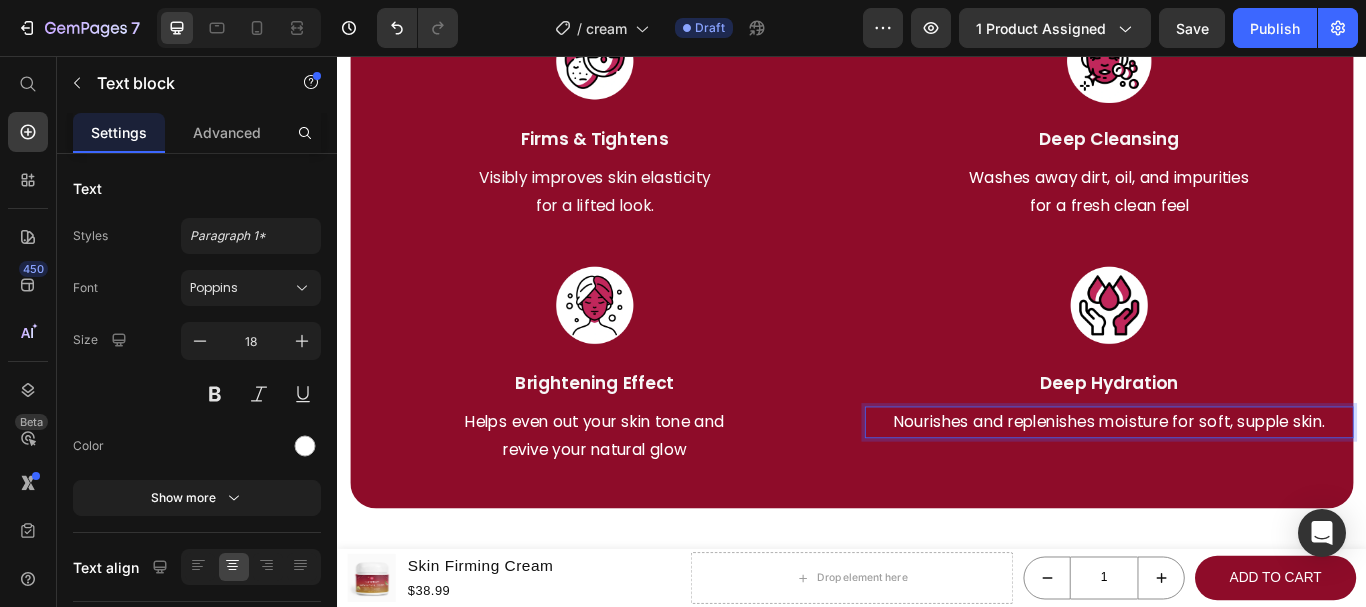 click on "Nourishes and replenishes moisture for soft, supple skin." at bounding box center [1237, 483] 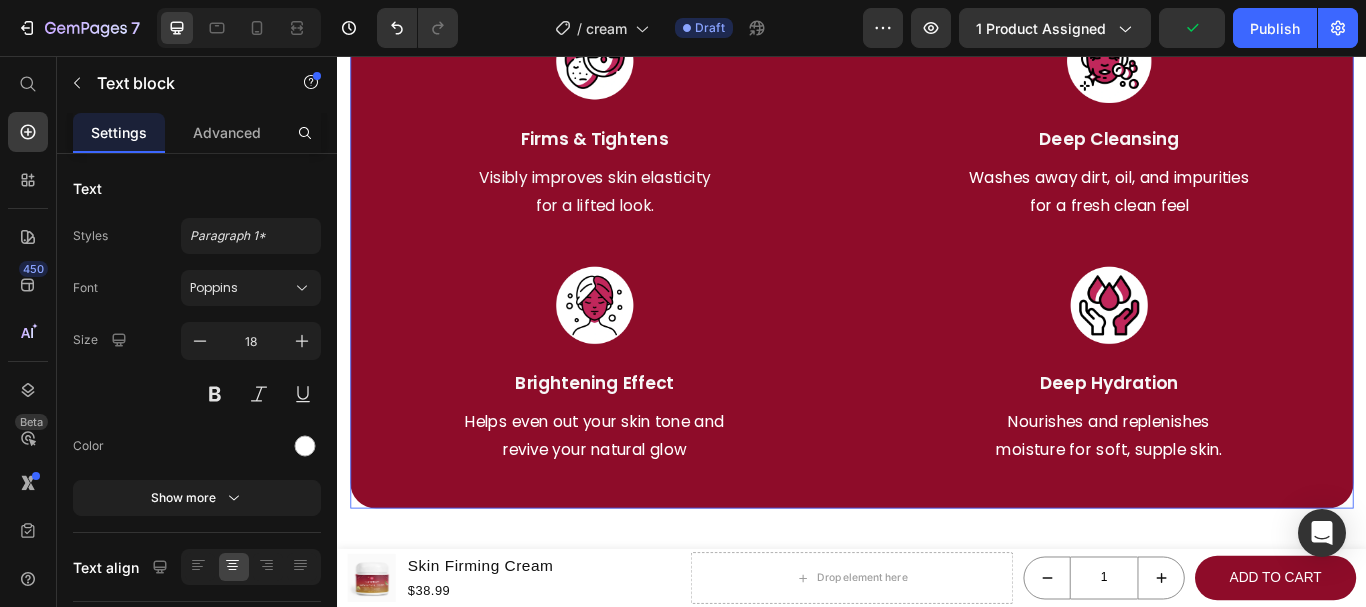 click on "Made for Every Skin. Built to Transform Heading Image Firms & Tightens Text Block Visibly improves skin elasticity  for a lifted look. Text block Image Deep Cleansing Text Block Washes away dirt, oil, and impurities  for a fresh clean feel Text block Row Image Brightening Effect Text Block Helps even out your skin tone and  revive your natural glow Text block Image Deep Hydration Text Block Nourishes and replenishes  moisture for soft, supple skin. Text block Row Row   0" at bounding box center (937, 218) 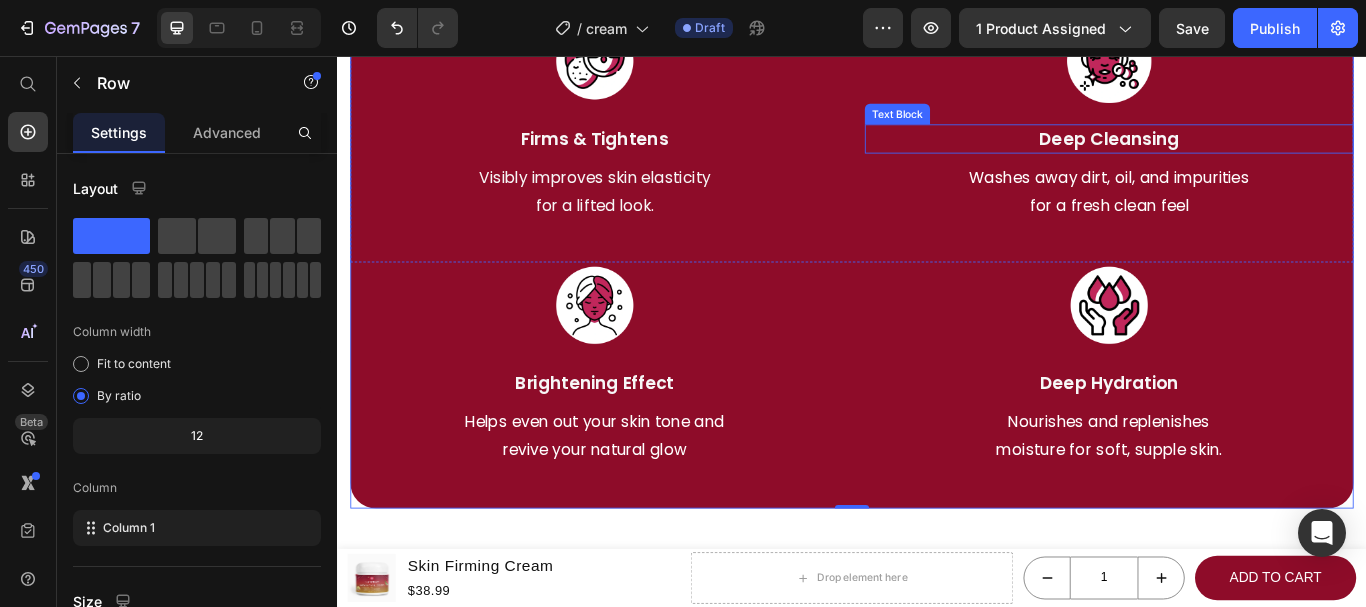 click on "Deep Cleansing" at bounding box center (1237, 153) 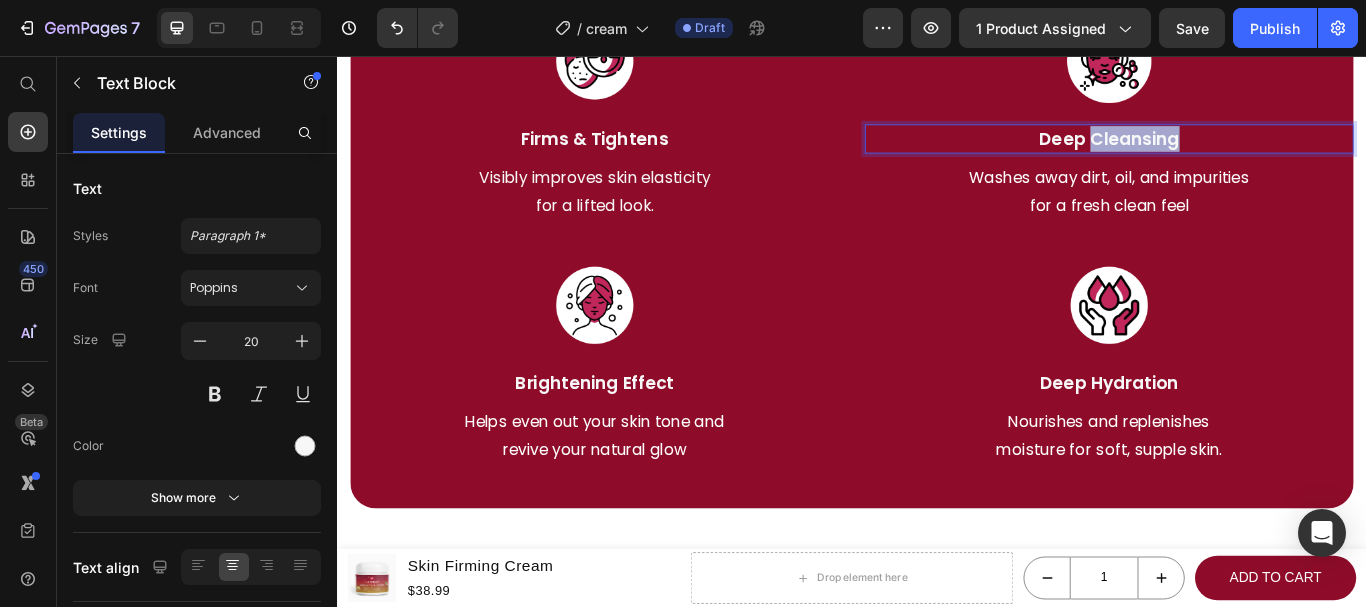 click on "Deep Cleansing" at bounding box center (1237, 153) 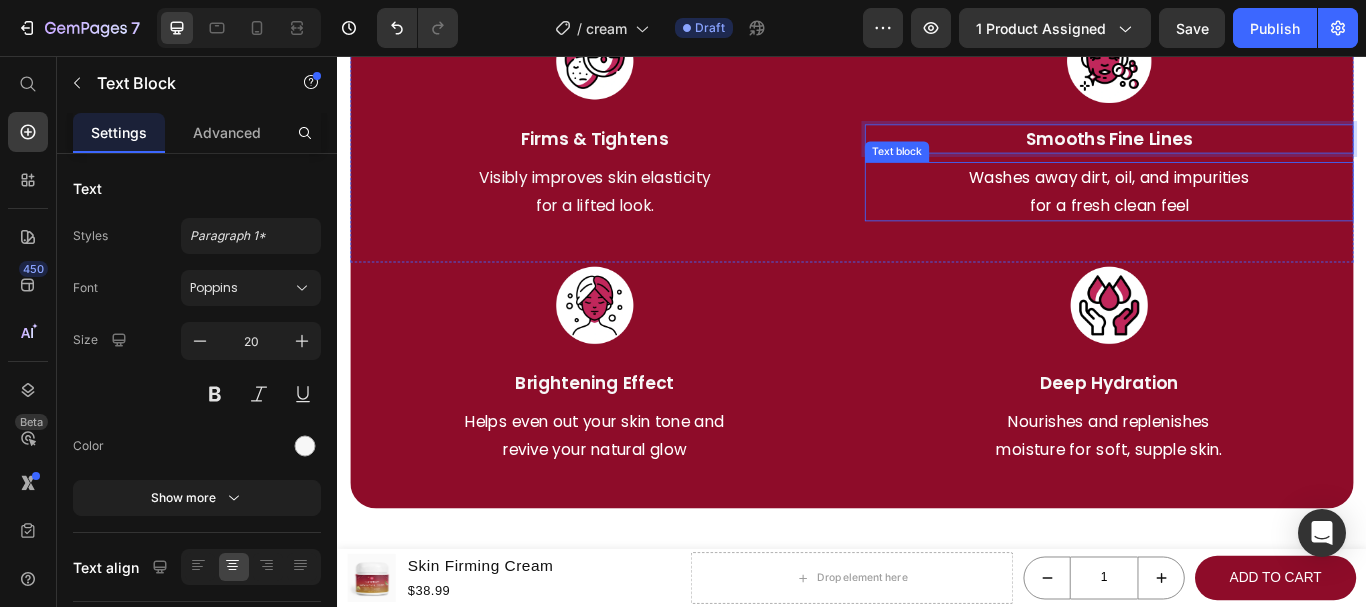 click on "for a fresh clean feel" at bounding box center [1237, 231] 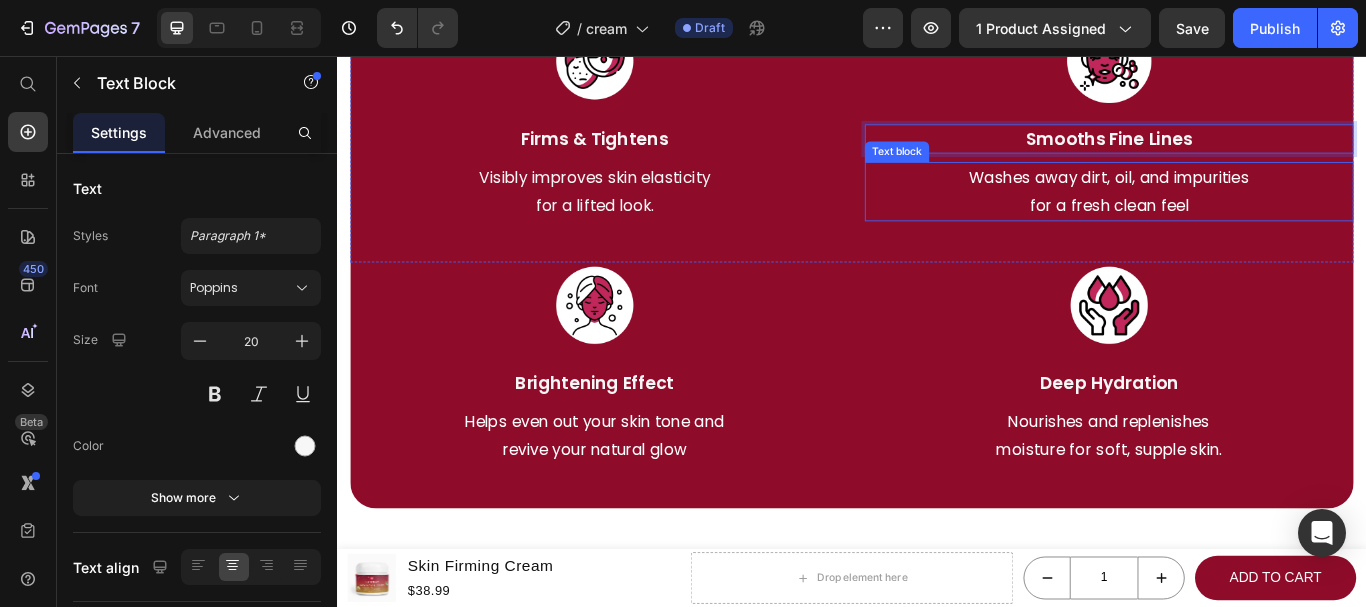 click on "for a fresh clean feel" at bounding box center (1237, 231) 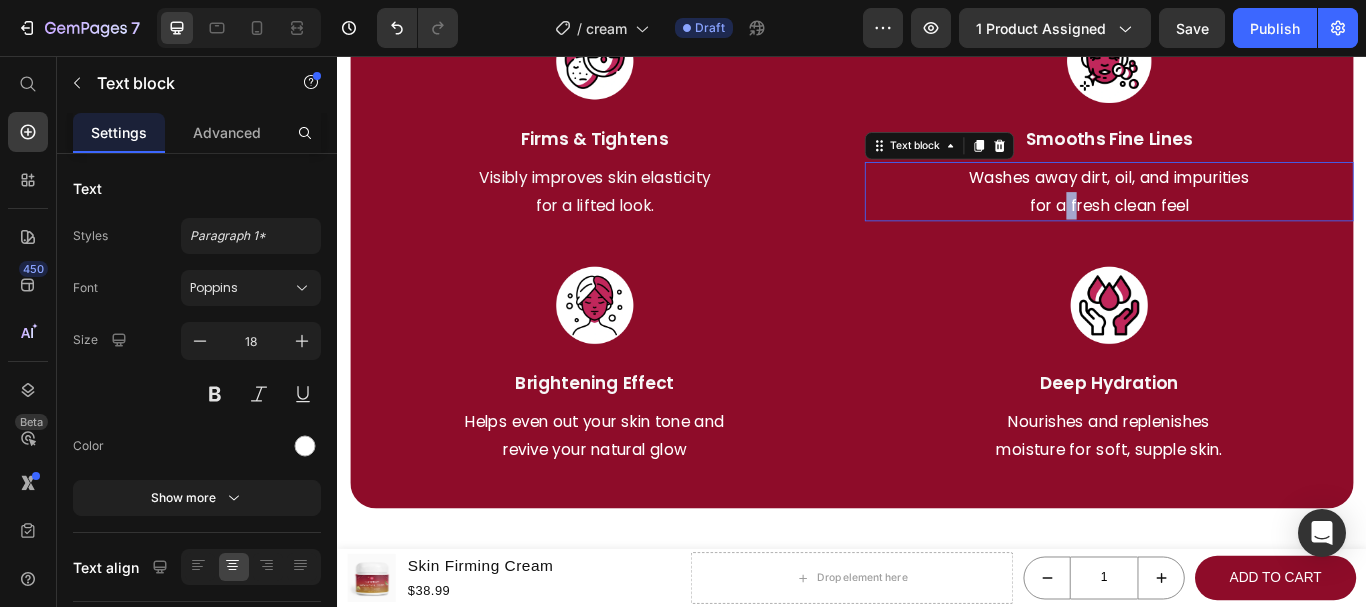 click on "for a fresh clean feel" at bounding box center [1237, 231] 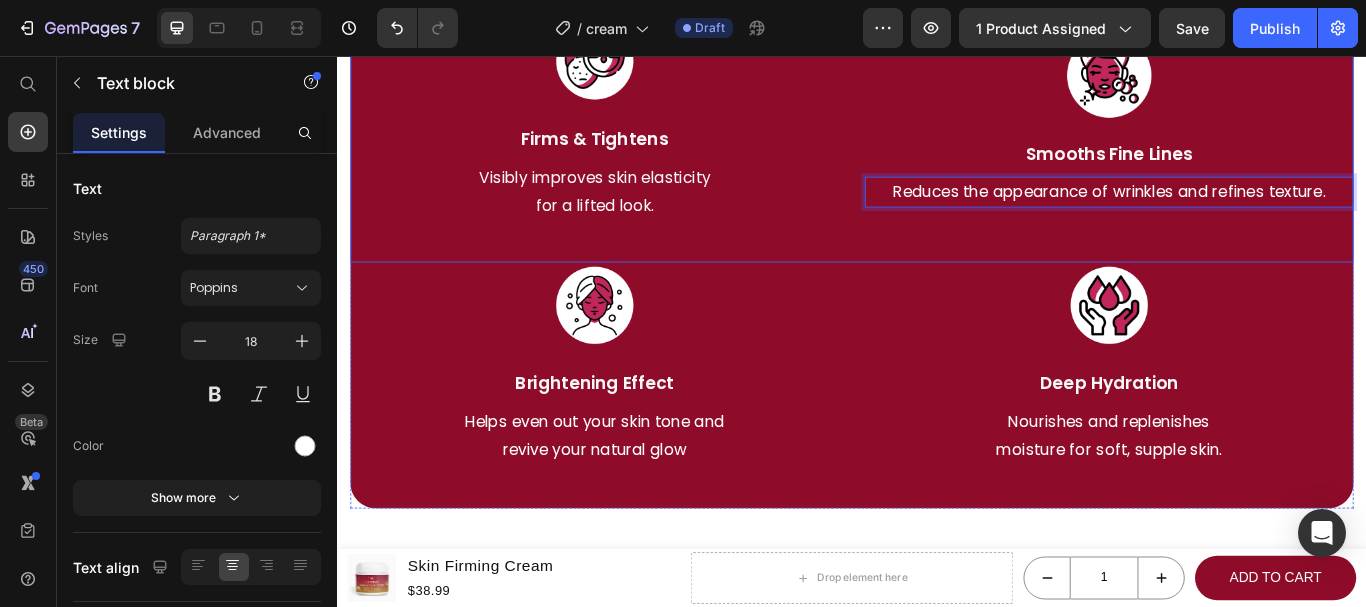 scroll, scrollTop: 3569, scrollLeft: 0, axis: vertical 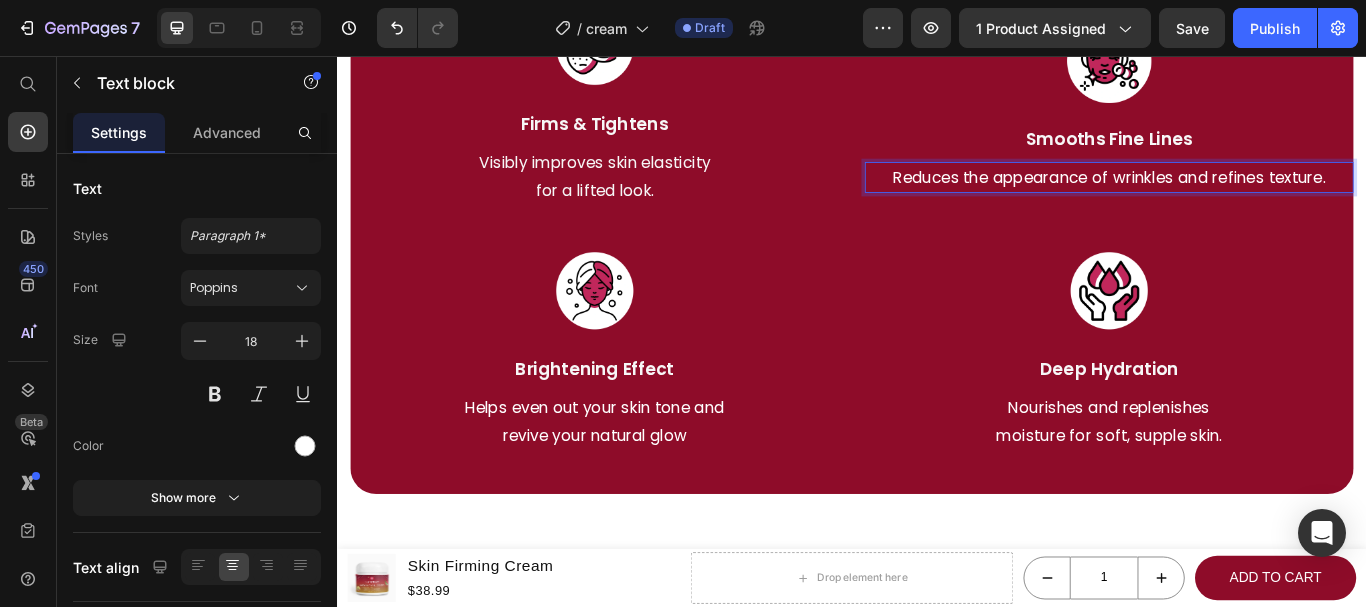 click on "Reduces the appearance of wrinkles and refines texture." at bounding box center [1237, 198] 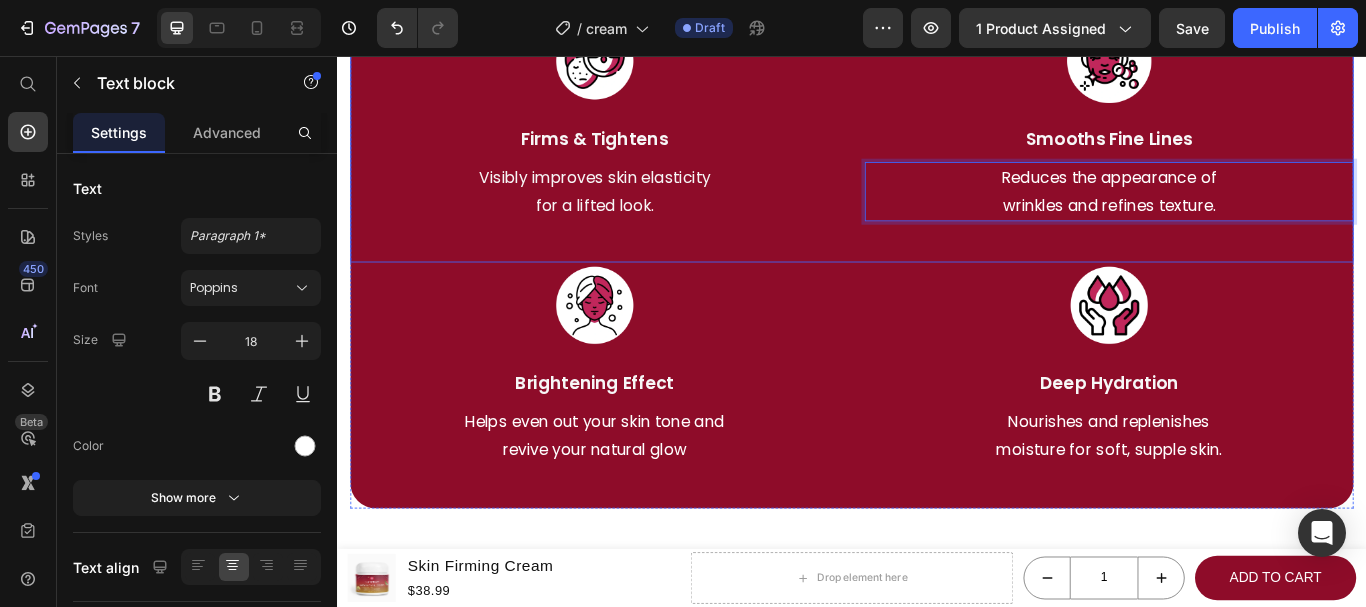 click on "Image Firms & Tightens Text Block Visibly improves skin elasticity  for a lifted look. Text block Image Smooths Fine Lines Text Block Reduces the appearance of  wrinkles and refines texture. Text block   0 Row" at bounding box center (937, 154) 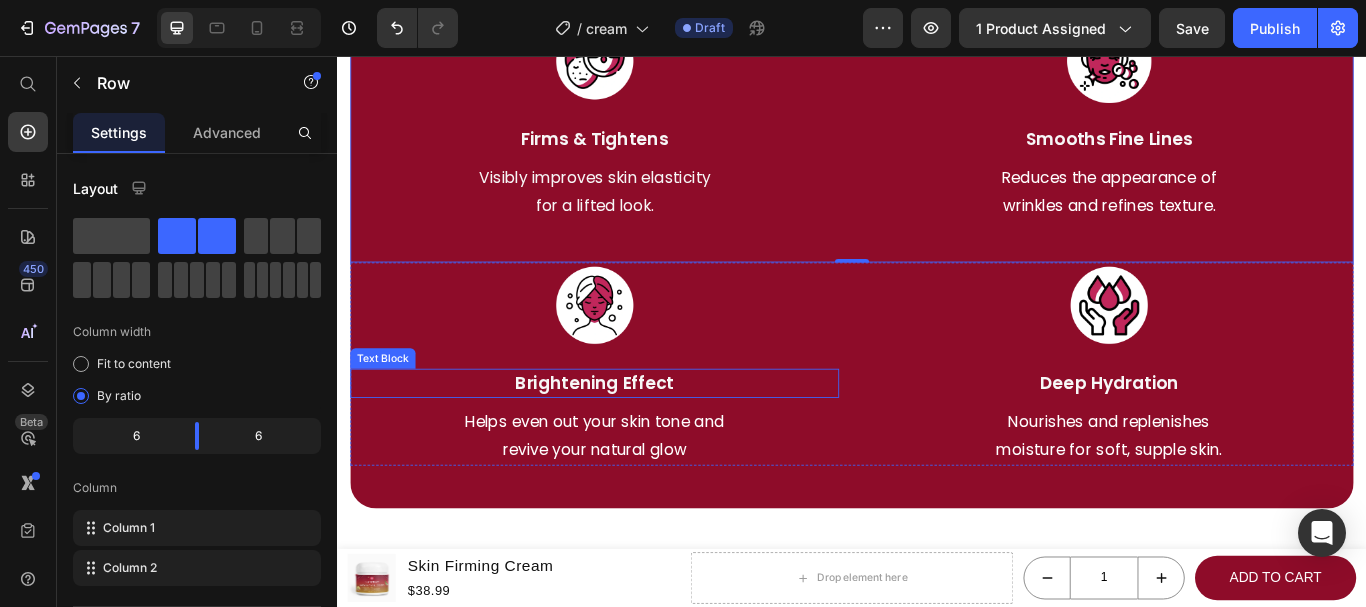 click on "Brightening Effect" at bounding box center [637, 438] 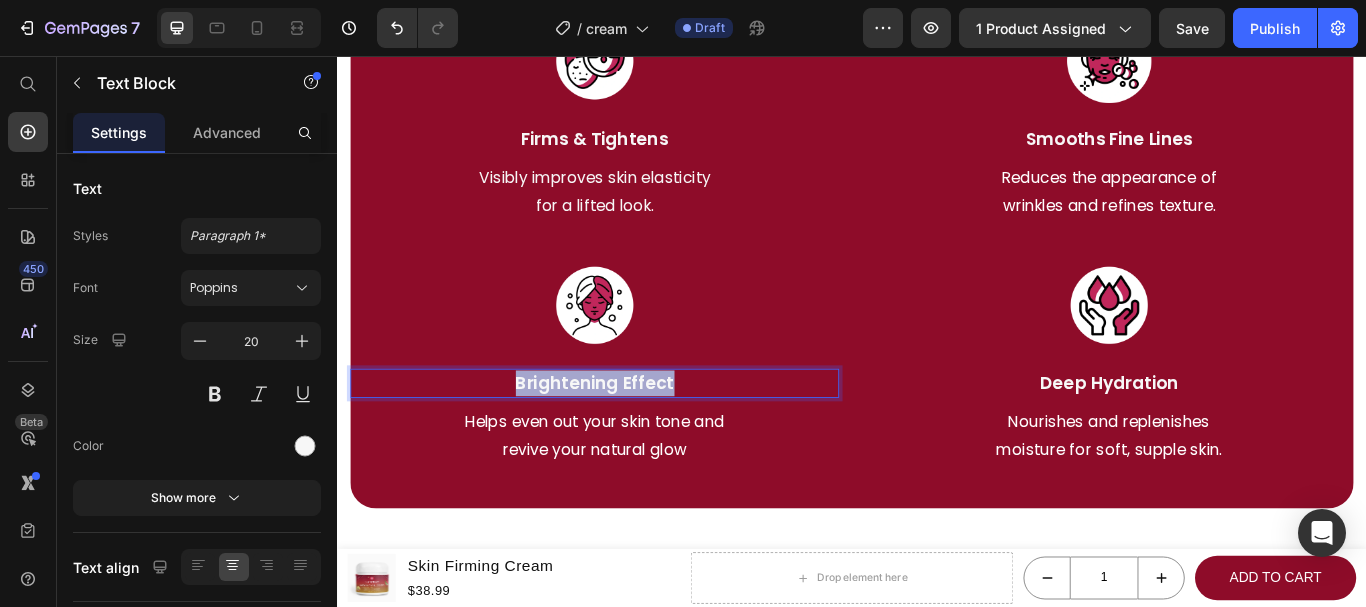 click on "Brightening Effect" at bounding box center (637, 438) 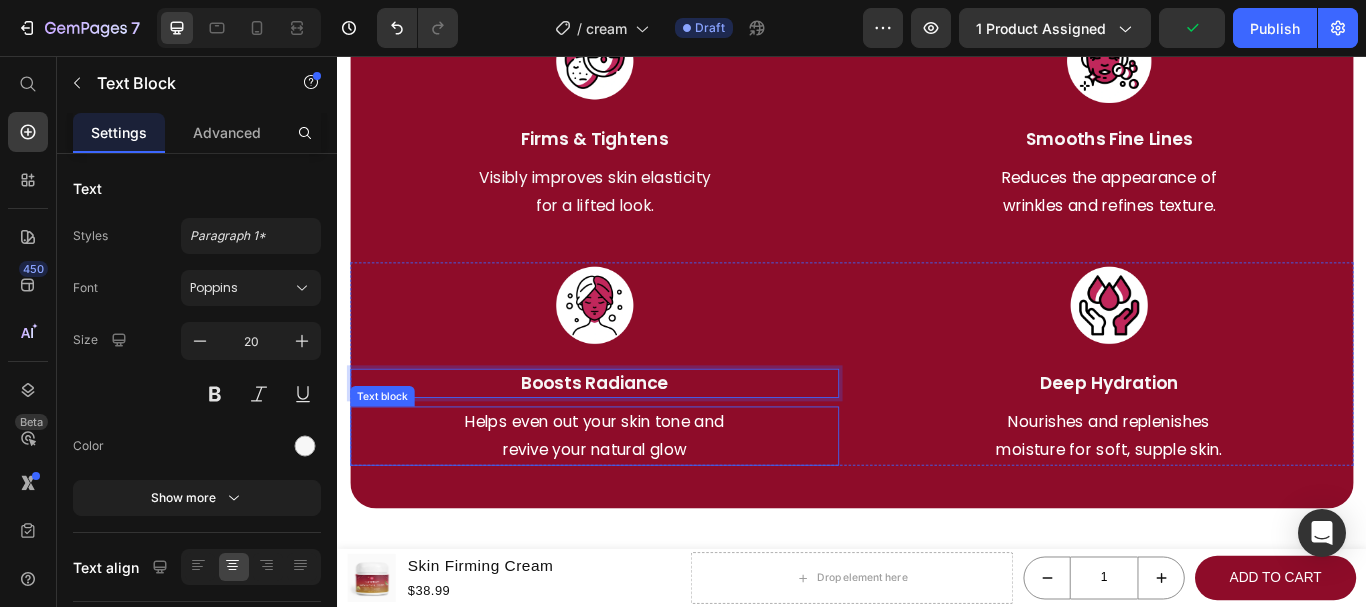 click on "revive your natural glow" at bounding box center [637, 516] 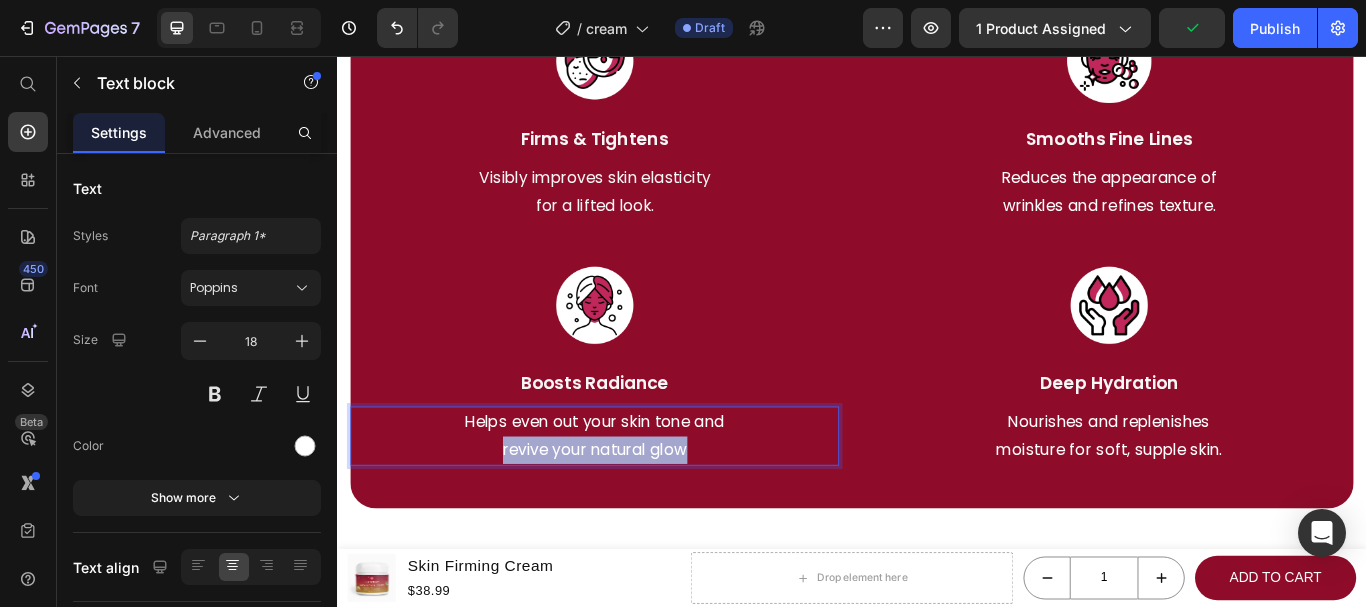 click on "revive your natural glow" at bounding box center (637, 516) 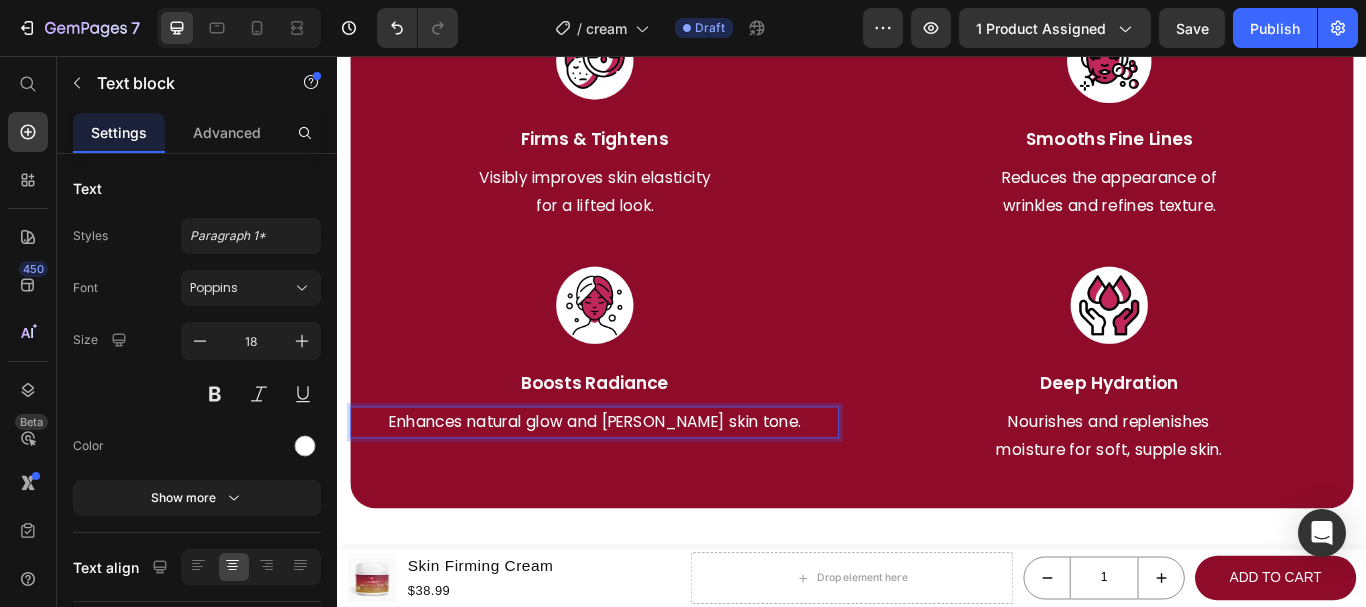 click on "Enhances natural glow and evens skin tone." at bounding box center (637, 483) 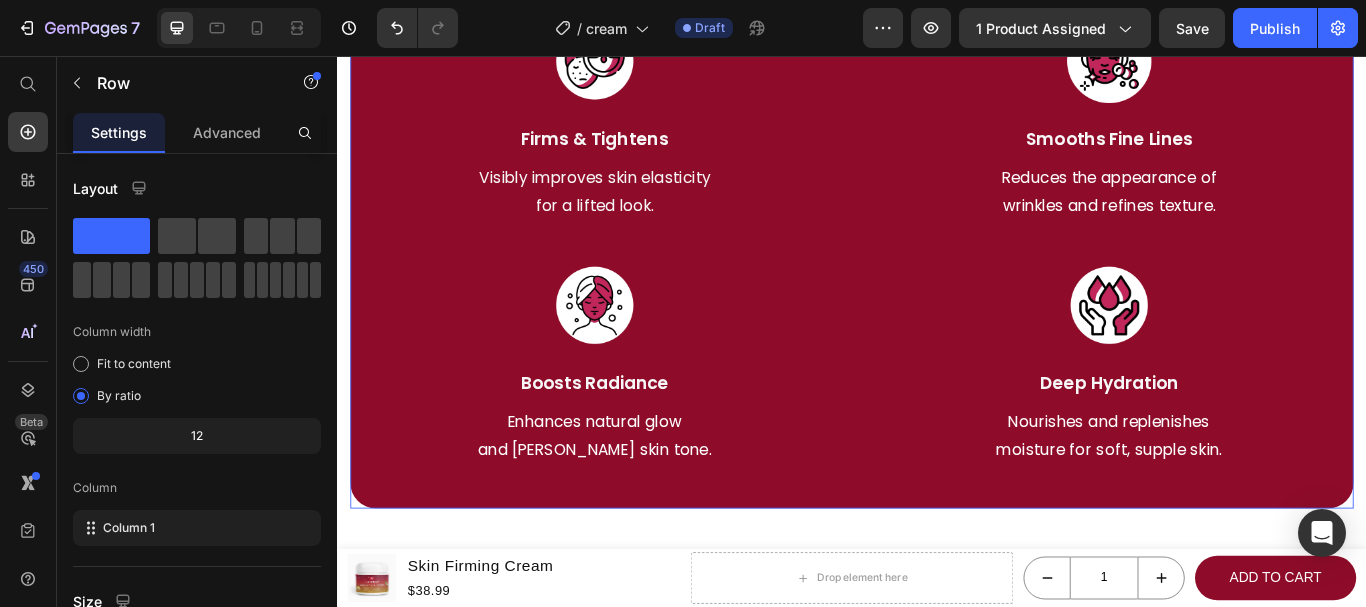 click on "Made for Every Skin. Built to Transform Heading Image Firms & Tightens Text Block Visibly improves skin elasticity  for a lifted look. Text block Image Smooths Fine Lines Text Block Reduces the appearance of  wrinkles and refines texture. Text block Row Image Boosts Radiance Text Block Enhances natural glow  and evens skin tone. Text block Image Deep Hydration Text Block Nourishes and replenishes  moisture for soft, supple skin. Text block Row Row   0" at bounding box center [937, 218] 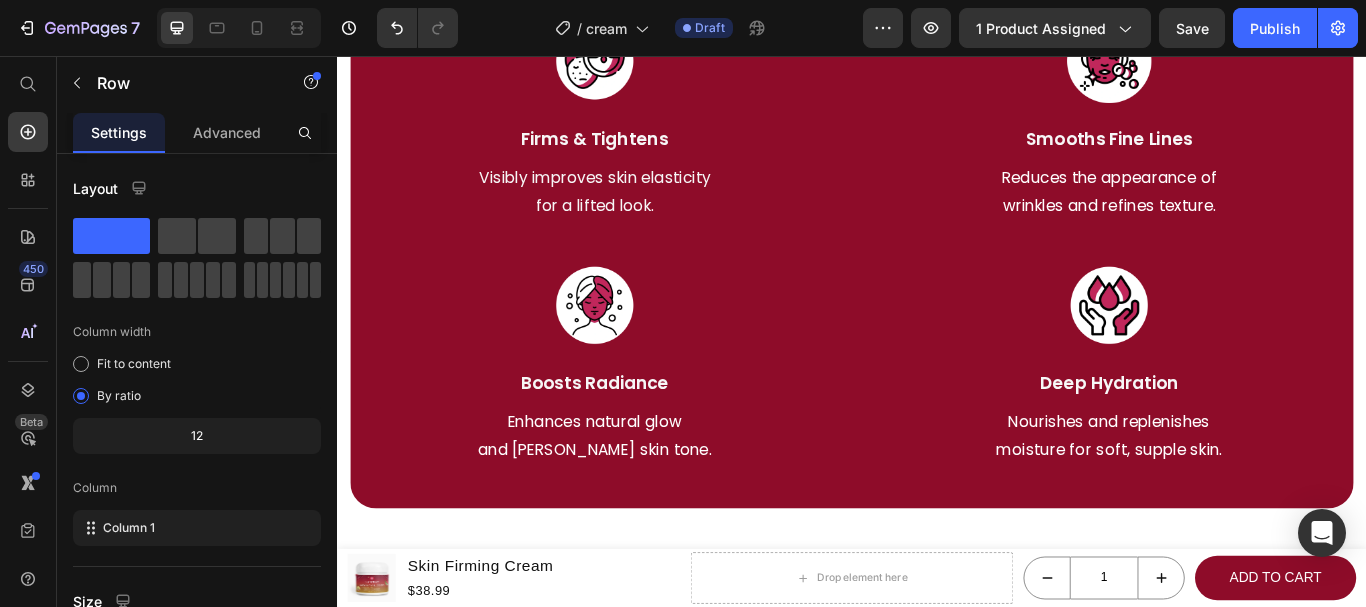 scroll, scrollTop: 3437, scrollLeft: 0, axis: vertical 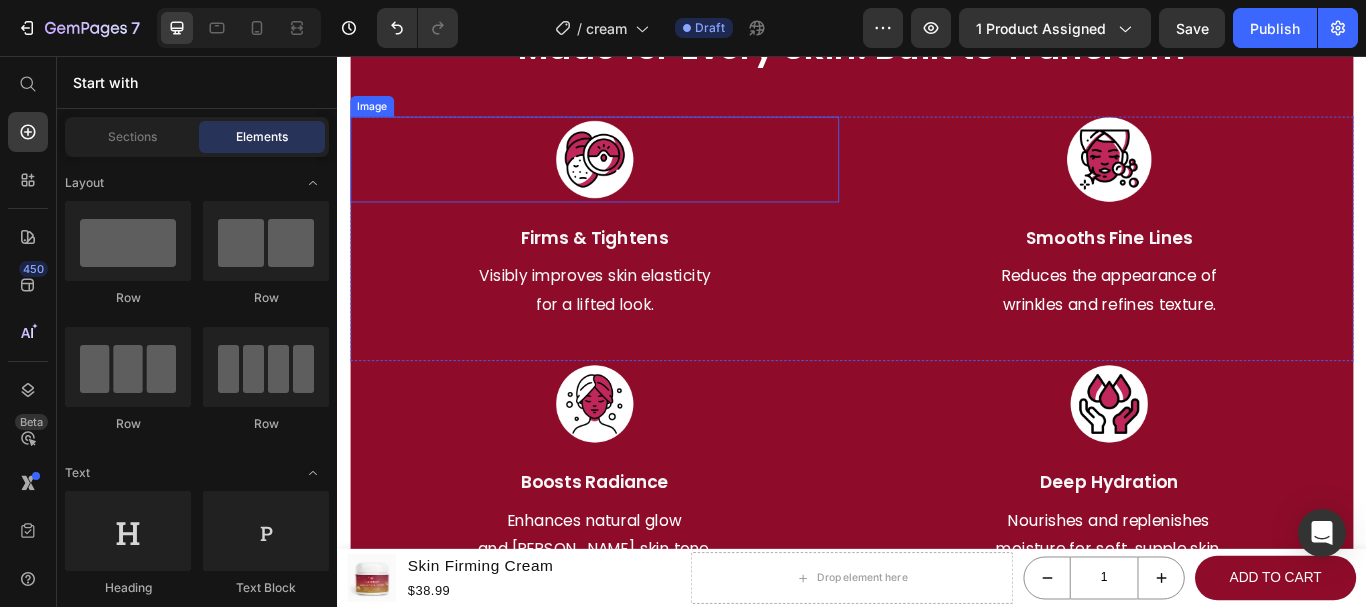 click at bounding box center [637, 177] 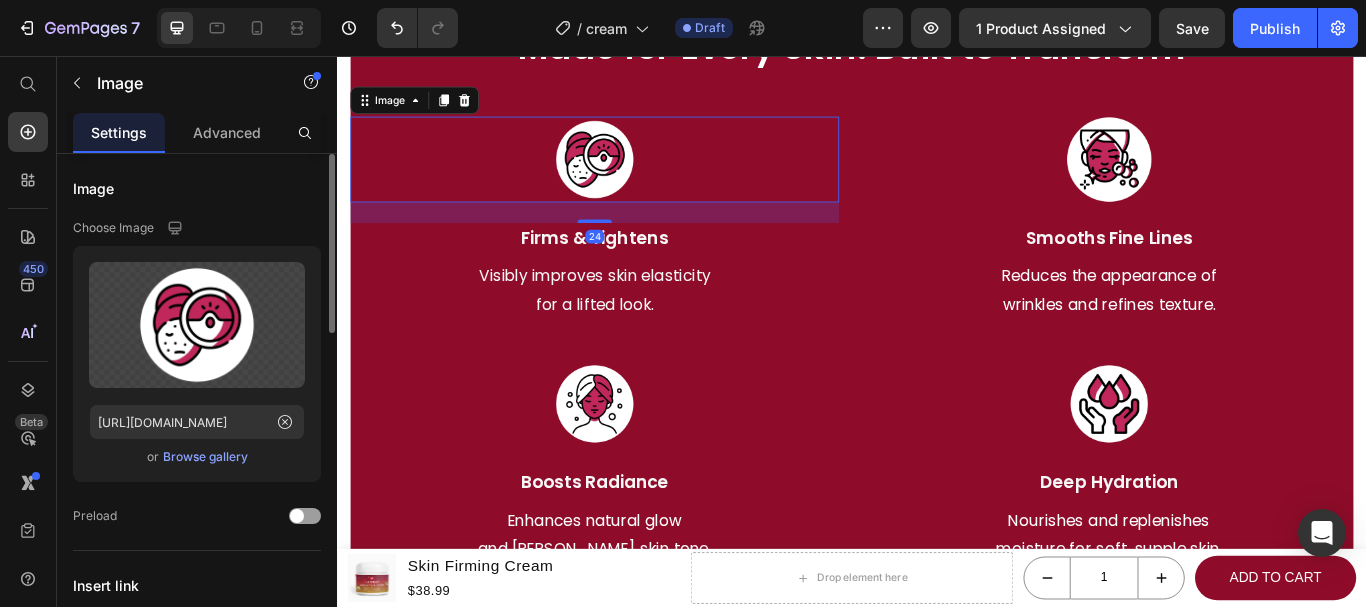 click on "Browse gallery" at bounding box center [205, 457] 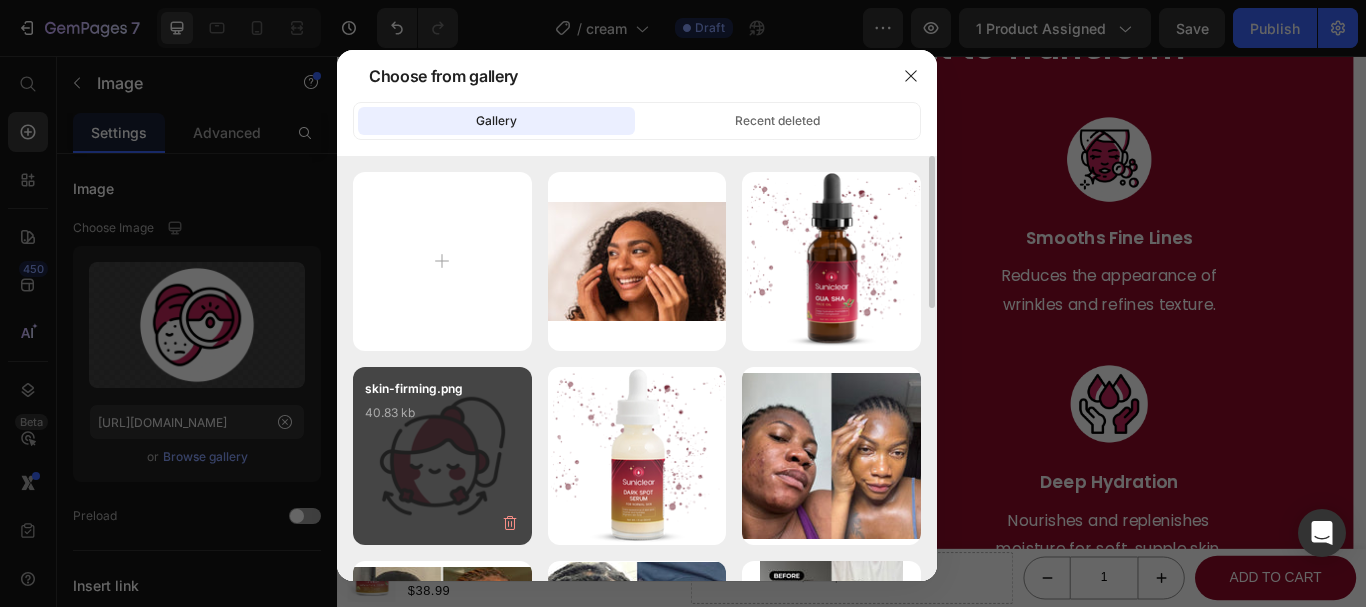 click on "skin-firming.png 40.83 kb" at bounding box center [442, 419] 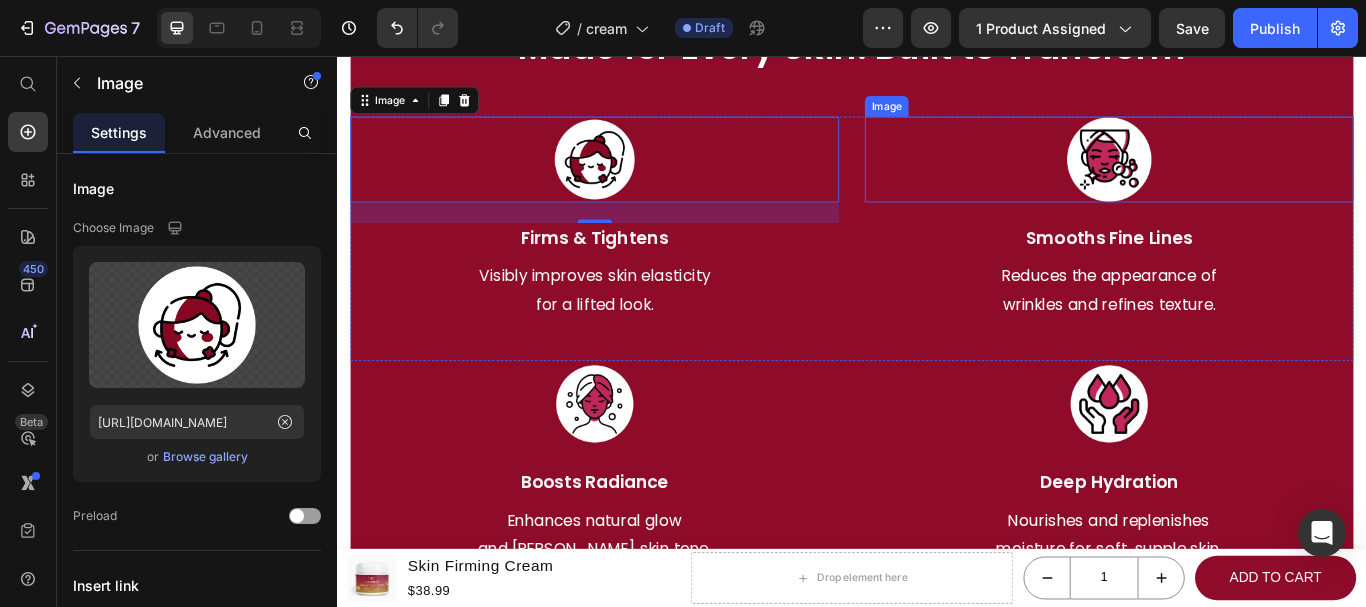 click at bounding box center (1237, 177) 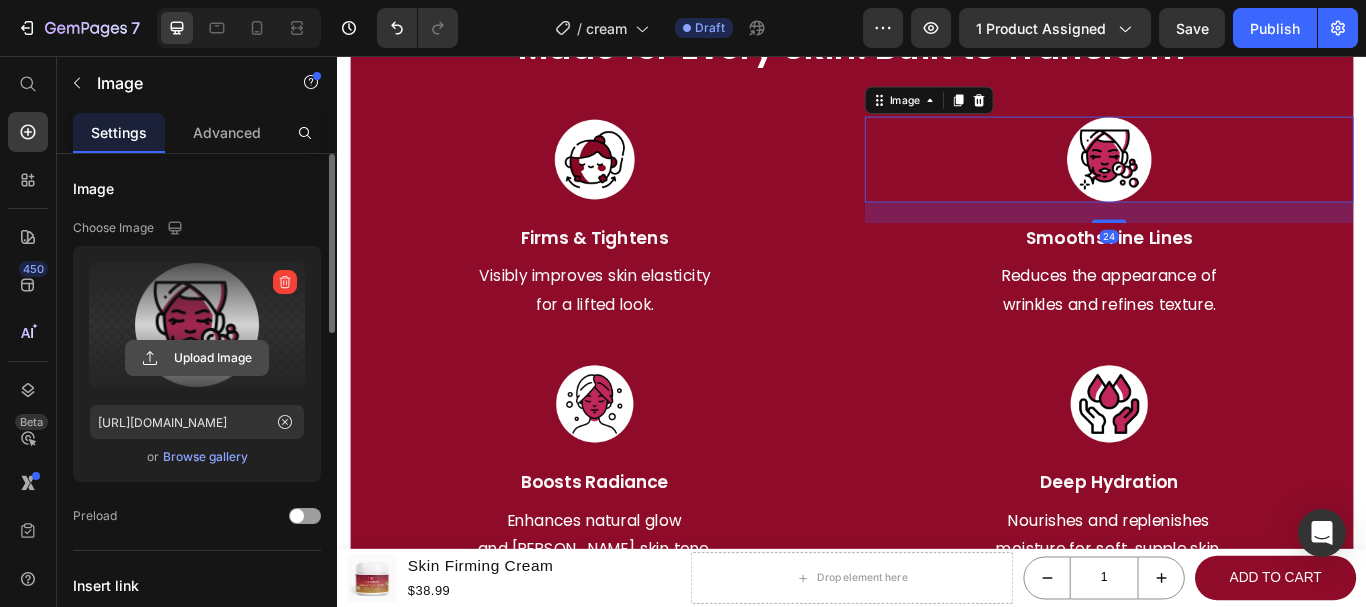 click 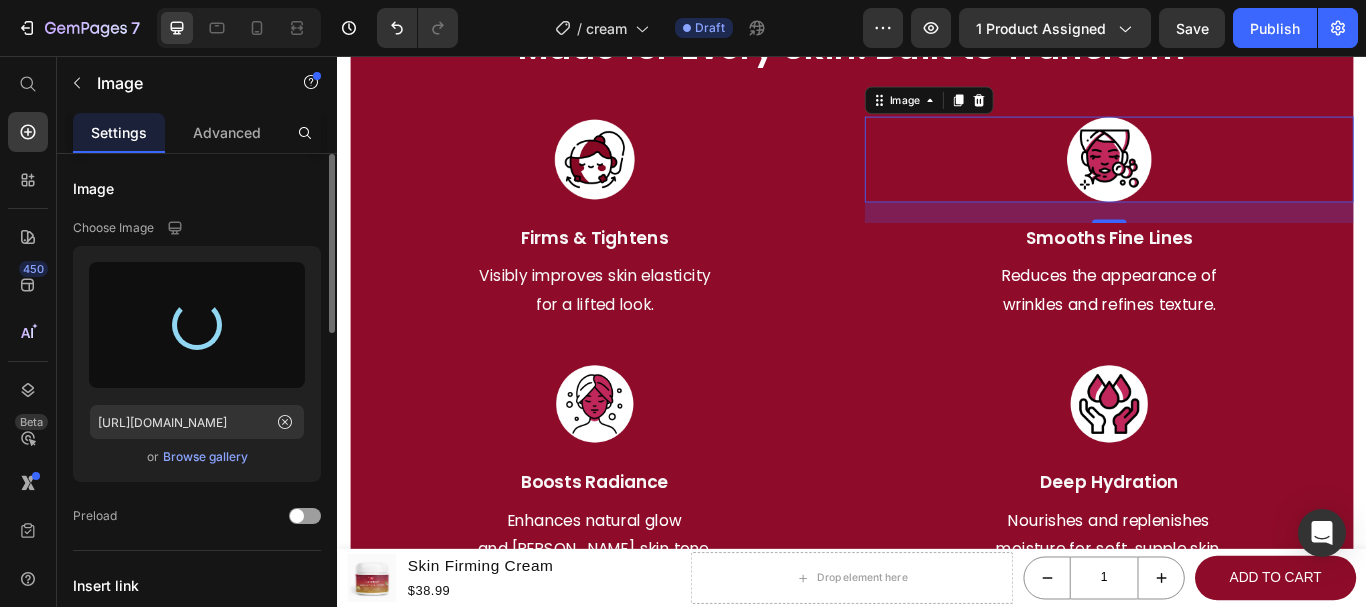 type on "https://cdn.shopify.com/s/files/1/0768/4630/1403/files/gempages_574688803264922853-0825a2b7-a437-4cf3-a849-eb552c8d8d20.png" 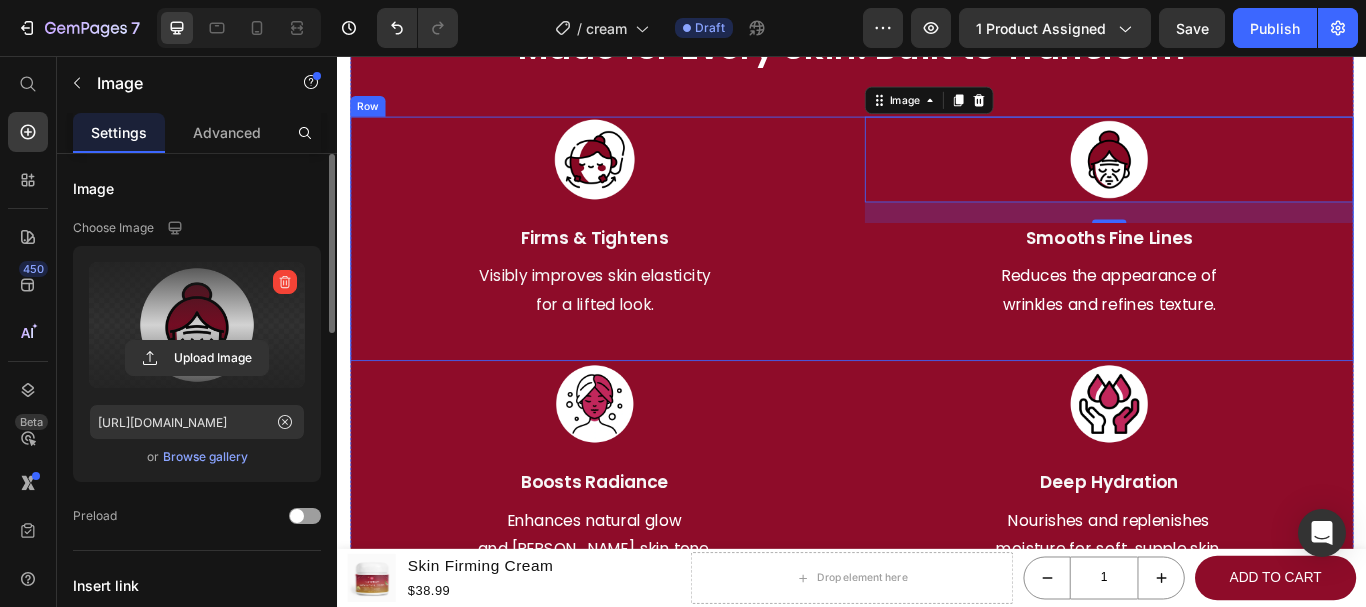 click on "Image Firms & Tightens Text Block Visibly improves skin elasticity  for a lifted look. Text block Image   24 Smooths Fine Lines Text Block Reduces the appearance of  wrinkles and refines texture. Text block Row" at bounding box center [937, 269] 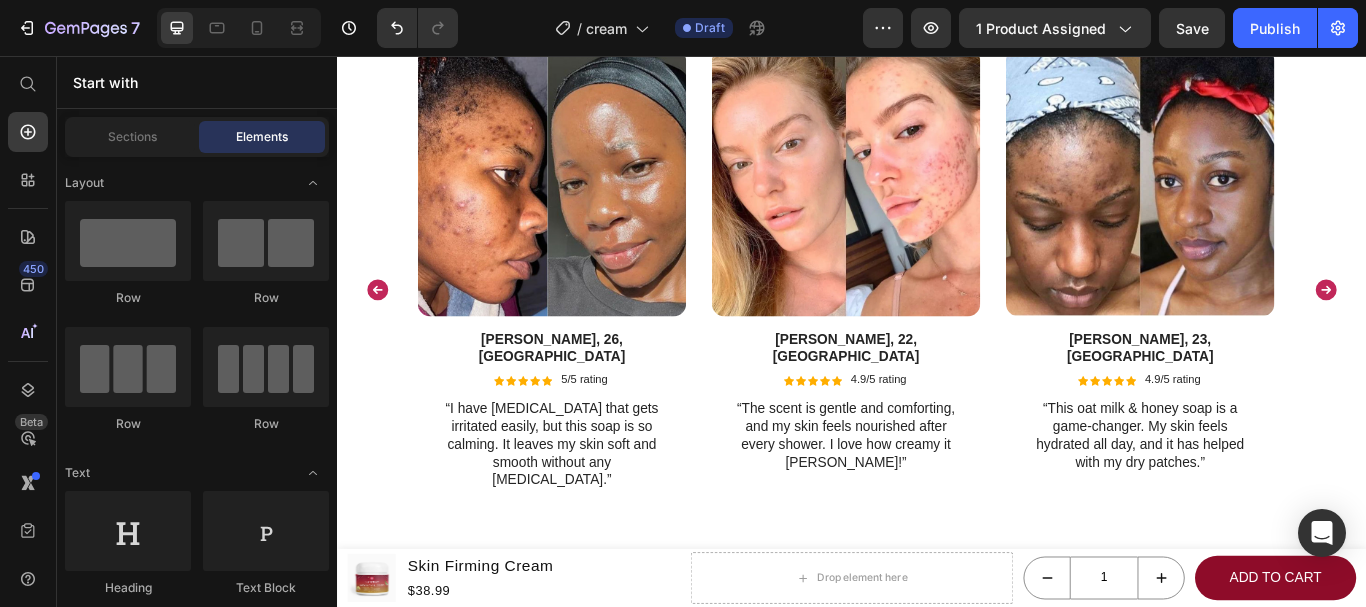 scroll, scrollTop: 4544, scrollLeft: 0, axis: vertical 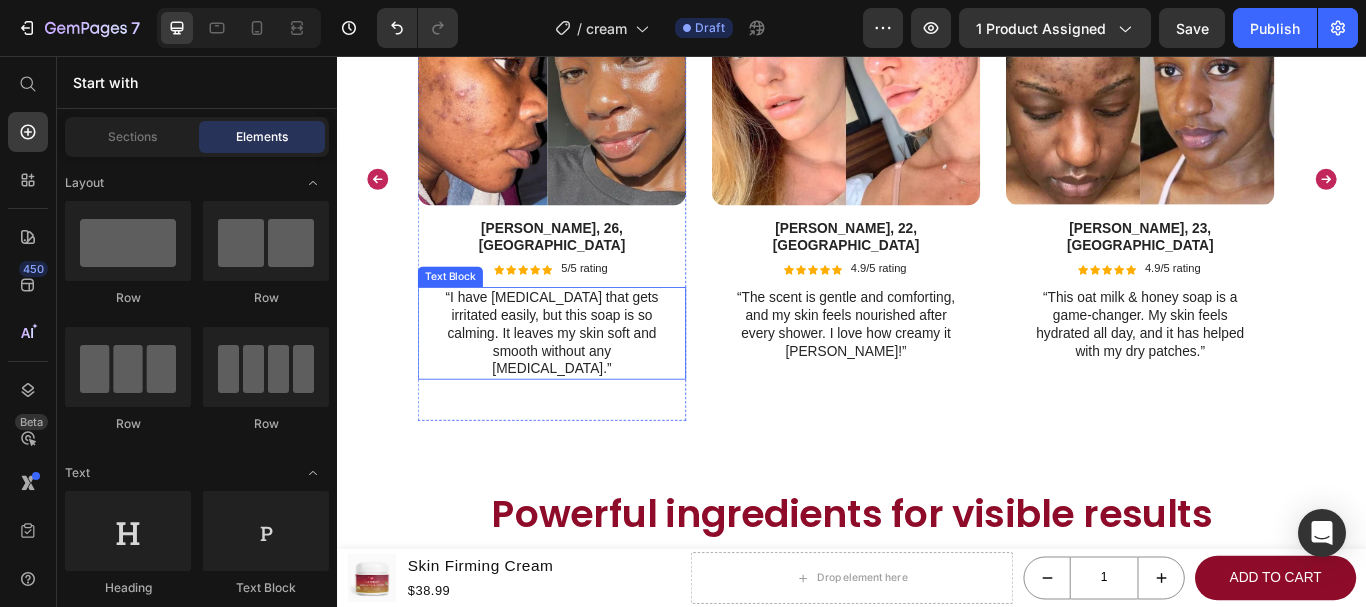 click on "“I have sensitive skin that gets irritated easily, but this soap is so calming. It leaves my skin soft and smooth without any dryness.”" at bounding box center (586, 380) 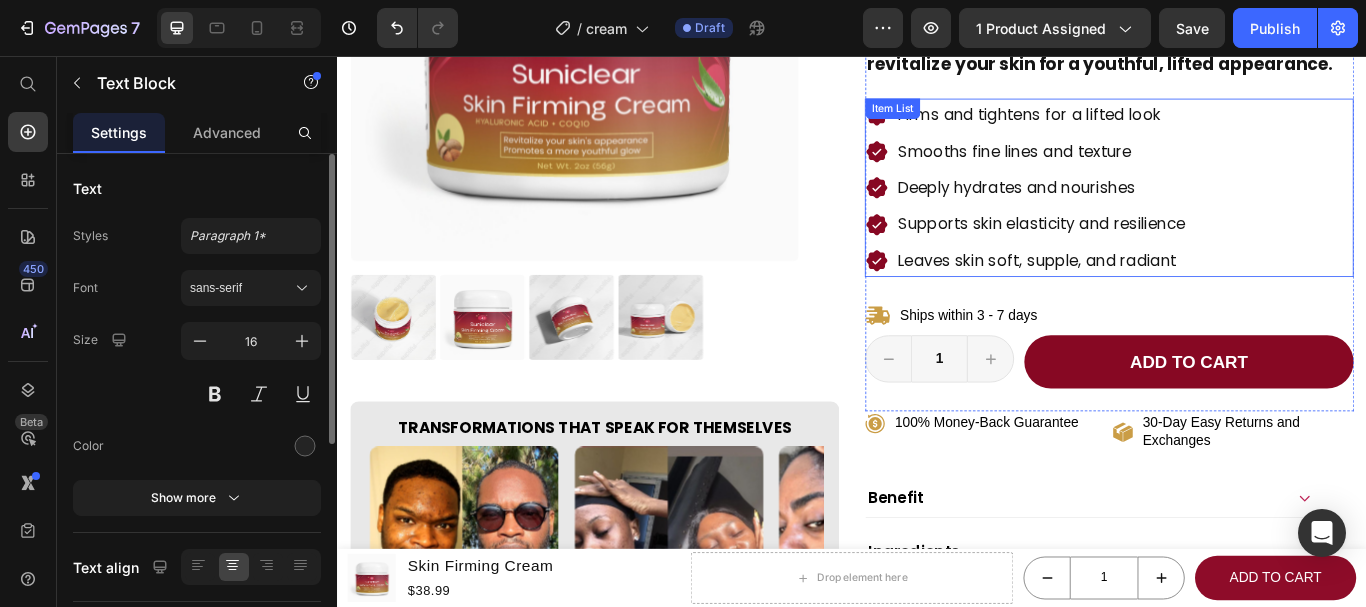 scroll, scrollTop: 0, scrollLeft: 0, axis: both 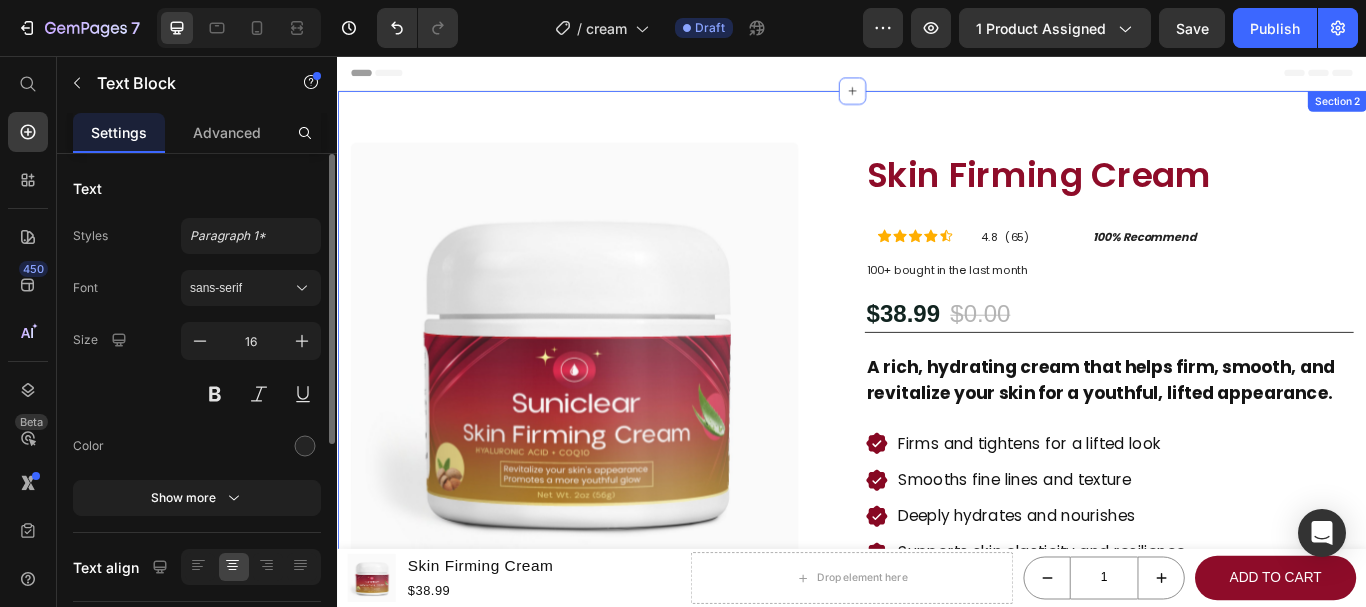 drag, startPoint x: 618, startPoint y: 369, endPoint x: 1467, endPoint y: 128, distance: 882.5429 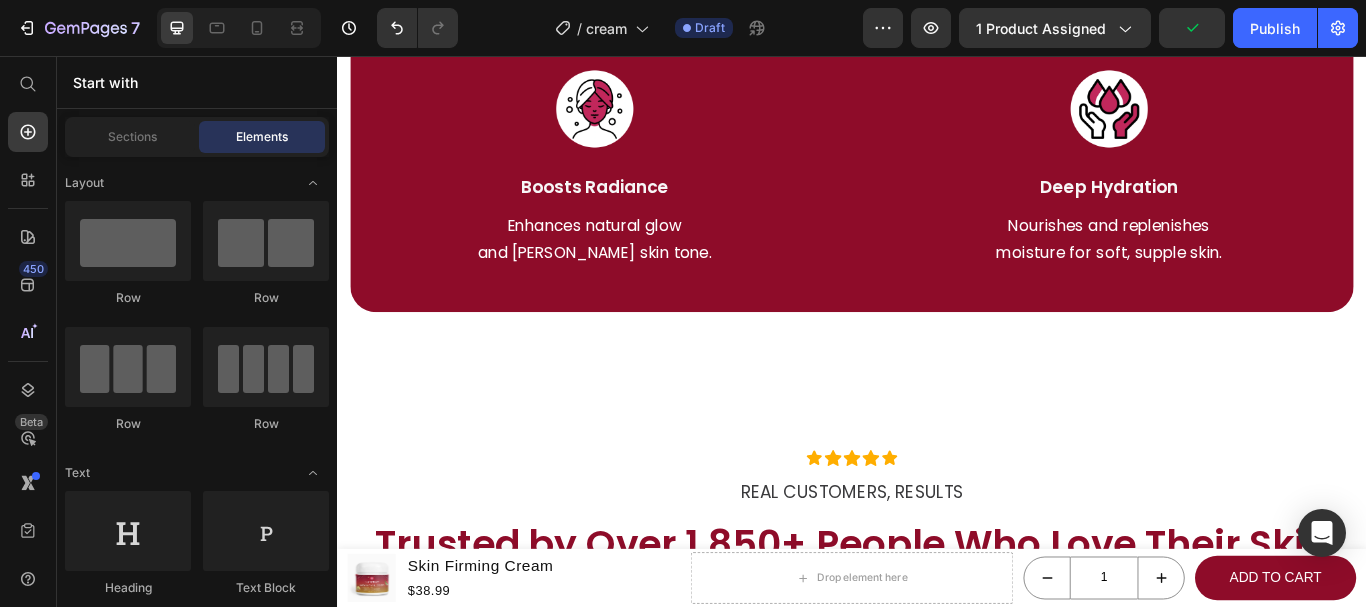scroll, scrollTop: 3328, scrollLeft: 0, axis: vertical 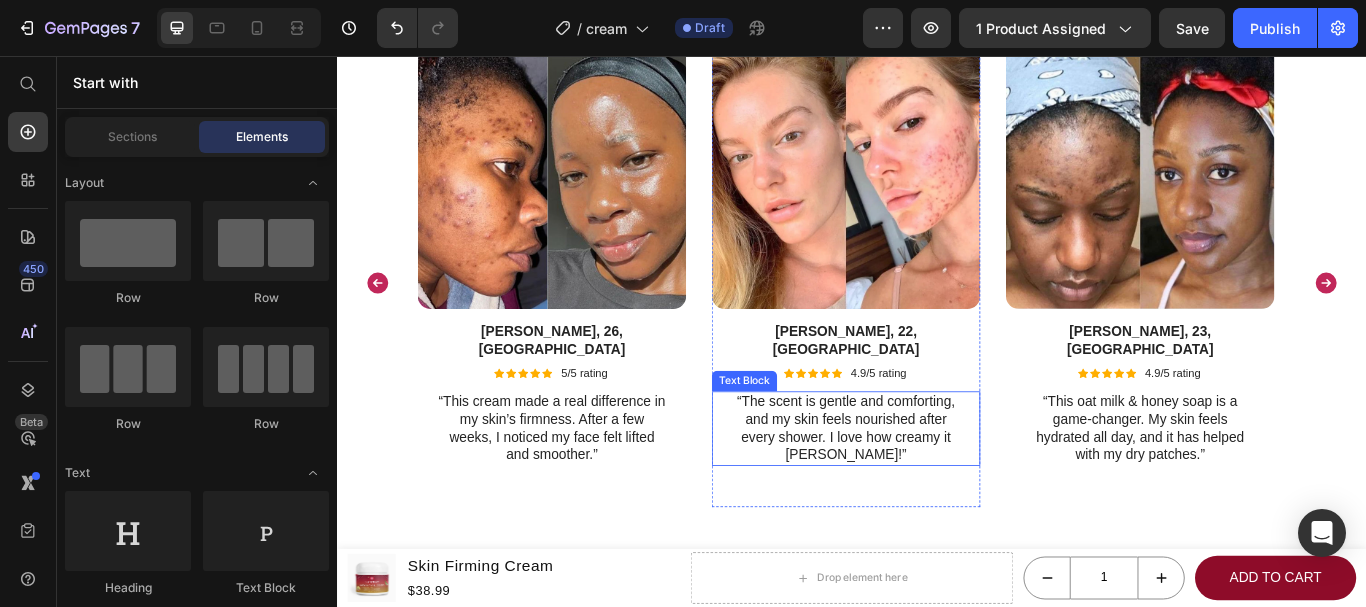 click on "“The scent is gentle and comforting, and my skin feels nourished after every shower. I love how creamy it lathers!”" at bounding box center [929, 490] 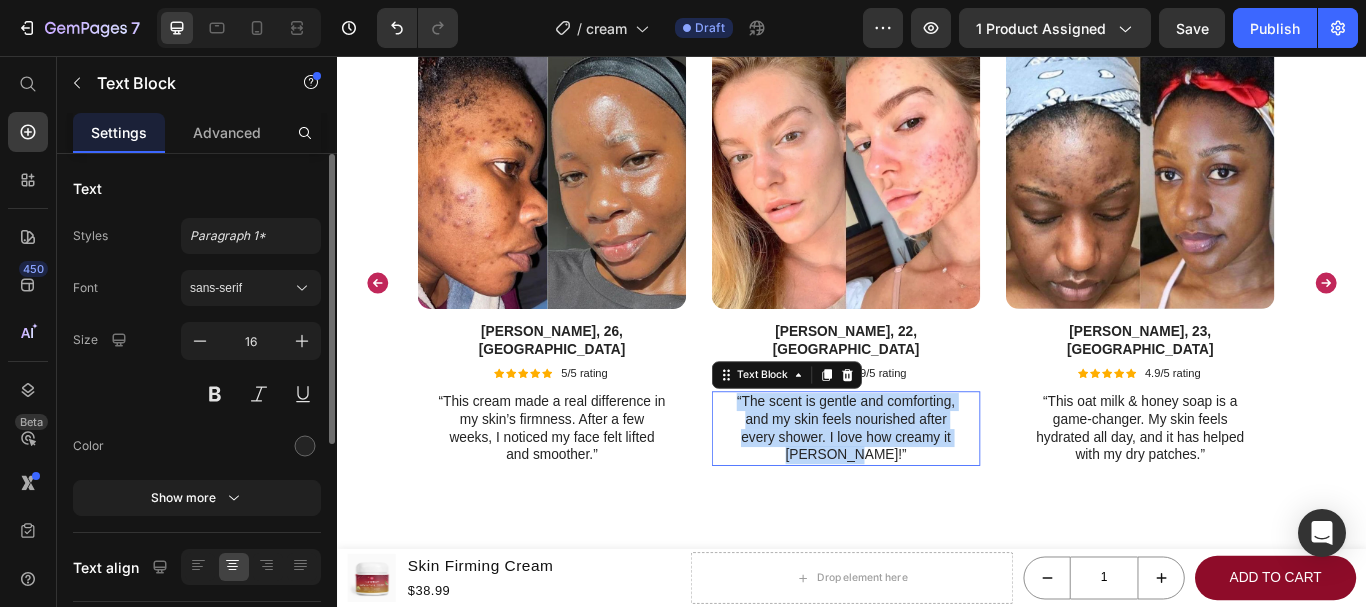 click on "“The scent is gentle and comforting, and my skin feels nourished after every shower. I love how creamy it lathers!”" at bounding box center [929, 490] 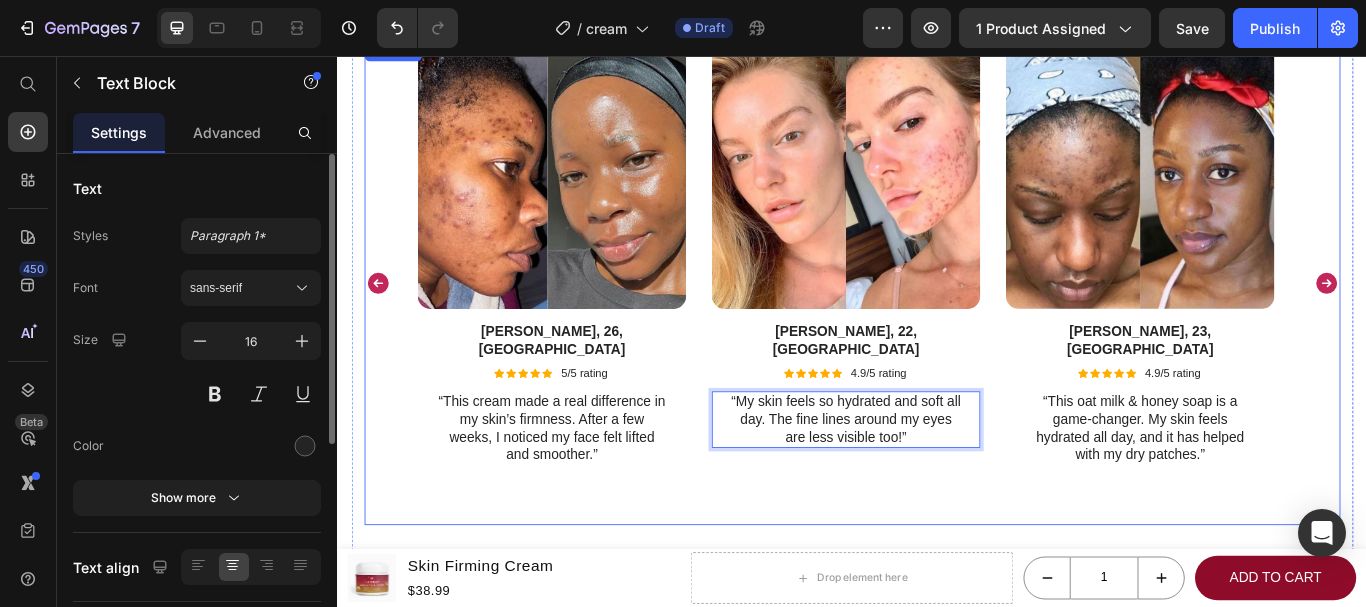 click 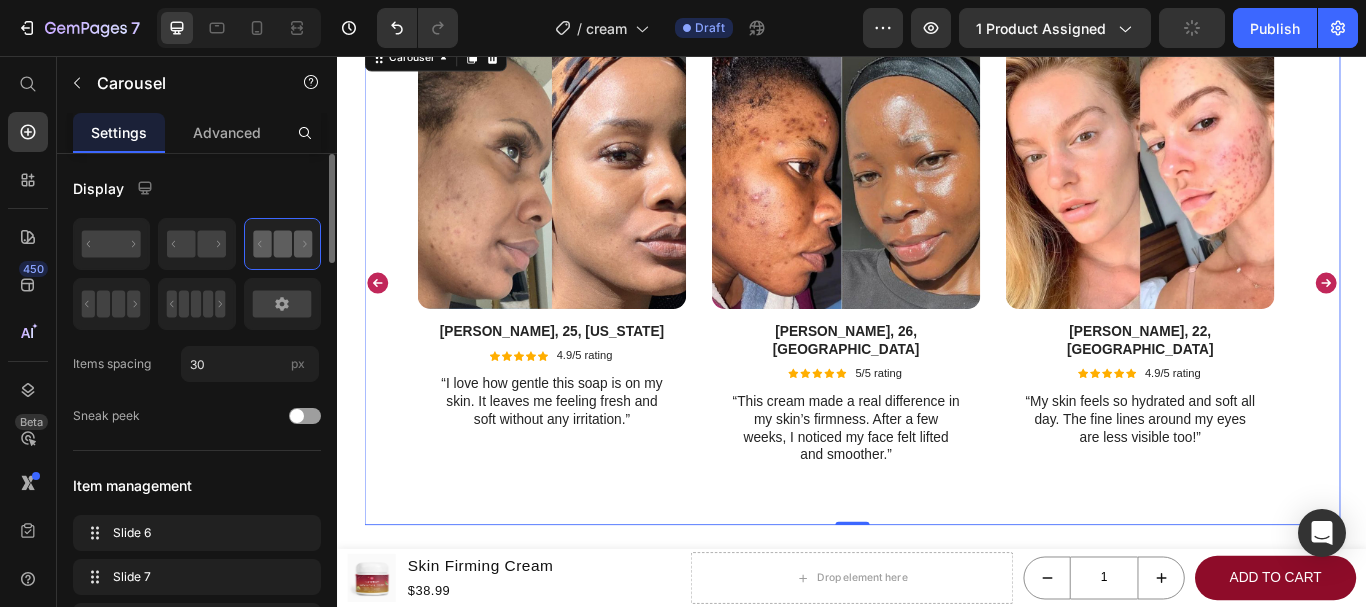 click 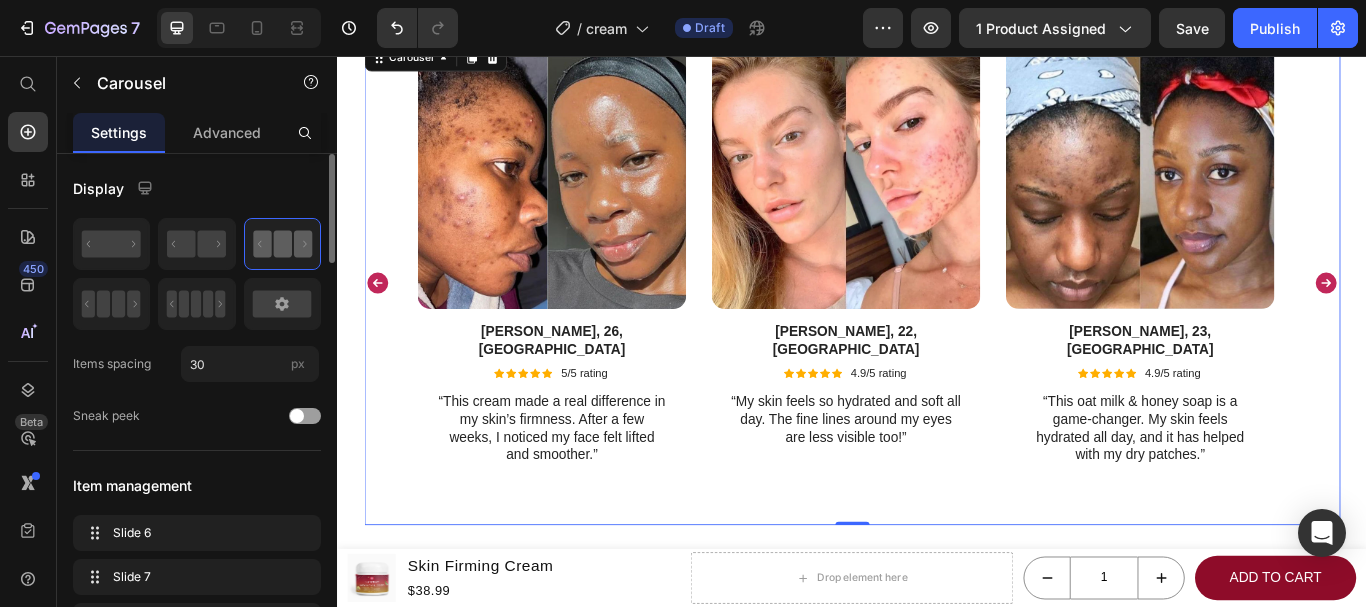click 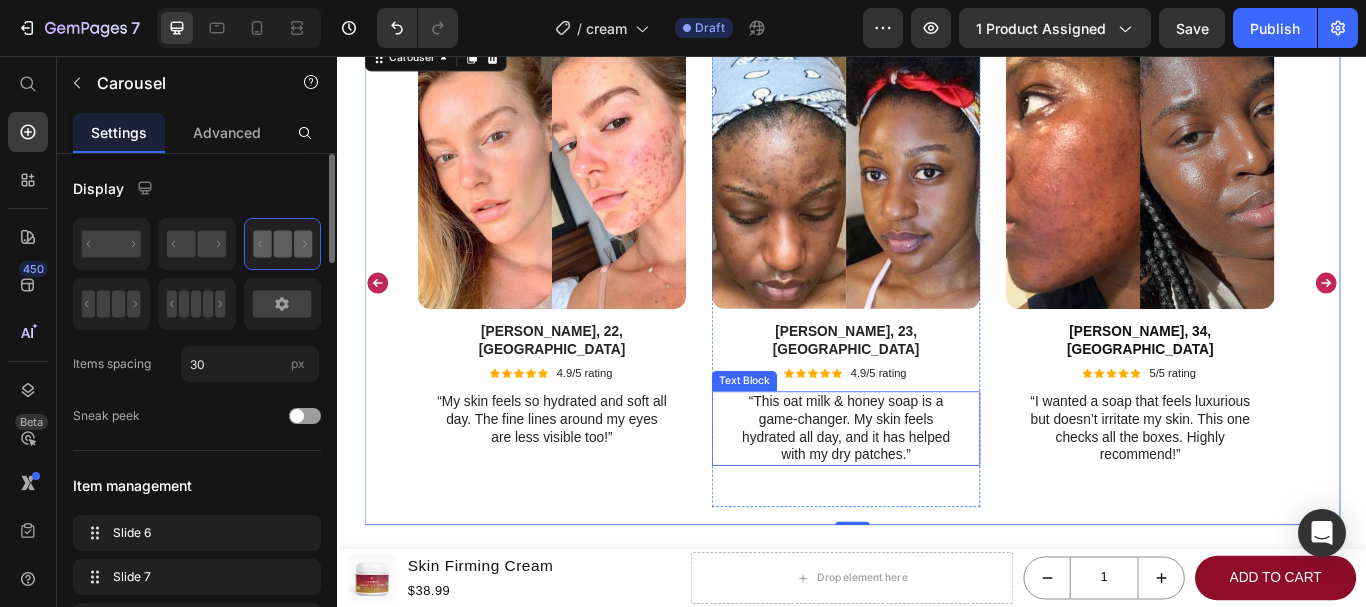 click on "“This oat milk & honey soap is a game-changer. My skin feels hydrated all day, and it has helped with my dry patches.”" at bounding box center (929, 490) 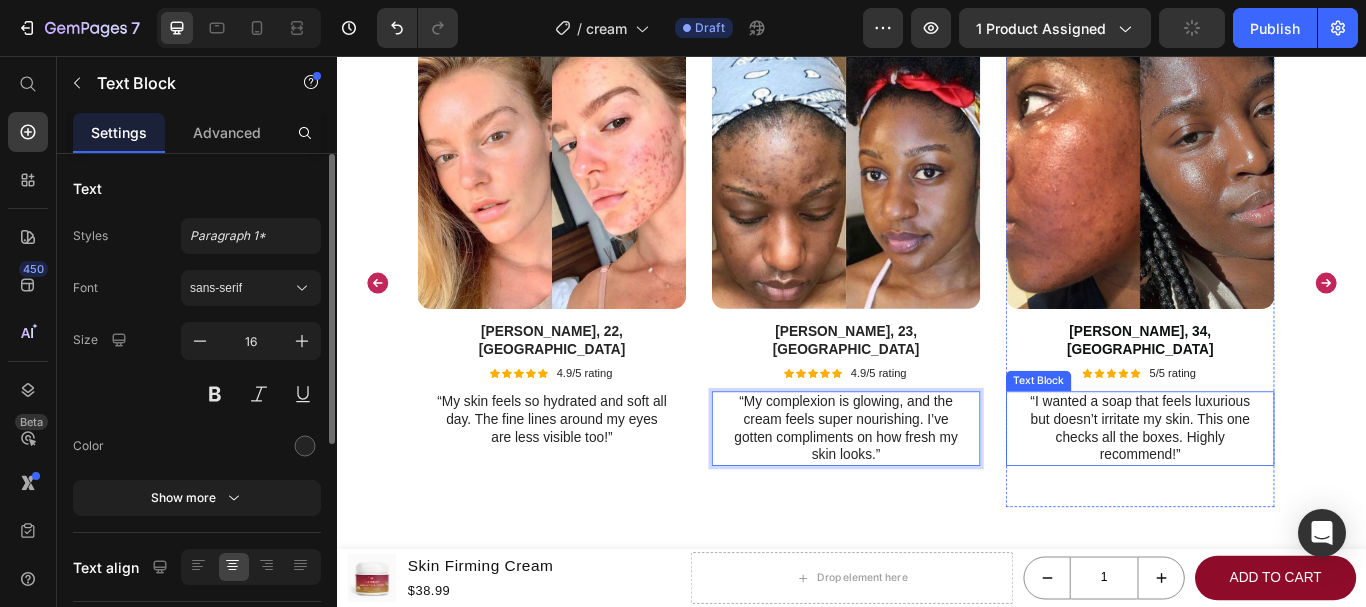 click on "“I wanted a soap that feels luxurious but doesn’t irritate my skin. This one checks all the boxes. Highly recommend!”" at bounding box center [1272, 490] 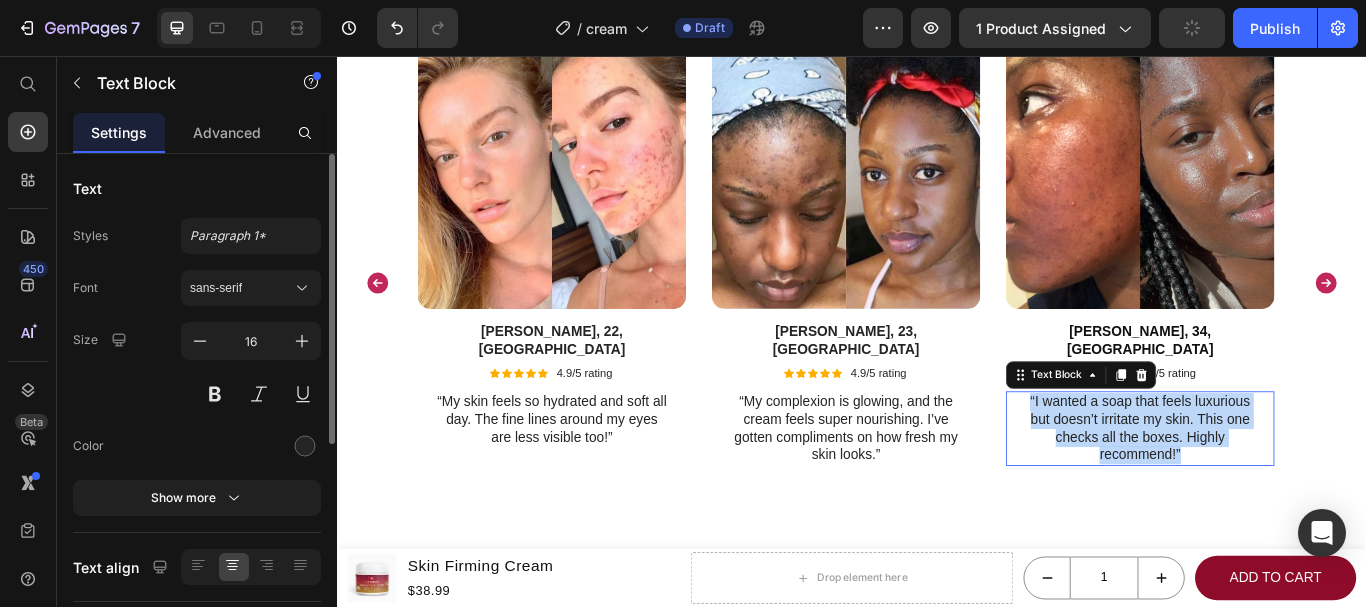 click on "“I wanted a soap that feels luxurious but doesn’t irritate my skin. This one checks all the boxes. Highly recommend!”" at bounding box center (1272, 490) 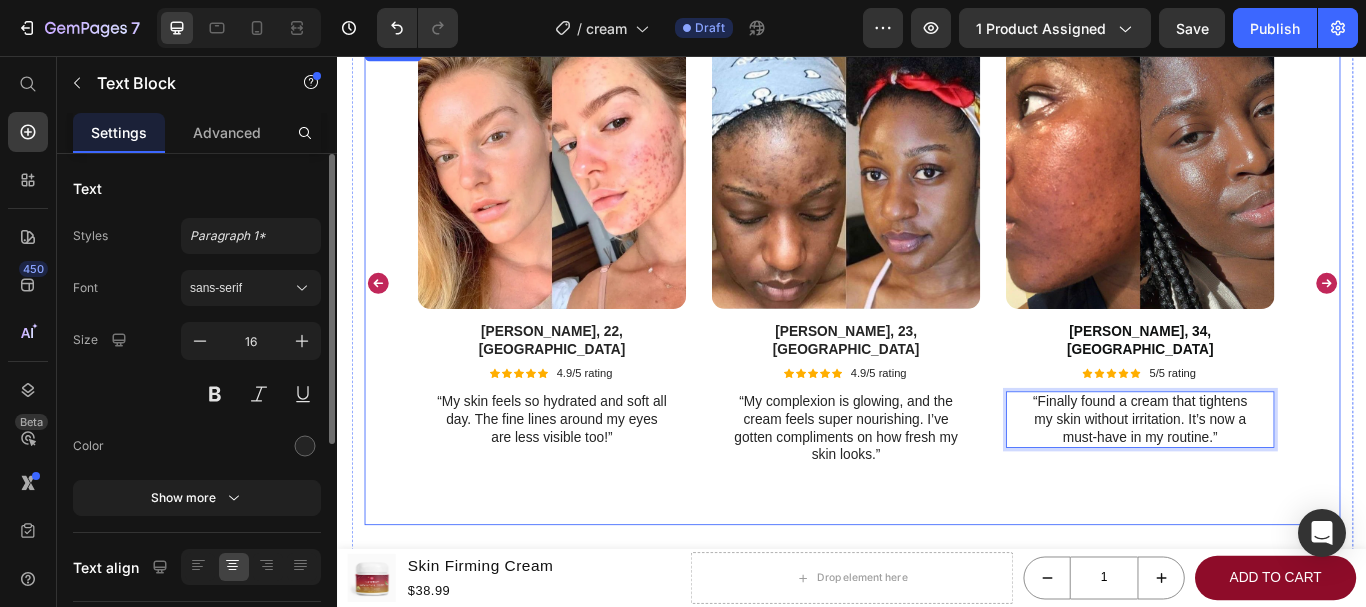 click 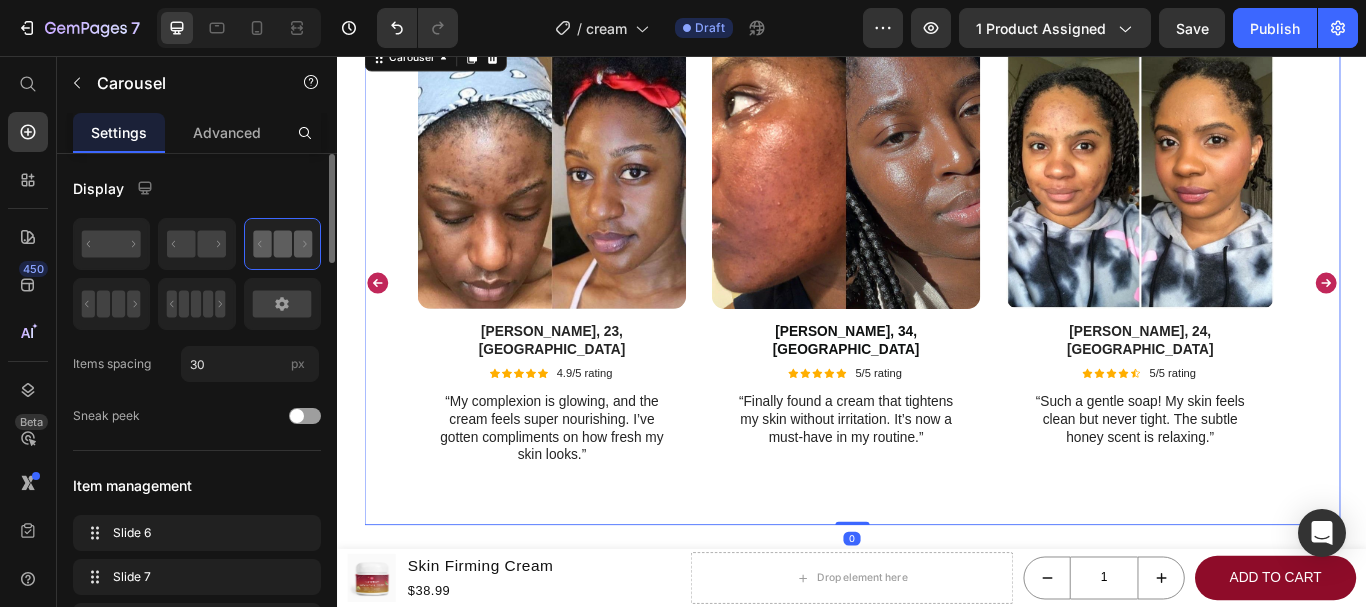 click 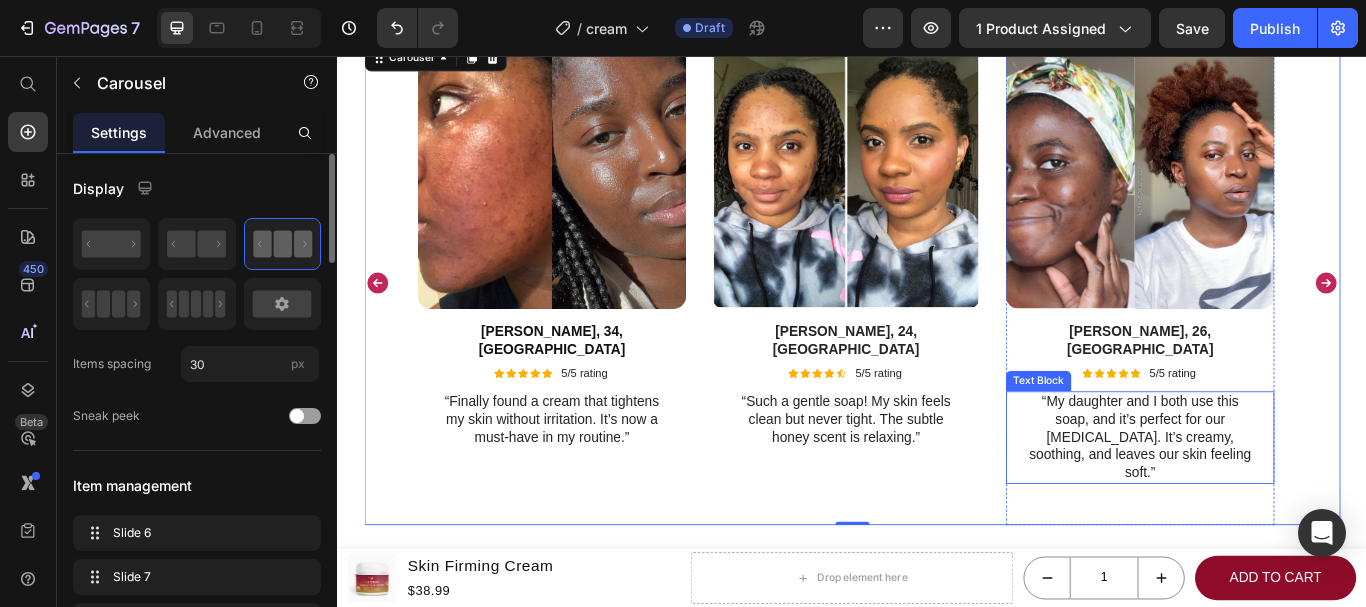 click on "“My daughter and I both use this soap, and it’s perfect for our sensitive skin. It’s creamy, soothing, and leaves our skin feeling soft.”" at bounding box center (1272, 501) 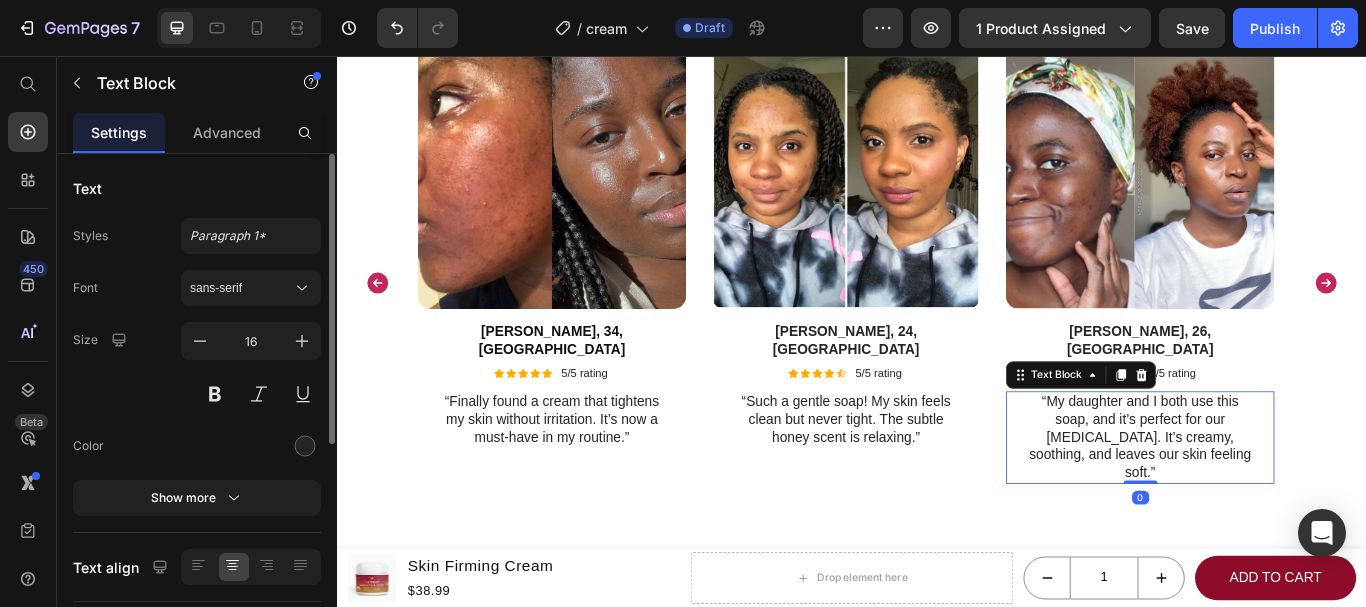 click on "“My daughter and I both use this soap, and it’s perfect for our sensitive skin. It’s creamy, soothing, and leaves our skin feeling soft.”" at bounding box center (1272, 501) 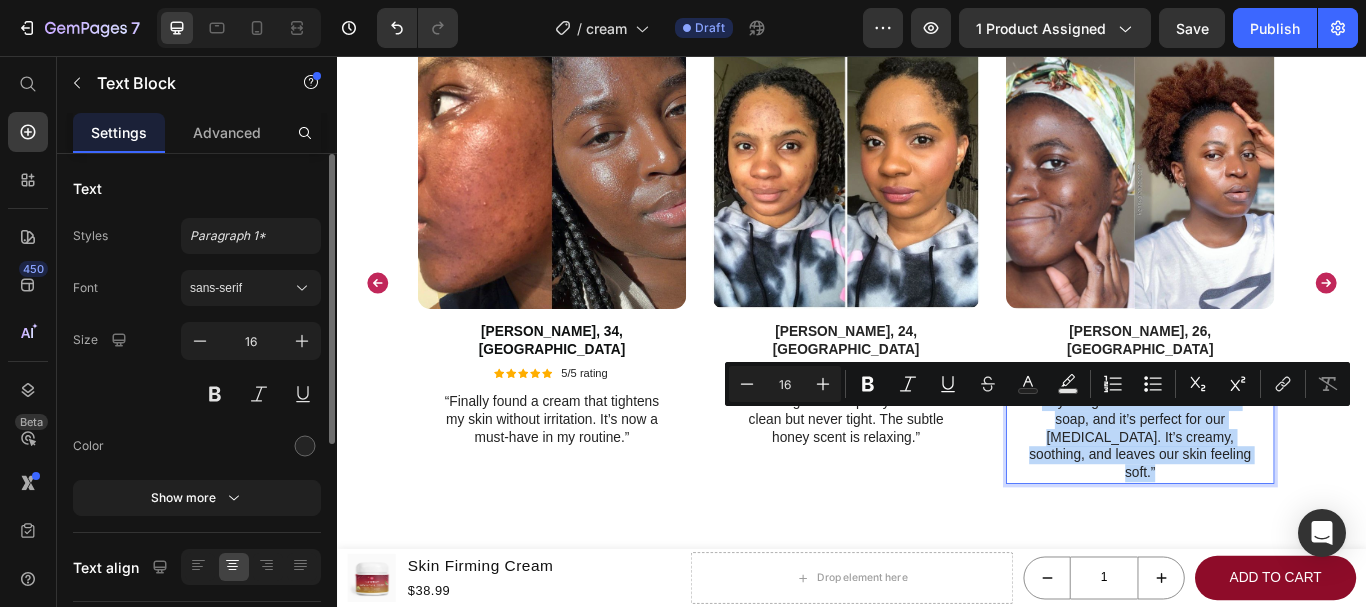 click on "“My daughter and I both use this soap, and it’s perfect for our sensitive skin. It’s creamy, soothing, and leaves our skin feeling soft.”" at bounding box center [1272, 501] 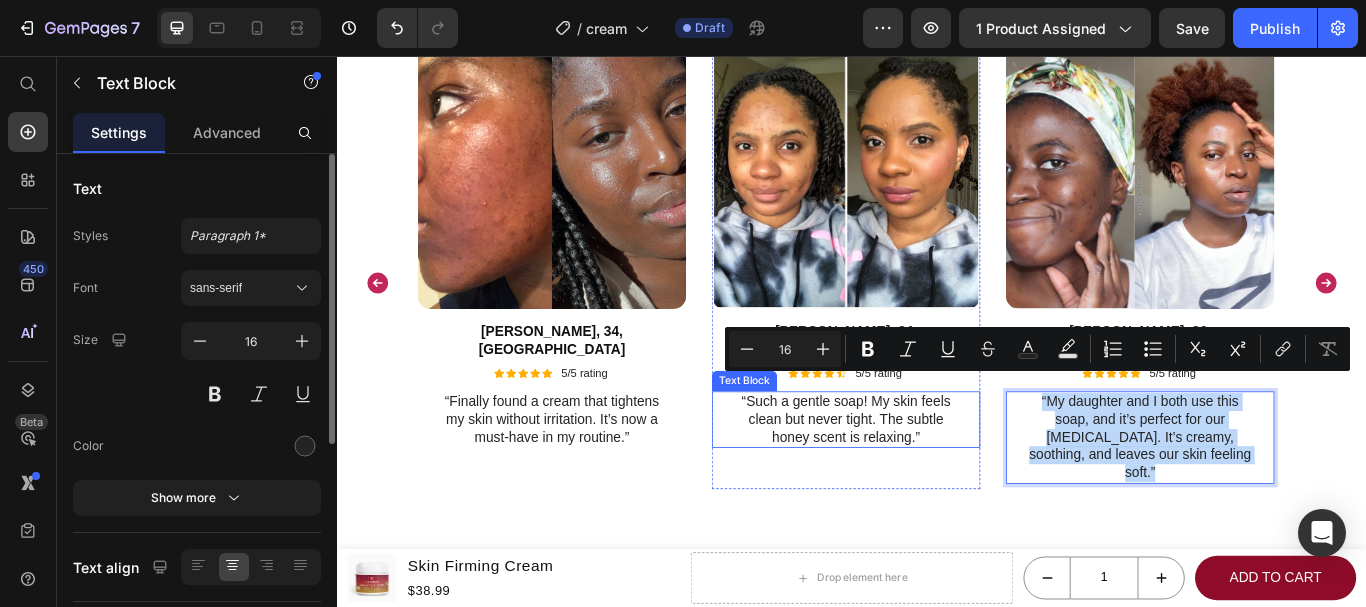 click on "“Such a gentle soap! My skin feels clean but never tight. The subtle honey scent is relaxing.”" at bounding box center [929, 480] 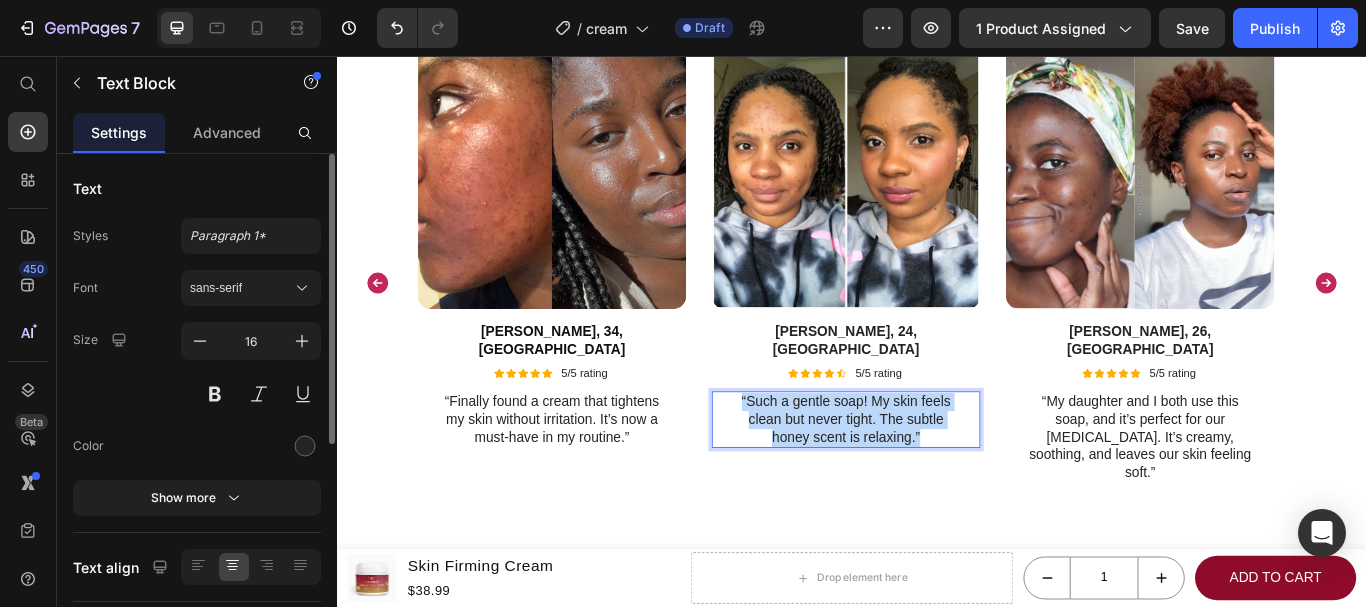 click on "“Such a gentle soap! My skin feels clean but never tight. The subtle honey scent is relaxing.”" at bounding box center (929, 480) 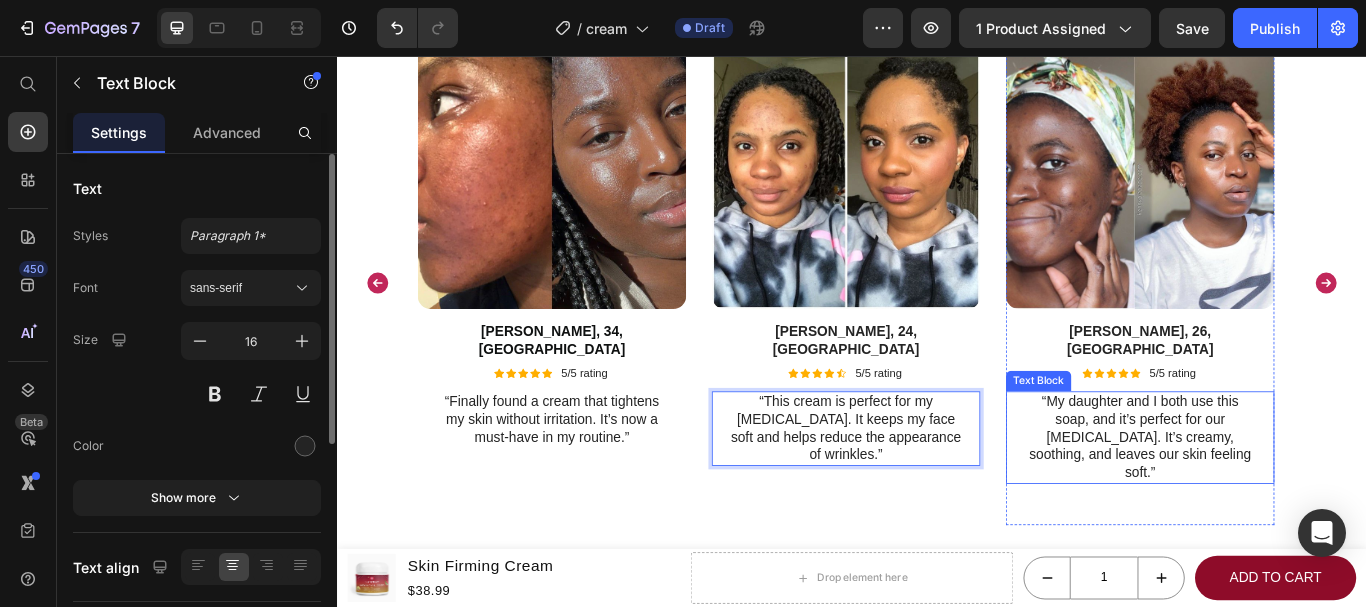 click on "“My daughter and I both use this soap, and it’s perfect for our sensitive skin. It’s creamy, soothing, and leaves our skin feeling soft.”" at bounding box center [1272, 501] 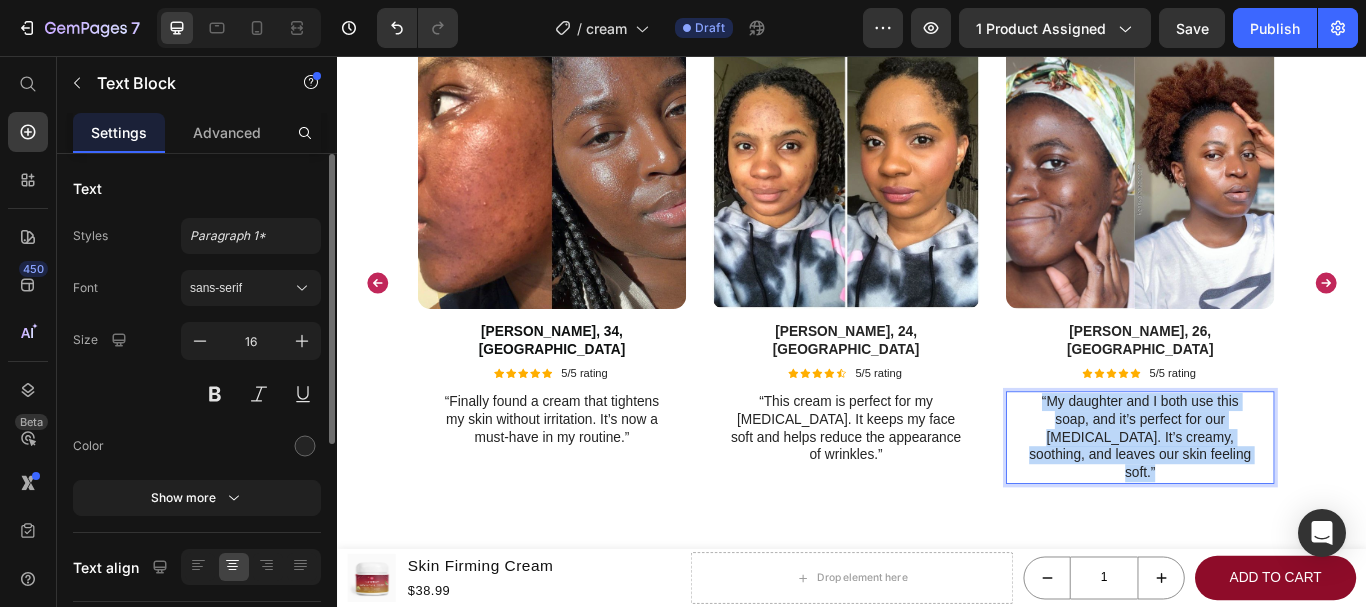 click on "“My daughter and I both use this soap, and it’s perfect for our sensitive skin. It’s creamy, soothing, and leaves our skin feeling soft.”" at bounding box center [1272, 501] 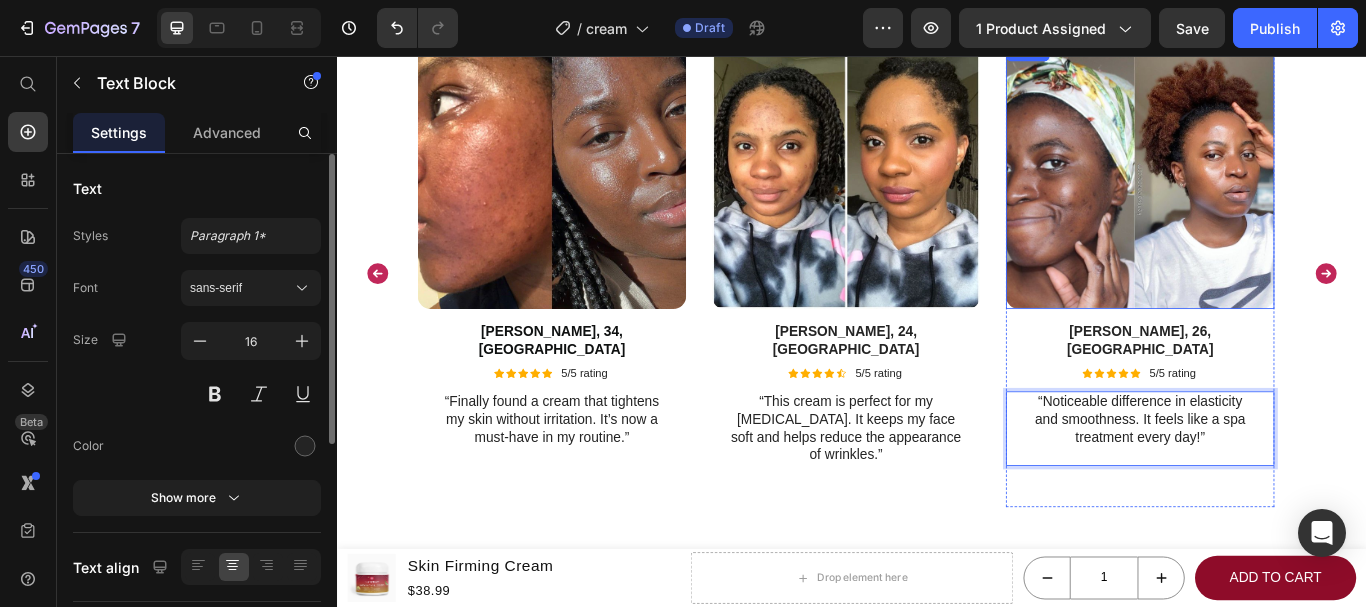 click at bounding box center [1272, 194] 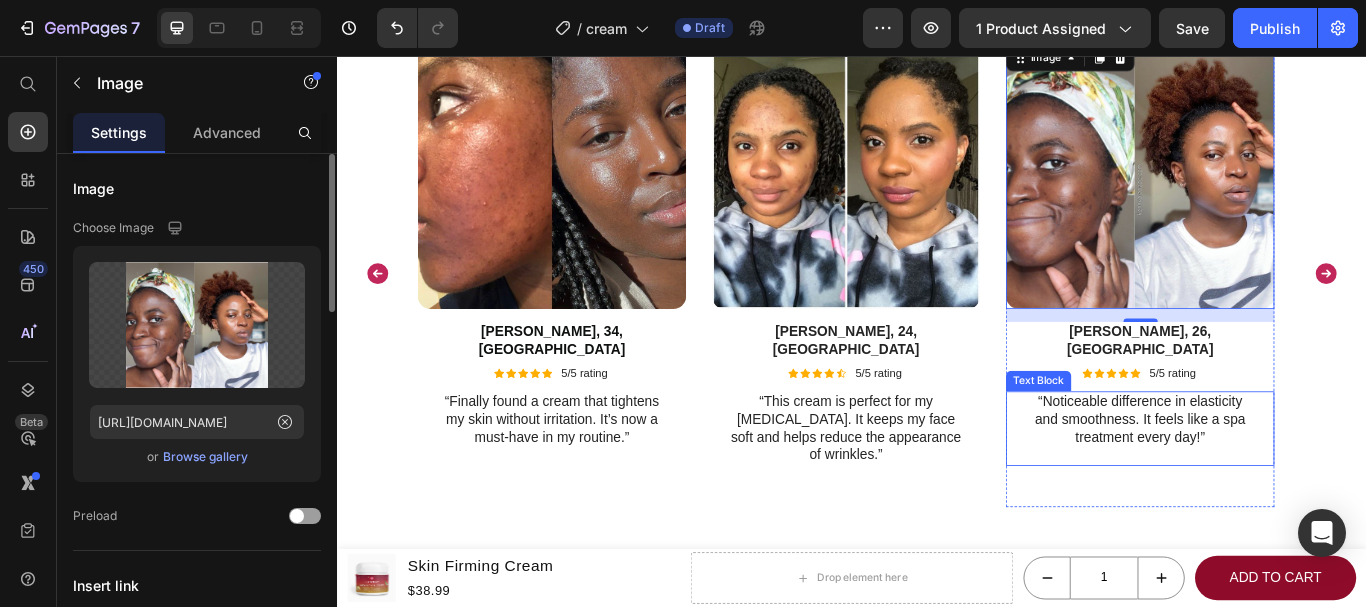 click at bounding box center [1272, 521] 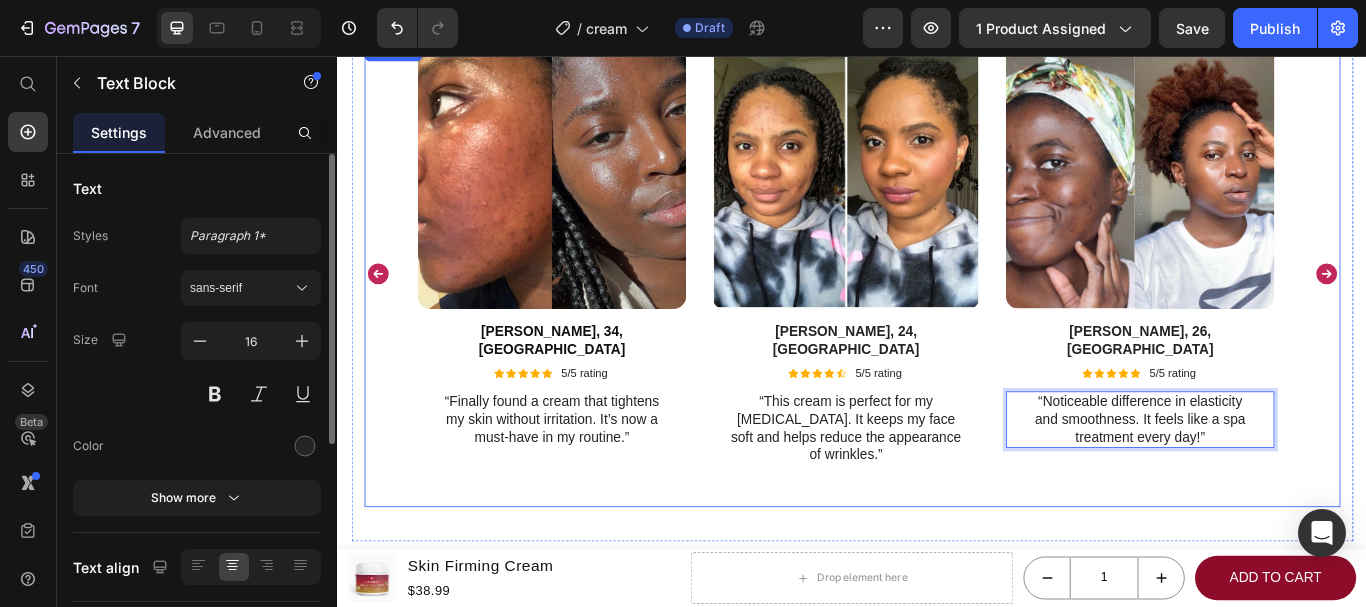 click 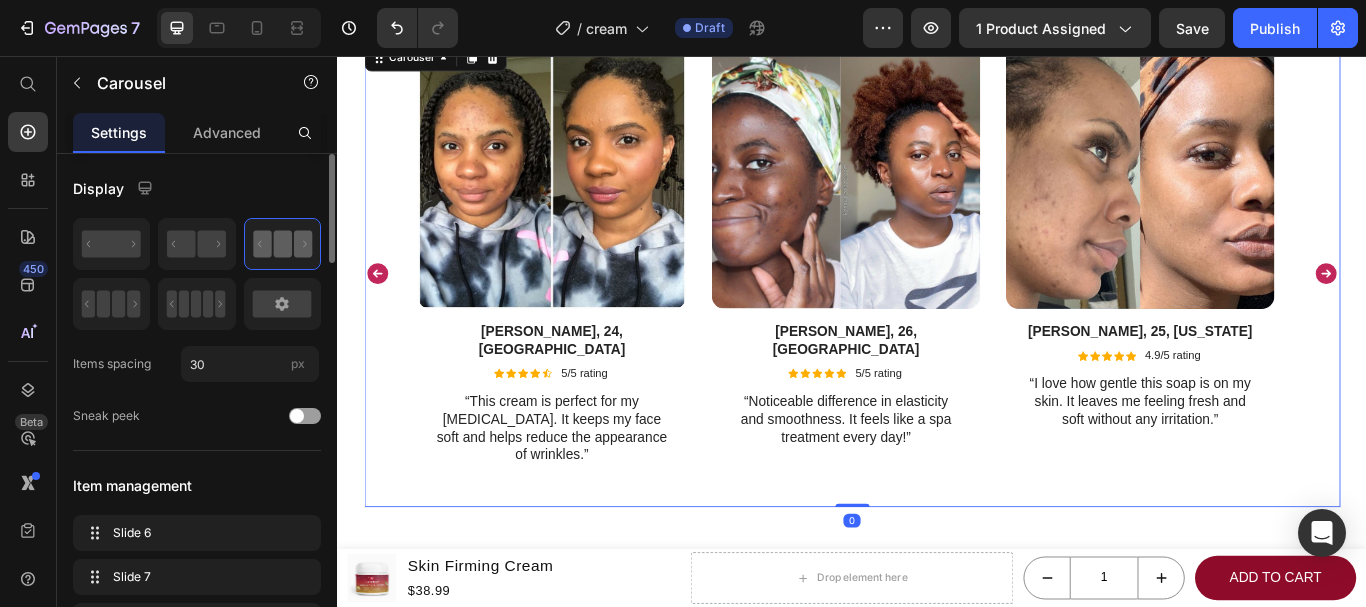 click 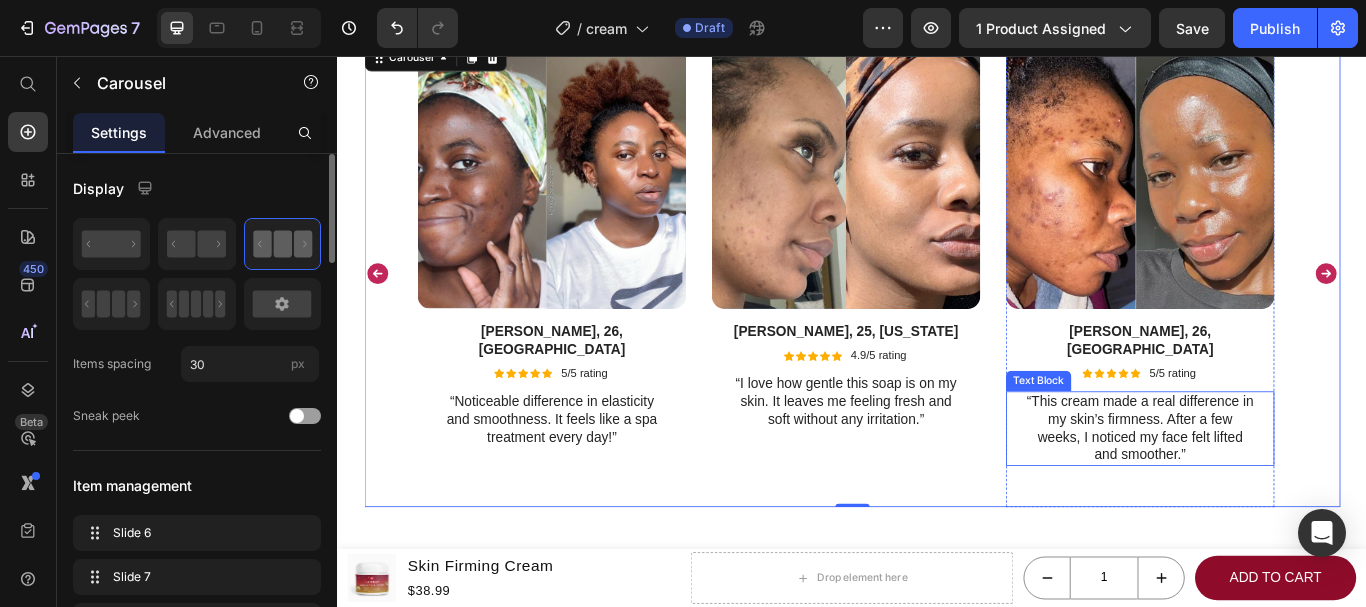 click on "“This cream made a real difference in my skin’s firmness. After a few weeks, I noticed my face felt lifted and smoother.”" at bounding box center (1272, 490) 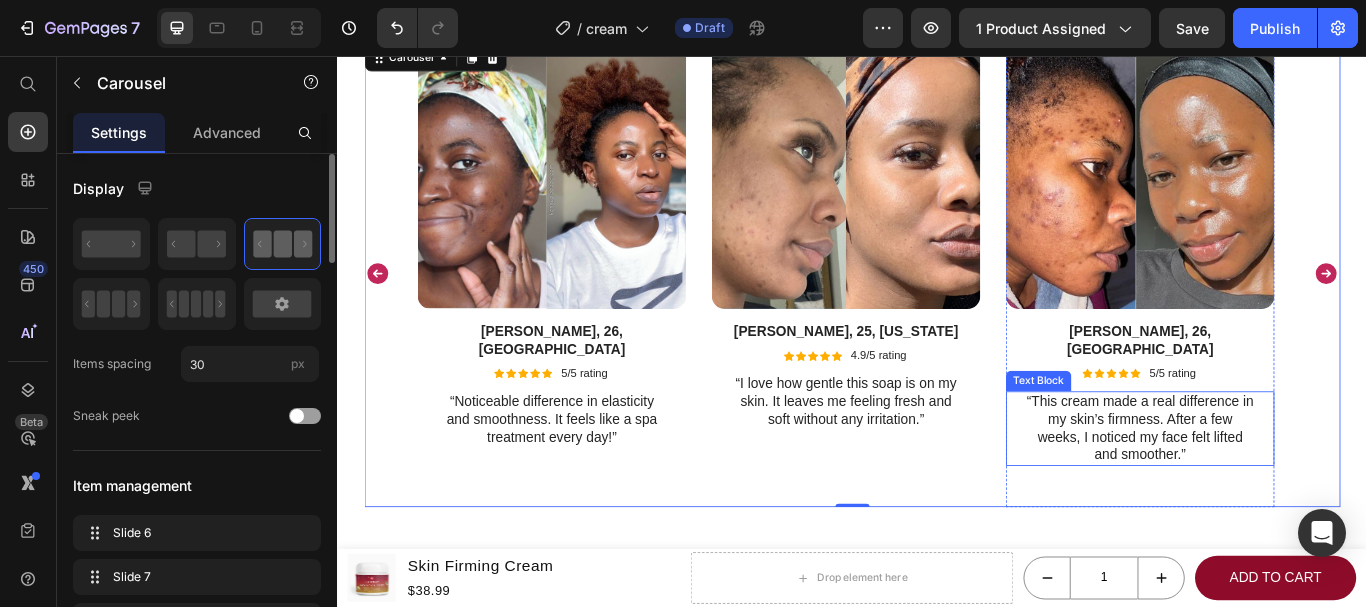 click on "“This cream made a real difference in my skin’s firmness. After a few weeks, I noticed my face felt lifted and smoother.”" at bounding box center [1272, 490] 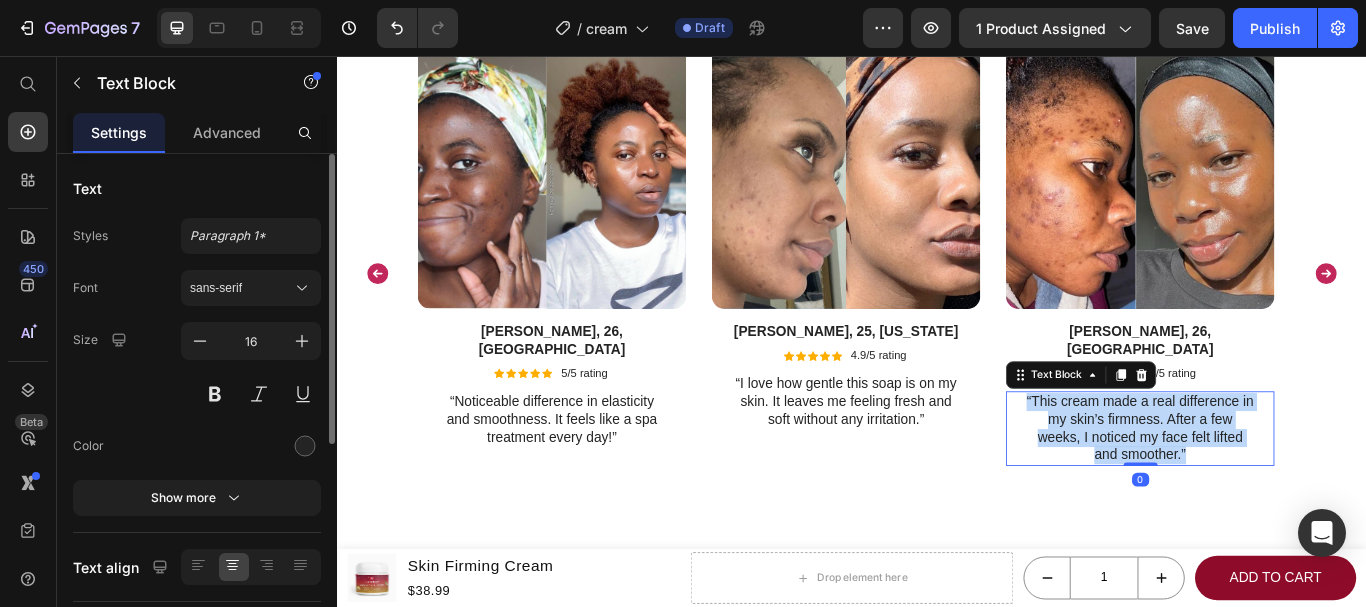 click on "“This cream made a real difference in my skin’s firmness. After a few weeks, I noticed my face felt lifted and smoother.”" at bounding box center [1272, 490] 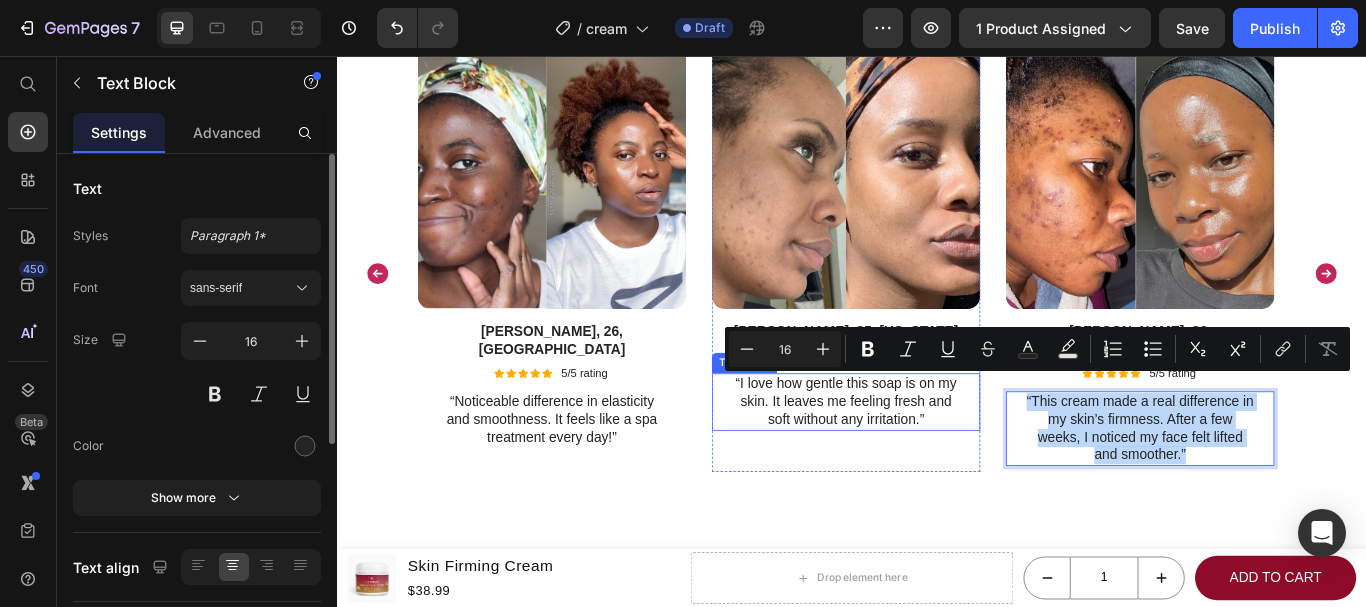 click on "“I love how gentle this soap is on my skin. It leaves me feeling fresh and soft without any irritation.”" at bounding box center [929, 459] 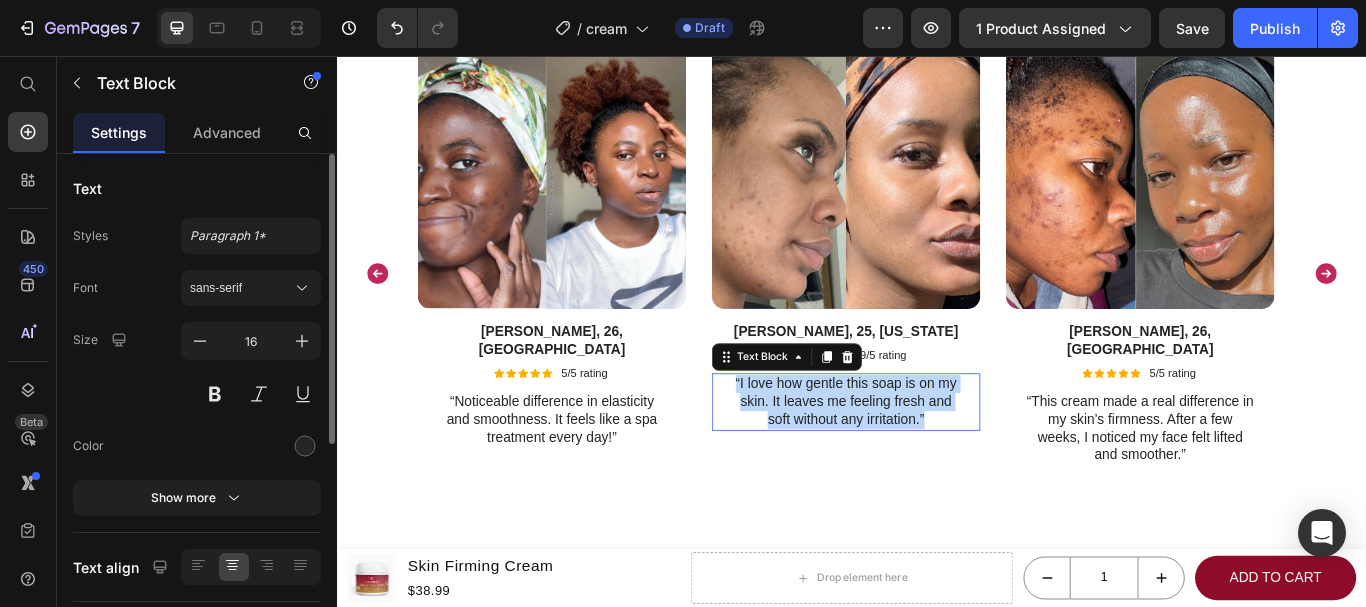 click on "“I love how gentle this soap is on my skin. It leaves me feeling fresh and soft without any irritation.”" at bounding box center (929, 459) 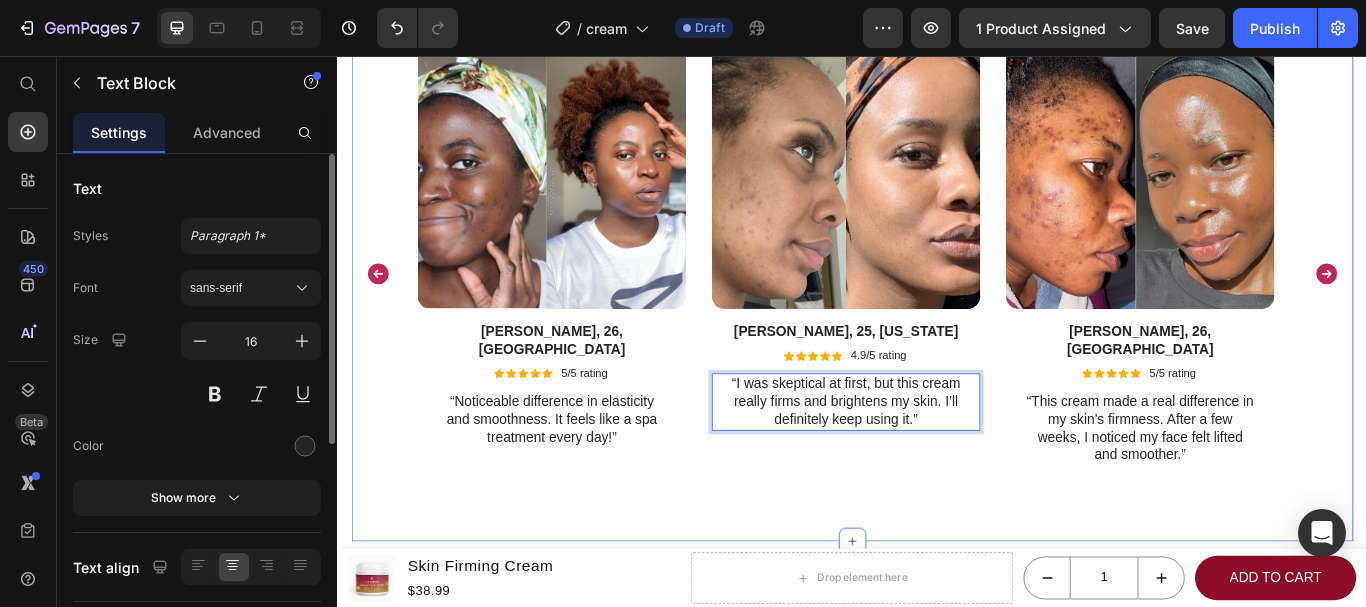 click on "Icon Icon Icon Icon
Icon Icon List REAL CUSTOMERS, RESULTS Heading Trusted by Over 1,850+ People Who Love Their Skin Heading Row
Image  Emily R., 26, Boston Text Block Icon Icon Icon Icon Icon Icon List 5/5 rating Text Block Row “This cream made a real difference in my skin’s firmness. After a few weeks, I noticed my face felt lifted and smoother.” Text Block Row Image Linda P., 22, Dallas Text Block Icon Icon Icon Icon Icon Icon List 4.9/5 rating Text Block Row “My skin feels so hydrated and soft all day. The fine lines around my eyes are less visible too!” Text Block Row Image  Sophie M., 23, Seattle Text Block Icon Icon Icon Icon Icon Icon List 4.9/5 rating Text Block Row “My complexion is glowing, and the cream feels super nourishing. I’ve gotten compliments on how fresh my skin looks.” Text Block Row Image Kayla T., 34, Atlanta Text Block Icon Icon Icon Icon Icon Icon List 5/5 rating Text Block Row Text Block Row Image Text Block Icon Icon" at bounding box center [937, 217] 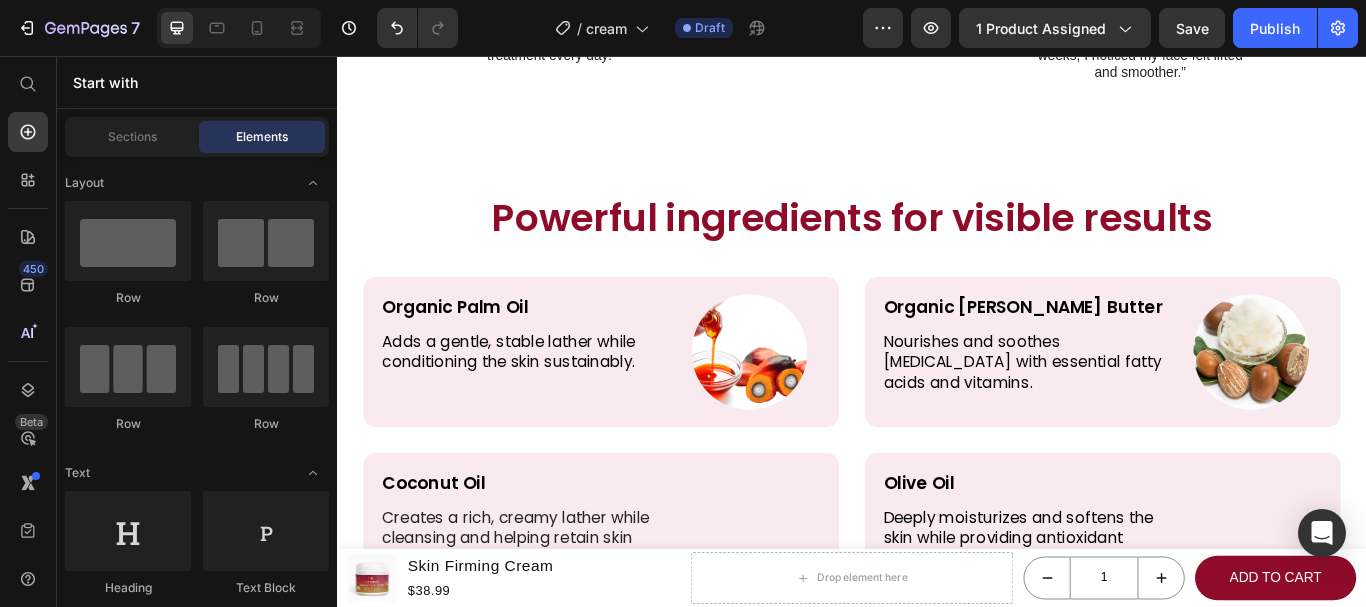scroll, scrollTop: 4311, scrollLeft: 0, axis: vertical 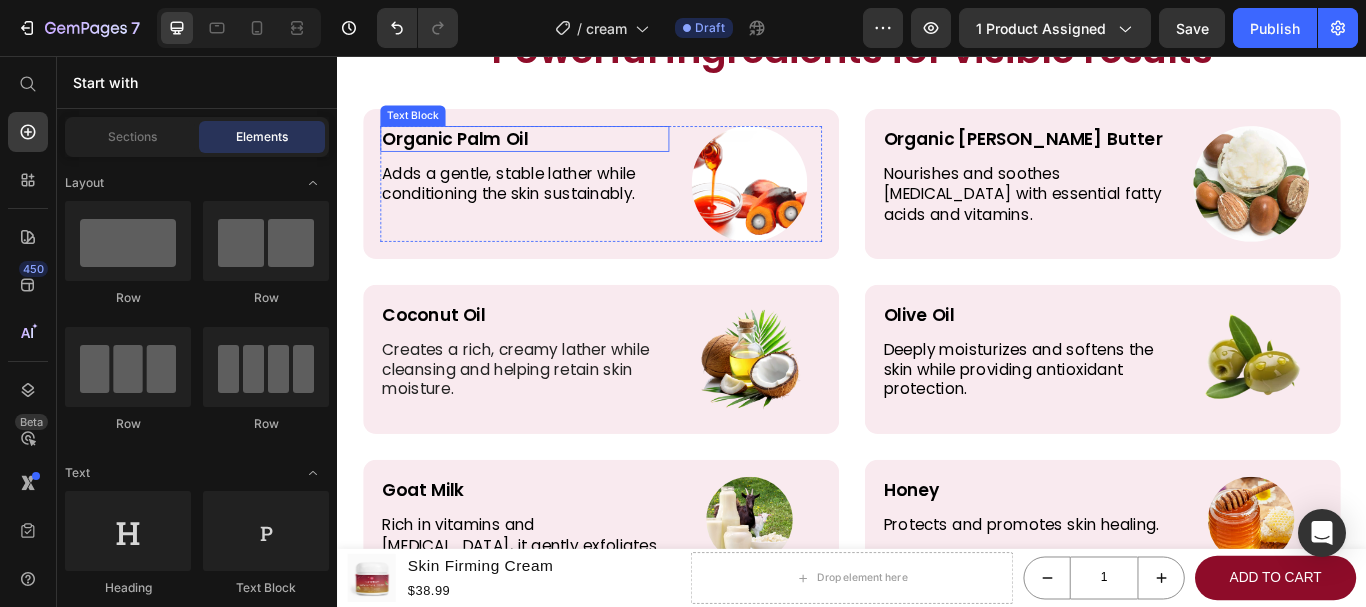 click on "Organic Palm Oil" at bounding box center [555, 153] 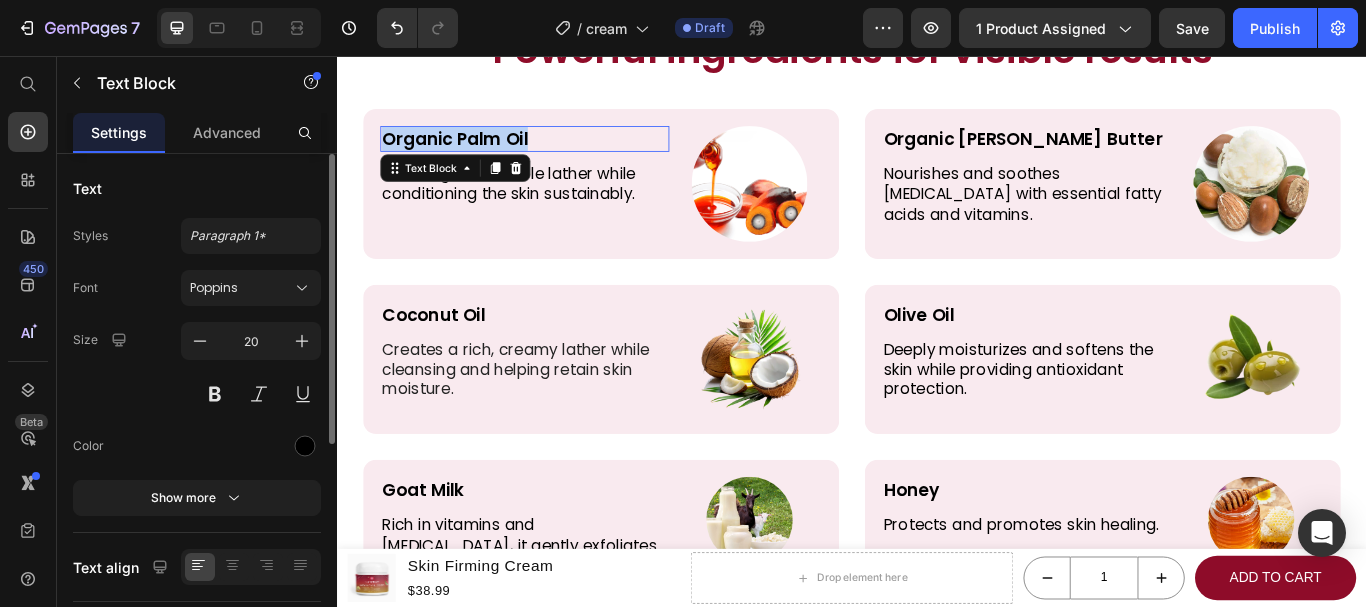 click on "Organic Palm Oil" at bounding box center (555, 153) 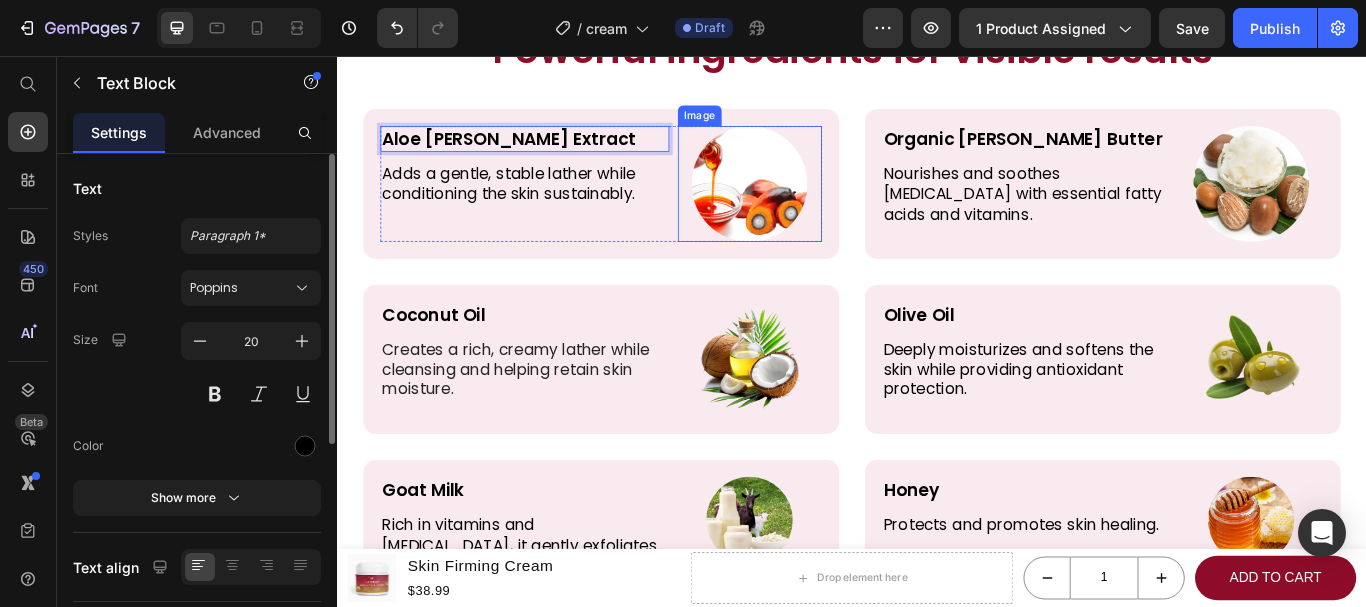 click at bounding box center (818, 205) 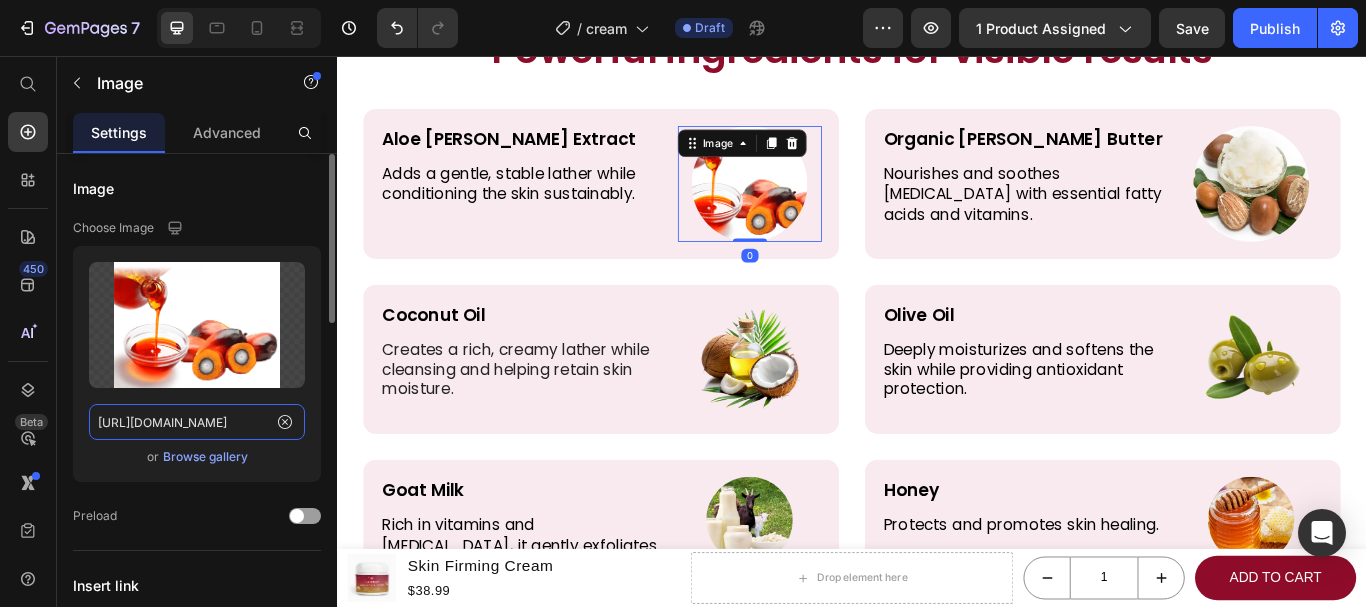 click on "https://e7.pngegg.com/pngimages/445/674/png-clipart-nigeria-palm-oil-african-oil-palm-ghanaian-cuisine-palm-kernel-oil-oil-miscellaneous-food-thumbnail.png" 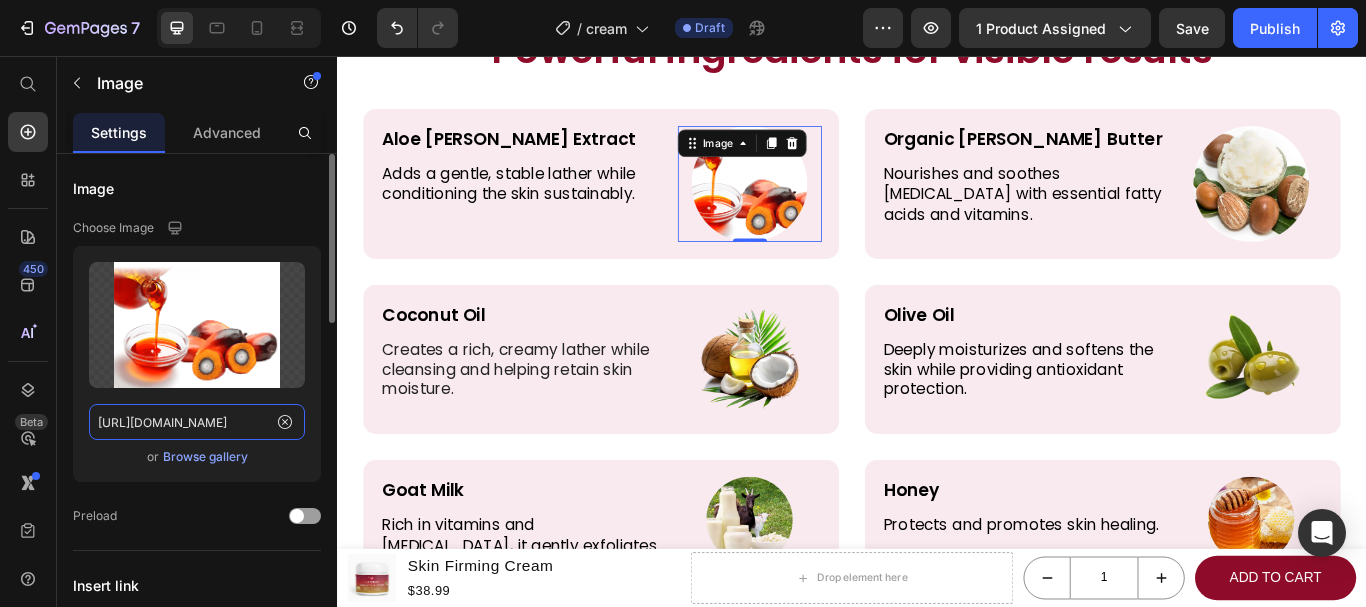 paste on "ncrypted-tbn0.gstatic.com/images?q=tbn:ANd9GcSyWParEFRZjd1rIYkE74t1AmhPmBEXVQGi2g&s" 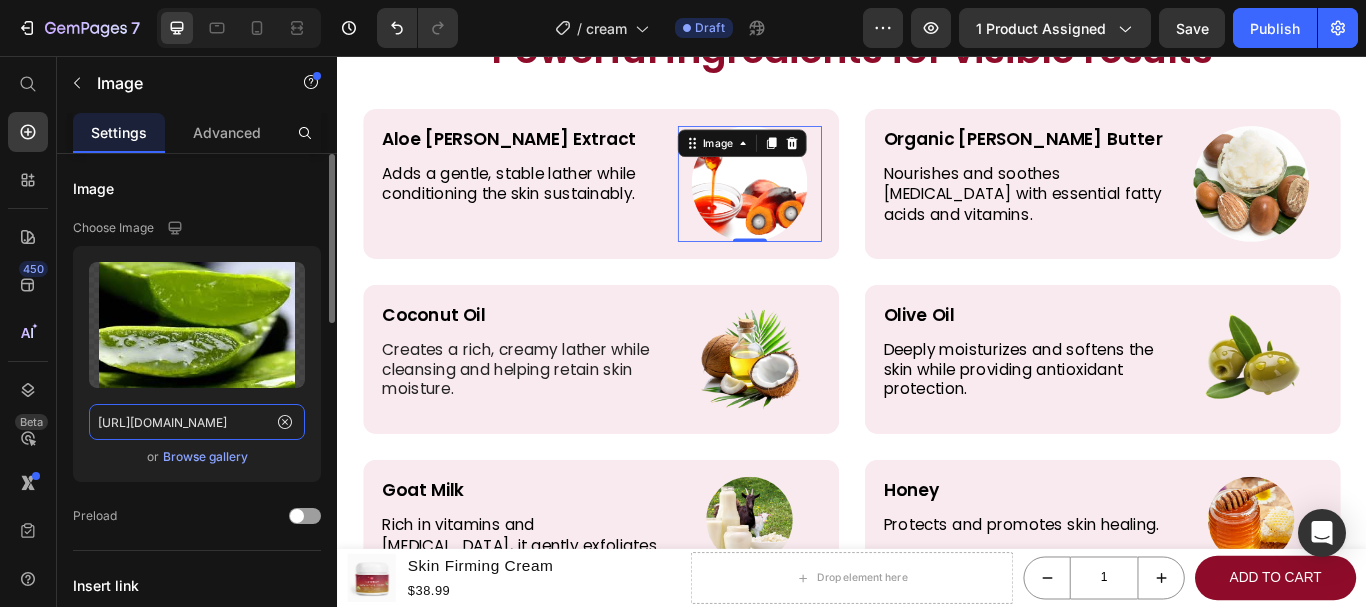 scroll, scrollTop: 0, scrollLeft: 429, axis: horizontal 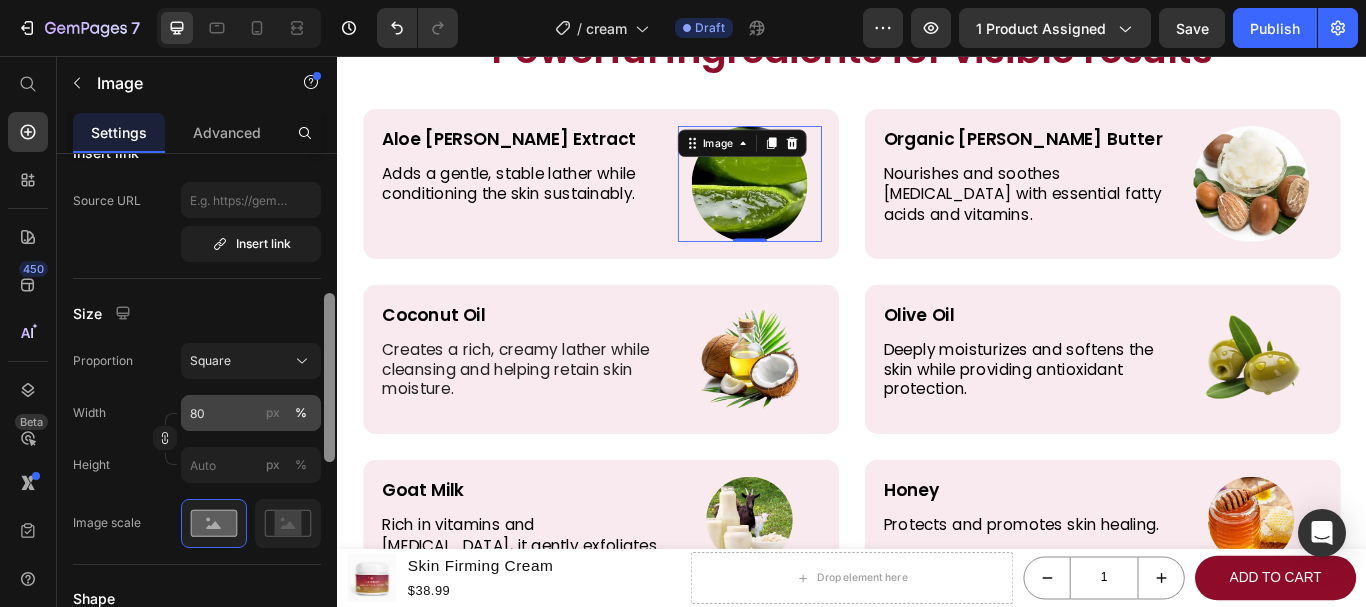 drag, startPoint x: 329, startPoint y: 245, endPoint x: 268, endPoint y: 393, distance: 160.07811 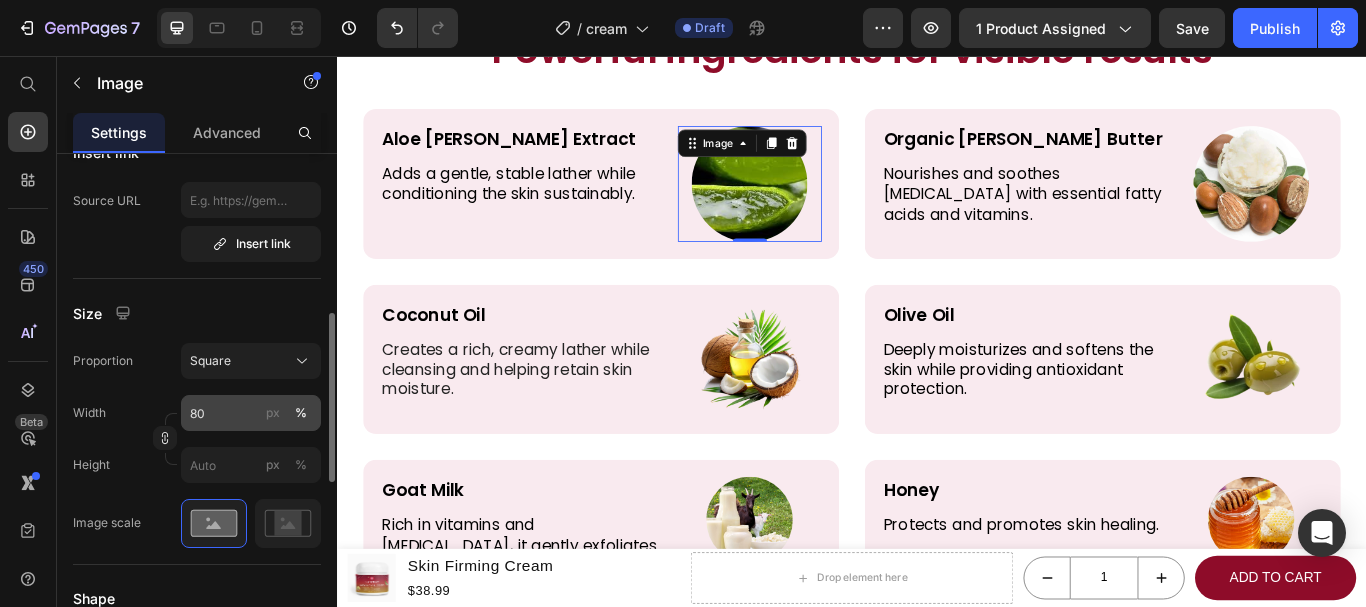 scroll, scrollTop: 445, scrollLeft: 0, axis: vertical 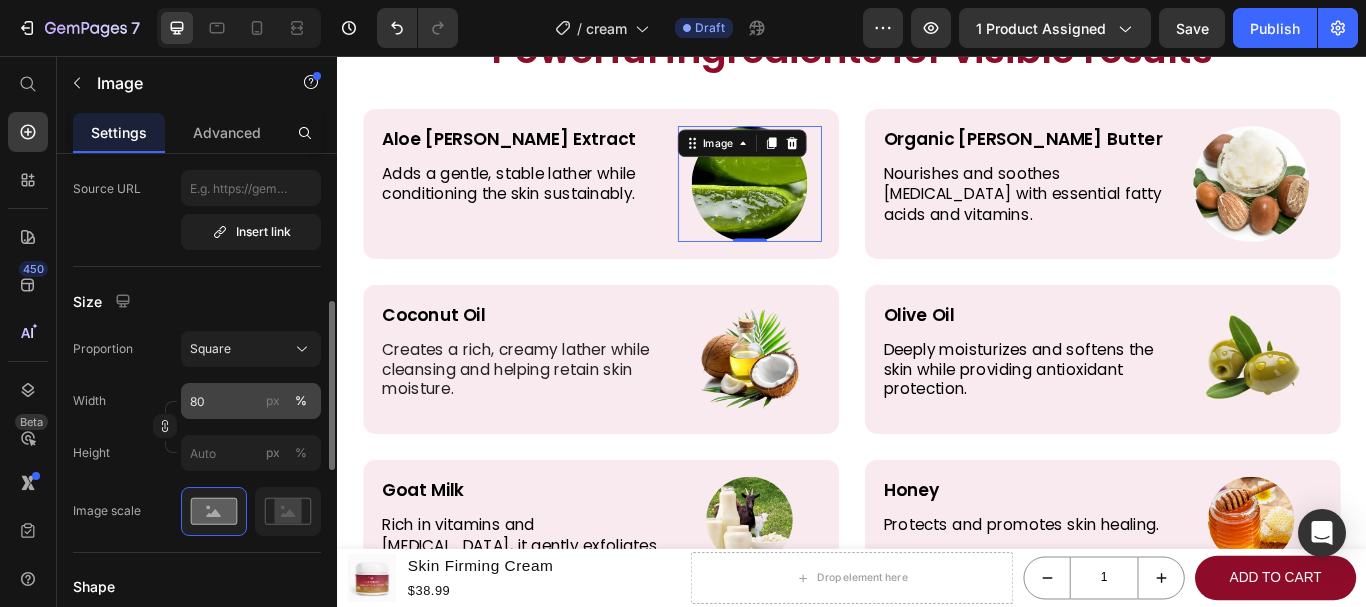 type on "https://encrypted-tbn0.gstatic.com/images?q=tbn:ANd9GcSyWParEFRZjd1rIYkE74t1AmhPmBEXVQGi2g&s" 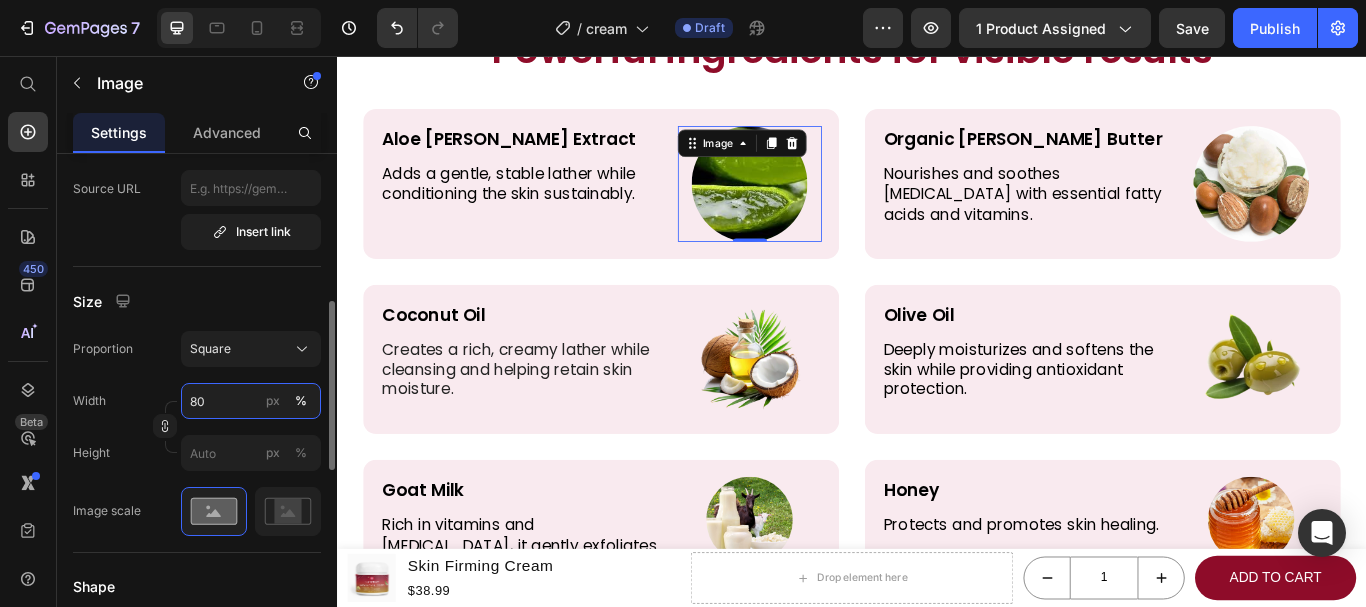 scroll, scrollTop: 0, scrollLeft: 0, axis: both 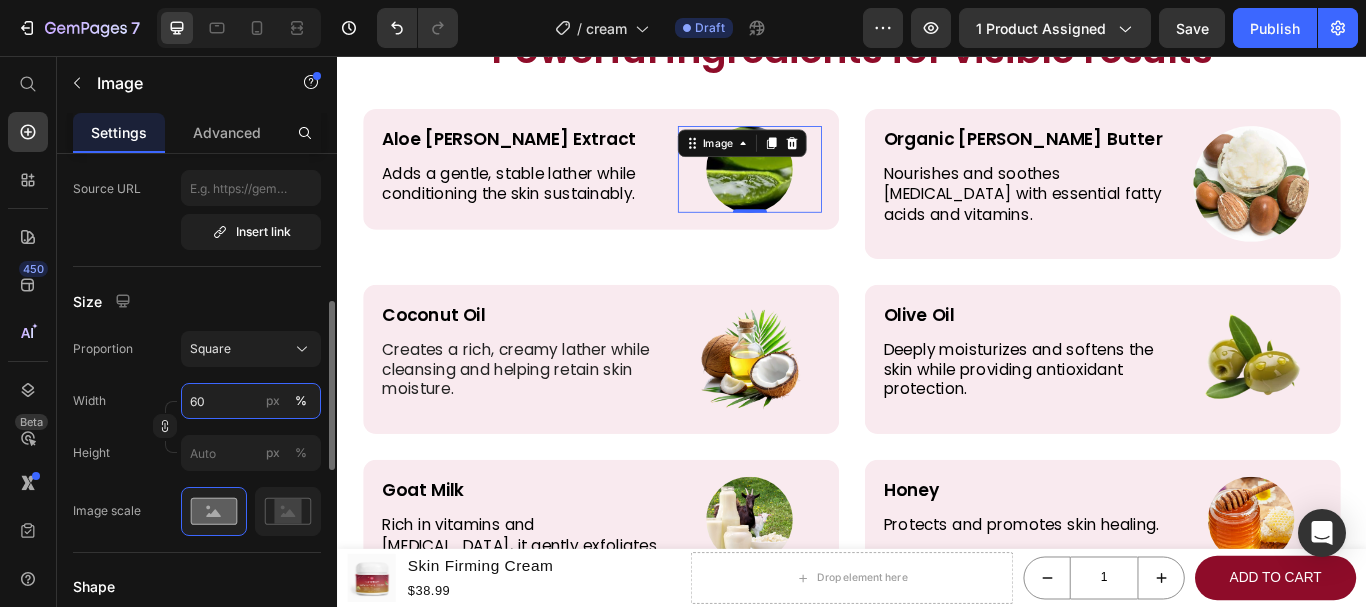 type on "60" 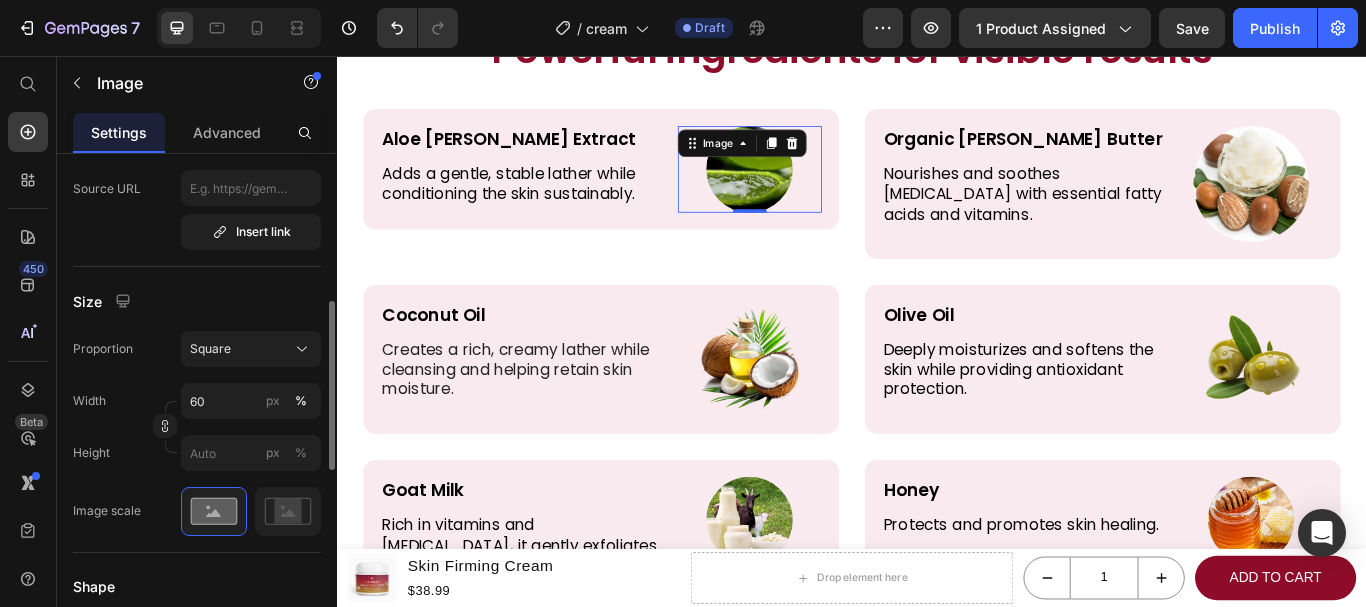 click on "Proportion Square Width 60 px % Height px %" at bounding box center (197, 401) 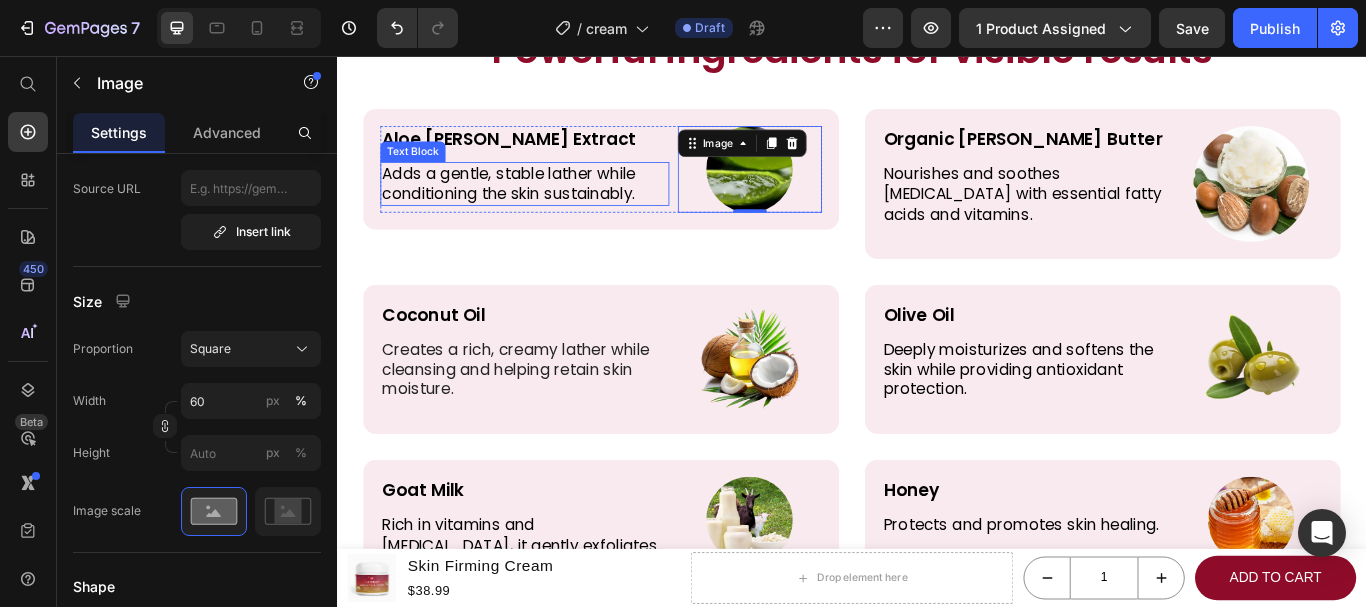 click on "Adds a gentle, stable lather while conditioning the skin sustainably." at bounding box center [555, 205] 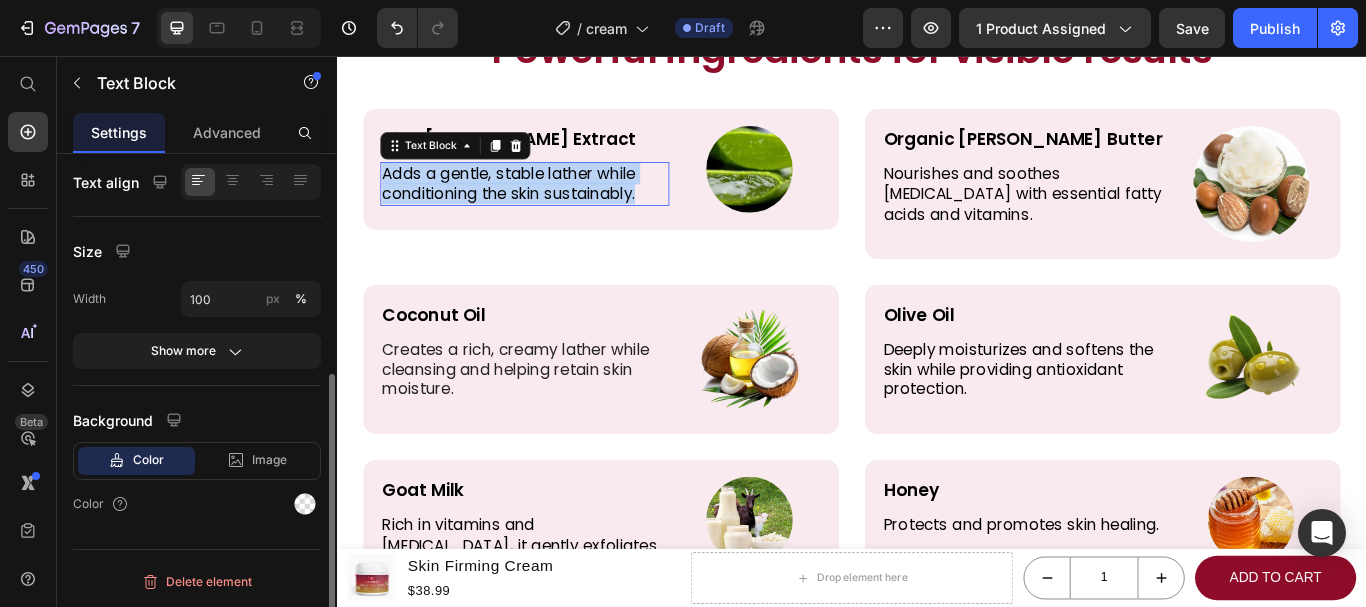 scroll, scrollTop: 0, scrollLeft: 0, axis: both 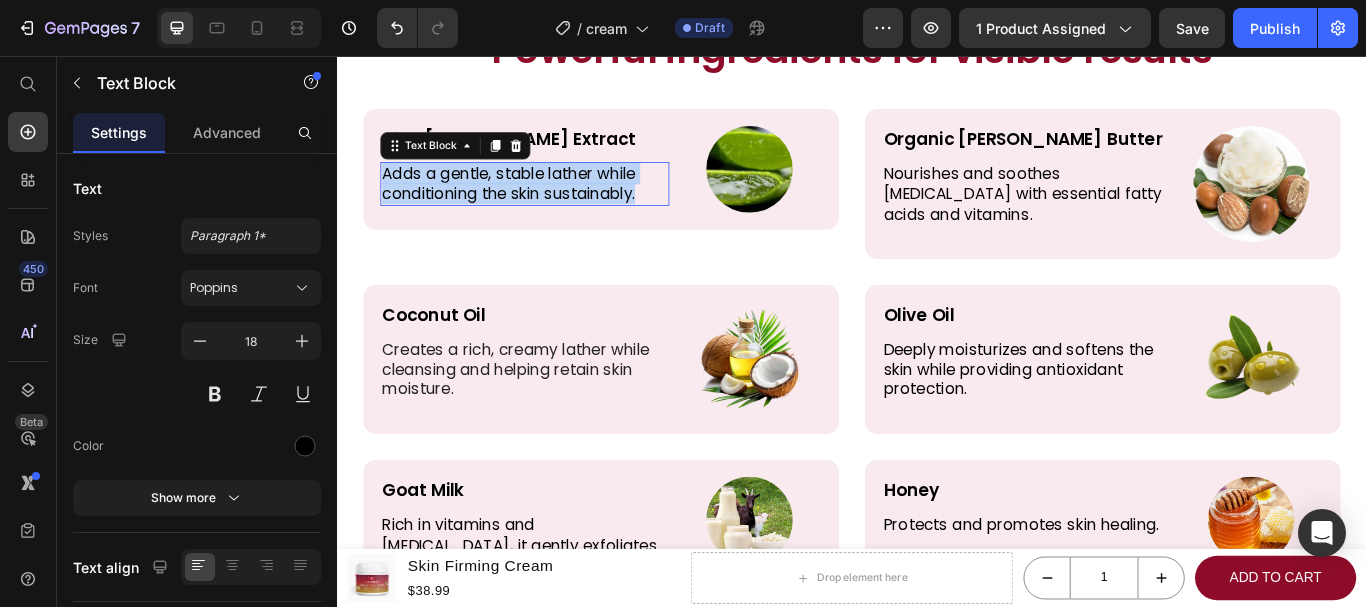 click on "Adds a gentle, stable lather while conditioning the skin sustainably." at bounding box center [555, 205] 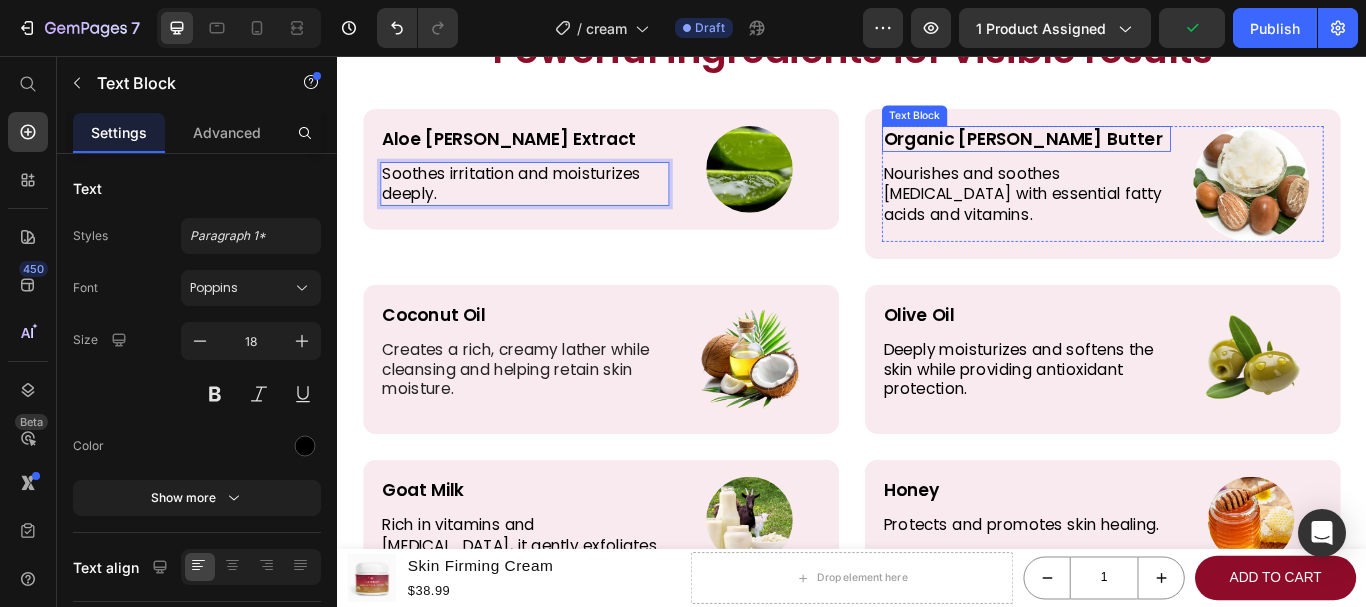 click on "Organic Shea Butter" at bounding box center (1140, 153) 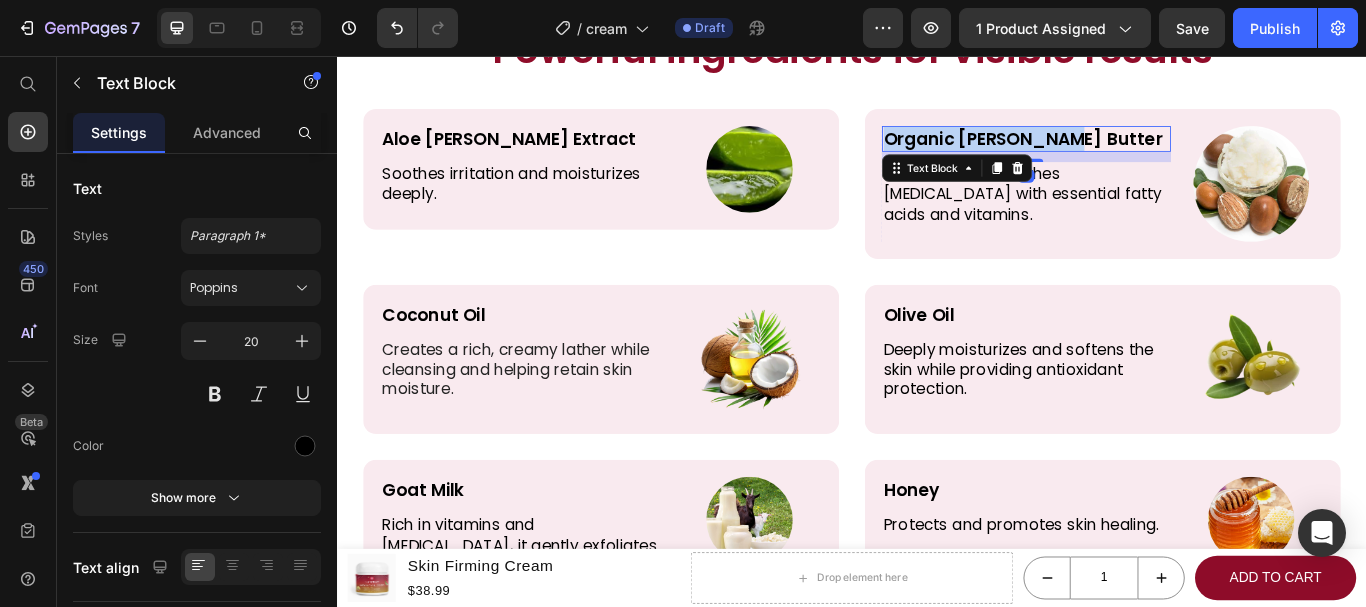 click on "Organic Shea Butter" at bounding box center [1140, 153] 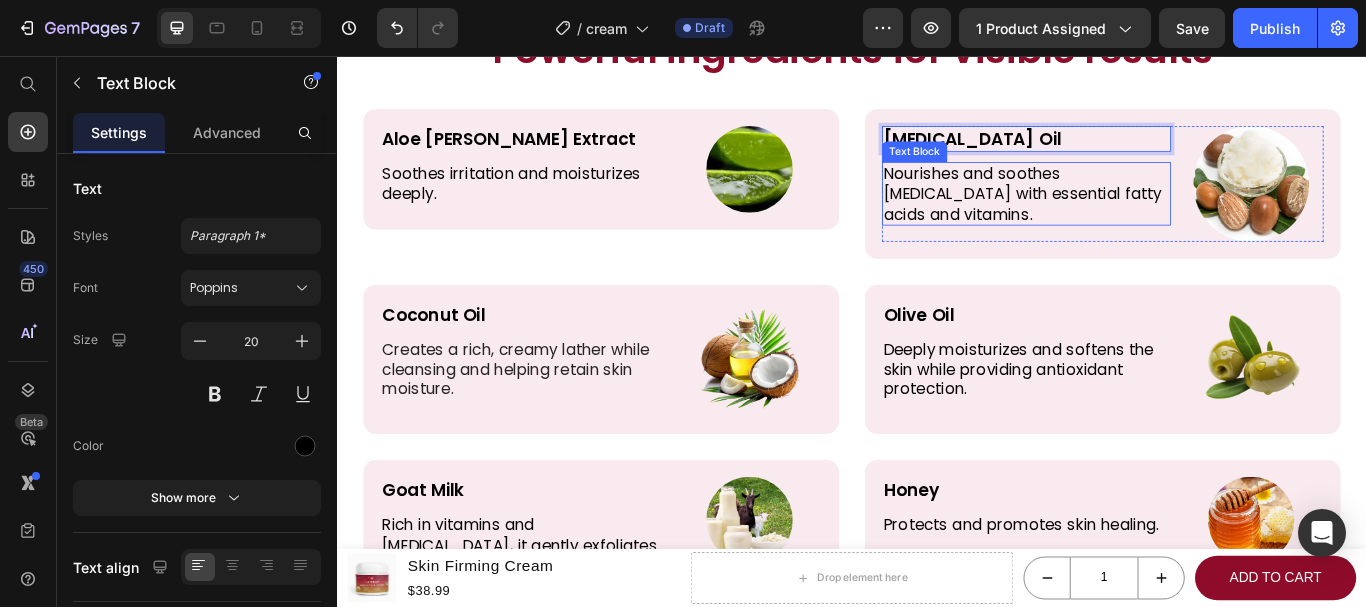 click on "Nourishes and soothes dry skin with essential fatty acids and vitamins." at bounding box center [1140, 217] 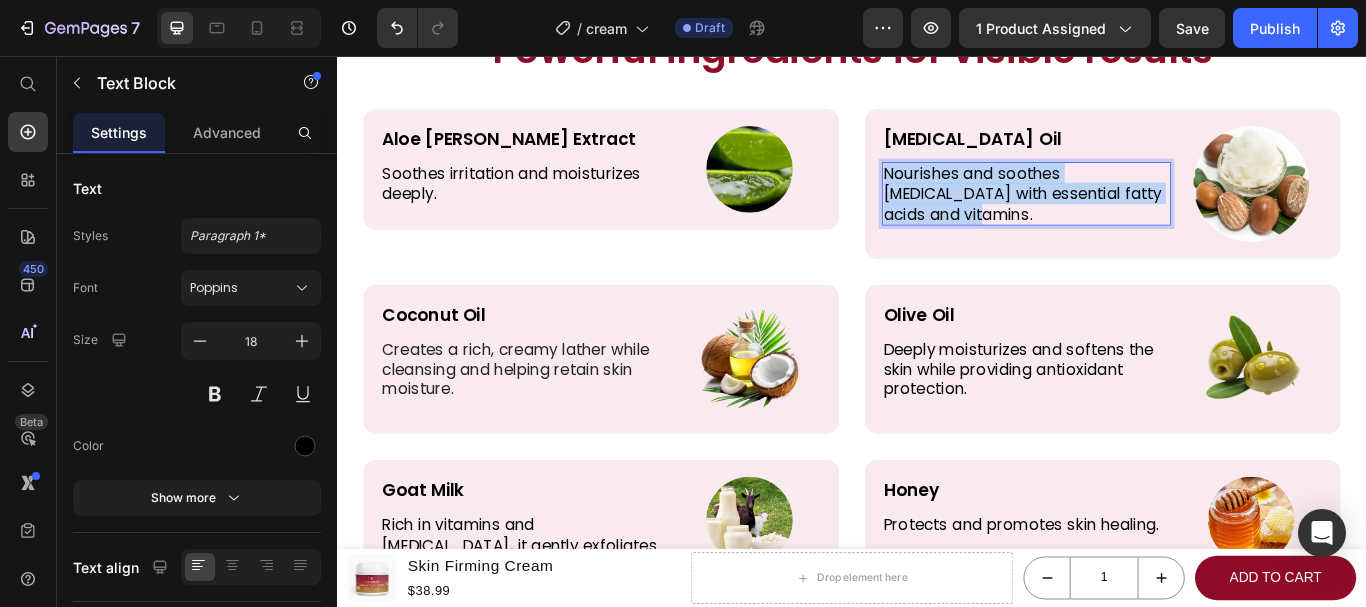 click on "Nourishes and soothes dry skin with essential fatty acids and vitamins." at bounding box center [1140, 217] 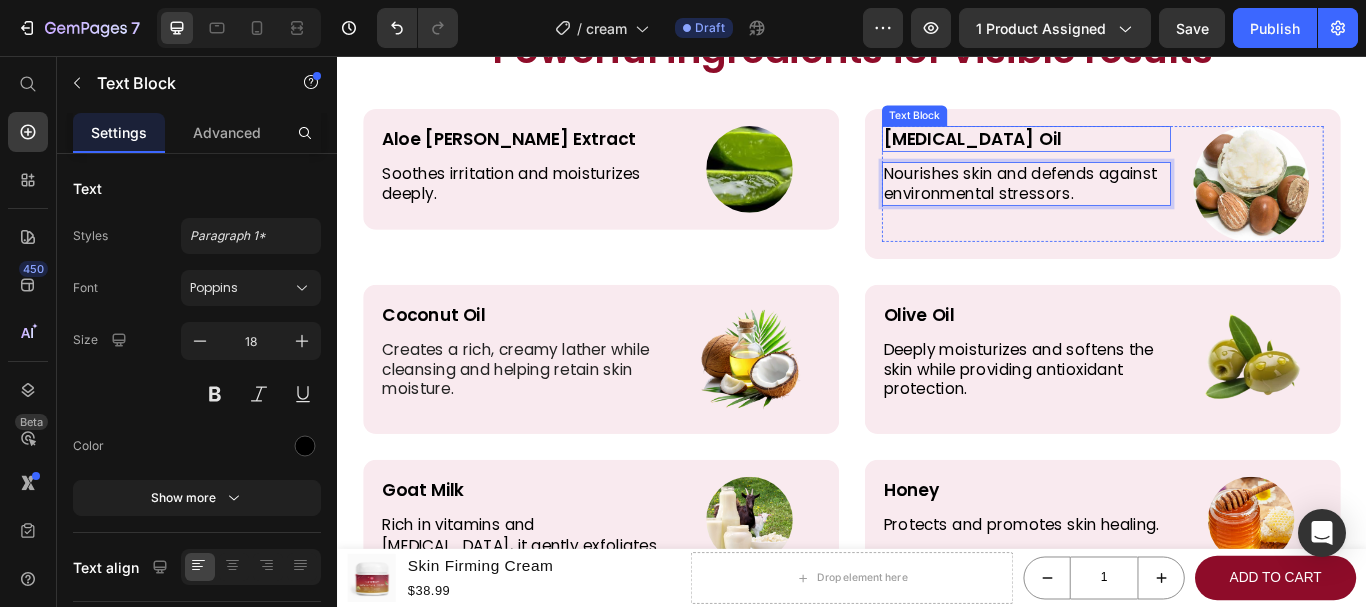 click on "Vitamin E Oil" at bounding box center (1140, 153) 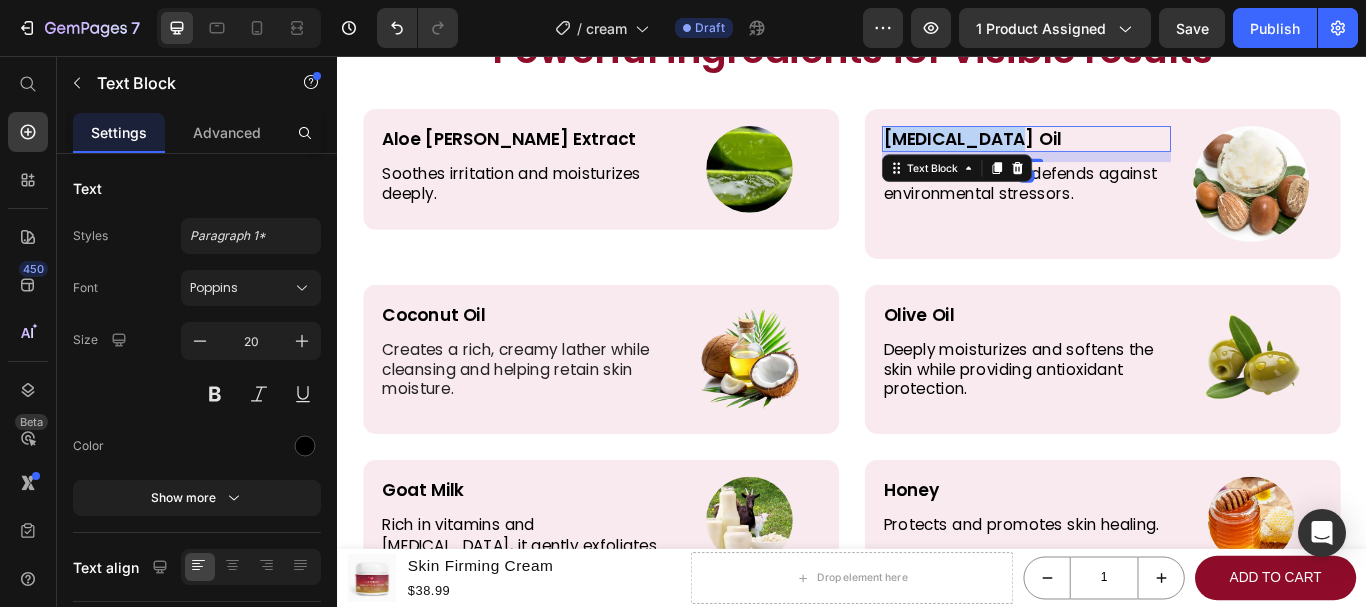 click on "Vitamin E Oil" at bounding box center (1140, 153) 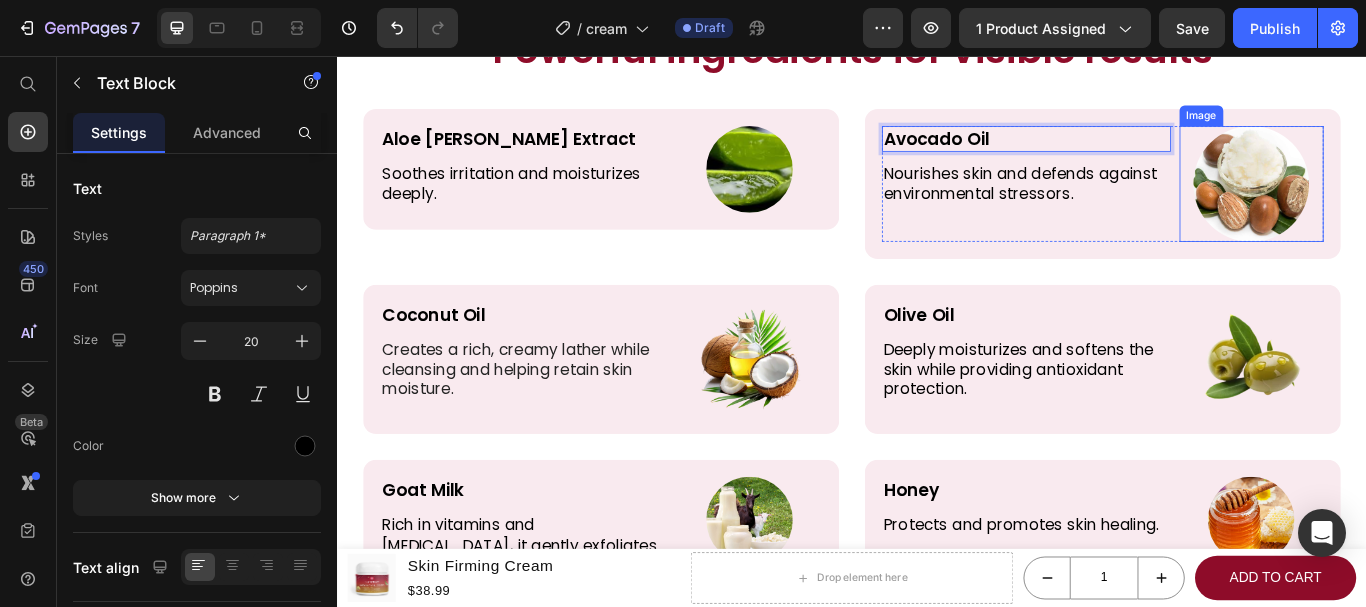 click at bounding box center [1403, 205] 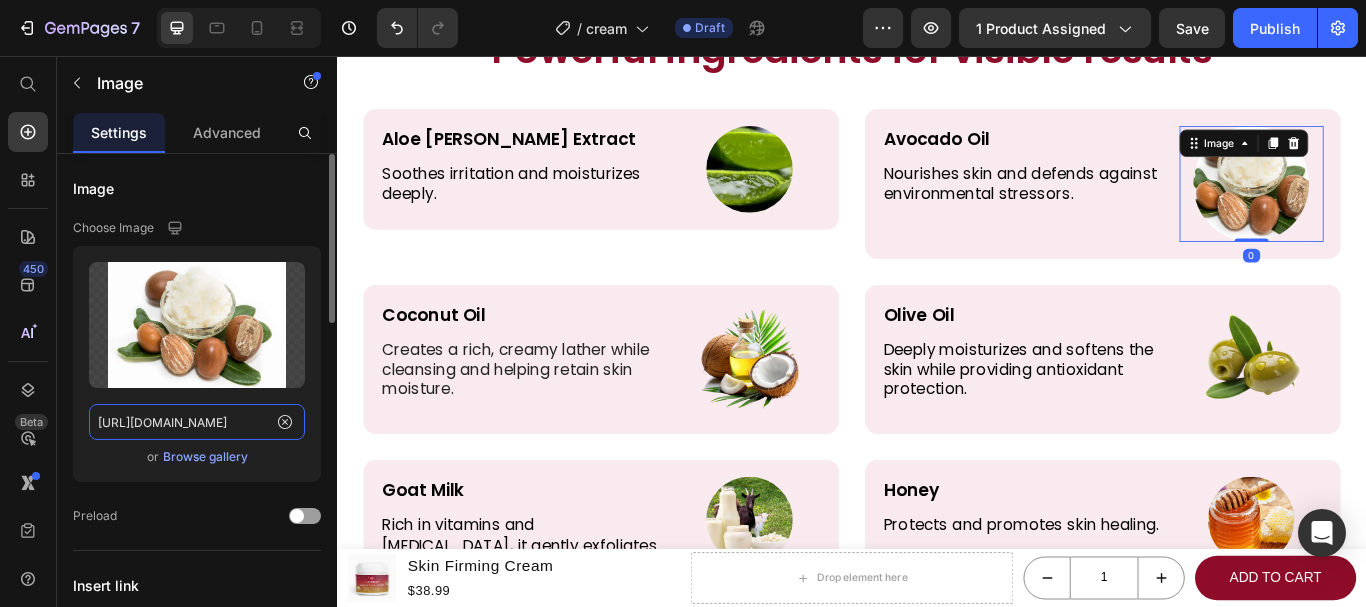 click on "https://www.anveya.com/cdn/shop/articles/Shea_Butter_for_Hair_701782351.jpg?v=1598956544" 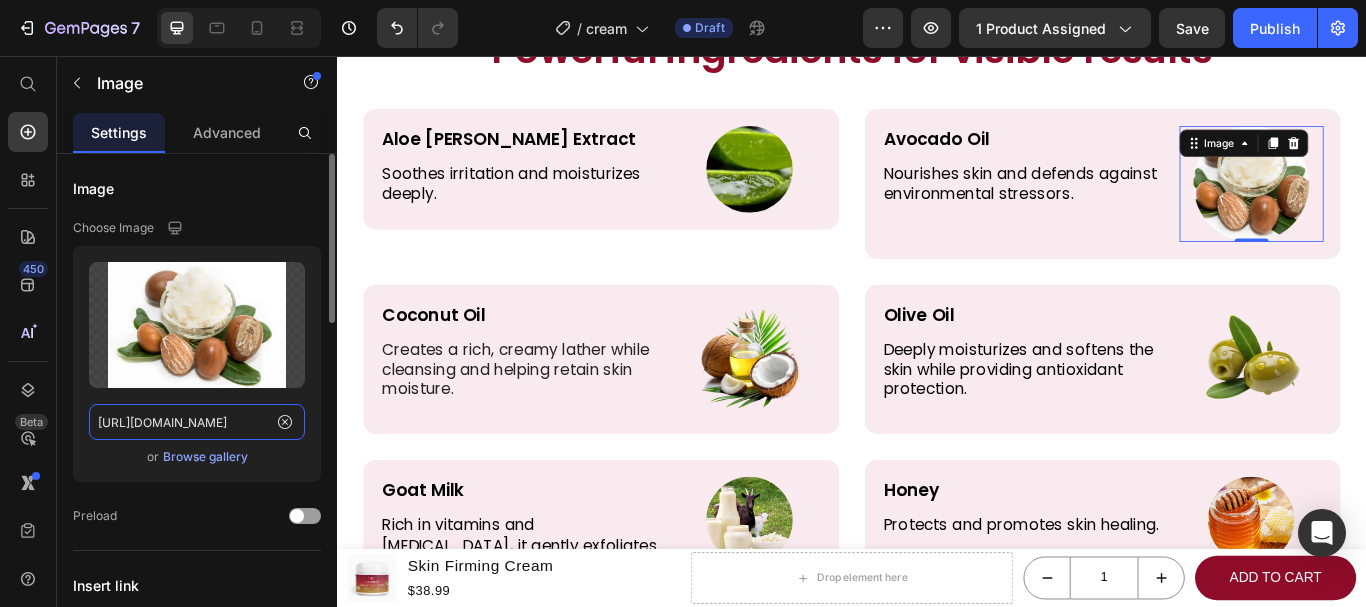 scroll, scrollTop: 0, scrollLeft: 212, axis: horizontal 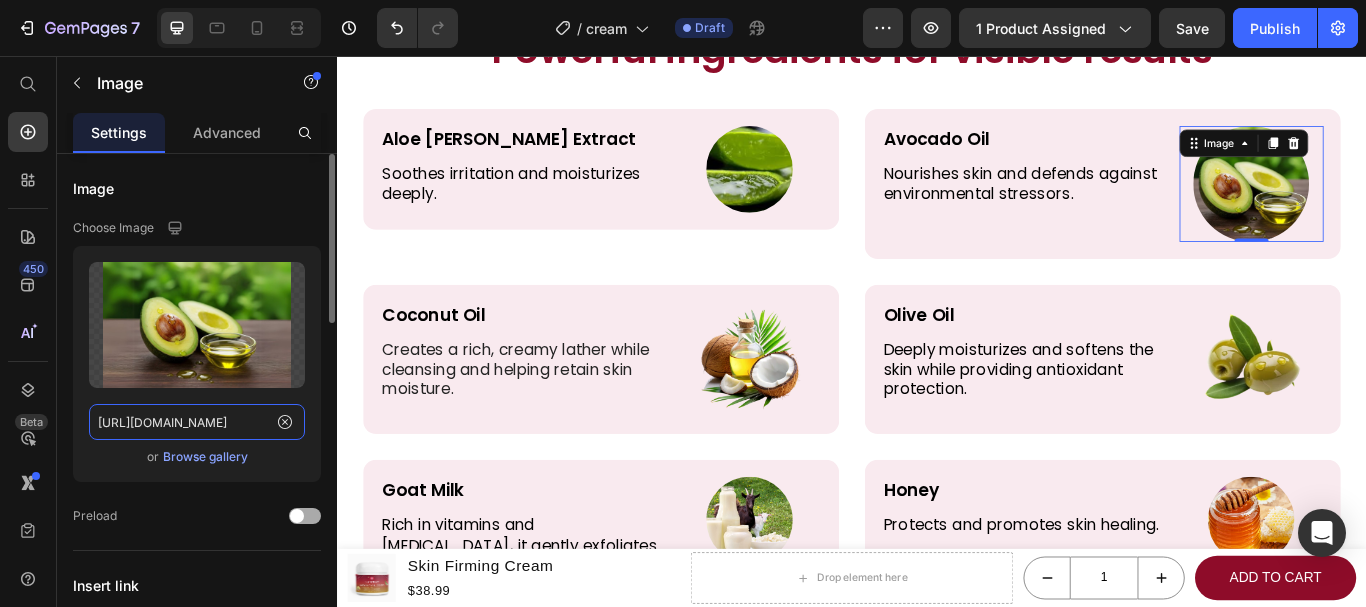 type on "https://aanmc.org/wp-content/uploads/2025/03/Untitled-design.jpg" 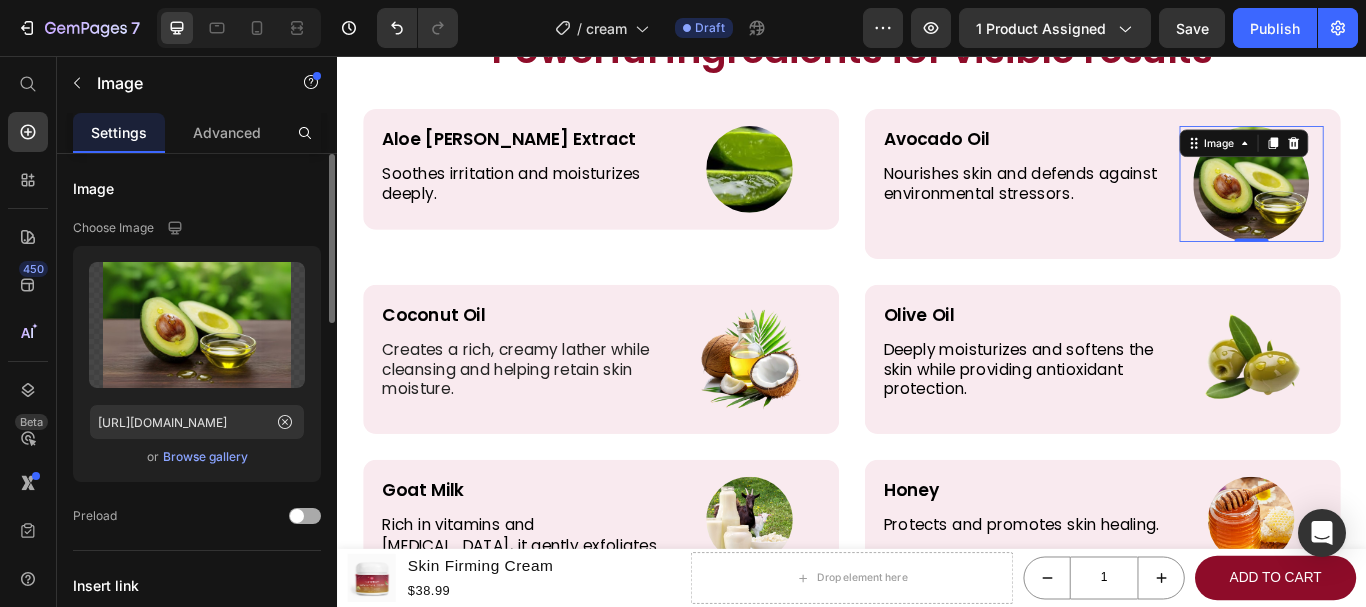 scroll, scrollTop: 0, scrollLeft: 0, axis: both 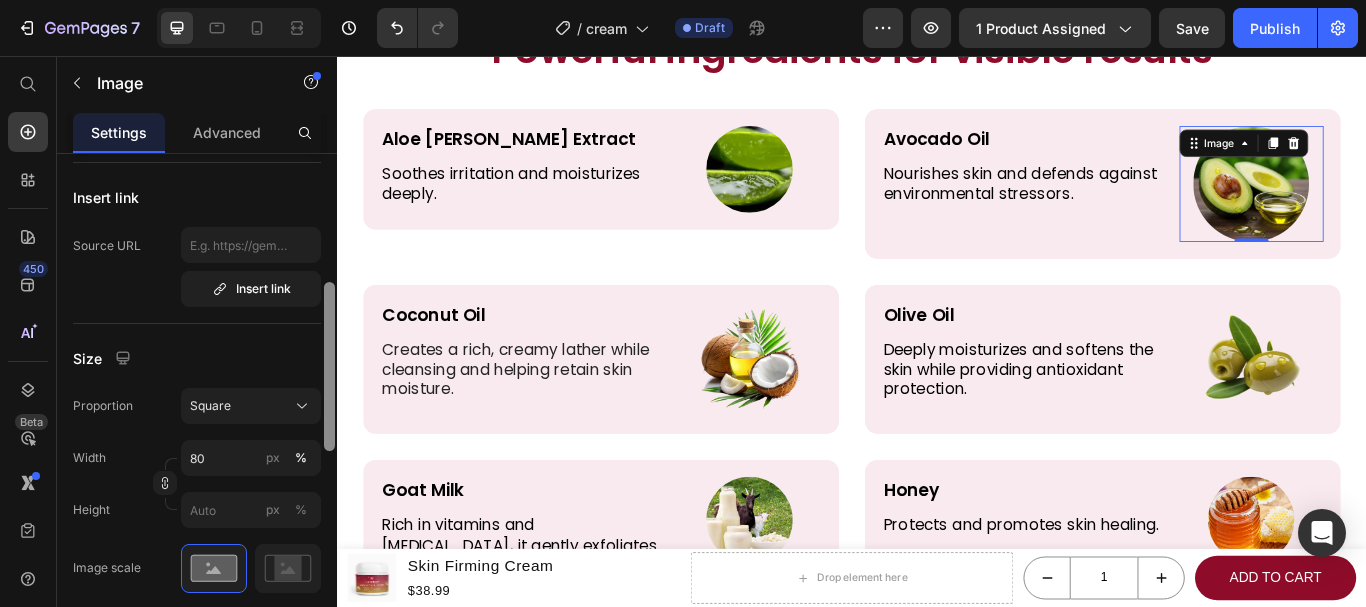 drag, startPoint x: 327, startPoint y: 220, endPoint x: 258, endPoint y: 367, distance: 162.38843 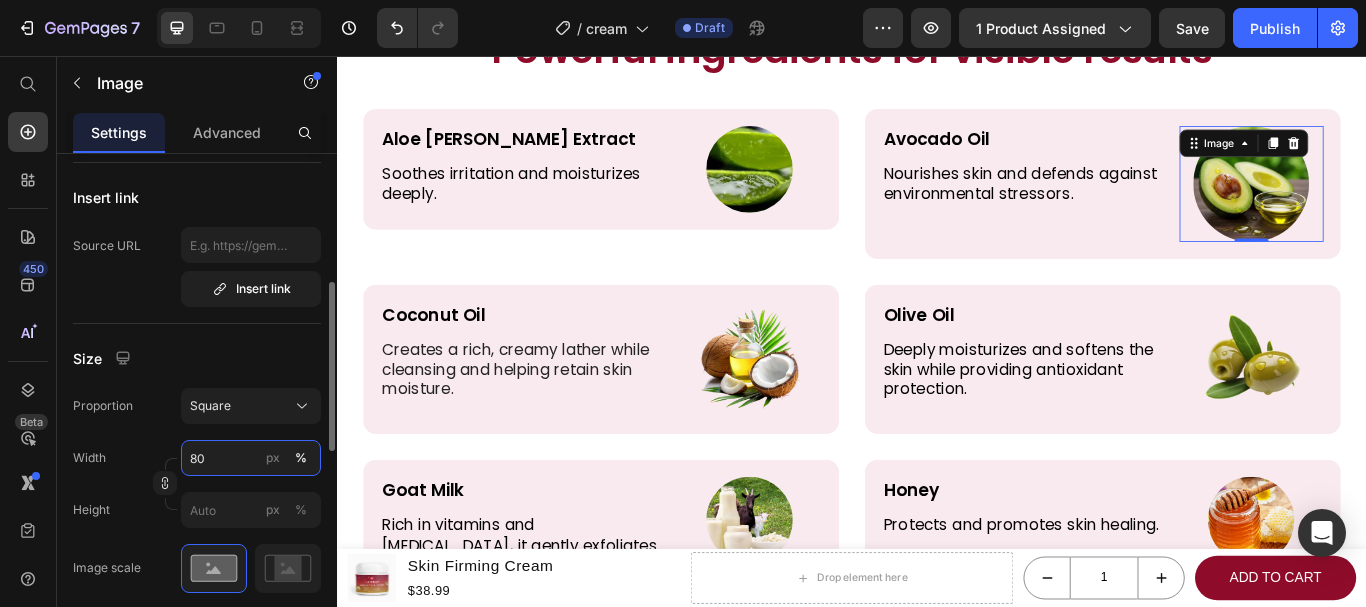 click on "80" at bounding box center (251, 458) 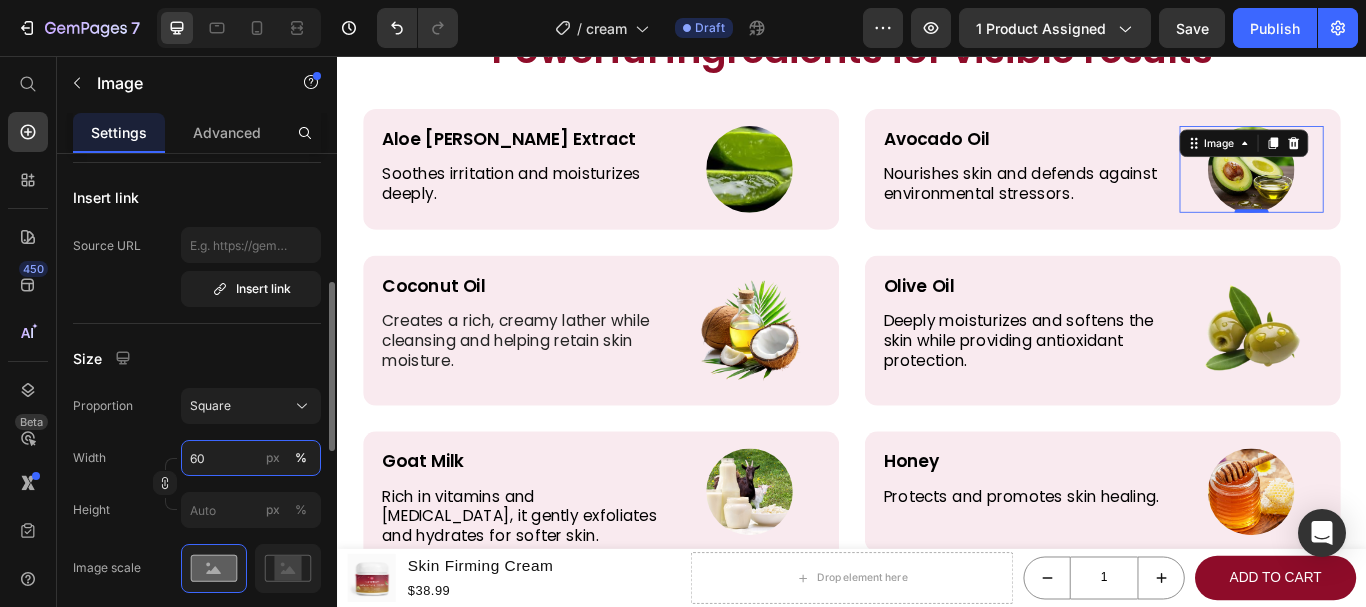 type on "60" 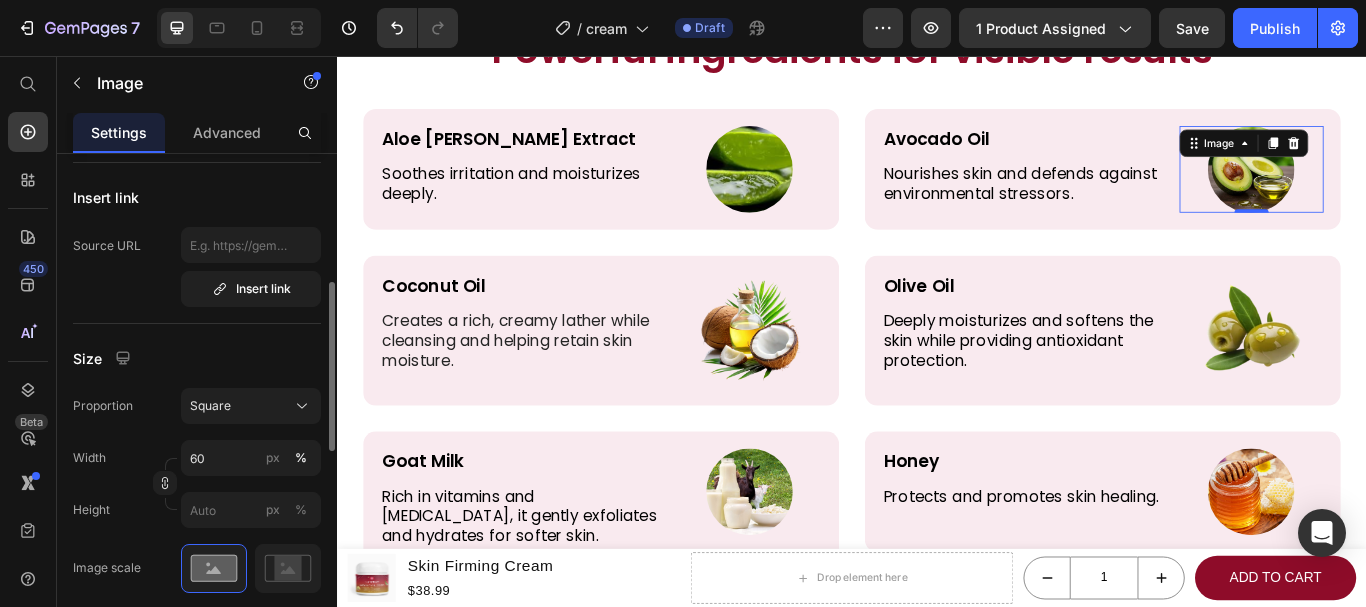 click on "Size" at bounding box center (197, 358) 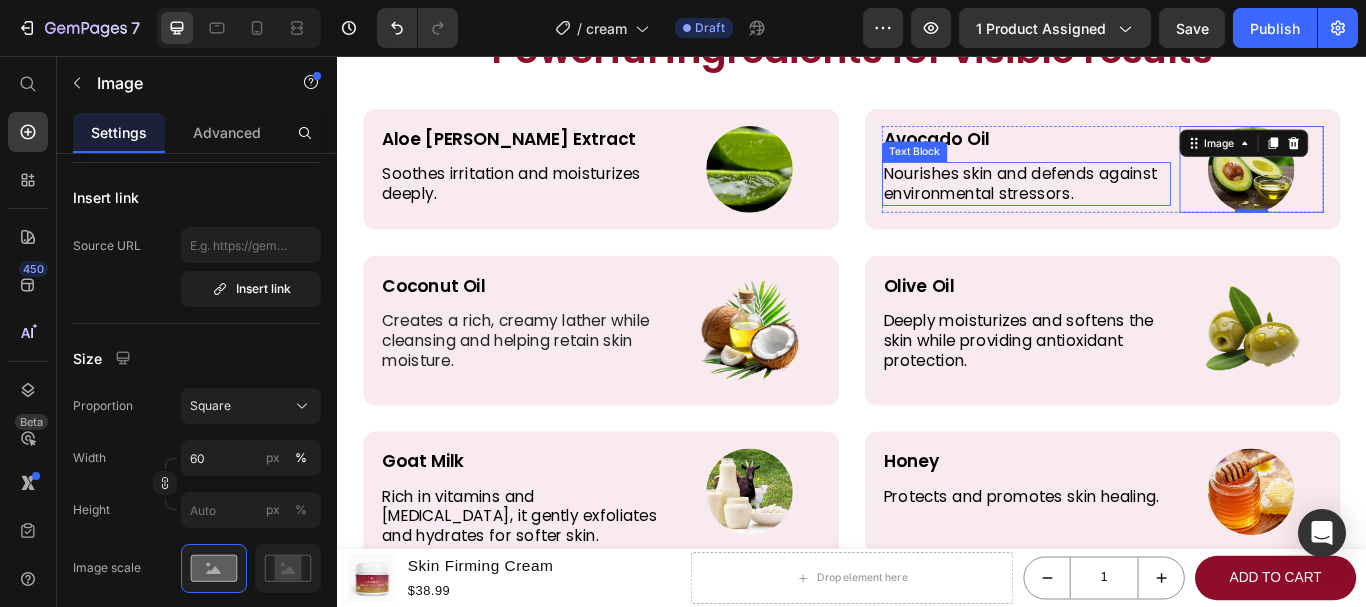 click on "Nourishes skin and defends against environmental stressors." at bounding box center [1140, 205] 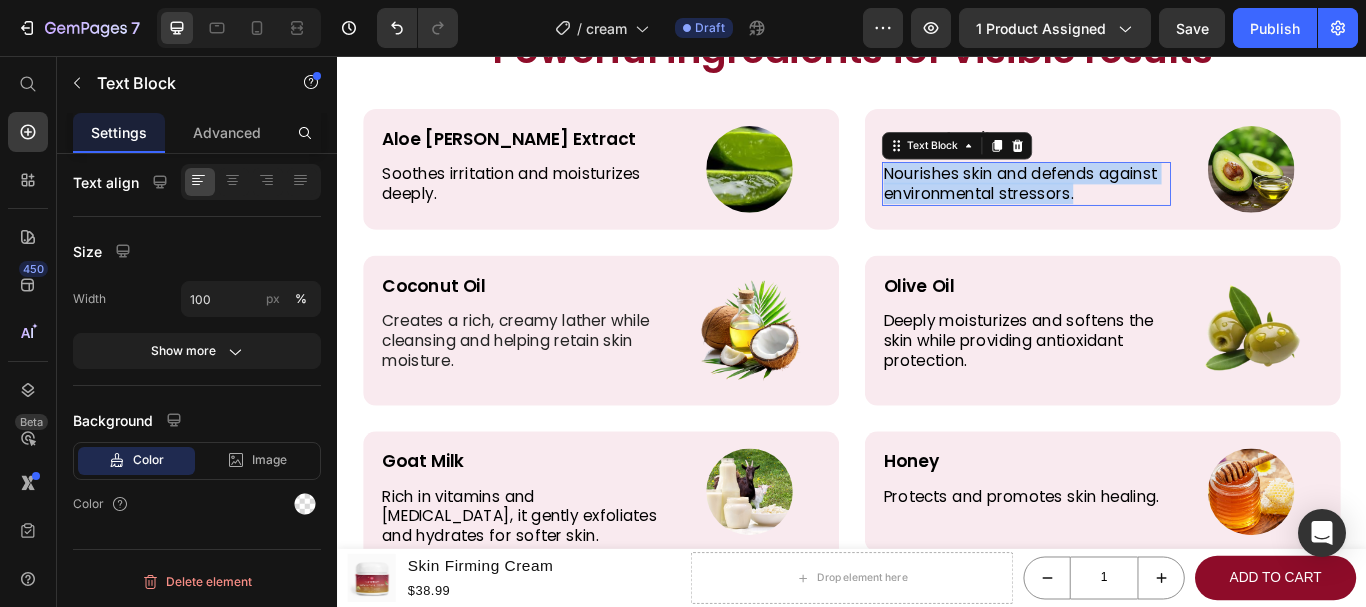 scroll, scrollTop: 0, scrollLeft: 0, axis: both 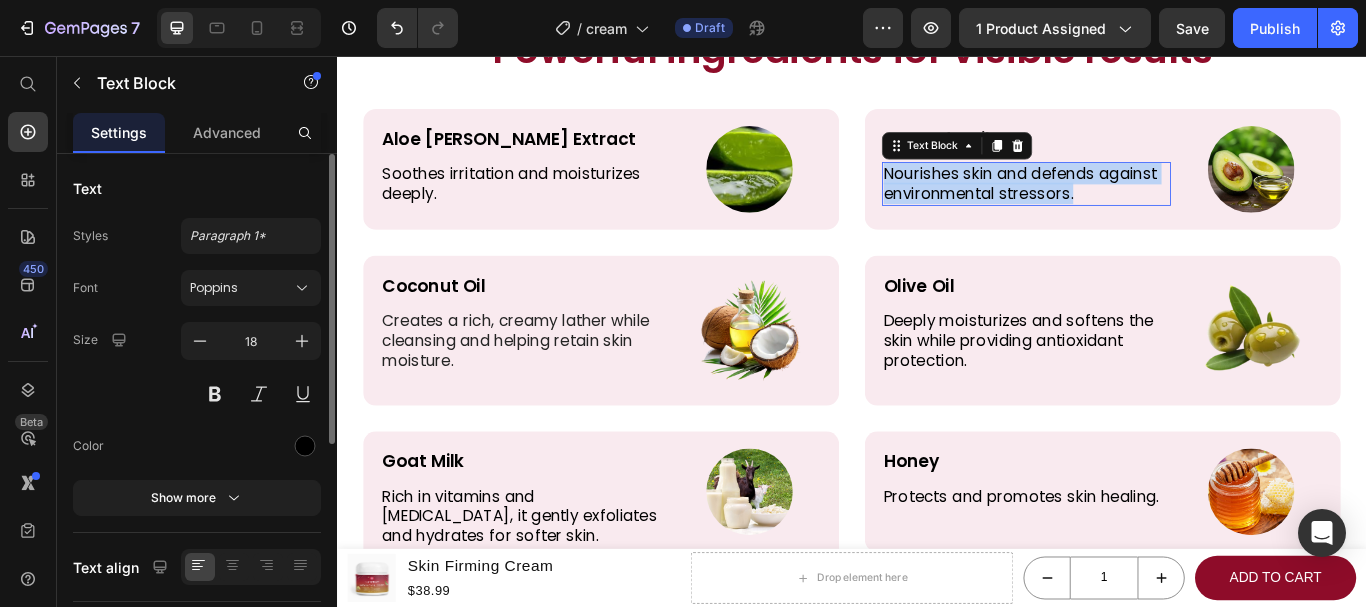 click on "Nourishes skin and defends against environmental stressors." at bounding box center (1140, 205) 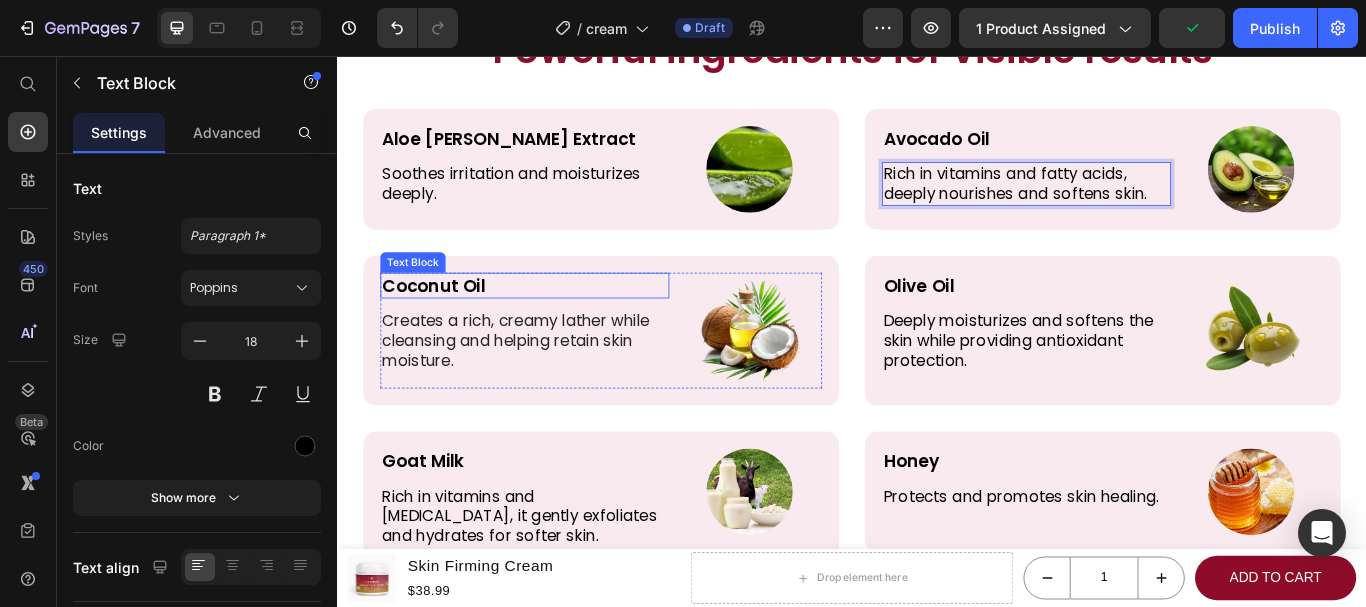 click on "Coconut Oil" at bounding box center [555, 324] 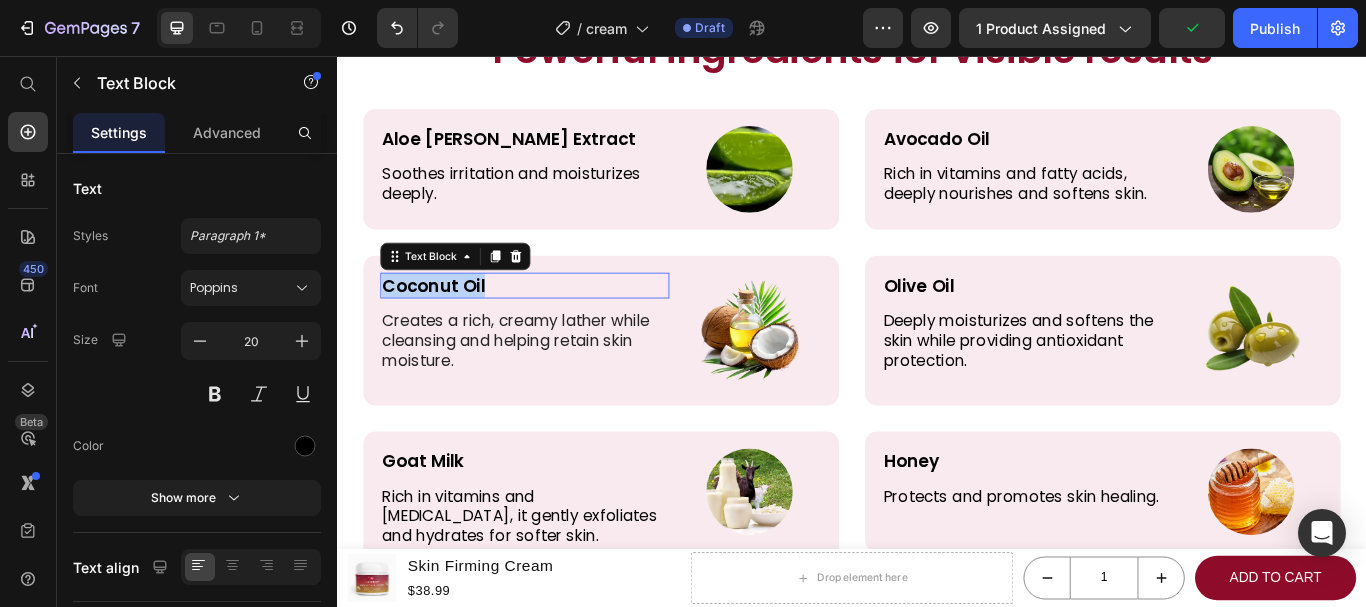 click on "Coconut Oil" at bounding box center (555, 324) 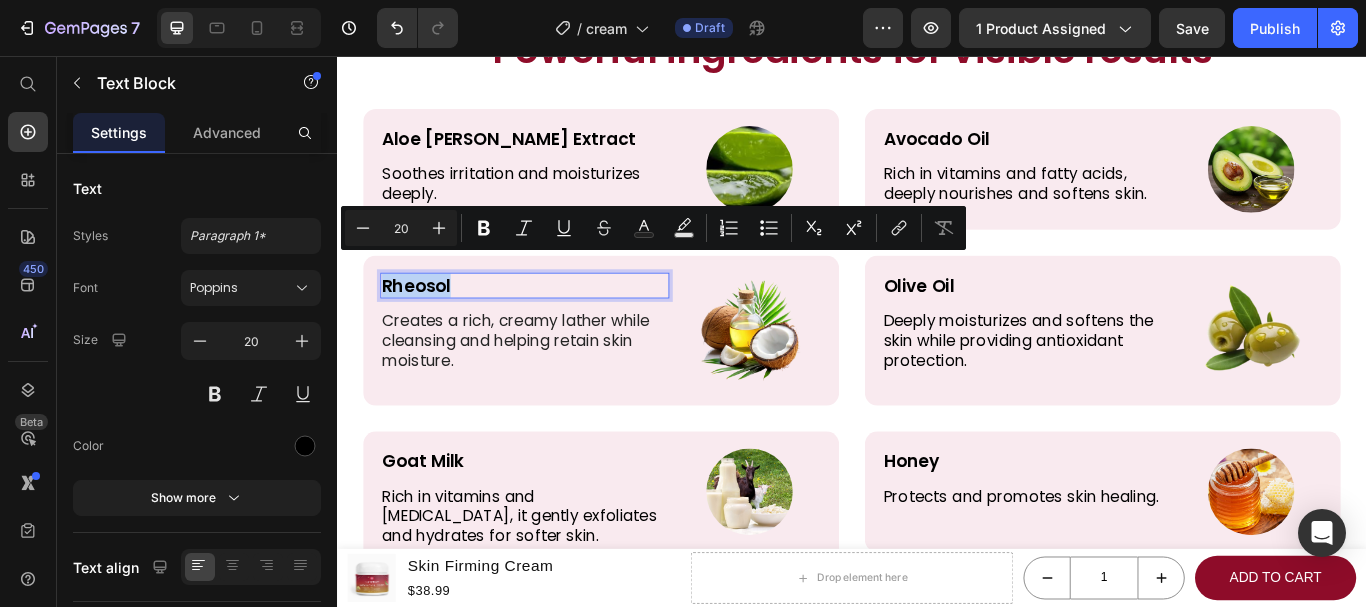 drag, startPoint x: 480, startPoint y: 303, endPoint x: 434, endPoint y: 290, distance: 47.801674 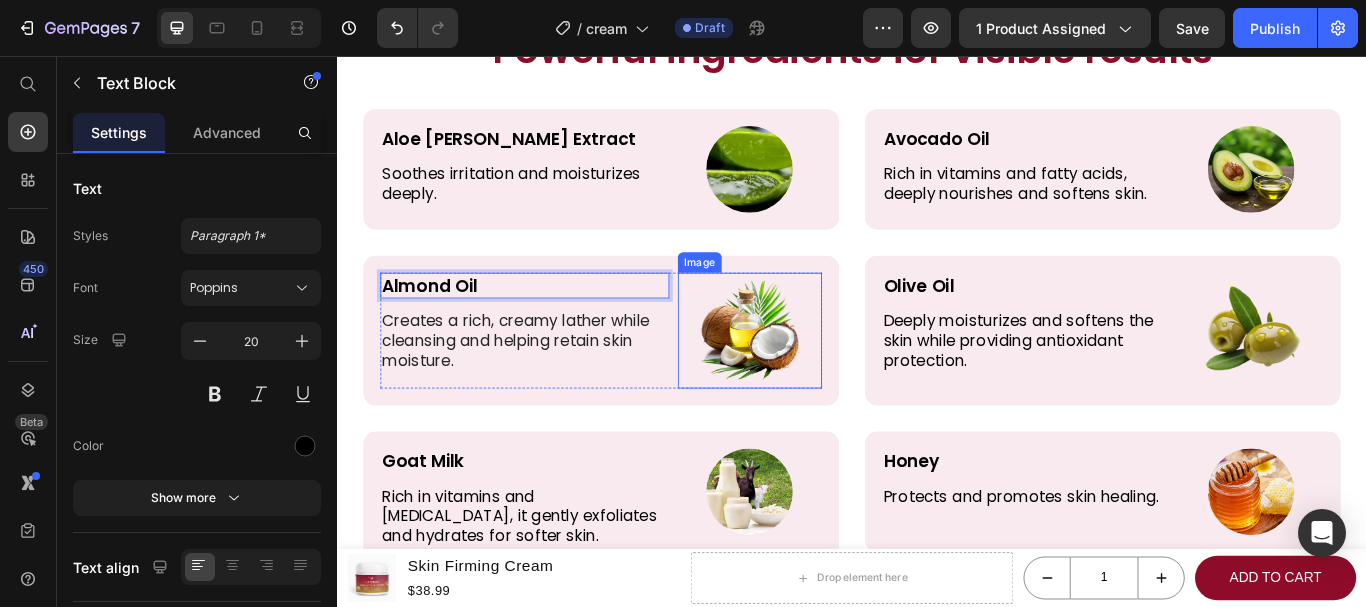 click at bounding box center [818, 376] 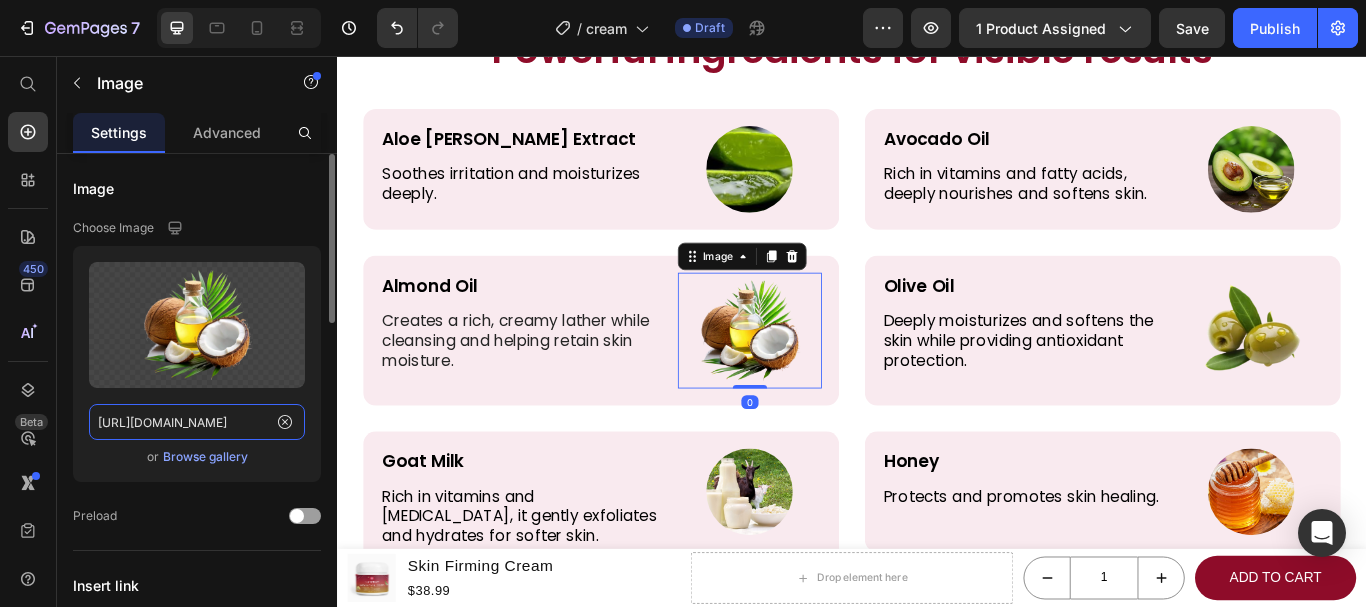 click on "https://gloowel.com/cdn/shop/files/gempages_561274182457885781-706723b2-27eb-4103-a5ae-7f24969257e2.webp?v=12766318732812089891" 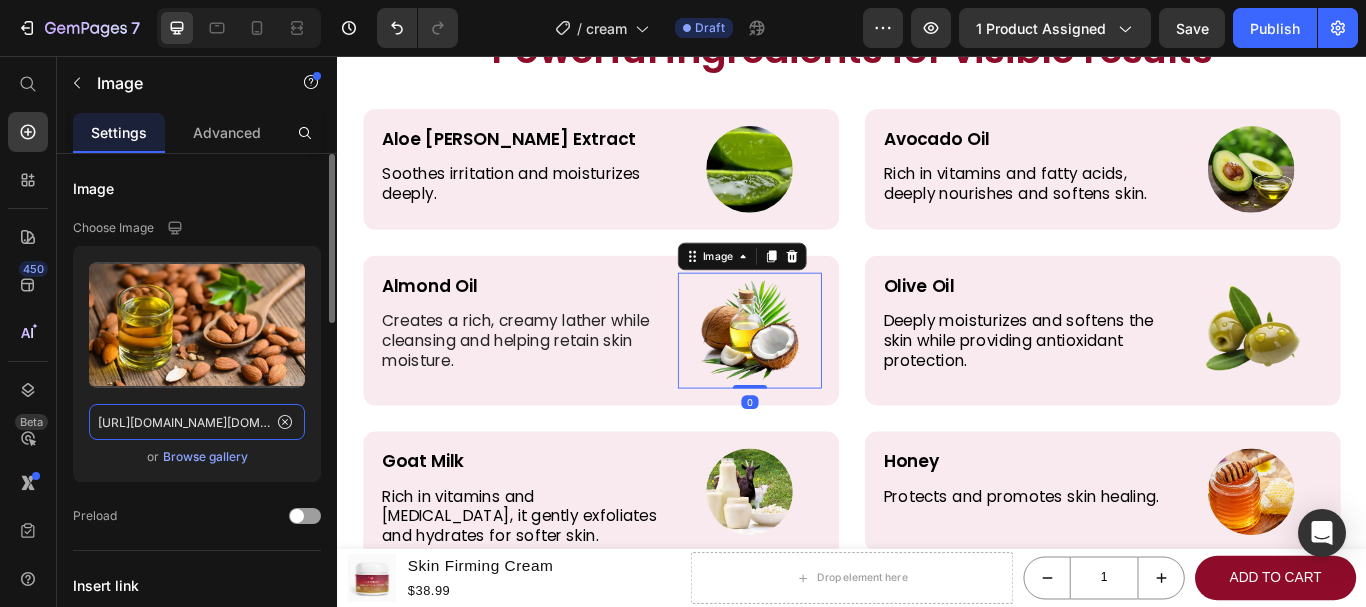 scroll, scrollTop: 0, scrollLeft: 92, axis: horizontal 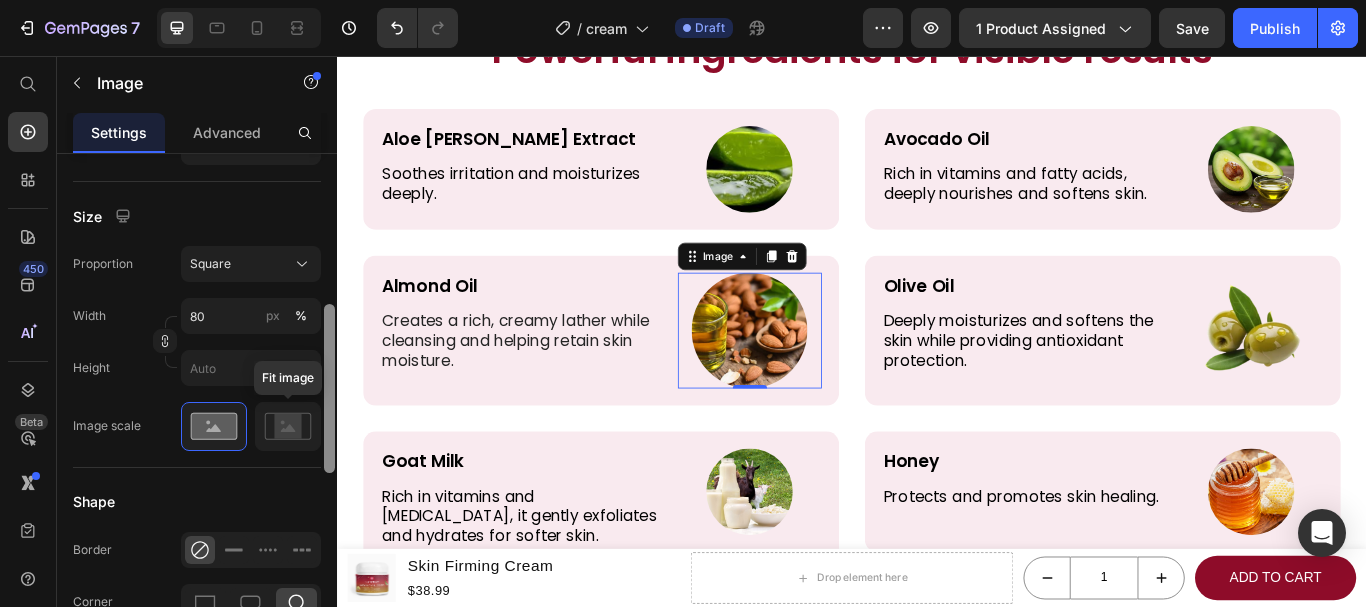drag, startPoint x: 329, startPoint y: 286, endPoint x: 286, endPoint y: 467, distance: 186.03763 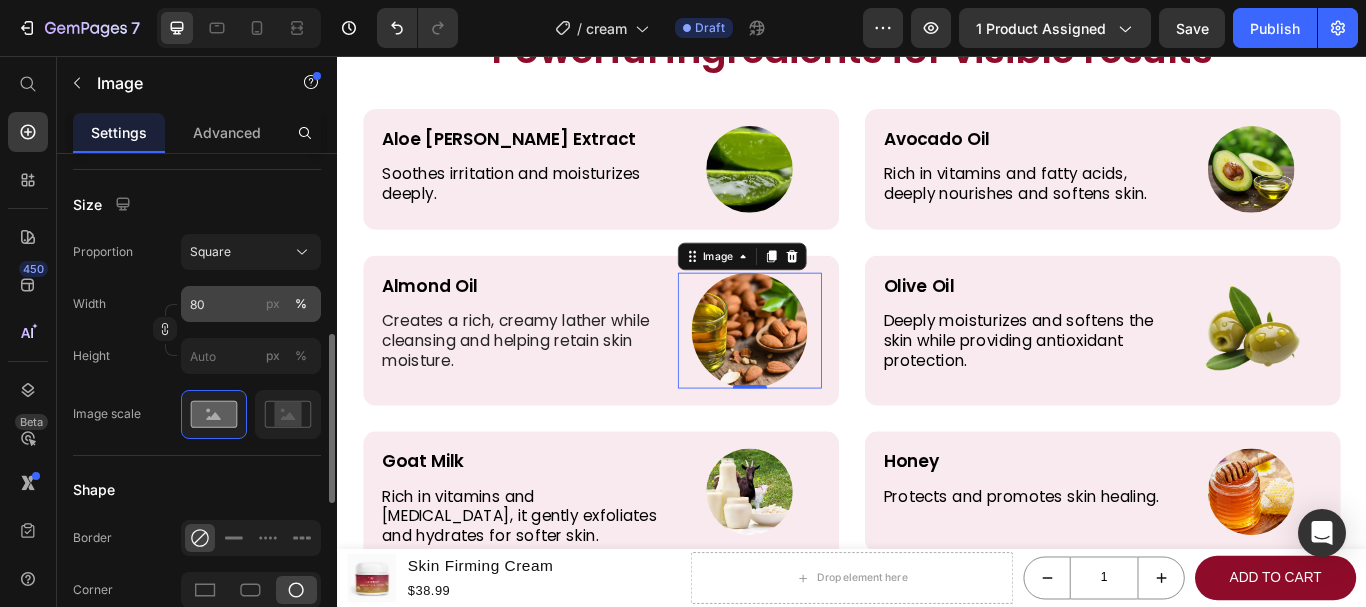 type on "https://static.toiimg.com/photo/112277004.cms" 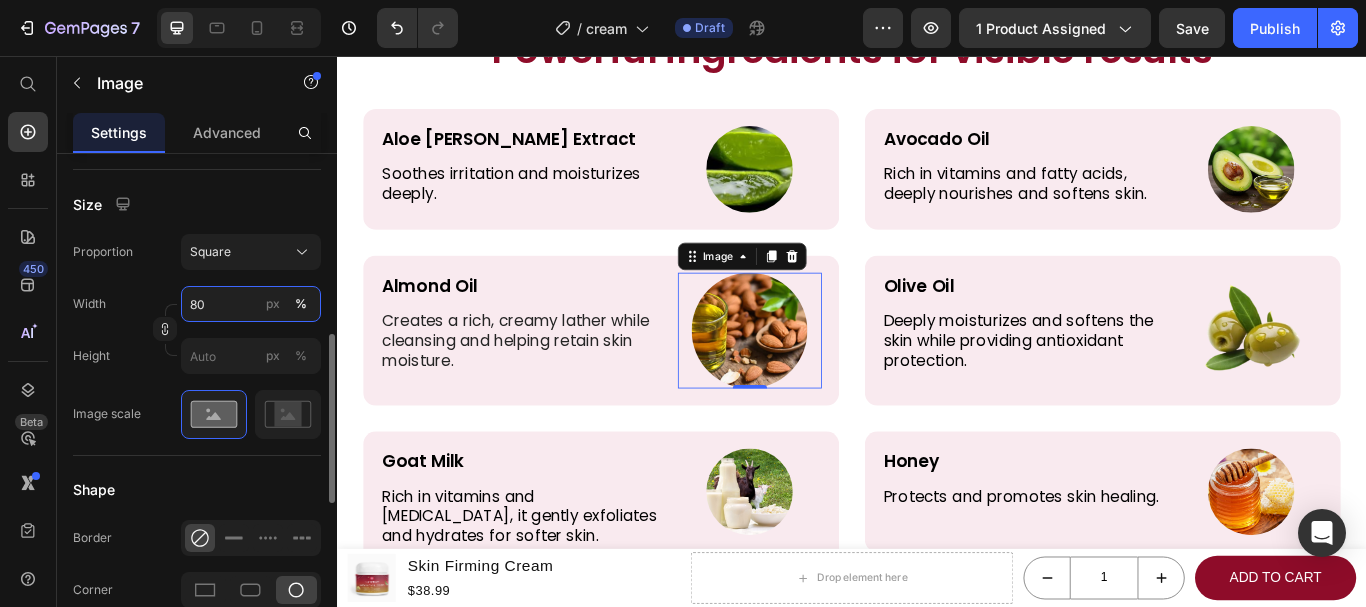 scroll, scrollTop: 0, scrollLeft: 0, axis: both 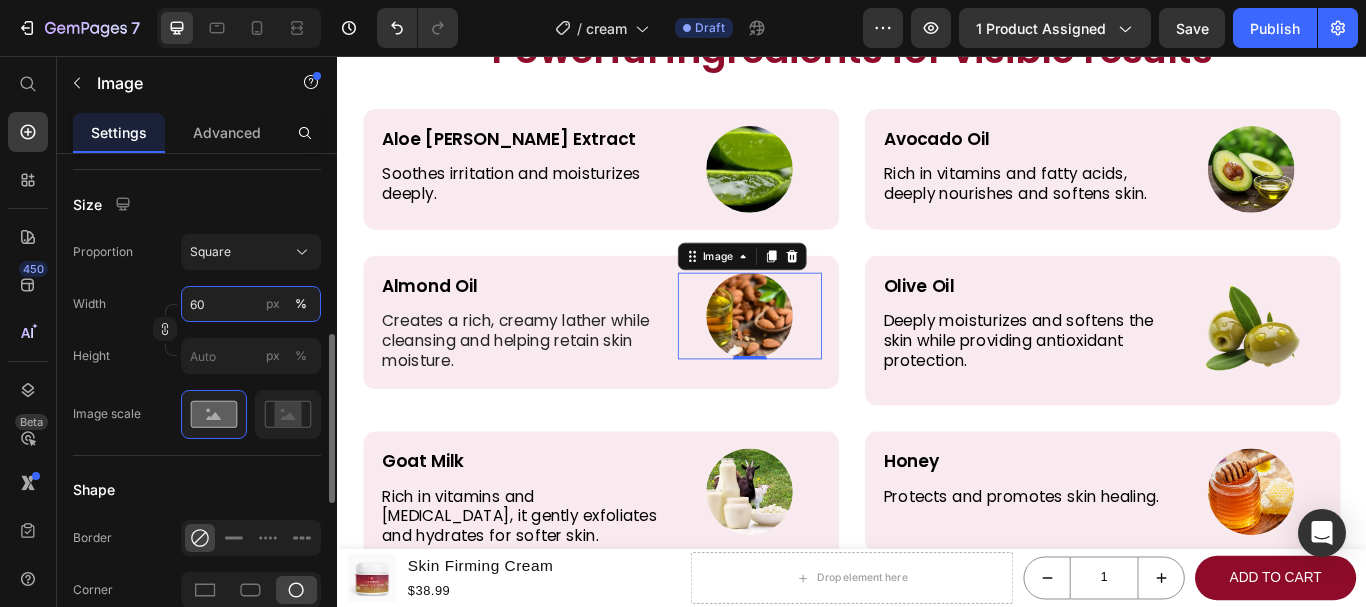 type on "60" 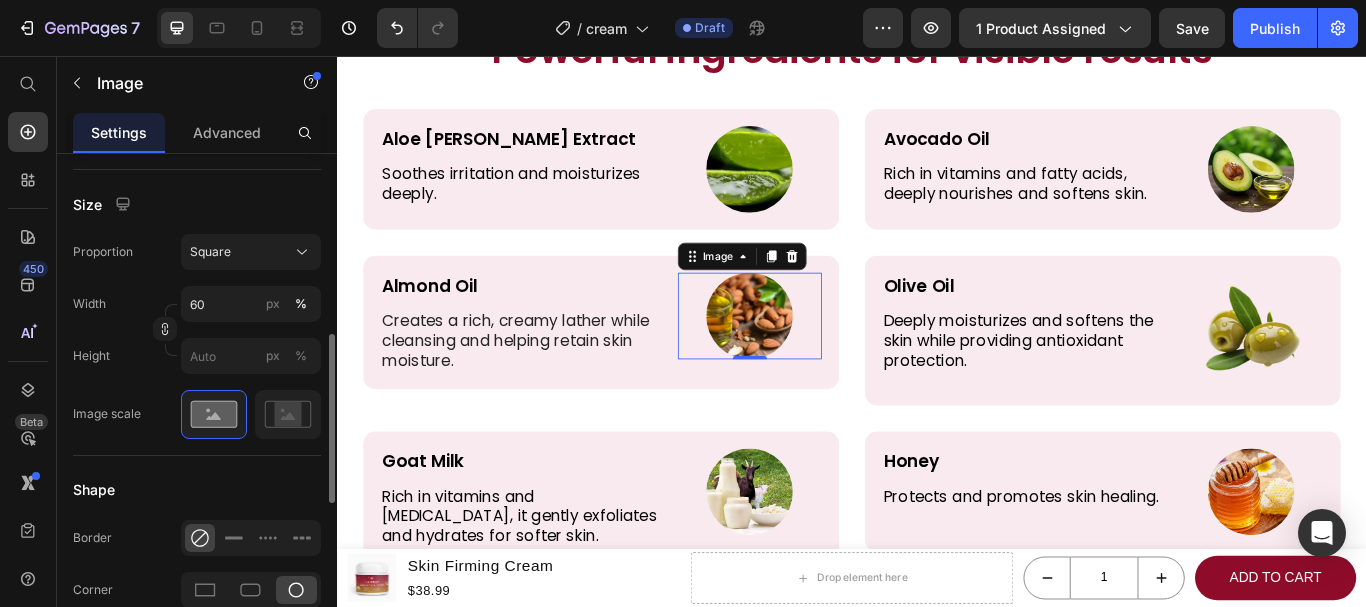 click on "Image scale" 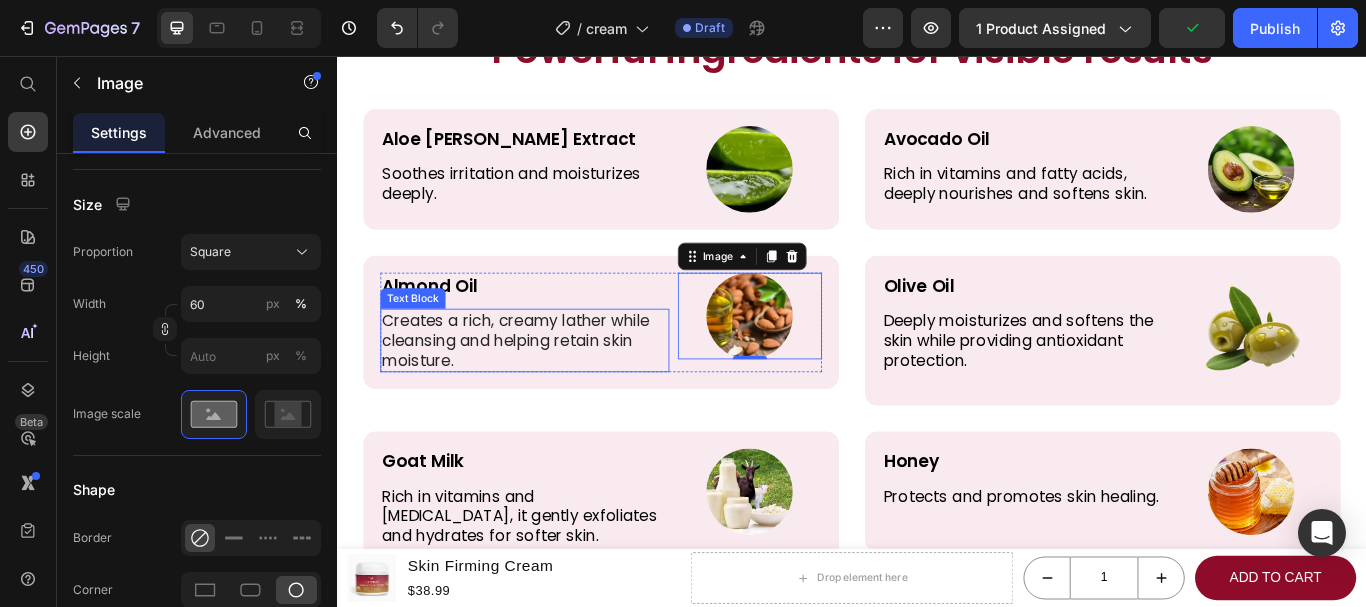 click on "Creates a rich, creamy lather while cleansing and helping retain skin moisture." at bounding box center (555, 388) 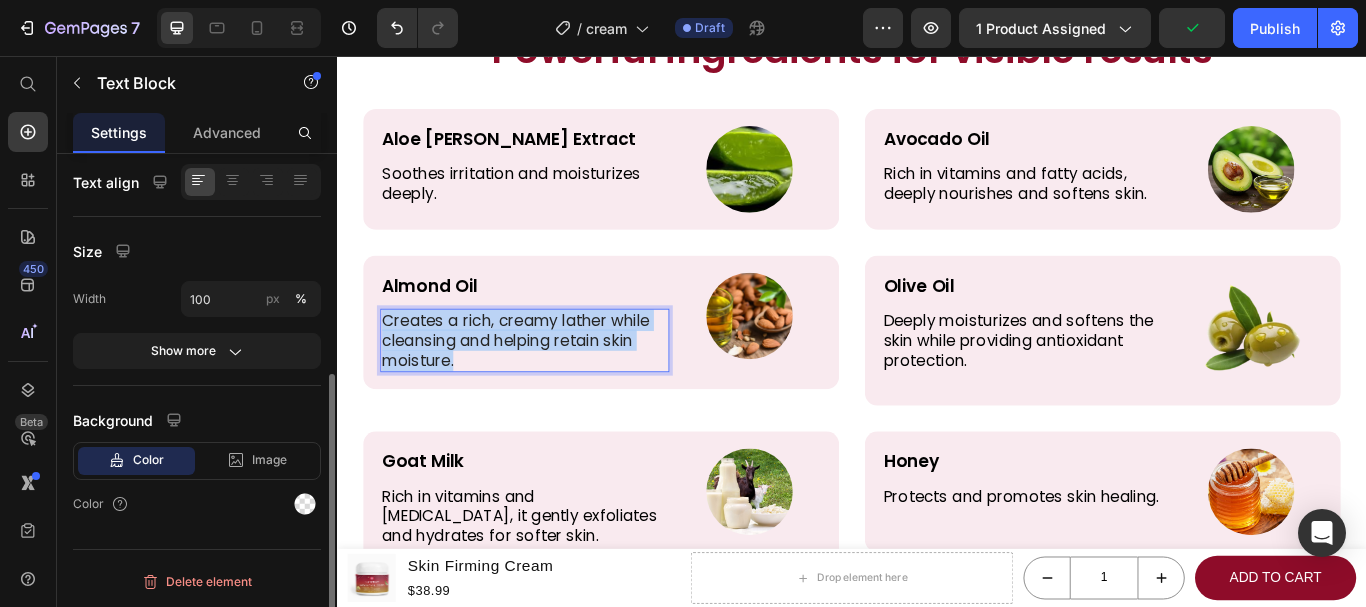 scroll, scrollTop: 0, scrollLeft: 0, axis: both 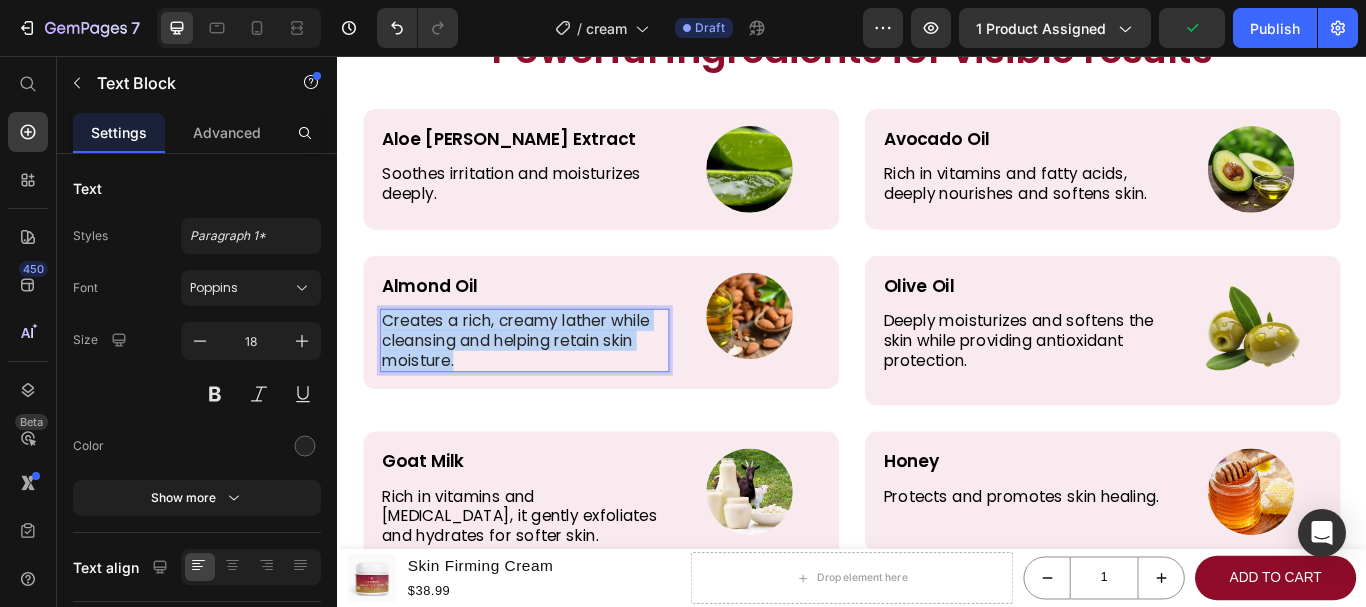 click on "Creates a rich, creamy lather while cleansing and helping retain skin moisture." at bounding box center [555, 388] 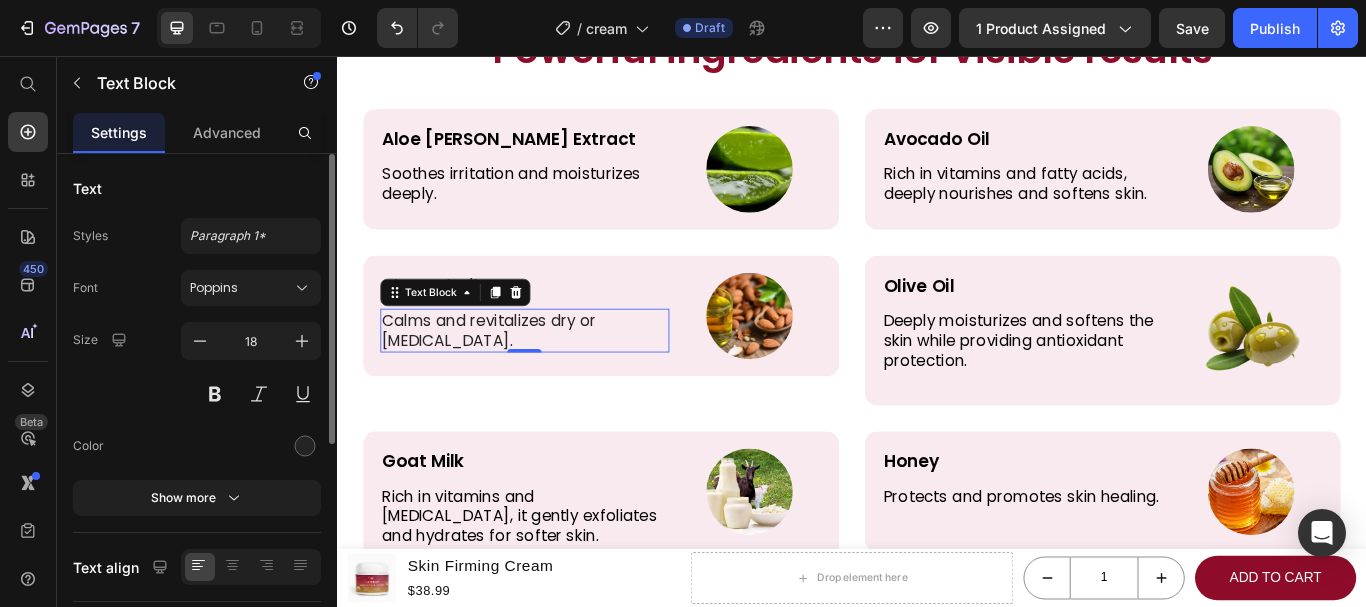 click on "Font Poppins Size 18 Color Show more" at bounding box center (197, 393) 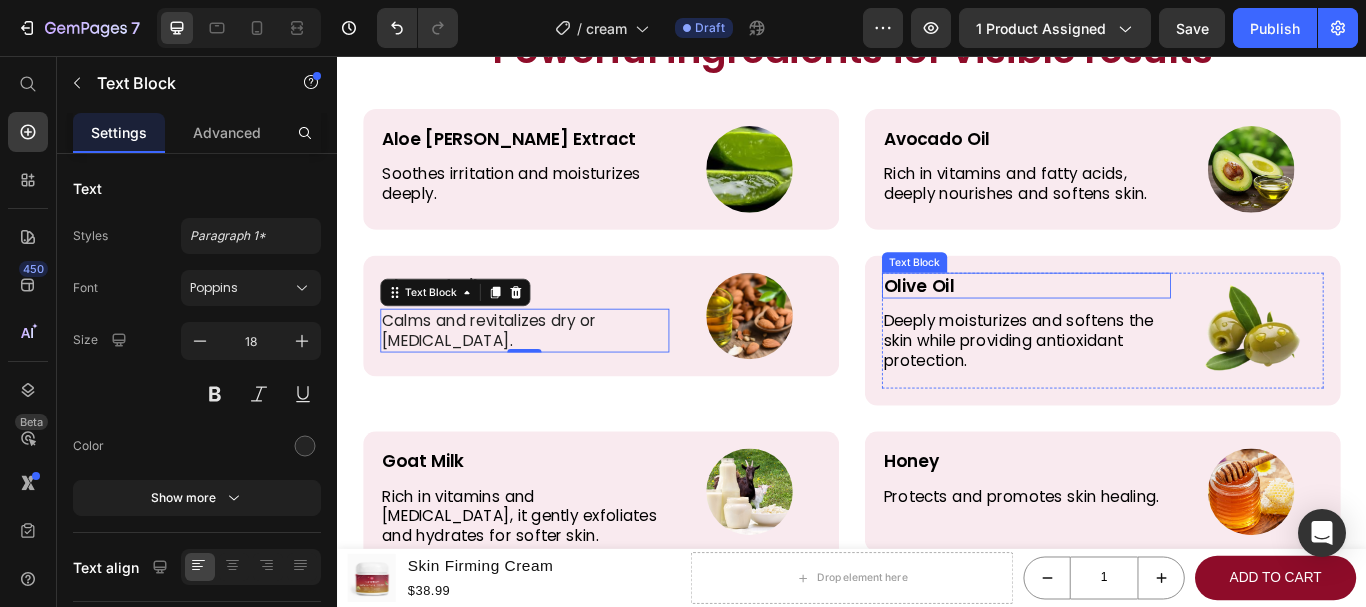 click on "Olive Oil" at bounding box center [1140, 324] 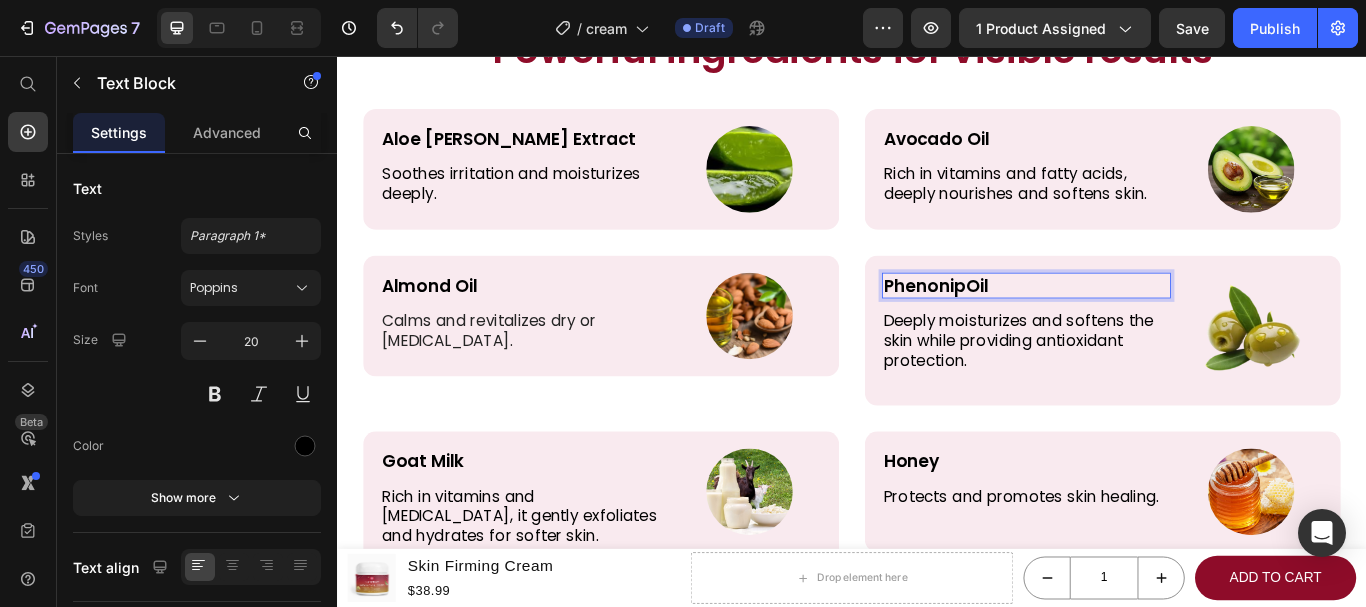 click on "PhenonipOil" at bounding box center [1140, 324] 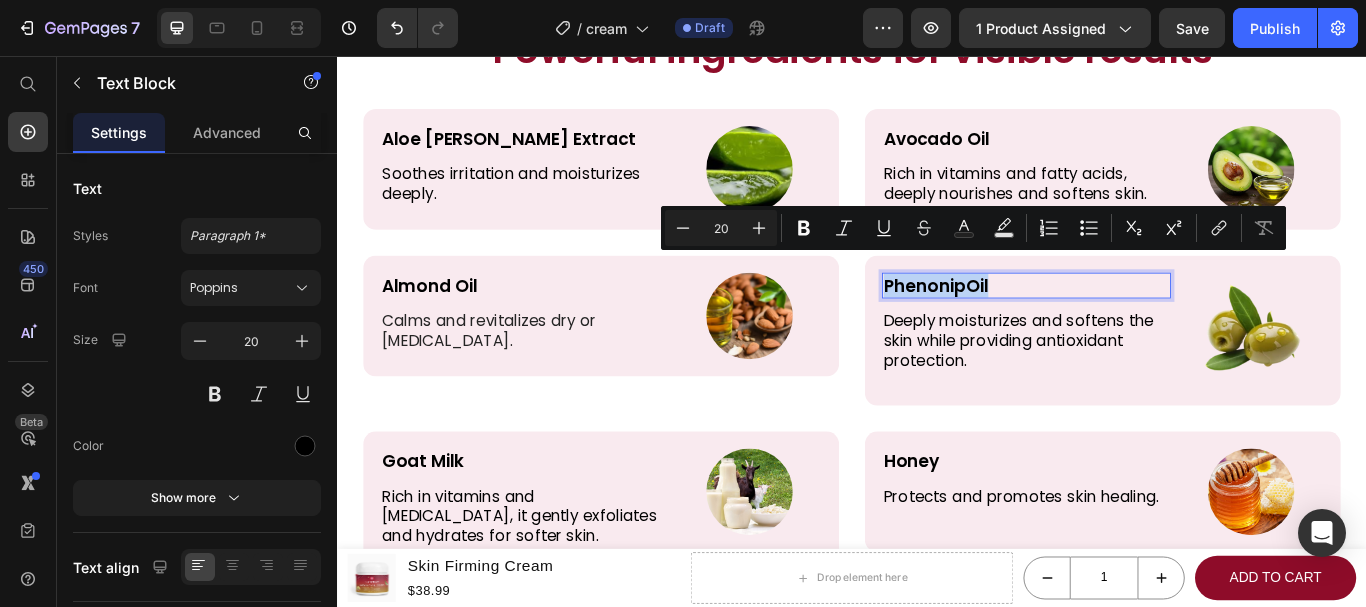 click on "PhenonipOil" at bounding box center [1140, 324] 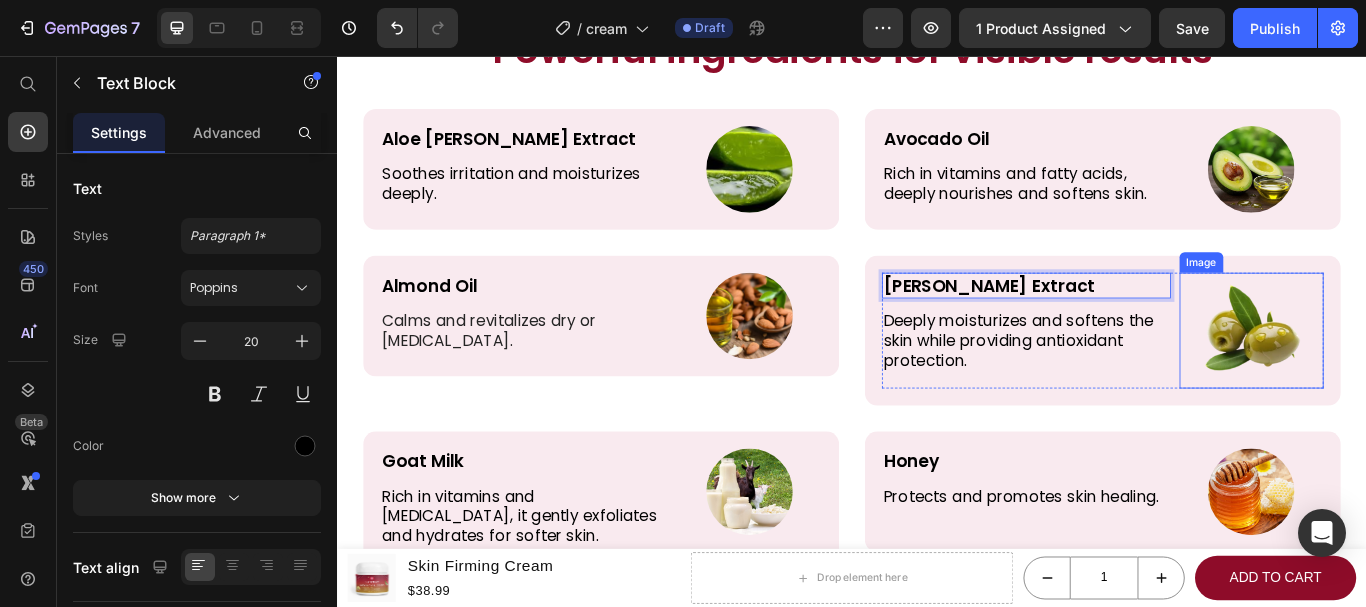 click at bounding box center [1403, 376] 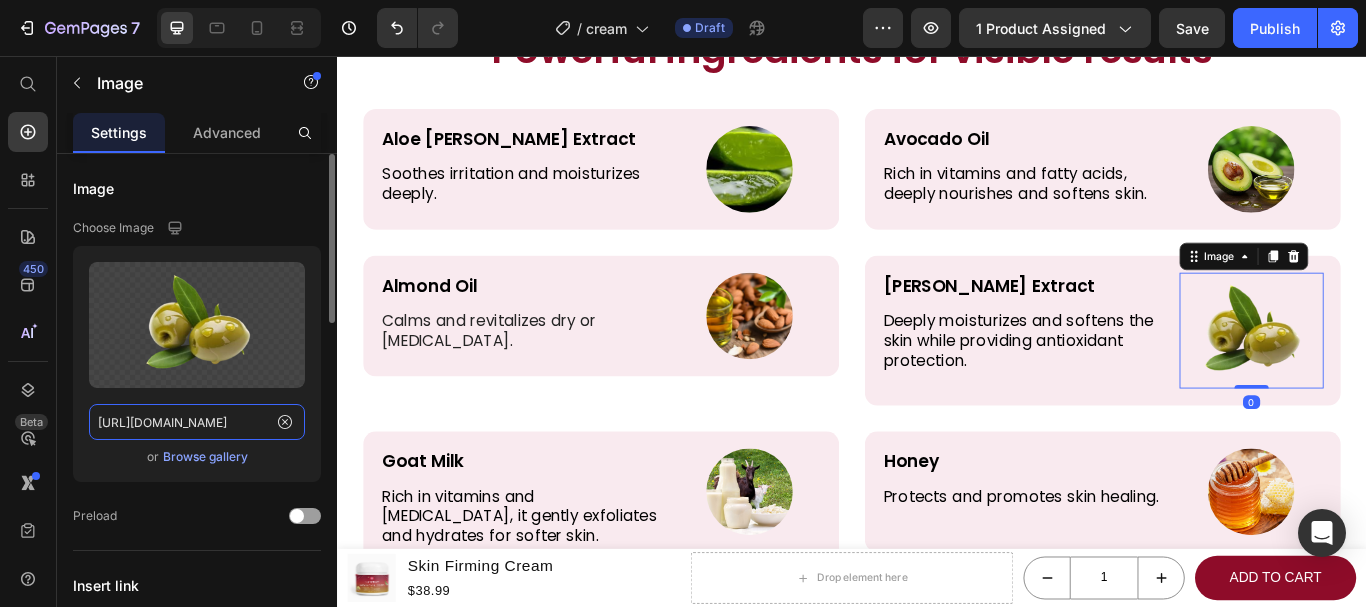 click on "https://gloowel.com/cdn/shop/files/gempages_561274182457885781-87ac0275-75a1-4a04-99e1-5143a42f1fef.webp?v=18182935509419182336" 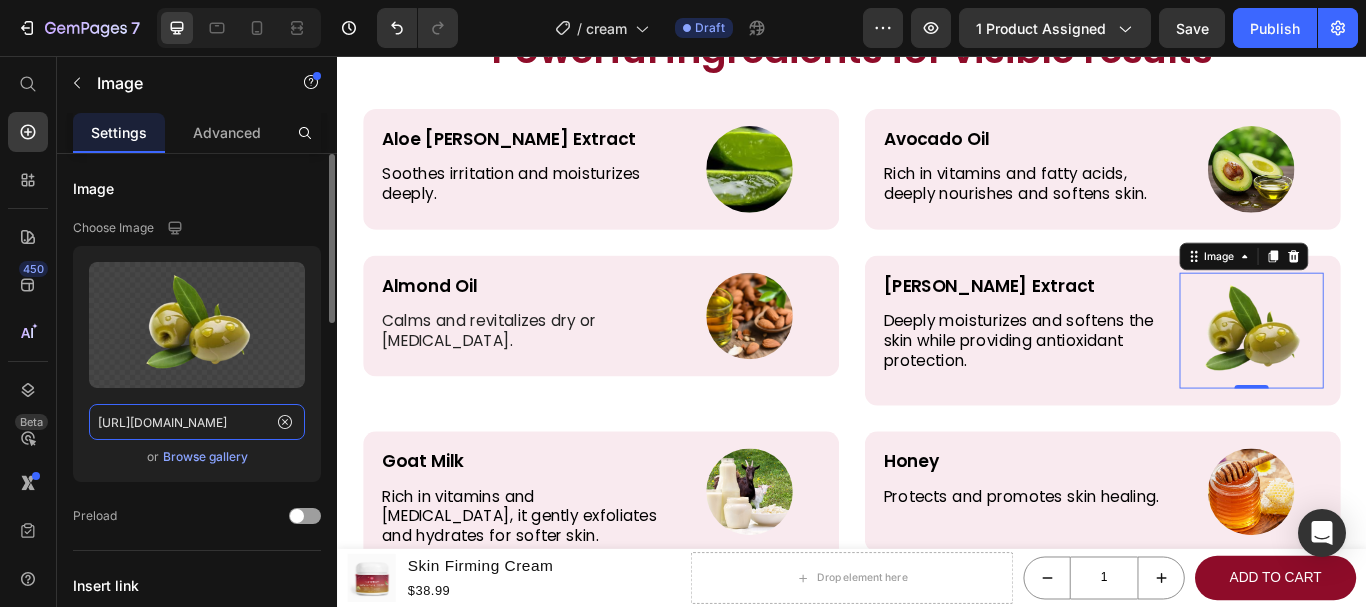 scroll, scrollTop: 0, scrollLeft: 515, axis: horizontal 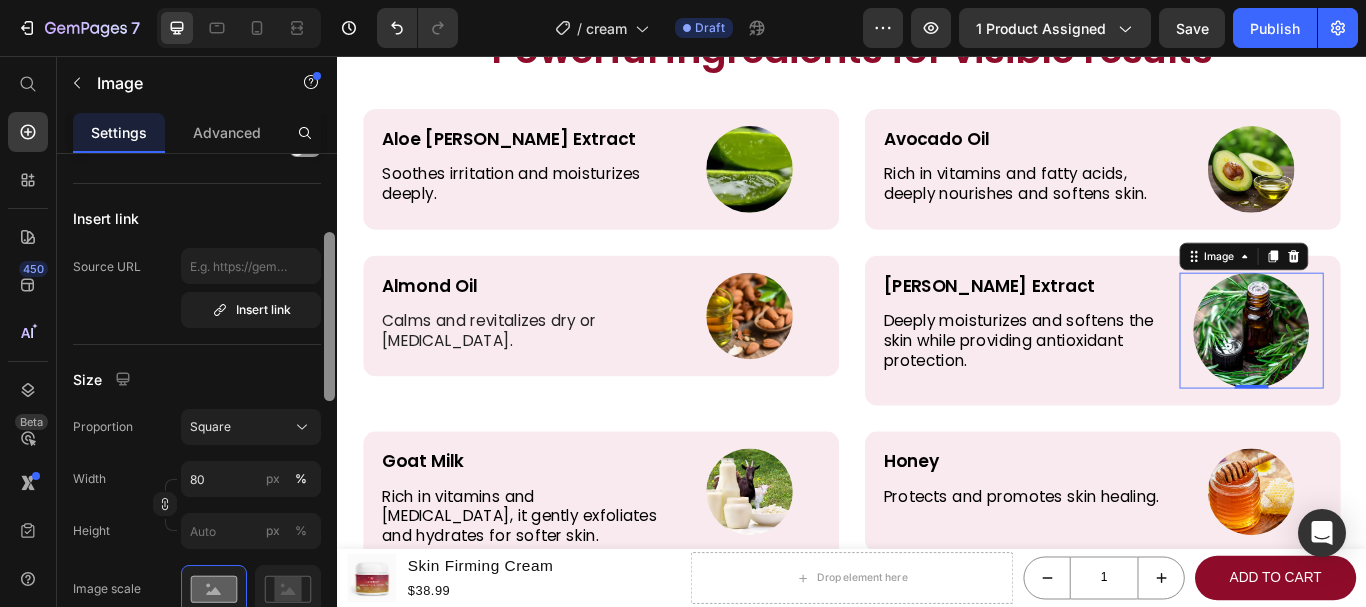 drag, startPoint x: 331, startPoint y: 265, endPoint x: 288, endPoint y: 392, distance: 134.08206 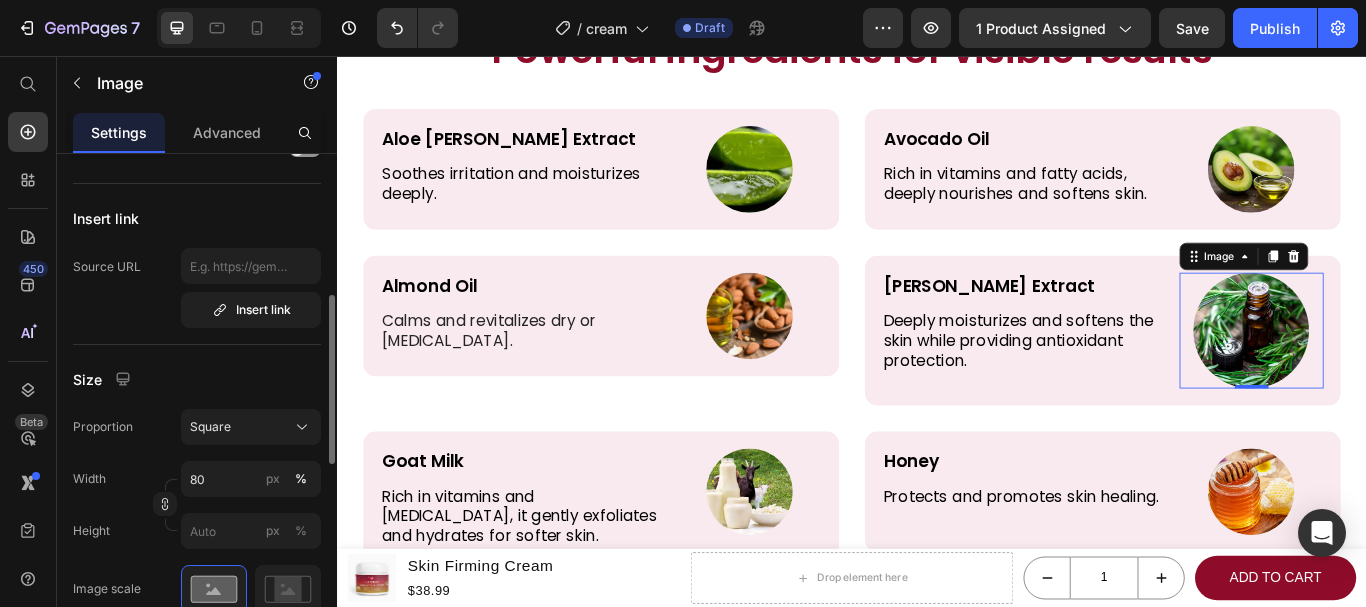 scroll, scrollTop: 382, scrollLeft: 0, axis: vertical 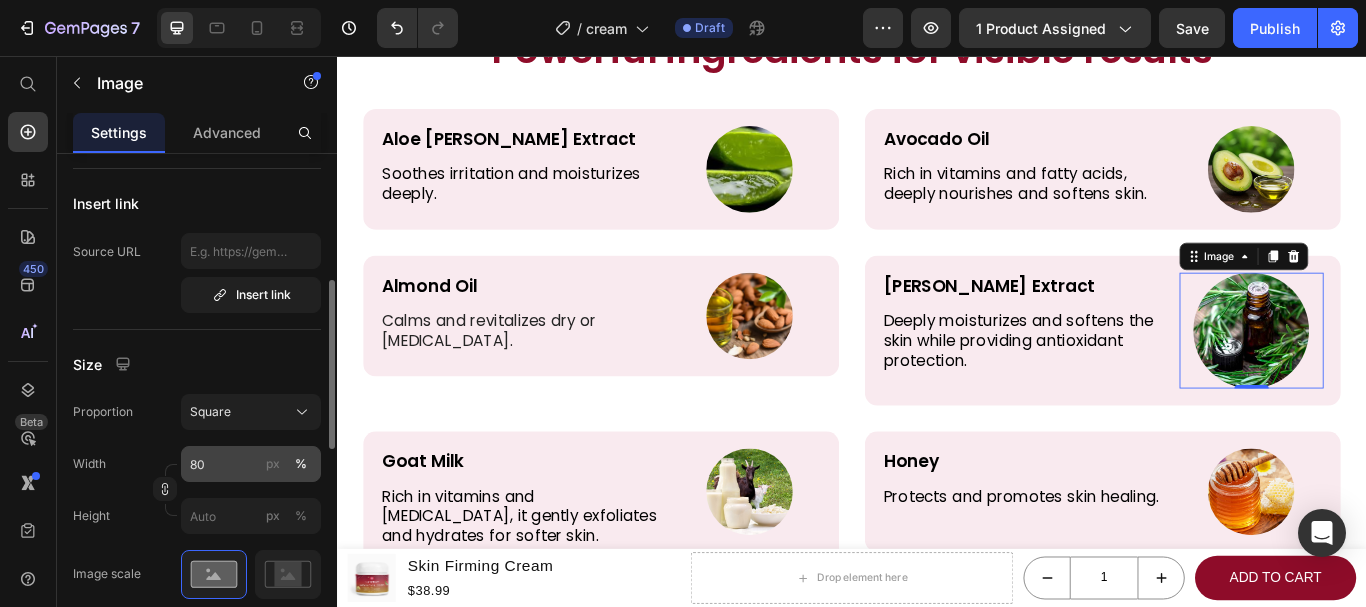 type on "https://www.chagrinvalleysoapandsalve.com/cdn/shop/collections/organic_rosemary_oil_extract_1080.jpg?v=1667837255" 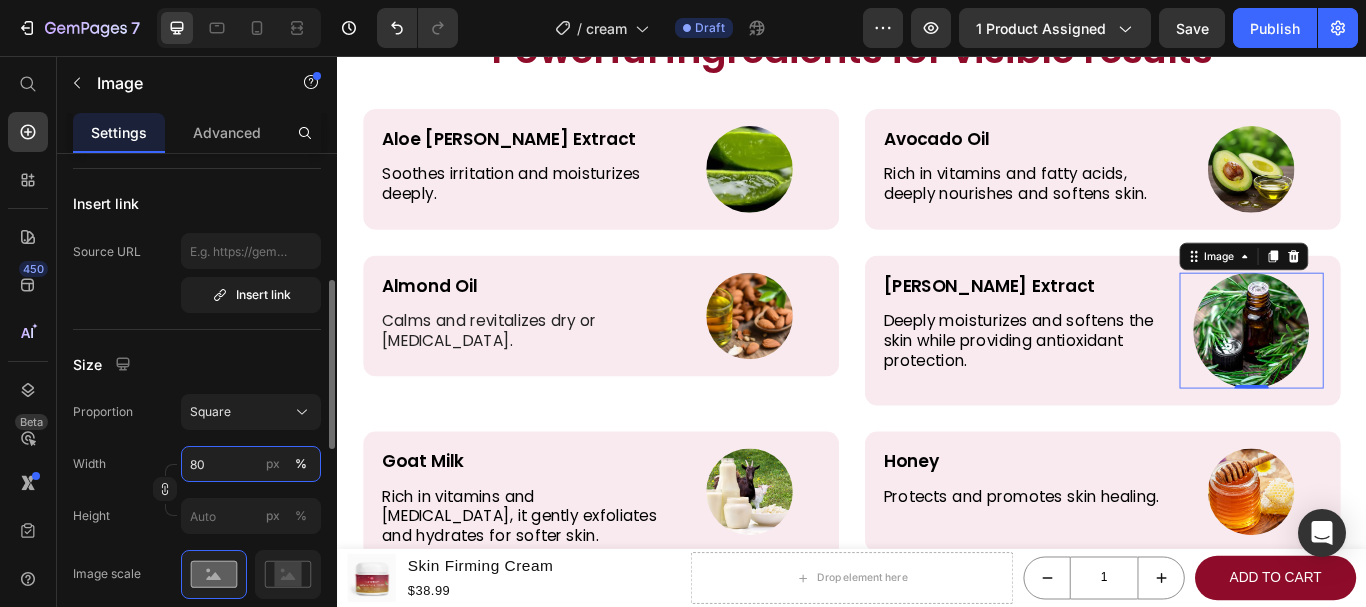 click on "80" at bounding box center (251, 464) 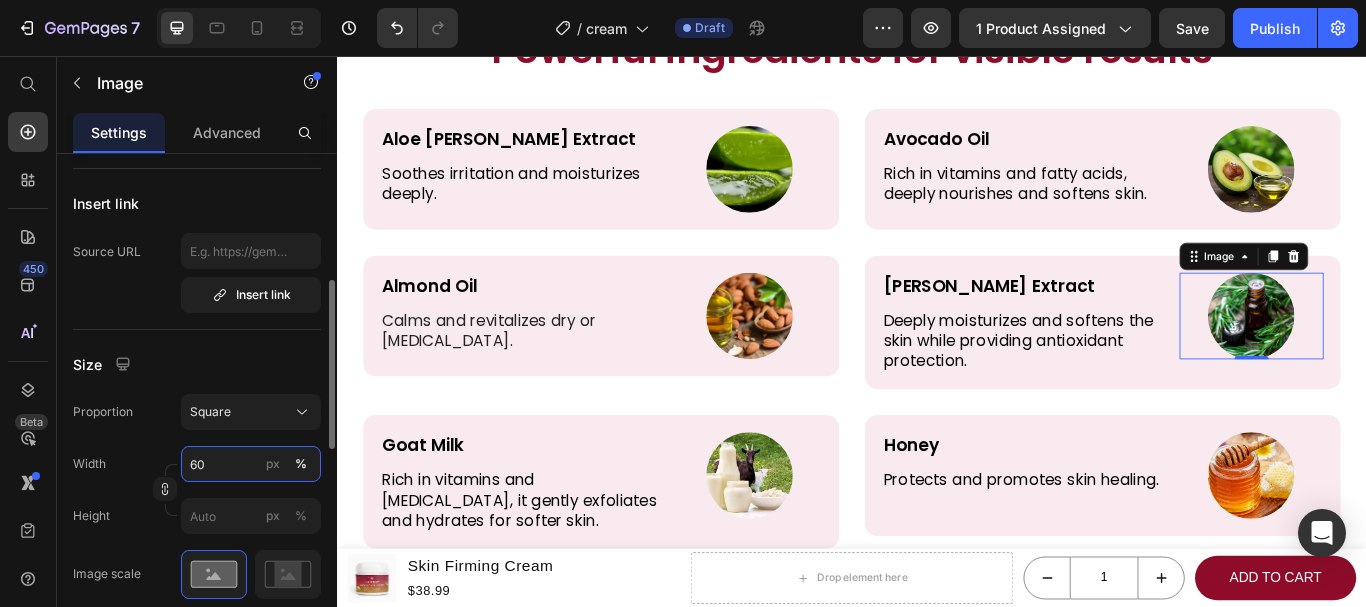 type on "60" 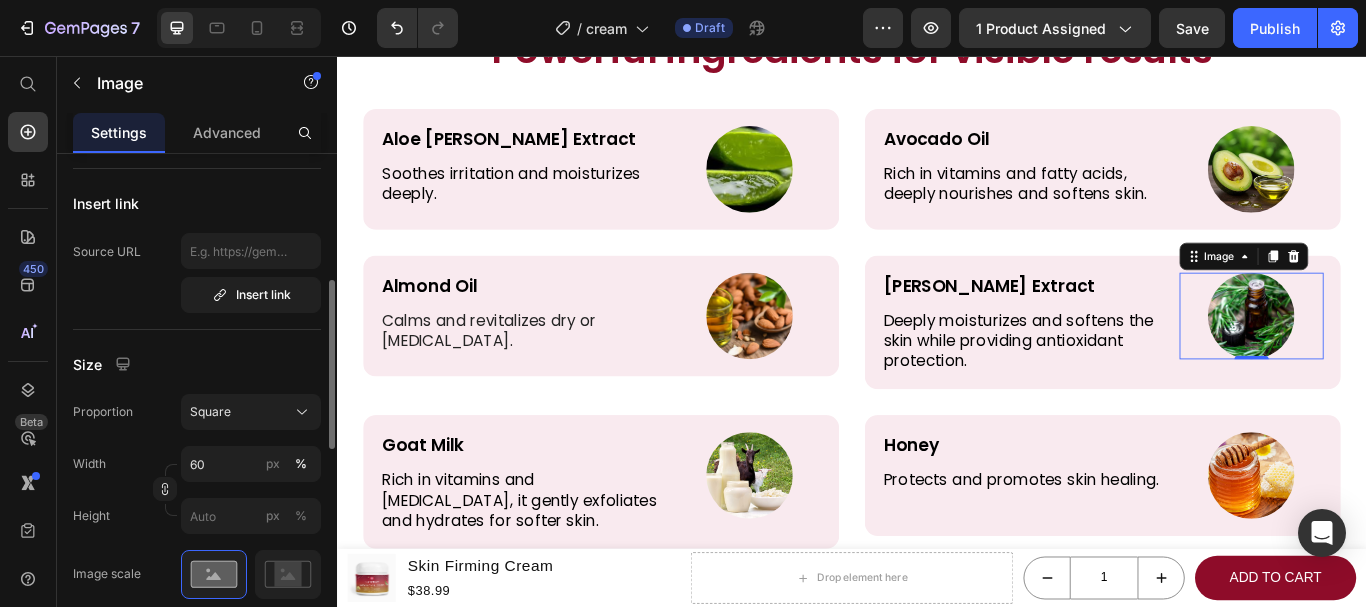 click on "Size" at bounding box center [197, 364] 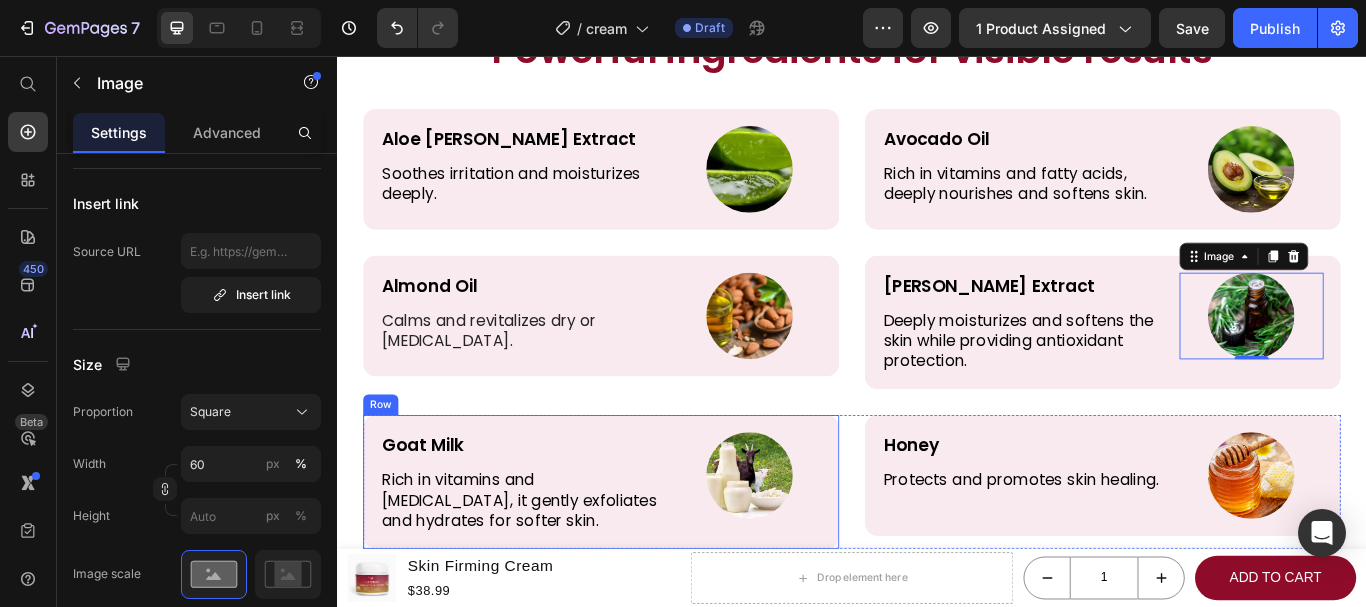 click on "Goat Milk Text Block Rich in vitamins and lactic acid, it gently exfoliates and hydrates for softer skin. Text Block Image Row Row" at bounding box center (644, 553) 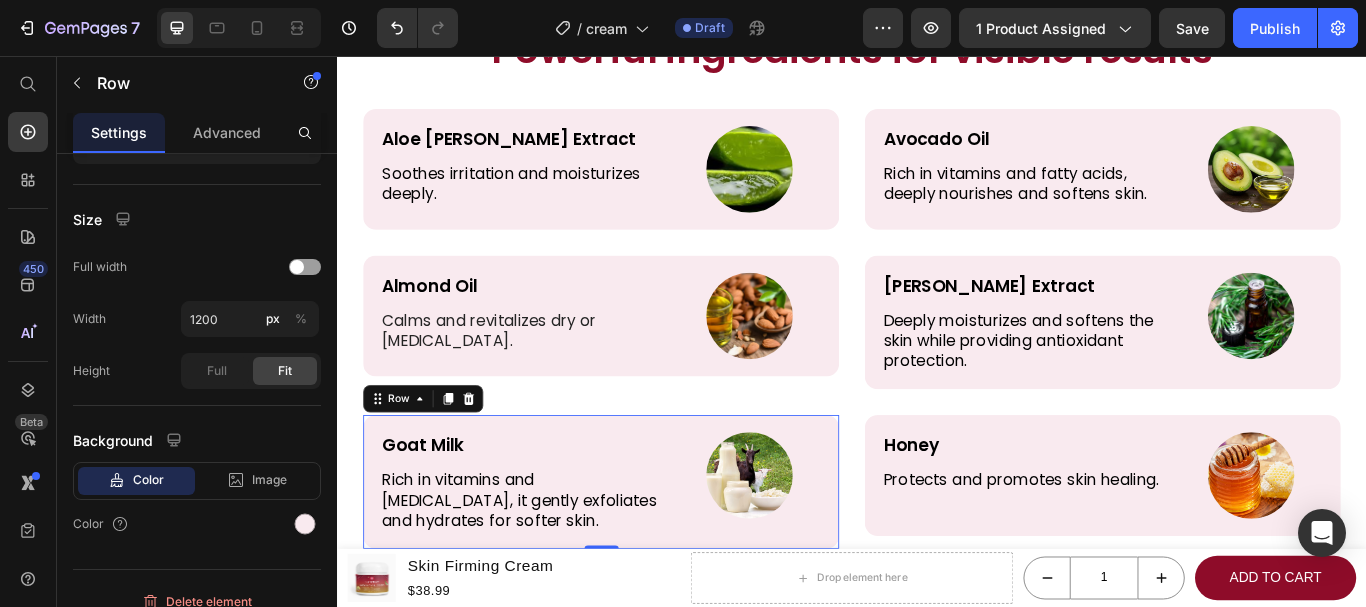 scroll, scrollTop: 0, scrollLeft: 0, axis: both 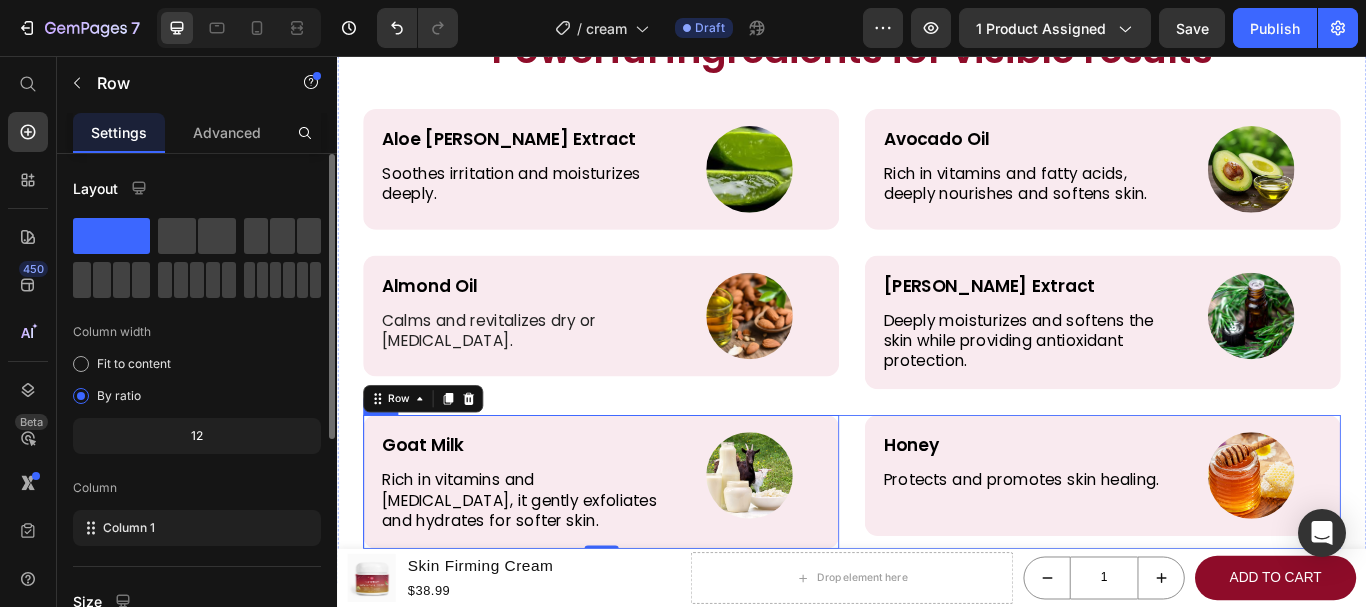 click on "Goat Milk Text Block Rich in vitamins and lactic acid, it gently exfoliates and hydrates for softer skin. Text Block Image Row Row   0 Honey Text Block Protects and promotes skin healing. Text Block Image Row Row Row" at bounding box center (937, 553) 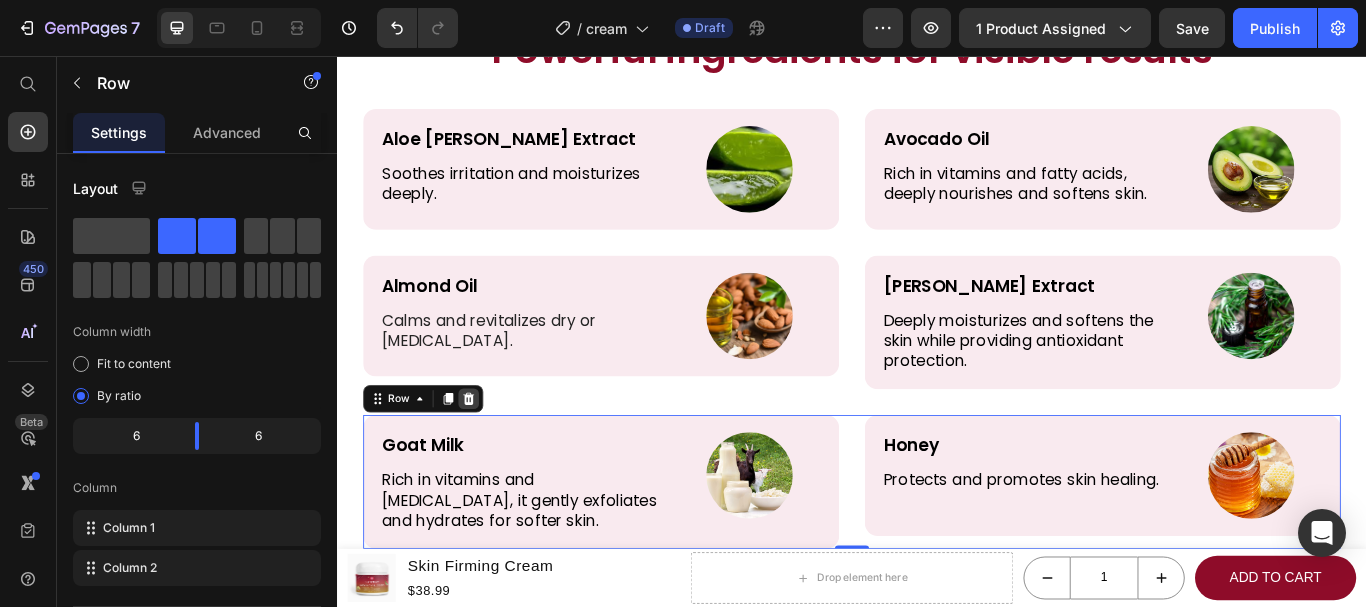 click 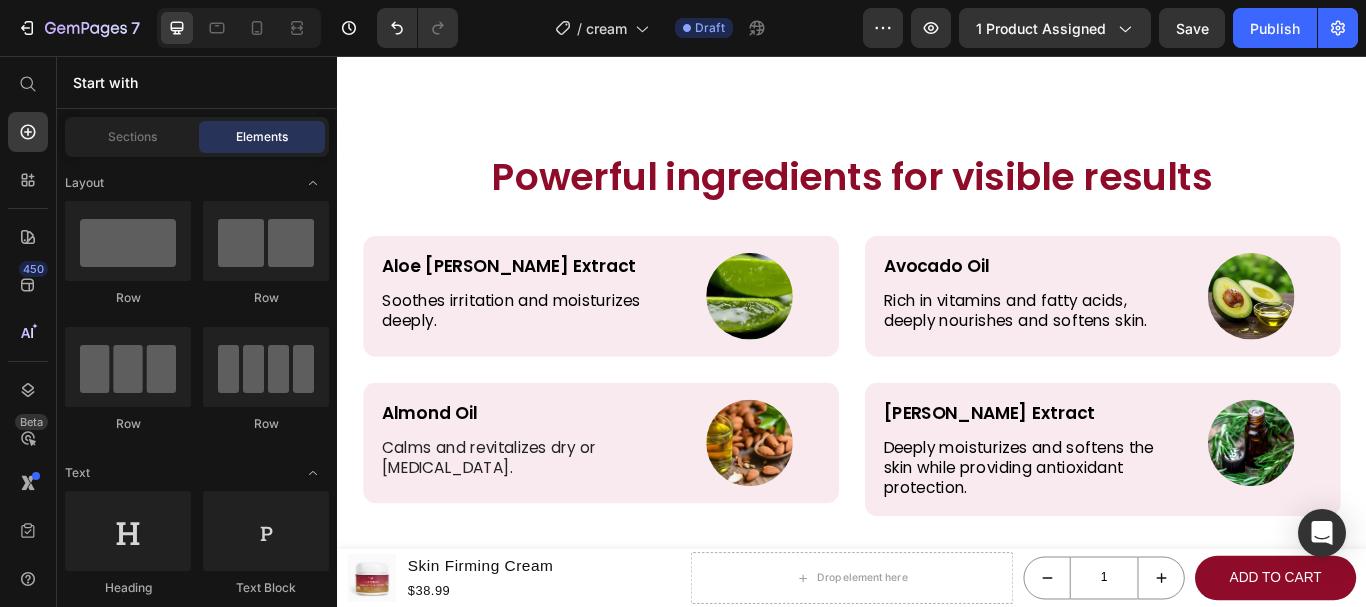 scroll, scrollTop: 4323, scrollLeft: 0, axis: vertical 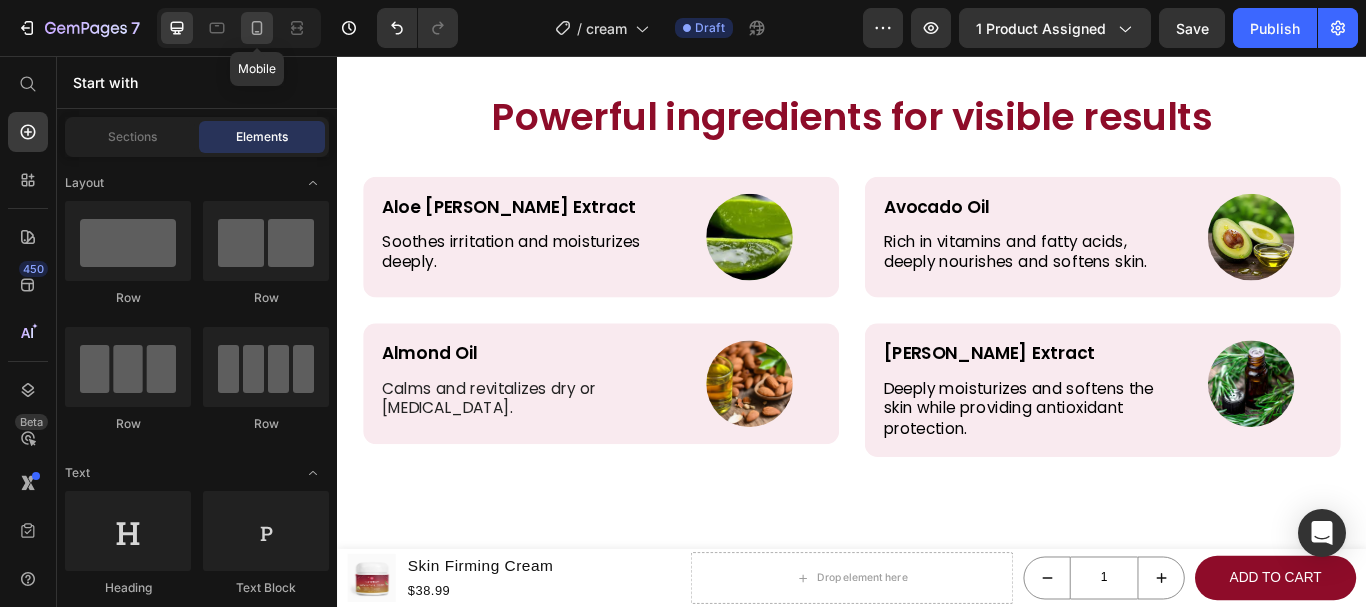 click 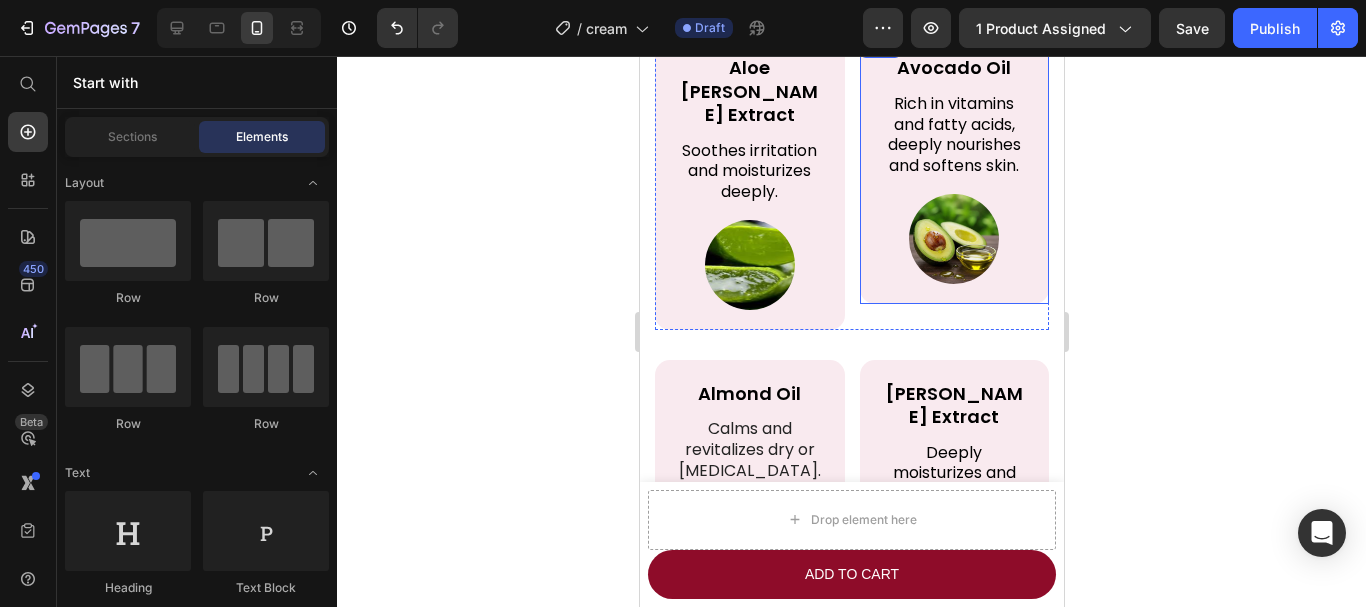 scroll, scrollTop: 4348, scrollLeft: 0, axis: vertical 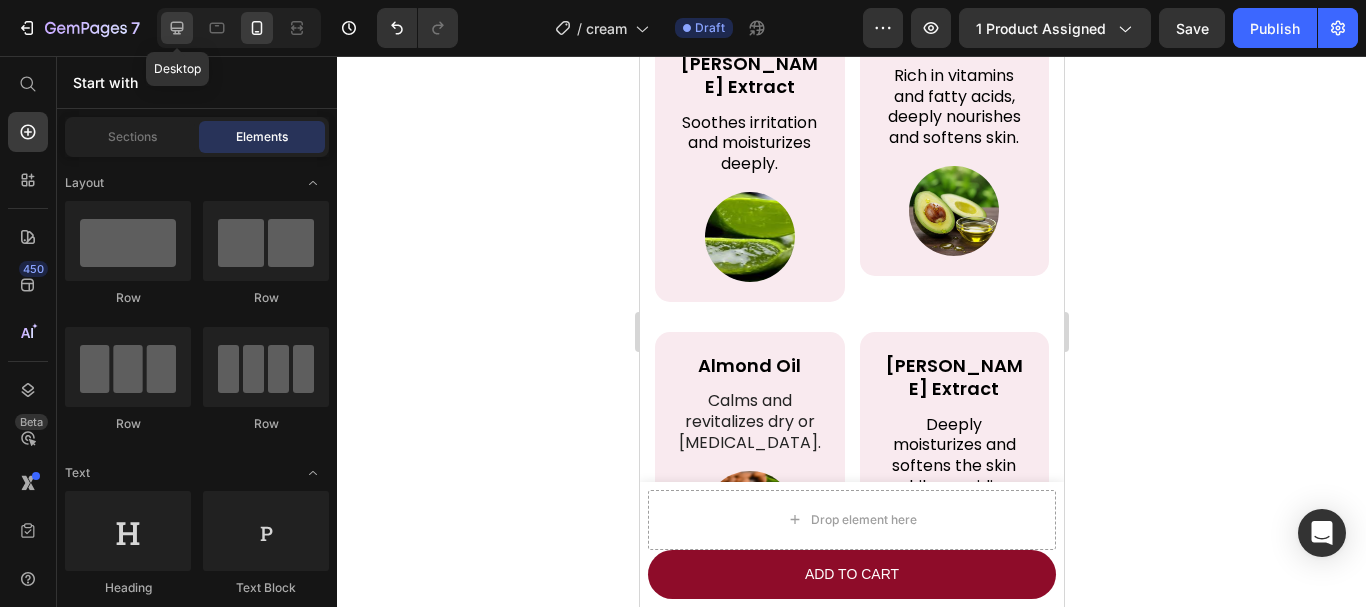 click 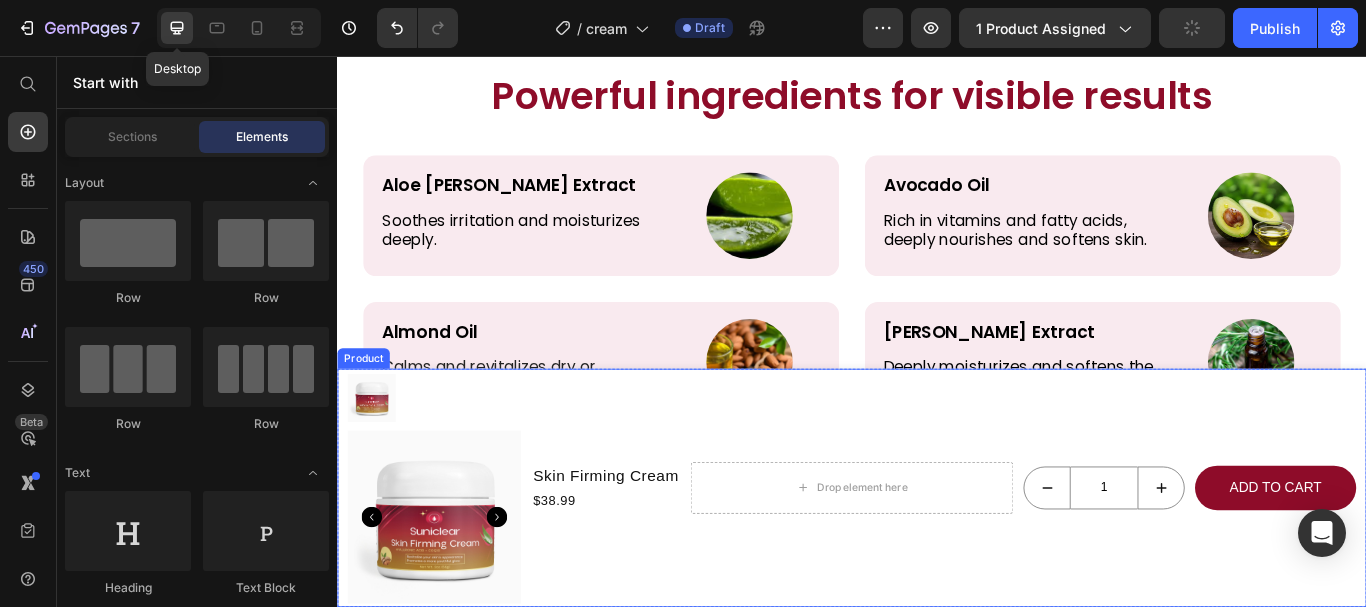 scroll, scrollTop: 4360, scrollLeft: 0, axis: vertical 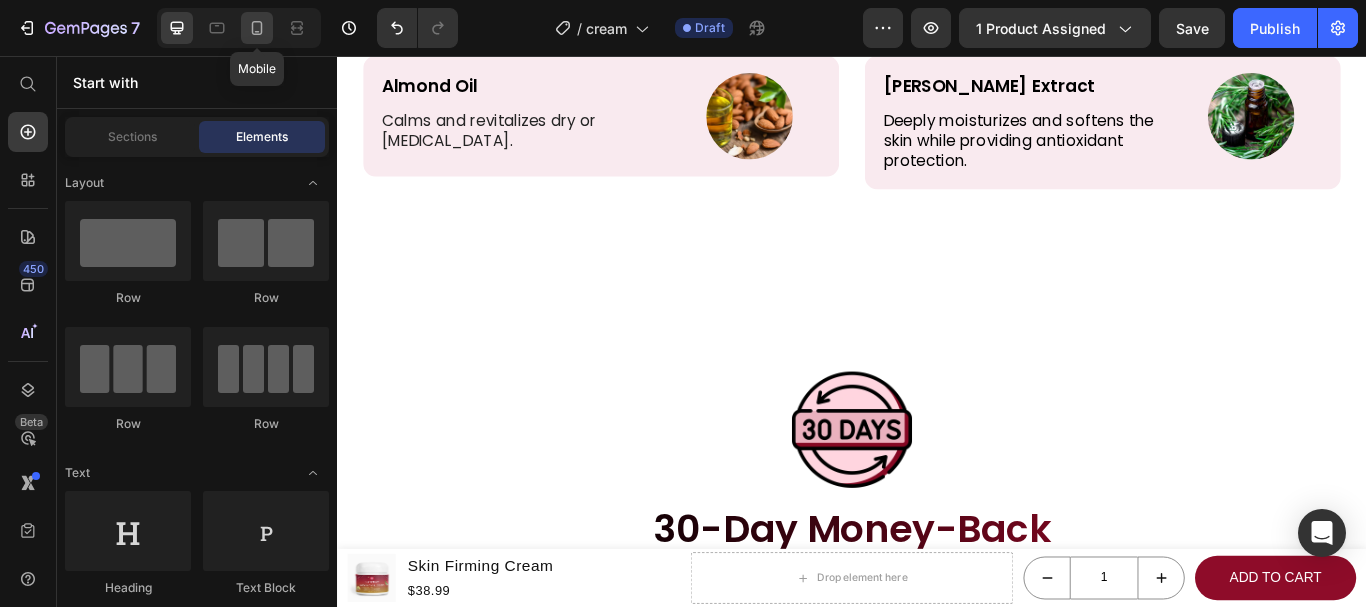 click 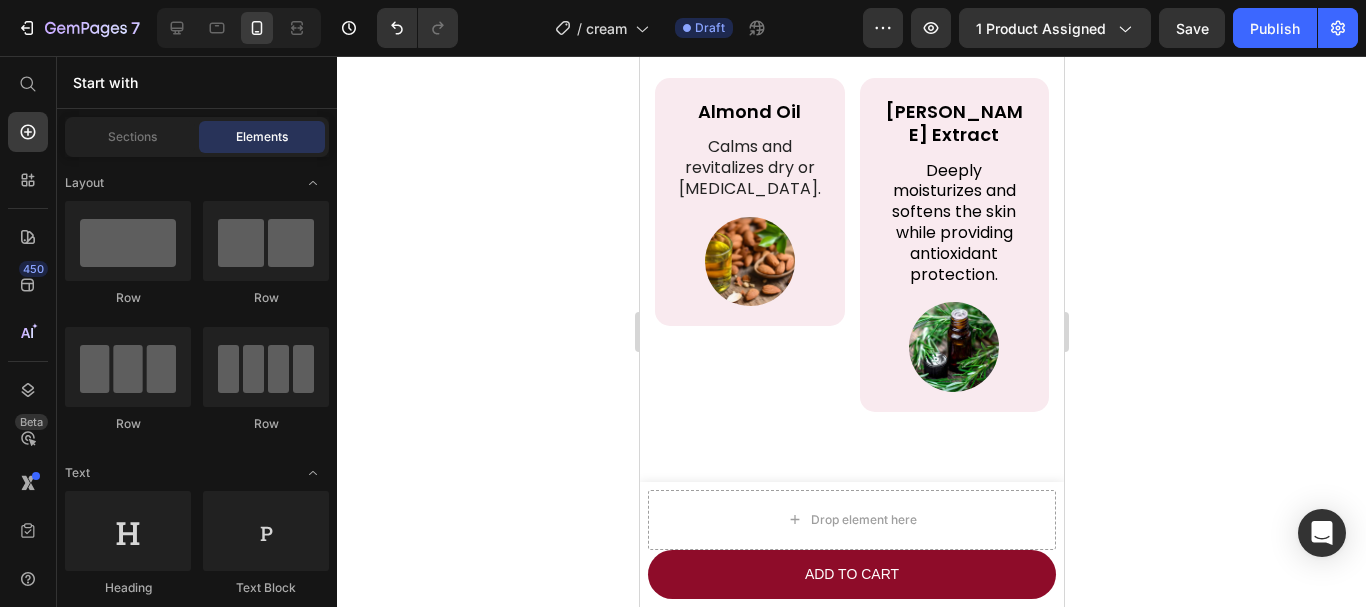 scroll, scrollTop: 4630, scrollLeft: 0, axis: vertical 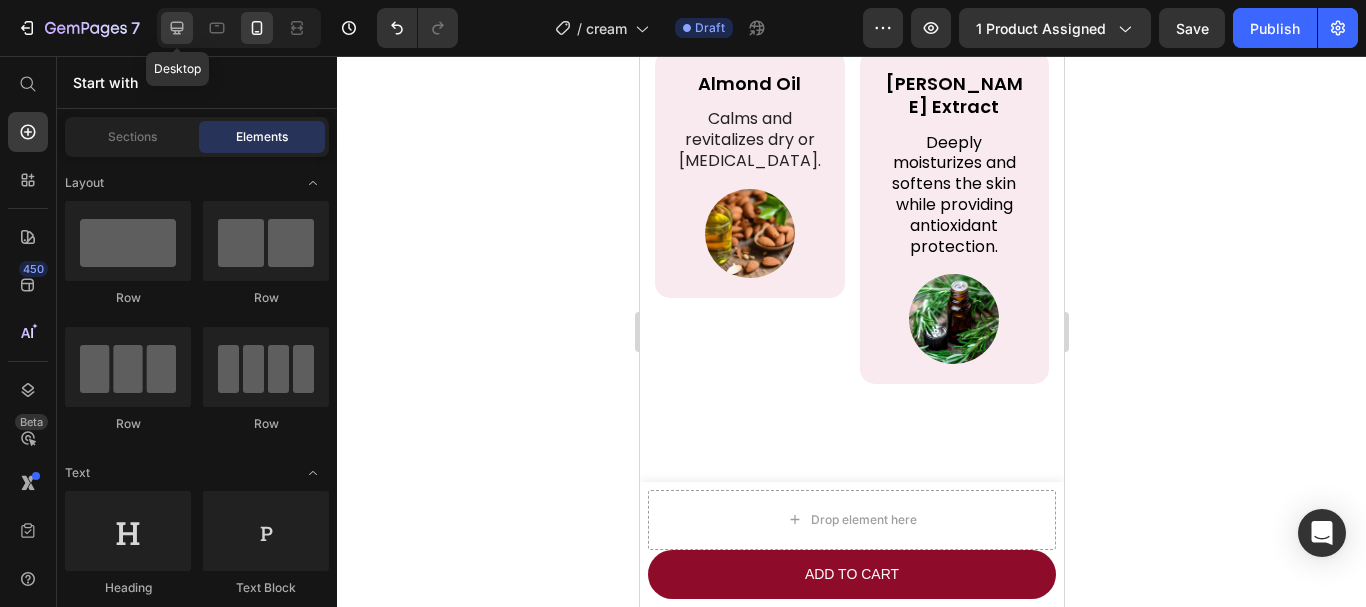 drag, startPoint x: 182, startPoint y: 26, endPoint x: 200, endPoint y: 57, distance: 35.846897 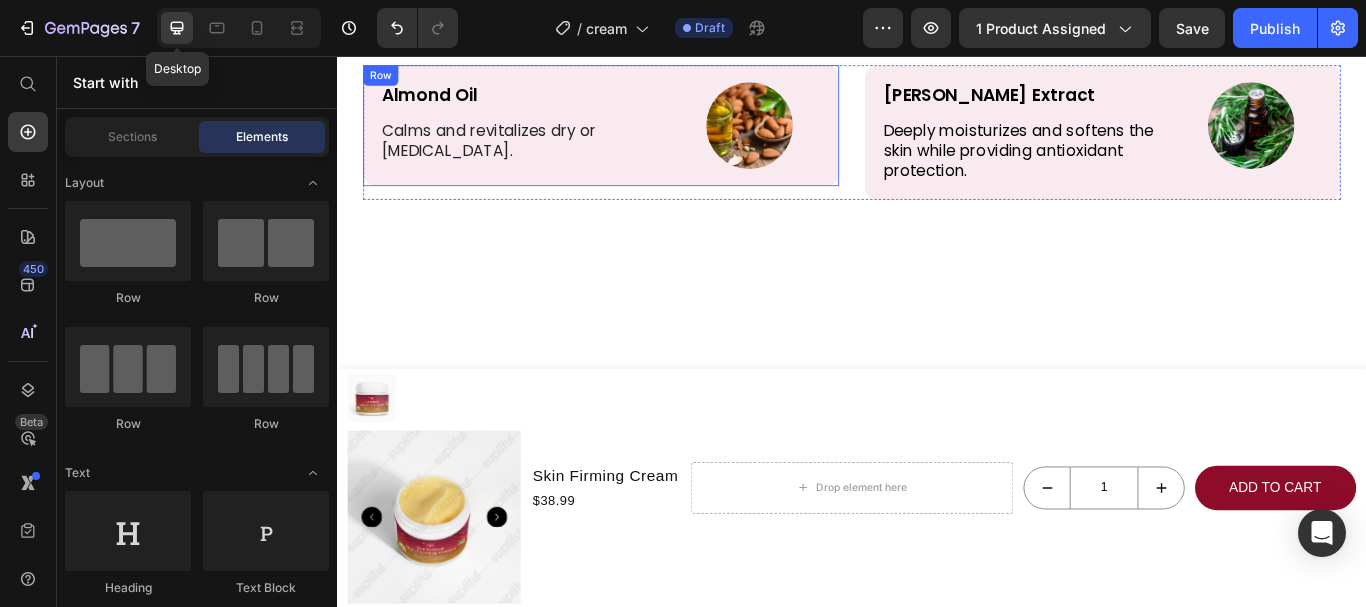 scroll, scrollTop: 4691, scrollLeft: 0, axis: vertical 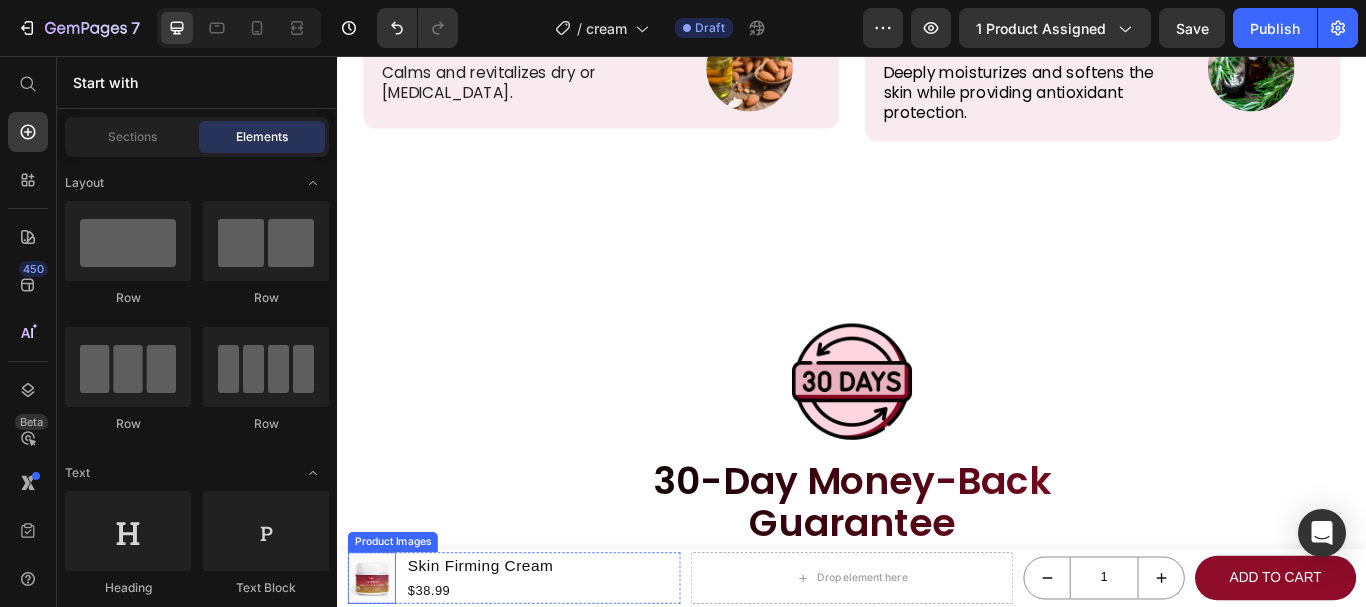 click at bounding box center (377, 665) 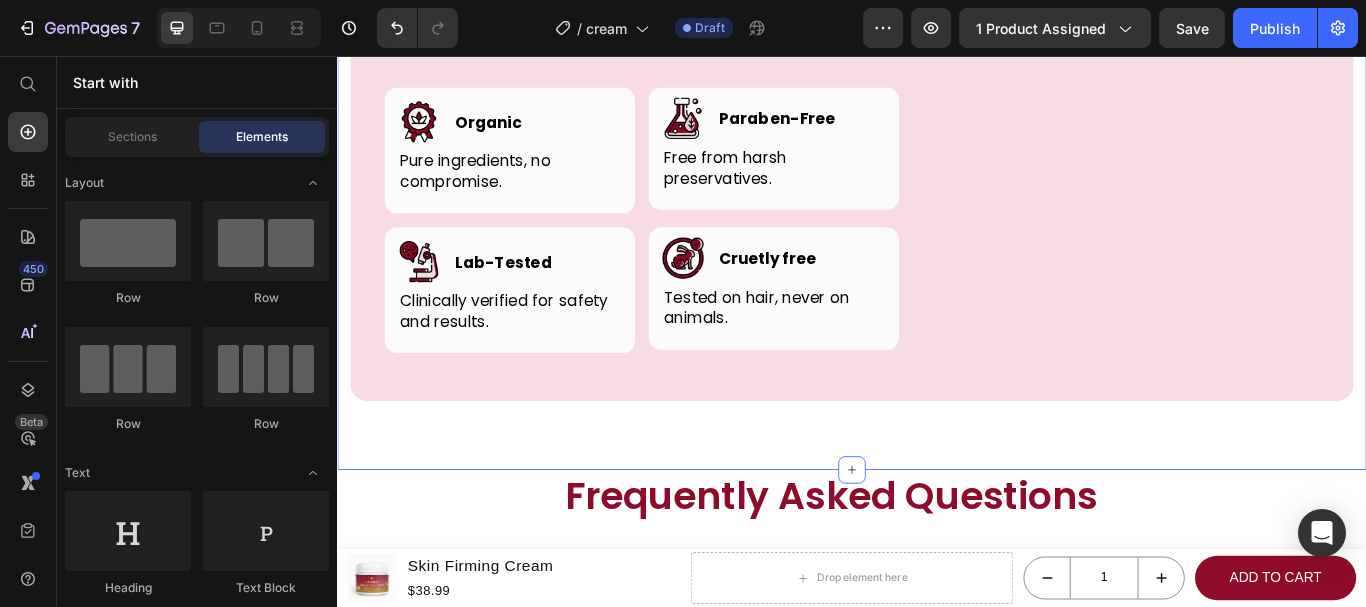 scroll, scrollTop: 5743, scrollLeft: 0, axis: vertical 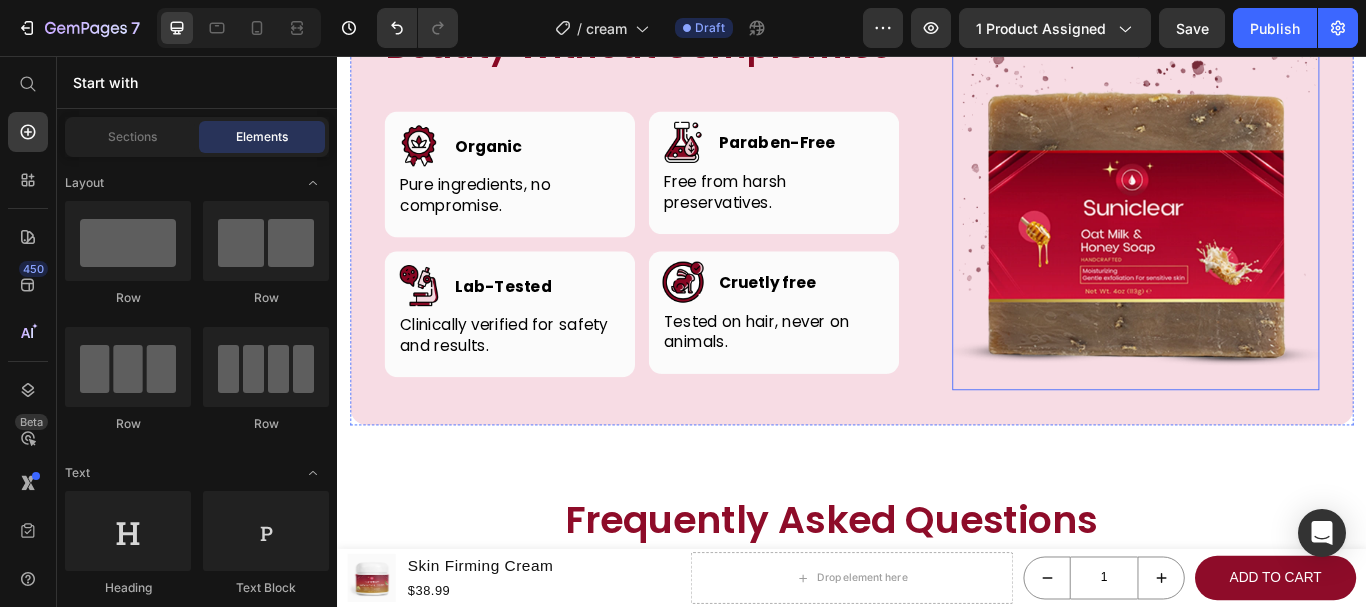 click at bounding box center (1268, 232) 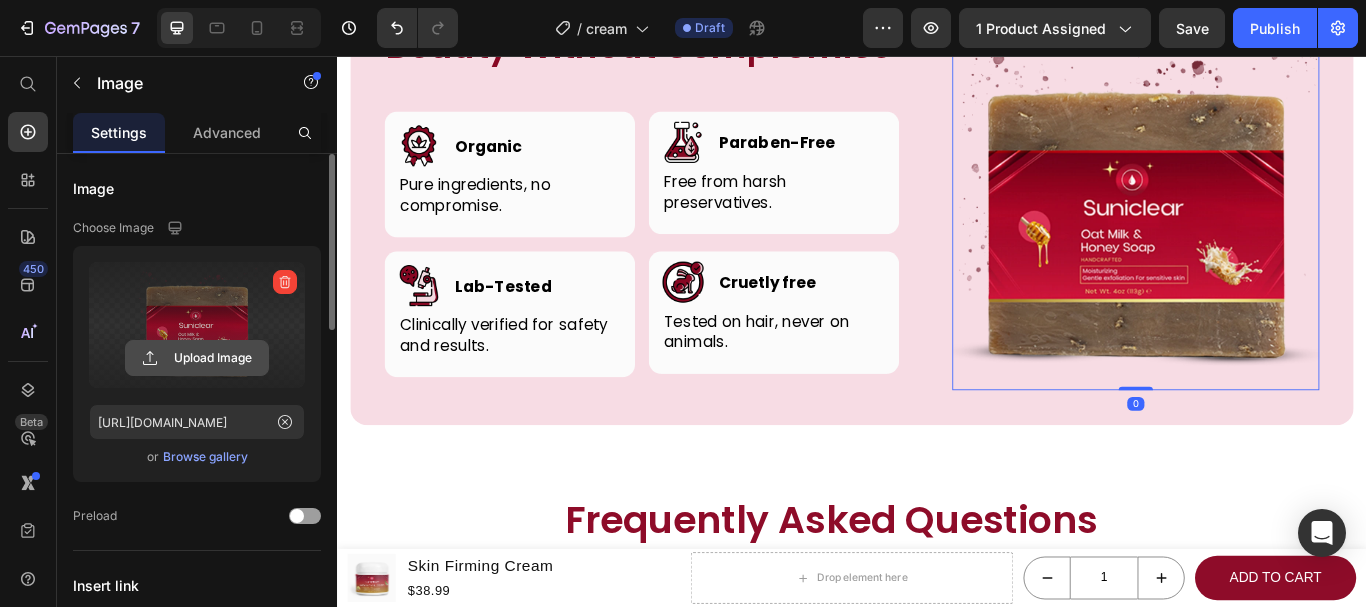 click 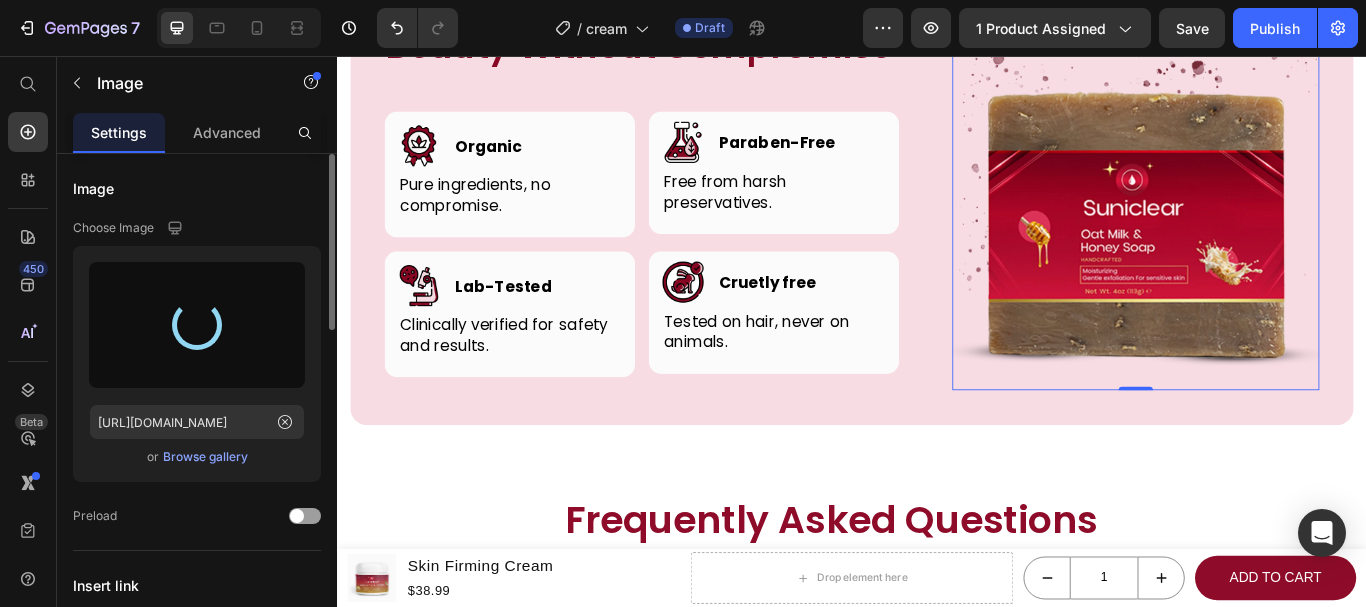 type on "https://cdn.shopify.com/s/files/1/0768/4630/1403/files/gempages_574688803264922853-f4336a3d-8006-471b-8c5d-52d824509b21.webp" 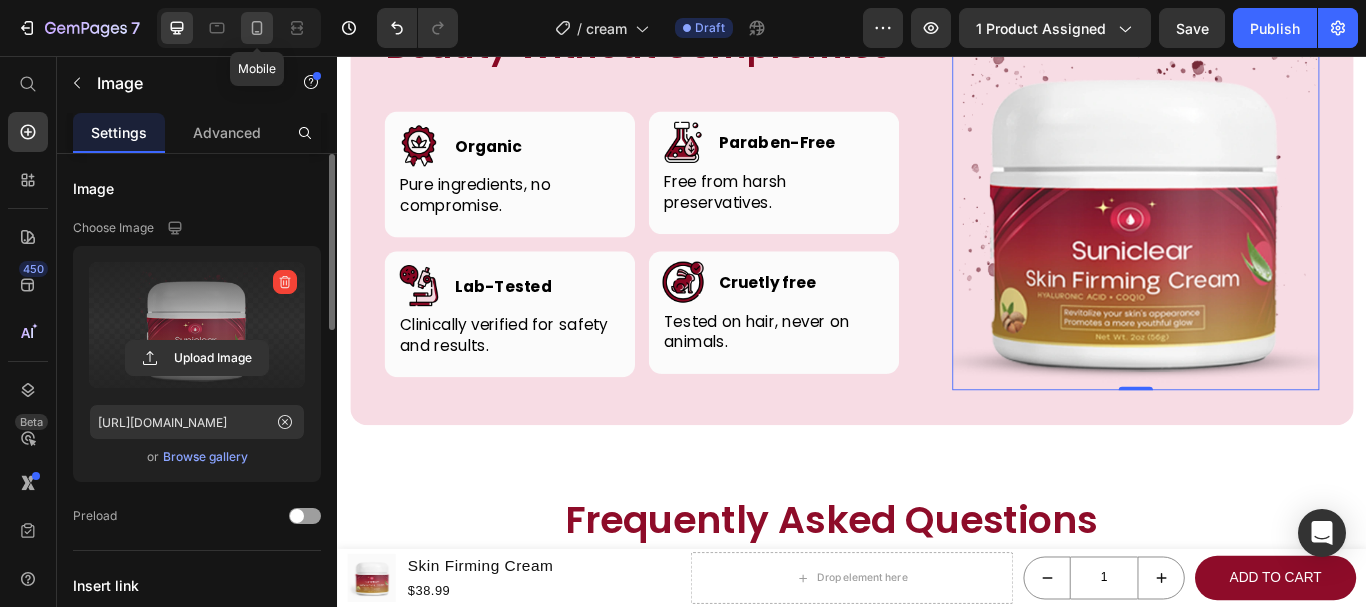 click 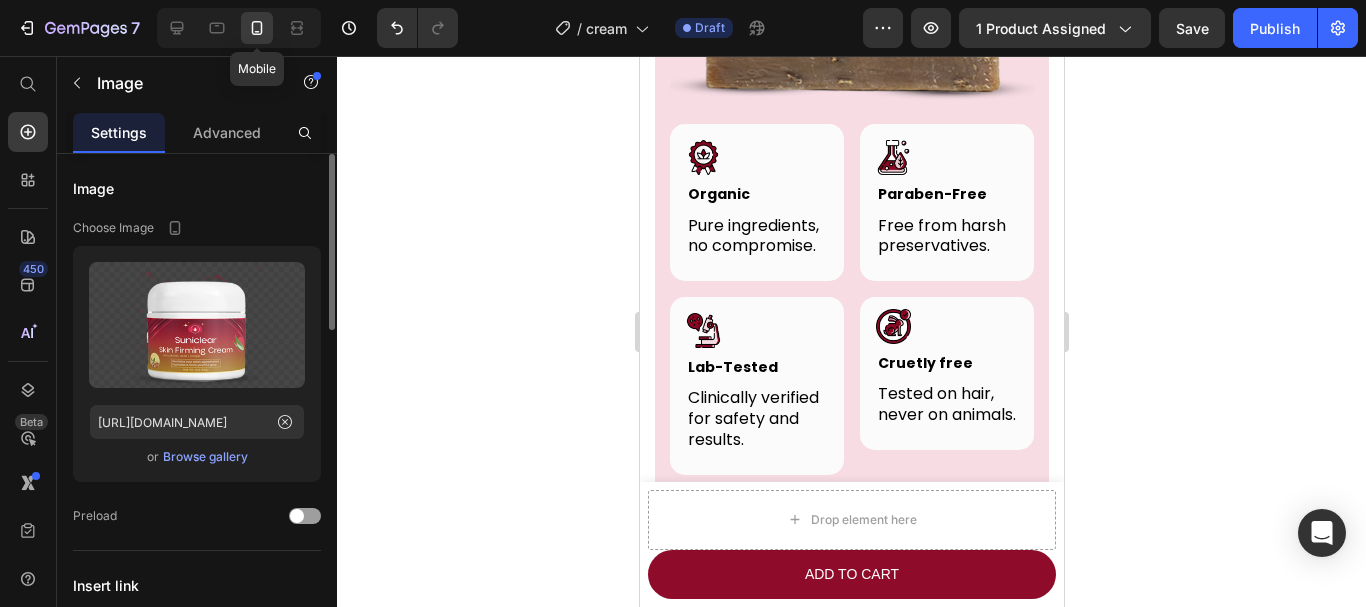 scroll, scrollTop: 5710, scrollLeft: 0, axis: vertical 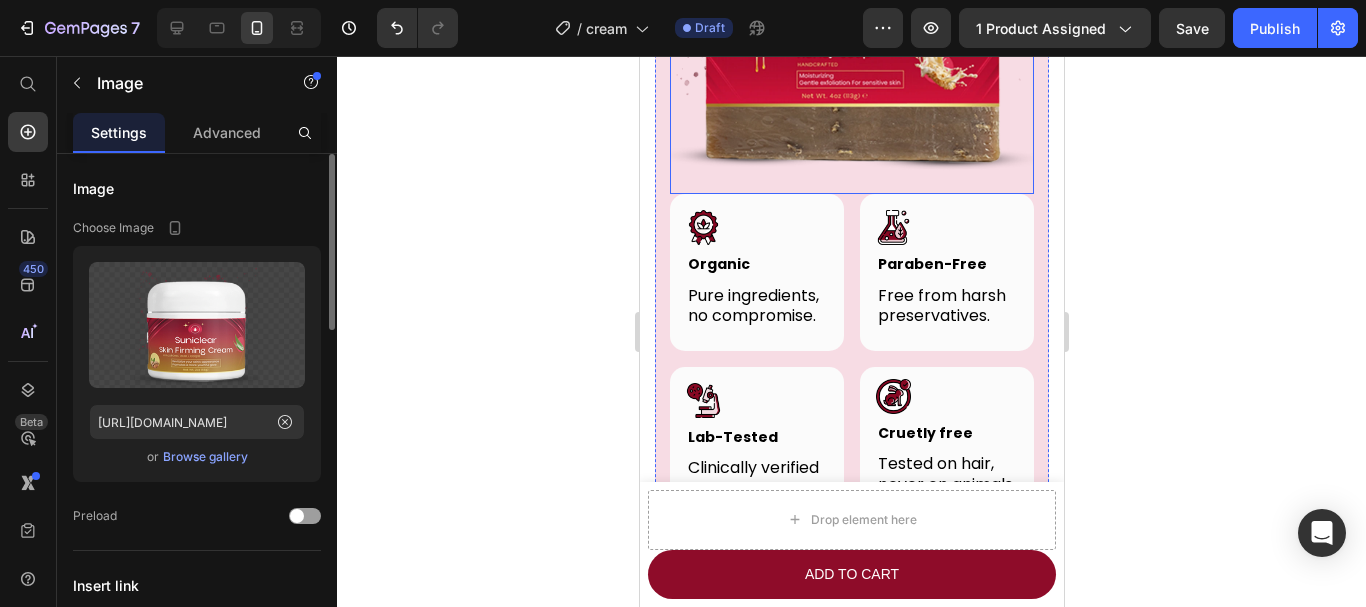 click at bounding box center [851, 12] 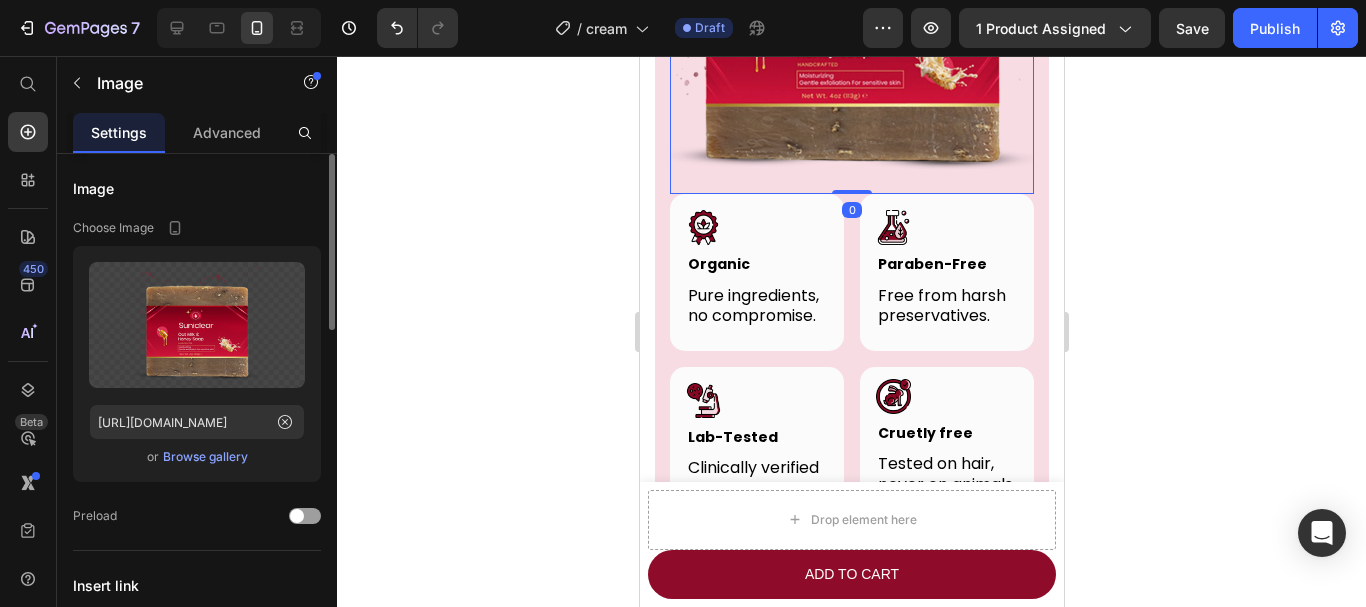 click on "Browse gallery" at bounding box center (205, 457) 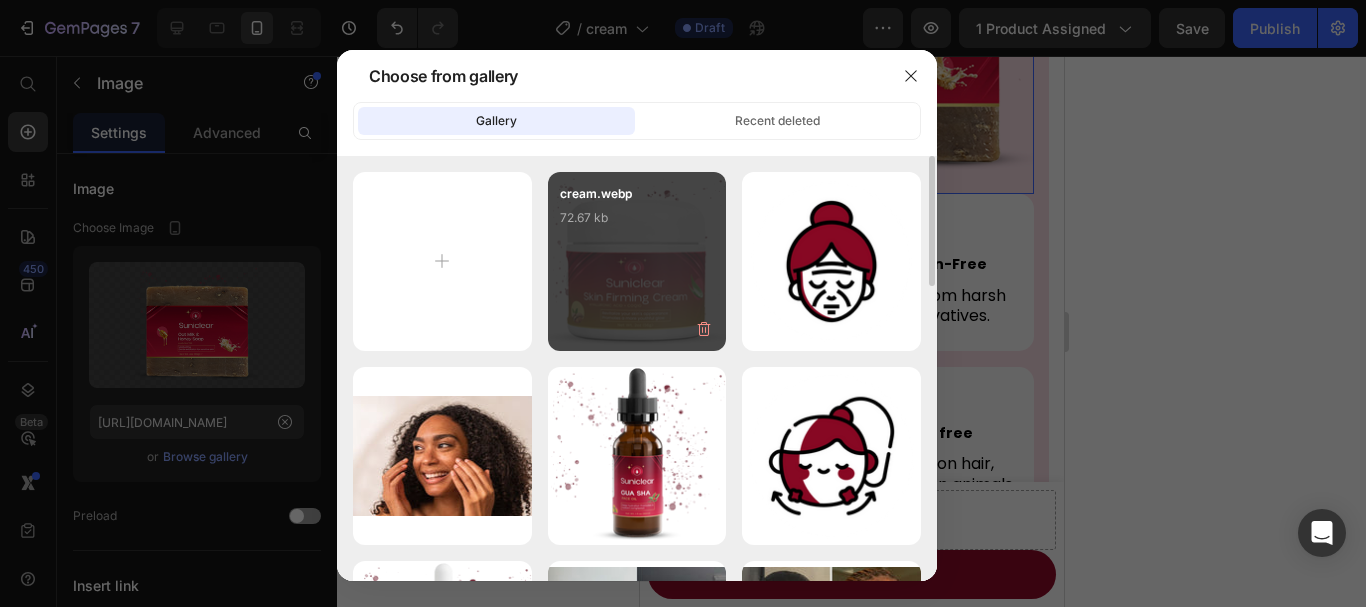 click on "cream.webp 72.67 kb" at bounding box center (637, 224) 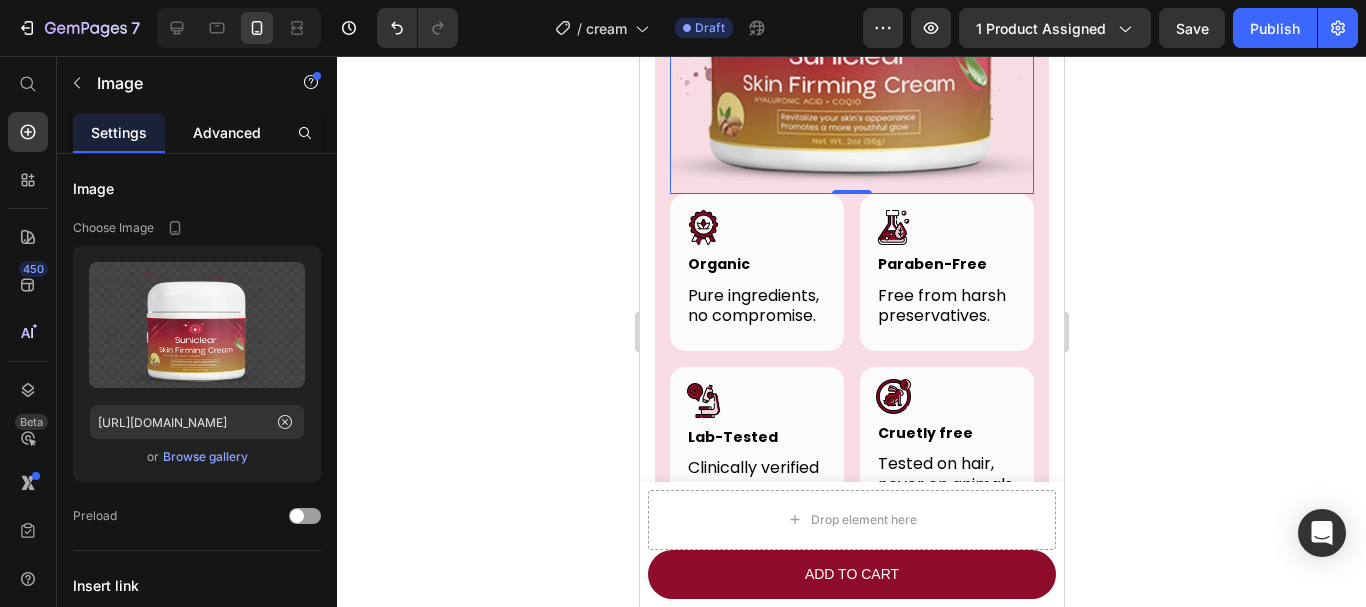 click on "Advanced" at bounding box center (227, 132) 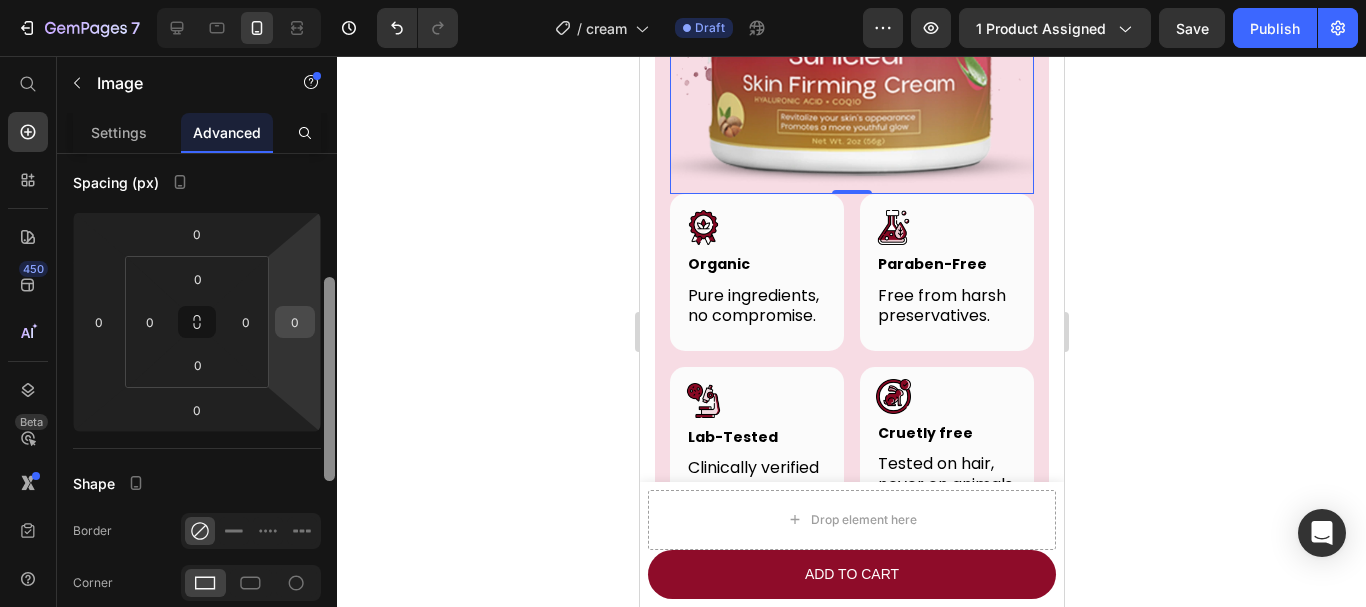 scroll, scrollTop: 246, scrollLeft: 0, axis: vertical 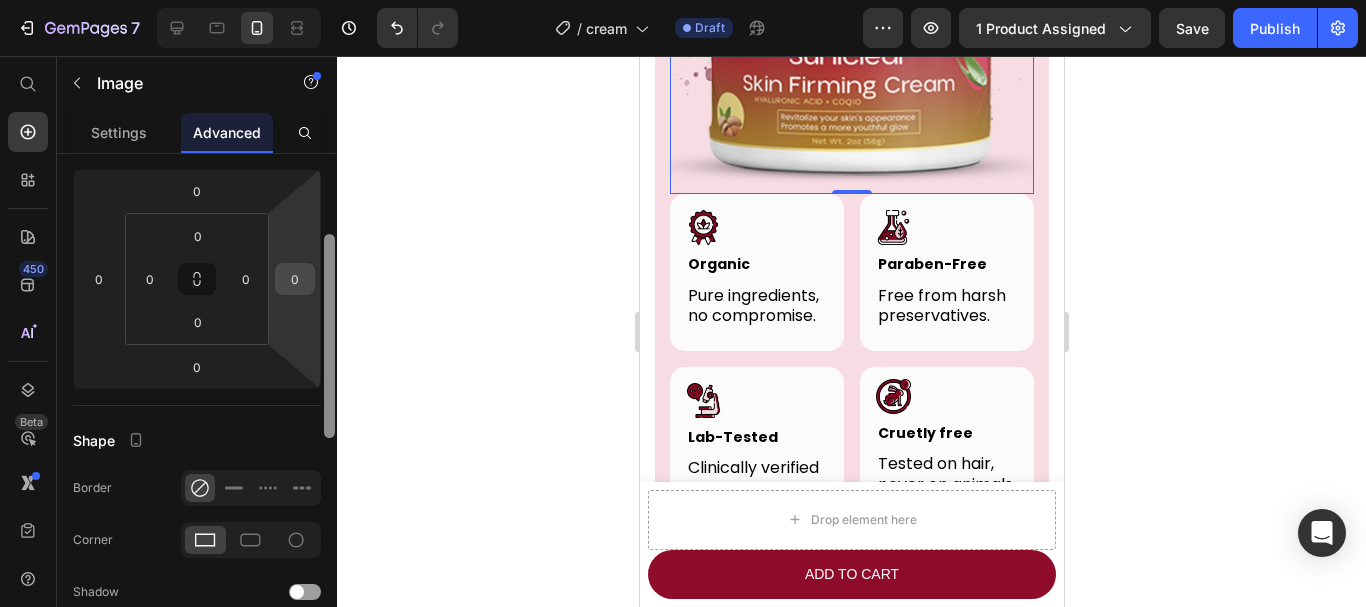 drag, startPoint x: 330, startPoint y: 184, endPoint x: 302, endPoint y: 283, distance: 102.88343 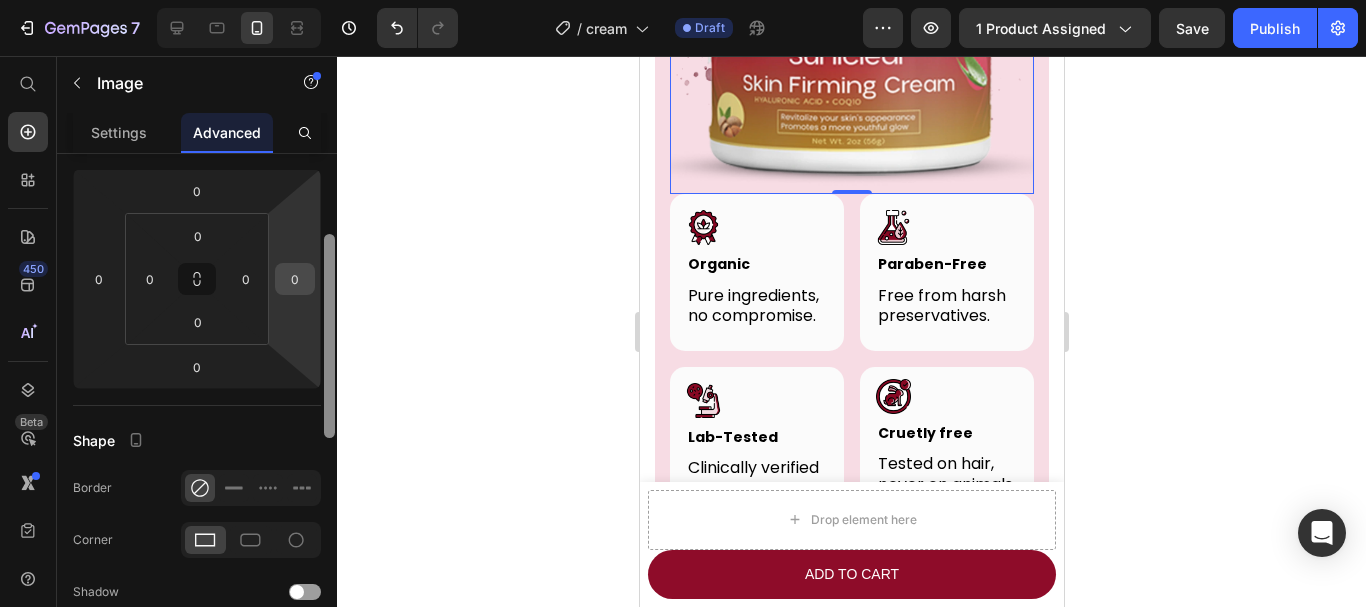 click on "Display on Desktop Tablet Mobile Spacing (px) 0 0 0 0 0 0 0 0 Shape Border Corner Shadow Position Opacity 100 % Animation Interaction Upgrade to Optimize plan  to unlock Interaction & other premium features. CSS class  Delete element" at bounding box center [197, 409] 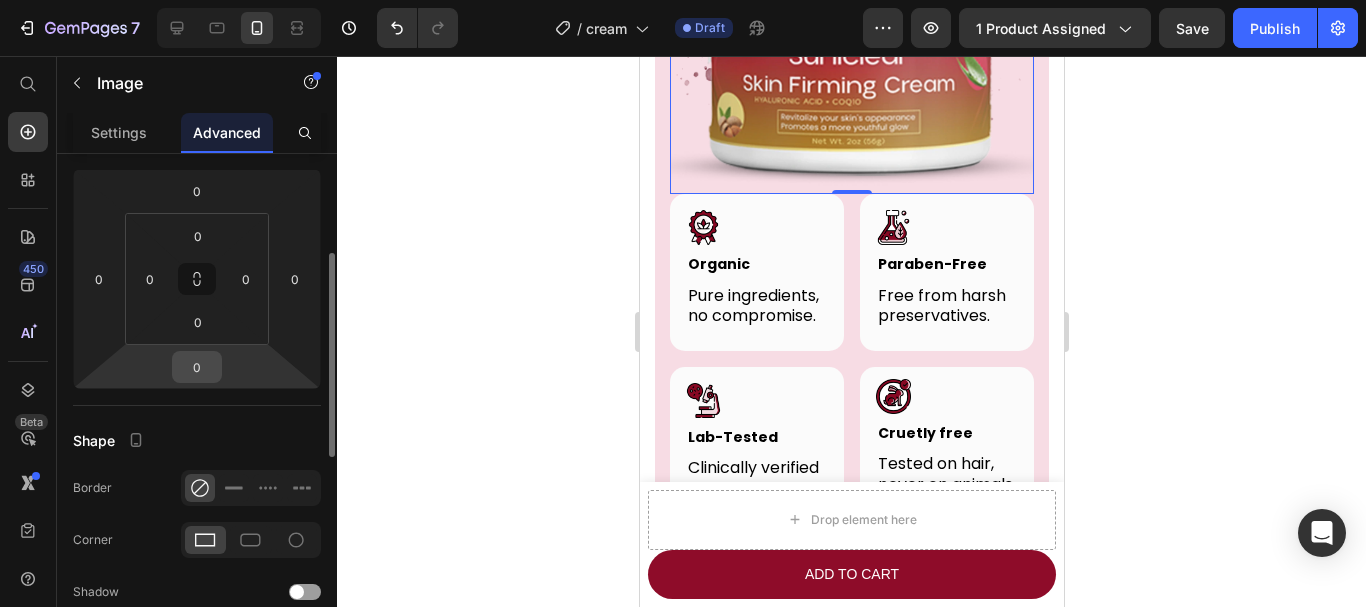 click on "0" at bounding box center [197, 367] 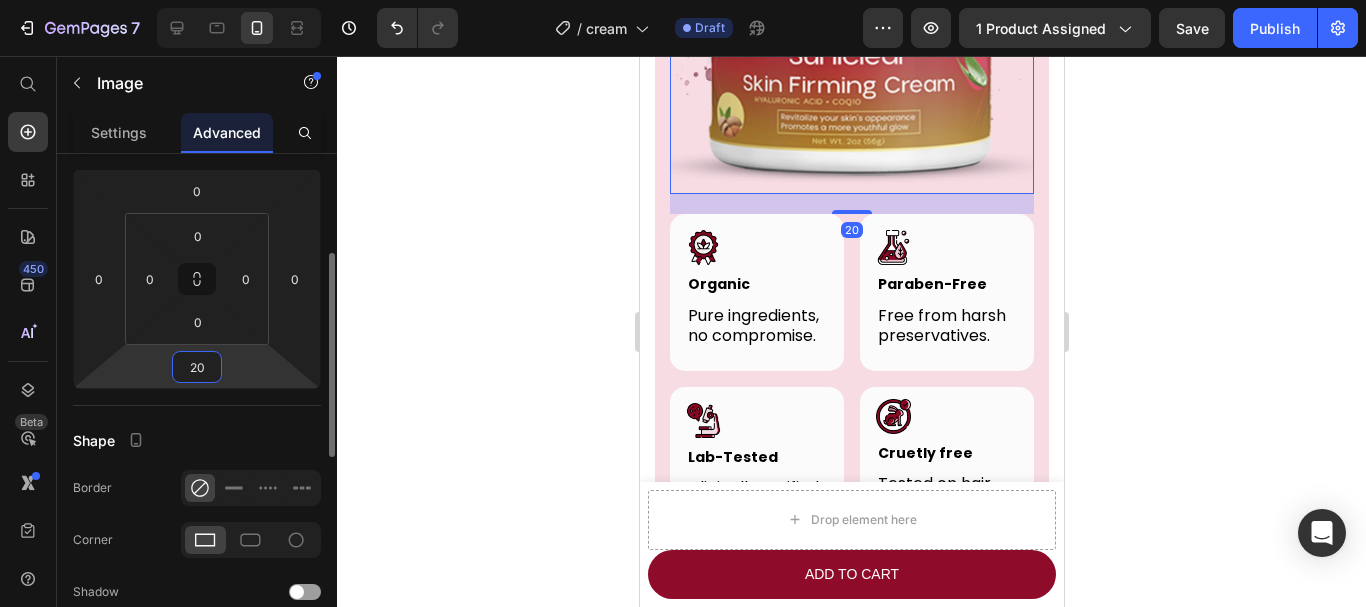 type on "20" 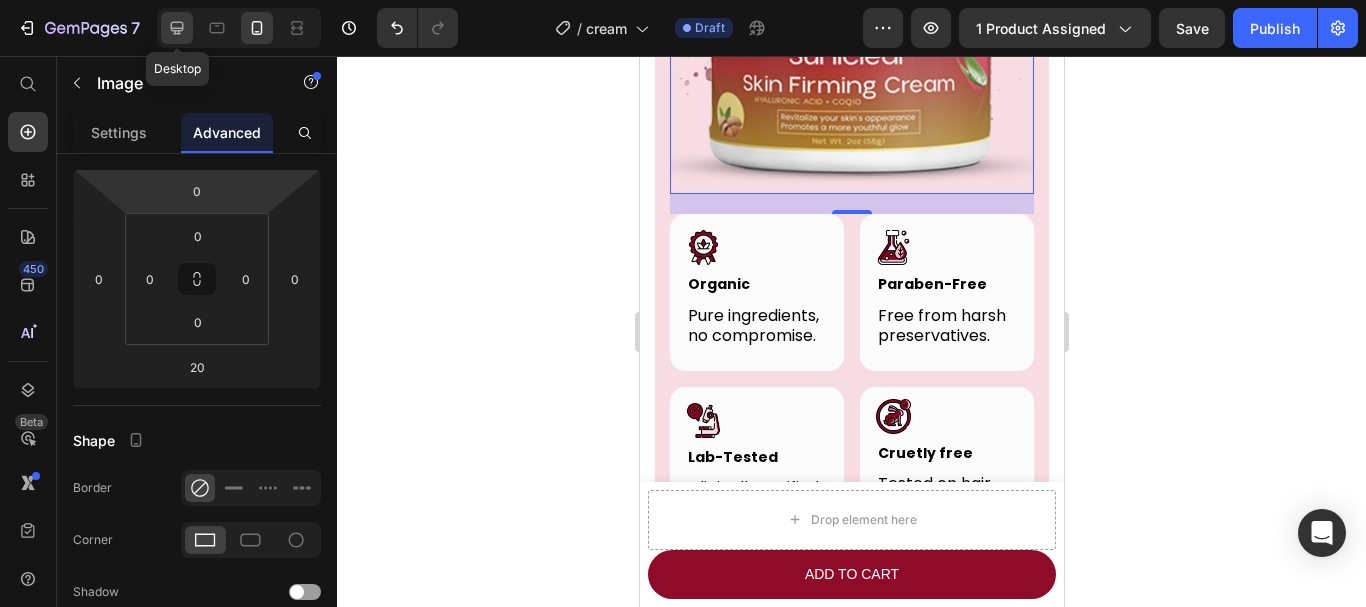 click 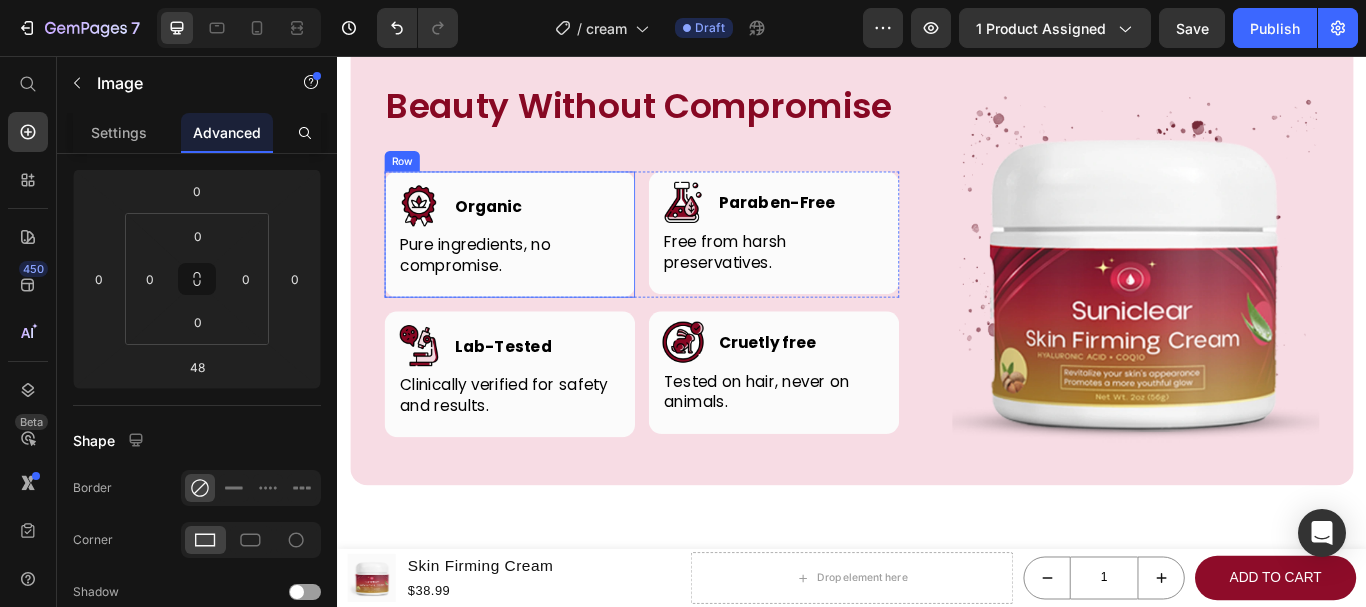 scroll, scrollTop: 5603, scrollLeft: 0, axis: vertical 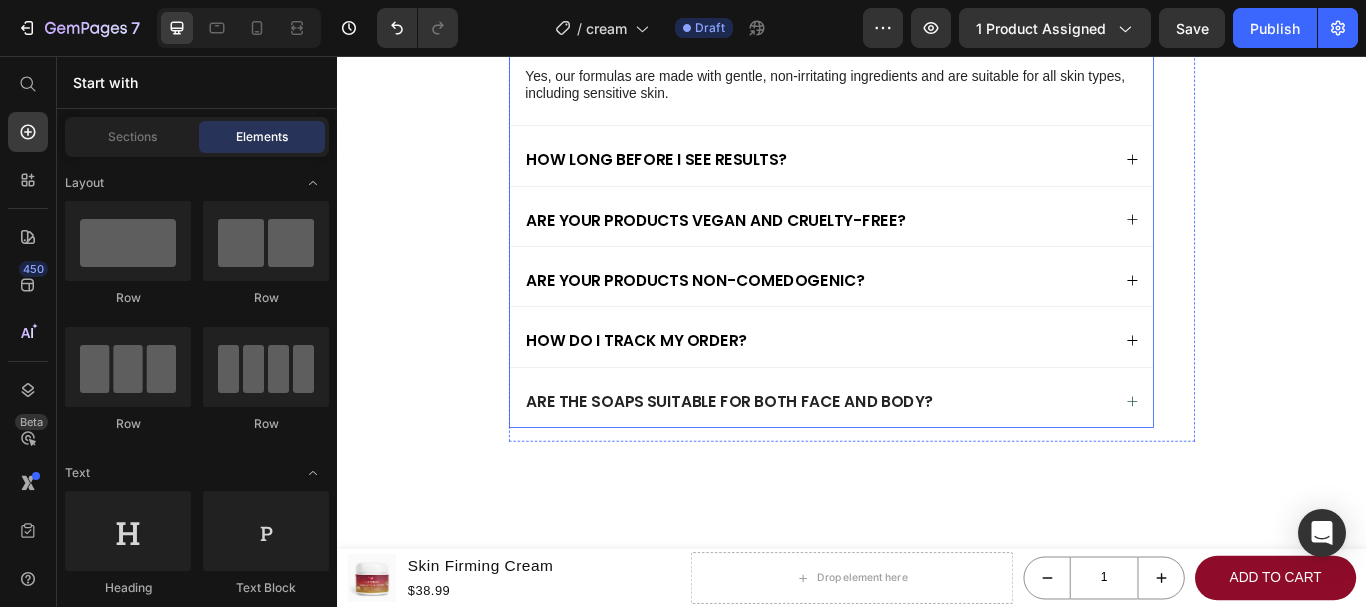 click on "Are the soaps suitable for both face and body?" at bounding box center [794, 458] 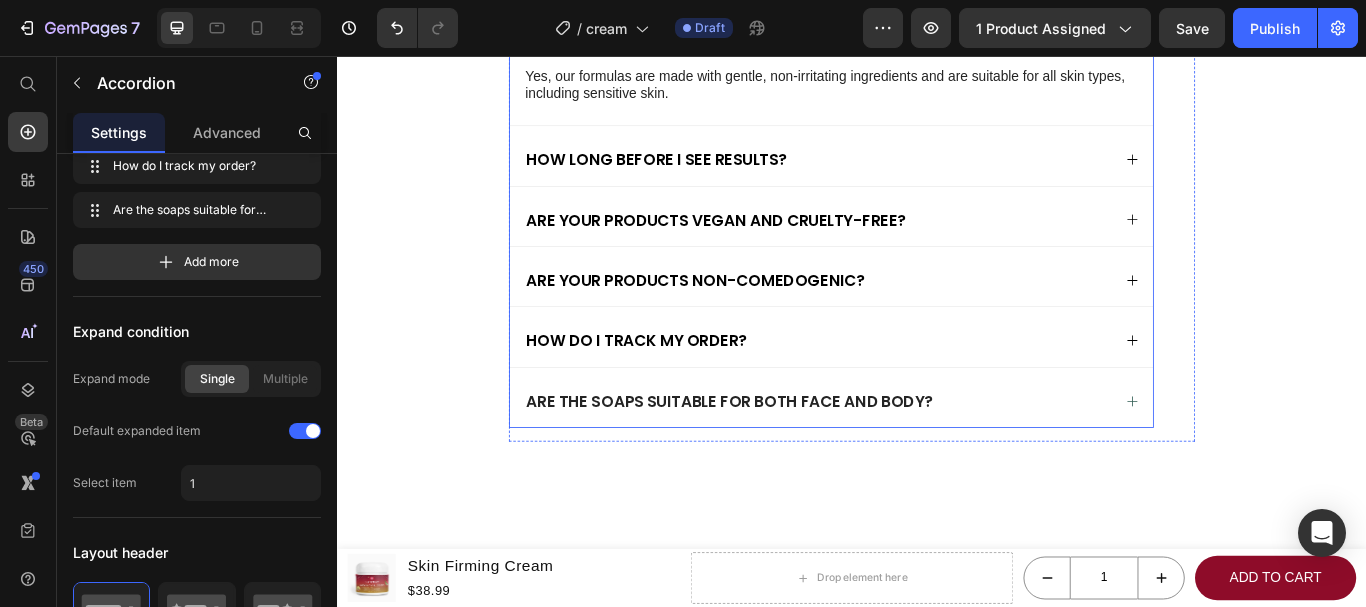 click on "Are the soaps suitable for both face and body?" at bounding box center (794, 458) 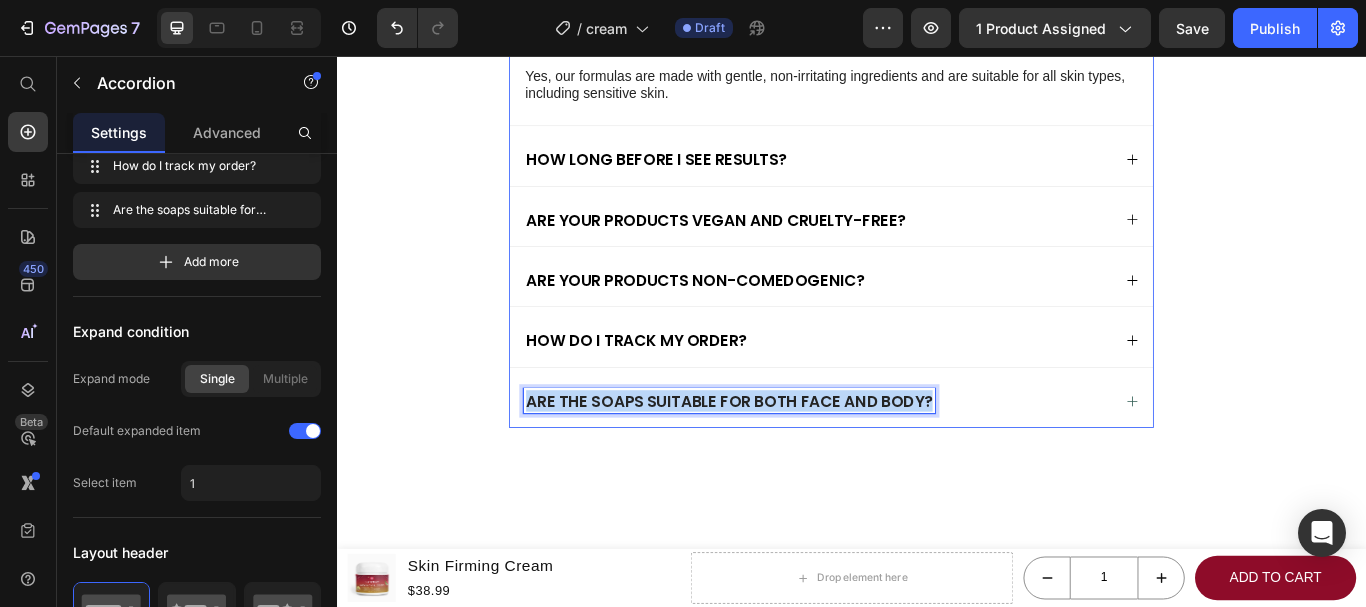 scroll, scrollTop: 0, scrollLeft: 0, axis: both 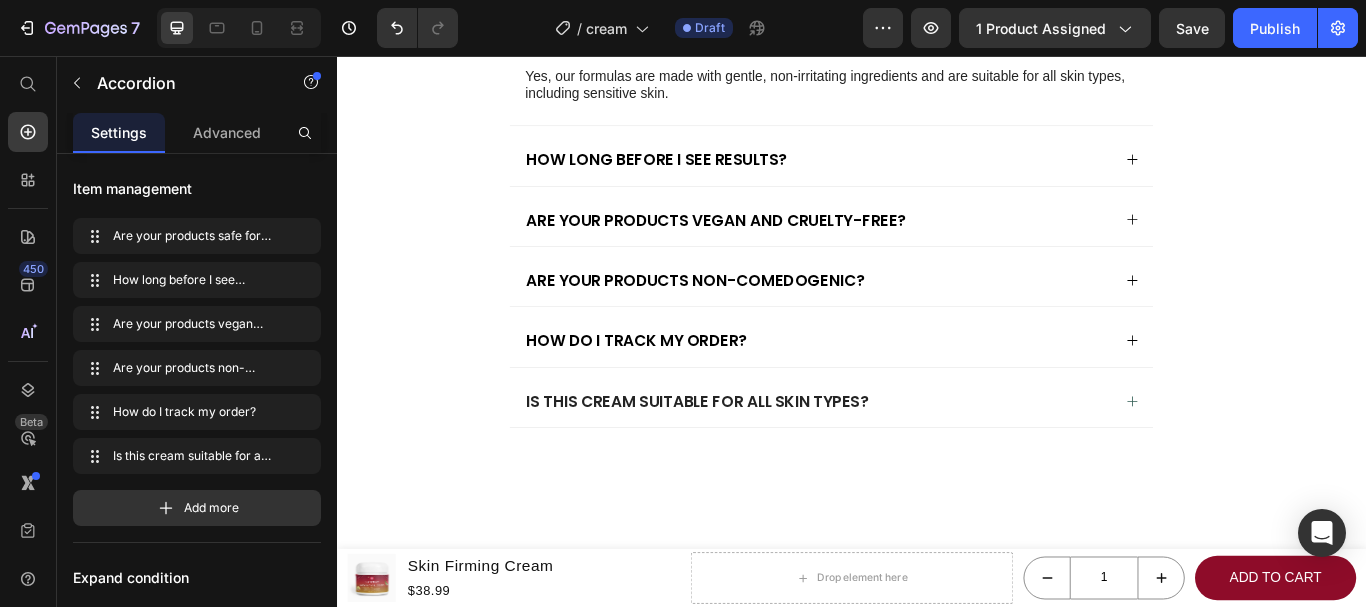 click on "Is this cream suitable for all skin types?" at bounding box center [897, 458] 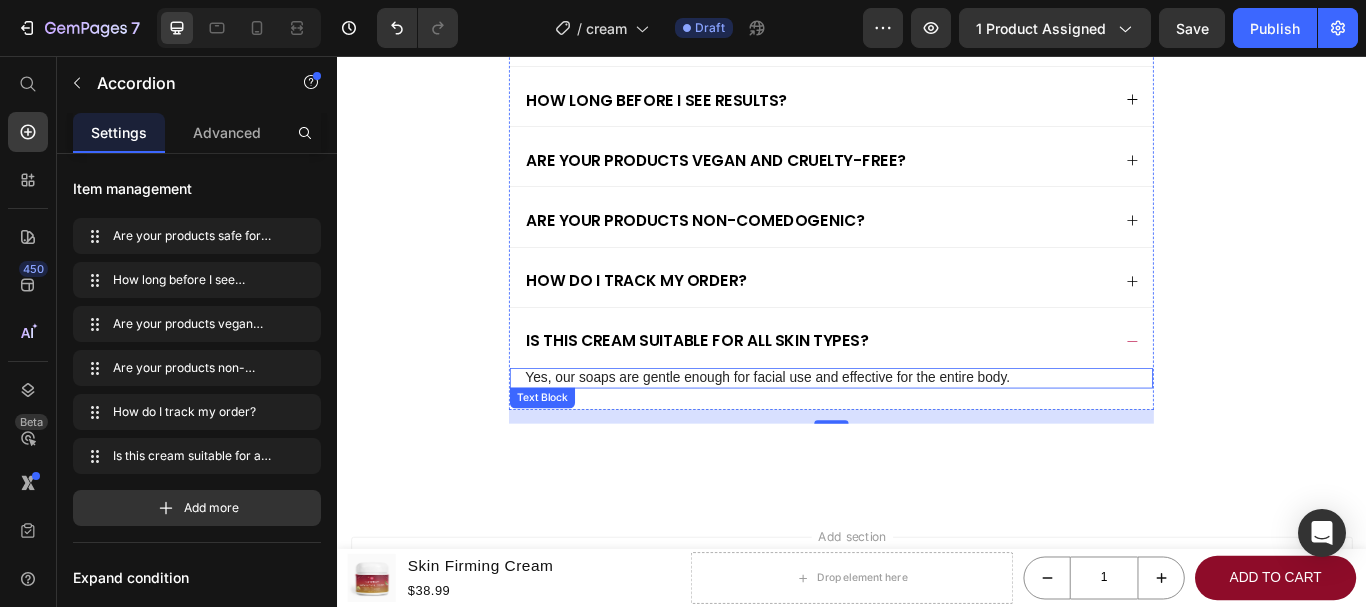 click on "Yes, our soaps are gentle enough for facial use and effective for the entire body." at bounding box center (913, 432) 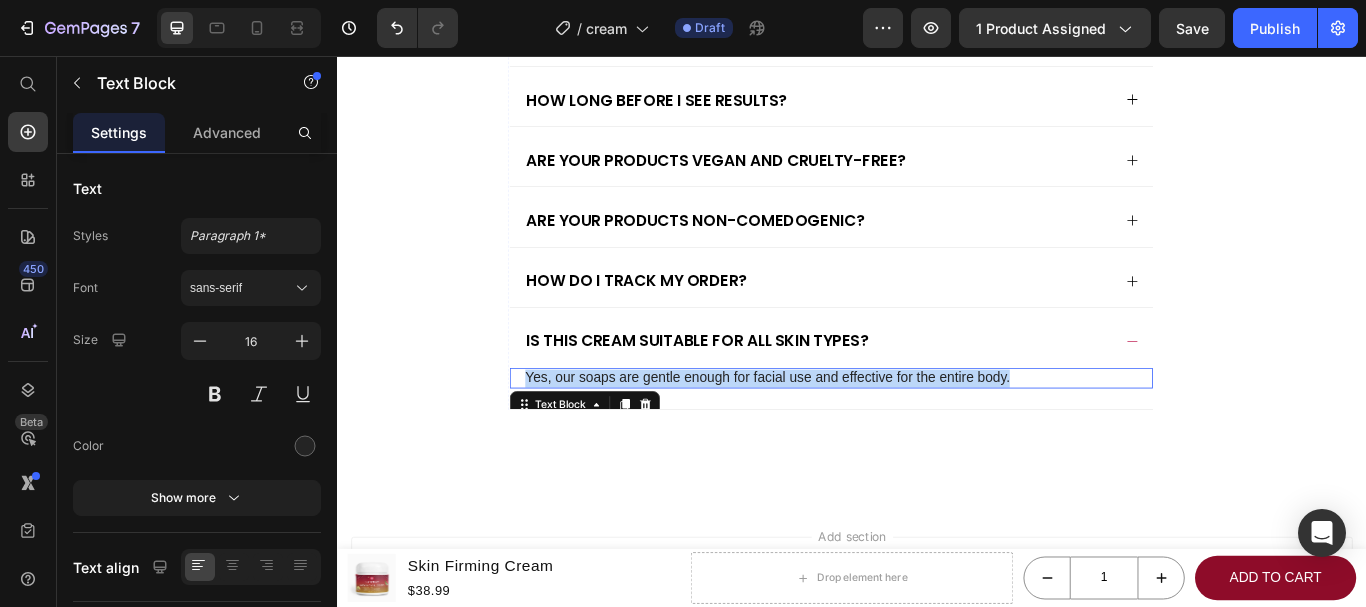 click on "Yes, our soaps are gentle enough for facial use and effective for the entire body." at bounding box center (913, 432) 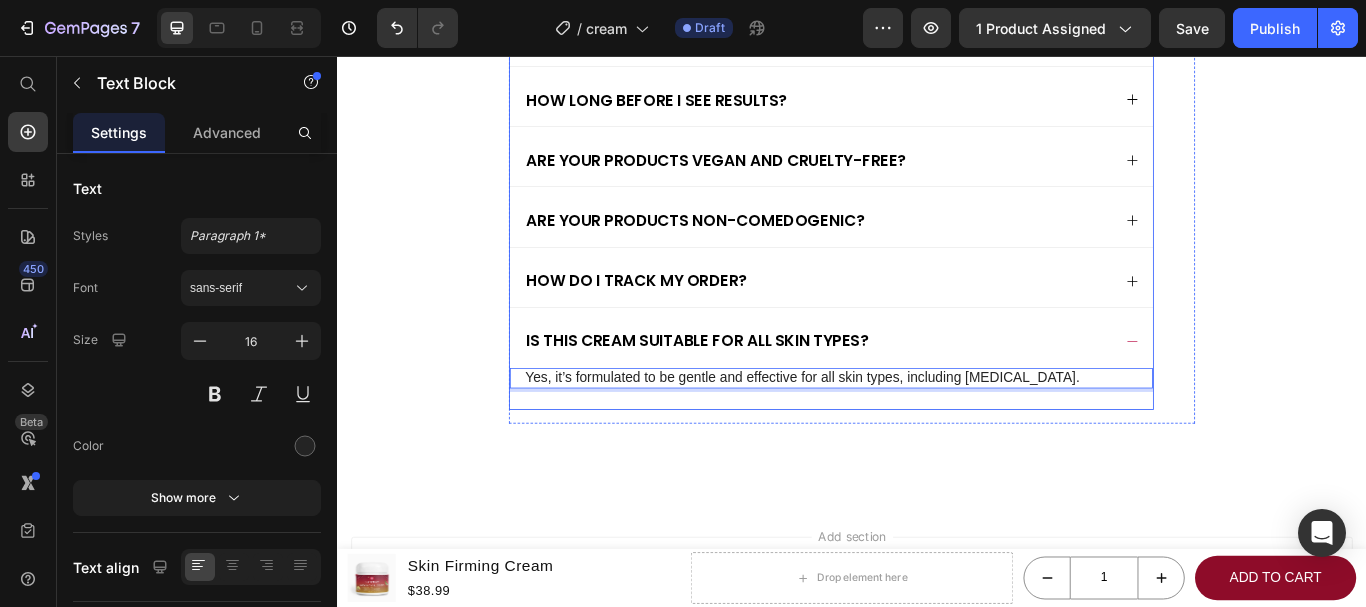 click on "Is this cream suitable for all skin types?" at bounding box center [897, 388] 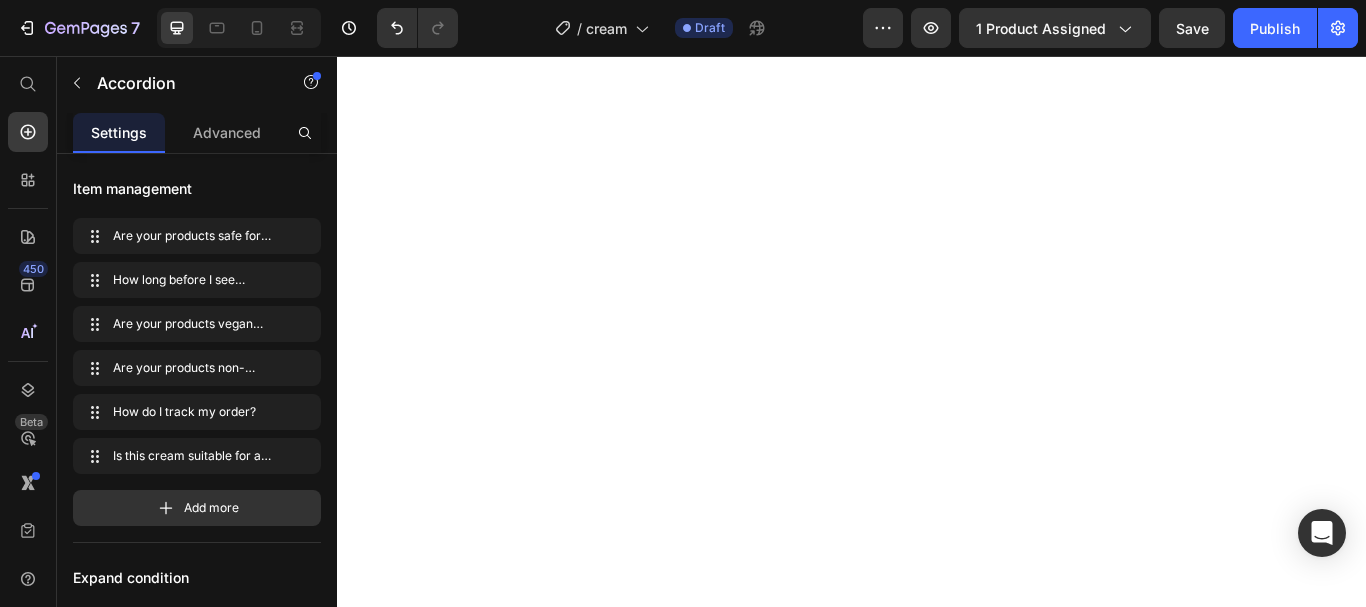 scroll, scrollTop: 0, scrollLeft: 0, axis: both 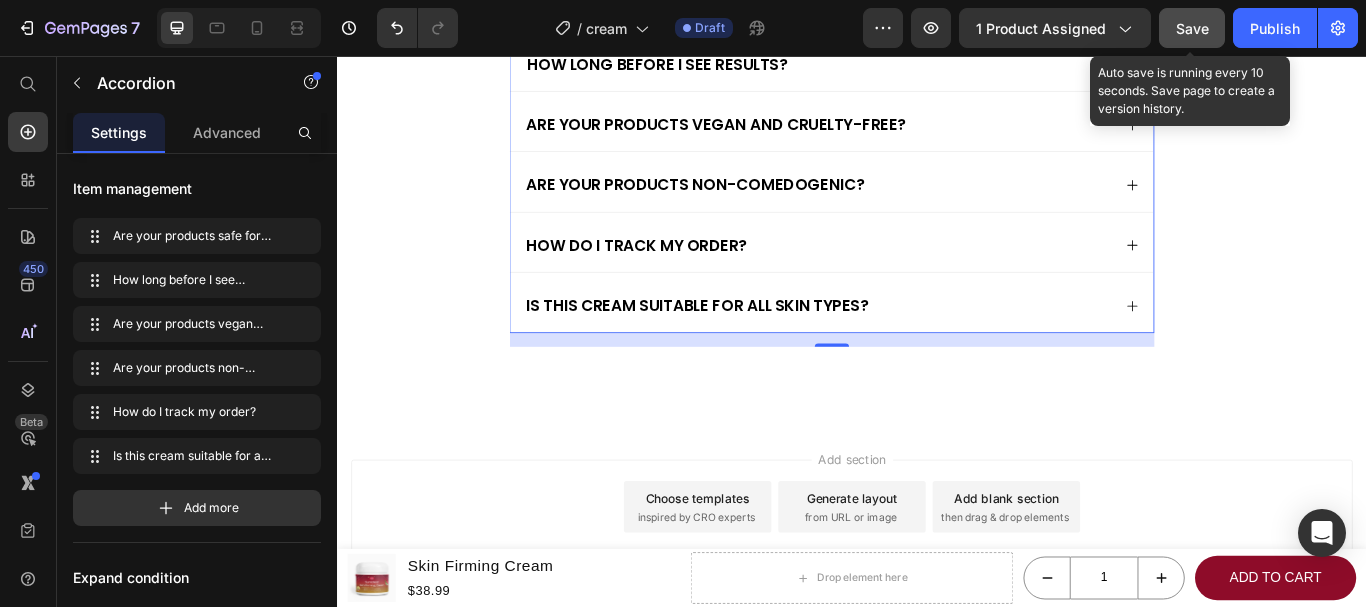 click on "Save" at bounding box center (1192, 28) 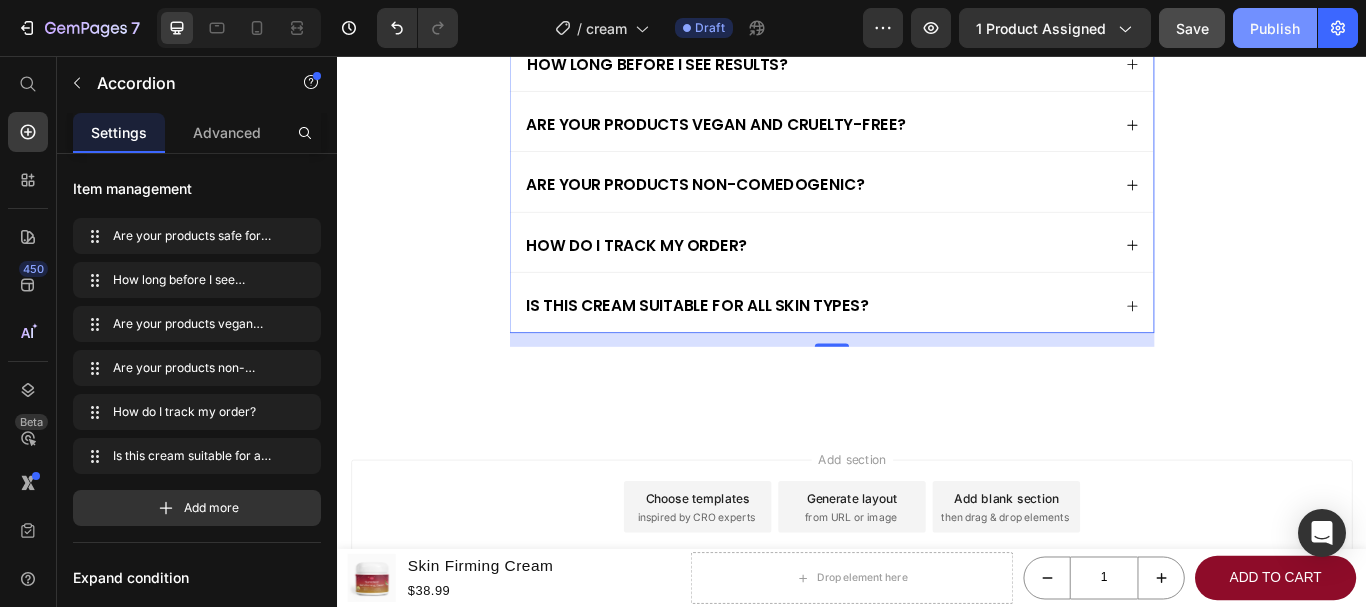 click on "Publish" at bounding box center [1275, 28] 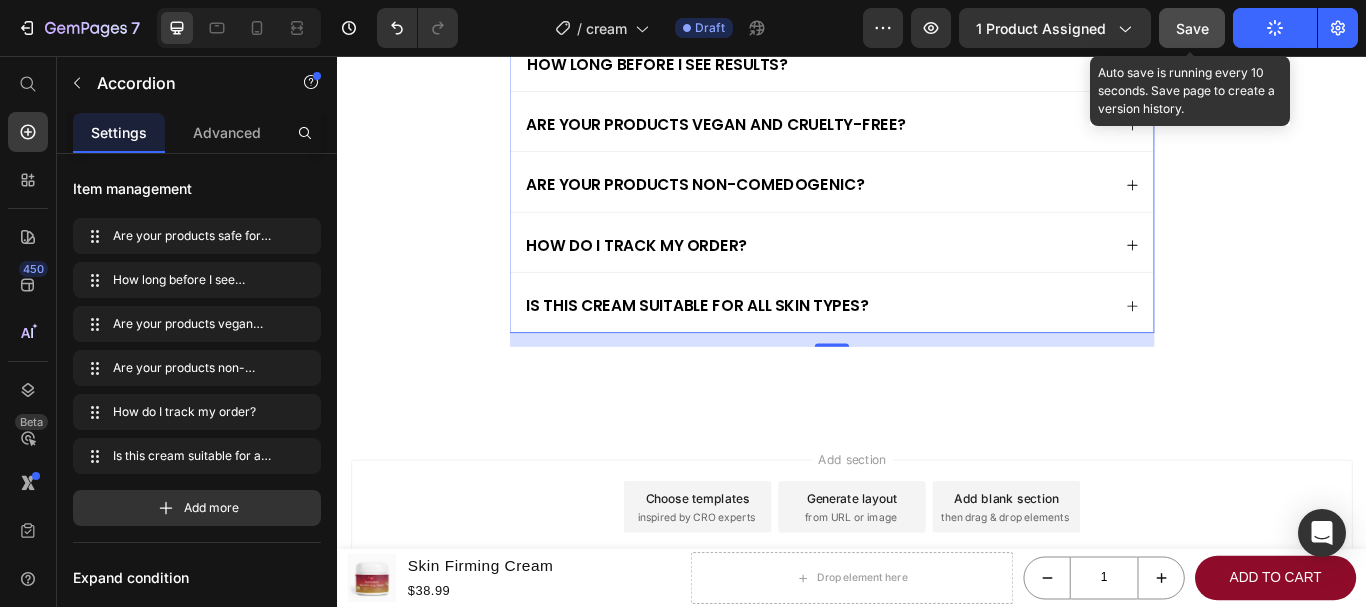 click on "Save" at bounding box center [1192, 28] 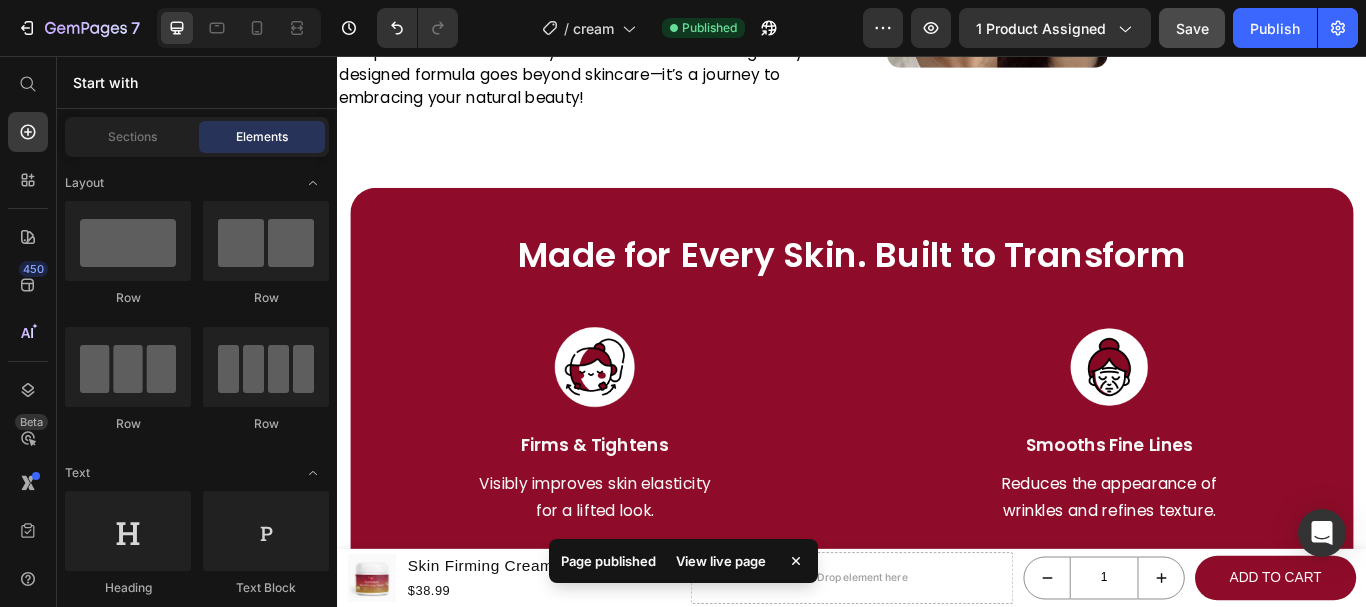 scroll, scrollTop: 2434, scrollLeft: 0, axis: vertical 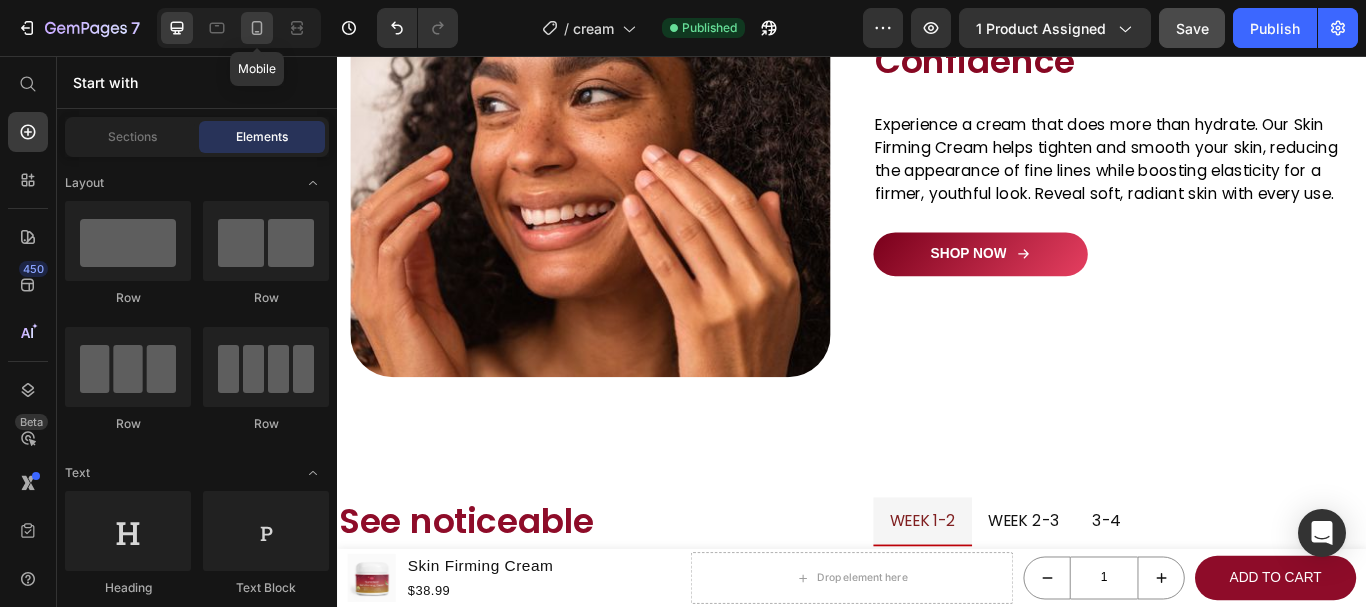 click 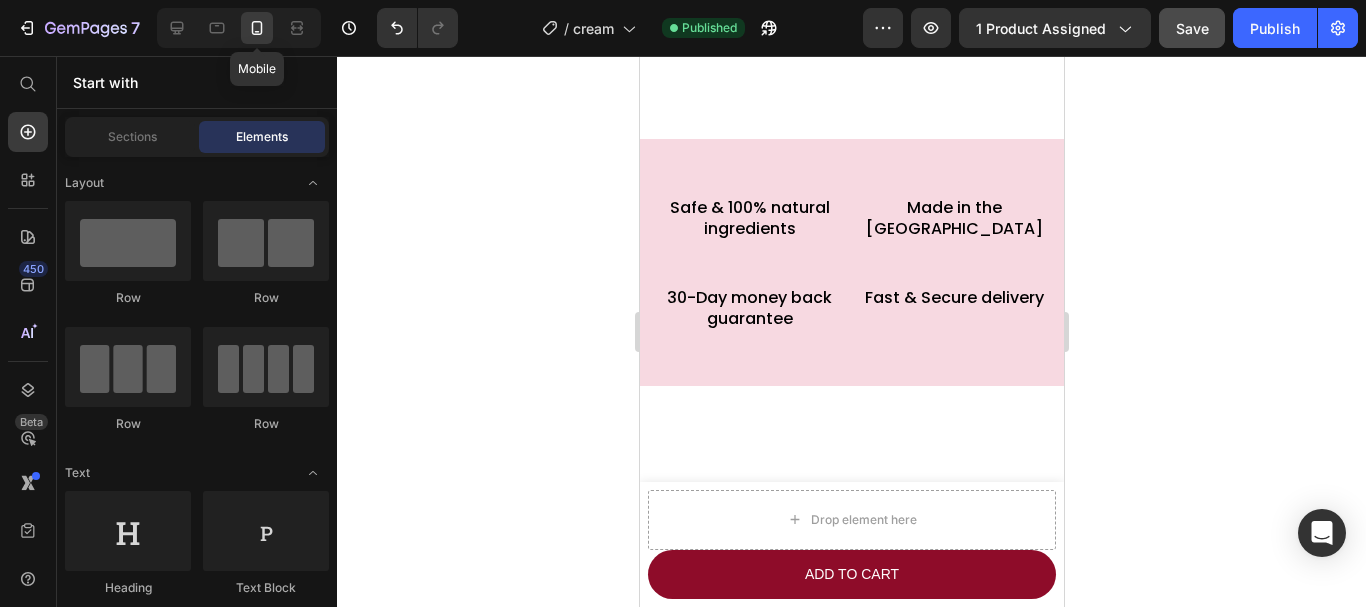 scroll, scrollTop: 1273, scrollLeft: 0, axis: vertical 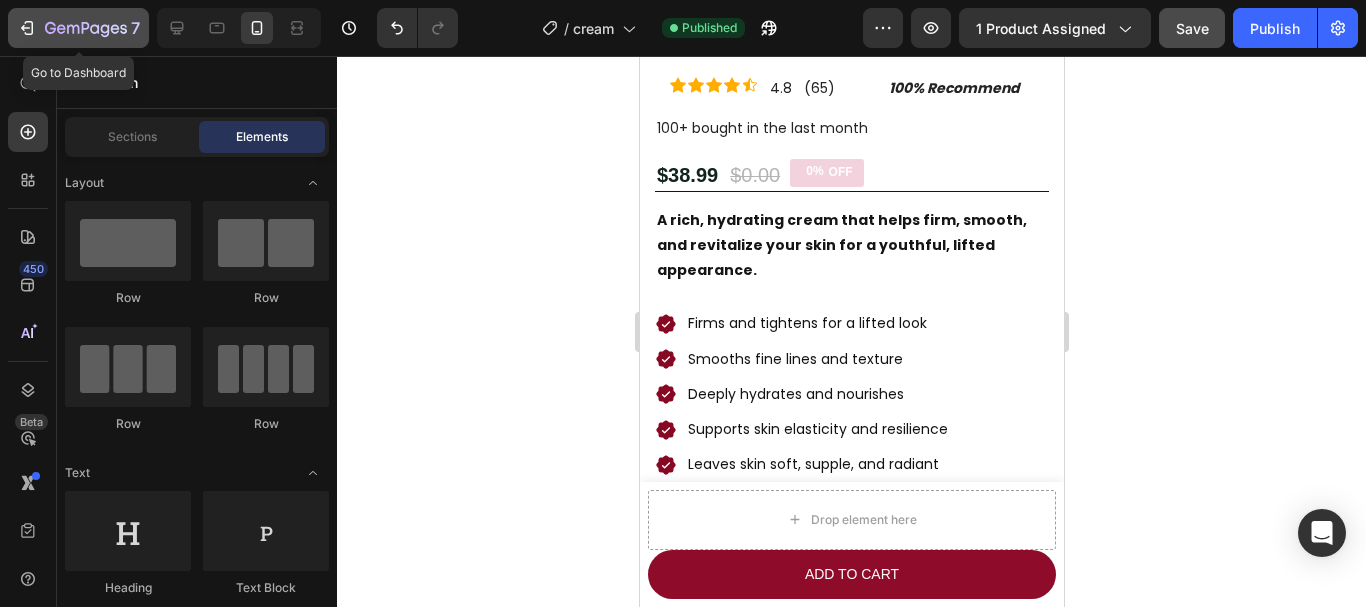 click on "7" at bounding box center [78, 28] 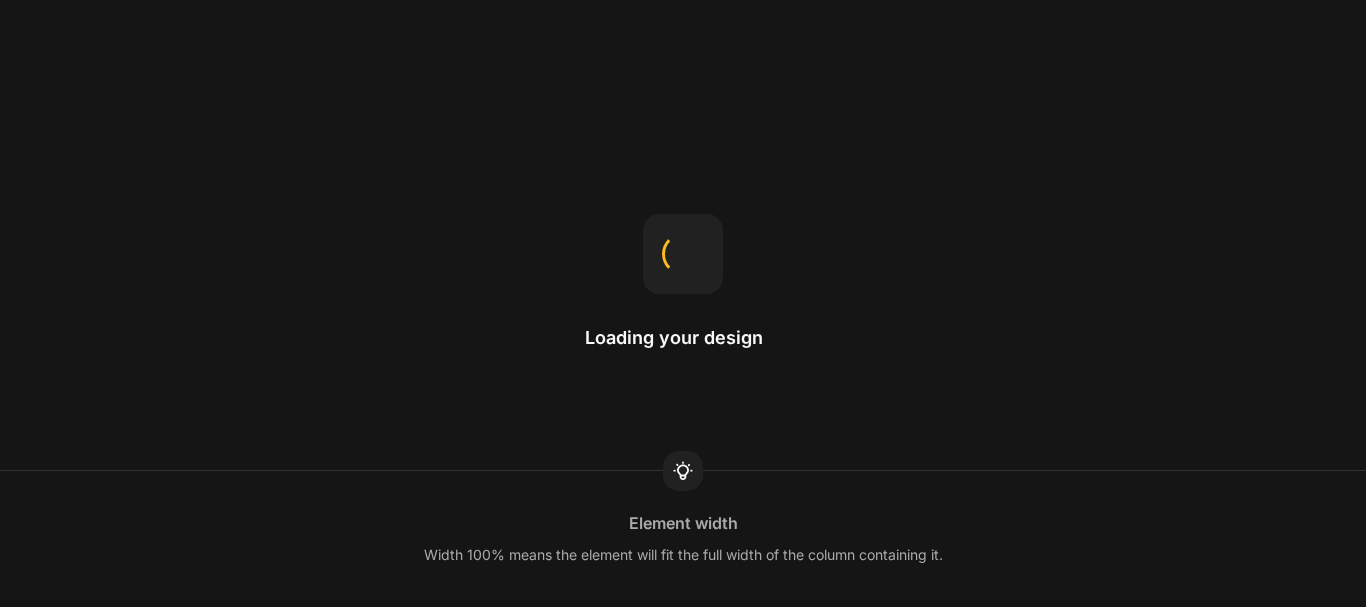 scroll, scrollTop: 0, scrollLeft: 0, axis: both 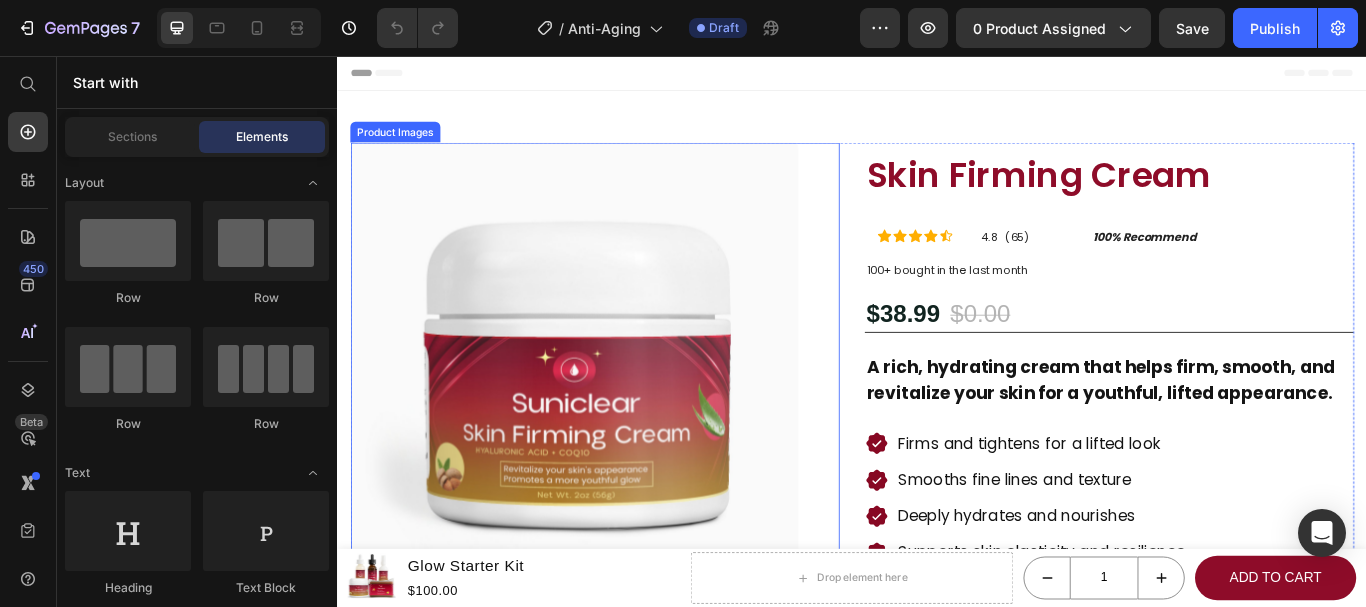 click at bounding box center [613, 418] 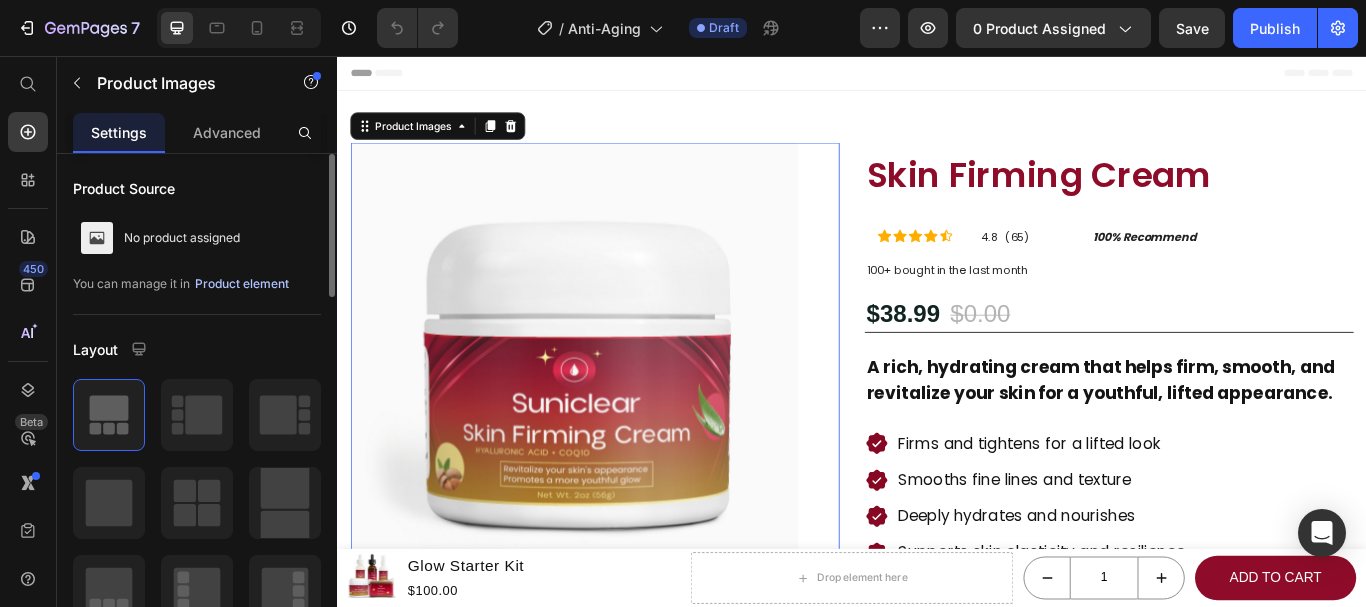 click on "Product element" at bounding box center [242, 284] 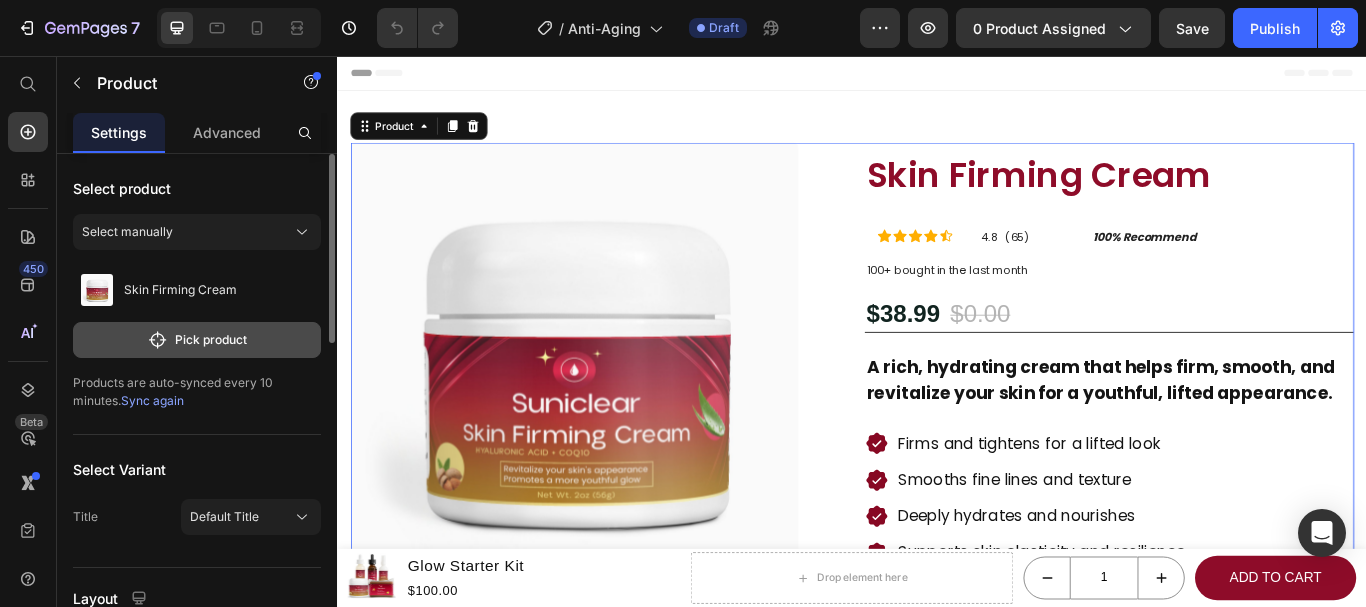 click on "Pick product" at bounding box center (197, 340) 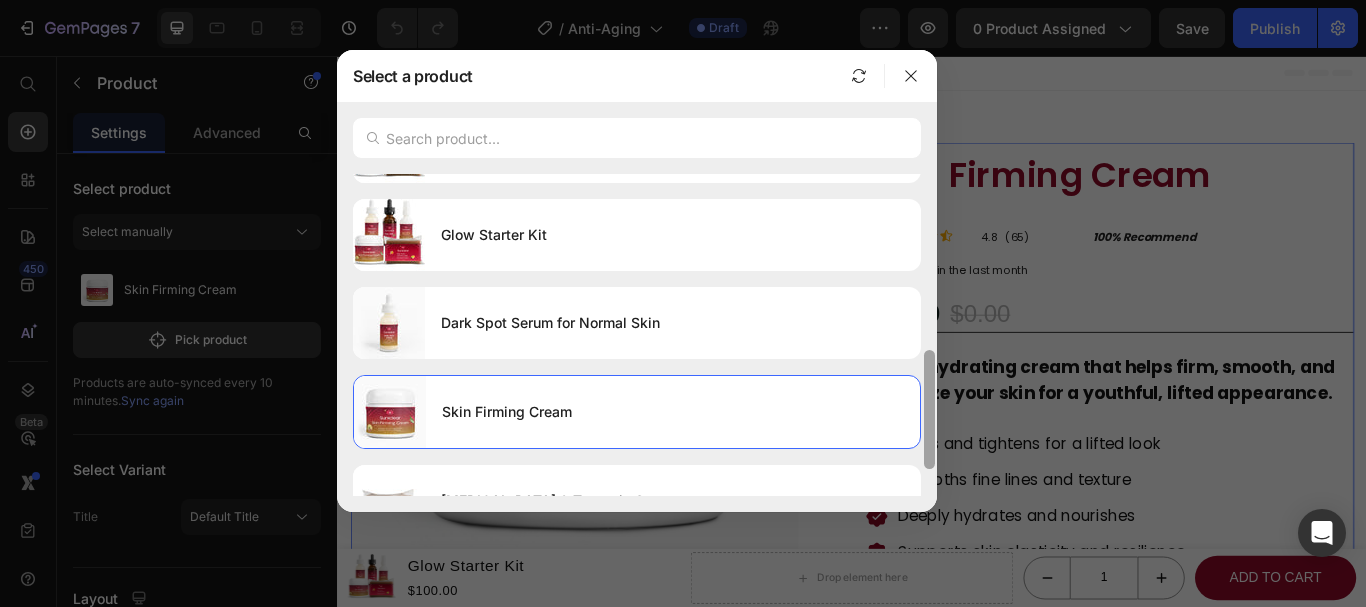 scroll, scrollTop: 439, scrollLeft: 0, axis: vertical 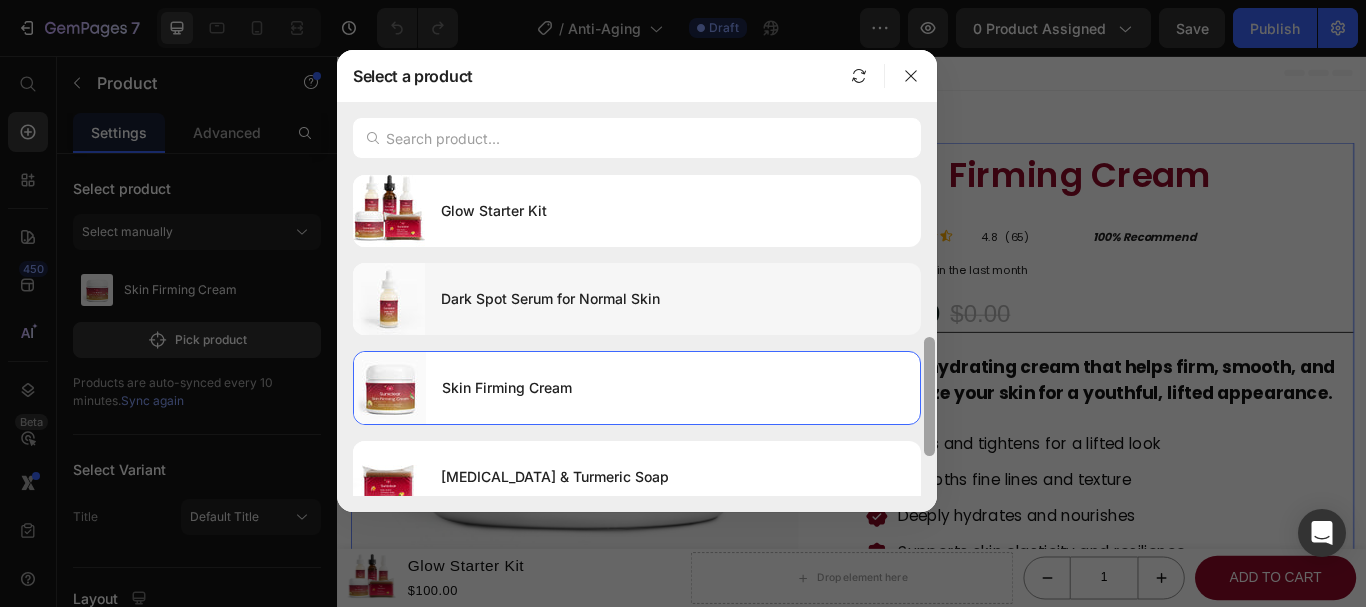drag, startPoint x: 932, startPoint y: 188, endPoint x: 722, endPoint y: 303, distance: 239.42639 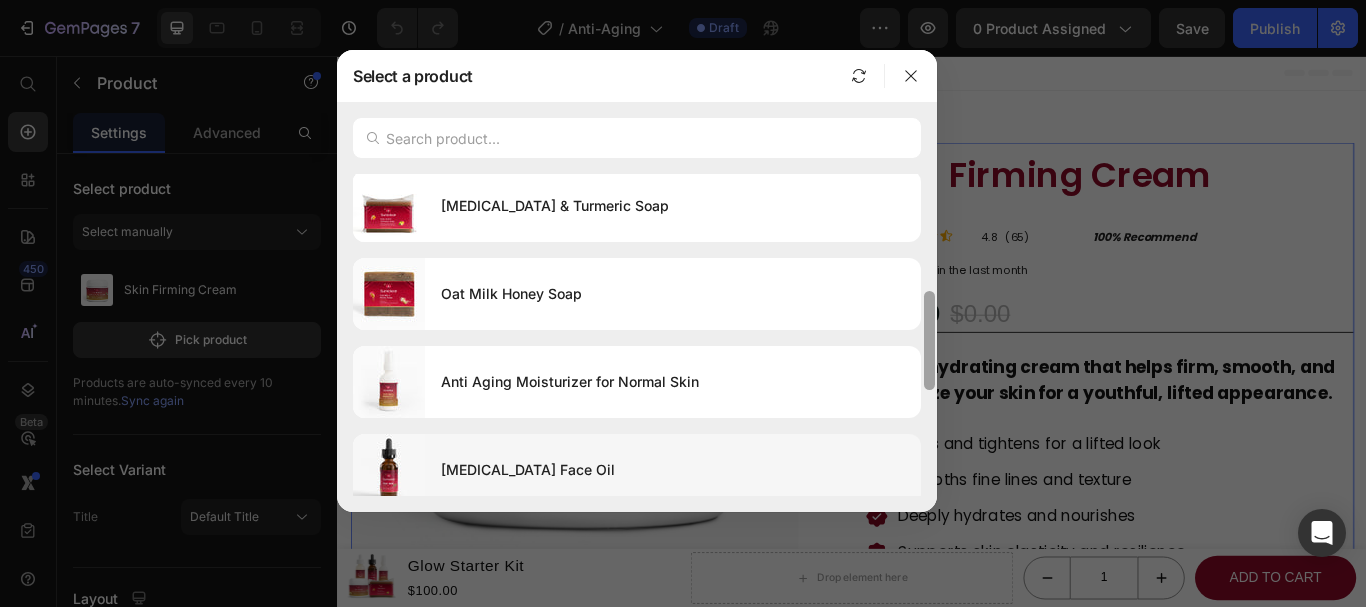 scroll, scrollTop: 720, scrollLeft: 0, axis: vertical 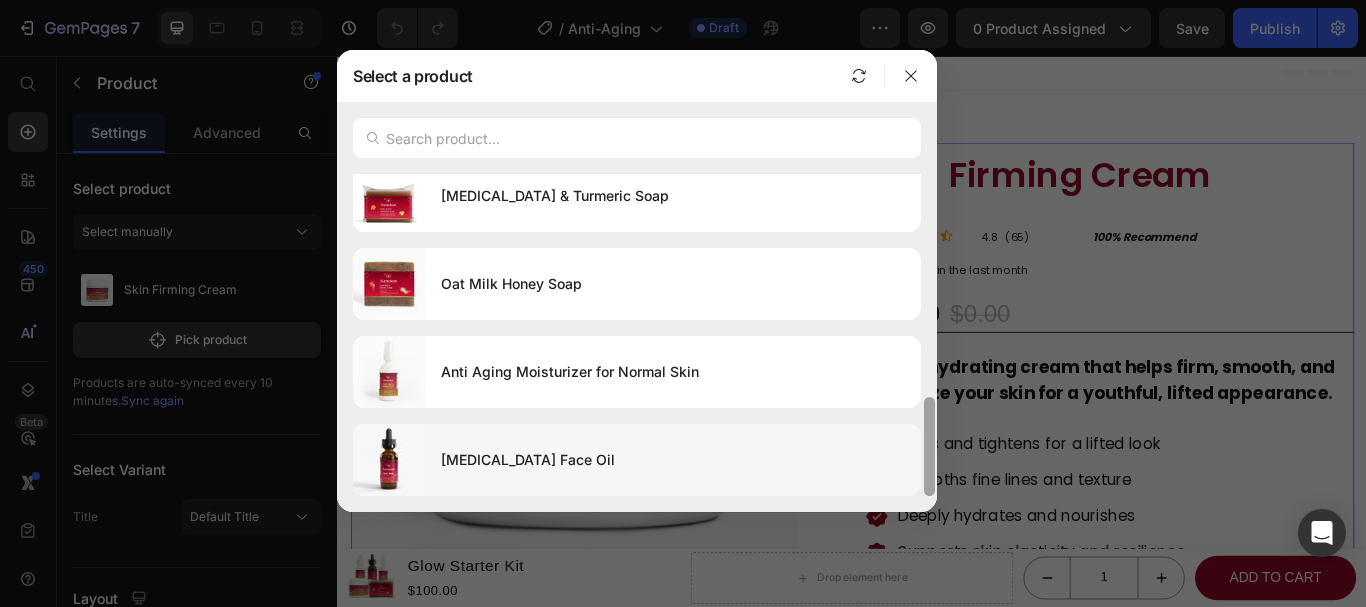 drag, startPoint x: 929, startPoint y: 370, endPoint x: 846, endPoint y: 478, distance: 136.2094 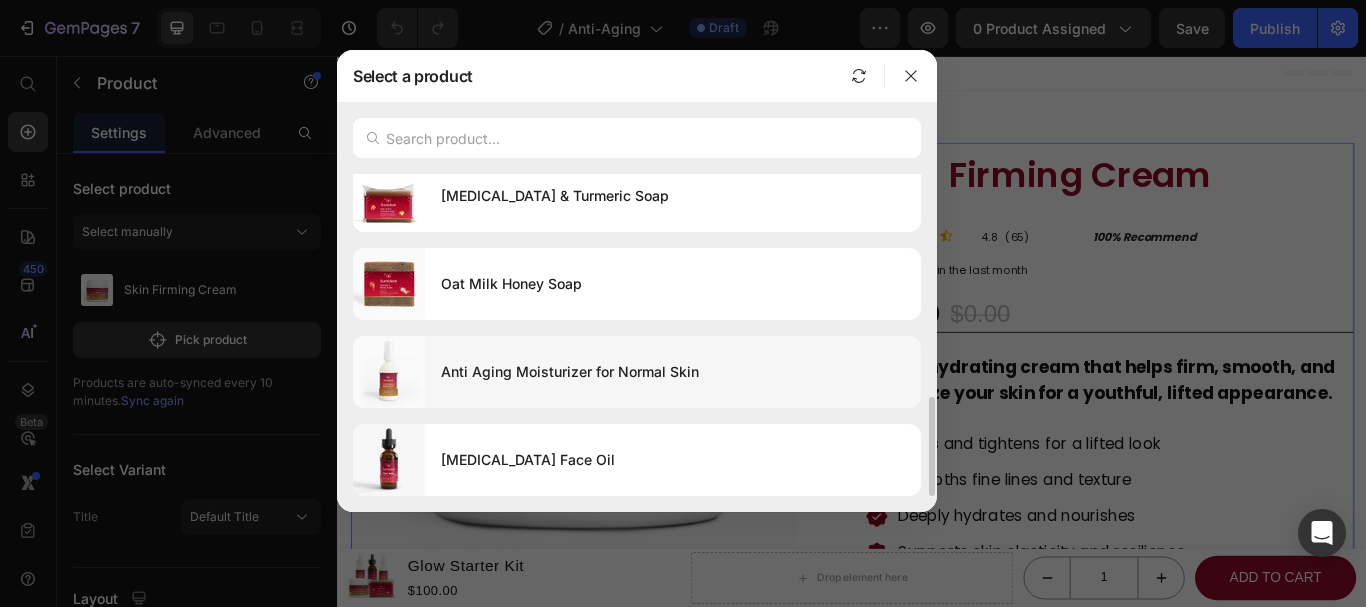 click on "Anti Aging Moisturizer for Normal Skin" at bounding box center [673, 372] 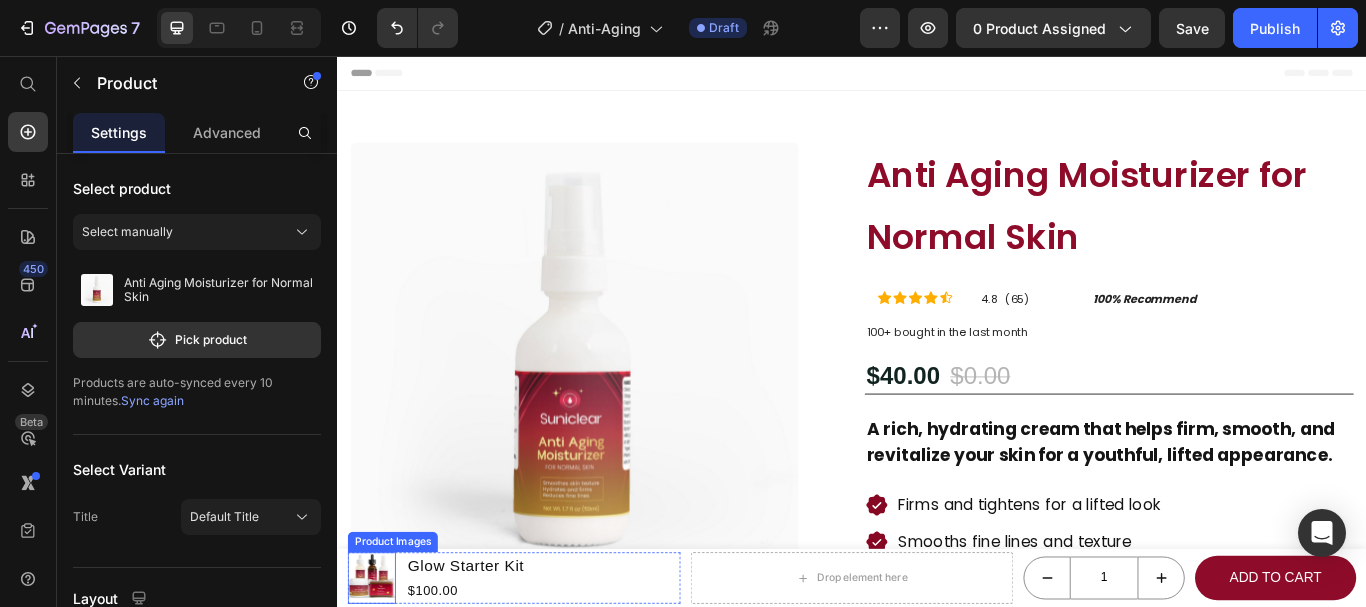 click at bounding box center [377, 665] 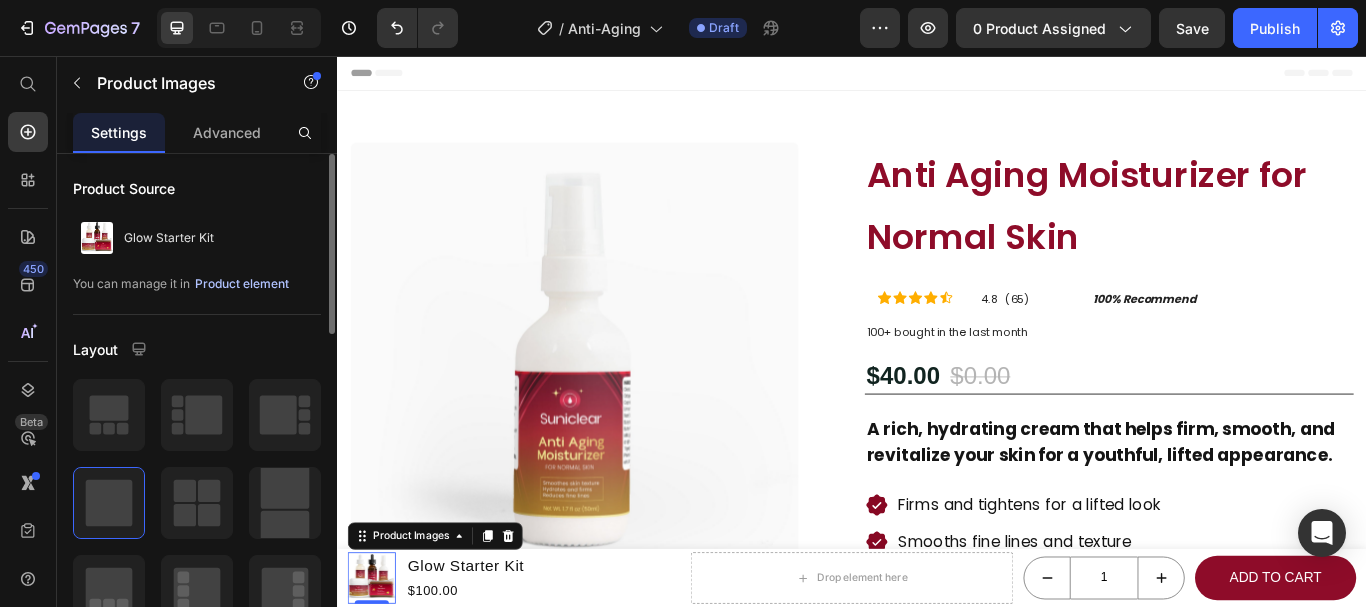 click on "Product element" at bounding box center (242, 284) 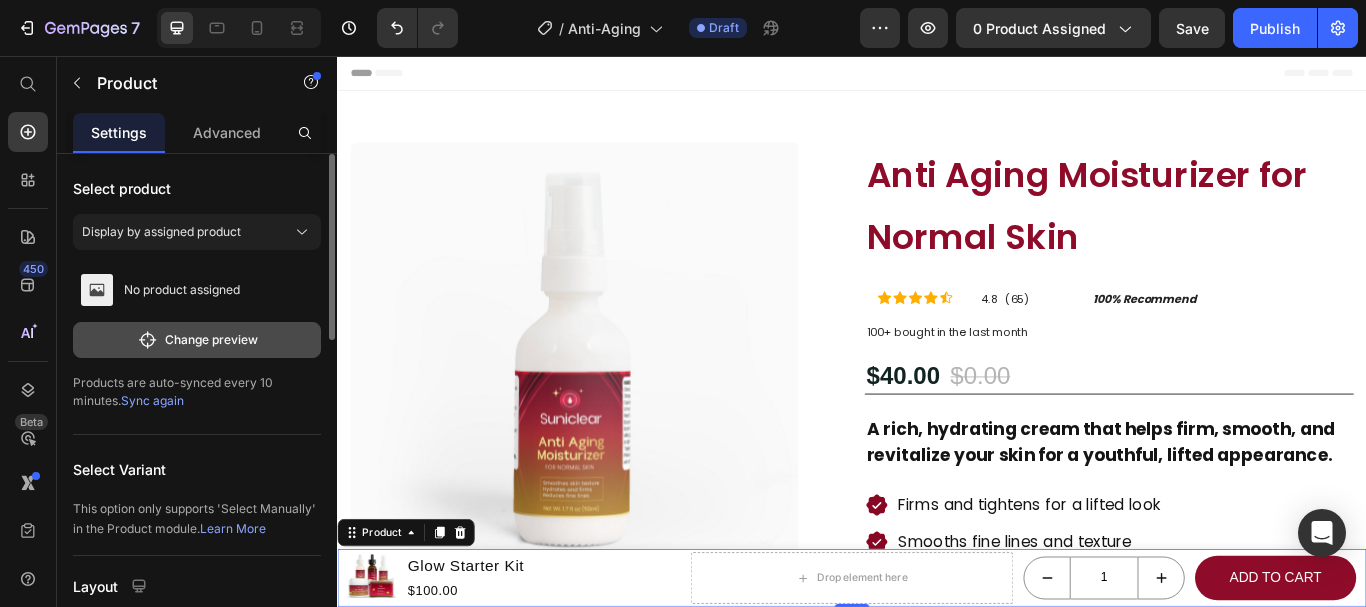 click on "Change preview" at bounding box center [197, 340] 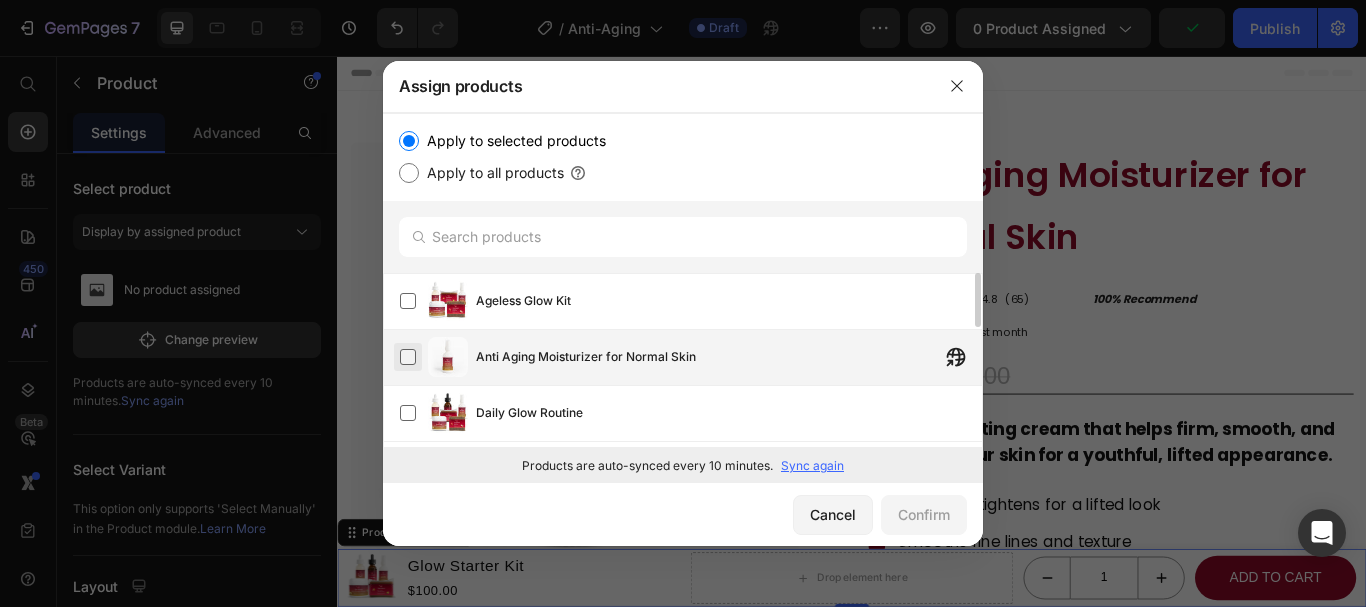 click at bounding box center (408, 357) 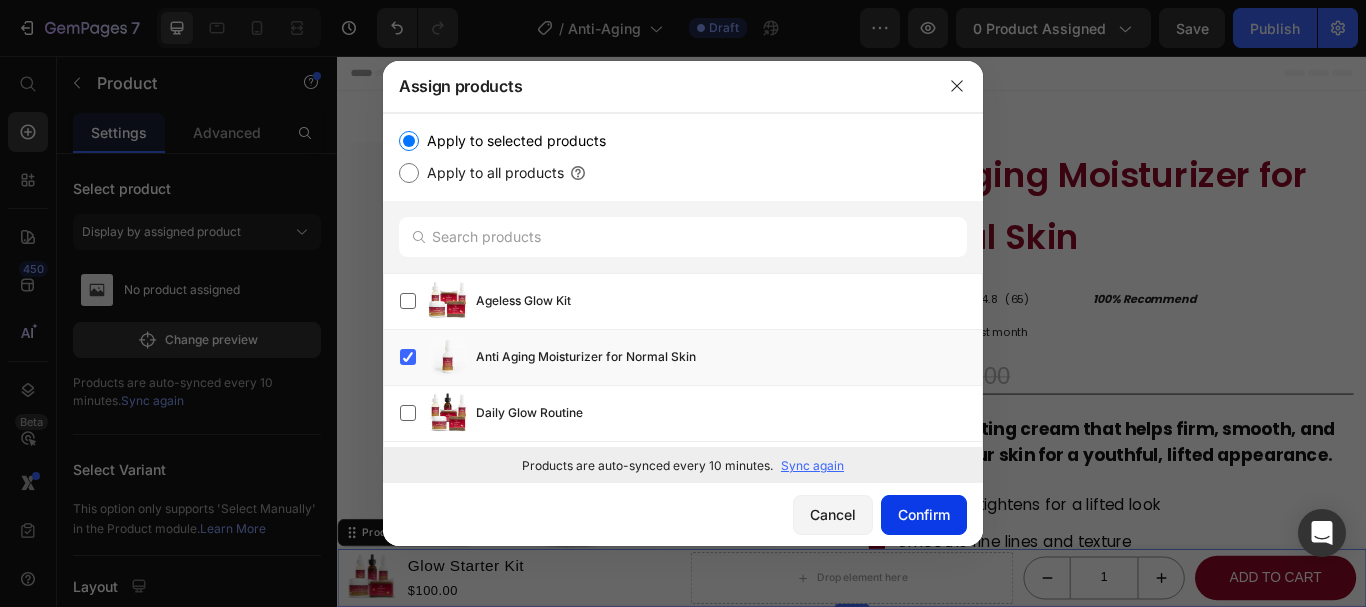 click on "Confirm" at bounding box center [924, 514] 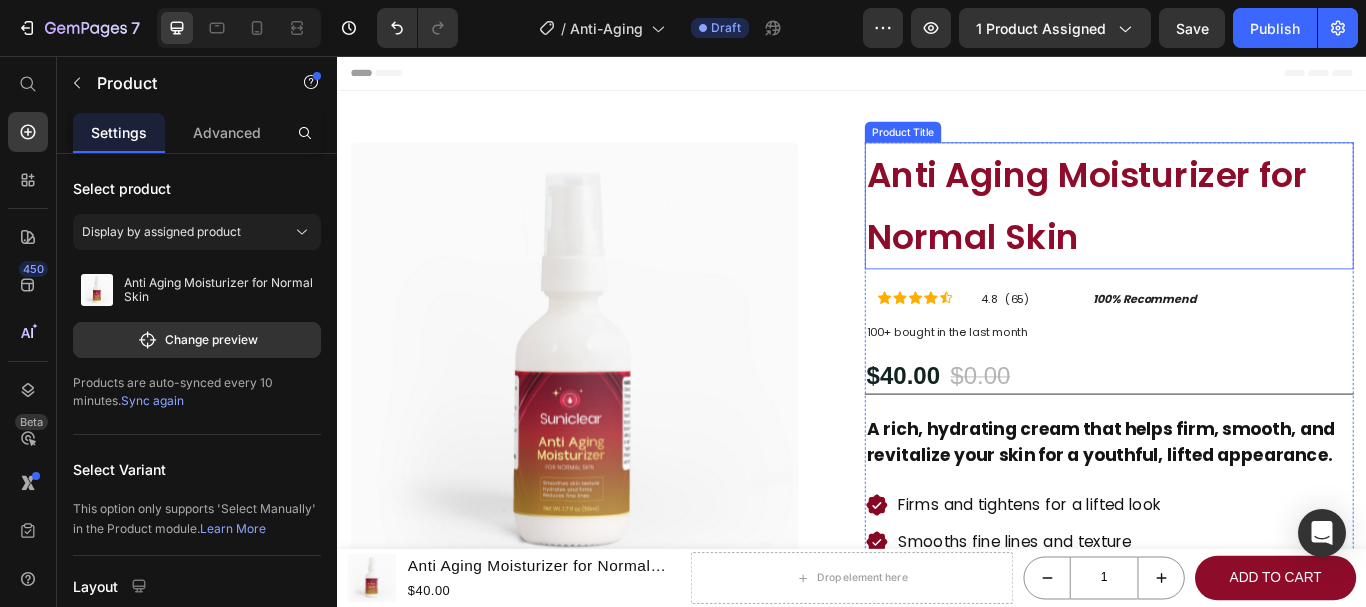 click on "Anti Aging Moisturizer for Normal Skin" at bounding box center [1237, 231] 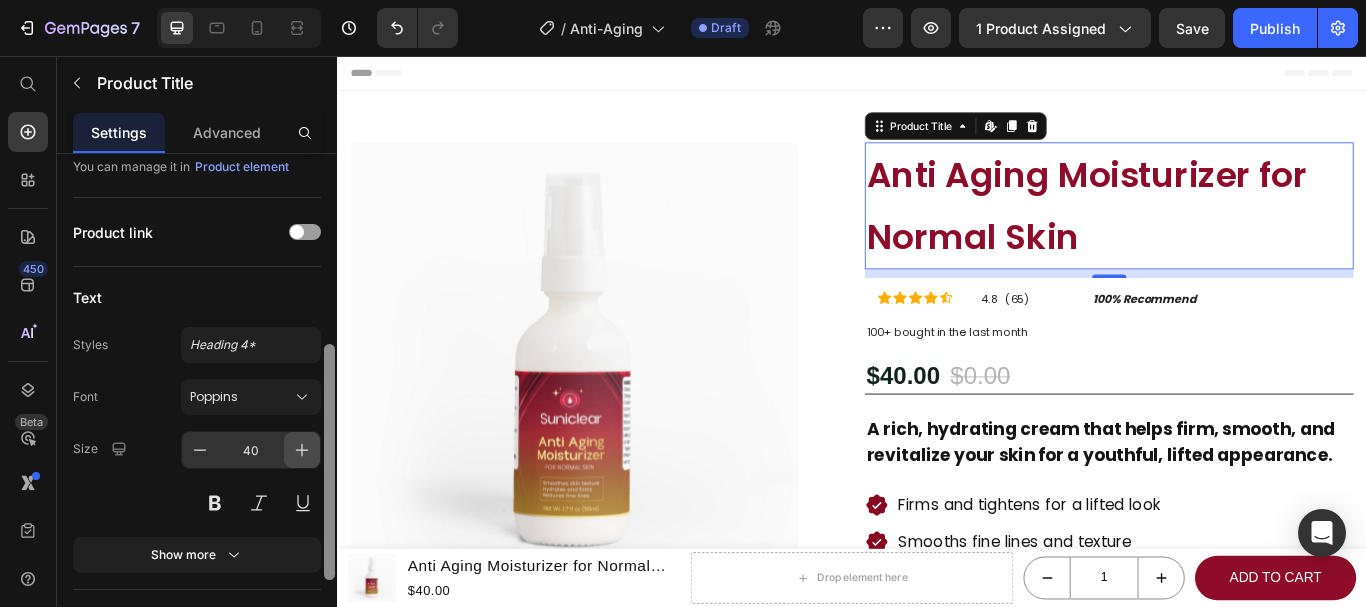 scroll, scrollTop: 236, scrollLeft: 0, axis: vertical 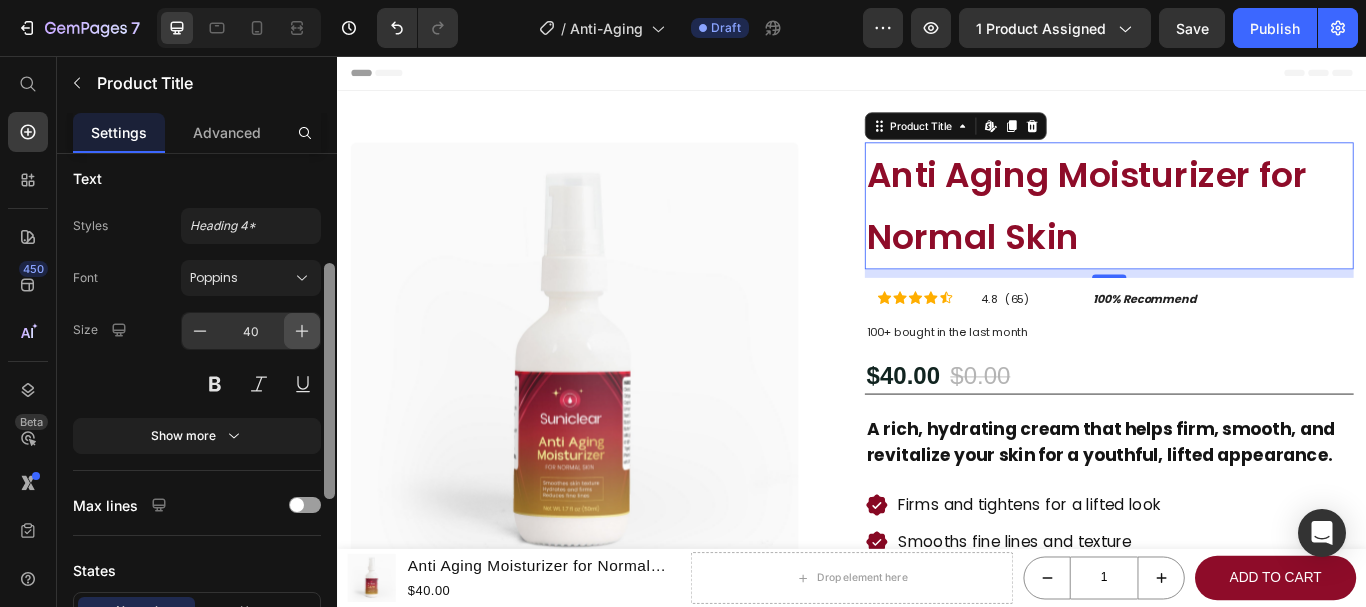drag, startPoint x: 331, startPoint y: 248, endPoint x: 311, endPoint y: 357, distance: 110.81967 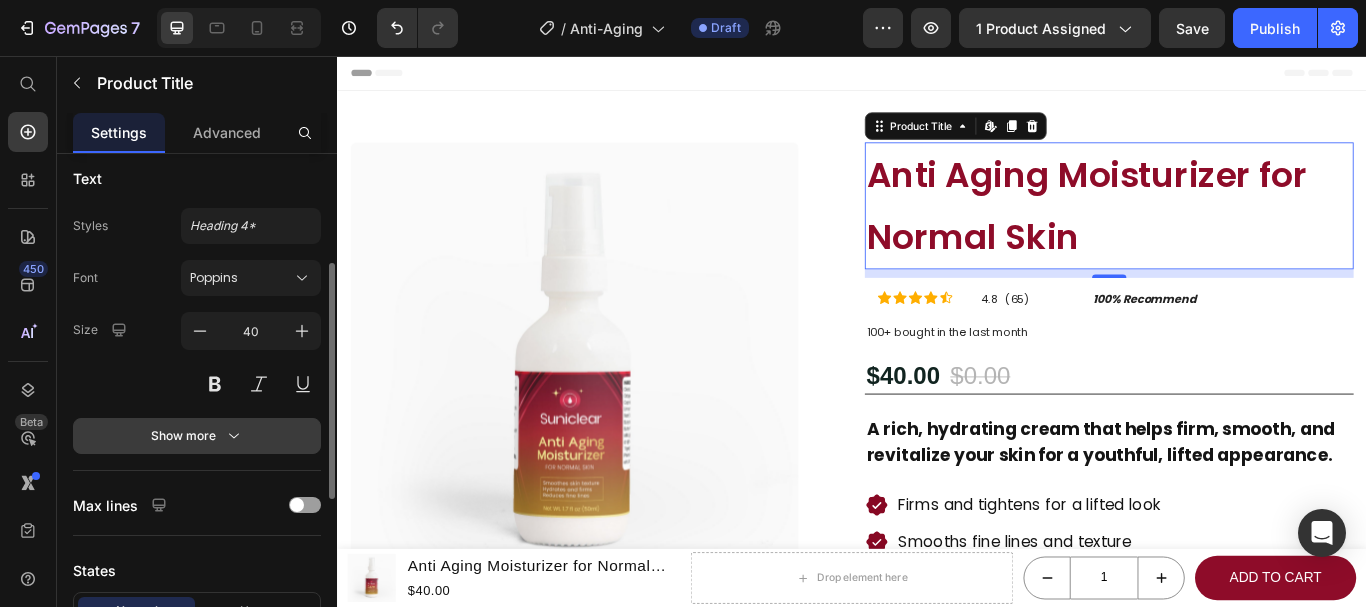click on "Show more" at bounding box center (197, 436) 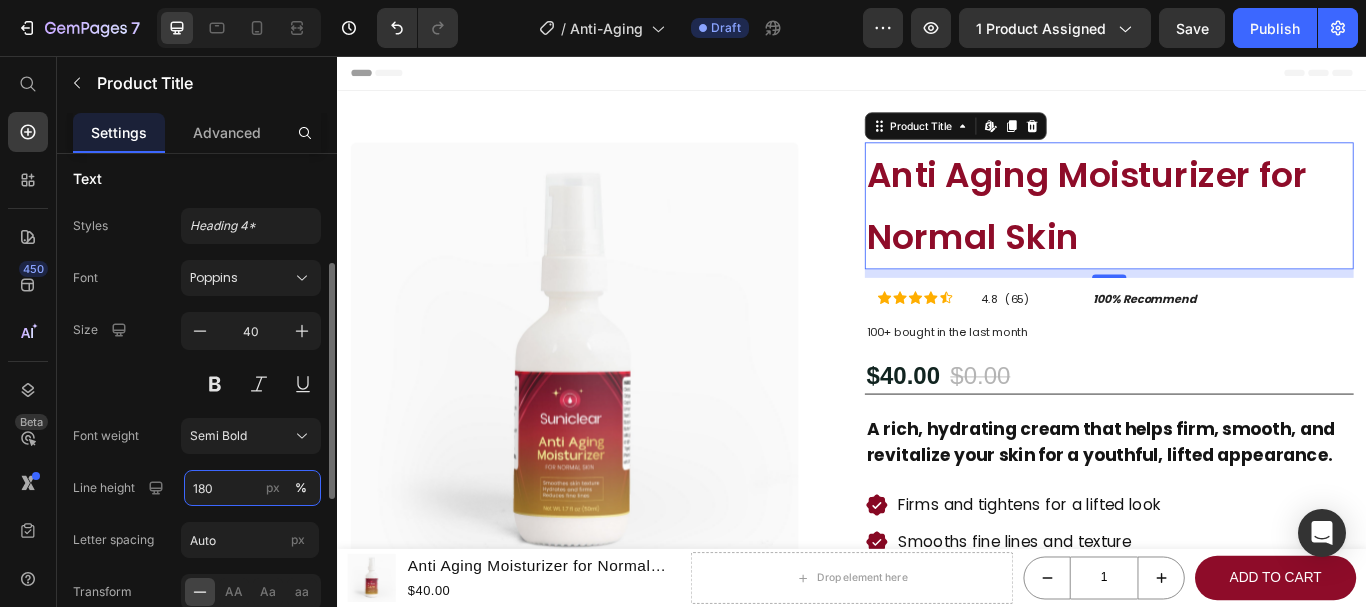 click on "180" at bounding box center [252, 488] 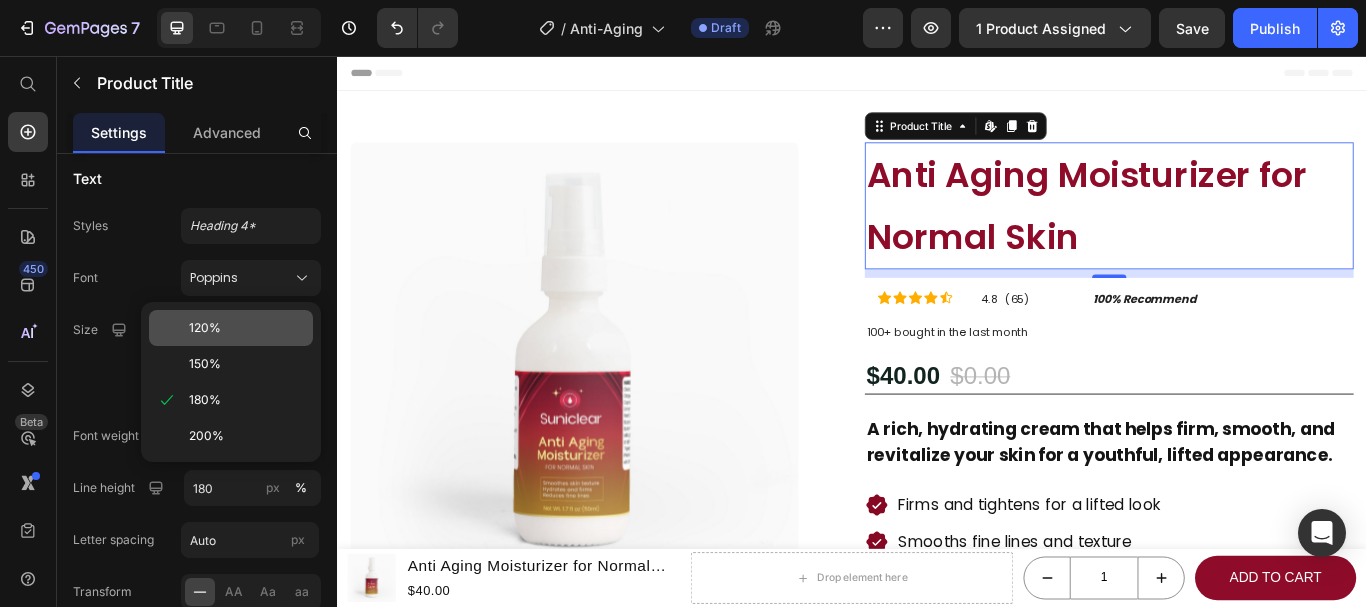 click on "120%" 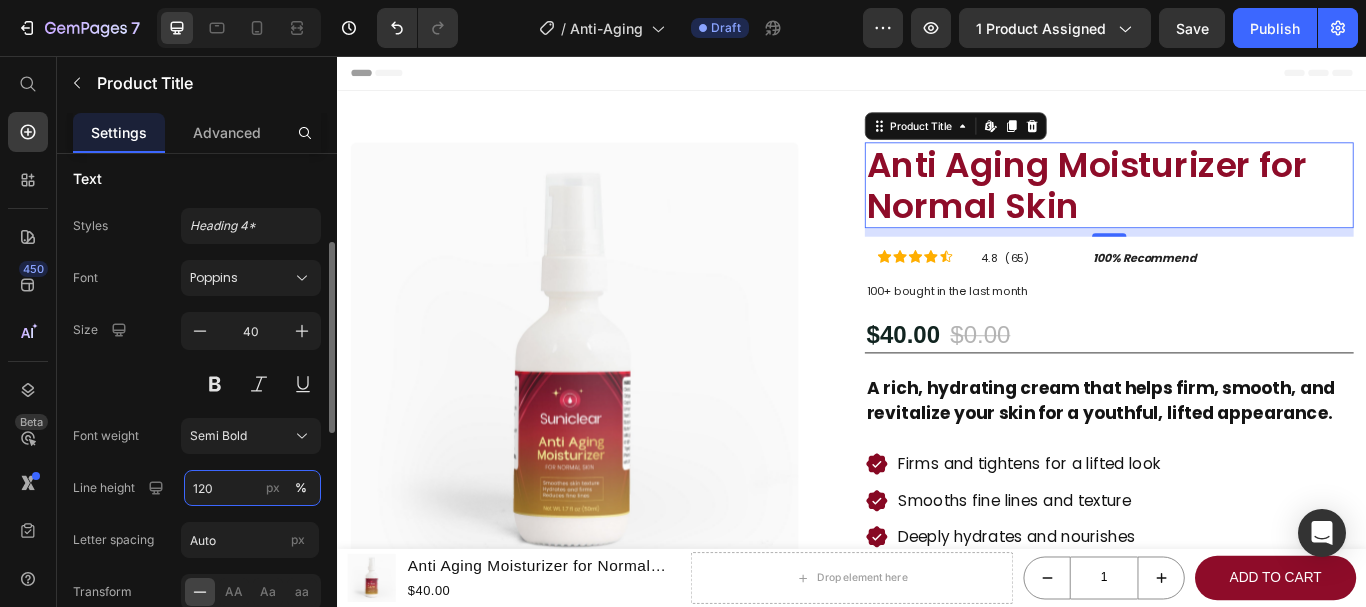 click on "120" at bounding box center (252, 488) 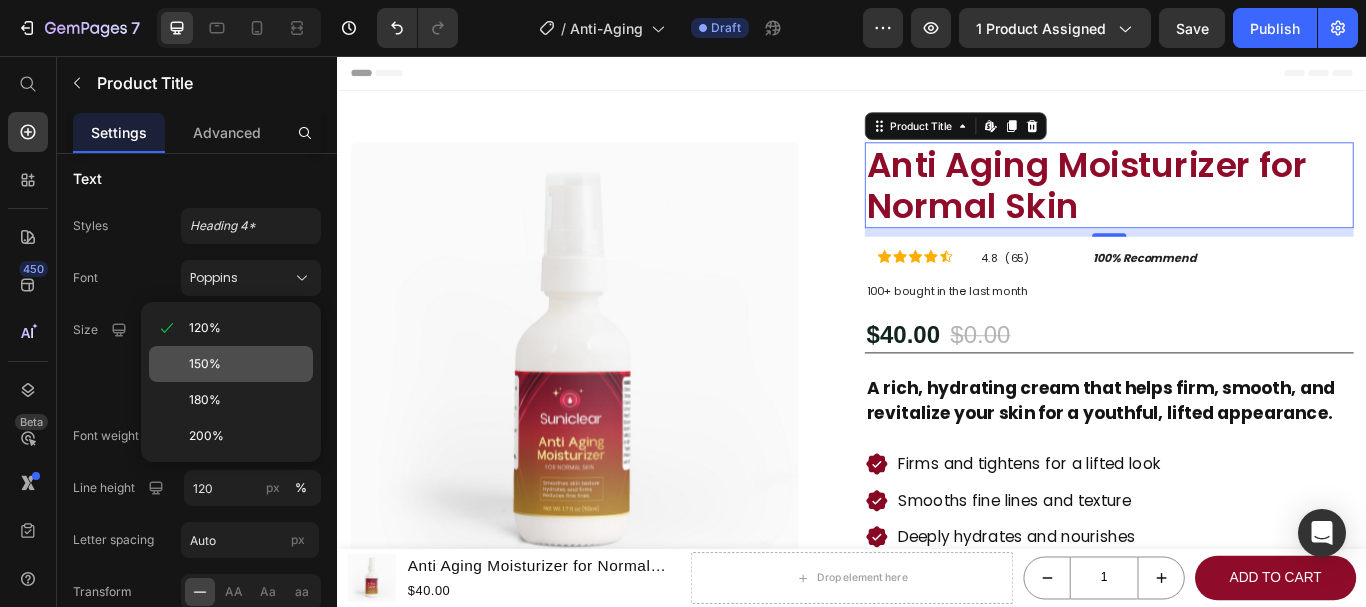 click on "150%" 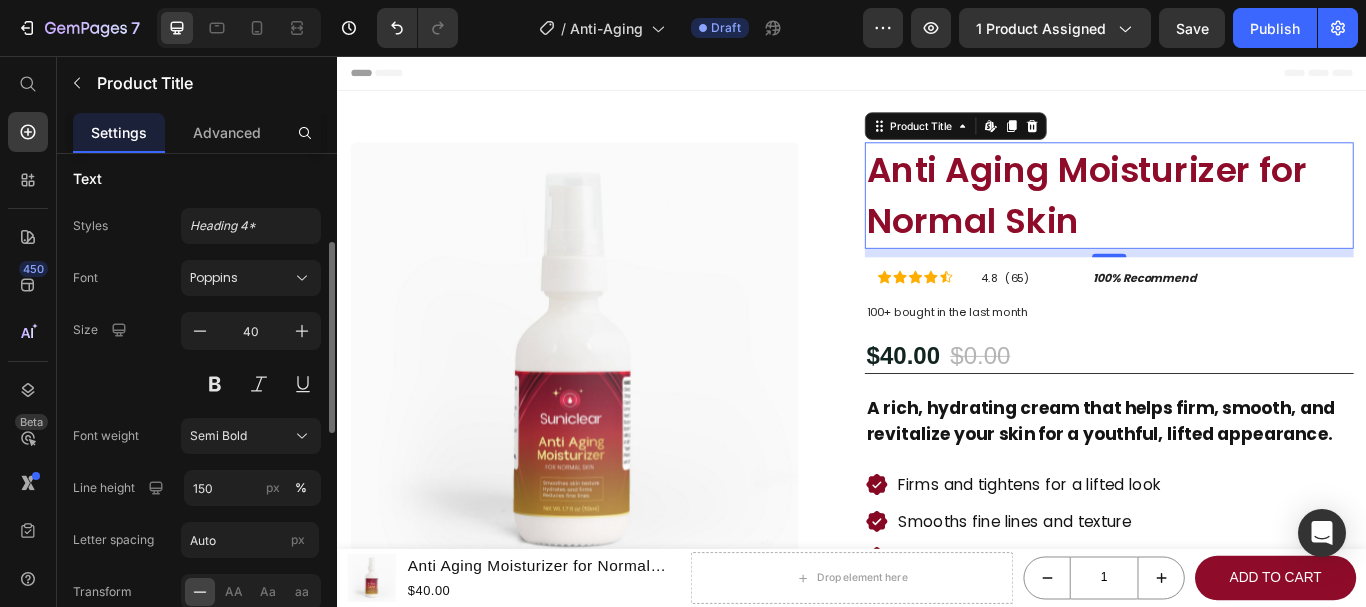 click on "Size 40" at bounding box center (197, 357) 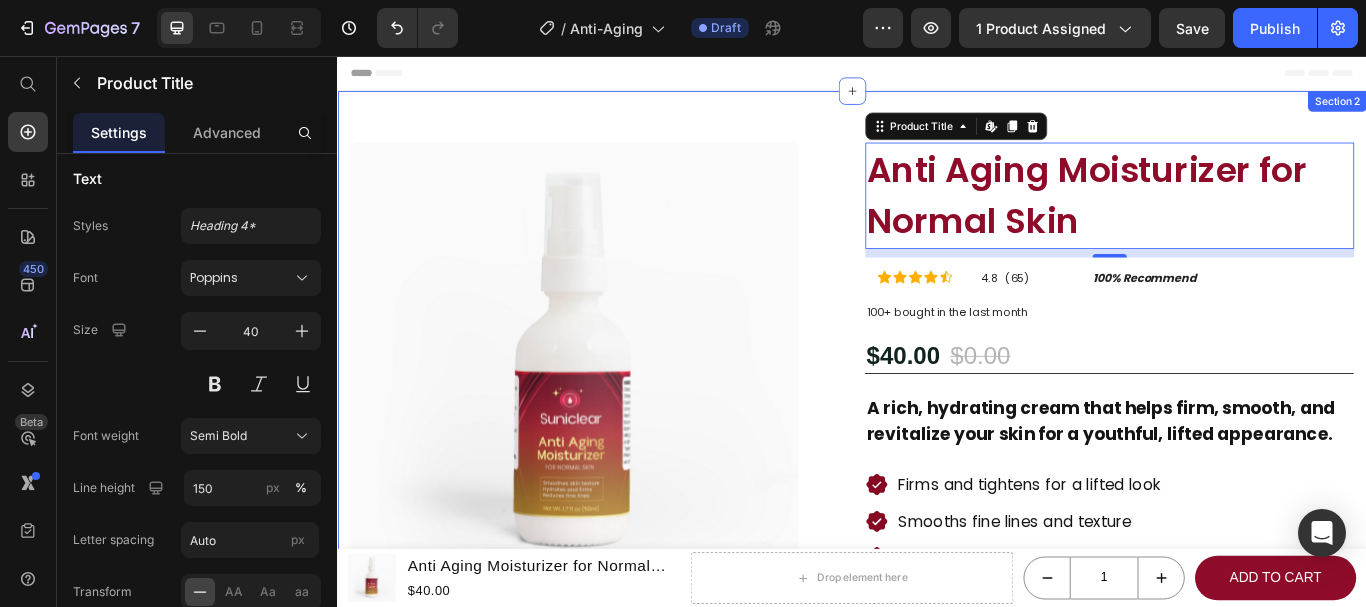 click on "Product Images Transformations That Speak for Themselves Heading Image Image Image Image Carousel Row Anti Aging Moisturizer for Normal Skin Product Title   Edit content in Shopify 10 Icon Icon Icon Icon
Icon Icon List 4.8   (65)  Text Block 100% Recommend Text Block Row Row 100+ bought in the last month Text Block $40.00 Product Price $0.00 Product Price 0% OFF Discount Tag Row A rich, hydrating cream that helps firm, smooth, and revitalize your skin for a youthful, lifted appearance. Text Block
Firms and tightens for a lifted look
Smooths fine lines and texture
Deeply hydrates and nourishes
Supports skin elasticity and resilience
Leaves skin soft, supple, and radiant Item List
Ships within 3 - 7 days Item List 1 Product Quantity Row Add to cart Add to Cart Row Row
100% Money-Back Guarantee Item List
30-Day Easy Returns and Exchanges Item List Row Heading Image Image" at bounding box center [937, 702] 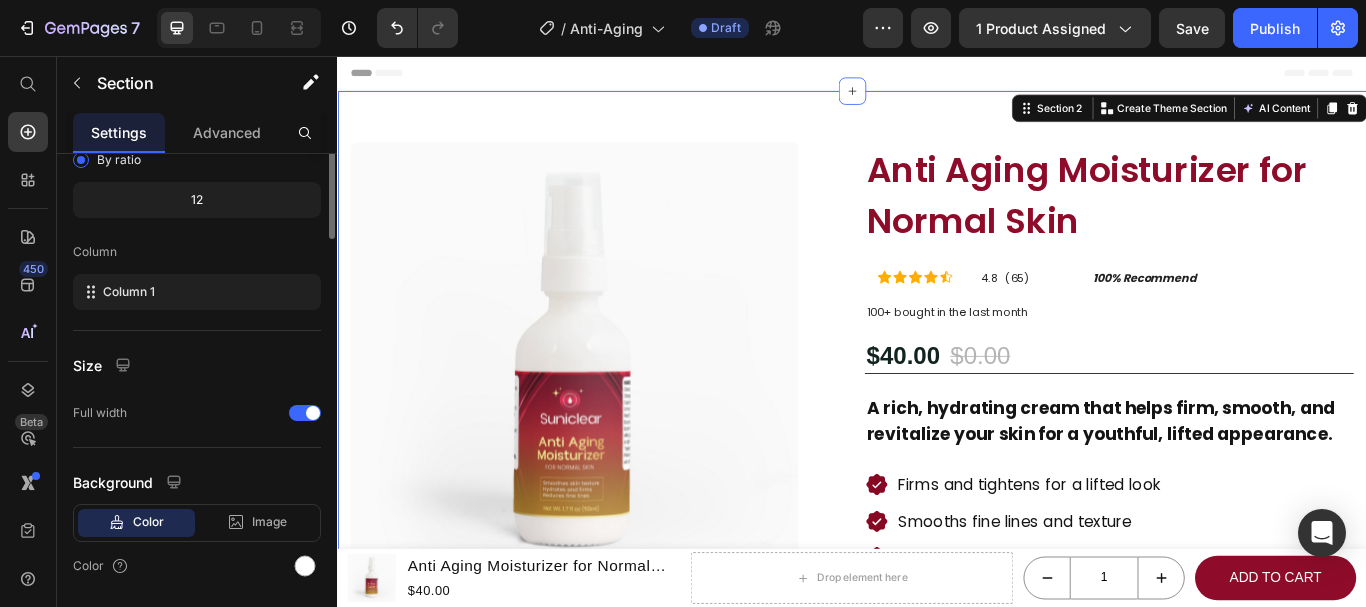 scroll, scrollTop: 0, scrollLeft: 0, axis: both 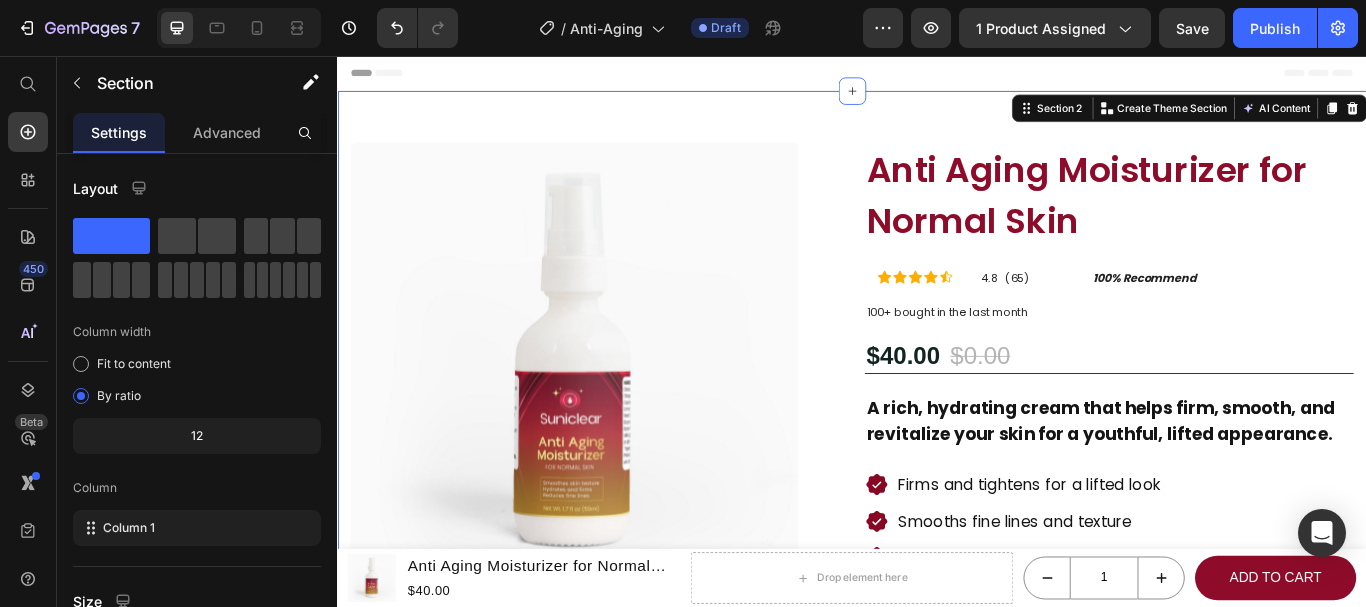 click on "Header" at bounding box center (937, 76) 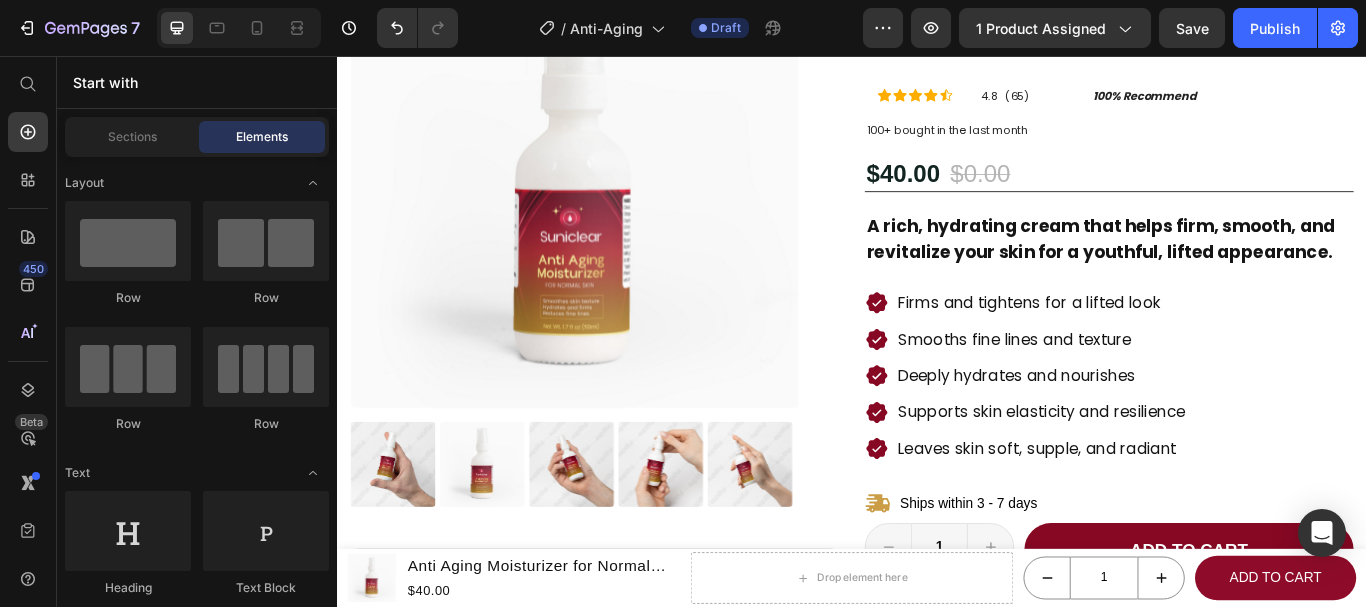 scroll, scrollTop: 274, scrollLeft: 0, axis: vertical 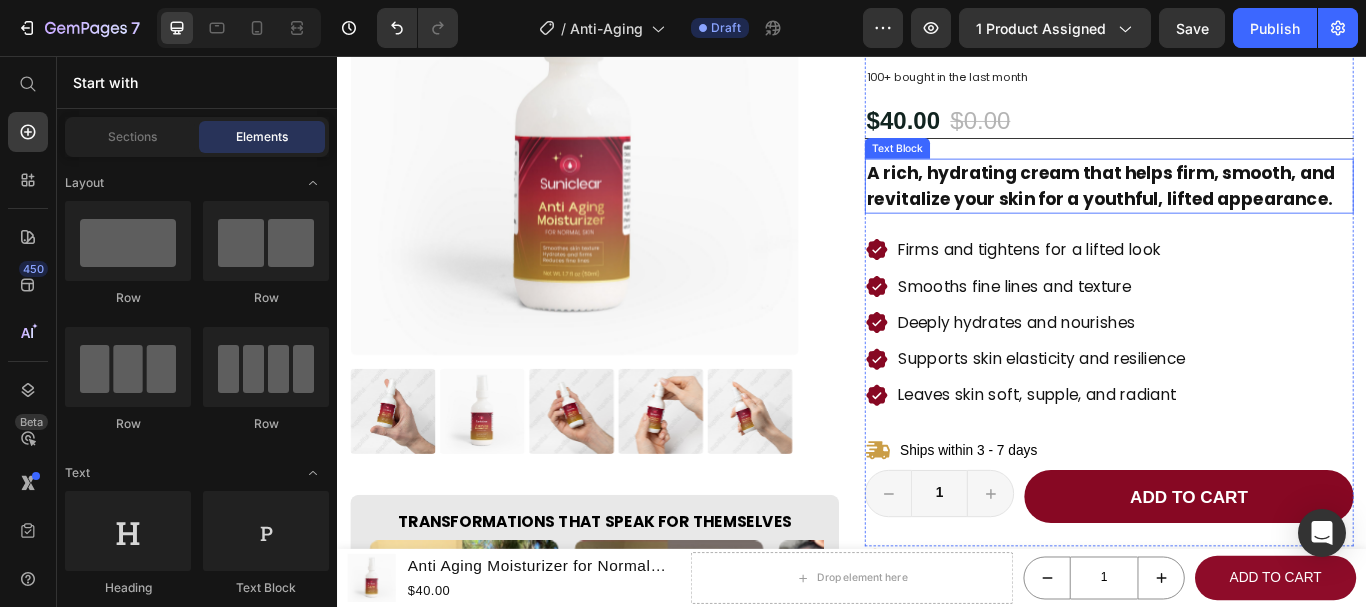 click on "A rich, hydrating cream that helps firm, smooth, and revitalize your skin for a youthful, lifted appearance." at bounding box center [1237, 208] 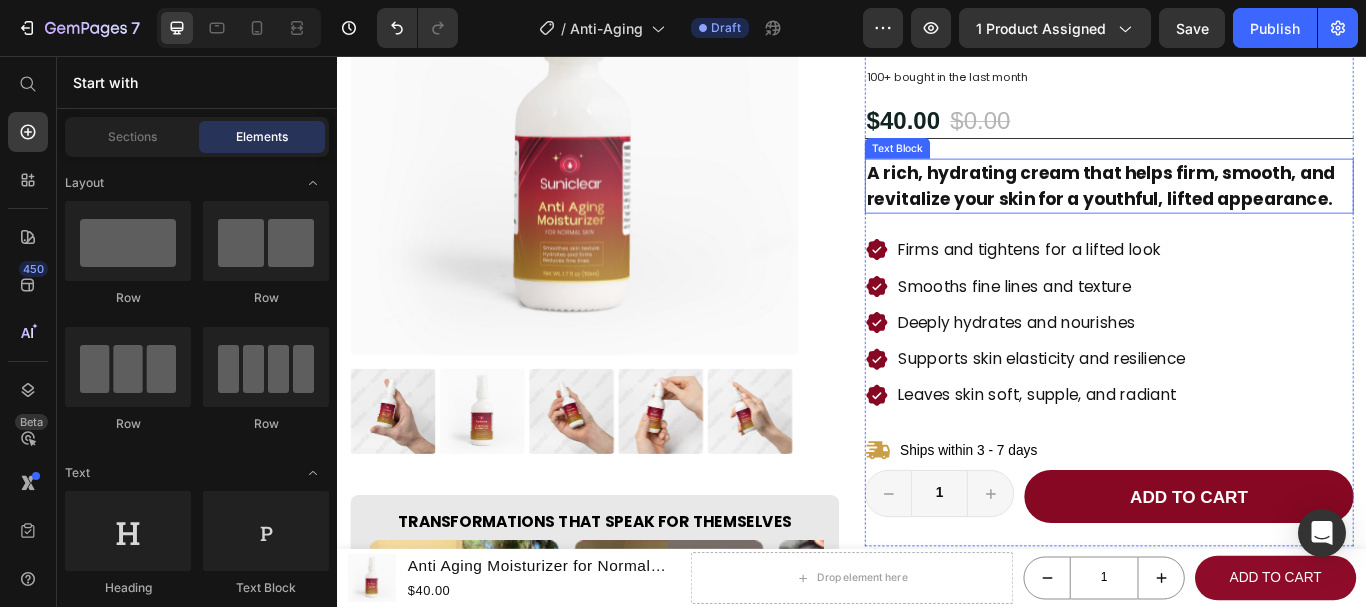 click on "A rich, hydrating cream that helps firm, smooth, and revitalize your skin for a youthful, lifted appearance." at bounding box center [1237, 208] 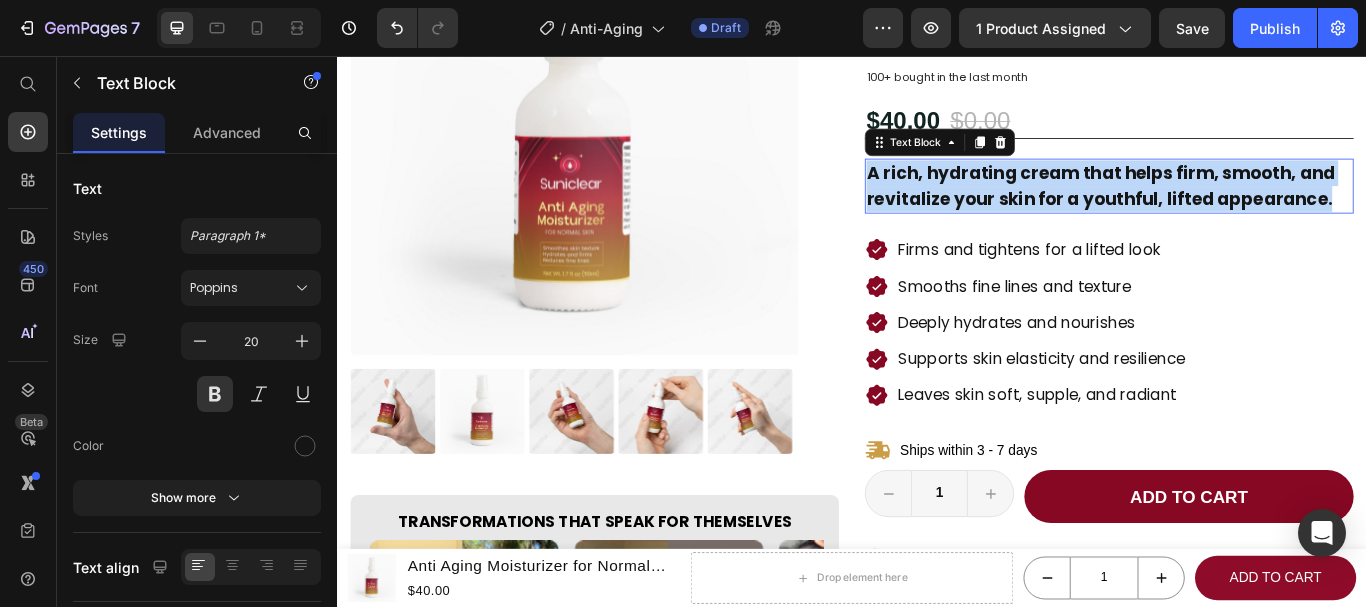 click on "A rich, hydrating cream that helps firm, smooth, and revitalize your skin for a youthful, lifted appearance." at bounding box center (1237, 208) 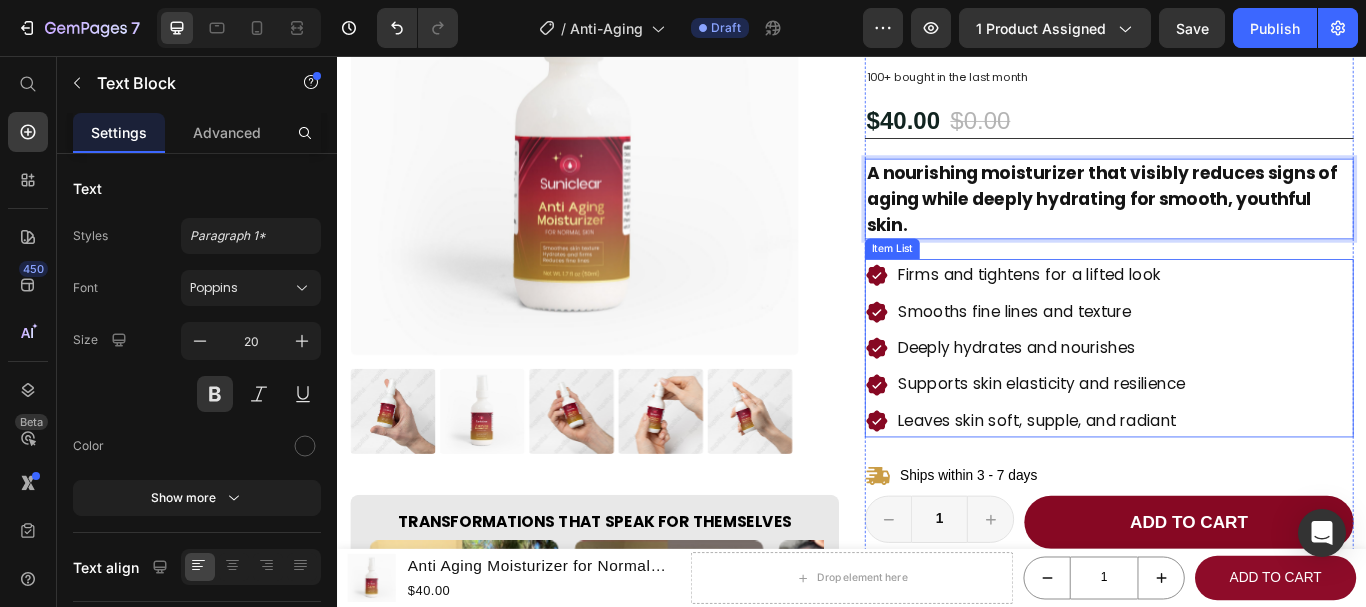 click on "Firms and tightens for a lifted look" at bounding box center (1158, 312) 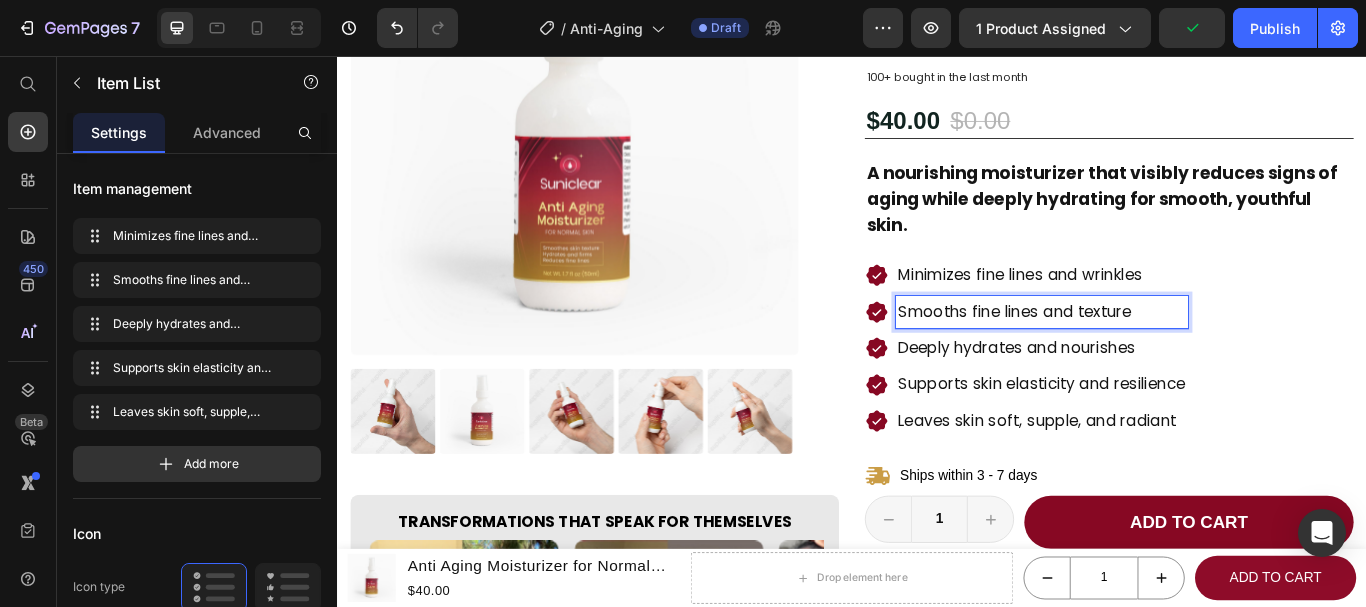 click on "Smooths fine lines and texture" at bounding box center (1158, 355) 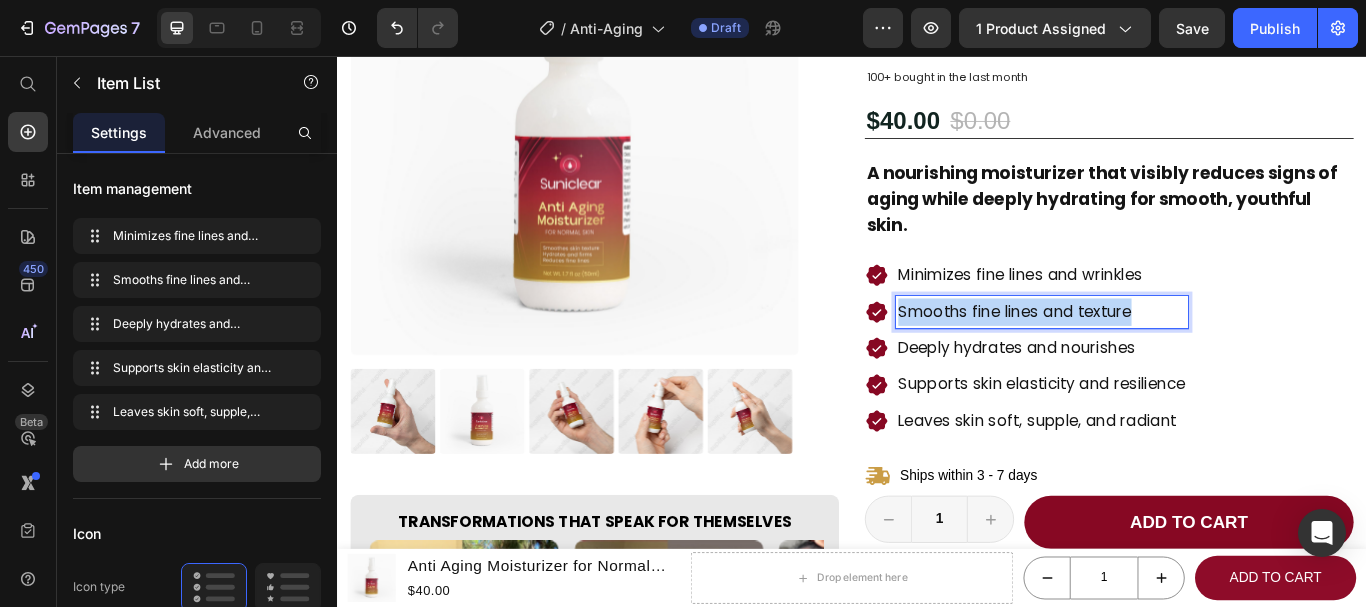 click on "Smooths fine lines and texture" at bounding box center (1158, 355) 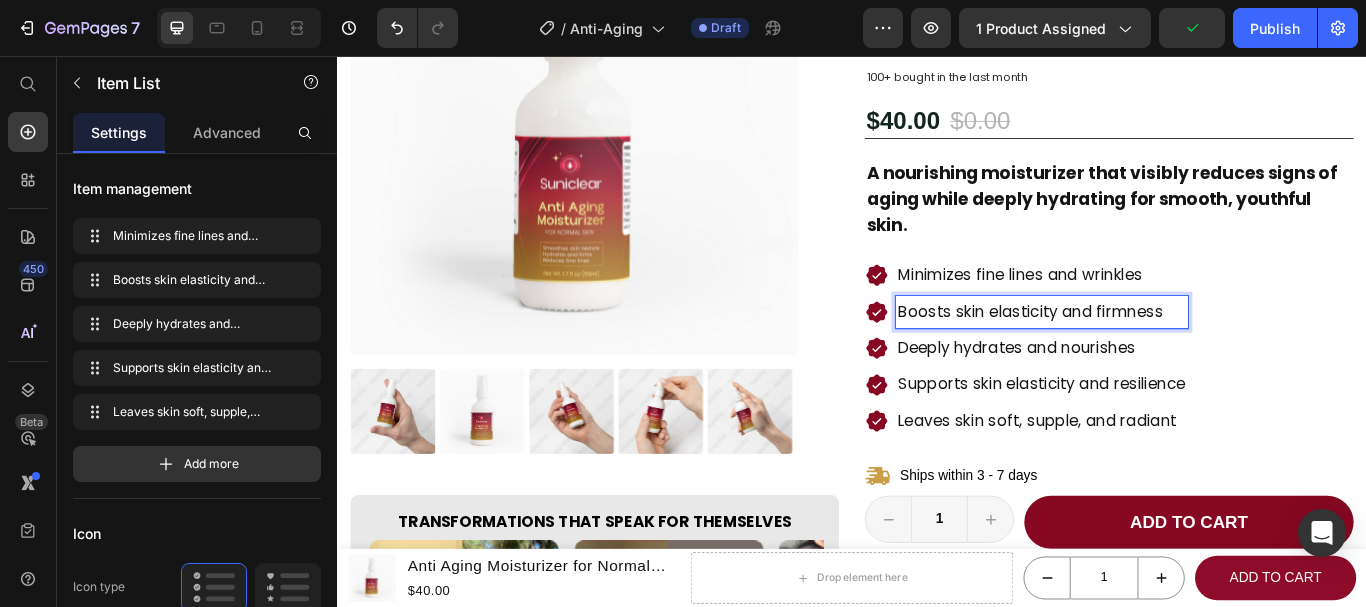 click on "Deeply hydrates and nourishes" at bounding box center [1158, 397] 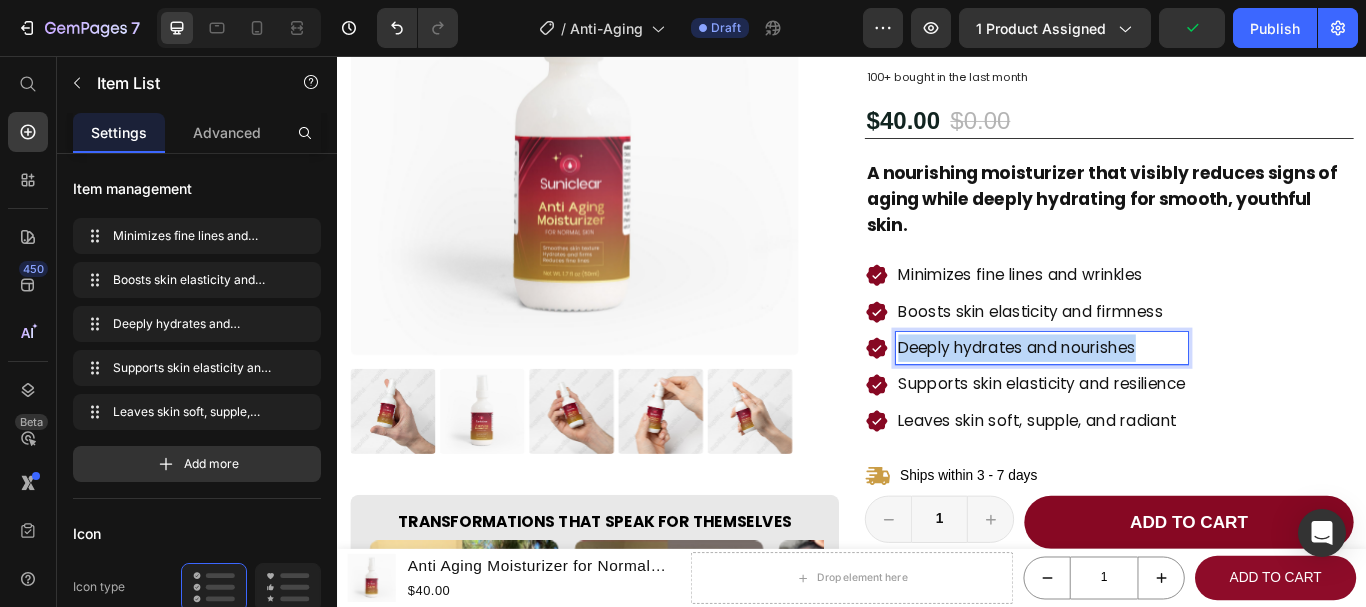 click on "Deeply hydrates and nourishes" at bounding box center [1158, 397] 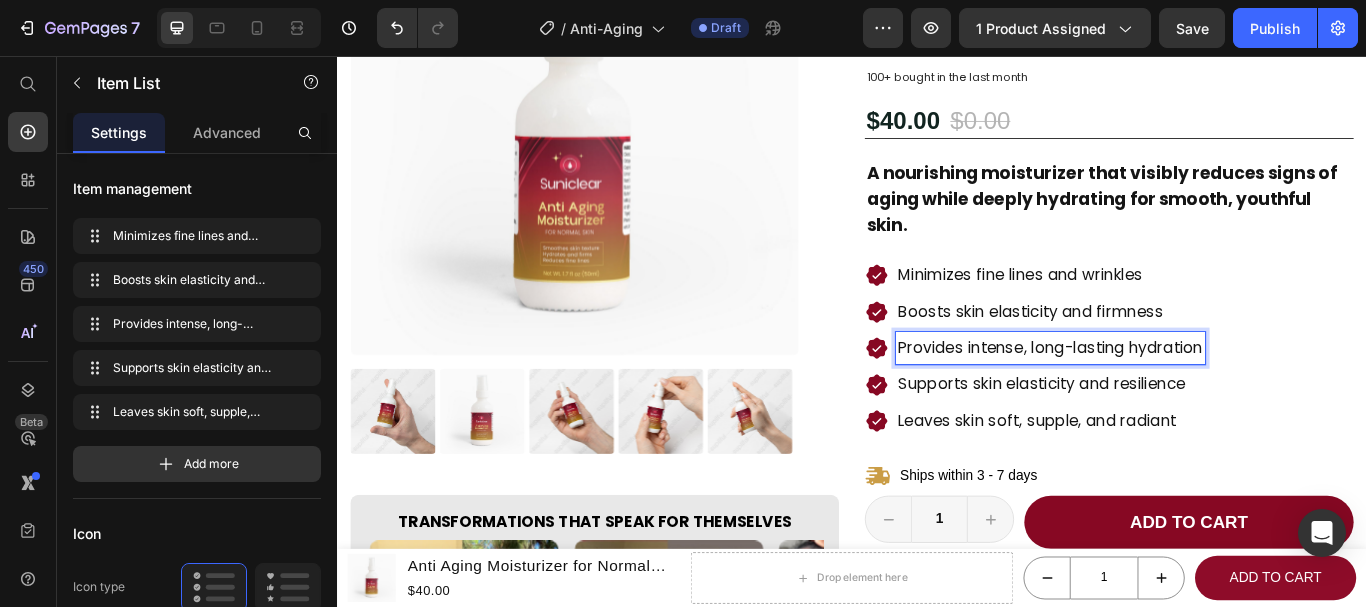click on "Supports skin elasticity and resilience" at bounding box center (1168, 439) 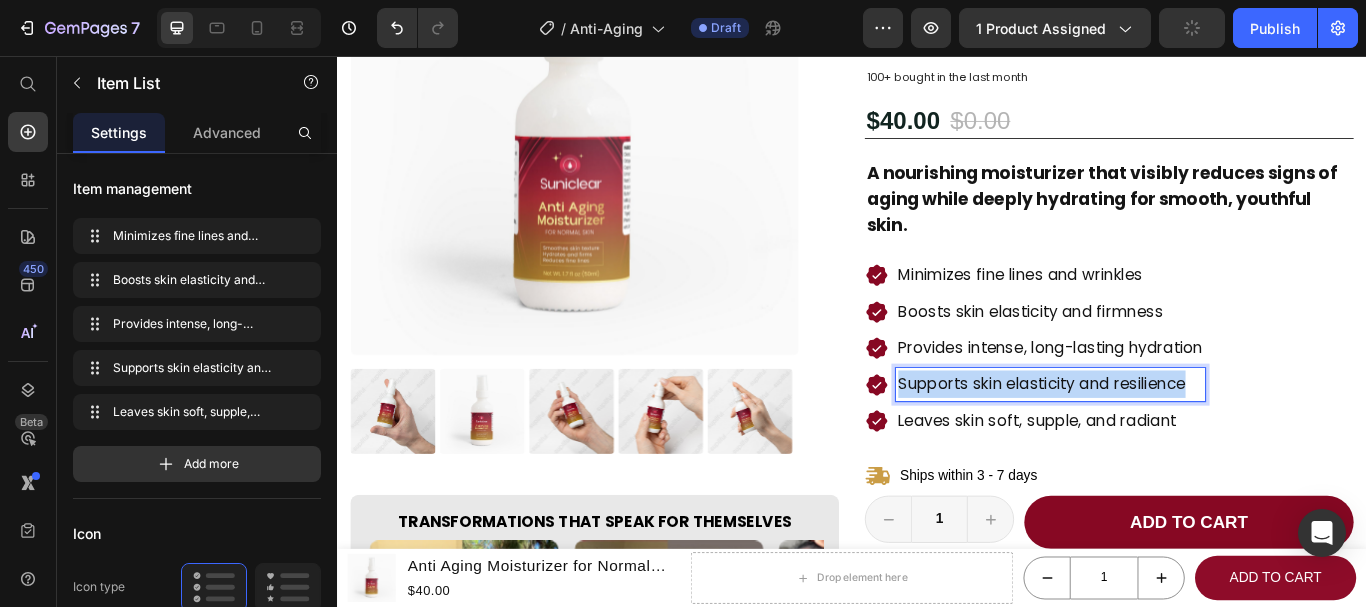 click on "Supports skin elasticity and resilience" at bounding box center (1168, 439) 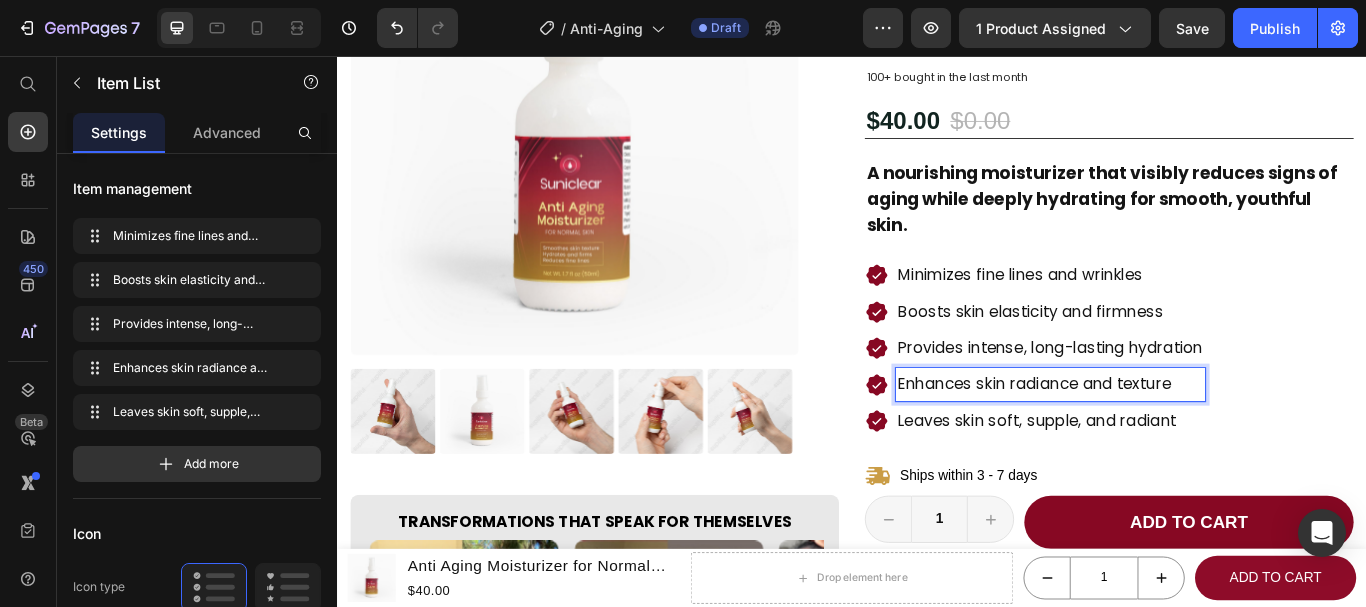 click on "Leaves skin soft, supple, and radiant" at bounding box center (1168, 482) 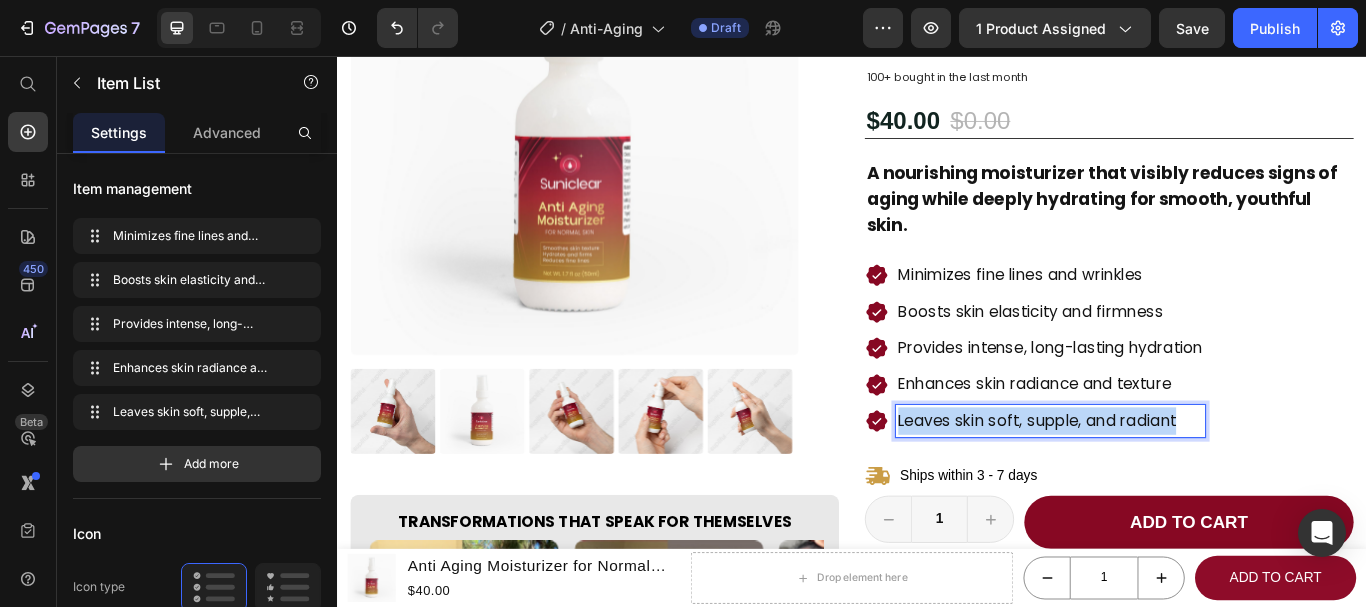 click on "Leaves skin soft, supple, and radiant" at bounding box center (1168, 482) 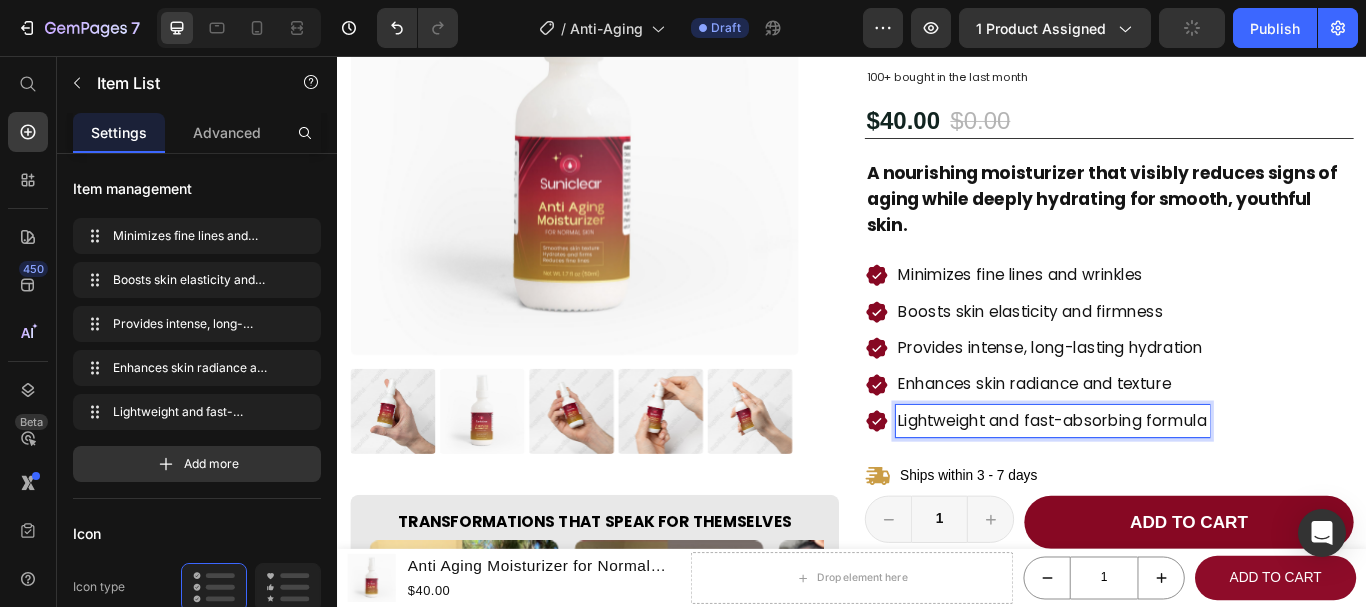 click on "Minimizes fine lines and wrinkles
Boosts skin elasticity and firmness
Provides intense, long-lasting hydration
Enhances skin radiance and texture
Lightweight and fast-absorbing formula" at bounding box center [1237, 397] 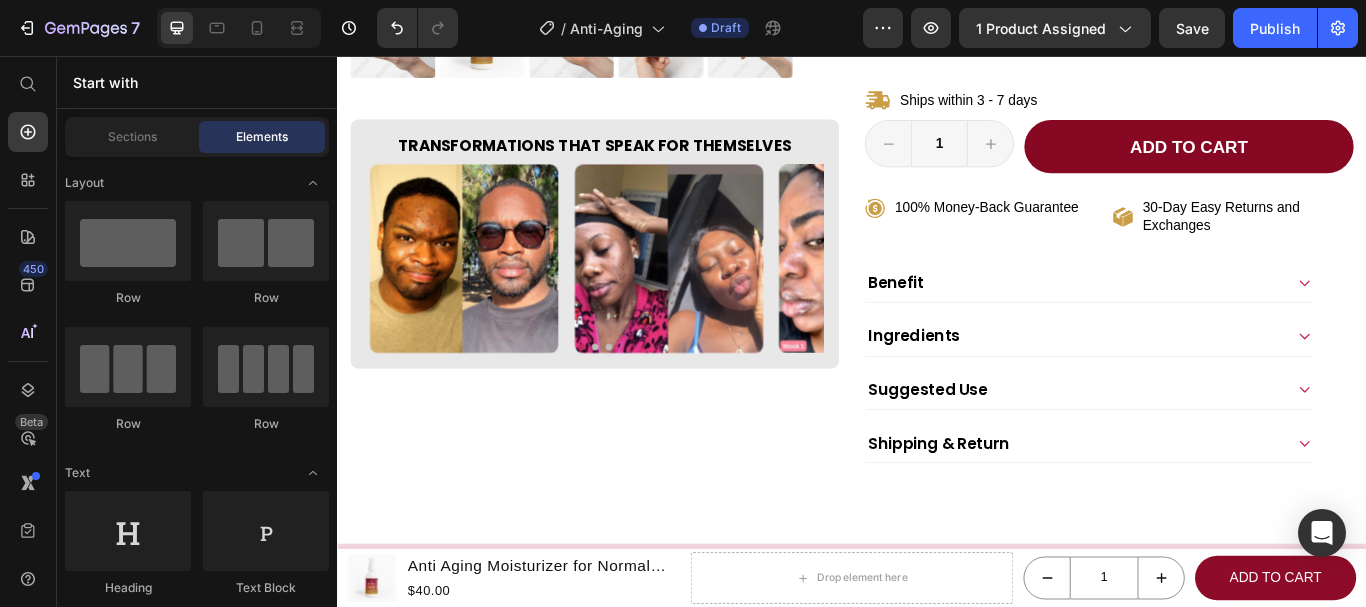 scroll, scrollTop: 825, scrollLeft: 0, axis: vertical 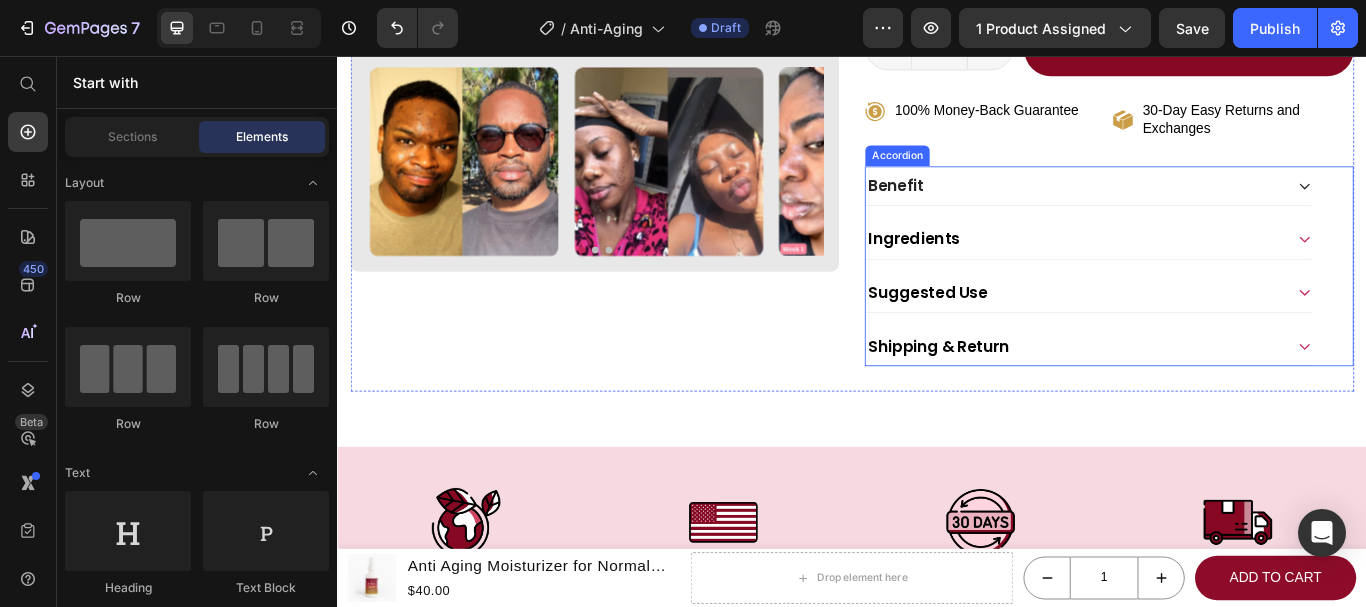 click on "Benefit" at bounding box center [1197, 207] 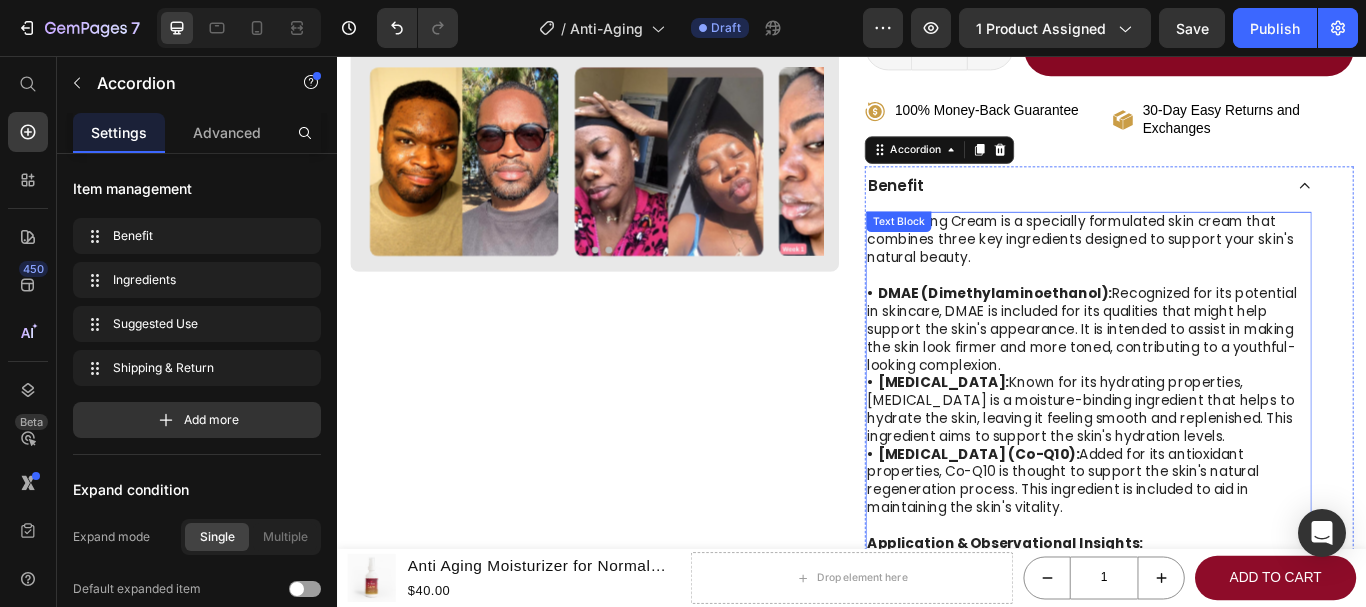 click on "• DMAE (Dimethylaminoethanol):  Recognized for its potential in skincare, DMAE is included for its qualities that might help support the skin's appearance. It is intended to assist in making the skin look firmer and more toned, contributing to a youthful-looking complexion." at bounding box center (1213, 375) 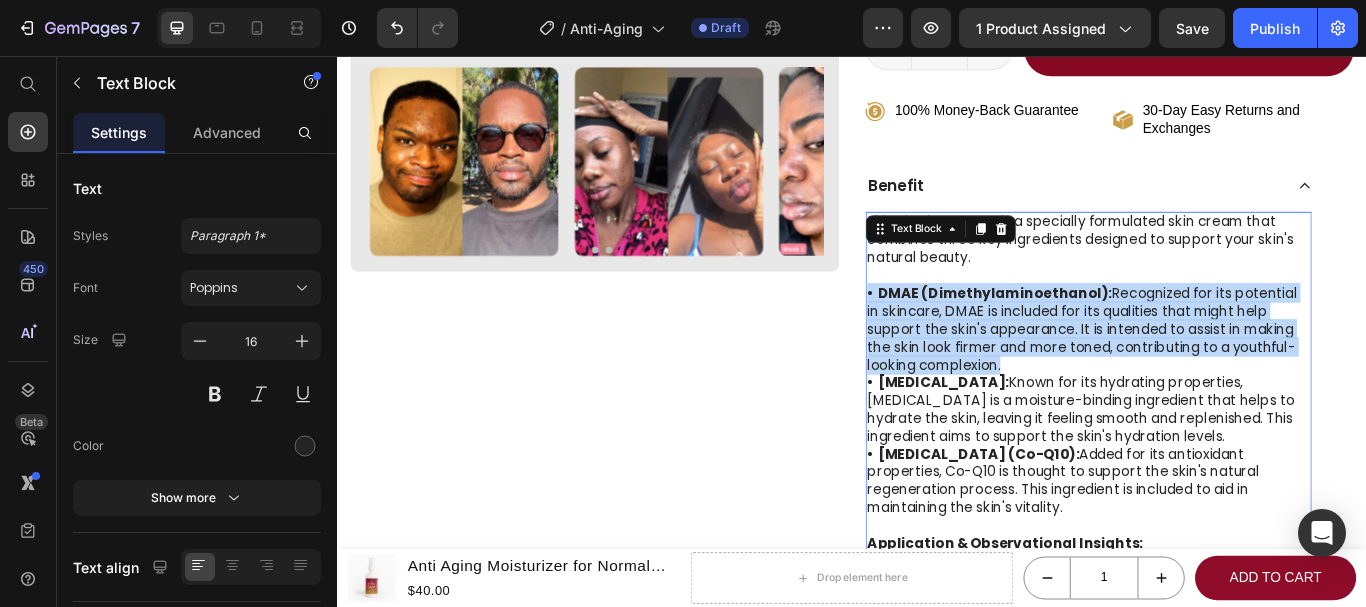 click on "• DMAE (Dimethylaminoethanol):  Recognized for its potential in skincare, DMAE is included for its qualities that might help support the skin's appearance. It is intended to assist in making the skin look firmer and more toned, contributing to a youthful-looking complexion." at bounding box center (1213, 375) 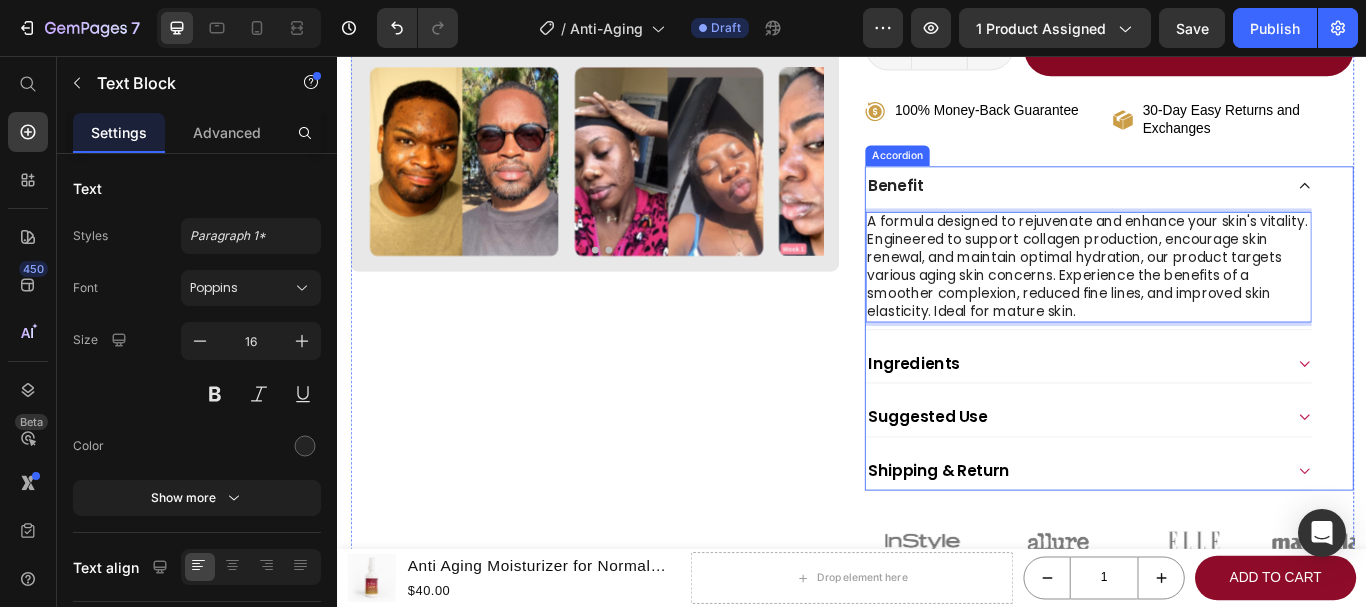 click on "Benefit" at bounding box center [1197, 207] 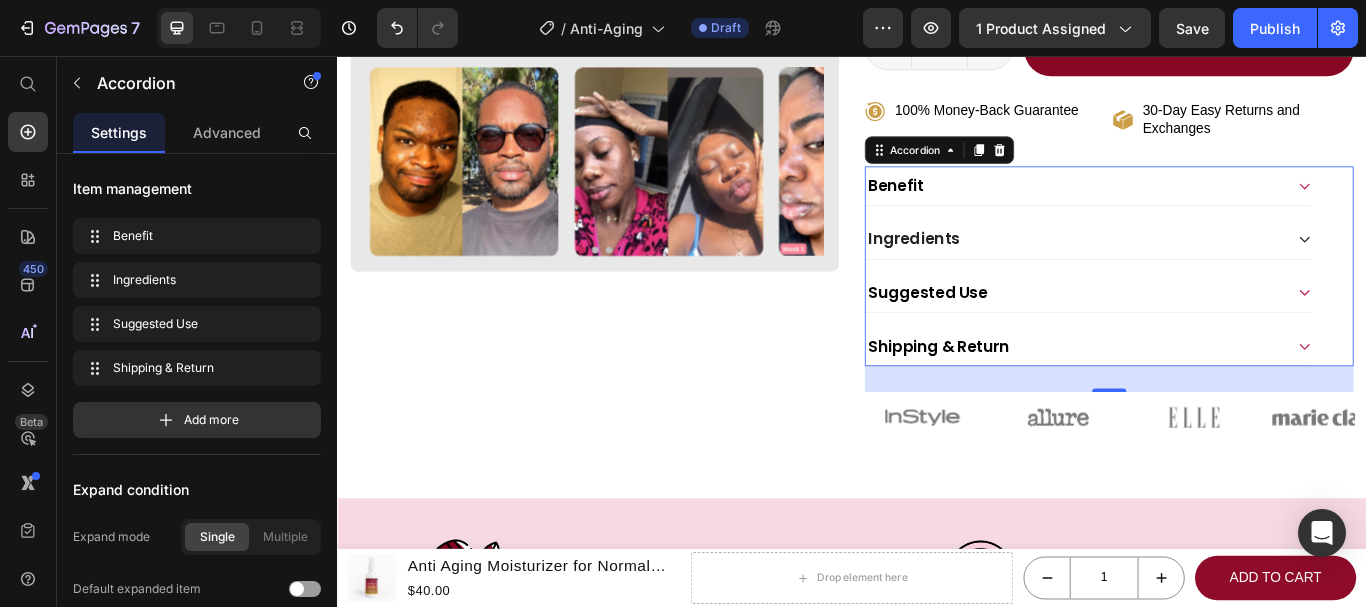 click on "Ingredients" at bounding box center (1197, 269) 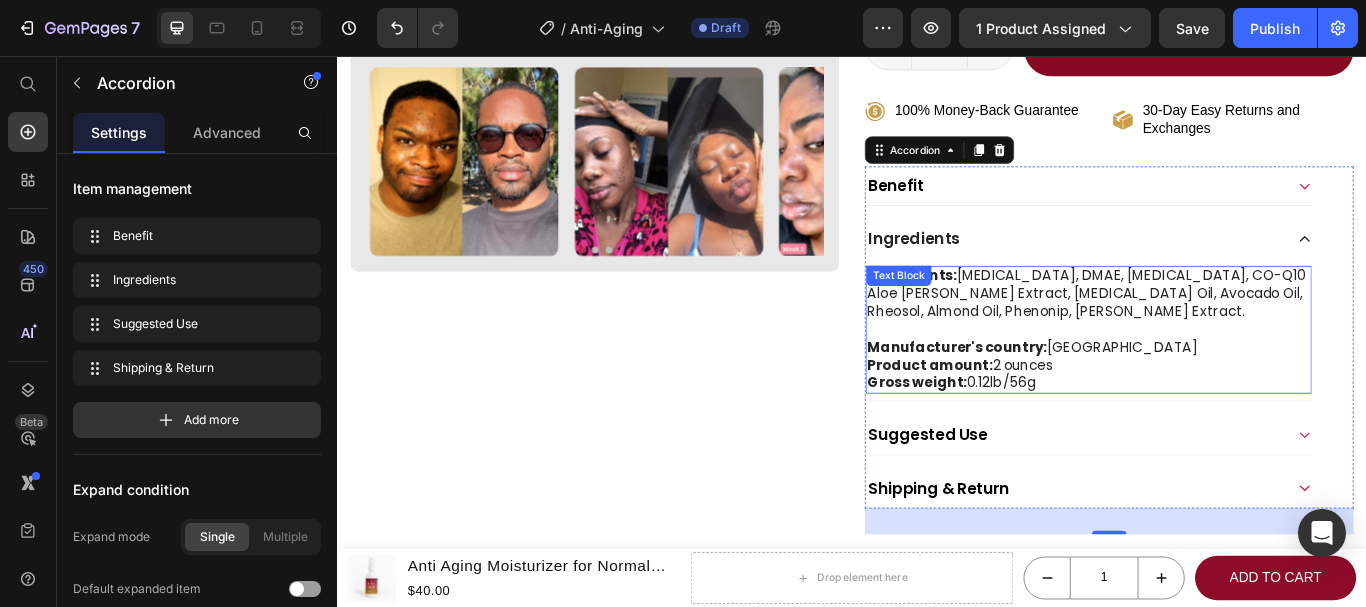 click at bounding box center [1213, 375] 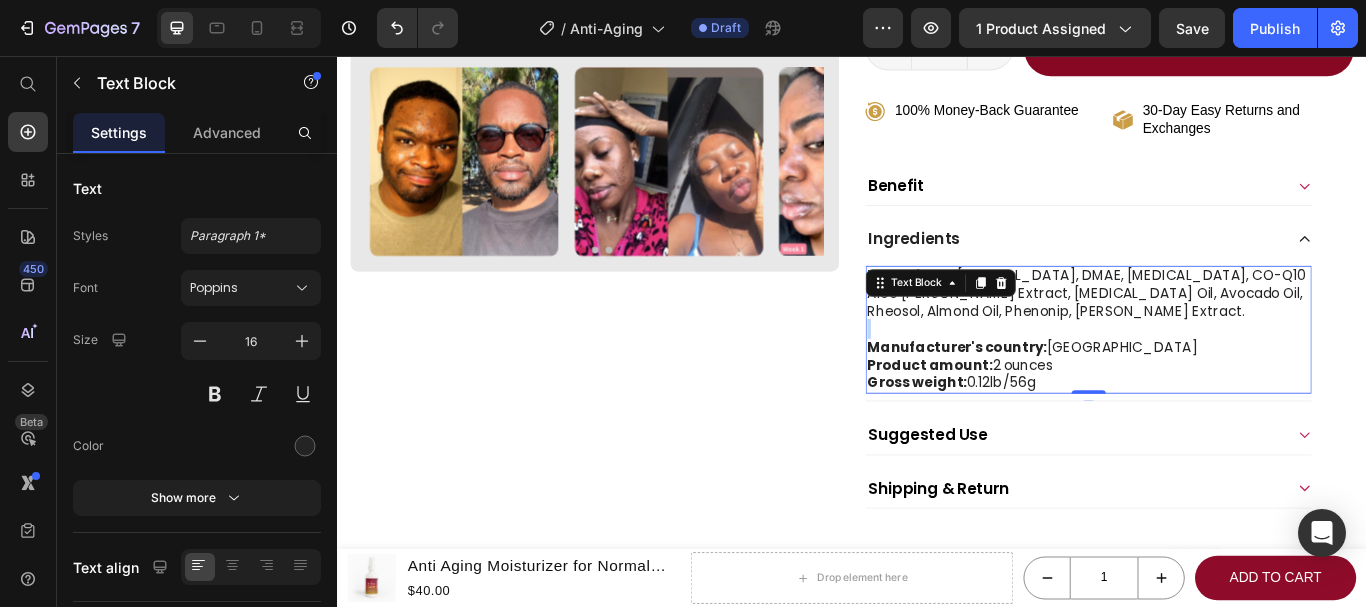 click at bounding box center [1213, 375] 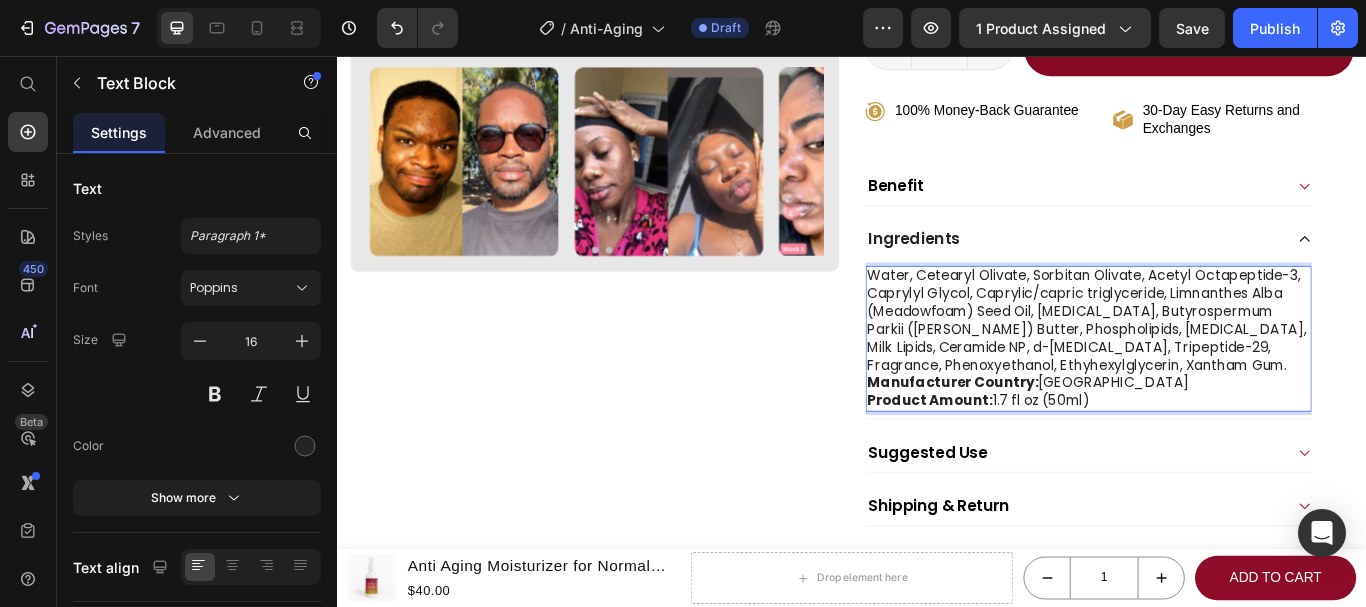 click on "Water, Cetearyl Olivate, Sorbitan Olivate, Acetyl Octapeptide-3, Caprylyl Glycol, Caprylic/capric triglyceride, Limnanthes Alba (Meadowfoam) Seed Oil, [MEDICAL_DATA], Butyrospermum Parkii ([PERSON_NAME]) Butter, Phospholipids, [MEDICAL_DATA], Milk Lipids, Ceramide NP, d-[MEDICAL_DATA], Tripeptide-29, Fragrance, Phenoxyethanol, Ethyhexylglycerin, Xantham Gum." at bounding box center [1213, 365] 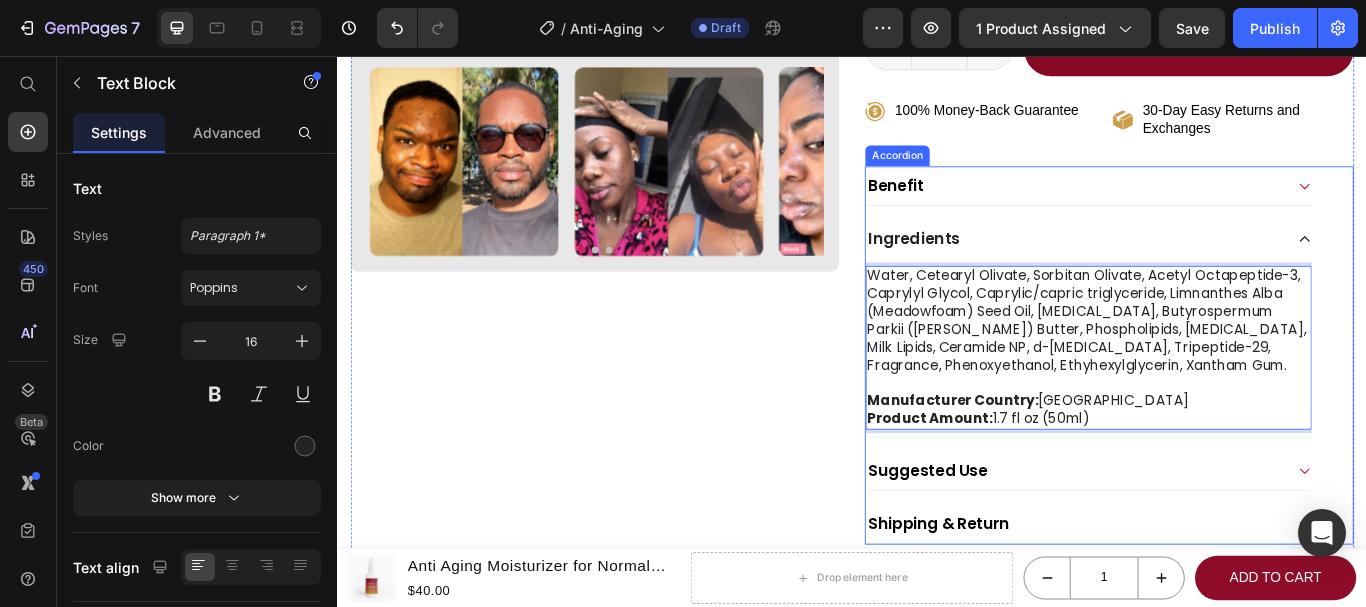 click on "Ingredients" at bounding box center (1197, 269) 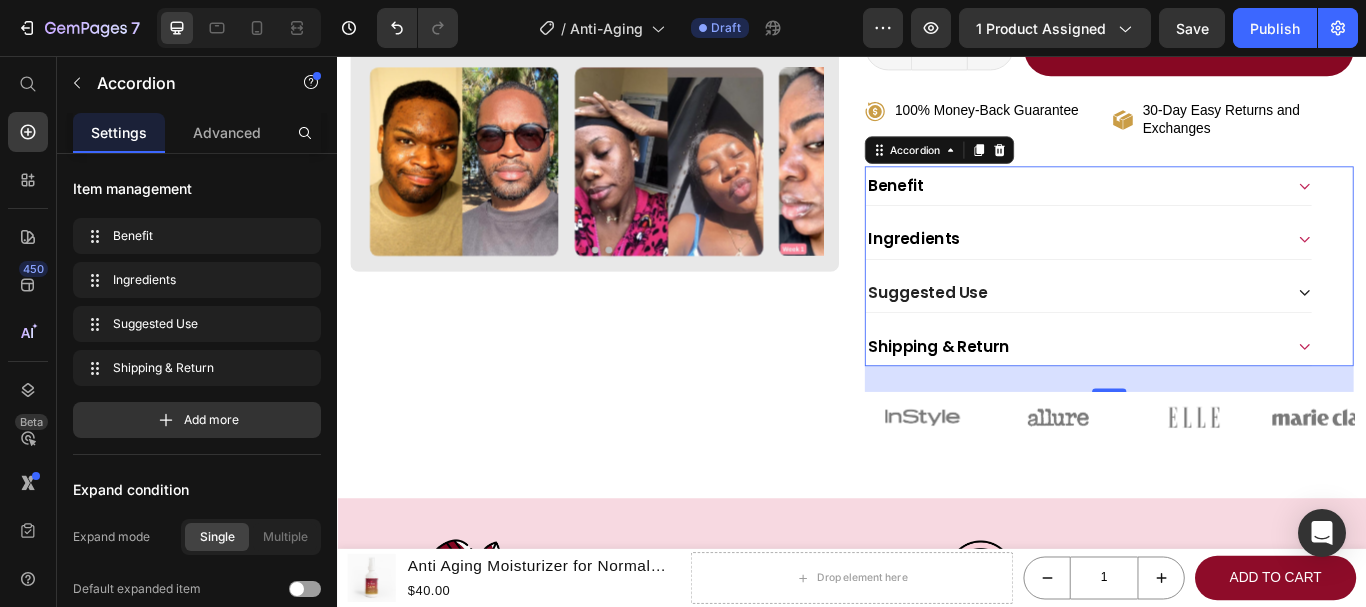 click on "Suggested Use" at bounding box center [1197, 332] 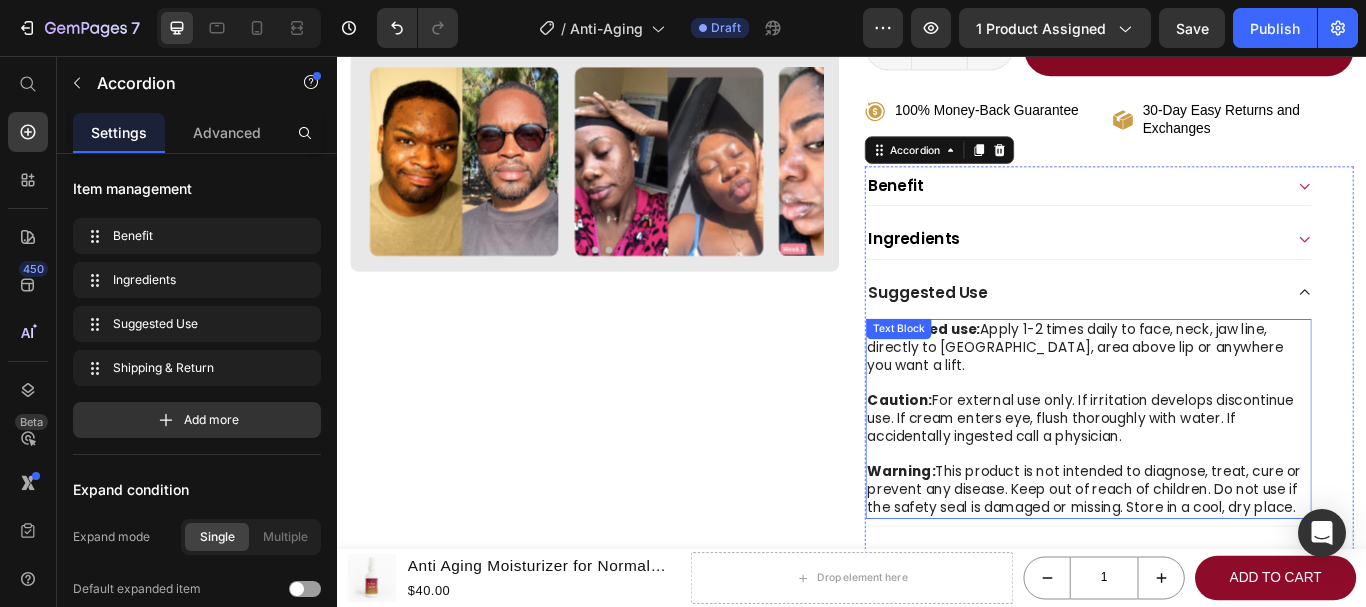 click on "Caution:  For external use only. If irritation develops discontinue use. If cream enters eye, flush thoroughly with water. If accidentally ingested call a physician." at bounding box center [1213, 479] 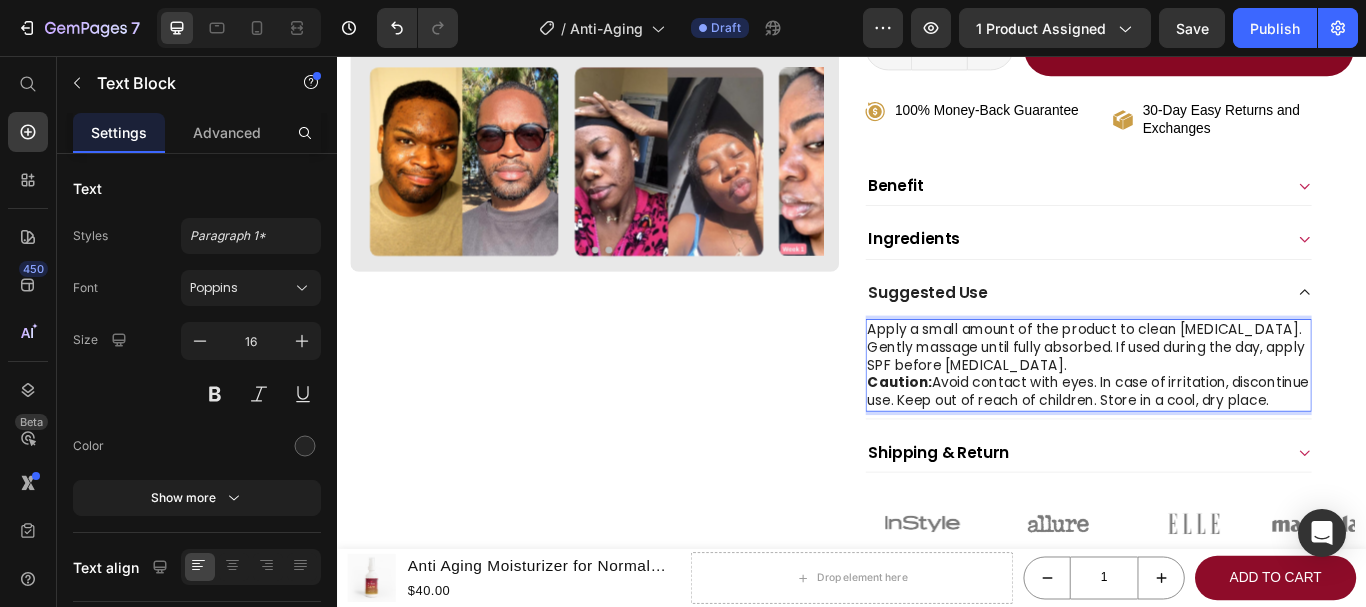 click on "Apply a small amount of the product to clean dry skin. Gently massage until fully absorbed. If used during the day, apply SPF before sun exposure." at bounding box center (1213, 396) 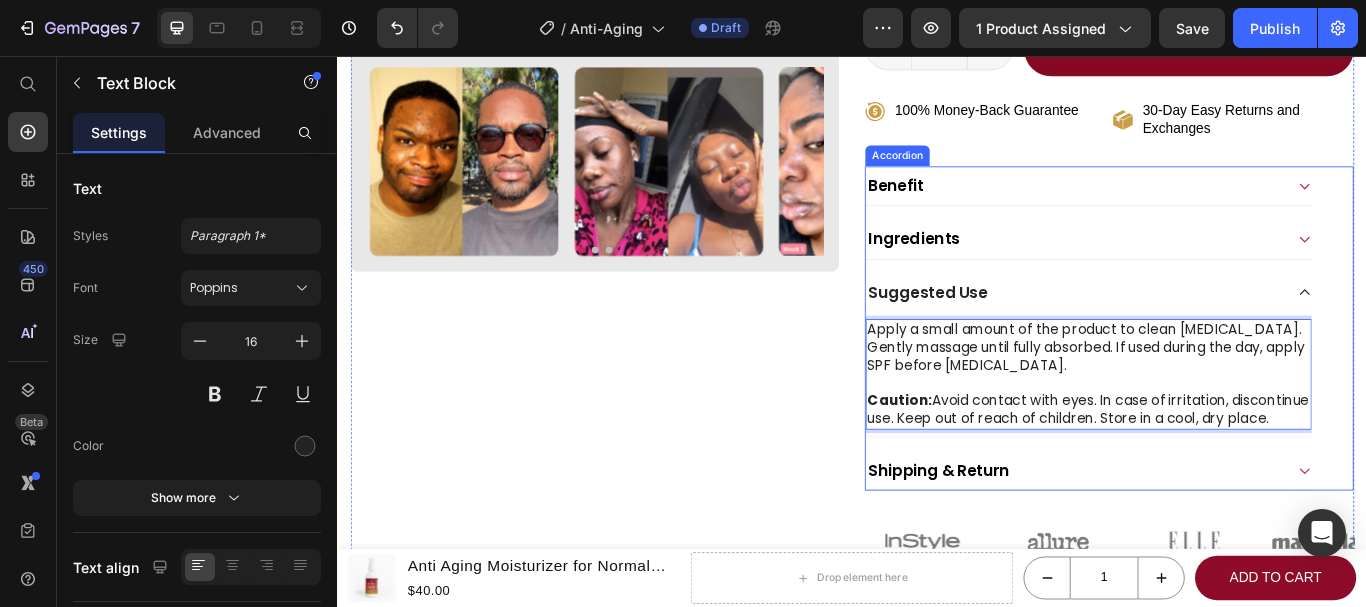 click on "Suggested Use" at bounding box center (1197, 332) 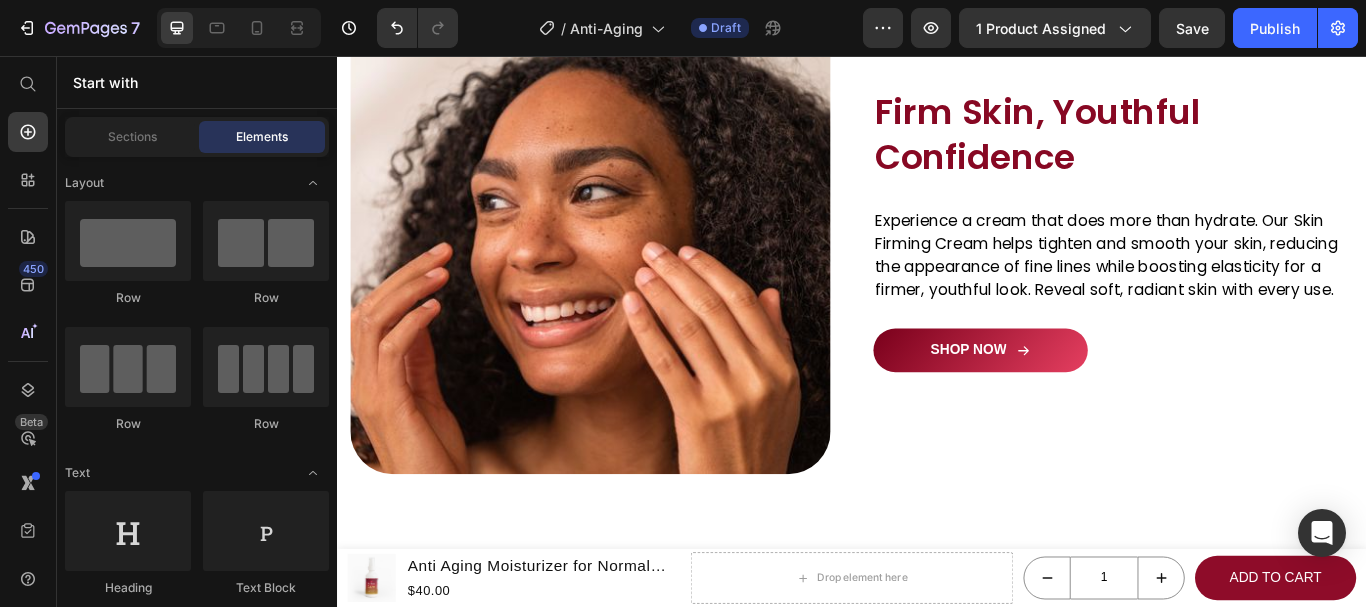 scroll, scrollTop: 1765, scrollLeft: 0, axis: vertical 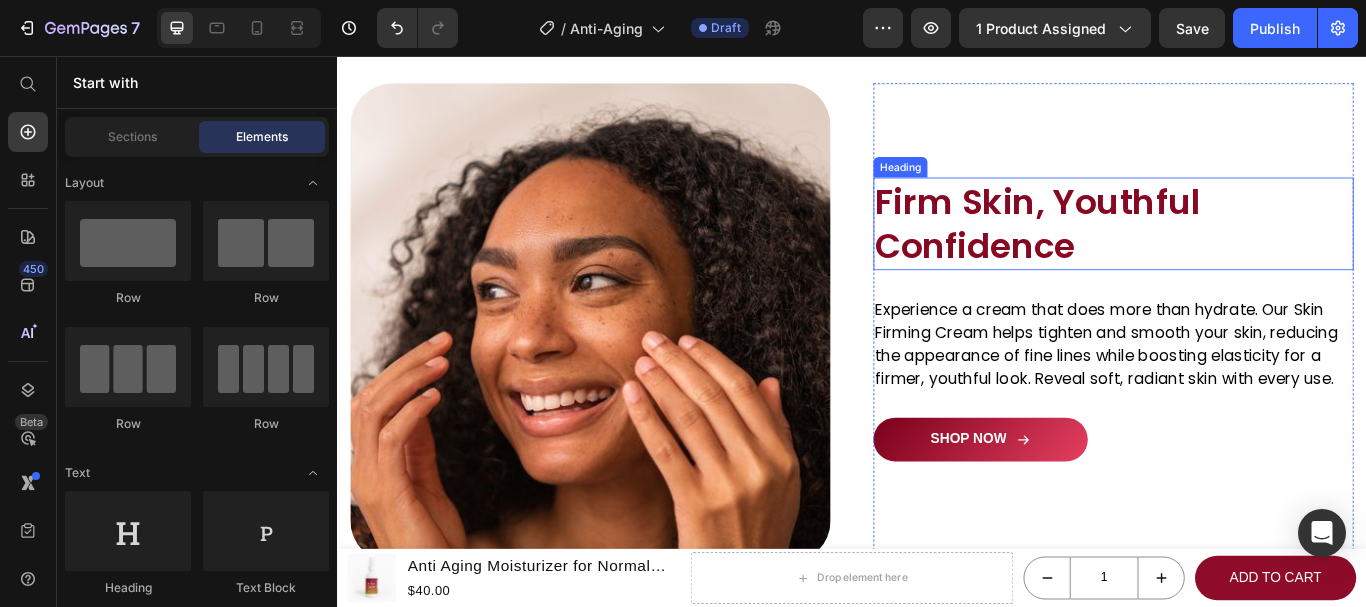 click on "Firm Skin, Youthful Confidence" at bounding box center [1242, 252] 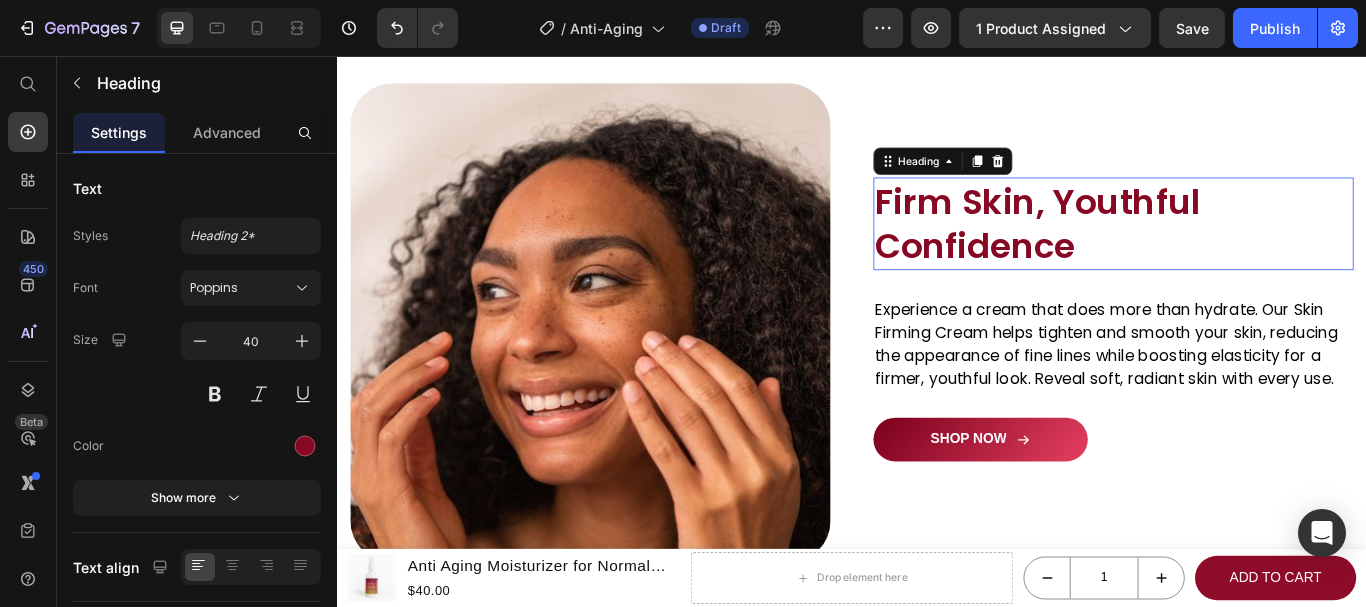 click on "Firm Skin, Youthful Confidence" at bounding box center [1242, 252] 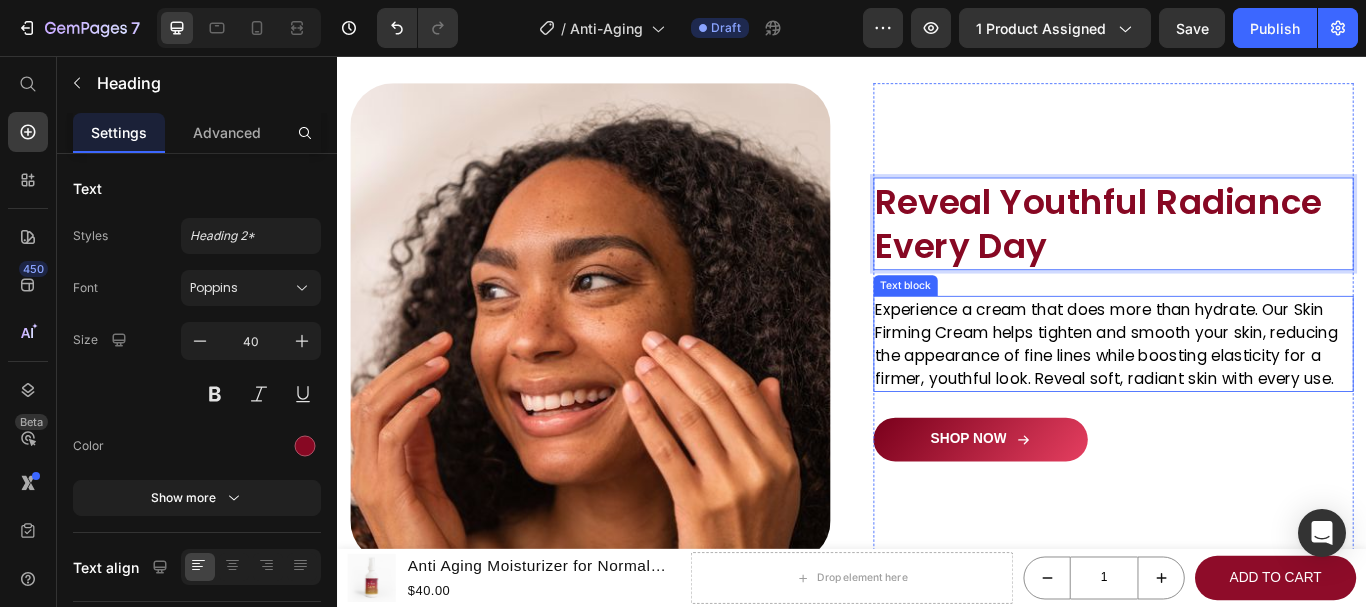 click on "Experience a cream that does more than hydrate. Our Skin Firming Cream helps tighten and smooth your skin, reducing the appearance of fine lines while boosting elasticity for a firmer, youthful look. Reveal soft, radiant skin with every use." at bounding box center (1242, 392) 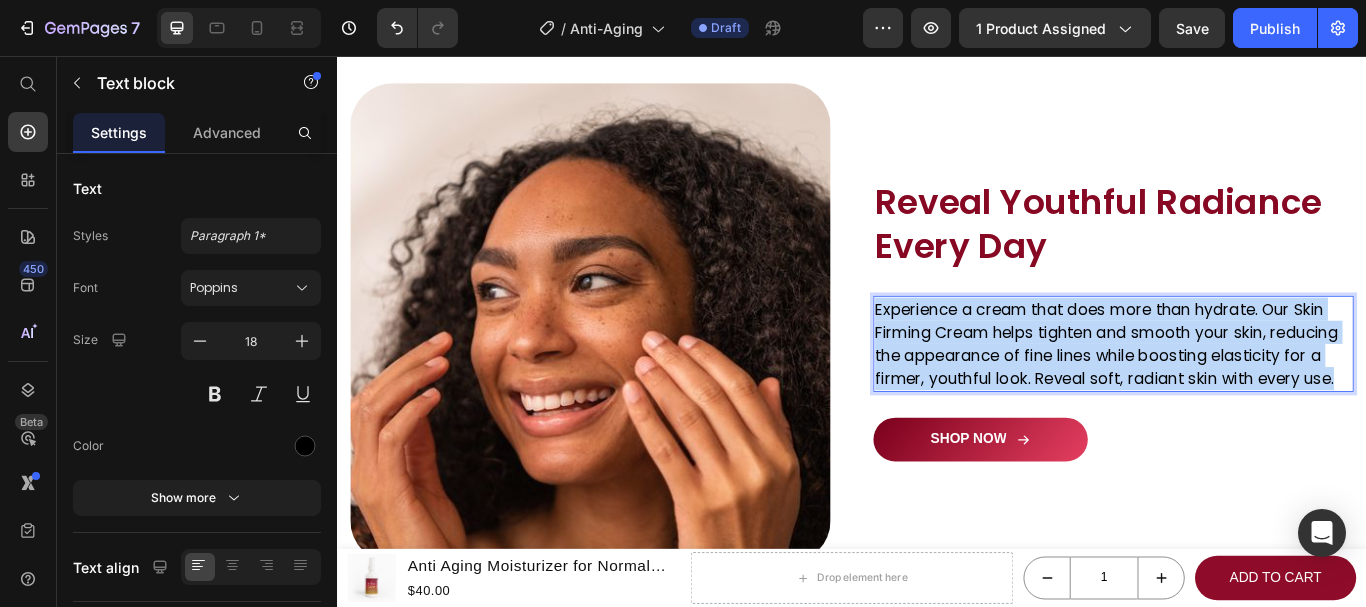 click on "Experience a cream that does more than hydrate. Our Skin Firming Cream helps tighten and smooth your skin, reducing the appearance of fine lines while boosting elasticity for a firmer, youthful look. Reveal soft, radiant skin with every use." at bounding box center [1242, 392] 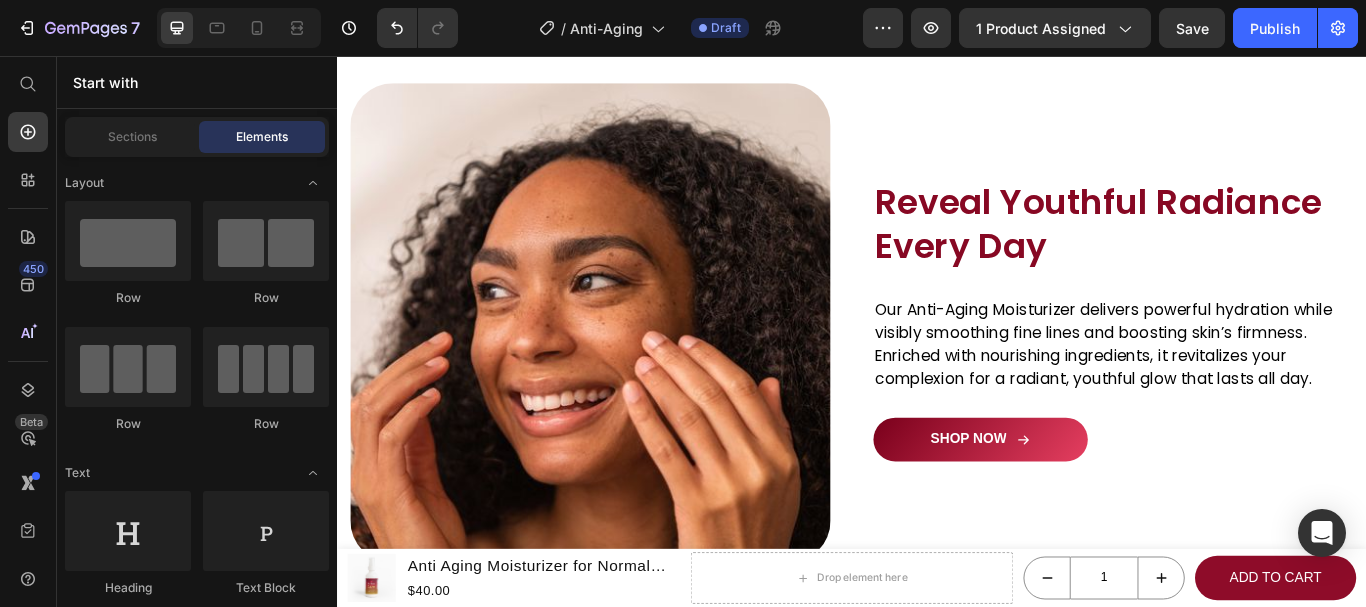 scroll, scrollTop: 1985, scrollLeft: 0, axis: vertical 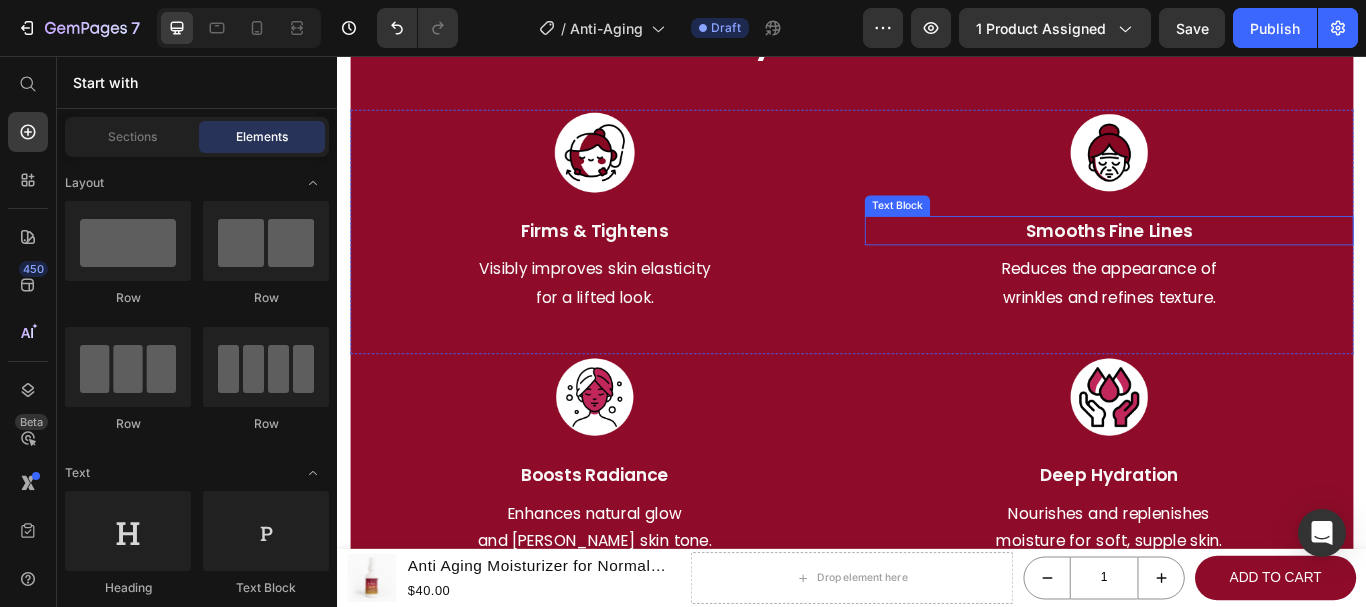 click on "Smooths Fine Lines" at bounding box center [1237, 260] 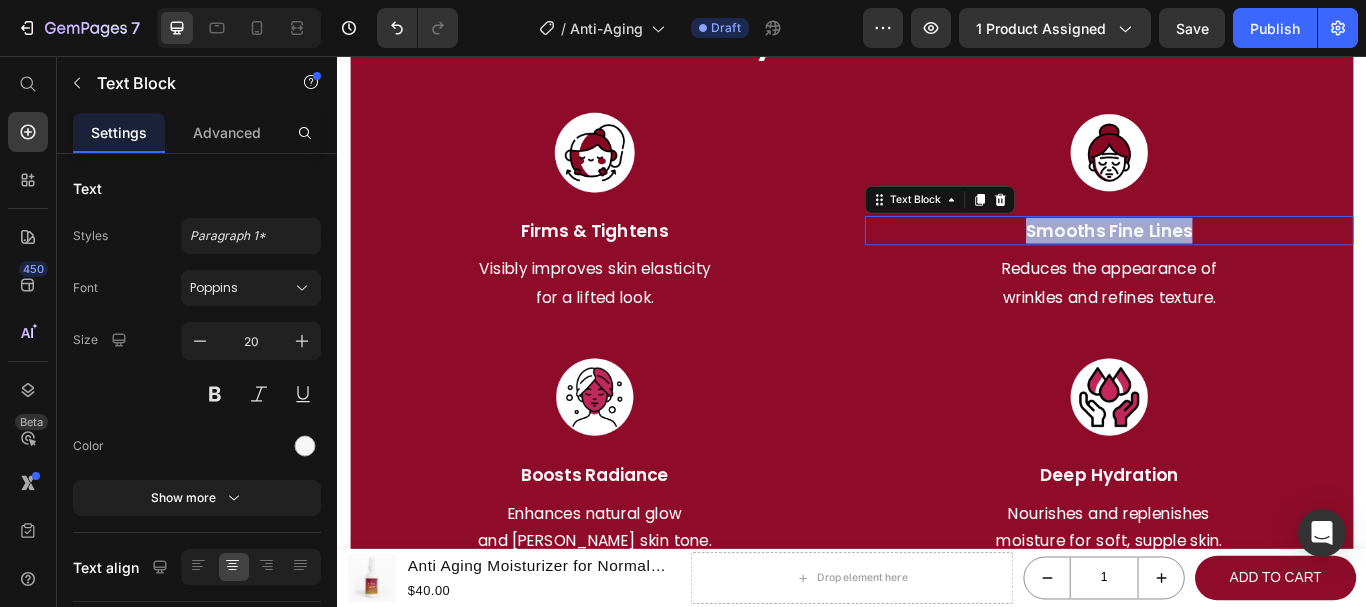 click on "Smooths Fine Lines" at bounding box center [1237, 260] 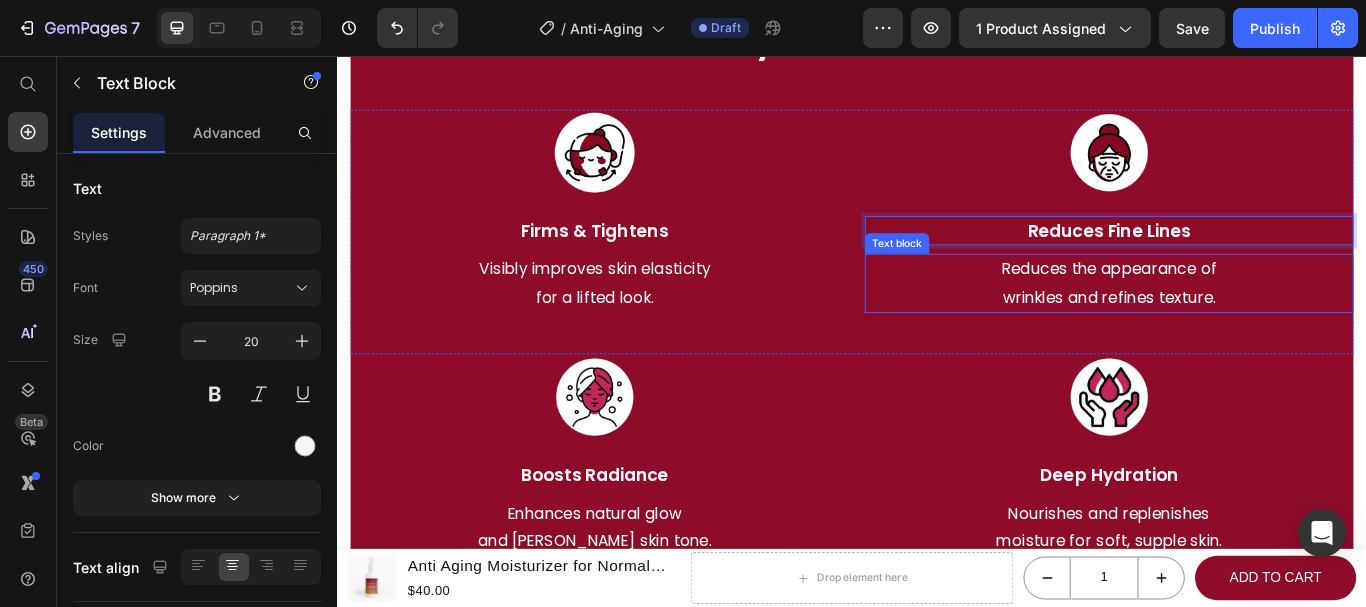 click on "Reduces the appearance of" at bounding box center (1237, 305) 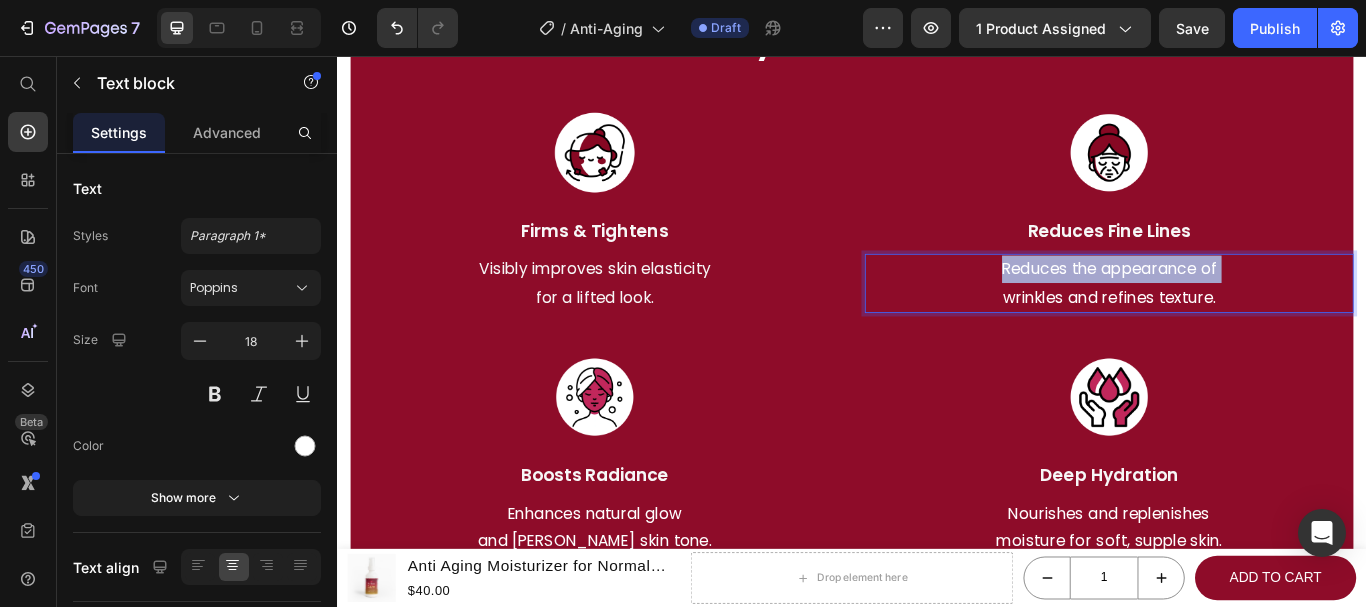 click on "Reduces the appearance of" at bounding box center (1237, 305) 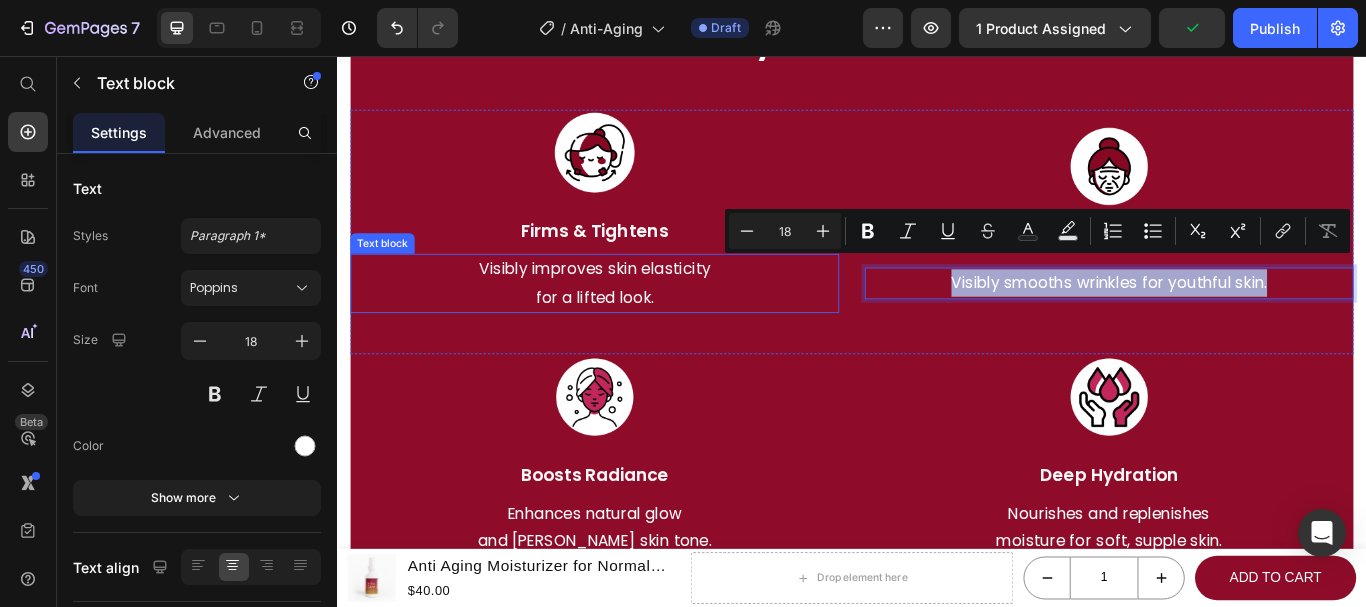 scroll, scrollTop: 2877, scrollLeft: 0, axis: vertical 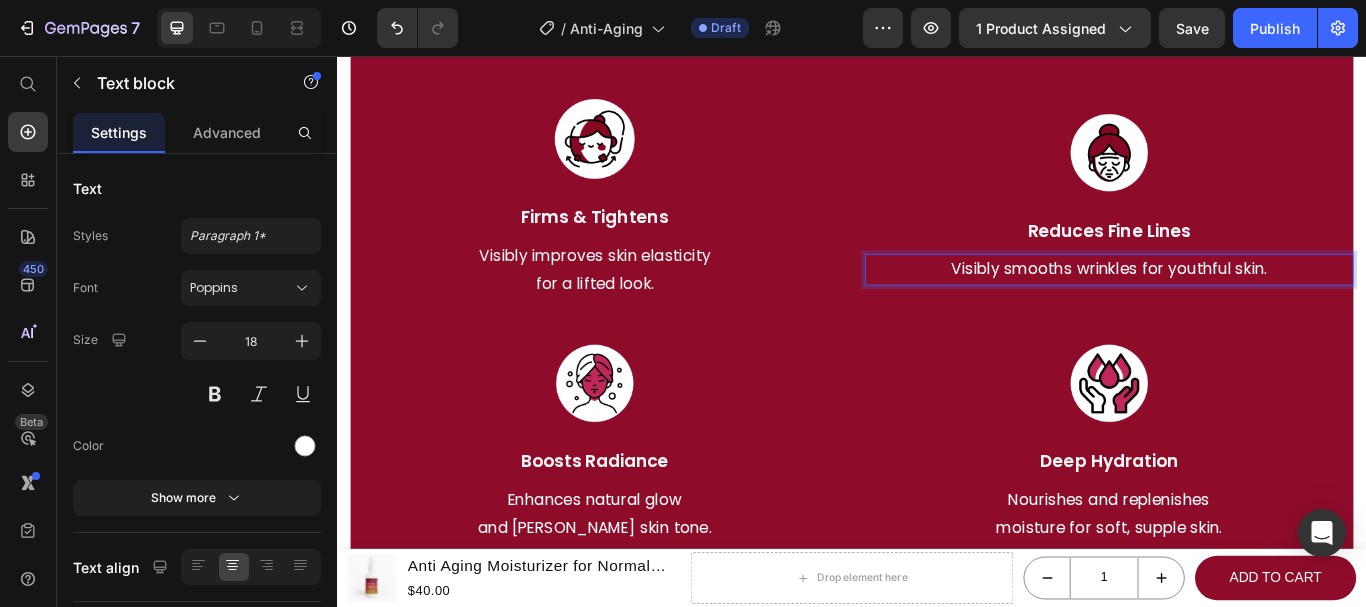 click on "Visibly smooths wrinkles for youthful skin." at bounding box center (1237, 305) 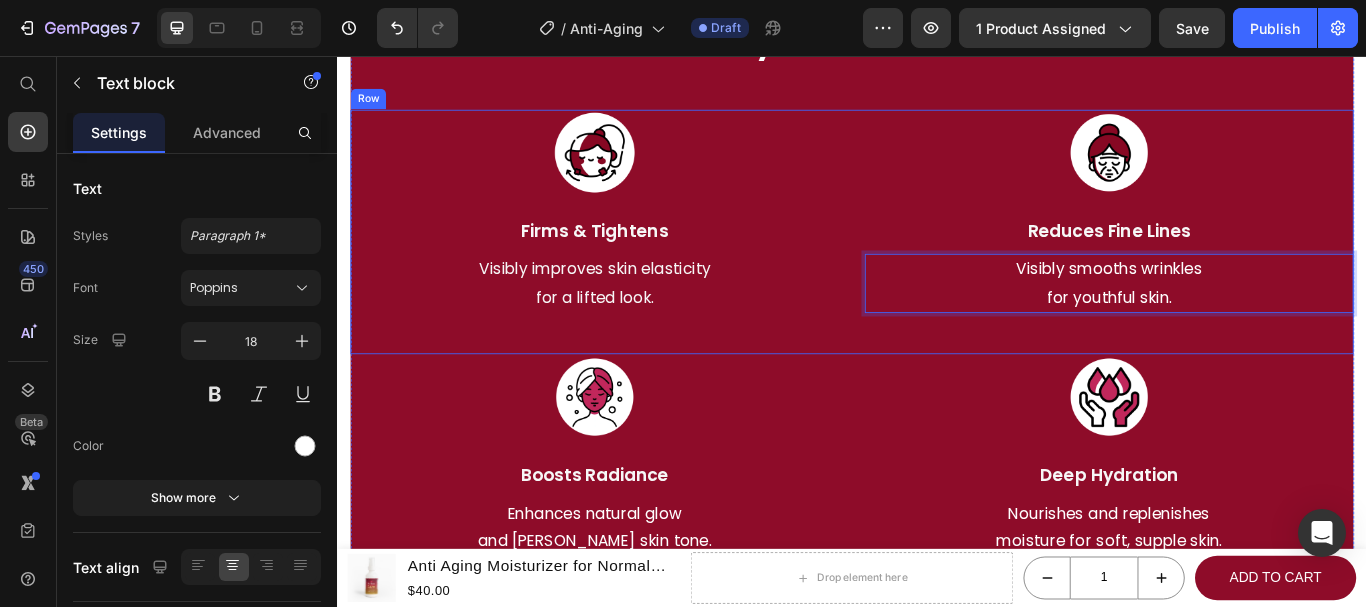 click on "Image Firms & Tightens Text Block Visibly improves skin elasticity  for a lifted look. Text block Image Reduces Fine Lines Text Block Visibly smooths wrinkles  for youthful skin. Text block   0 Row" at bounding box center (937, 261) 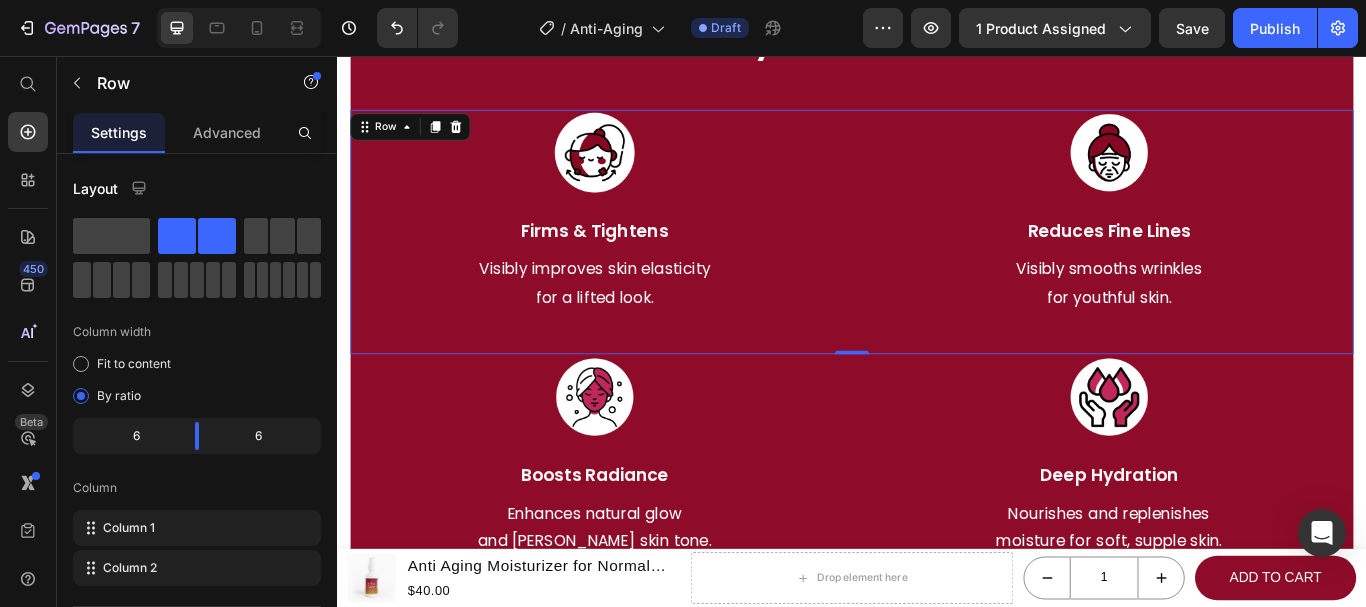 scroll, scrollTop: 3423, scrollLeft: 0, axis: vertical 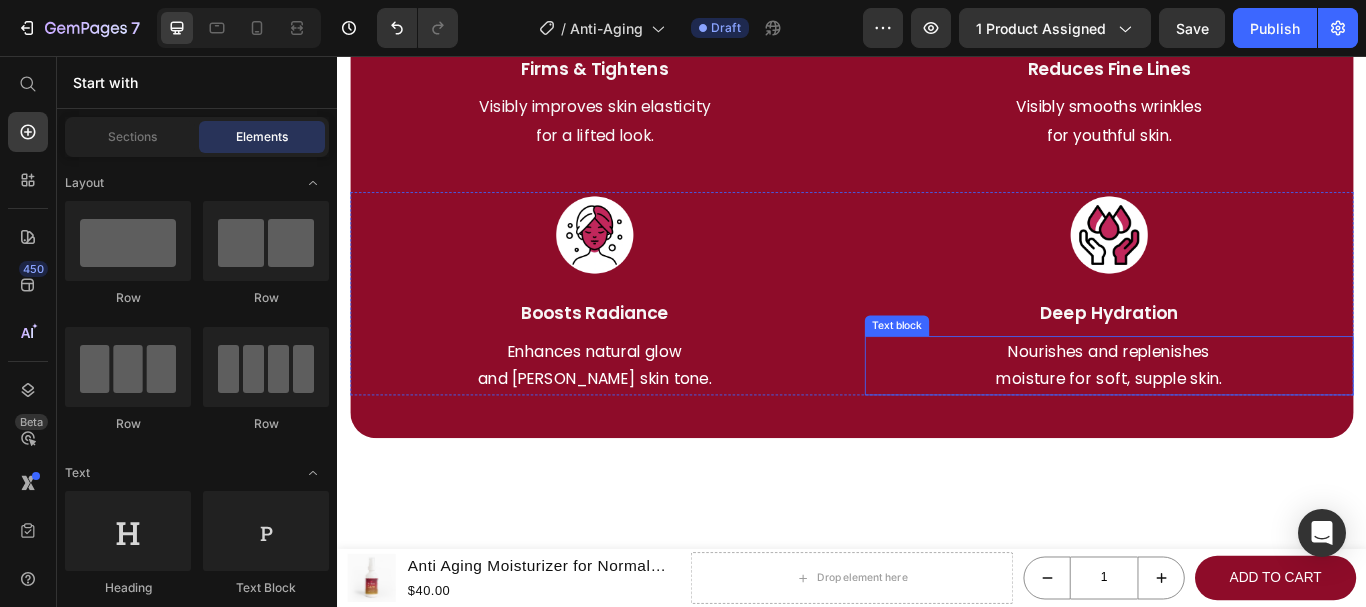click on "Nourishes and replenishes" at bounding box center [1237, 401] 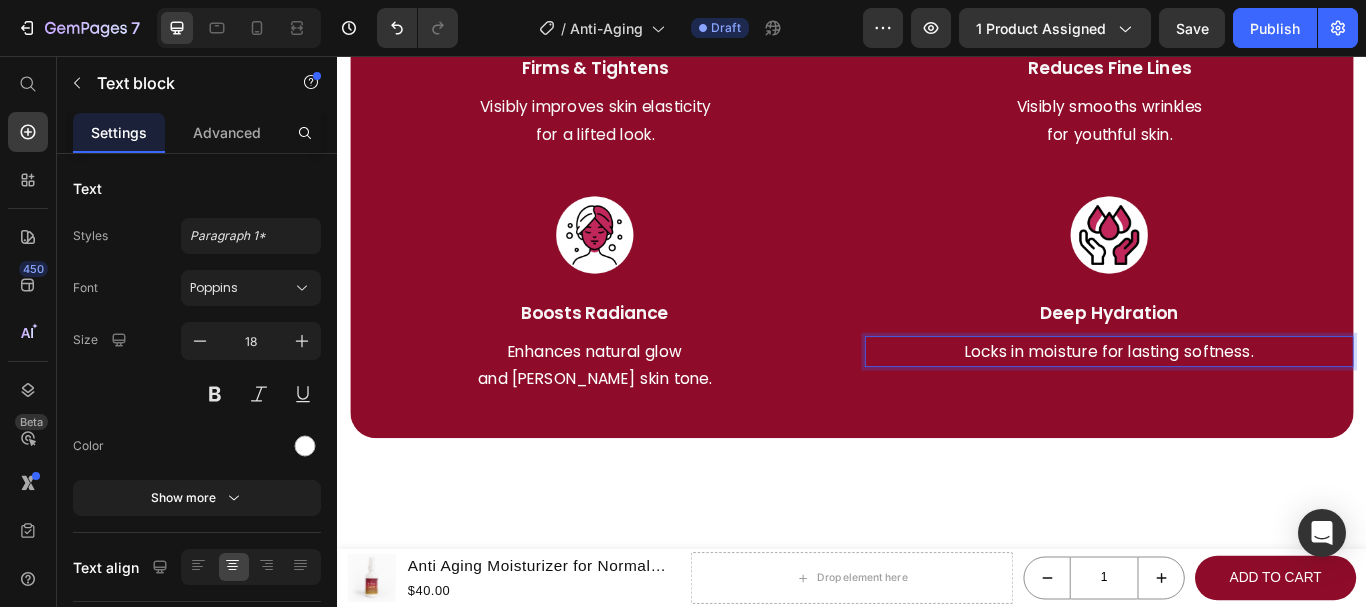 click on "Locks in moisture for lasting softness." at bounding box center (1237, 401) 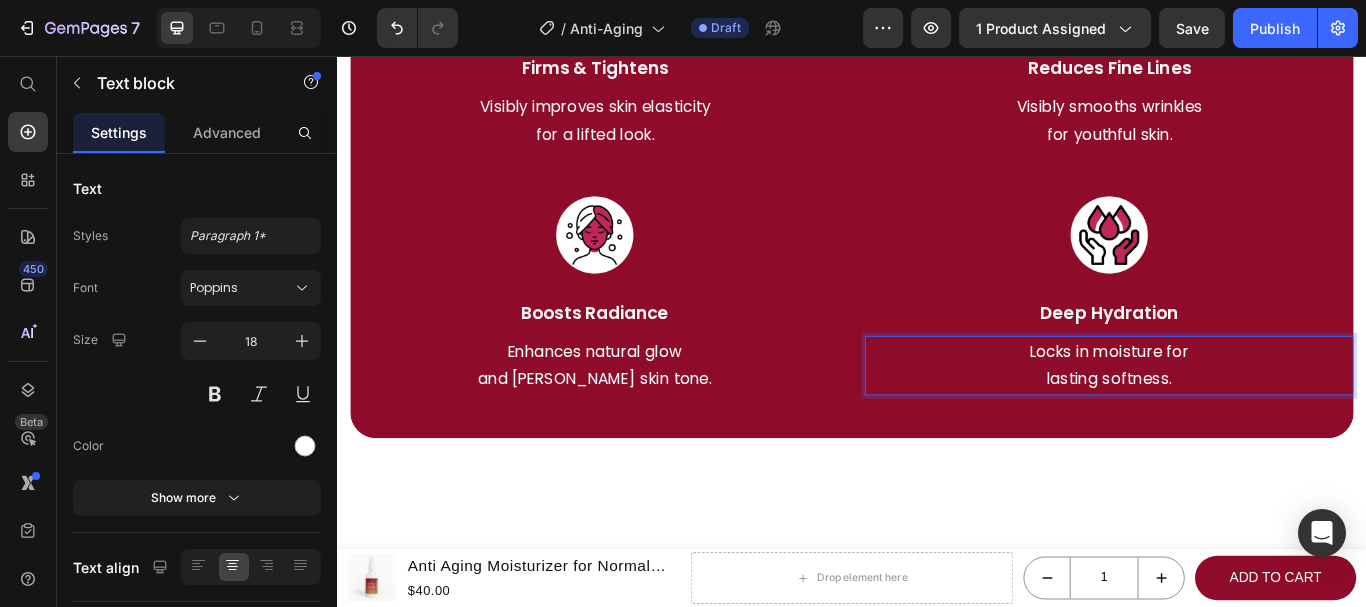 click on "Locks in moisture for" at bounding box center [1237, 401] 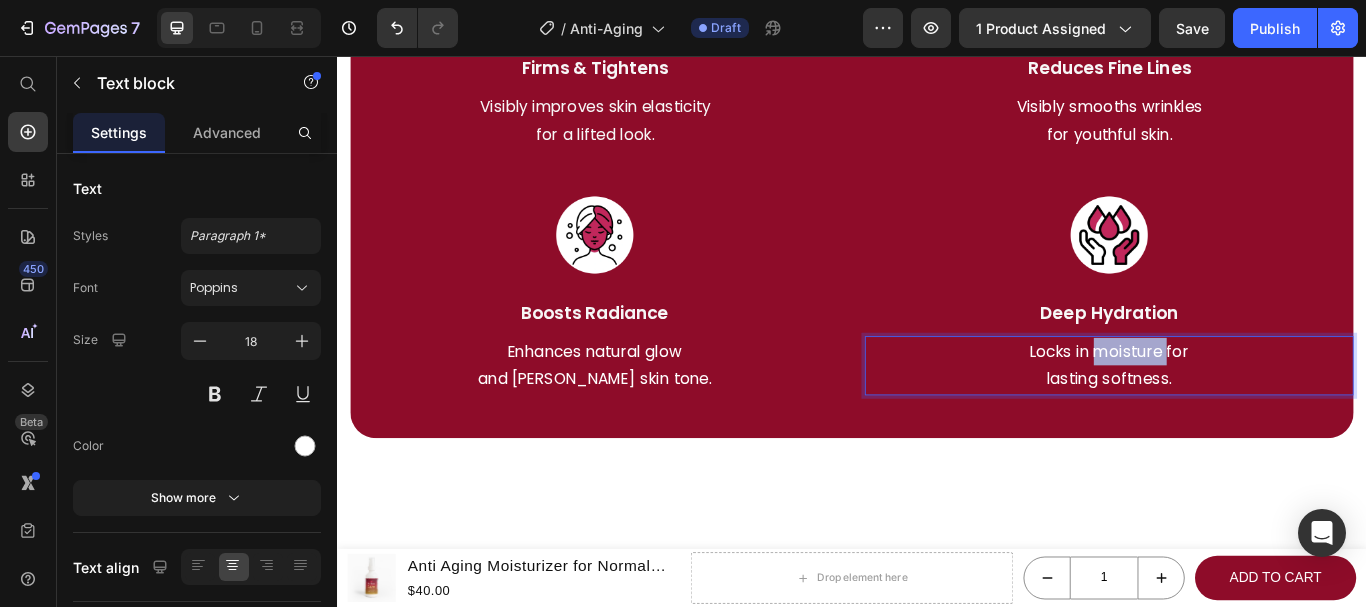 click on "Locks in moisture for" at bounding box center (1237, 401) 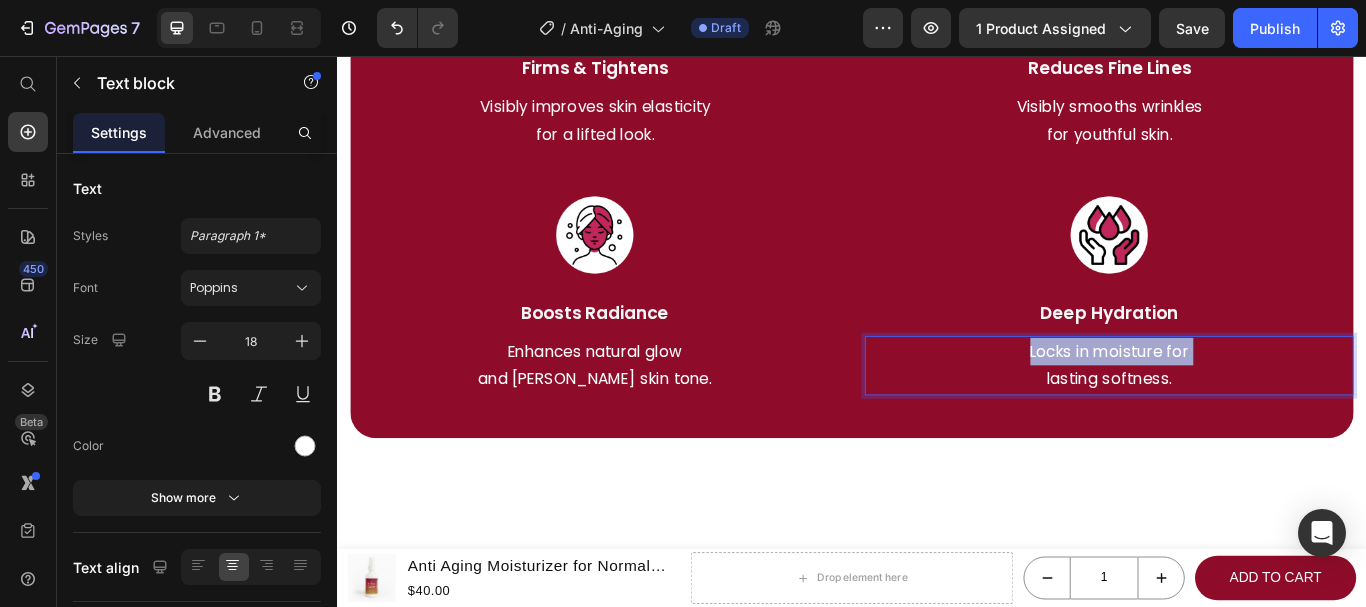 click on "Locks in moisture for" at bounding box center [1237, 401] 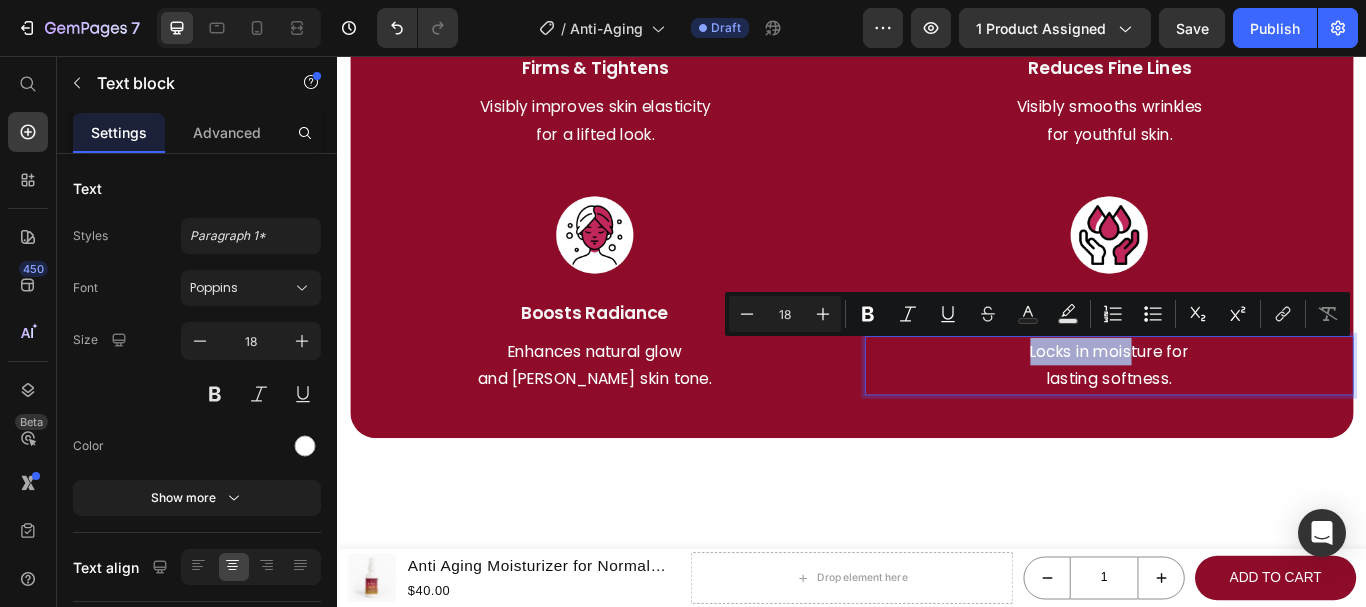 click on "Locks in moisture for" at bounding box center [1237, 401] 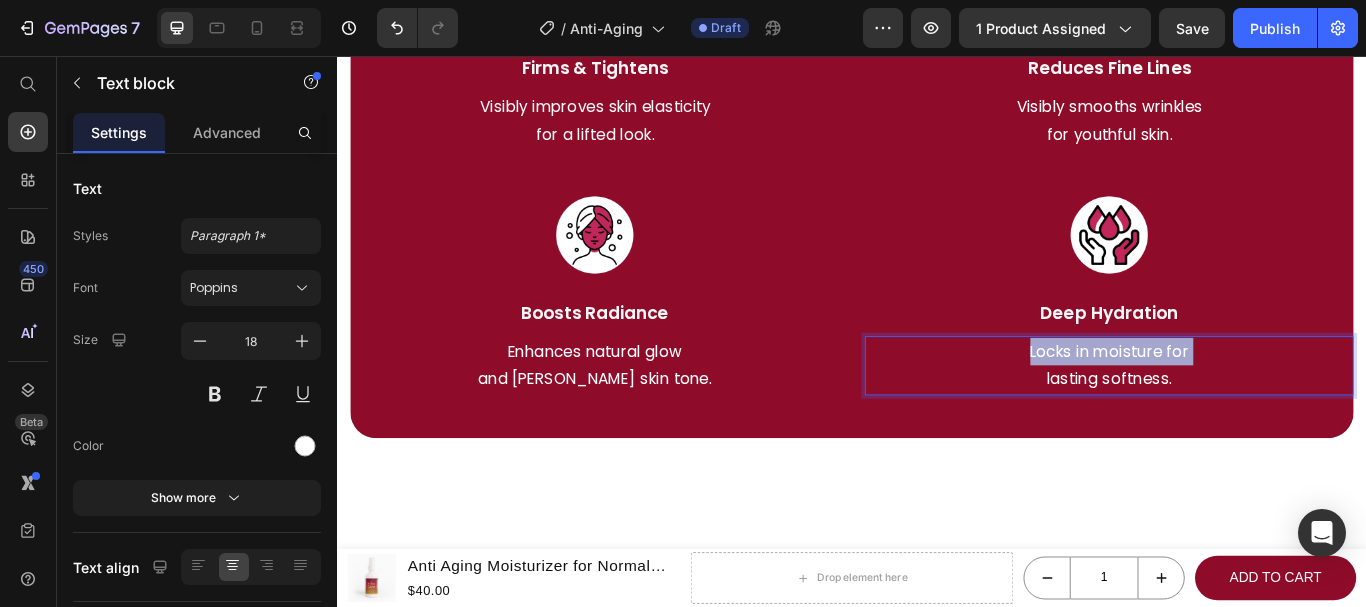 click on "Locks in moisture for" at bounding box center (1237, 401) 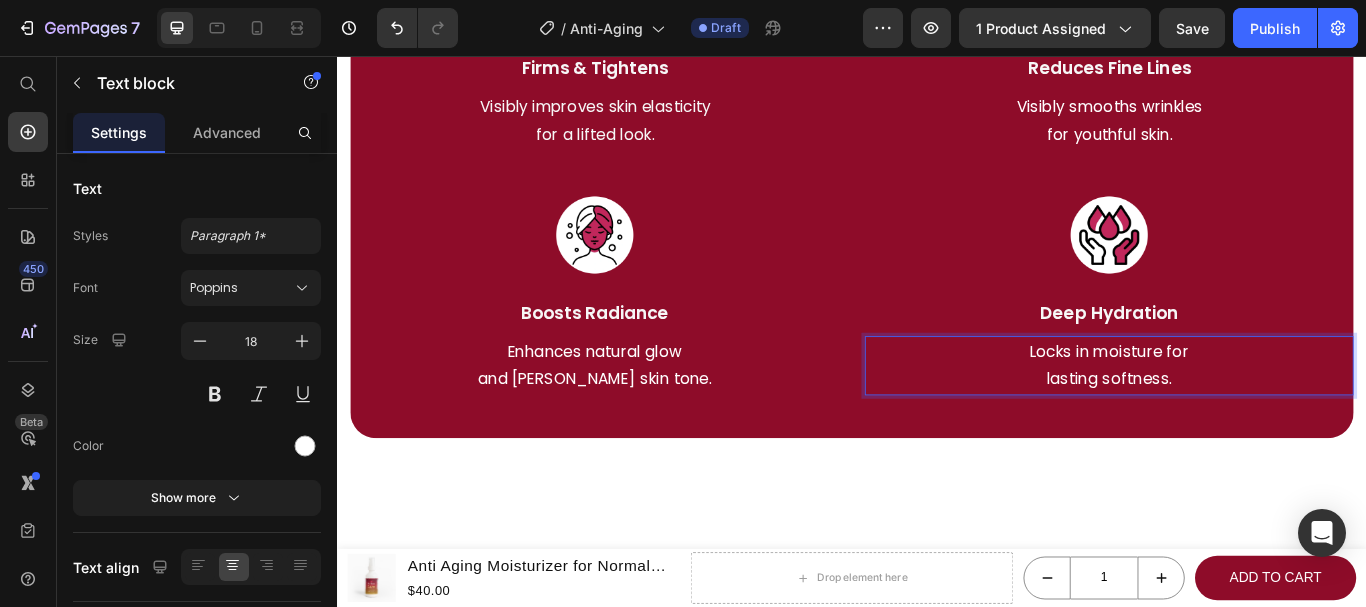 click on "lasting softness." at bounding box center [1237, 433] 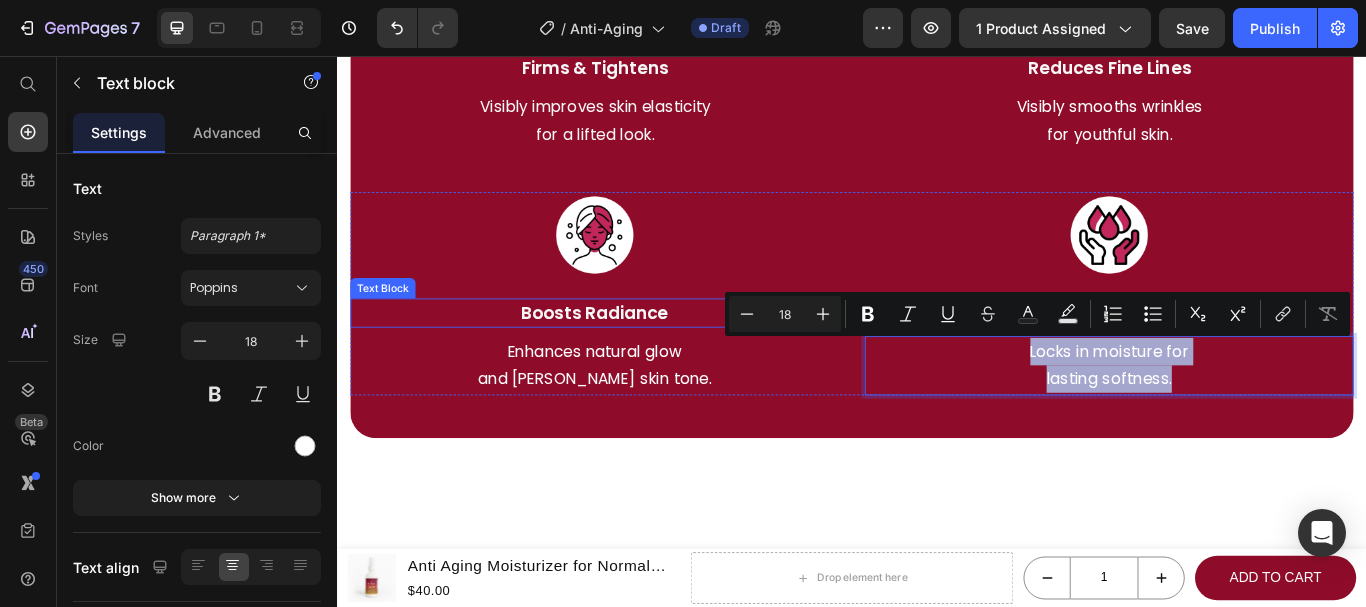click on "Boosts Radiance" at bounding box center (637, 356) 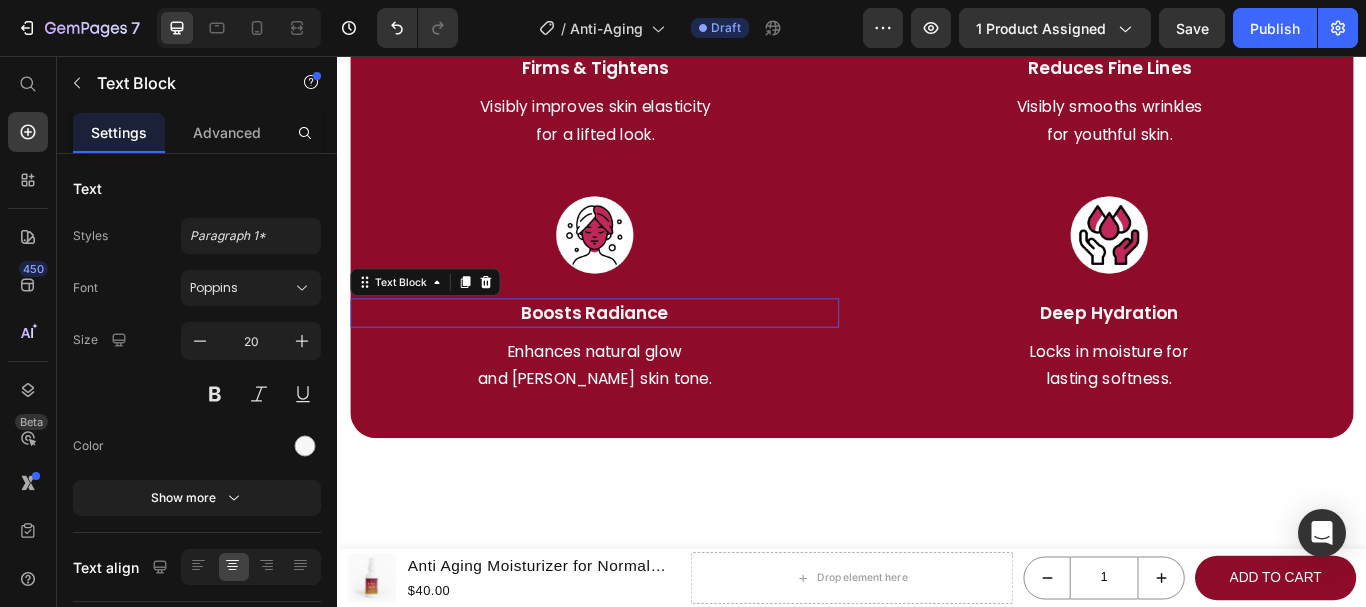 click on "Boosts Radiance" at bounding box center (637, 356) 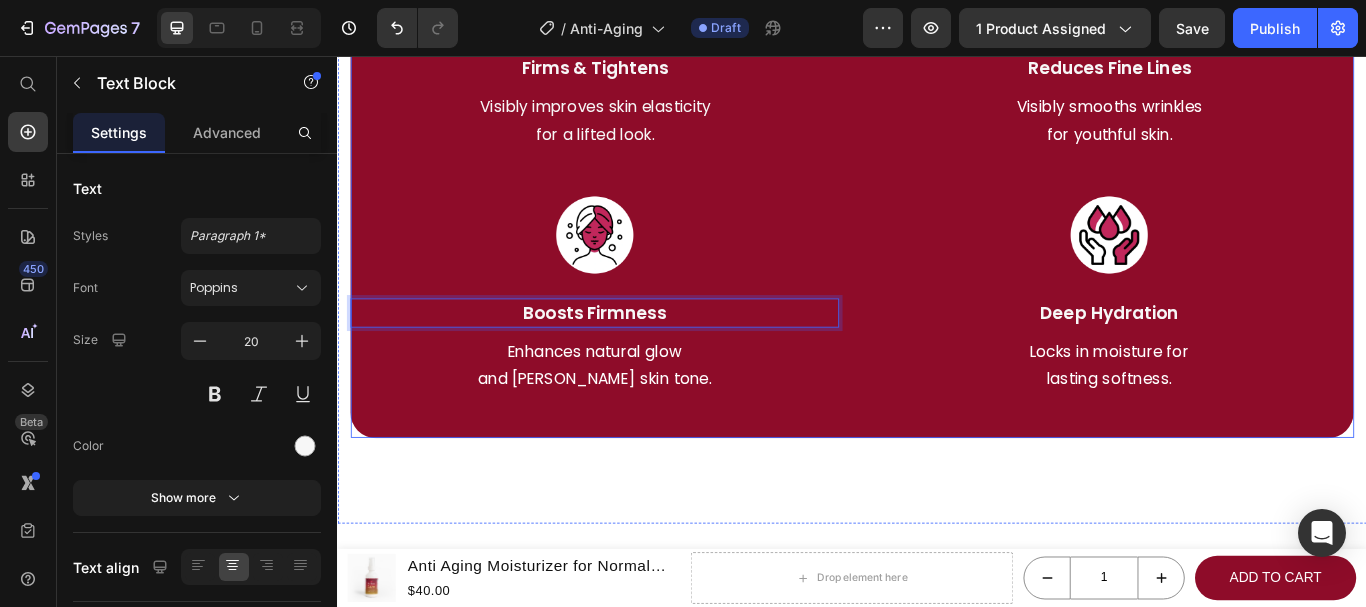 click on "Made for Every Skin. Built to Transform Heading Image Firms & Tightens Text Block Visibly improves skin elasticity  for a lifted look. Text block Image Reduces Fine Lines Text Block Visibly smooths wrinkles  for youthful skin. Text block Row Image Boosts Firmness Text Block   10 Enhances natural glow  and evens skin tone. Text block Image Deep Hydration Text Block Locks in moisture for  lasting softness. Text block Row Row" at bounding box center [937, 136] 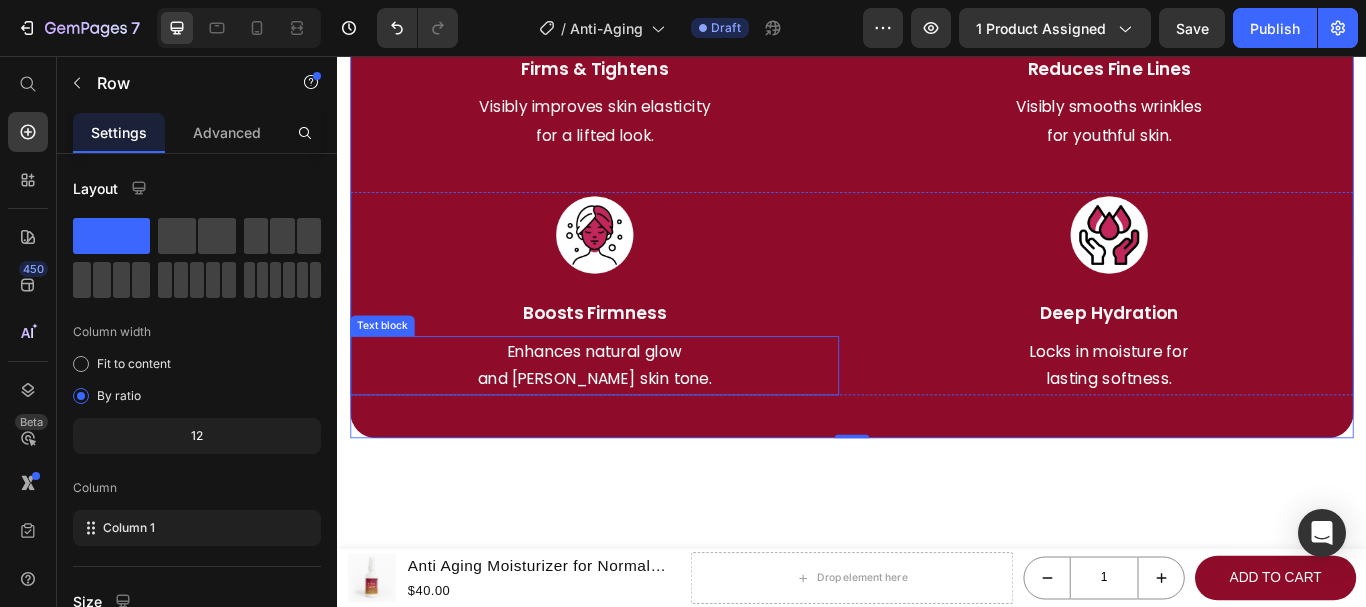 click on "Enhances natural glow" at bounding box center (637, 401) 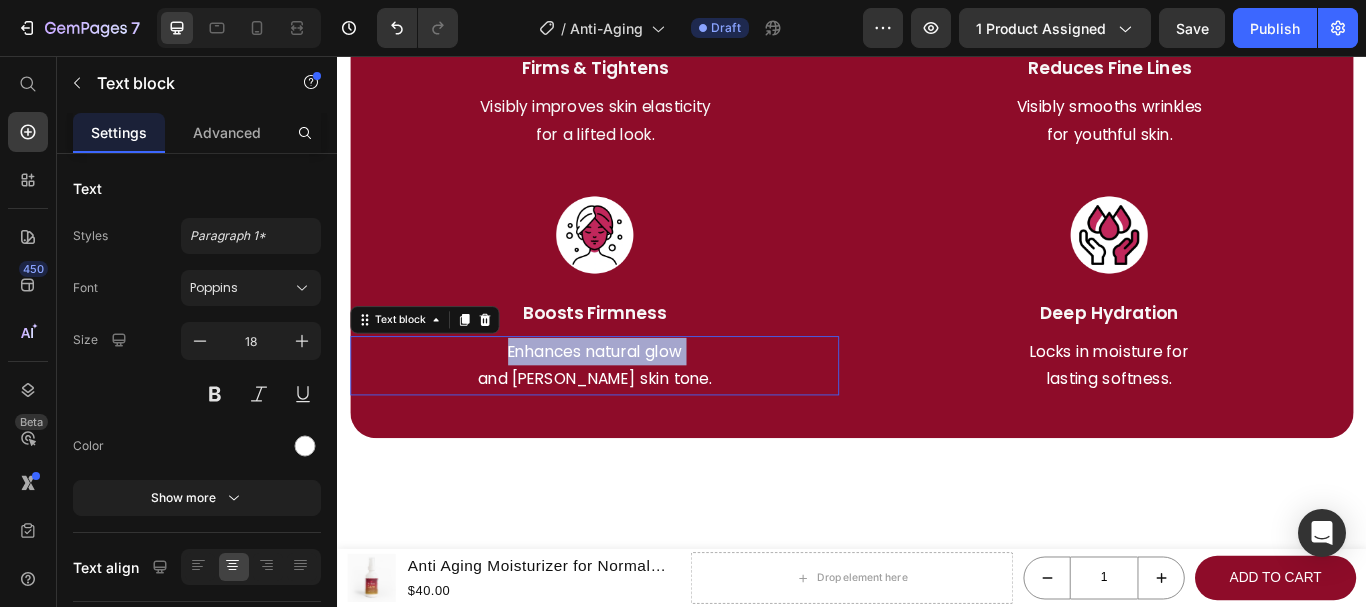 click on "Enhances natural glow" at bounding box center [637, 401] 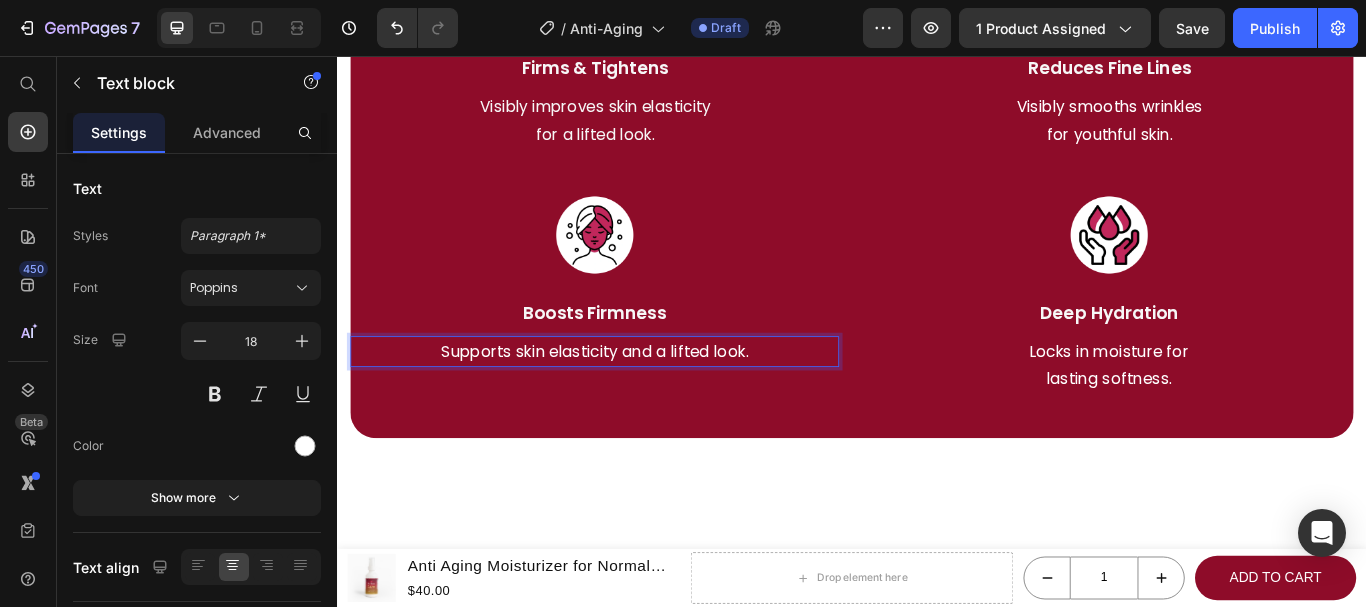 click on "Supports skin elasticity and a lifted look." at bounding box center (637, 401) 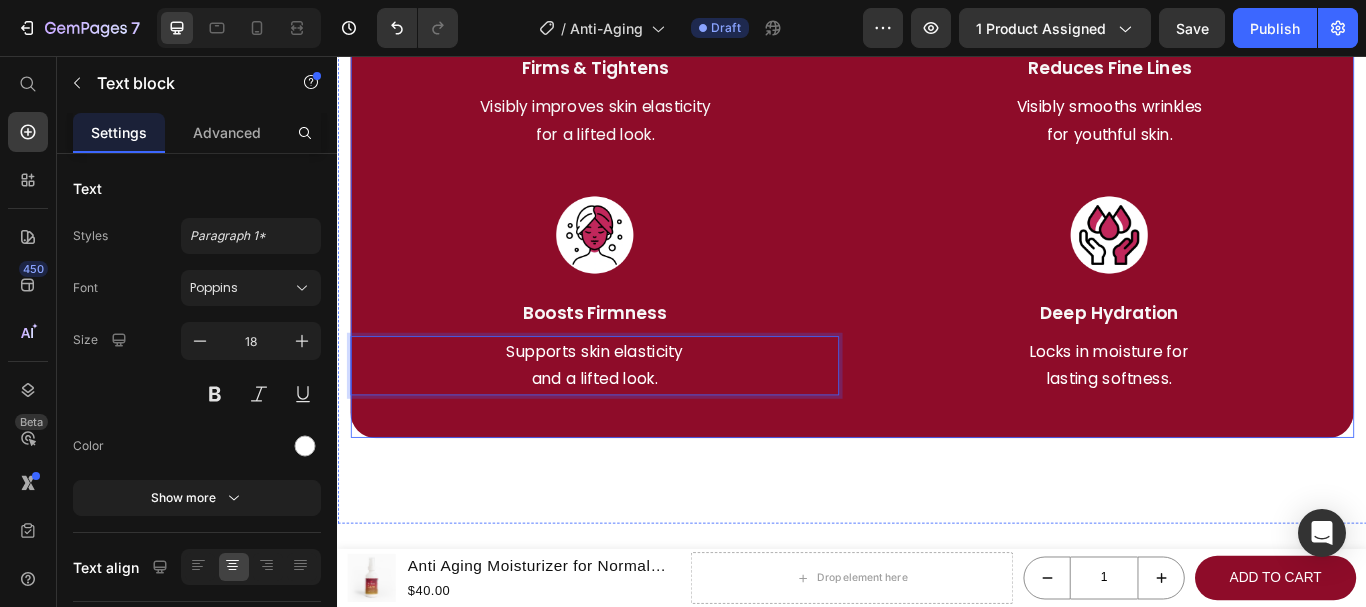 click on "Made for Every Skin. Built to Transform Heading Image Firms & Tightens Text Block Visibly improves skin elasticity  for a lifted look. Text block Image Reduces Fine Lines Text Block Visibly smooths wrinkles  for youthful skin. Text block Row Image Boosts Firmness Text Block Supports skin elasticity  and a lifted look. Text block   0 Image Deep Hydration Text Block Locks in moisture for  lasting softness. Text block Row Row" at bounding box center [937, 136] 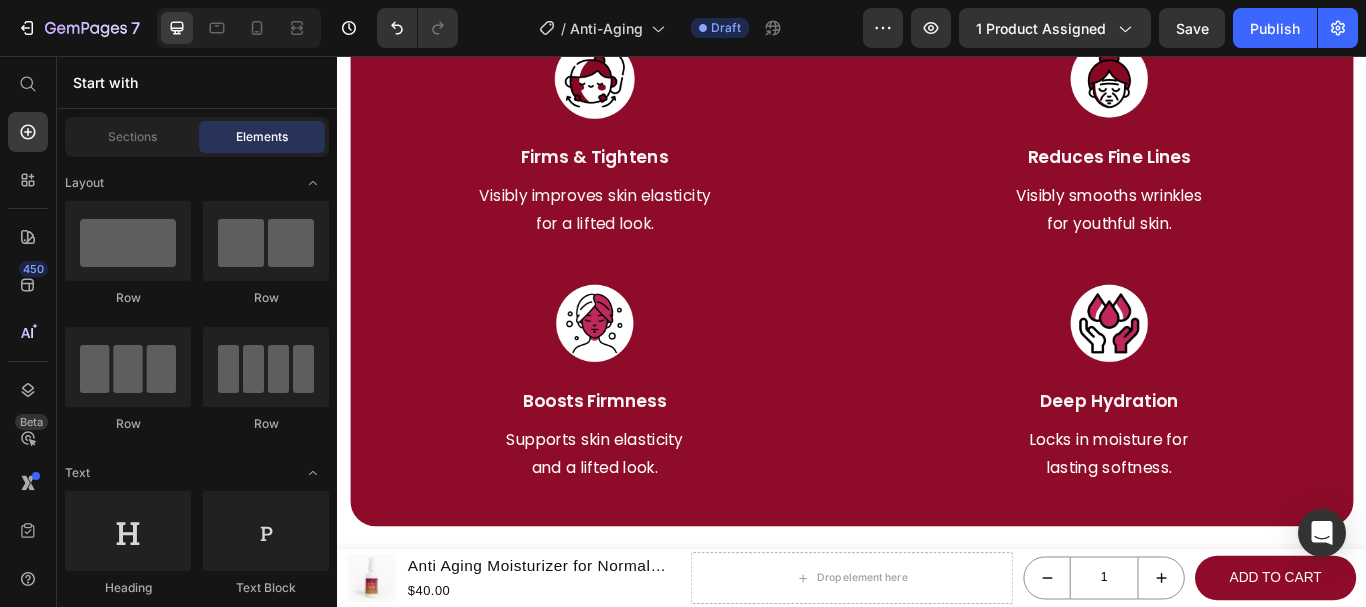scroll, scrollTop: 2883, scrollLeft: 0, axis: vertical 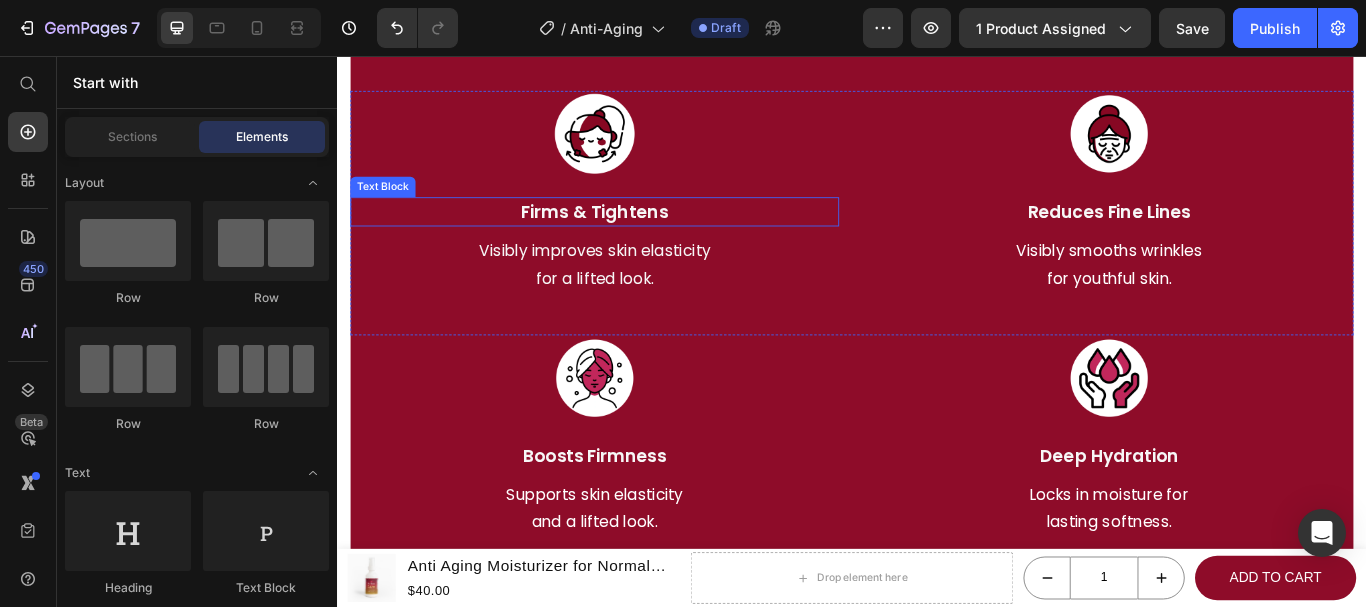 click on "Firms & Tightens" at bounding box center [637, 238] 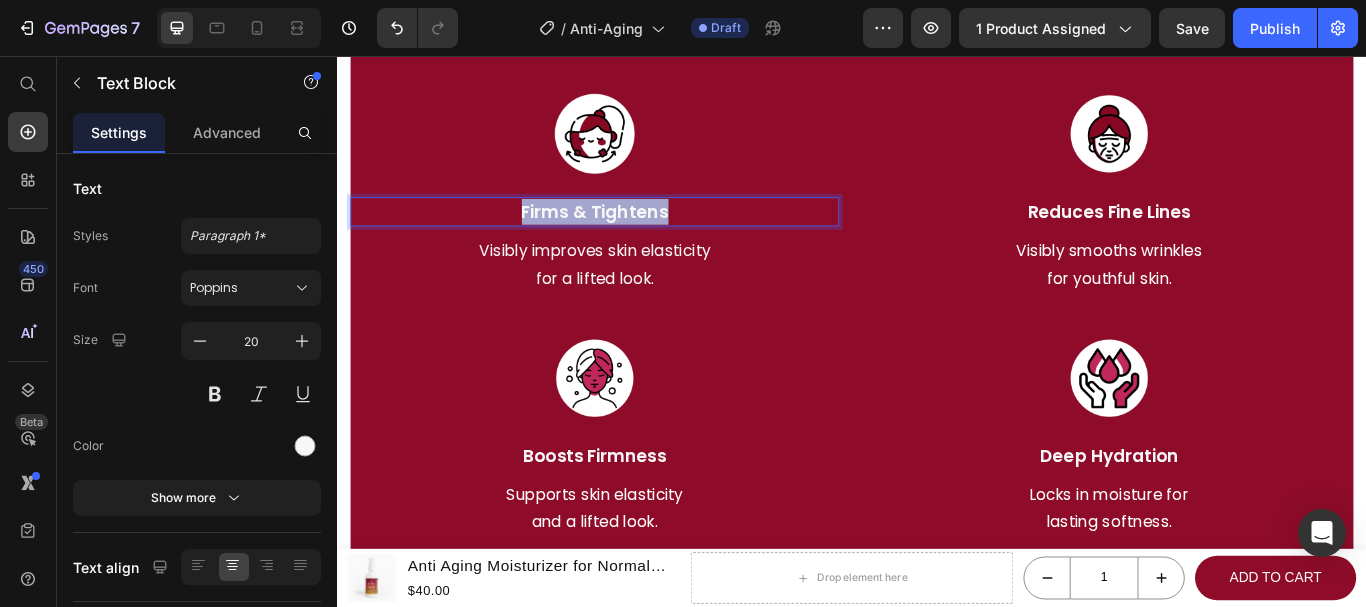 click on "Firms & Tightens" at bounding box center (637, 238) 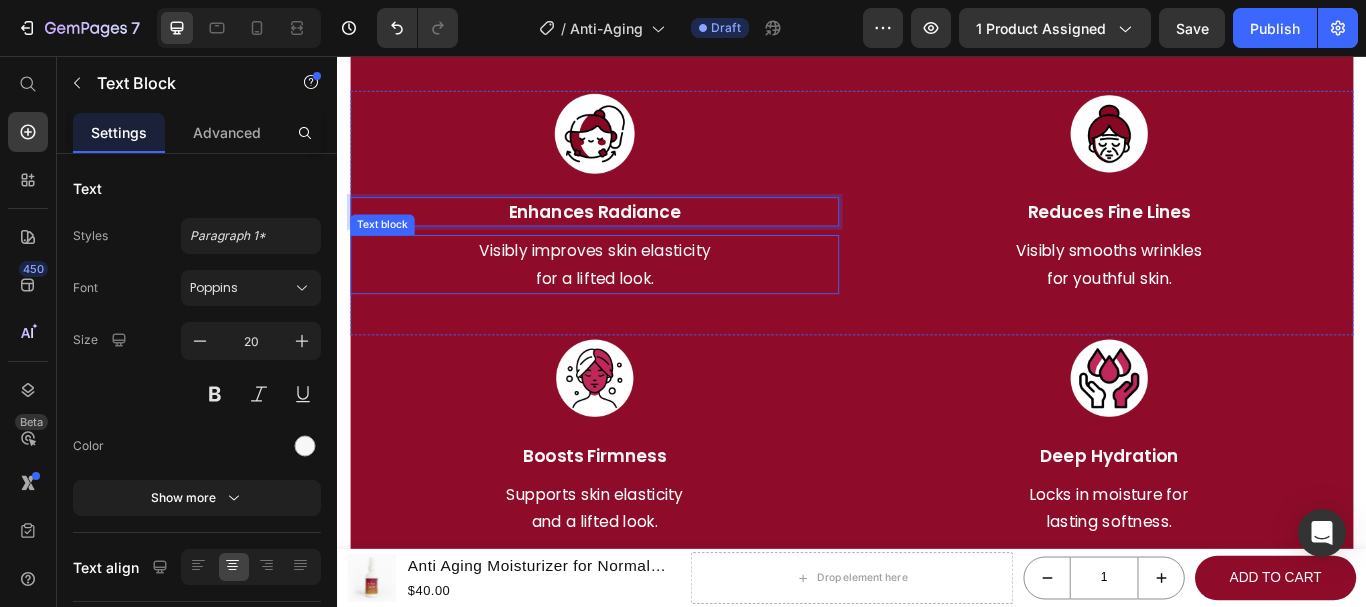 click on "for a lifted look." at bounding box center [637, 316] 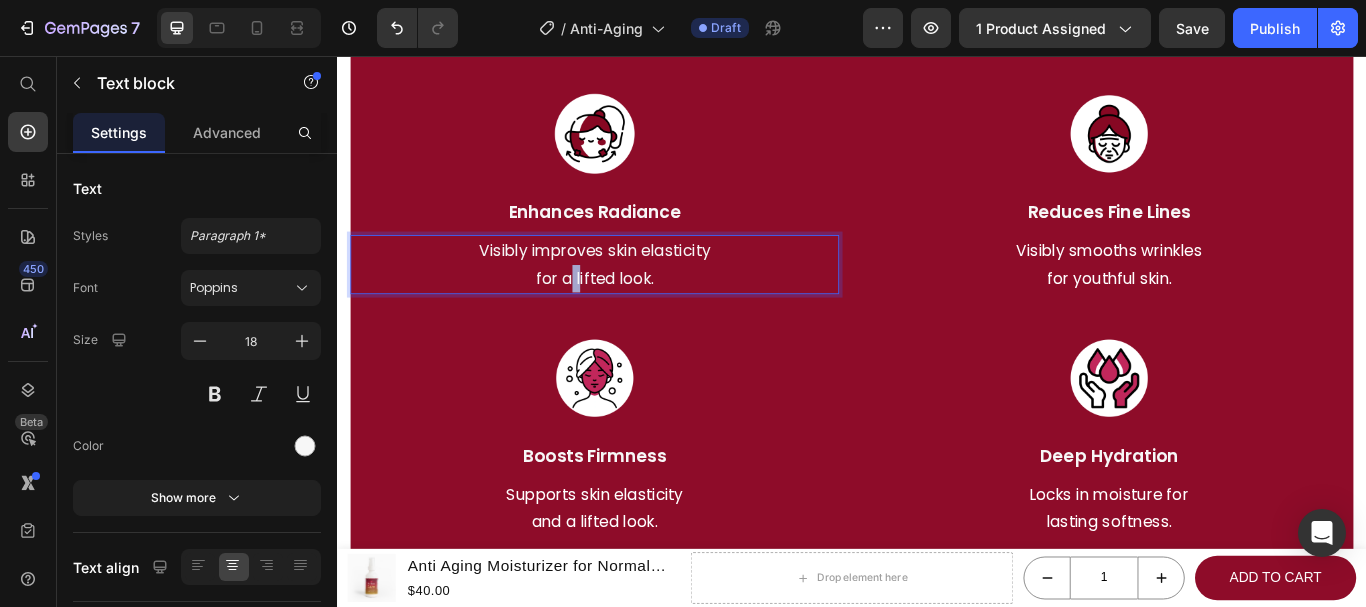click on "for a lifted look." at bounding box center [637, 316] 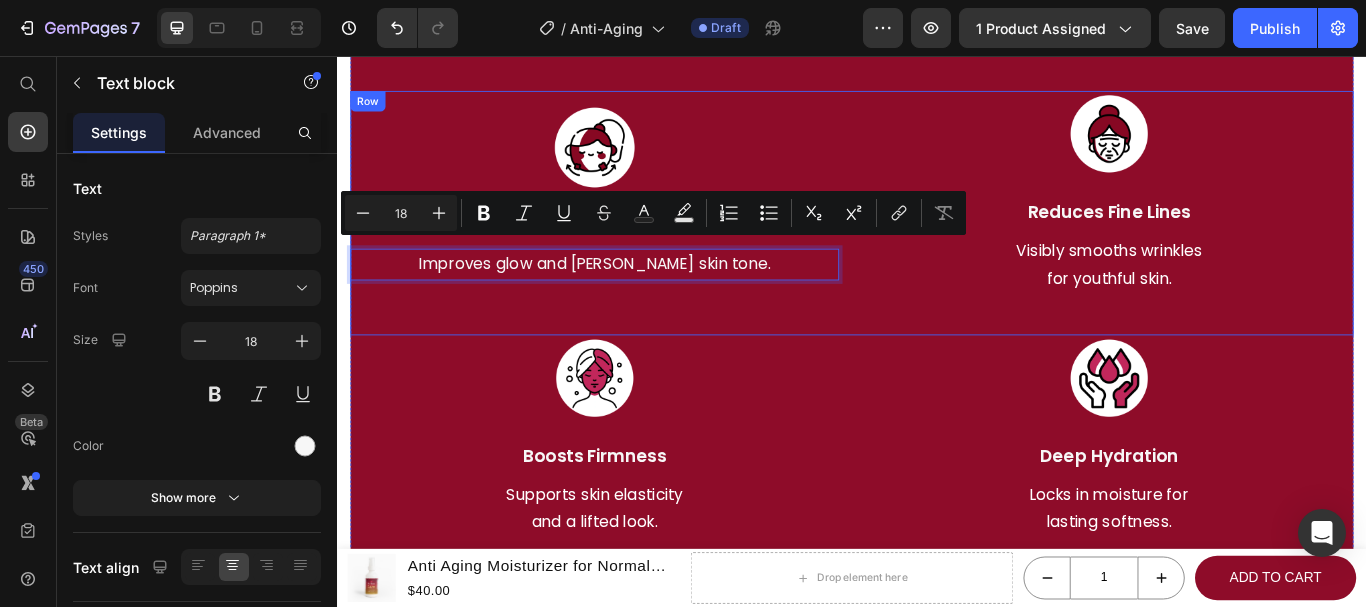 scroll, scrollTop: 2899, scrollLeft: 0, axis: vertical 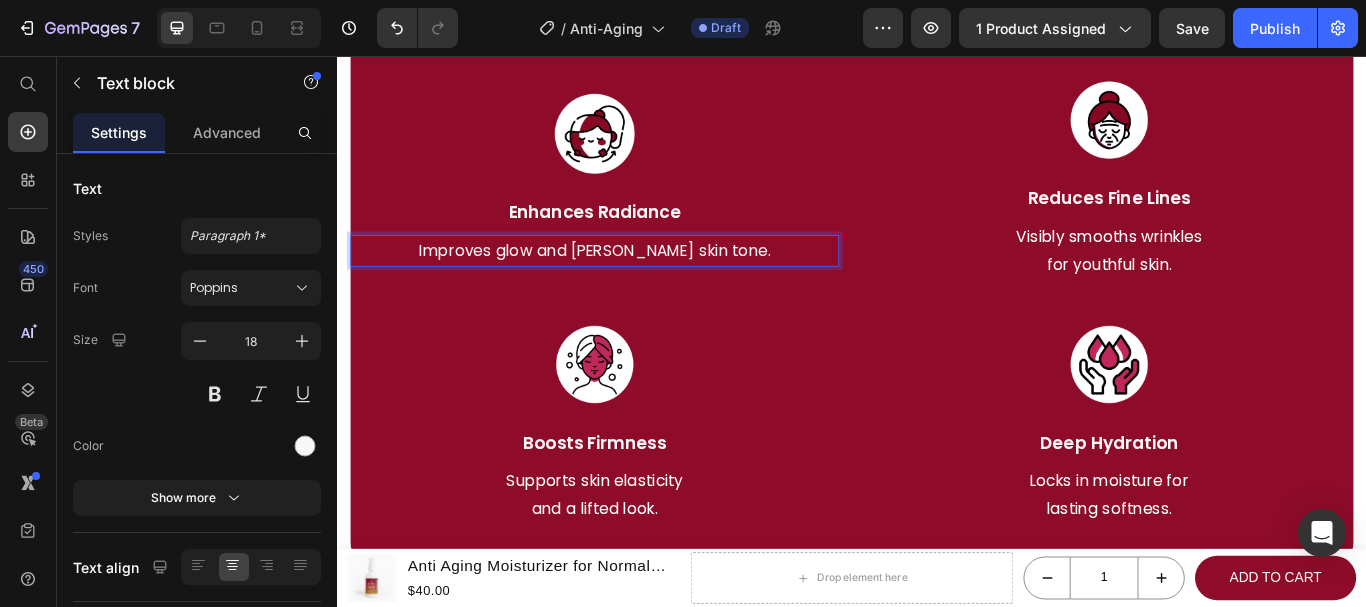 click on "Improves glow and evens skin tone." at bounding box center [637, 283] 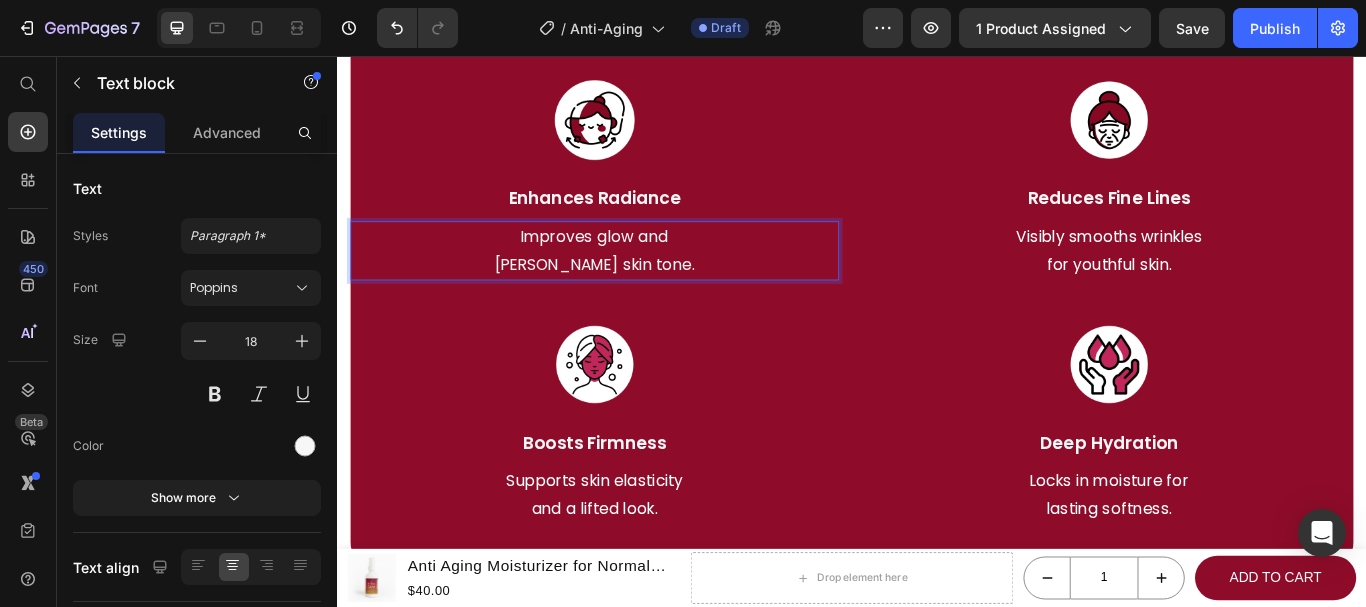 scroll, scrollTop: 2883, scrollLeft: 0, axis: vertical 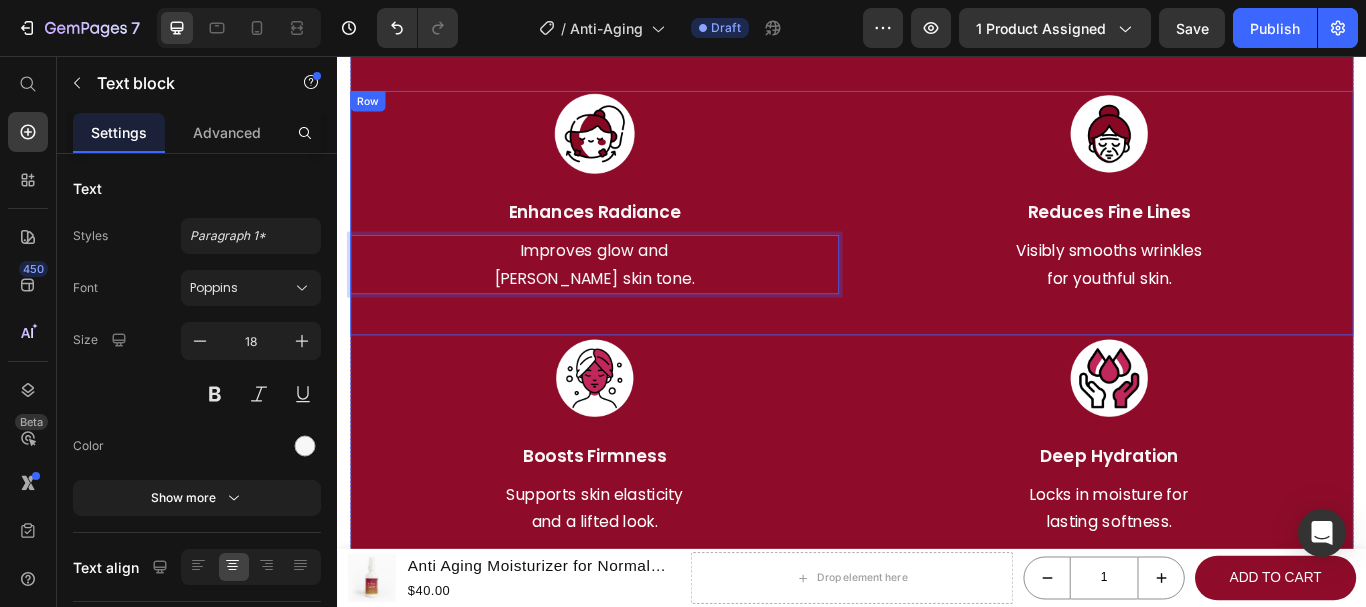 click on "Image  Enhances Radiance Text Block Improves glow and  evens skin tone. Text block   0 Image Reduces Fine Lines Text Block Visibly smooths wrinkles  for youthful skin. Text block Row" at bounding box center (937, 239) 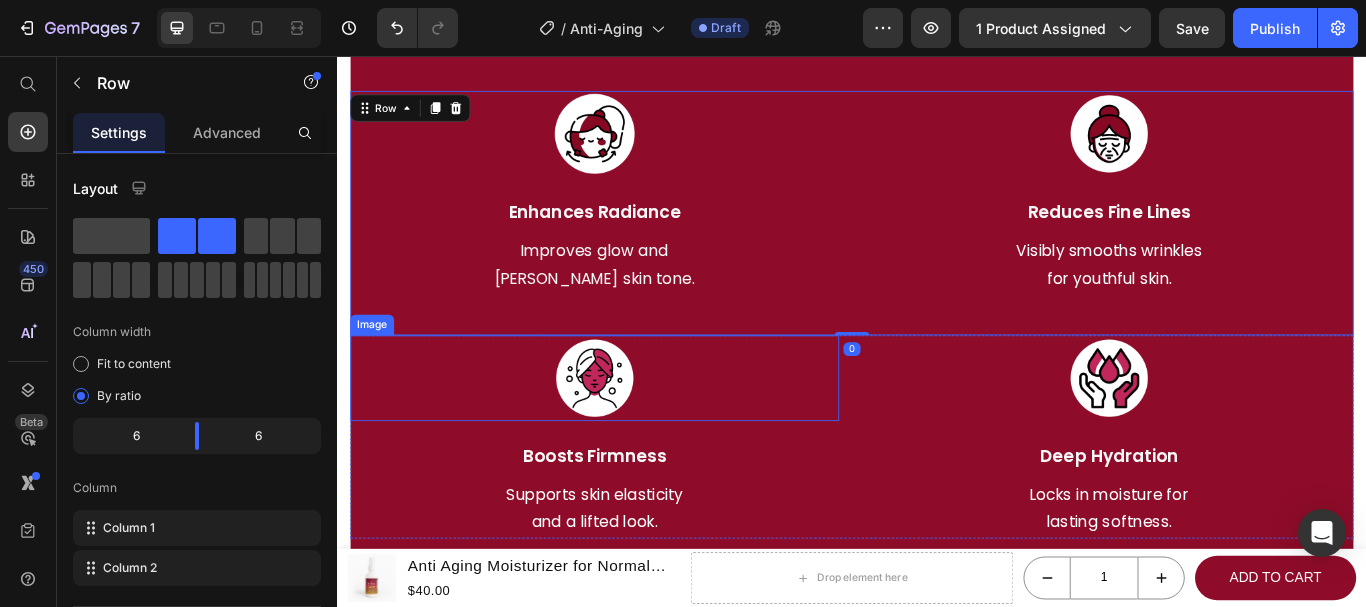 click at bounding box center (637, 432) 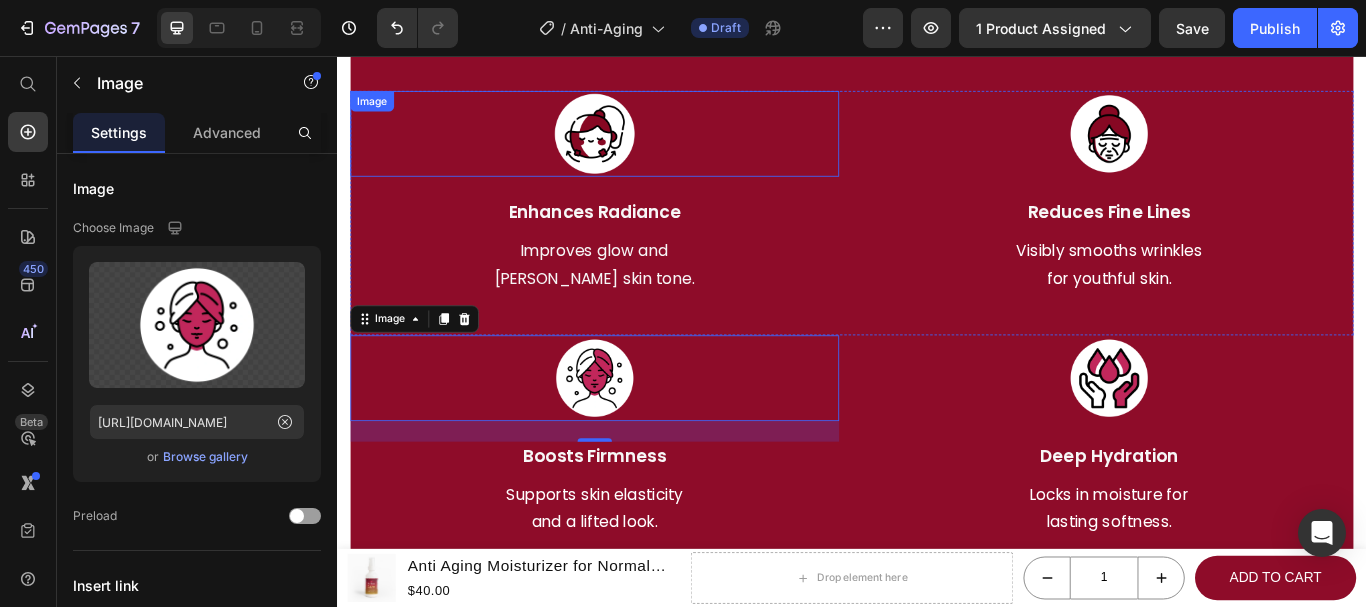 click at bounding box center (637, 147) 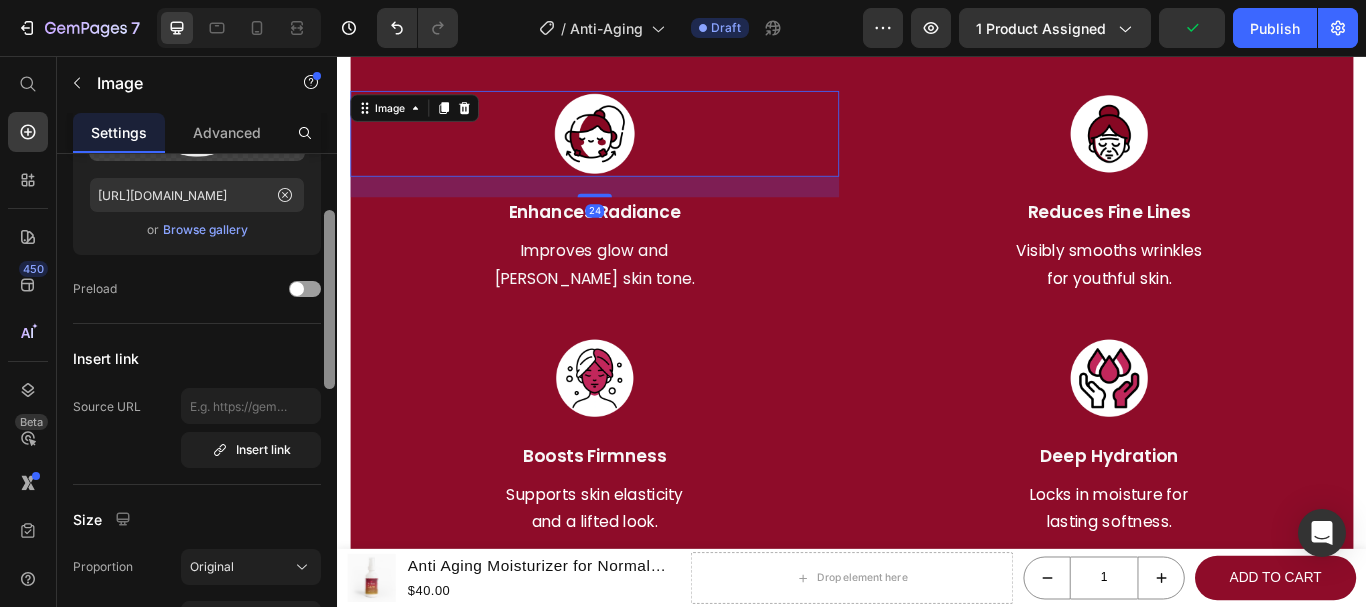 drag, startPoint x: 315, startPoint y: 249, endPoint x: 300, endPoint y: 266, distance: 22.671568 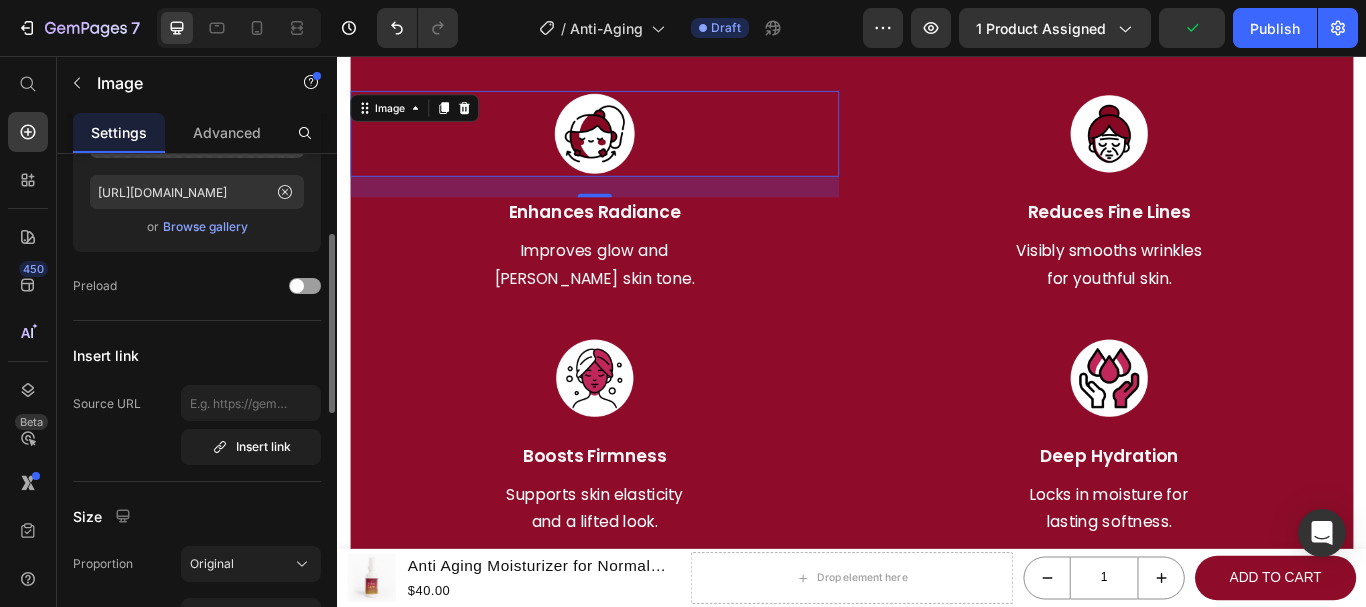 click on "Browse gallery" at bounding box center [205, 227] 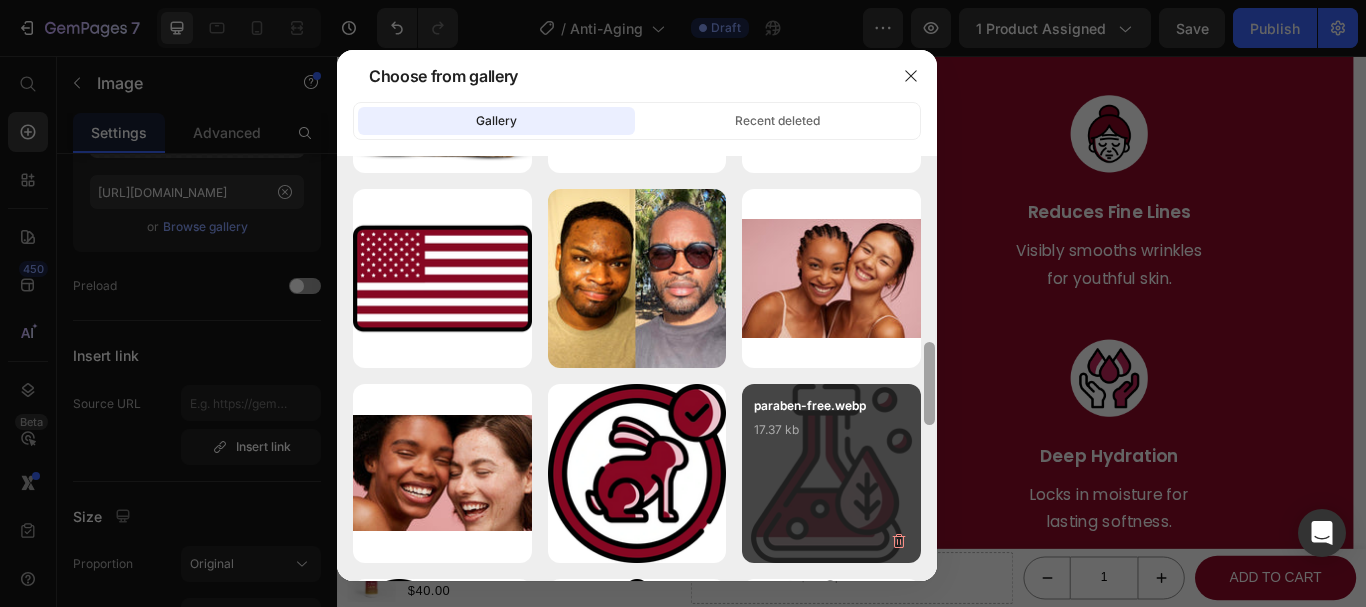 scroll, scrollTop: 962, scrollLeft: 0, axis: vertical 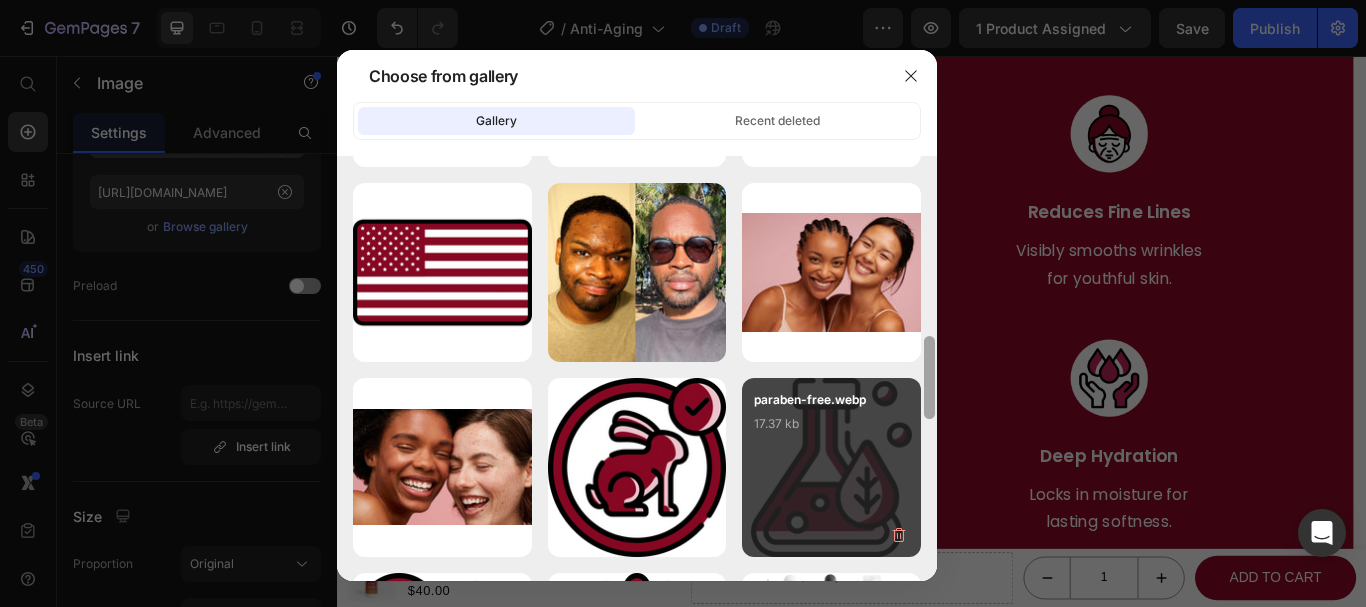 drag, startPoint x: 927, startPoint y: 179, endPoint x: 843, endPoint y: 525, distance: 356.05057 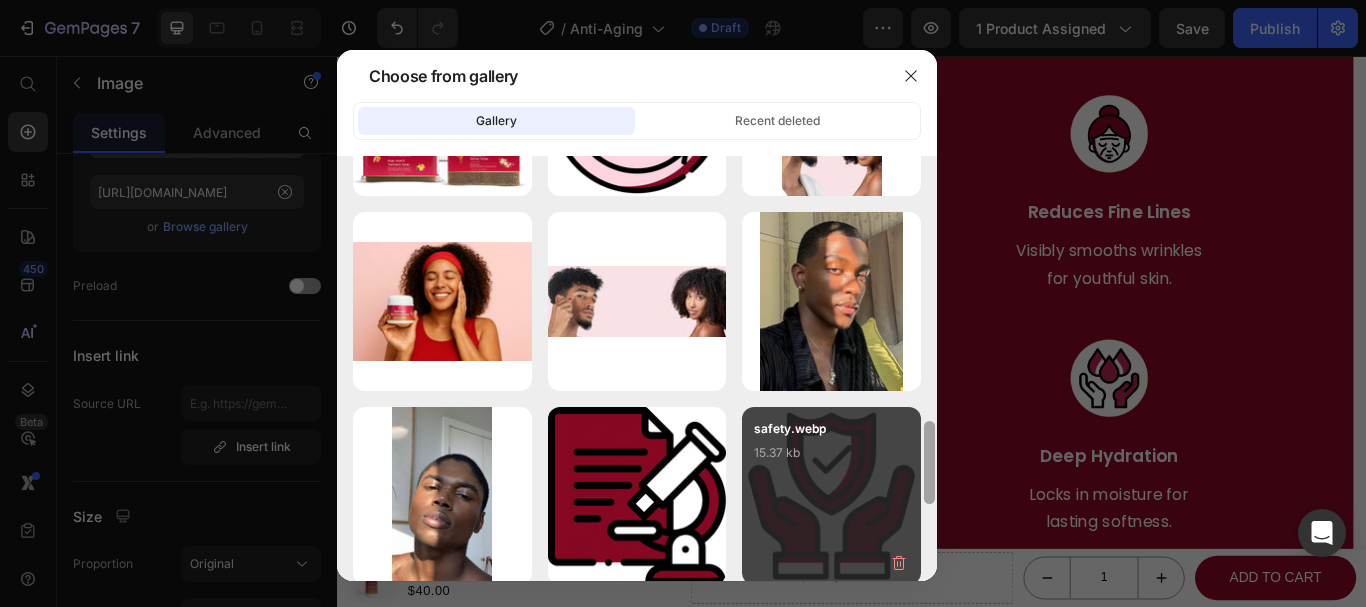 drag, startPoint x: 927, startPoint y: 392, endPoint x: 898, endPoint y: 530, distance: 141.01419 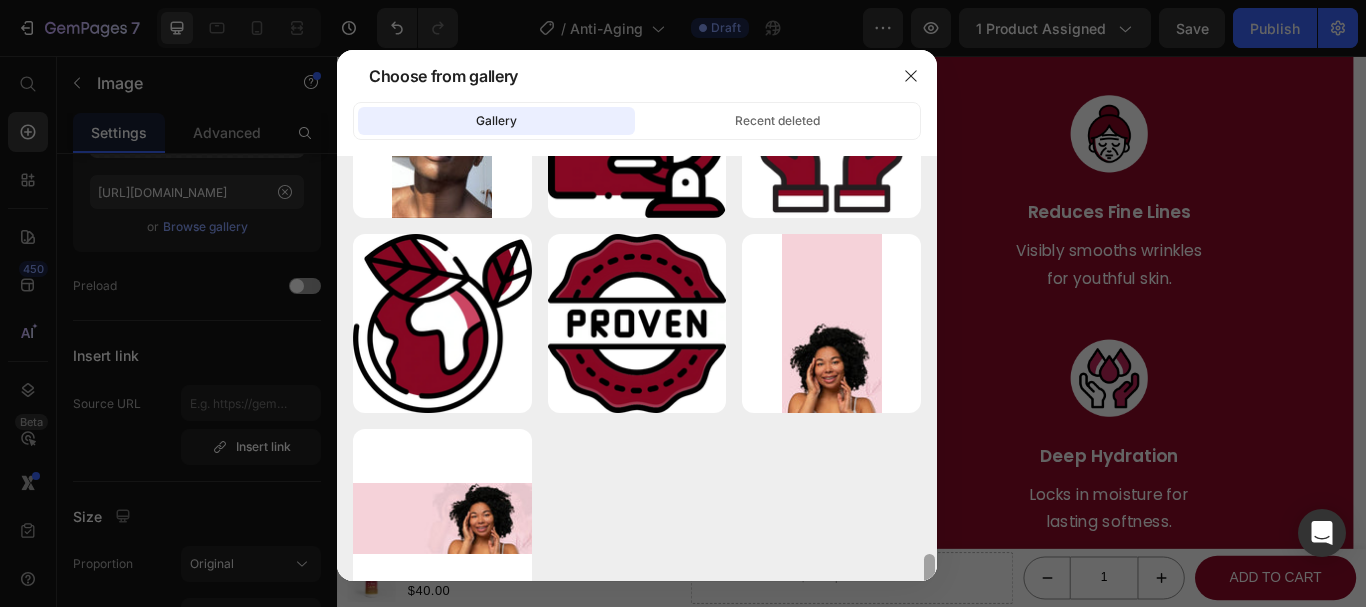 scroll, scrollTop: 2122, scrollLeft: 0, axis: vertical 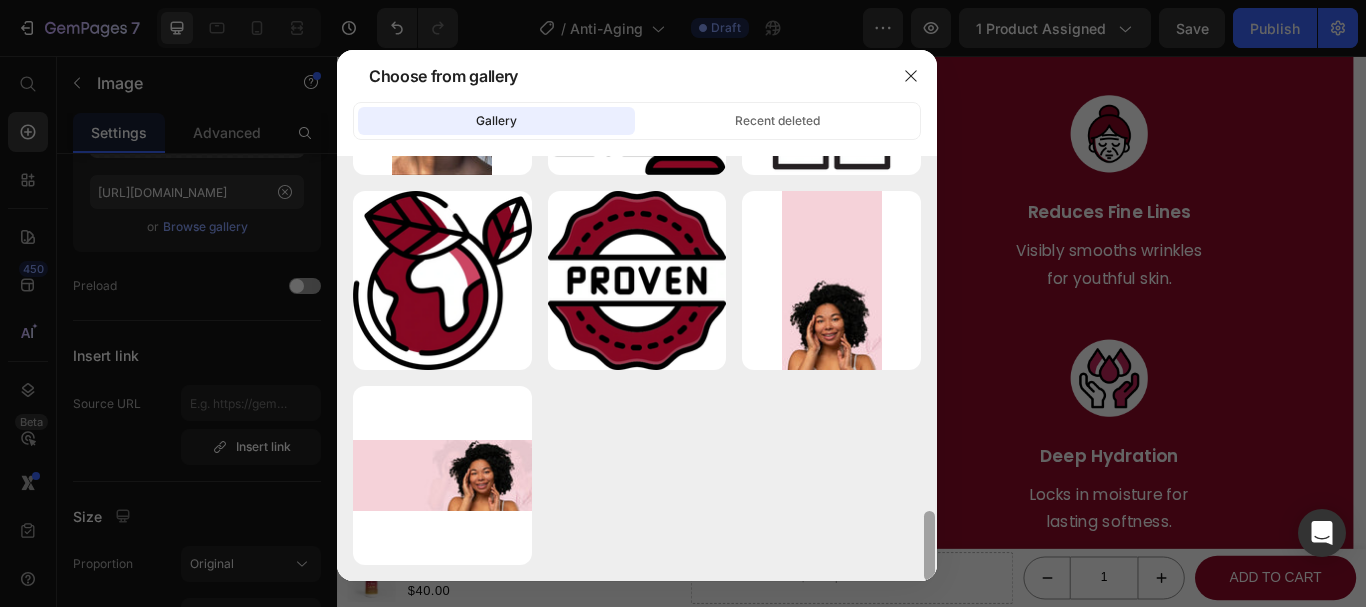 drag, startPoint x: 926, startPoint y: 501, endPoint x: 903, endPoint y: 532, distance: 38.600517 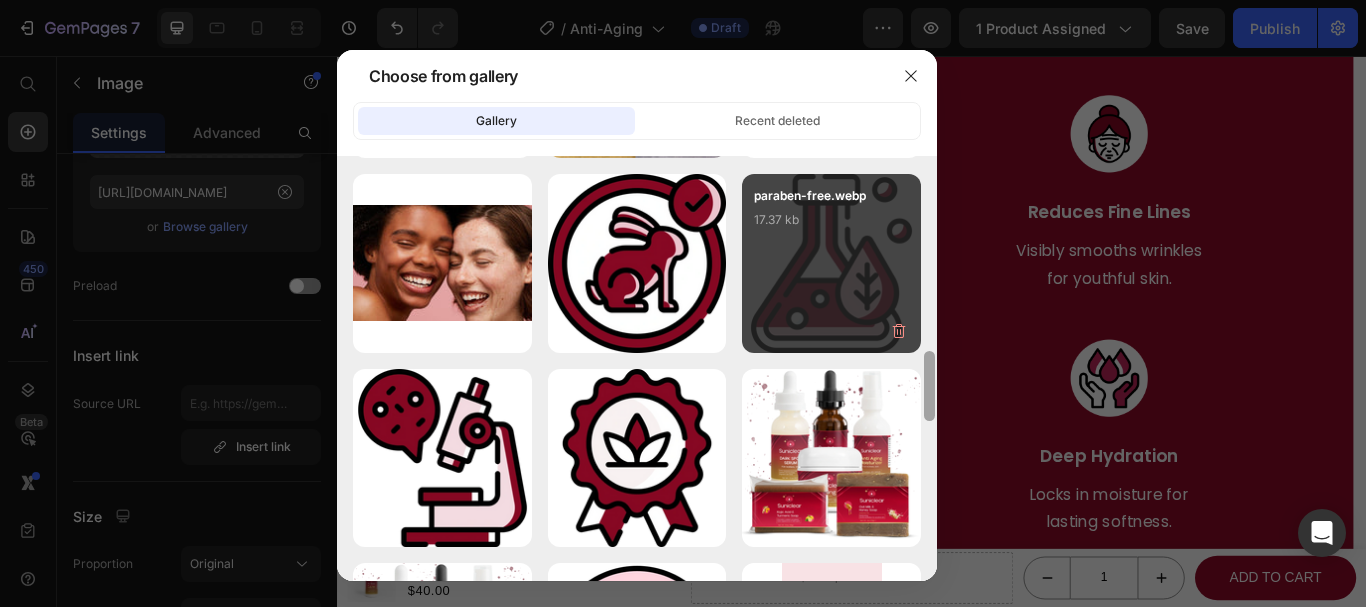 drag, startPoint x: 930, startPoint y: 524, endPoint x: 882, endPoint y: 350, distance: 180.49931 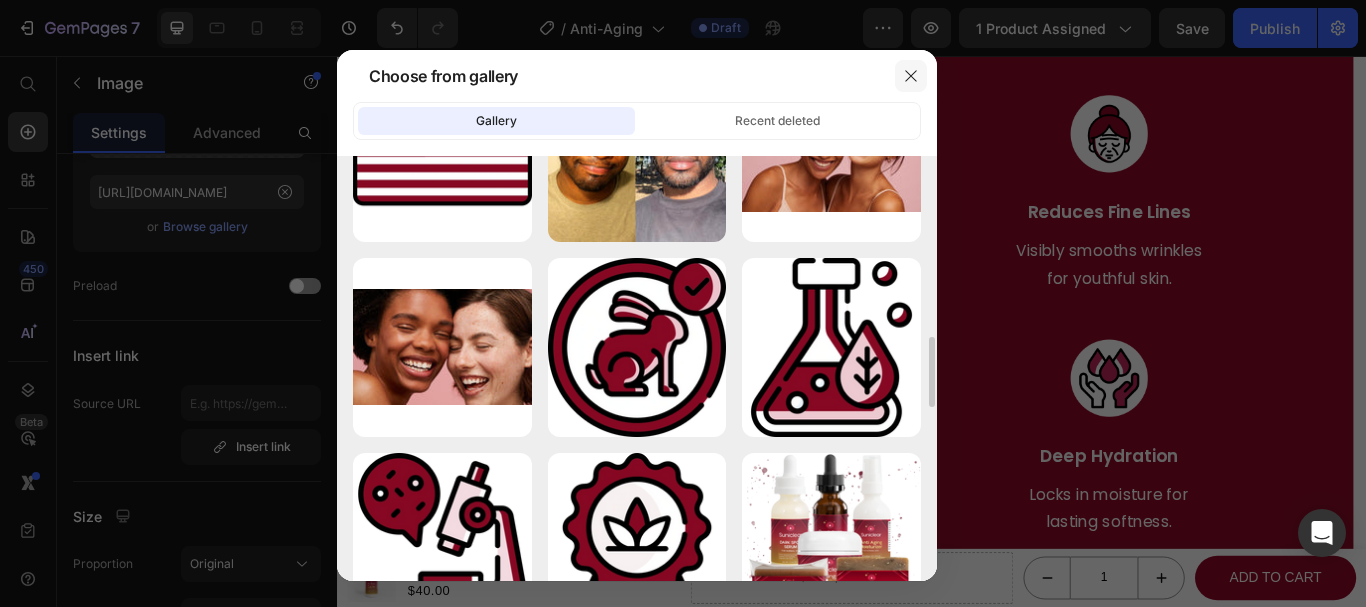 click 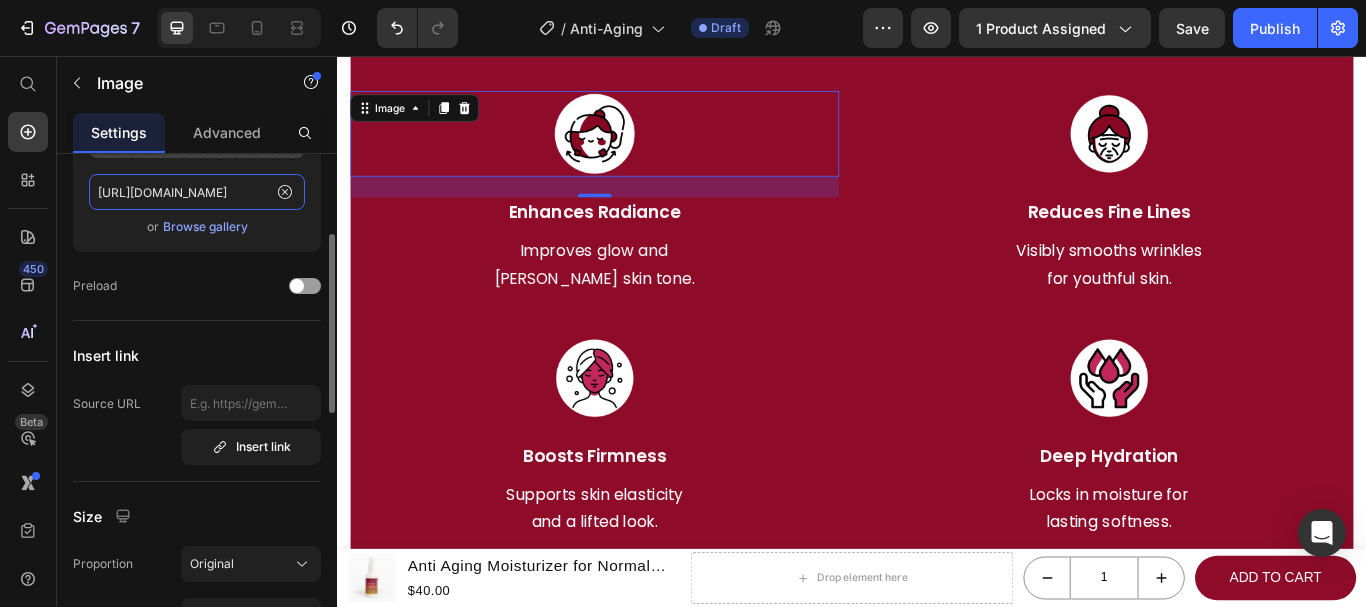 click on "https://cdn.shopify.com/s/files/1/0768/4630/1403/files/gempages_574688803264922853-39495f22-8800-4c54-ab6b-cf2c1c2c89dc.png" 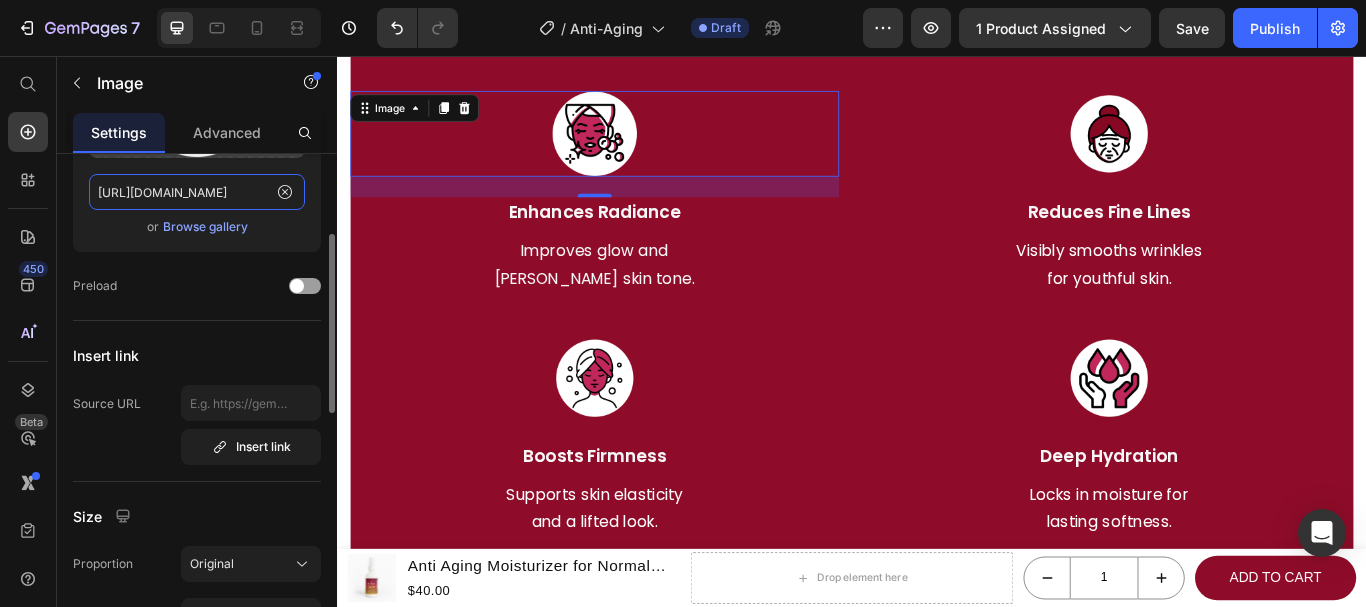scroll, scrollTop: 0, scrollLeft: 751, axis: horizontal 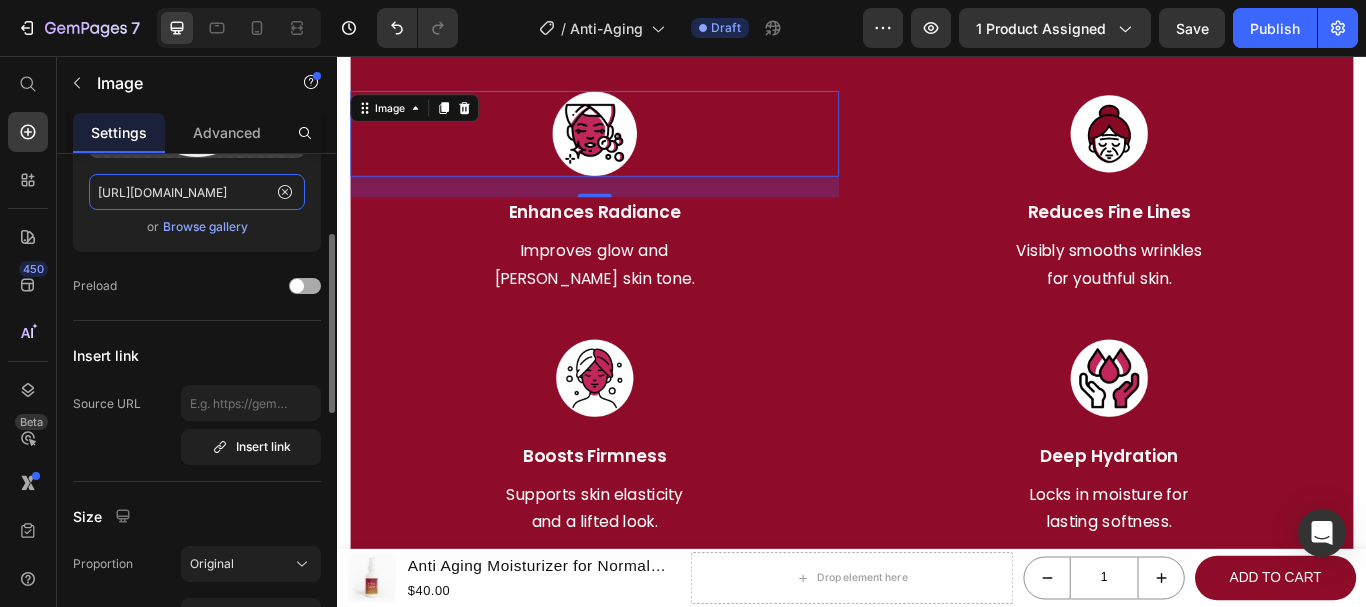 type on "https://dories-beauty.myshopify.com/cdn/shop/files/gempages_571106967523689344-c04bc1ec-9c9b-49a9-a712-10c4b202e5c9.webp?v=1329111905149621800" 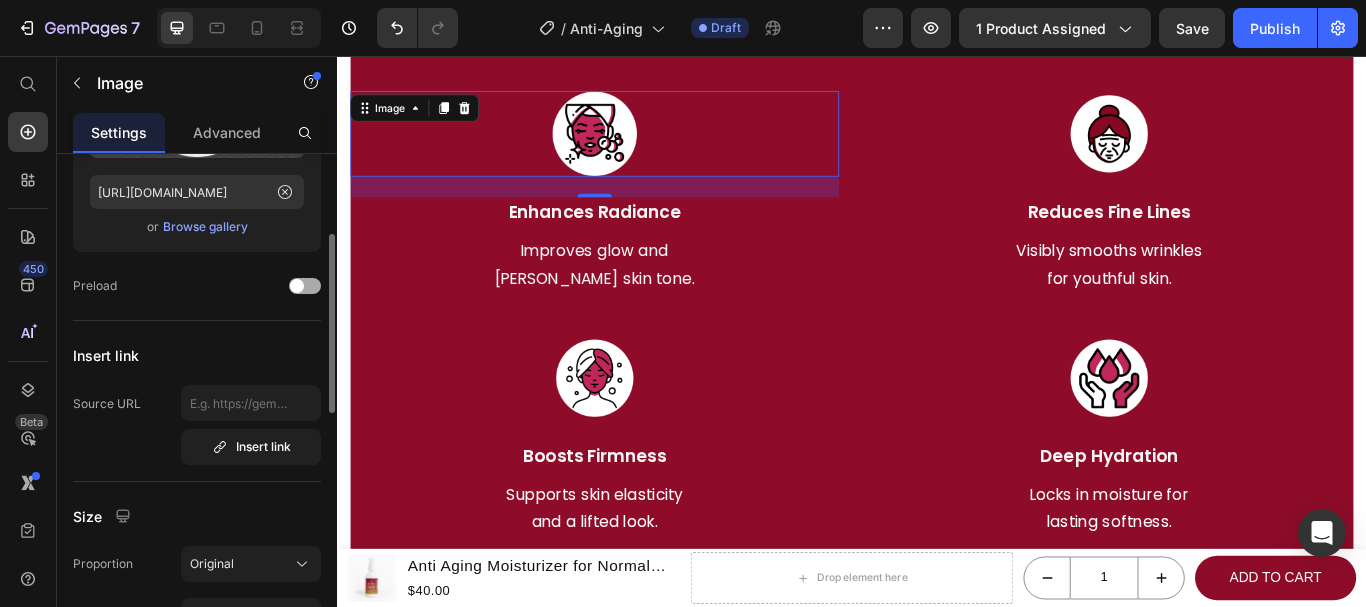 scroll, scrollTop: 0, scrollLeft: 0, axis: both 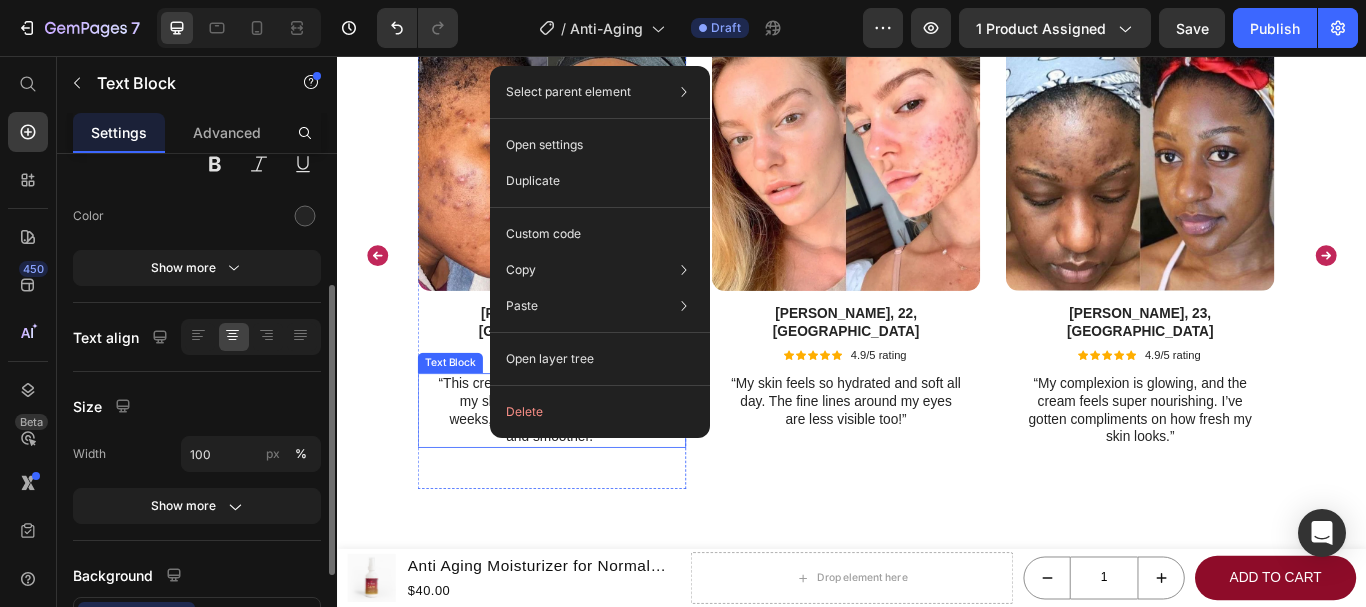 click on "Open layer tree" 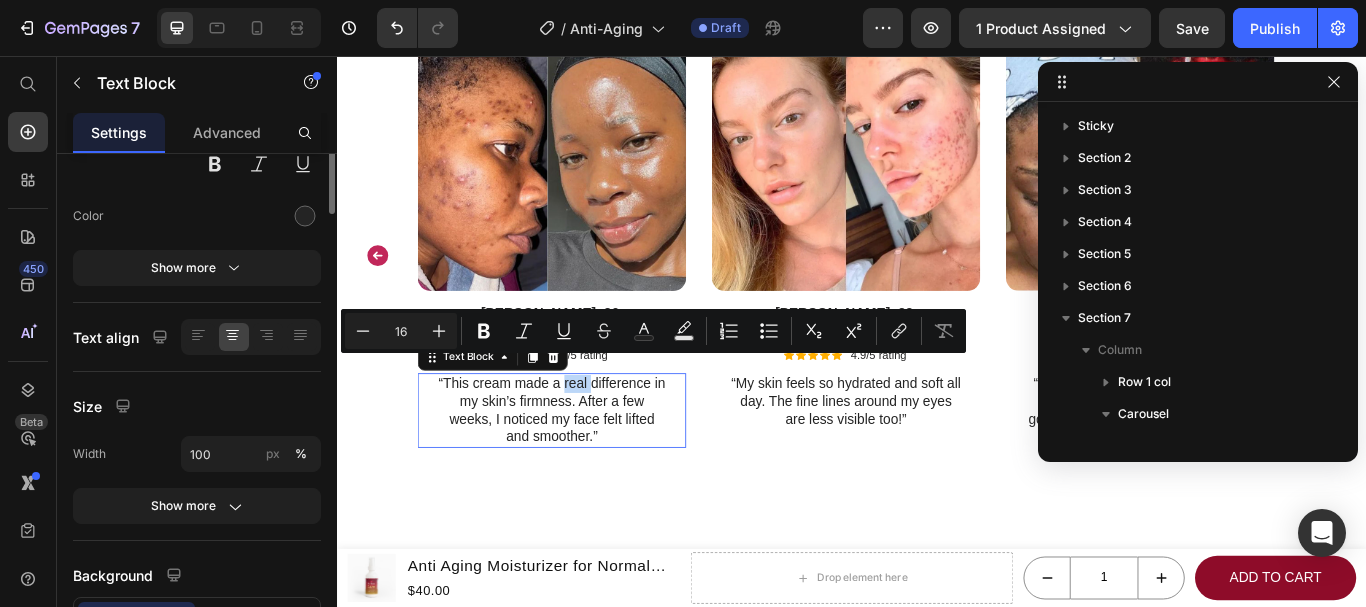scroll, scrollTop: 0, scrollLeft: 0, axis: both 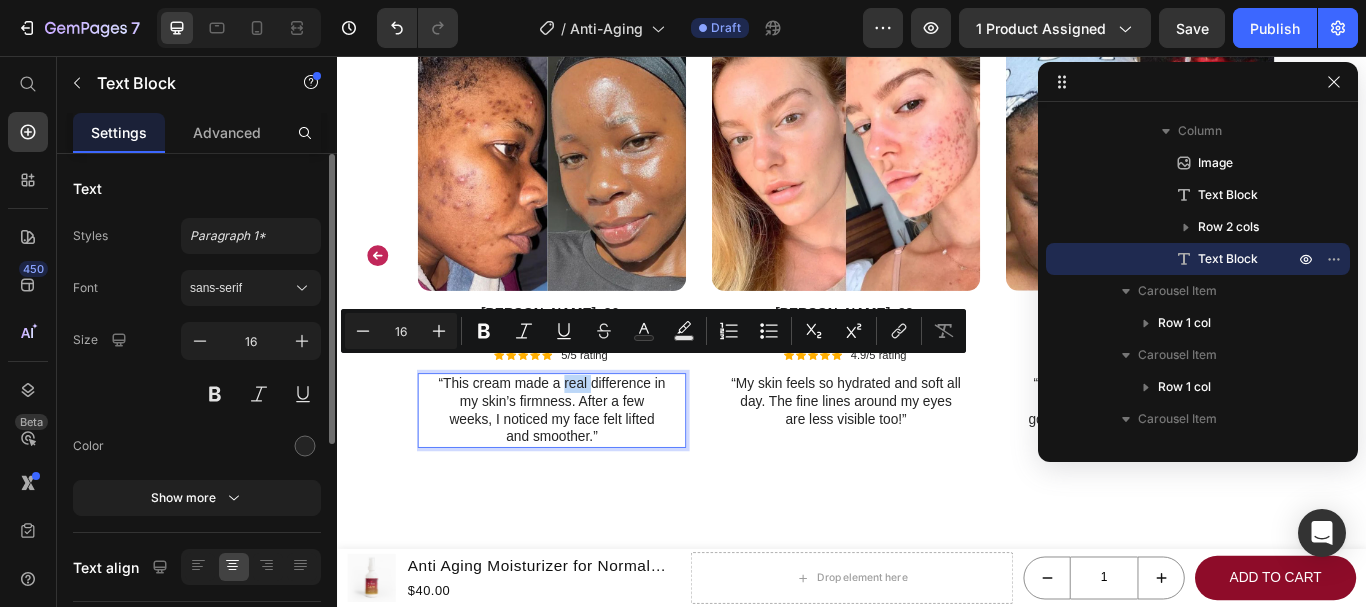 click on "“This cream made a real difference in my skin’s firmness. After a few weeks, I noticed my face felt lifted and smoother.”" at bounding box center (586, 469) 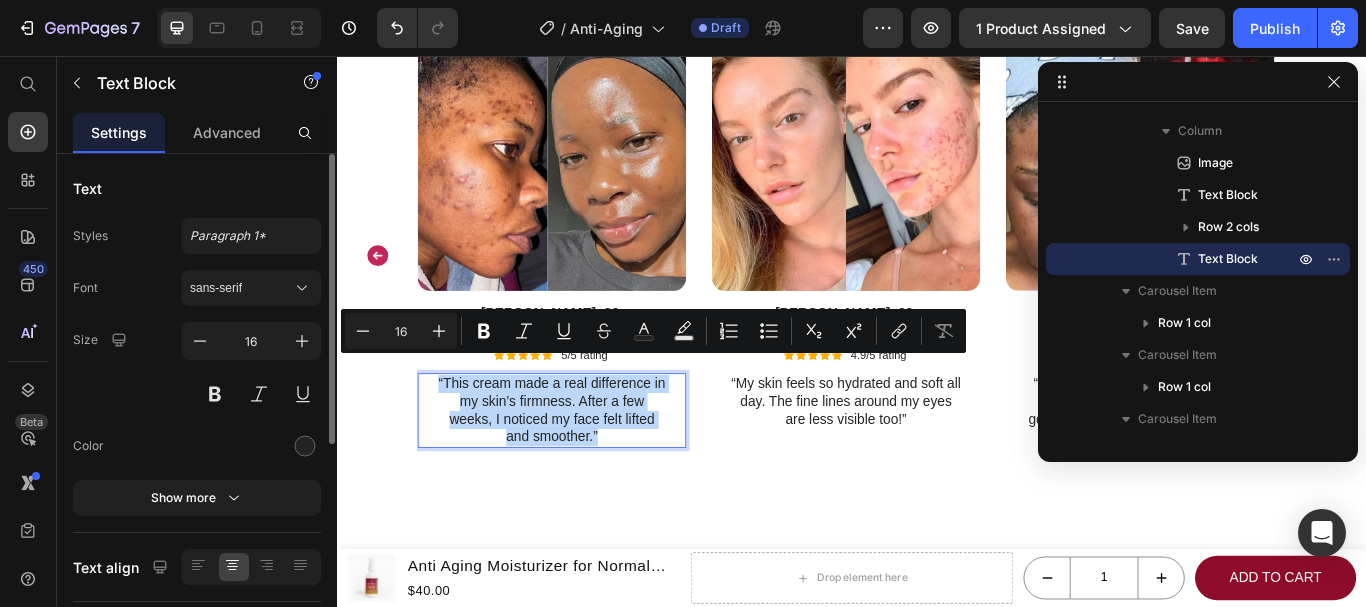 click on "“This cream made a real difference in my skin’s firmness. After a few weeks, I noticed my face felt lifted and smoother.”" at bounding box center [586, 469] 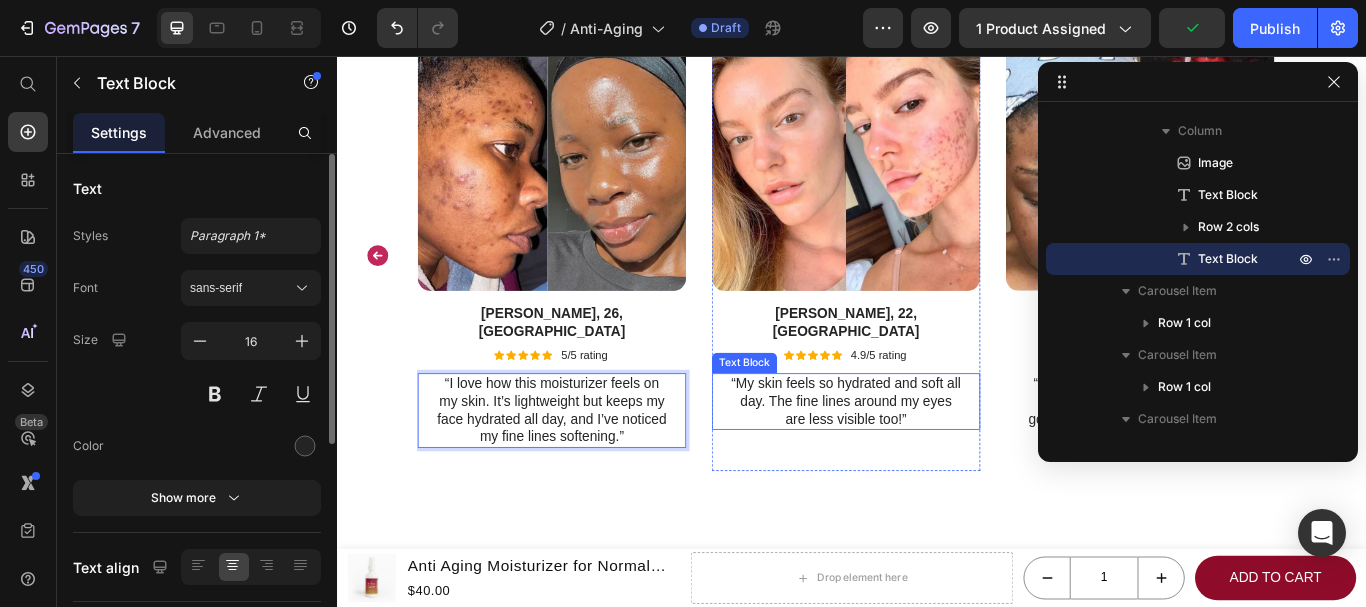 click on "“My skin feels so hydrated and soft all day. The fine lines around my eyes are less visible too!”" at bounding box center [929, 459] 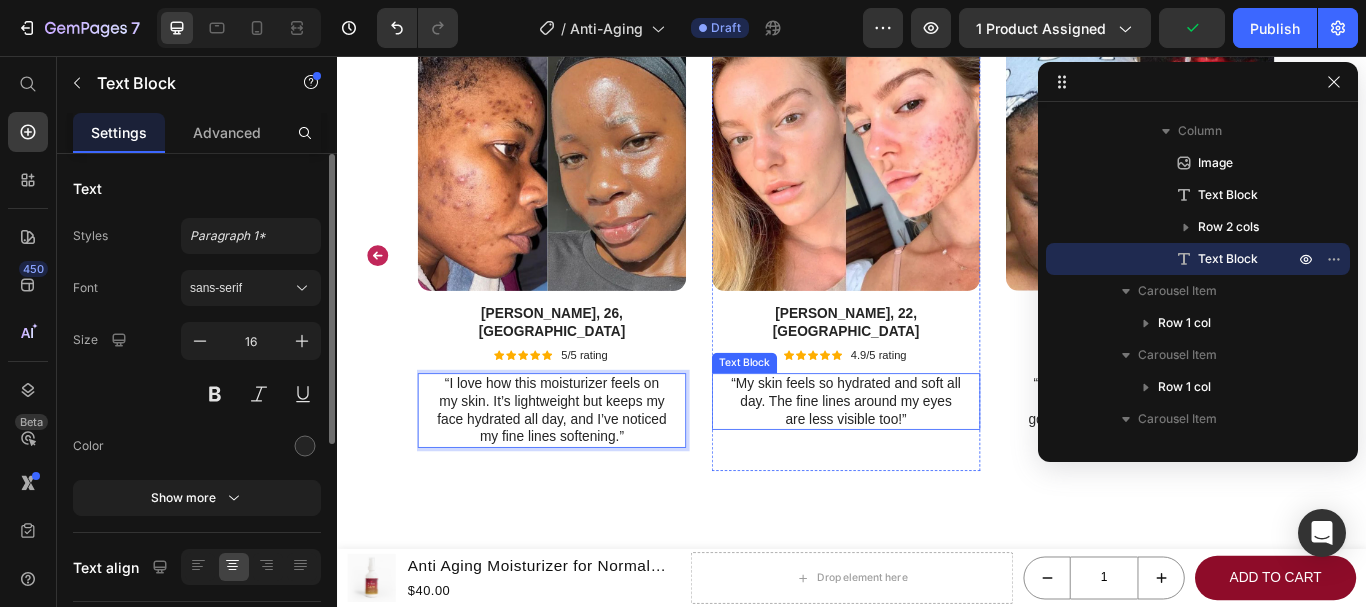 click on "“My skin feels so hydrated and soft all day. The fine lines around my eyes are less visible too!”" at bounding box center (929, 459) 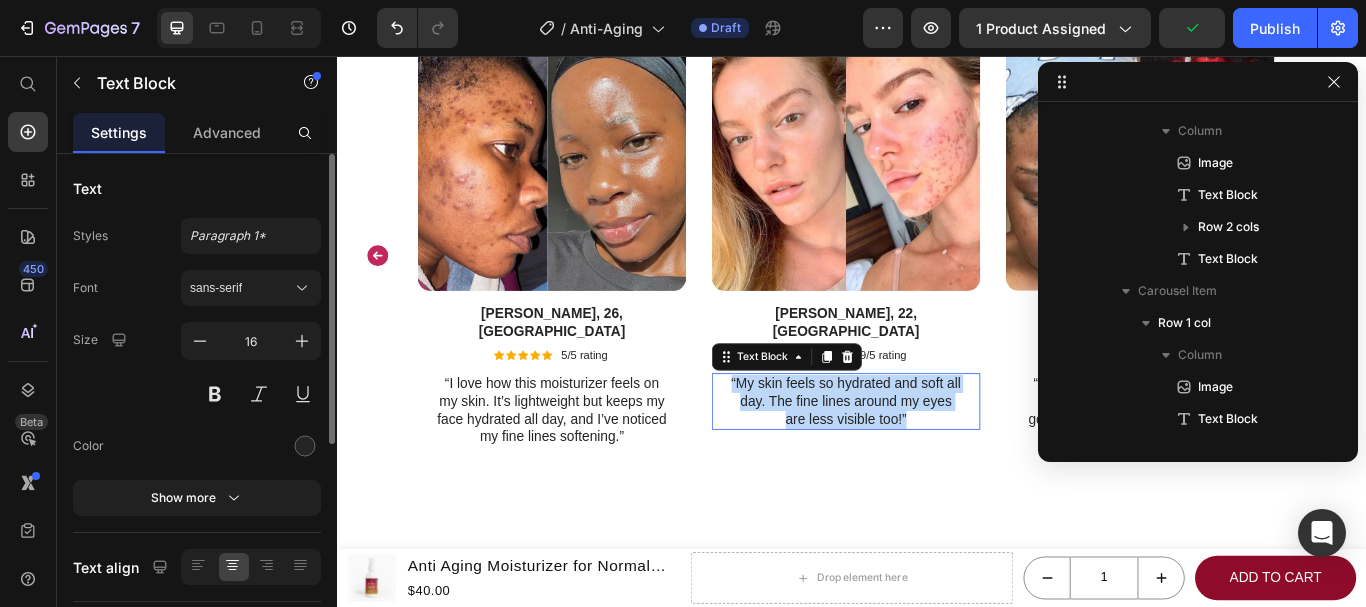 scroll, scrollTop: 603, scrollLeft: 0, axis: vertical 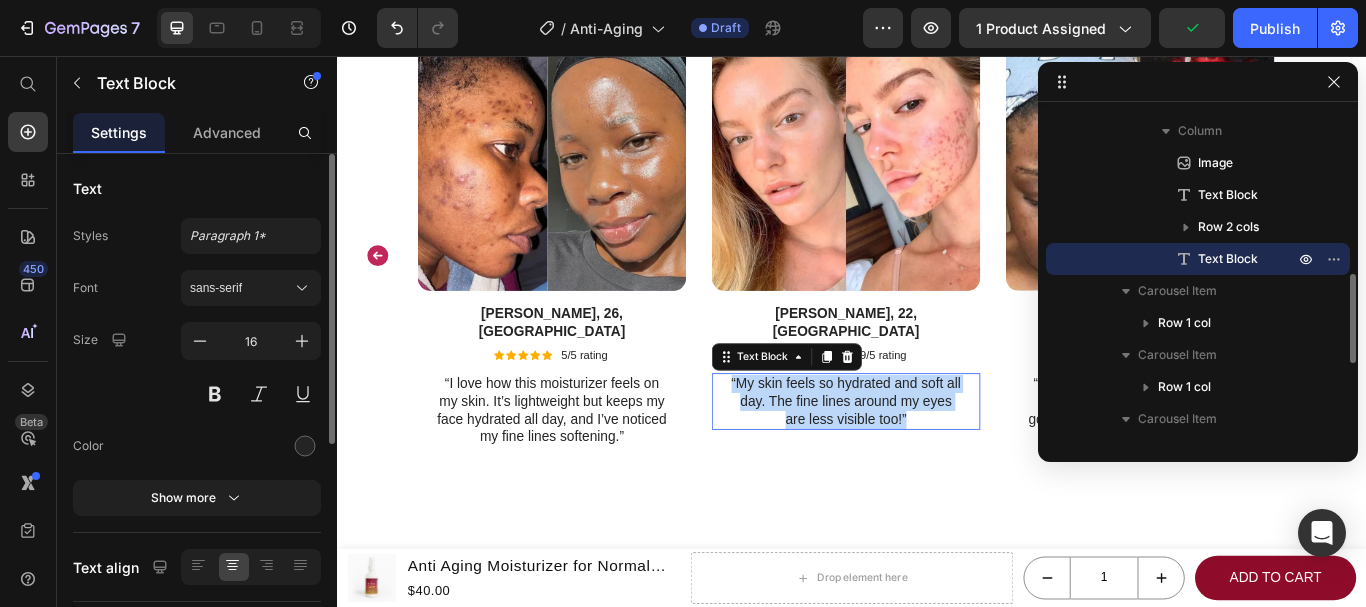 click on "“My skin feels so hydrated and soft all day. The fine lines around my eyes are less visible too!”" at bounding box center [929, 459] 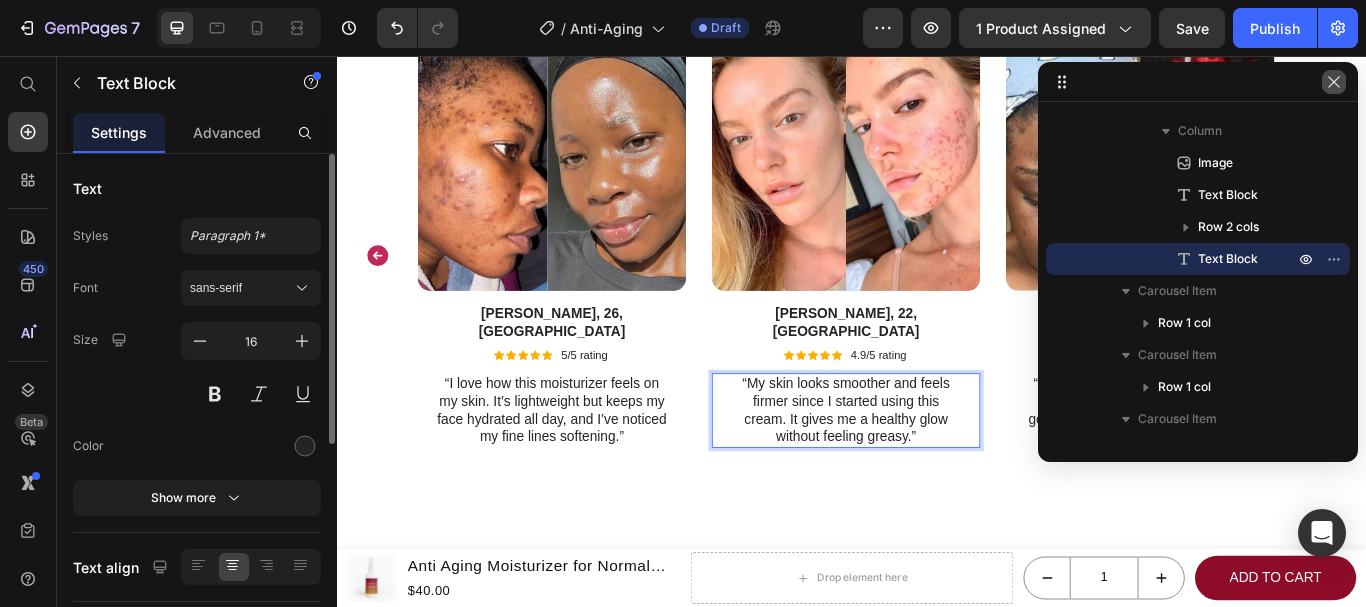 click 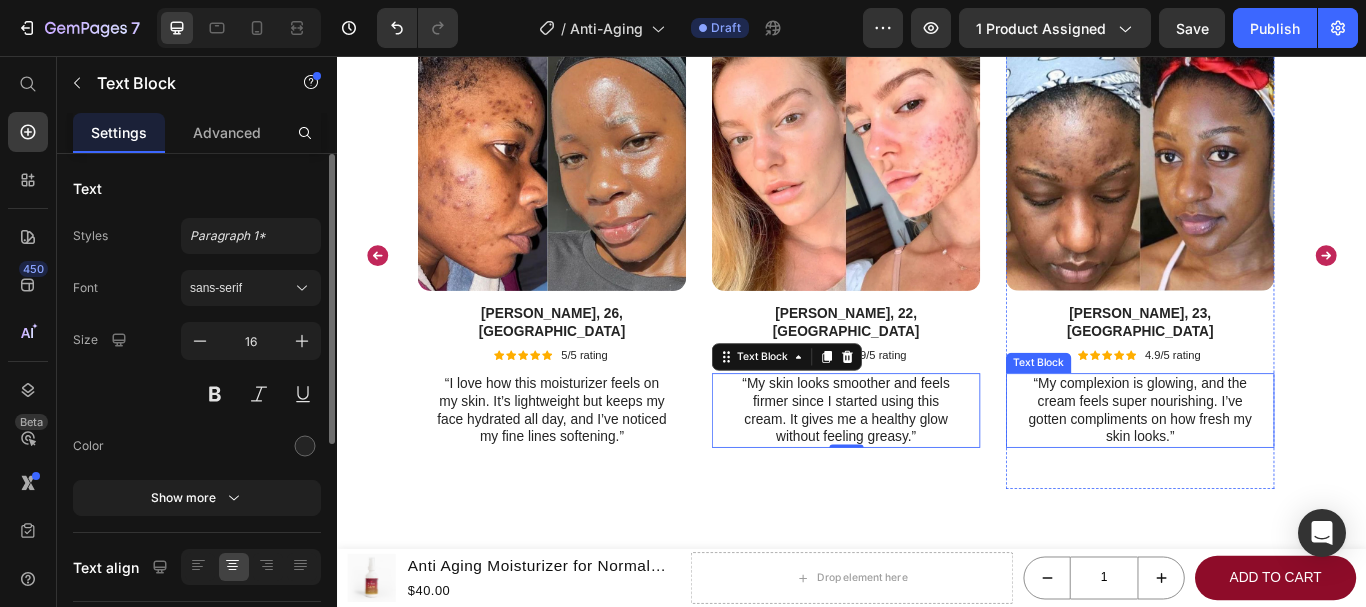 click on "“My complexion is glowing, and the cream feels super nourishing. I’ve gotten compliments on how fresh my skin looks.”" at bounding box center [1272, 469] 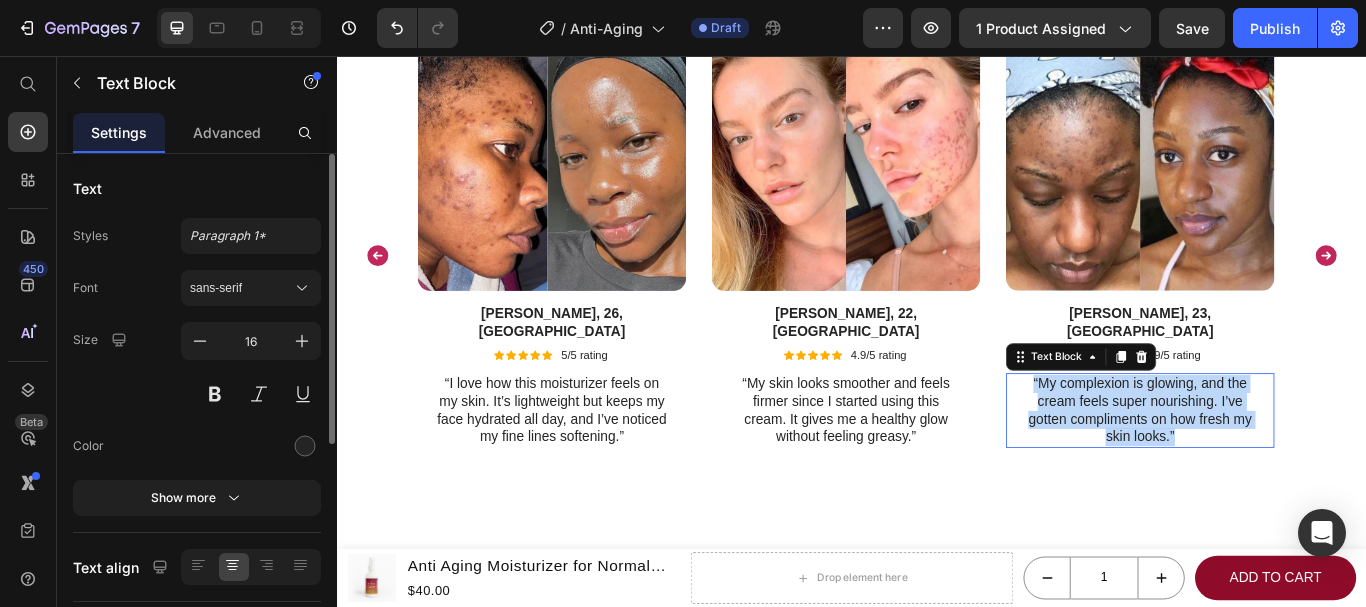click on "“My complexion is glowing, and the cream feels super nourishing. I’ve gotten compliments on how fresh my skin looks.”" at bounding box center [1272, 469] 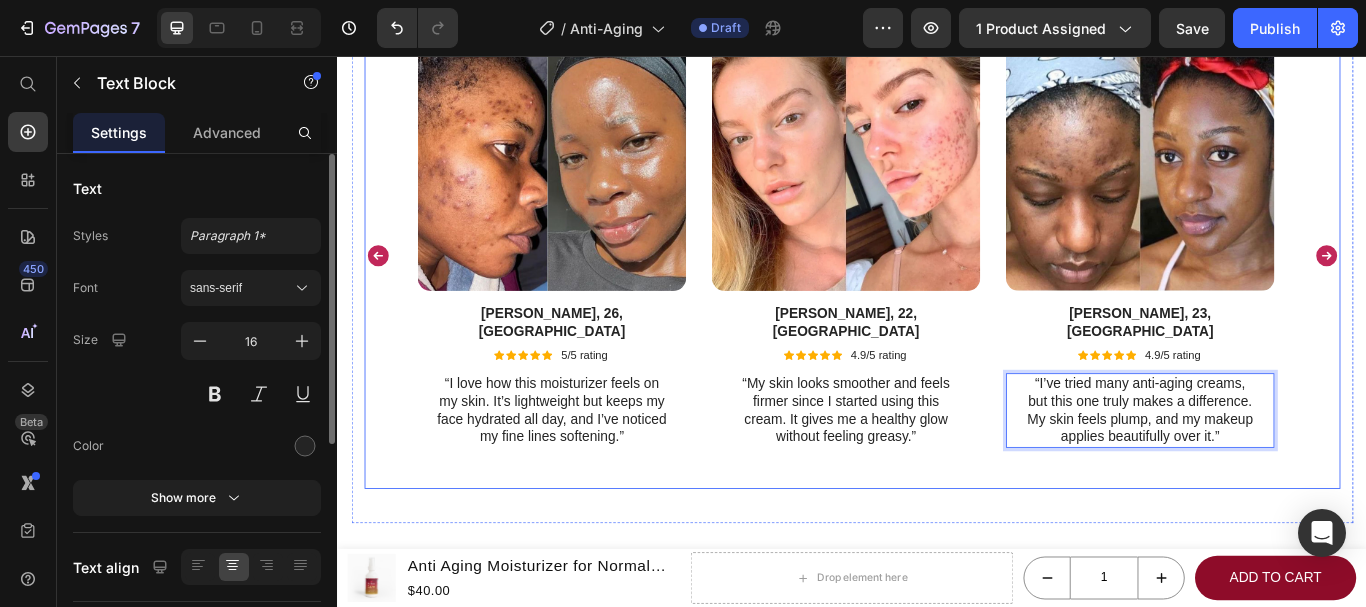 click 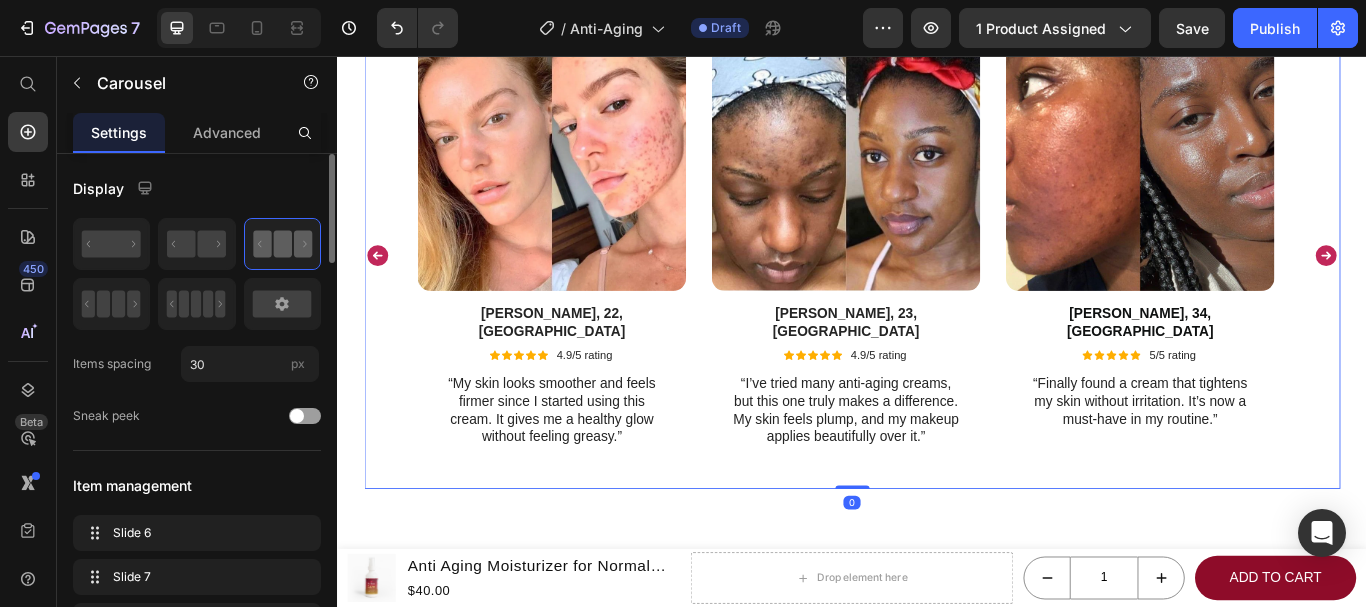 click 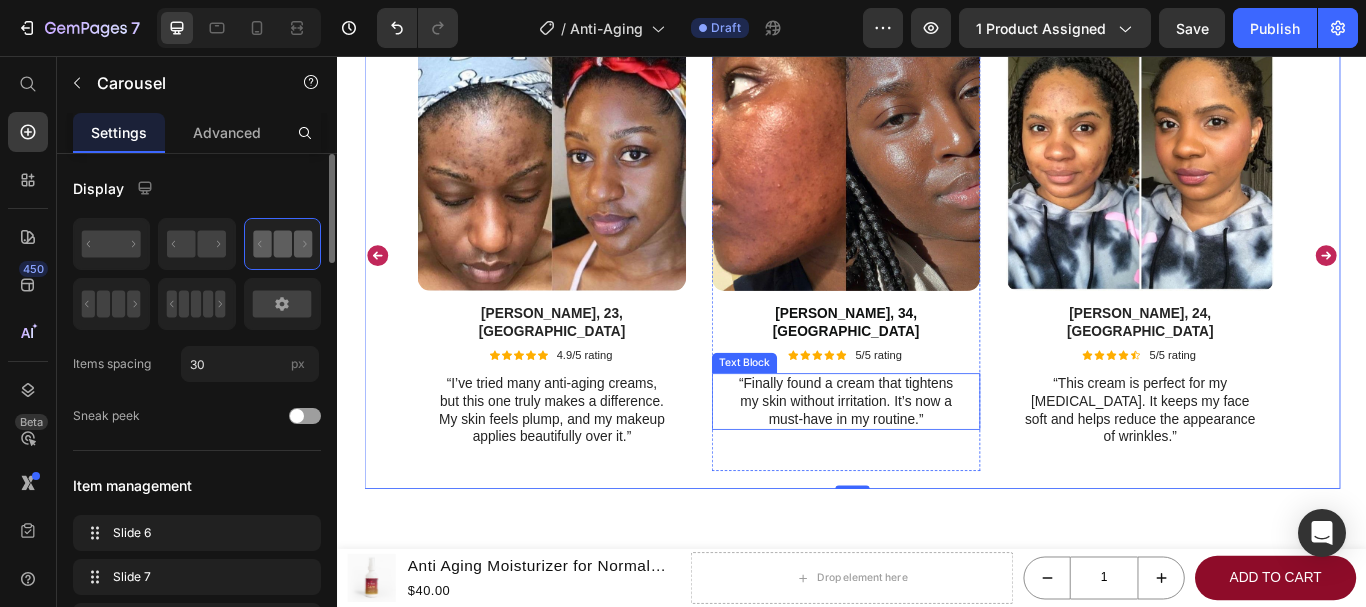 click on "“Finally found a cream that tightens my skin without irritation. It’s now a must-have in my routine.”" at bounding box center [929, 459] 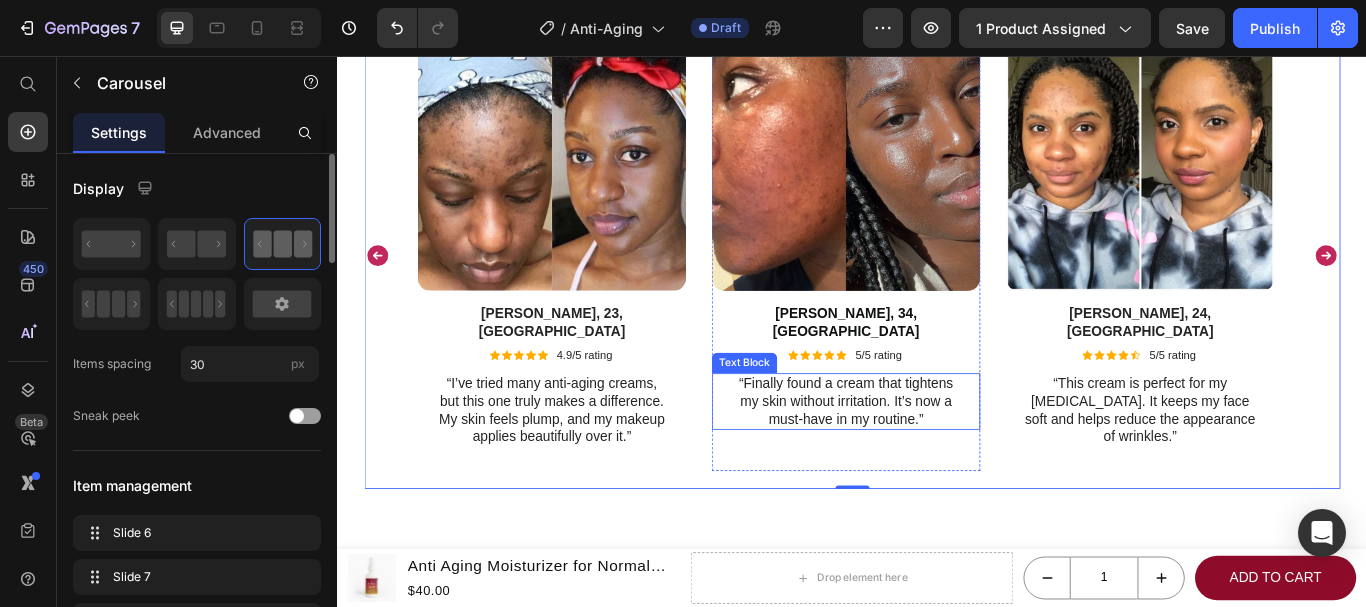 click on "“Finally found a cream that tightens my skin without irritation. It’s now a must-have in my routine.”" at bounding box center [929, 459] 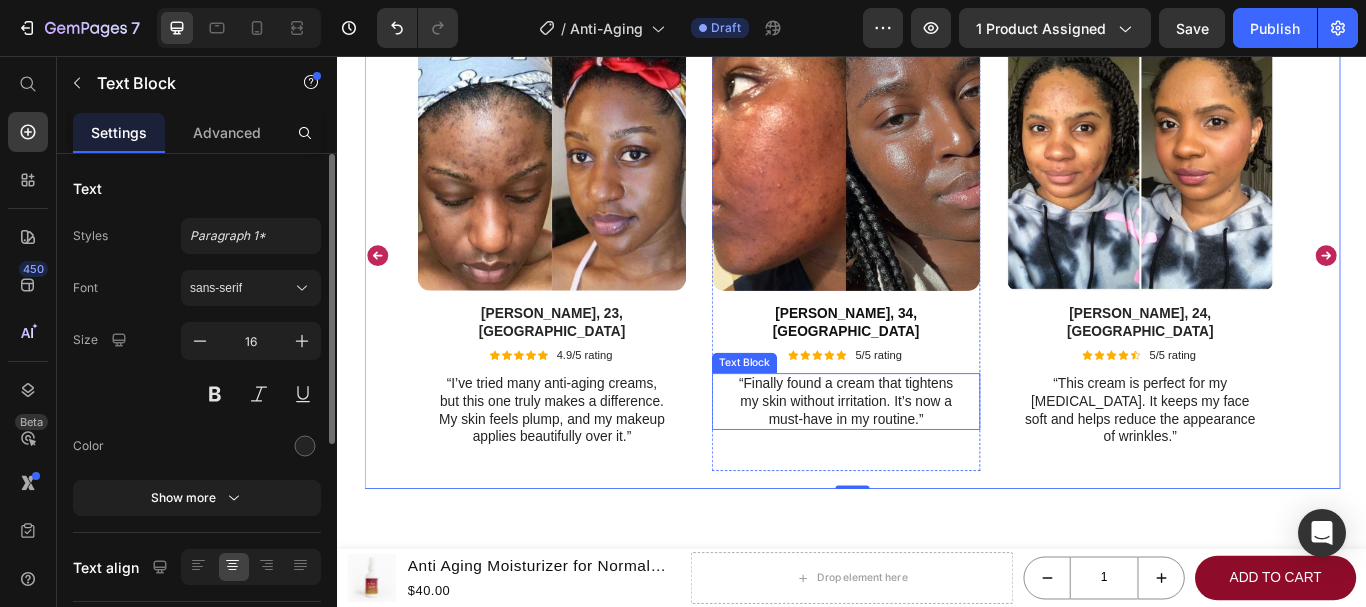 click on "“Finally found a cream that tightens my skin without irritation. It’s now a must-have in my routine.”" at bounding box center (929, 459) 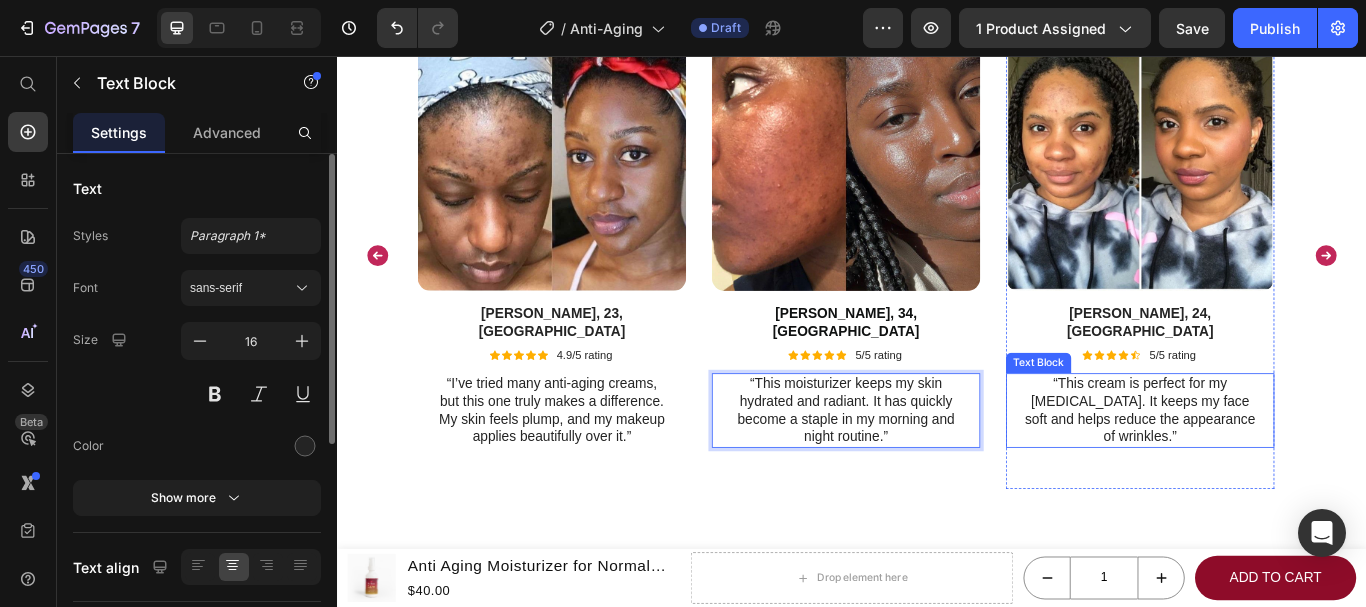 click on "“This cream is perfect for my dry skin. It keeps my face soft and helps reduce the appearance of wrinkles.”" at bounding box center (1272, 469) 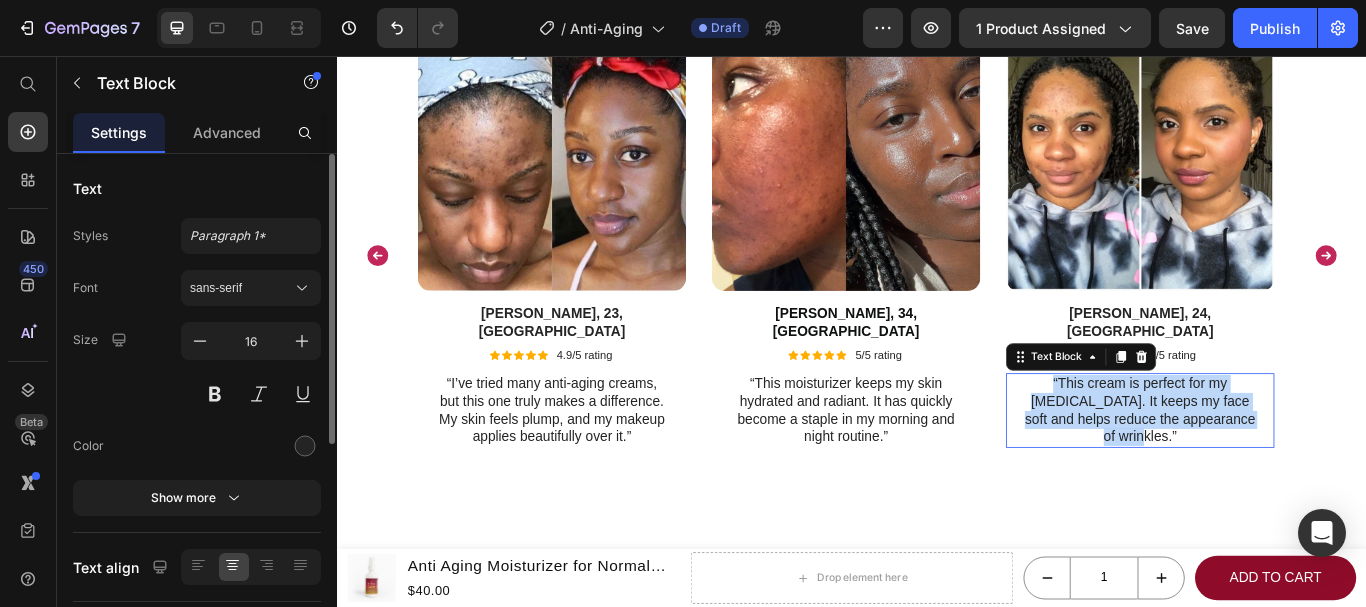 click on "“This cream is perfect for my dry skin. It keeps my face soft and helps reduce the appearance of wrinkles.”" at bounding box center [1272, 469] 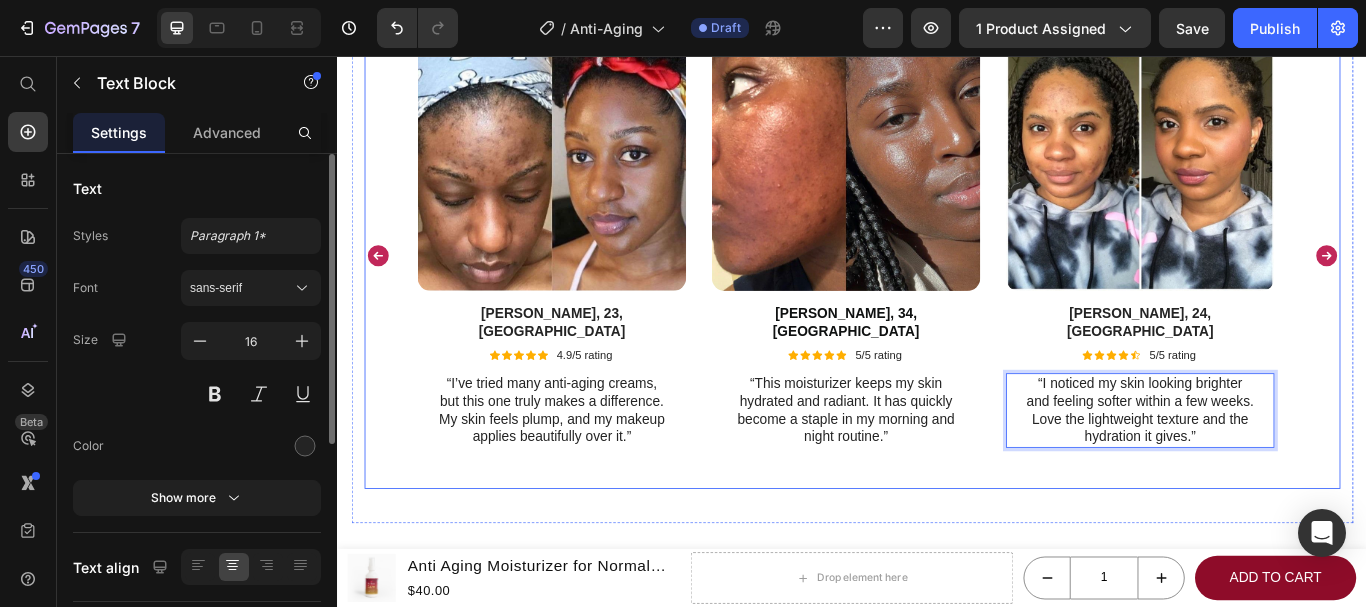 click 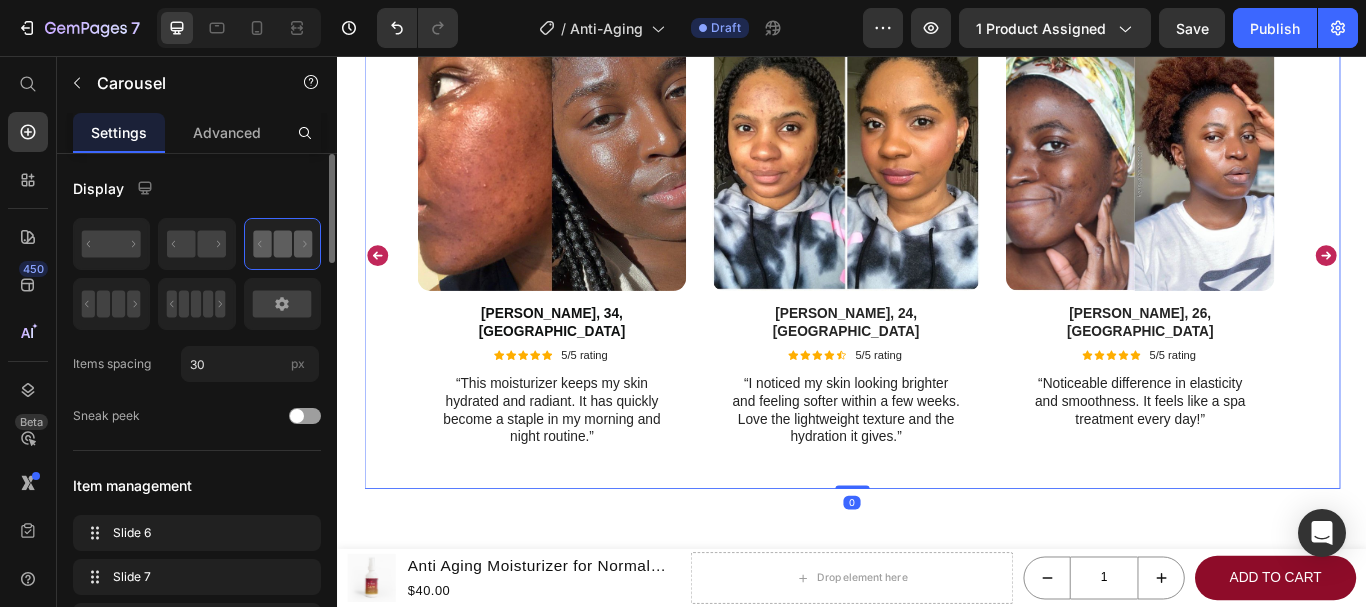 click 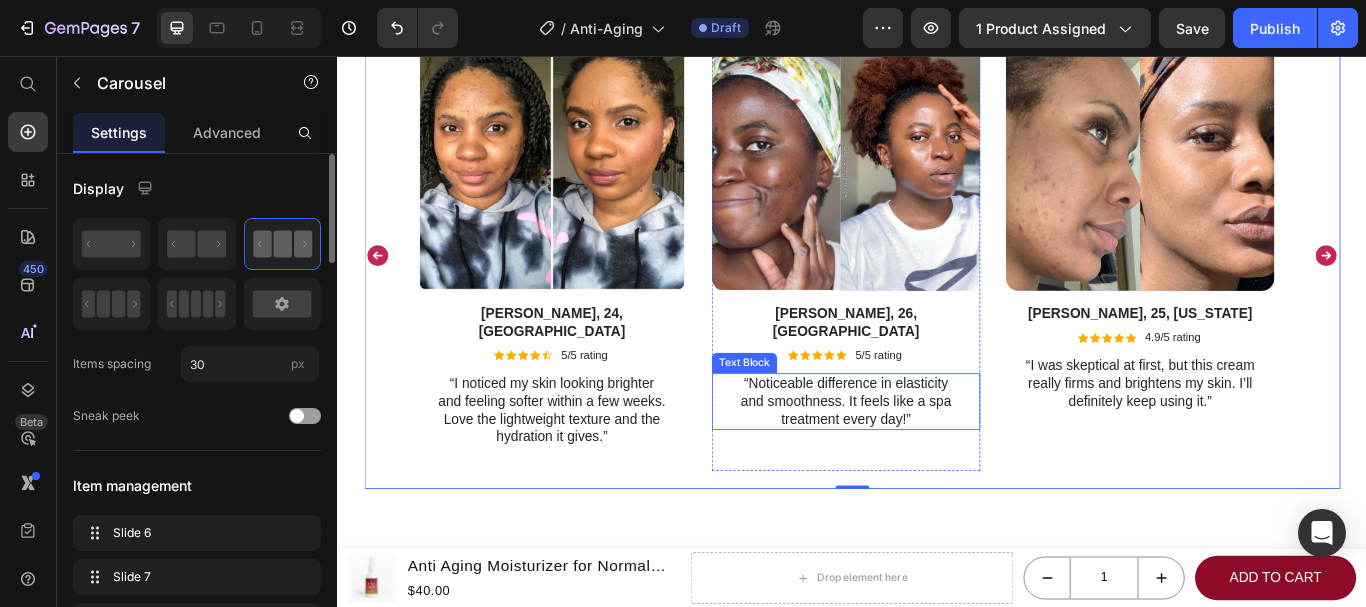 click on "“Noticeable difference in elasticity and smoothness. It feels like a spa treatment every day!”" at bounding box center (929, 459) 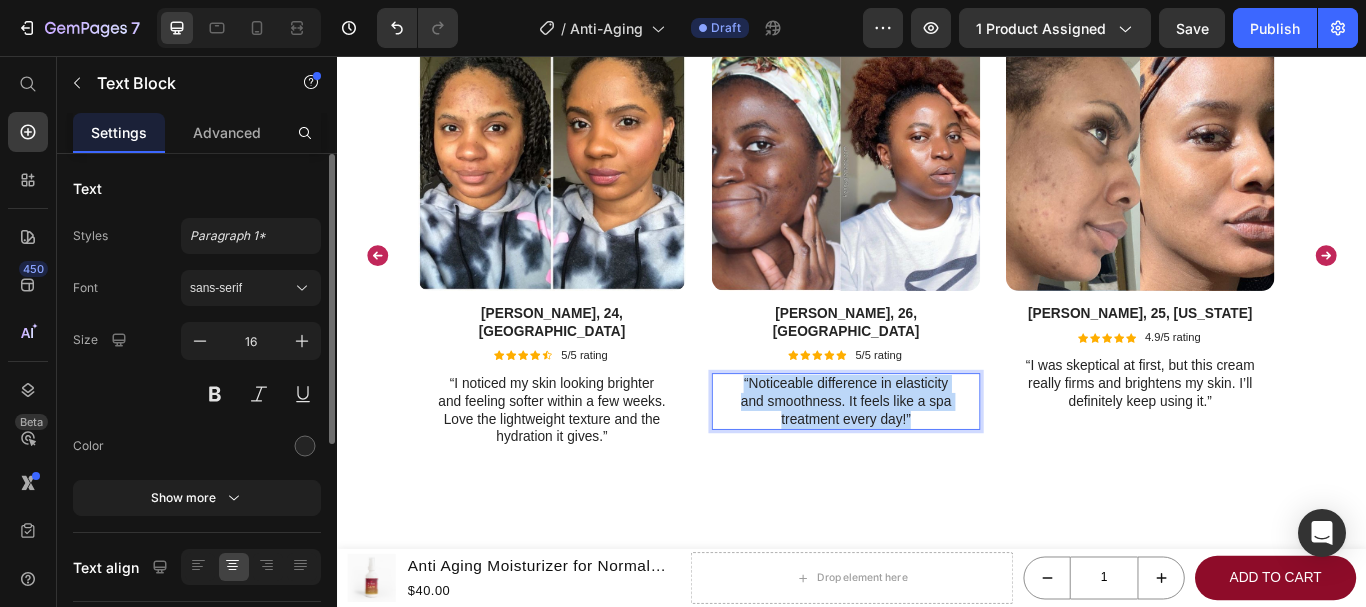 click on "“Noticeable difference in elasticity and smoothness. It feels like a spa treatment every day!”" at bounding box center [929, 459] 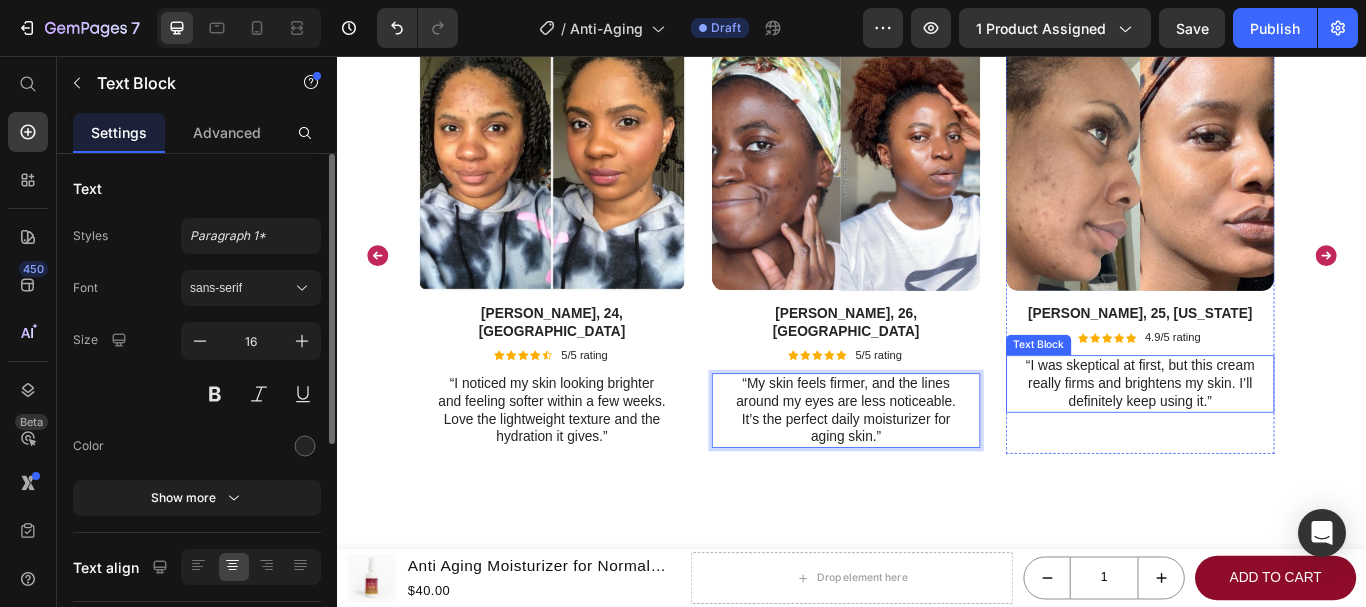 click on "“I was skeptical at first, but this cream really firms and brightens my skin. I’ll definitely keep using it.”" at bounding box center (1272, 438) 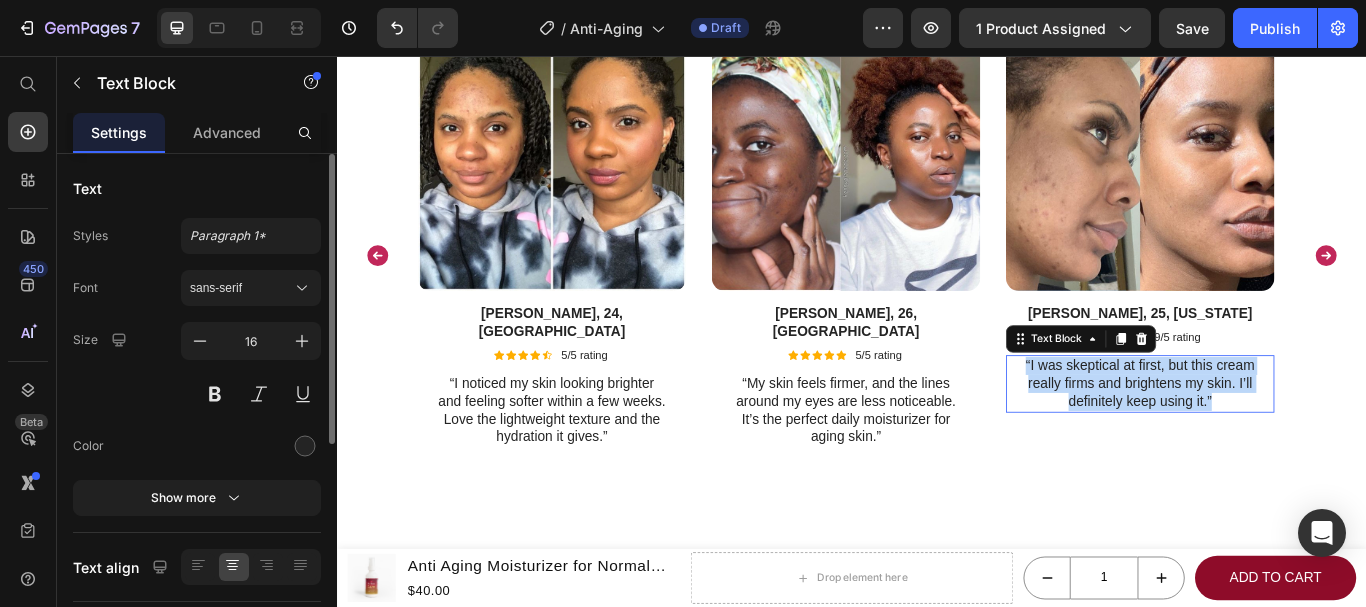 click on "“I was skeptical at first, but this cream really firms and brightens my skin. I’ll definitely keep using it.”" at bounding box center (1272, 438) 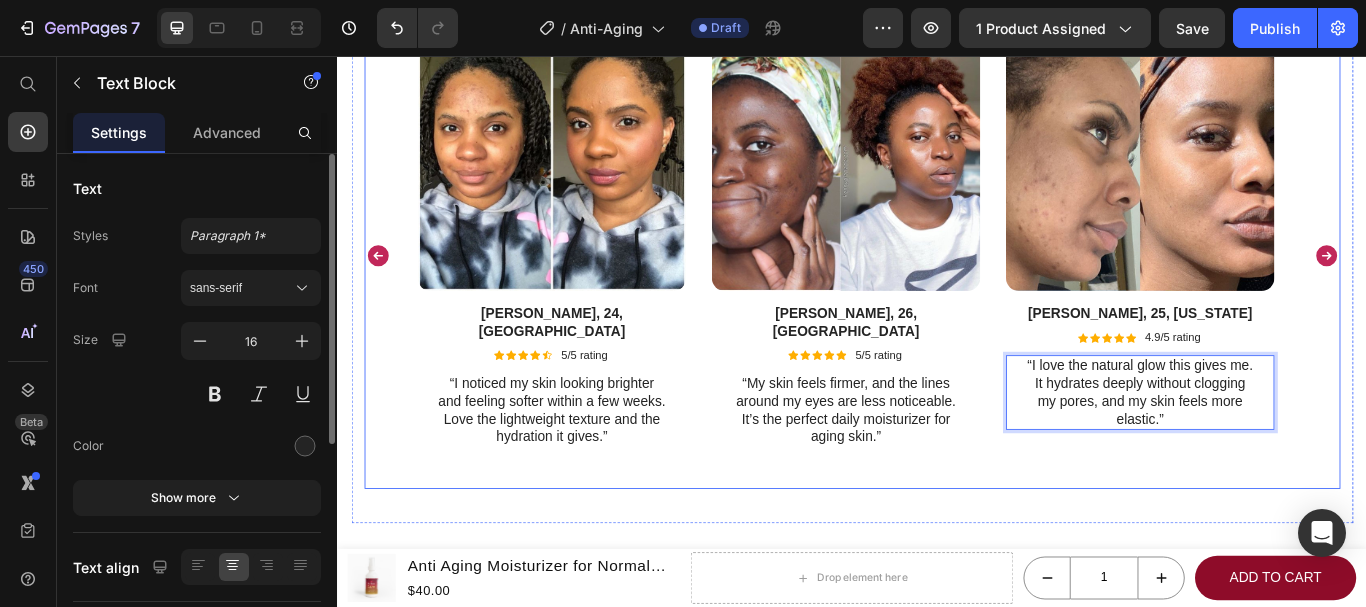 click 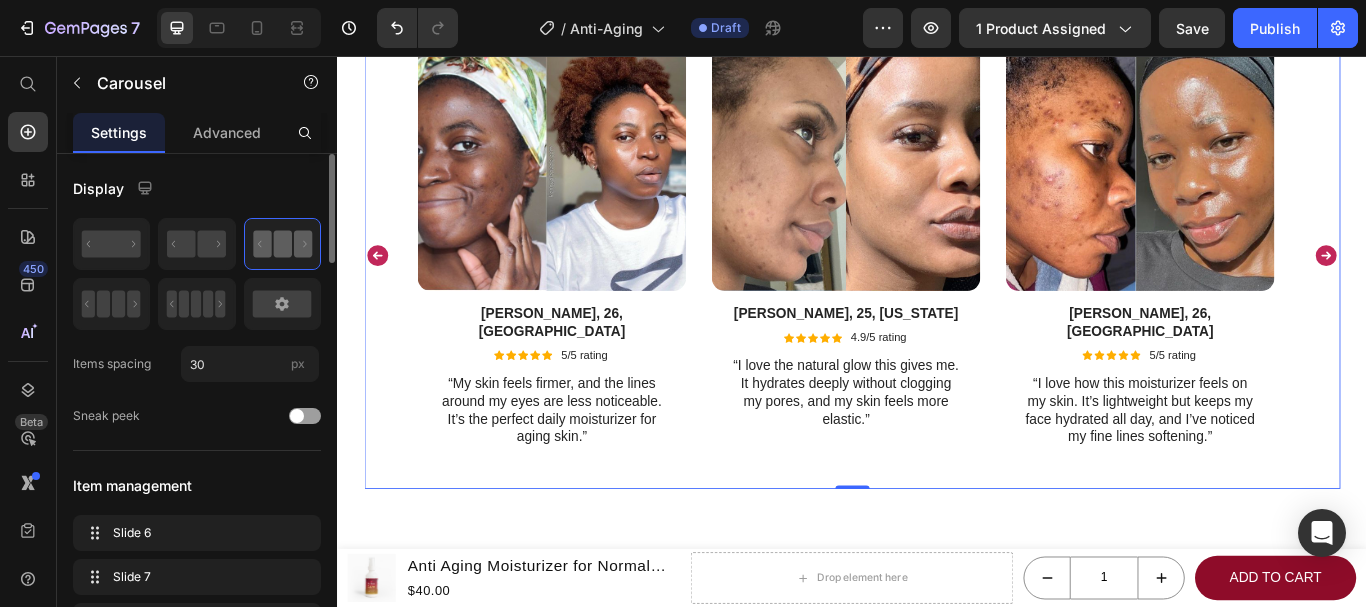 click 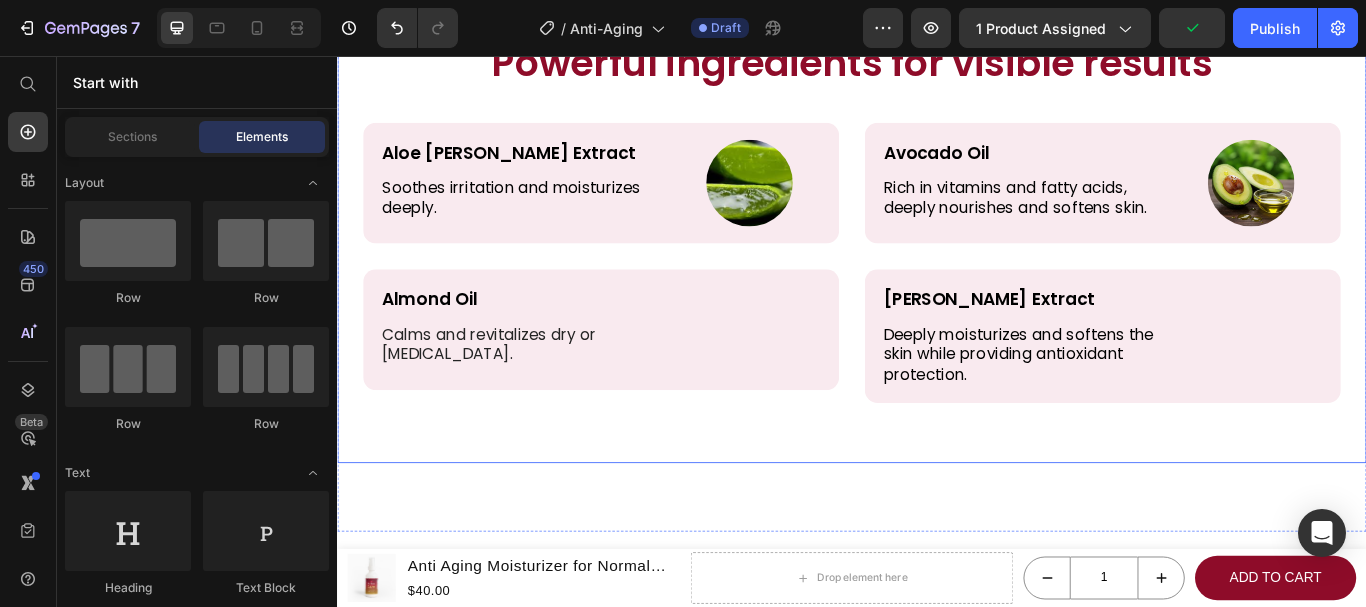 scroll, scrollTop: 4451, scrollLeft: 0, axis: vertical 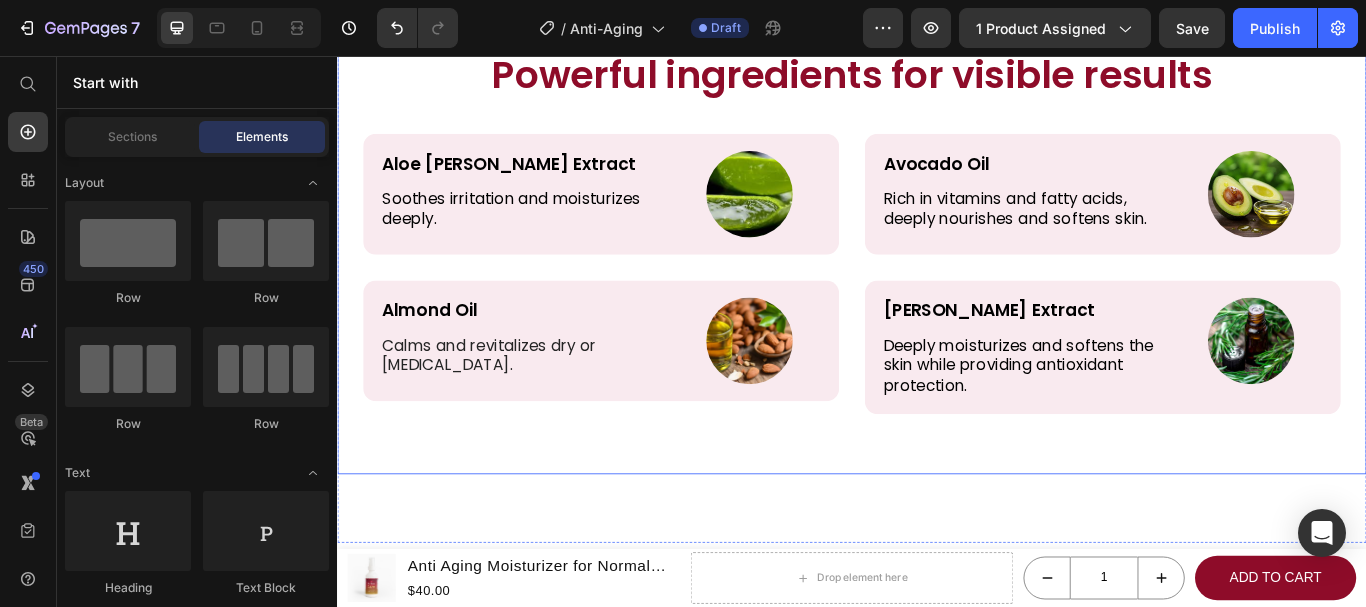 click on "Powerful ingredients for visible results Heading Aloe Vera Extract Text Block Soothes irritation and moisturizes deeply. Text Block Image Row Row Avocado Oil Text Block Rich in vitamins and fatty acids, deeply nourishes and softens skin. Text Block Image Row Row Row Almond Oil Text Block Calms and revitalizes dry or sensitive skin. Text Block Image Row Row Rosemary Extract Text Block Deeply moisturizes and softens the skin while providing antioxidant protection. Text Block Image Row Row Row Row" at bounding box center [937, 277] 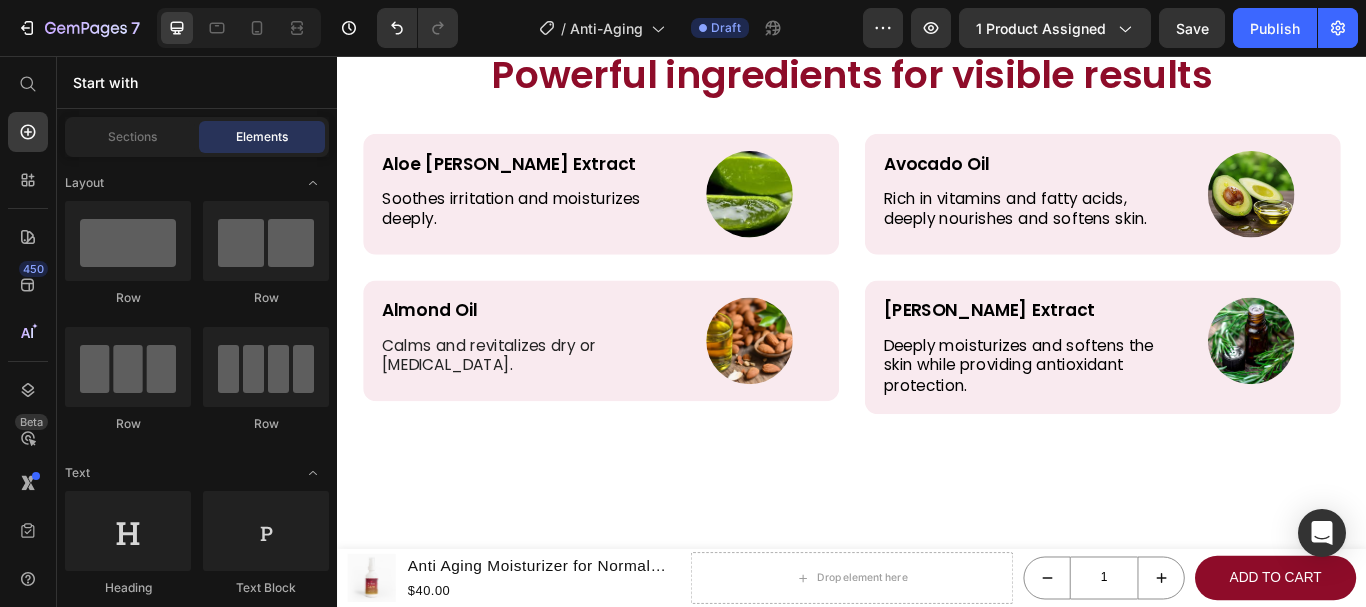 scroll, scrollTop: 3962, scrollLeft: 0, axis: vertical 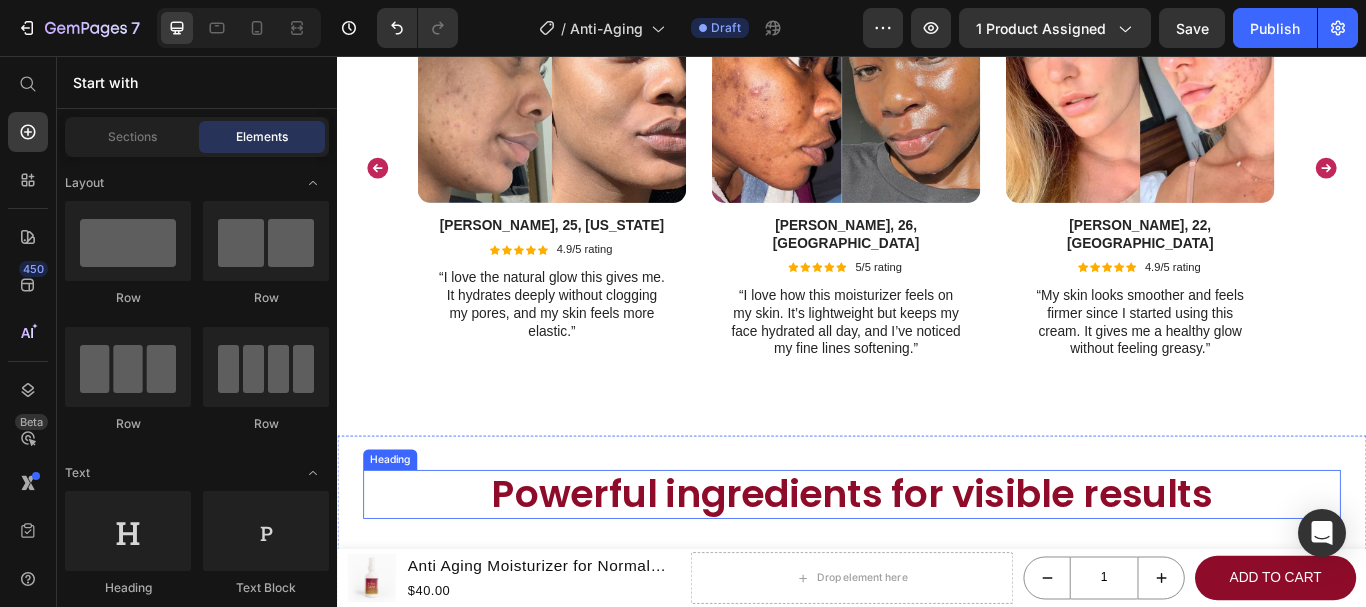 click on "Powerful ingredients for visible results" at bounding box center (937, 567) 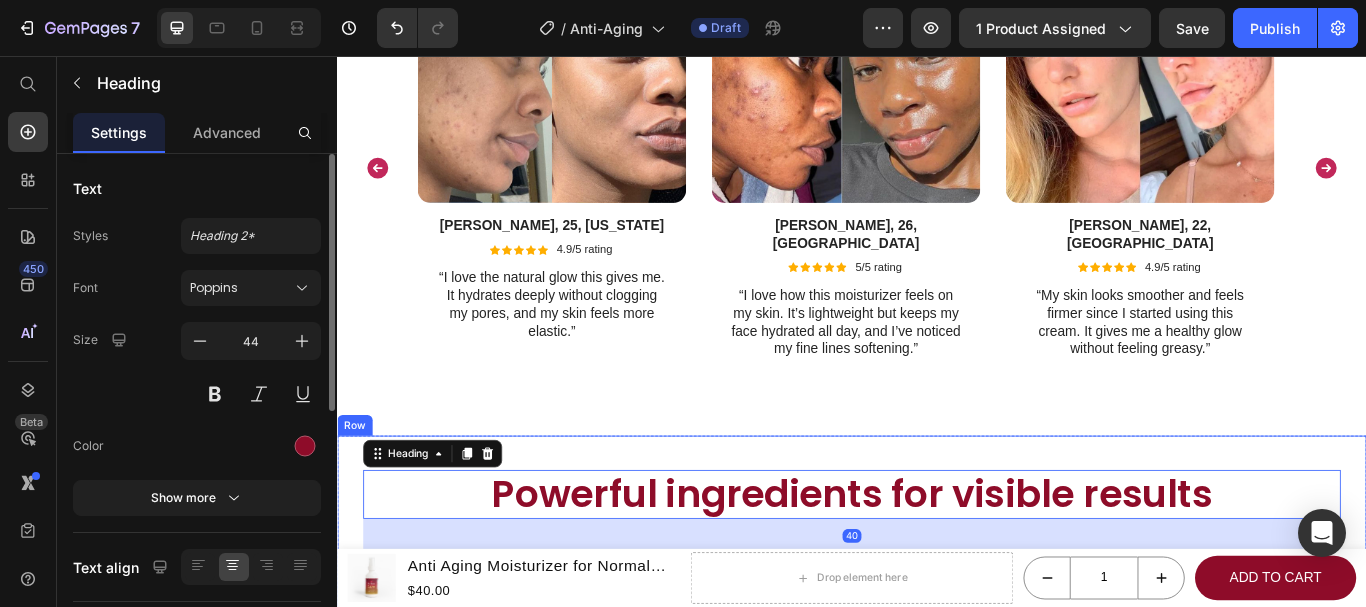 click on "Powerful ingredients for visible results Heading   40 Aloe Vera Extract Text Block Soothes irritation and moisturizes deeply. Text Block Image Row Row Avocado Oil Text Block Rich in vitamins and fatty acids, deeply nourishes and softens skin. Text Block Image Row Row Row Almond Oil Text Block Calms and revitalizes dry or sensitive skin. Text Block Image Row Row Rosemary Extract Text Block Deeply moisturizes and softens the skin while providing antioxidant protection. Text Block Image Row Row Row Row" at bounding box center (937, 766) 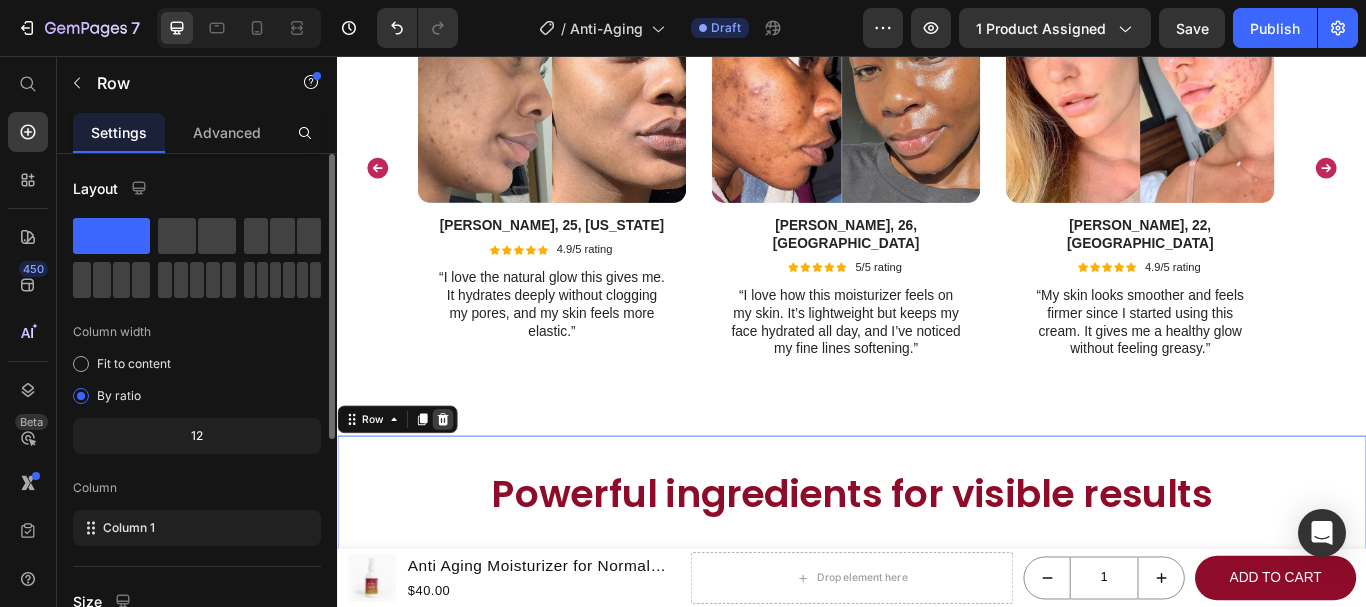 click 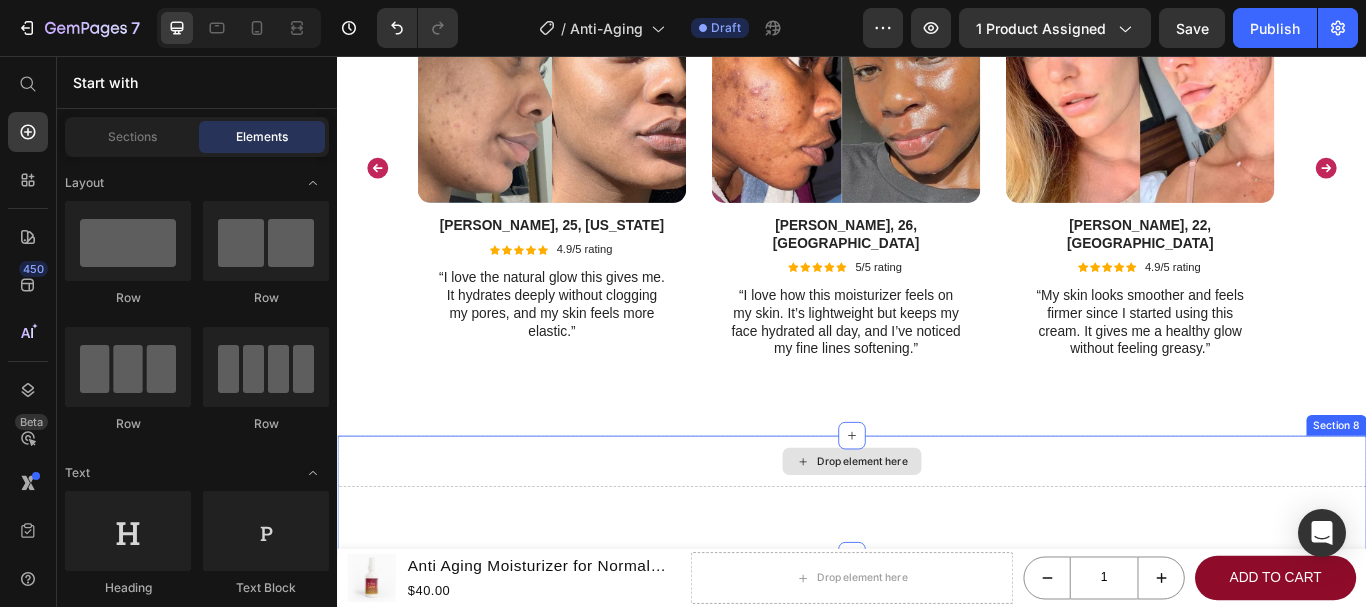 click on "Drop element here" at bounding box center [937, 529] 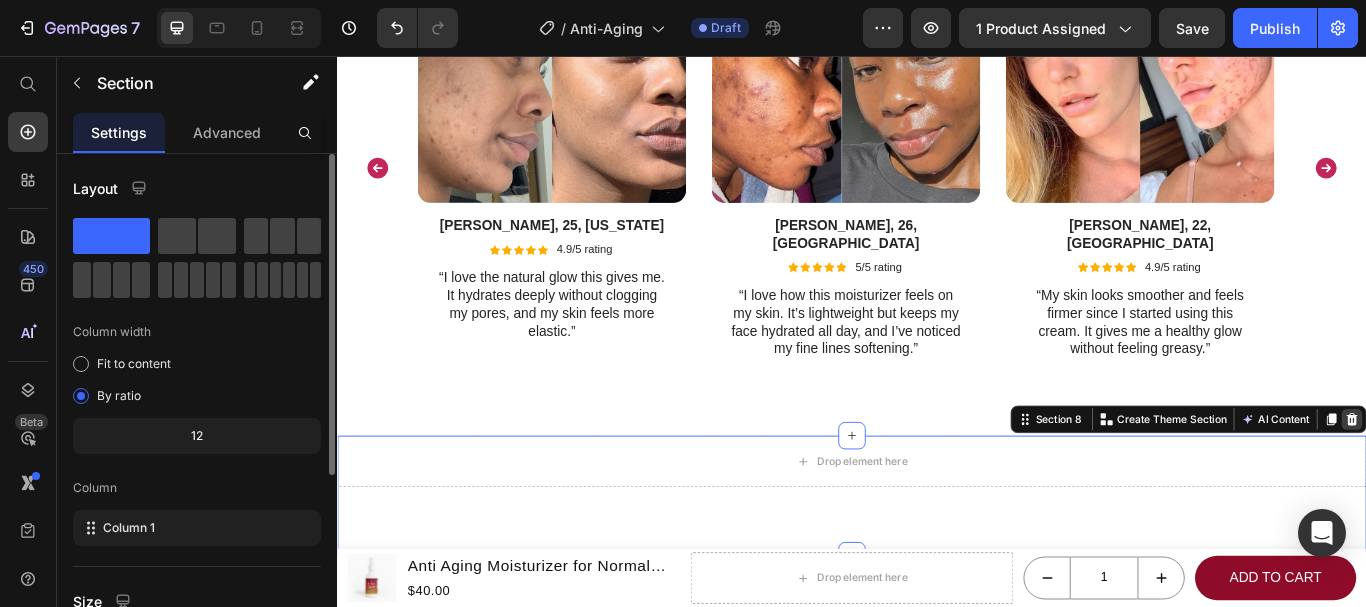 click 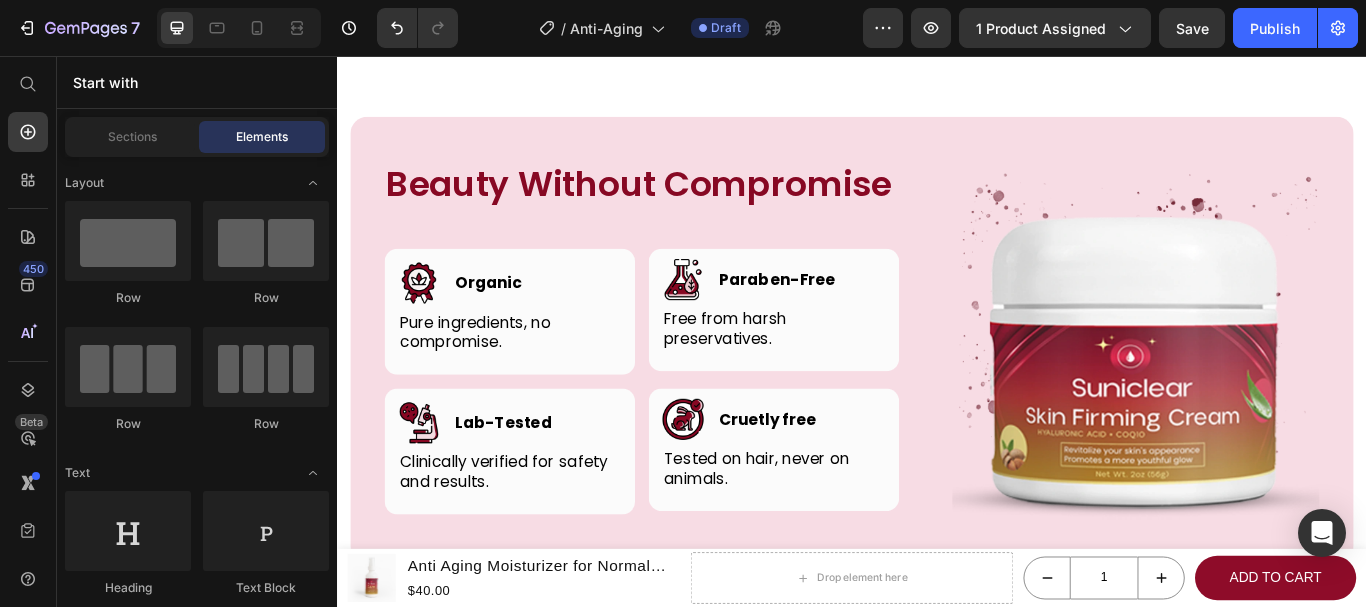 scroll, scrollTop: 5087, scrollLeft: 0, axis: vertical 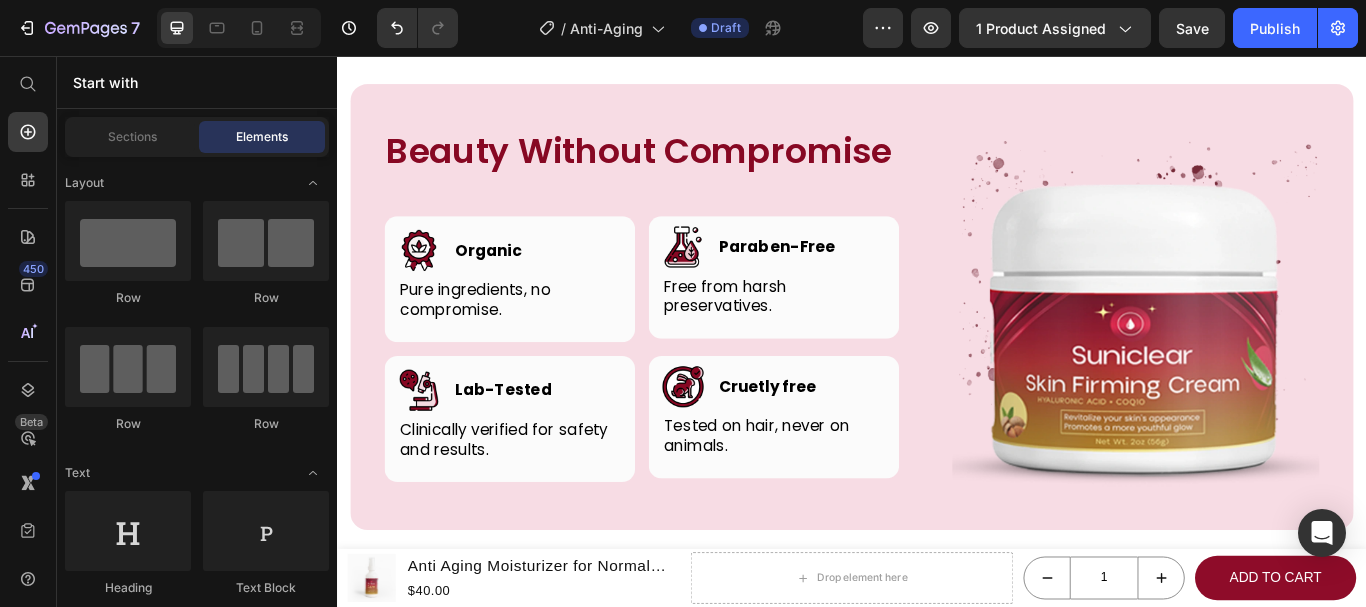 drag, startPoint x: 1530, startPoint y: 501, endPoint x: 1671, endPoint y: 596, distance: 170.01764 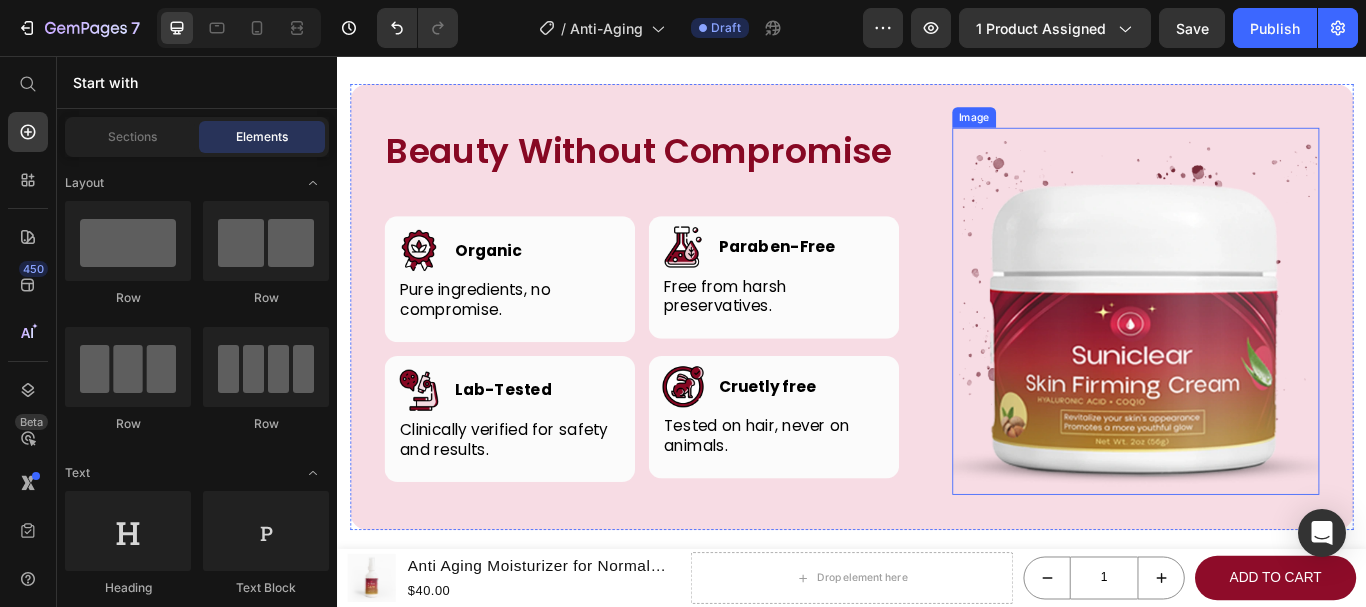 click at bounding box center [1268, 354] 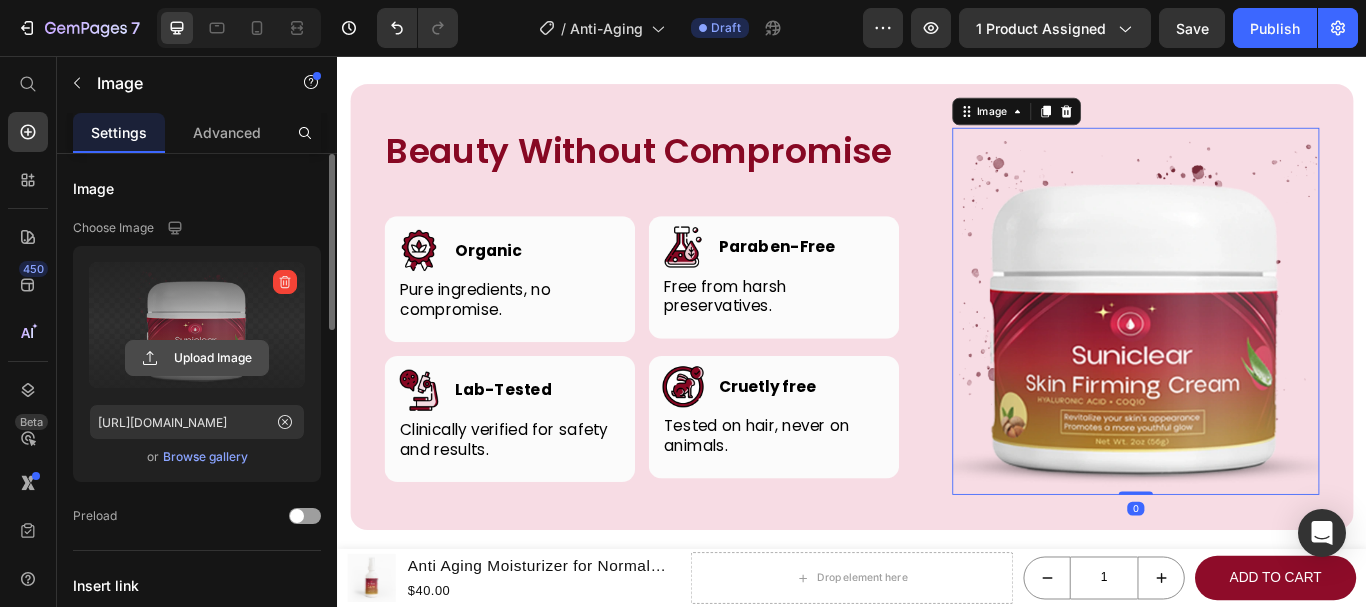 click 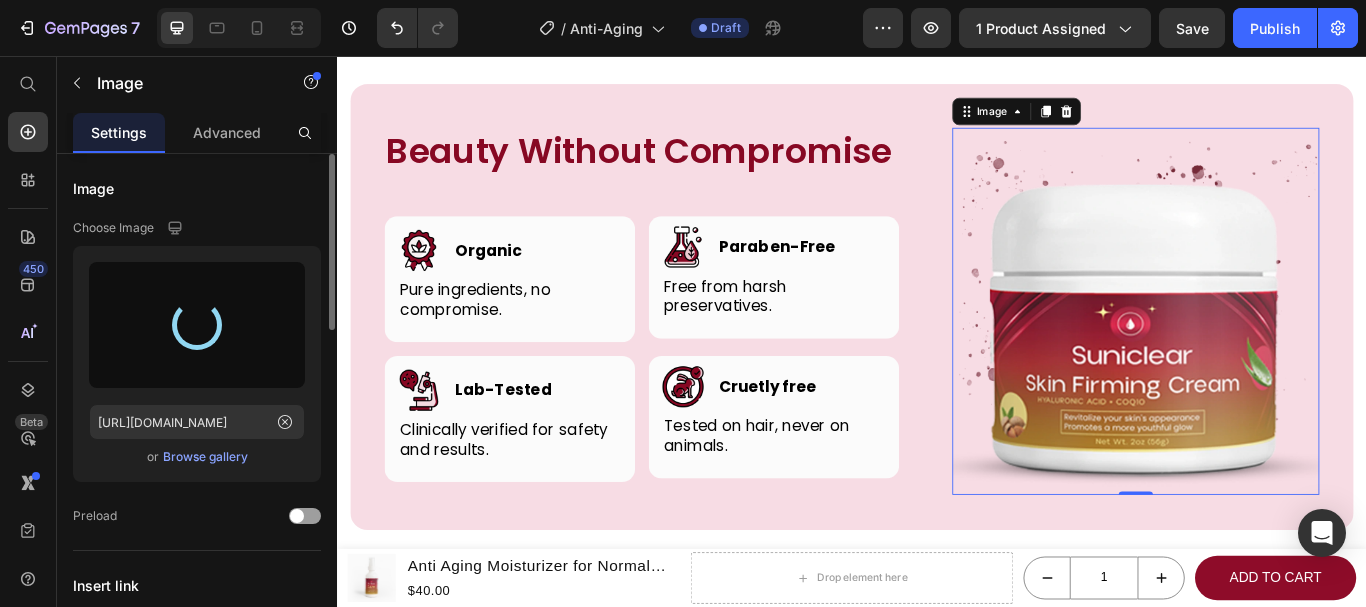type on "https://cdn.shopify.com/s/files/1/0768/4630/1403/files/gempages_574688803264922853-1b832ec4-7749-4beb-b225-e86df1257491.webp" 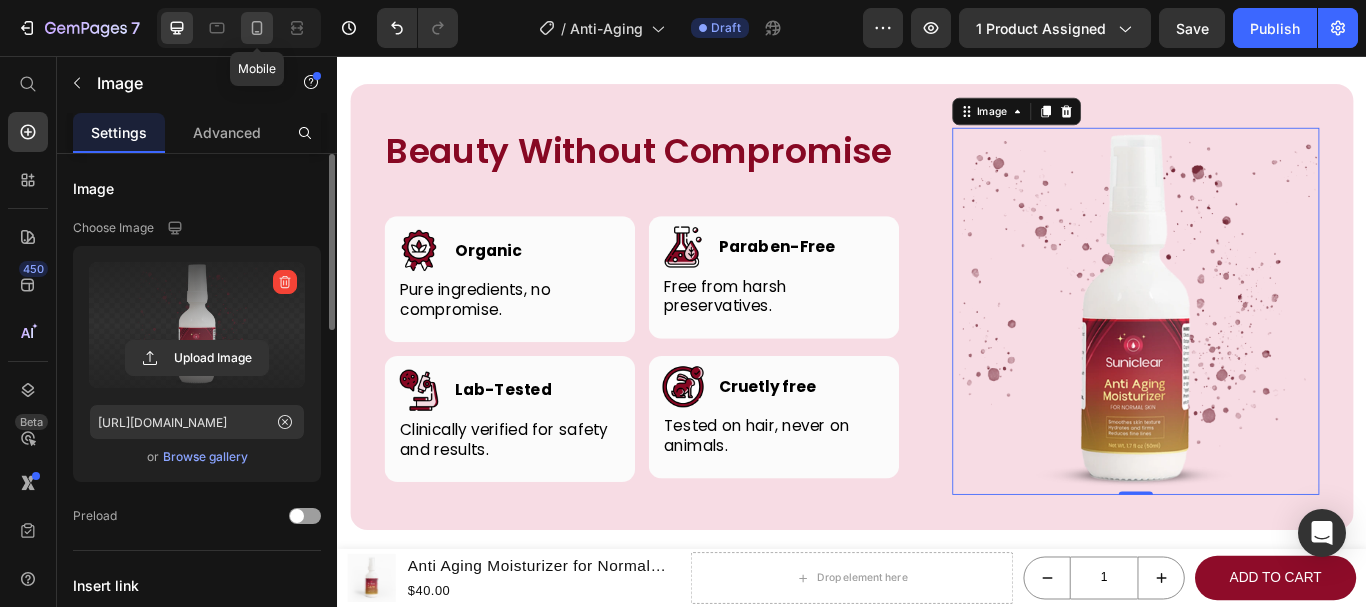 click 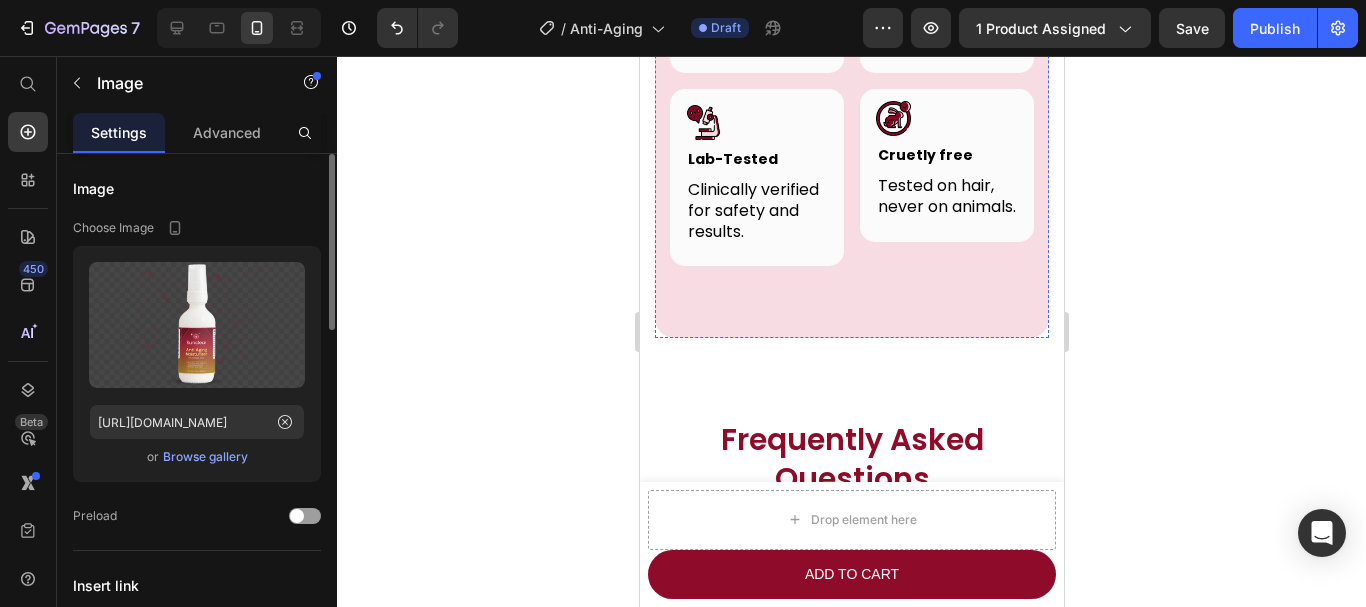 scroll, scrollTop: 5092, scrollLeft: 0, axis: vertical 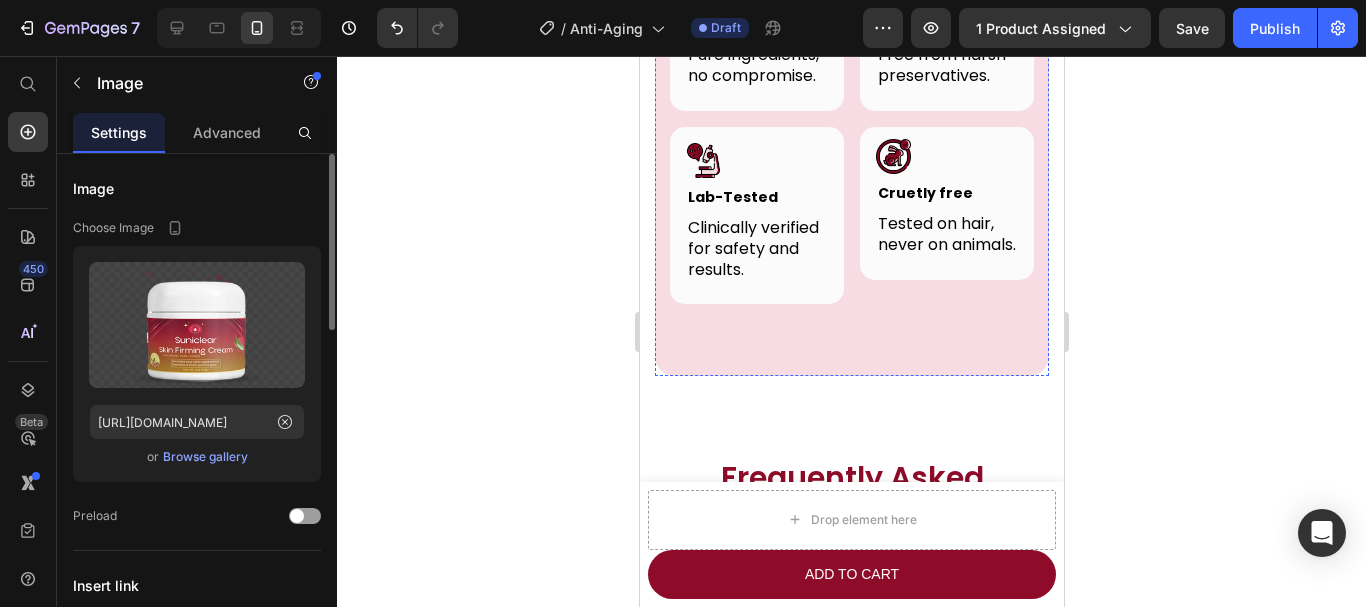 click at bounding box center [851, -66] 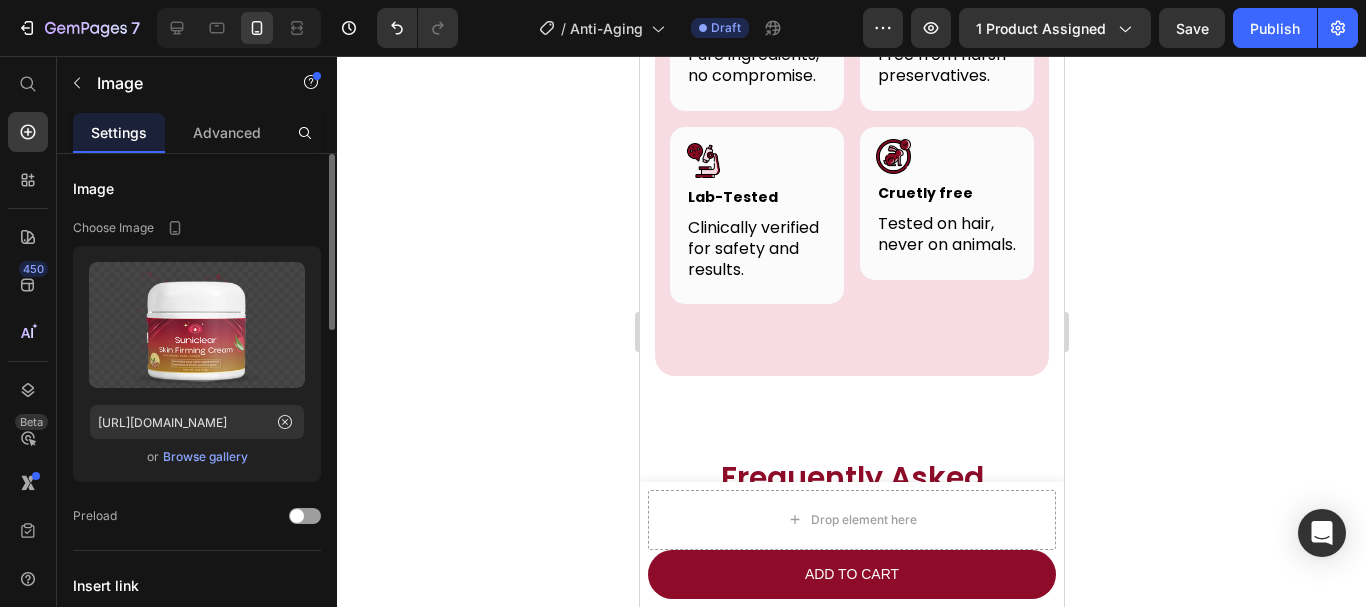 click on "Browse gallery" at bounding box center (205, 457) 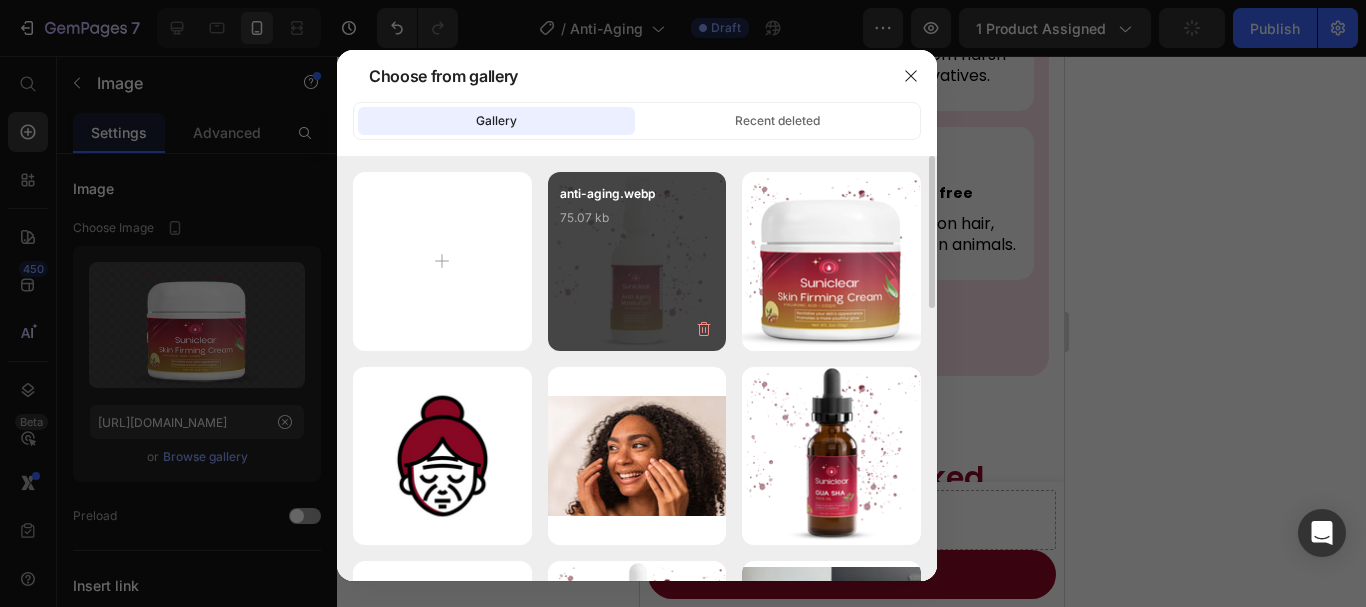 click on "anti-aging.webp 75.07 kb" at bounding box center (637, 261) 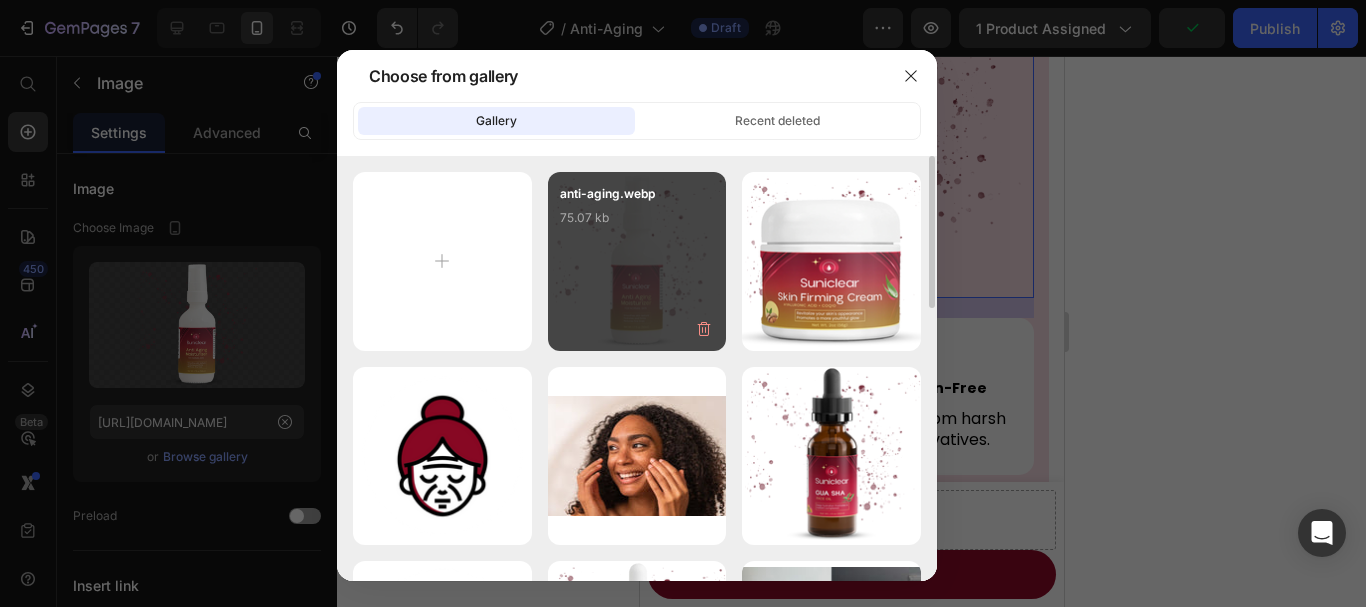 type on "https://cdn.shopify.com/s/files/1/0768/4630/1403/files/gempages_574688803264922853-1b832ec4-7749-4beb-b225-e86df1257491.webp" 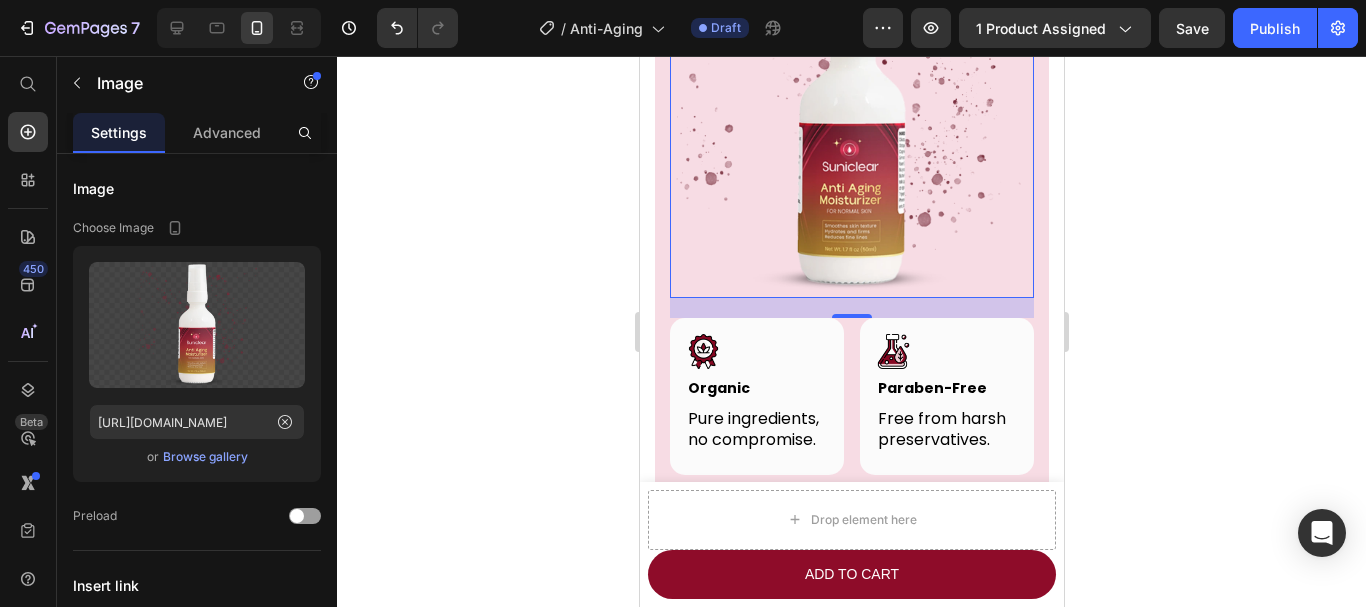 click 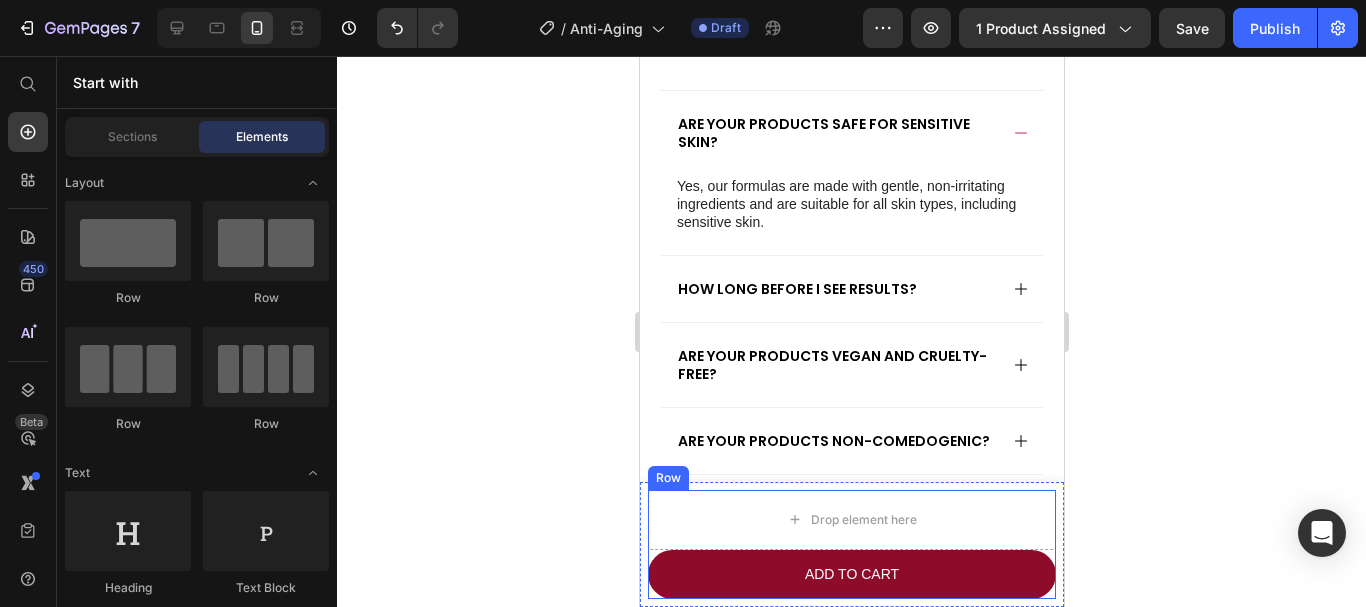 scroll, scrollTop: 5979, scrollLeft: 0, axis: vertical 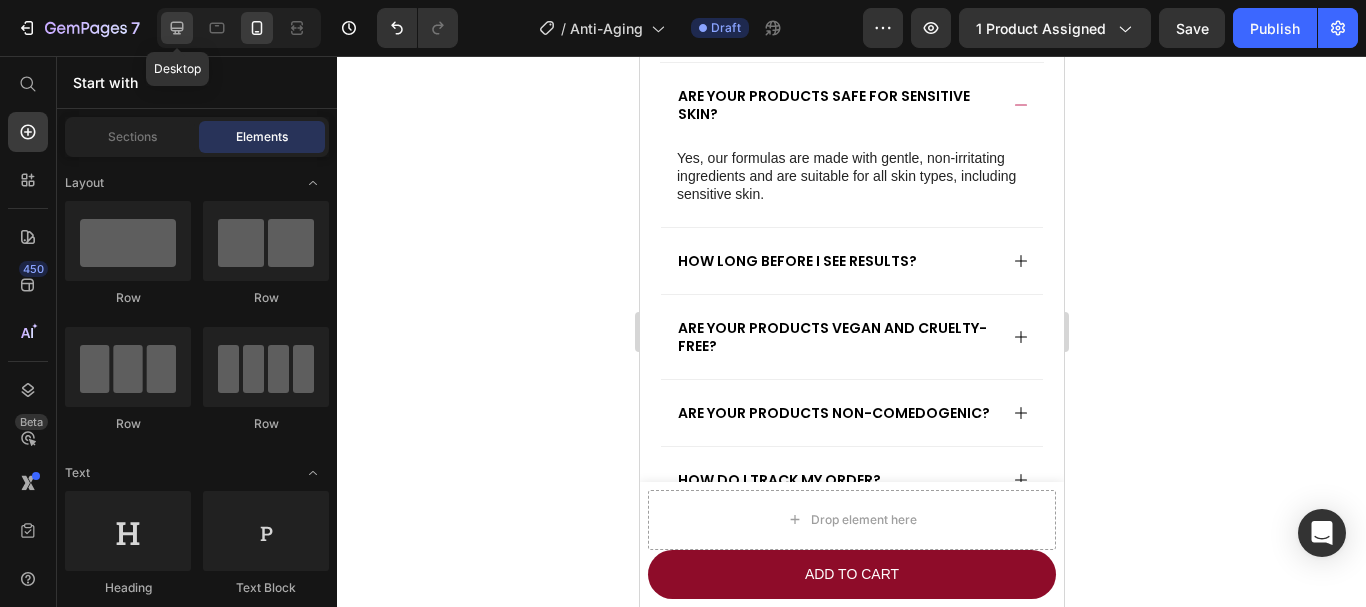 click 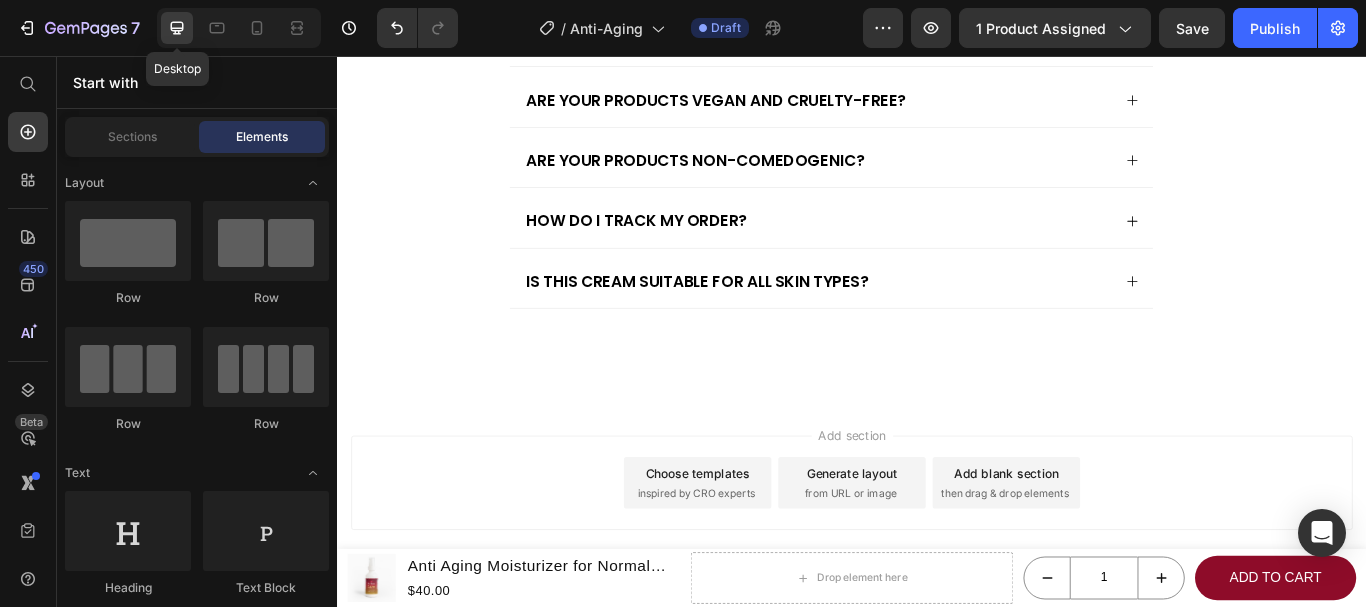 scroll, scrollTop: 5903, scrollLeft: 0, axis: vertical 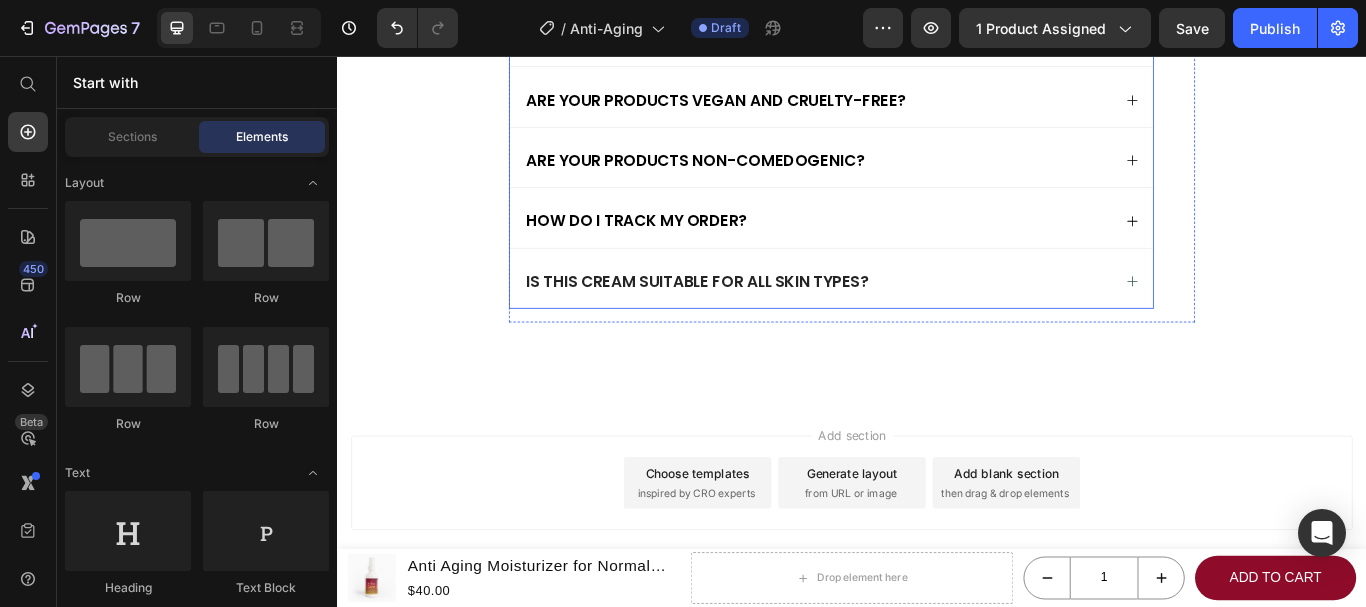 click on "Is this cream suitable for all skin types?" at bounding box center (756, 319) 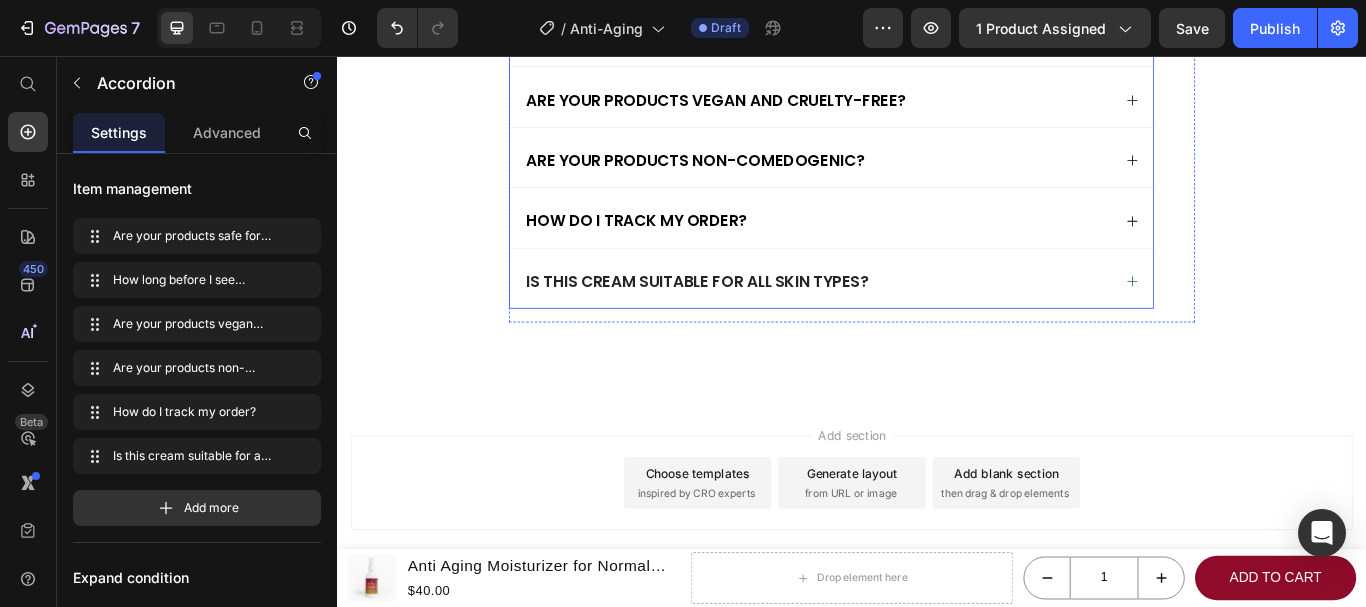 click on "Is this cream suitable for all skin types?" at bounding box center [756, 319] 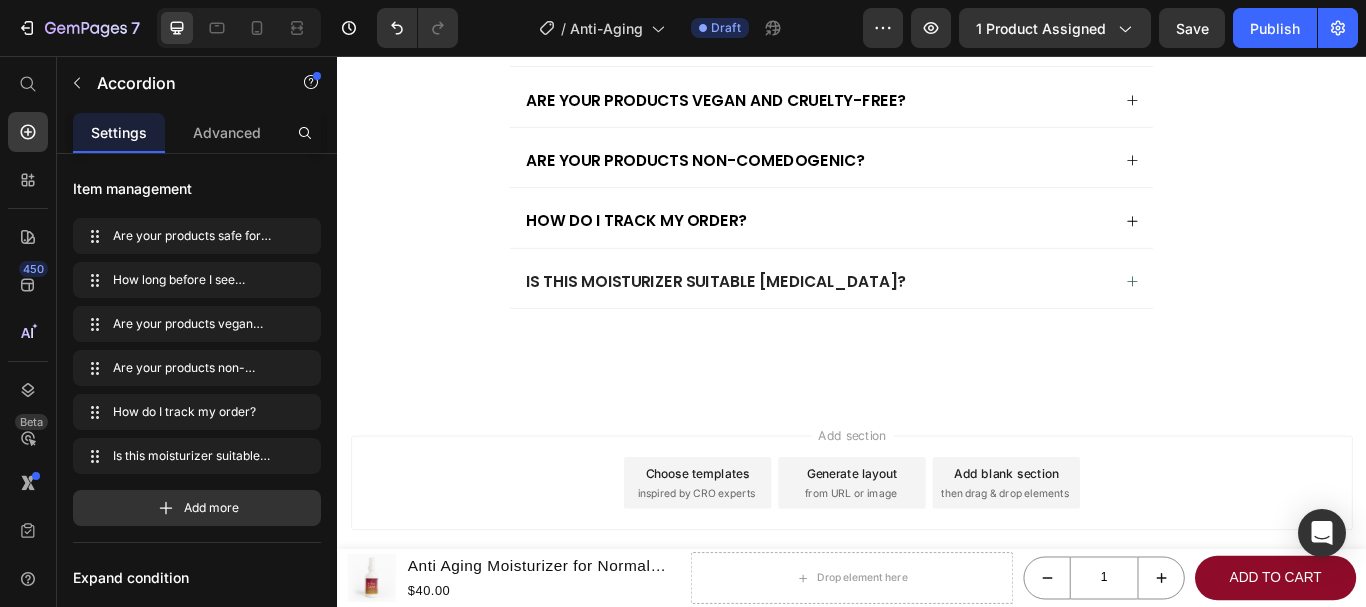 click on "Is this moisturizer suitable for sensitive skin?" at bounding box center [897, 319] 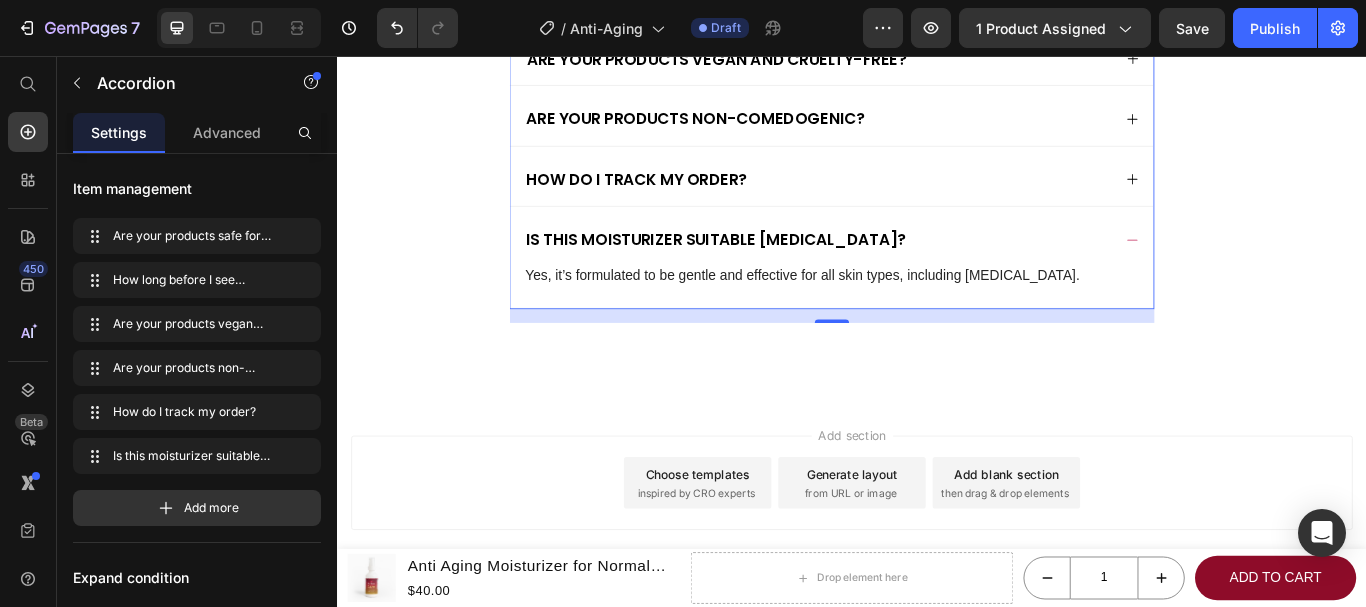 scroll, scrollTop: 5833, scrollLeft: 0, axis: vertical 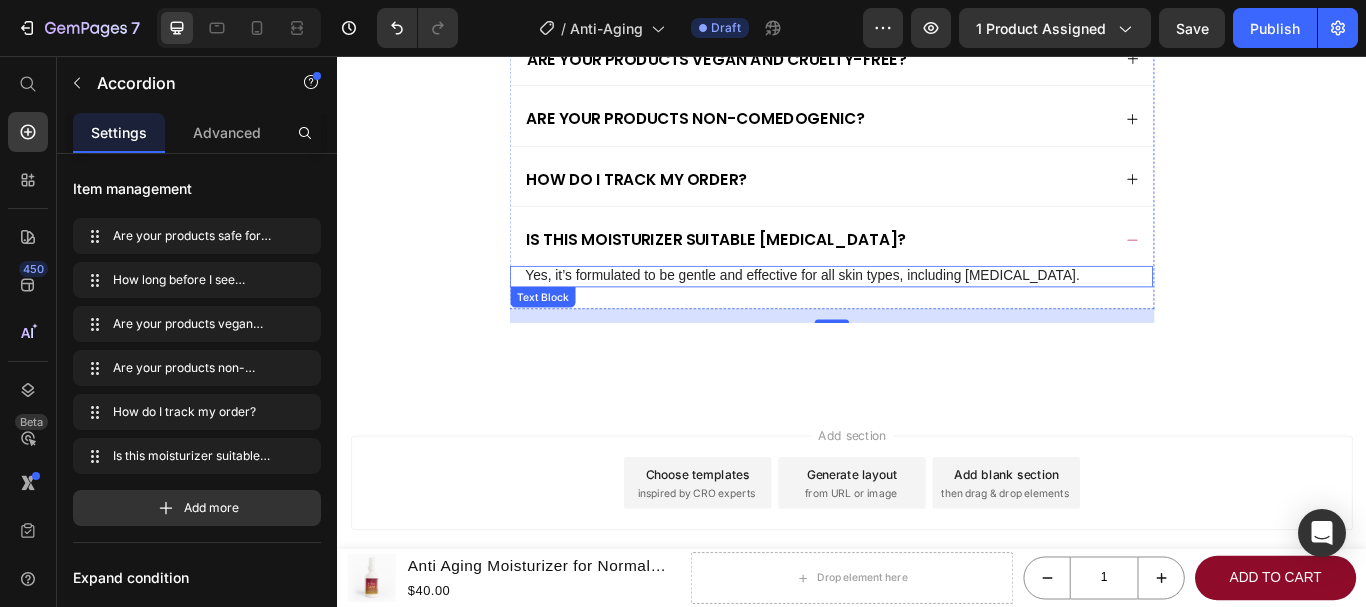 click on "Yes, it’s formulated to be gentle and effective for all skin types, including sensitive skin." at bounding box center (913, 313) 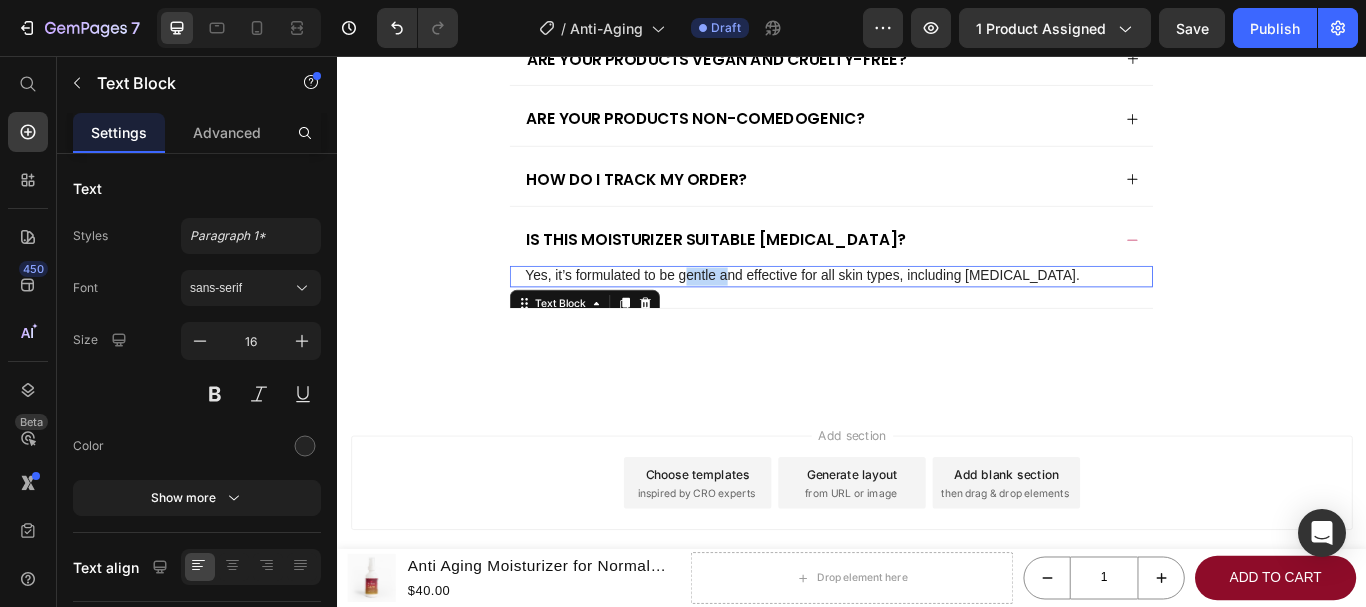 click on "Yes, it’s formulated to be gentle and effective for all skin types, including sensitive skin." at bounding box center (913, 313) 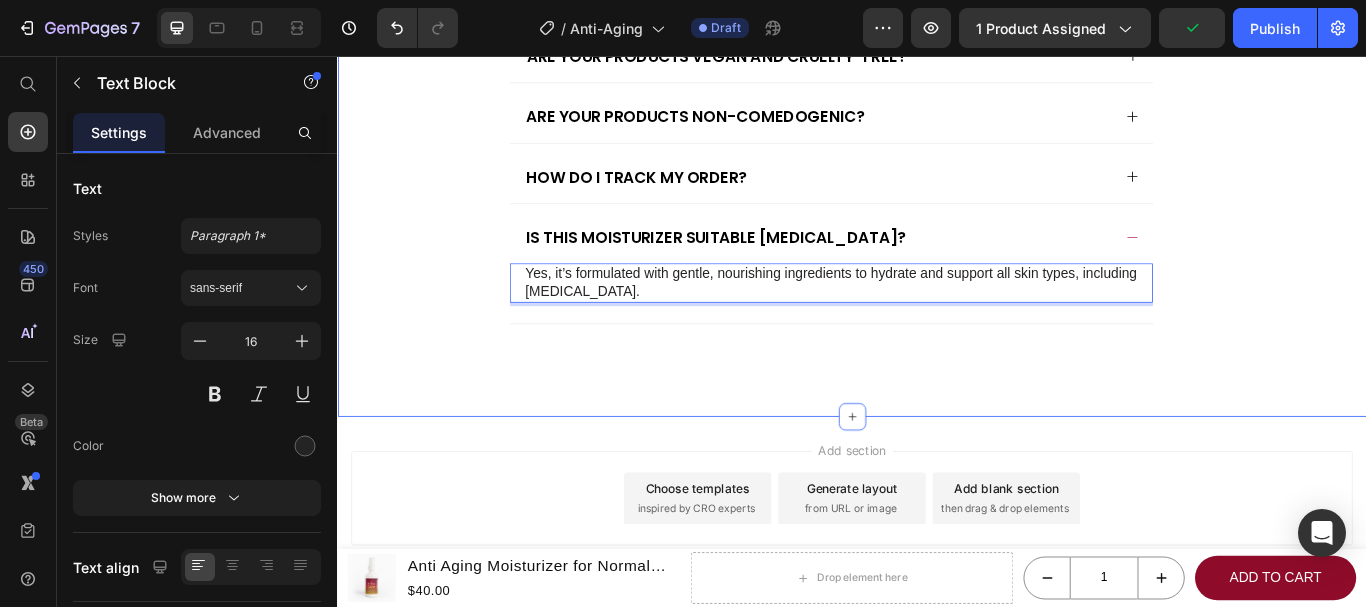 click on "Frequently Asked Questions Heading
Are your products safe for sensitive skin?
How long before I see results?
Are your products vegan and cruelty-free?
Are your products non-comedogenic?
How do I track my order?
Is this moisturizer suitable for sensitive skin? Yes, it’s formulated with gentle, nourishing ingredients to hydrate and support all skin types, including sensitive skin. Text Block   0 Accordion Row Row Section 10" at bounding box center [937, 130] 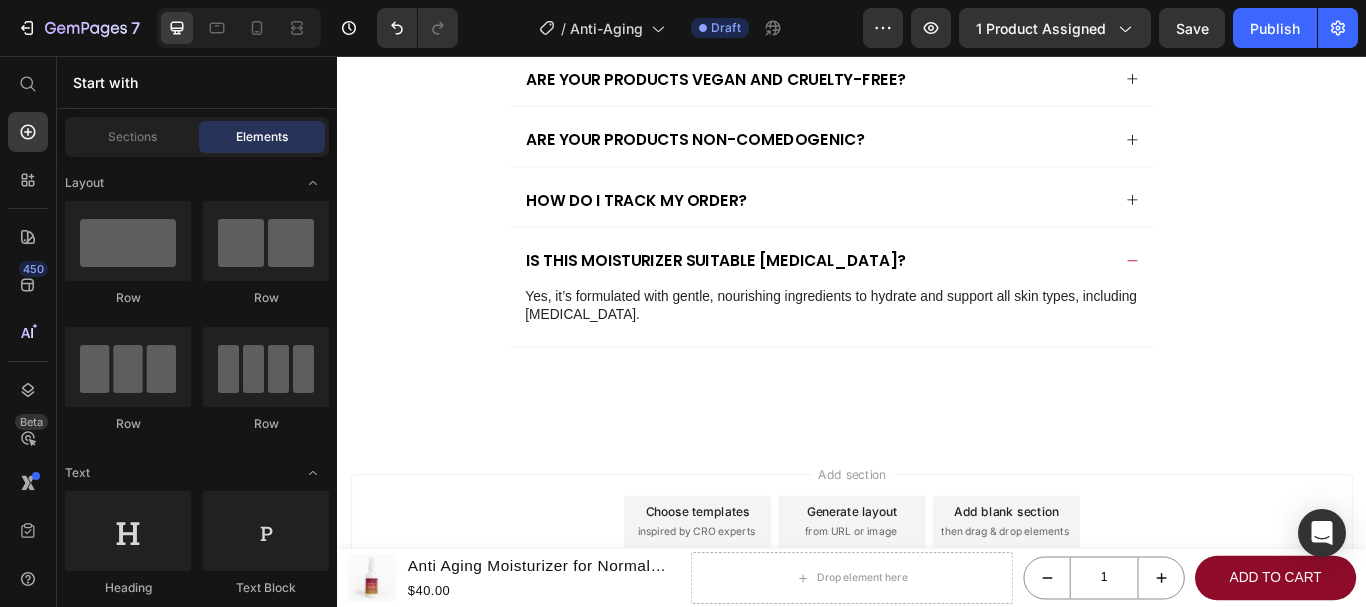 scroll, scrollTop: 5795, scrollLeft: 0, axis: vertical 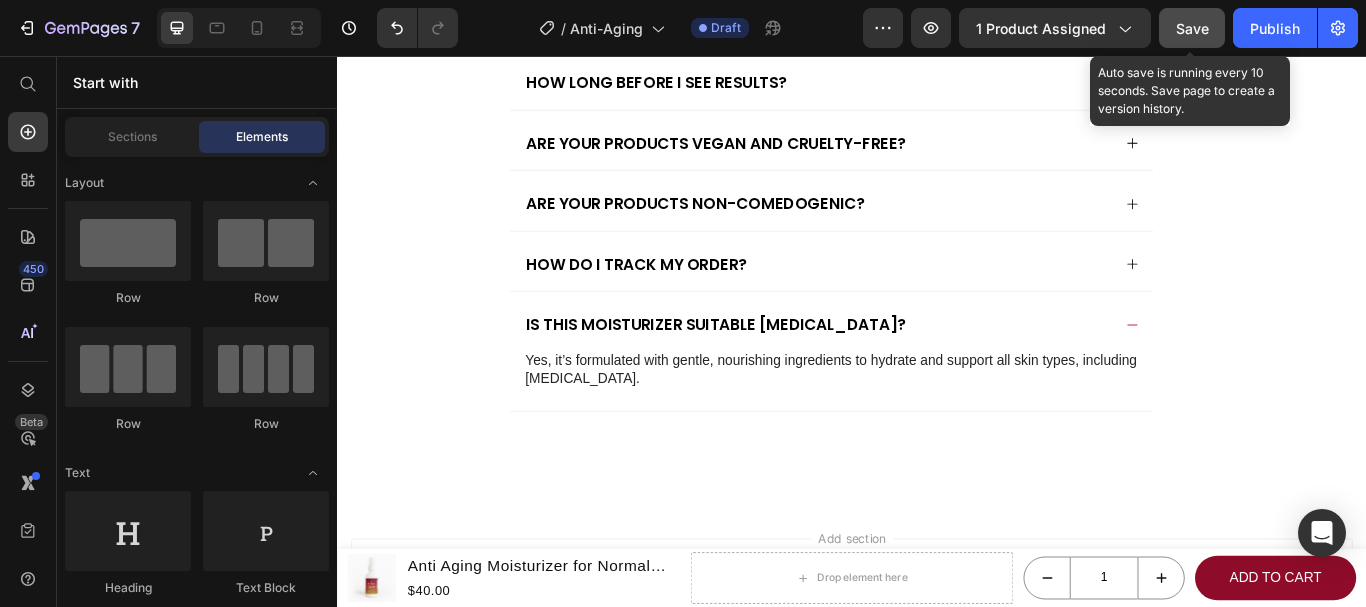 click on "Save" at bounding box center [1192, 28] 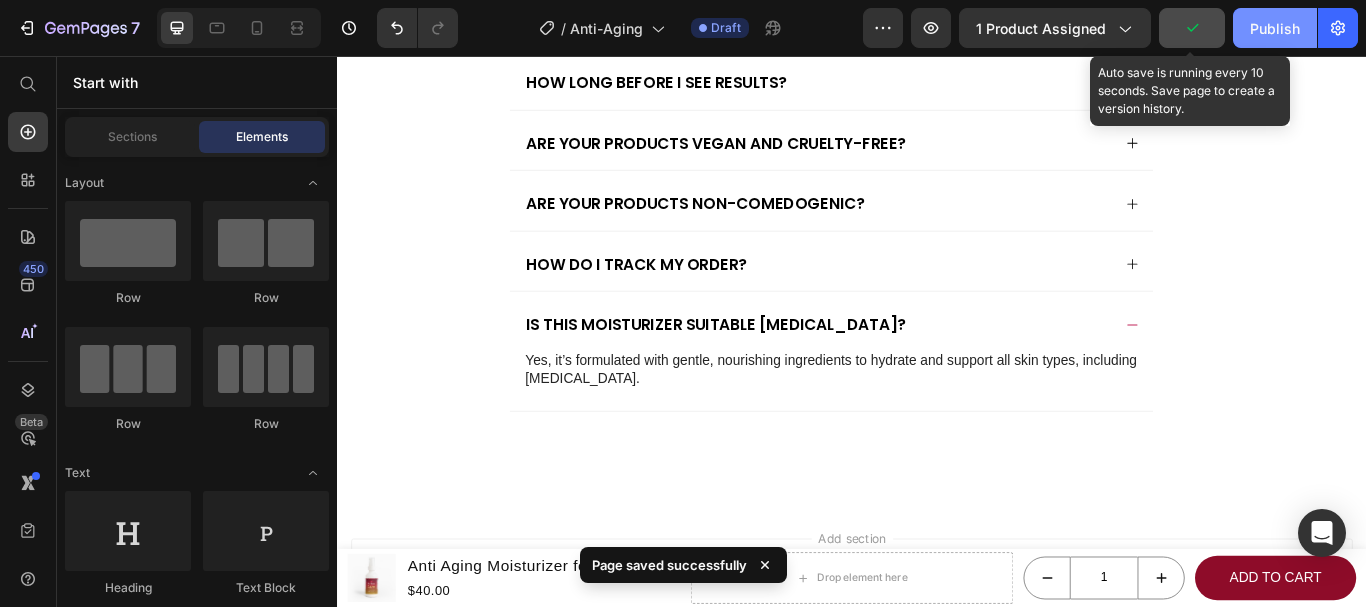 click on "Publish" at bounding box center [1275, 28] 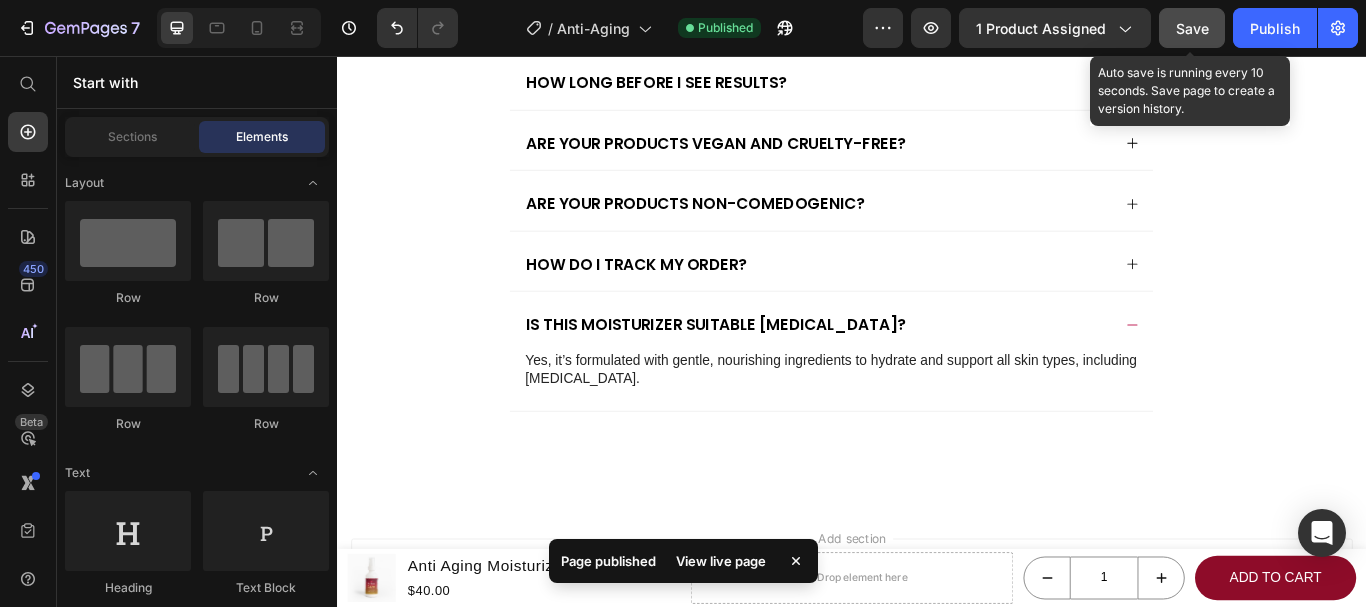 click 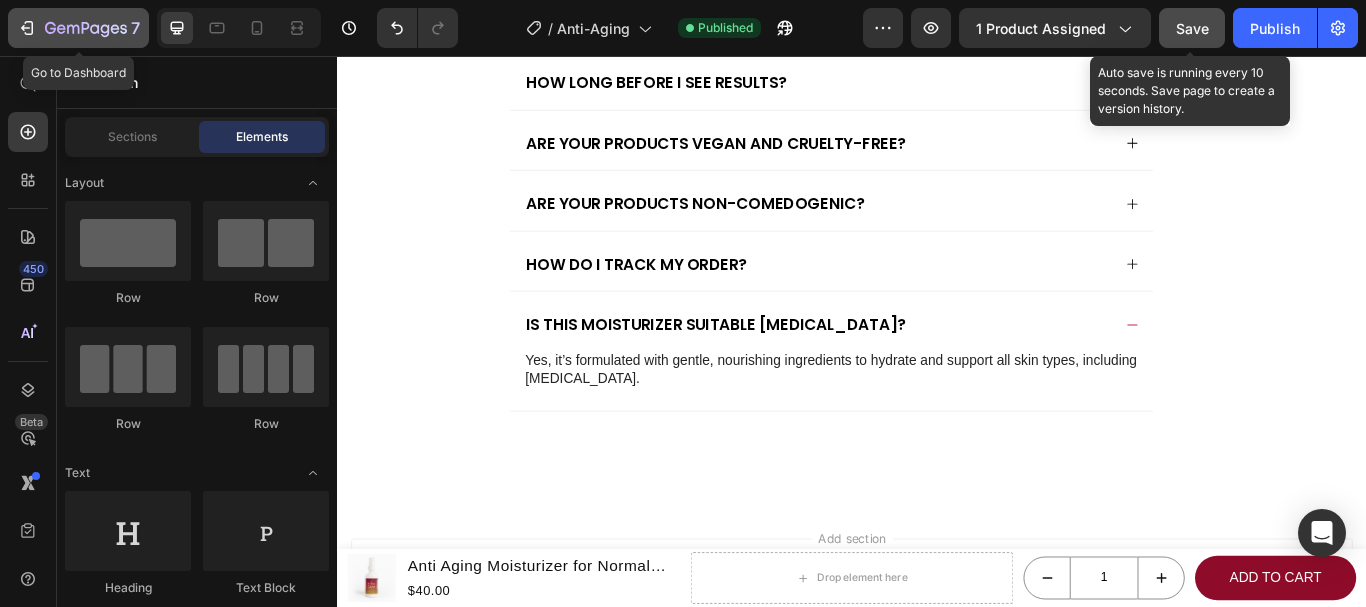 click 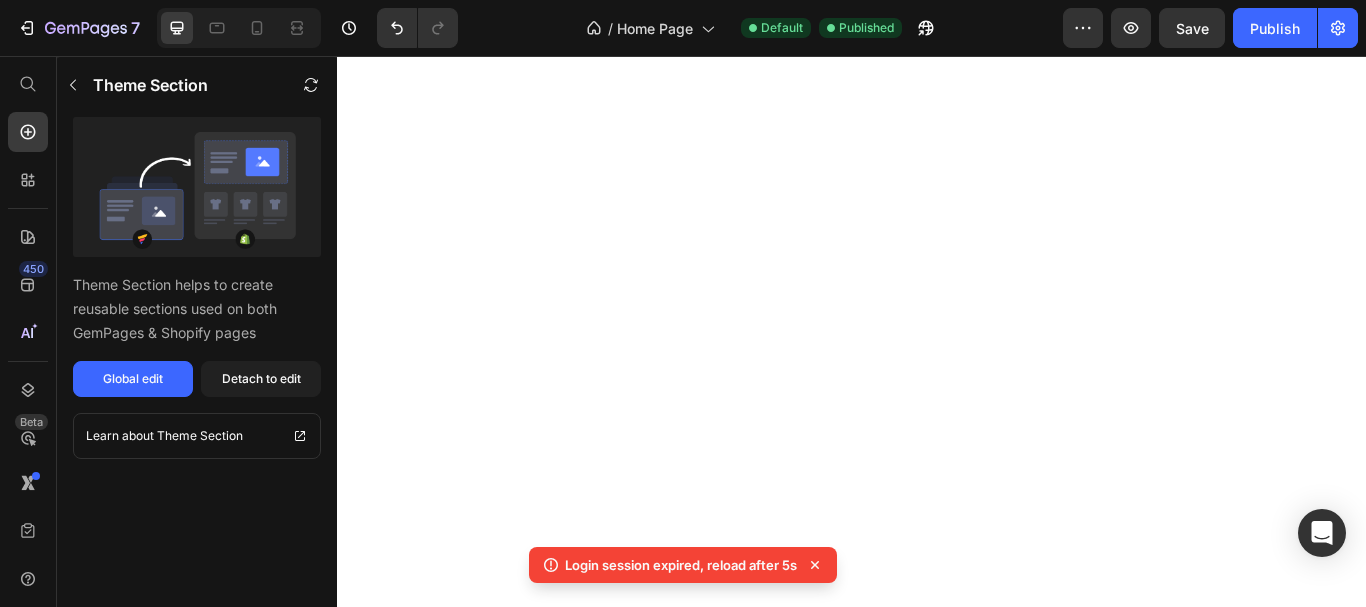 scroll, scrollTop: 0, scrollLeft: 0, axis: both 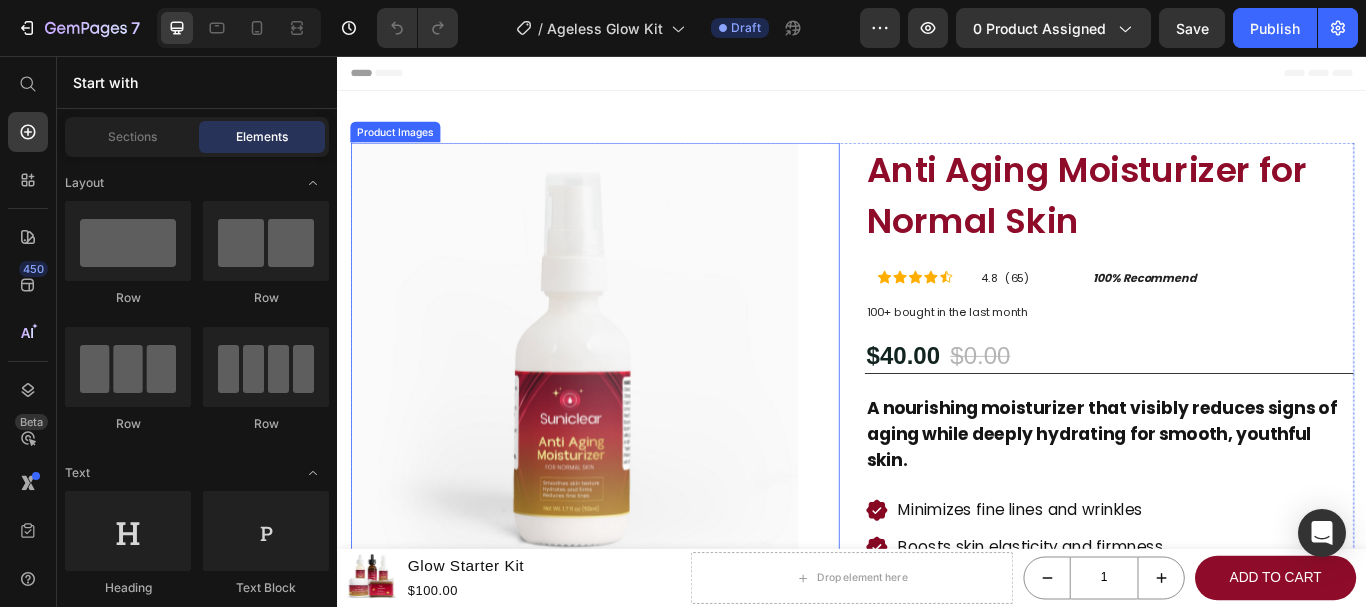 click at bounding box center [613, 418] 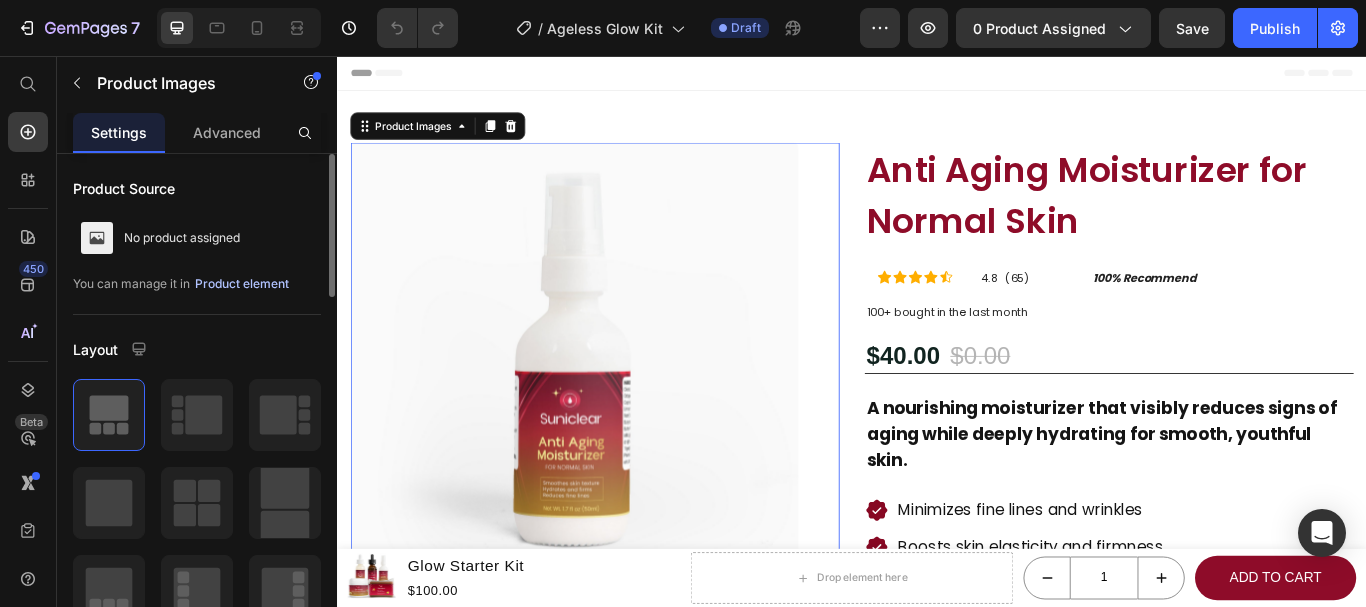 click on "Product element" at bounding box center (242, 284) 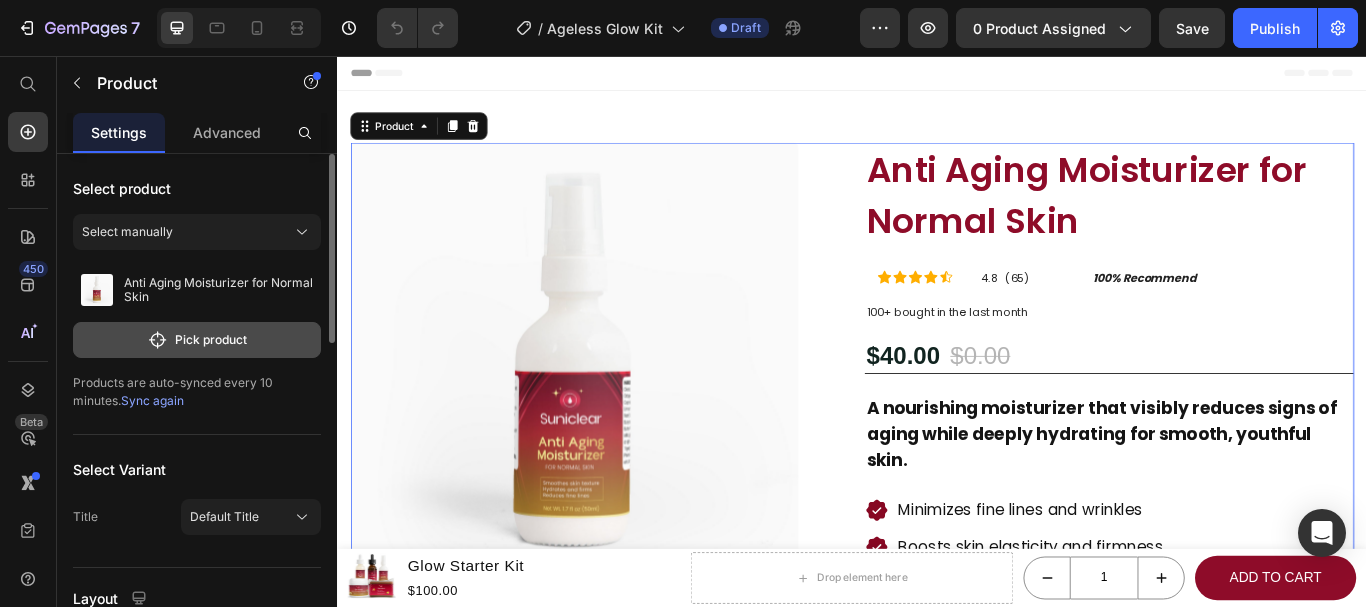 click on "Pick product" 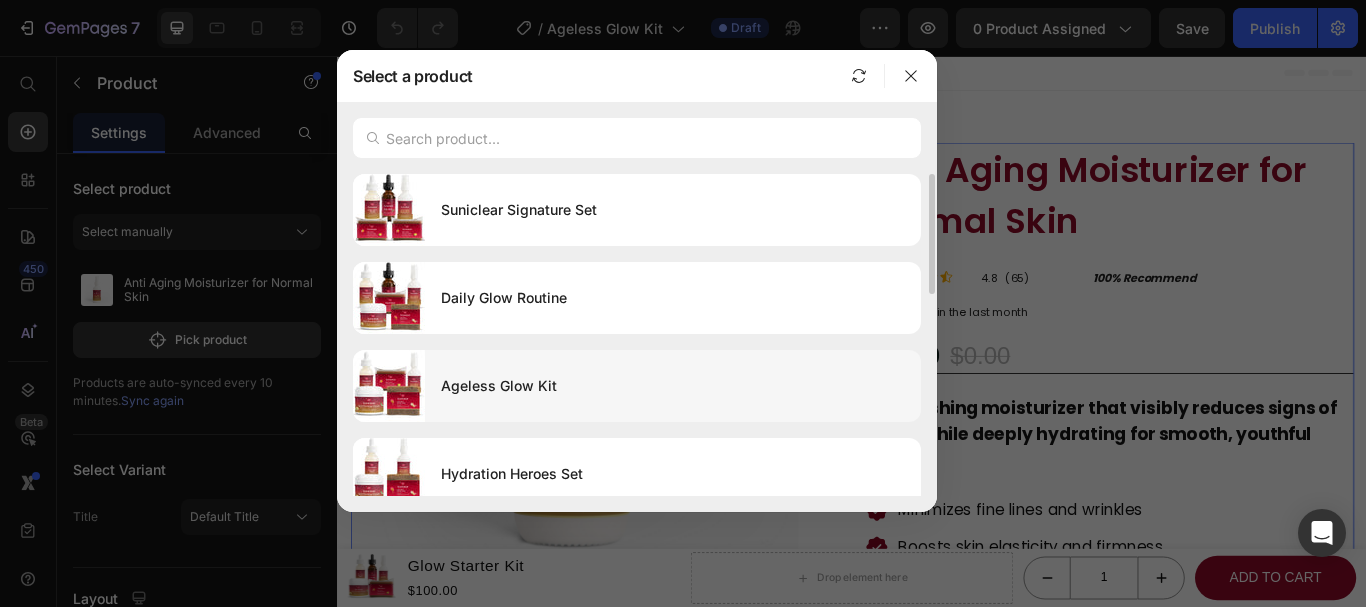 click on "Ageless Glow Kit" at bounding box center (673, 386) 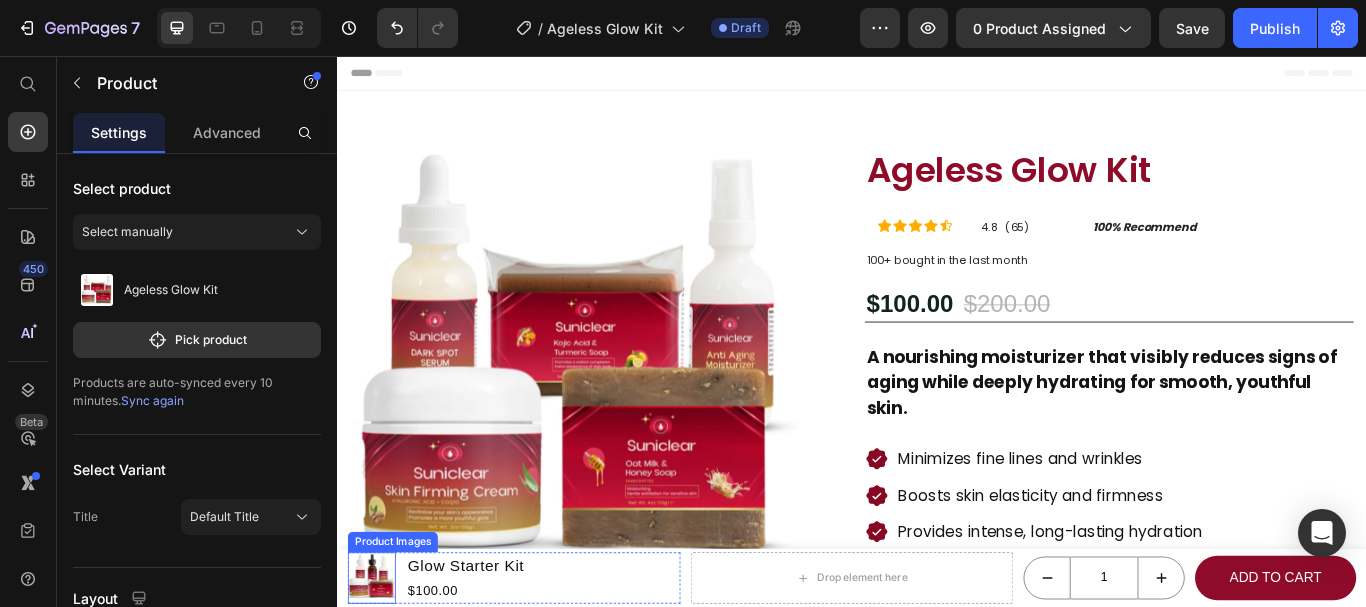 click at bounding box center (377, 665) 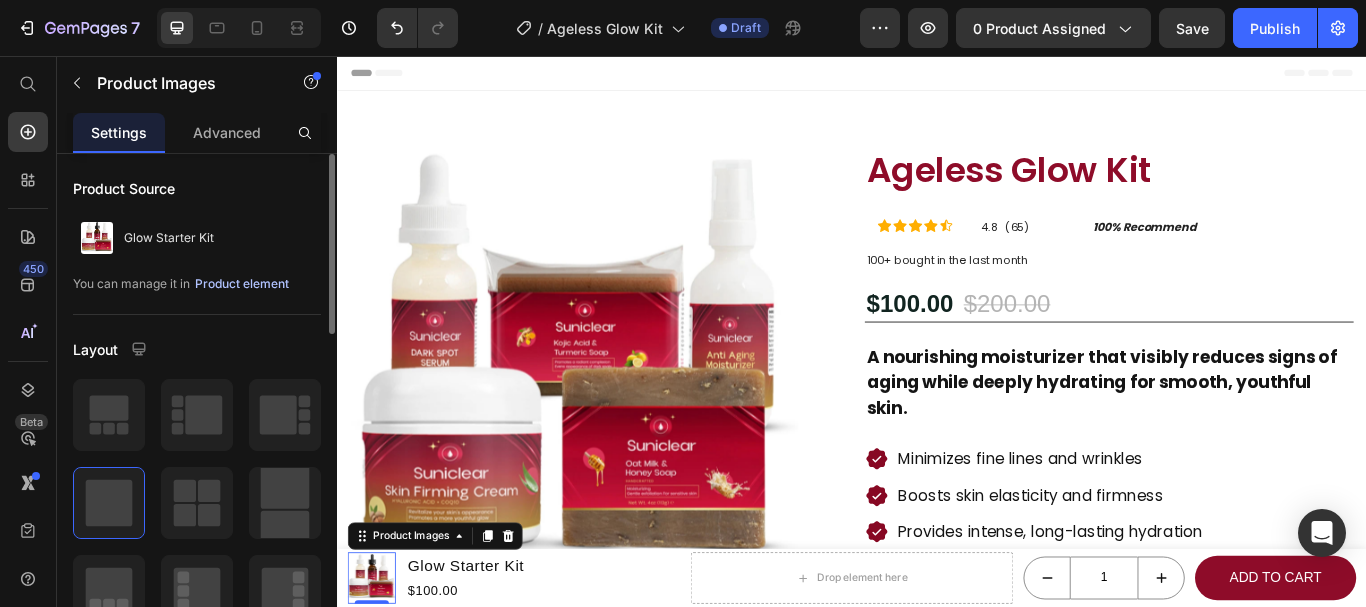 click on "Product element" at bounding box center [242, 284] 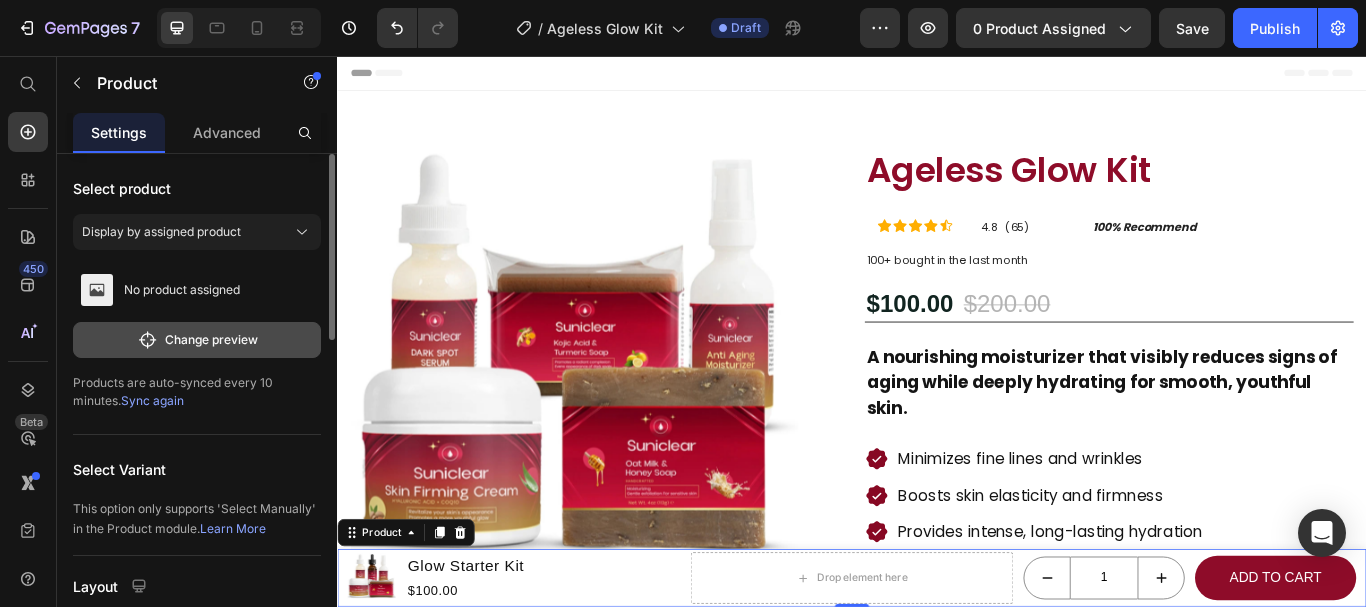 click on "Change preview" at bounding box center [197, 340] 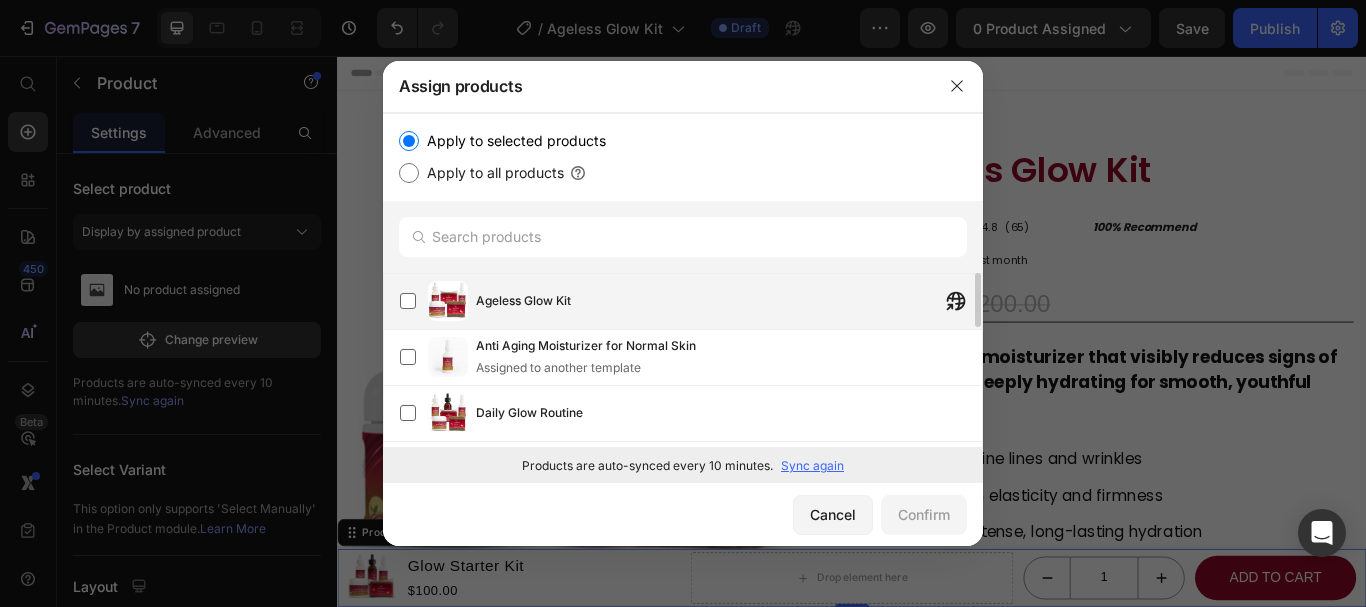 click on "Ageless Glow Kit" at bounding box center [523, 301] 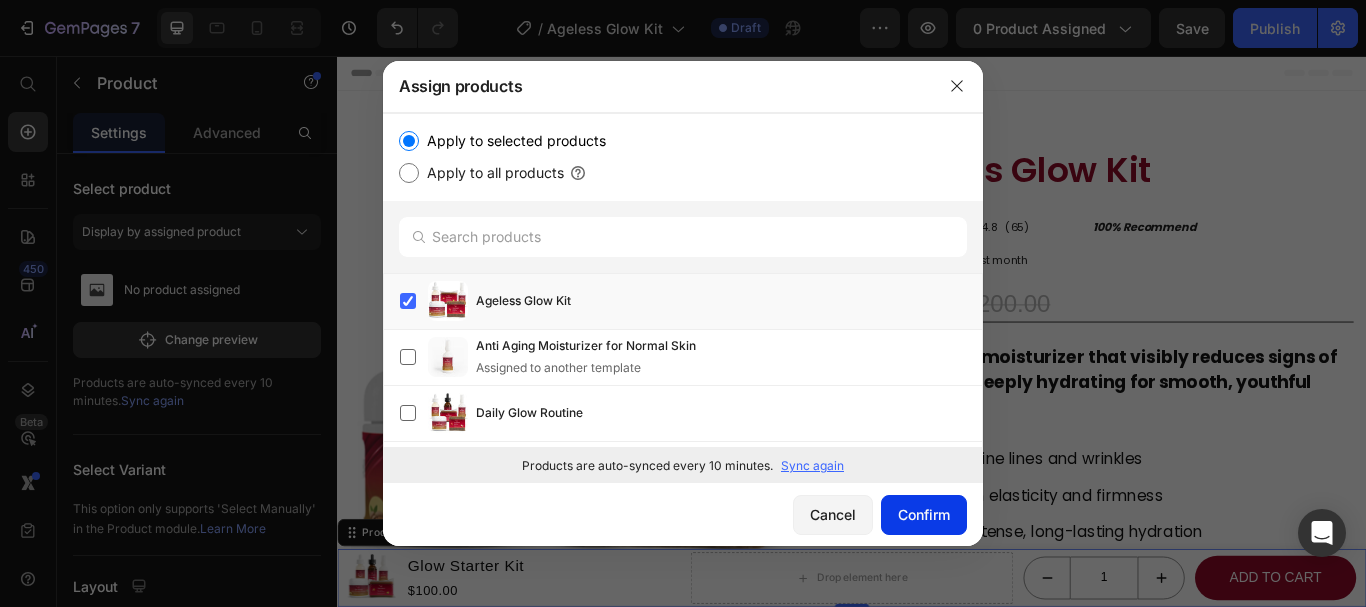 click on "Confirm" at bounding box center (924, 514) 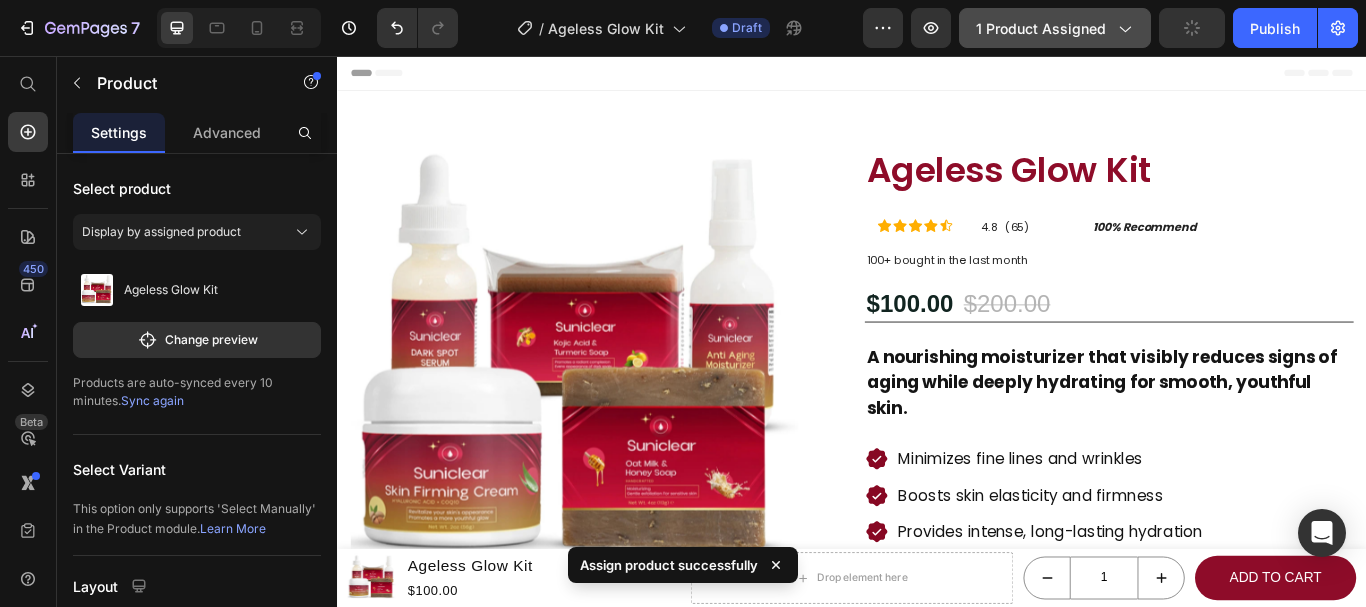 click on "1 product assigned" 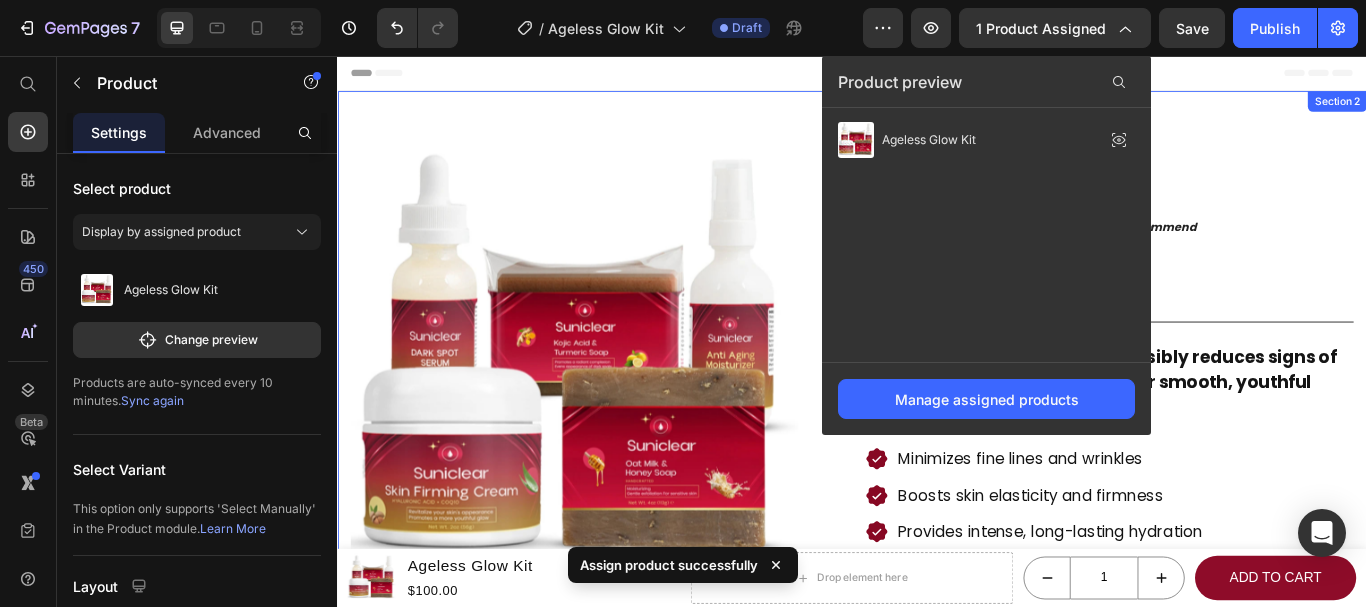 click on "Product Images Transformations That Speak for Themselves Heading Image Image Image Image Carousel Row Ageless Glow Kit Product Title Icon Icon Icon Icon
Icon Icon List 4.8   (65)  Text Block 100% Recommend Text Block Row Row 100+ bought in the last month Text Block $100.00 Product Price $200.00 Product Price 50% OFF Discount Tag Row A nourishing moisturizer that visibly reduces signs of aging while deeply hydrating for smooth, youthful skin. Text Block
Minimizes fine lines and wrinkles
Boosts skin elasticity and firmness
Provides intense, long-lasting hydration
Enhances skin radiance and texture
Lightweight and fast-absorbing formula Item List
Ships within 3 - 7 days Item List 1 Product Quantity Row Add to cart Add to Cart Row Row
100% Money-Back Guarantee Item List
30-Day Easy Returns and Exchanges Item List Row Real Results from Real Customers Heading Image Image" at bounding box center (937, 687) 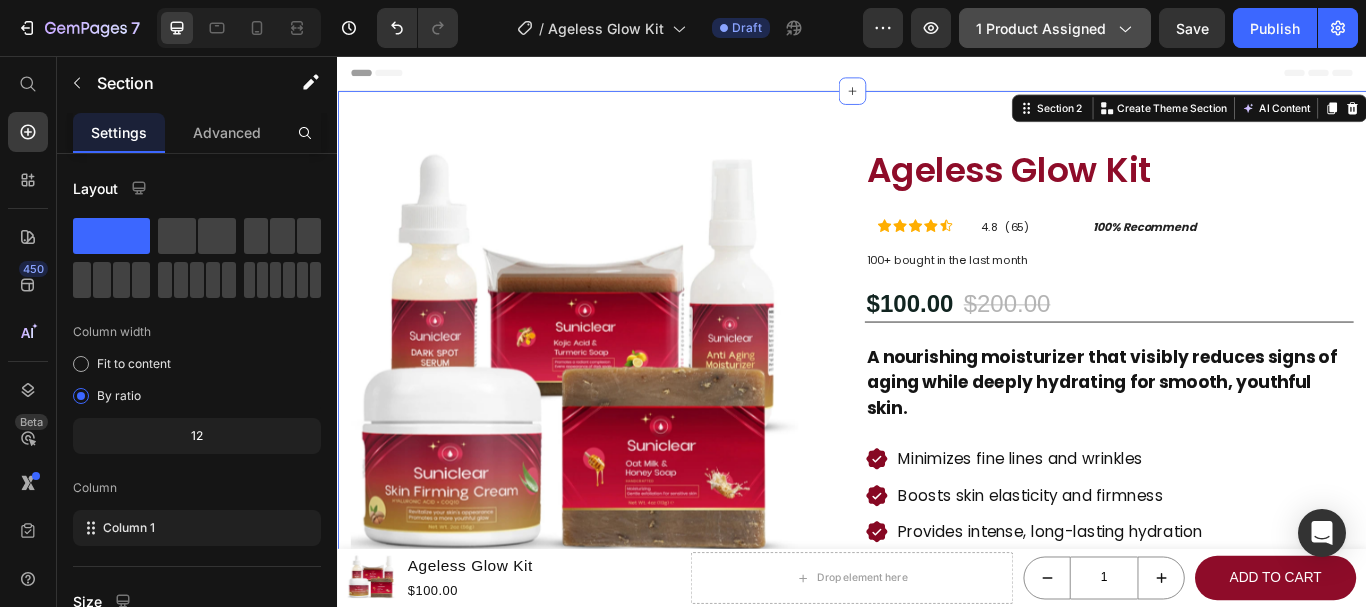 click on "1 product assigned" 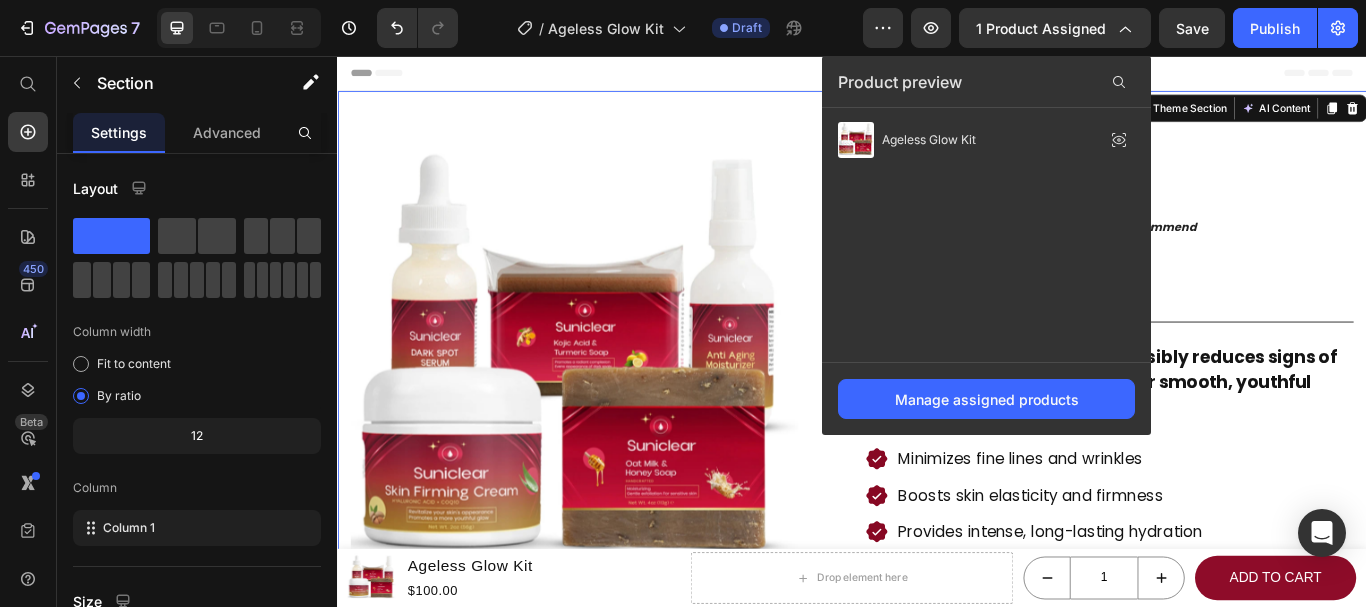 click on "Product Images Transformations That Speak for Themselves Heading Image Image Image Image Carousel Row Ageless Glow Kit Product Title Icon Icon Icon Icon
Icon Icon List 4.8   (65)  Text Block 100% Recommend Text Block Row Row 100+ bought in the last month Text Block $100.00 Product Price $200.00 Product Price 50% OFF Discount Tag Row A nourishing moisturizer that visibly reduces signs of aging while deeply hydrating for smooth, youthful skin. Text Block
Minimizes fine lines and wrinkles
Boosts skin elasticity and firmness
Provides intense, long-lasting hydration
Enhances skin radiance and texture
Lightweight and fast-absorbing formula Item List
Ships within 3 - 7 days Item List 1 Product Quantity Row Add to cart Add to Cart Row Row
100% Money-Back Guarantee Item List
30-Day Easy Returns and Exchanges Item List Row Real Results from Real Customers Heading Image Image" at bounding box center (937, 687) 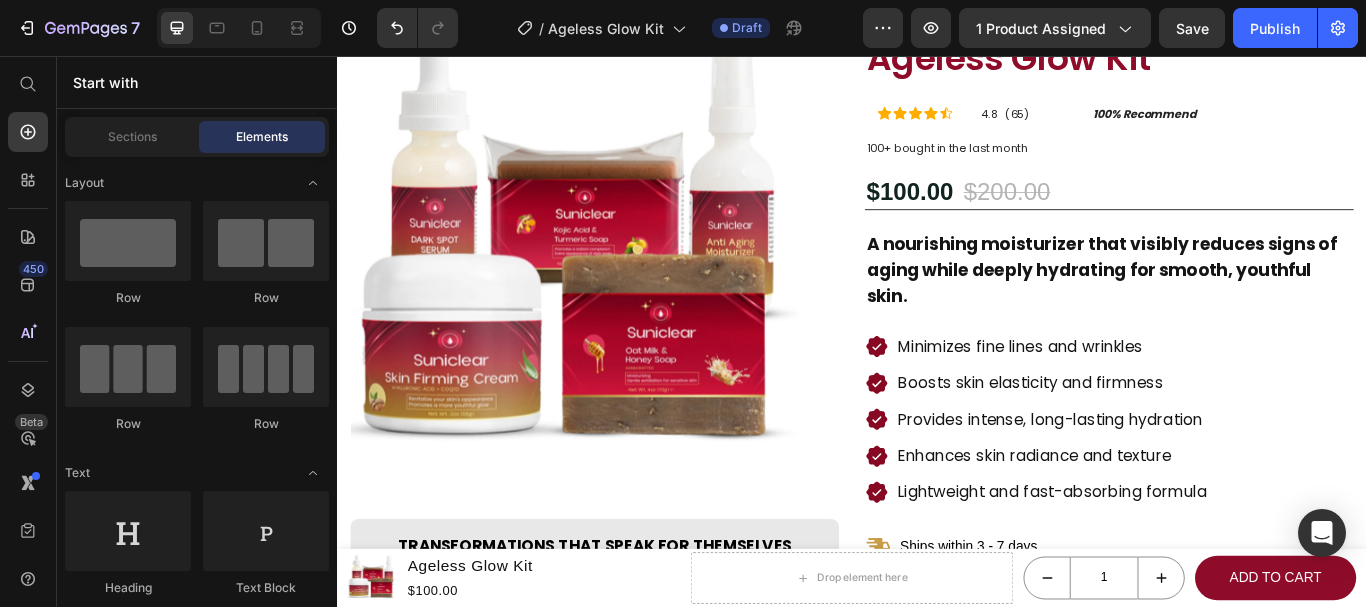 scroll, scrollTop: 142, scrollLeft: 0, axis: vertical 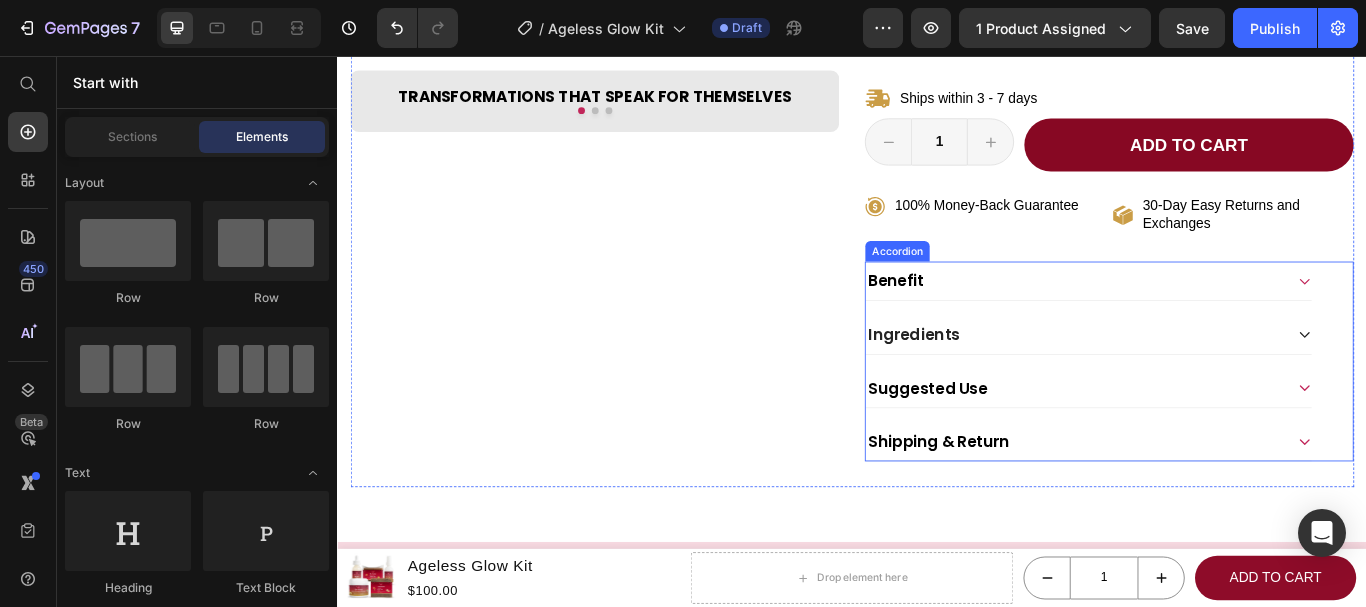 click on "Ingredients" at bounding box center (1197, 380) 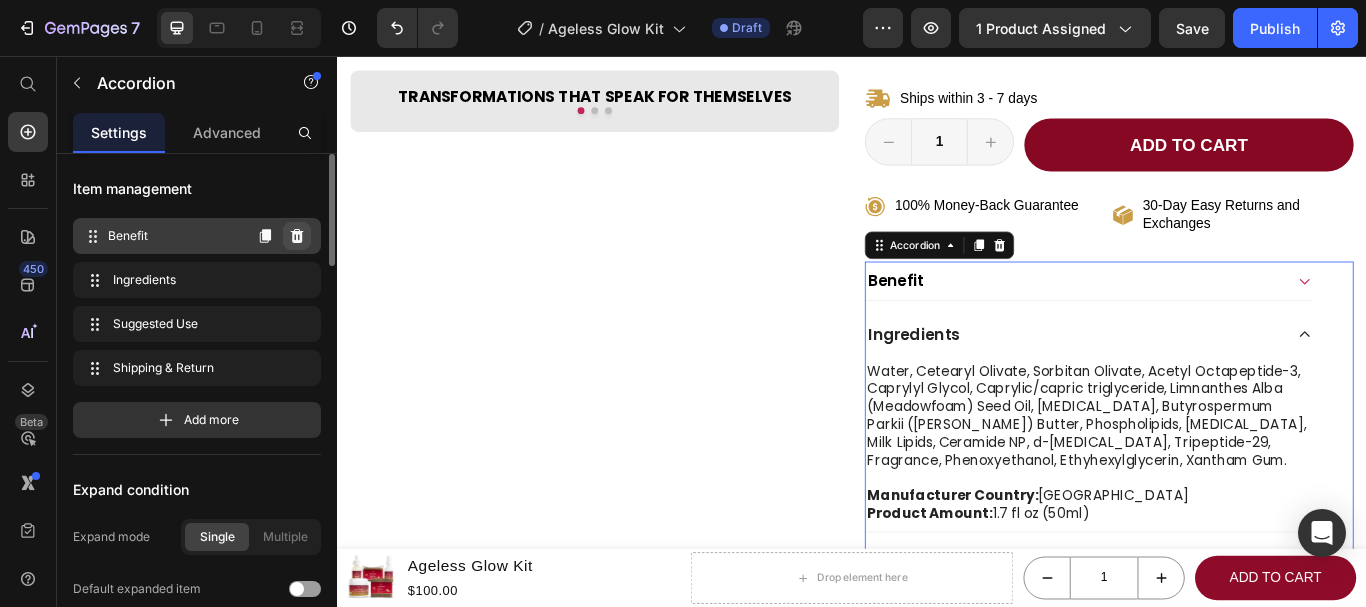 click 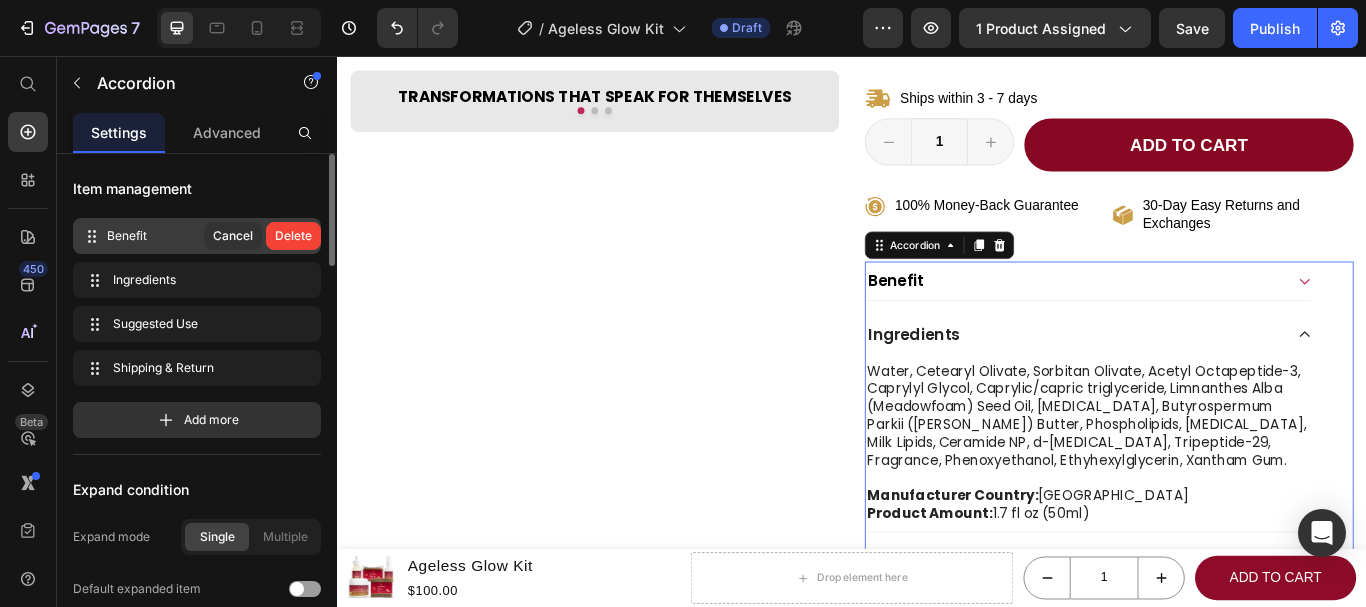 click on "Delete" at bounding box center [293, 236] 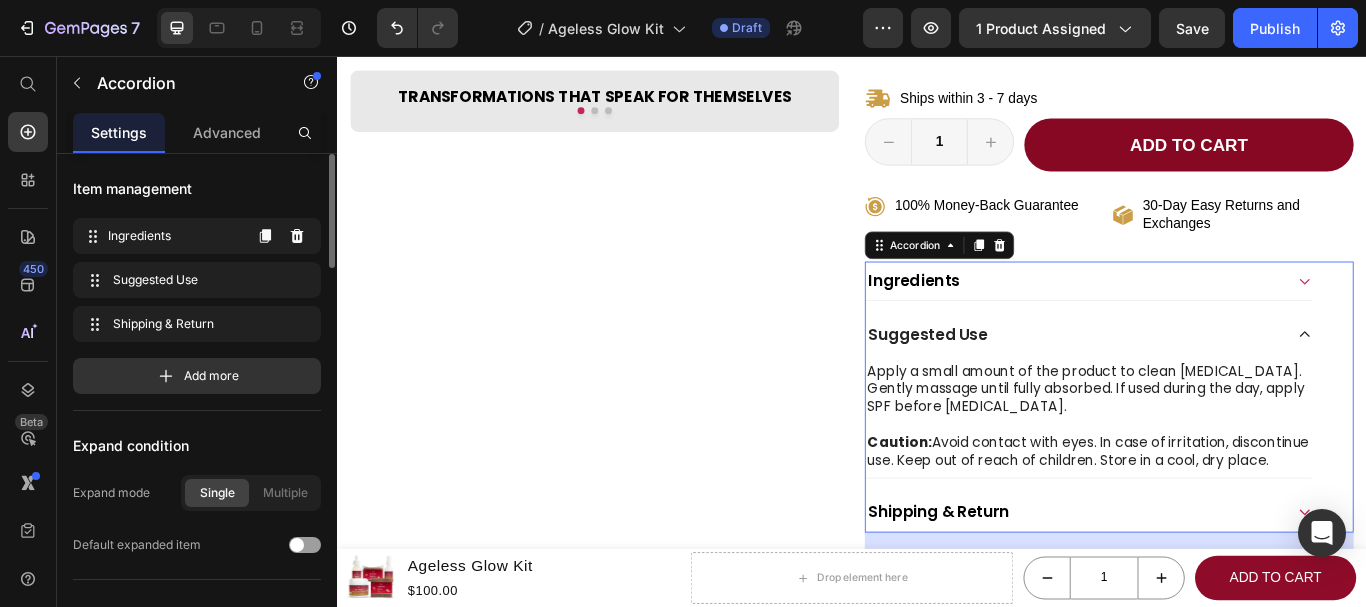 click 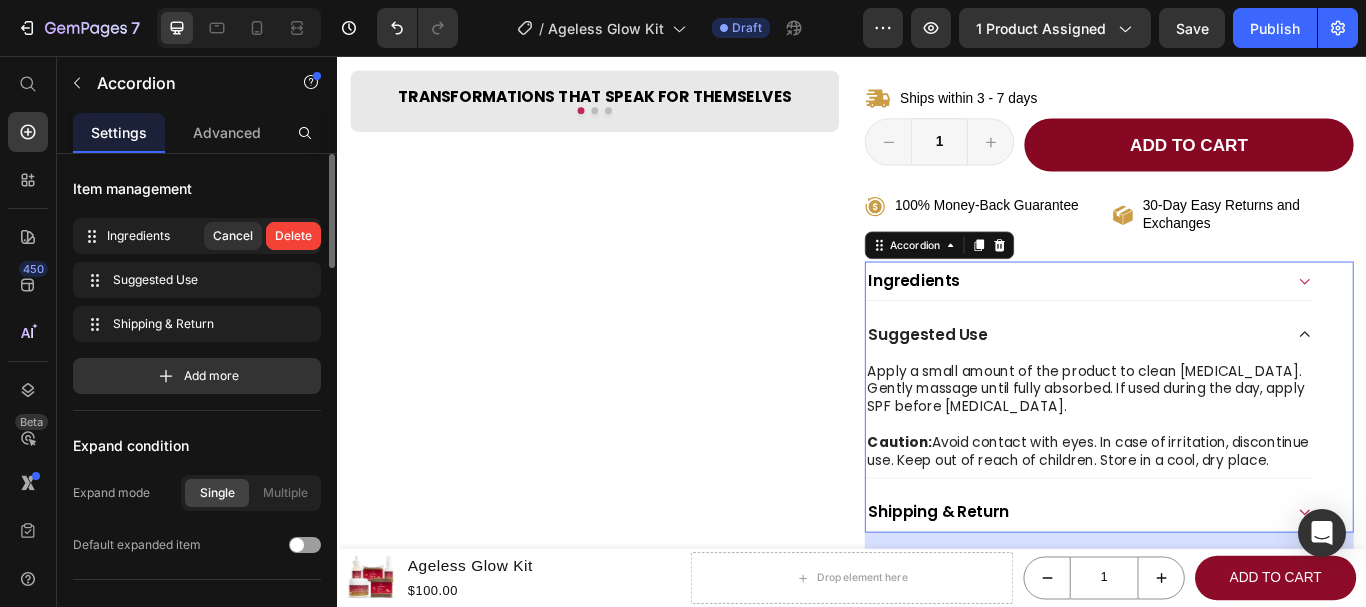 click on "Delete" at bounding box center [293, 236] 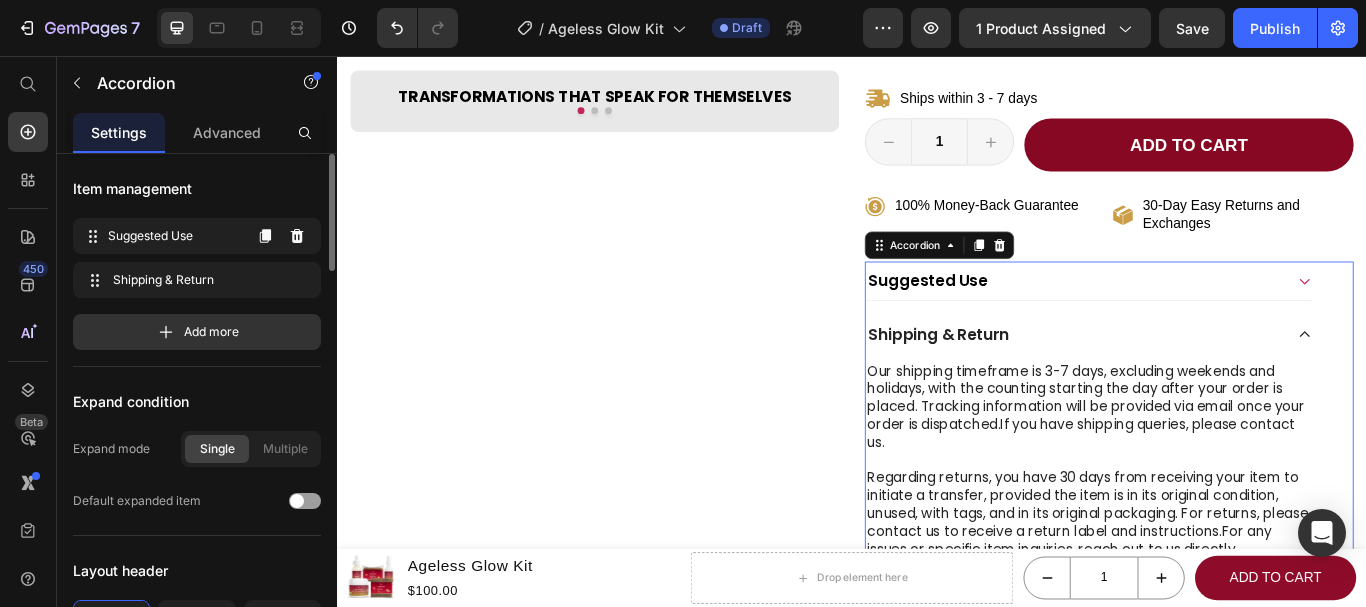 click 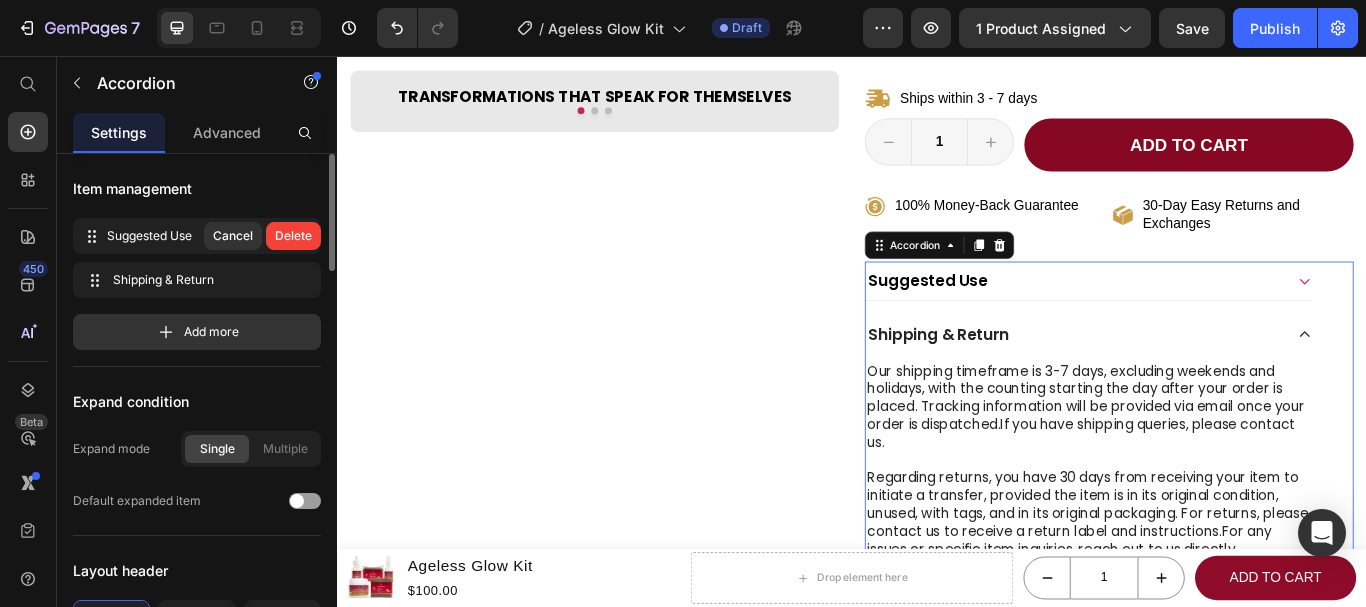 click on "Delete" at bounding box center [293, 236] 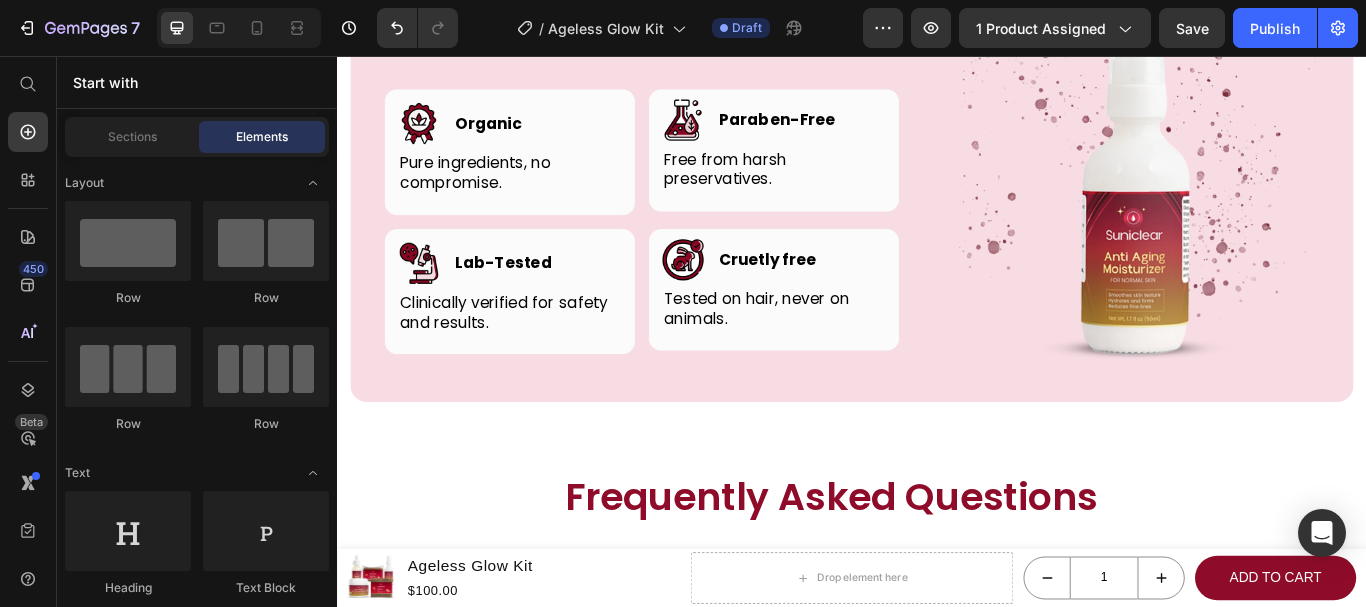 scroll, scrollTop: 4777, scrollLeft: 0, axis: vertical 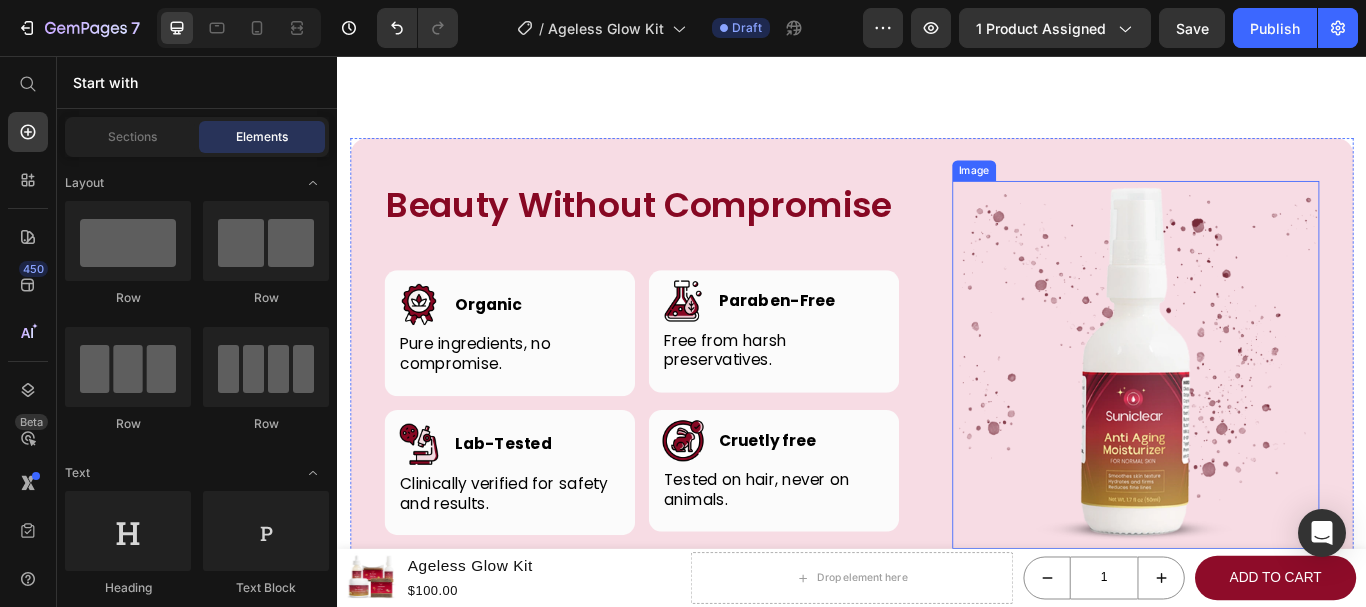 click at bounding box center (1268, 416) 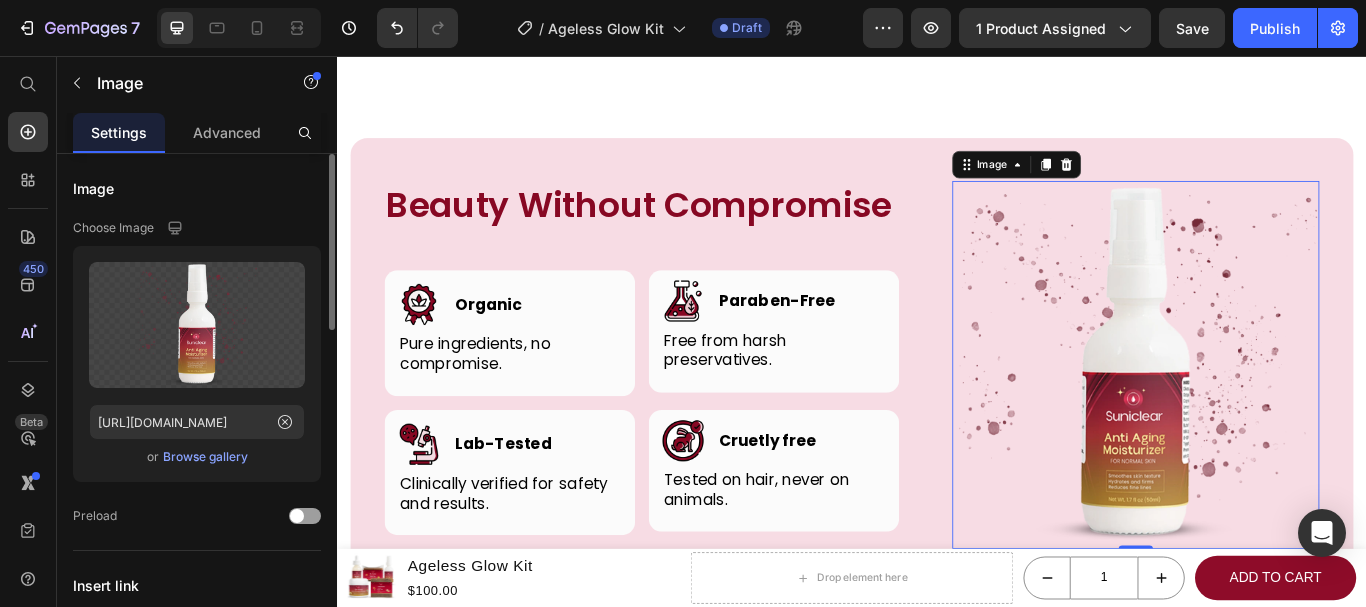 click on "Browse gallery" at bounding box center (205, 457) 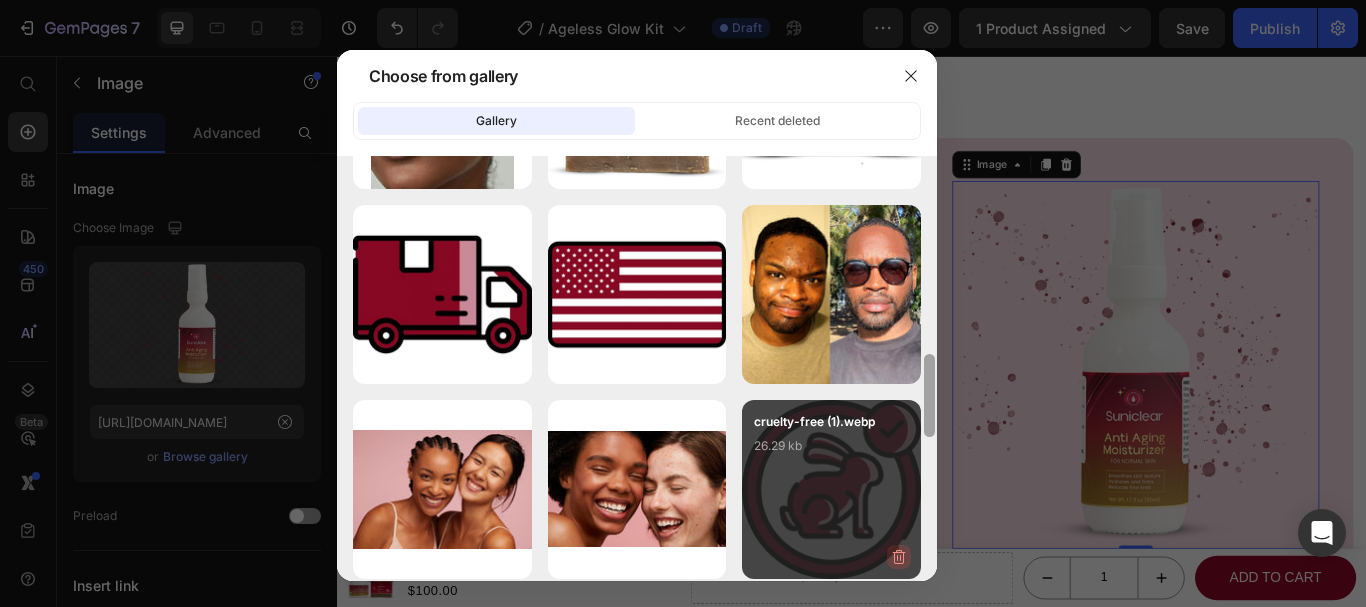 drag, startPoint x: 934, startPoint y: 182, endPoint x: 901, endPoint y: 528, distance: 347.57013 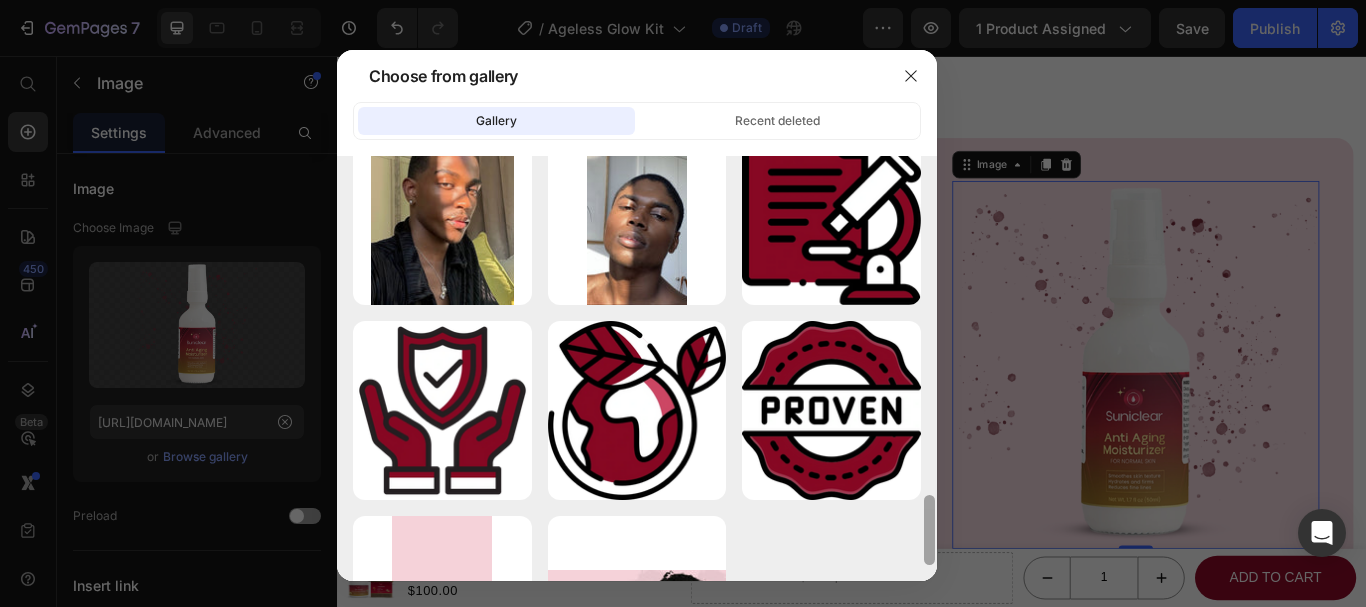 scroll, scrollTop: 2028, scrollLeft: 0, axis: vertical 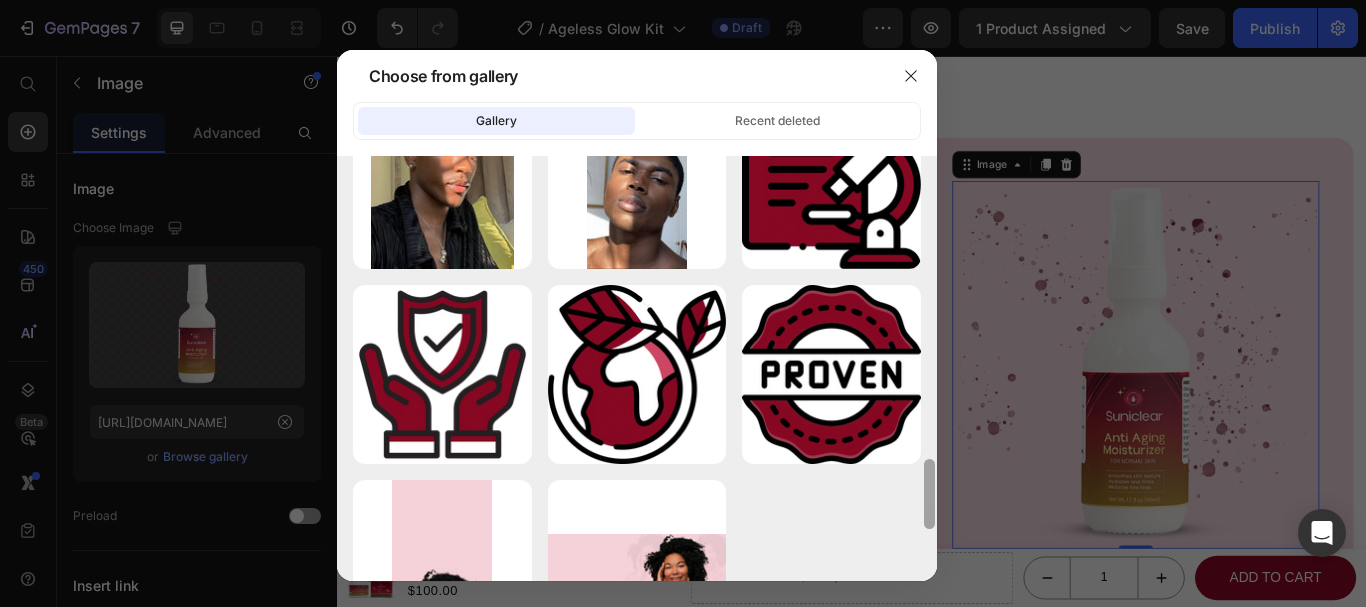 drag, startPoint x: 929, startPoint y: 376, endPoint x: 902, endPoint y: 586, distance: 211.7286 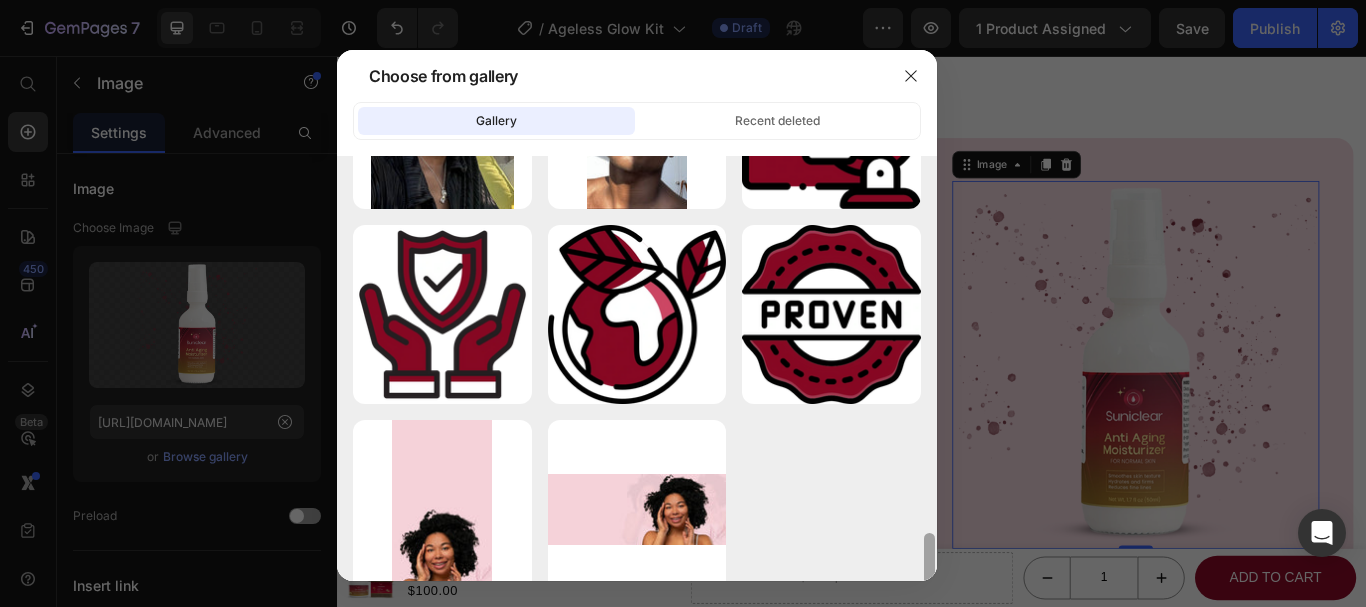 scroll, scrollTop: 2122, scrollLeft: 0, axis: vertical 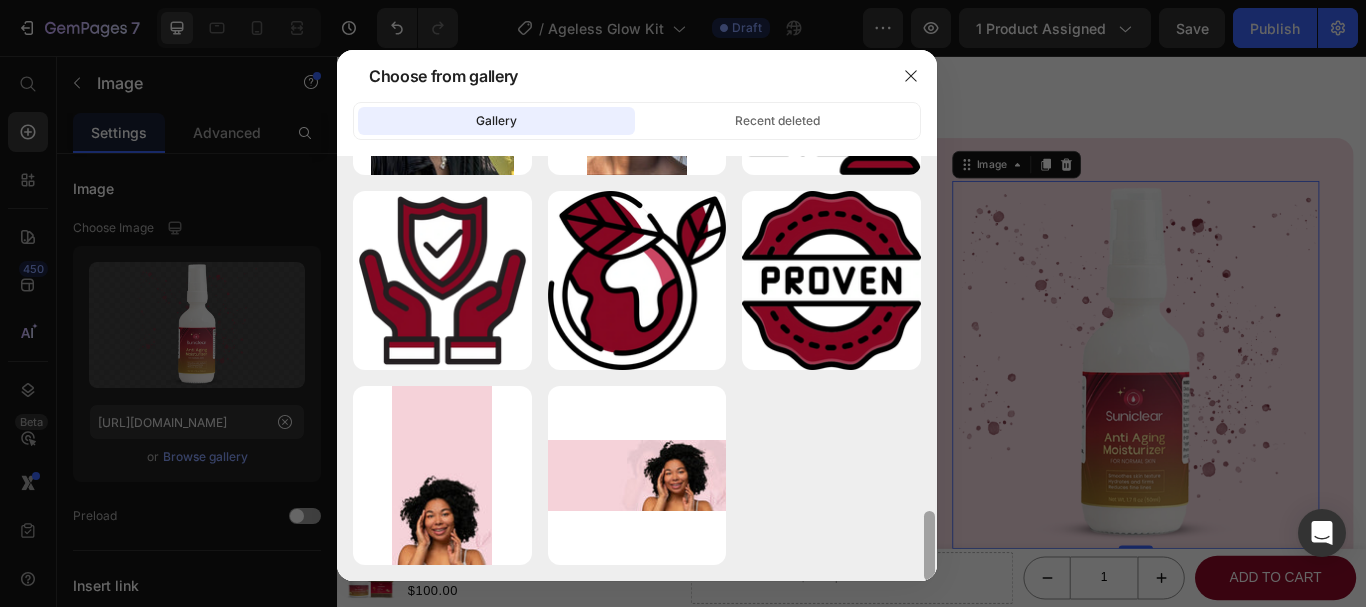 drag, startPoint x: 926, startPoint y: 521, endPoint x: 913, endPoint y: 563, distance: 43.965897 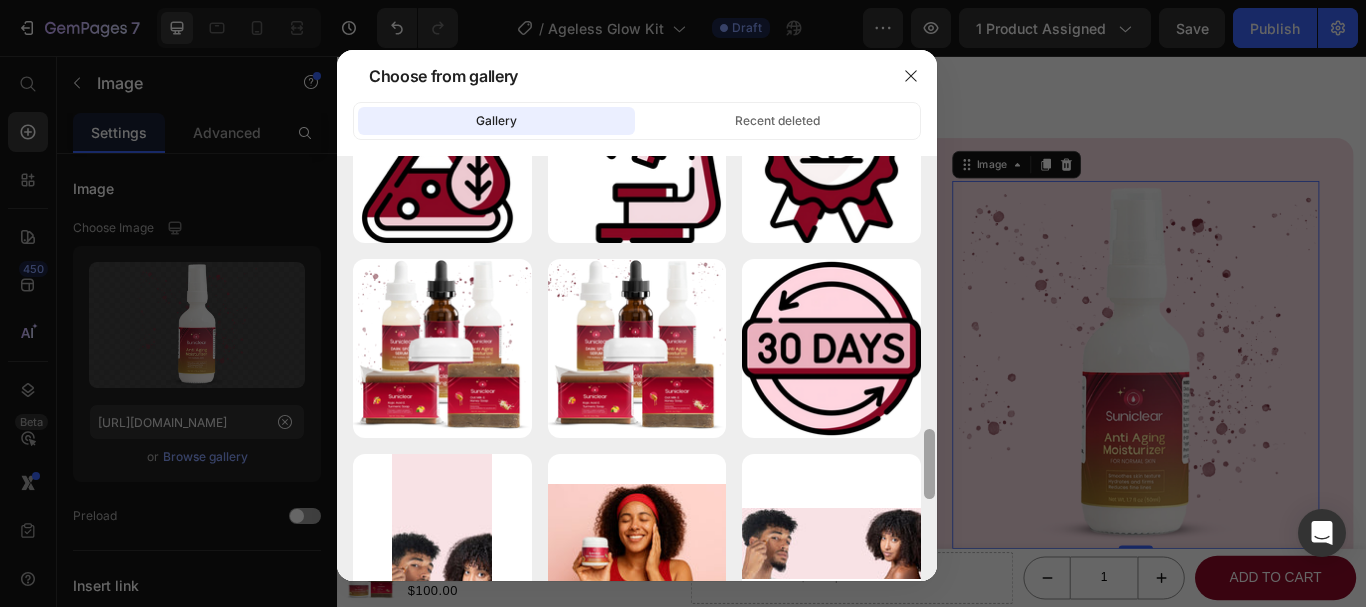scroll, scrollTop: 1500, scrollLeft: 0, axis: vertical 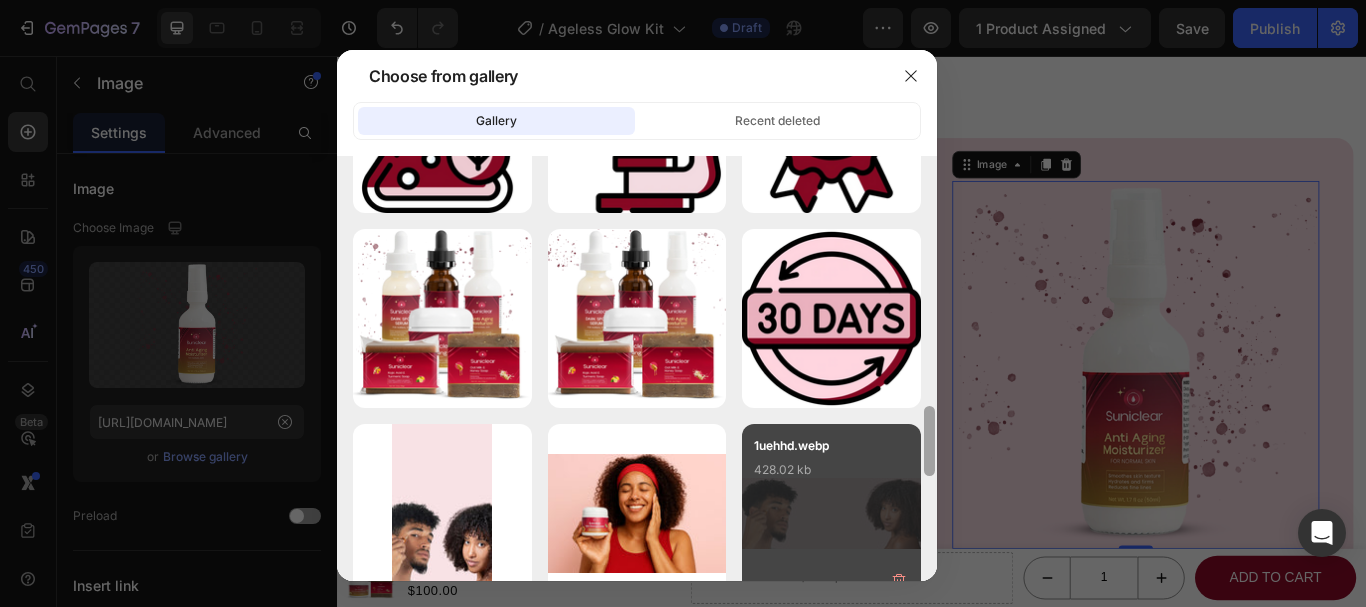 drag, startPoint x: 928, startPoint y: 535, endPoint x: 880, endPoint y: 431, distance: 114.54257 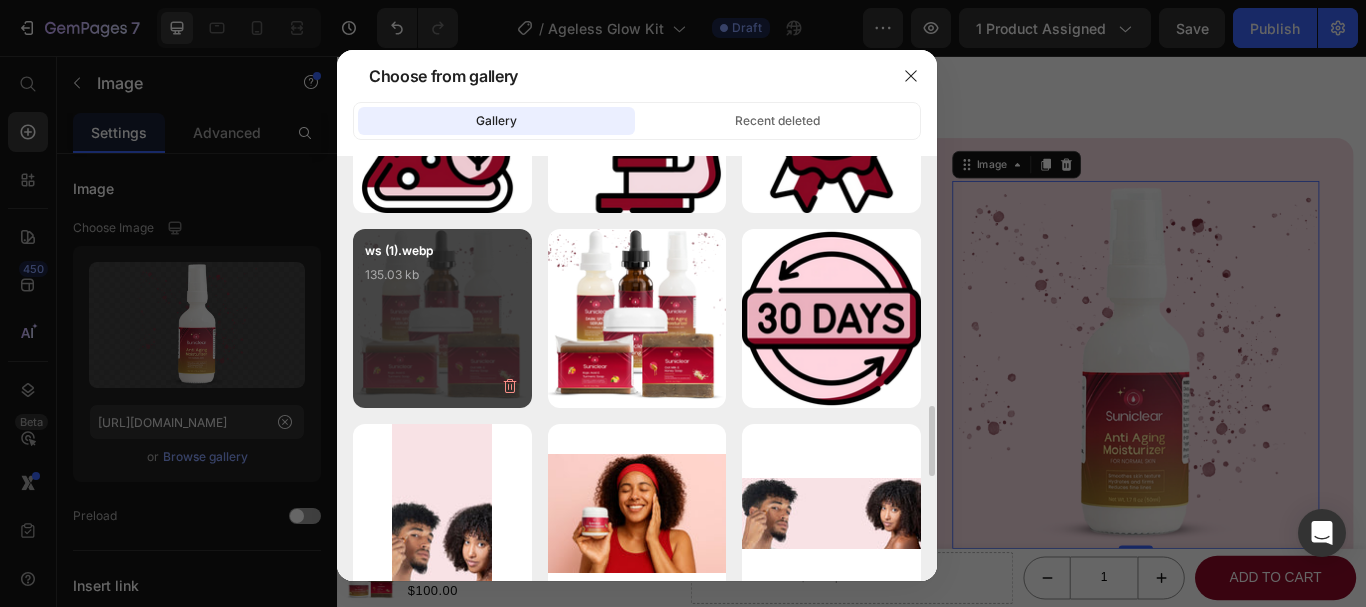 click on "ws (1).webp 135.03 kb" at bounding box center [442, 318] 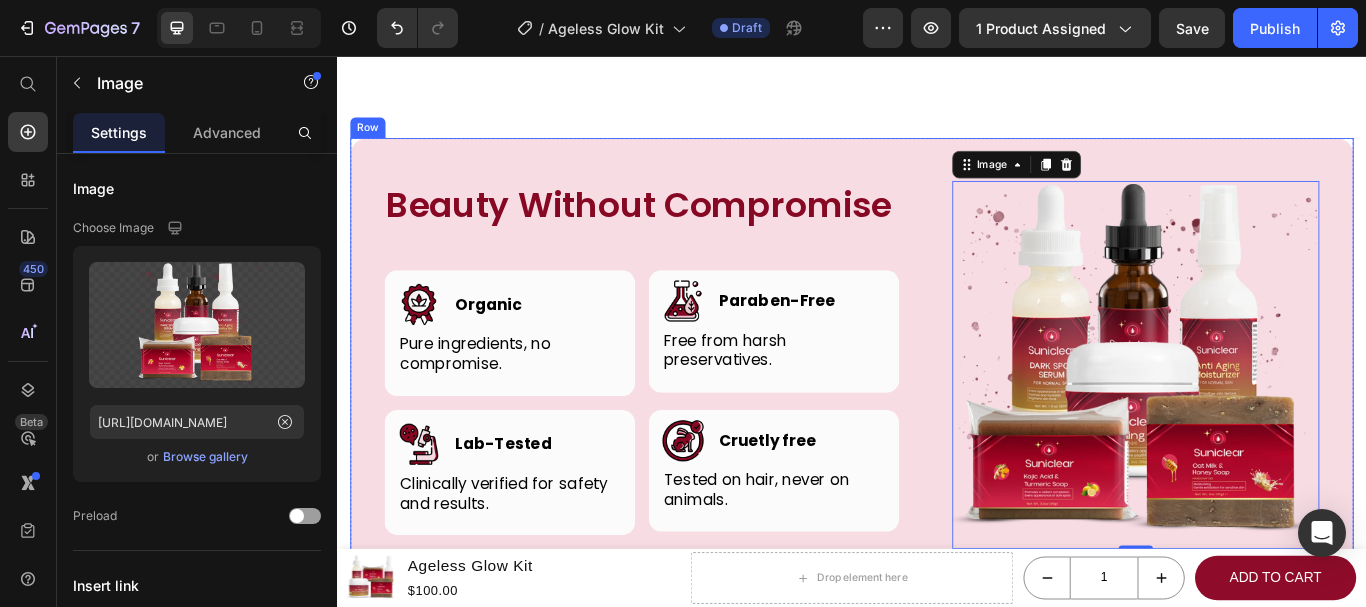 click on "Beauty Without Compromise Heading Row Image Image Organic Heading Row Pure ingredients, no compromise. Text block Row Image Paraben-Free Heading Row Free from harsh preservatives. Text block Row Row Image Lab-Tested Heading Row Clinically verified for safety and results. Text block Row Image Cruetly free Heading Row Tested on hair, never on animals. Text block Row Row Image   0 Row" at bounding box center [937, 412] 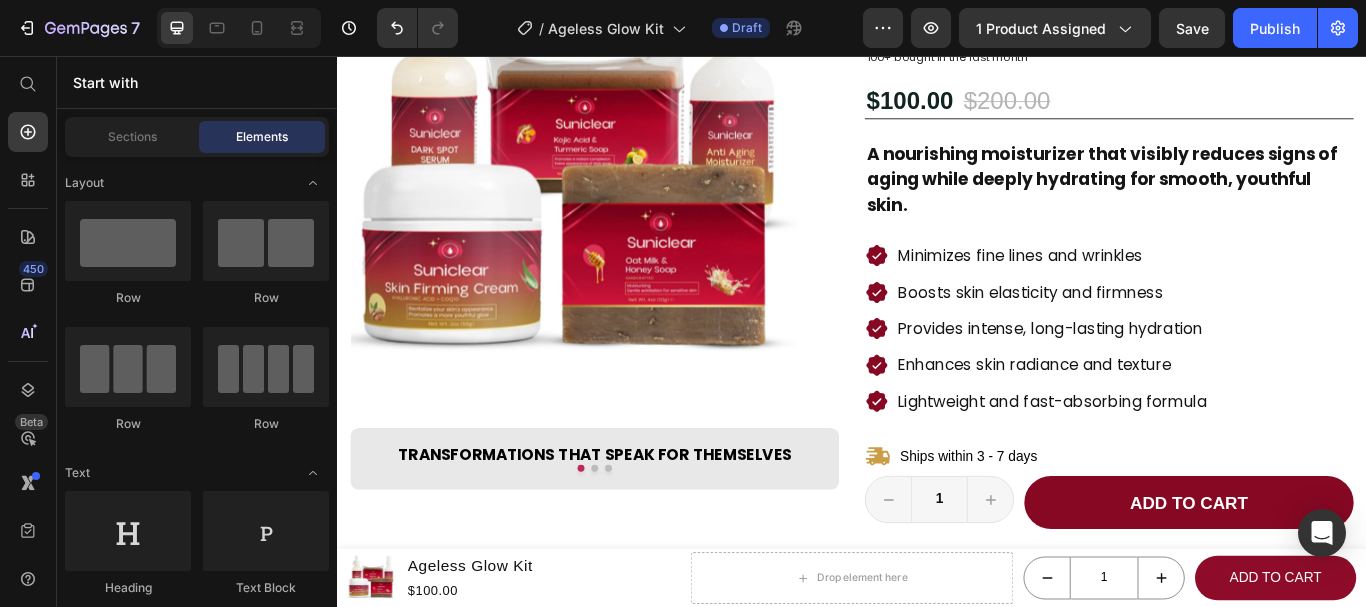 scroll, scrollTop: 196, scrollLeft: 0, axis: vertical 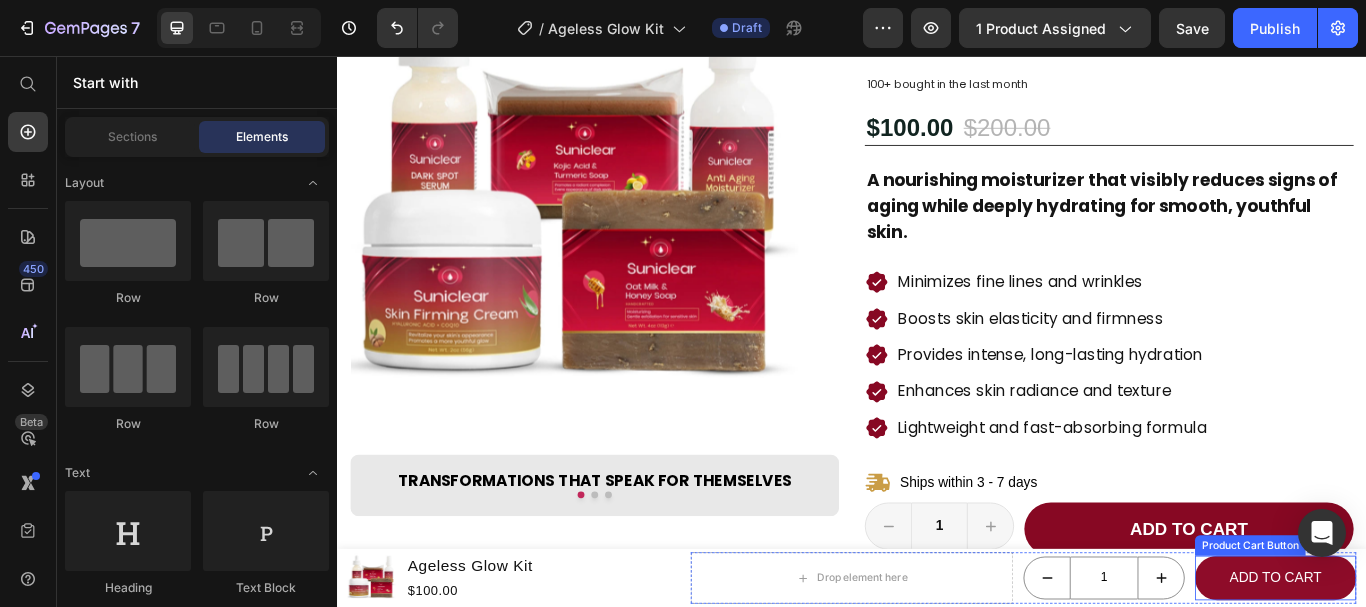 click on "Add to cart" at bounding box center [1431, 665] 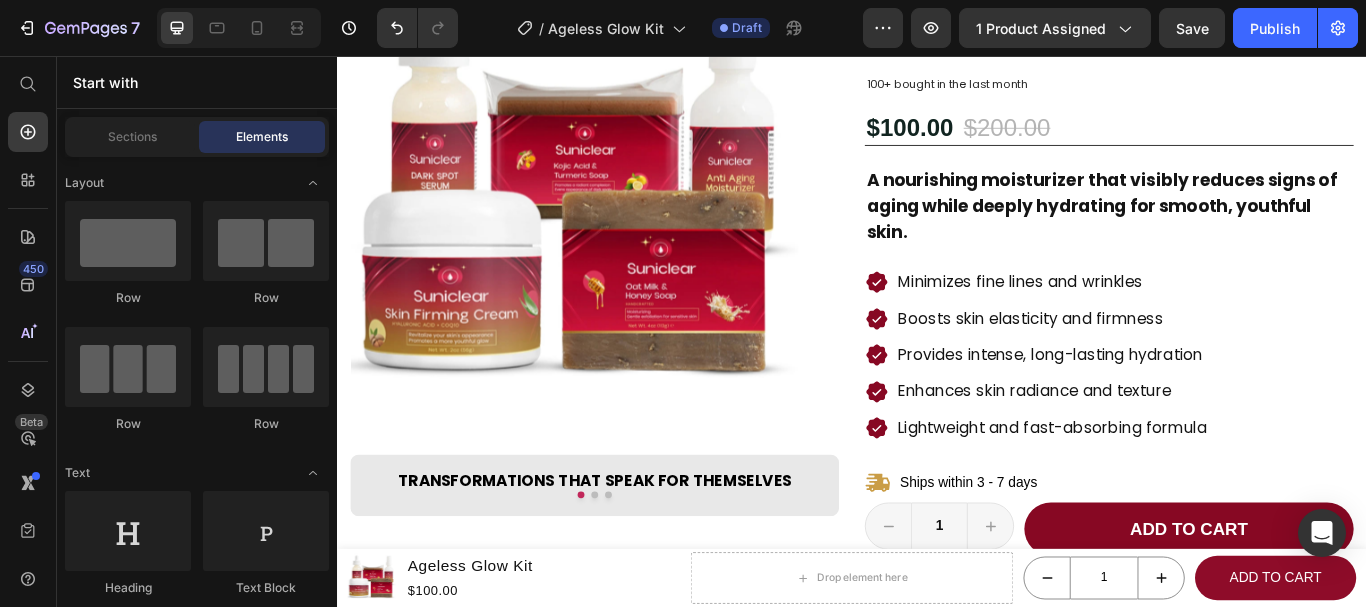 scroll, scrollTop: 1173, scrollLeft: 0, axis: vertical 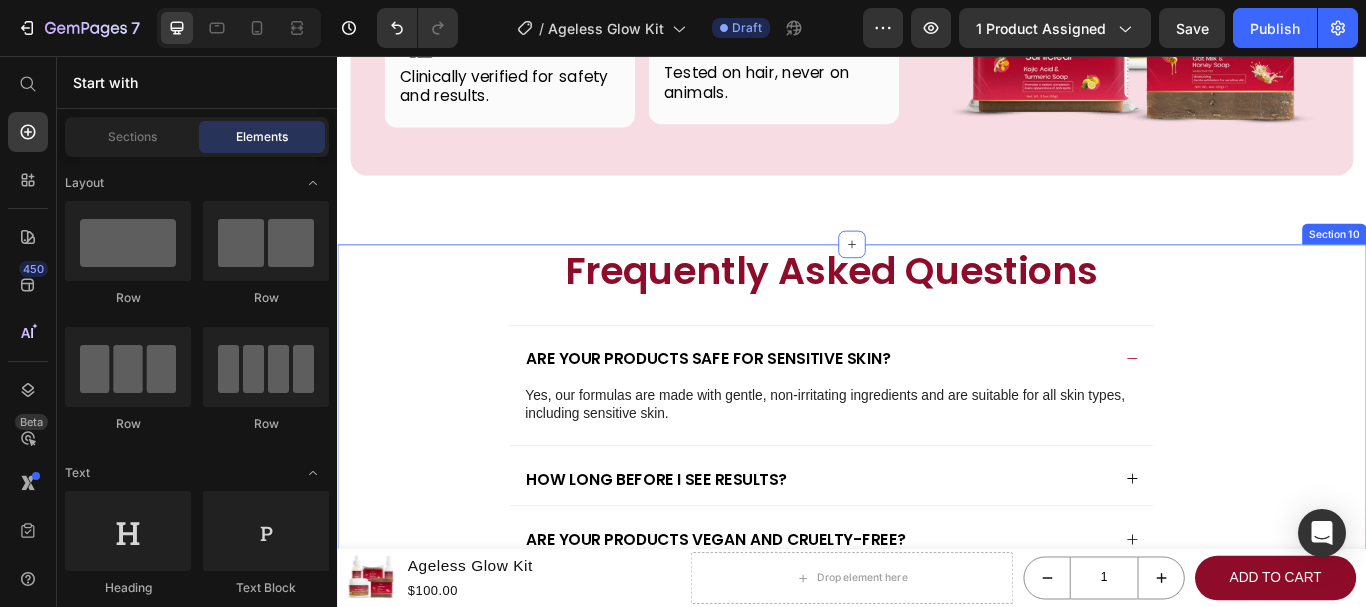 click on "Frequently Asked Questions Heading
Are your products safe [MEDICAL_DATA]? Yes, our formulas are made with gentle, non-irritating ingredients and are suitable for all skin types, including [MEDICAL_DATA]. Text Block
How long before I see results?
Are your products vegan and cruelty-free?
Are your products non-comedogenic?
How do I track my order?
Is this moisturizer suitable [MEDICAL_DATA]? Accordion Row Row" at bounding box center [937, 593] 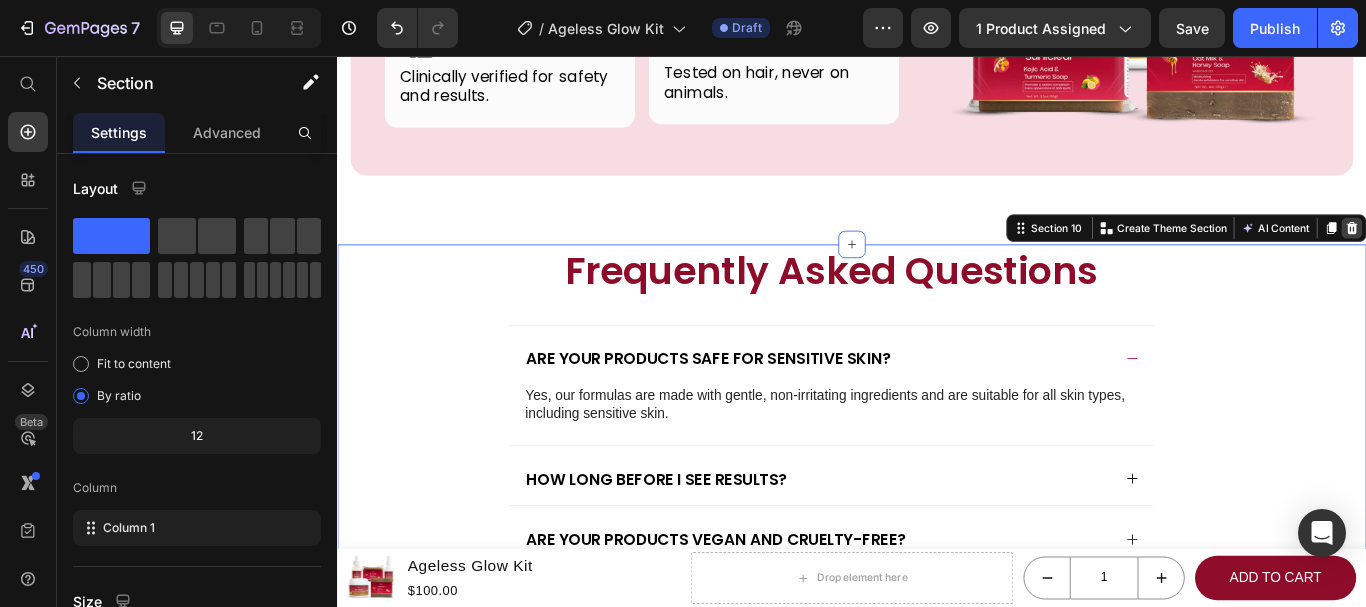 click at bounding box center (1520, 257) 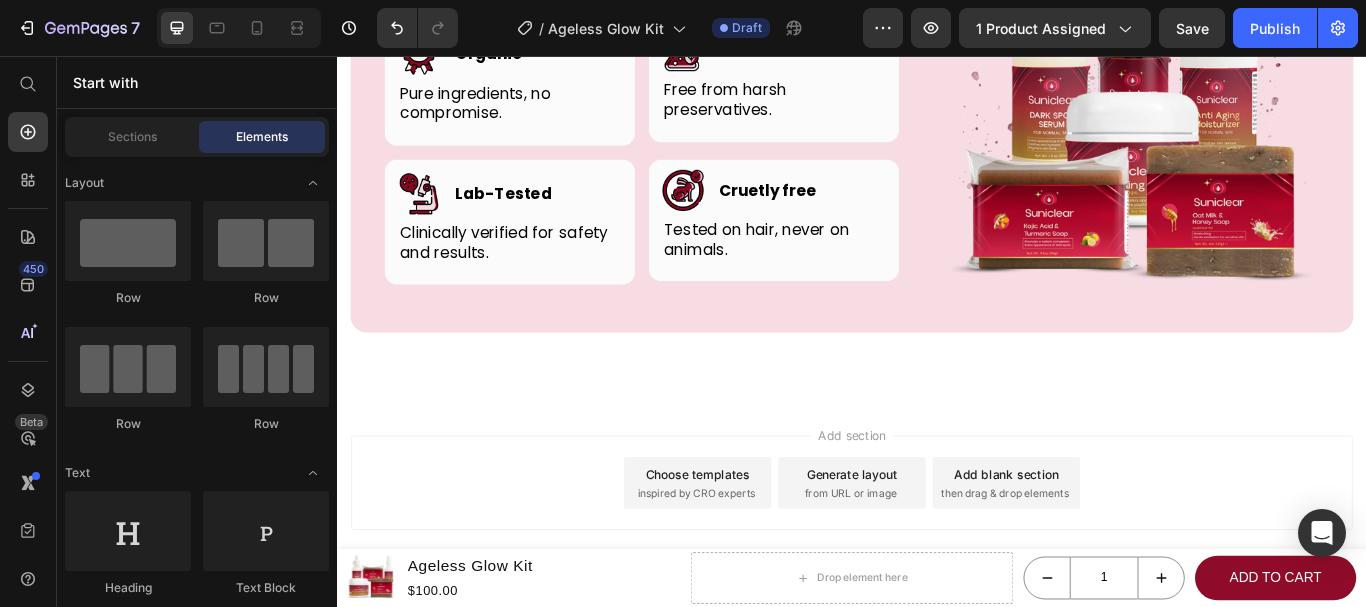 scroll, scrollTop: 4921, scrollLeft: 0, axis: vertical 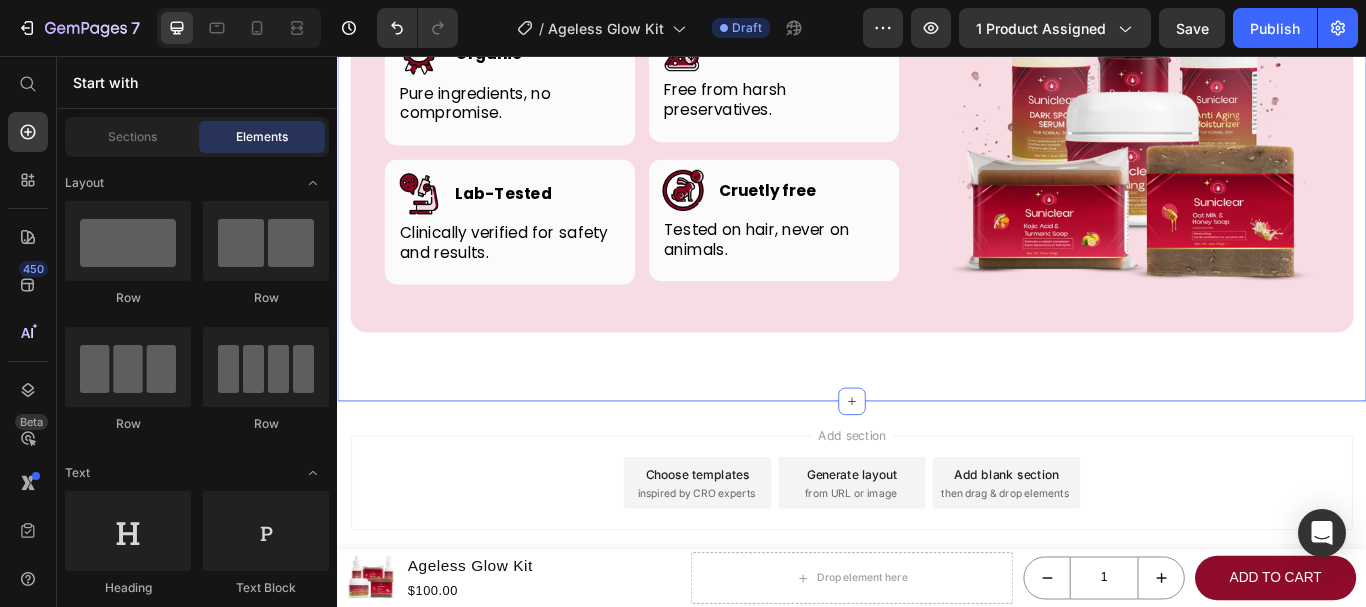 click on "Beauty Without Compromise Heading Row Image Image Organic Heading Row Pure ingredients, no compromise. Text block Row Image Paraben-Free Heading Row Free from harsh preservatives. Text block Row Row Image Lab-Tested Heading Row Clinically verified for safety and results. Text block Row Image Cruetly free Heading Row Tested on hair, never on animals. Text block Row Row Image Row Product Section 9" at bounding box center [937, 120] 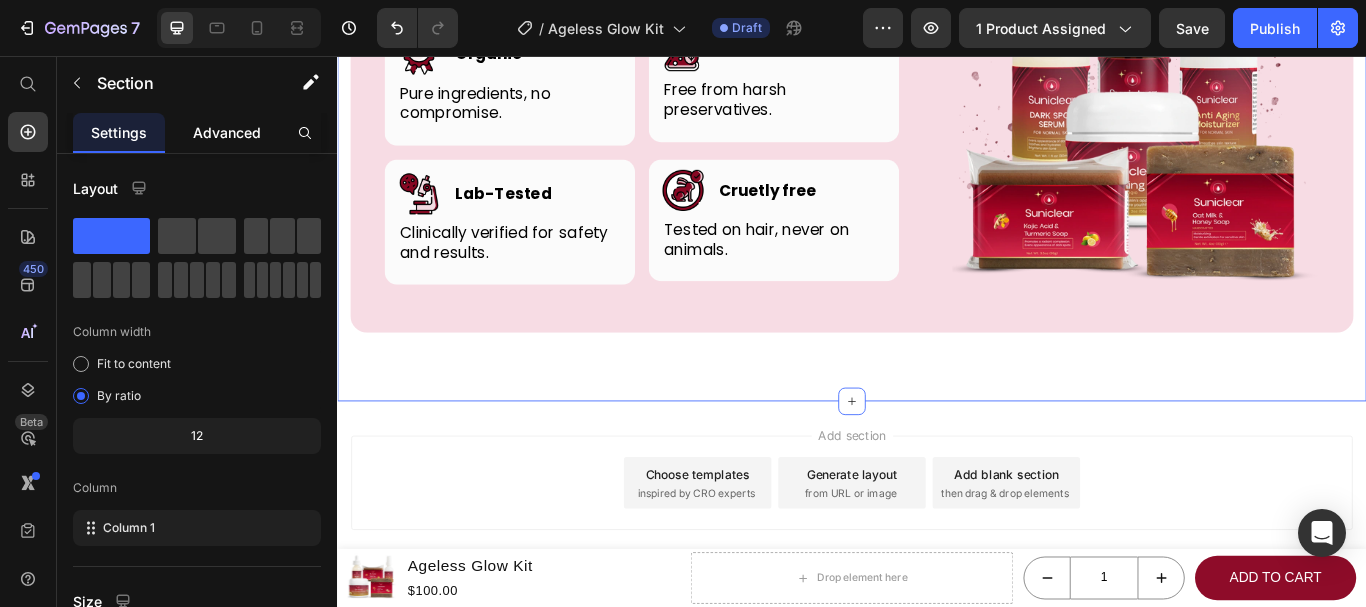 click on "Advanced" at bounding box center (227, 132) 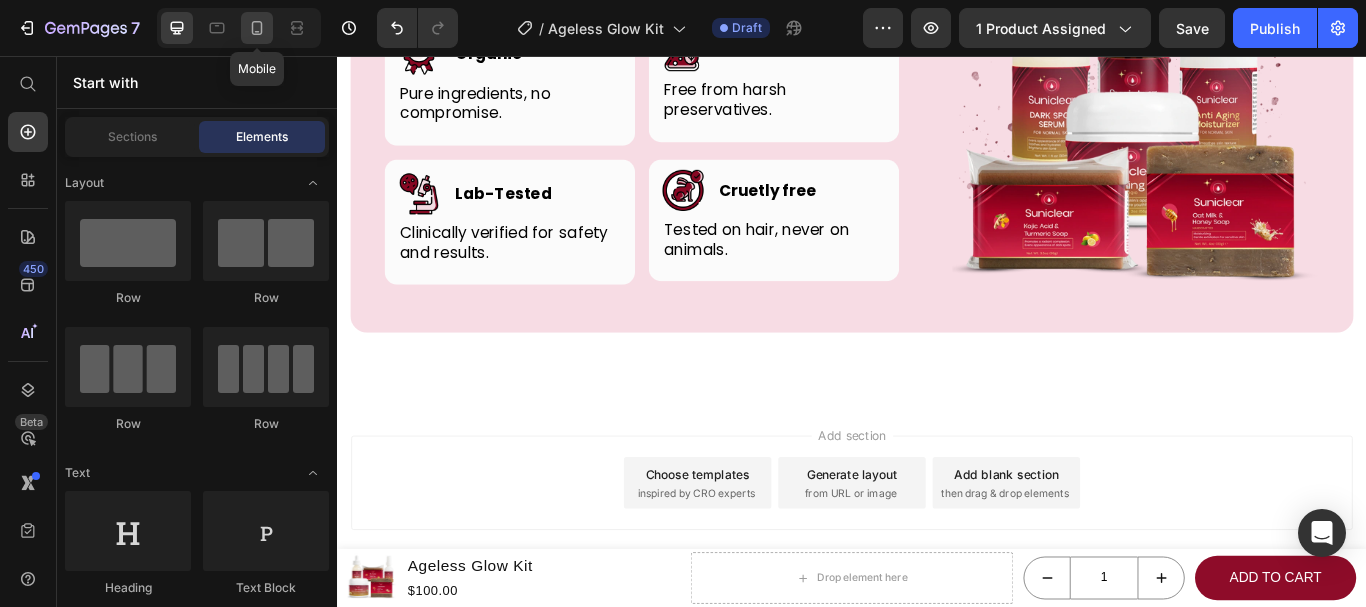 drag, startPoint x: 264, startPoint y: 26, endPoint x: 40, endPoint y: 74, distance: 229.08514 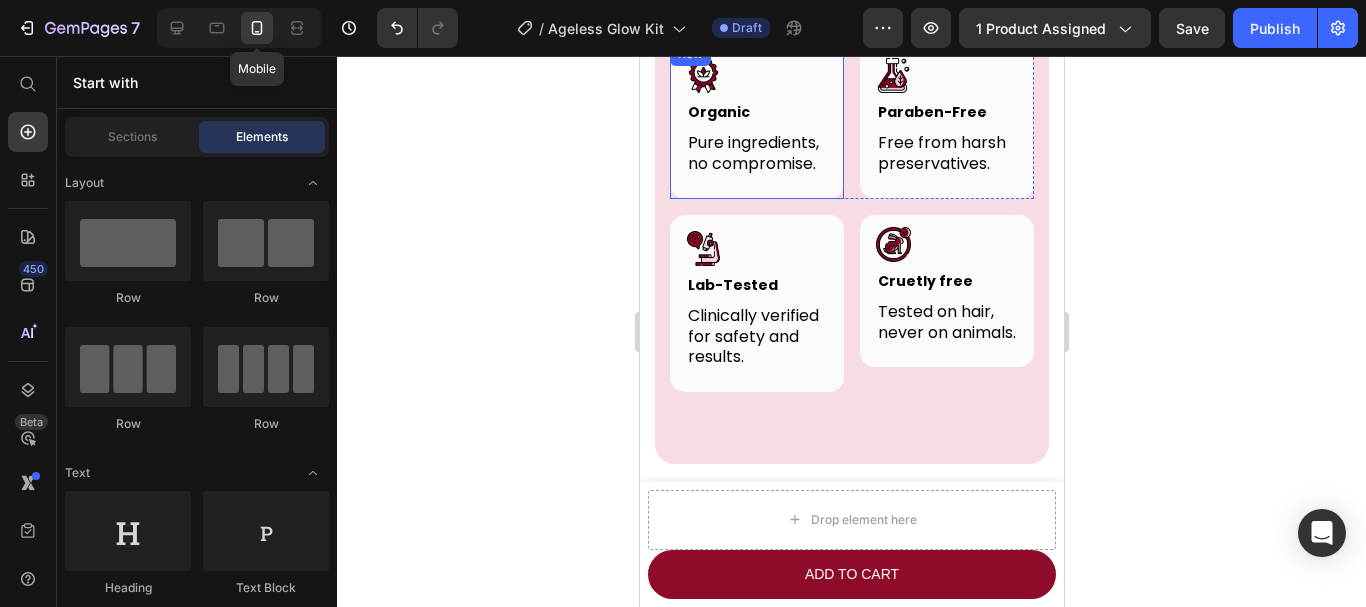 scroll, scrollTop: 4908, scrollLeft: 0, axis: vertical 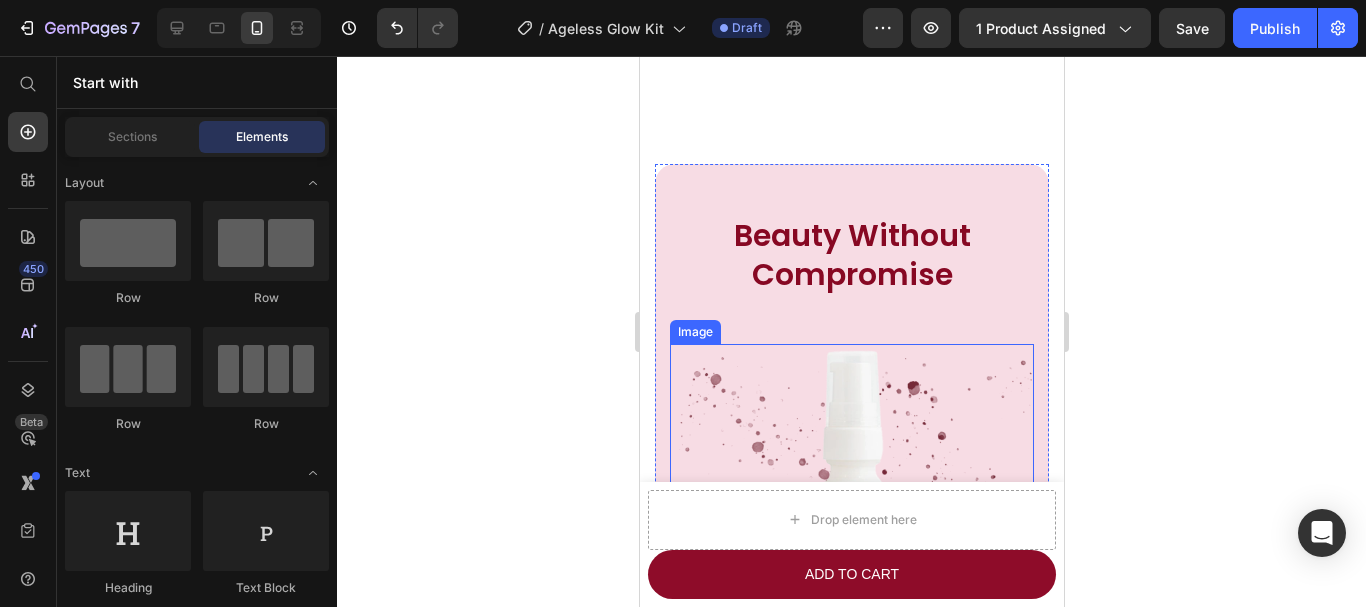 click at bounding box center (851, 526) 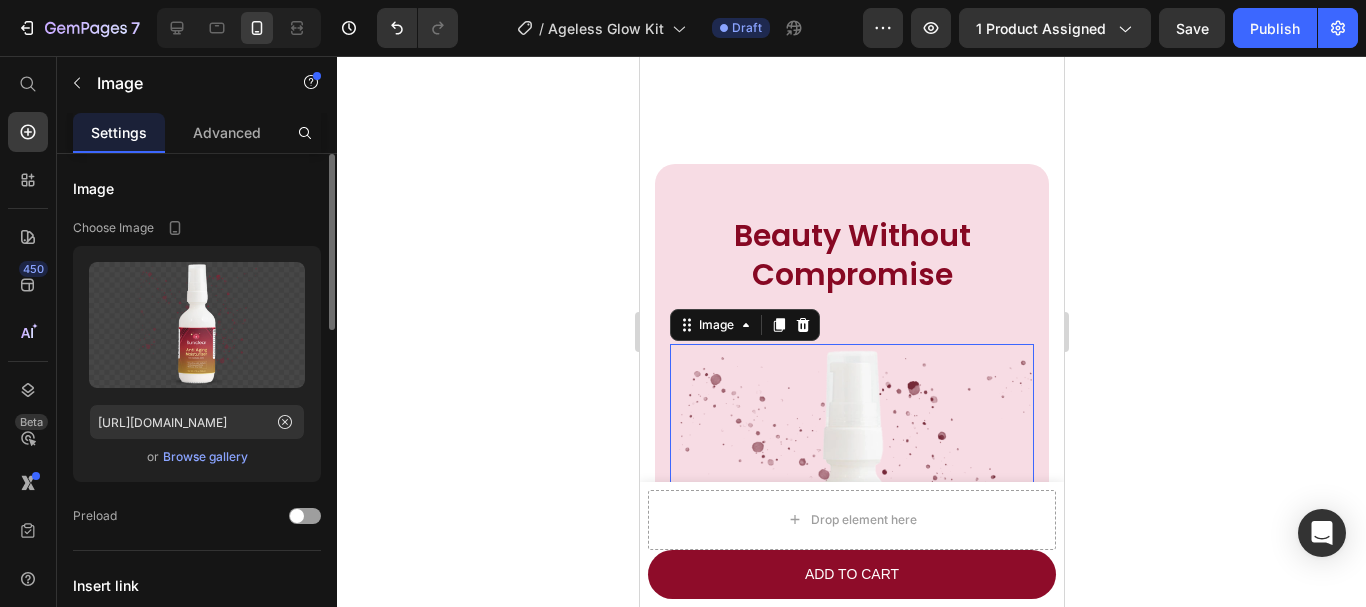 click on "Browse gallery" at bounding box center [205, 457] 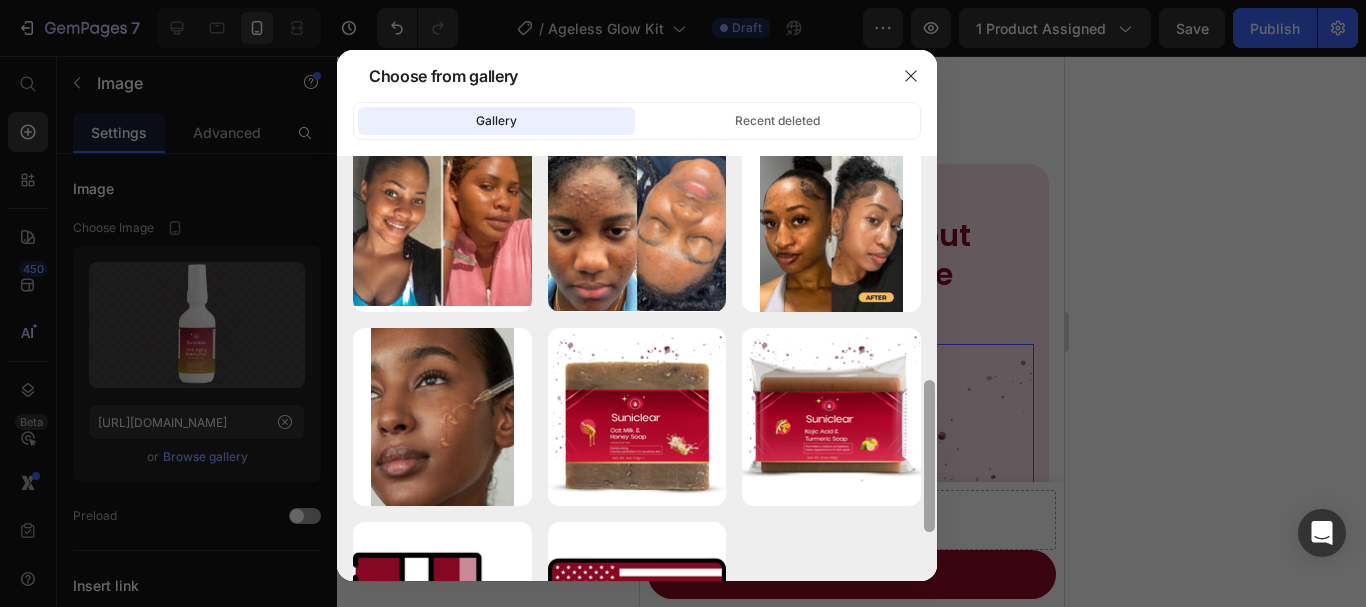 click on "anti-aging.webp 75.07 kb cream.webp 72.67 kb wrinkles.png 35.58 kb Rosehip Seed Oil...ow.jpg 53.67 kb face oil.webp 77.59 kb skin-firming.png 40.83 kb serum.webp 77.61 kb 40ab6e44629147e4...d2.jpg 290.57 kb a5067fec59ffa281...6a.jpg 295.52 kb 5c274e2198dca670...04.jpg 110.30 kb ✨ [PERSON_NAME]'s transfo...o .jpg 96.19 kb download (1).jpeg 77.85 kb hoeny soap.webp 94.88 kb kojic.webp 85.16 kb delivery.webp 7.92 kb united-states.webp 9.90 kb" at bounding box center (637, 368) 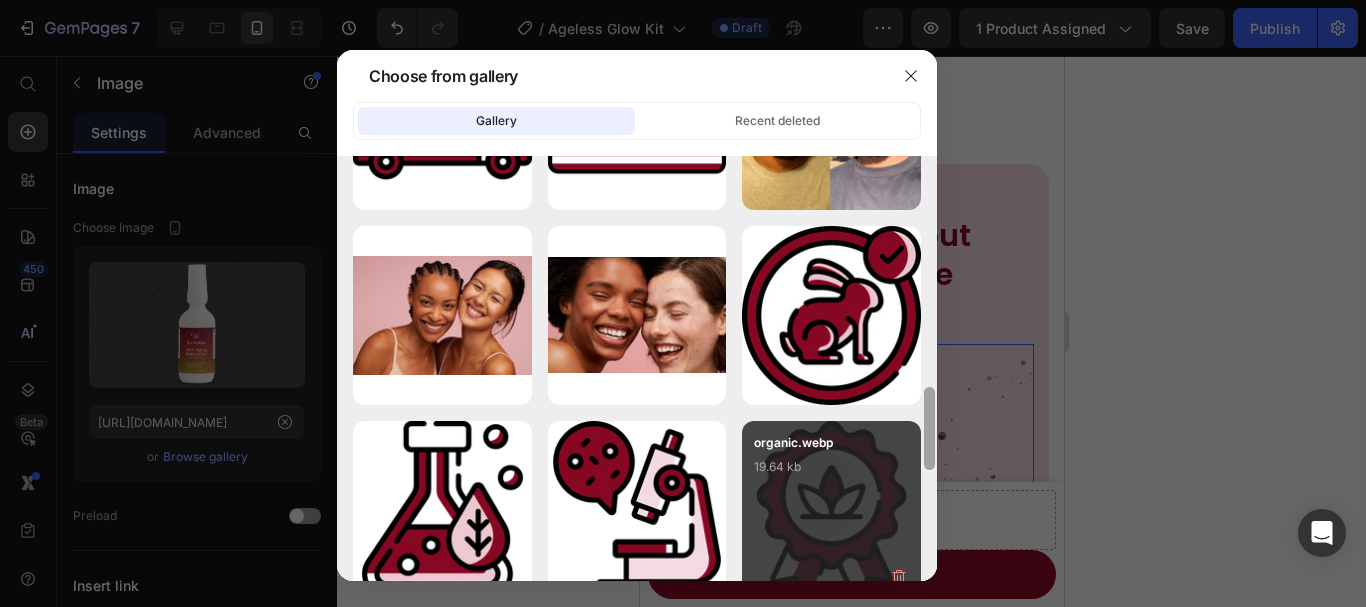 scroll, scrollTop: 1124, scrollLeft: 0, axis: vertical 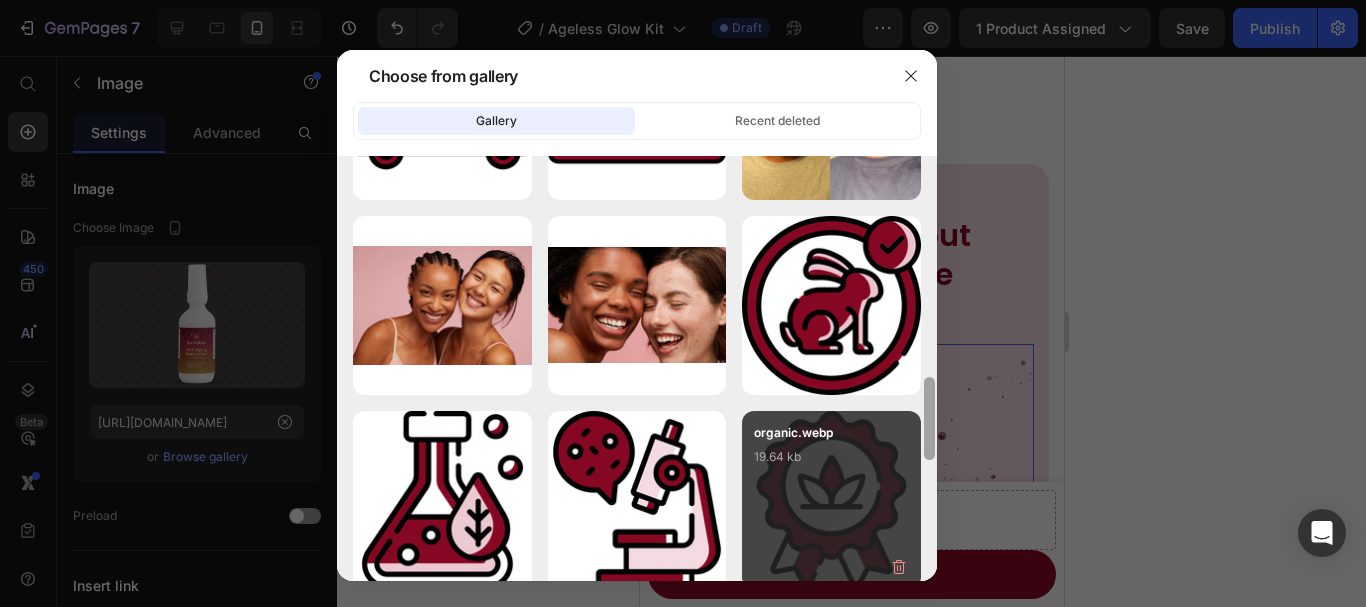 drag, startPoint x: 928, startPoint y: 348, endPoint x: 896, endPoint y: 436, distance: 93.637596 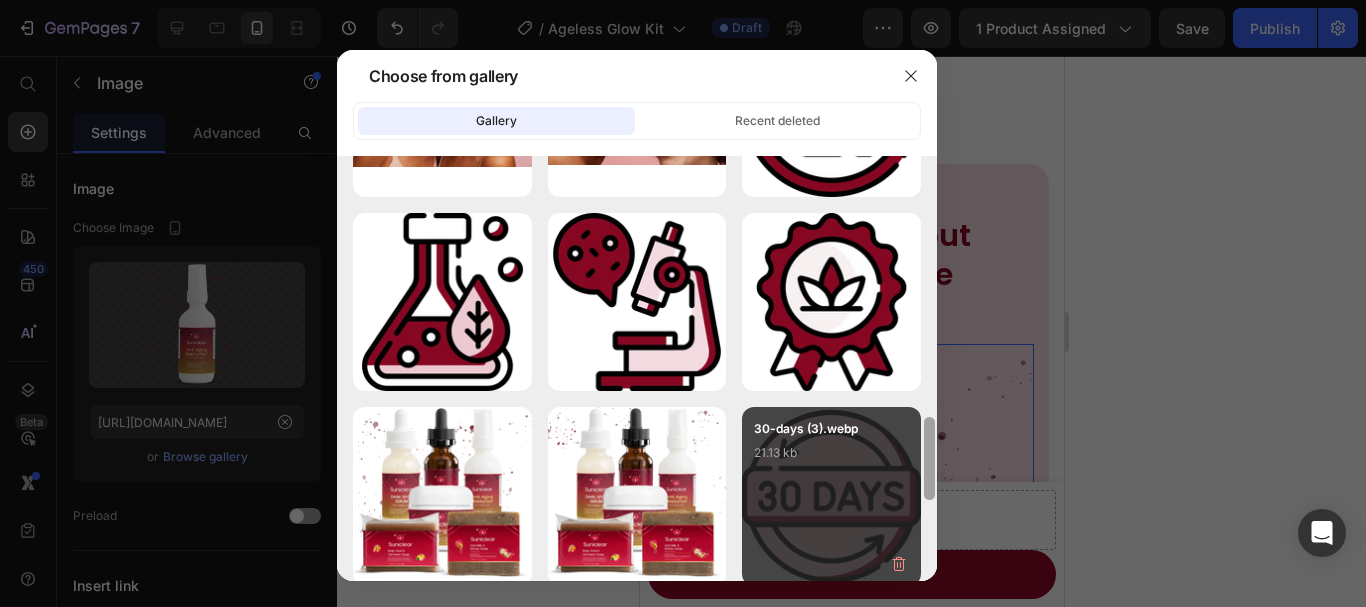 scroll, scrollTop: 1397, scrollLeft: 0, axis: vertical 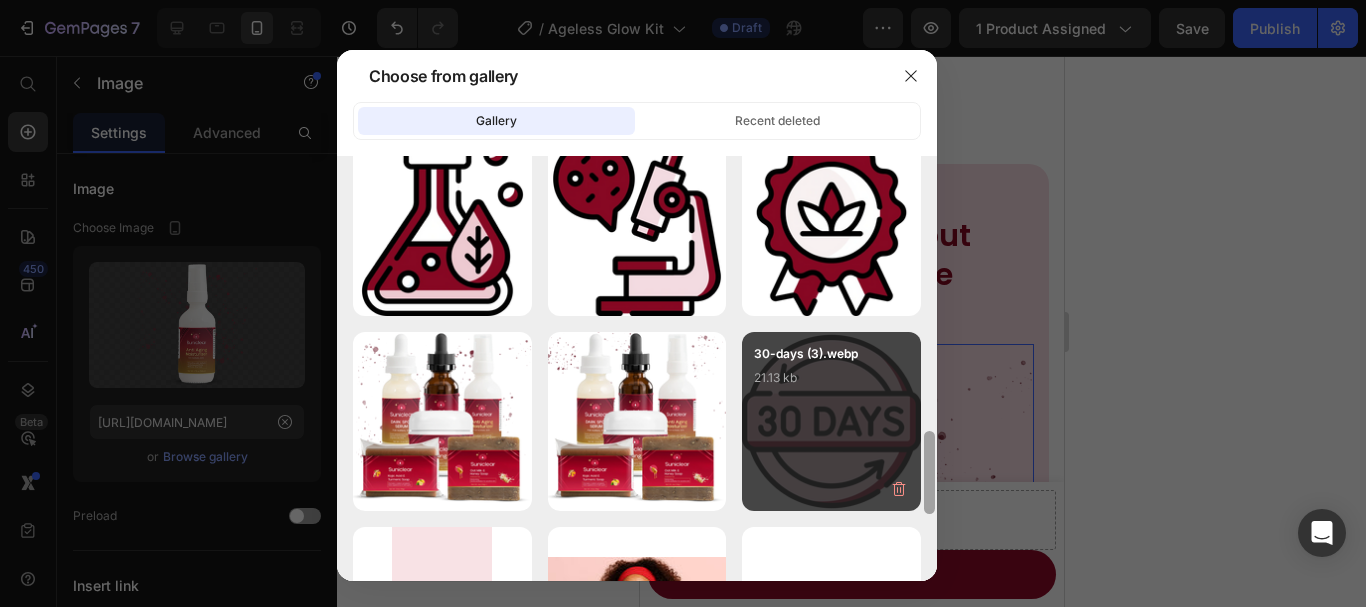 drag, startPoint x: 924, startPoint y: 387, endPoint x: 907, endPoint y: 441, distance: 56.61272 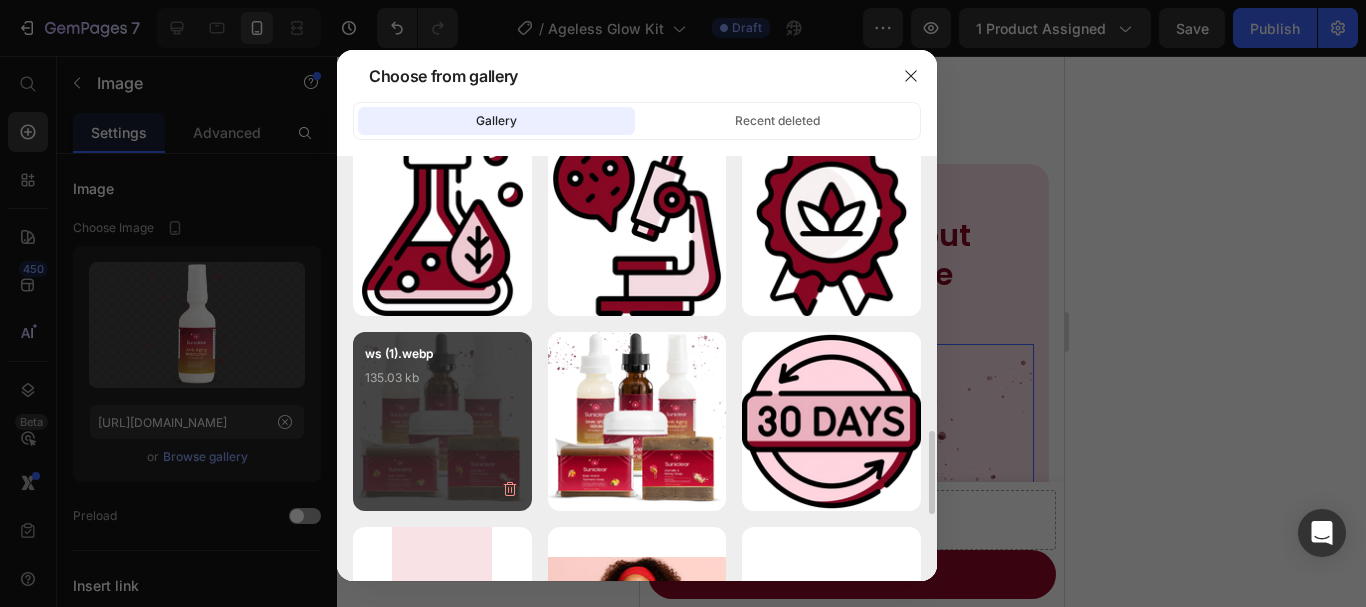 click on "ws (1).webp 135.03 kb" at bounding box center (442, 384) 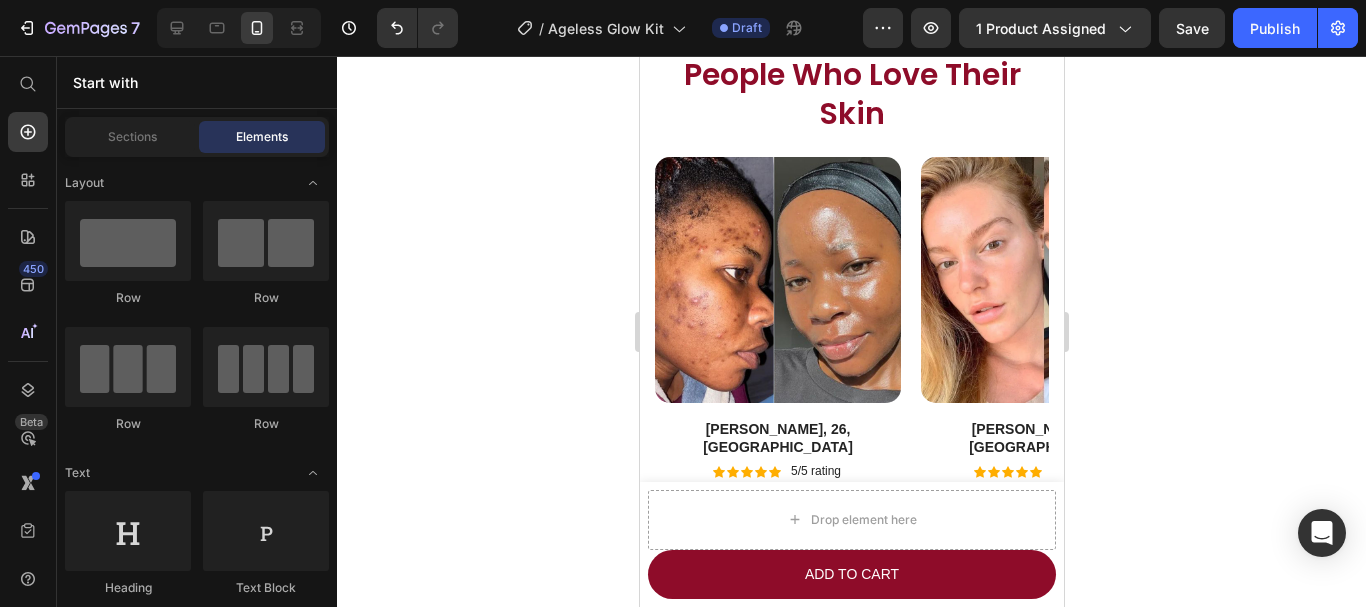 scroll, scrollTop: 3048, scrollLeft: 0, axis: vertical 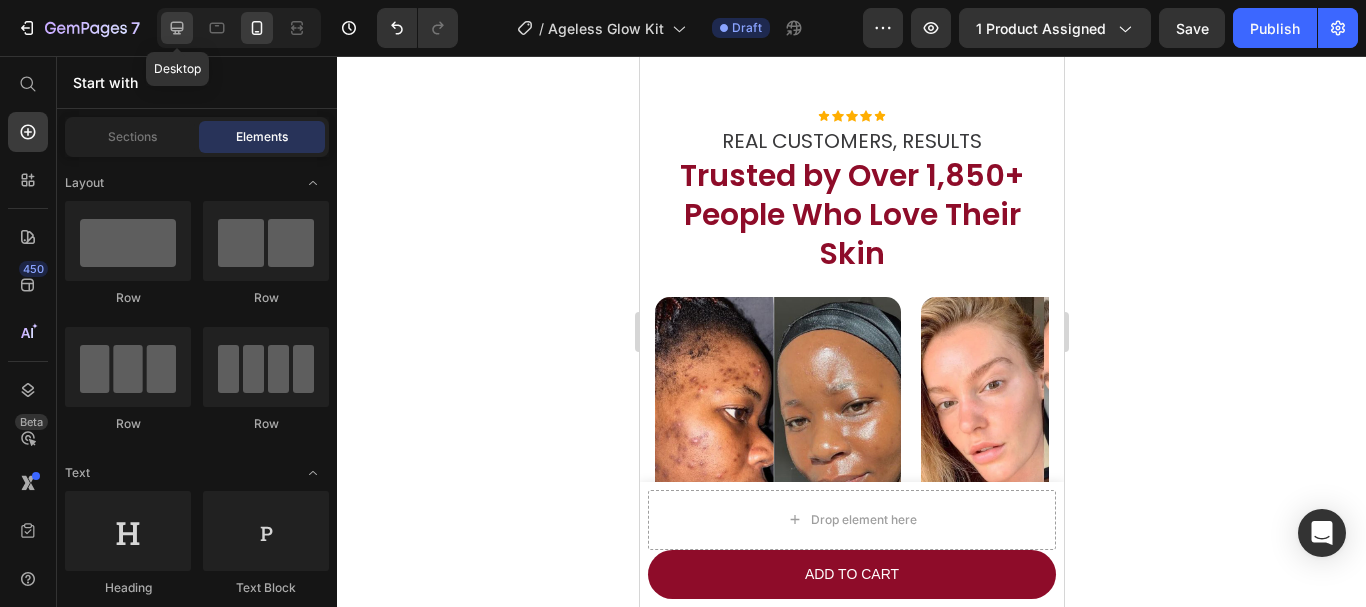 click 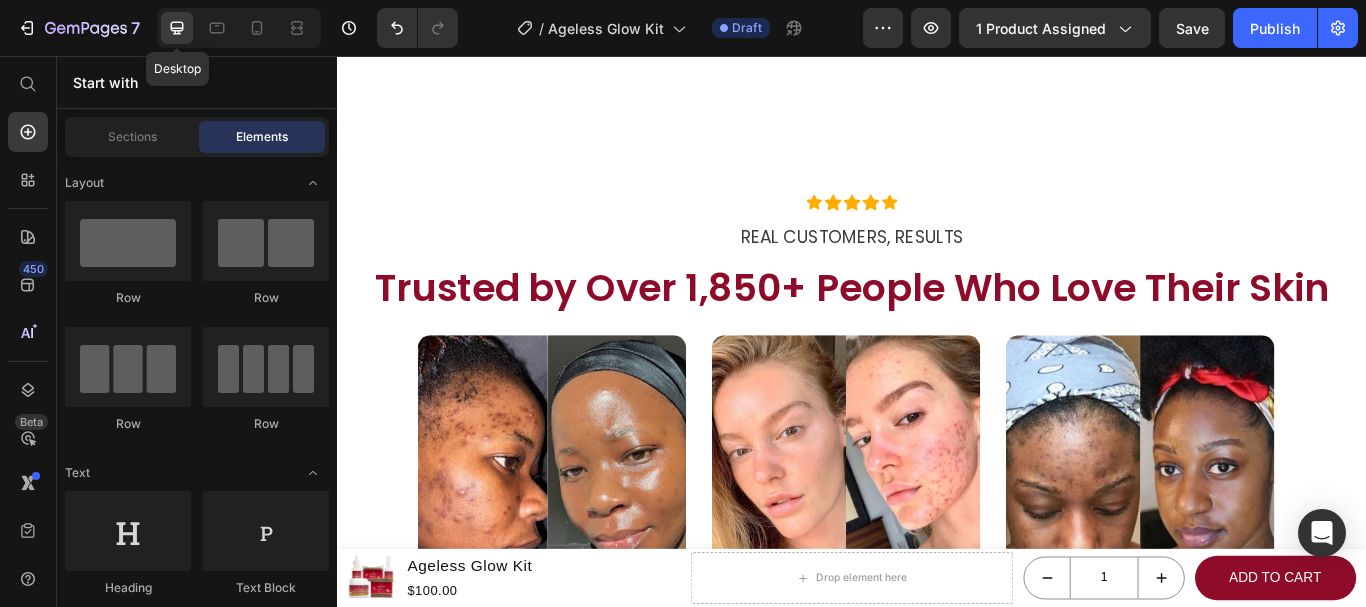 scroll, scrollTop: 3027, scrollLeft: 0, axis: vertical 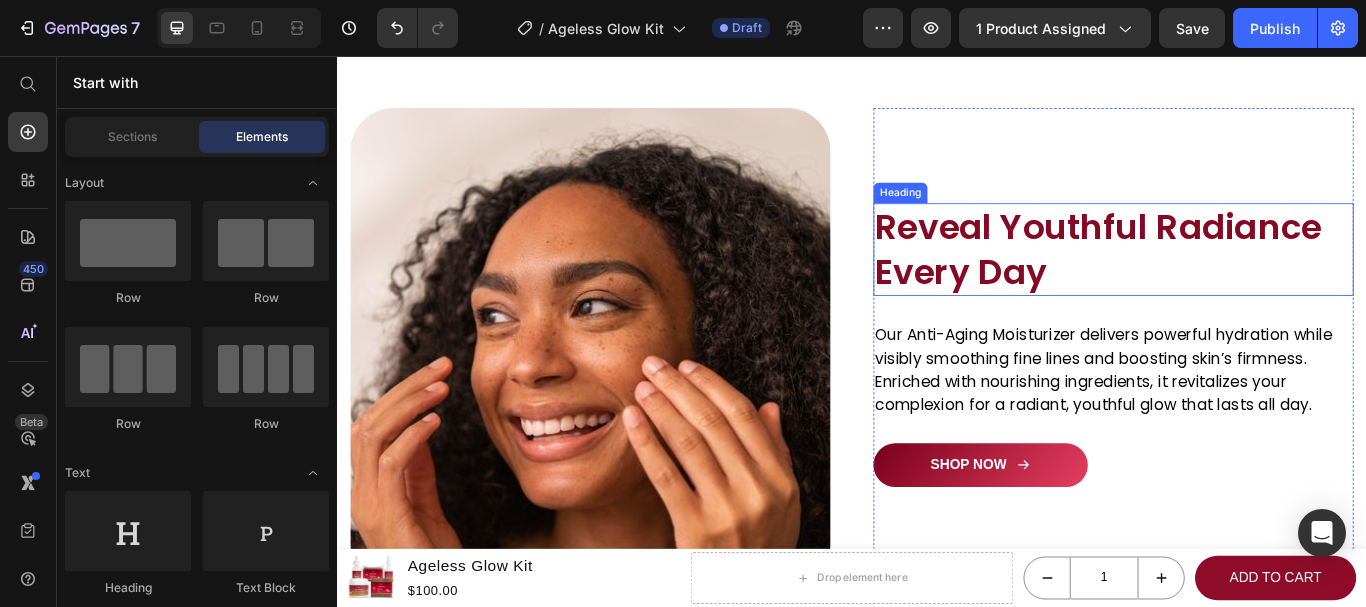 click on "Reveal Youthful Radiance Every Day" at bounding box center (1242, 282) 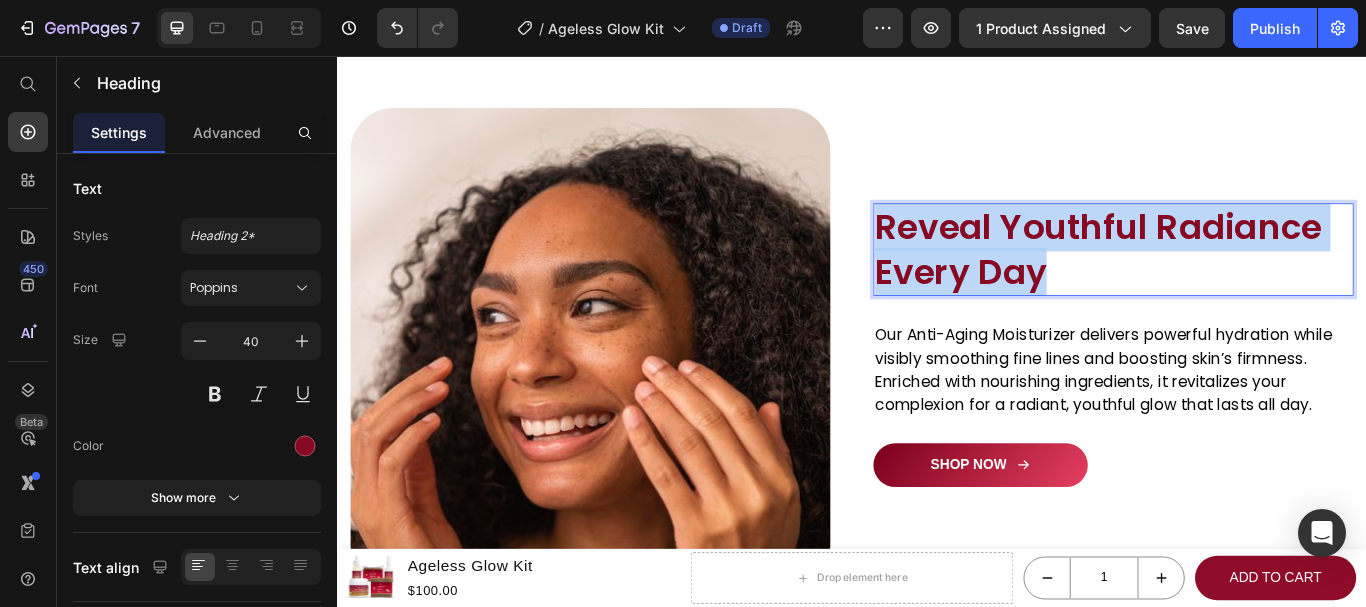 click on "Reveal Youthful Radiance Every Day" at bounding box center [1242, 282] 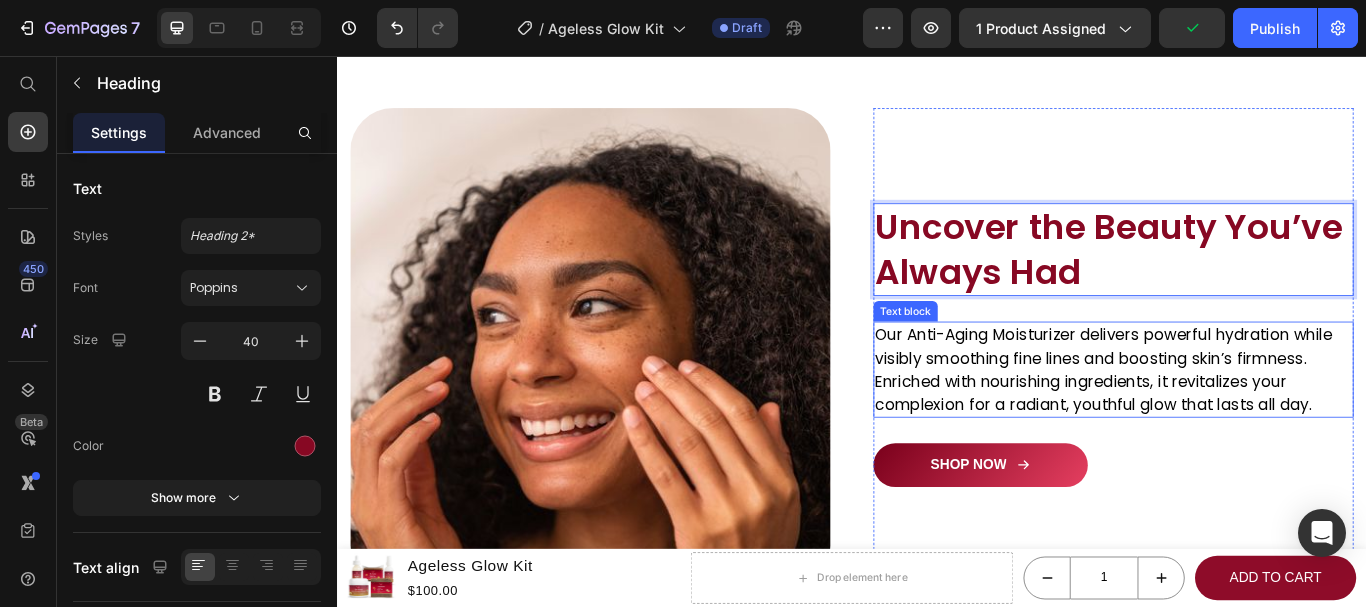 click on "Our Anti-Aging Moisturizer delivers powerful hydration while visibly smoothing fine lines and boosting skin’s firmness. Enriched with nourishing ingredients, it revitalizes your complexion for a radiant, youthful glow that lasts all day." at bounding box center (1242, 422) 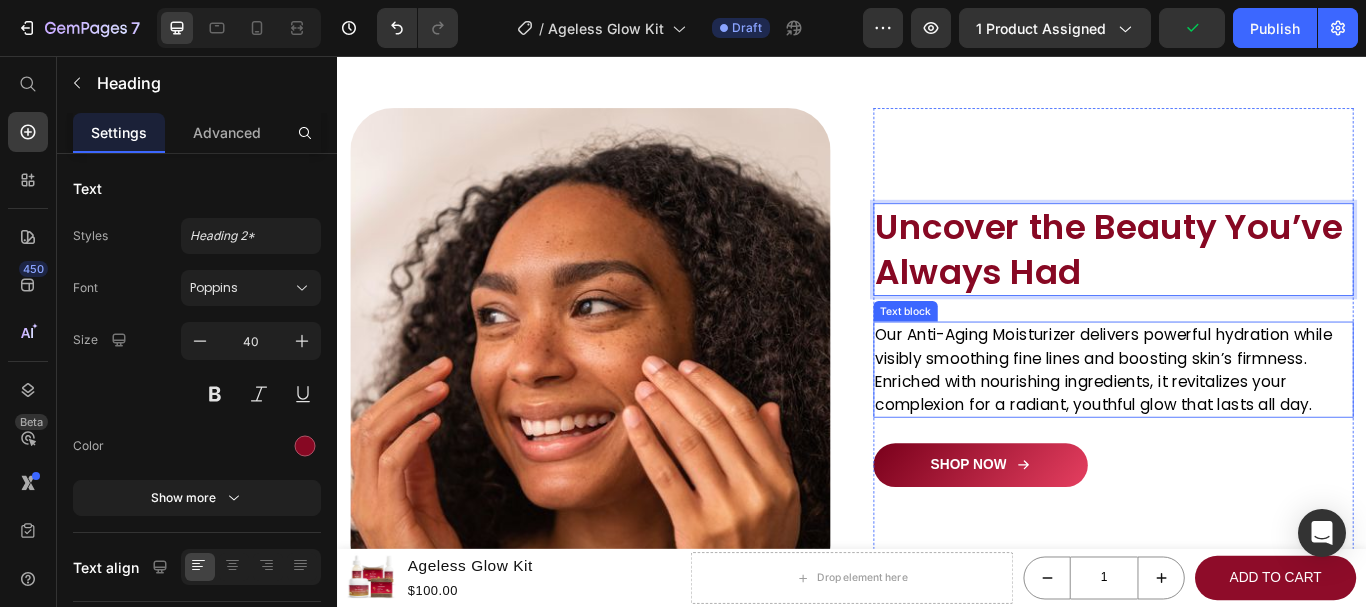 click on "Our Anti-Aging Moisturizer delivers powerful hydration while visibly smoothing fine lines and boosting skin’s firmness. Enriched with nourishing ingredients, it revitalizes your complexion for a radiant, youthful glow that lasts all day." at bounding box center [1242, 422] 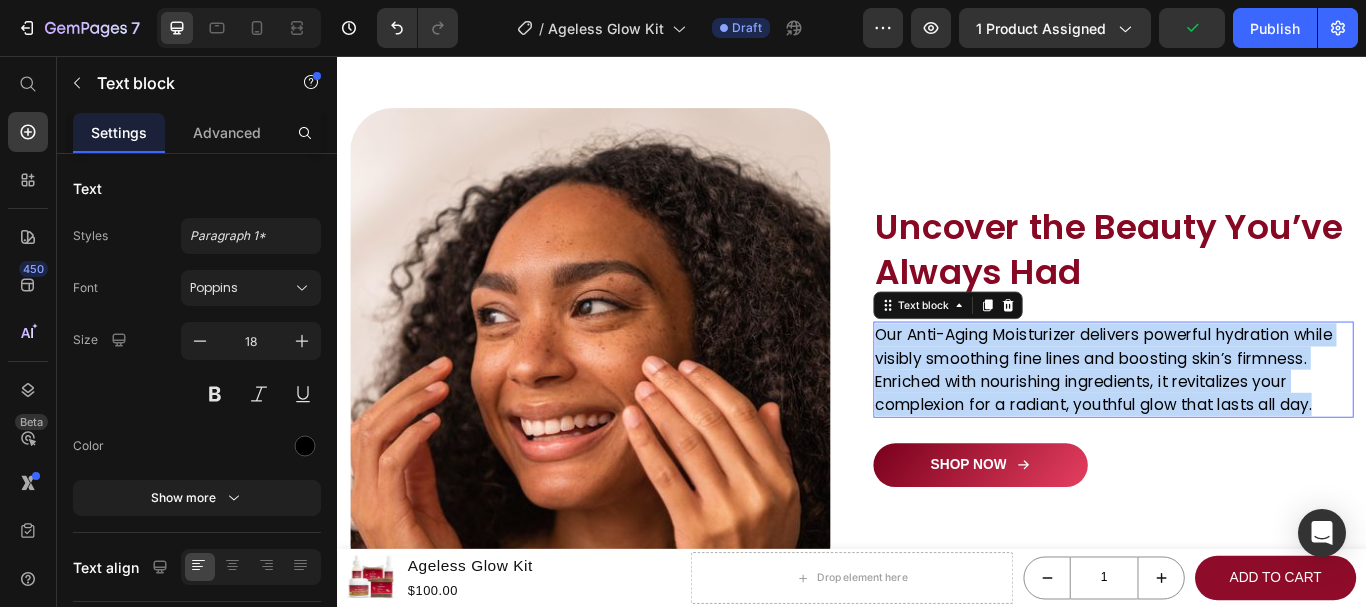 click on "Our Anti-Aging Moisturizer delivers powerful hydration while visibly smoothing fine lines and boosting skin’s firmness. Enriched with nourishing ingredients, it revitalizes your complexion for a radiant, youthful glow that lasts all day." at bounding box center [1242, 422] 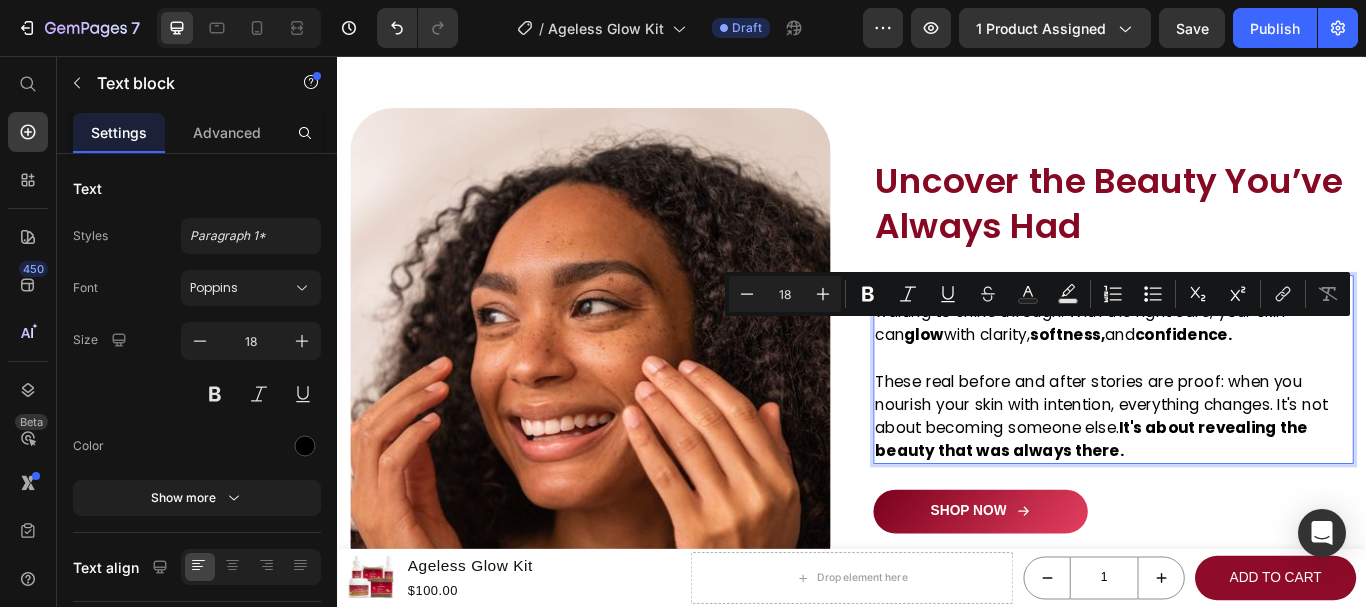 scroll, scrollTop: 1246, scrollLeft: 0, axis: vertical 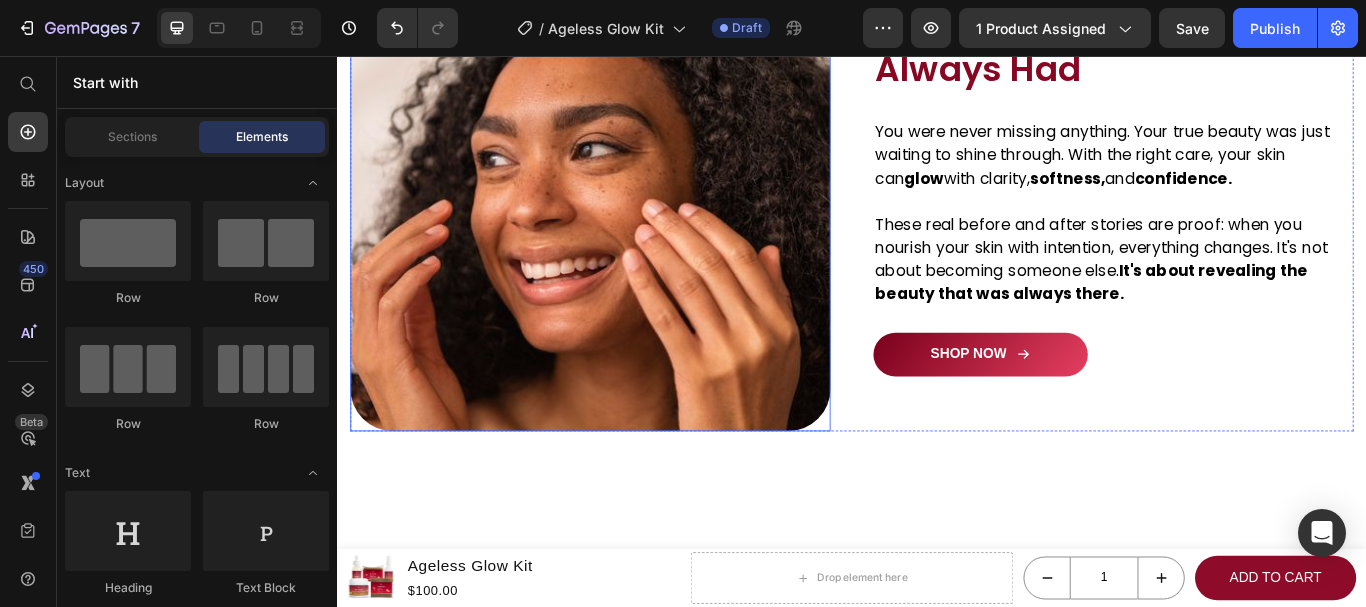 click at bounding box center [632, 214] 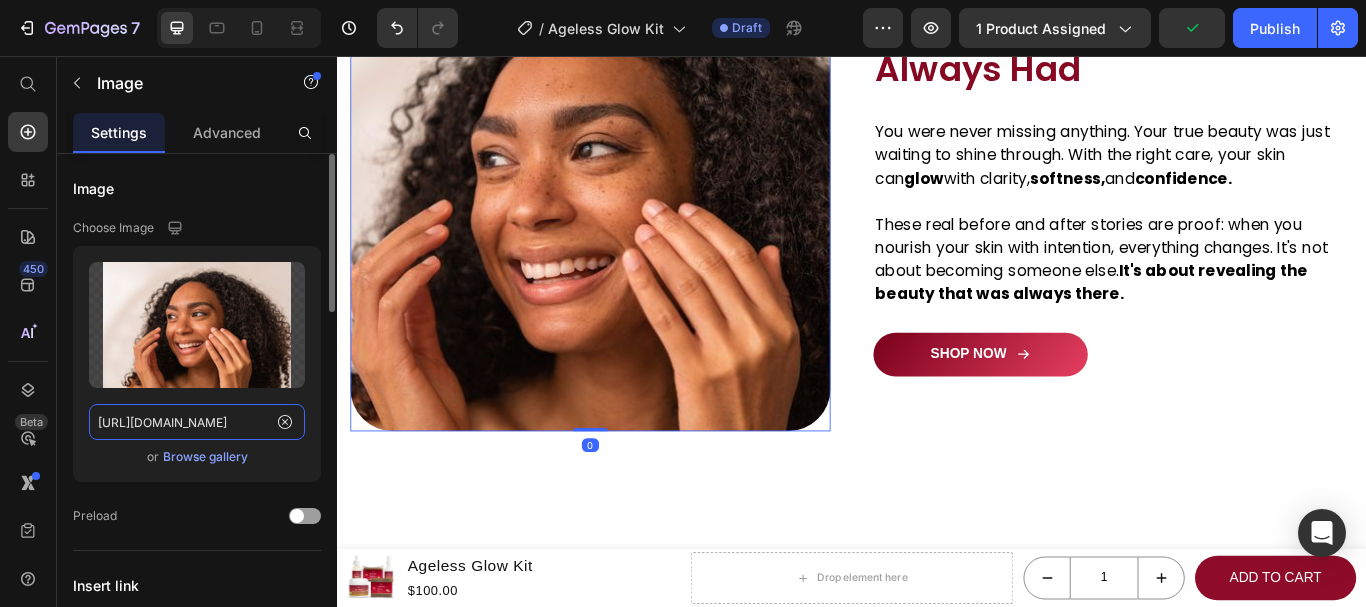 click on "[URL][DOMAIN_NAME]" 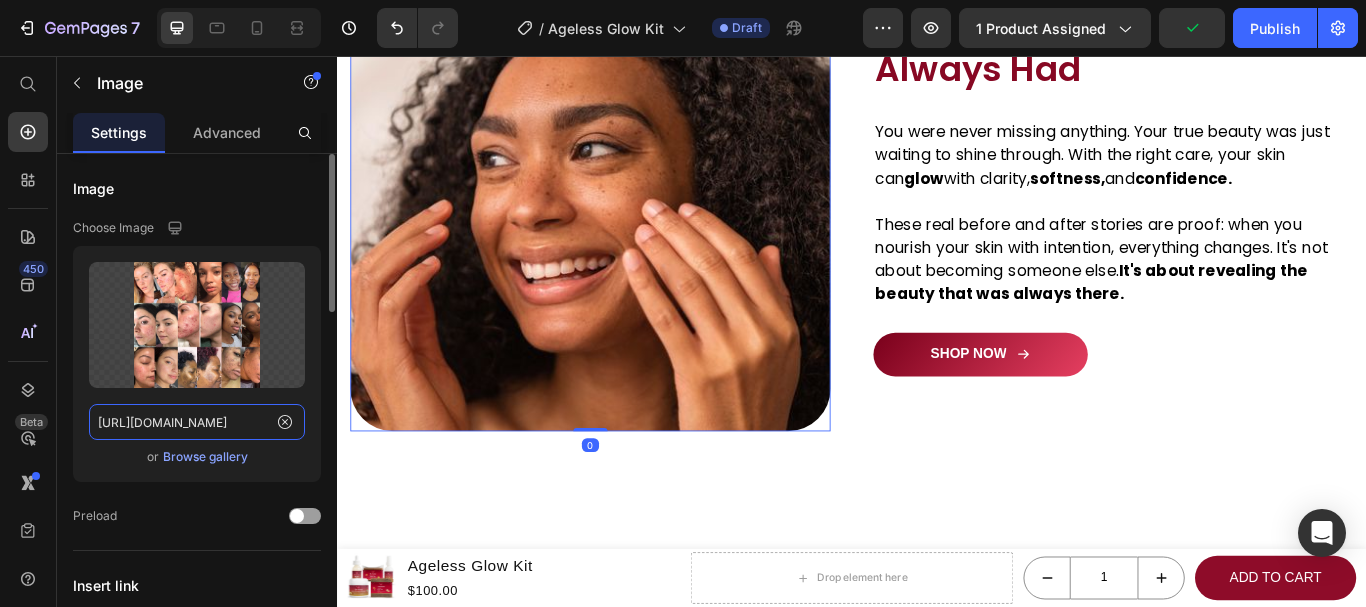 scroll, scrollTop: 0, scrollLeft: 767, axis: horizontal 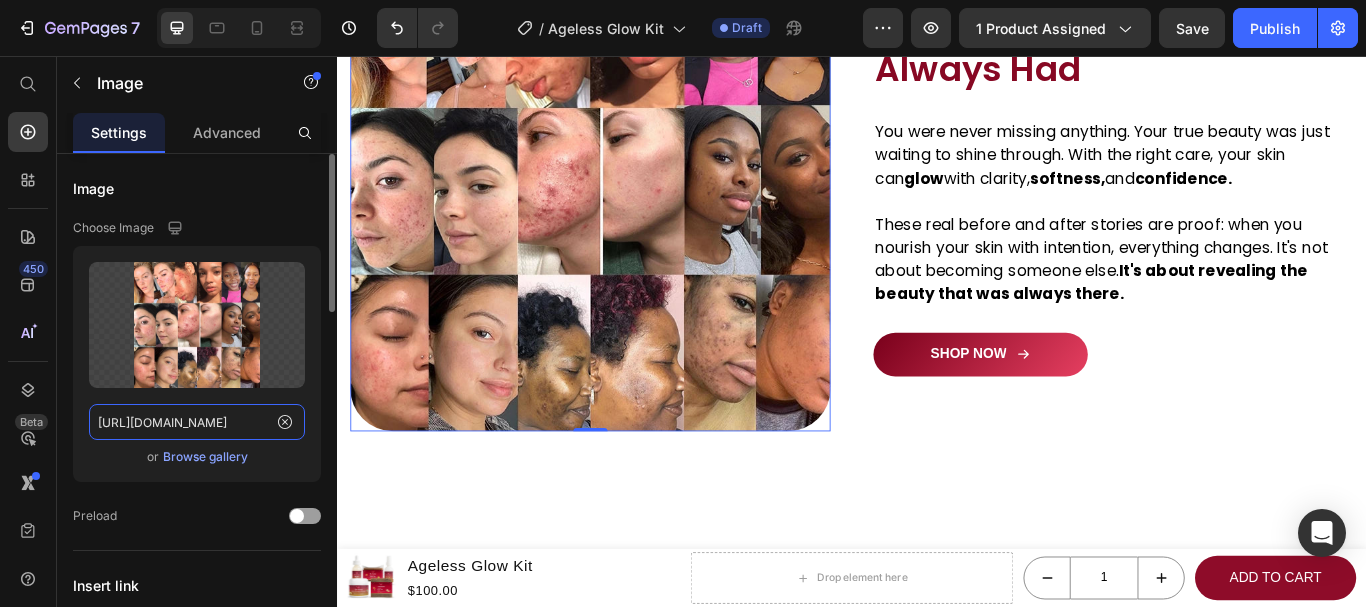 type on "[URL][DOMAIN_NAME]" 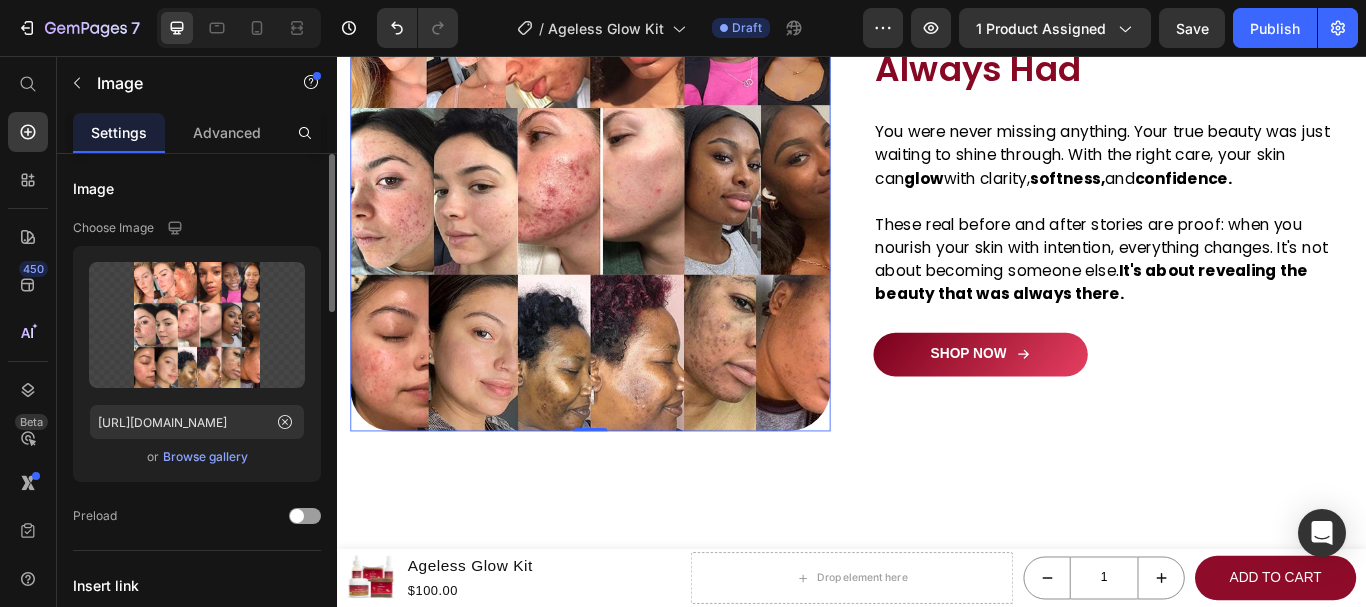 scroll, scrollTop: 0, scrollLeft: 0, axis: both 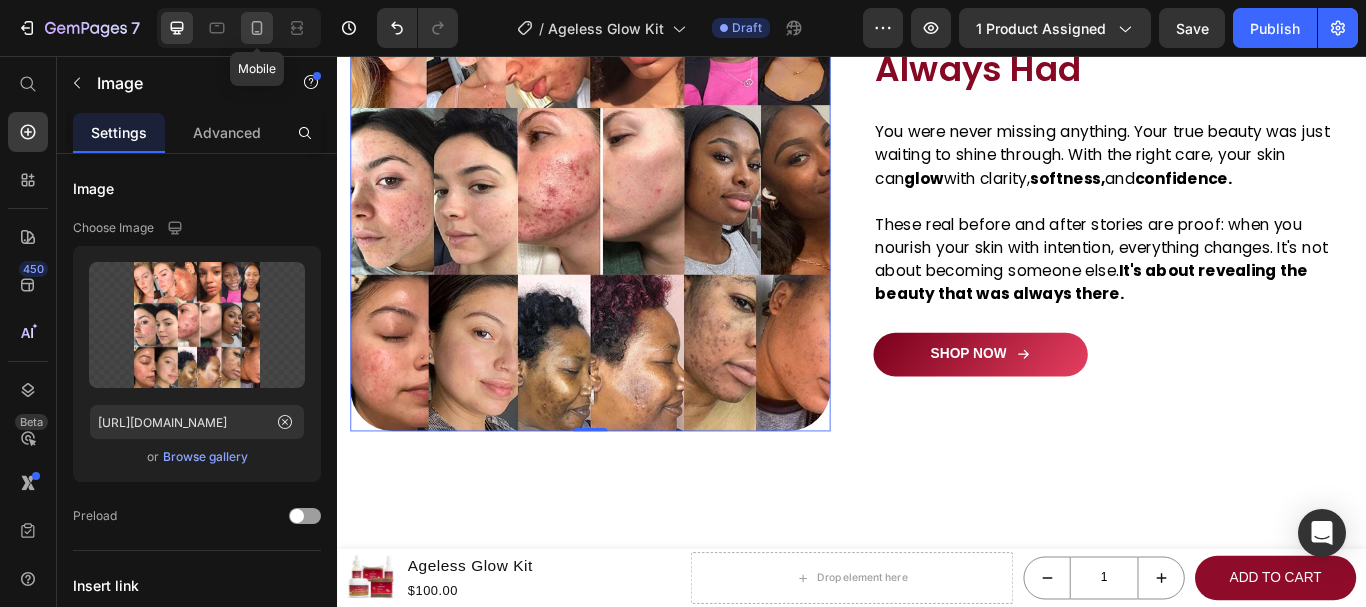 click 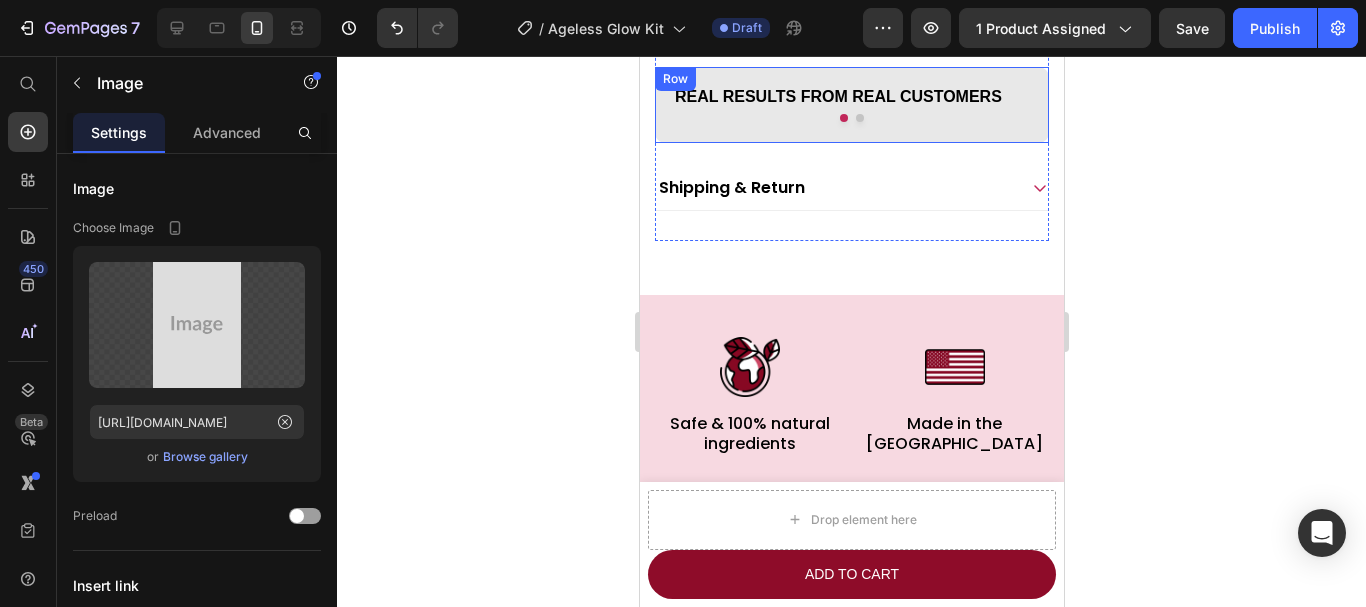 scroll, scrollTop: 1152, scrollLeft: 0, axis: vertical 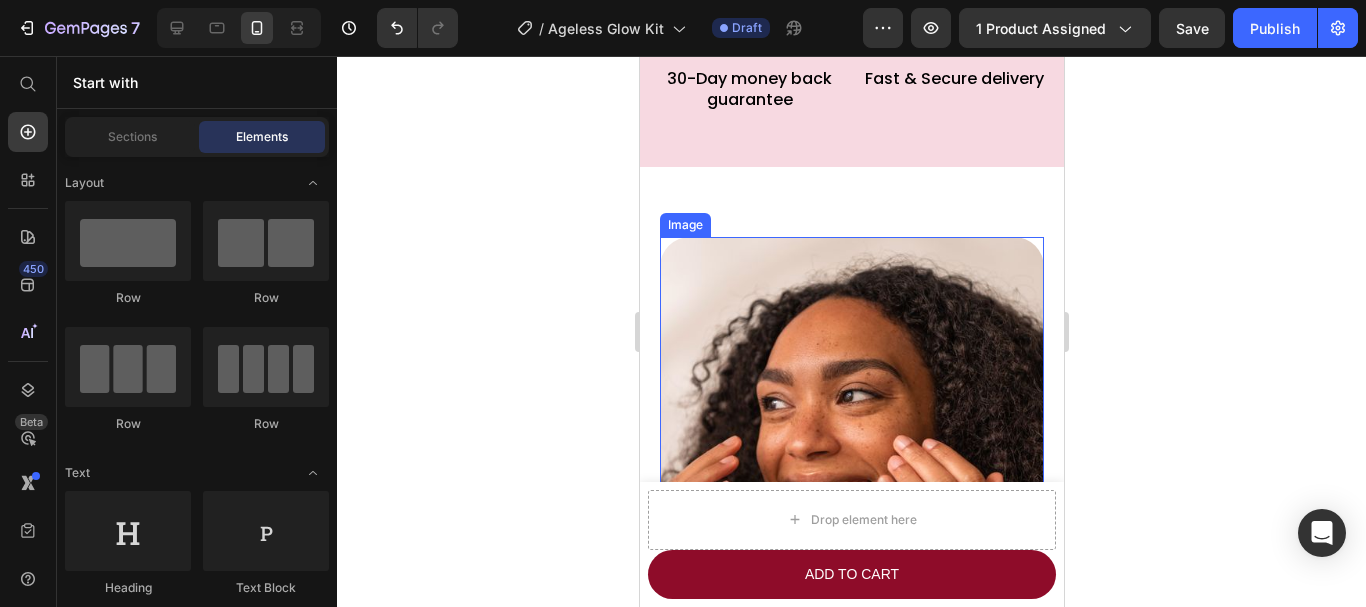 click at bounding box center [851, 429] 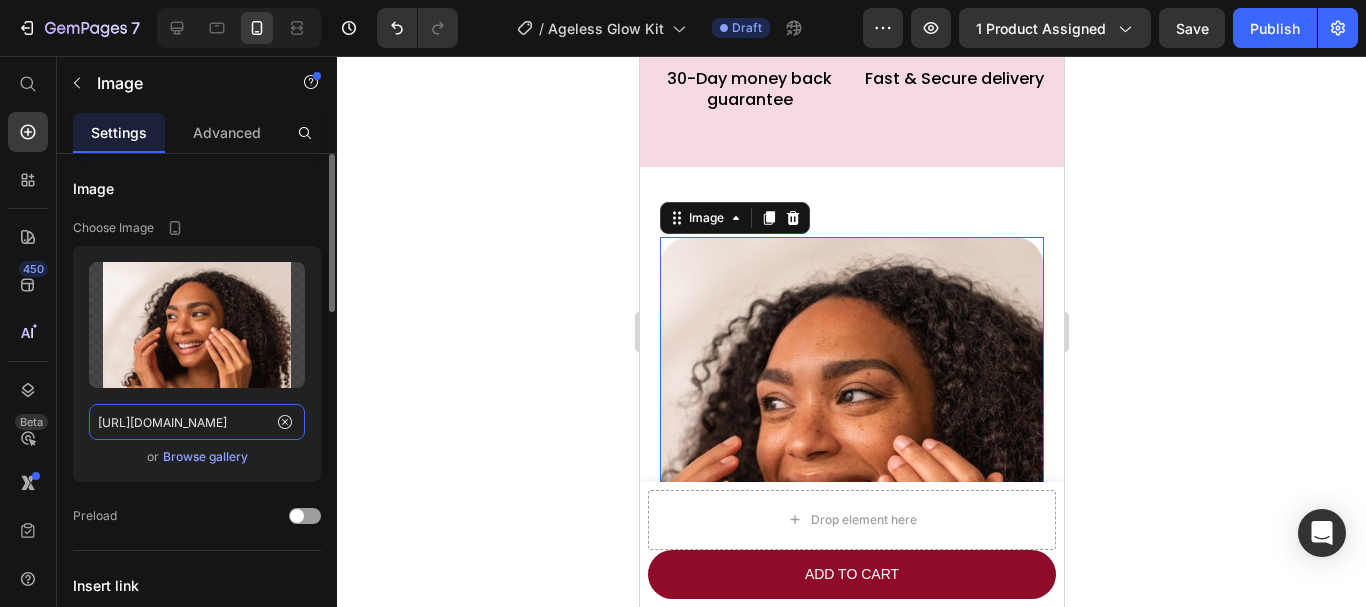 click on "[URL][DOMAIN_NAME]" 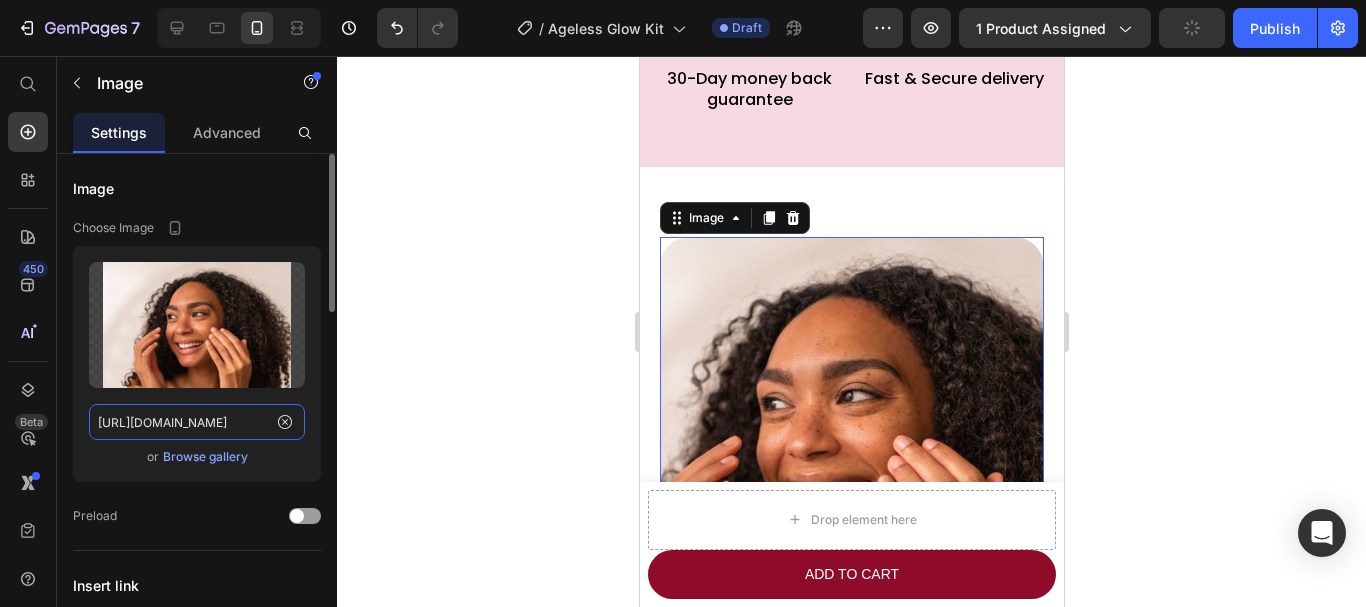 paste on "[DOMAIN_NAME][URL]" 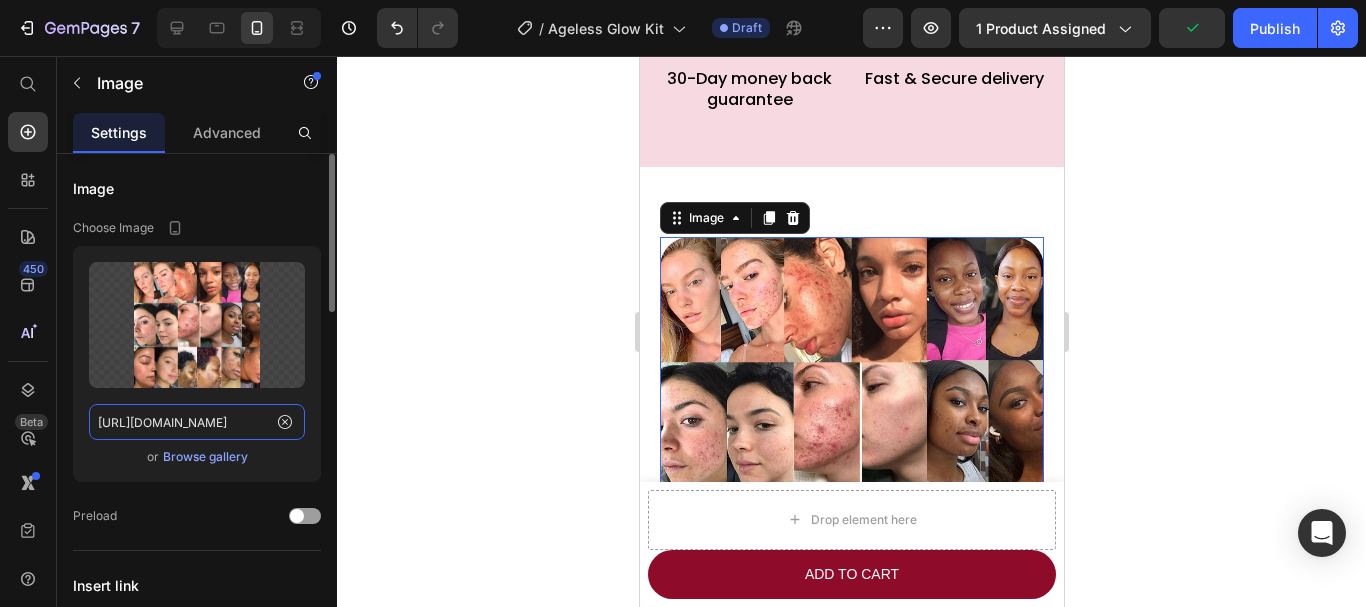 scroll, scrollTop: 0, scrollLeft: 767, axis: horizontal 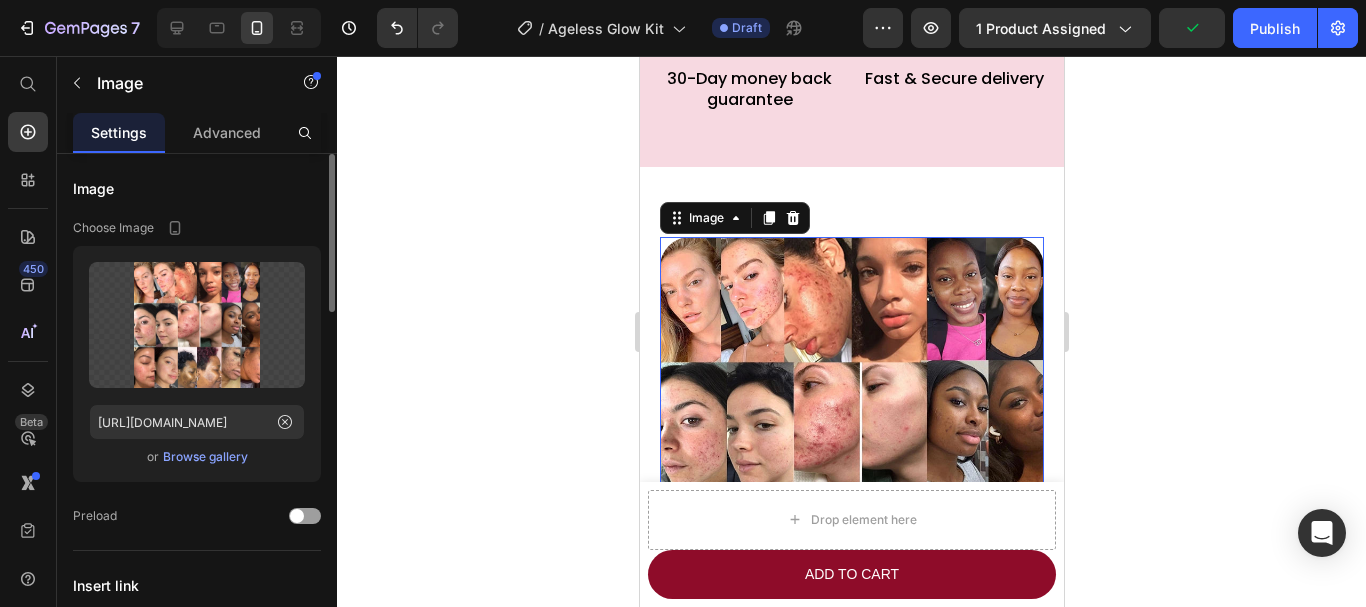 click on "Image Choose Image Upload Image [URL][DOMAIN_NAME]  or   Browse gallery  Preload" 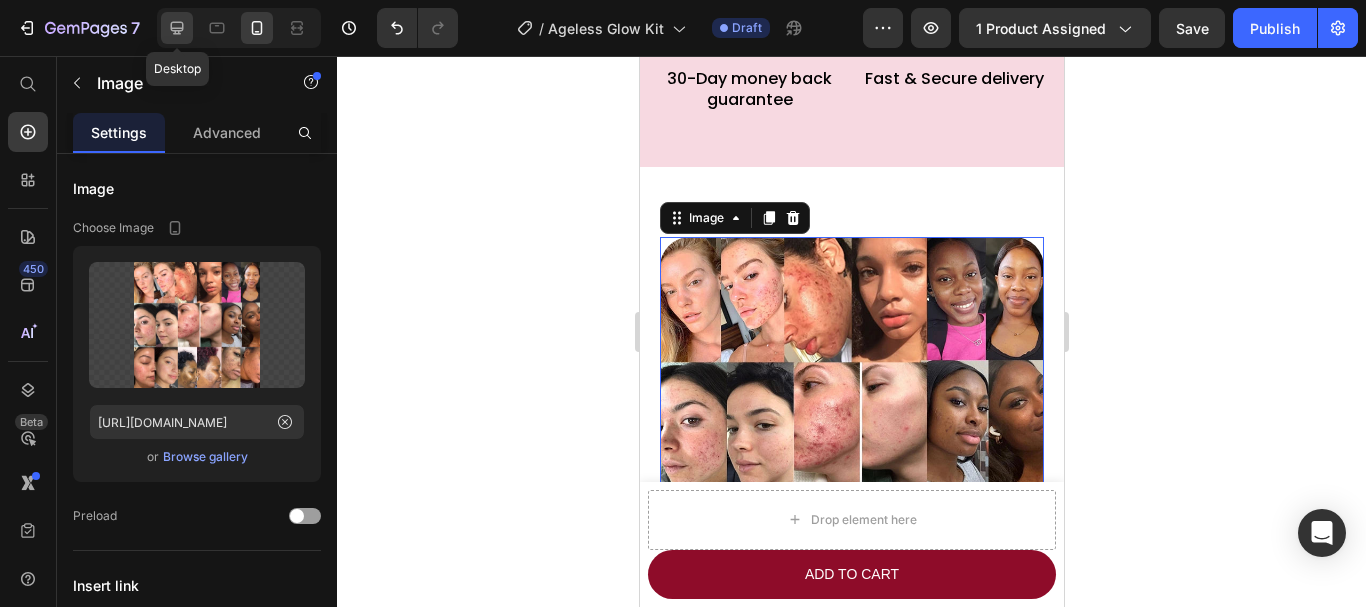 click 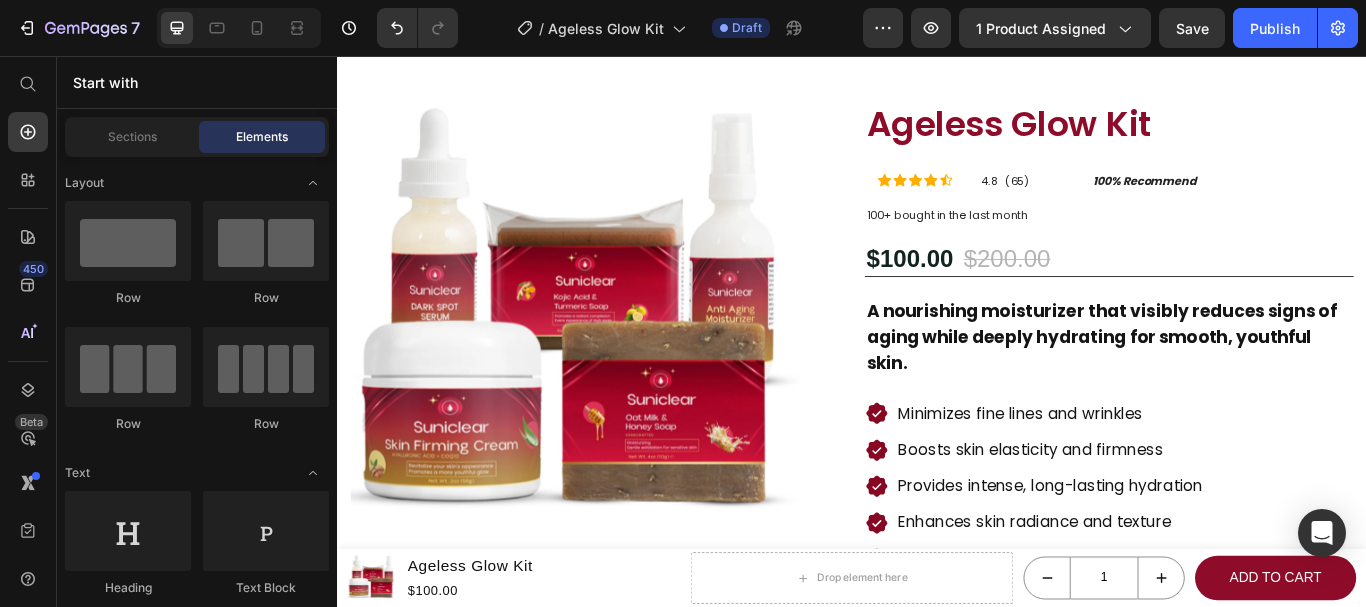 scroll, scrollTop: 41, scrollLeft: 0, axis: vertical 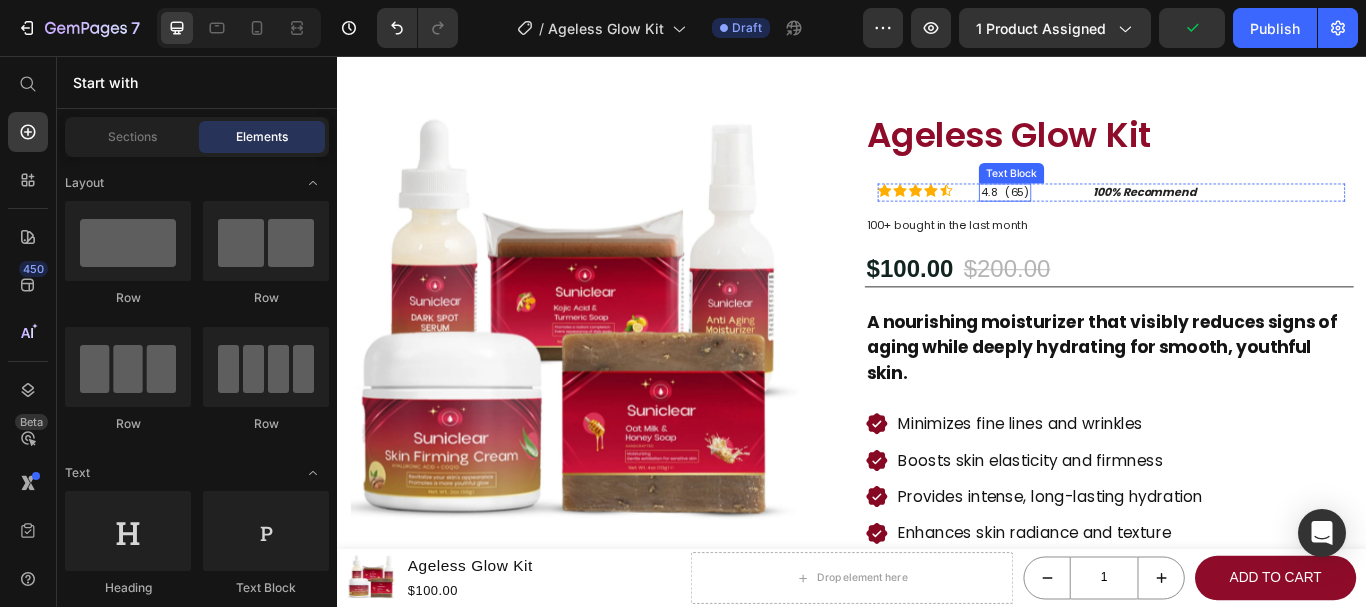 click on "4.8   (65)" at bounding box center (1115, 215) 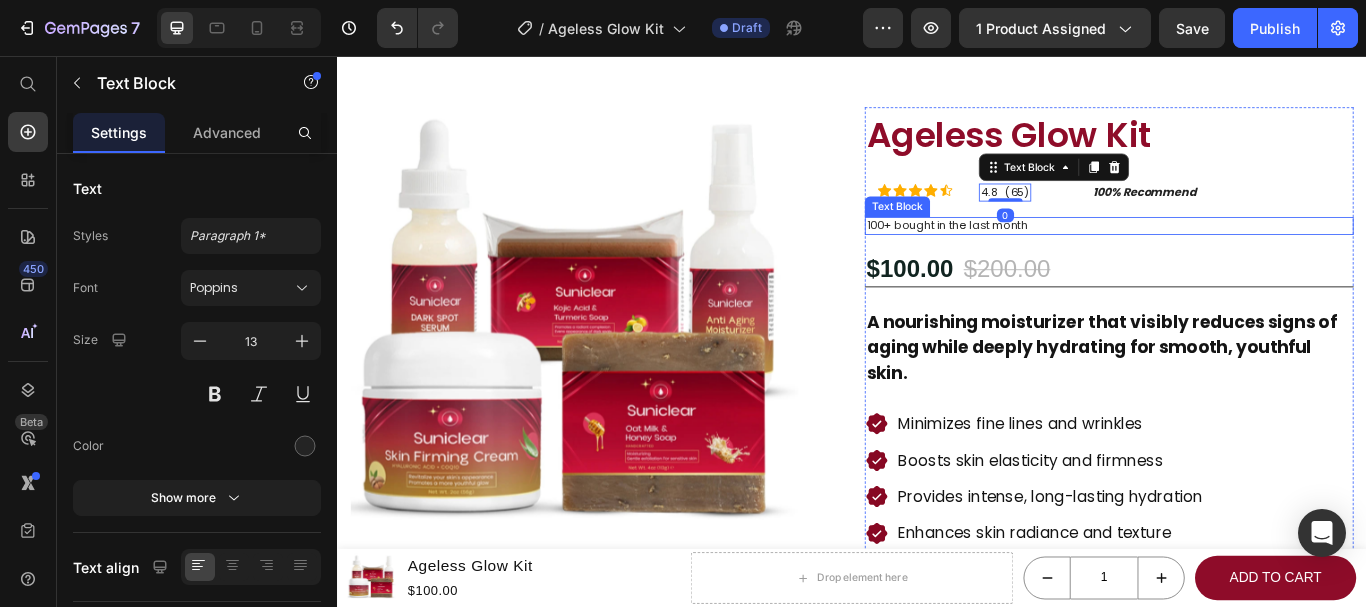 click on "100+ bought in the last month" at bounding box center (1237, 254) 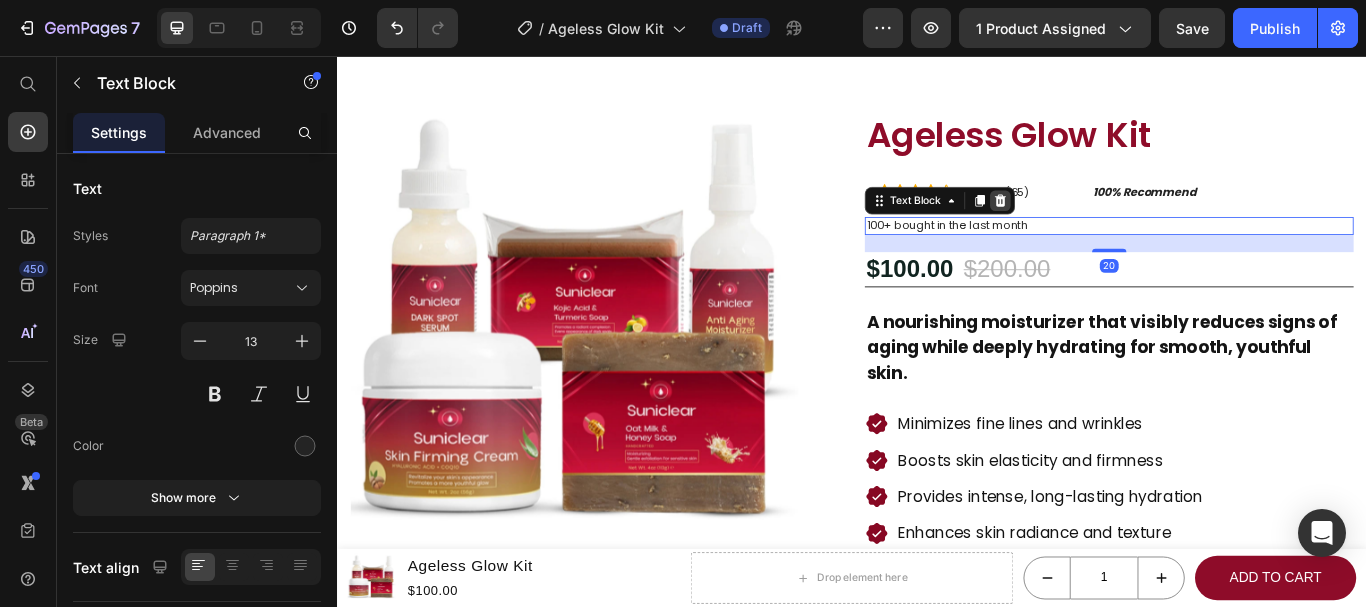 click 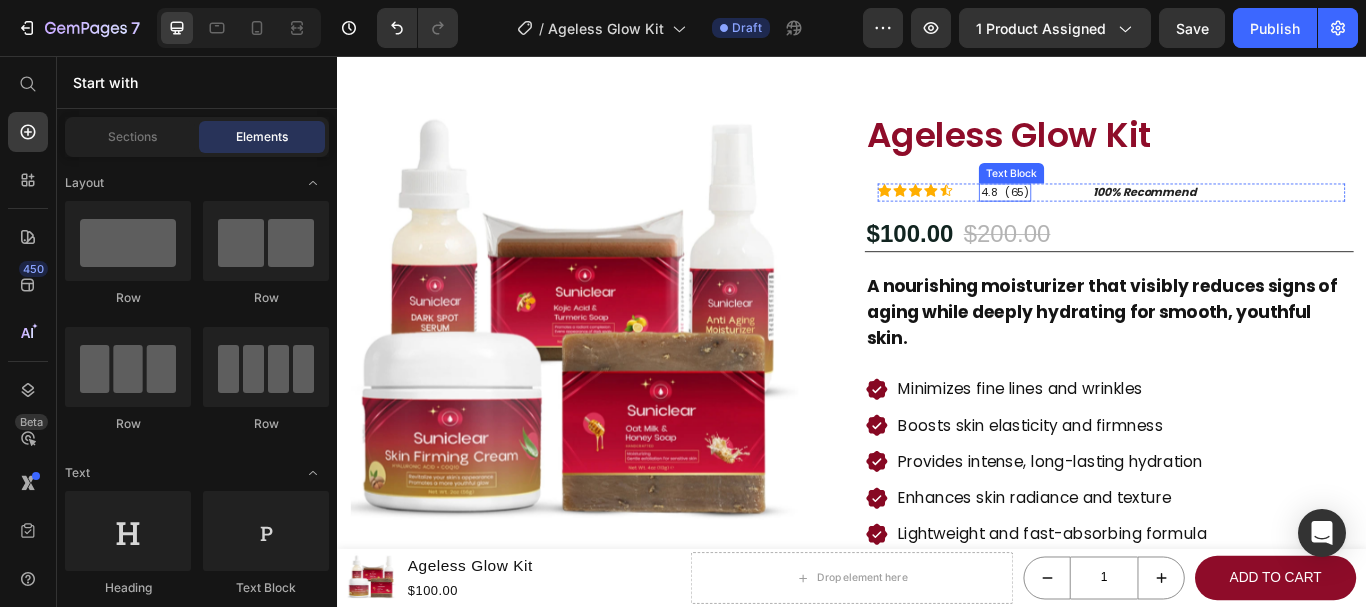click on "4.8   (65)" at bounding box center (1115, 215) 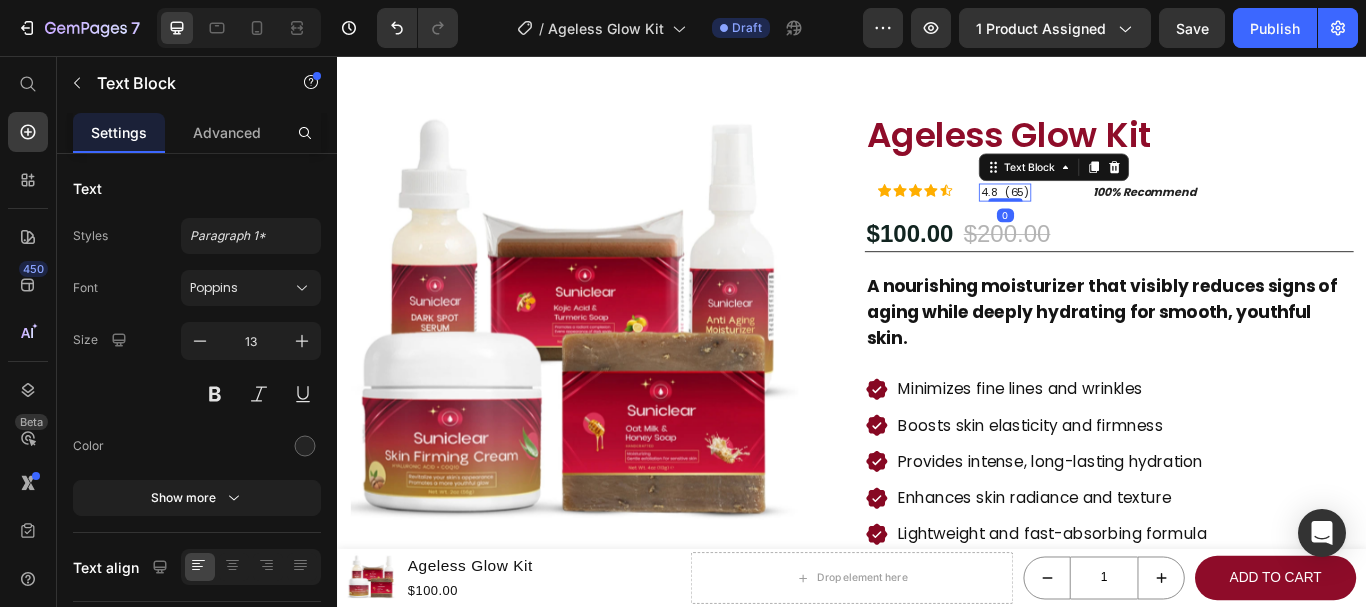 click on "4.8   (65)" at bounding box center [1115, 215] 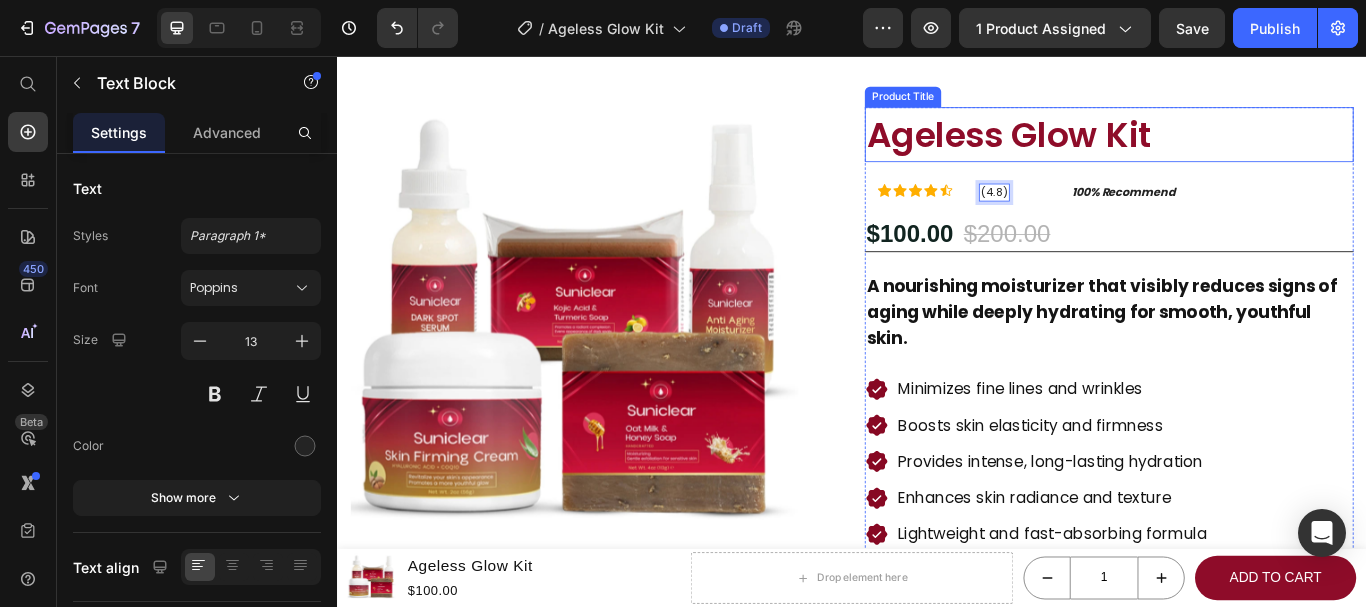 click on "Ageless Glow Kit" at bounding box center [1237, 148] 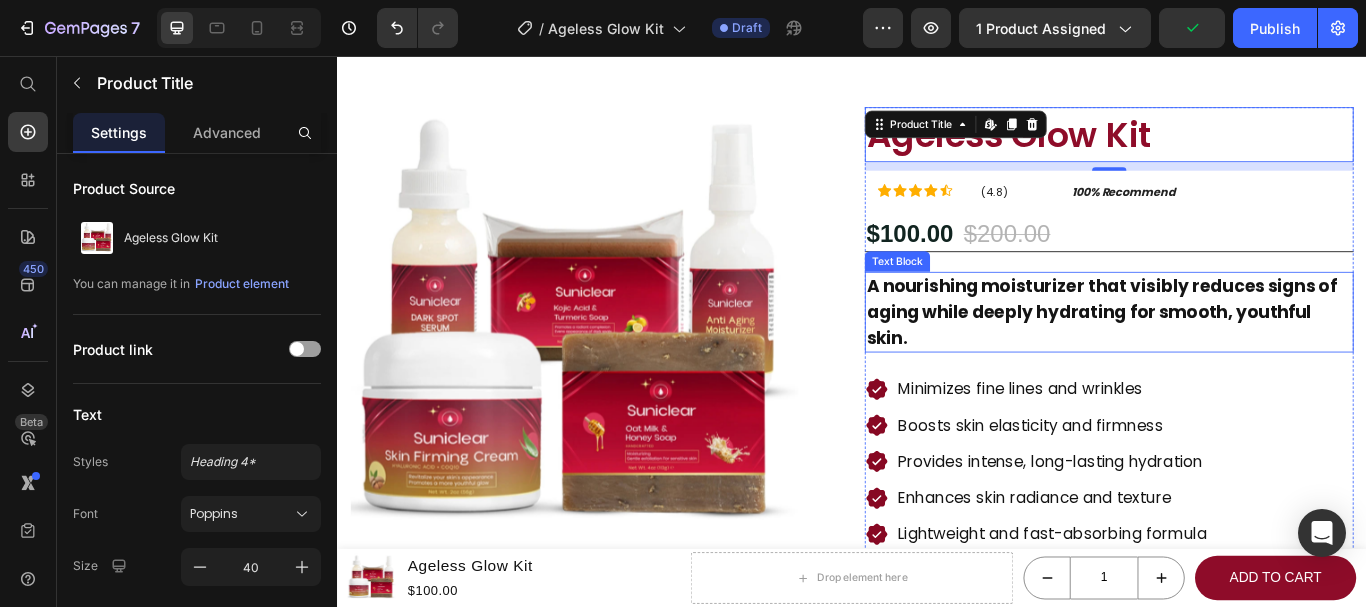 click on "A nourishing moisturizer that visibly reduces signs of aging while deeply hydrating for smooth, youthful skin." at bounding box center (1237, 355) 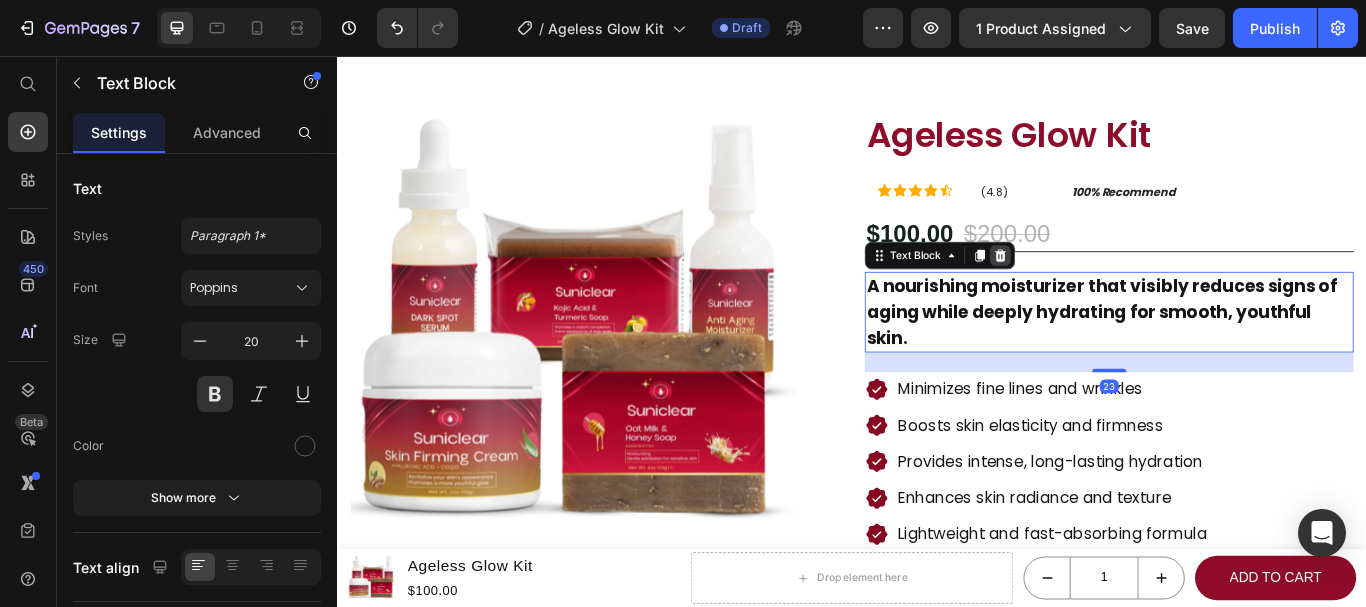 click 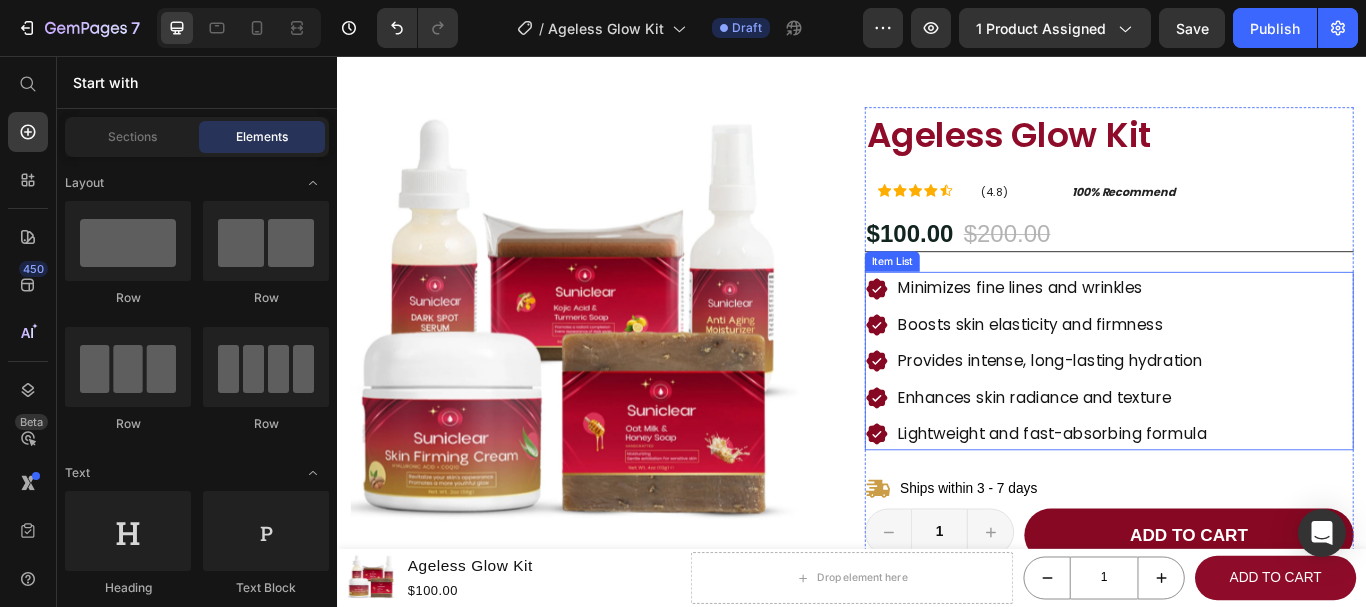 click on "Boosts skin elasticity and firmness" at bounding box center (1171, 370) 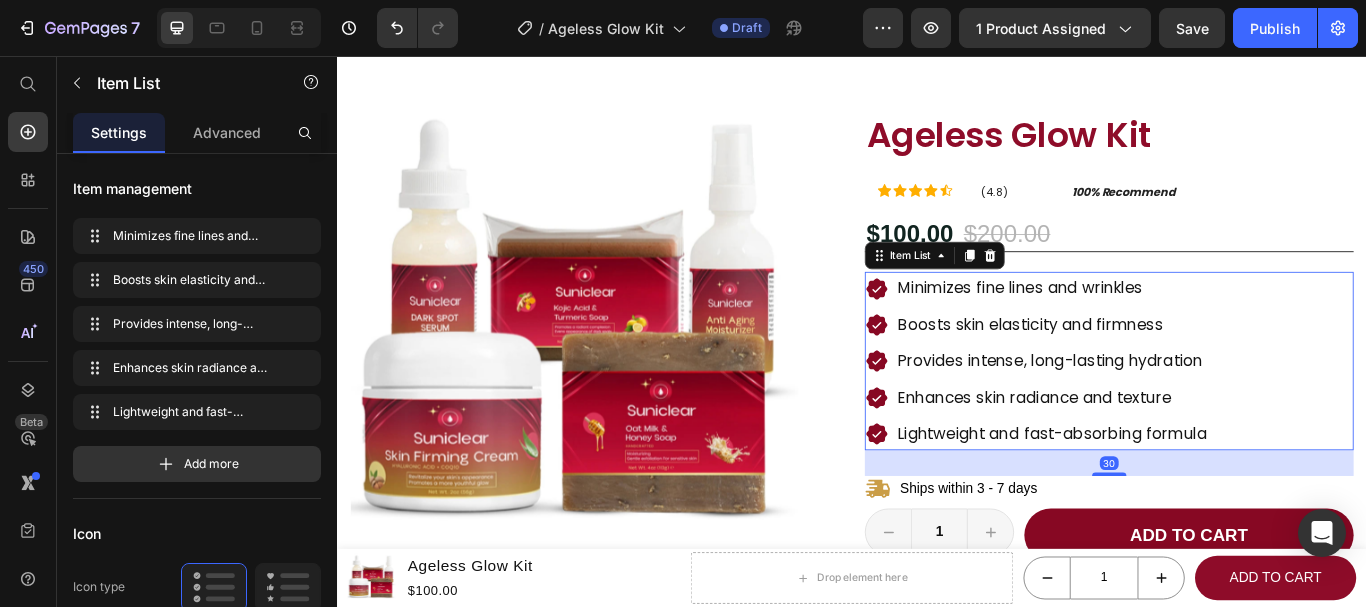 click on "Minimizes fine lines and wrinkles
Boosts skin elasticity and firmness
Provides intense, long-lasting hydration
Enhances skin radiance and texture
Lightweight and fast-absorbing formula" at bounding box center [1237, 412] 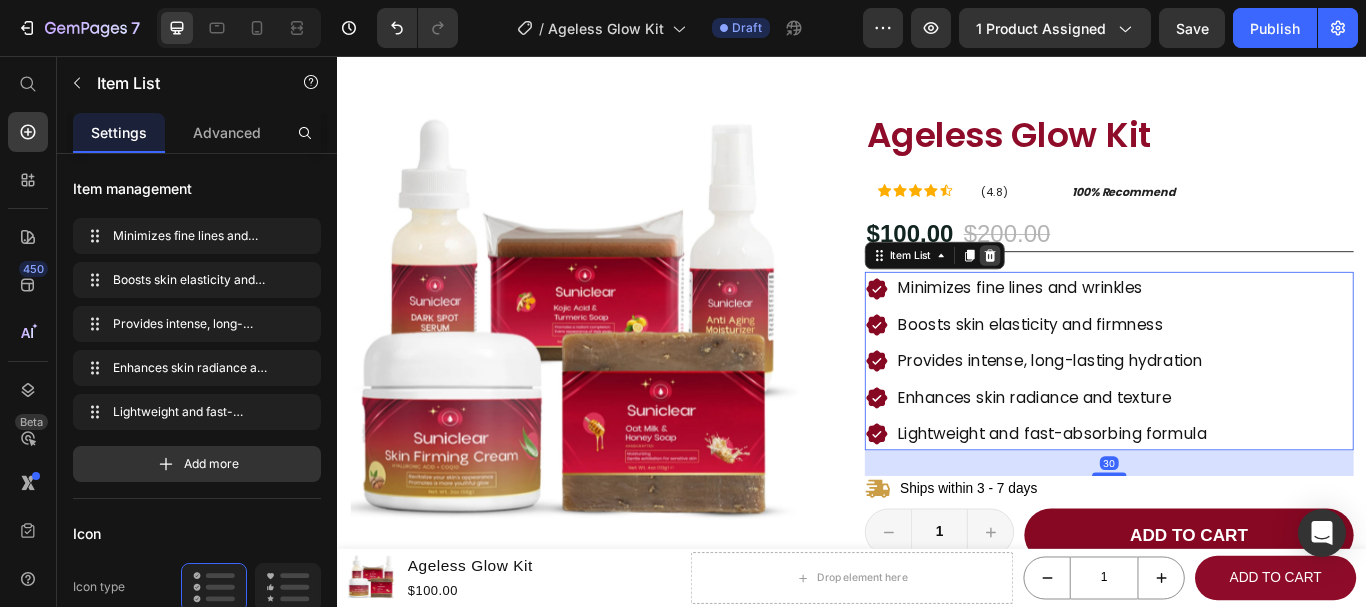 click 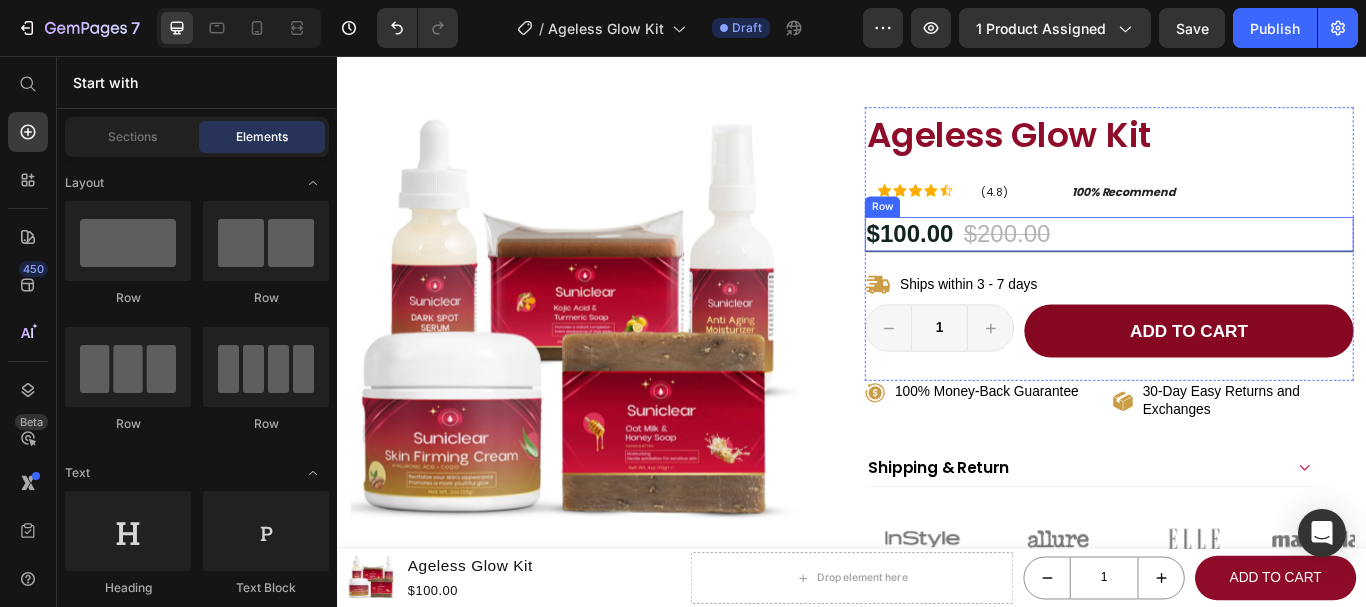 click on "$100.00 Product Price $200.00 Product Price 50% OFF Discount Tag Row" at bounding box center (1237, 264) 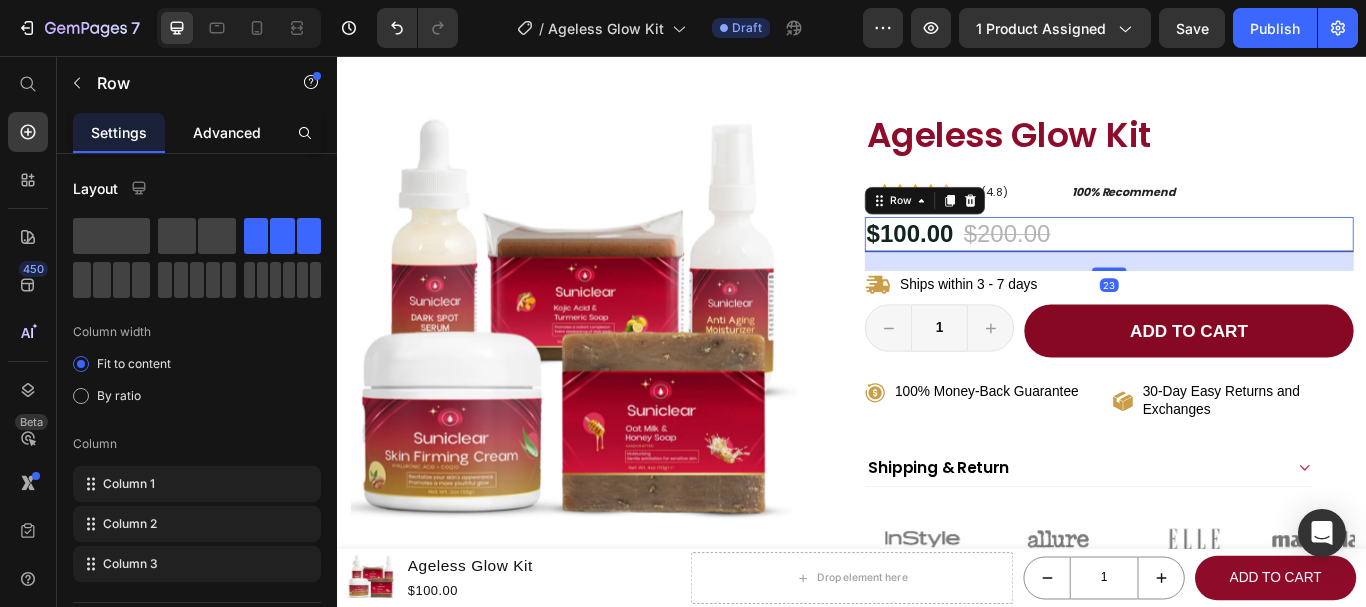 click on "Advanced" at bounding box center (227, 132) 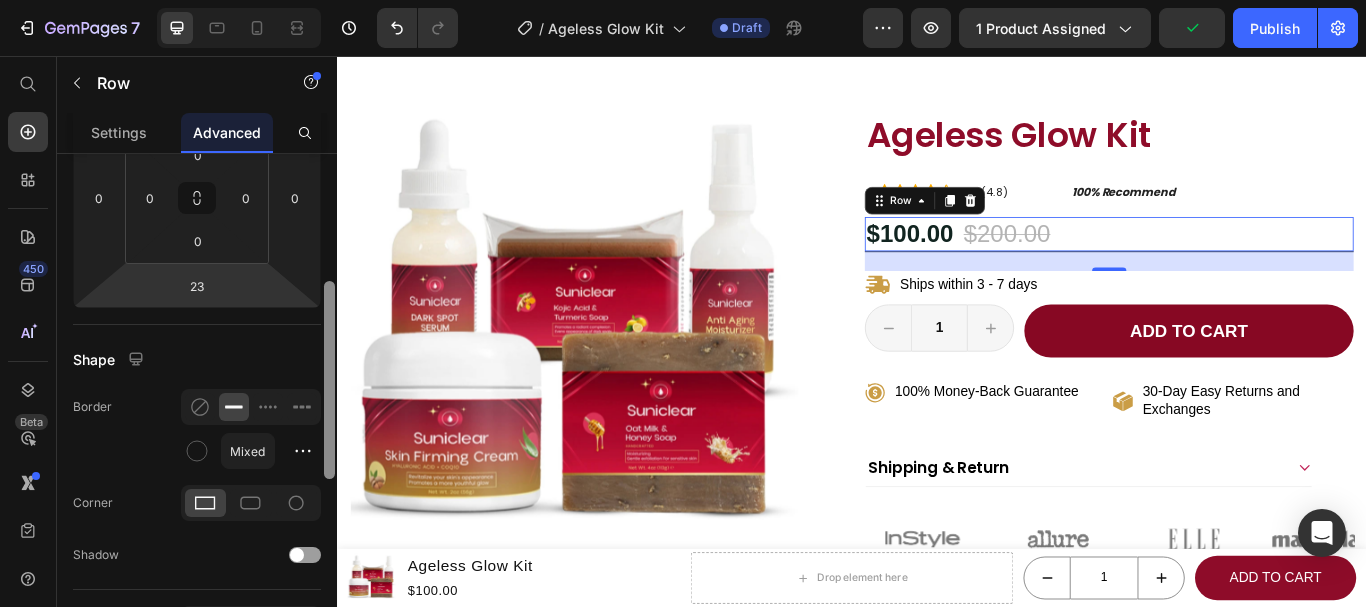 scroll, scrollTop: 412, scrollLeft: 0, axis: vertical 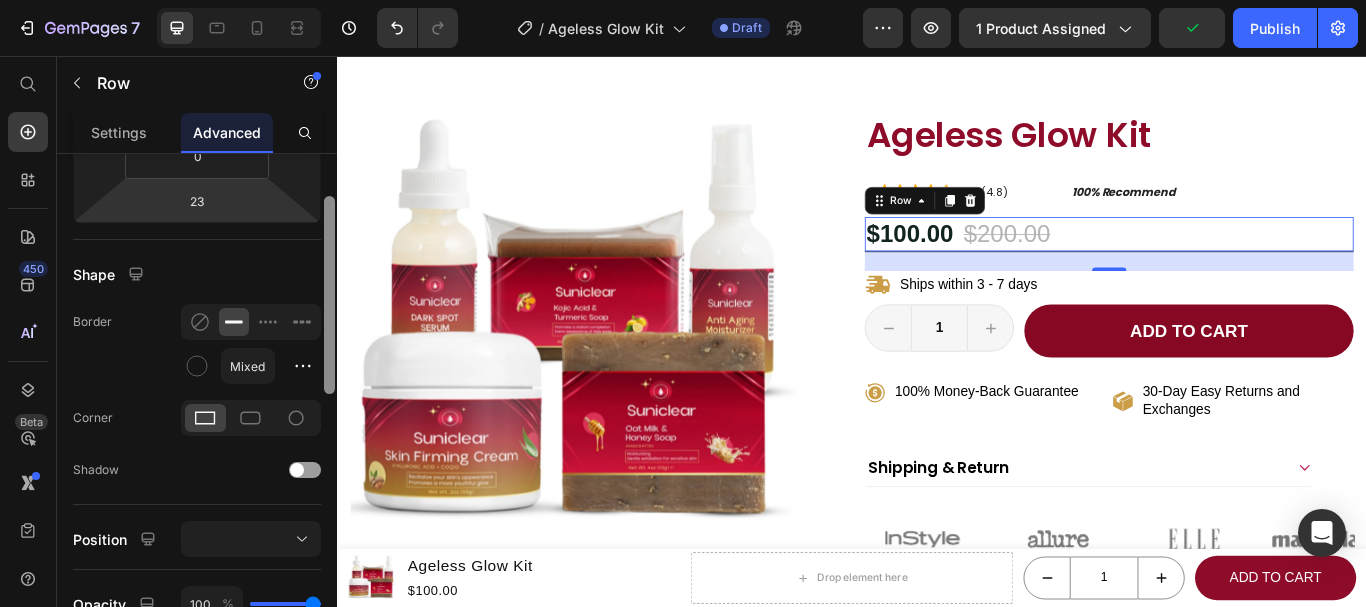 drag, startPoint x: 326, startPoint y: 179, endPoint x: 263, endPoint y: 340, distance: 172.88725 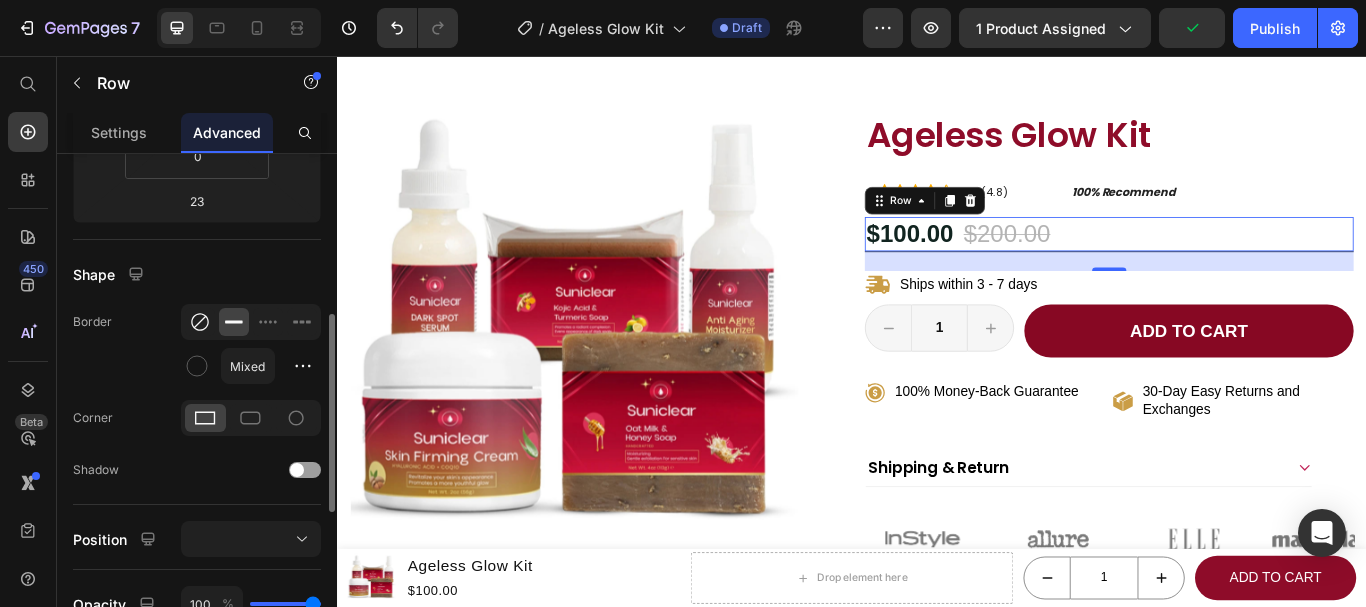 click 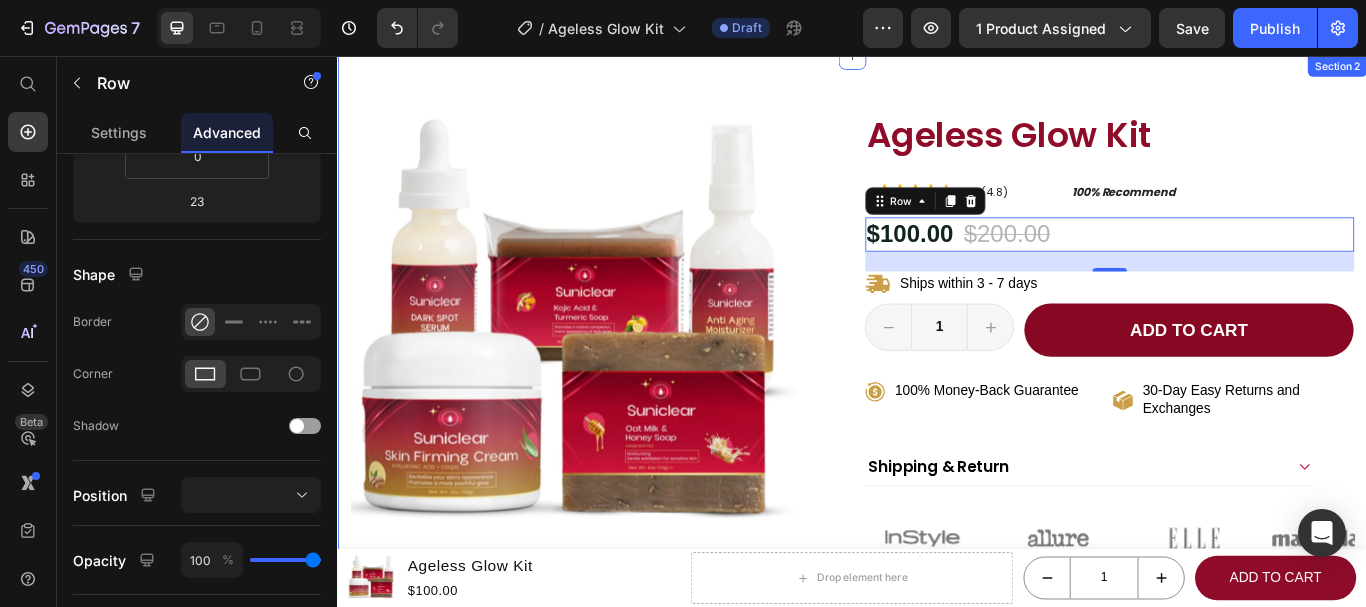 click on "Product Images Transformations That Speak for Themselves Heading Image Image Image Image Carousel Row Ageless Glow Kit Product Title Icon Icon Icon Icon
Icon Icon List (4.8) Text Block 100% Recommend Text Block Row Row $100.00 Product Price $200.00 Product Price 50% OFF Discount Tag Row   23
Ships within 3 - 7 days Item List 1 Product Quantity Row Add to cart Add to Cart Row Row
100% Money-Back Guarantee Item List
30-Day Easy Returns and Exchanges Item List Row Real Results from Real Customers Heading Image Image Image Image Carousel Row
Shipping & Return Accordion Image Image Image Image Image Carousel Product Section 2" at bounding box center [937, 561] 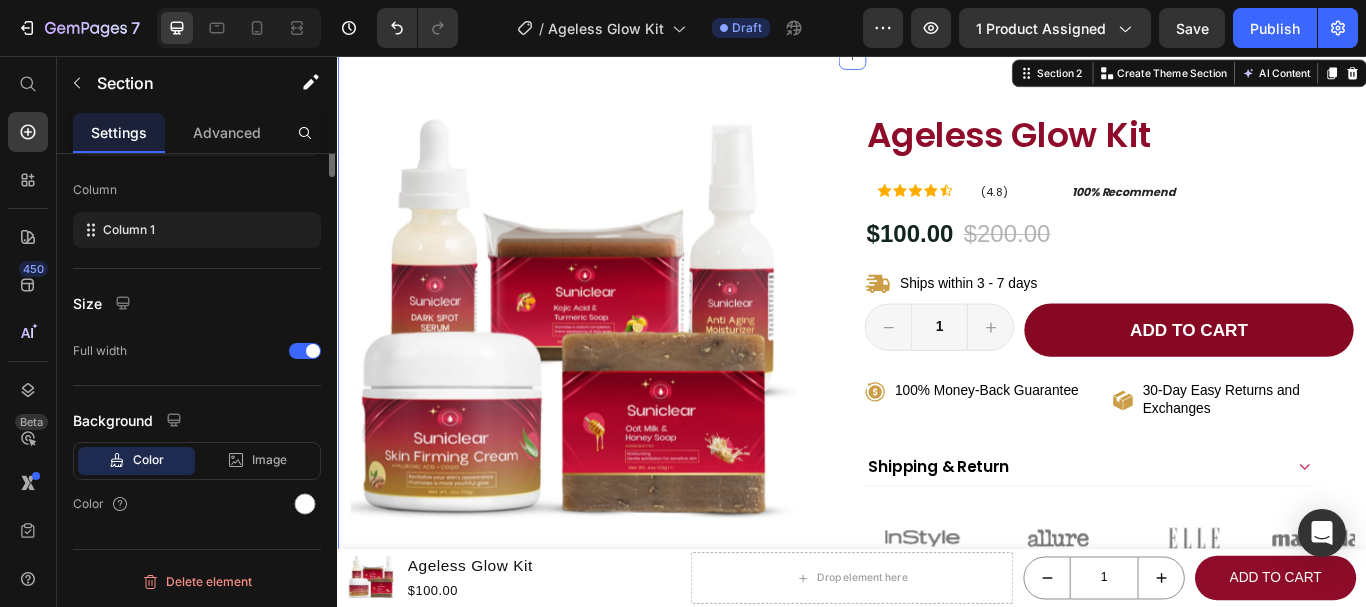 scroll, scrollTop: 0, scrollLeft: 0, axis: both 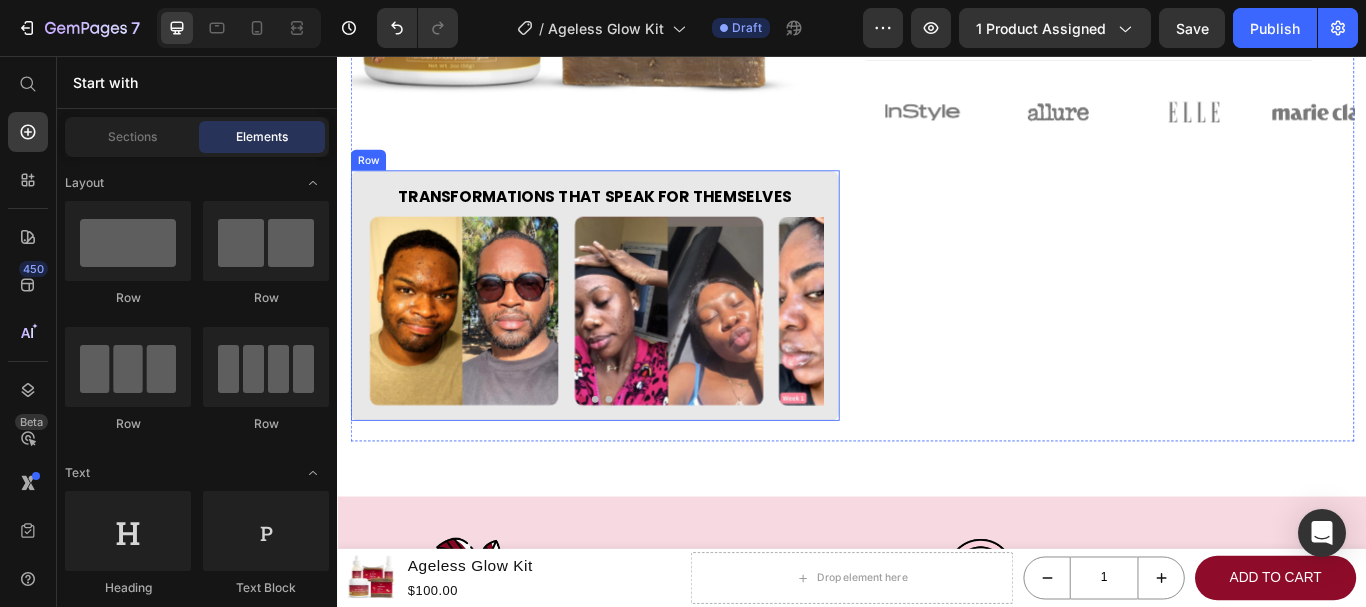 click on "Transformations That Speak for Themselves Heading Image Image Image Image Carousel Row" at bounding box center [637, 336] 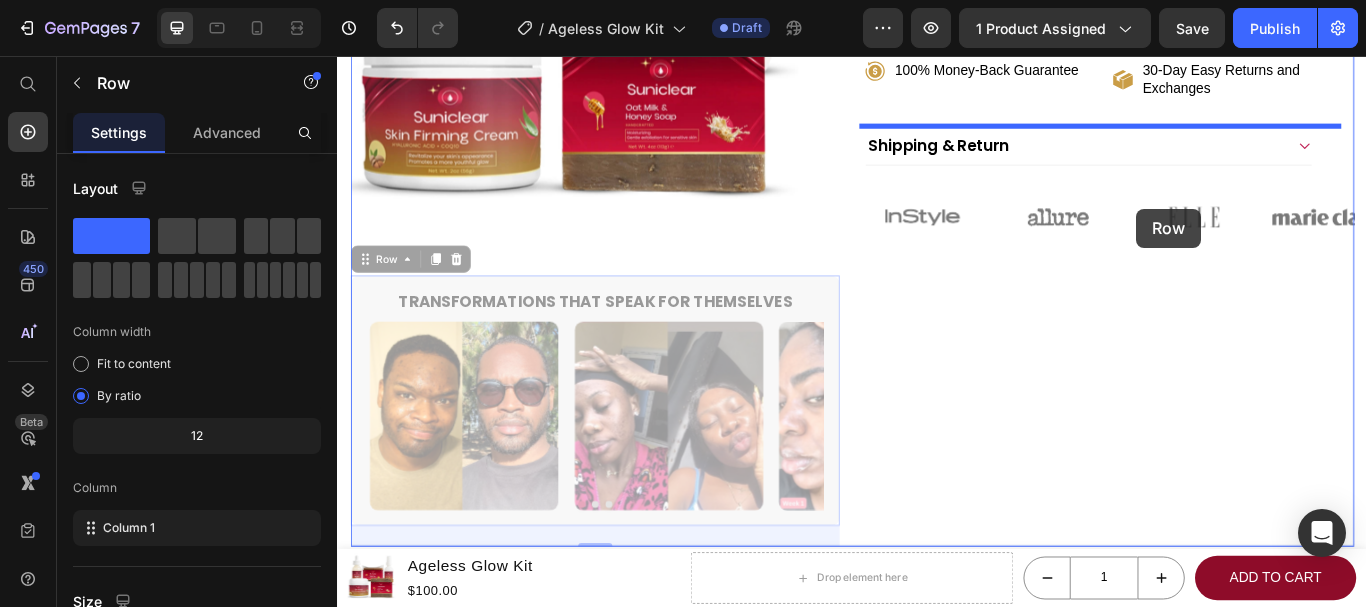 scroll, scrollTop: 360, scrollLeft: 0, axis: vertical 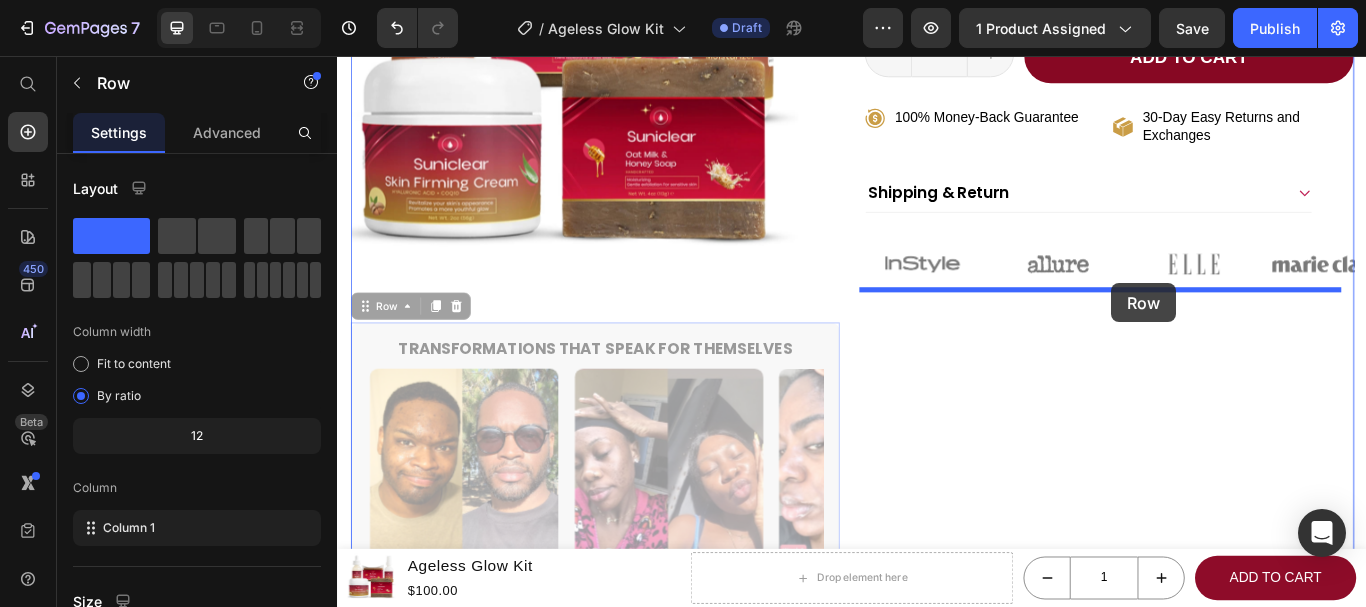 drag, startPoint x: 391, startPoint y: 170, endPoint x: 1240, endPoint y: 321, distance: 862.3236 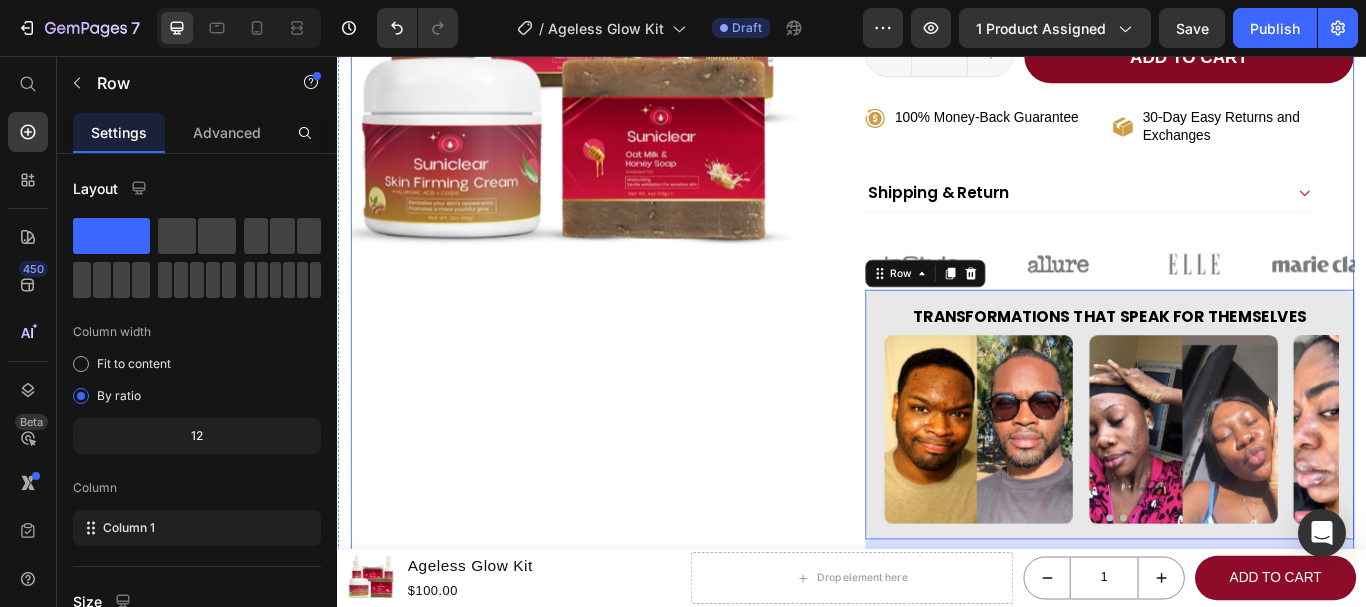 click on "Product Images" at bounding box center [637, 220] 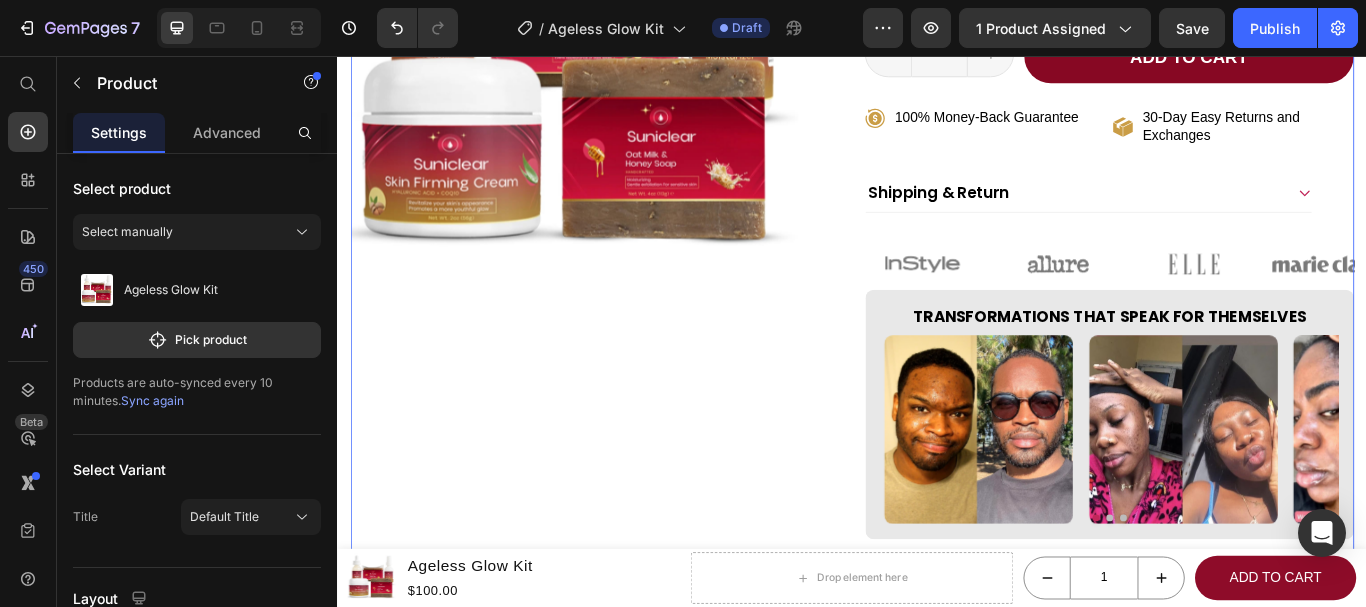 click on "7  Version history  /  Ageless Glow Kit Draft Preview 1 product assigned  Save   Publish" 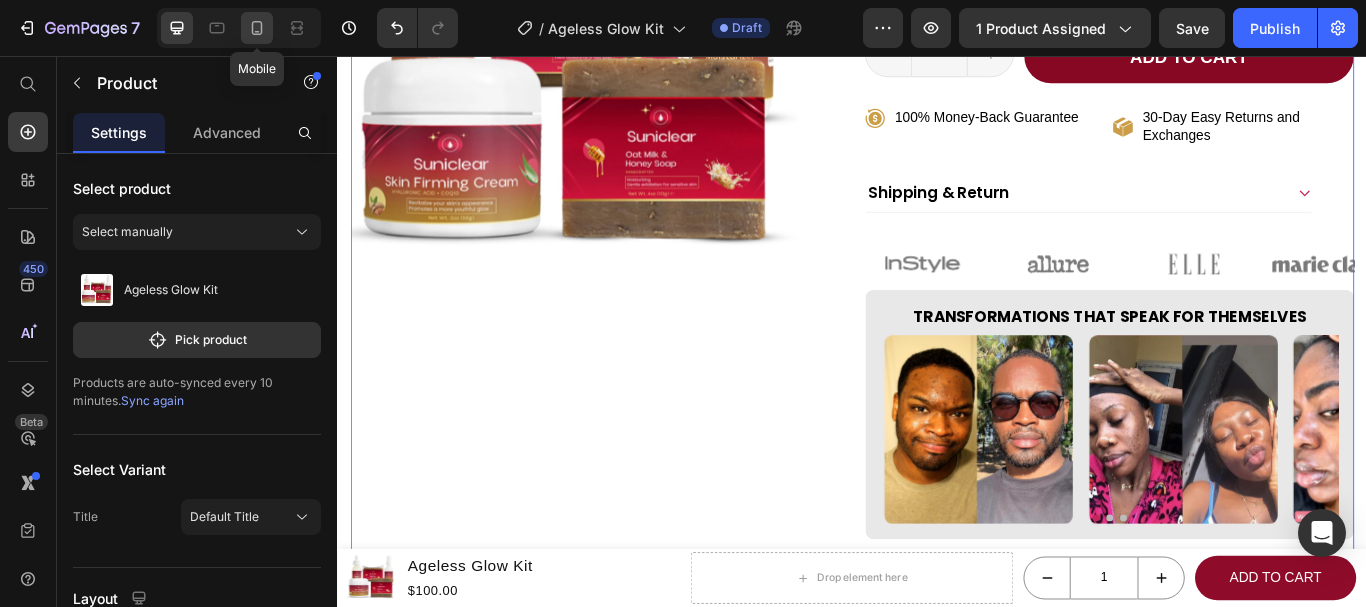 click 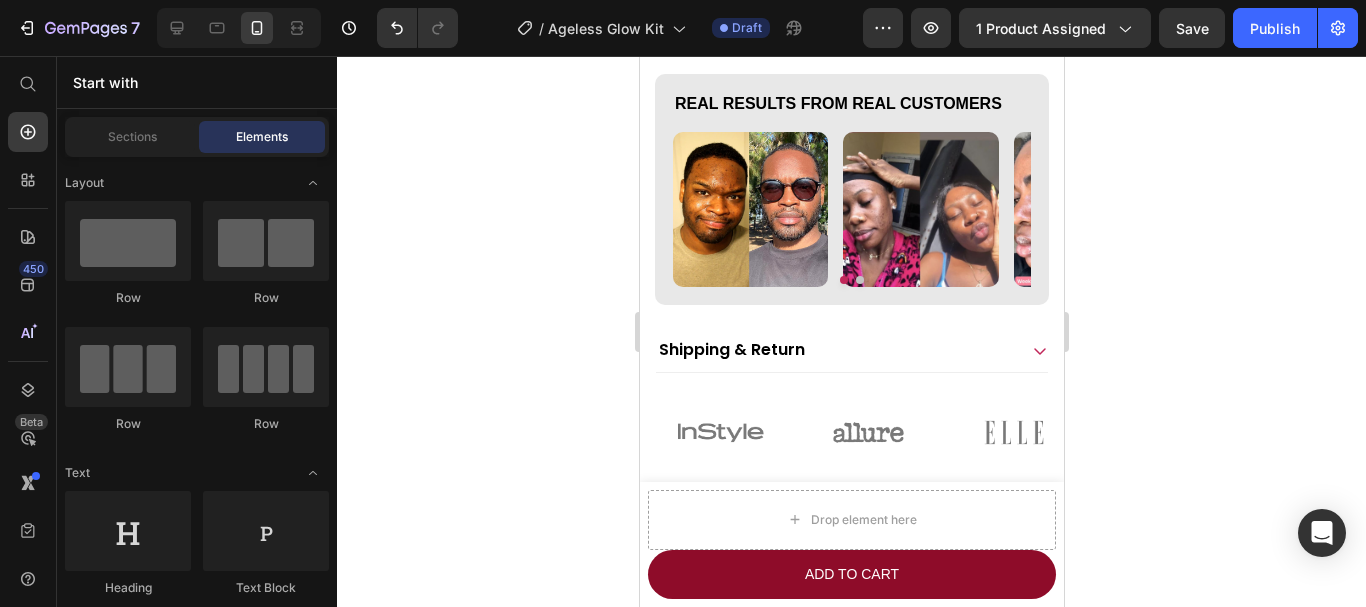 scroll, scrollTop: 799, scrollLeft: 0, axis: vertical 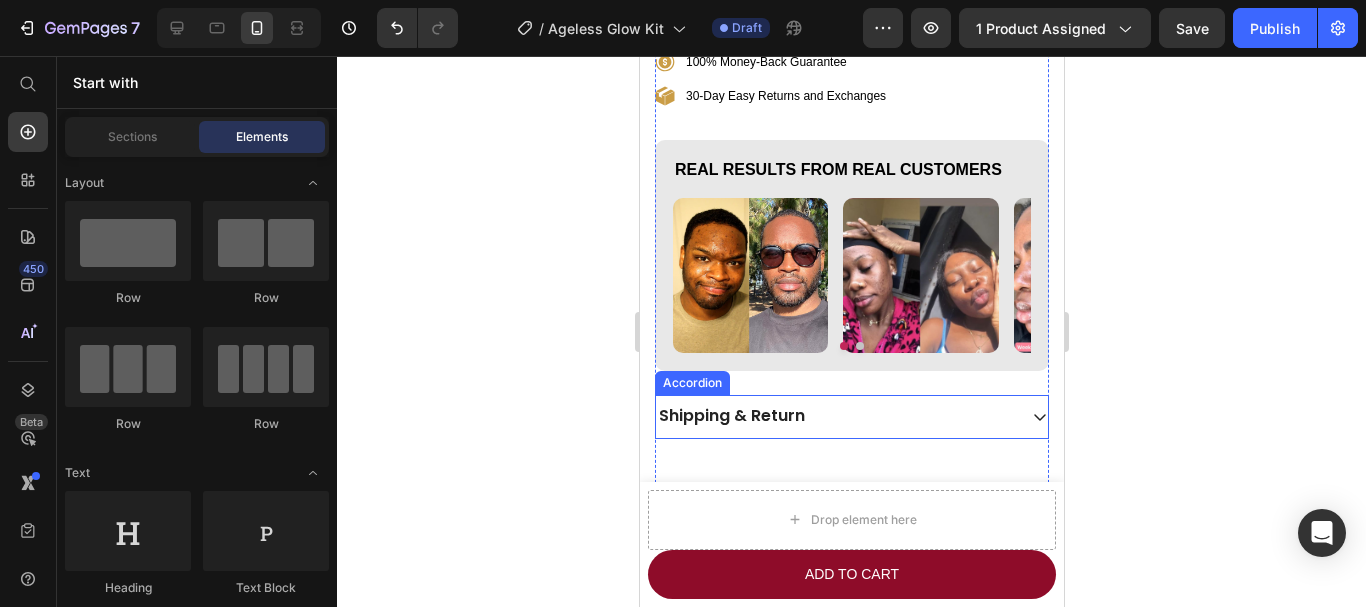 click on "Shipping & Return" at bounding box center [835, 416] 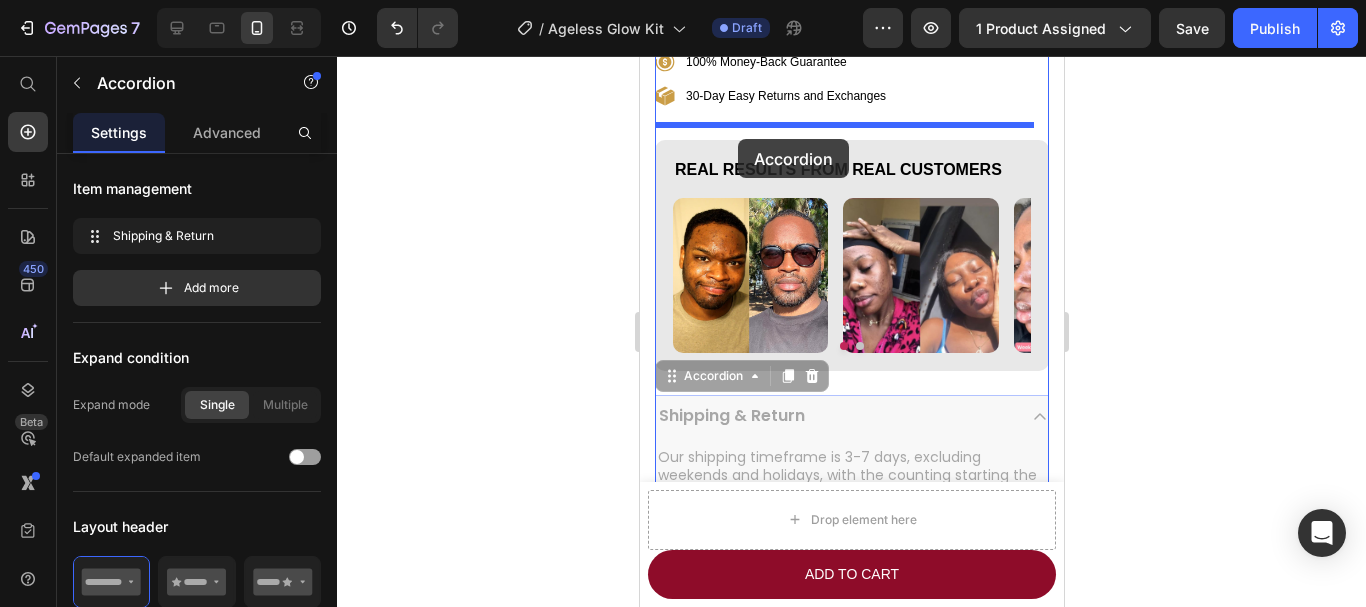 drag, startPoint x: 693, startPoint y: 367, endPoint x: 737, endPoint y: 139, distance: 232.2068 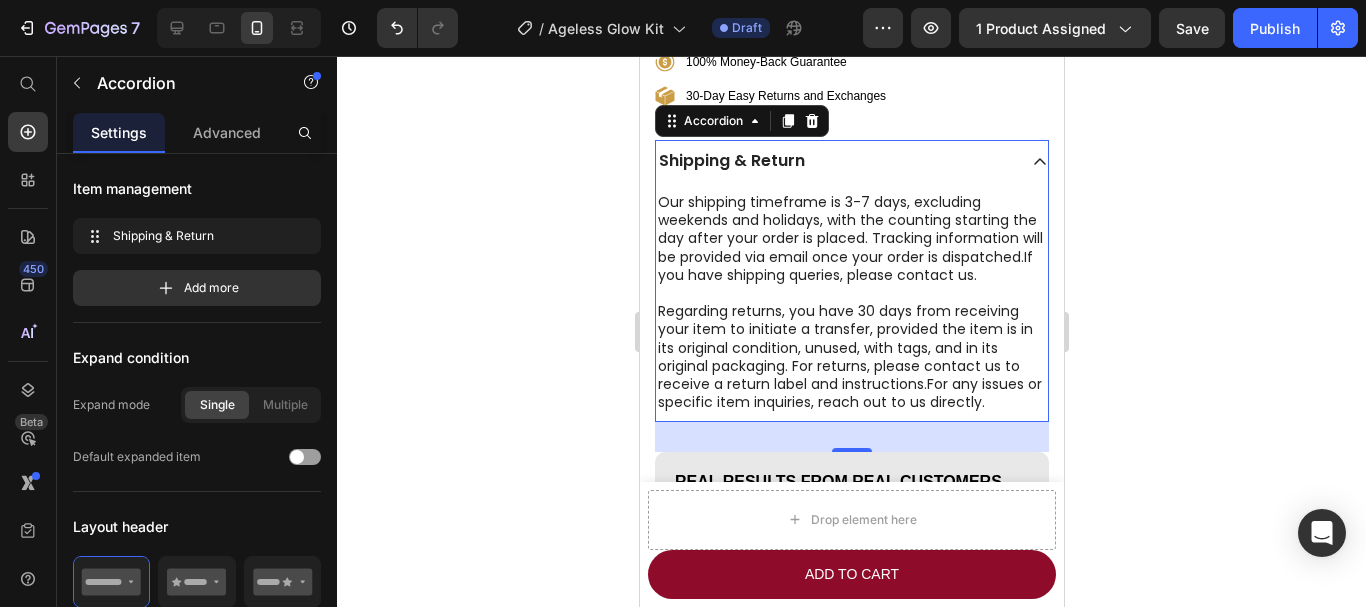 click on "Shipping & Return" at bounding box center (835, 161) 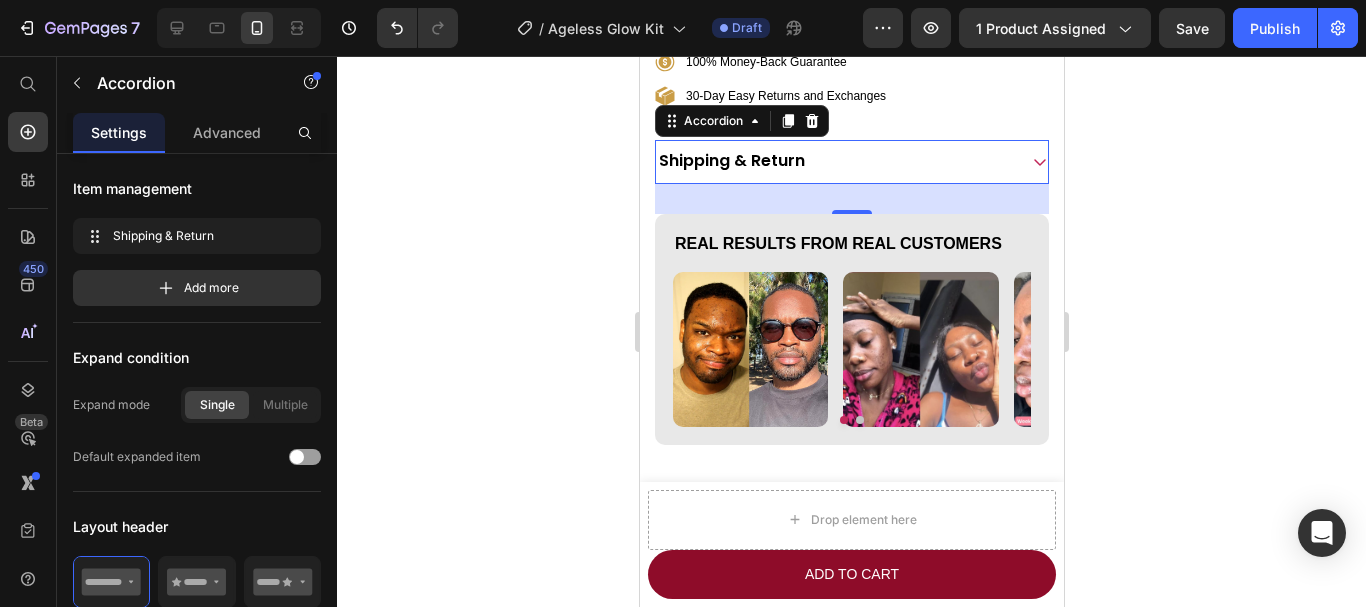 click 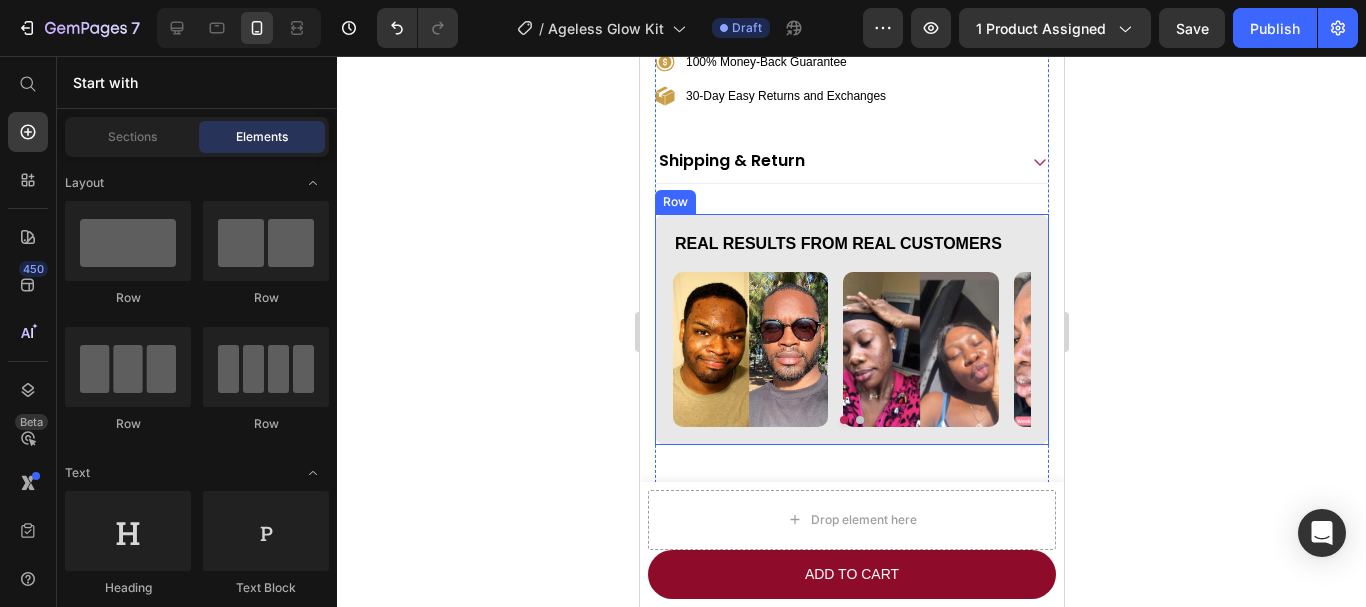 click on "Real Results from Real Customers Heading Image Image Image Image Carousel Row" at bounding box center (851, 329) 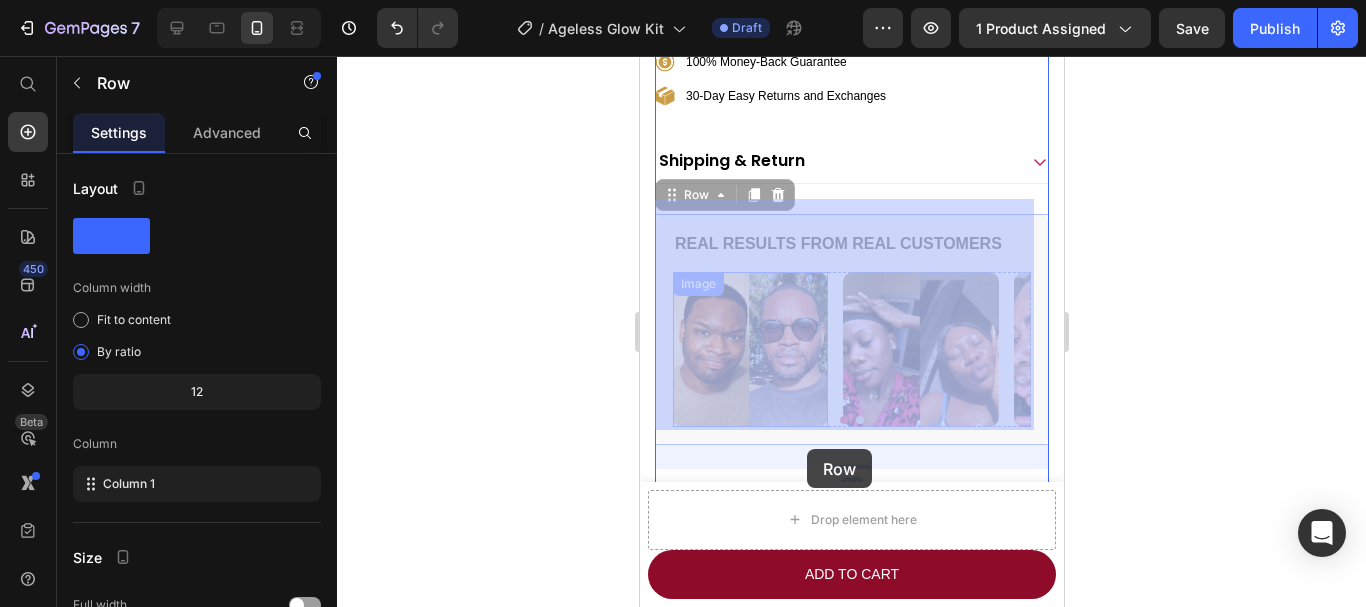 drag, startPoint x: 683, startPoint y: 182, endPoint x: 806, endPoint y: 449, distance: 293.9694 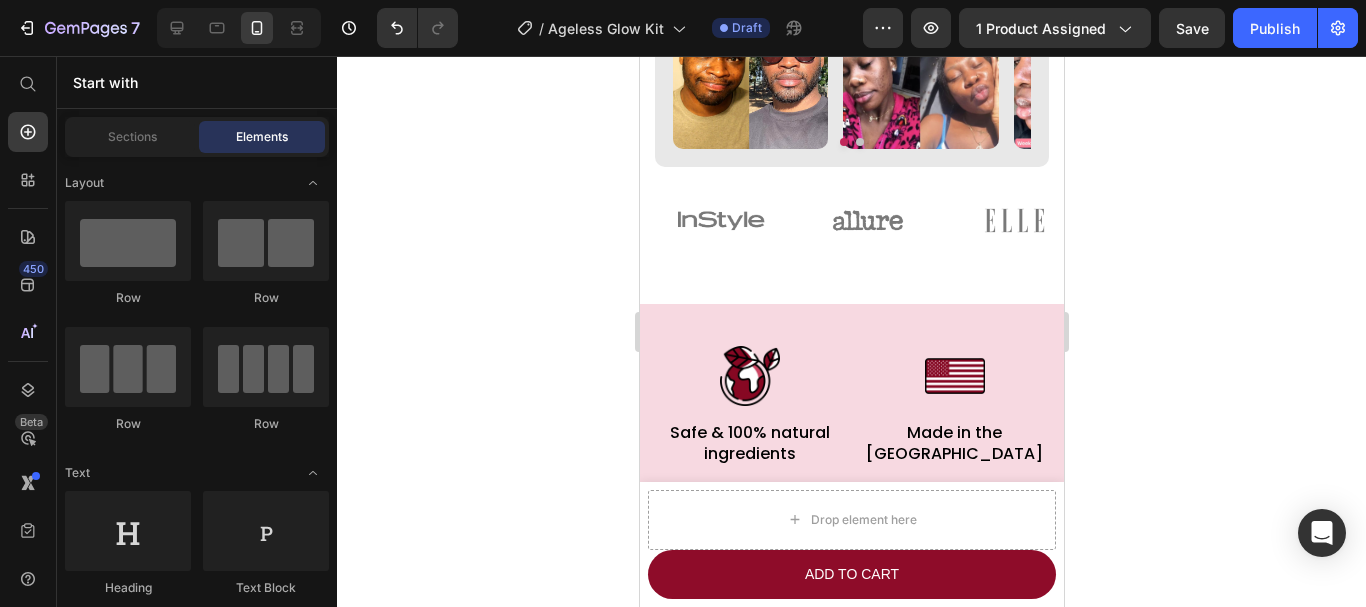 scroll, scrollTop: 1090, scrollLeft: 0, axis: vertical 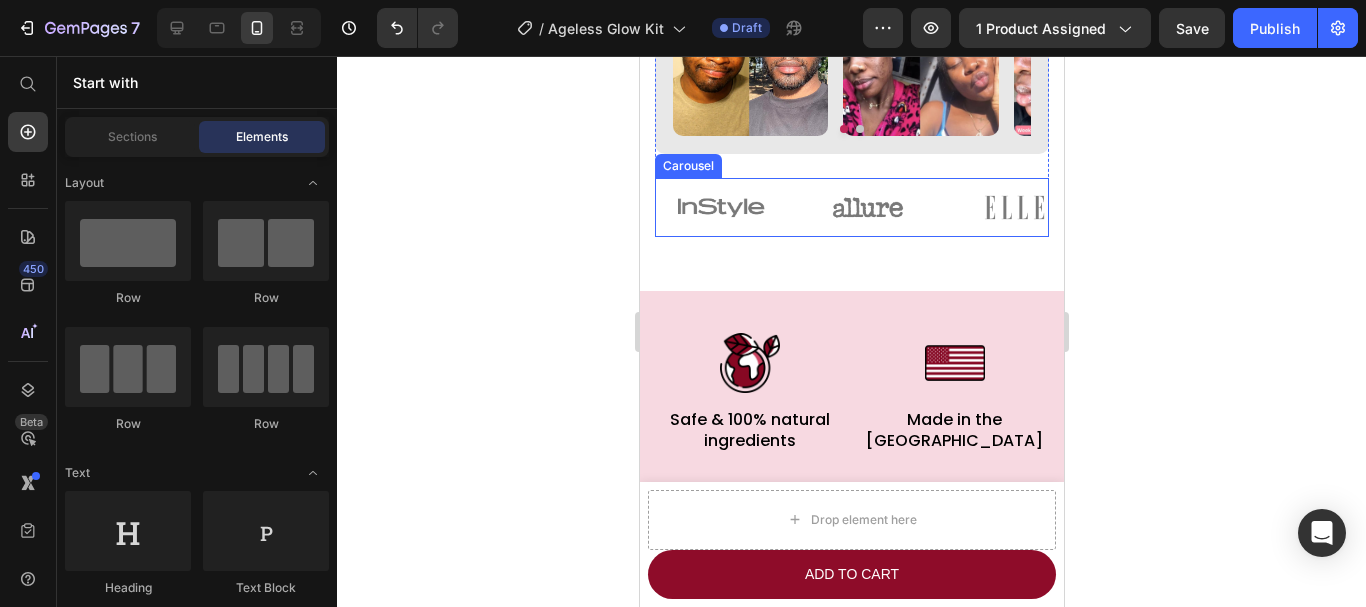 click on "Image Image Image Image Image" at bounding box center [851, 207] 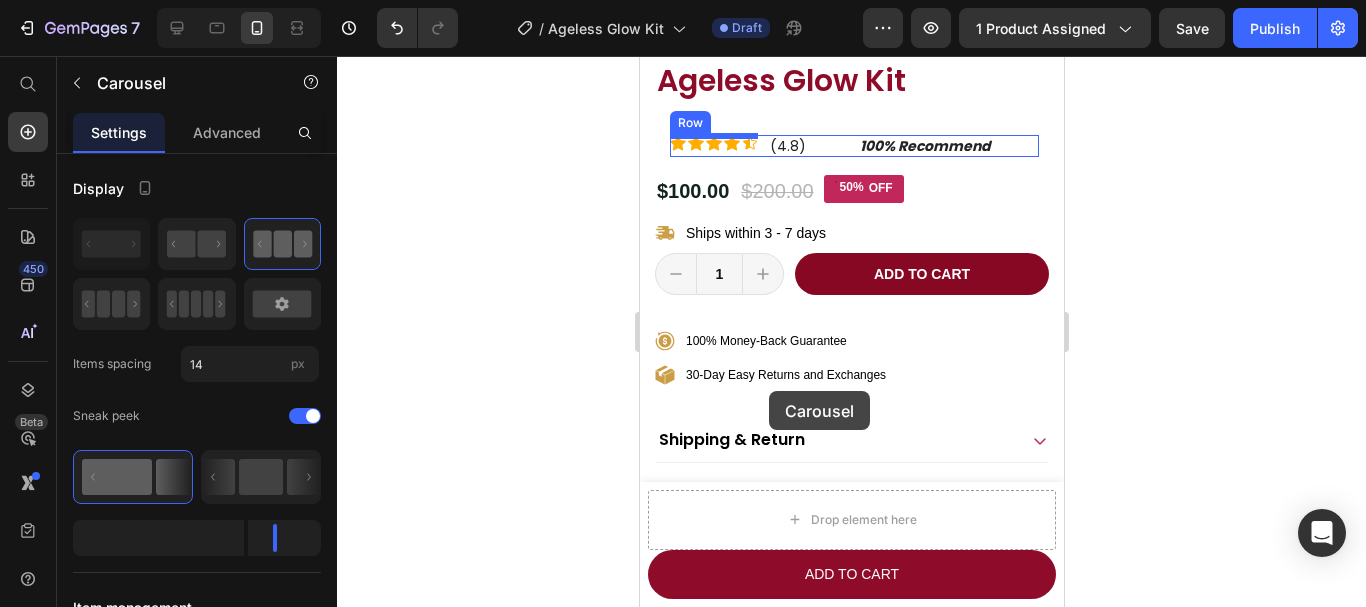 scroll, scrollTop: 487, scrollLeft: 0, axis: vertical 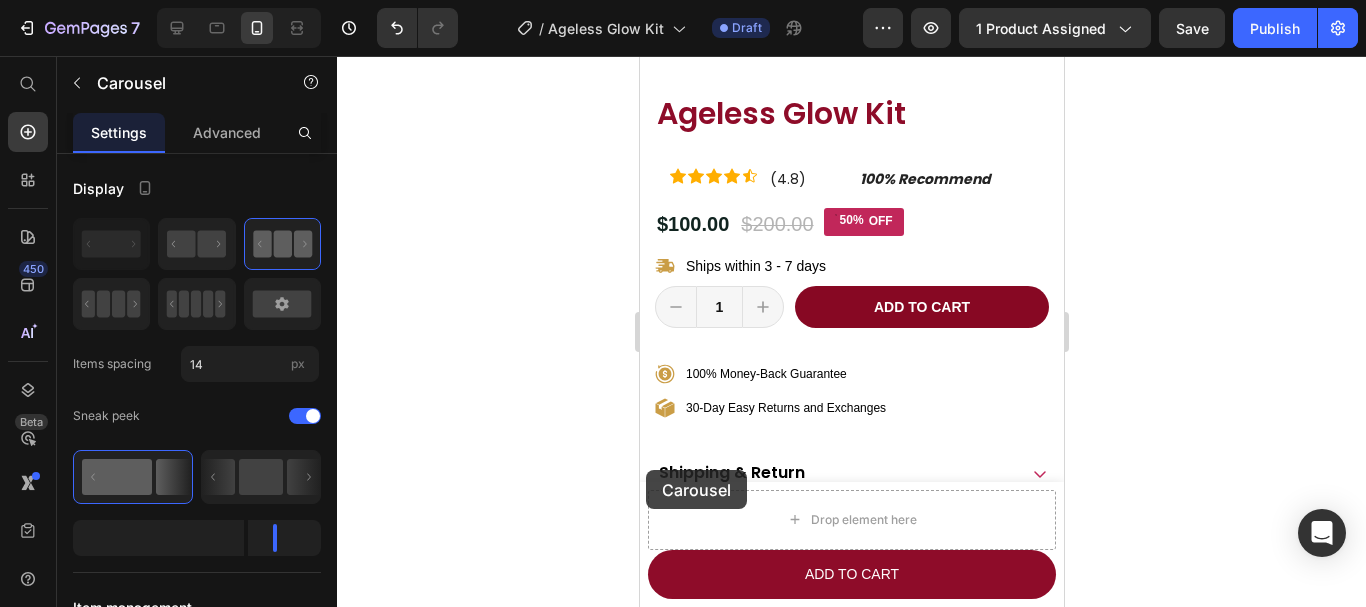 drag, startPoint x: 702, startPoint y: 149, endPoint x: 1032, endPoint y: 273, distance: 352.528 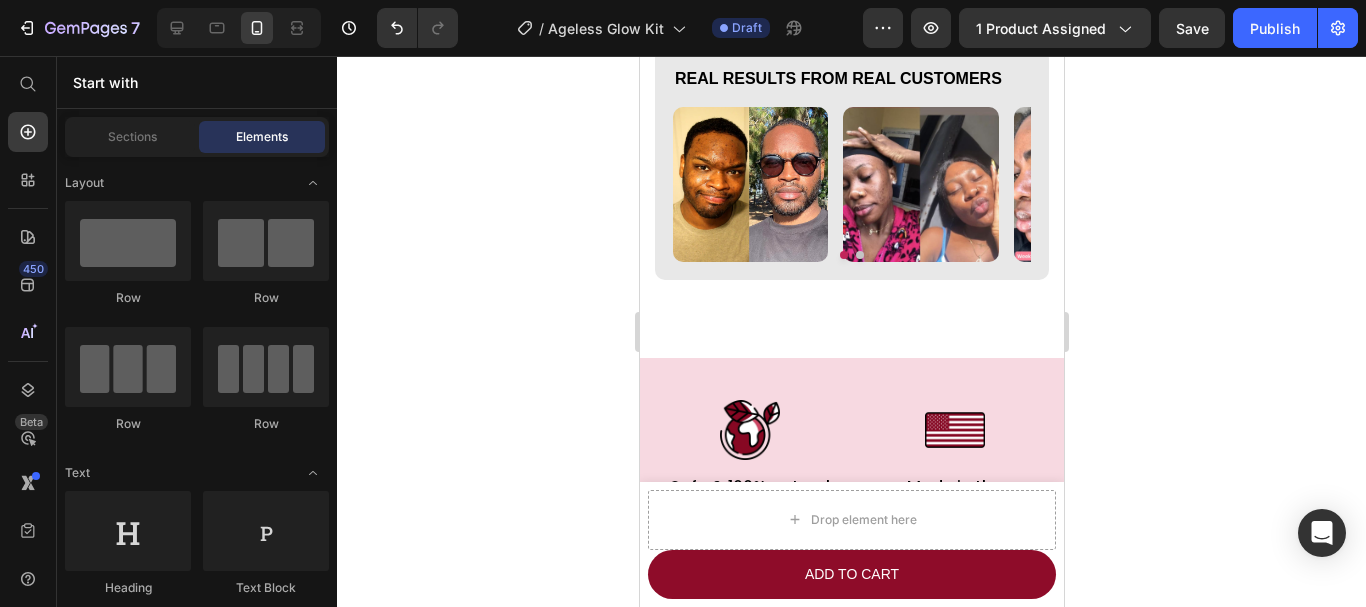 scroll, scrollTop: 950, scrollLeft: 0, axis: vertical 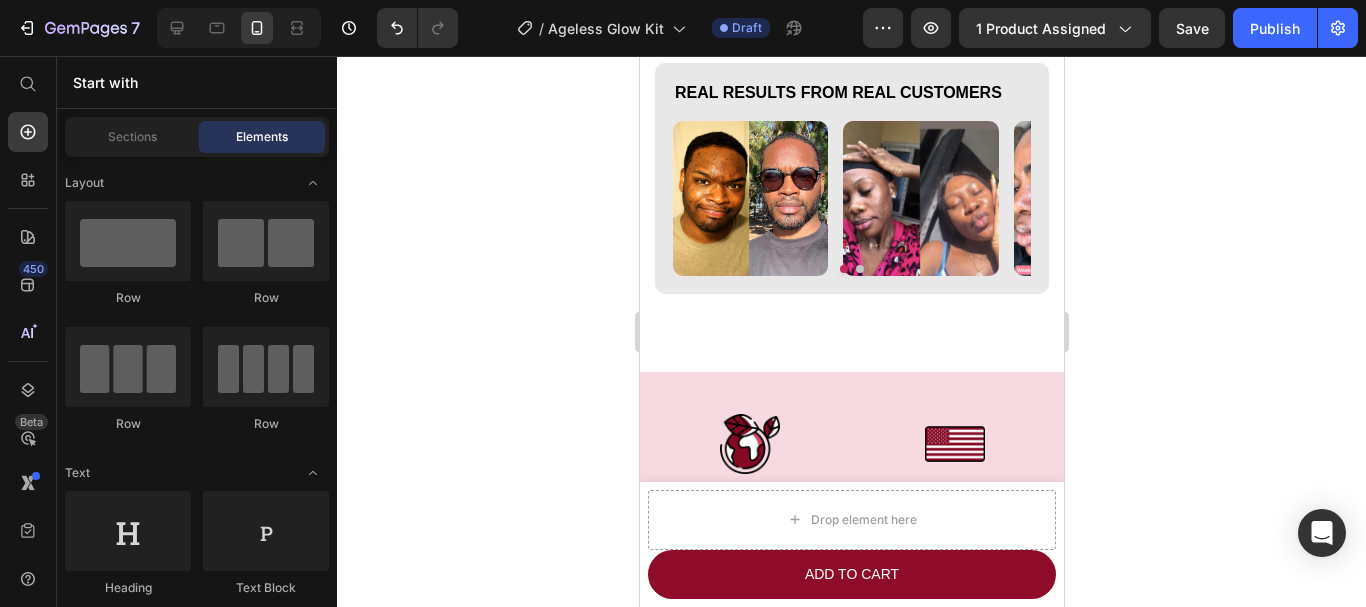 click on "7  Version history  /  Ageless Glow Kit Draft Preview 1 product assigned  Save   Publish" 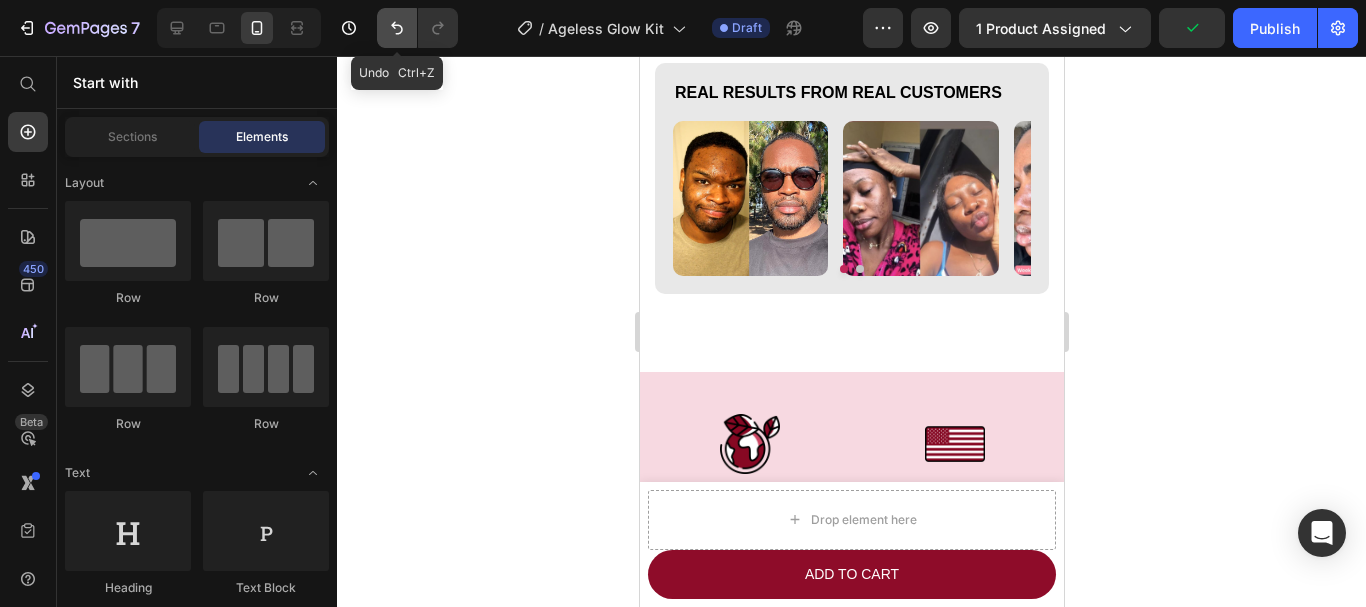 click 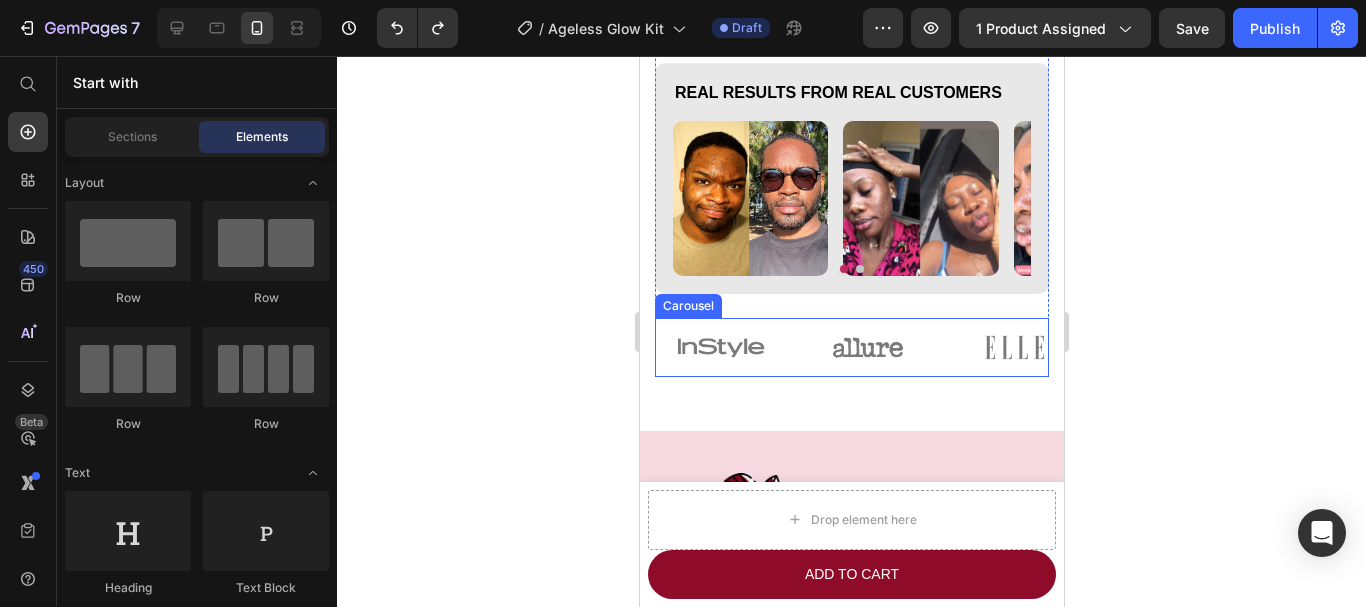 click on "Image Image Image Image Image" at bounding box center (851, 347) 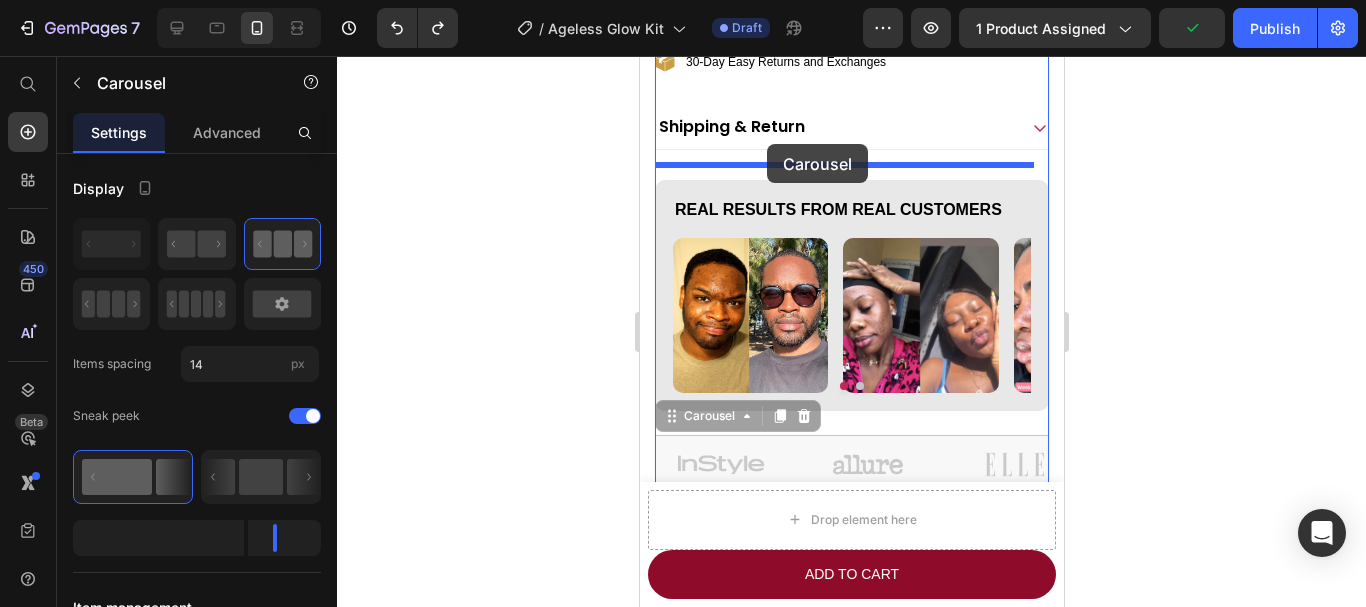 scroll, scrollTop: 825, scrollLeft: 0, axis: vertical 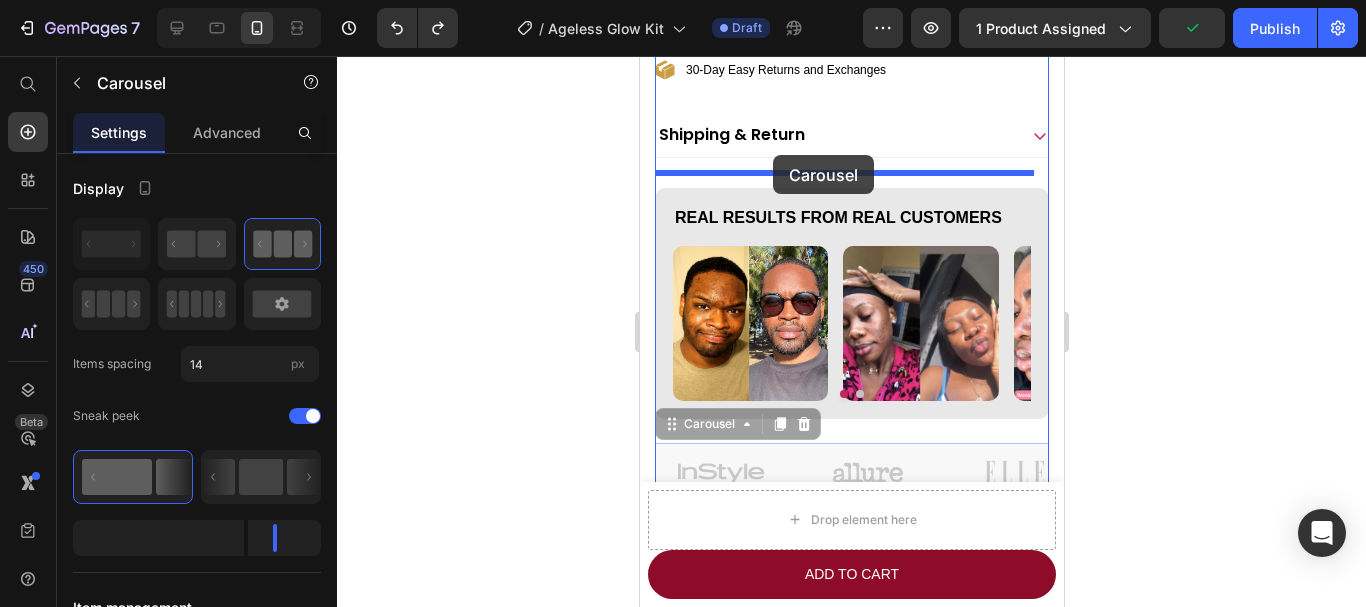 drag, startPoint x: 698, startPoint y: 283, endPoint x: 772, endPoint y: 155, distance: 147.85127 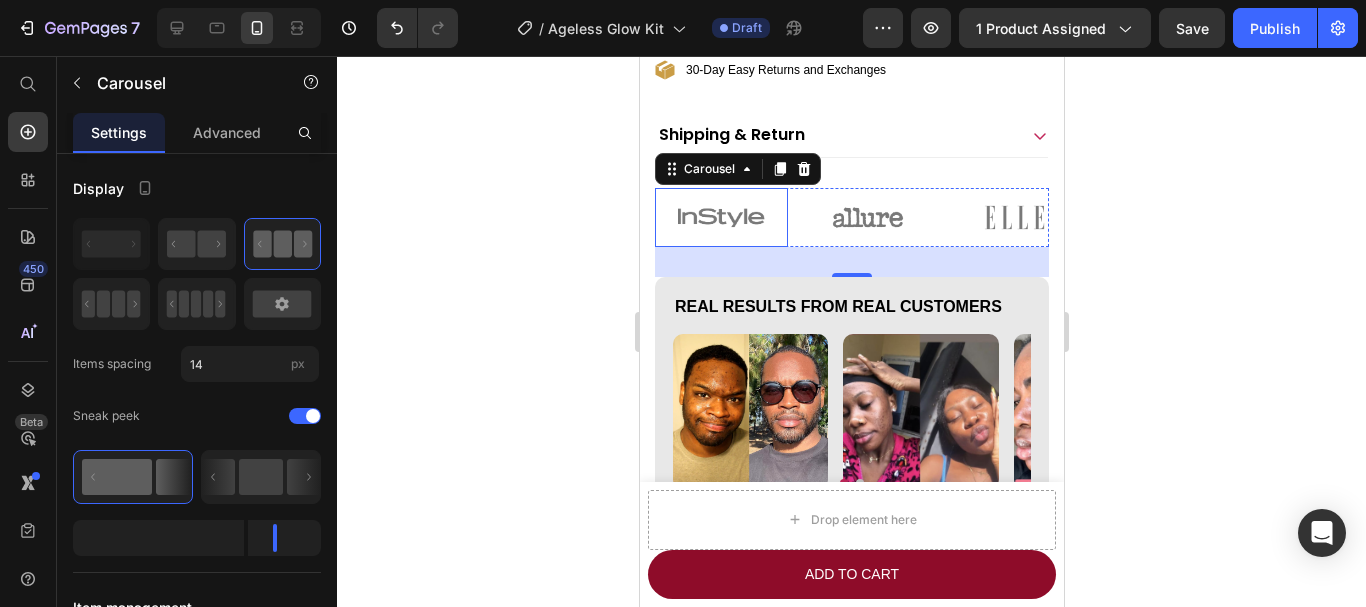 click 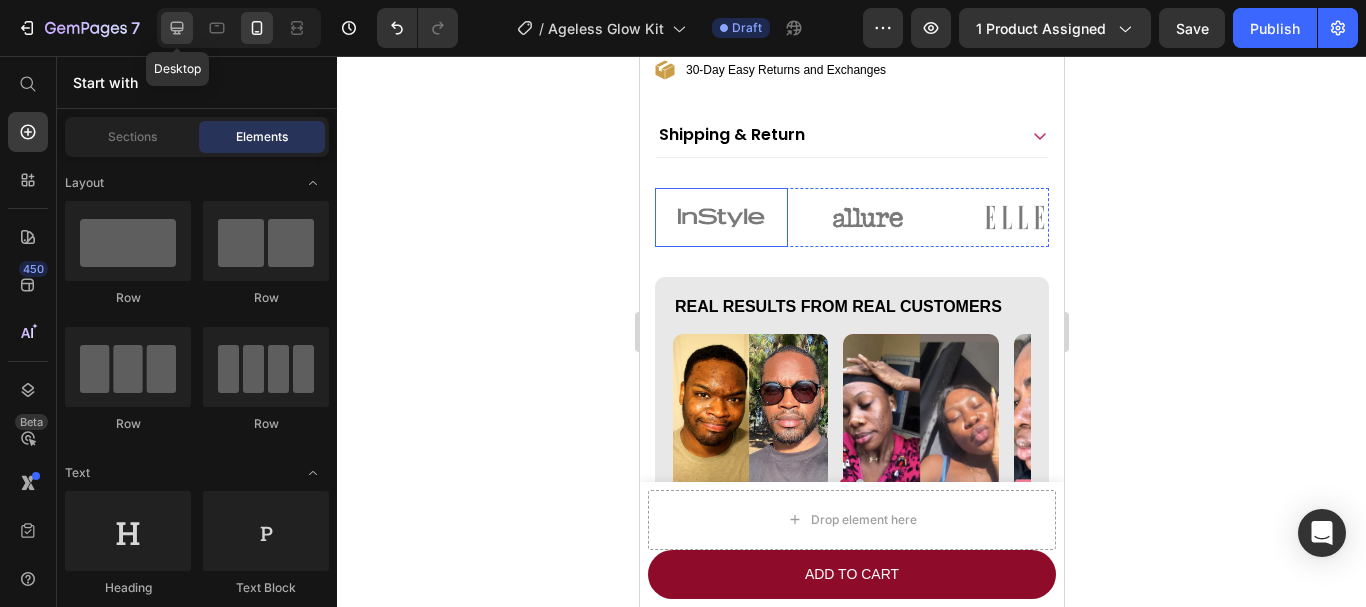 click 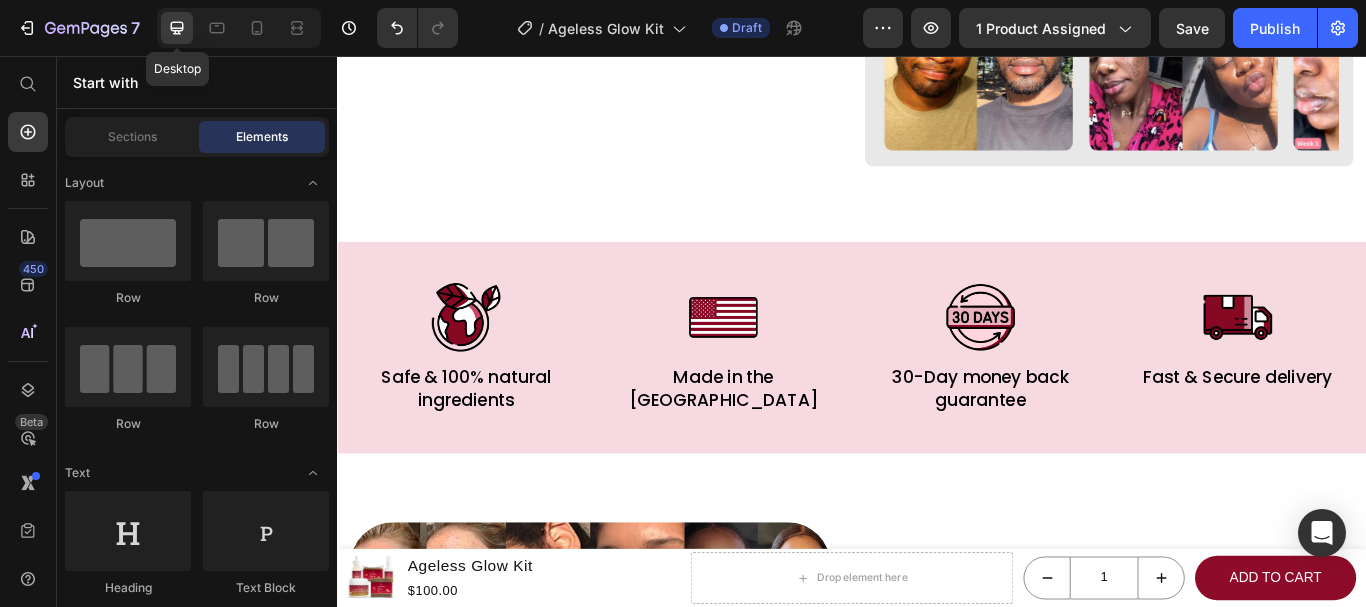 scroll, scrollTop: 878, scrollLeft: 0, axis: vertical 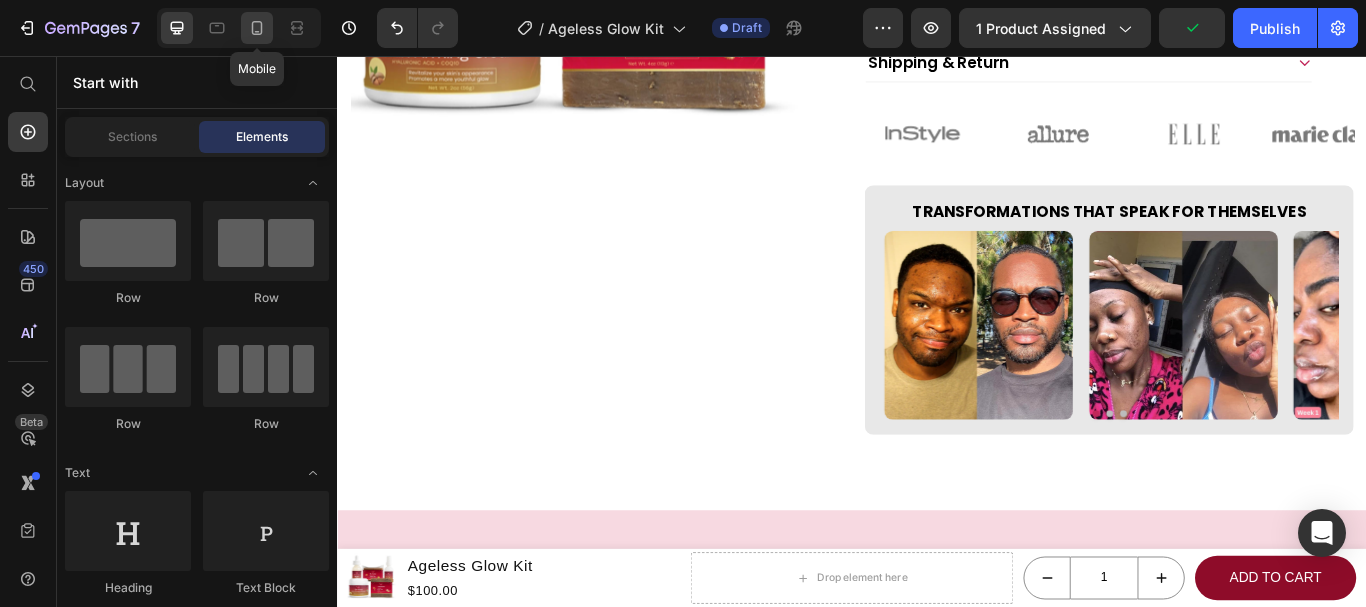 click 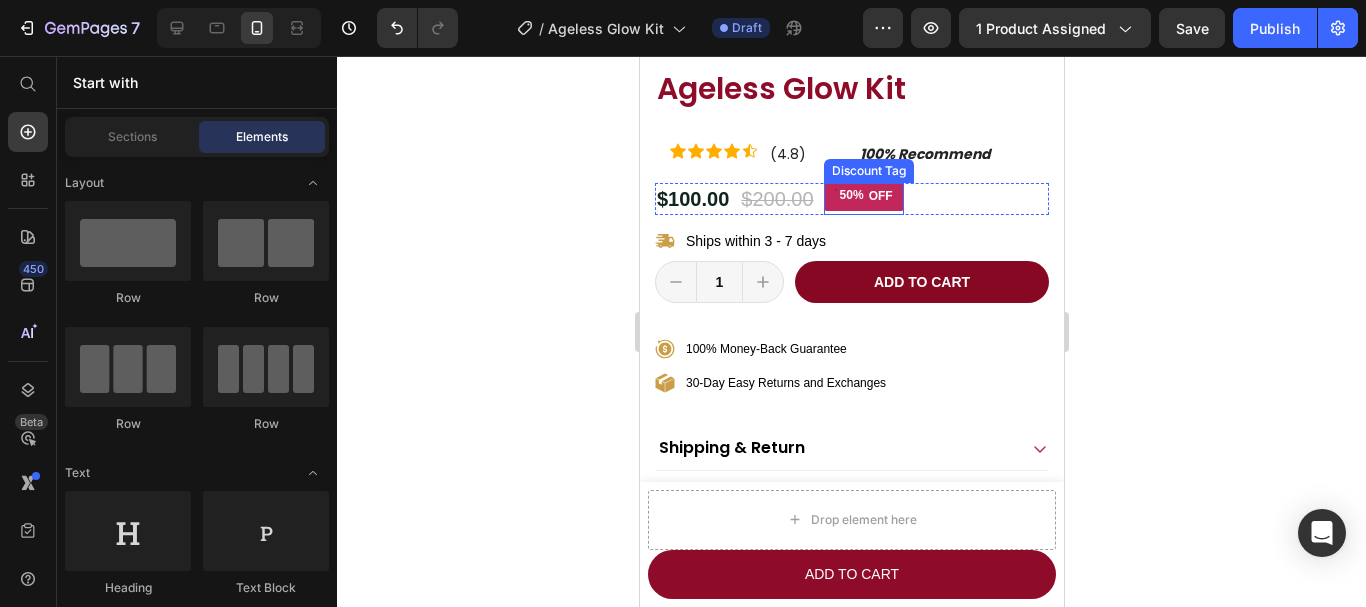 click on "50% OFF" at bounding box center [863, 197] 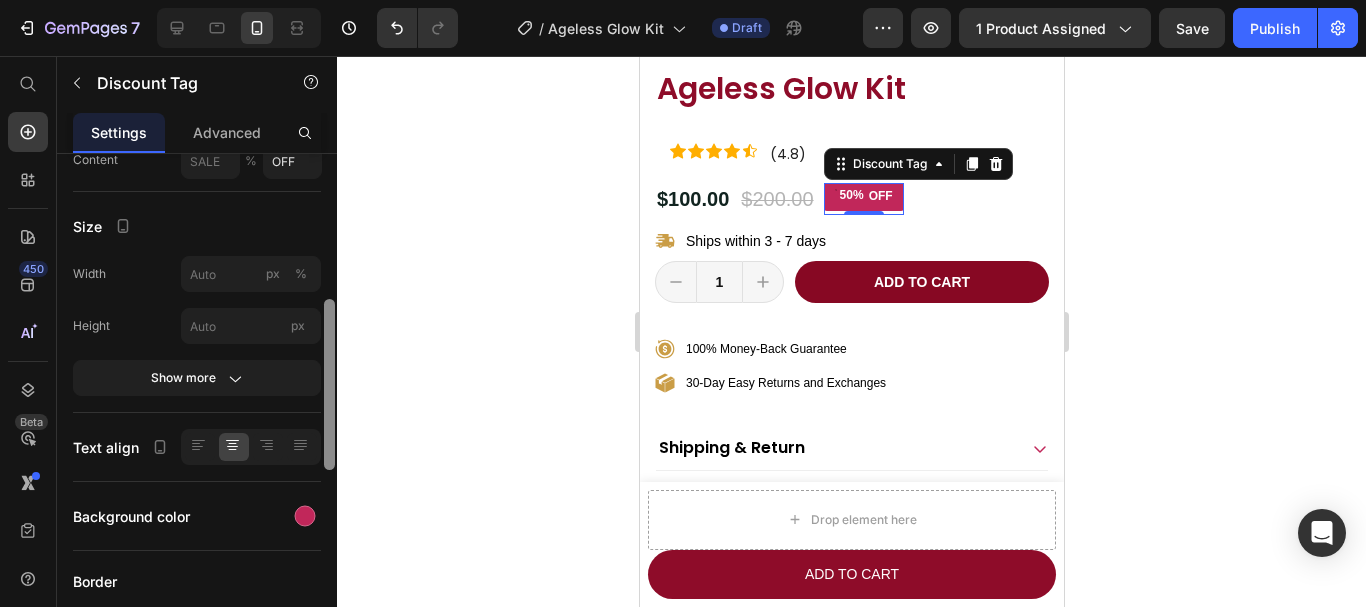 scroll, scrollTop: 371, scrollLeft: 0, axis: vertical 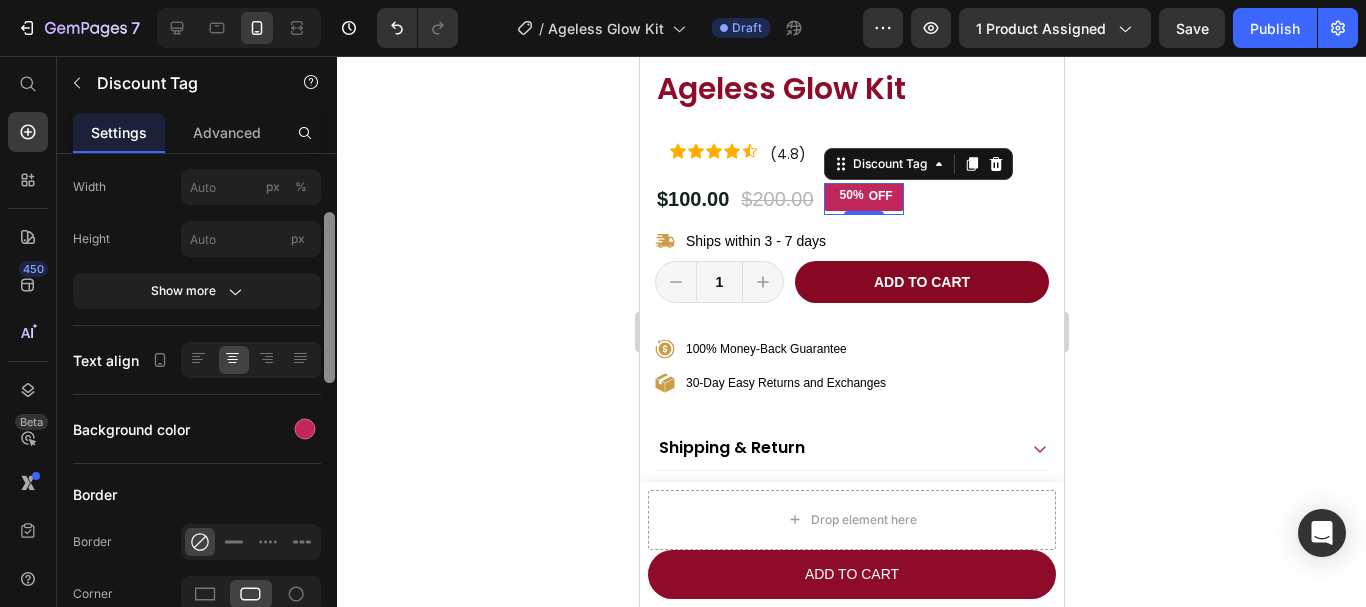 drag, startPoint x: 331, startPoint y: 285, endPoint x: 284, endPoint y: 401, distance: 125.1599 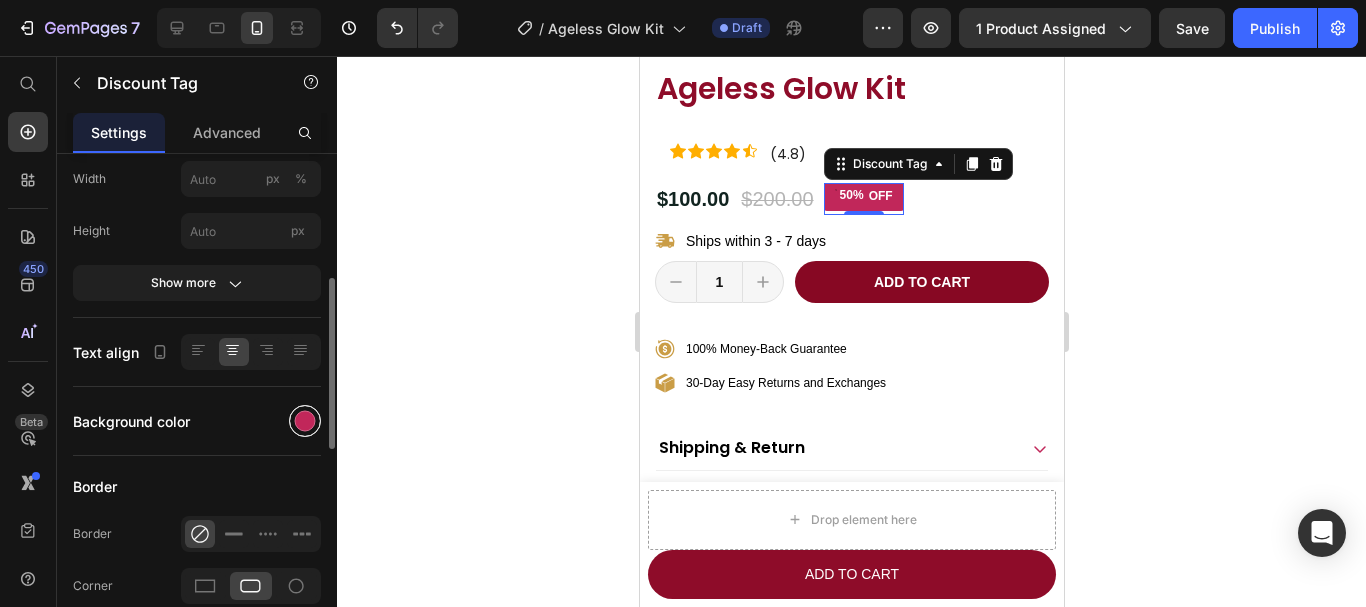 click at bounding box center (305, 421) 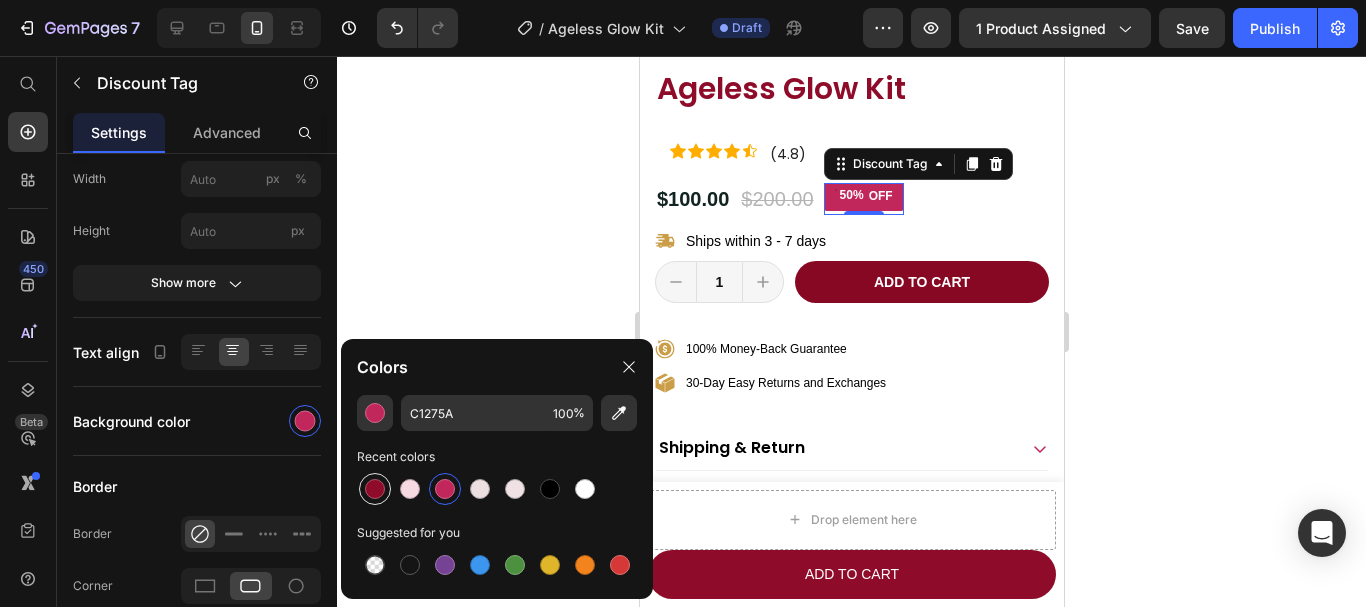 click at bounding box center [375, 489] 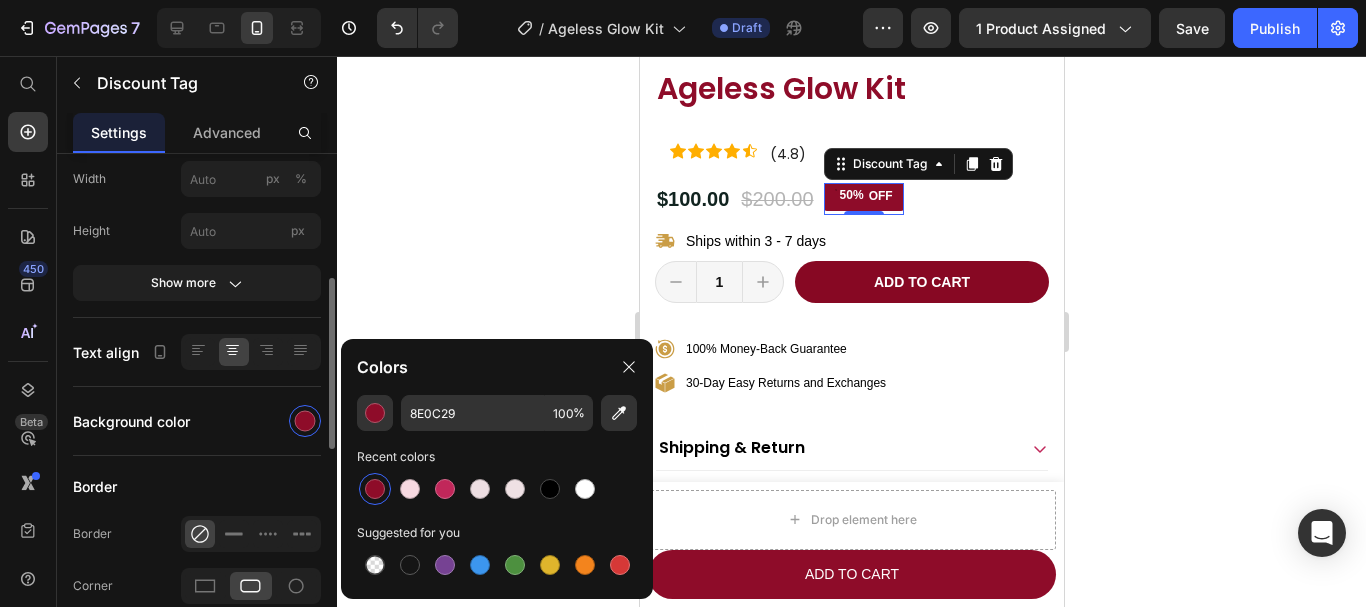 click on "Border" at bounding box center [197, 486] 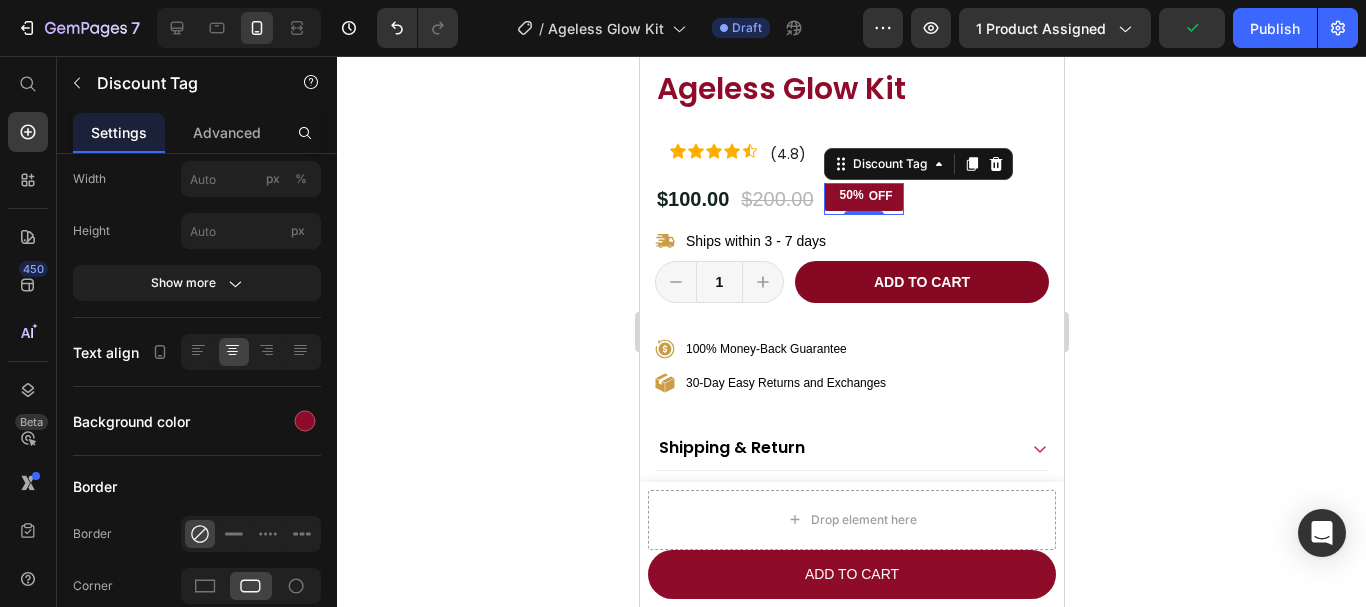 click 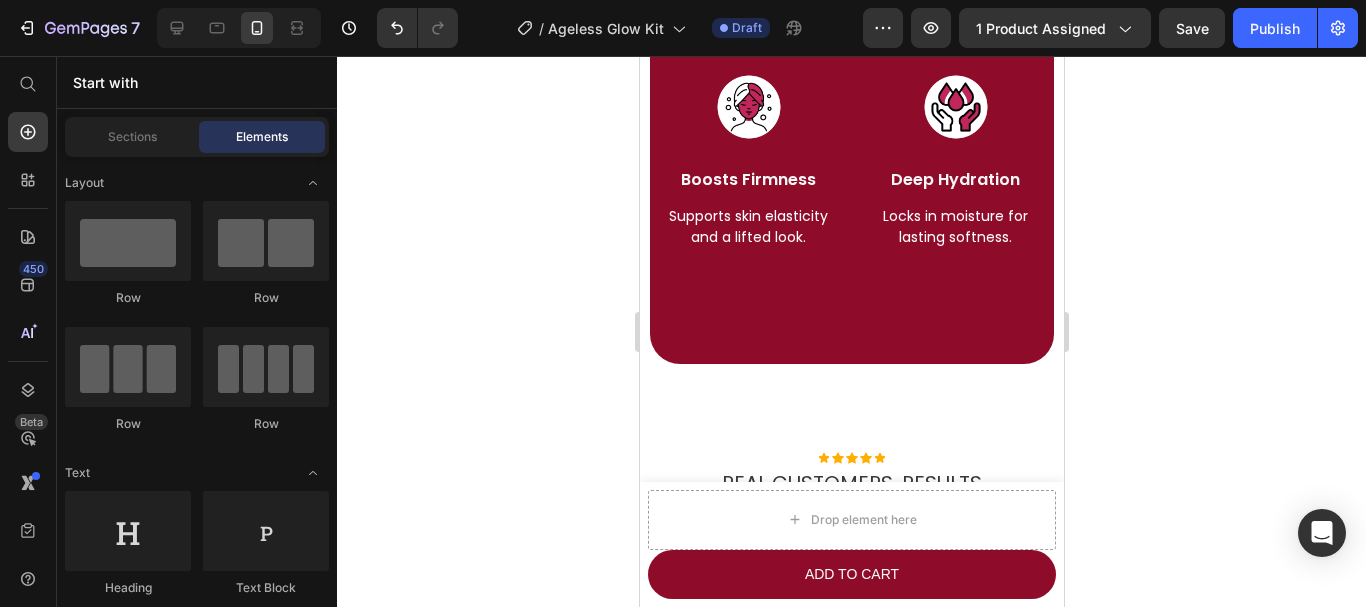 scroll, scrollTop: 3884, scrollLeft: 0, axis: vertical 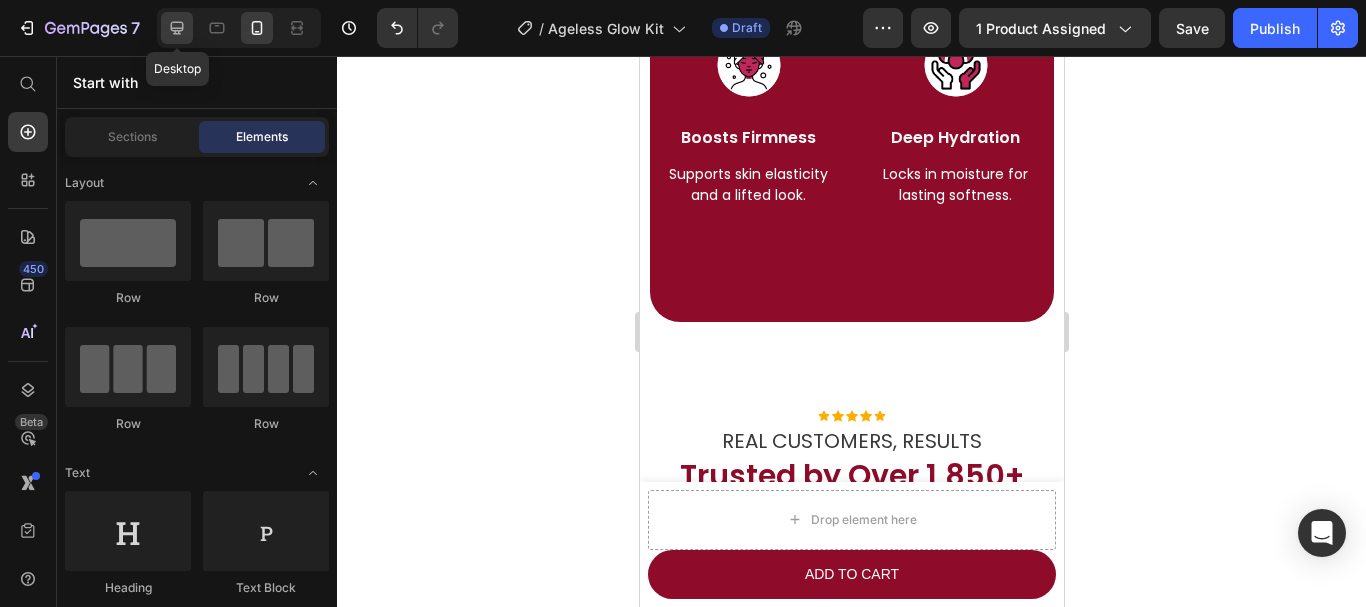click 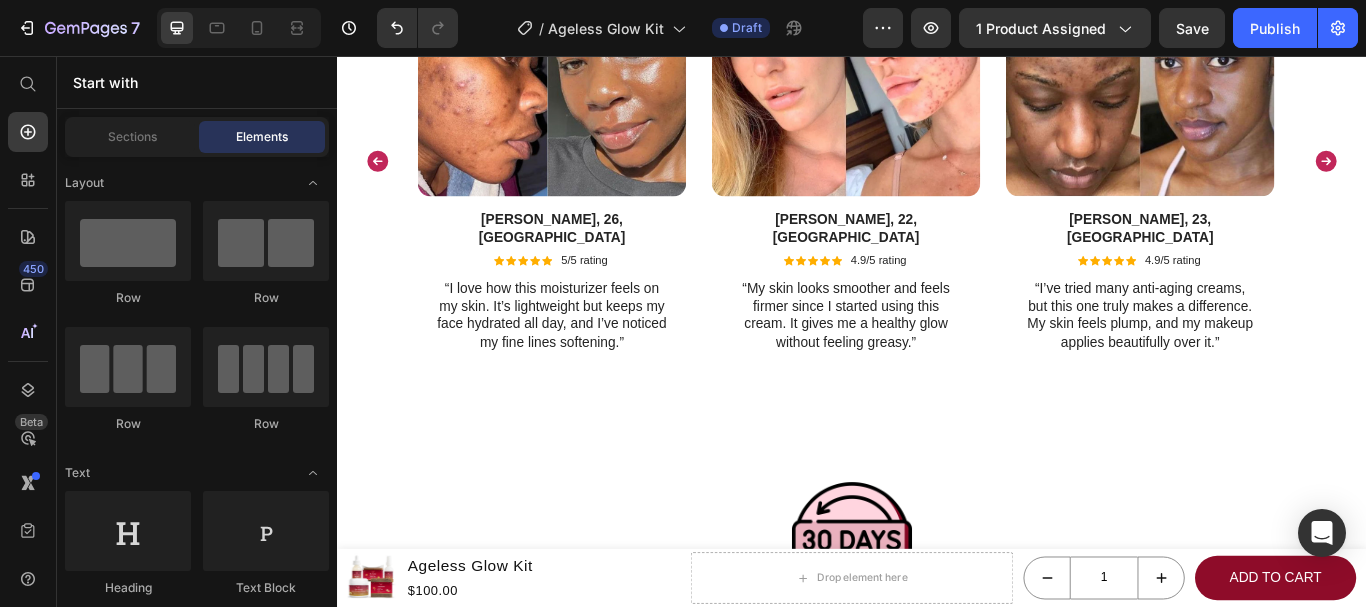 scroll, scrollTop: 4262, scrollLeft: 0, axis: vertical 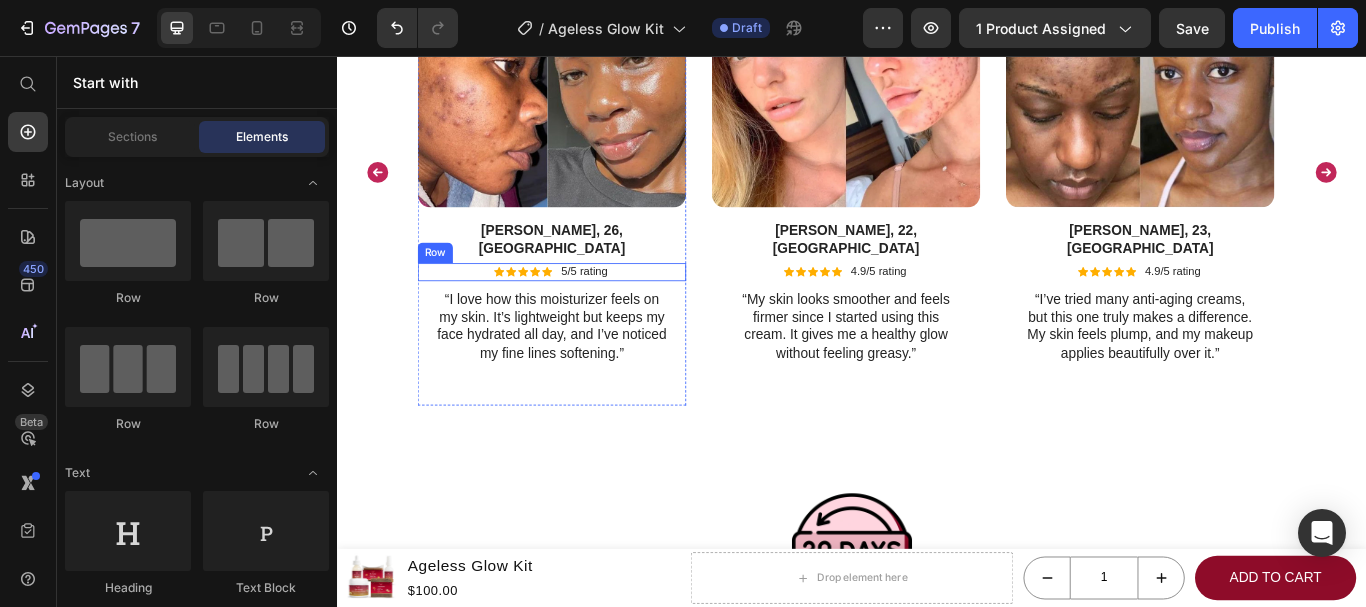 click on "Icon Icon Icon Icon Icon Icon List 5/5 rating Text Block Row" at bounding box center (586, 308) 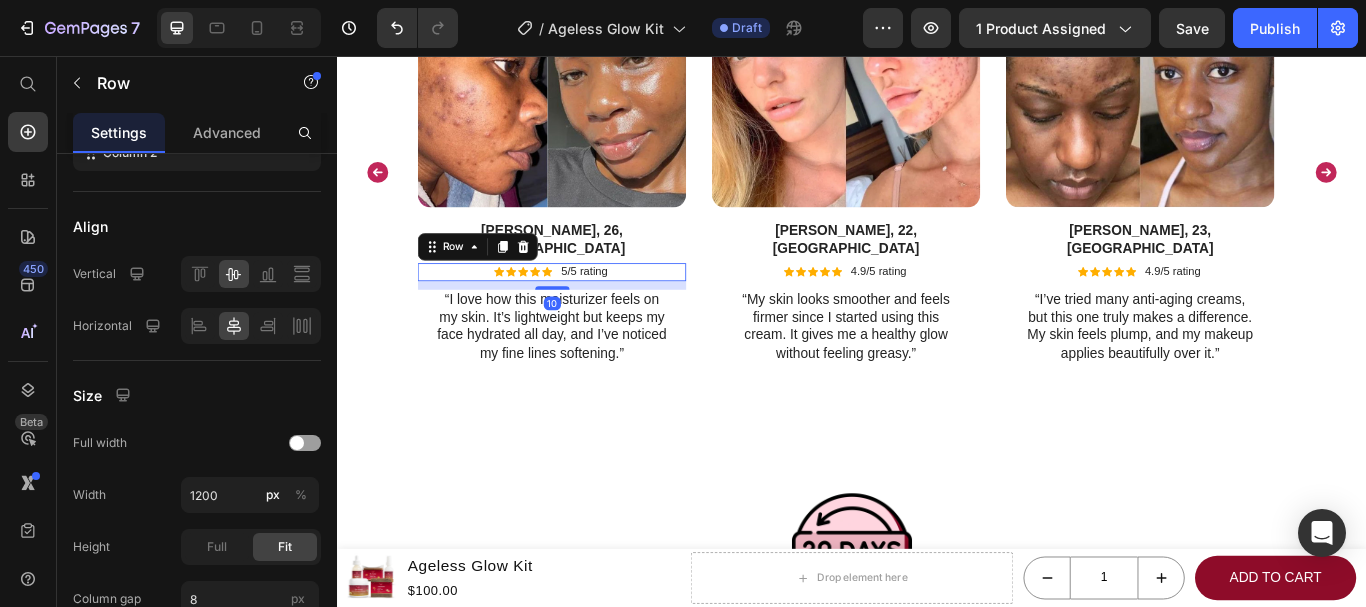 scroll, scrollTop: 0, scrollLeft: 0, axis: both 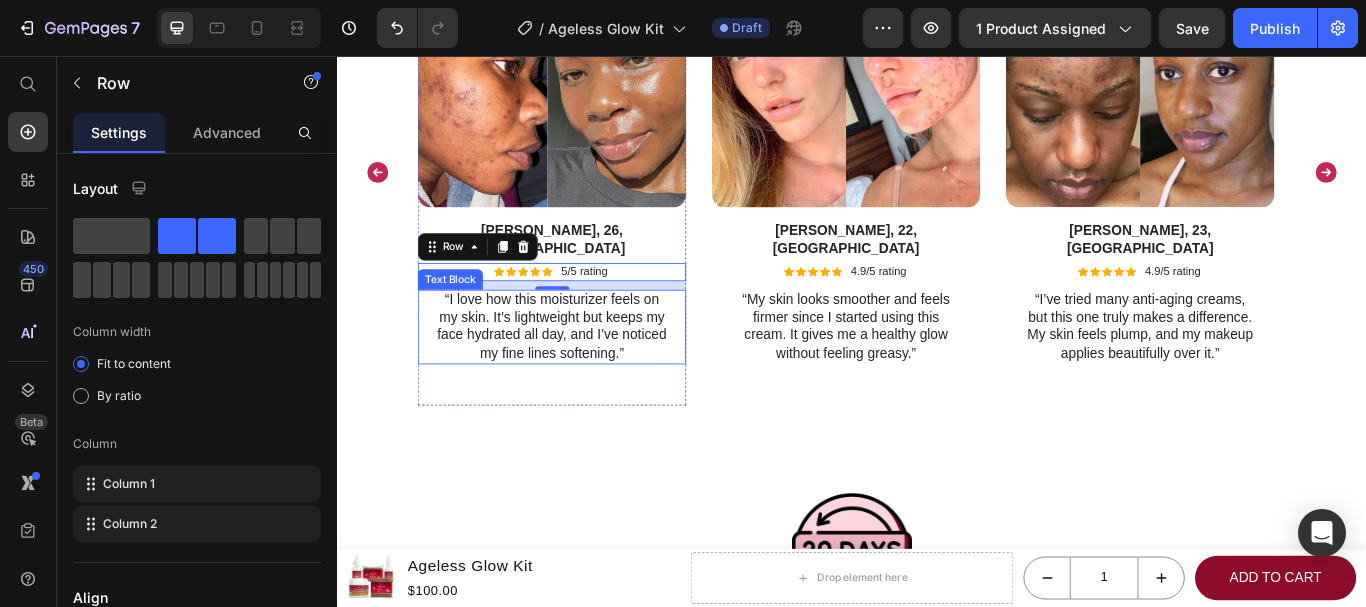 click on "“I love how this moisturizer feels on my skin. It’s lightweight but keeps my face hydrated all day, and I’ve noticed my fine lines softening.”" at bounding box center [586, 372] 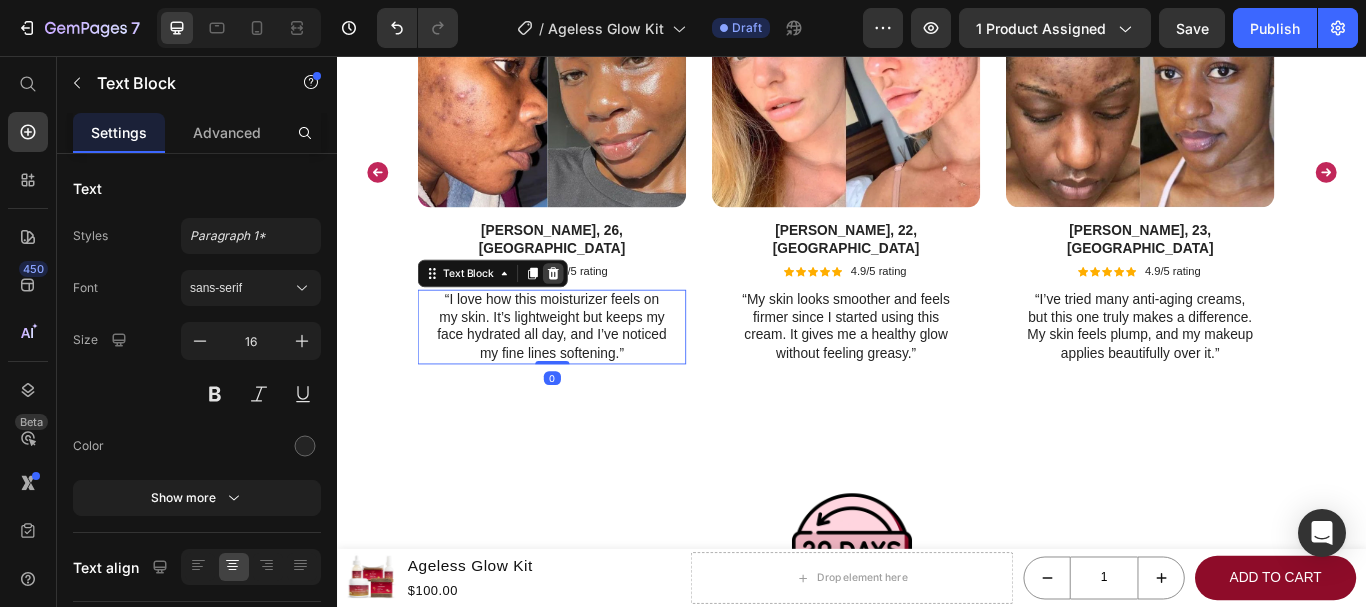 click 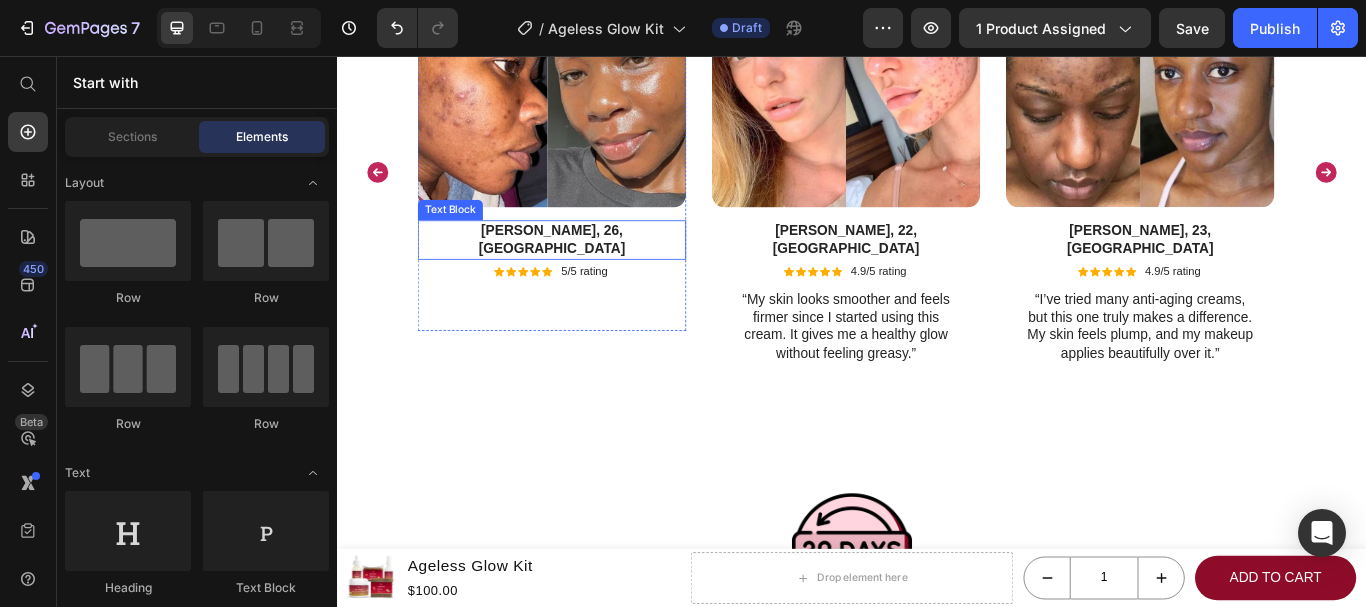 click on "[PERSON_NAME], 26, [GEOGRAPHIC_DATA]" at bounding box center [586, 271] 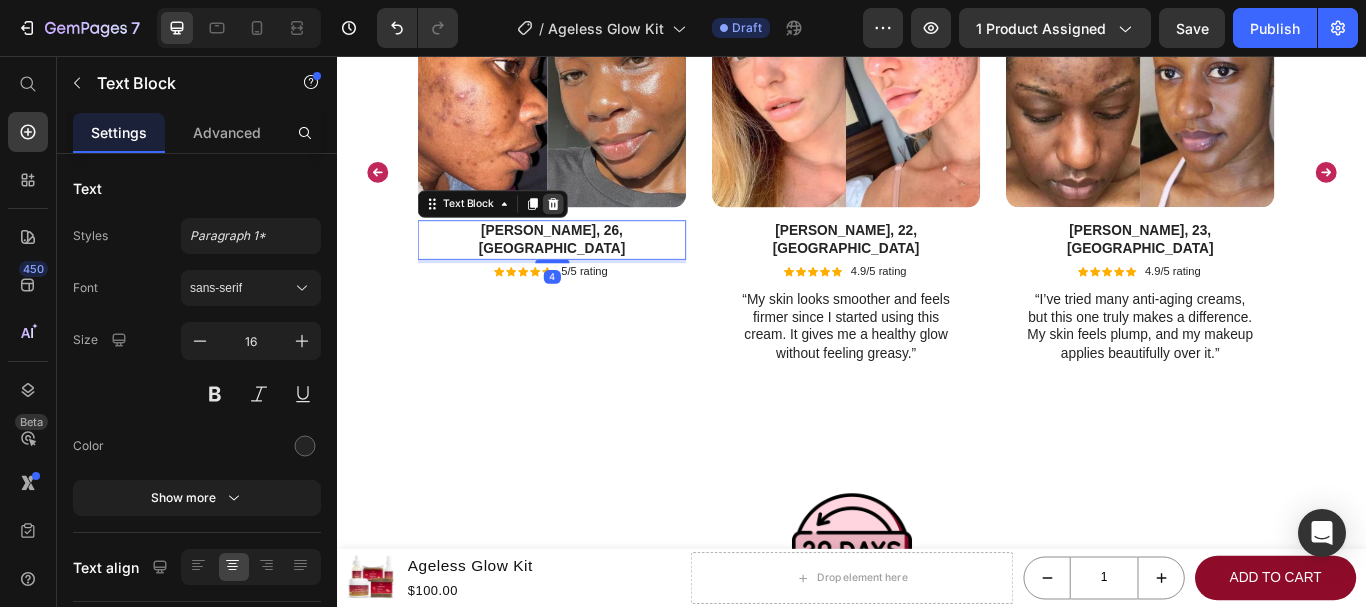 click 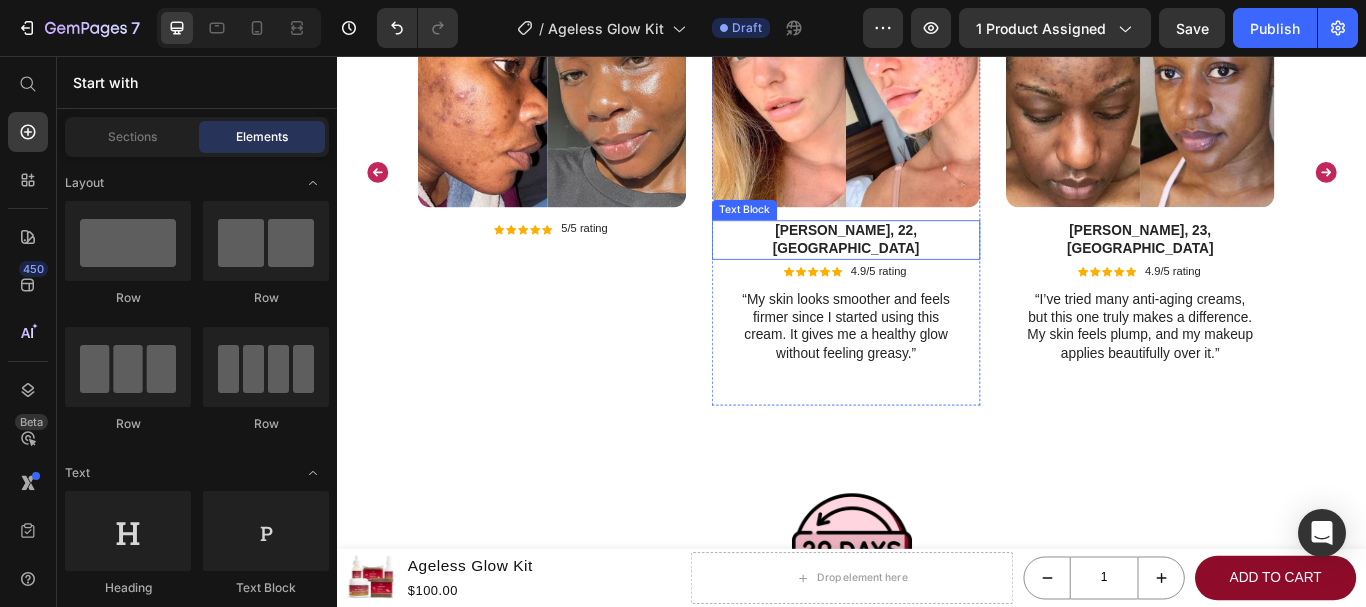 click on "[PERSON_NAME], 22, [GEOGRAPHIC_DATA]" at bounding box center [929, 271] 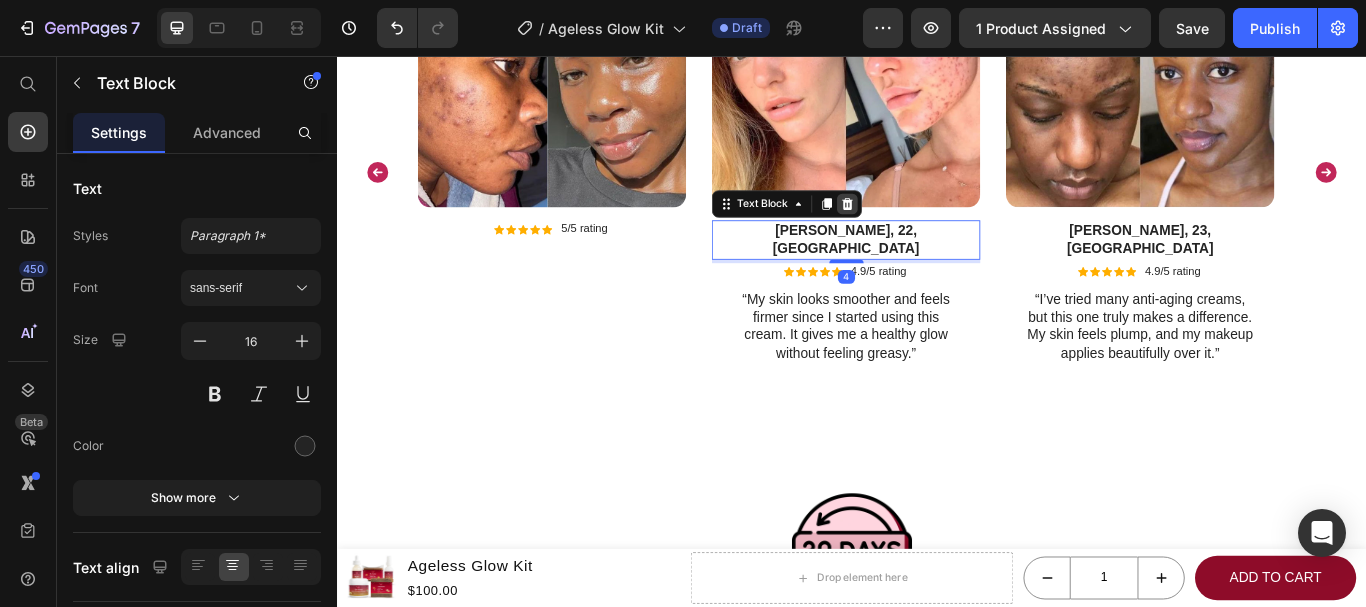 click 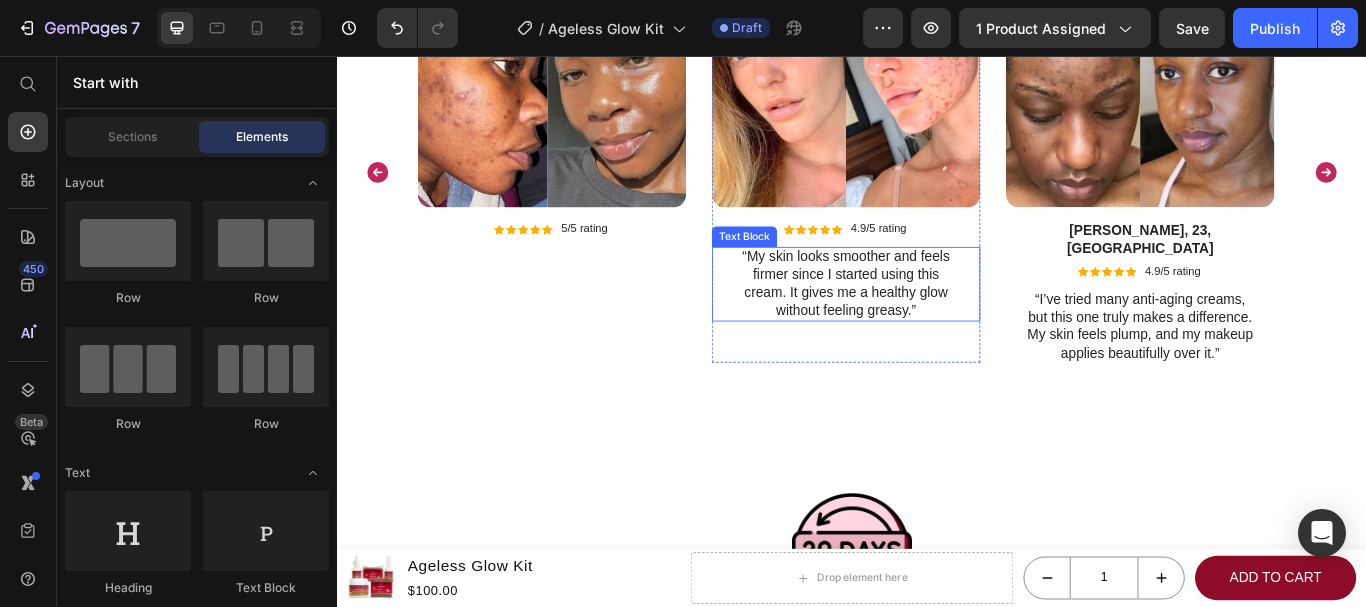 click on "“My skin looks smoother and feels firmer since I started using this cream. It gives me a healthy glow without feeling greasy.”" at bounding box center (929, 322) 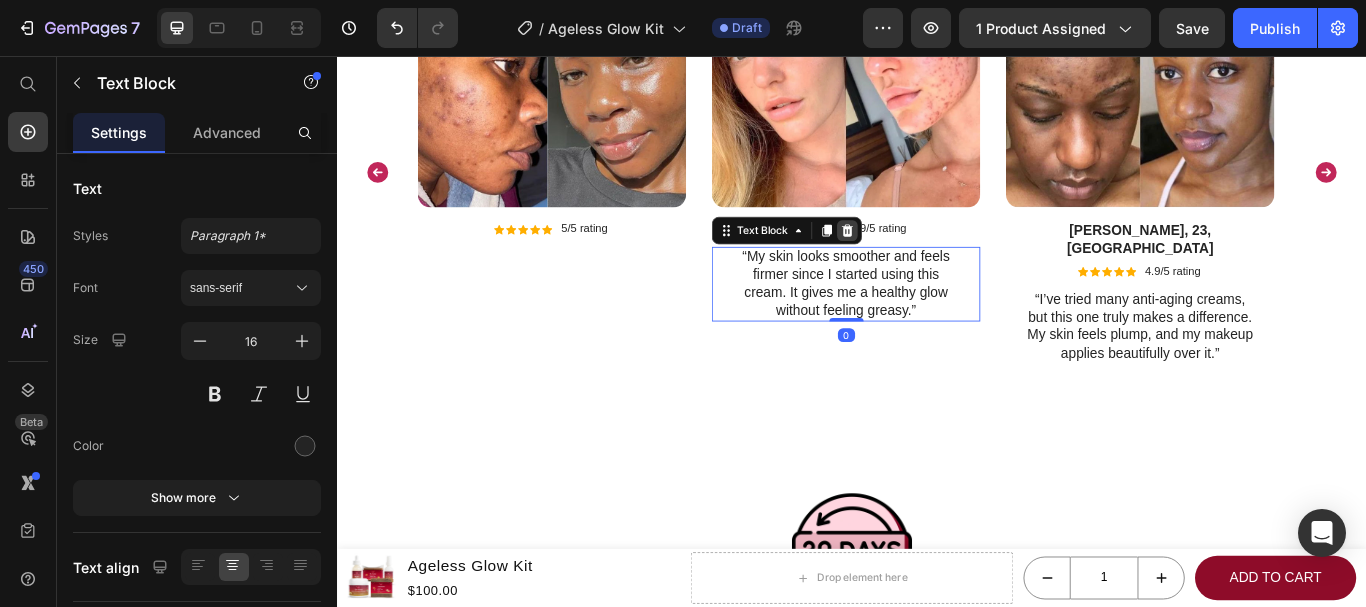 click 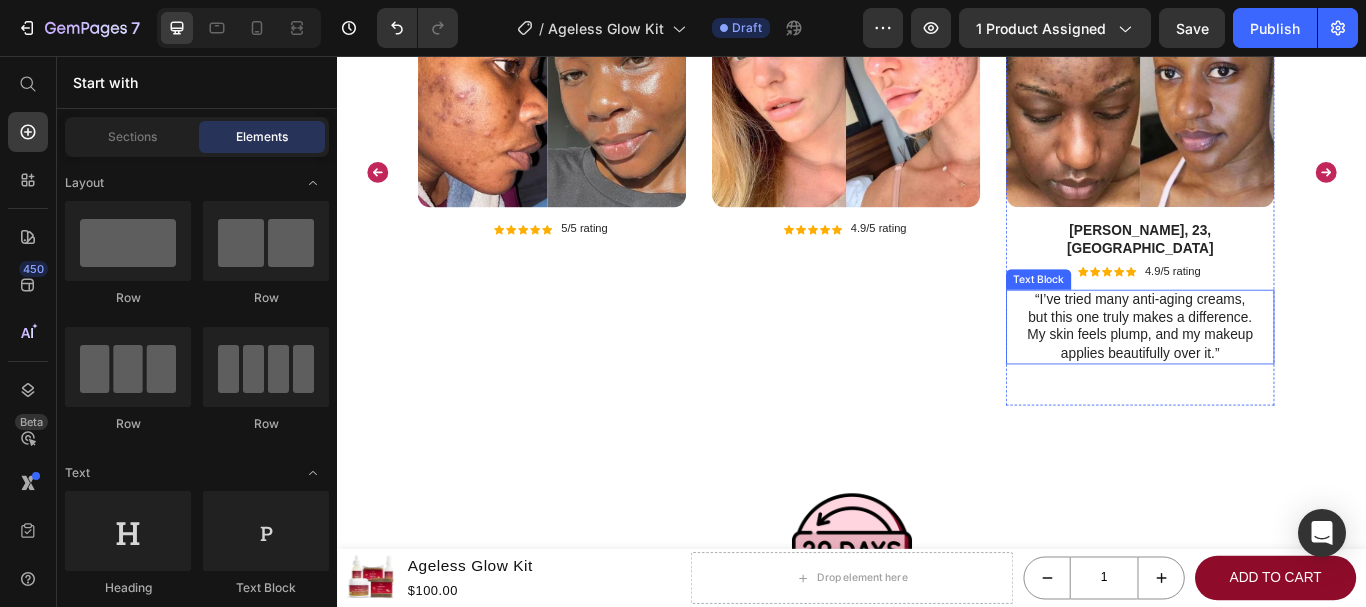 click on "“I’ve tried many anti-aging creams, but this one truly makes a difference. My skin feels plump, and my makeup applies beautifully over it.”" at bounding box center (1272, 372) 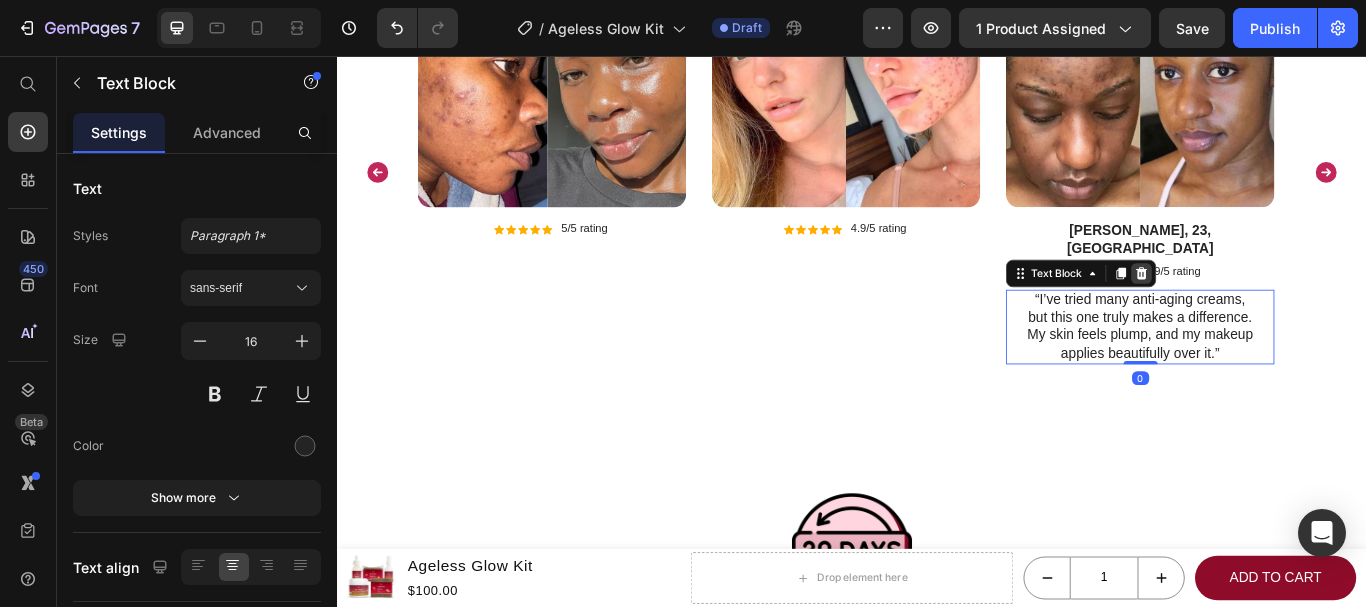 click 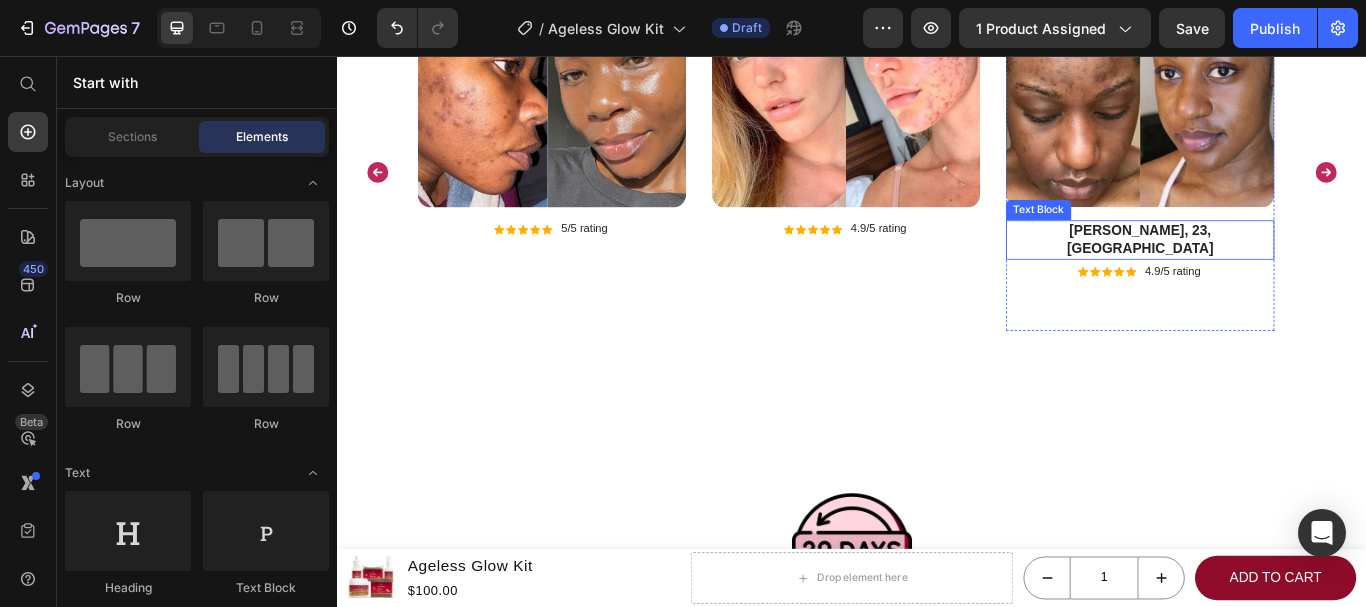 click on "[PERSON_NAME], 23, [GEOGRAPHIC_DATA]" at bounding box center (1272, 271) 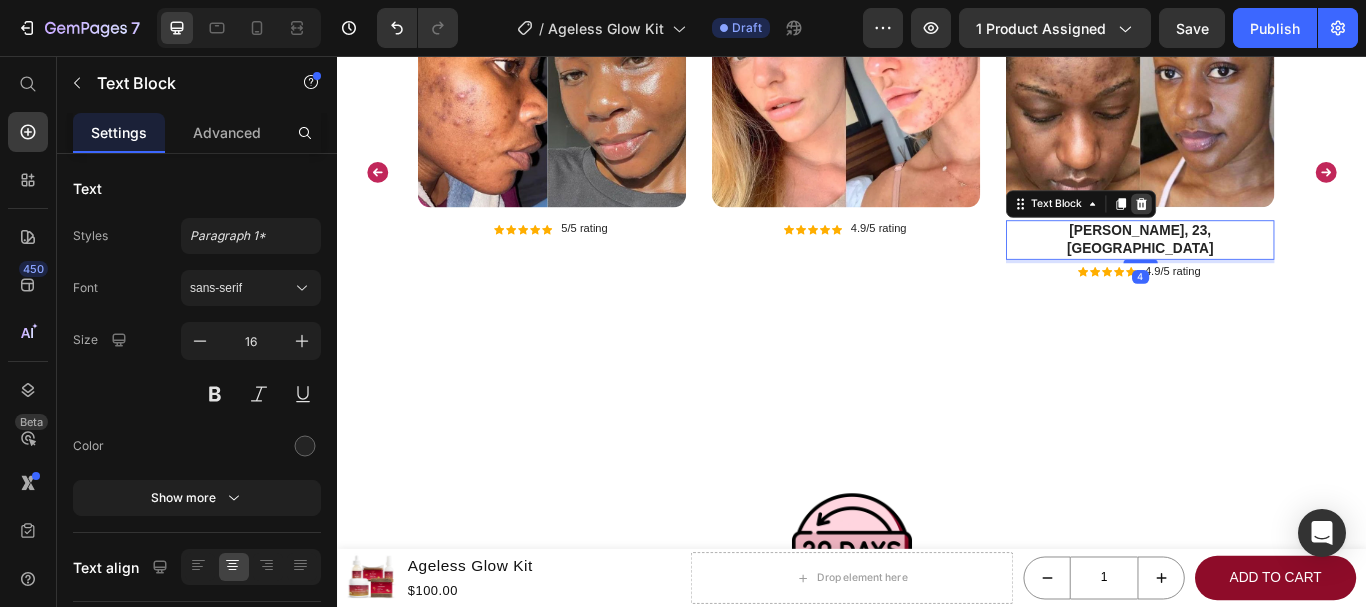 click at bounding box center [1274, 229] 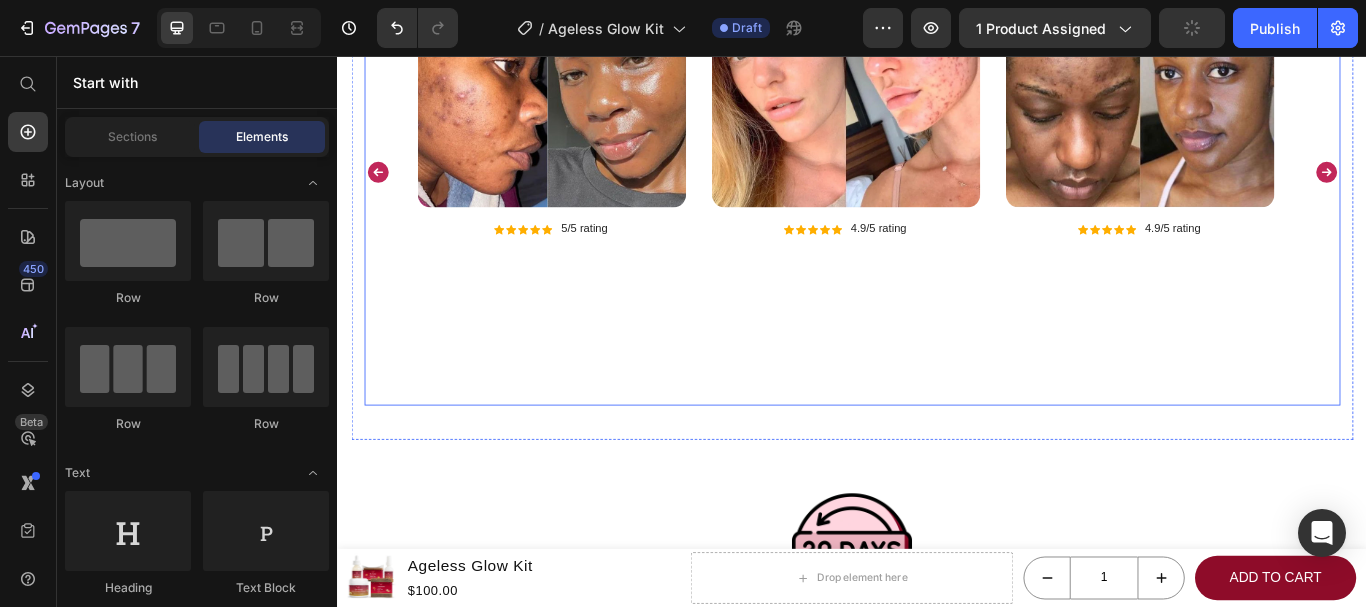 click 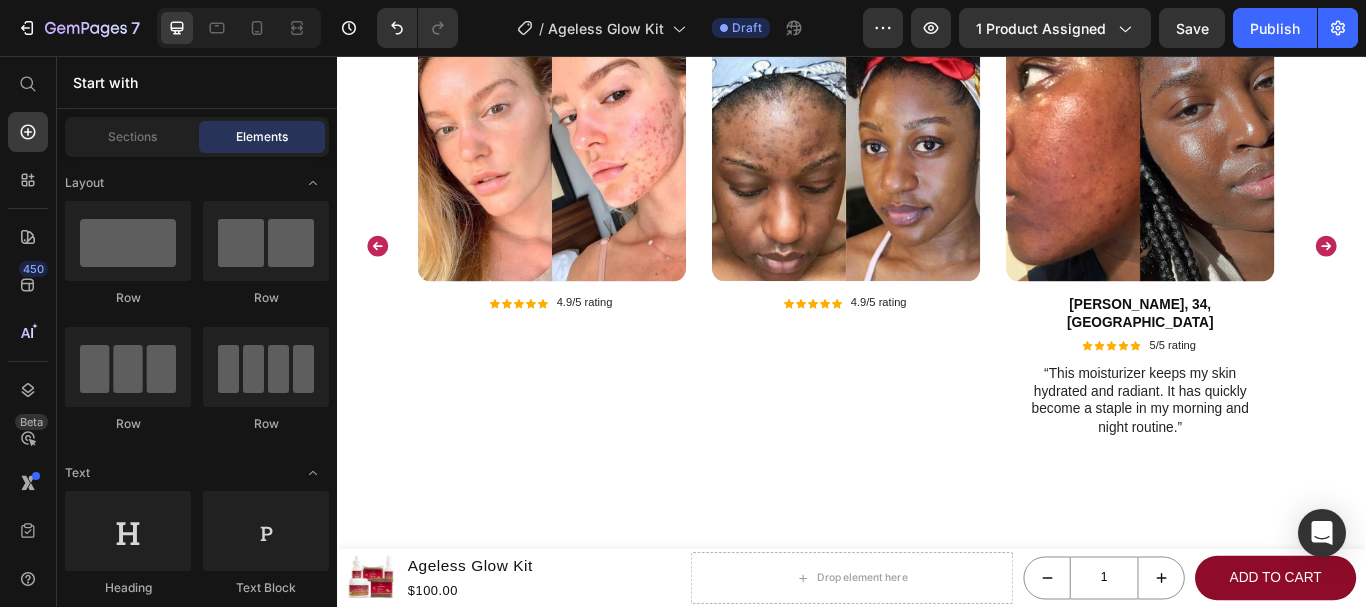 scroll, scrollTop: 4201, scrollLeft: 0, axis: vertical 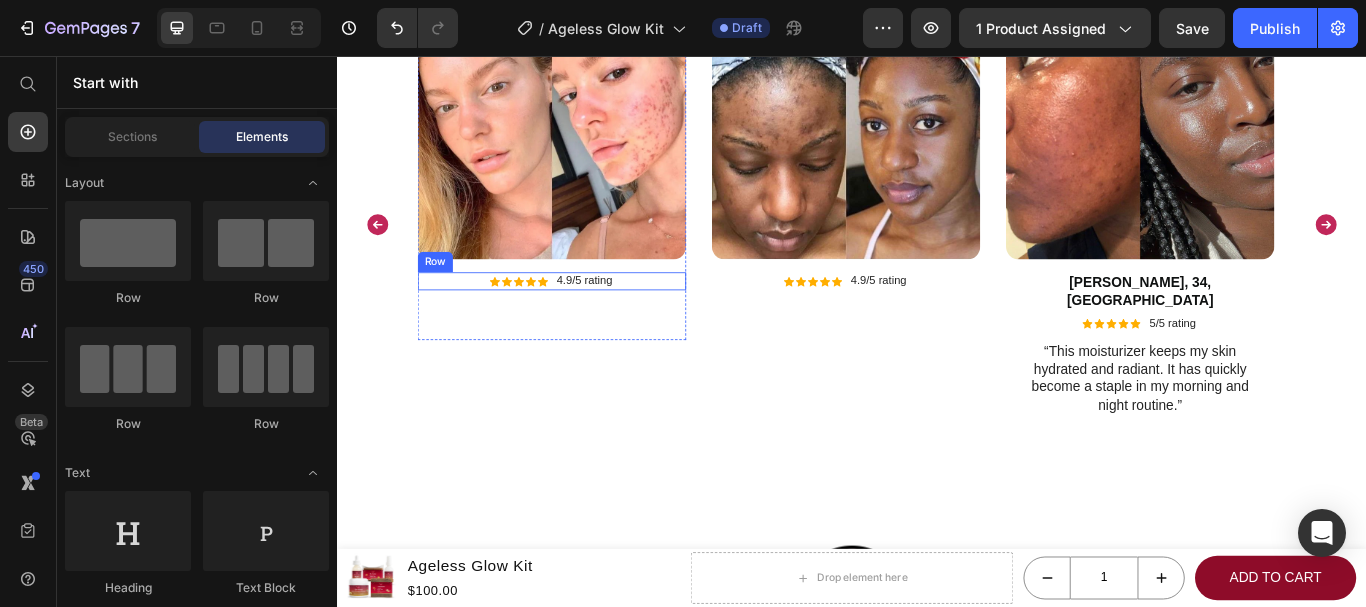 click on "Icon Icon Icon Icon Icon Icon List 4.9/5 rating Text Block Row" at bounding box center (586, 319) 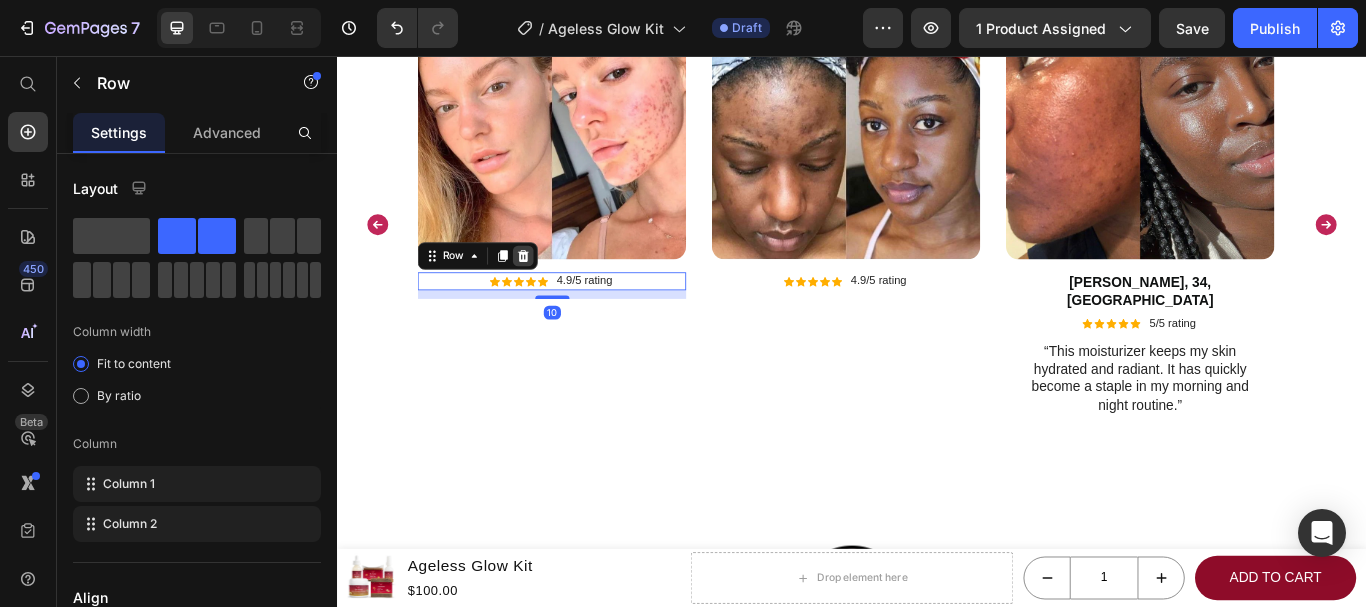 click 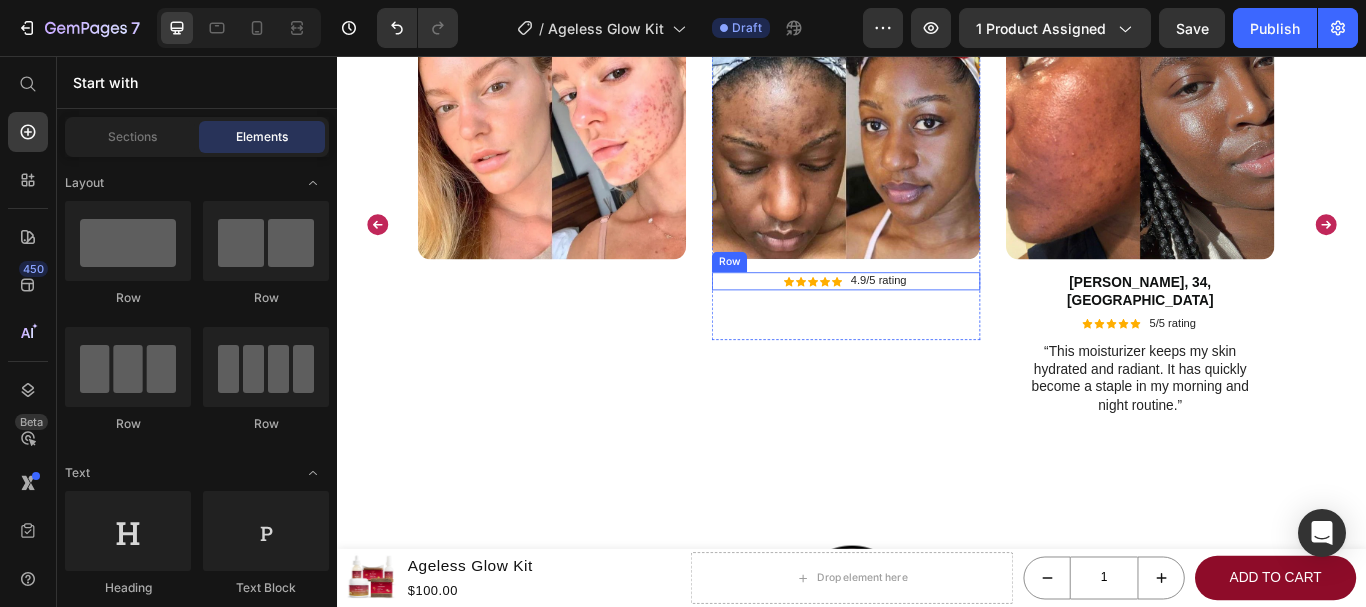 click on "Icon Icon Icon Icon Icon Icon List 4.9/5 rating Text Block Row" at bounding box center [929, 319] 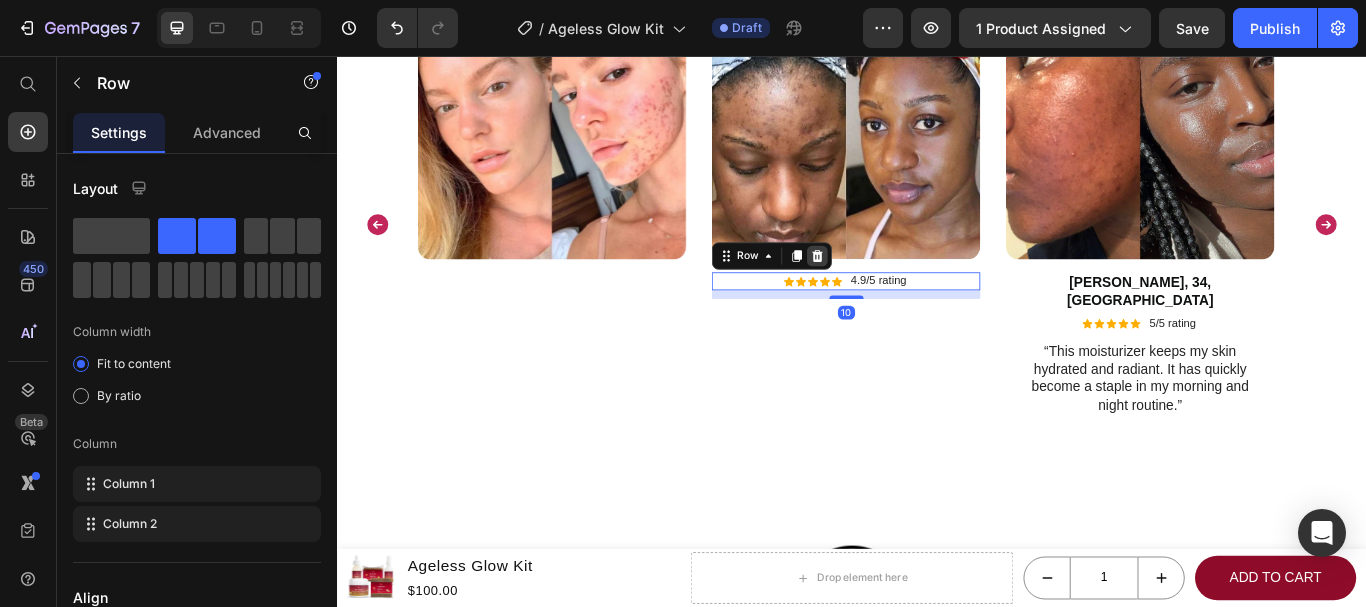 click at bounding box center (896, 290) 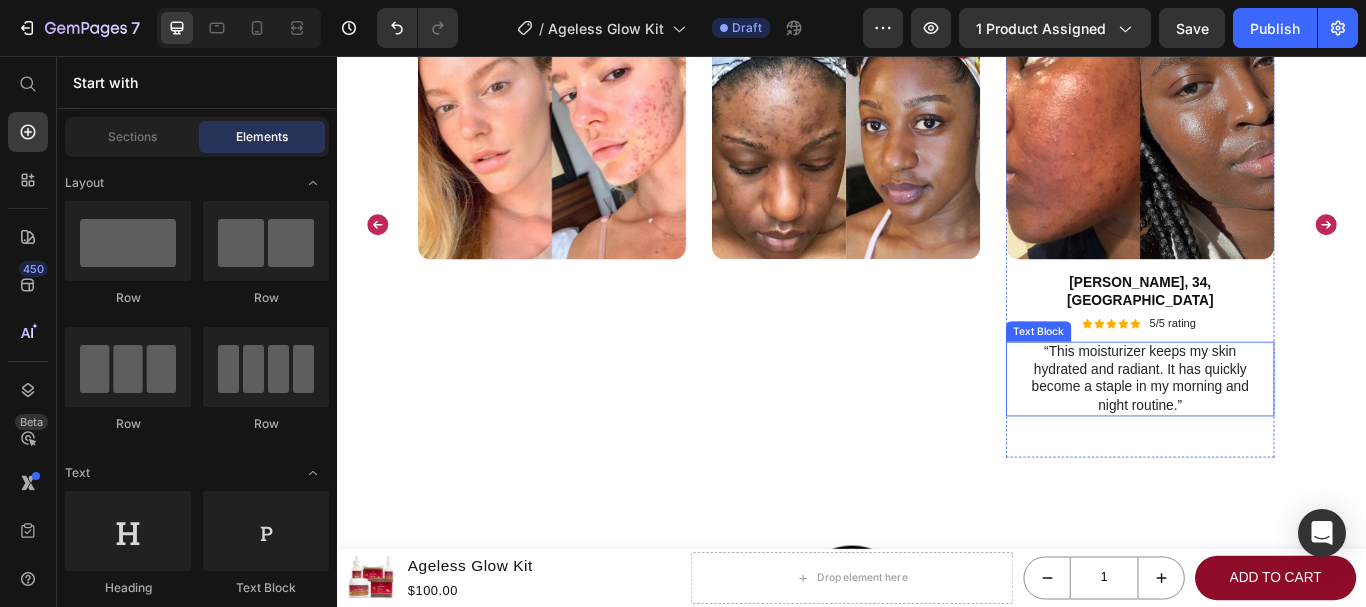 click on "“This moisturizer keeps my skin hydrated and radiant. It has quickly become a staple in my morning and night routine.”" at bounding box center (1272, 433) 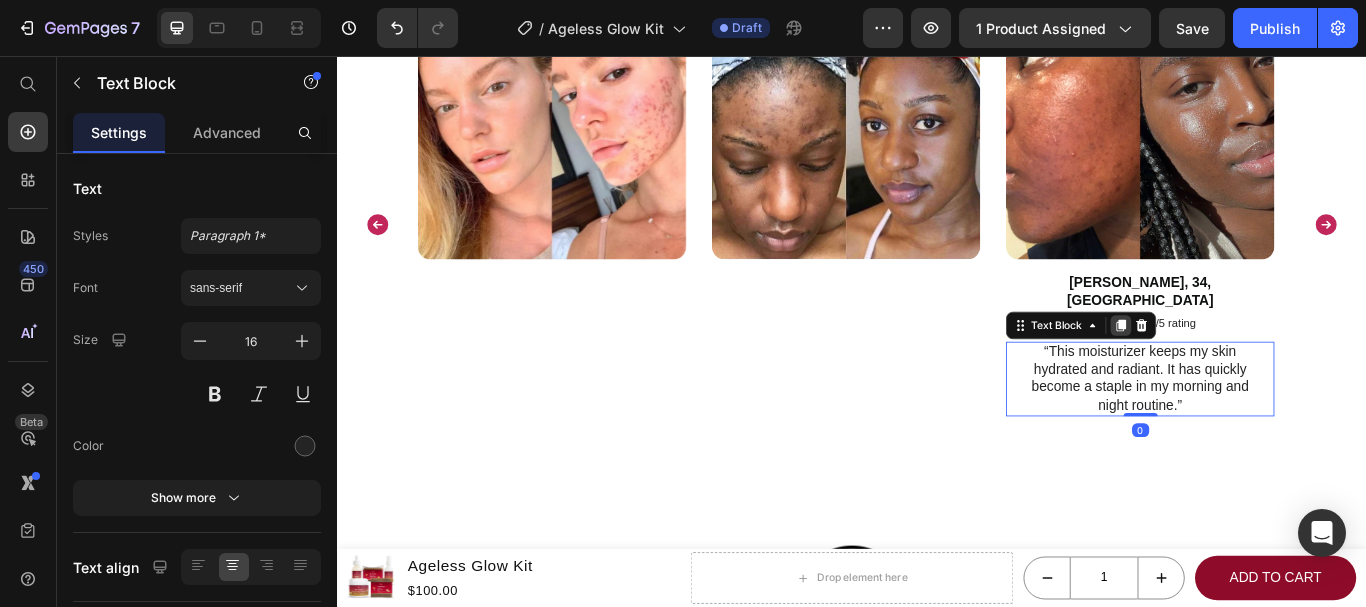 drag, startPoint x: 1275, startPoint y: 458, endPoint x: 1257, endPoint y: 444, distance: 22.803509 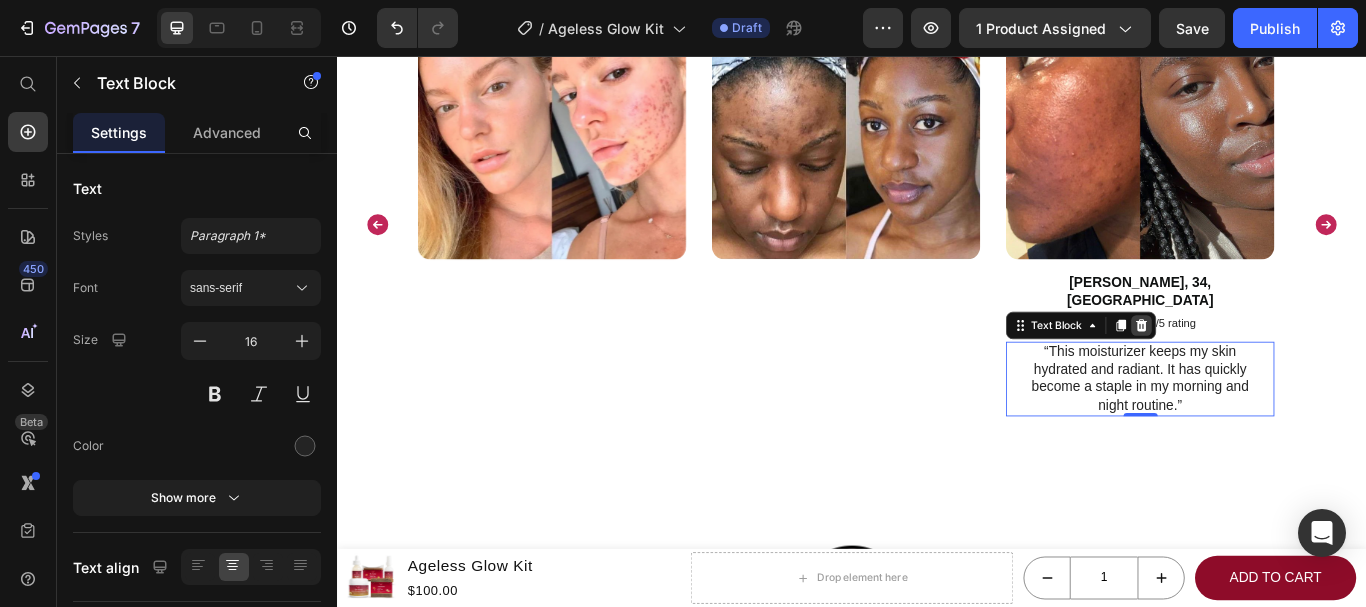 click 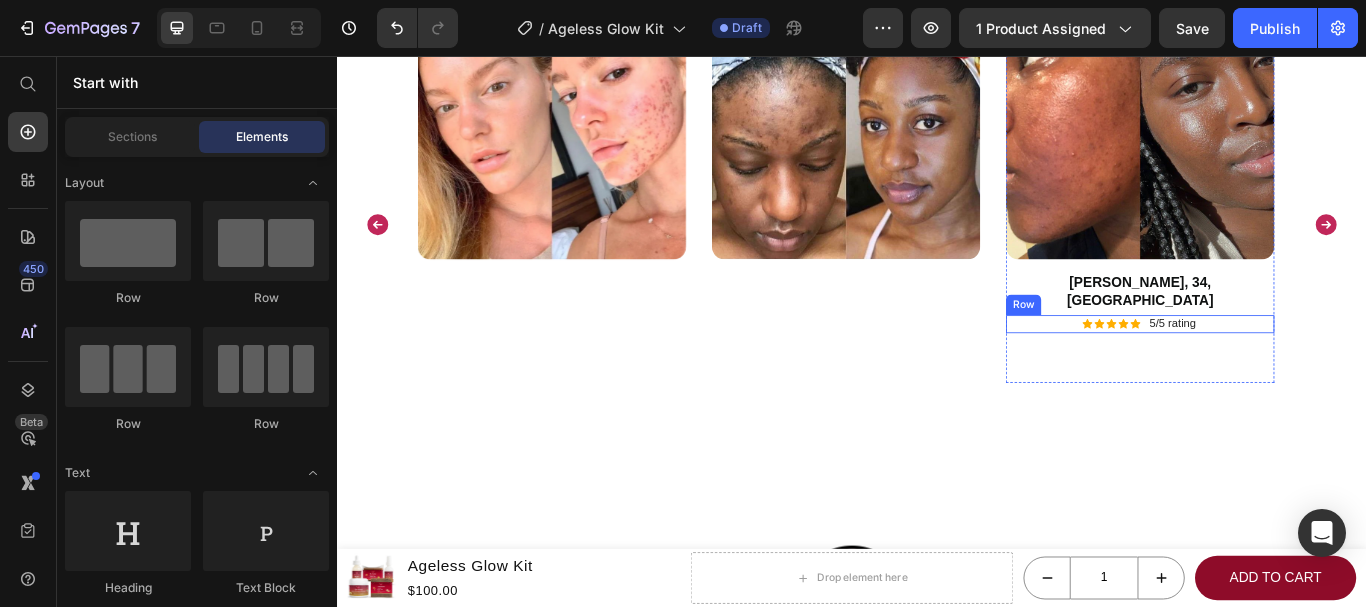 click on "Icon Icon Icon Icon Icon Icon List 5/5 rating Text Block Row" at bounding box center (1272, 369) 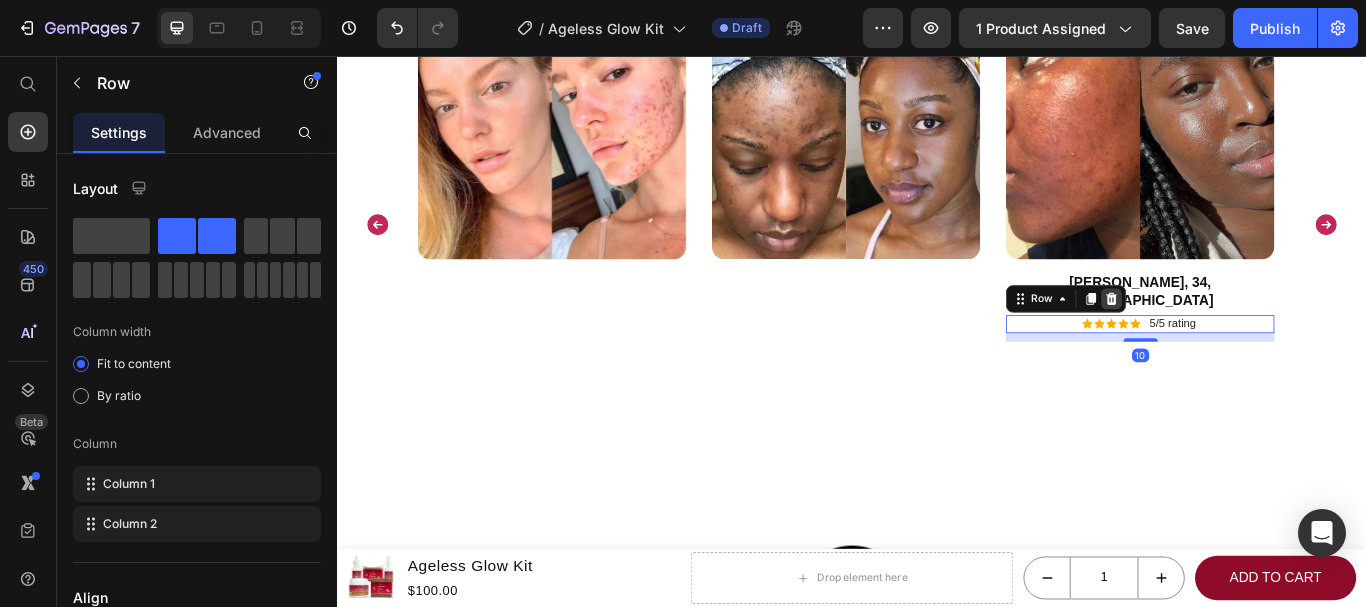 click 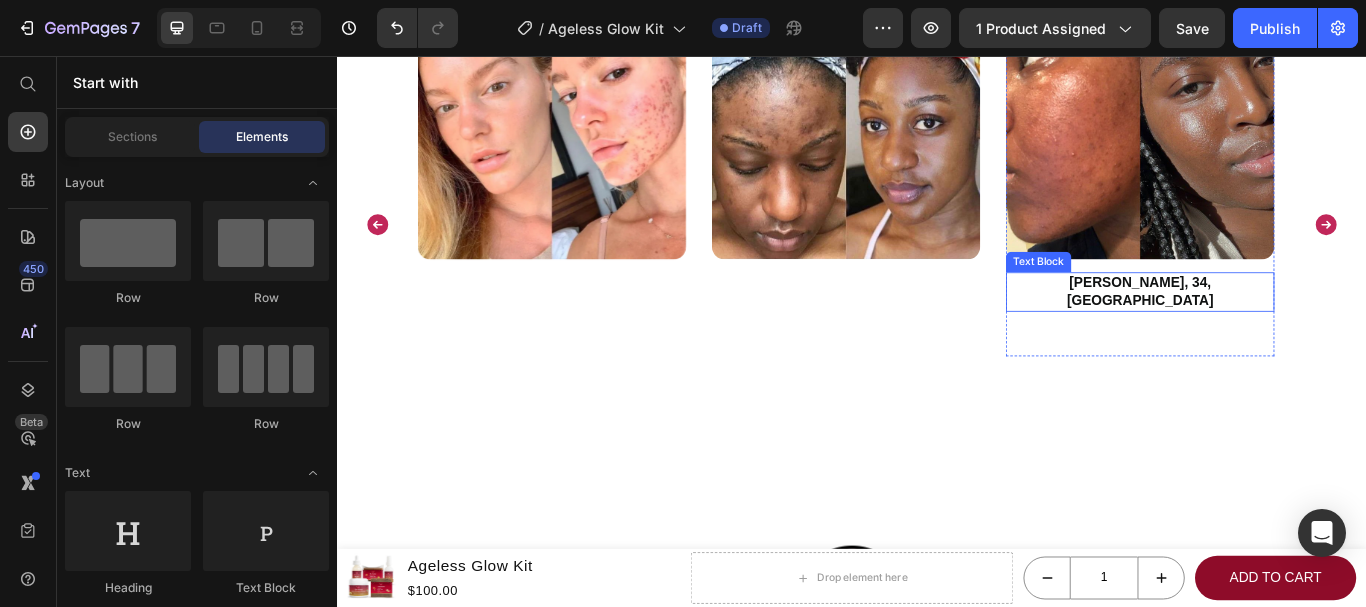 click on "[PERSON_NAME], 34, [GEOGRAPHIC_DATA]" at bounding box center [1272, 332] 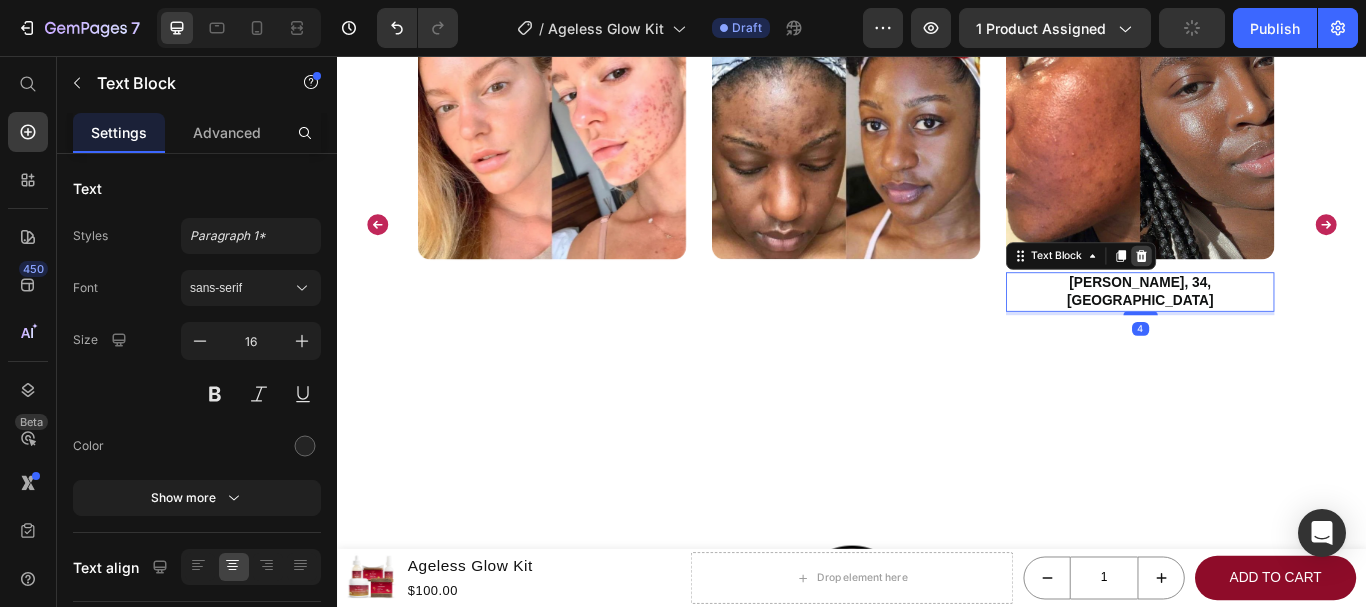 click 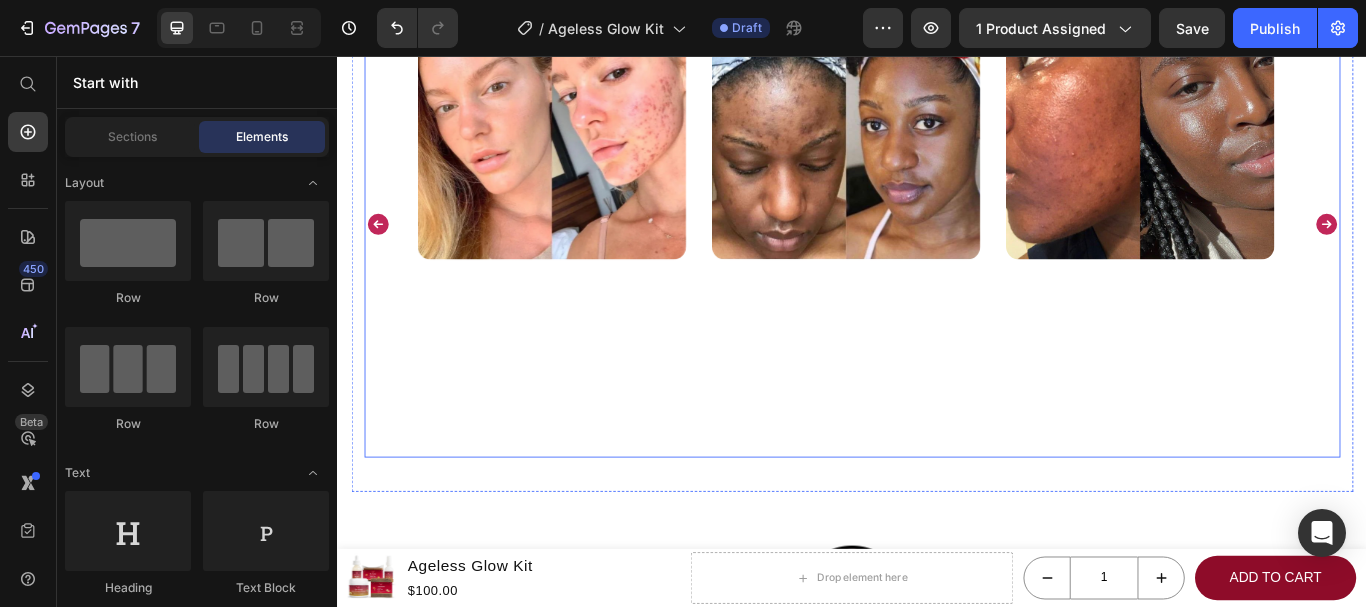 click 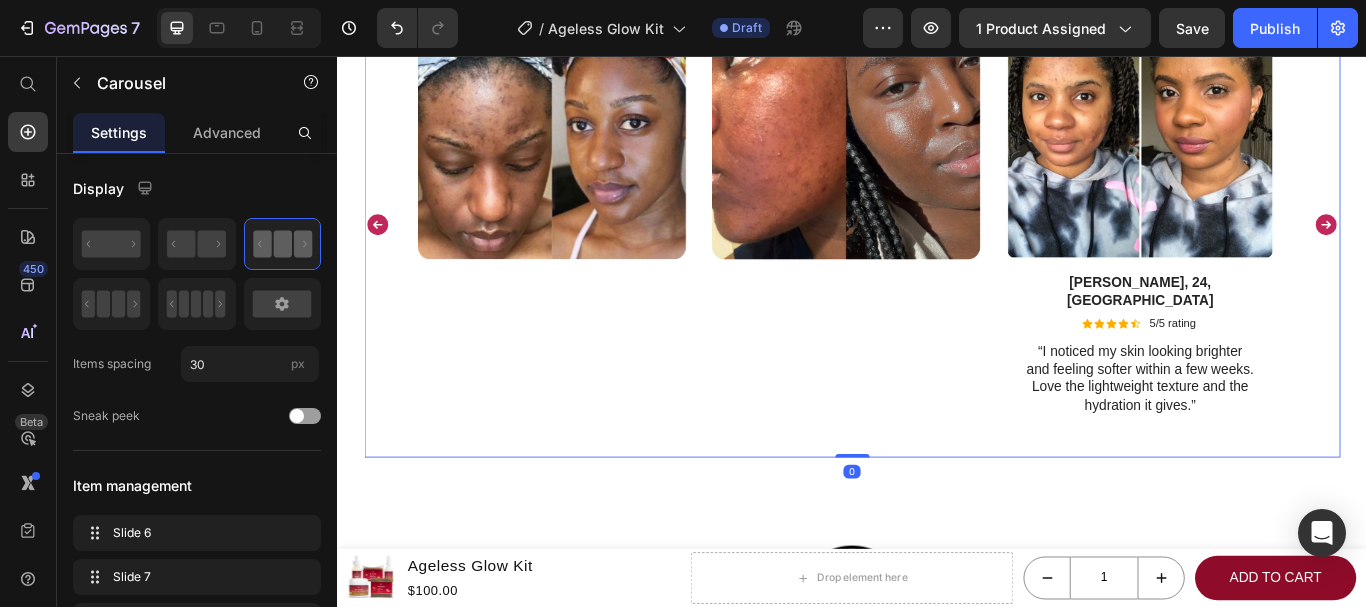 click 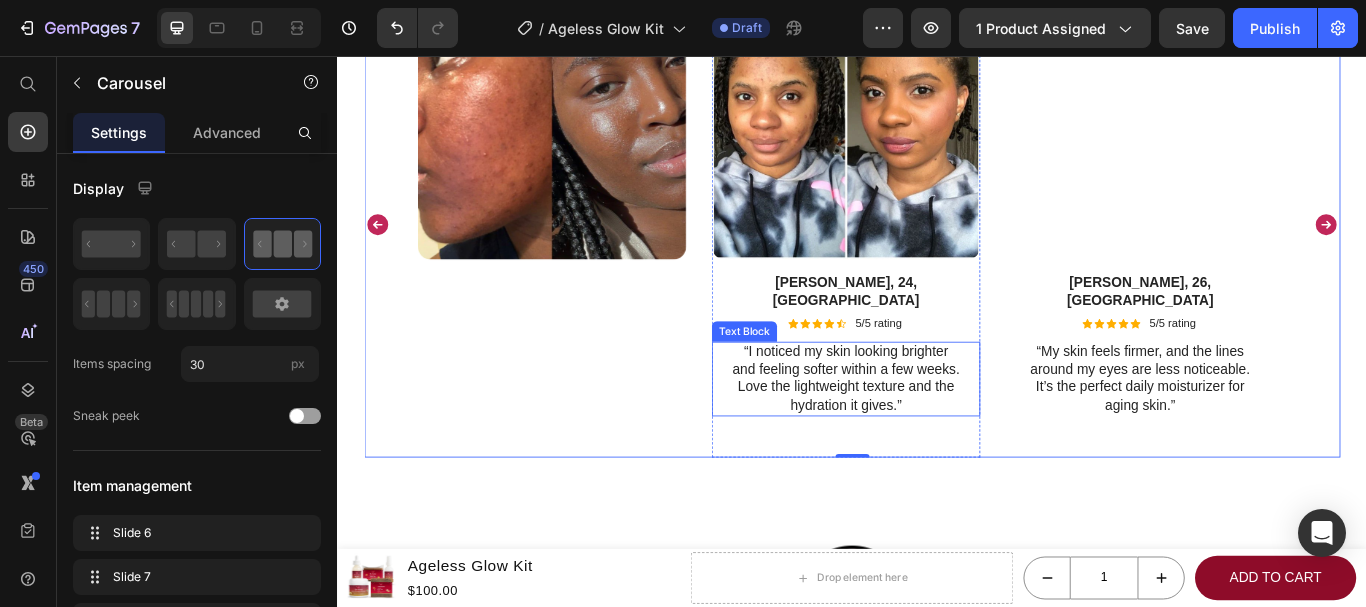 click on "“I noticed my skin looking brighter and feeling softer within a few weeks. Love the lightweight texture and the hydration it gives.”" at bounding box center [929, 433] 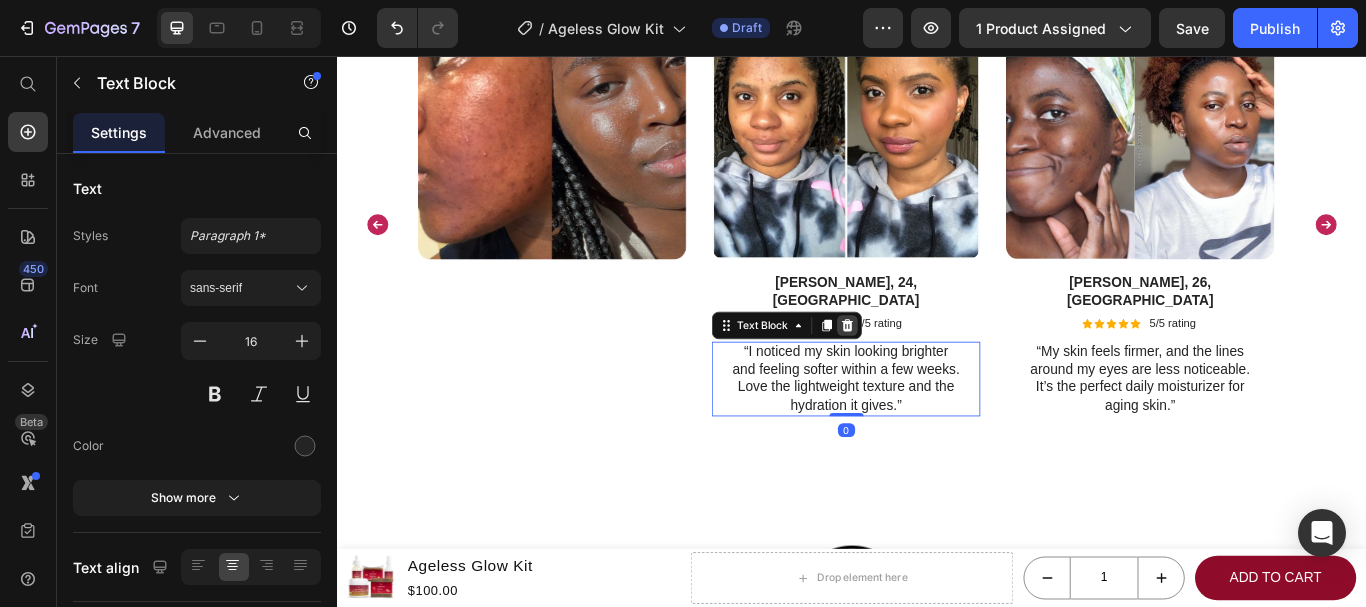 click at bounding box center (931, 371) 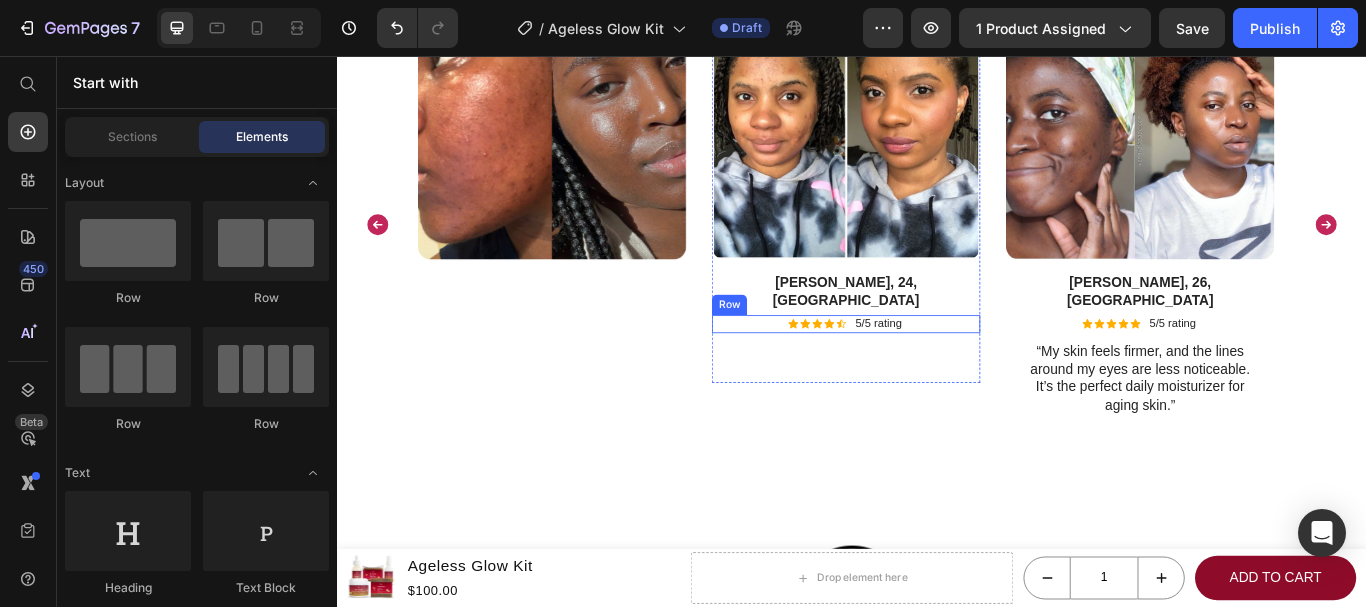 click on "Icon Icon Icon Icon
Icon Icon List 5/5 rating Text Block Row" at bounding box center [929, 369] 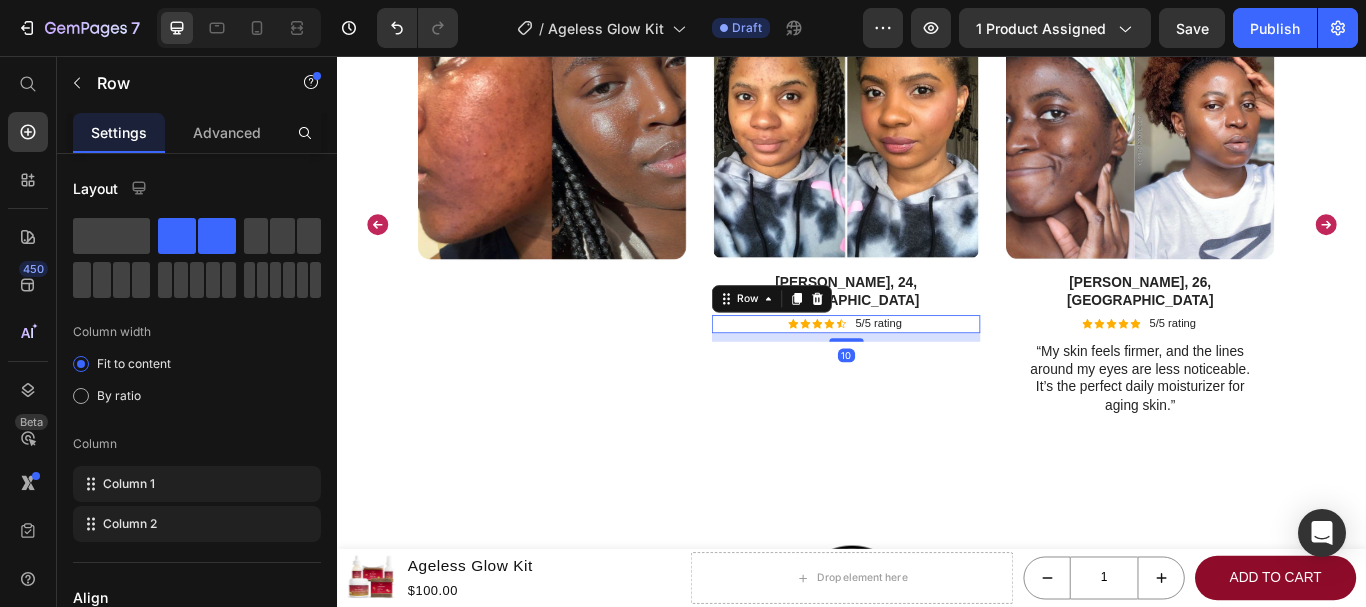 drag, startPoint x: 890, startPoint y: 424, endPoint x: 862, endPoint y: 421, distance: 28.160255 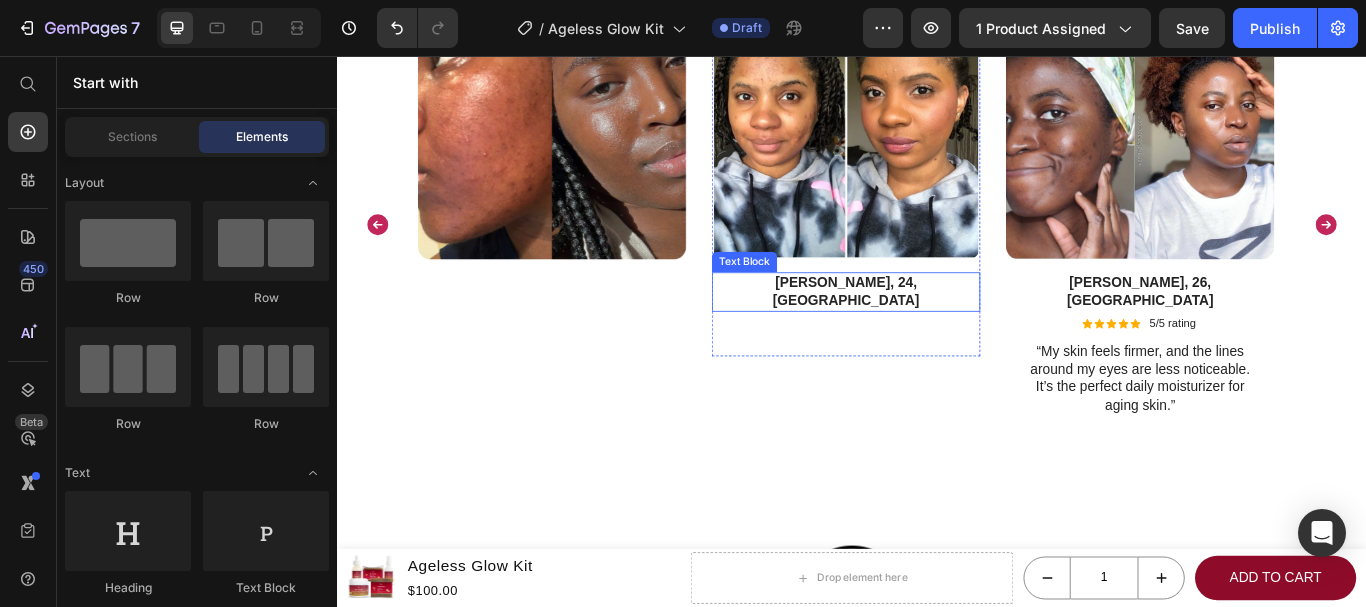click on "[PERSON_NAME], 24, [GEOGRAPHIC_DATA]" at bounding box center [929, 332] 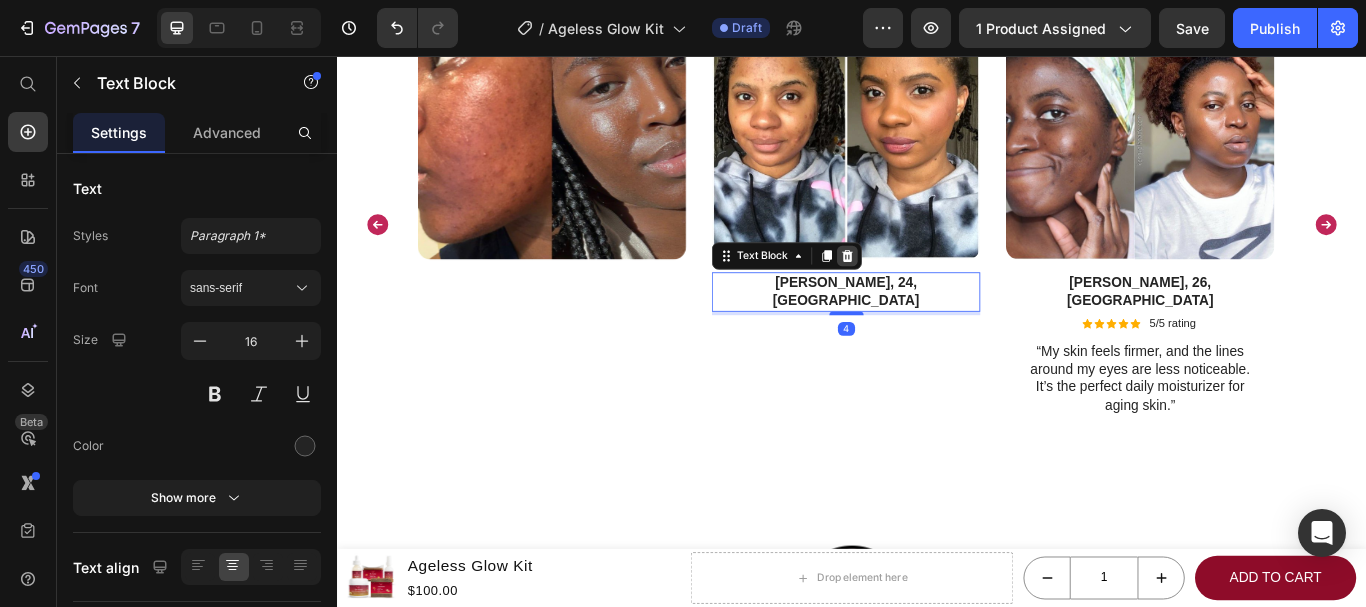 click 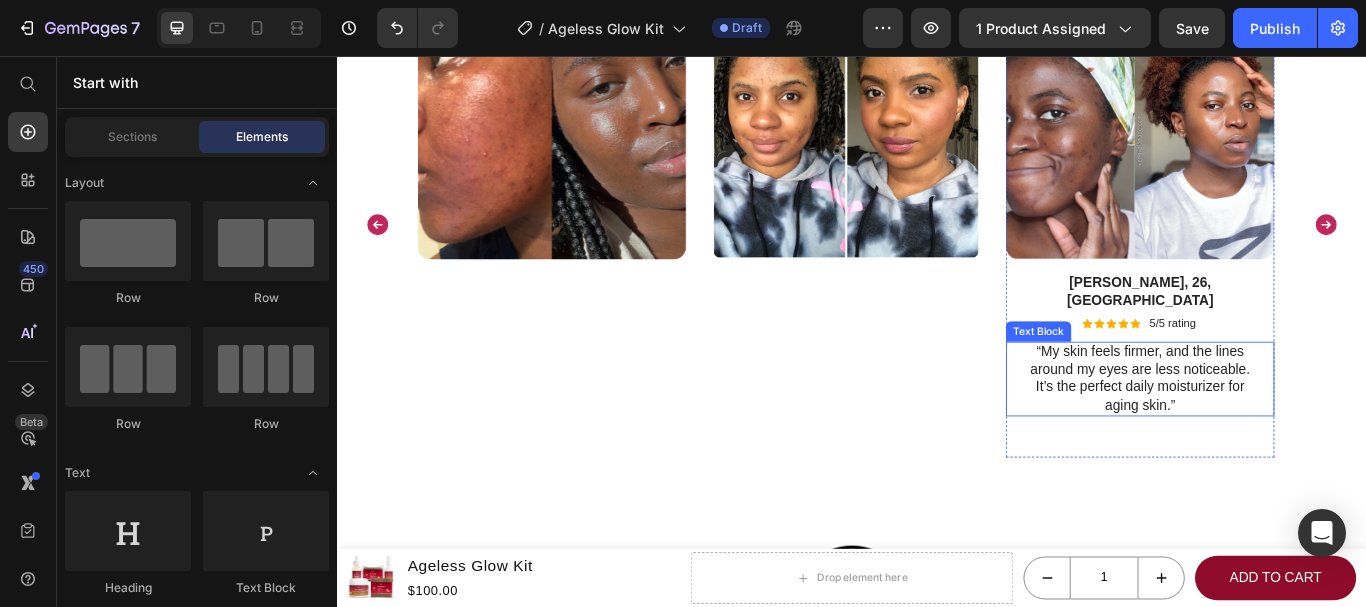 click on "“My skin feels firmer, and the lines around my eyes are less noticeable. It’s the perfect daily moisturizer for aging skin.”" at bounding box center [1272, 433] 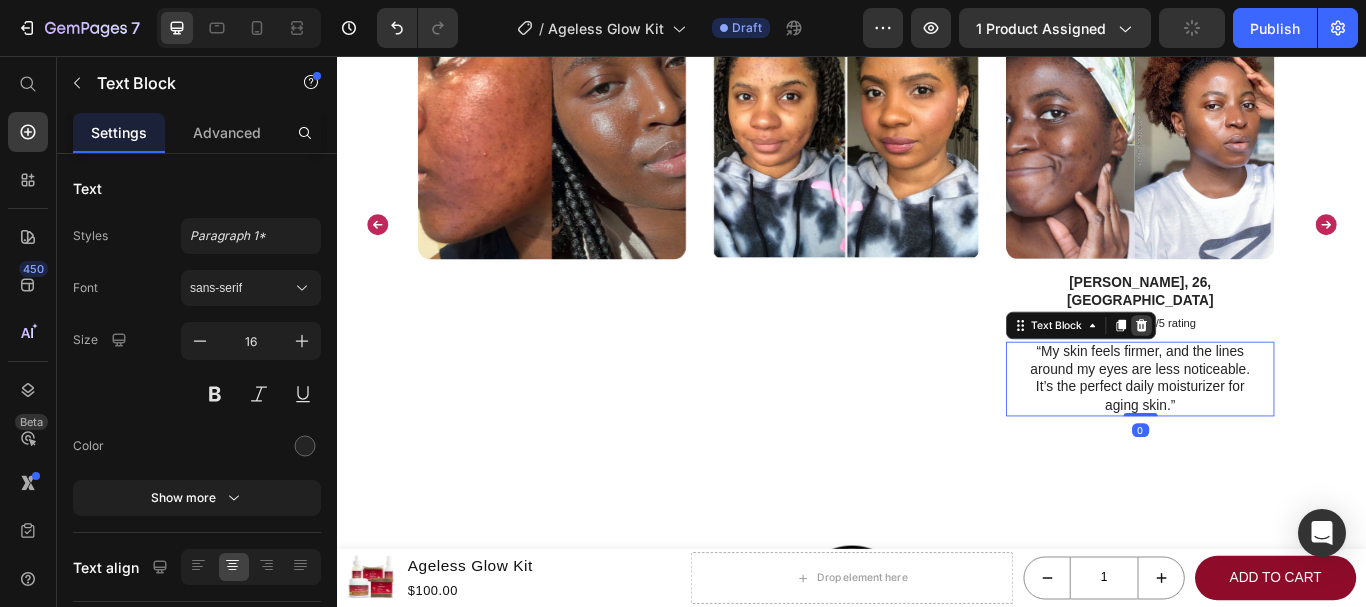 click 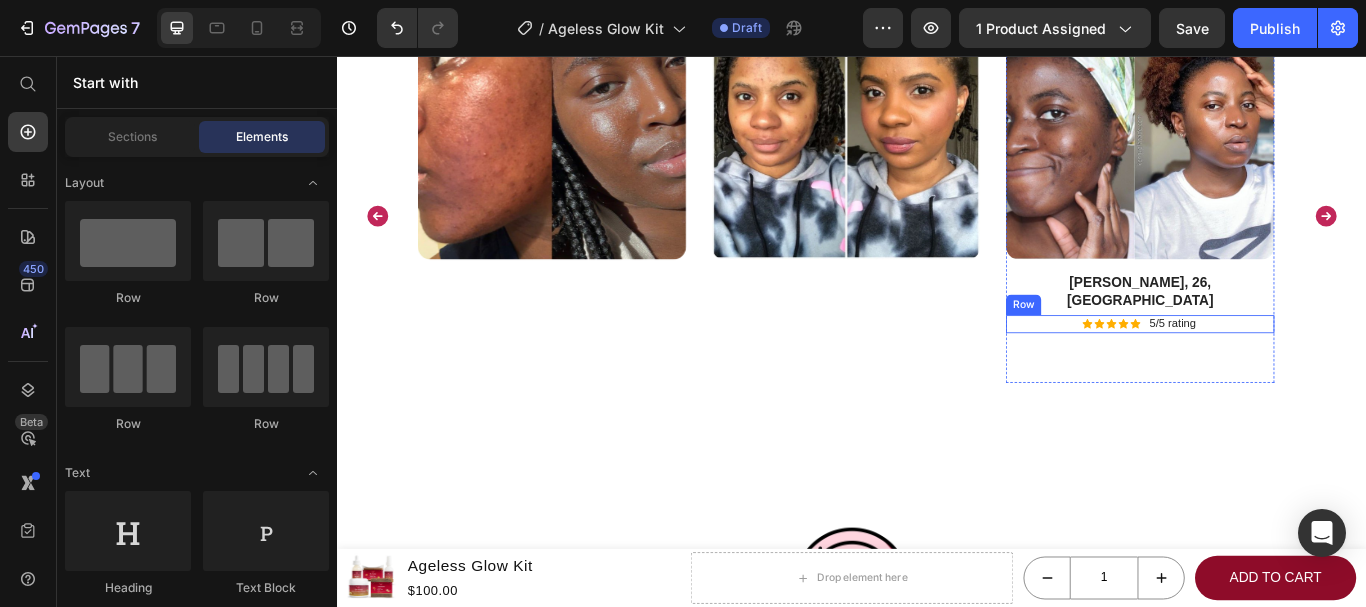 click on "Icon Icon Icon Icon Icon Icon List 5/5 rating Text Block Row" at bounding box center [1272, 369] 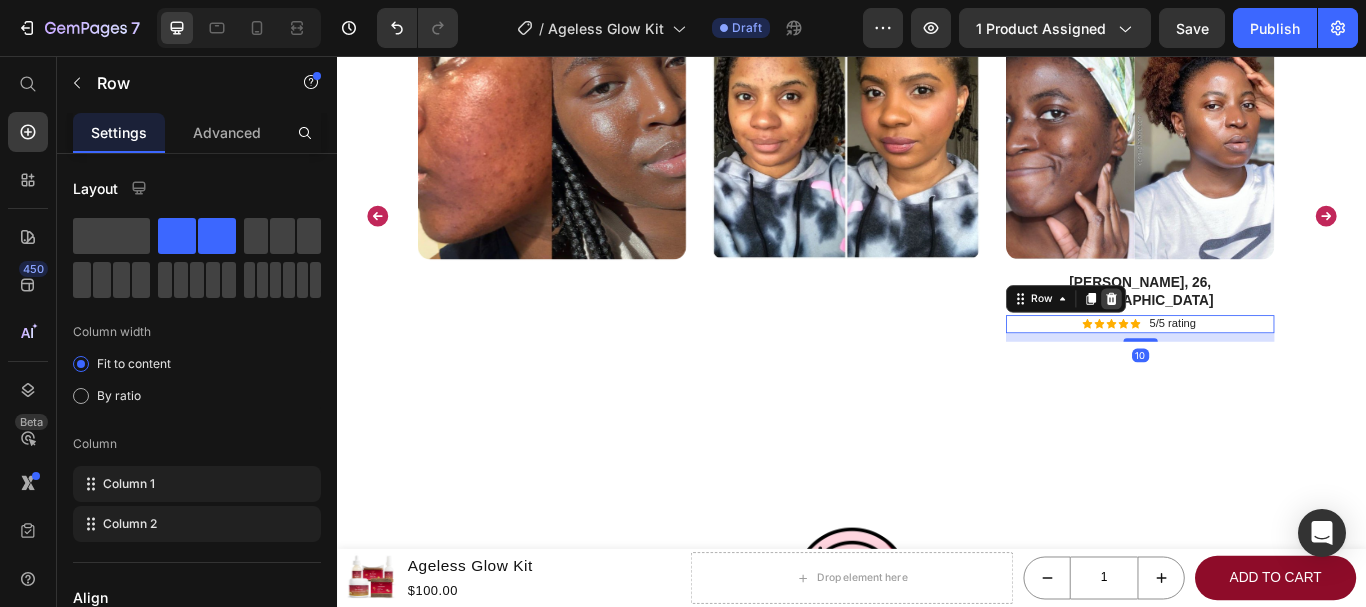 click 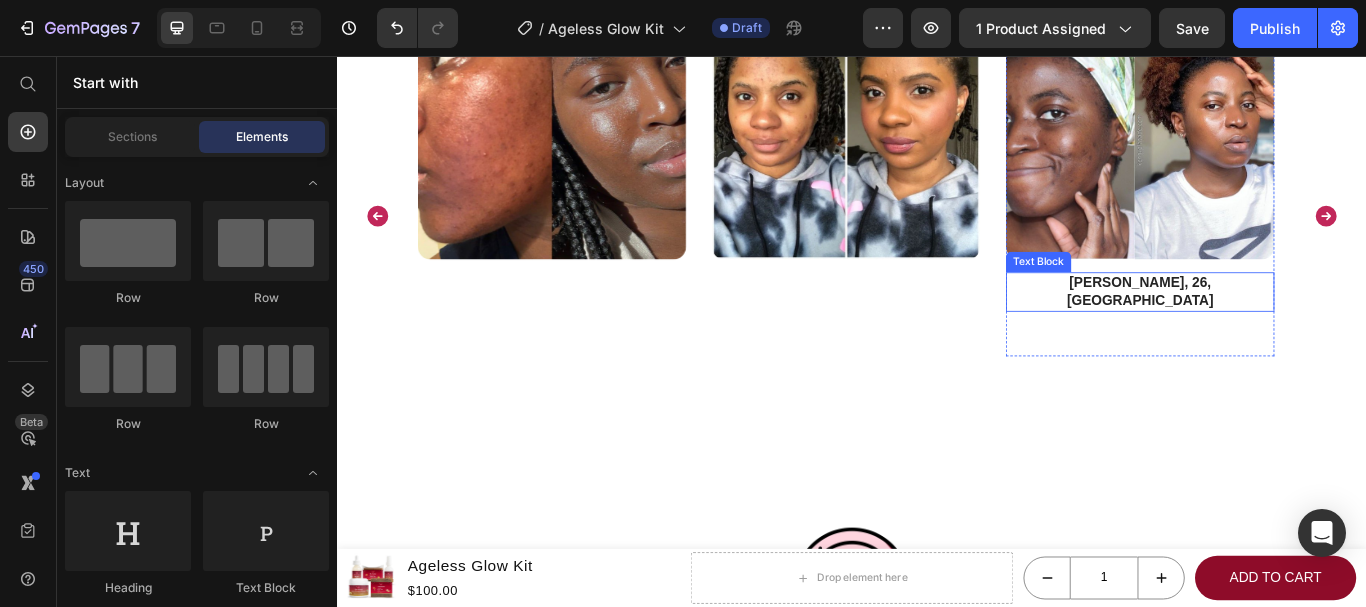 click on "[PERSON_NAME], 26, [GEOGRAPHIC_DATA]" at bounding box center (1272, 332) 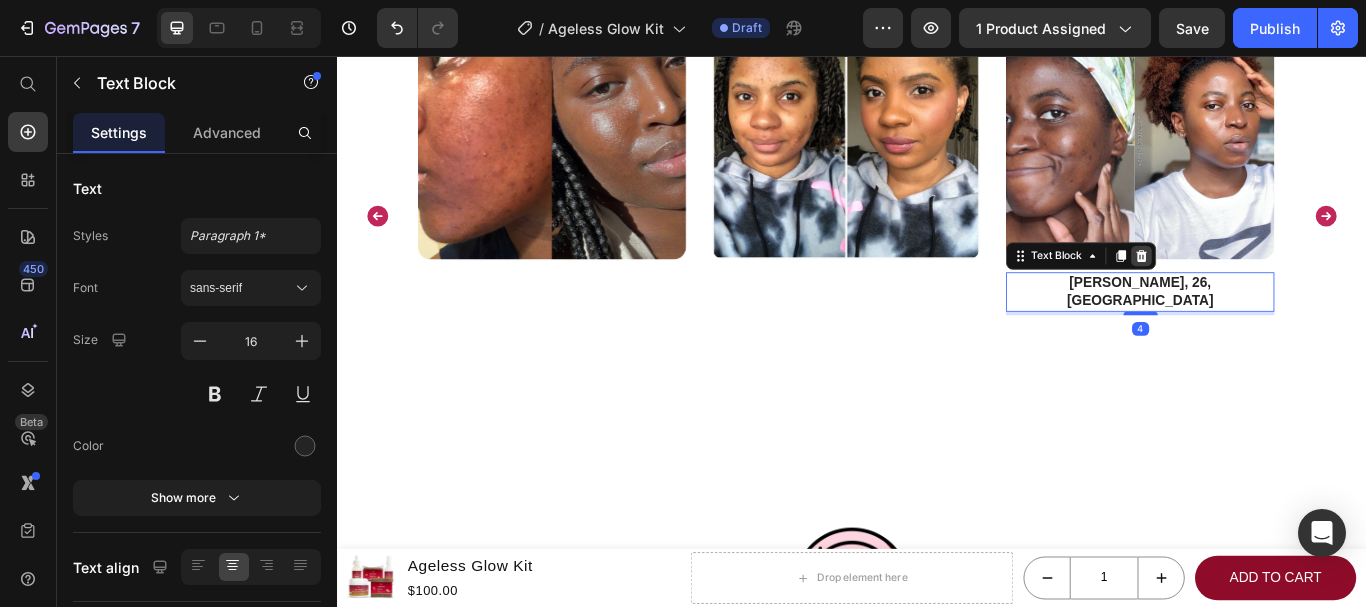 click 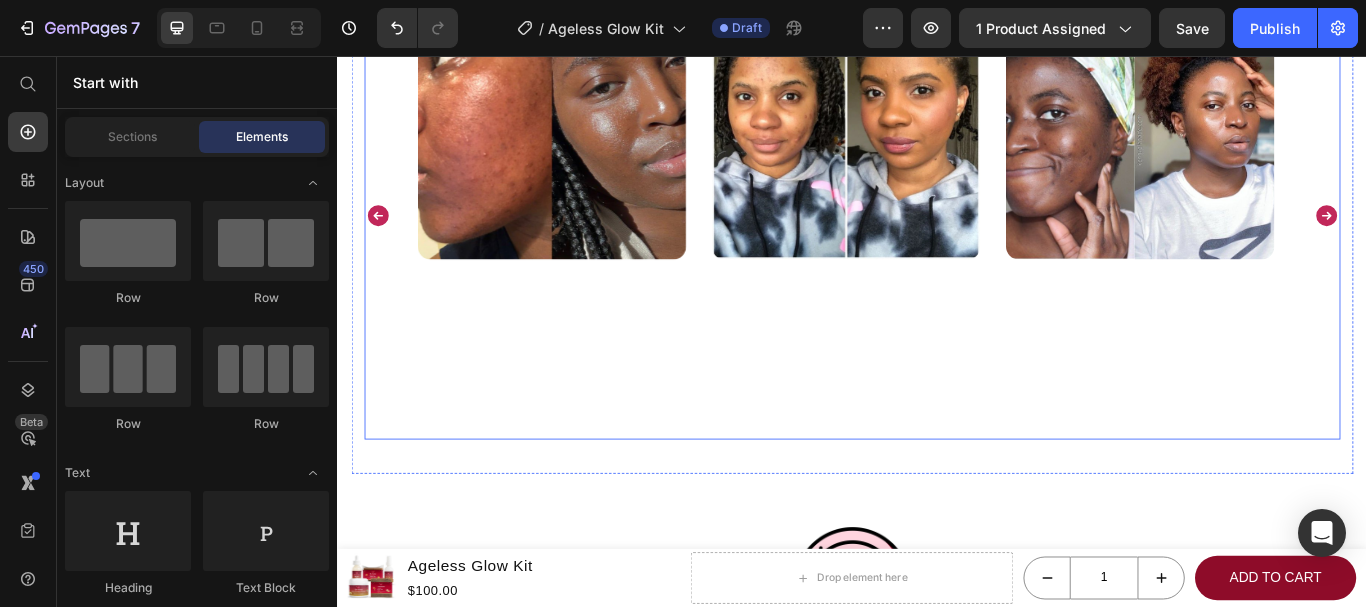click 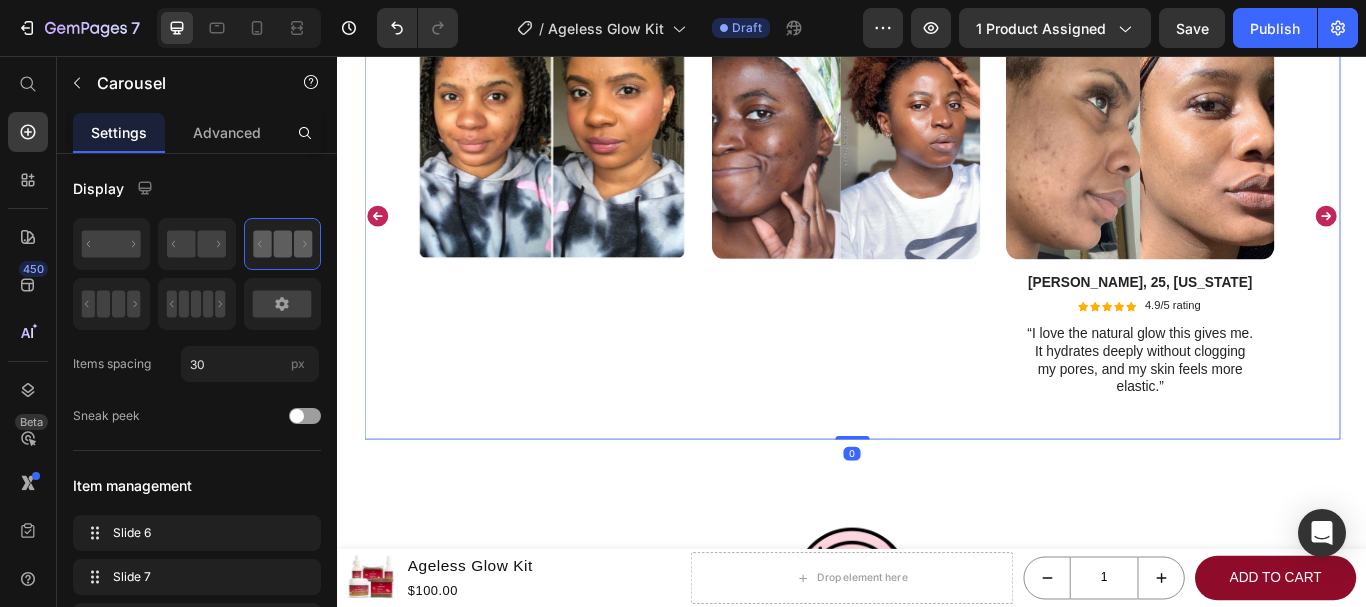 click 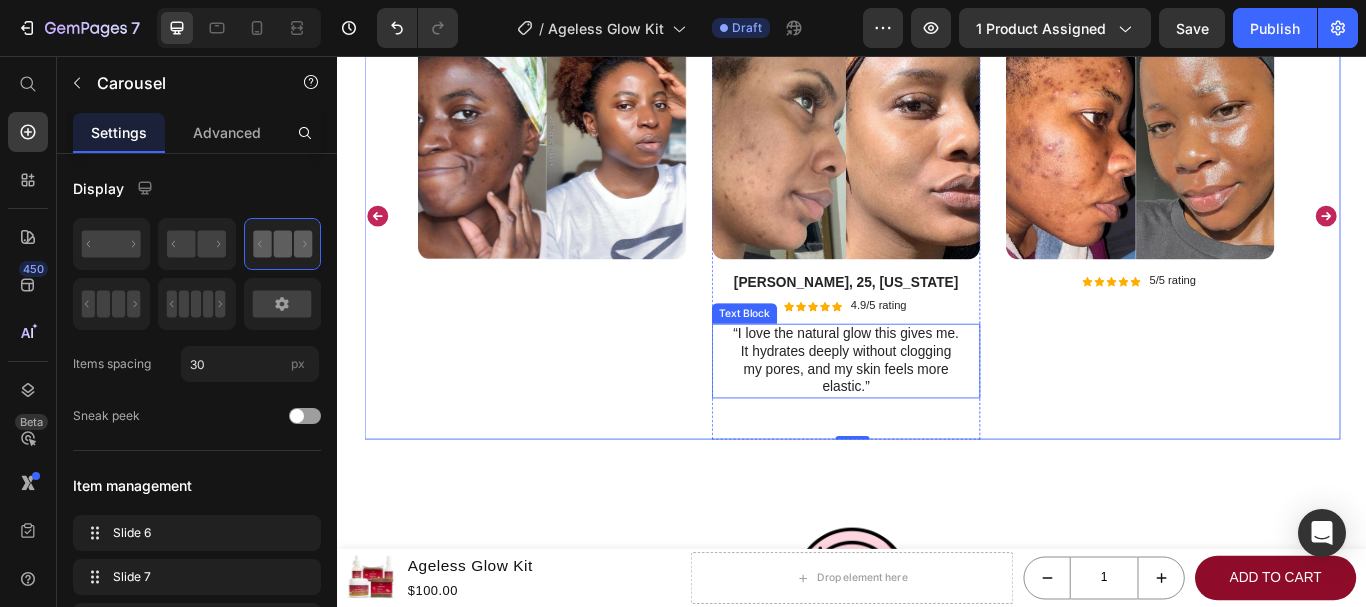 click on "“I love the natural glow this gives me. It hydrates deeply without clogging my pores, and my skin feels more elastic.”" at bounding box center [929, 412] 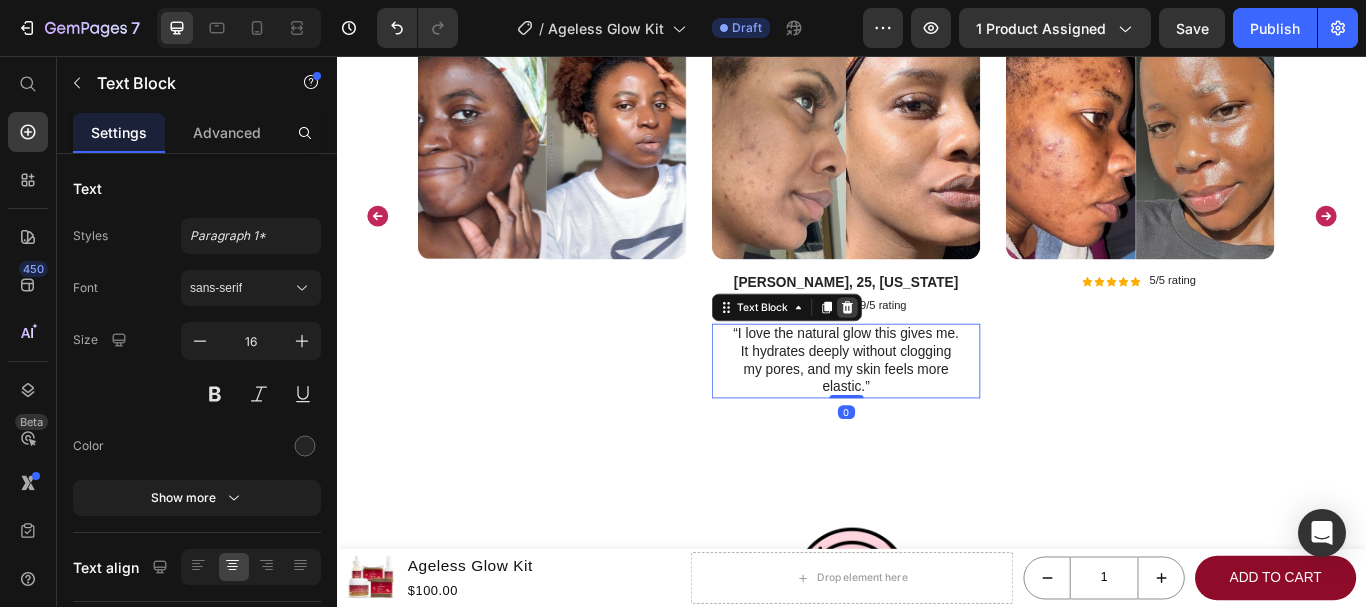 click 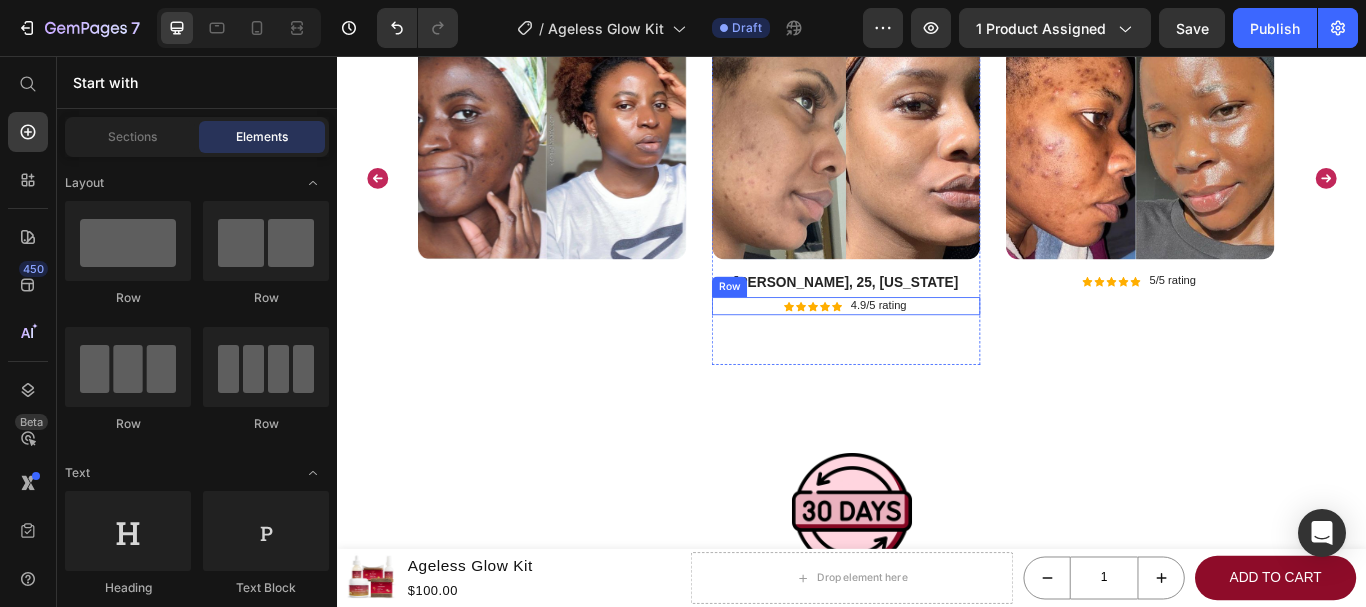 click on "Icon Icon Icon Icon Icon Icon List 4.9/5 rating Text Block Row" at bounding box center [929, 348] 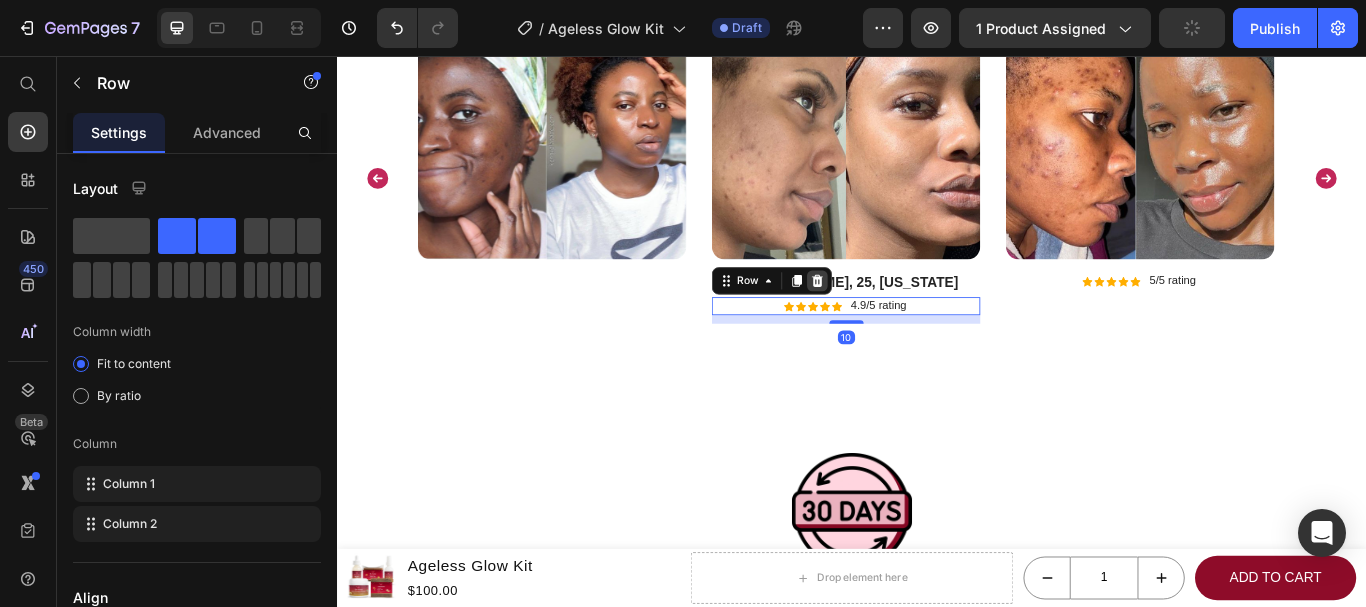 click 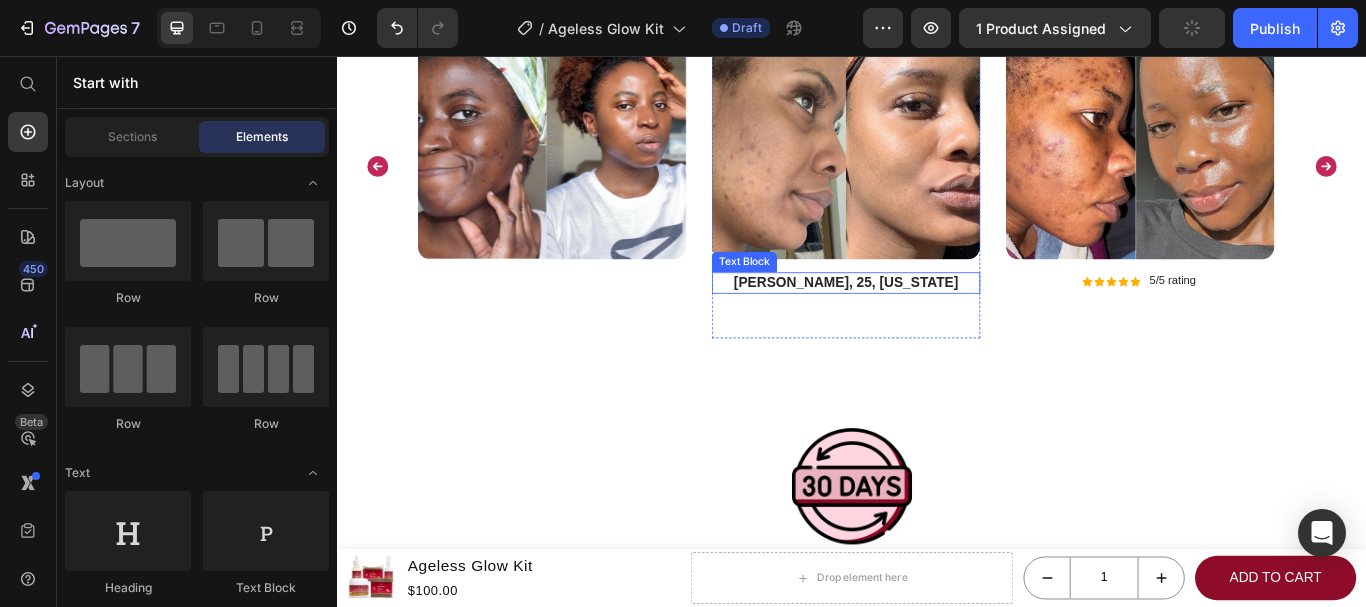 click on "[PERSON_NAME], 25, [US_STATE]" at bounding box center [929, 321] 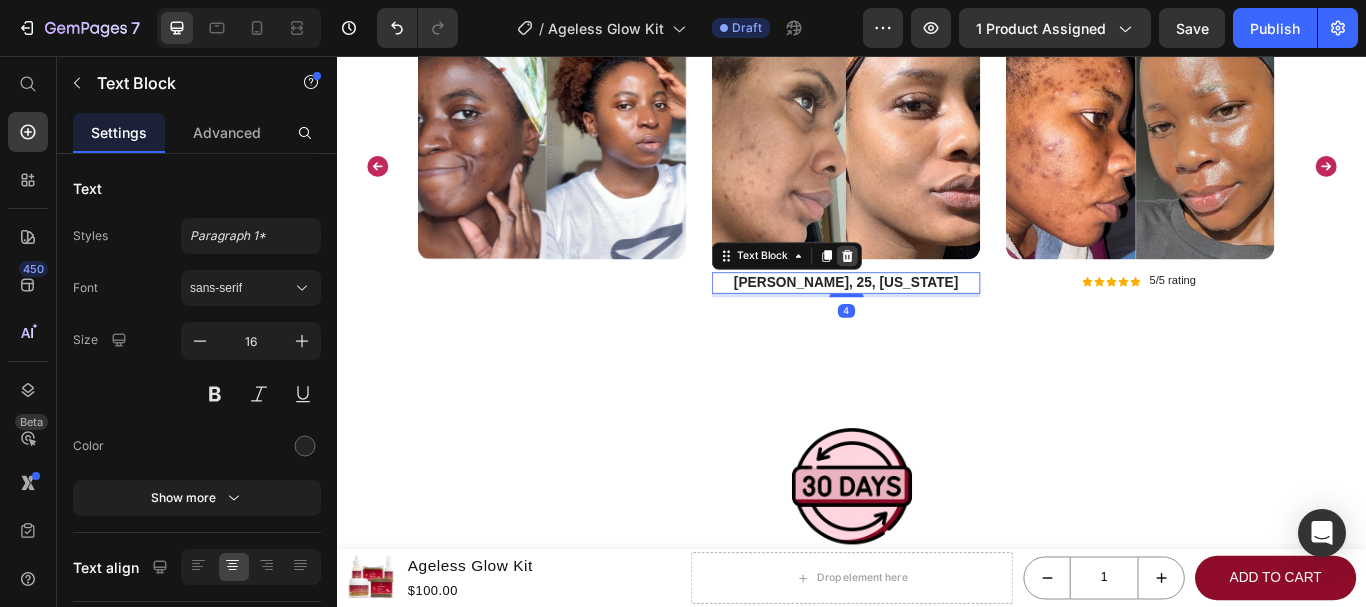 click 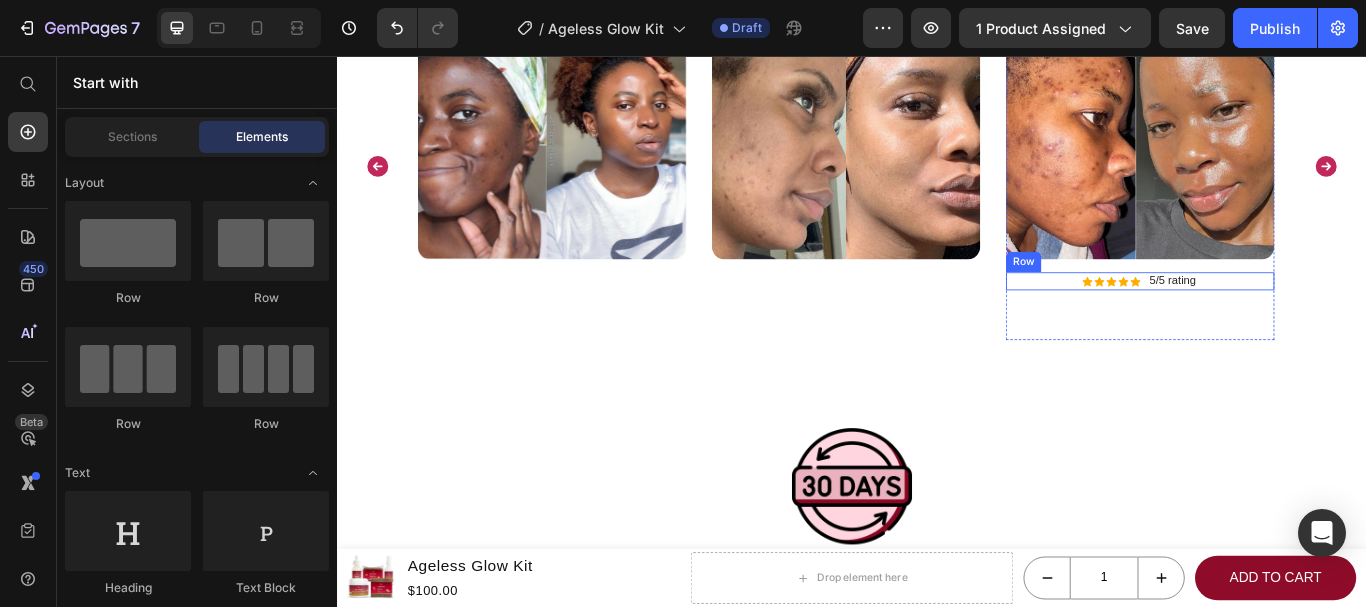 click on "Icon Icon Icon Icon Icon Icon List 5/5 rating Text Block Row" at bounding box center (1272, 319) 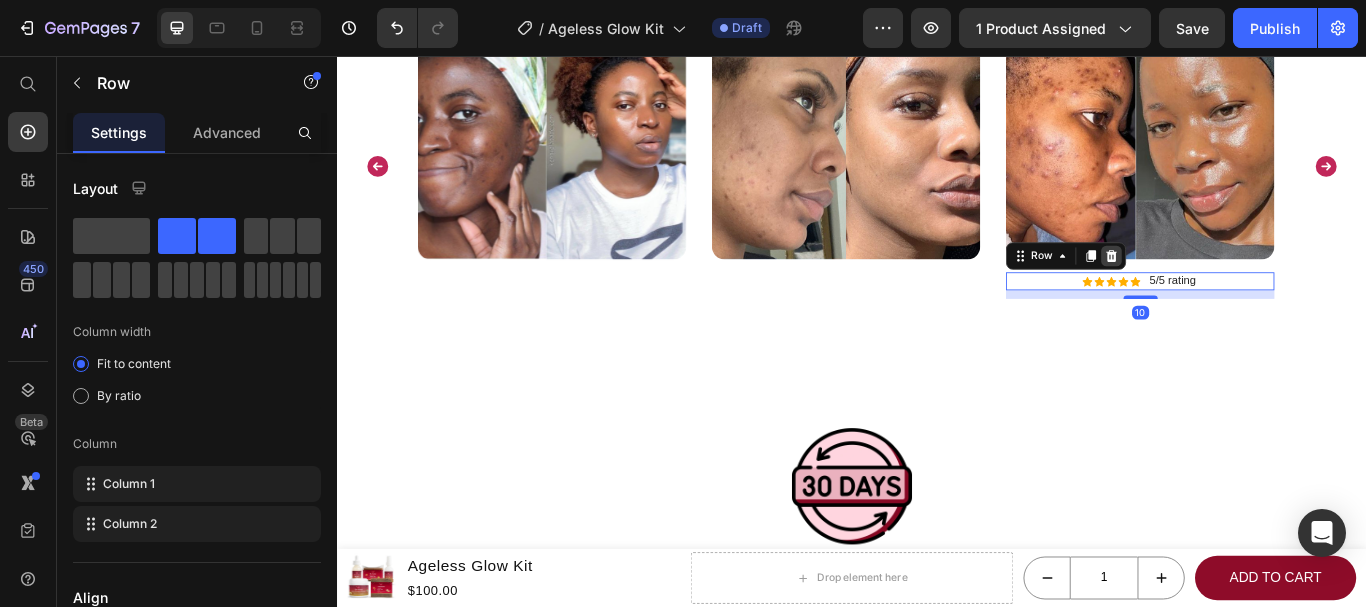 click 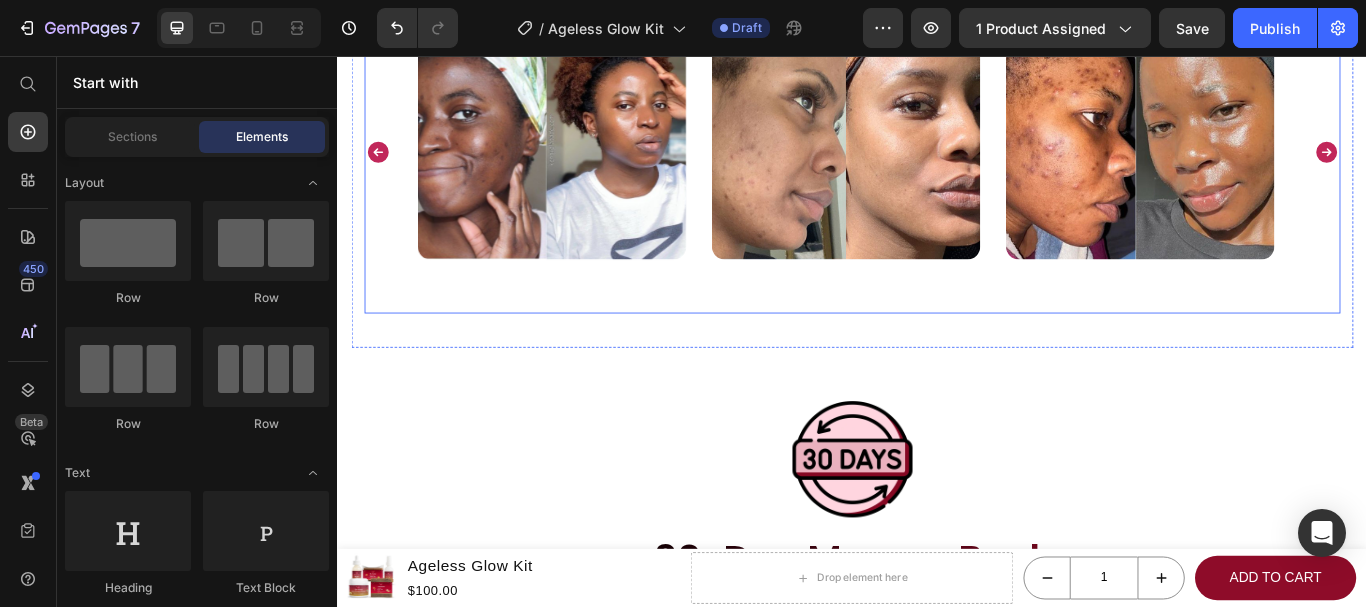 click 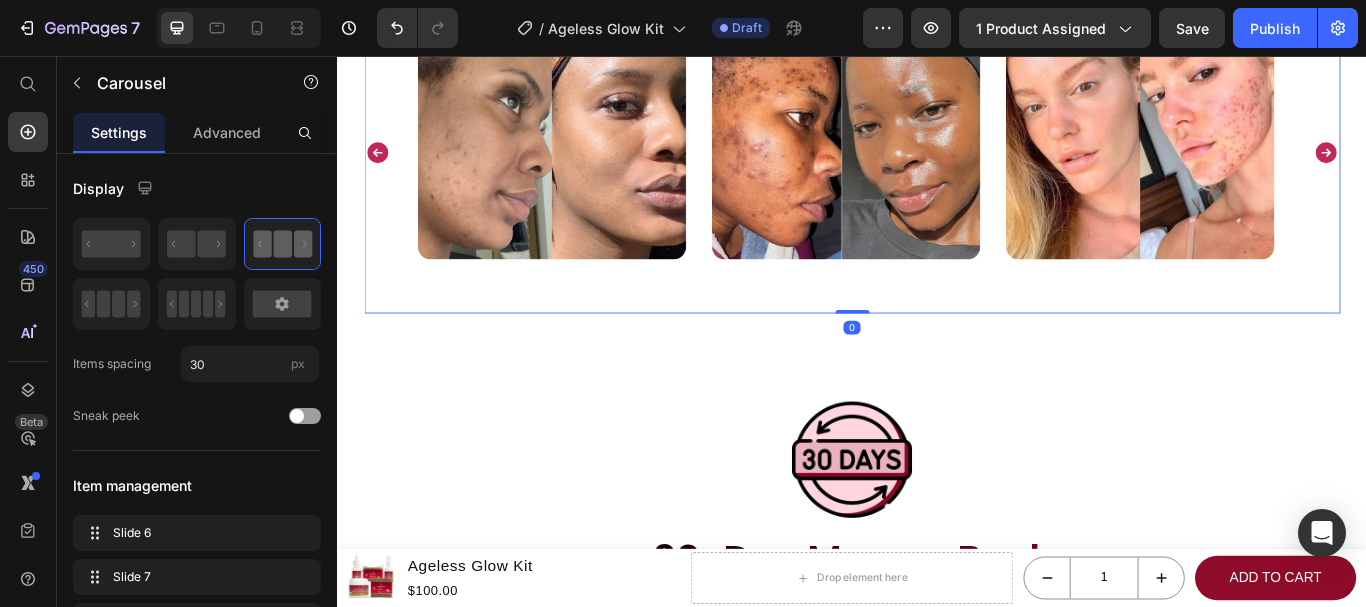 click 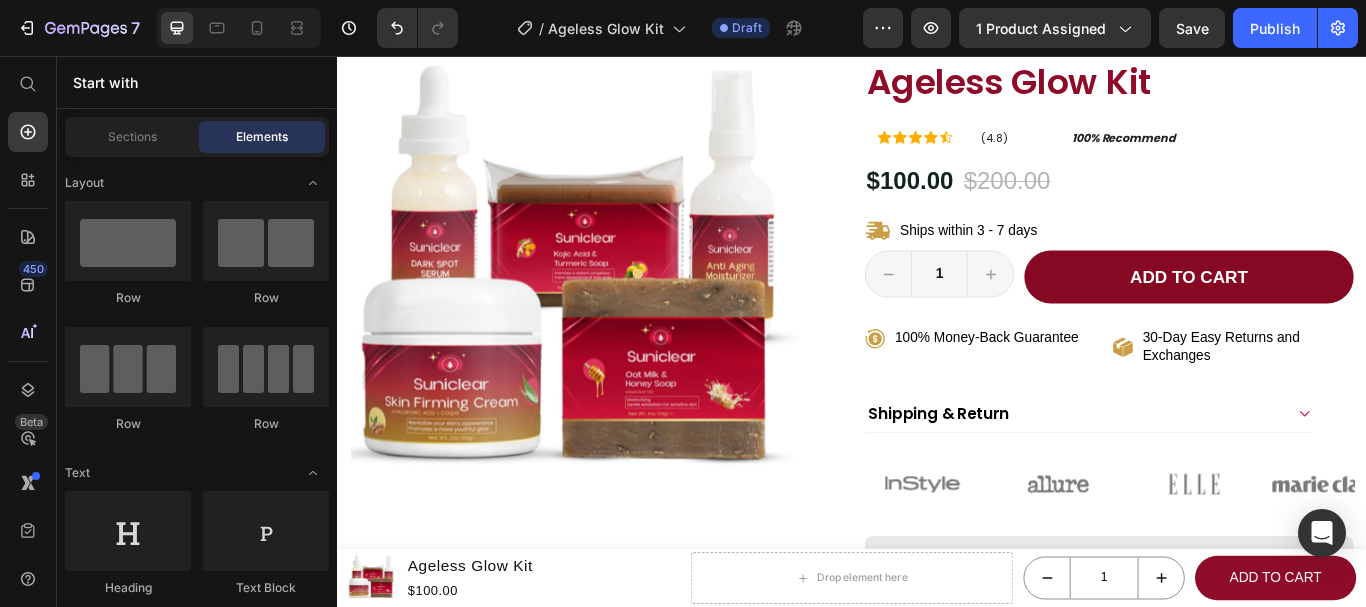 scroll, scrollTop: 0, scrollLeft: 0, axis: both 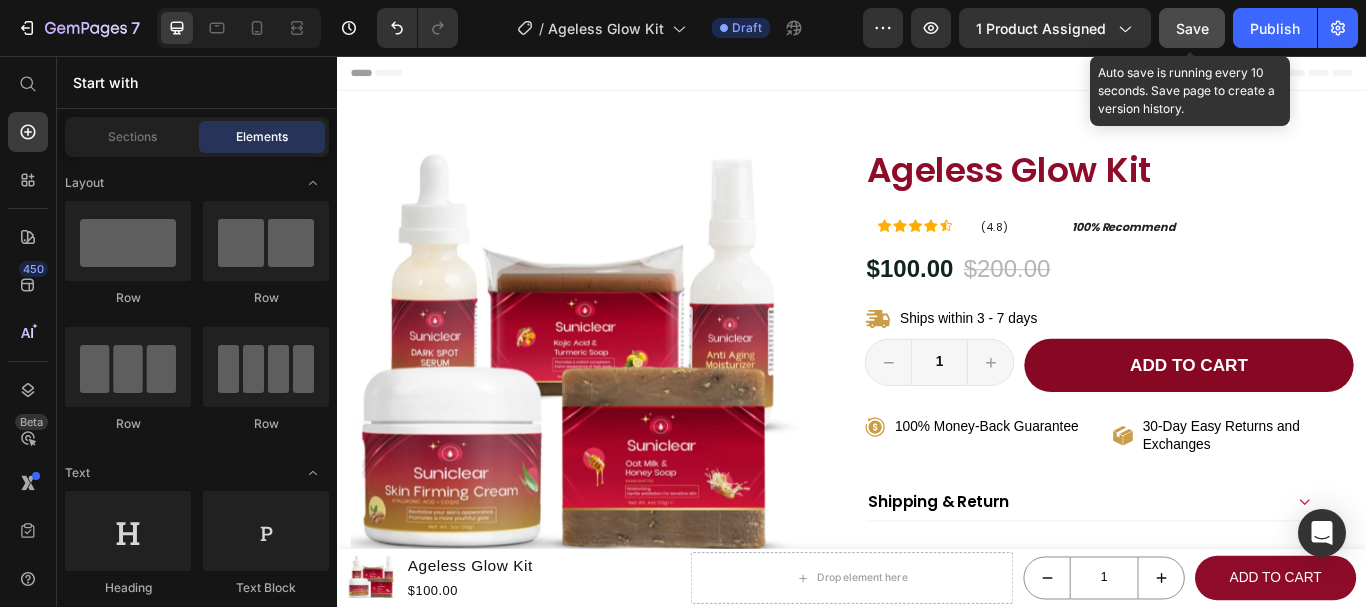click on "Save" at bounding box center [1192, 28] 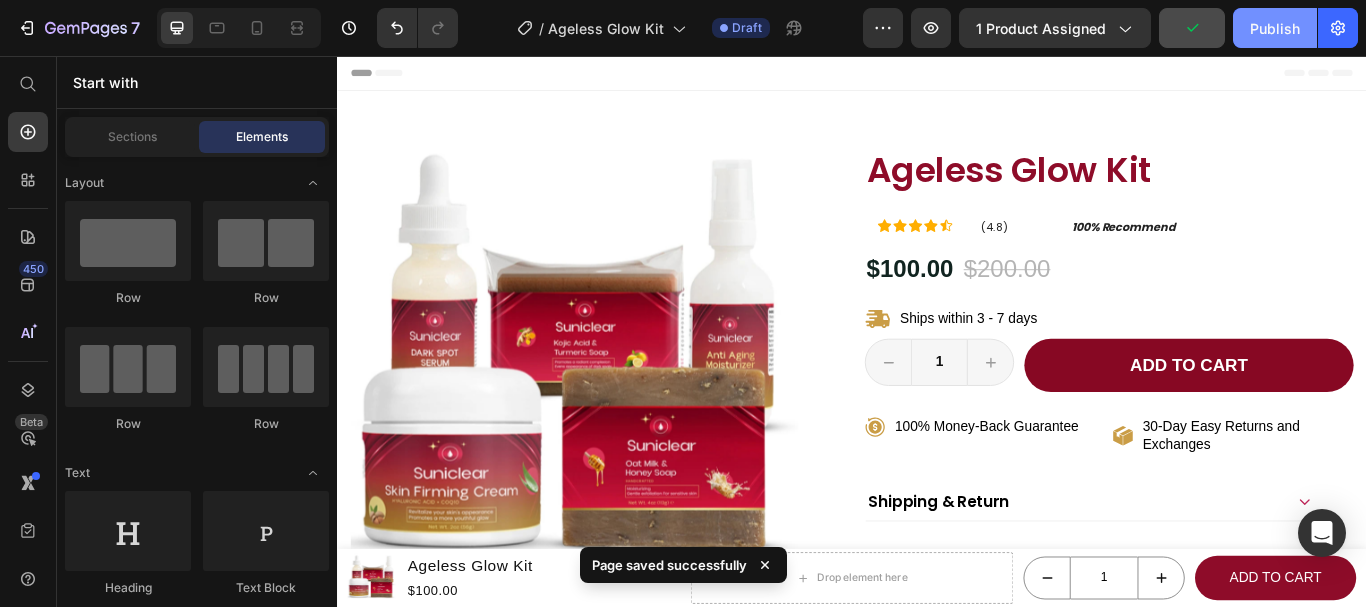 click on "Publish" at bounding box center [1275, 28] 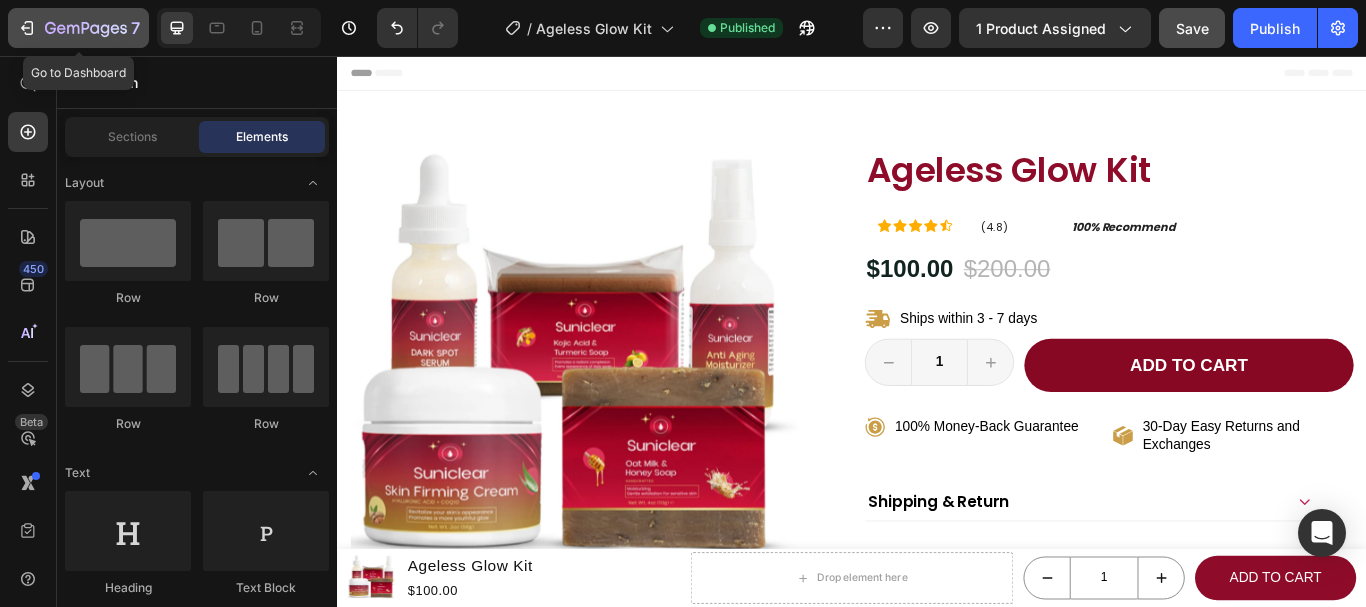 click 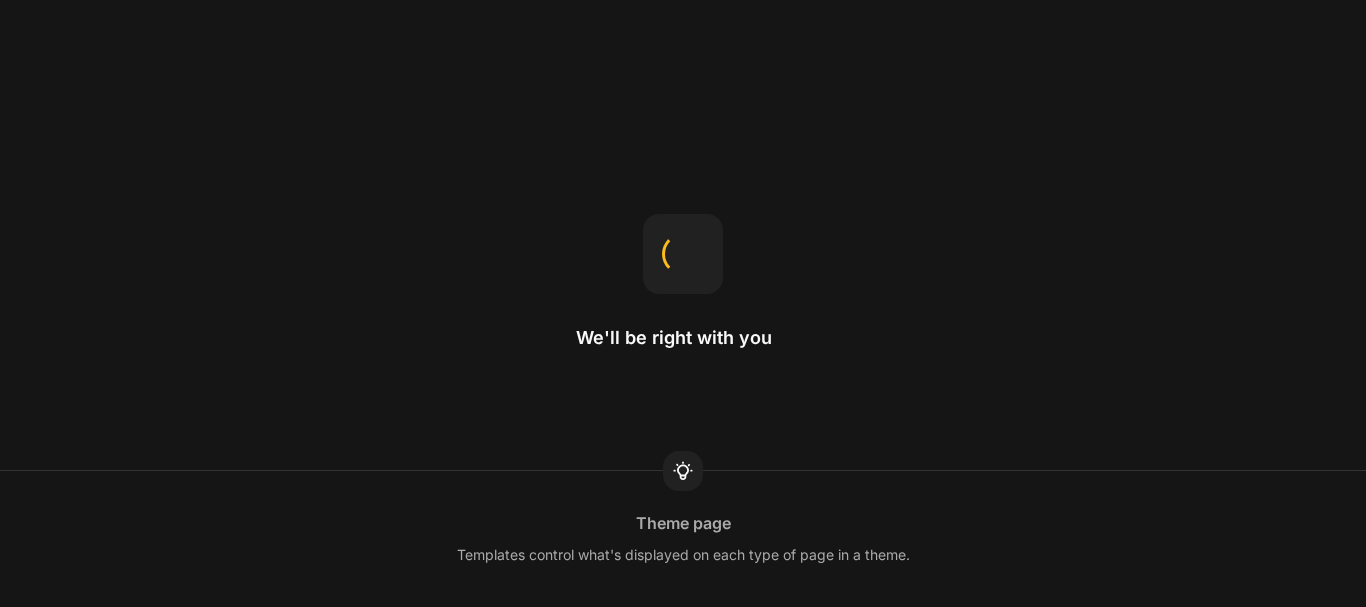 scroll, scrollTop: 0, scrollLeft: 0, axis: both 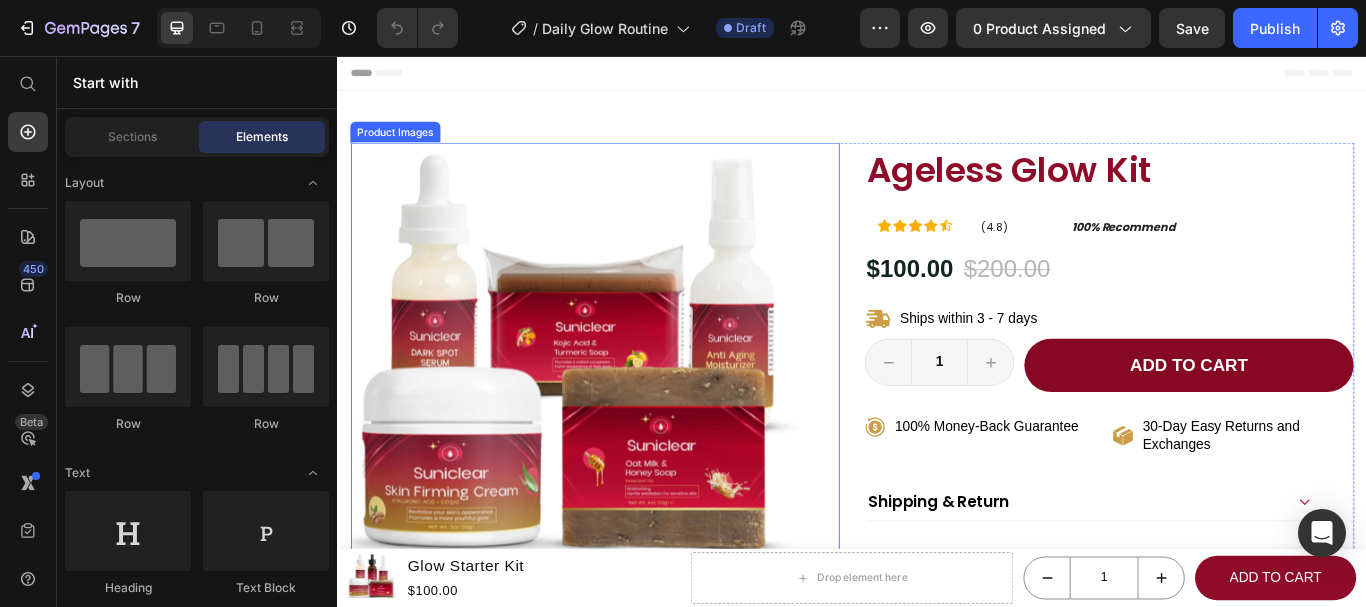 click at bounding box center [613, 418] 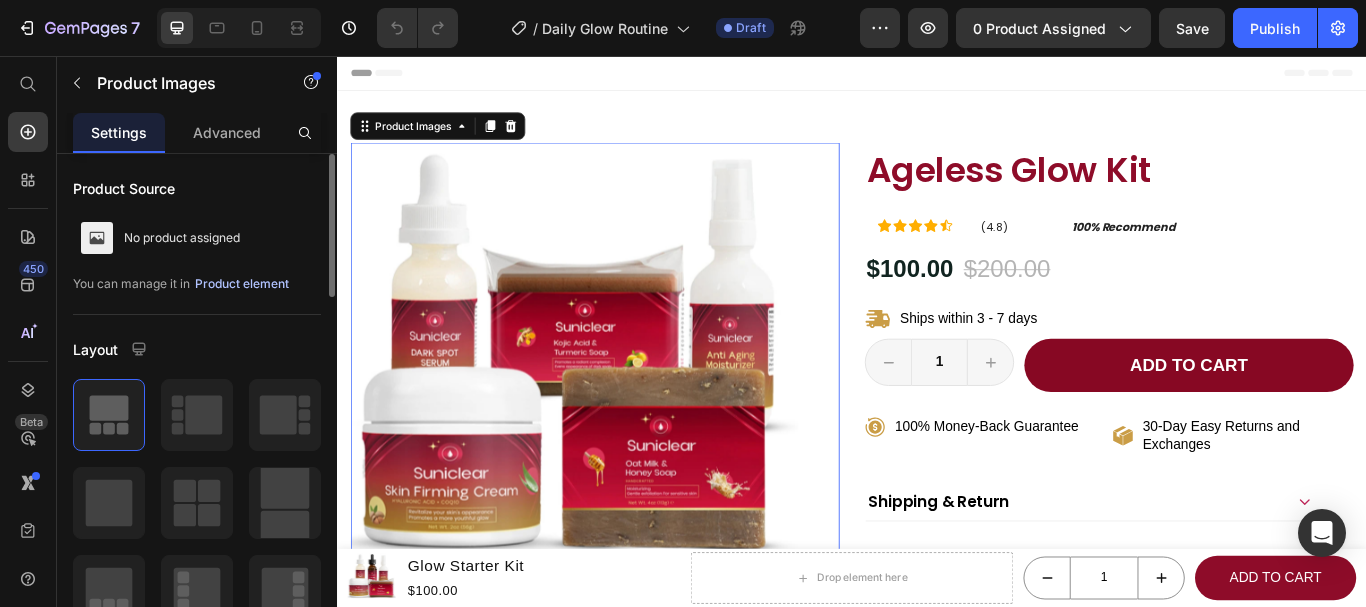 click on "Product element" at bounding box center (242, 284) 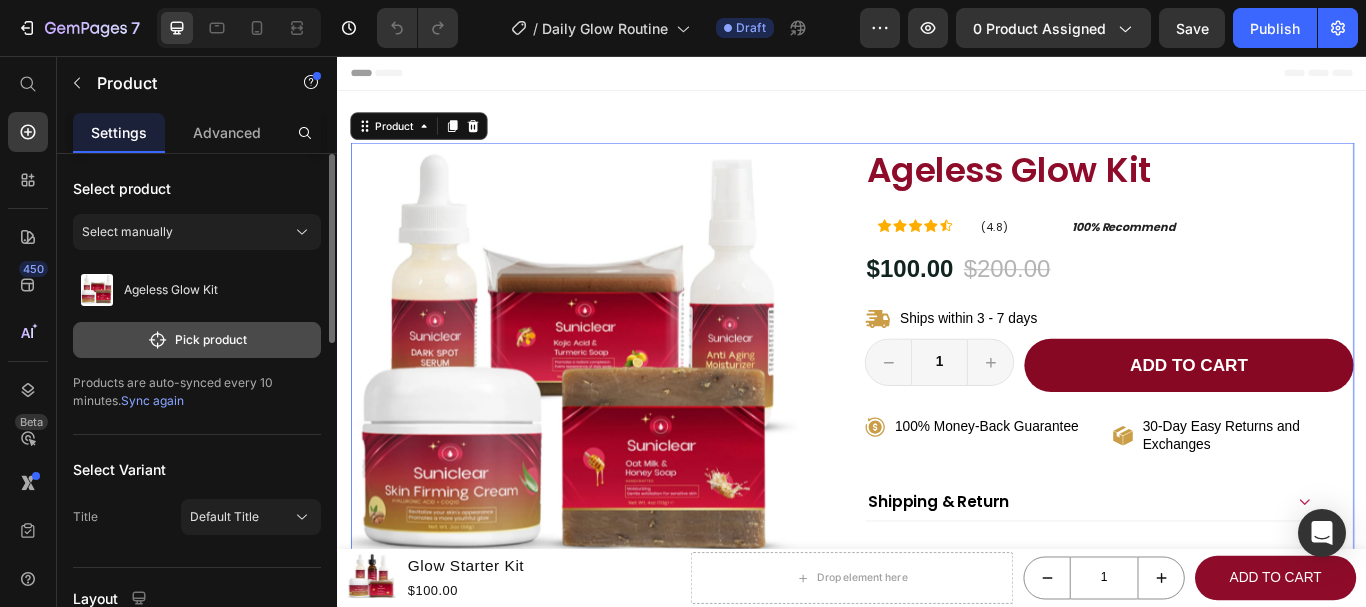 click on "Pick product" at bounding box center (197, 340) 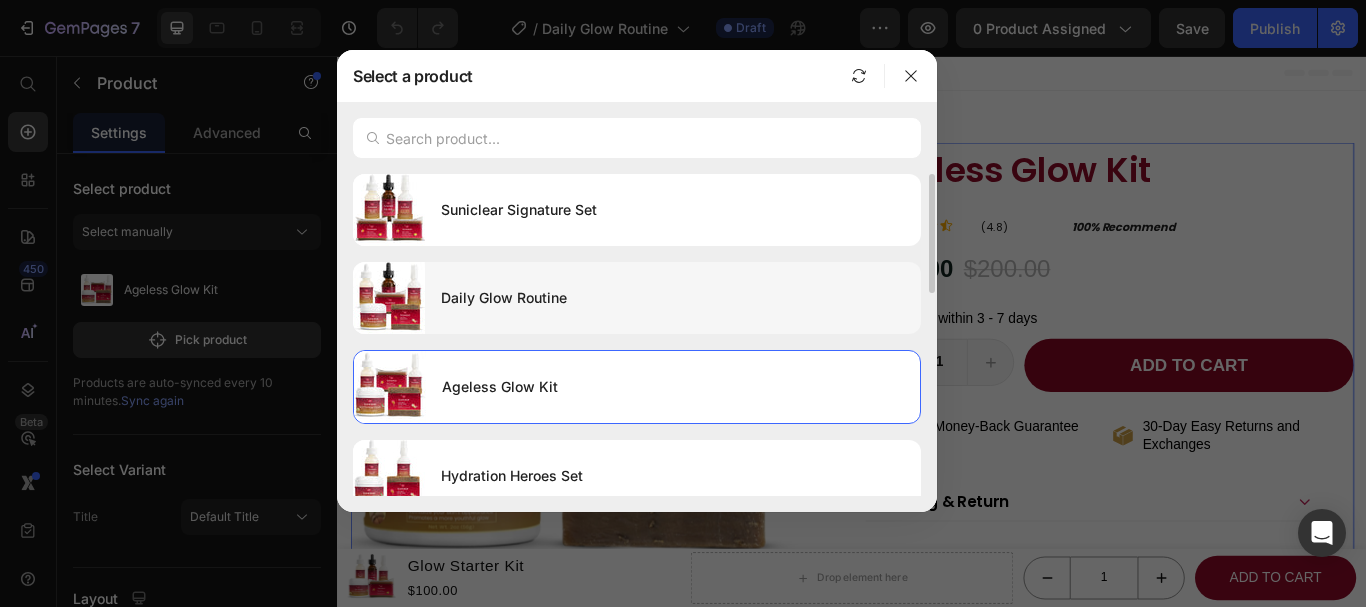 click on "Daily Glow Routine" at bounding box center [673, 298] 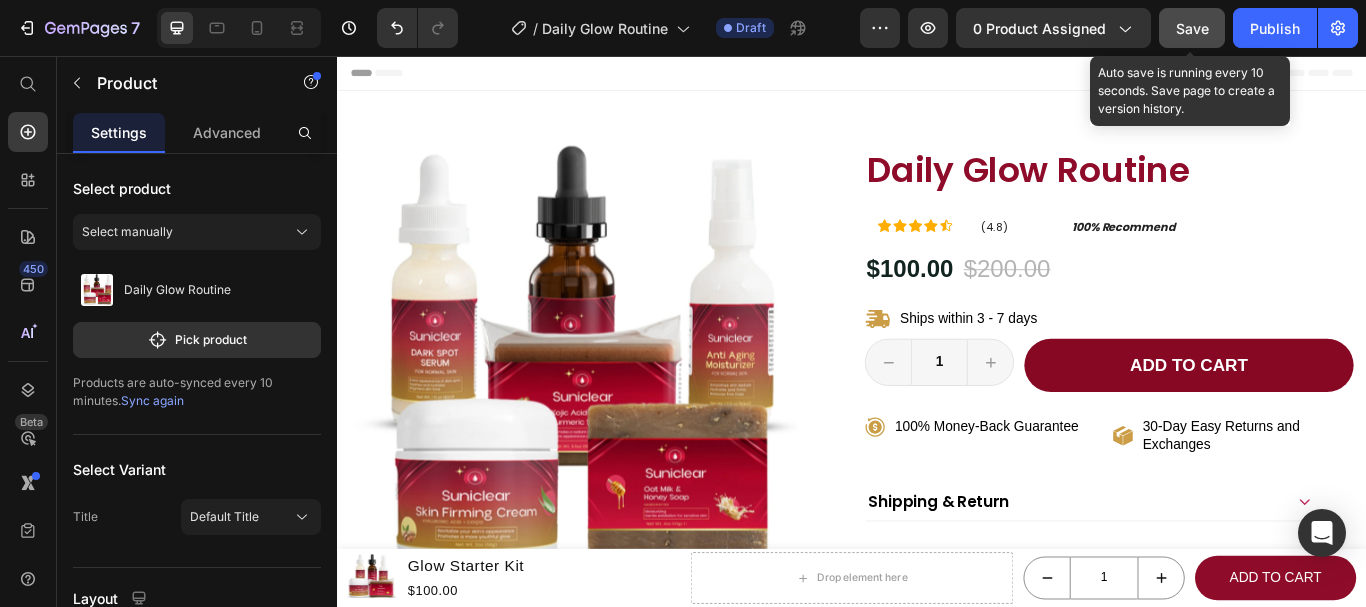 click on "Save" at bounding box center [1192, 28] 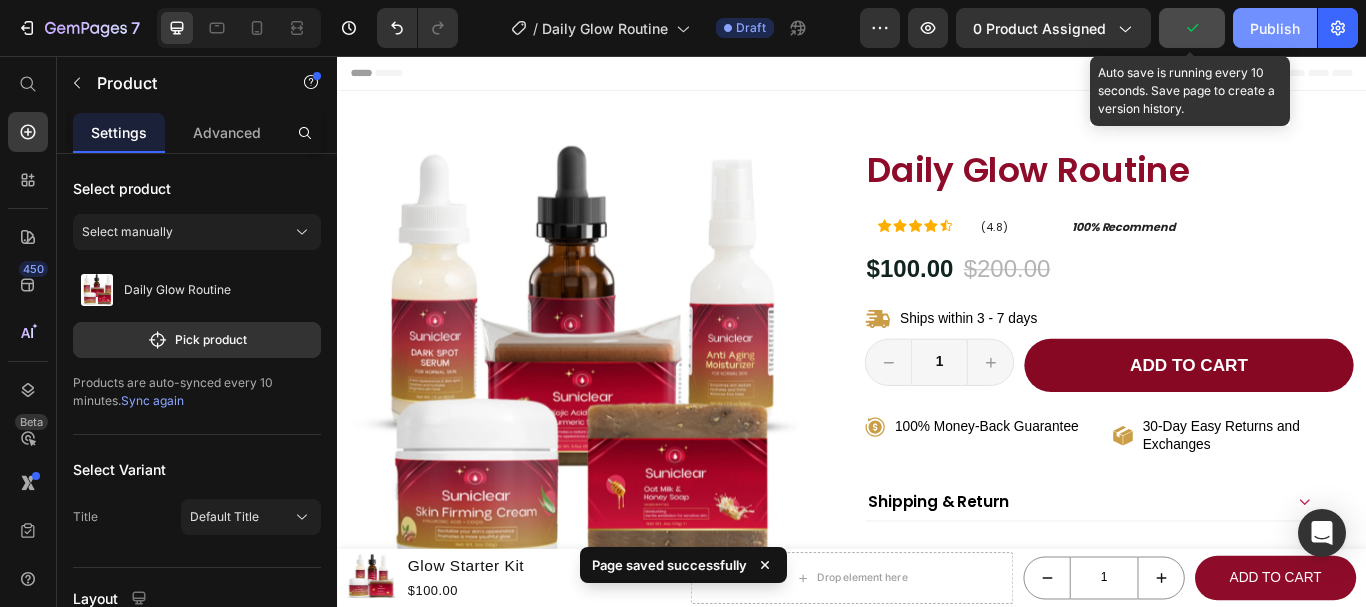 click on "Publish" at bounding box center (1275, 28) 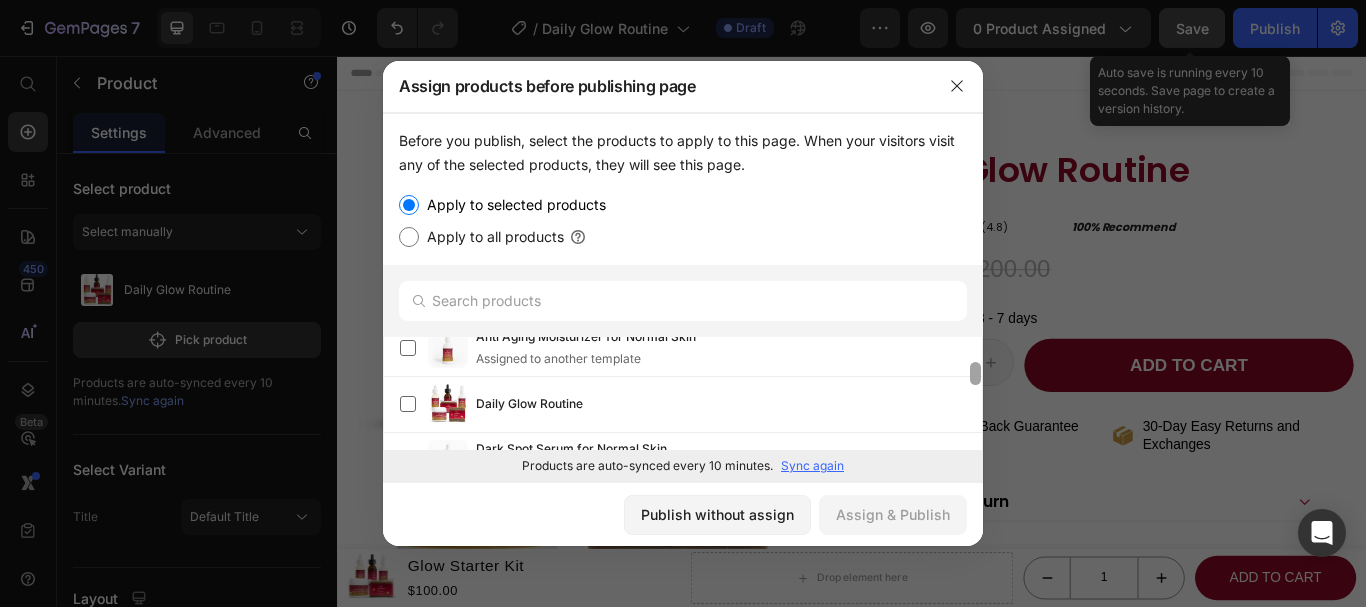 scroll, scrollTop: 82, scrollLeft: 0, axis: vertical 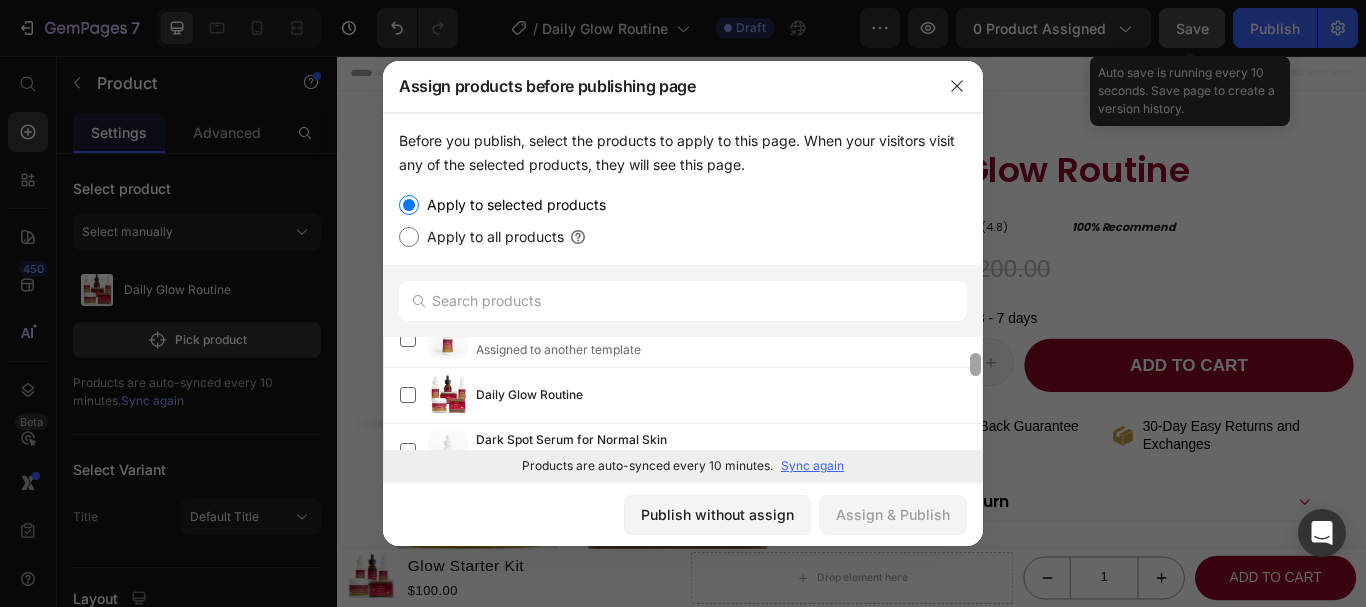drag, startPoint x: 977, startPoint y: 351, endPoint x: 976, endPoint y: 366, distance: 15.033297 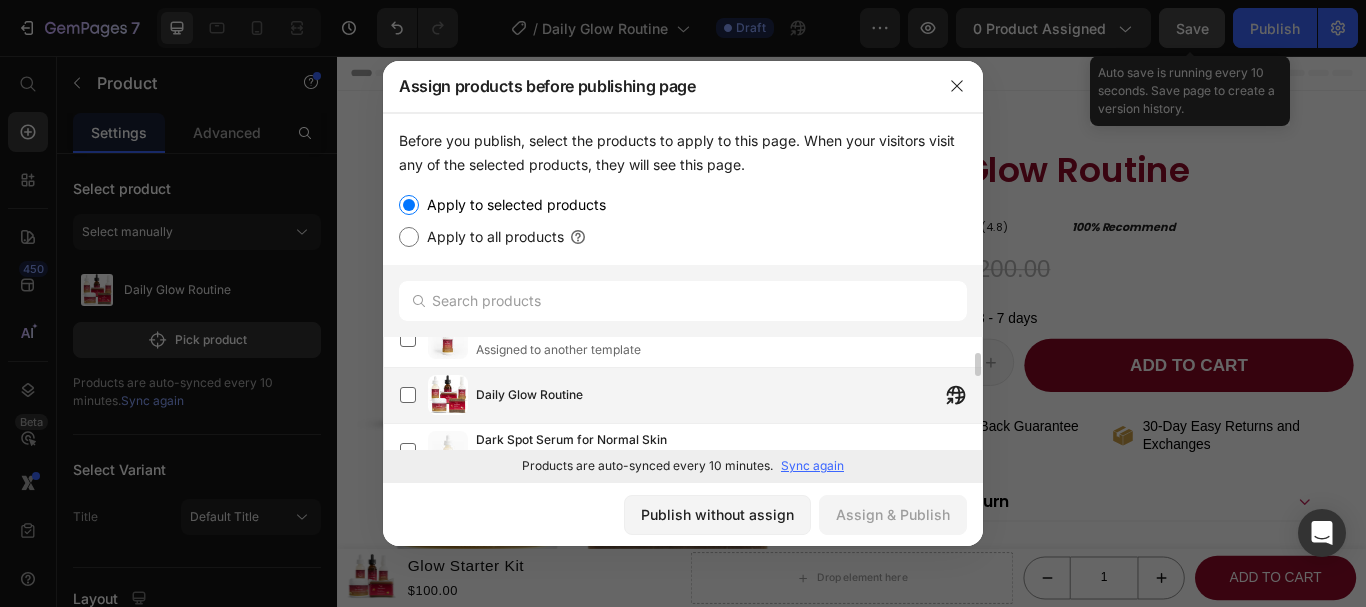 click on "Daily Glow Routine" at bounding box center (729, 395) 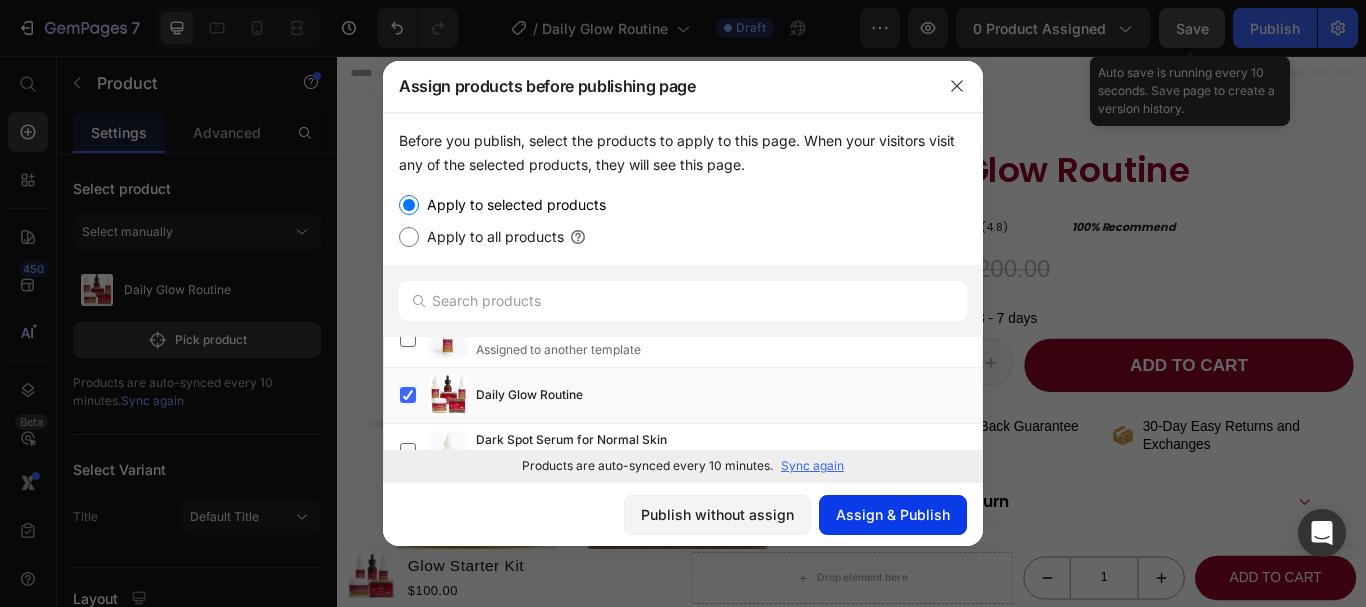 click on "Assign & Publish" at bounding box center (893, 514) 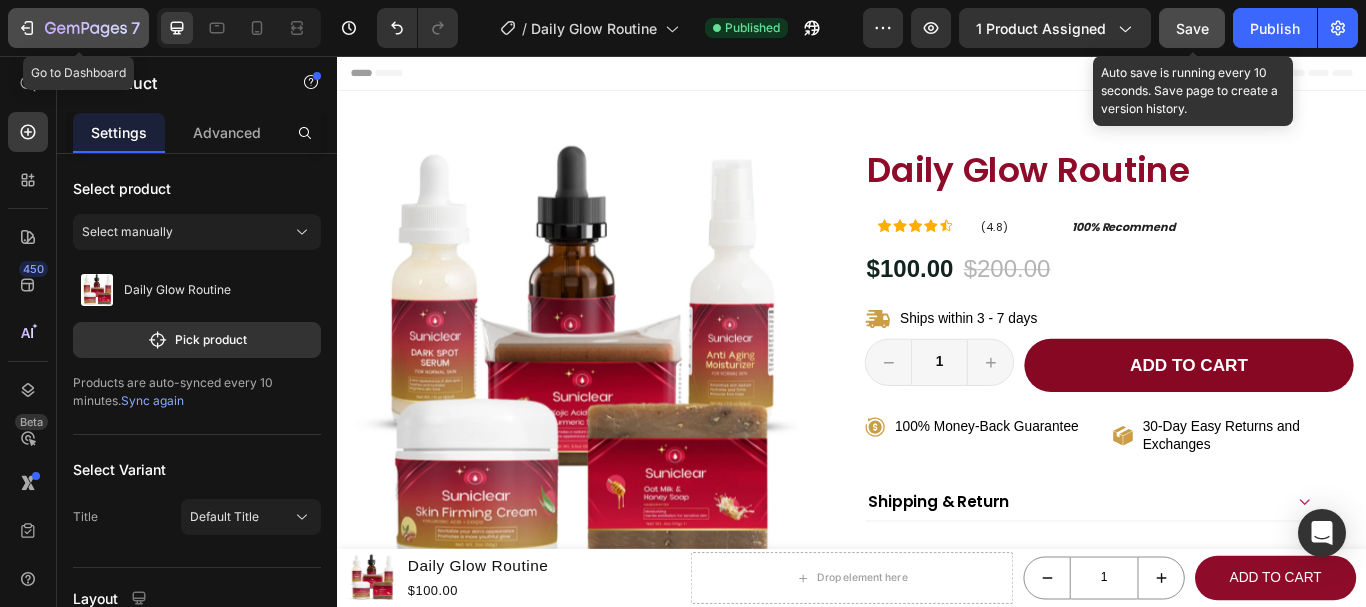 click 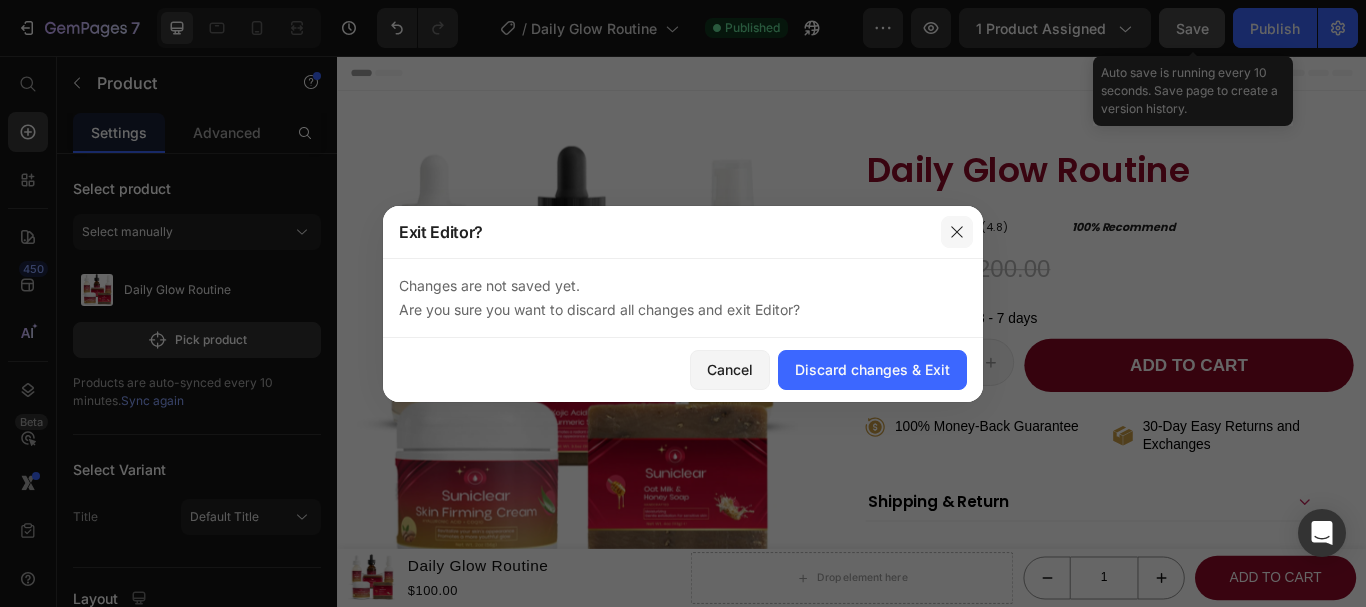 click 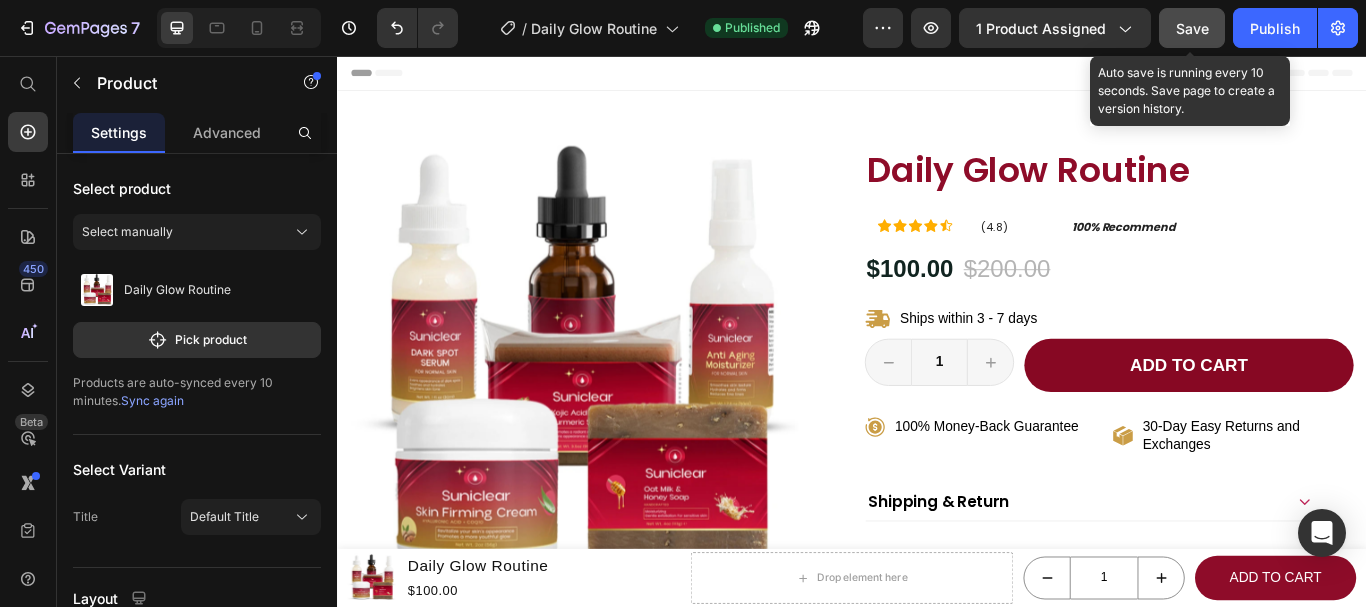 click on "Save" at bounding box center (1192, 28) 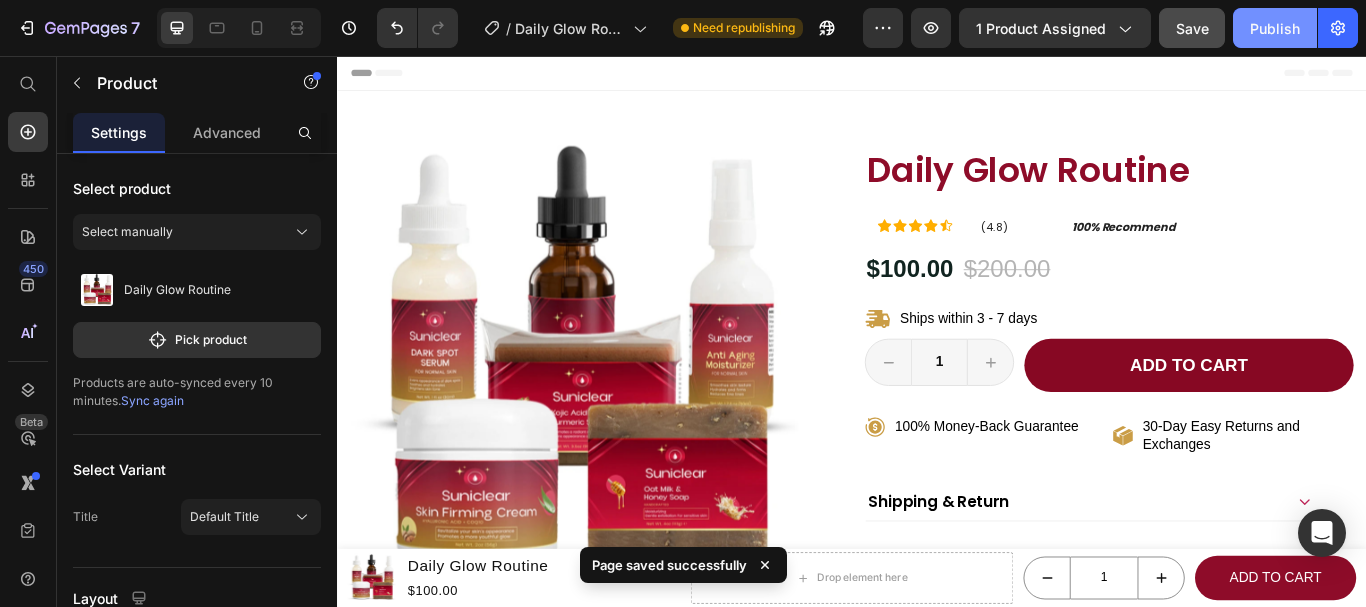 click on "Publish" at bounding box center (1275, 28) 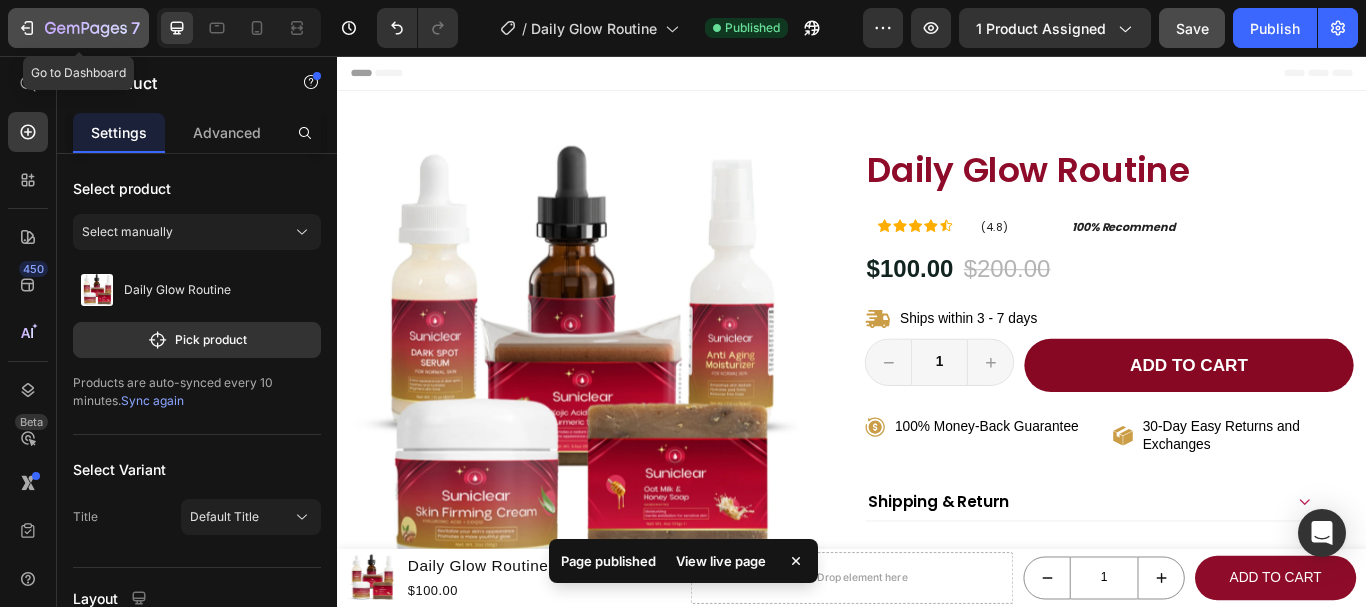 click 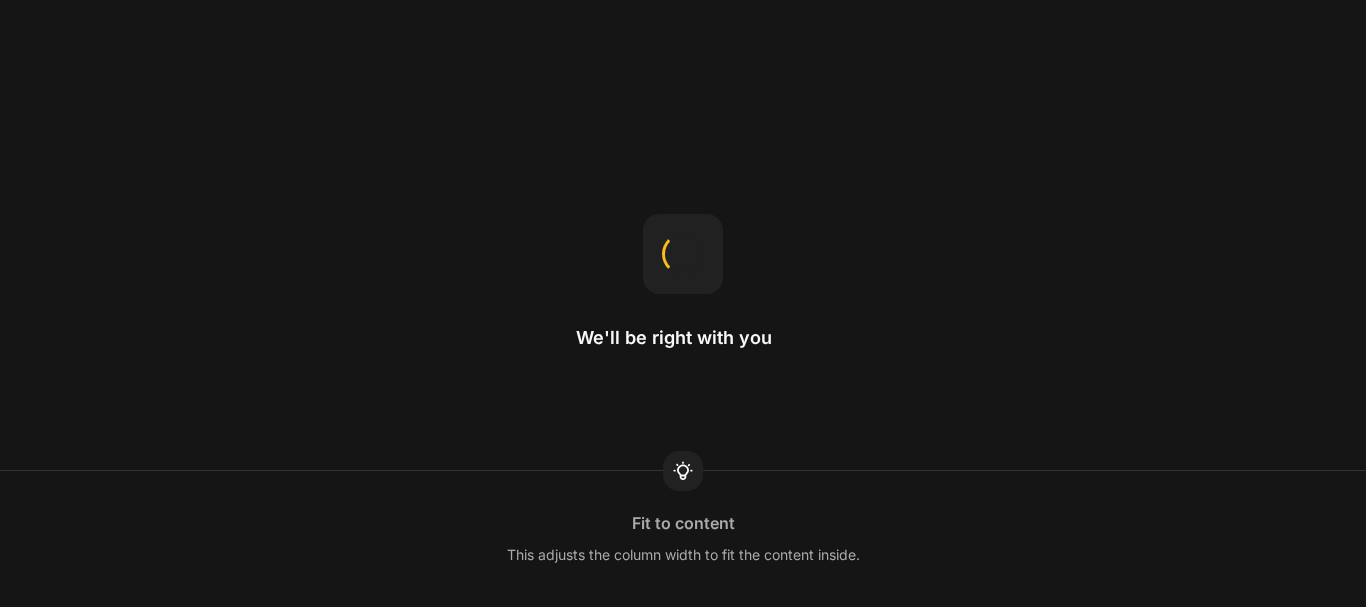 scroll, scrollTop: 0, scrollLeft: 0, axis: both 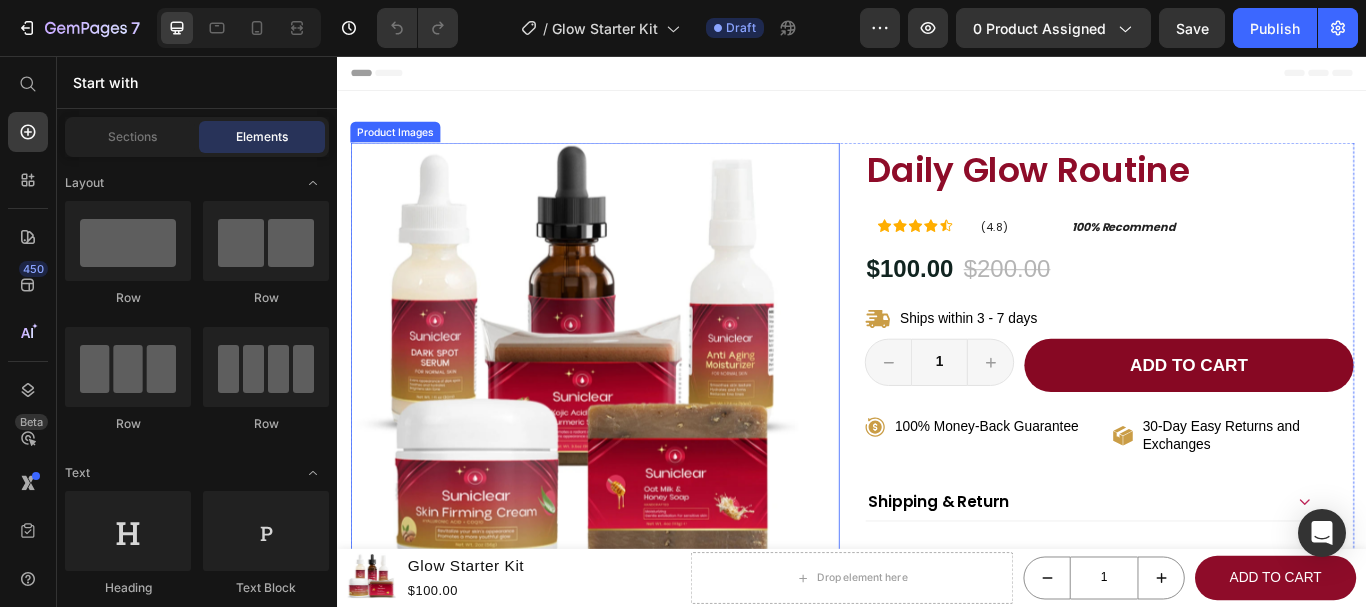 click at bounding box center (613, 418) 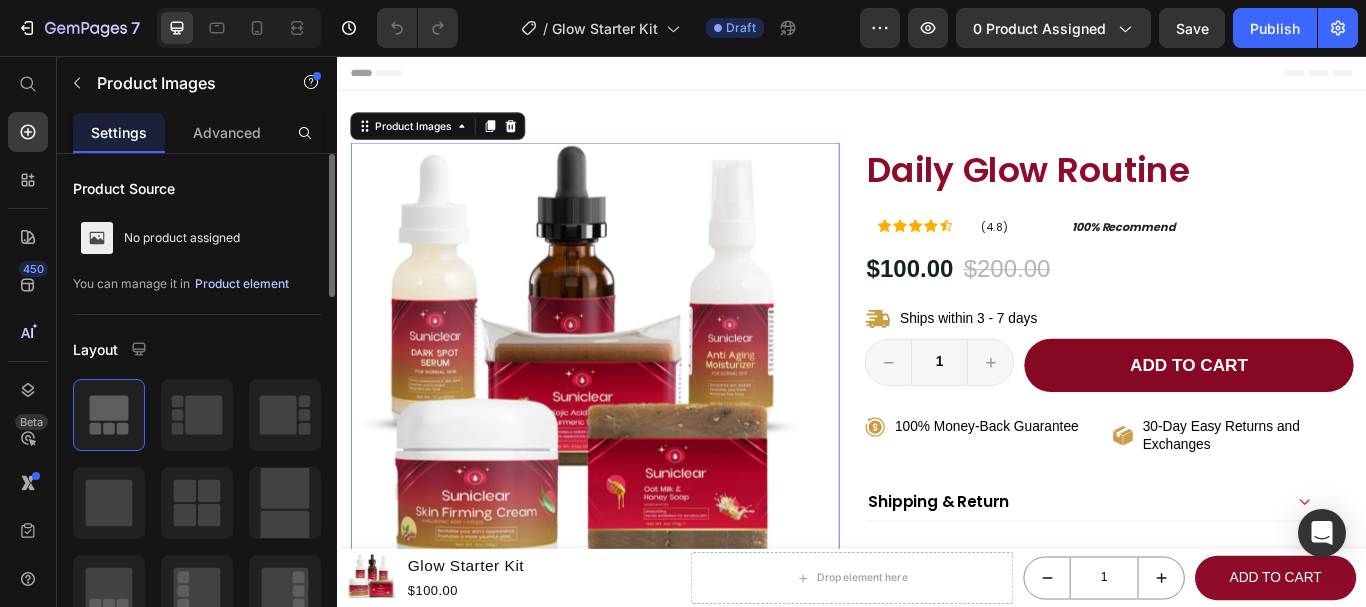 click on "Product element" at bounding box center (242, 284) 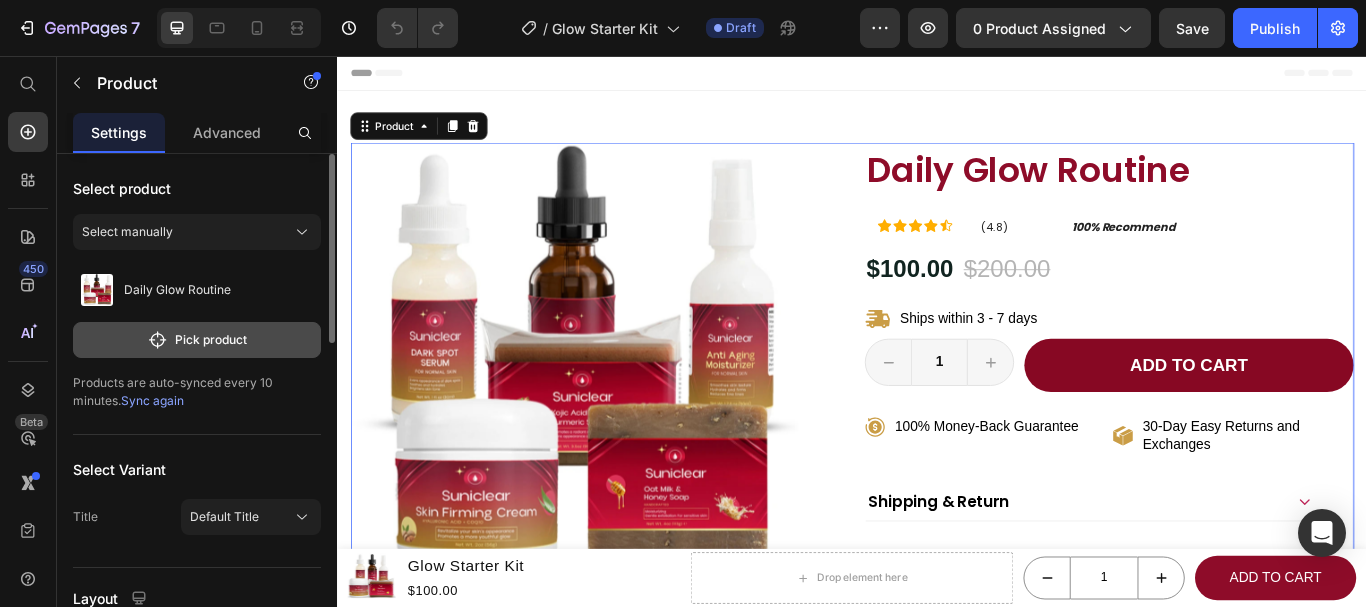 click on "Pick product" at bounding box center (197, 340) 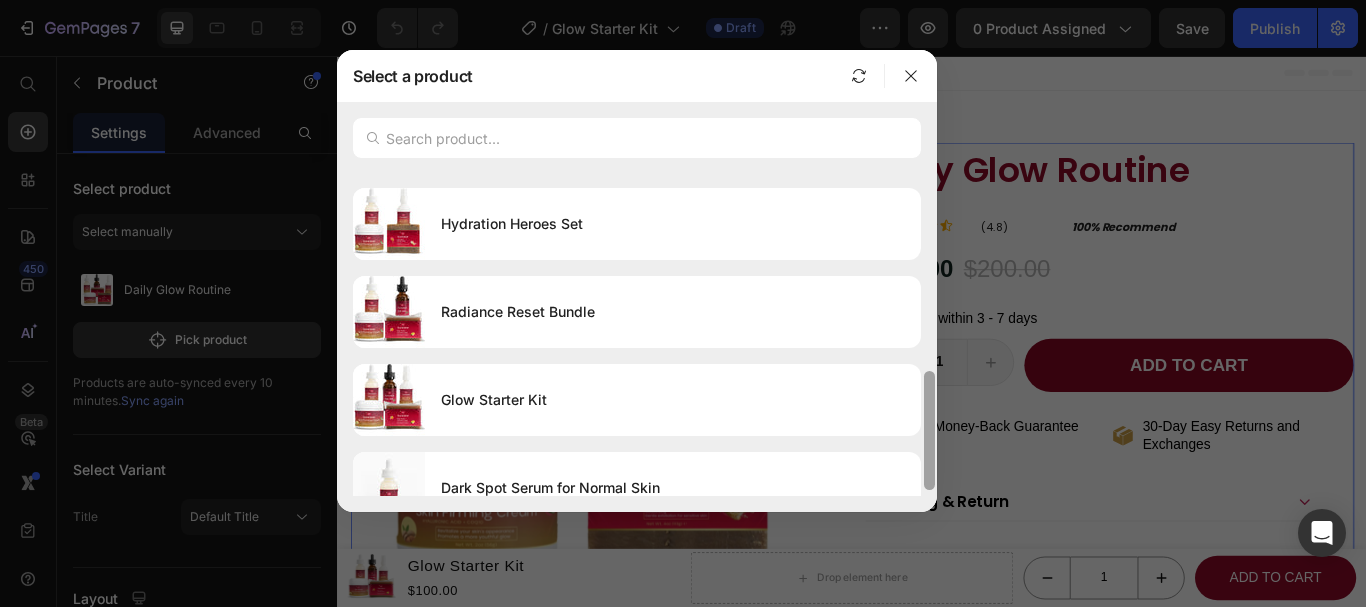 scroll, scrollTop: 327, scrollLeft: 0, axis: vertical 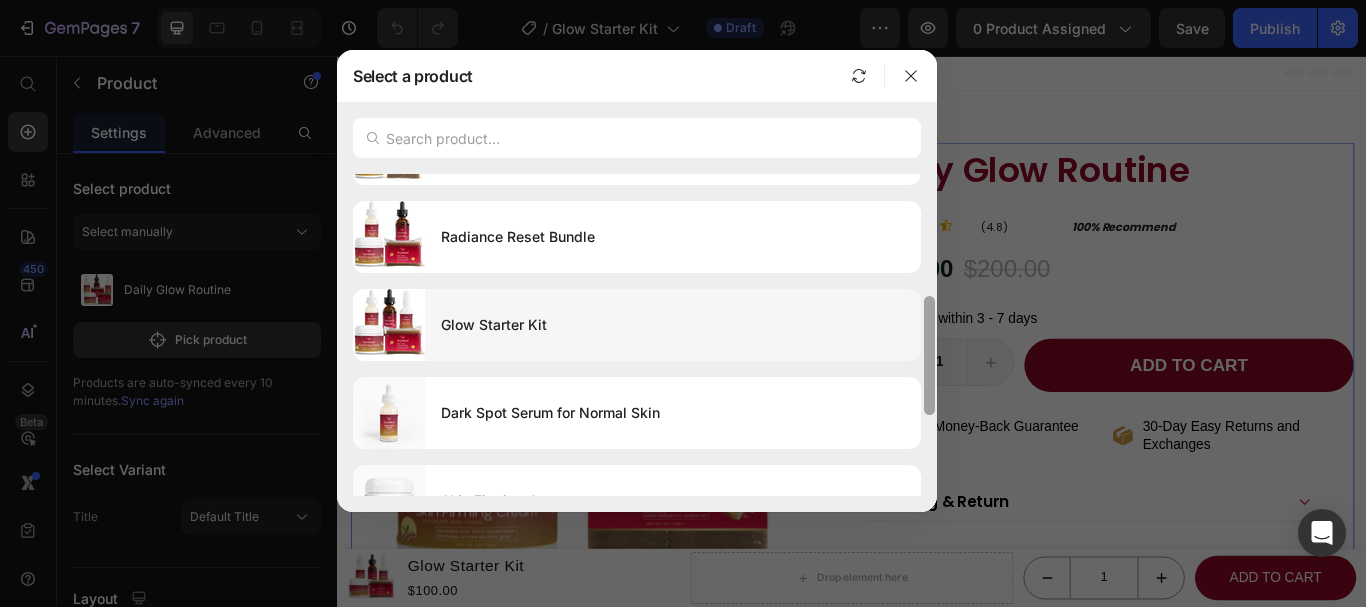 drag, startPoint x: 928, startPoint y: 243, endPoint x: 830, endPoint y: 359, distance: 151.8552 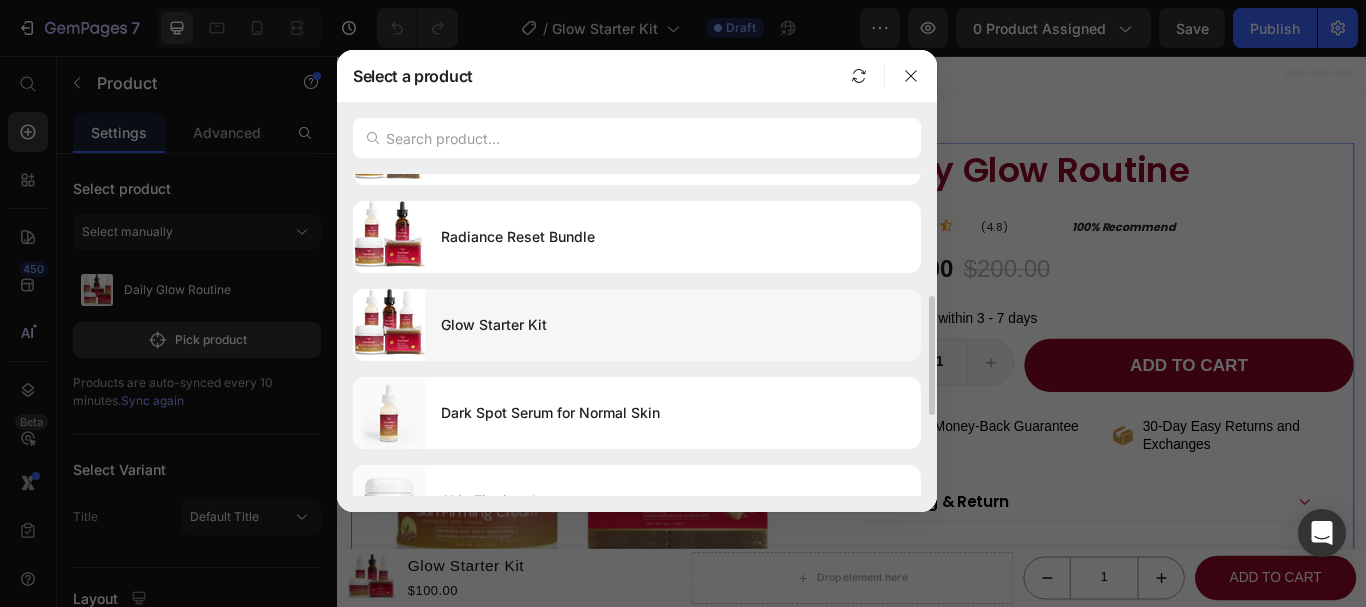 click on "Glow Starter Kit" at bounding box center [673, 325] 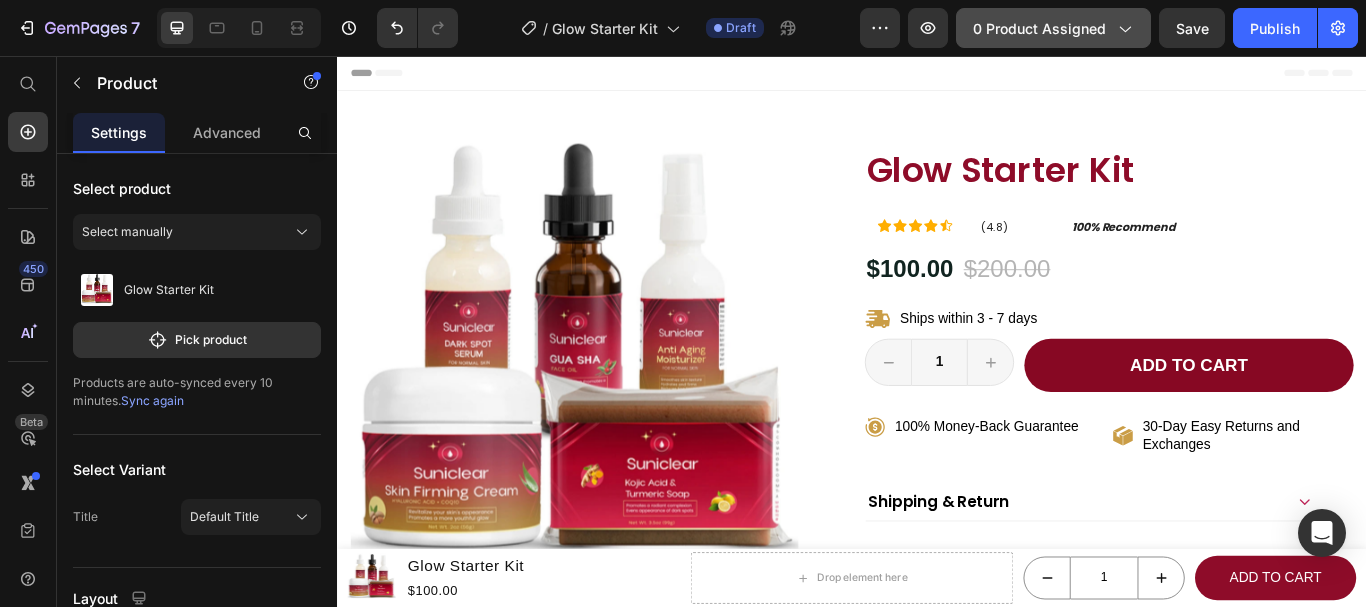 click on "0 product assigned" at bounding box center [1053, 28] 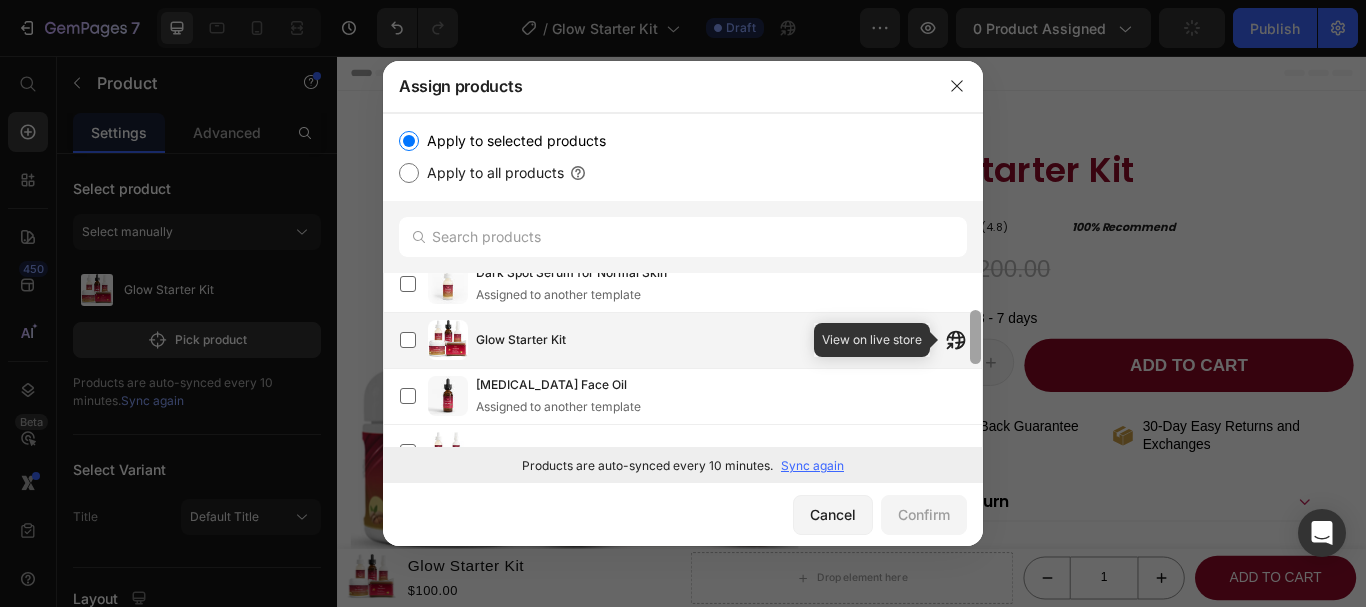drag, startPoint x: 980, startPoint y: 290, endPoint x: 849, endPoint y: 334, distance: 138.1919 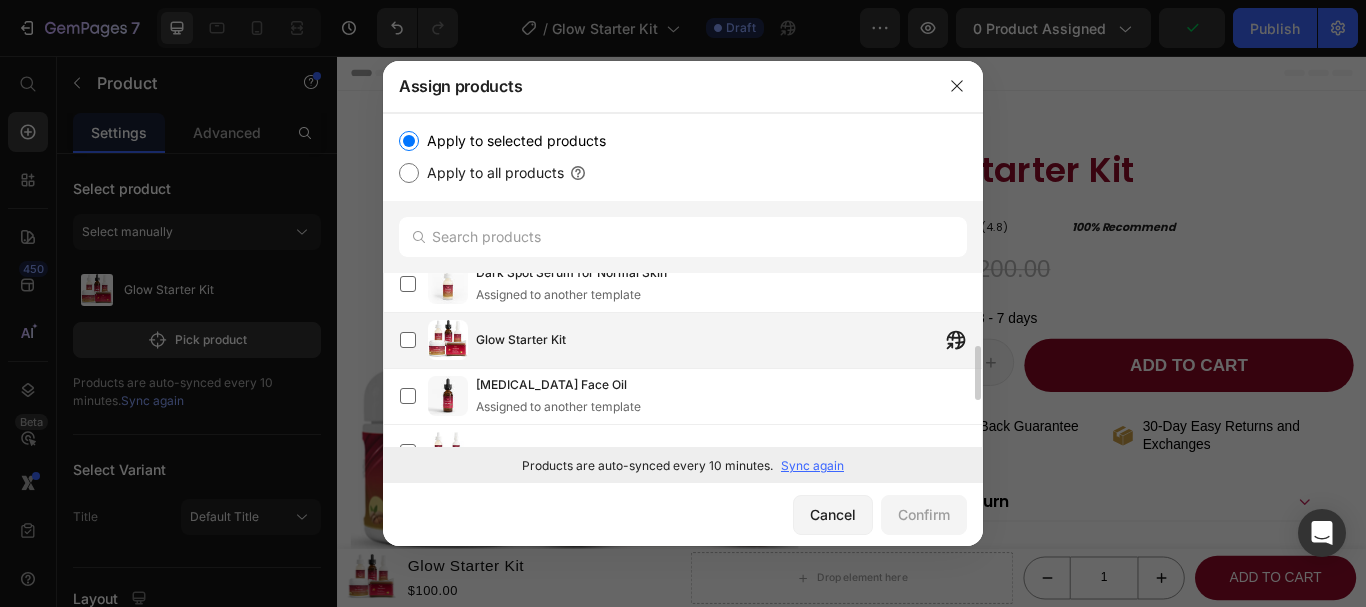 scroll, scrollTop: 197, scrollLeft: 0, axis: vertical 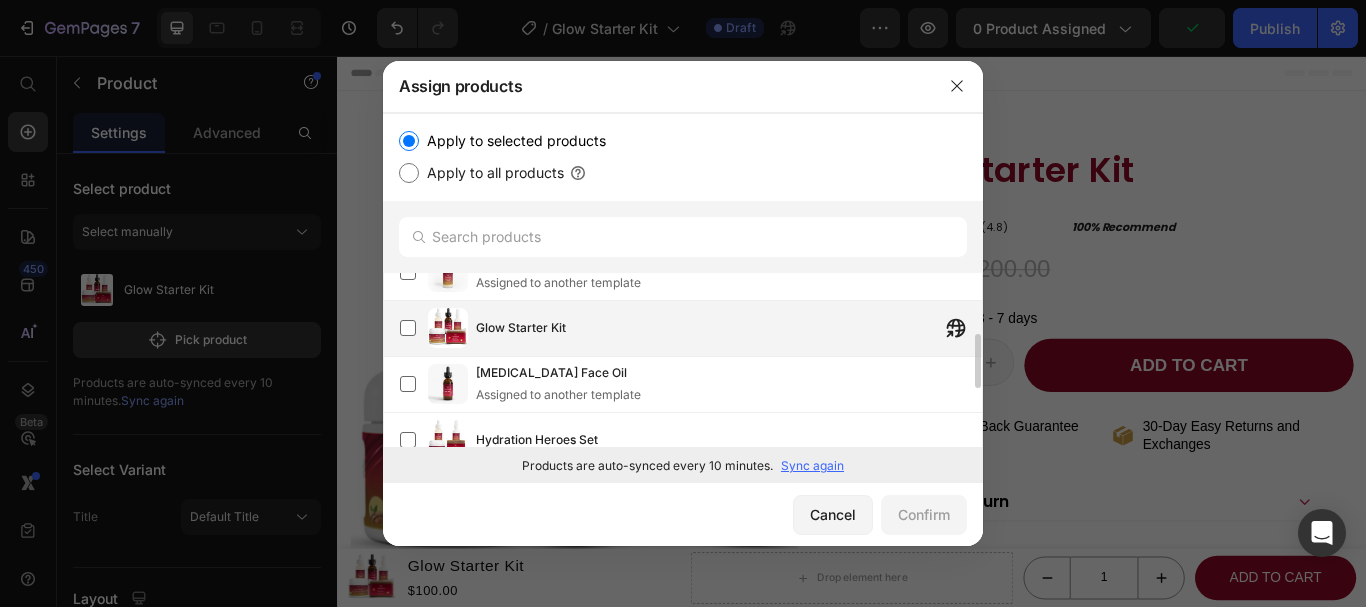 click on "Glow Starter Kit" at bounding box center (729, 328) 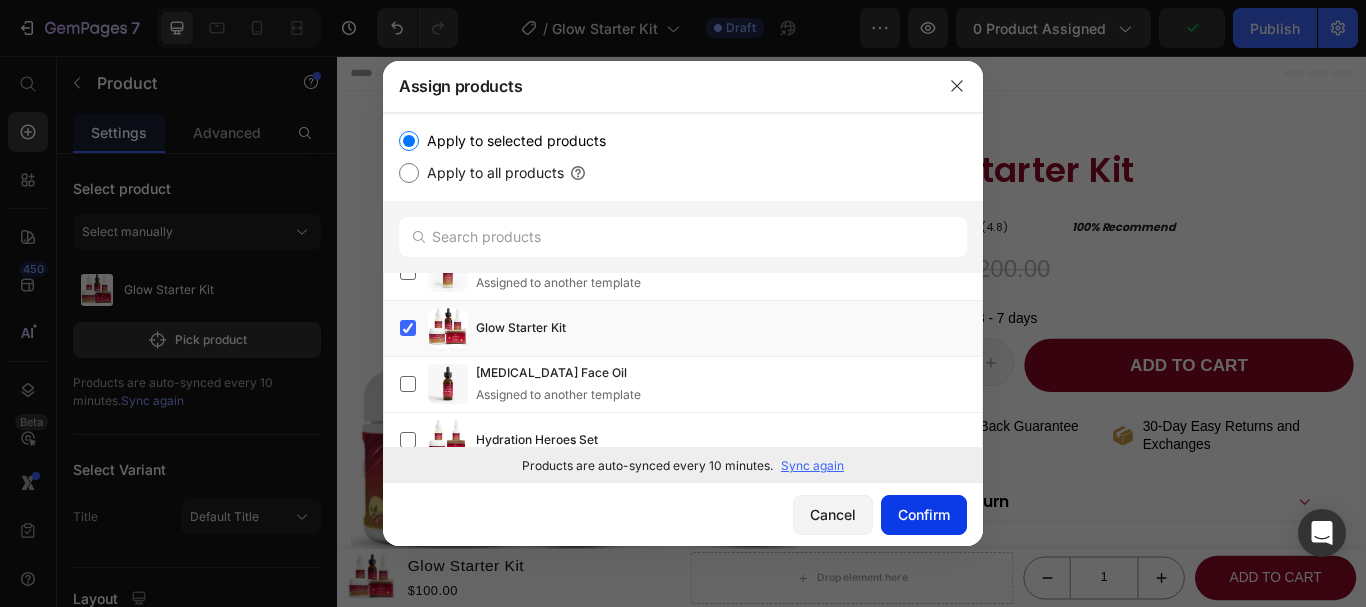 click on "Confirm" at bounding box center [924, 514] 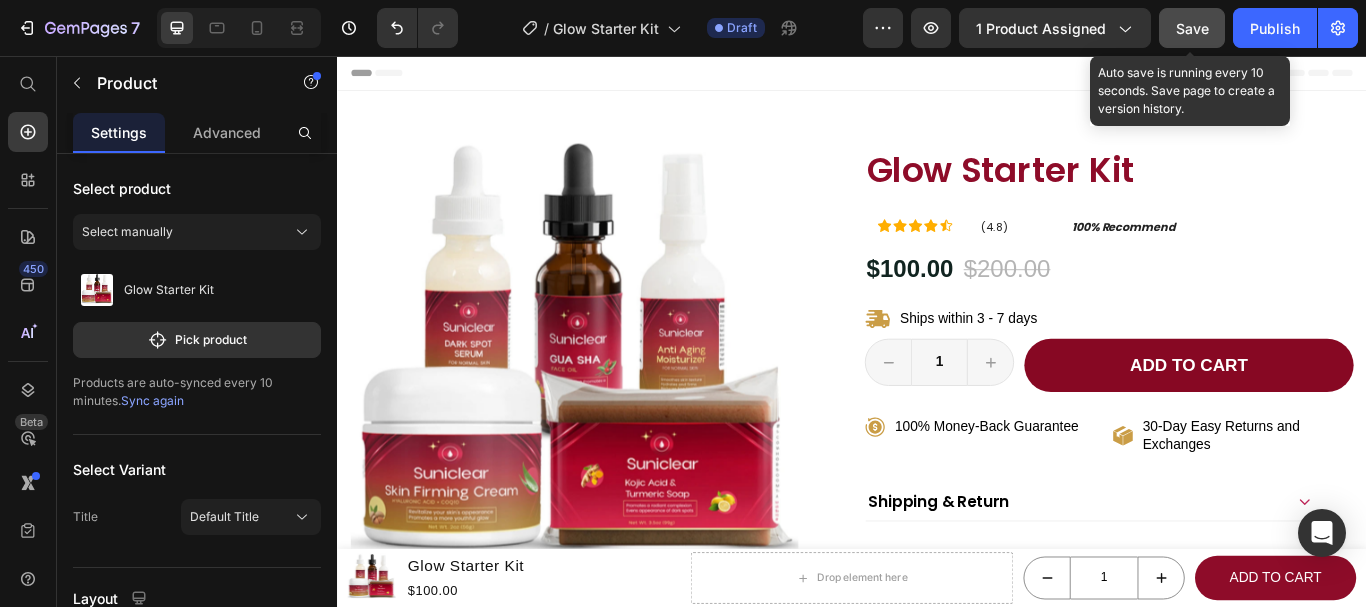 click on "Save" at bounding box center [1192, 28] 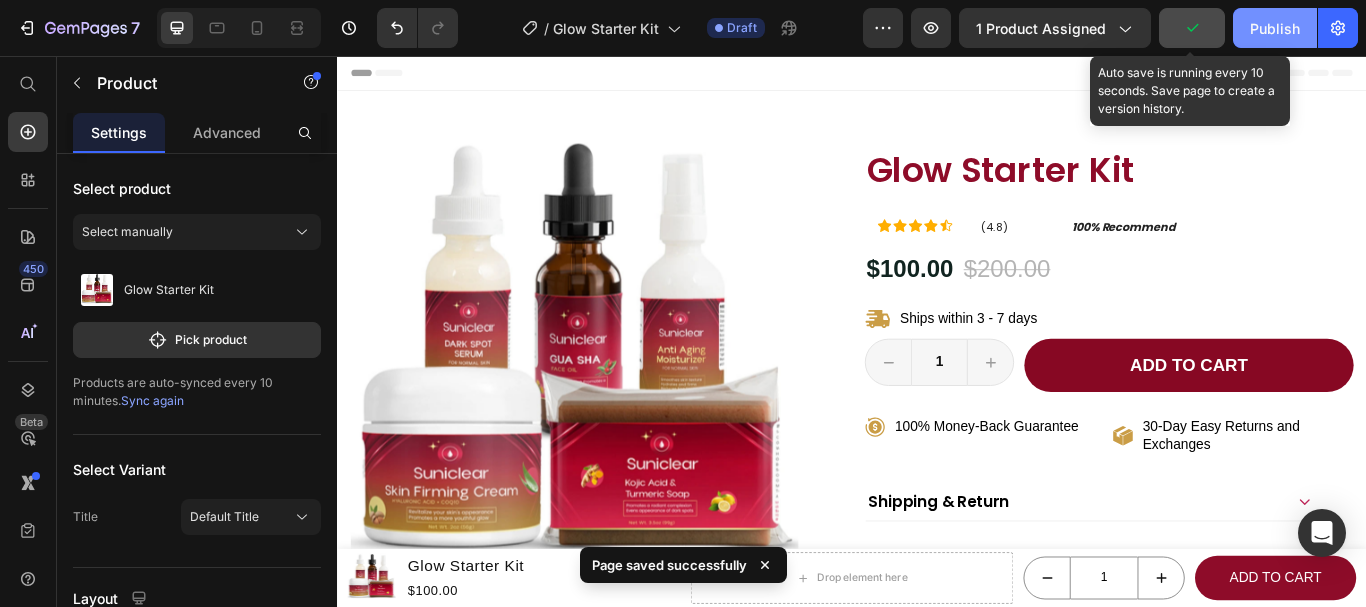 click on "Publish" at bounding box center [1275, 28] 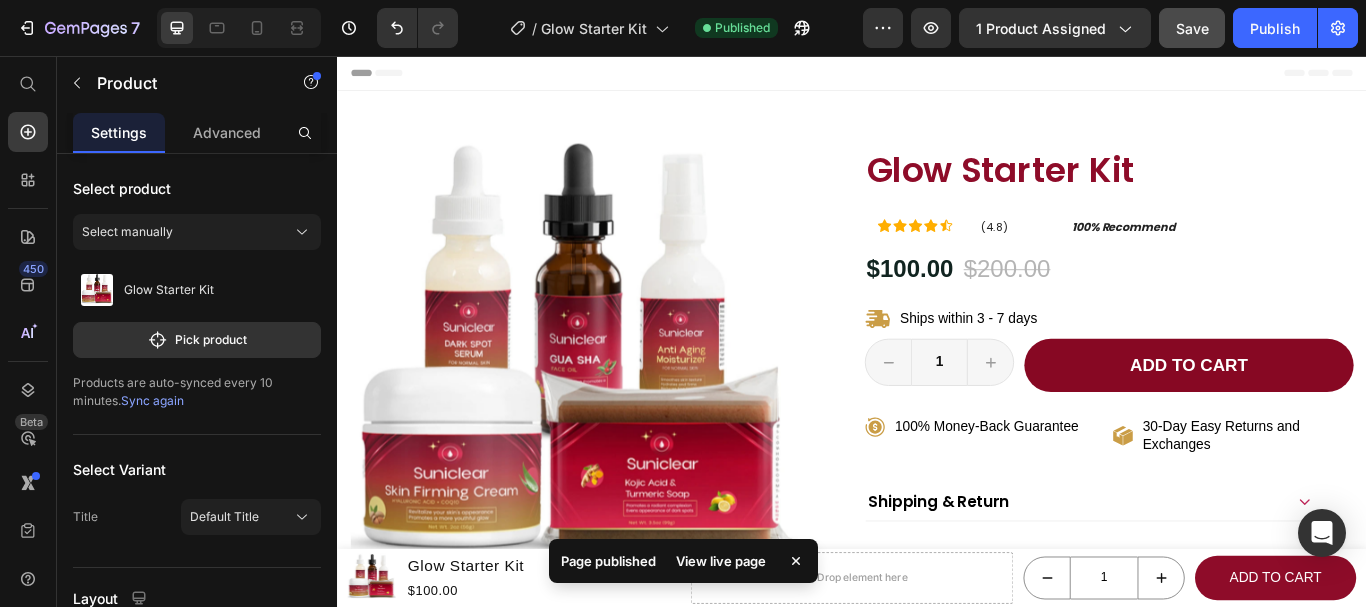 click 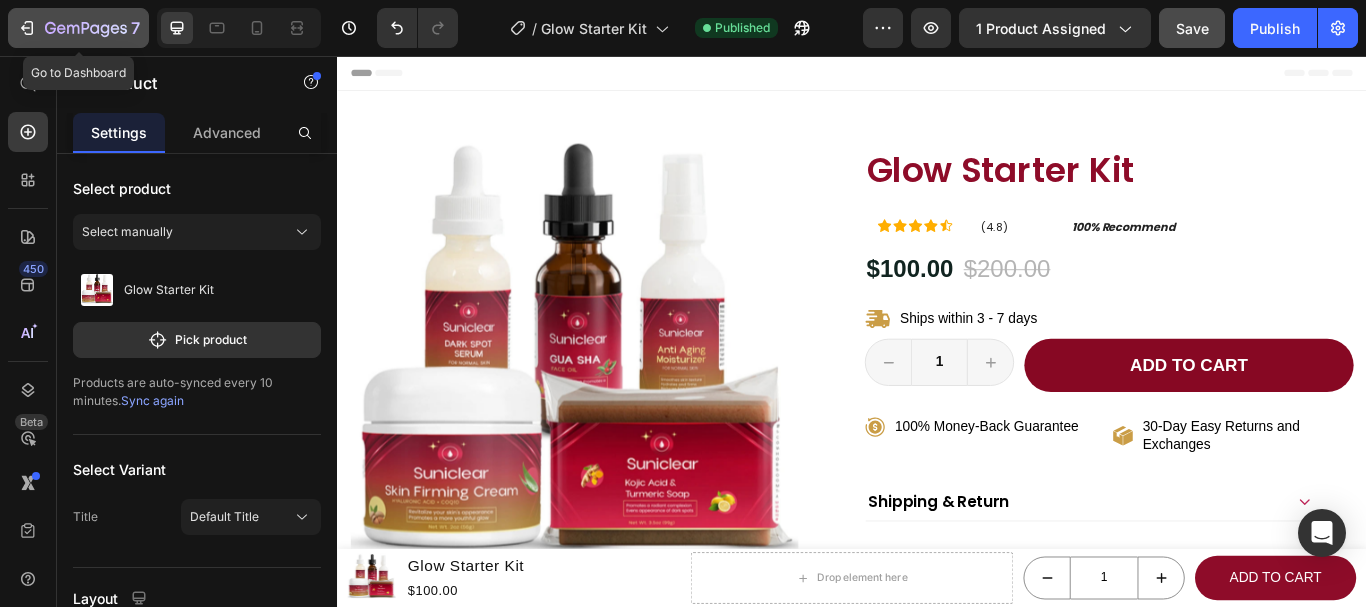 click 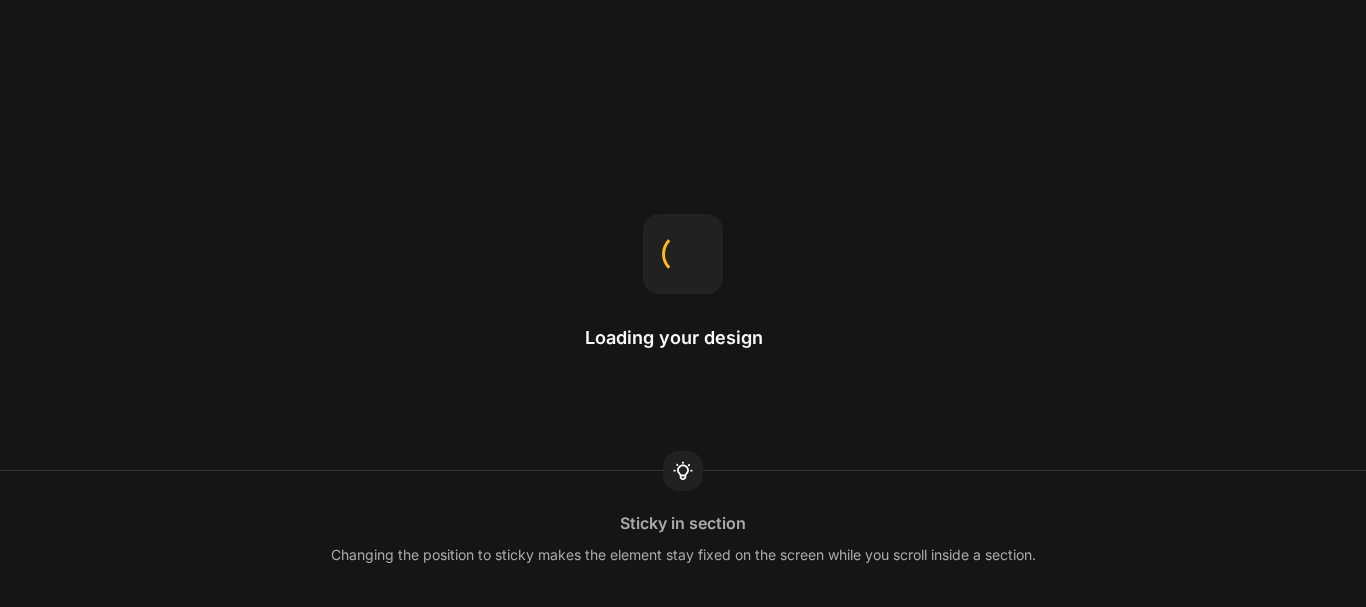 scroll, scrollTop: 0, scrollLeft: 0, axis: both 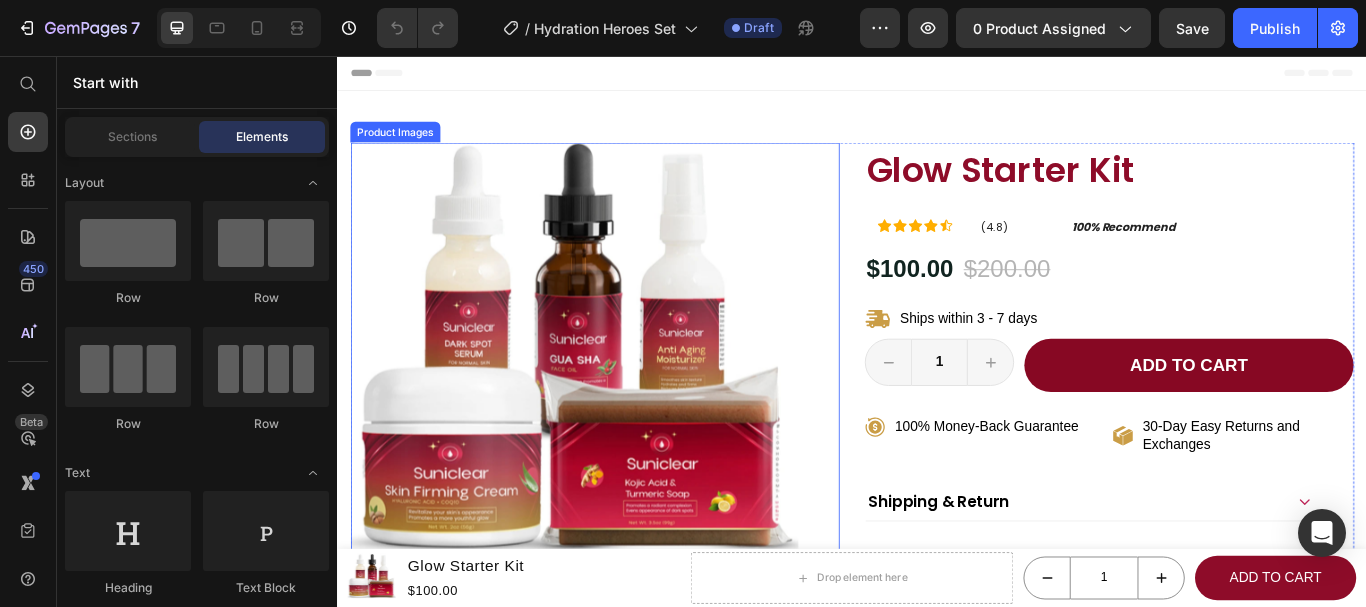 click at bounding box center [613, 418] 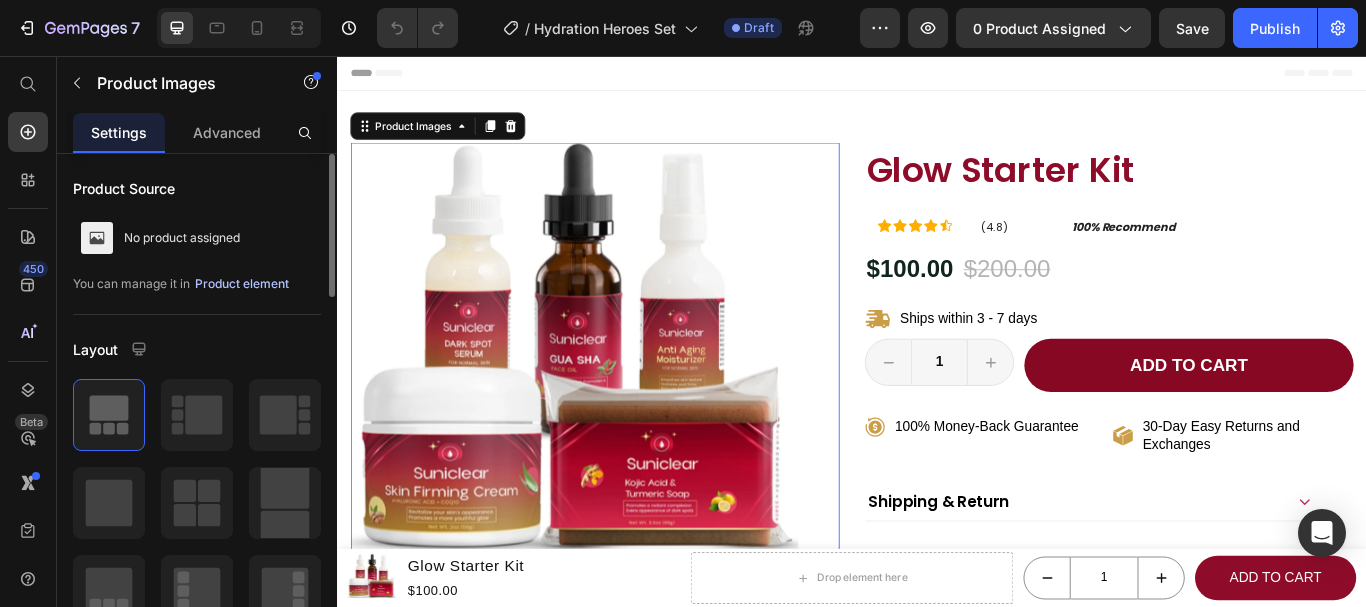 click on "Product element" at bounding box center [242, 284] 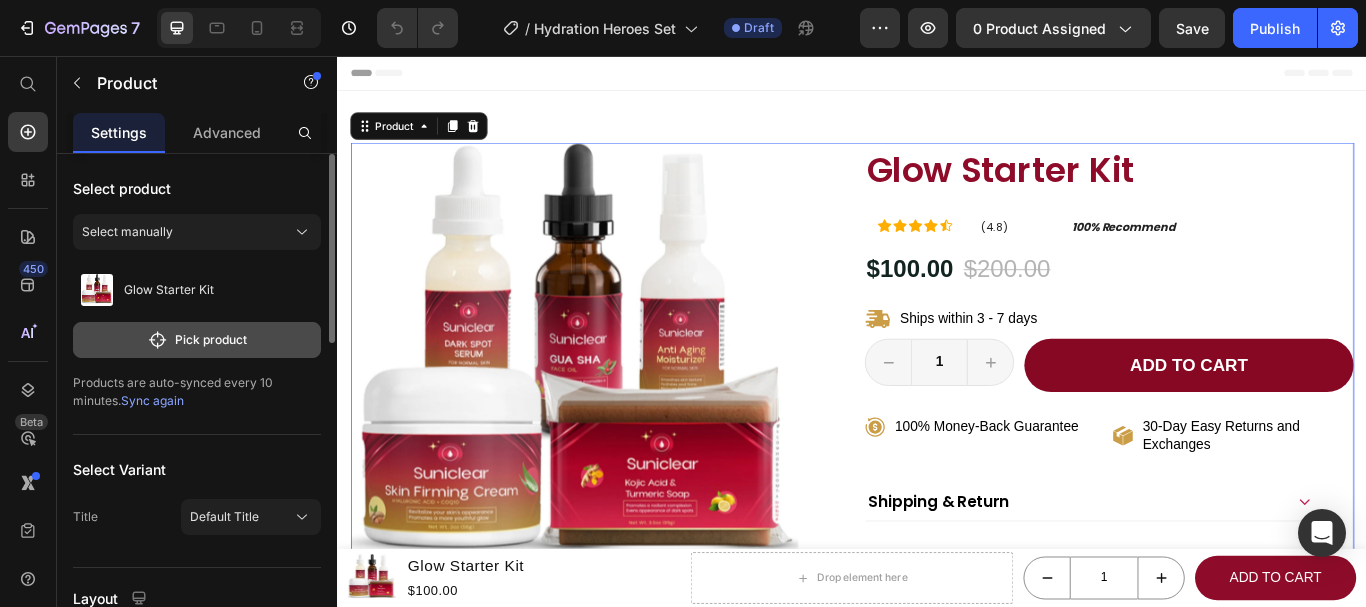 click on "Pick product" at bounding box center (197, 340) 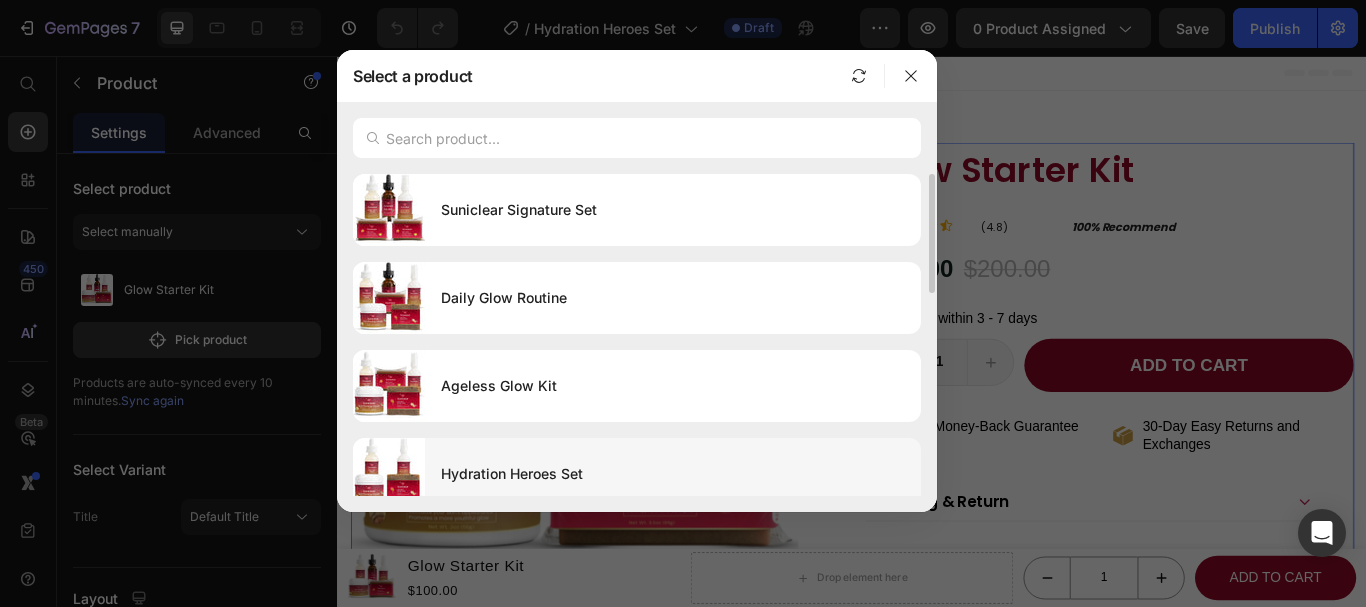 click on "Hydration Heroes Set" at bounding box center [673, 474] 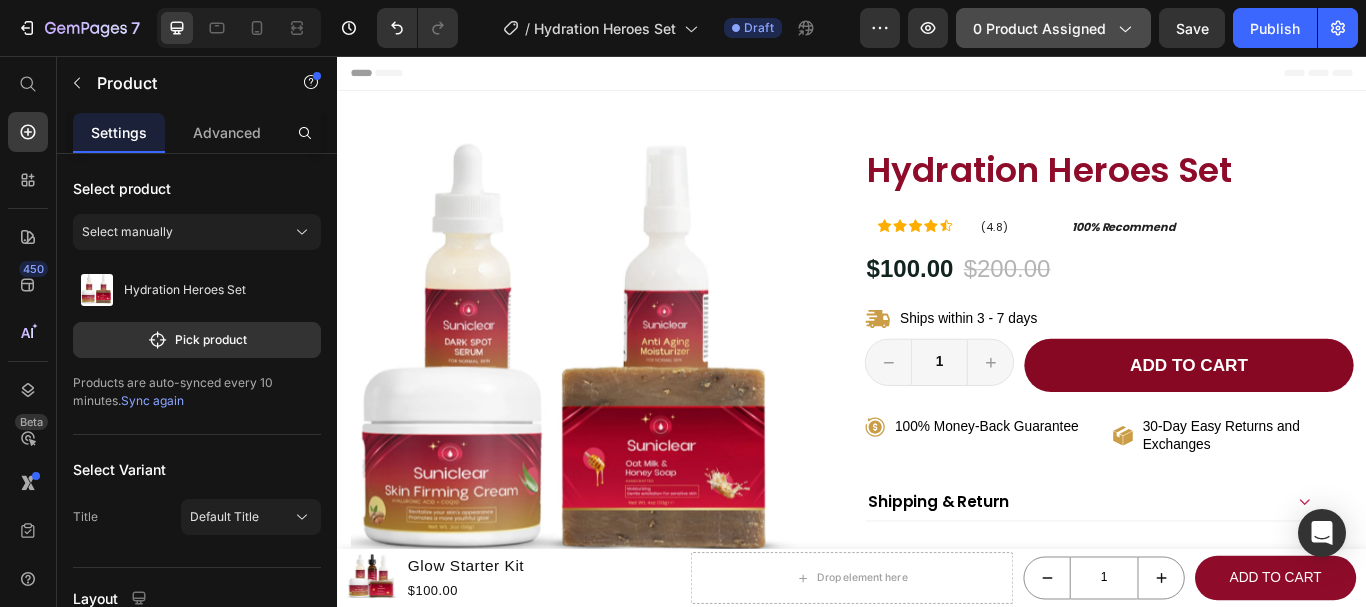 click on "0 product assigned" 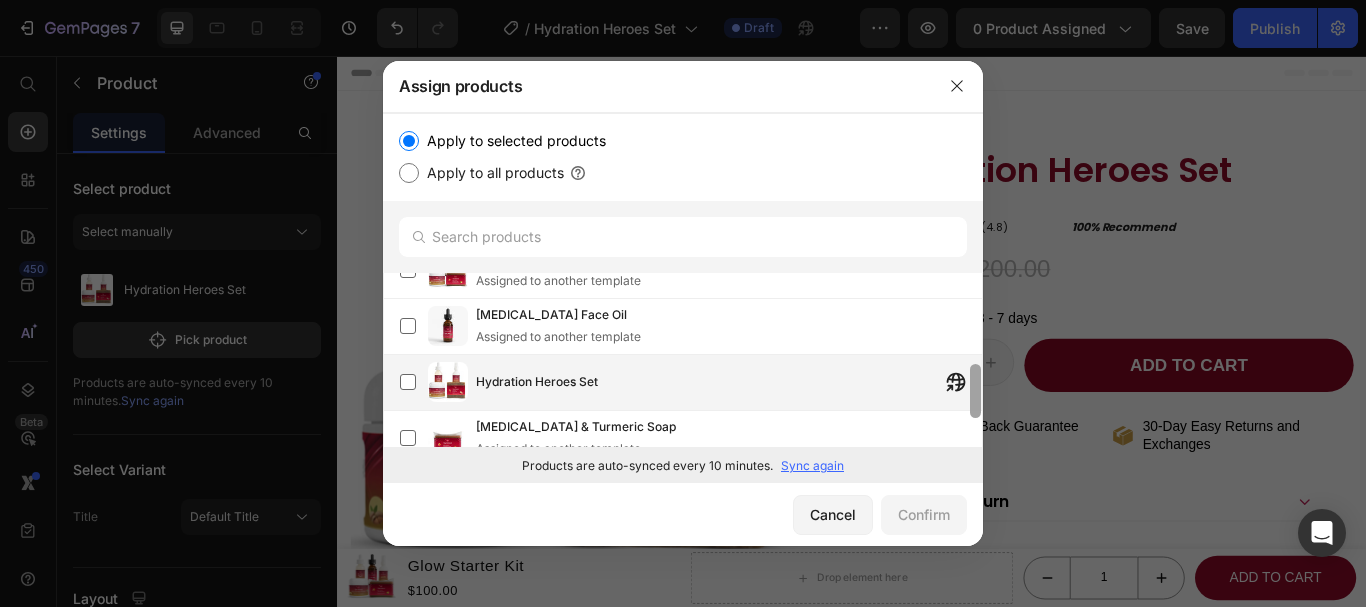 scroll, scrollTop: 264, scrollLeft: 0, axis: vertical 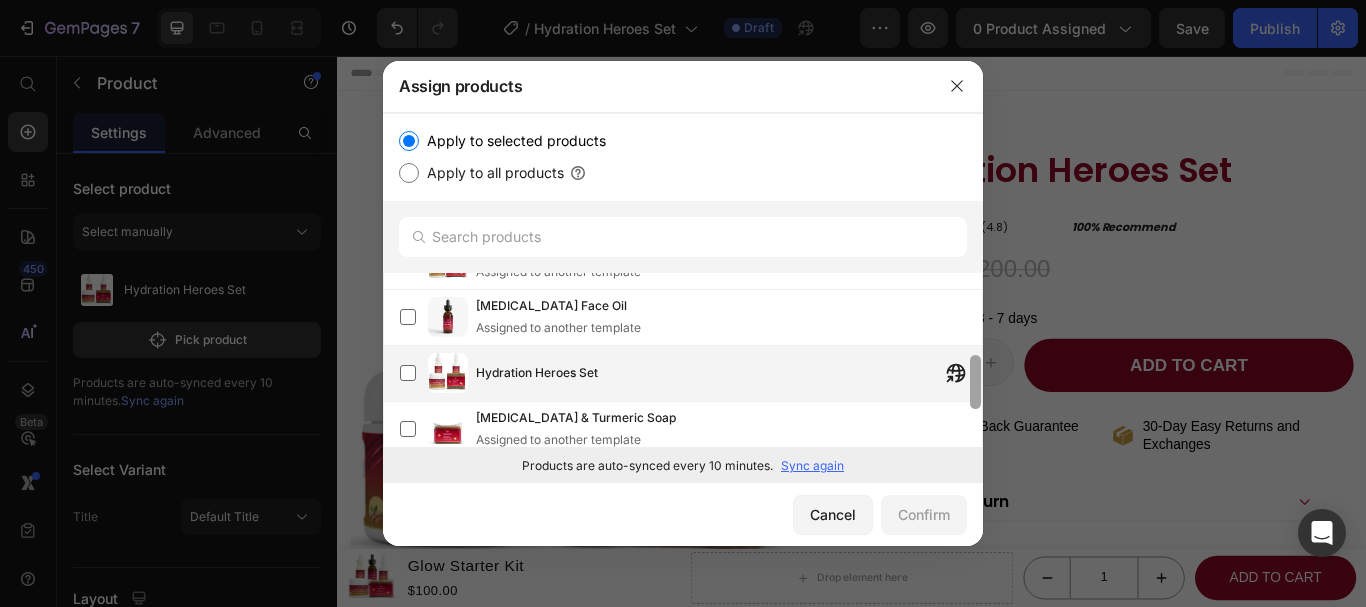 drag, startPoint x: 972, startPoint y: 306, endPoint x: 839, endPoint y: 382, distance: 153.18289 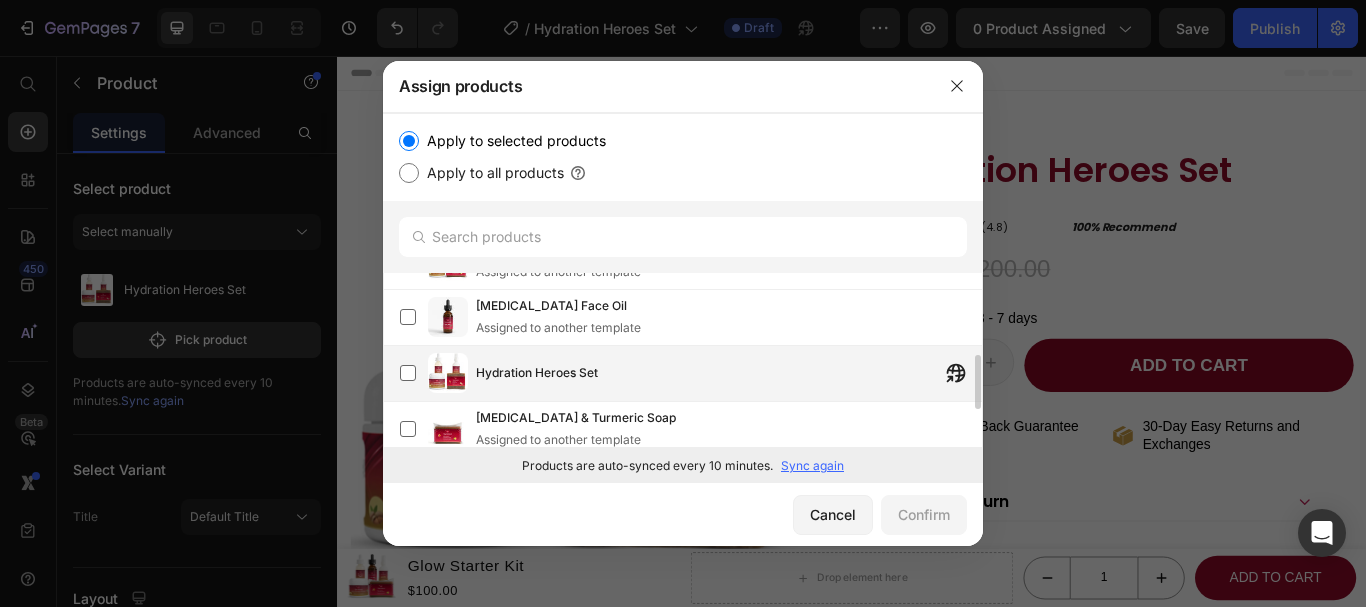 click on "Hydration Heroes Set" at bounding box center (729, 373) 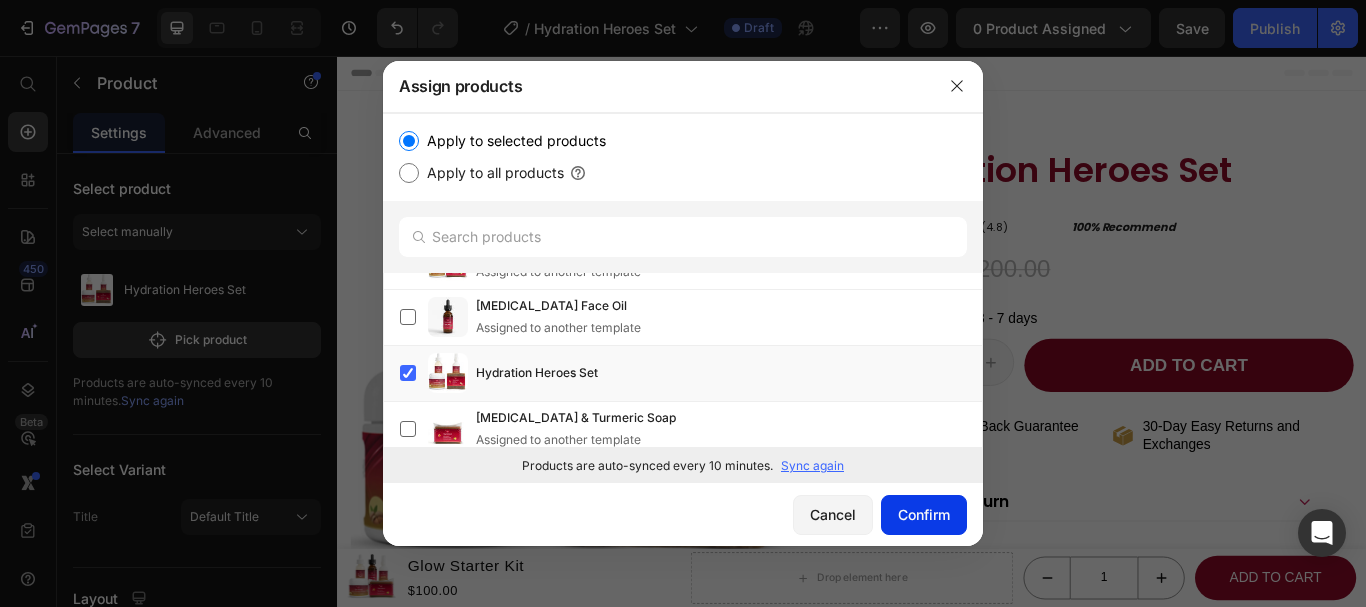 click on "Confirm" at bounding box center [924, 514] 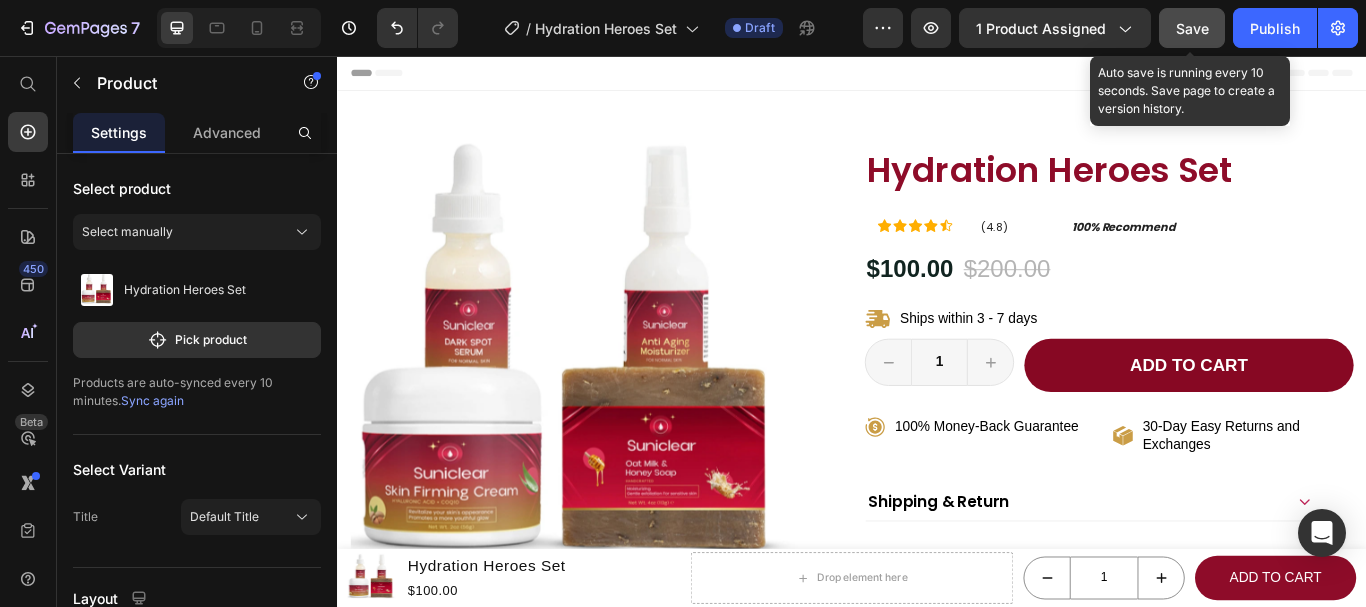 click on "Save" at bounding box center [1192, 28] 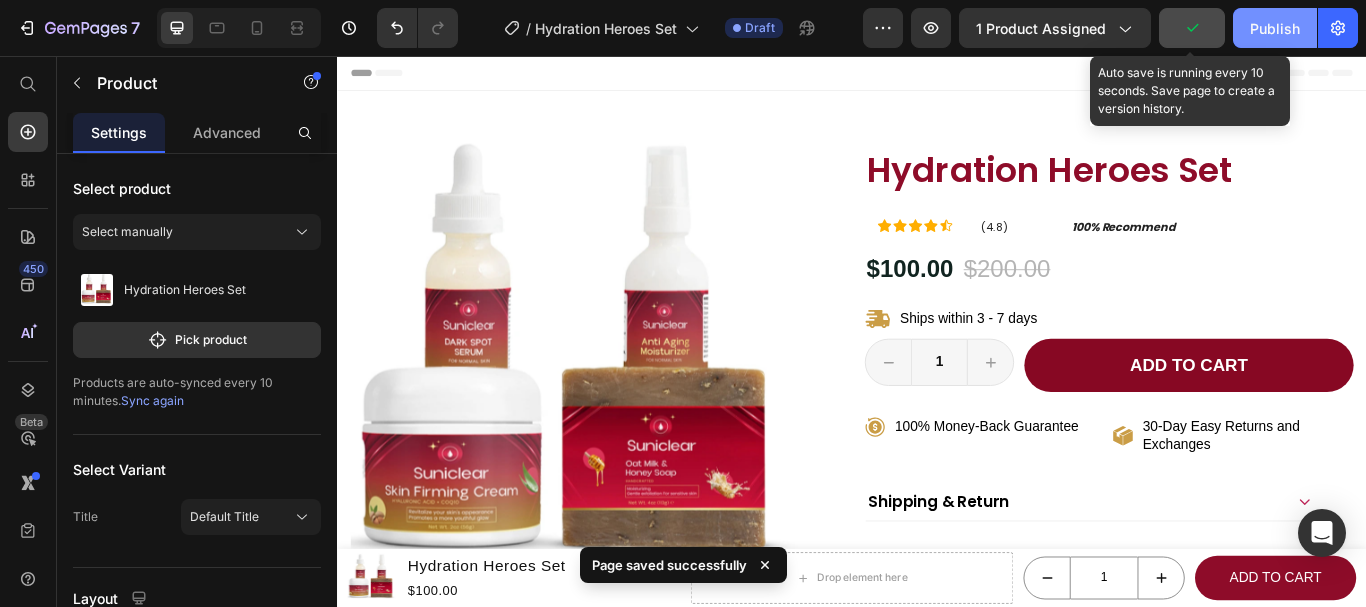 click on "Publish" at bounding box center [1275, 28] 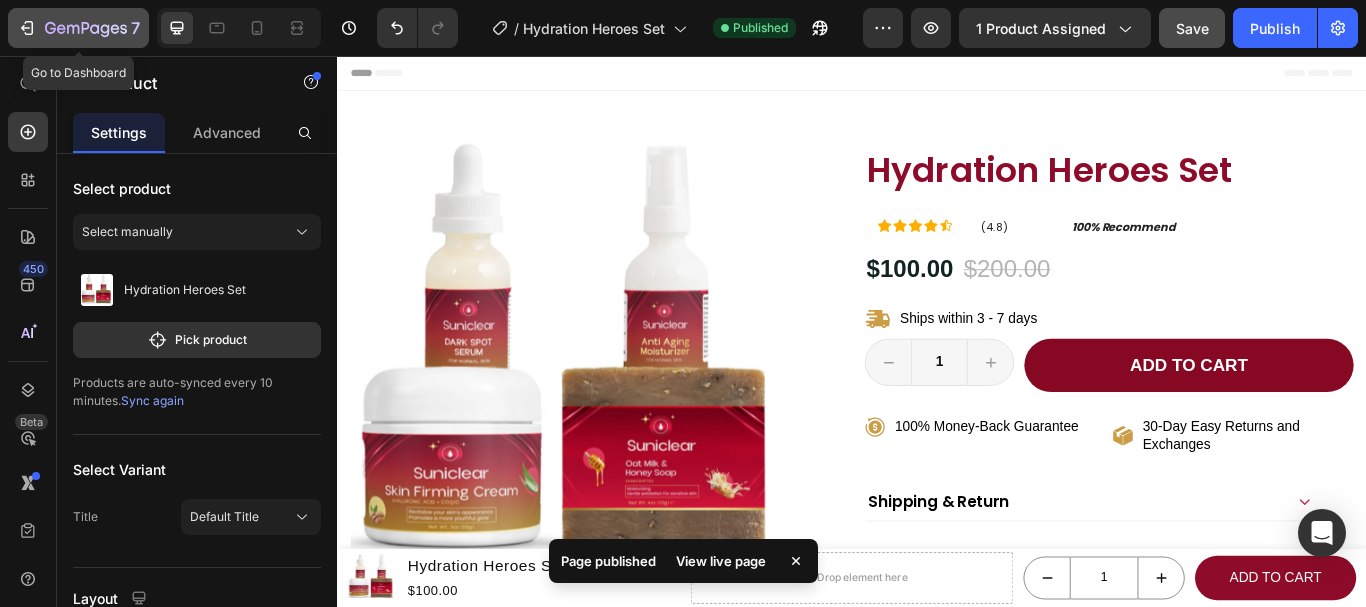 click 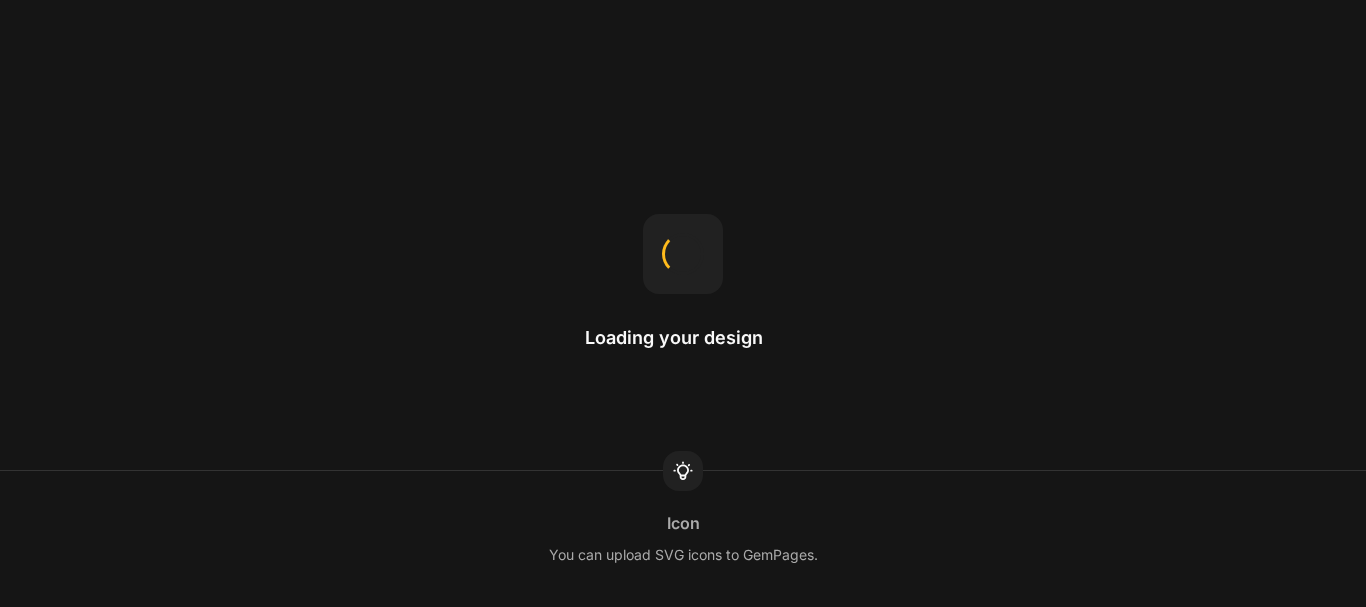 scroll, scrollTop: 0, scrollLeft: 0, axis: both 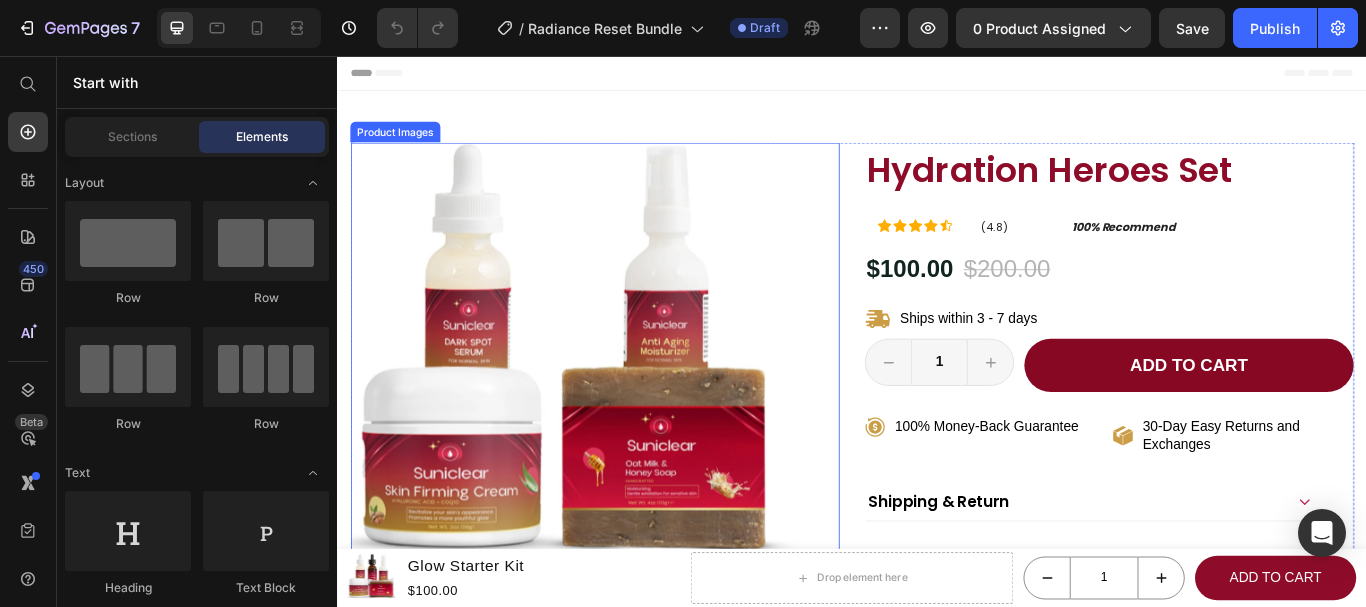 click at bounding box center [613, 418] 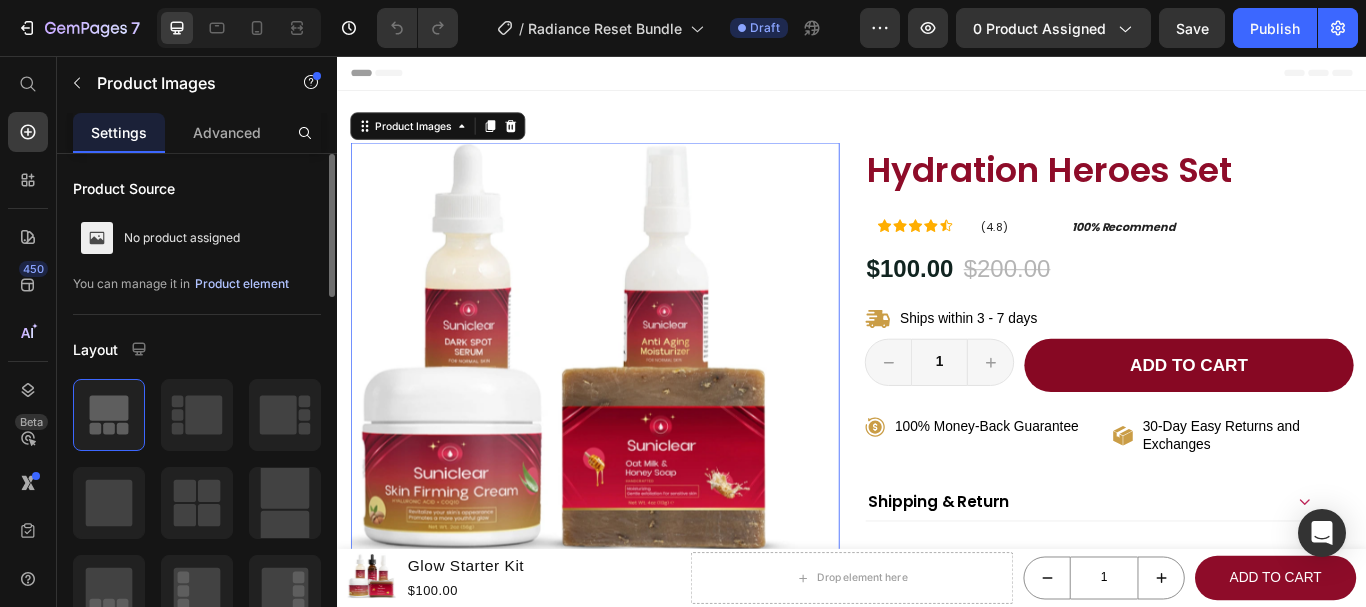 click on "Product element" at bounding box center [242, 284] 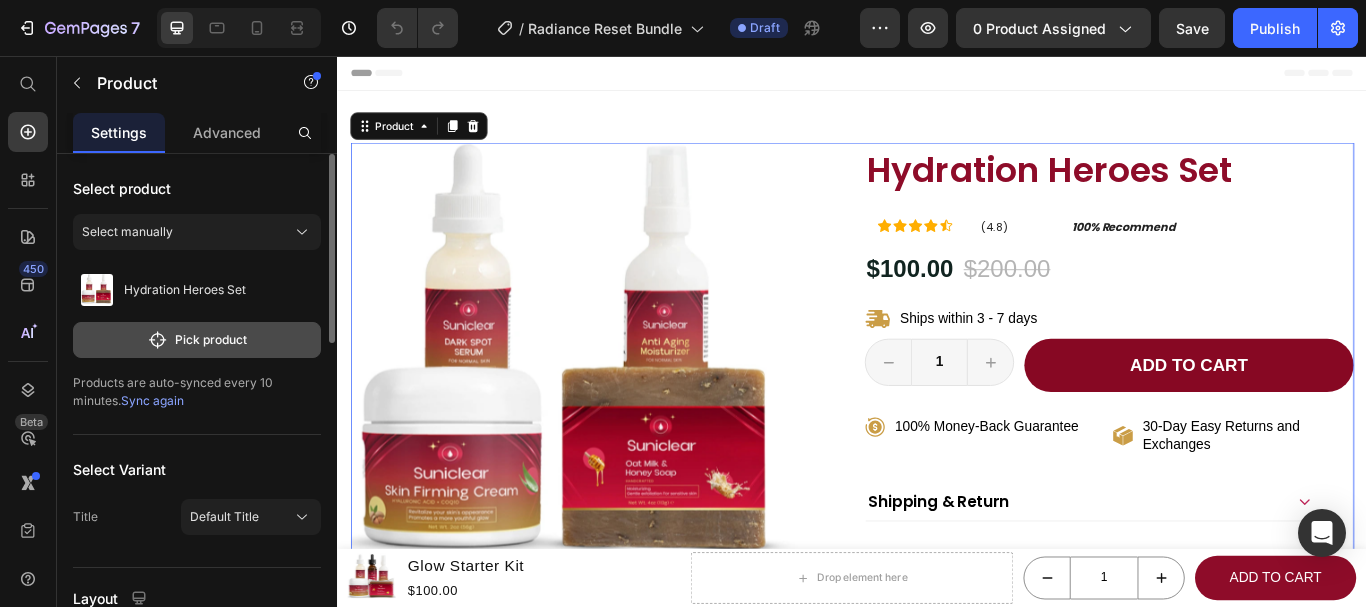 click on "Pick product" at bounding box center (197, 340) 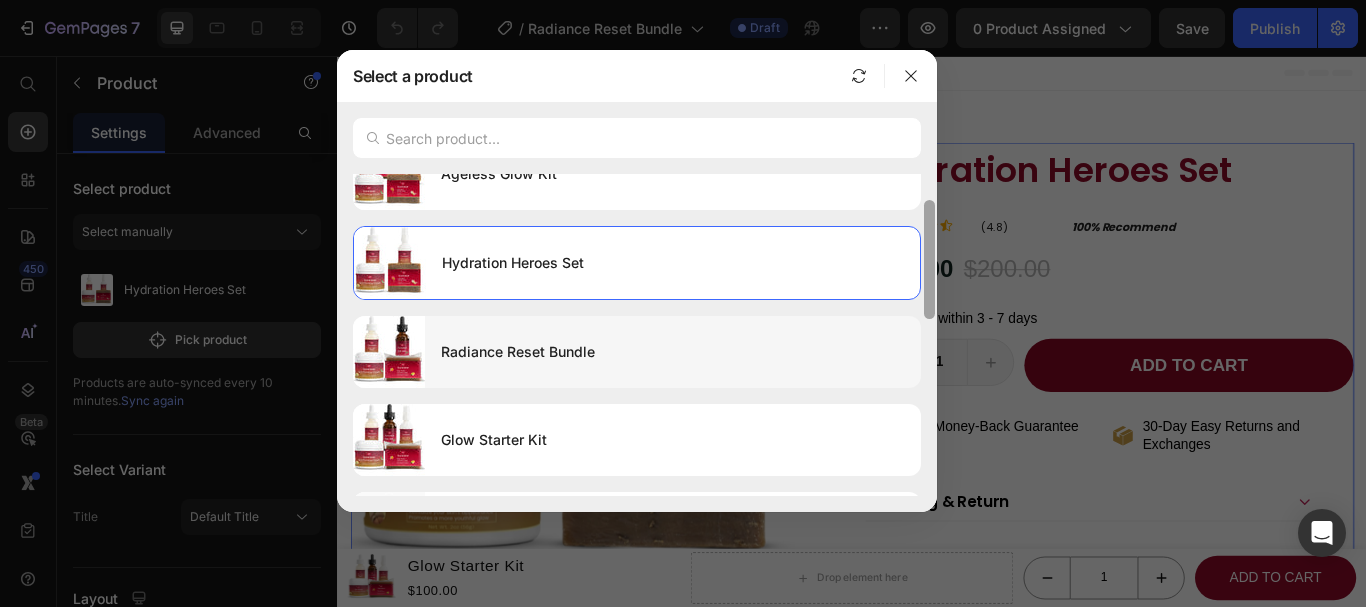 drag, startPoint x: 931, startPoint y: 272, endPoint x: 900, endPoint y: 347, distance: 81.154175 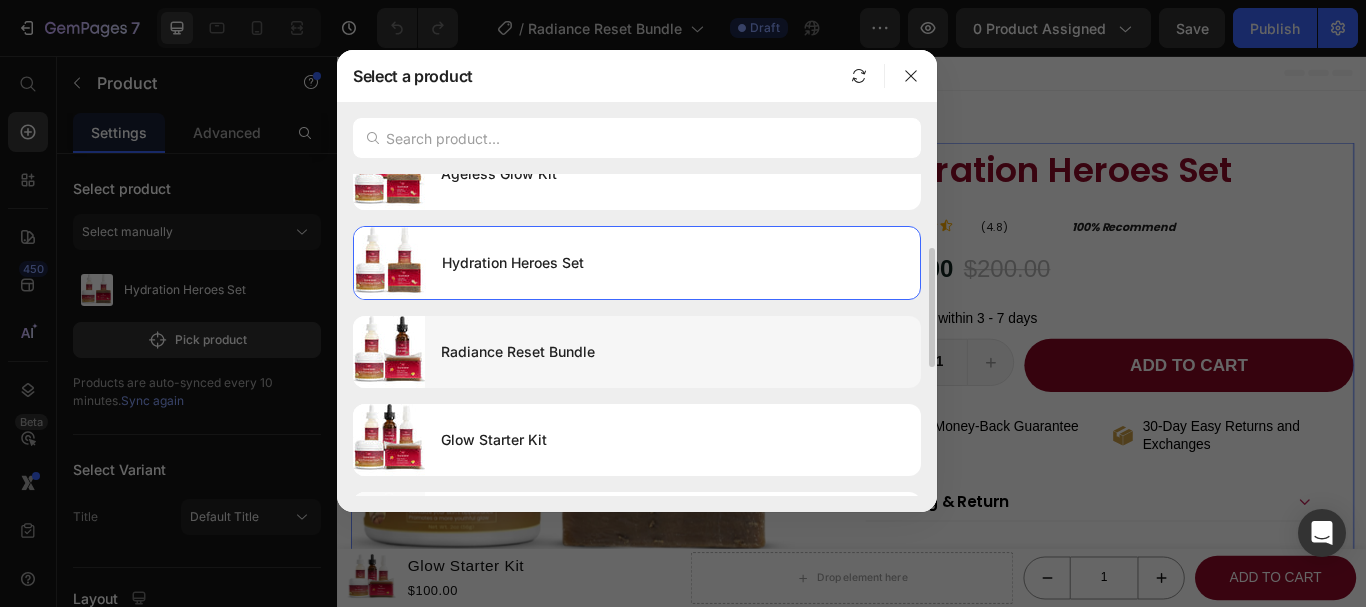 scroll, scrollTop: 209, scrollLeft: 0, axis: vertical 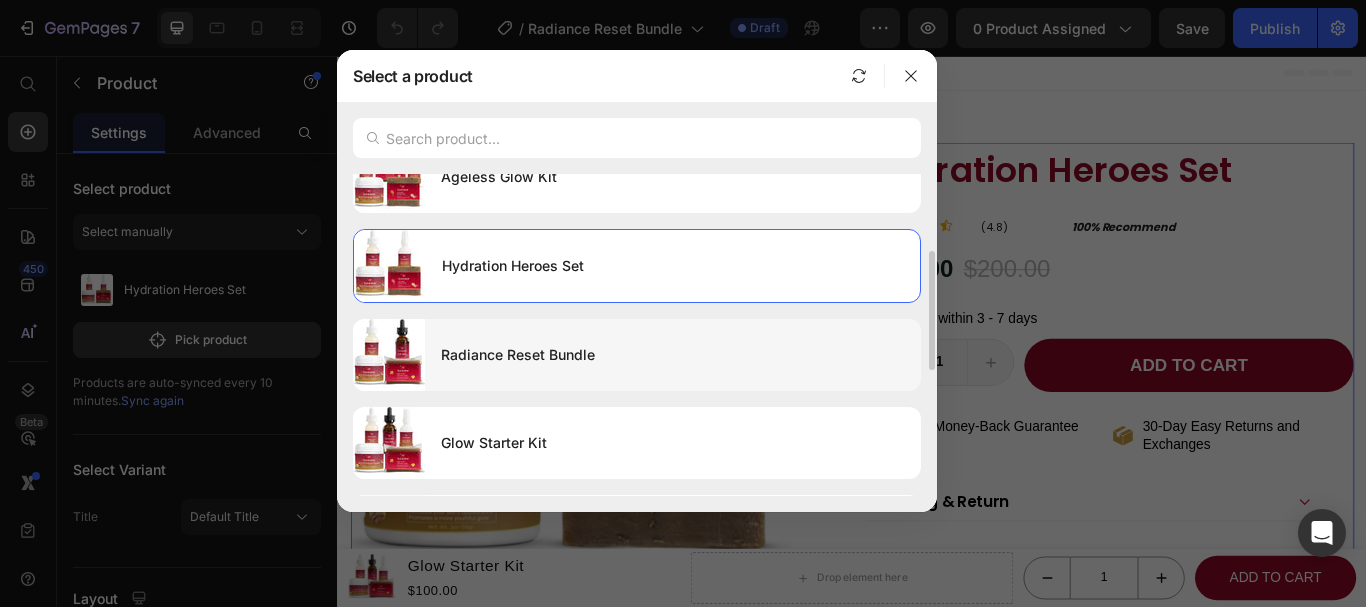 click on "Radiance Reset Bundle" at bounding box center (673, 355) 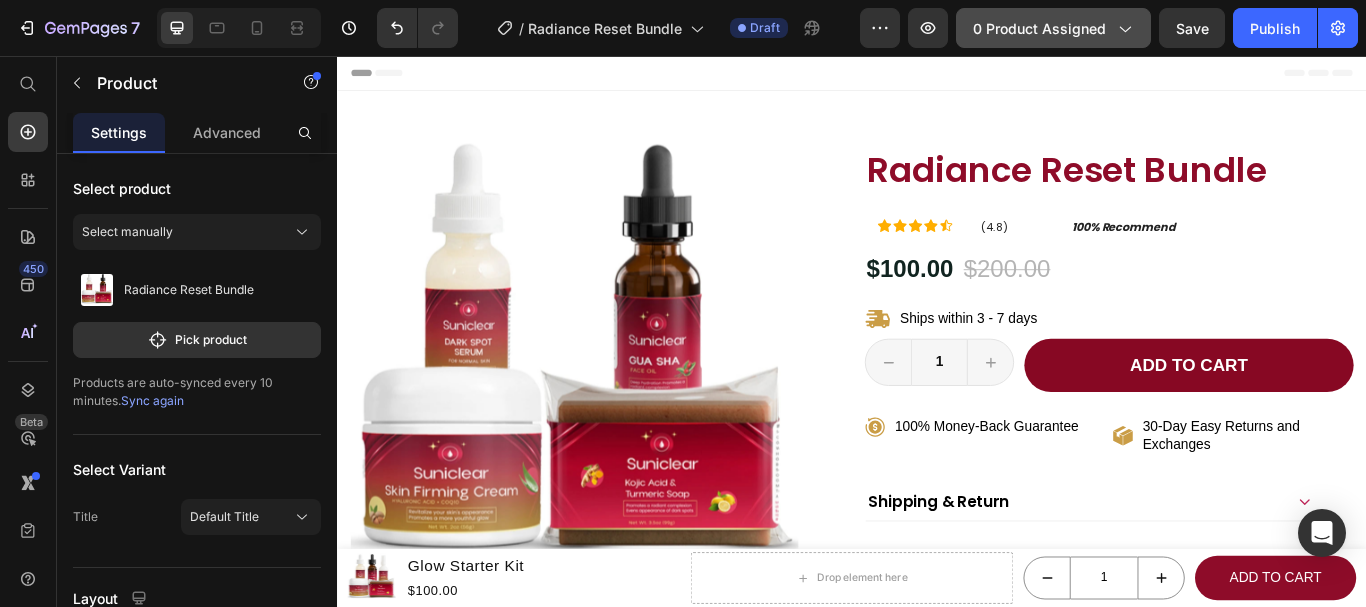 click on "0 product assigned" at bounding box center (1053, 28) 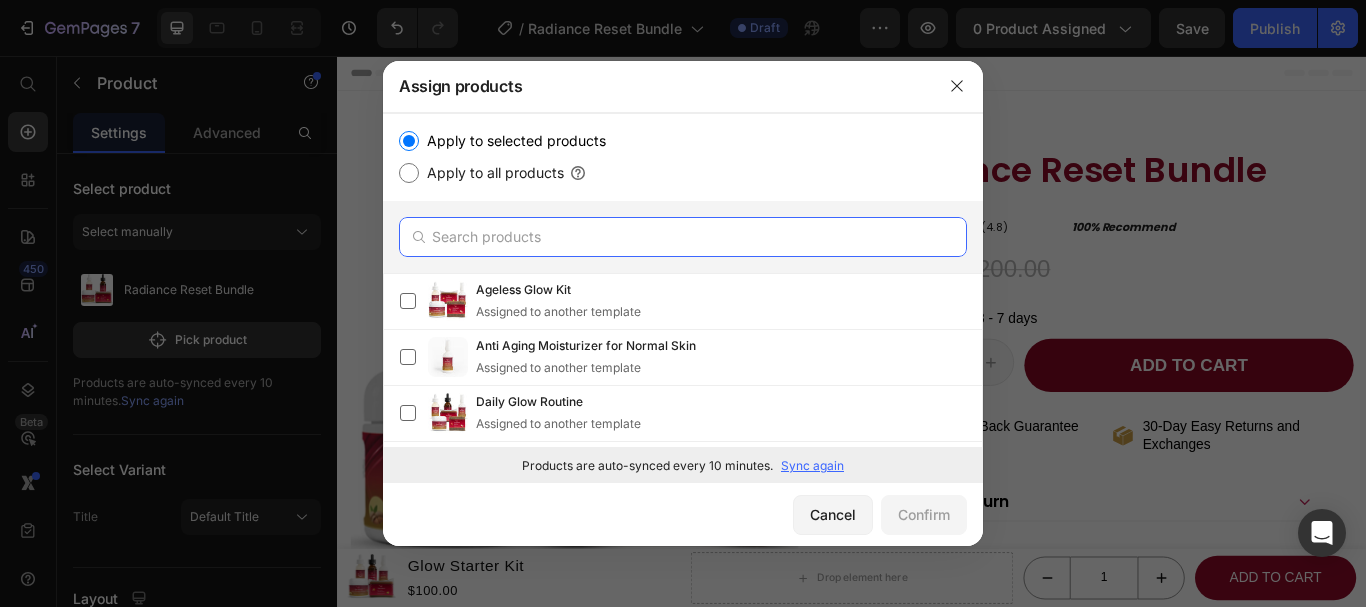 click at bounding box center [683, 237] 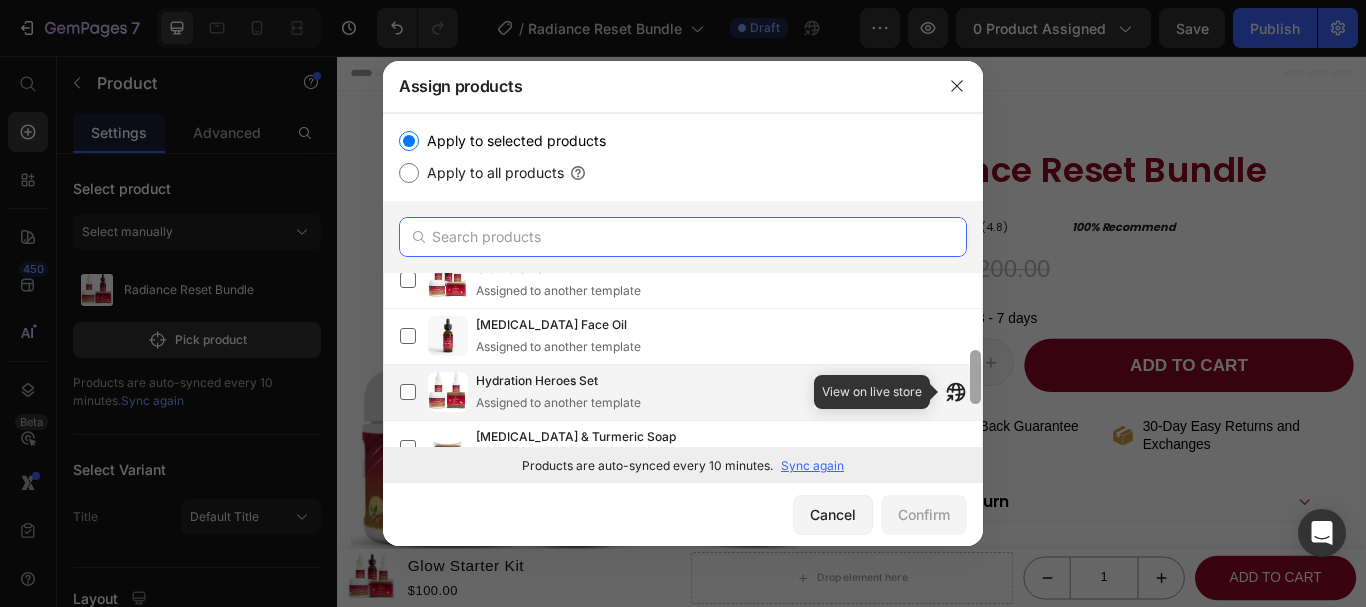 scroll, scrollTop: 274, scrollLeft: 0, axis: vertical 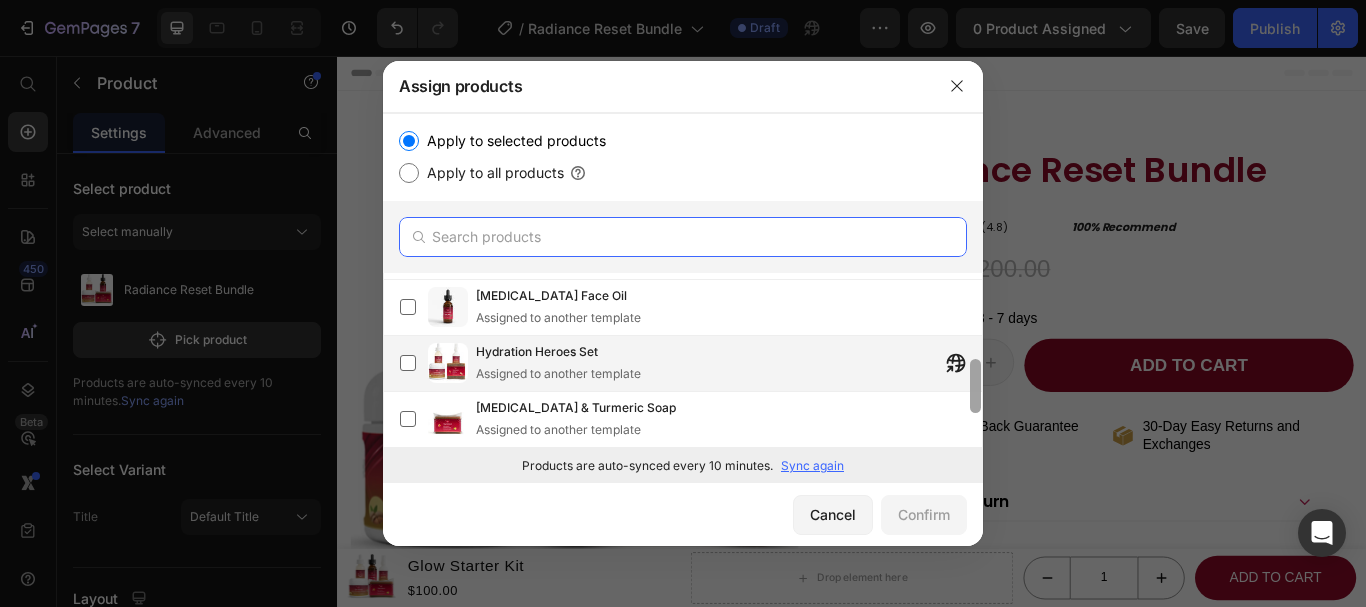 drag, startPoint x: 975, startPoint y: 307, endPoint x: 948, endPoint y: 393, distance: 90.13878 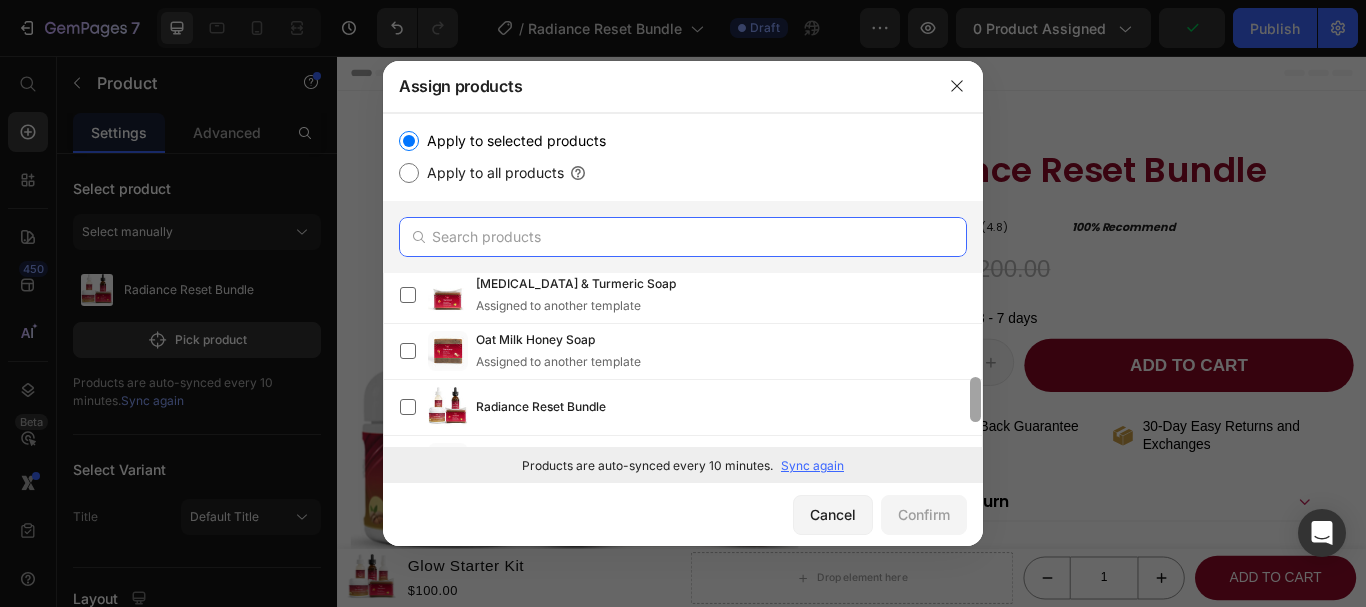 scroll, scrollTop: 414, scrollLeft: 0, axis: vertical 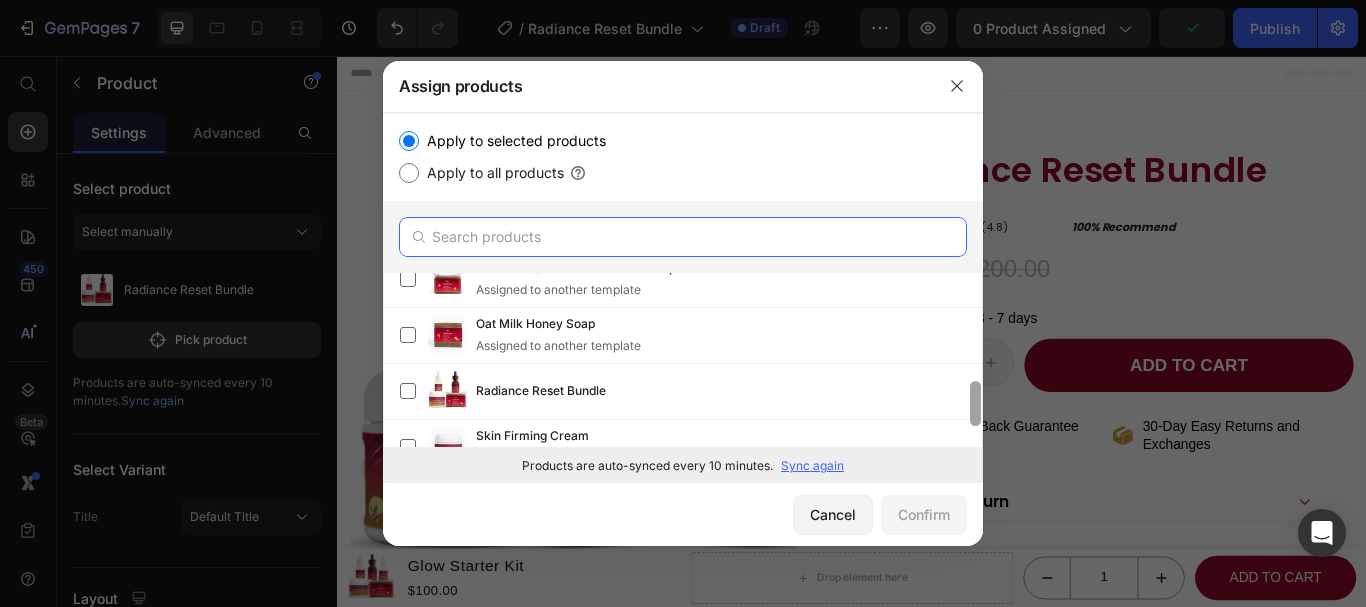 drag, startPoint x: 976, startPoint y: 392, endPoint x: 972, endPoint y: 436, distance: 44.181442 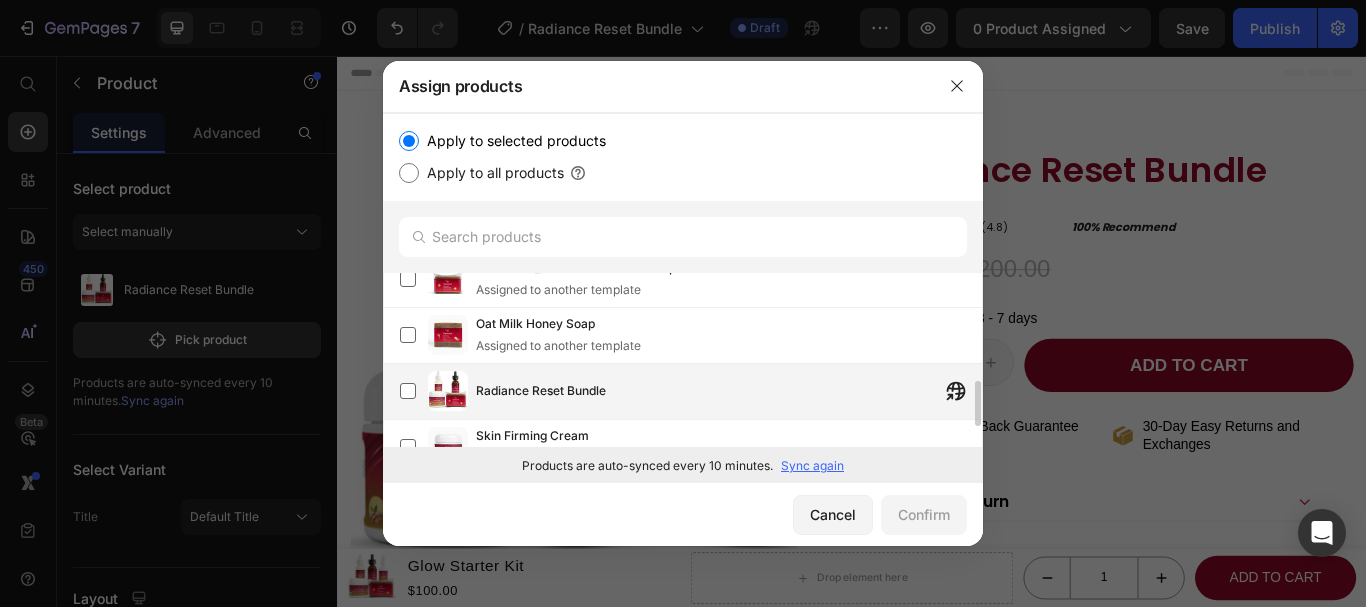 click on "Radiance Reset Bundle" at bounding box center (729, 391) 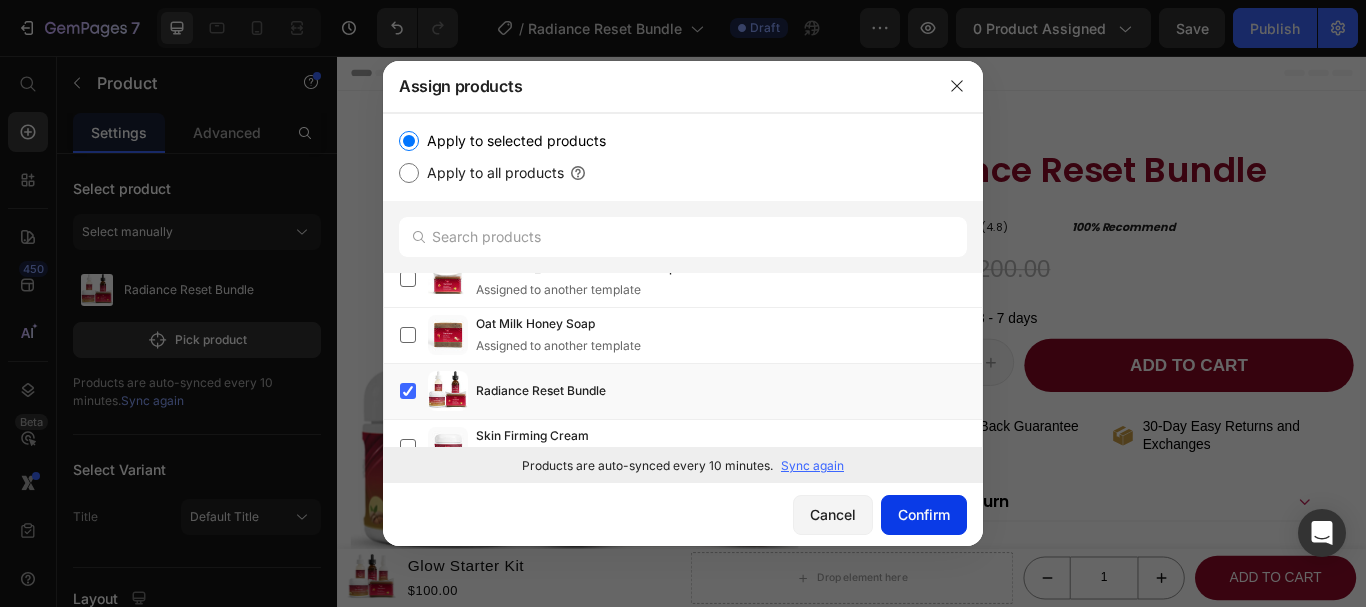 click on "Confirm" at bounding box center (924, 514) 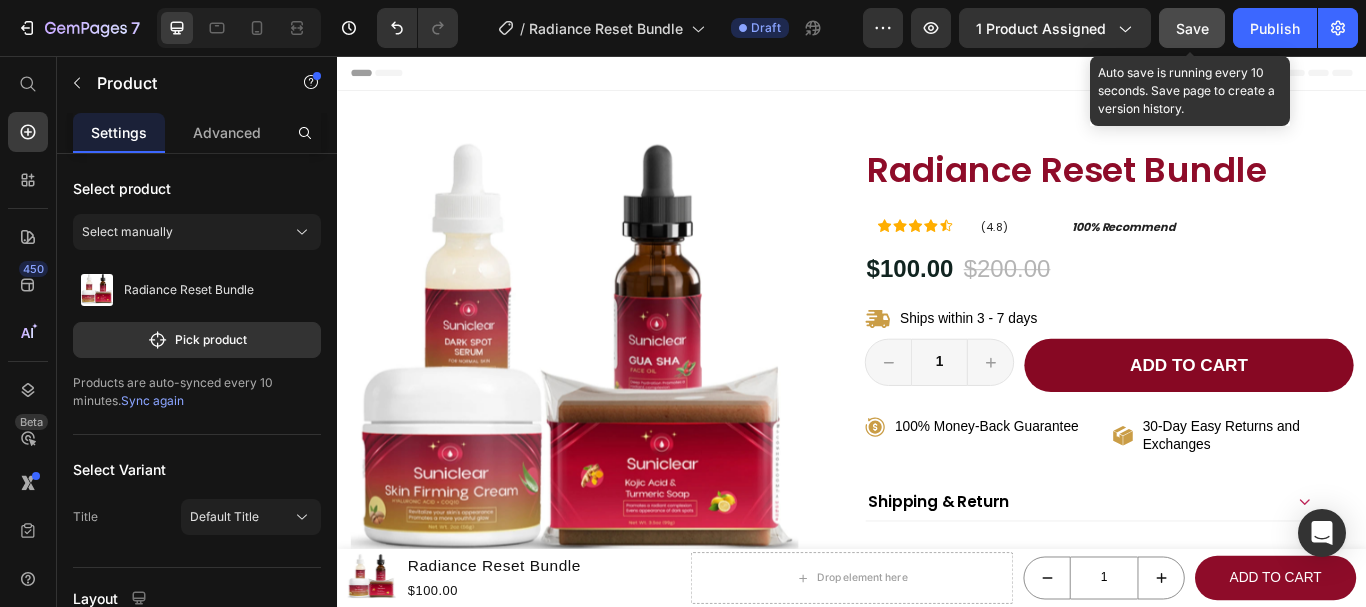 click on "Save" 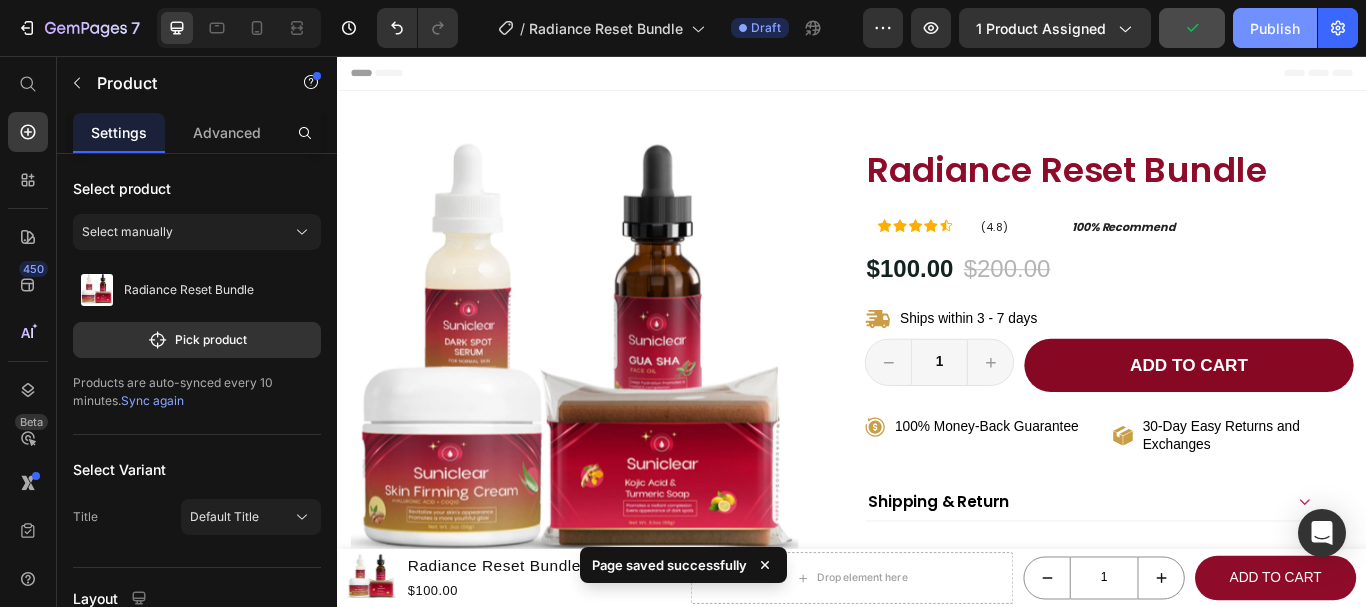 click on "Publish" at bounding box center [1275, 28] 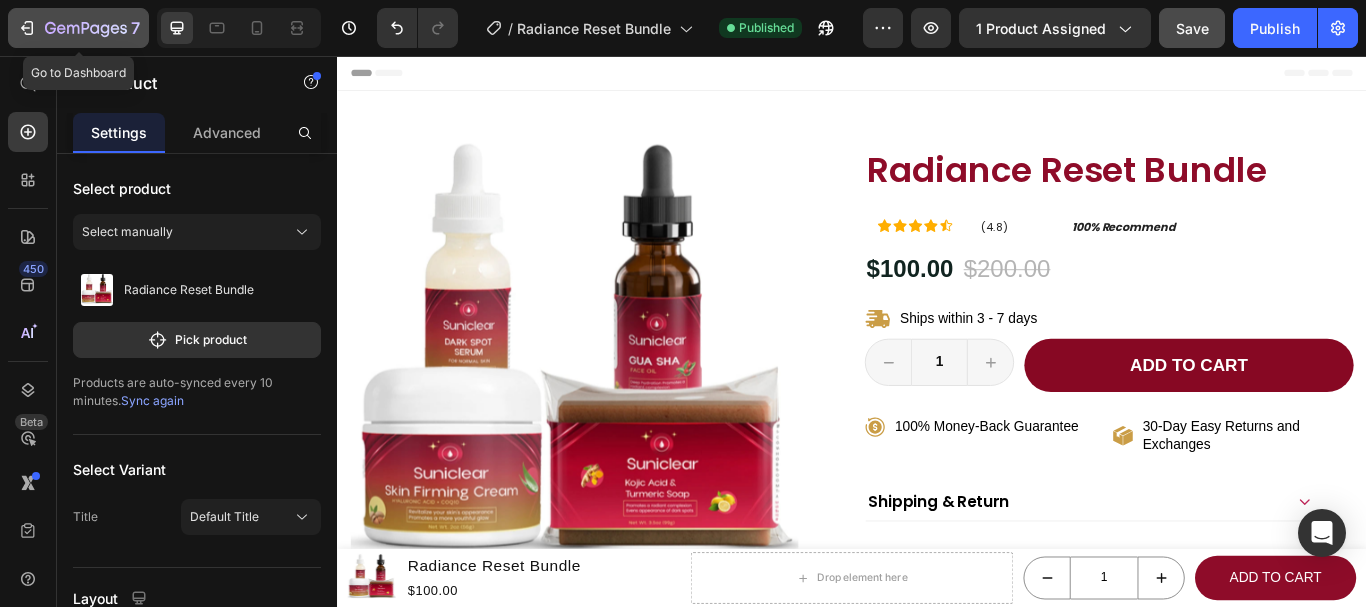 click 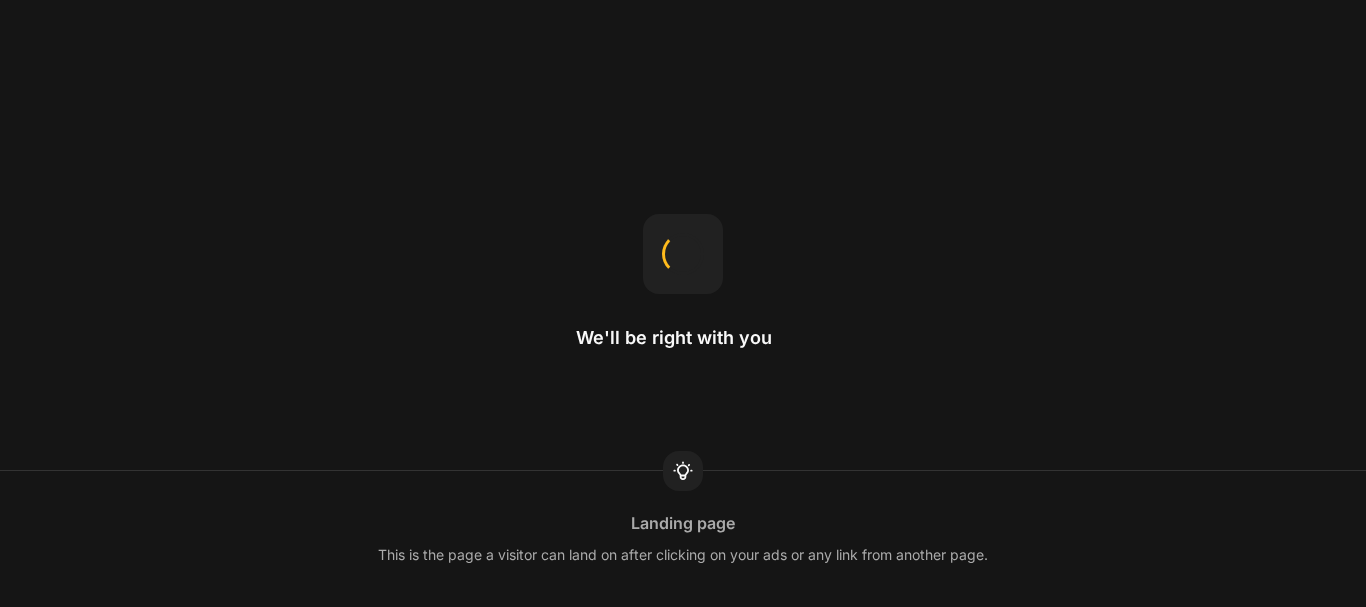 scroll, scrollTop: 0, scrollLeft: 0, axis: both 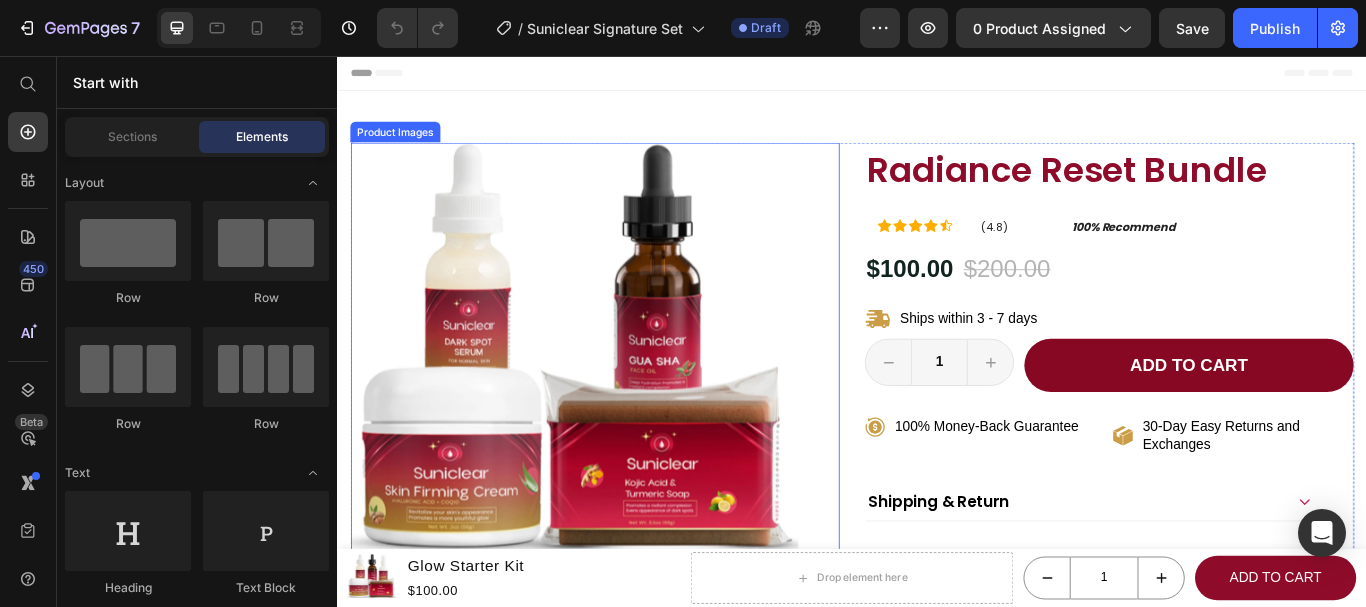 click at bounding box center [613, 418] 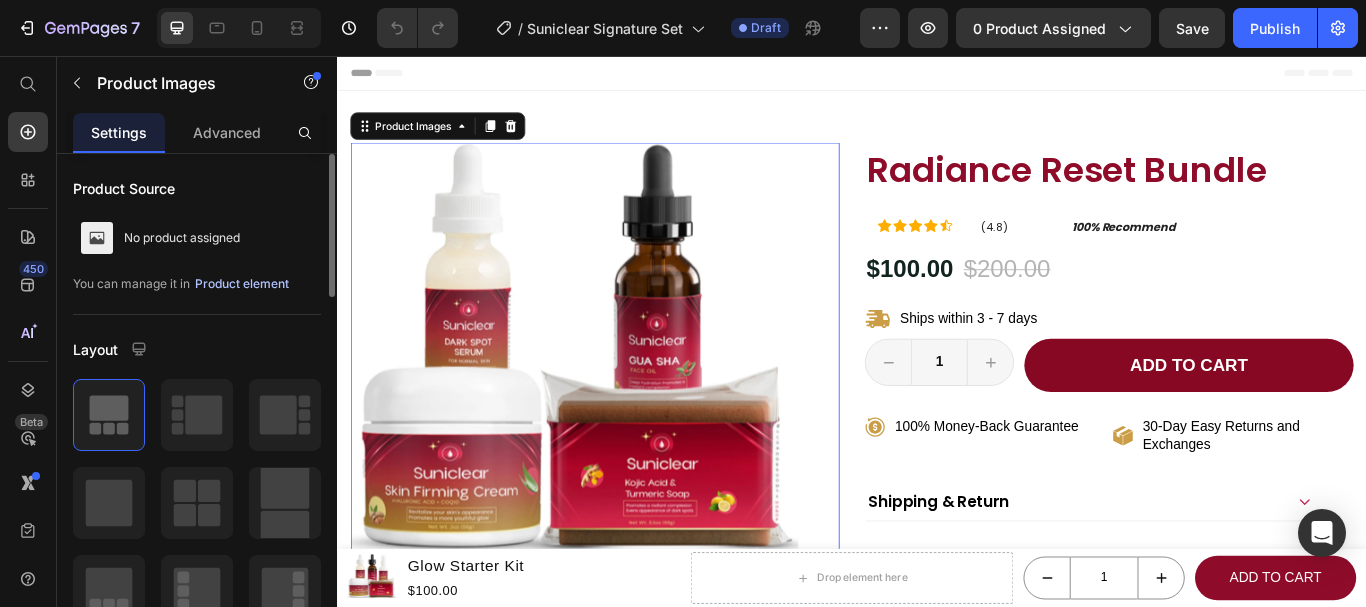 click on "Product element" at bounding box center (242, 284) 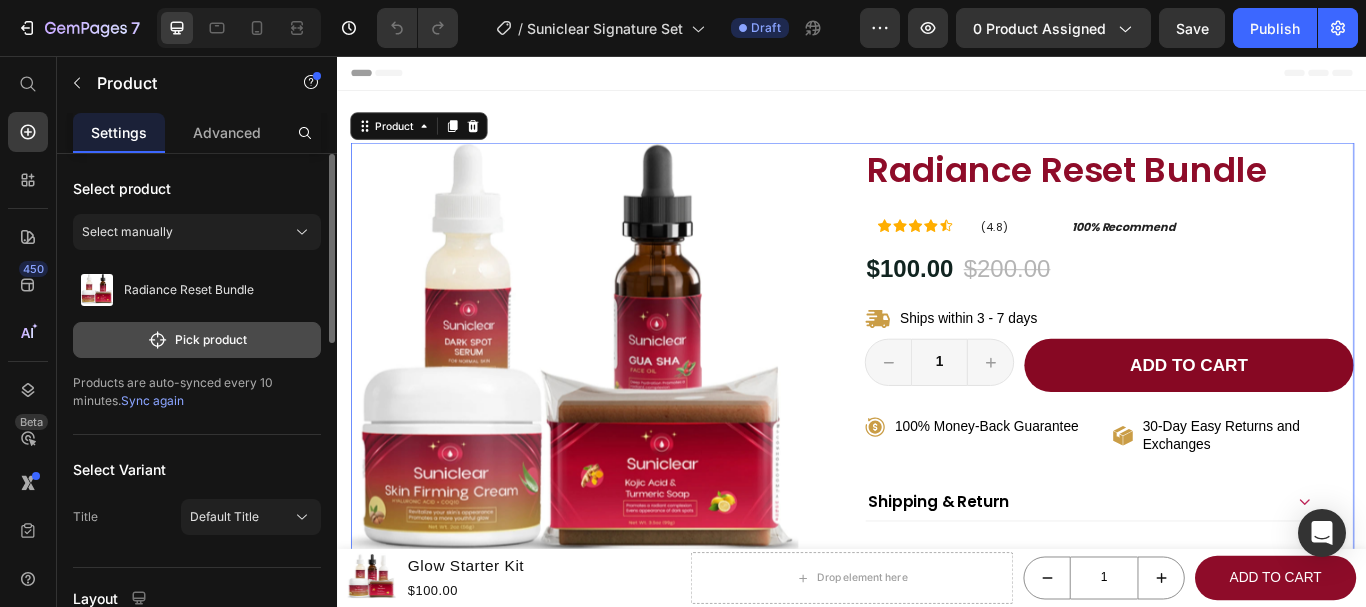 click on "Pick product" 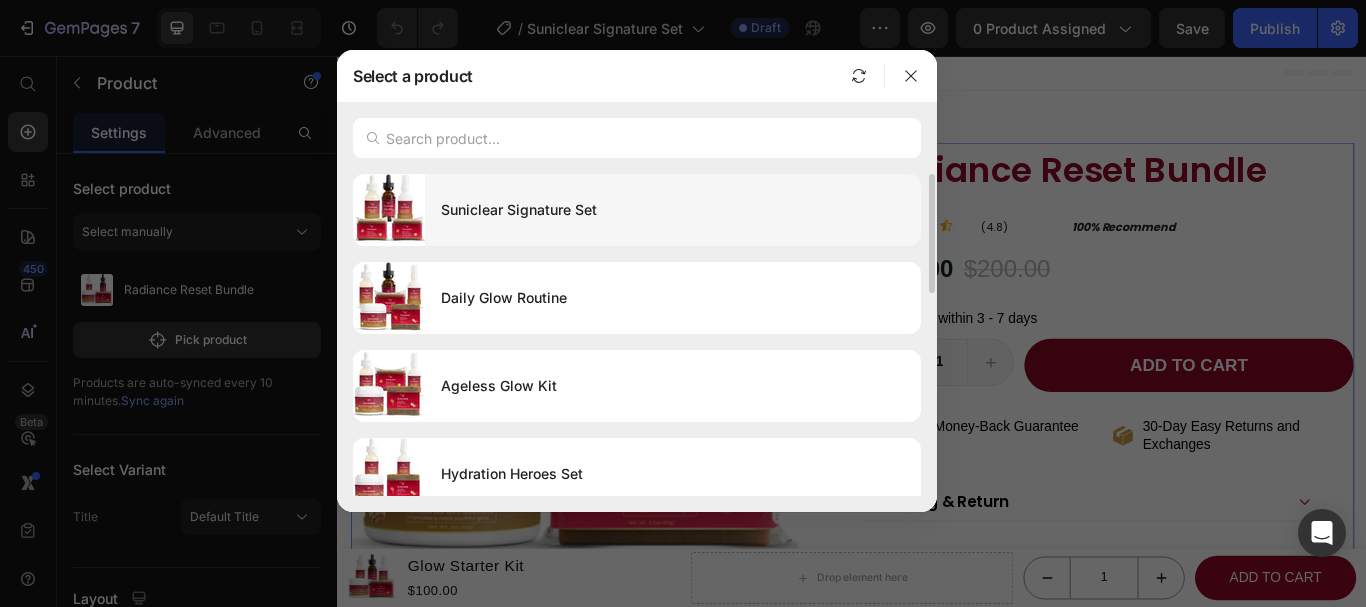 click on "Suniclear Signature Set" at bounding box center (673, 210) 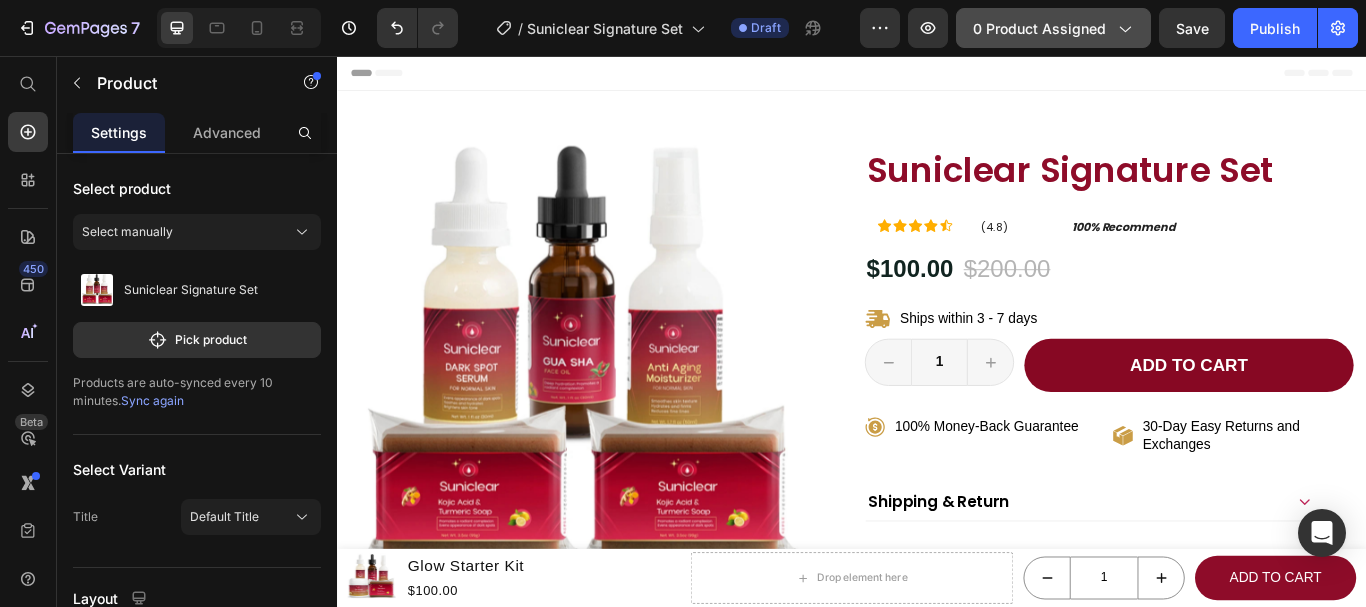 click on "0 product assigned" 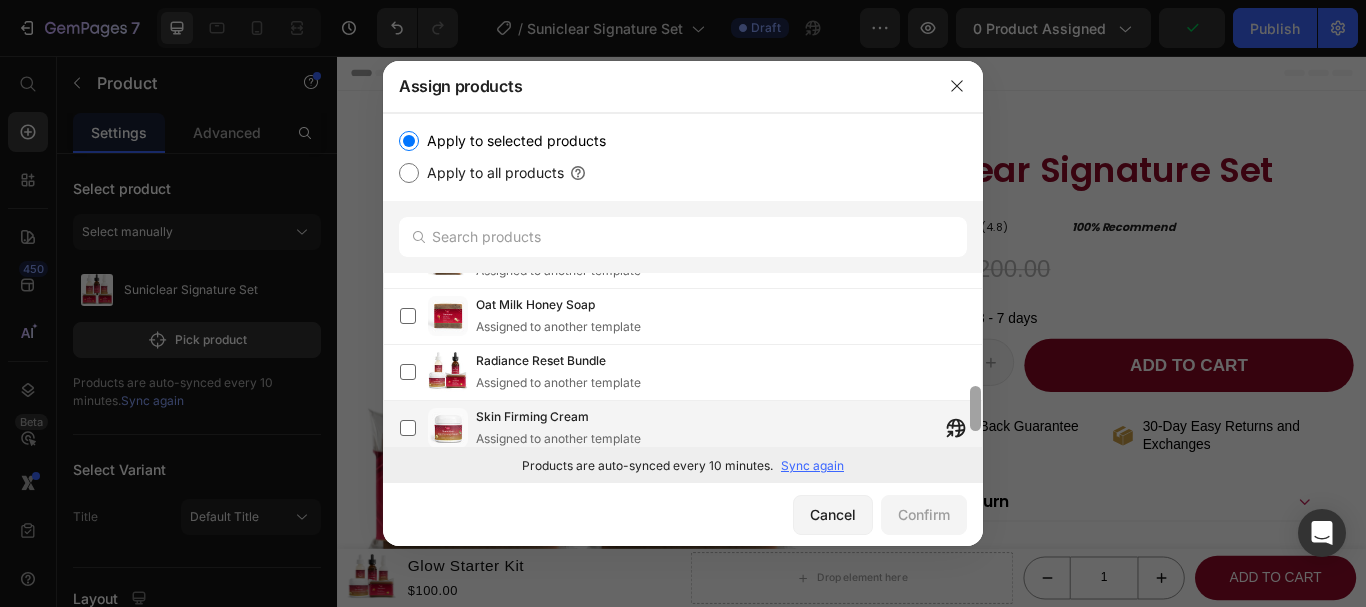 scroll, scrollTop: 445, scrollLeft: 0, axis: vertical 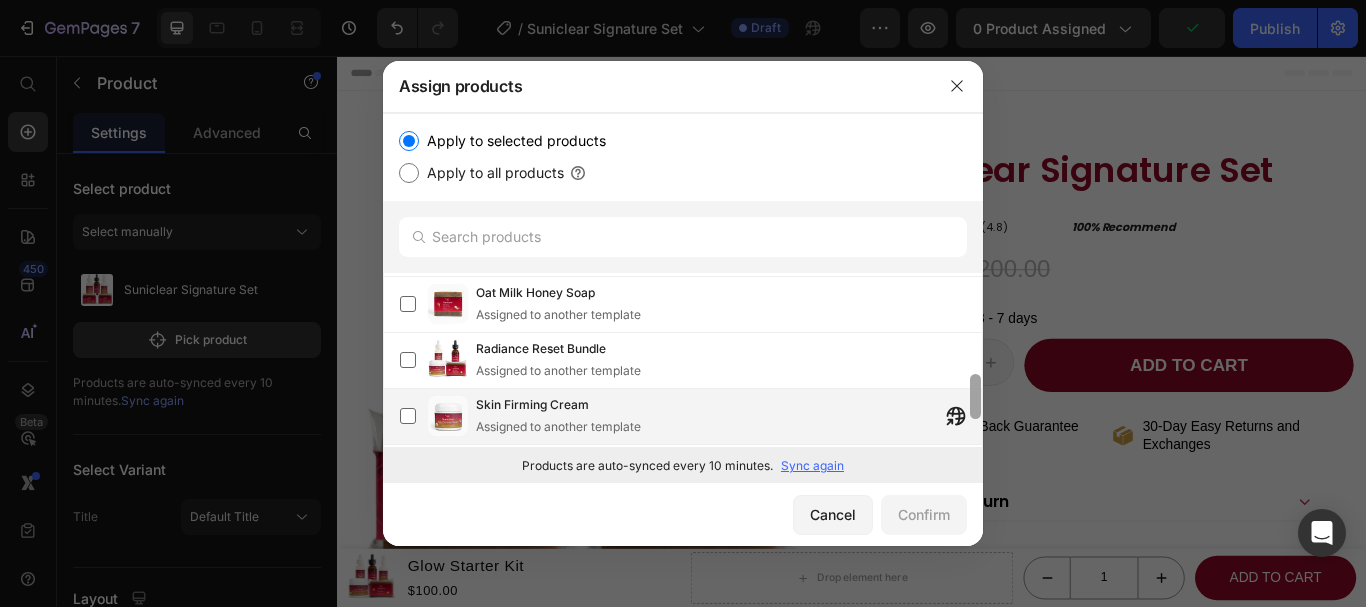 drag, startPoint x: 979, startPoint y: 296, endPoint x: 861, endPoint y: 436, distance: 183.0956 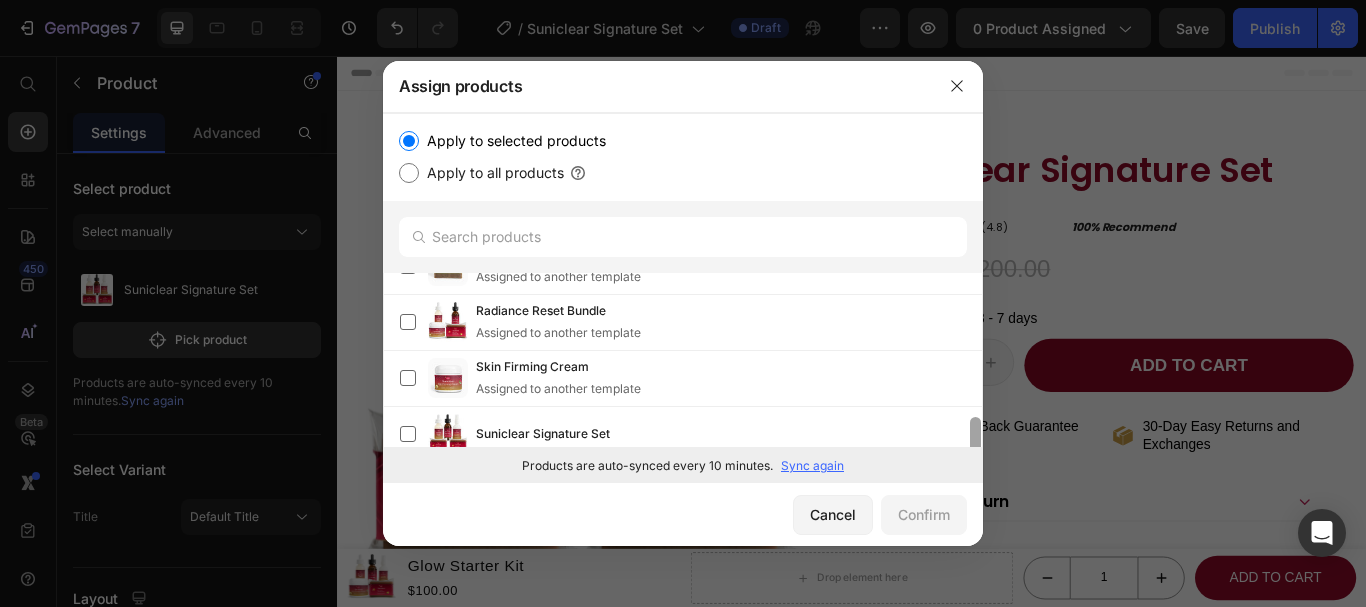 scroll, scrollTop: 497, scrollLeft: 0, axis: vertical 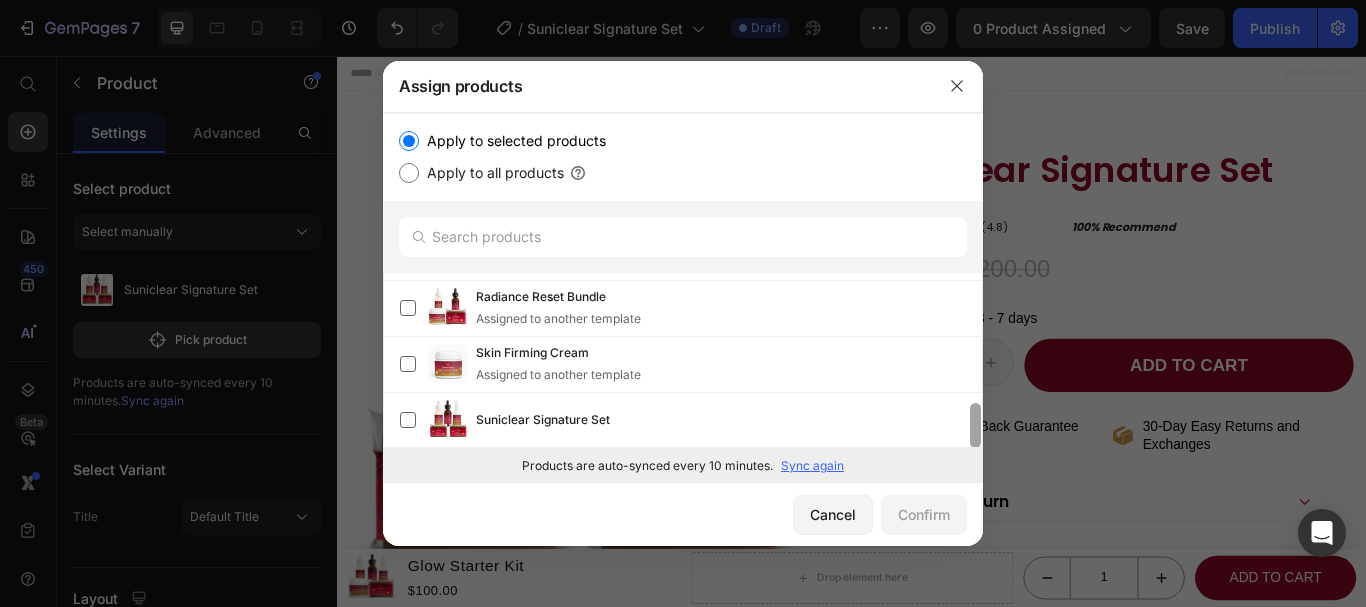 drag, startPoint x: 976, startPoint y: 394, endPoint x: 969, endPoint y: 424, distance: 30.805843 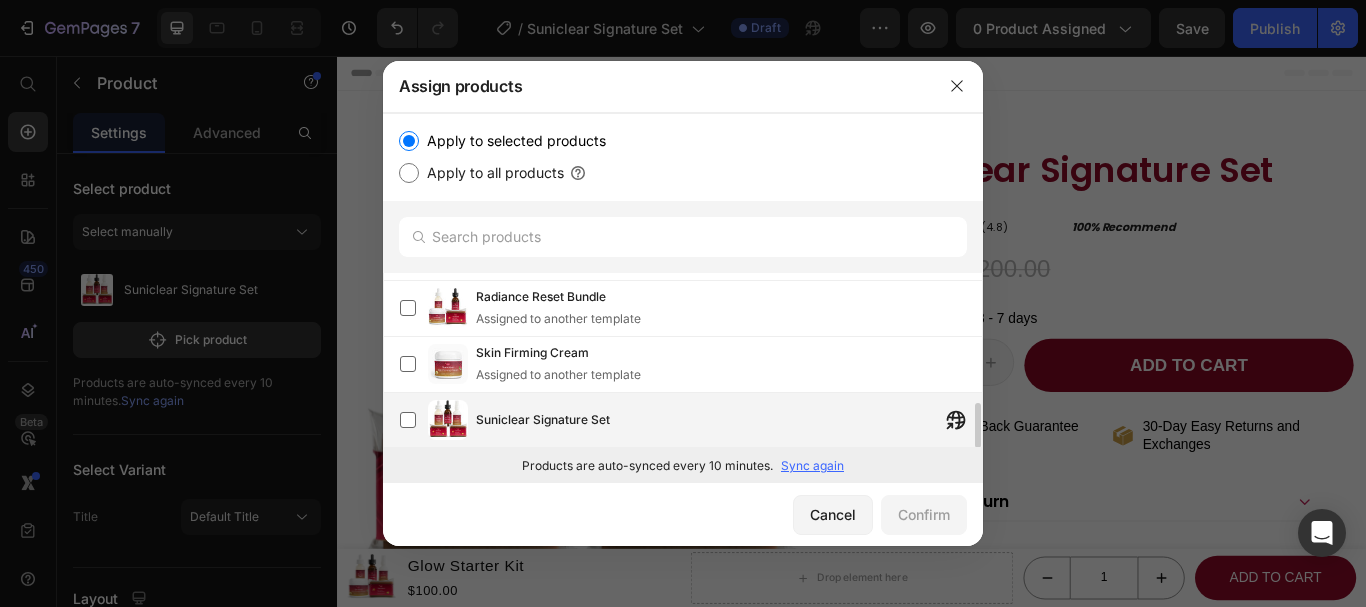 click on "Suniclear Signature Set" at bounding box center [543, 420] 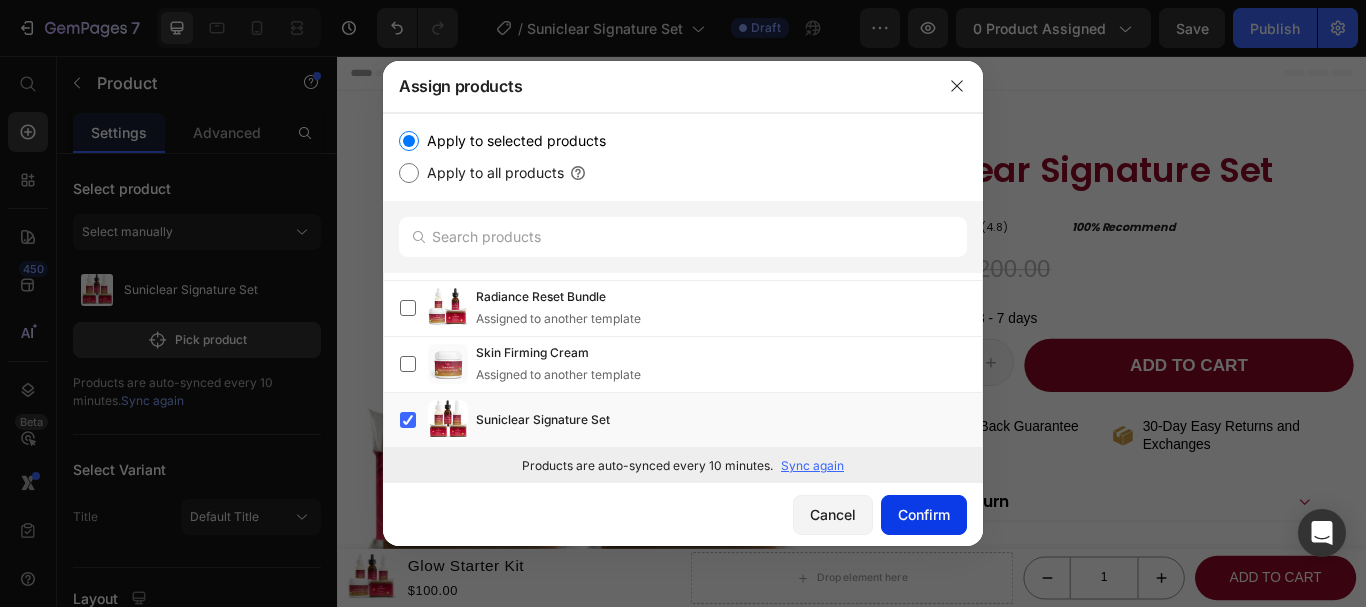 click on "Confirm" at bounding box center [924, 514] 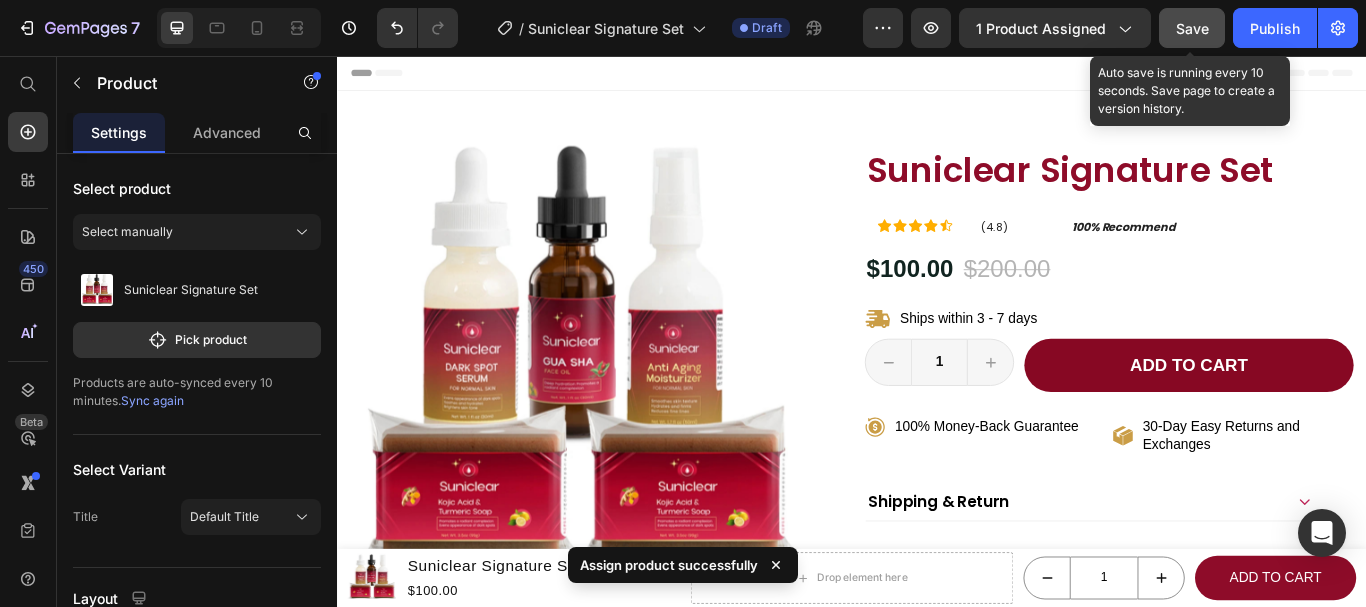 click on "Save" at bounding box center (1192, 28) 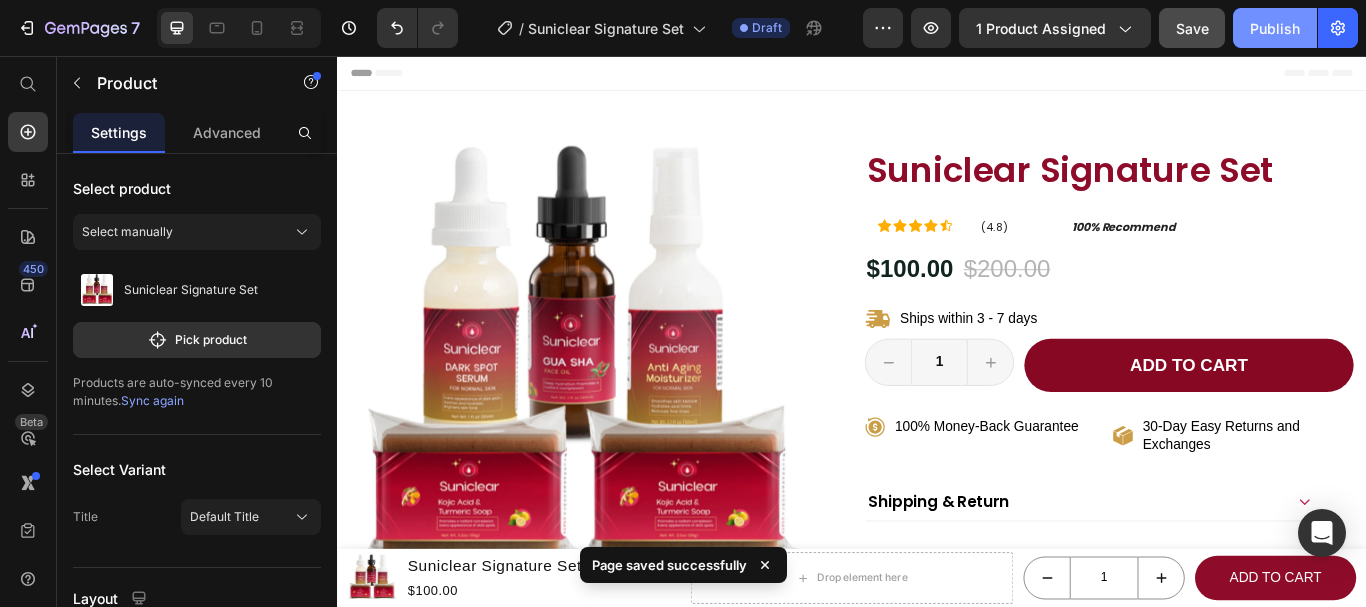 click on "Publish" at bounding box center (1275, 28) 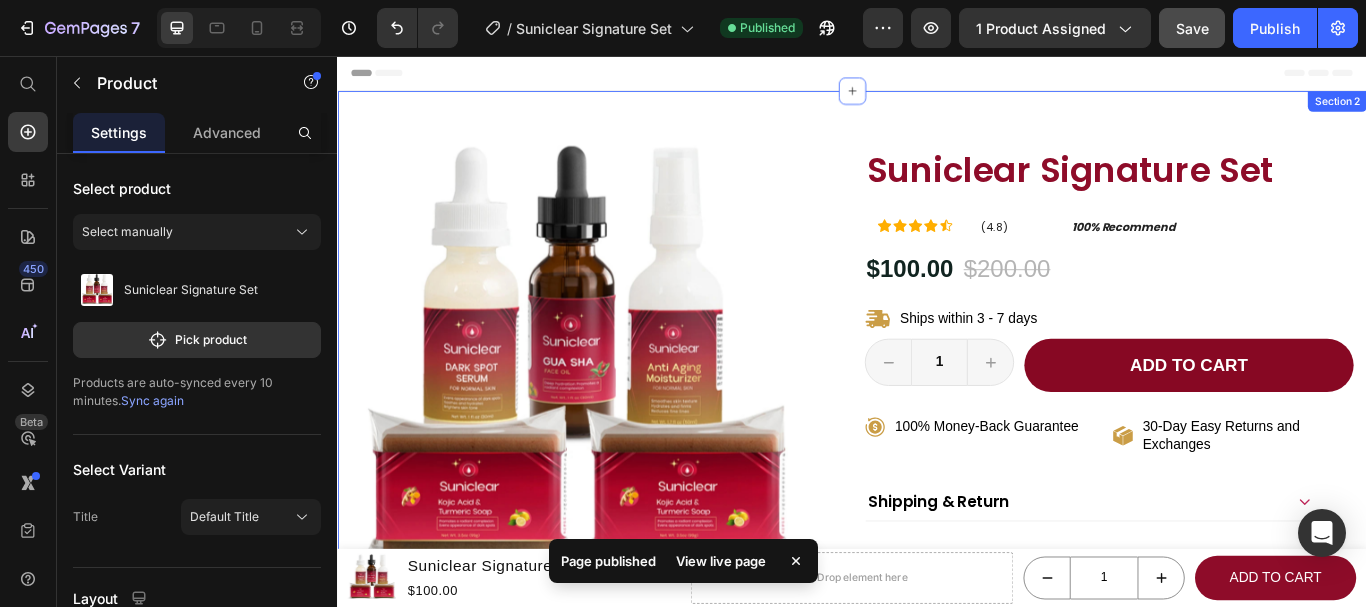 click on "Product Images Suniclear Signature Set Product Title Icon Icon Icon Icon
Icon Icon List (4.8) Text Block 100% Recommend Text Block Row Row $100.00 Product Price $200.00 Product Price 50% OFF Discount Tag Row
Ships within 3 - 7 days Item List 1 Product Quantity Row Add to cart Add to Cart Row Row
100% Money-Back Guarantee Item List
30-Day Easy Returns and Exchanges Item List Row
Shipping & Return Accordion Image Image Image Image Image Carousel Real Results from Real Customers Heading Image Image Image Image Carousel Row Transformations That Speak for Themselves Heading Image Image Image Image Carousel Row Product Section 2" at bounding box center (937, 458) 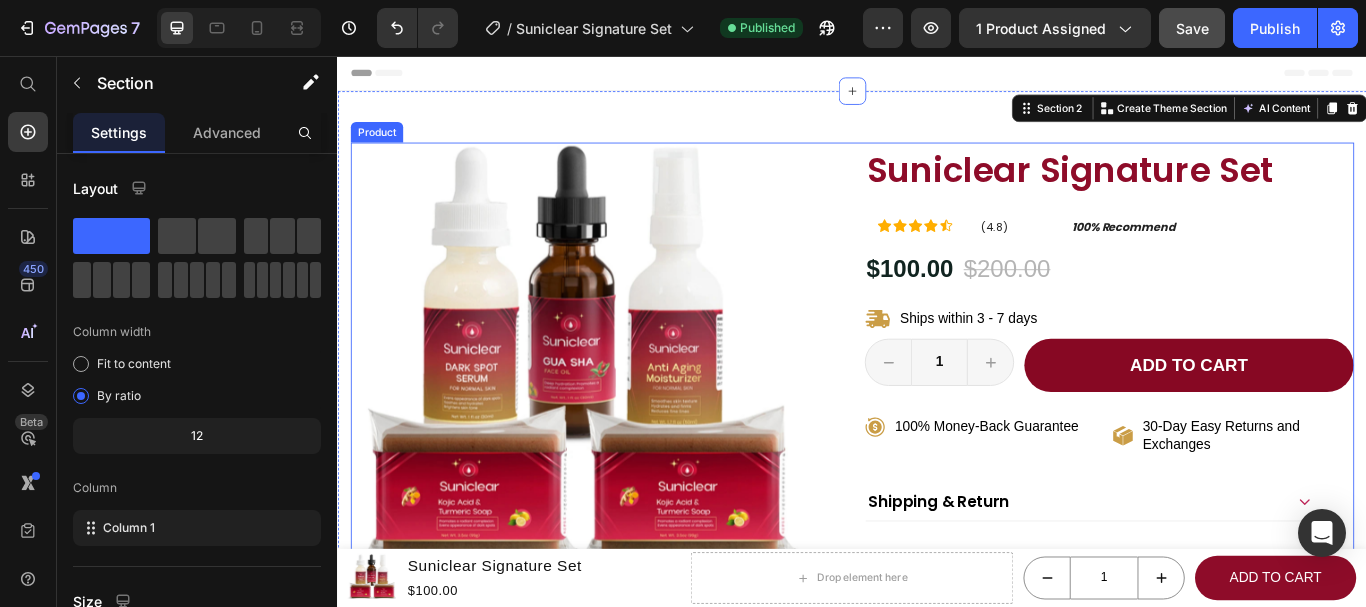 click on "Suniclear Signature Set Product Title Icon Icon Icon Icon
Icon Icon List (4.8) Text Block 100% Recommend Text Block Row Row $100.00 Product Price $200.00 Product Price 50% OFF Discount Tag Row
Ships within 3 - 7 days Item List 1 Product Quantity Row Add to cart Add to Cart Row Row
100% Money-Back Guarantee Item List
30-Day Easy Returns and Exchanges Item List Row
Shipping & Return Accordion Image Image Image Image Image Carousel Real Results from Real Customers Heading Image Image Image Image Carousel Row Transformations That Speak for Themselves Heading Image Image Image Image Carousel Row" at bounding box center (1237, 456) 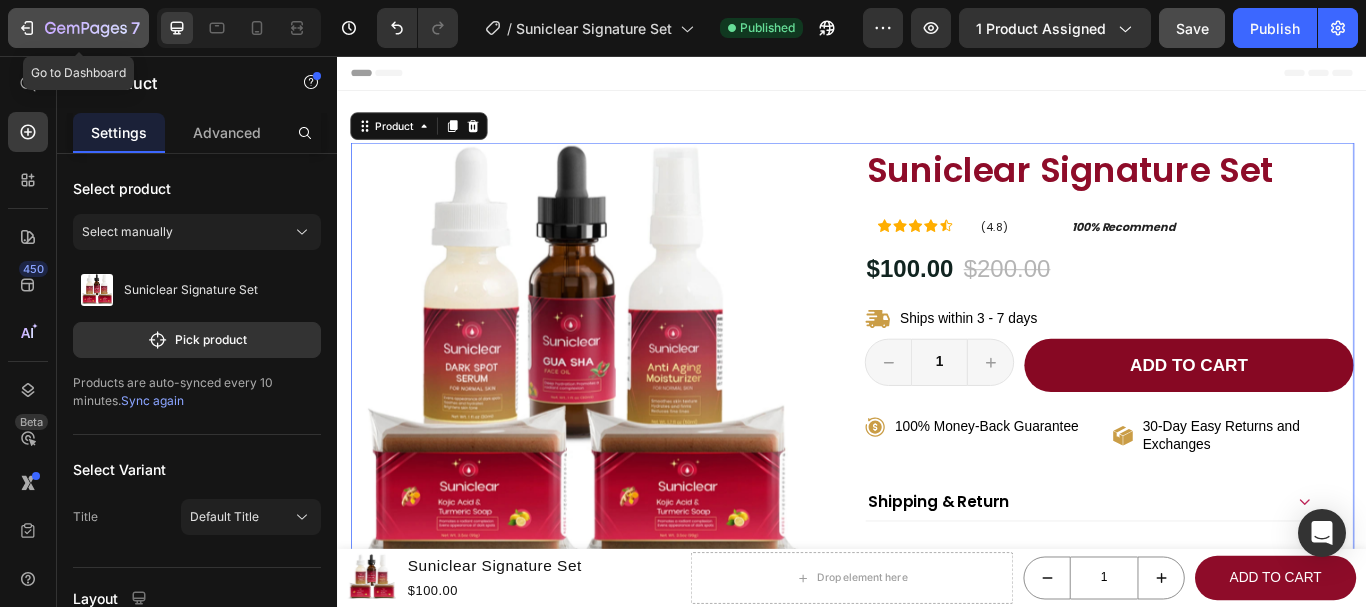 click 